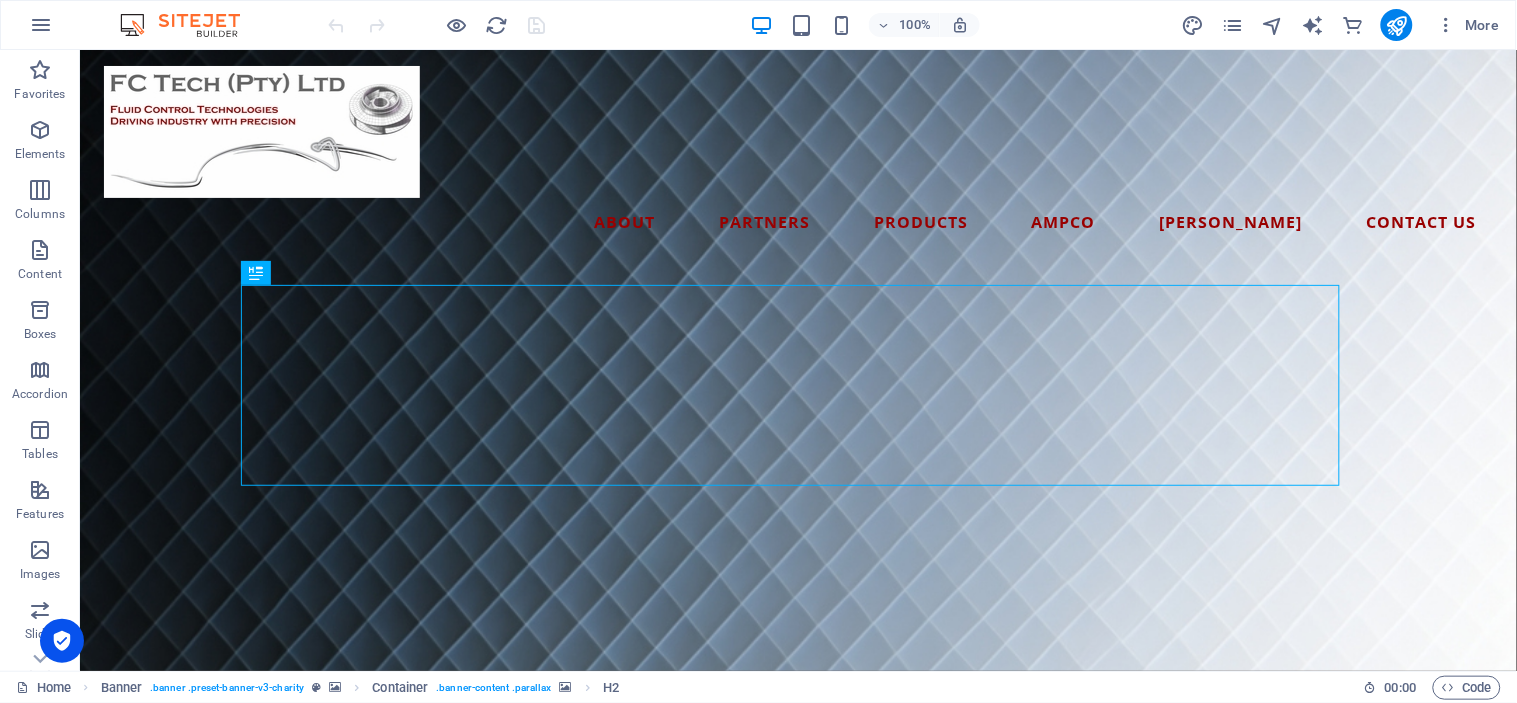 scroll, scrollTop: 0, scrollLeft: 0, axis: both 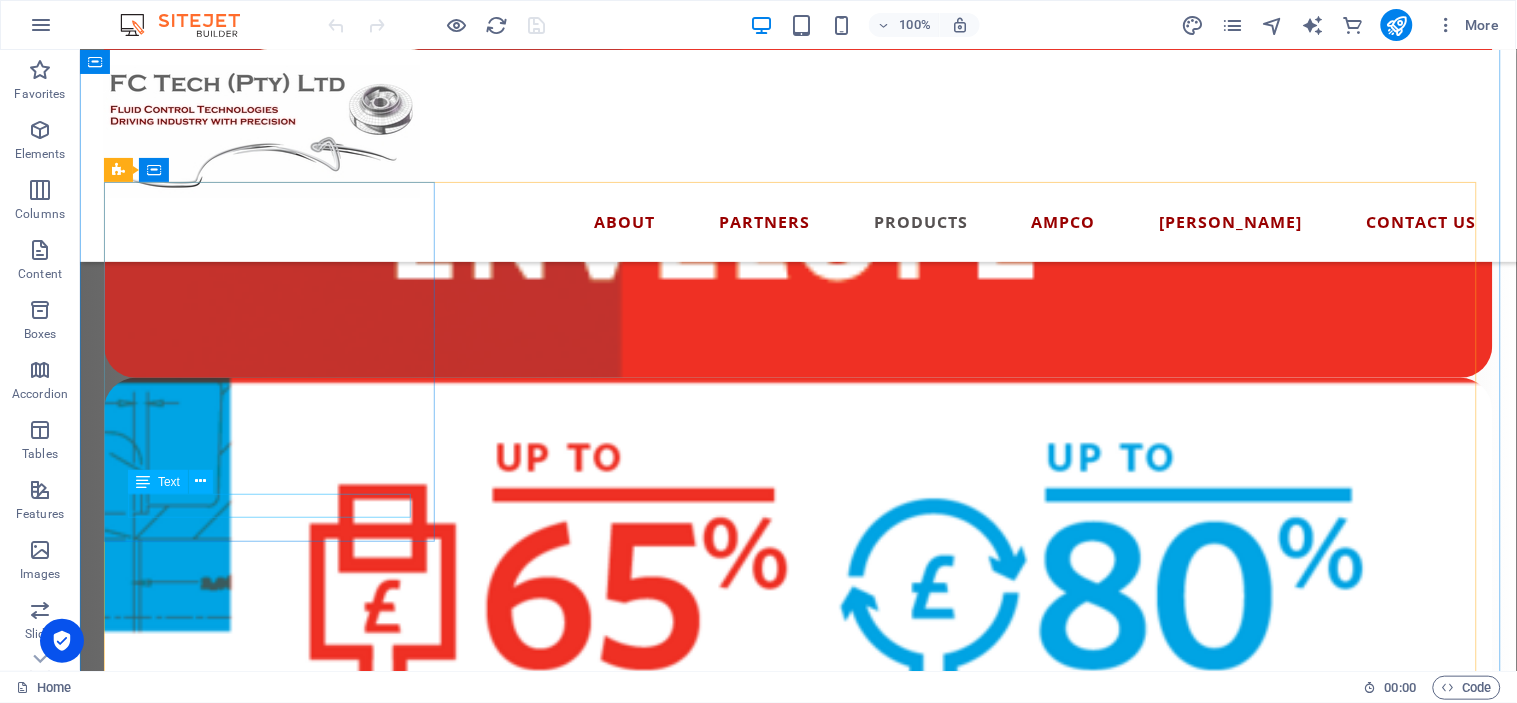click on "ZP3 Series" at bounding box center (270, 3145) 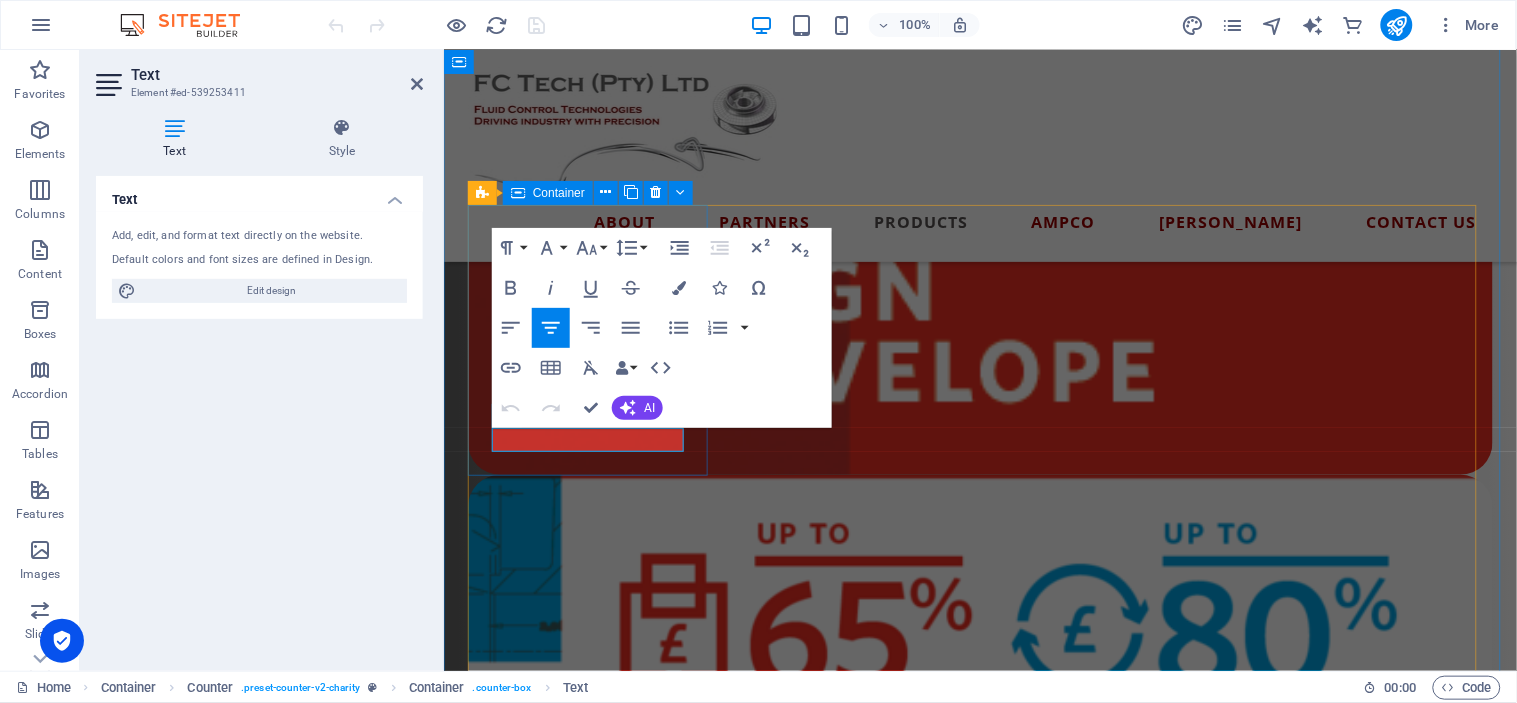 scroll, scrollTop: 3774, scrollLeft: 0, axis: vertical 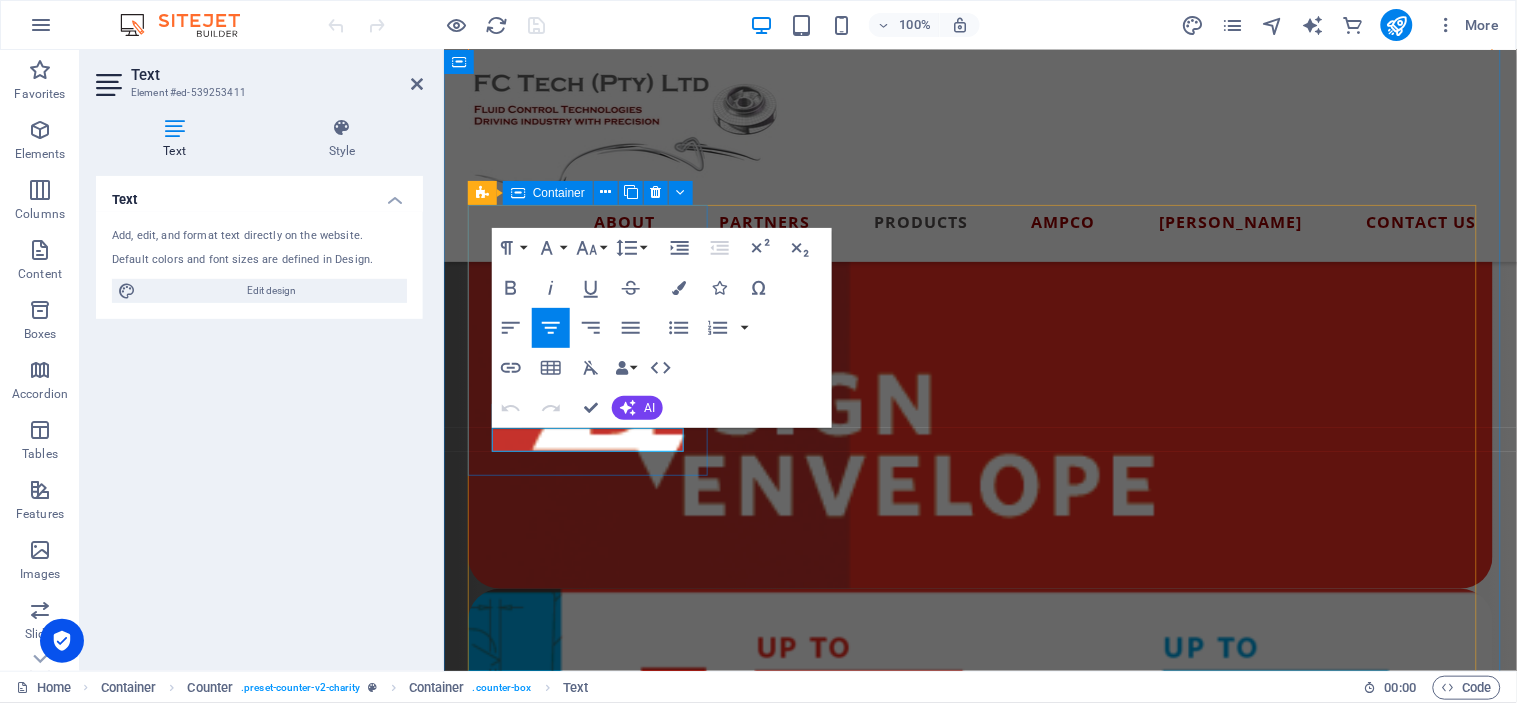 drag, startPoint x: 635, startPoint y: 433, endPoint x: 432, endPoint y: 437, distance: 203.0394 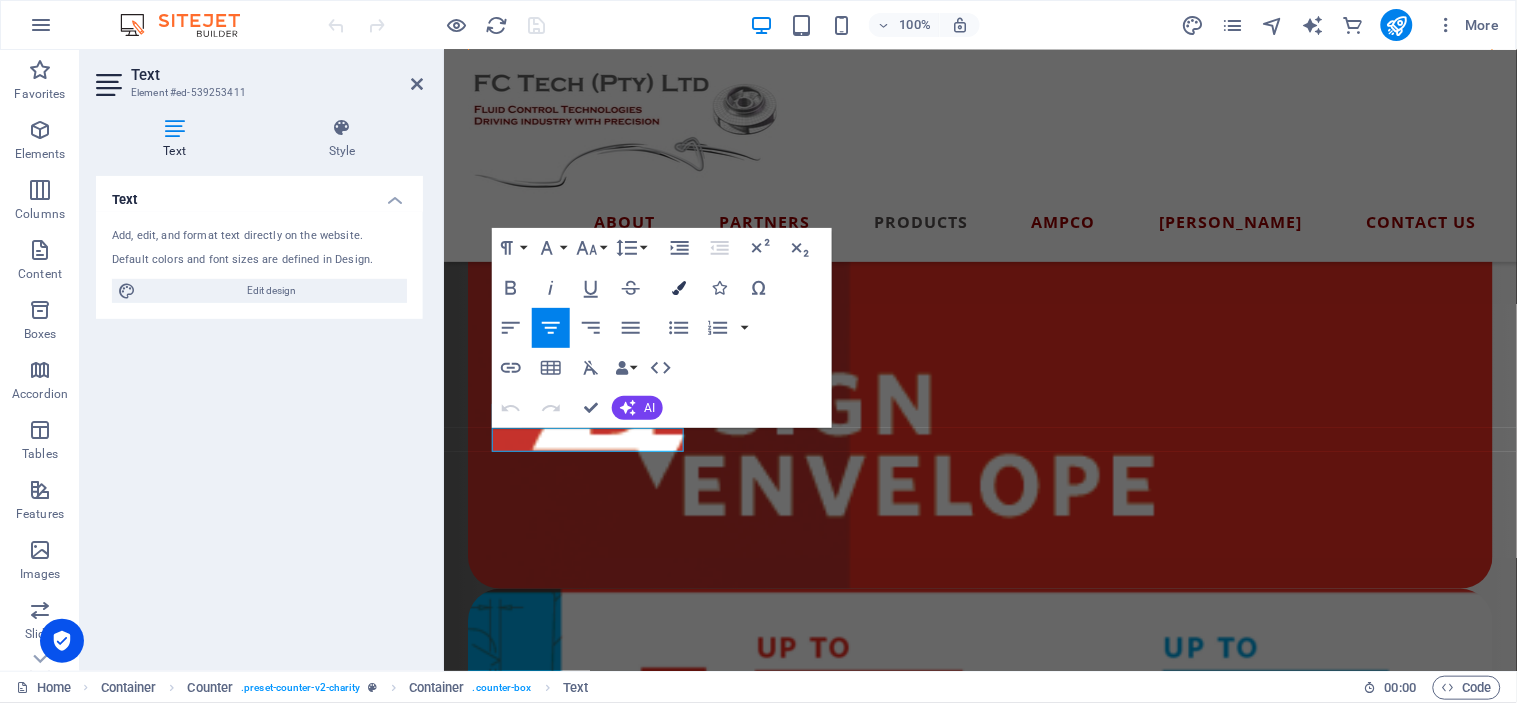 click at bounding box center [679, 288] 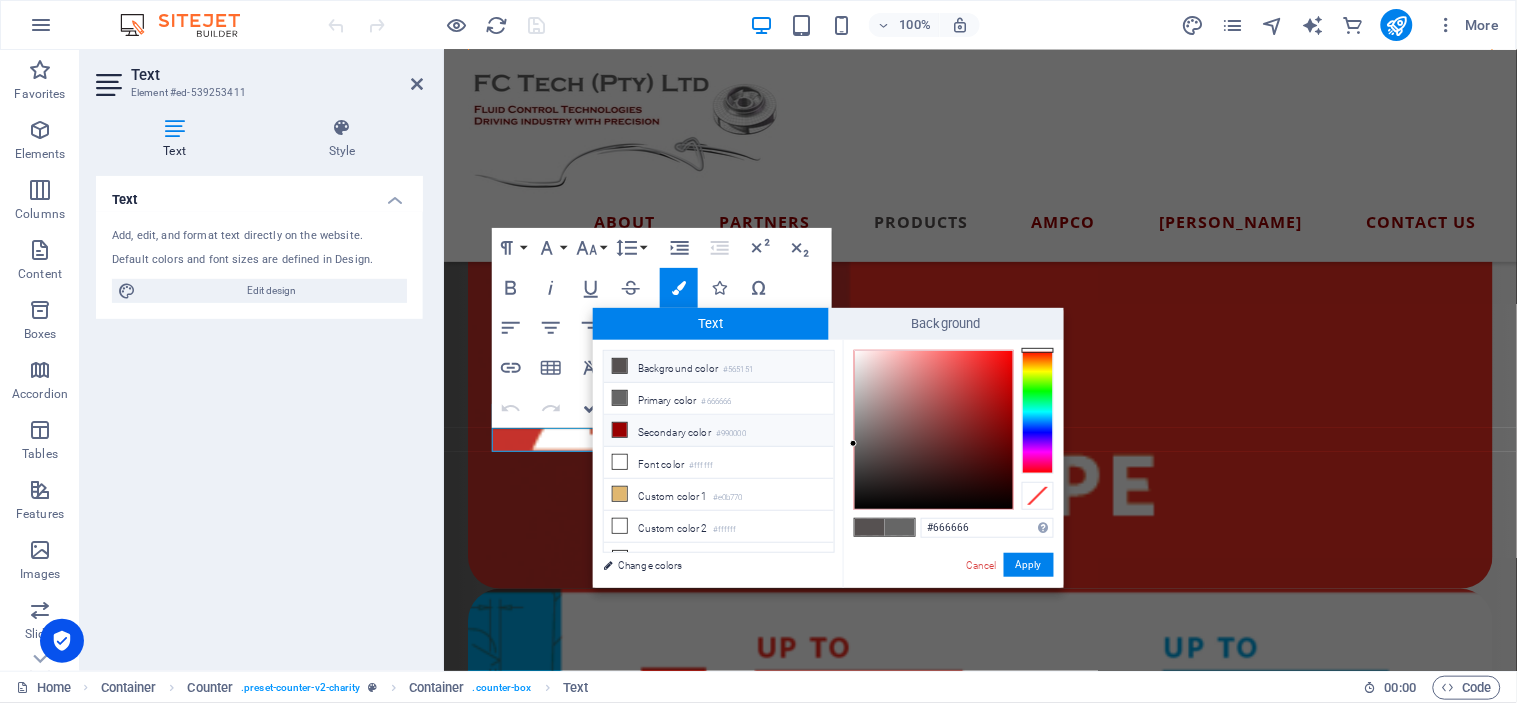 click at bounding box center [620, 430] 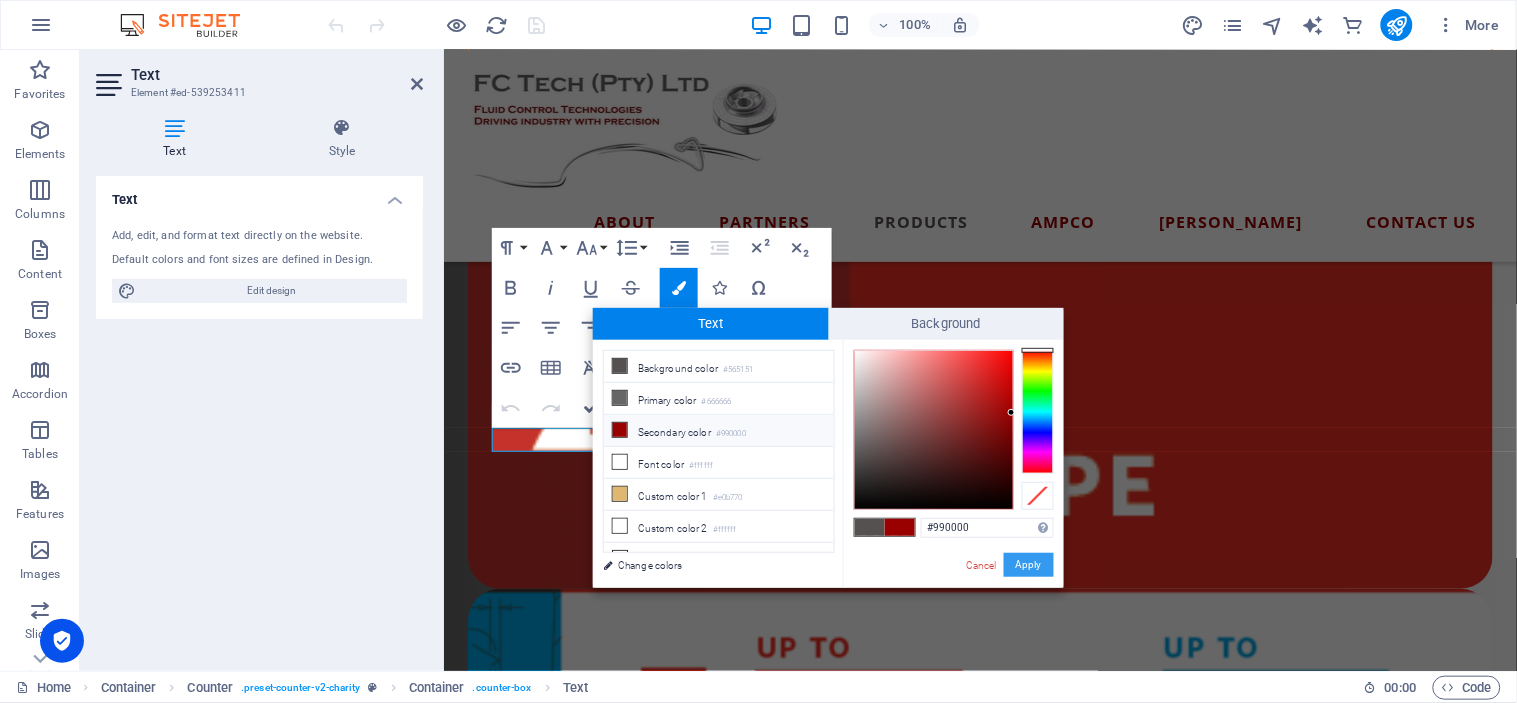 click on "Apply" at bounding box center [1029, 565] 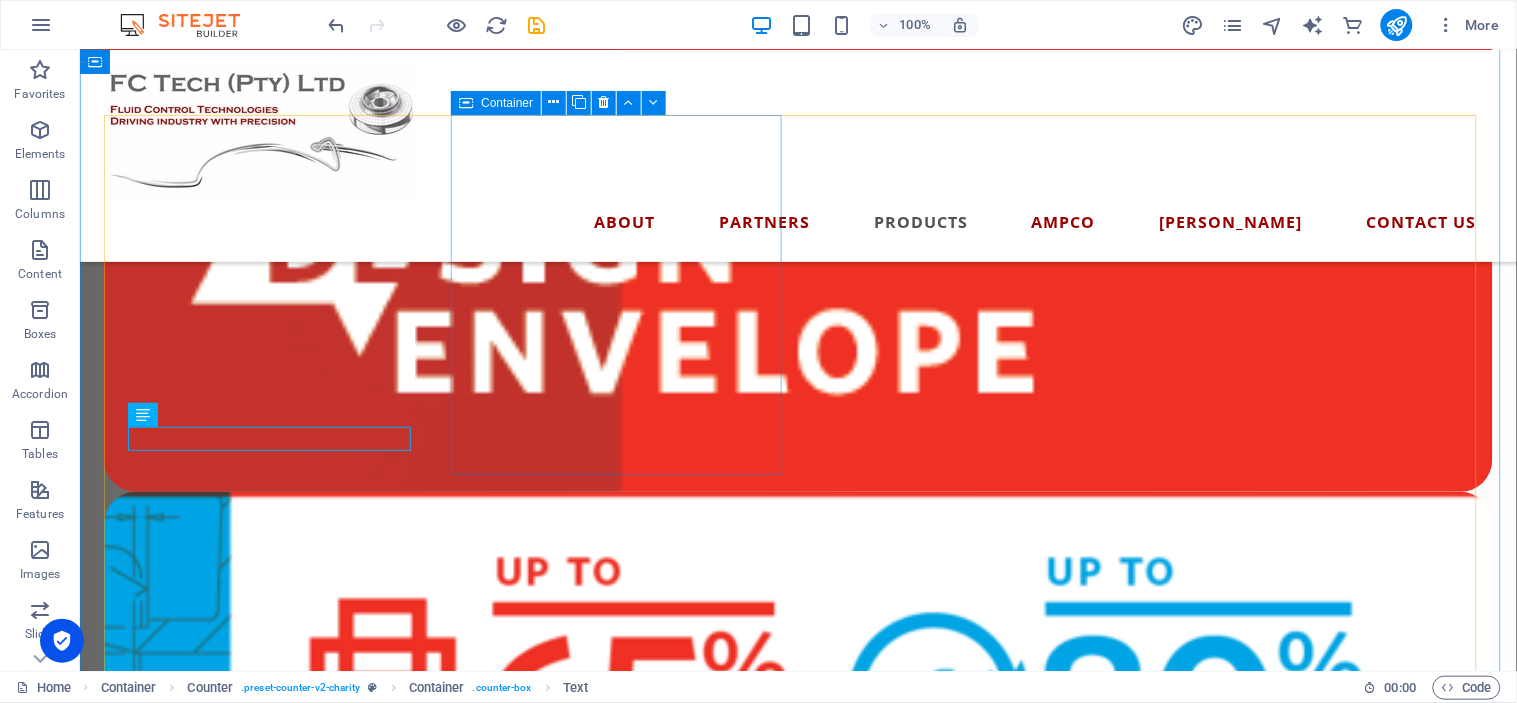 scroll, scrollTop: 3955, scrollLeft: 0, axis: vertical 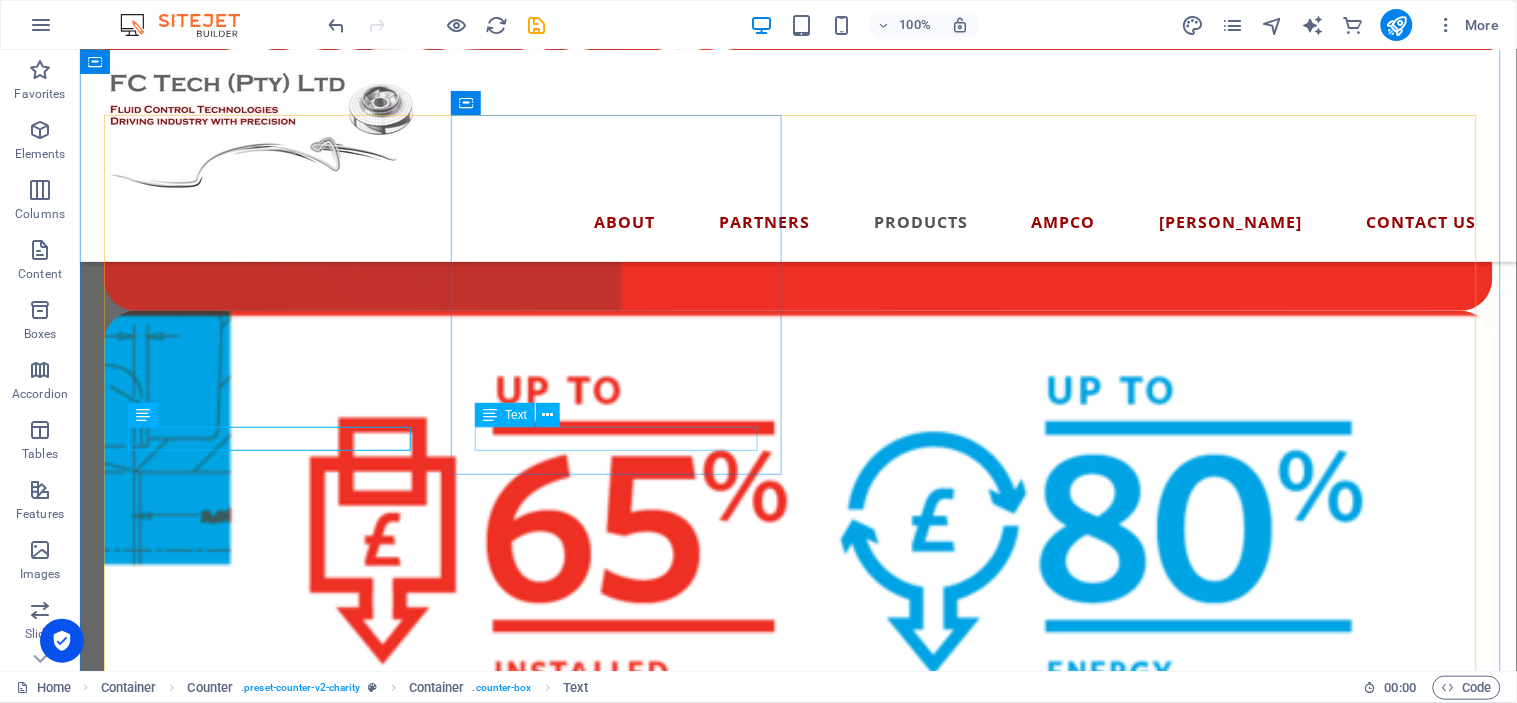 click on "ZP1+ Series" at bounding box center [270, 3450] 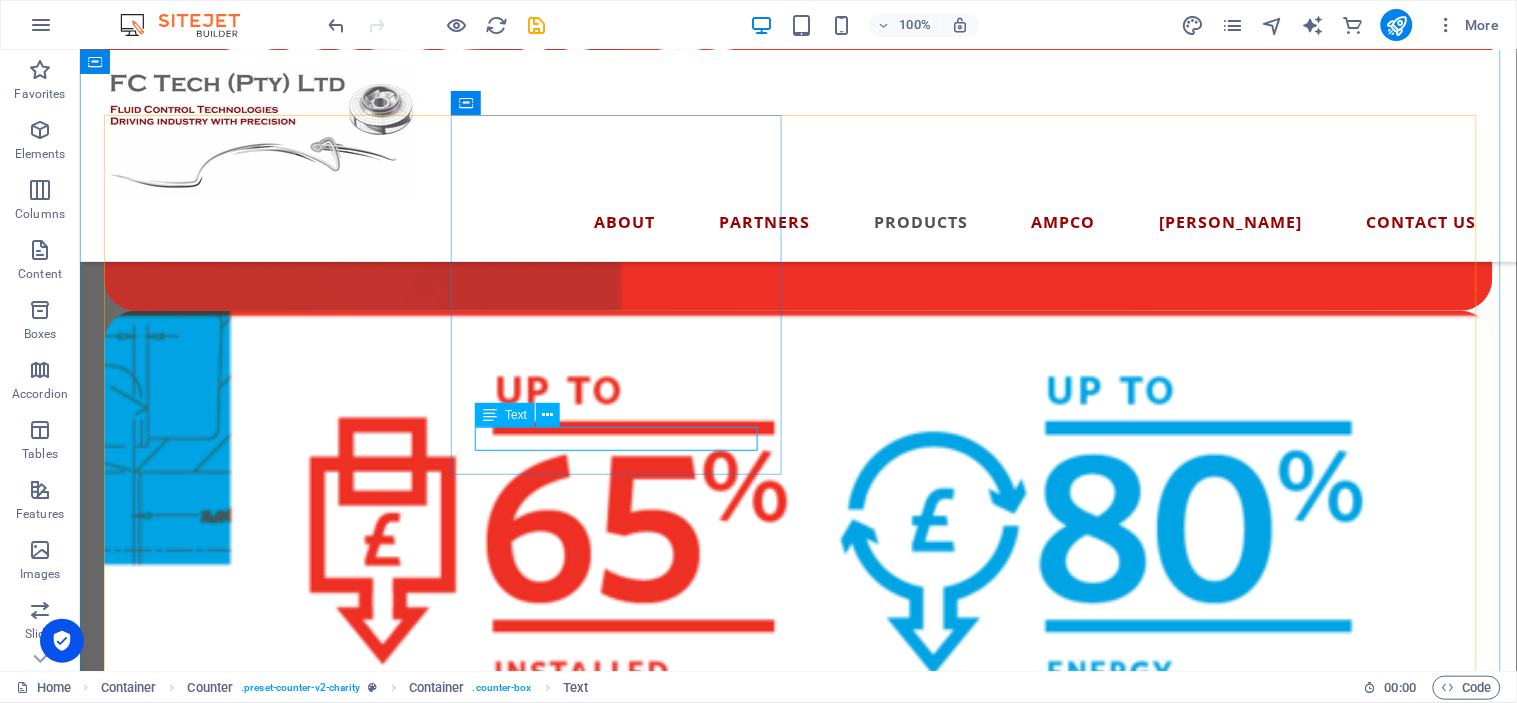 click on "ZP1+ Series" at bounding box center [270, 3450] 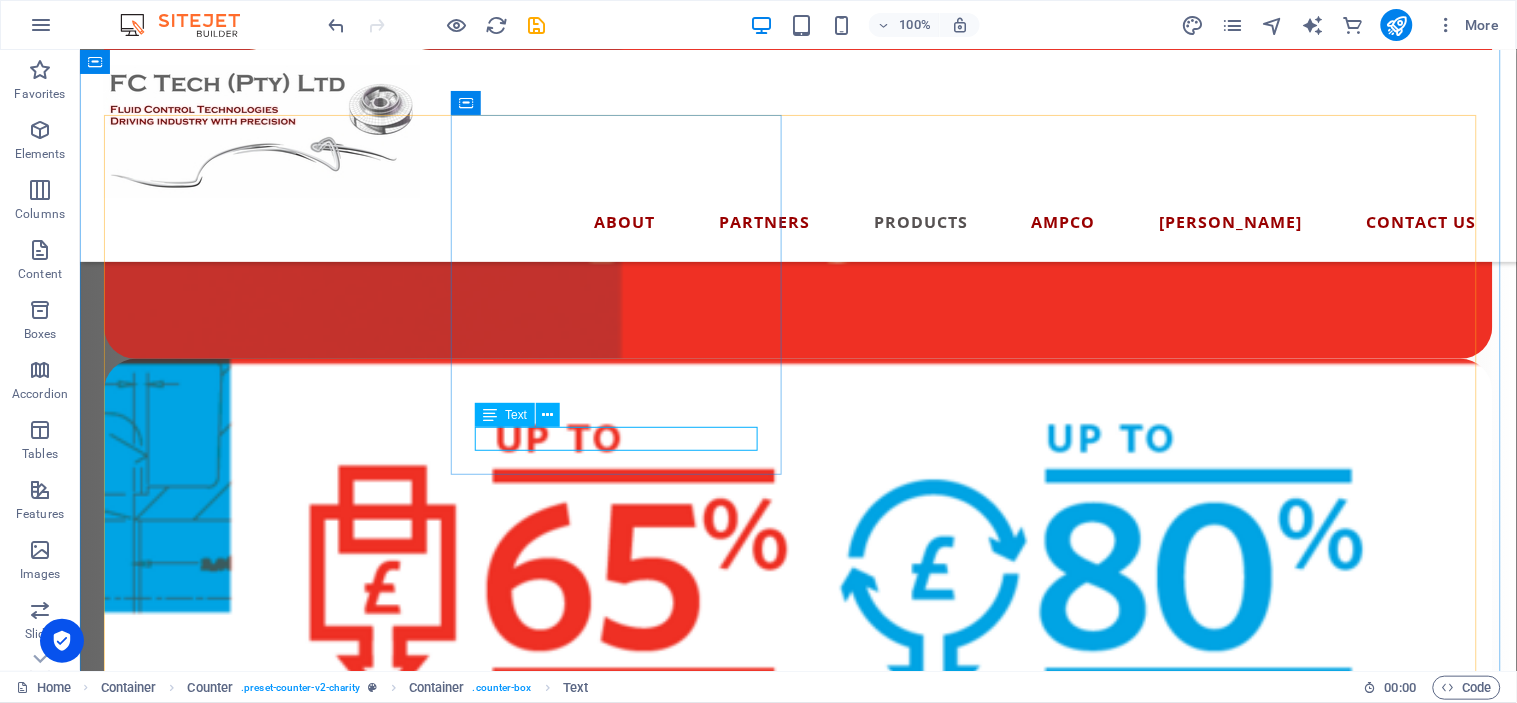 scroll, scrollTop: 3840, scrollLeft: 0, axis: vertical 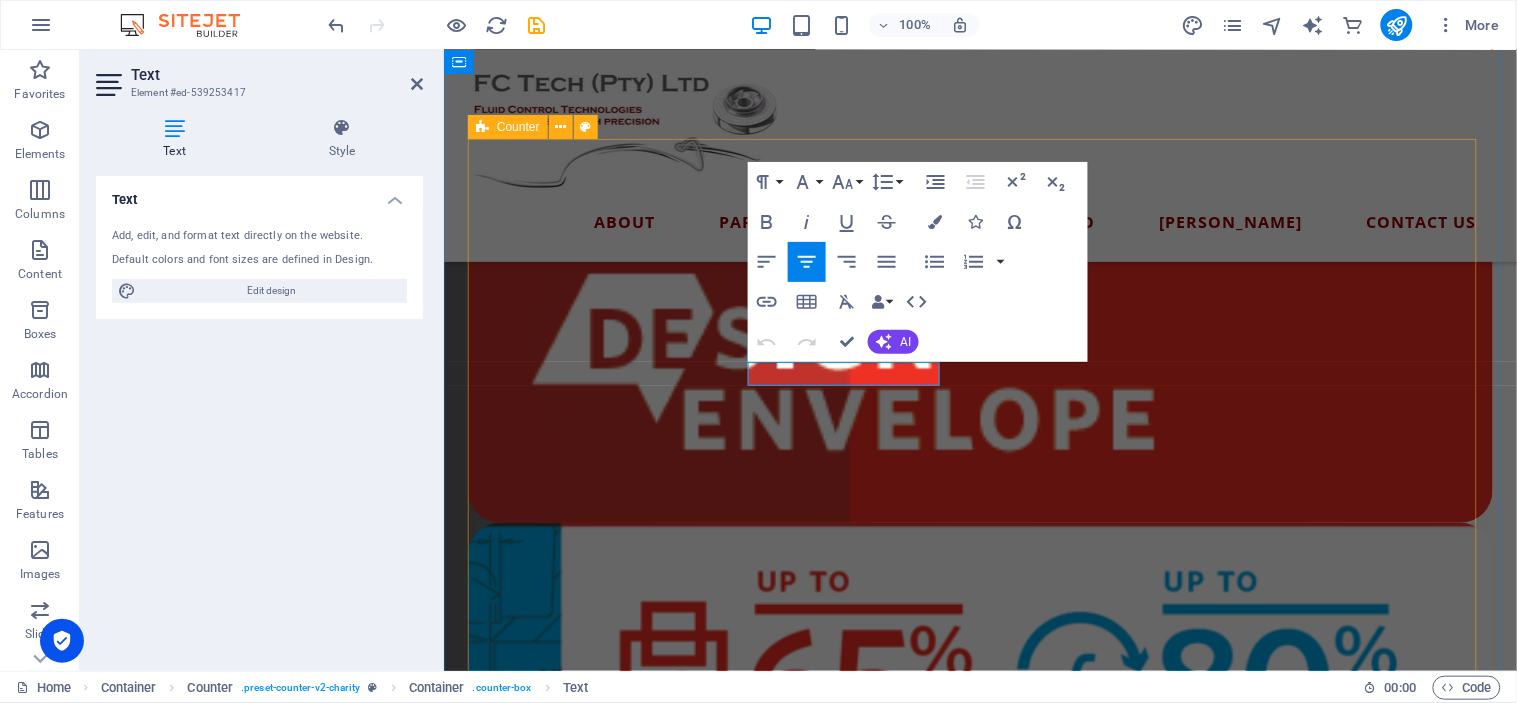 drag, startPoint x: 893, startPoint y: 372, endPoint x: 705, endPoint y: 374, distance: 188.01064 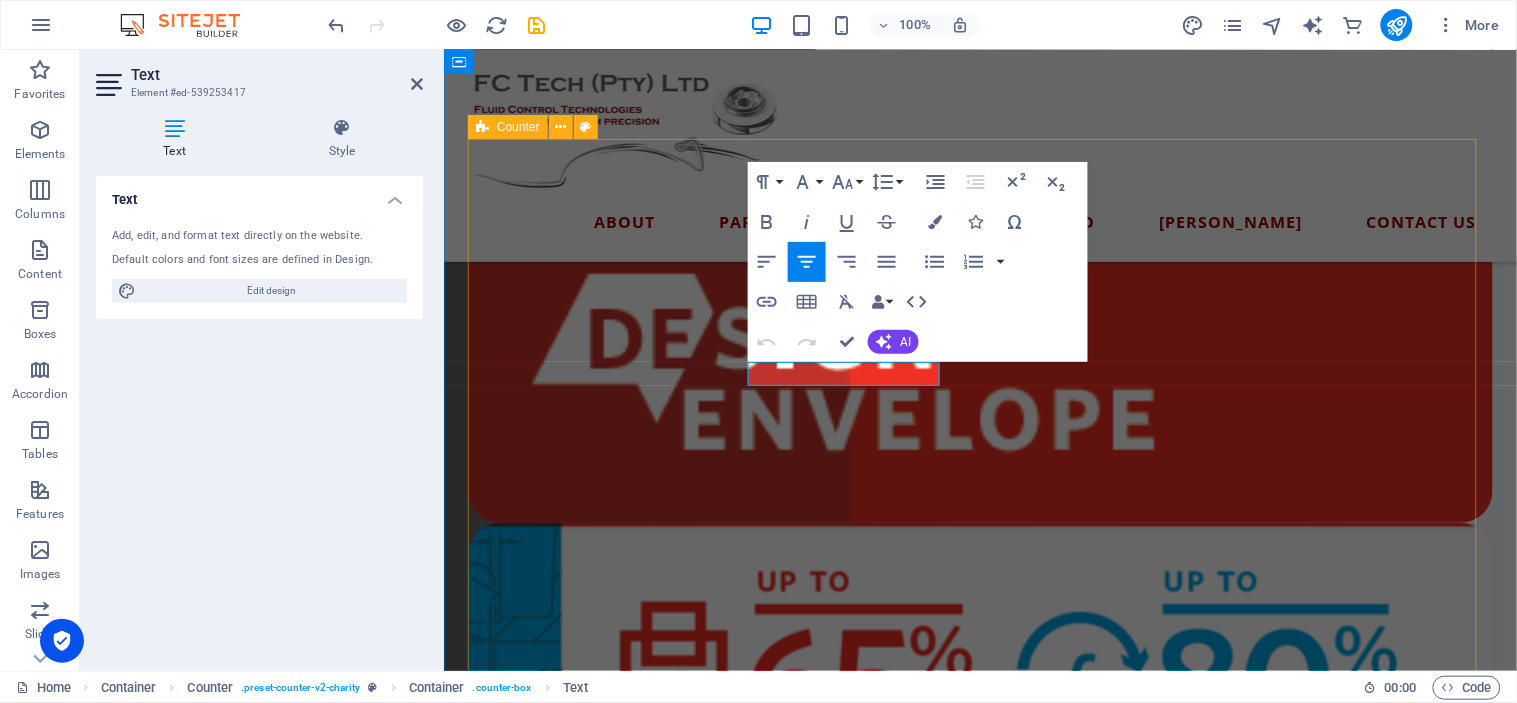 click on "ZP3 Series ZP1+ Series ZP1 Series ZP2 Series [PERSON_NAME] Fluid Technology Ltd A global force in the HVAC space, [PERSON_NAME] stands out for its smart, energy-efficient Design Envelope solutions. With eight manufacturing facilities across four continents, [PERSON_NAME] Fluid Technology is widely recognised as a trusted leader in the design and production of high-performance, intelligent fluid-flow equipment Design Envelope CA Series Fire Boosters" at bounding box center (979, 4349) 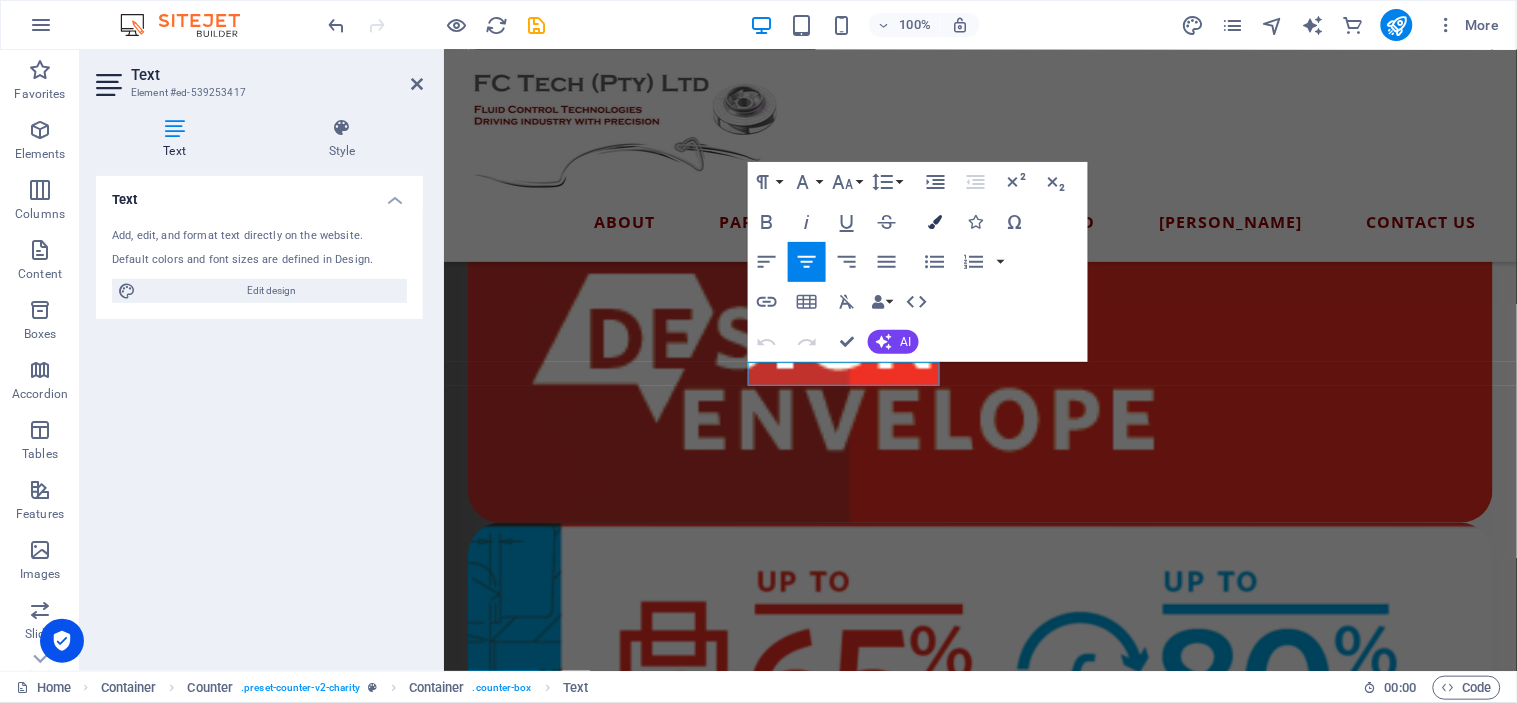 click at bounding box center [935, 222] 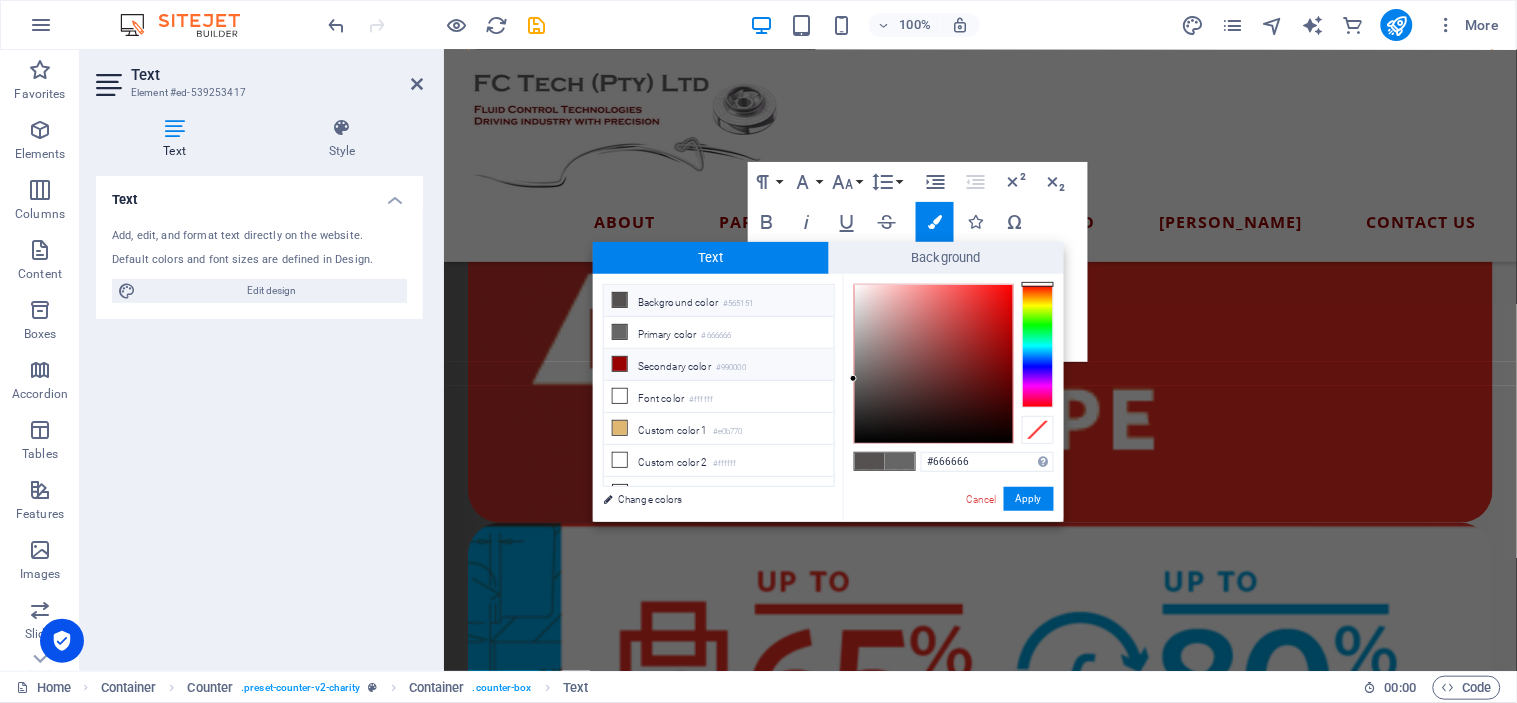 click at bounding box center (620, 364) 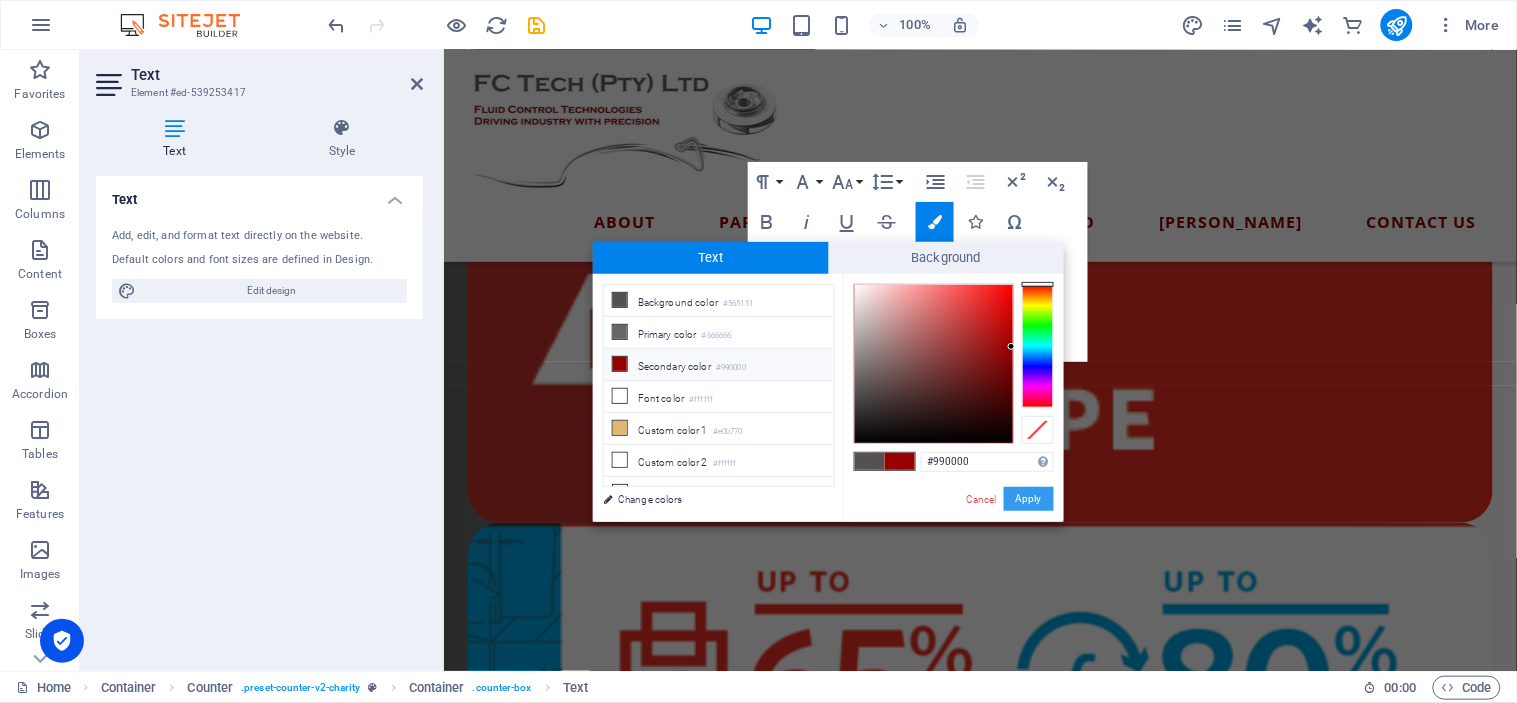 click on "Apply" at bounding box center [1029, 499] 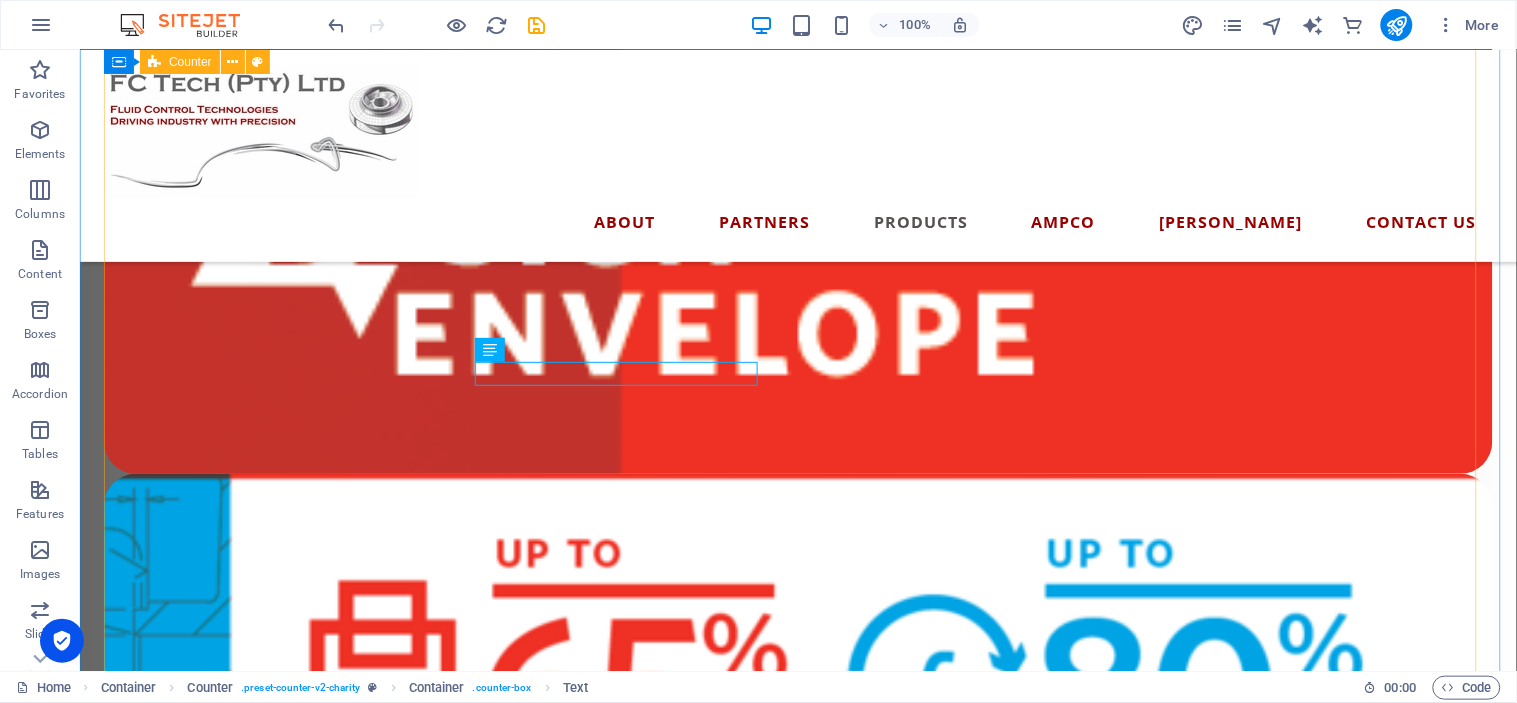 scroll, scrollTop: 4021, scrollLeft: 0, axis: vertical 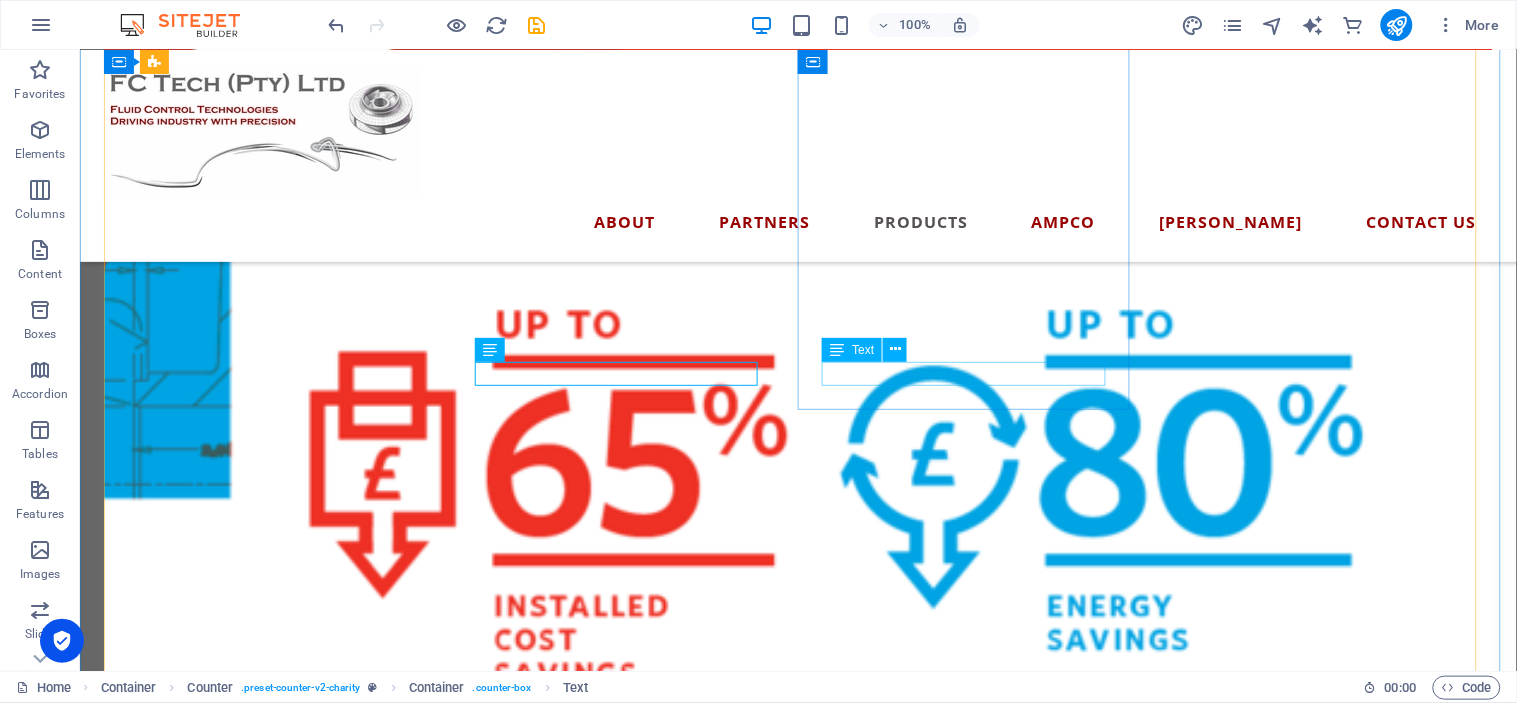 click on "ZP1 Series" at bounding box center (270, 3756) 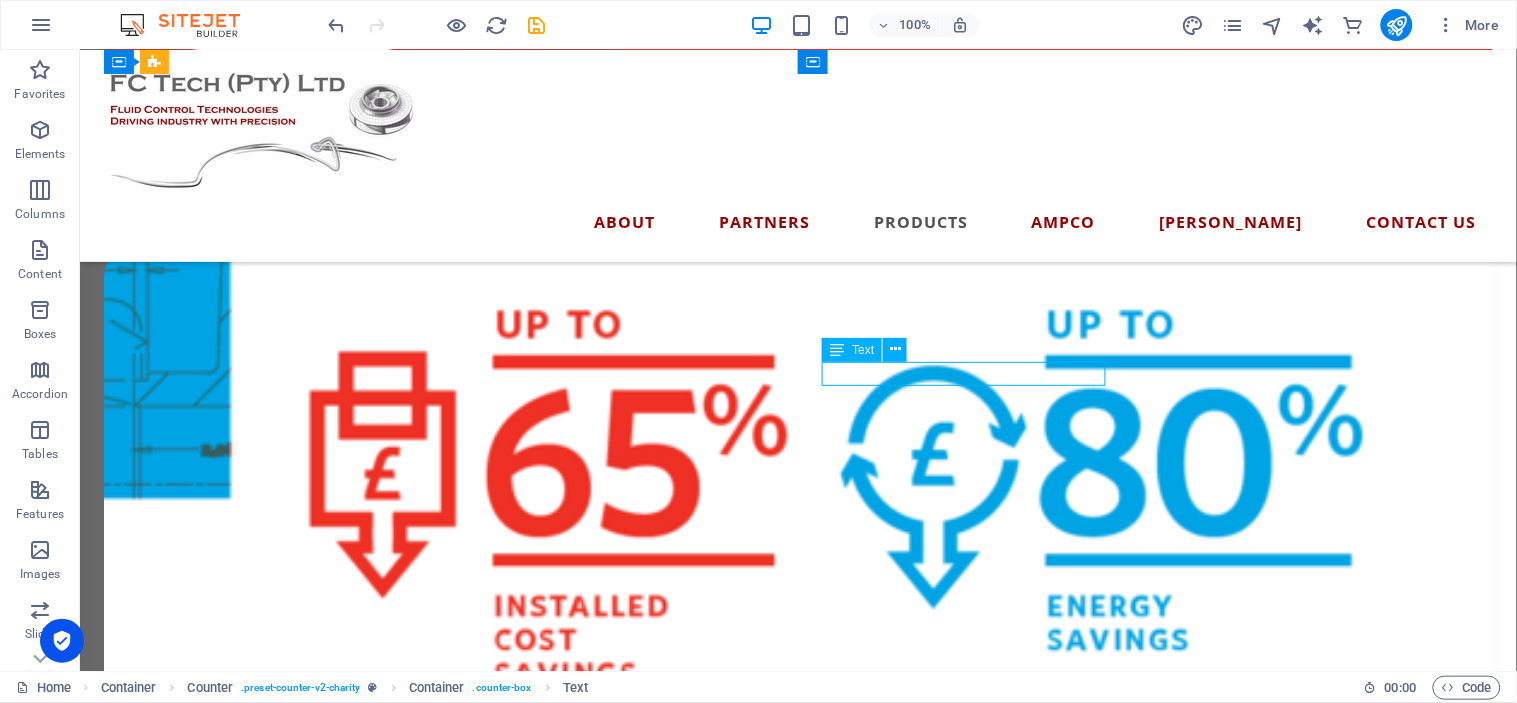 click on "ZP1 Series" at bounding box center [270, 3756] 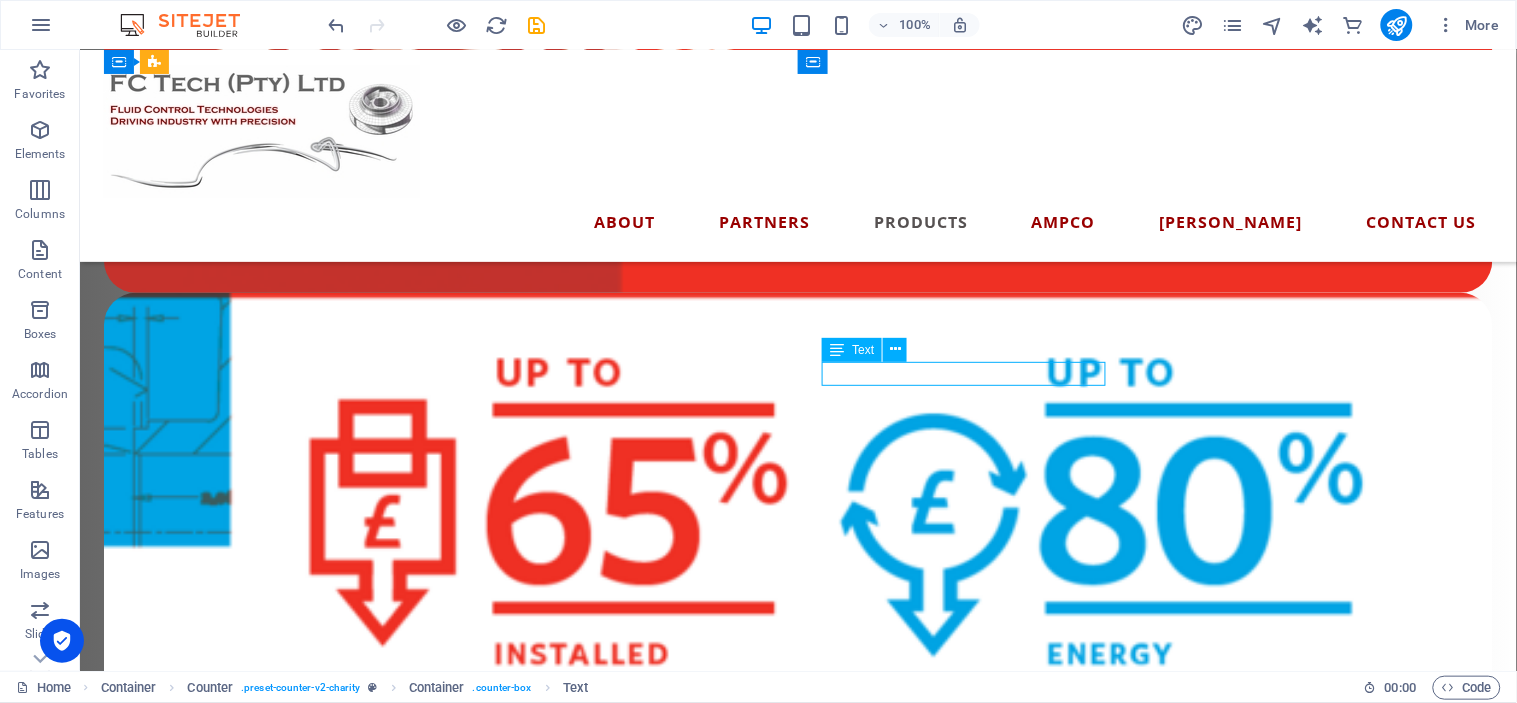 scroll, scrollTop: 3930, scrollLeft: 0, axis: vertical 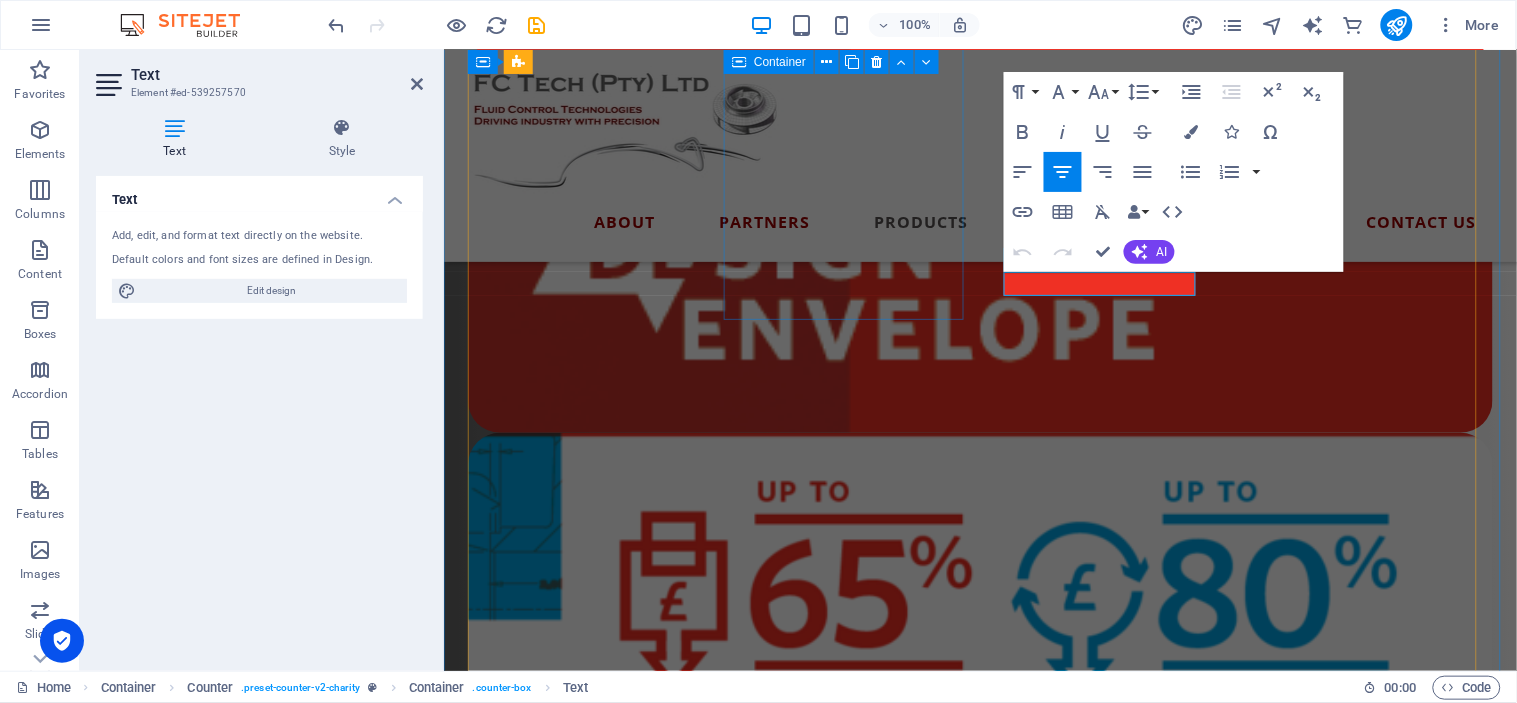 drag, startPoint x: 1145, startPoint y: 283, endPoint x: 899, endPoint y: 309, distance: 247.37016 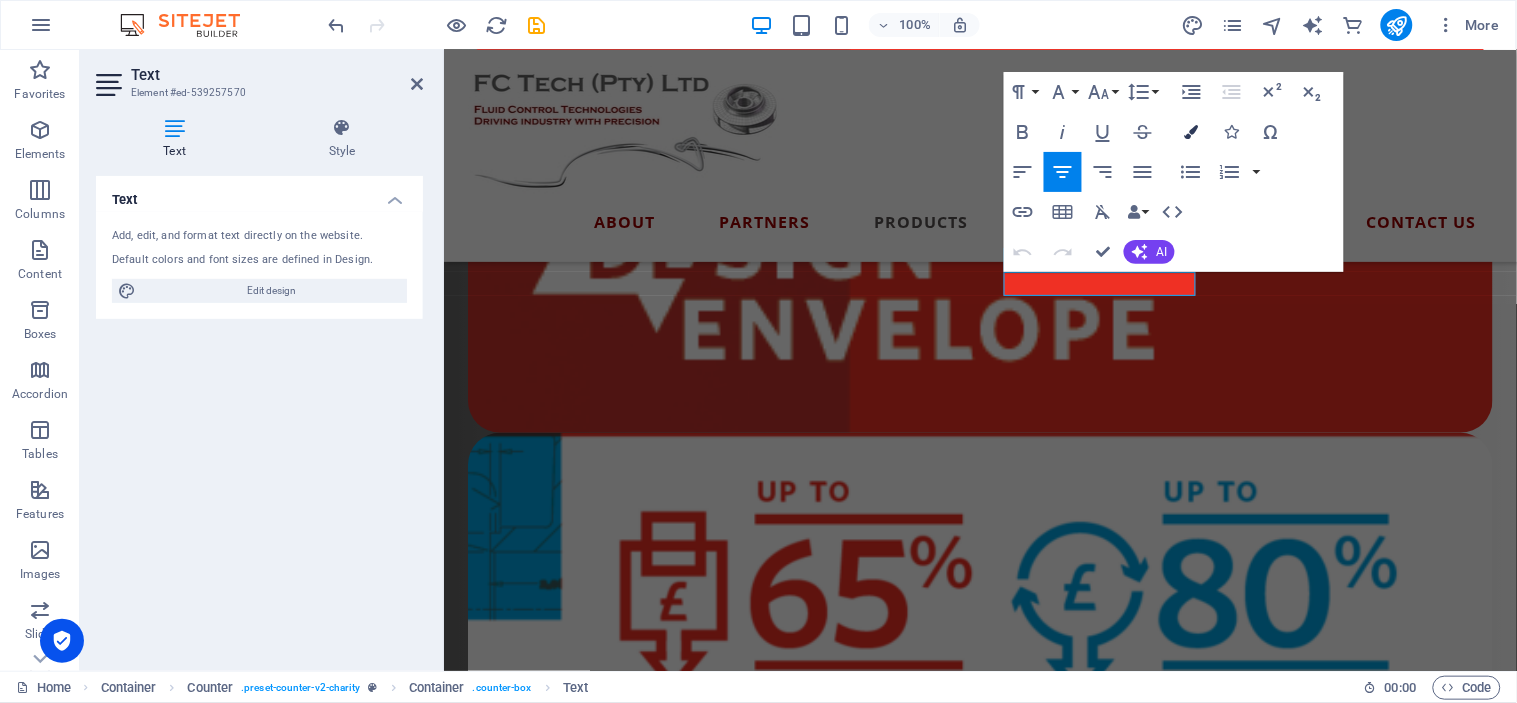 click at bounding box center [1191, 132] 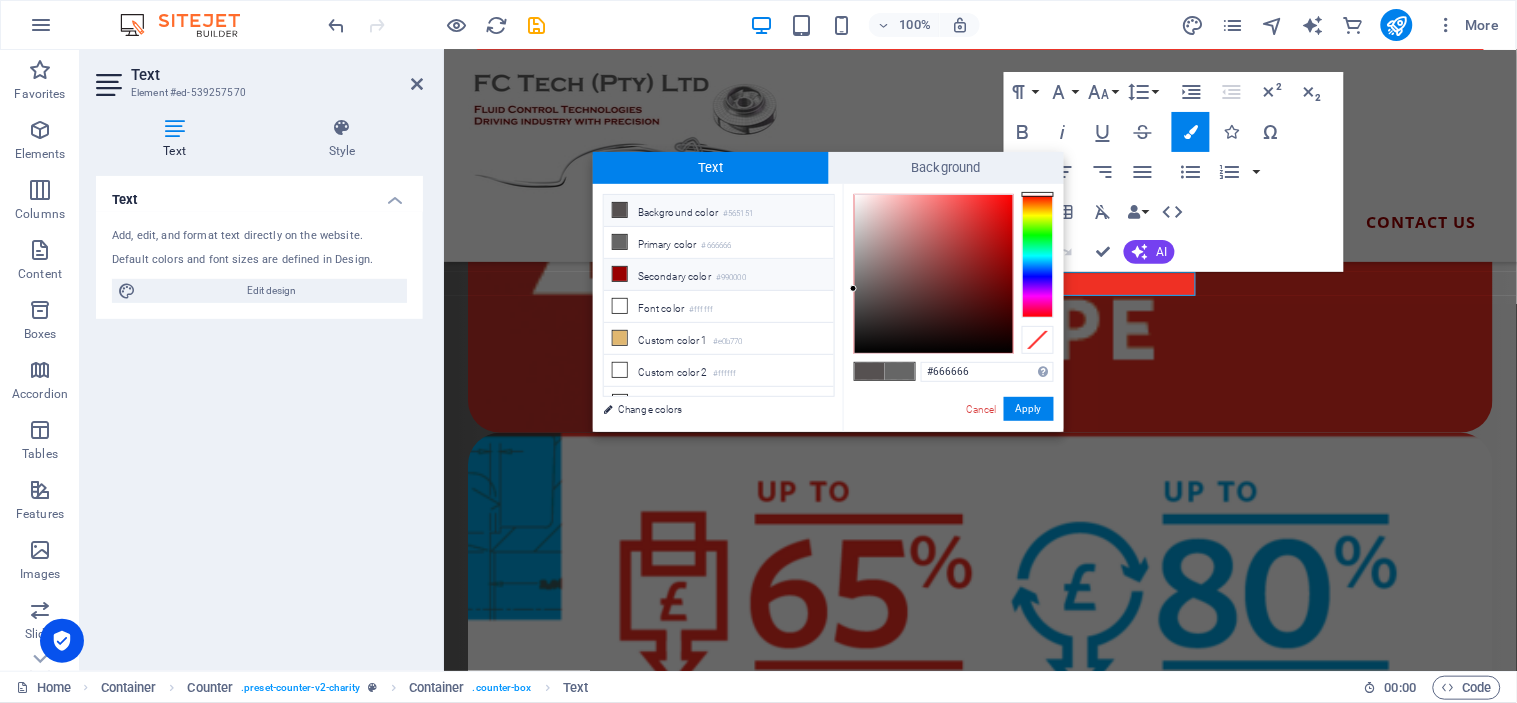 click at bounding box center (620, 274) 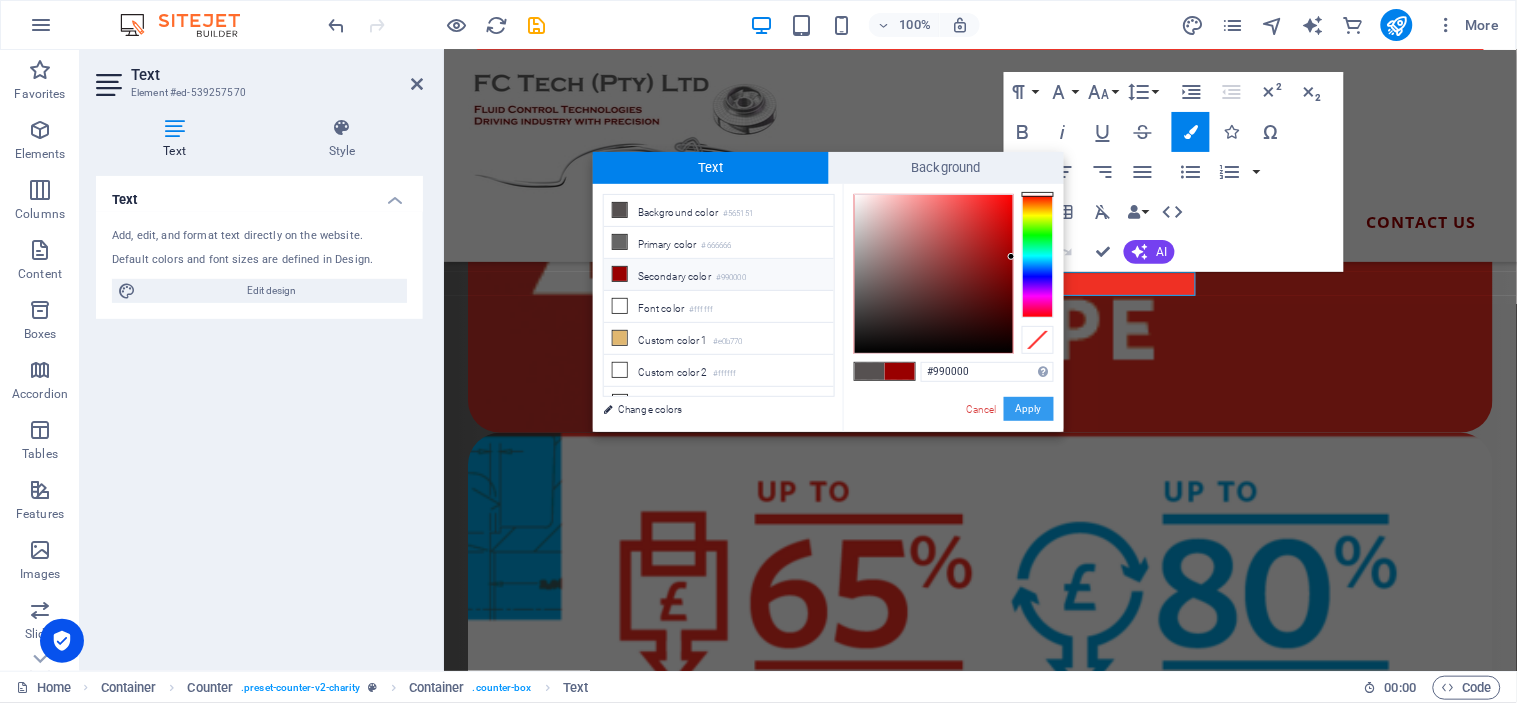 drag, startPoint x: 1033, startPoint y: 410, endPoint x: 578, endPoint y: 370, distance: 456.75485 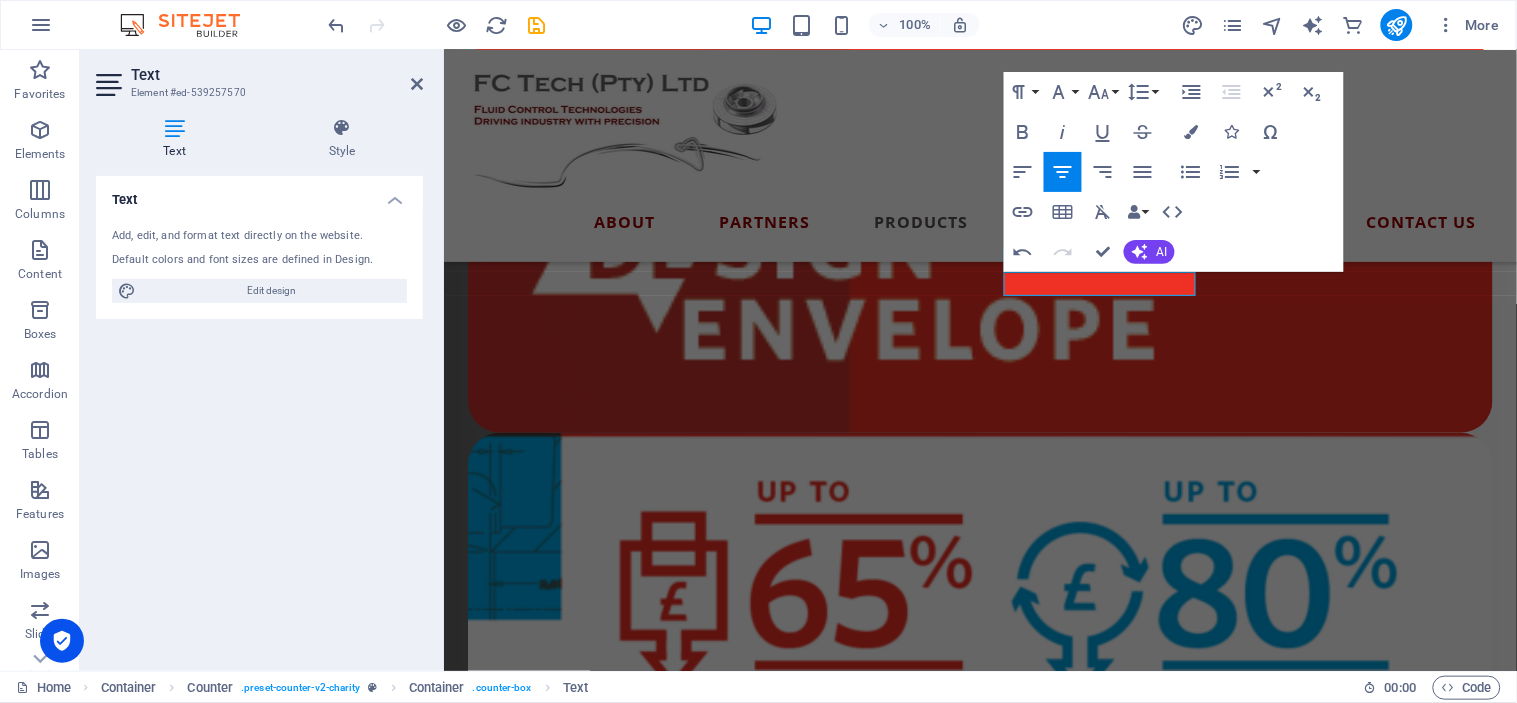 scroll, scrollTop: 4111, scrollLeft: 0, axis: vertical 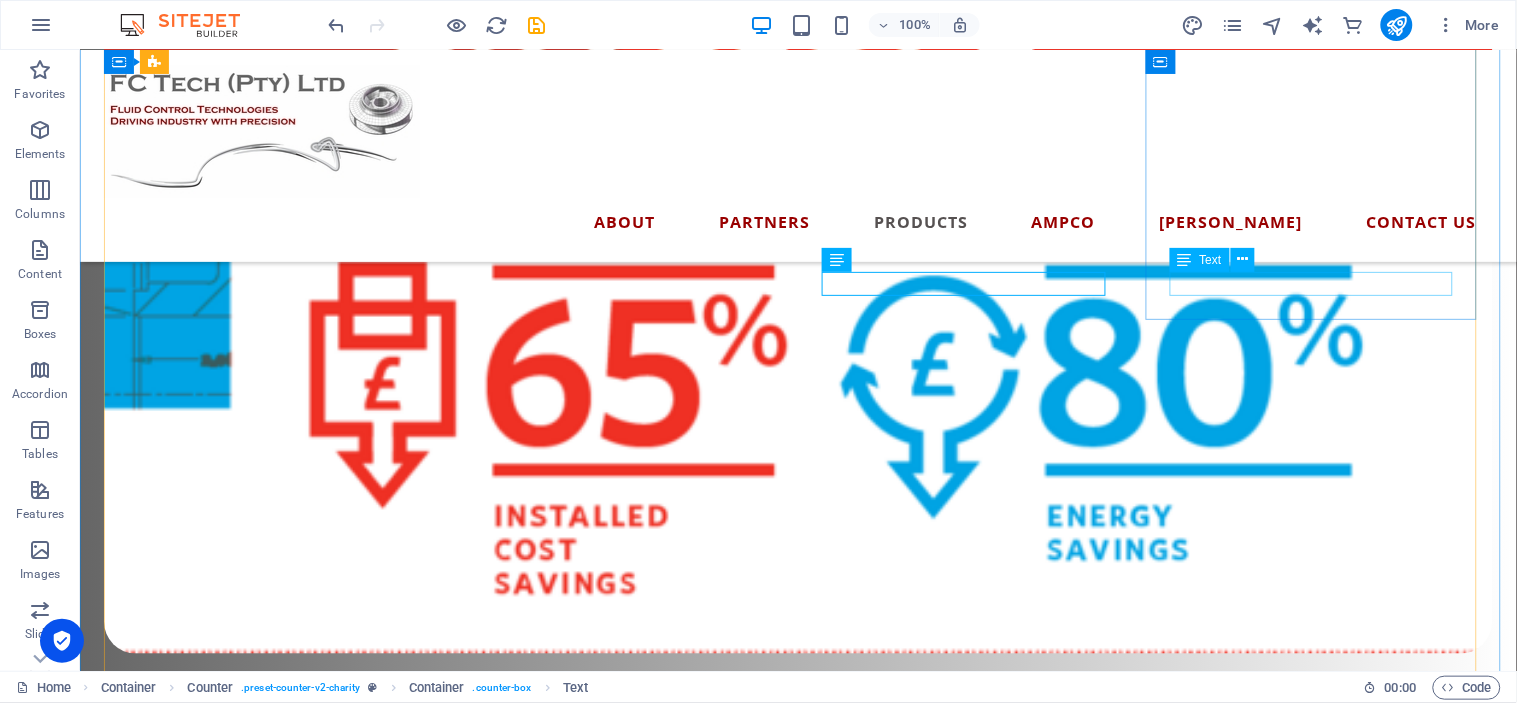 click on "ZP2 Series" at bounding box center (270, 4038) 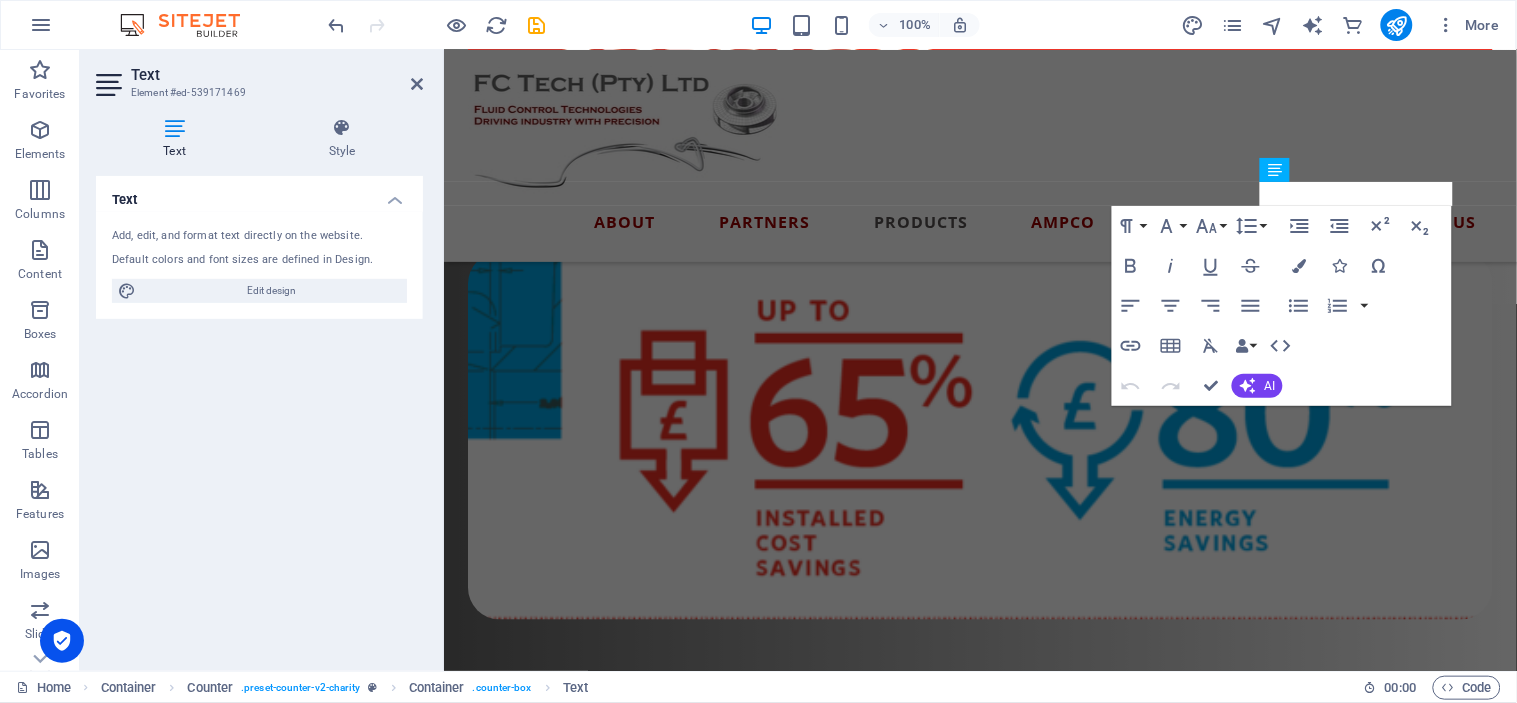 scroll, scrollTop: 4020, scrollLeft: 0, axis: vertical 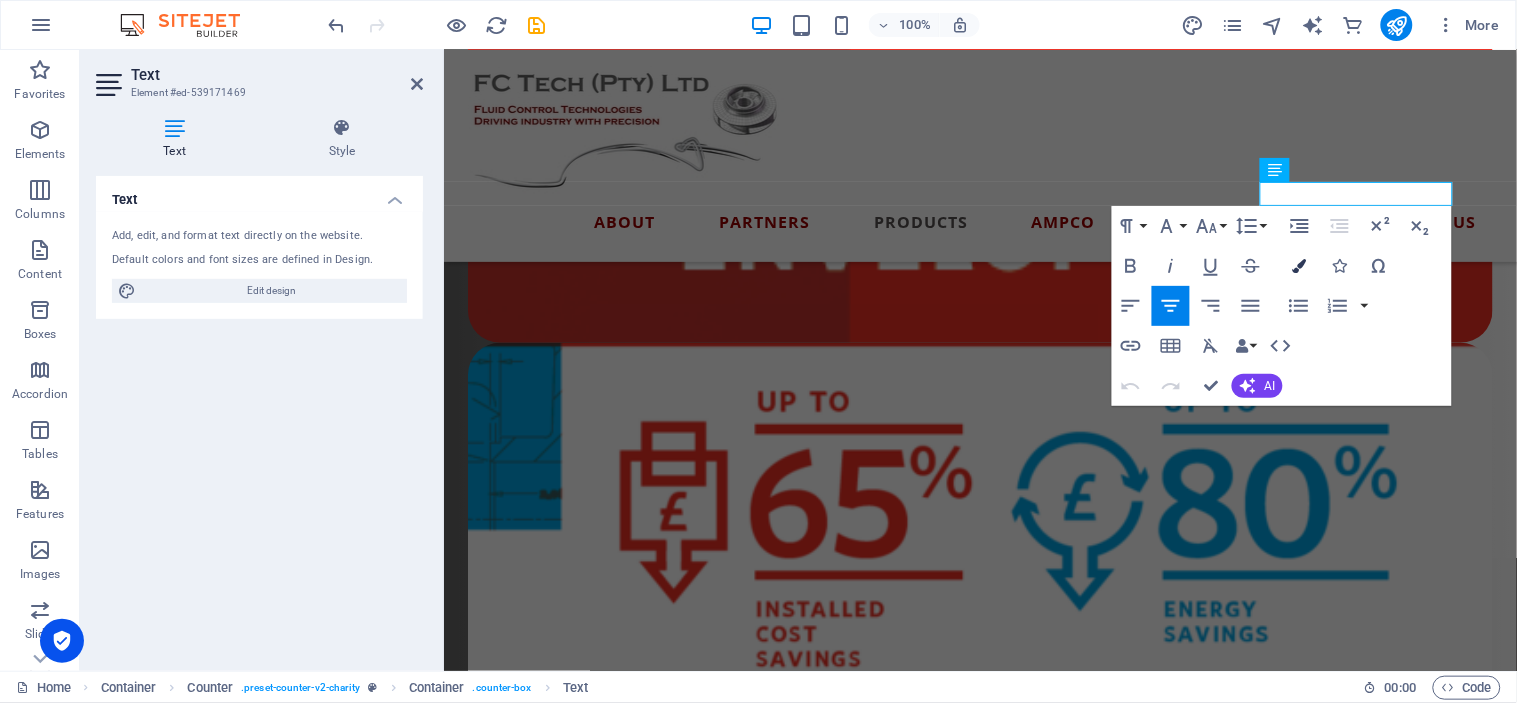 click at bounding box center [1299, 266] 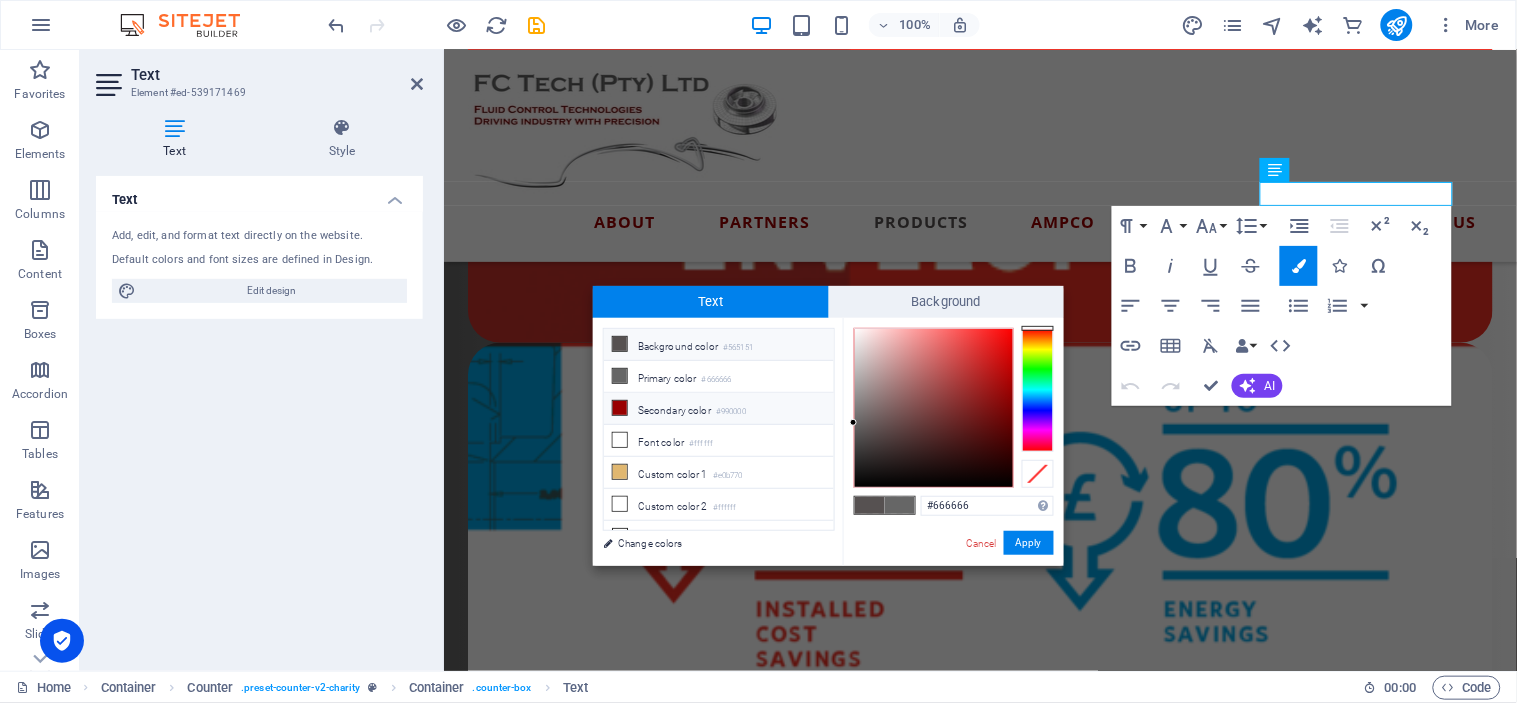 click at bounding box center (620, 408) 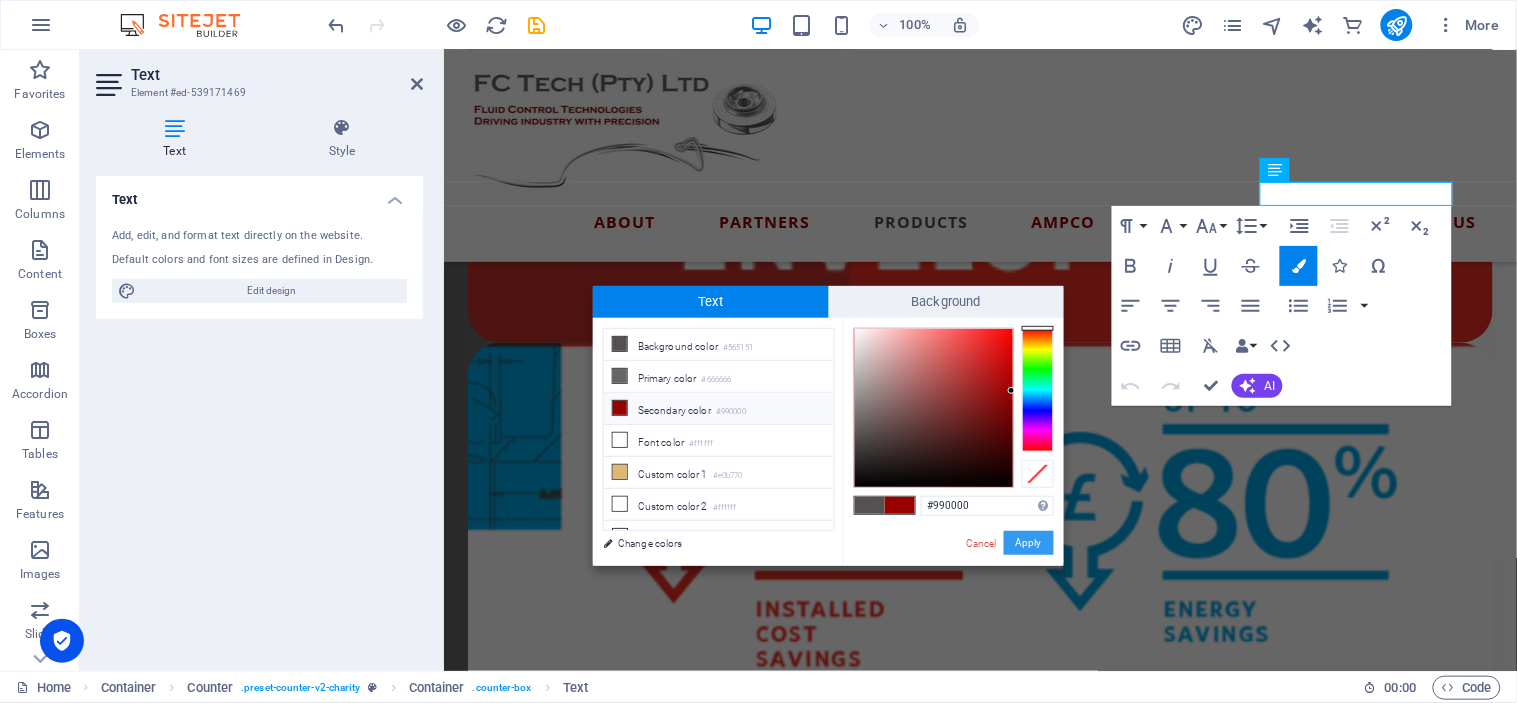 click on "Apply" at bounding box center [1029, 543] 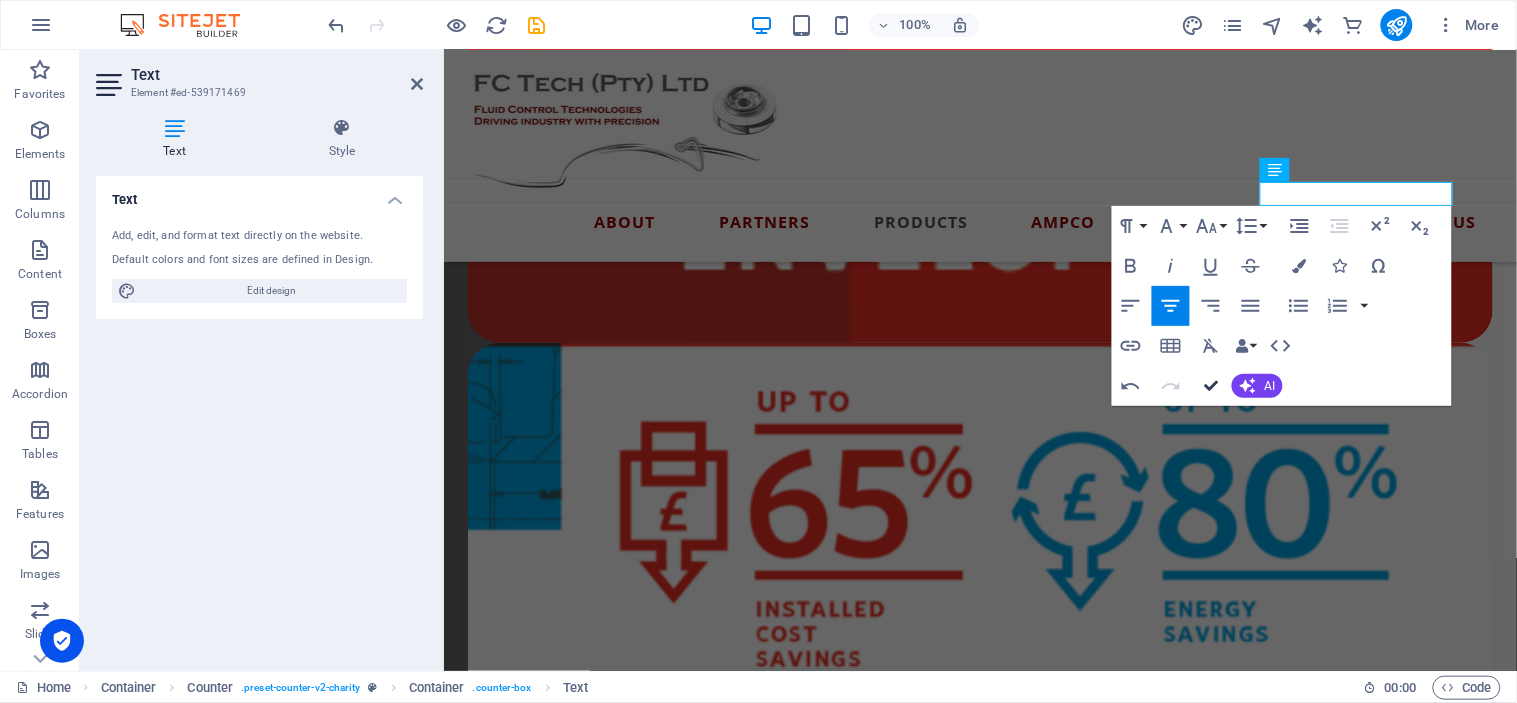 drag, startPoint x: 1205, startPoint y: 386, endPoint x: 1126, endPoint y: 350, distance: 86.815895 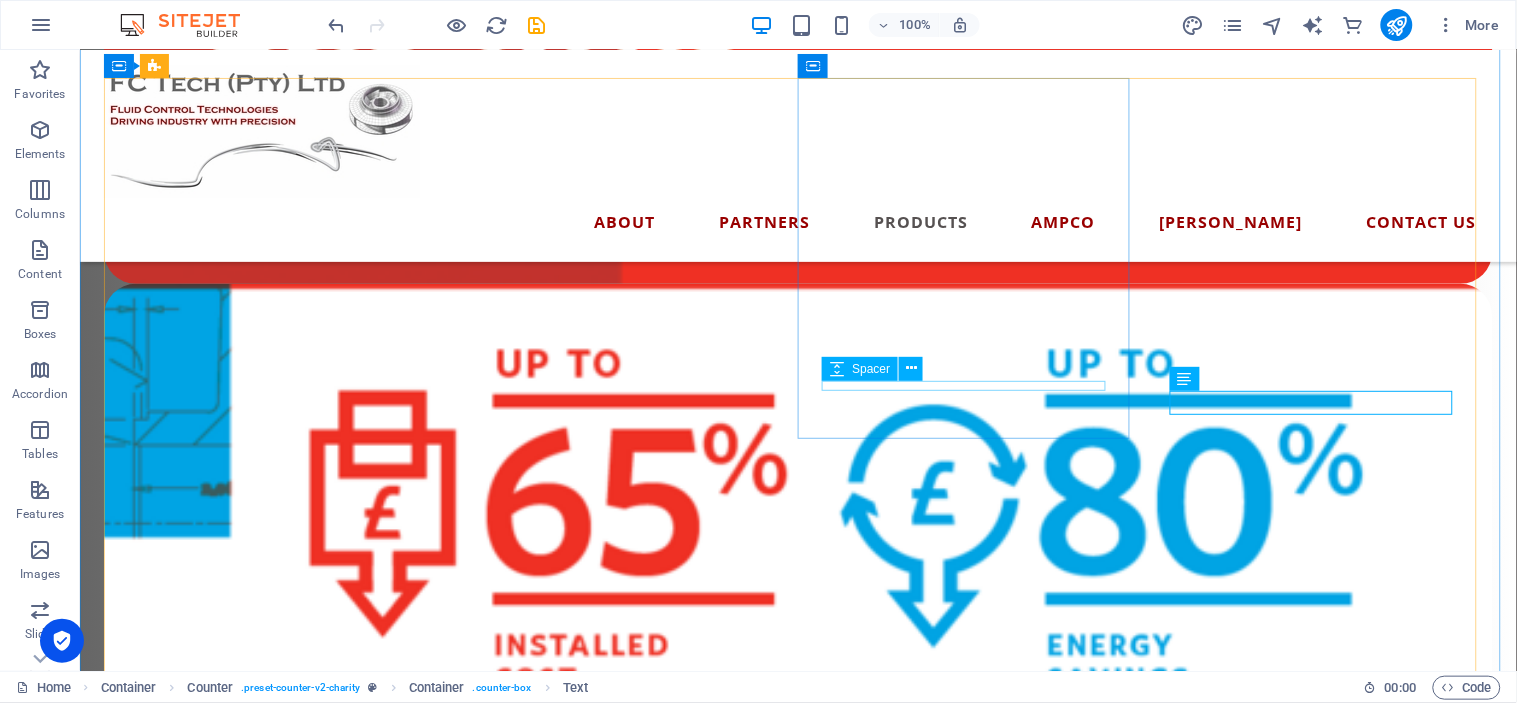 scroll, scrollTop: 3978, scrollLeft: 0, axis: vertical 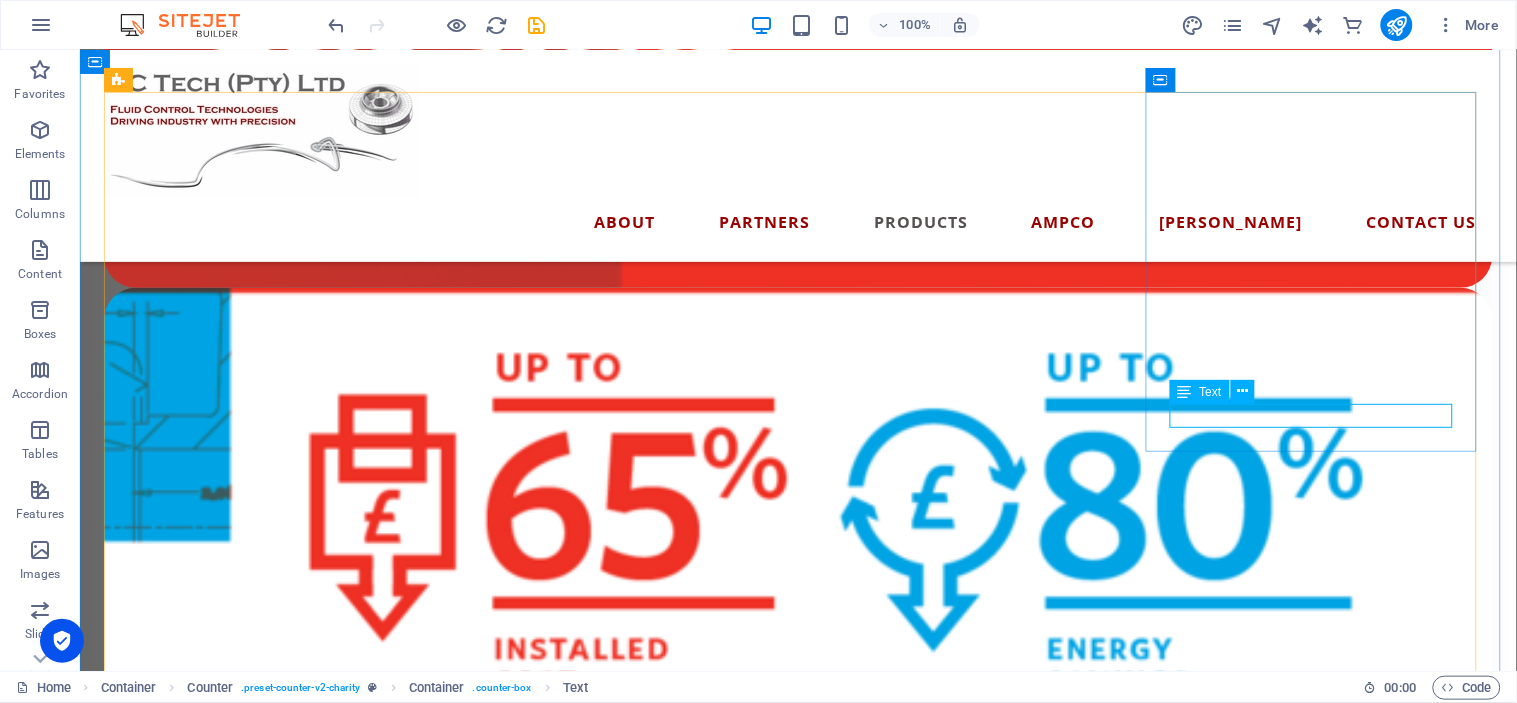 click on "ZP2 Series" at bounding box center [270, 4171] 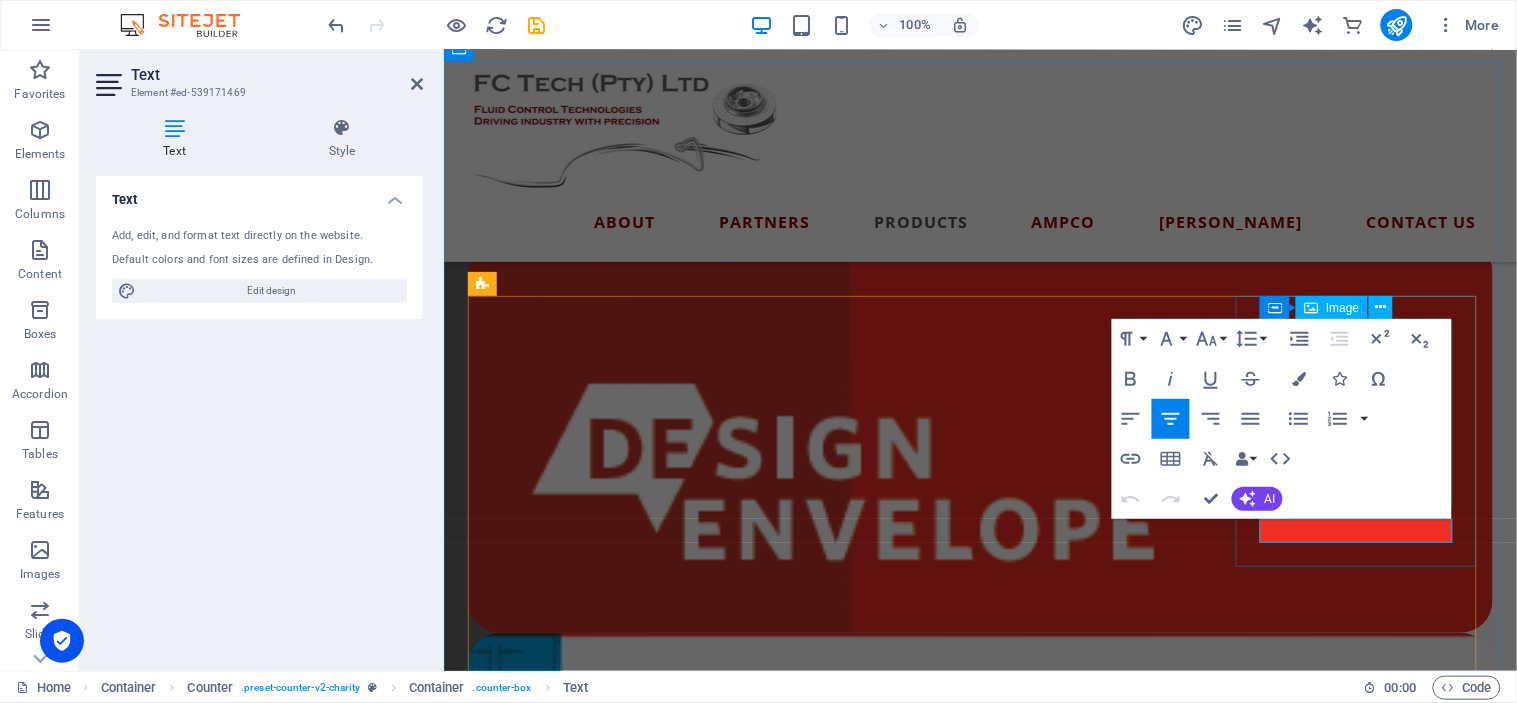 scroll, scrollTop: 3665, scrollLeft: 0, axis: vertical 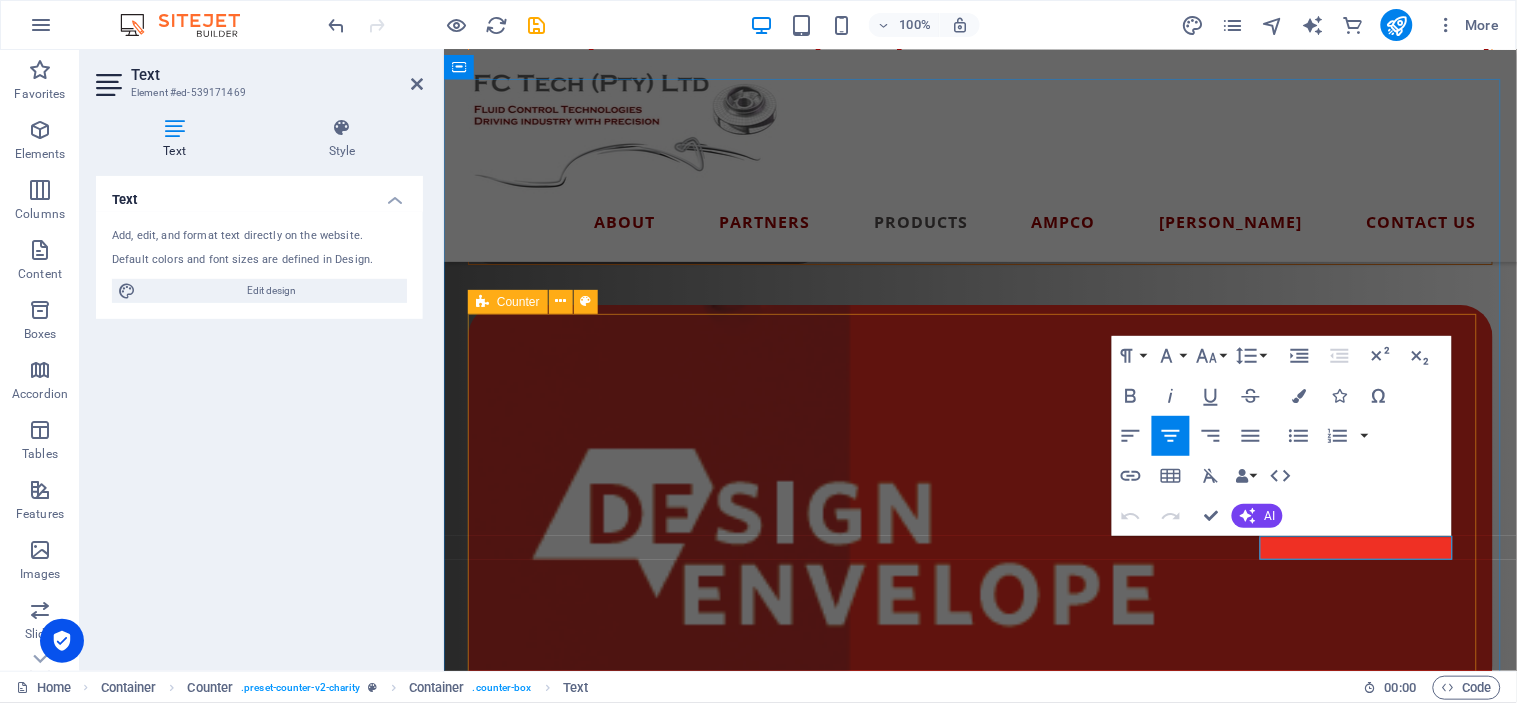 drag, startPoint x: 1413, startPoint y: 547, endPoint x: 1645, endPoint y: 570, distance: 233.1373 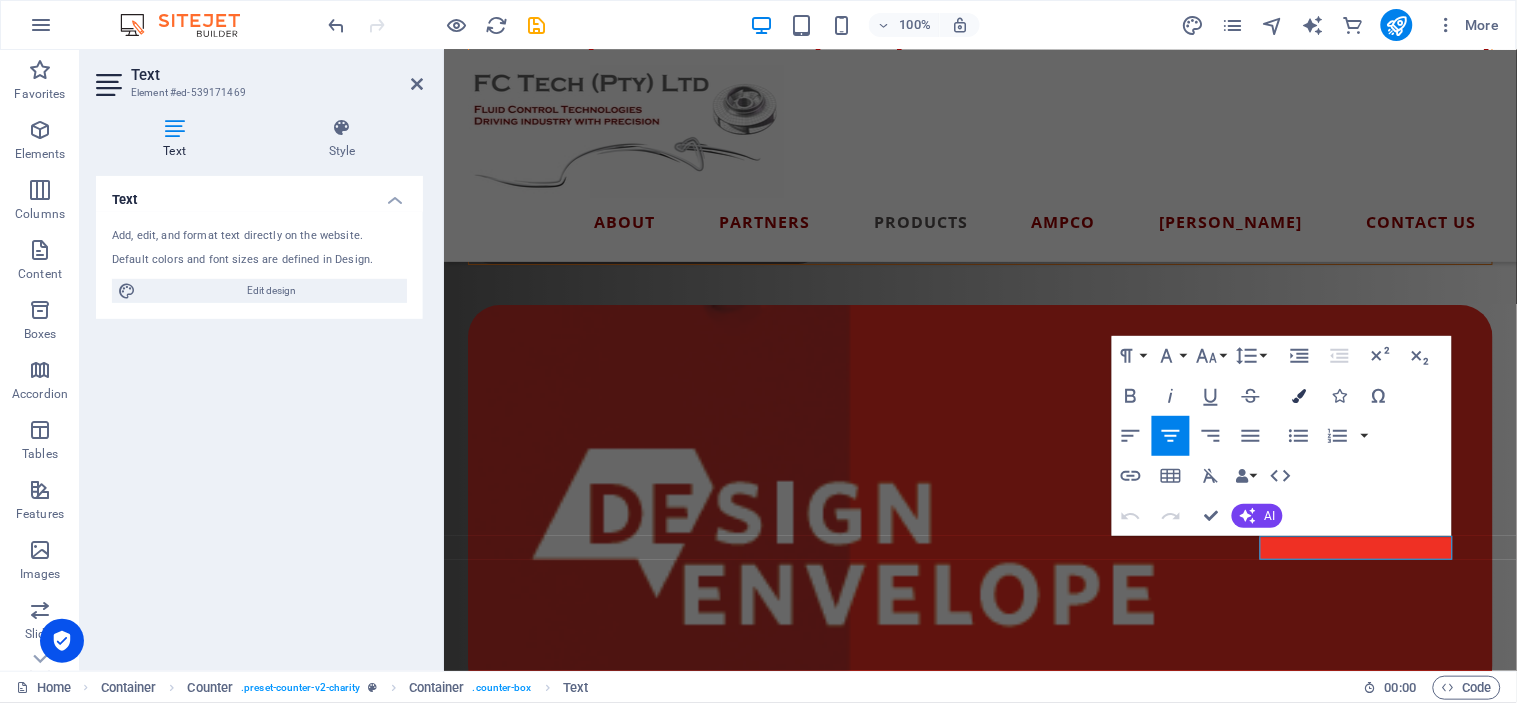 click at bounding box center (1299, 396) 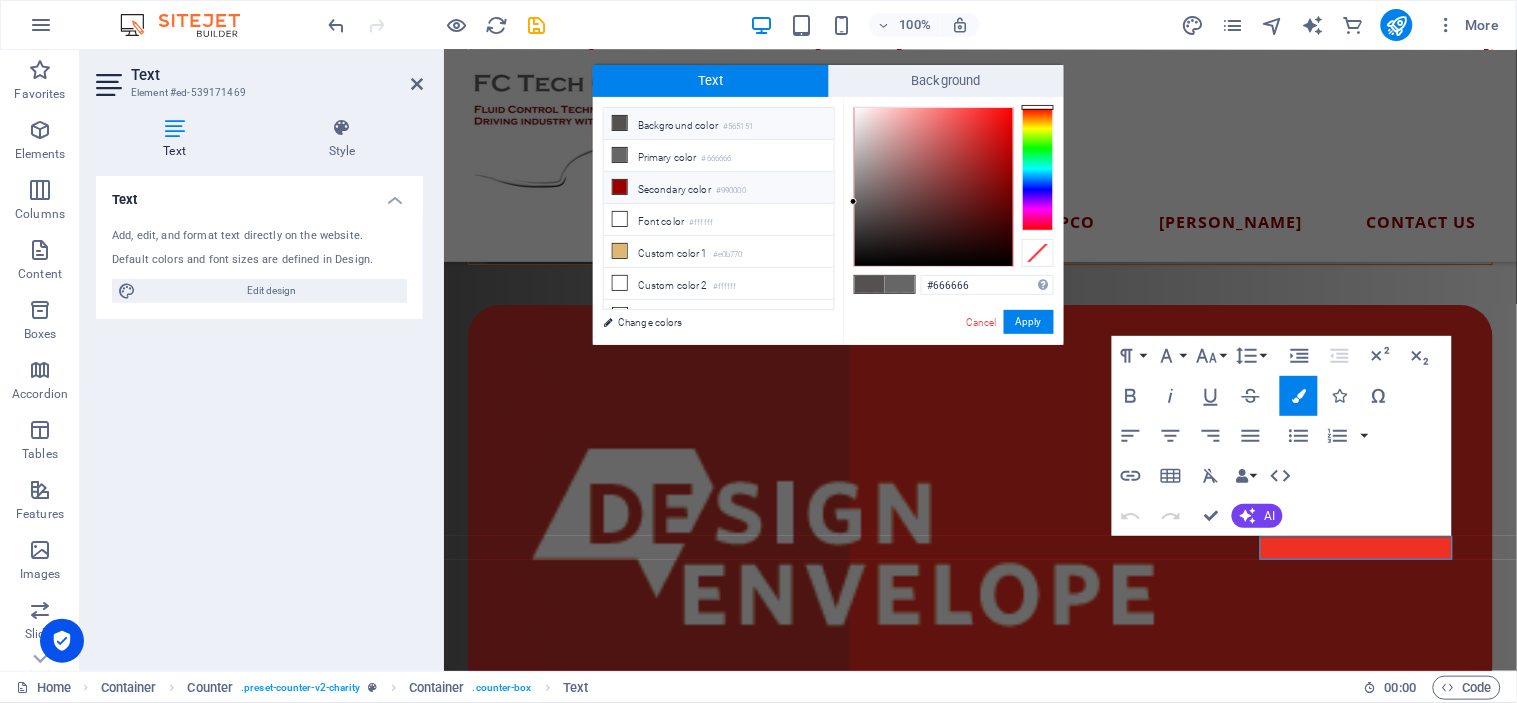 click at bounding box center (620, 187) 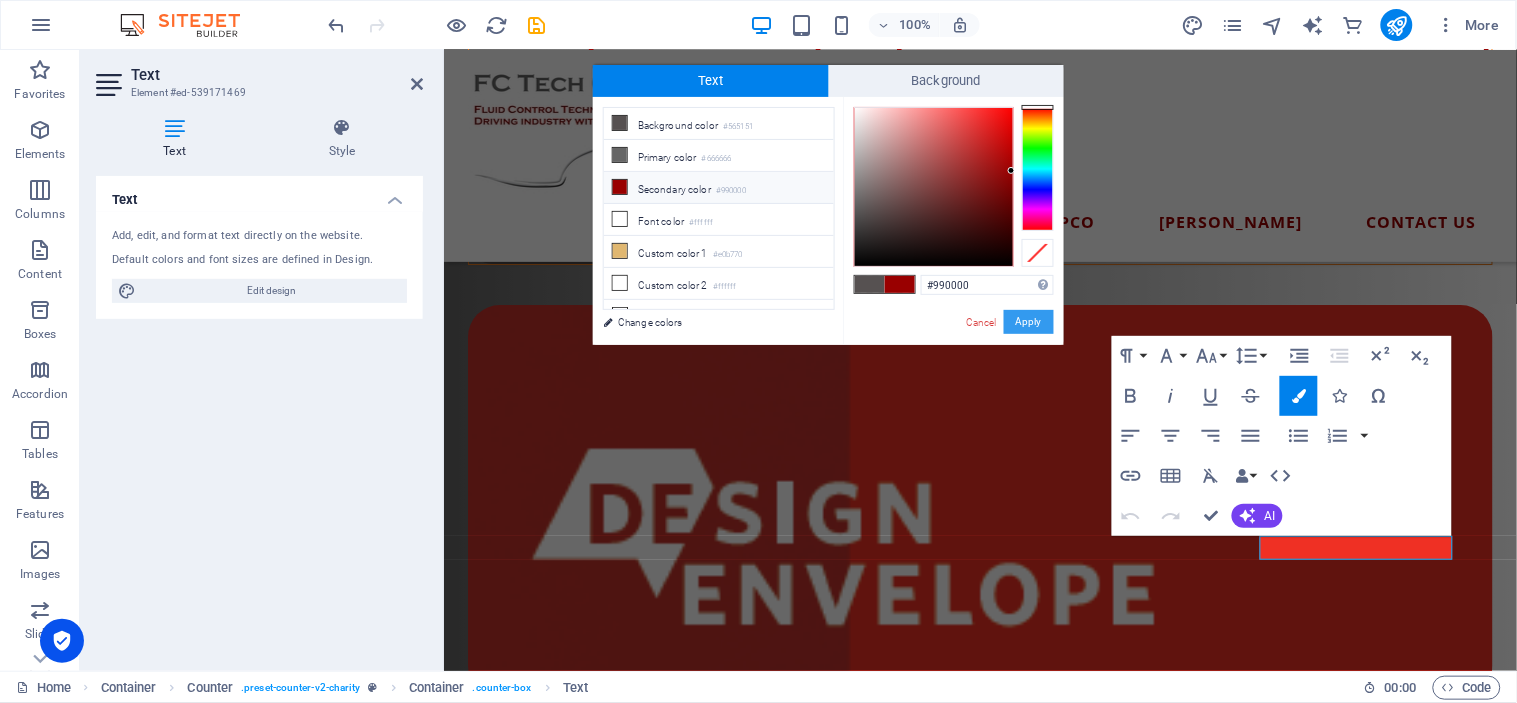 drag, startPoint x: 1022, startPoint y: 318, endPoint x: 579, endPoint y: 290, distance: 443.884 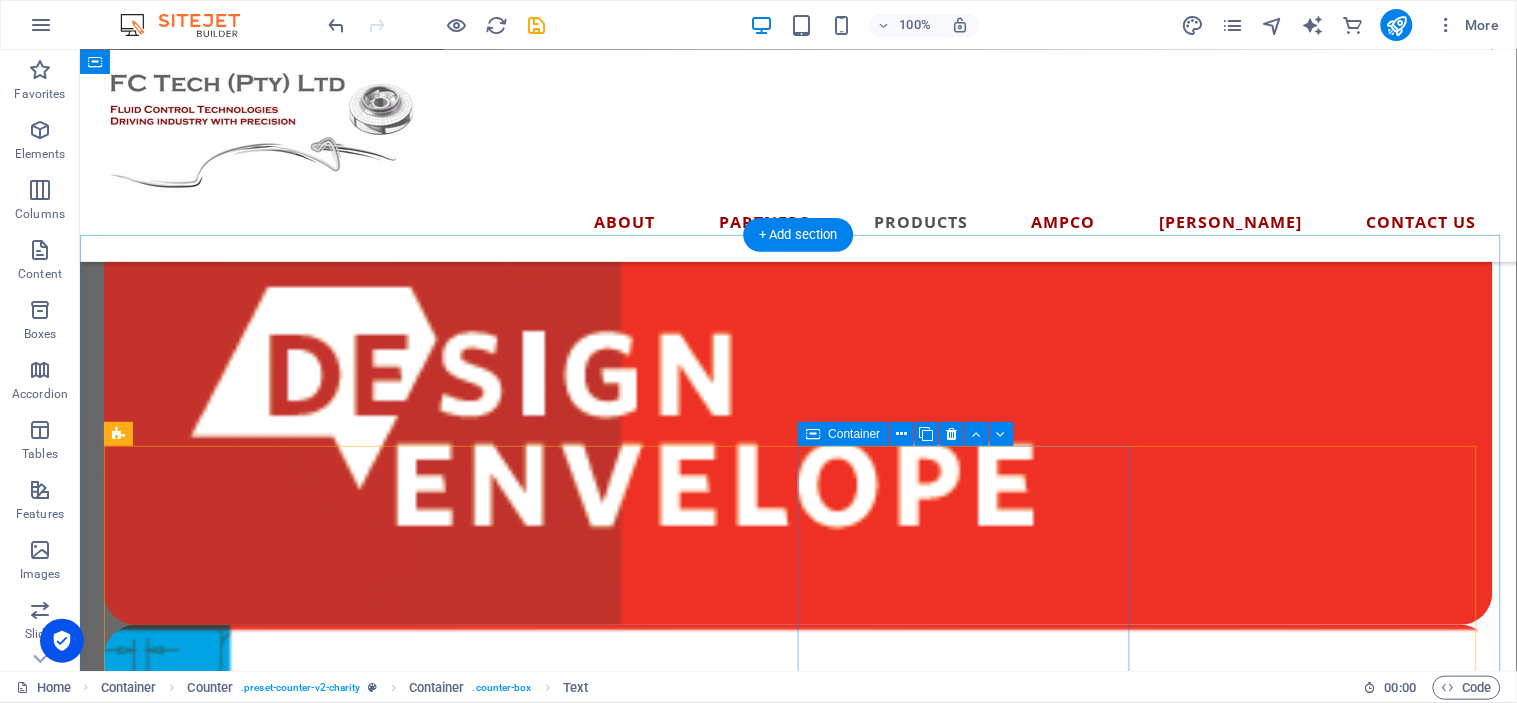 scroll, scrollTop: 3624, scrollLeft: 0, axis: vertical 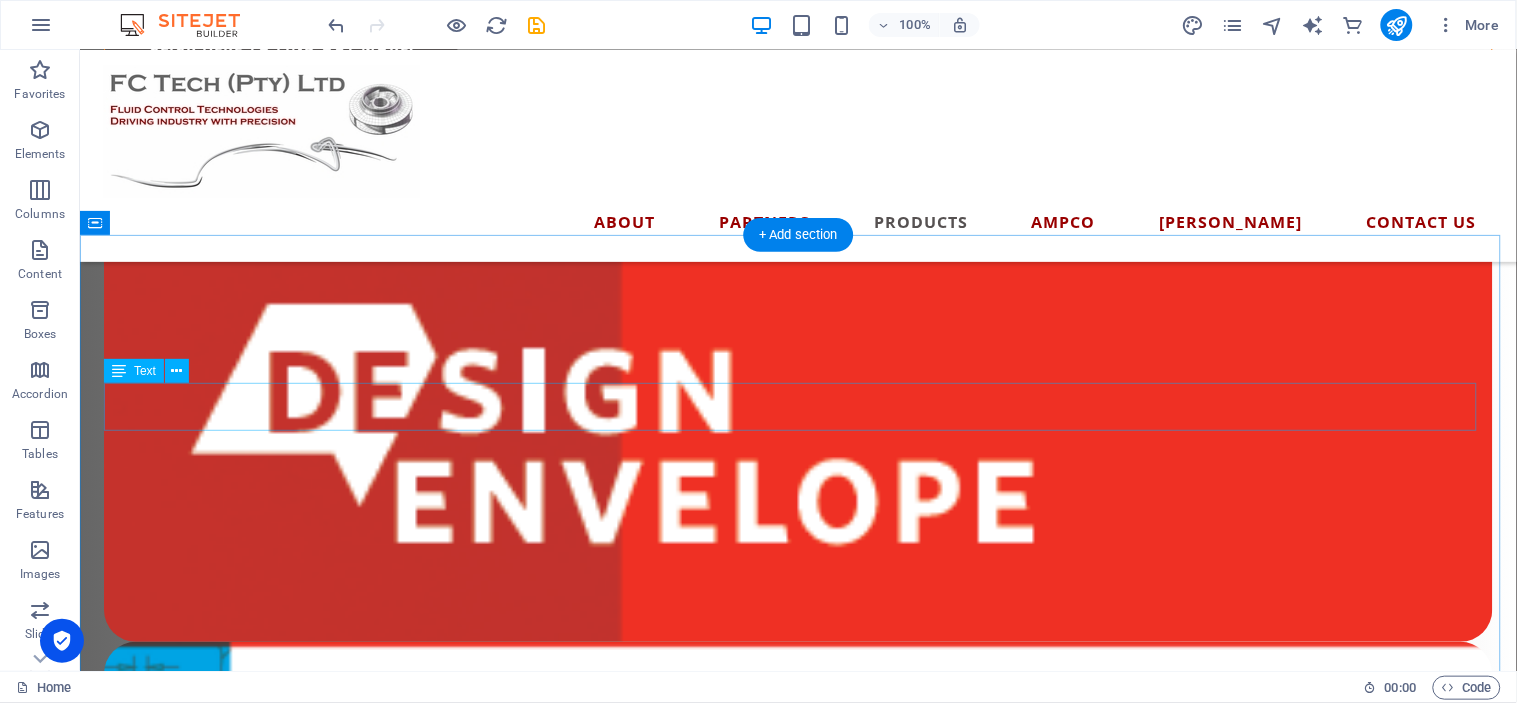 click on "Fluid Control Technologies is proud to partner with Ampco Pumps Company, known for top-tier U.S. engineering, a wide range of pump solutions, and exceptional delivery times. As part of  The Krones Group , Ampco brings unmatched craftsmanship and quality — with EHEDG certification to ensure your product’s integrity is protected every step of the way." at bounding box center (797, 3042) 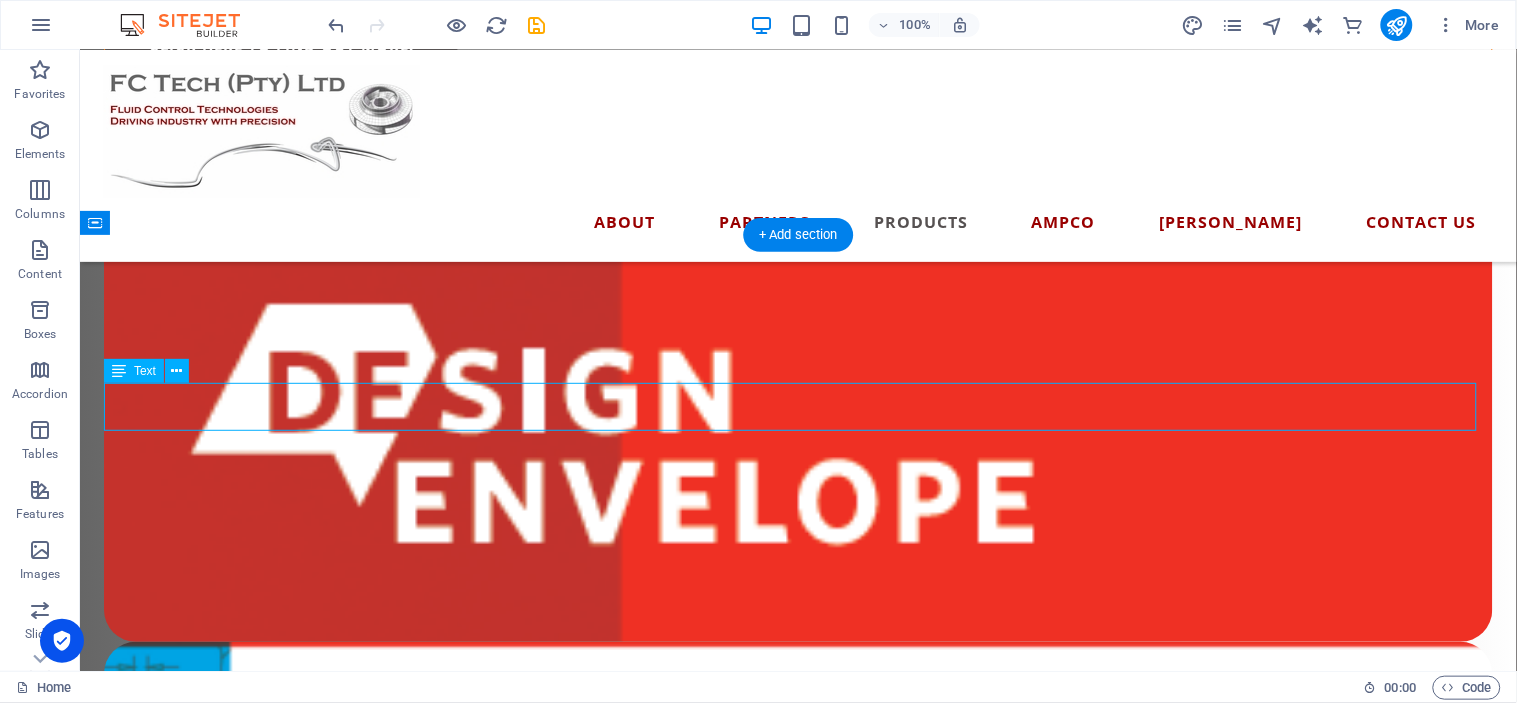 click on "Fluid Control Technologies is proud to partner with Ampco Pumps Company, known for top-tier U.S. engineering, a wide range of pump solutions, and exceptional delivery times. As part of  The Krones Group , Ampco brings unmatched craftsmanship and quality — with EHEDG certification to ensure your product’s integrity is protected every step of the way." at bounding box center [797, 3042] 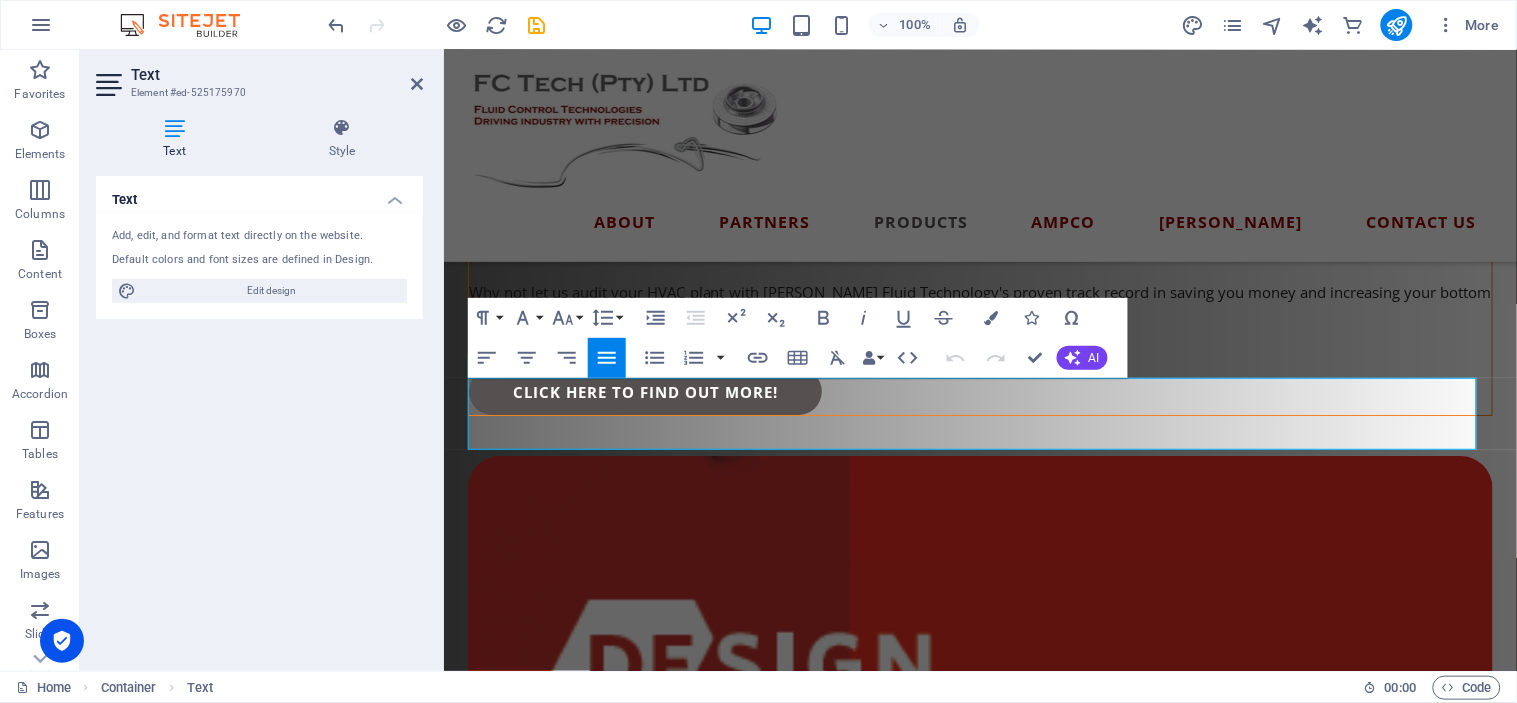 drag, startPoint x: 1013, startPoint y: 449, endPoint x: 400, endPoint y: 361, distance: 619.28424 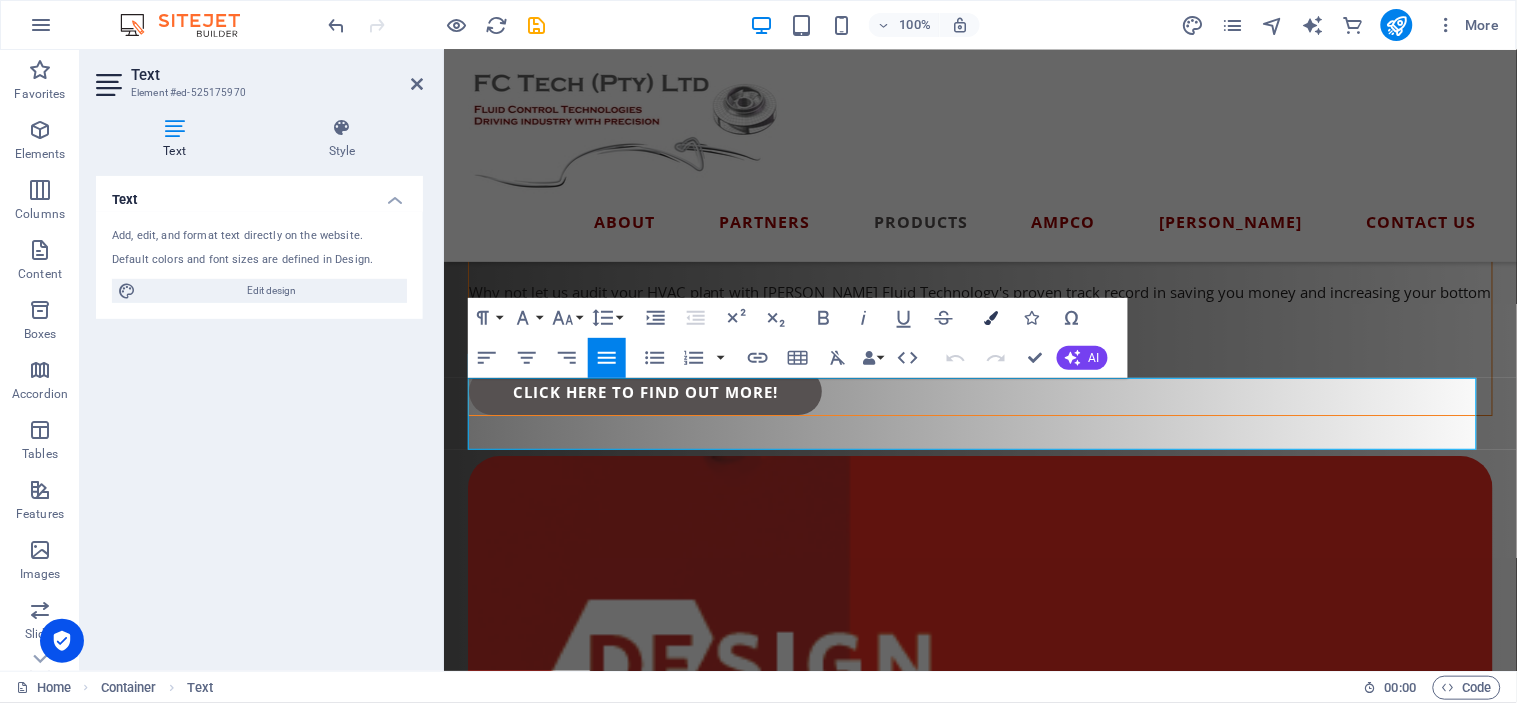click at bounding box center [992, 318] 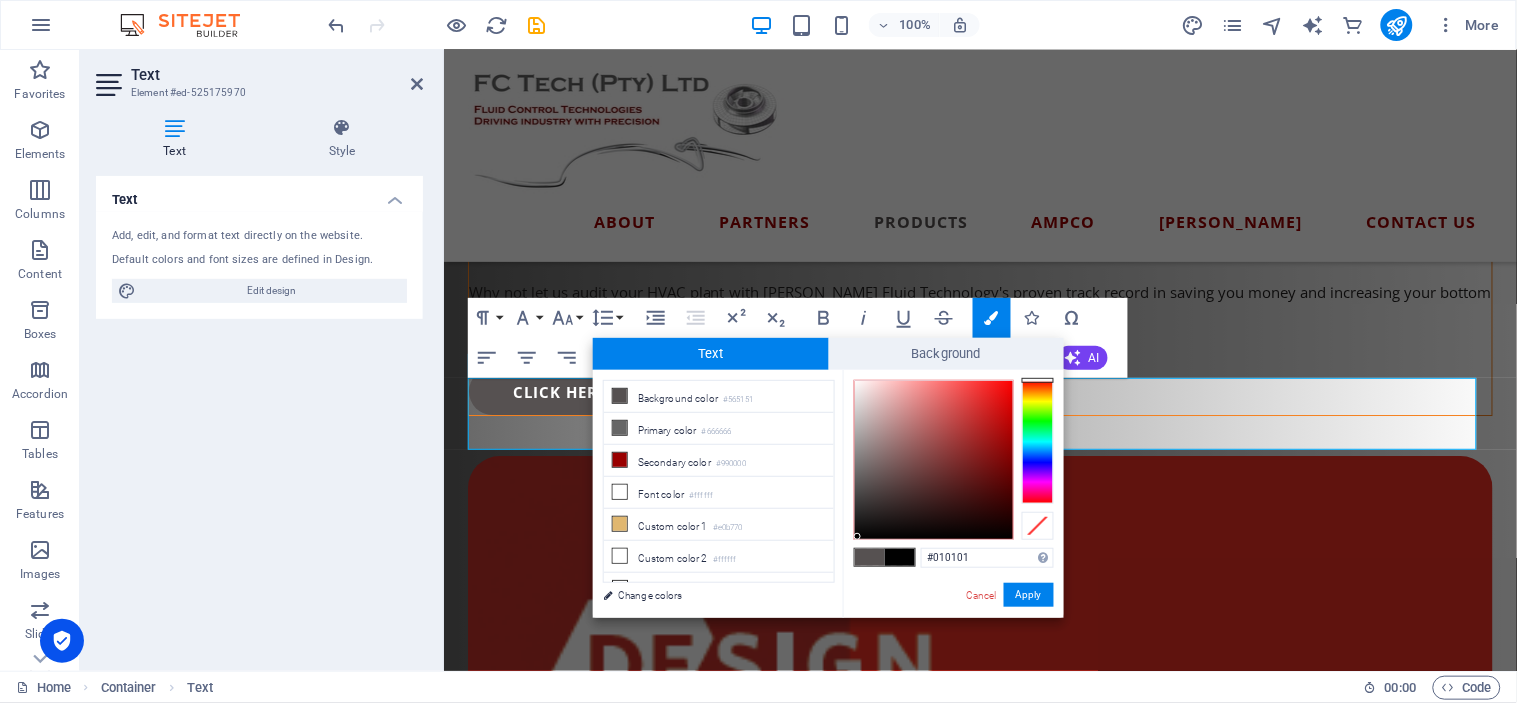 drag, startPoint x: 863, startPoint y: 482, endPoint x: 858, endPoint y: 537, distance: 55.226807 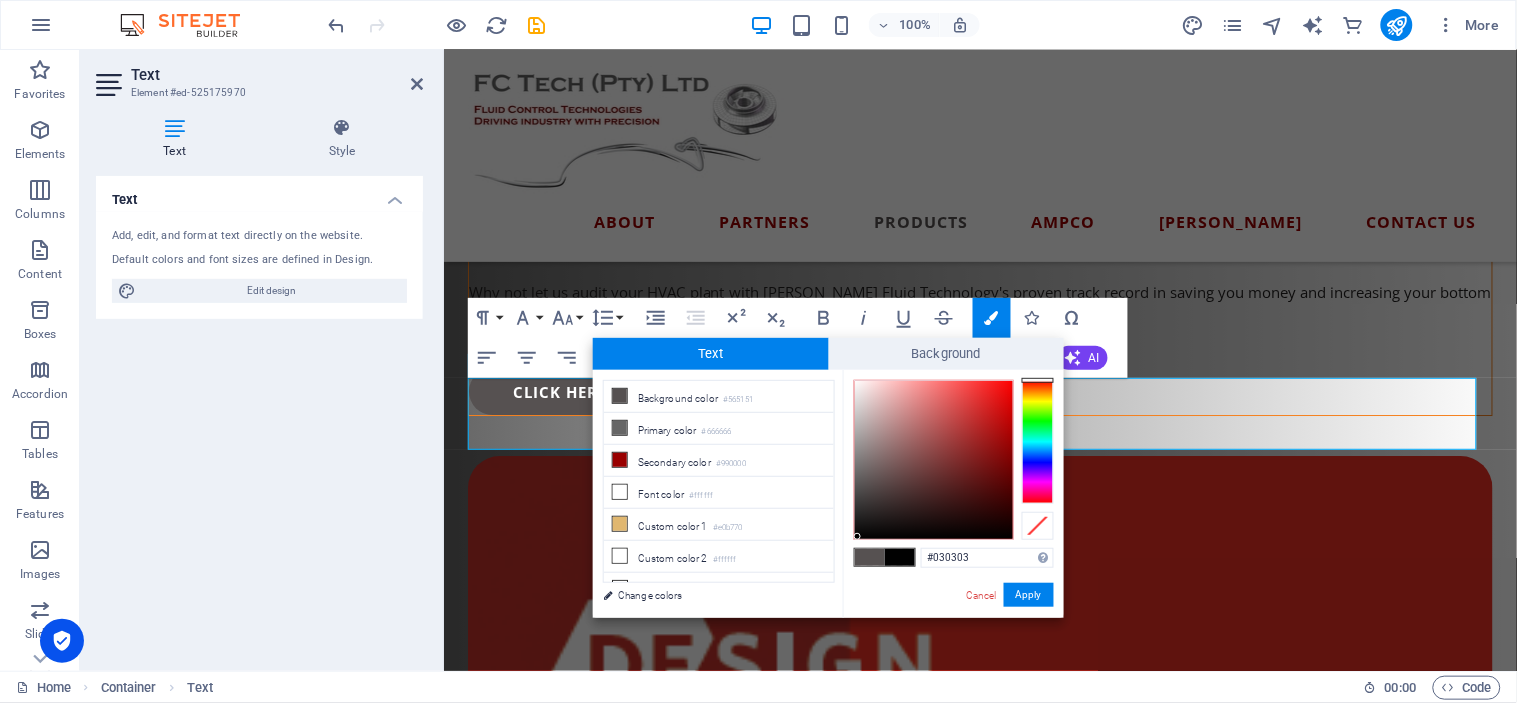type on "#030303" 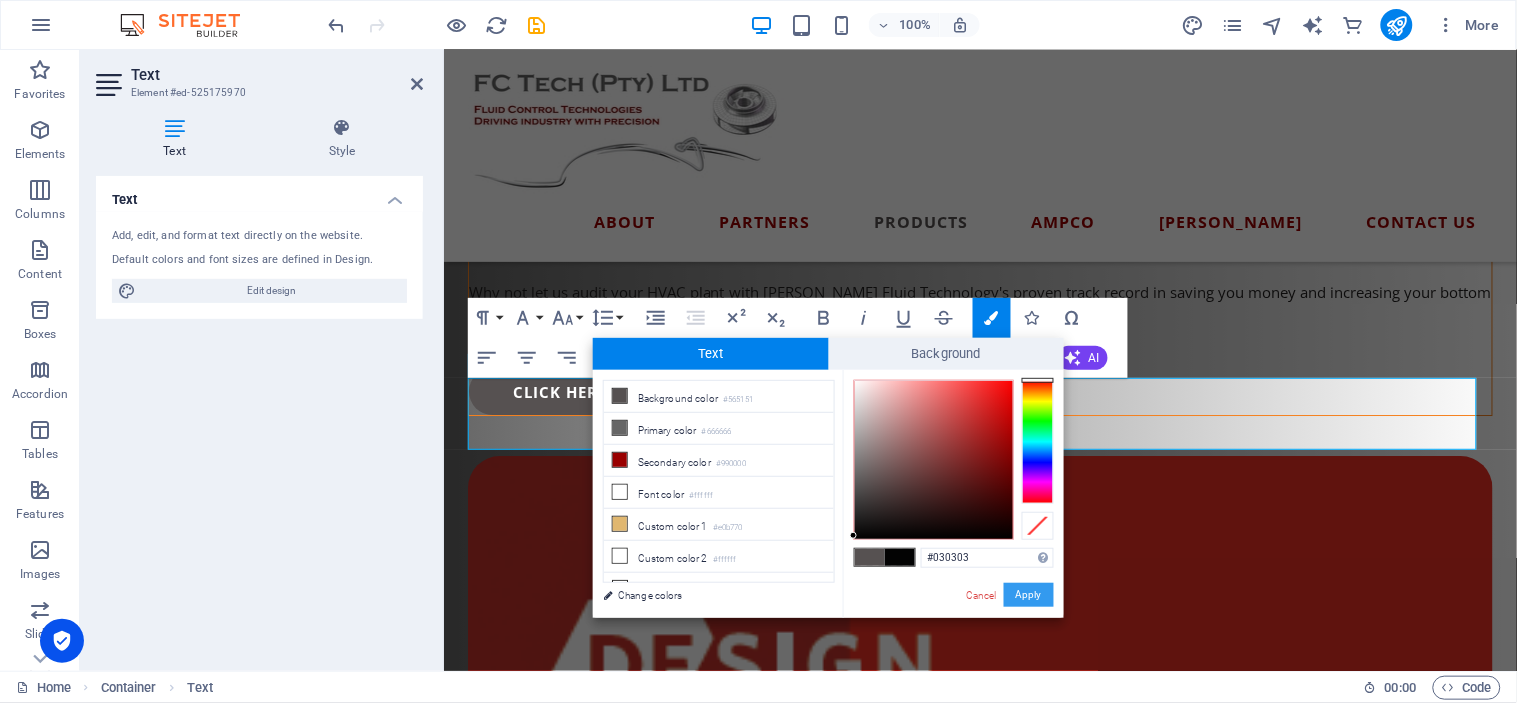 click on "Apply" at bounding box center (1029, 595) 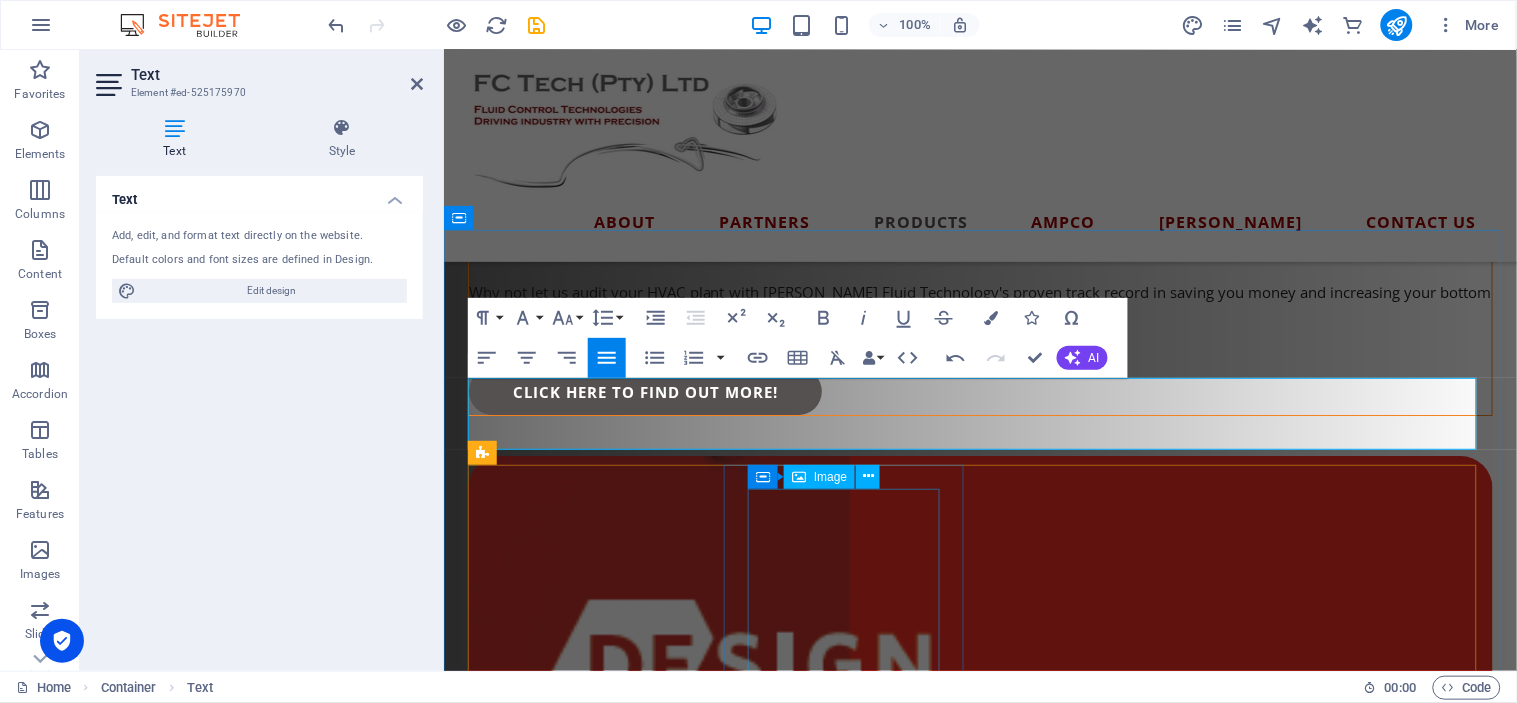 click at bounding box center [589, 3656] 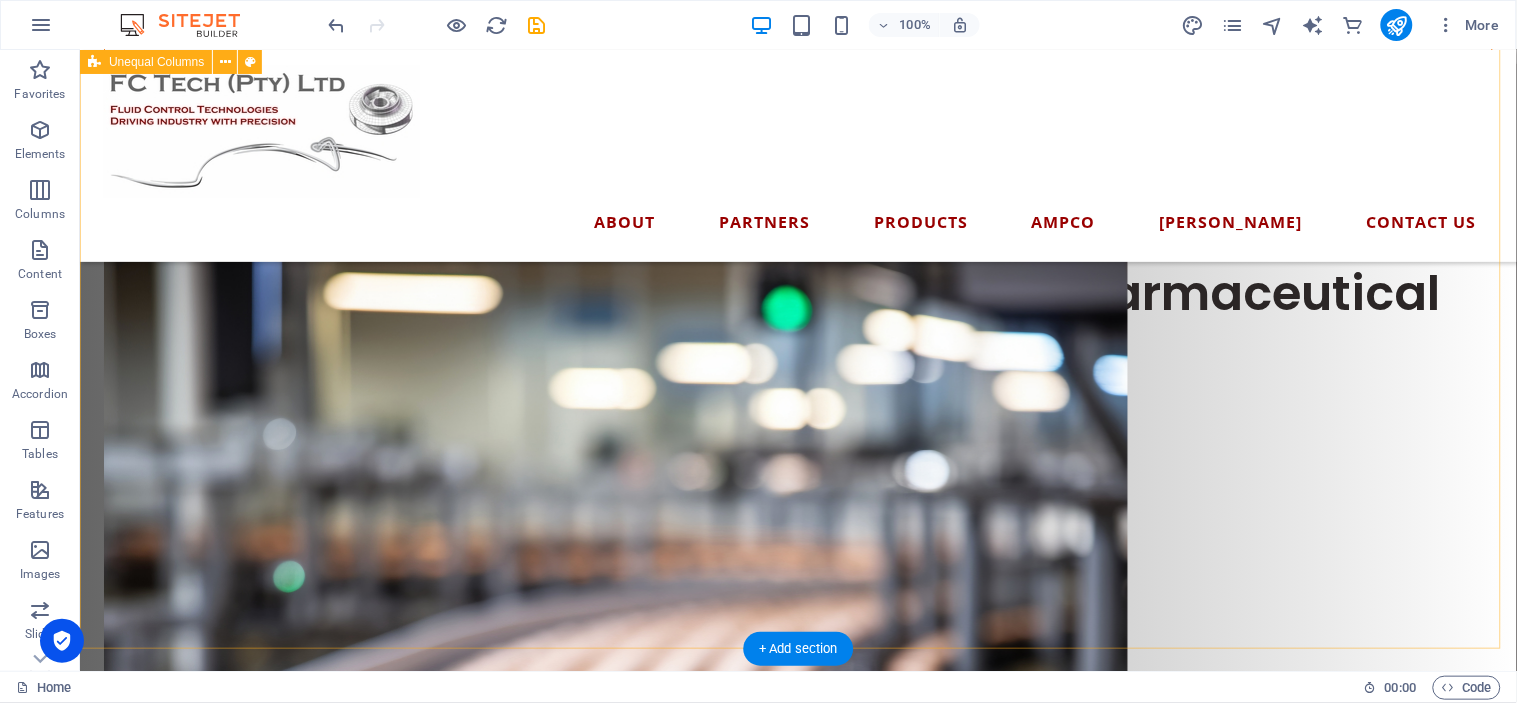 scroll, scrollTop: 1402, scrollLeft: 0, axis: vertical 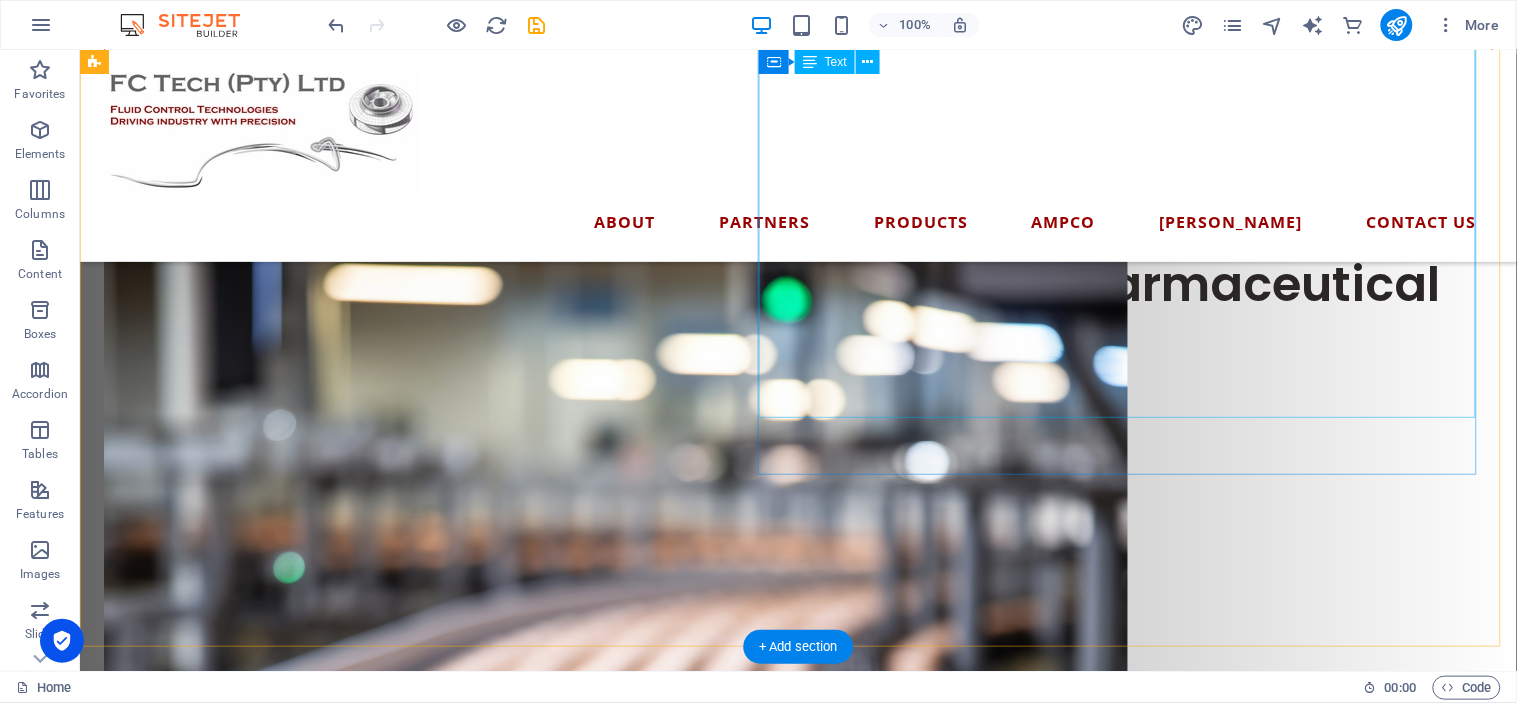 click on "At Fluid Control Technologies (Pty) Ltd, we set out with a clear goal — to become a recognised importer and distributor of top-quality pumping equipment across [GEOGRAPHIC_DATA].  Backed by a team with over 28 years of experience in the industrial pump and HVAC space, we’re more than just a supplier — we’re a solutions partner. From day one, our mission has been to offer more than just a pump. We’re here to deliver reliable, high-performance equipment, backed by personal service and long-standing relationships with leading [DEMOGRAPHIC_DATA] manufacturers.  The brands we represent are known for their precision engineering, durability, and efficiency — and we’re proud to bring them to the South African and Sub-Saharan African market. We’re passionate about quality — both in the materials we use and the people we work with. That’s why we’ve partnered with globally trusted names in the HVAC, food, beverage, and pharmaceutical pump industries." at bounding box center [797, -49] 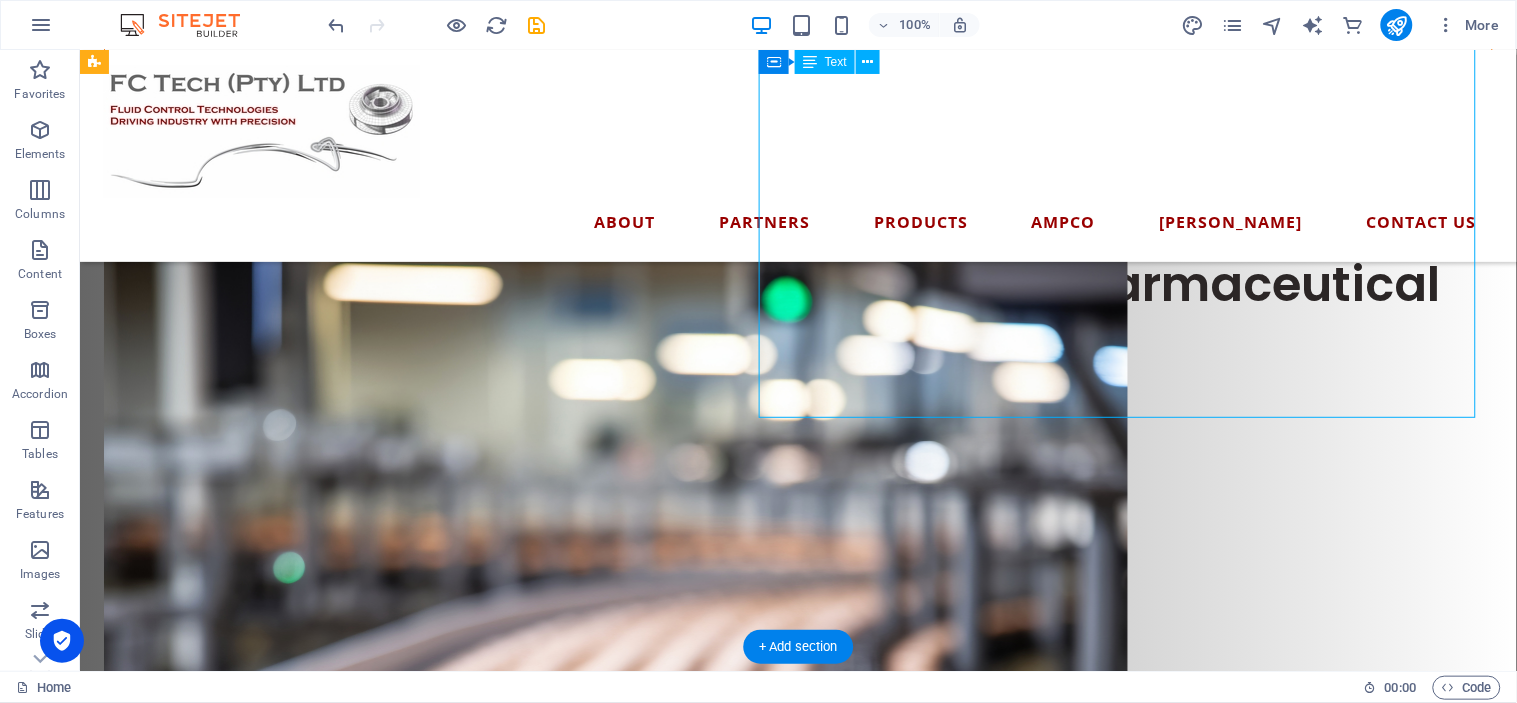 click on "At Fluid Control Technologies (Pty) Ltd, we set out with a clear goal — to become a recognised importer and distributor of top-quality pumping equipment across [GEOGRAPHIC_DATA].  Backed by a team with over 28 years of experience in the industrial pump and HVAC space, we’re more than just a supplier — we’re a solutions partner. From day one, our mission has been to offer more than just a pump. We’re here to deliver reliable, high-performance equipment, backed by personal service and long-standing relationships with leading [DEMOGRAPHIC_DATA] manufacturers.  The brands we represent are known for their precision engineering, durability, and efficiency — and we’re proud to bring them to the South African and Sub-Saharan African market. We’re passionate about quality — both in the materials we use and the people we work with. That’s why we’ve partnered with globally trusted names in the HVAC, food, beverage, and pharmaceutical pump industries." at bounding box center [797, -49] 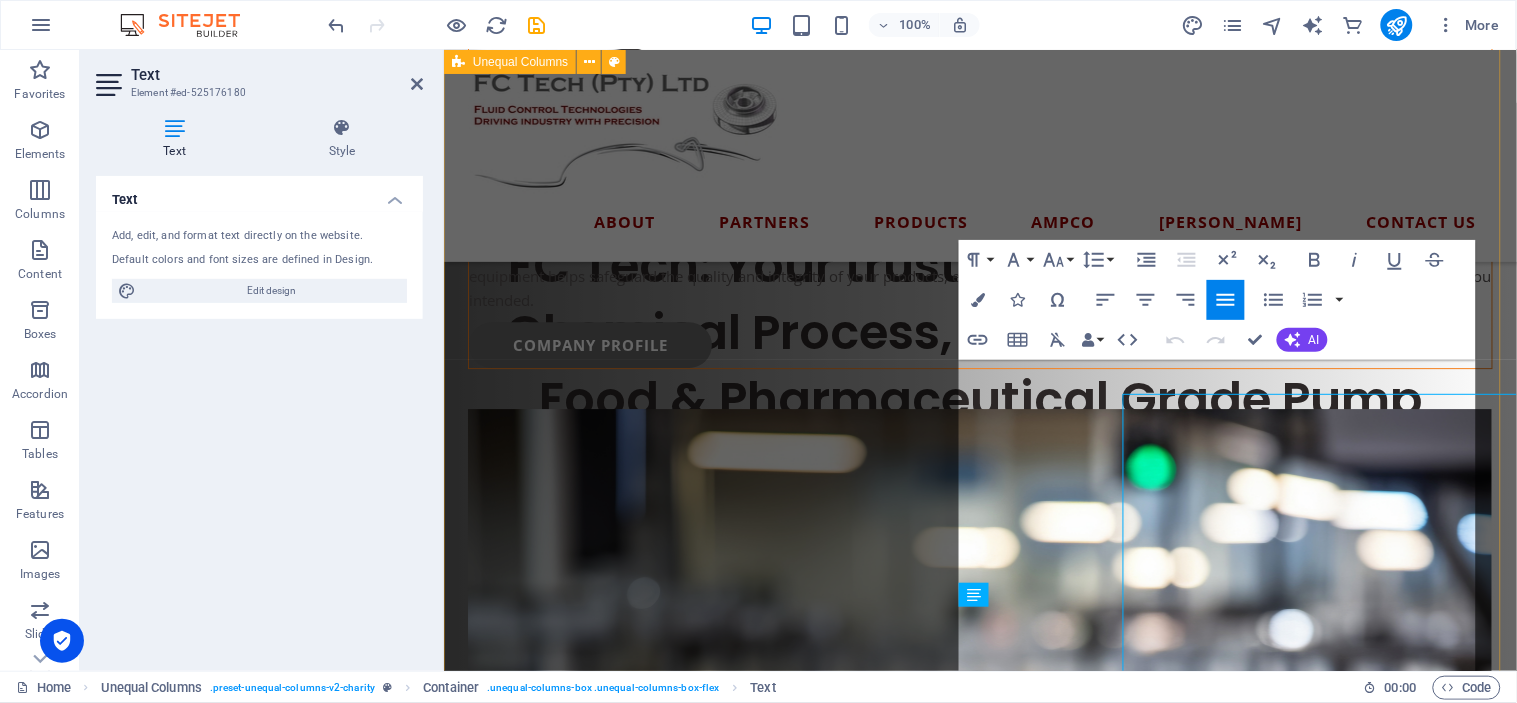 scroll, scrollTop: 850, scrollLeft: 0, axis: vertical 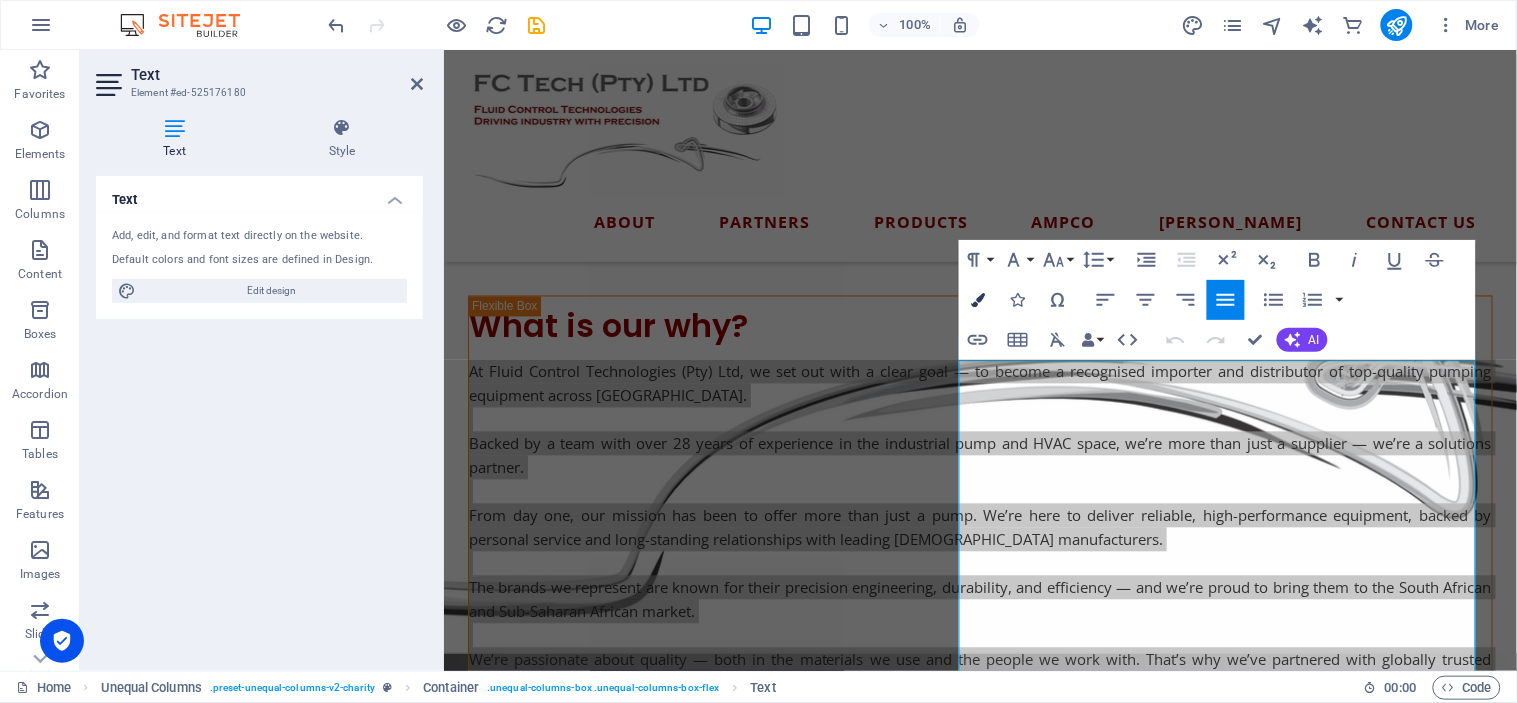 click at bounding box center [978, 300] 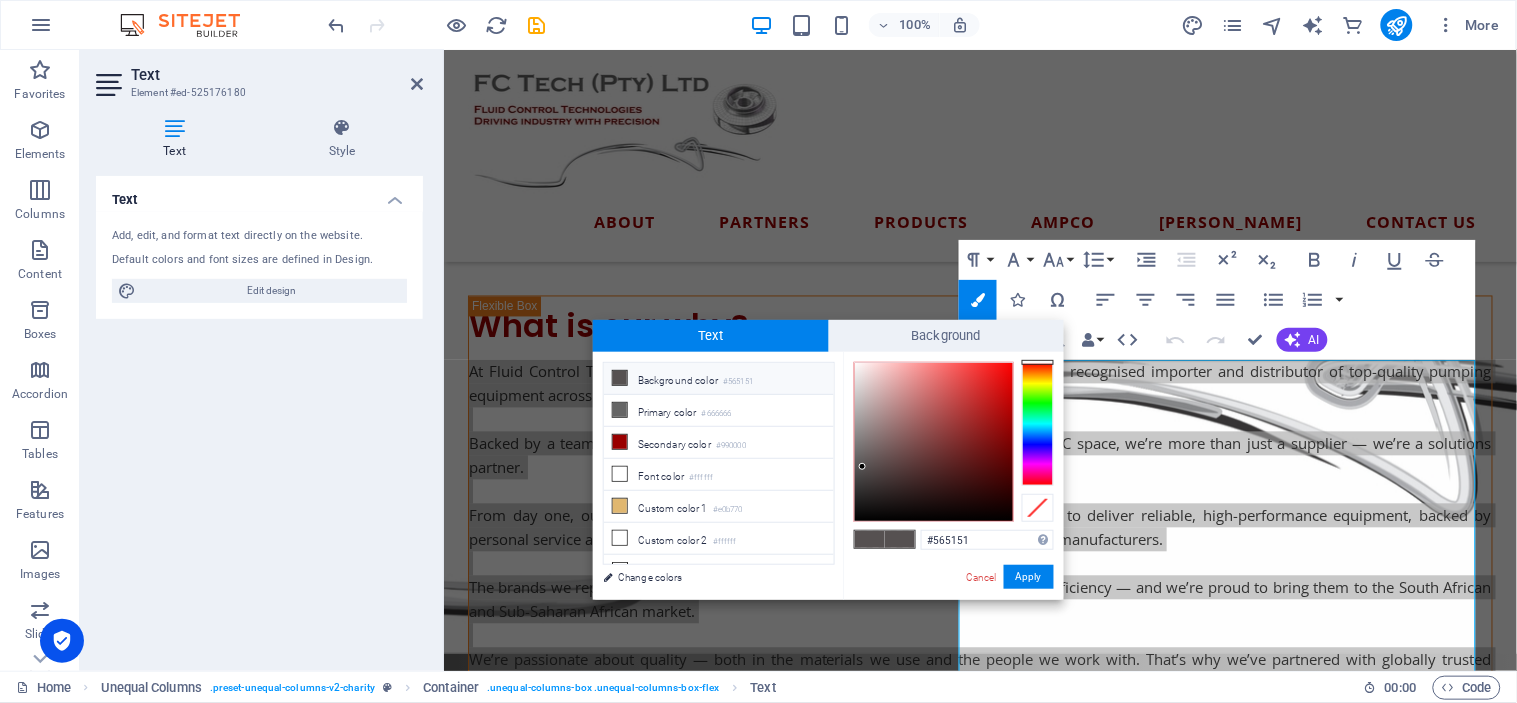 drag, startPoint x: 970, startPoint y: 534, endPoint x: 933, endPoint y: 522, distance: 38.8973 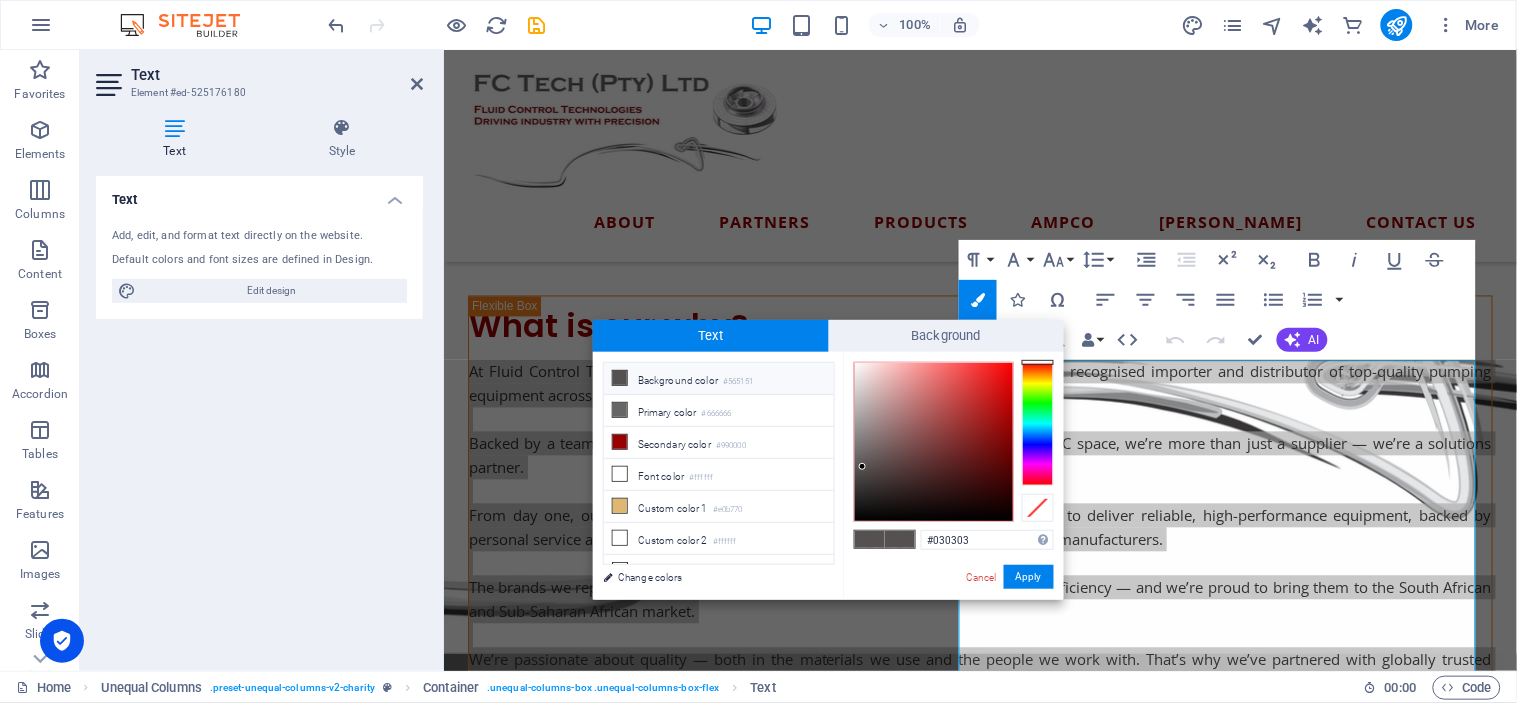 type on "#030303" 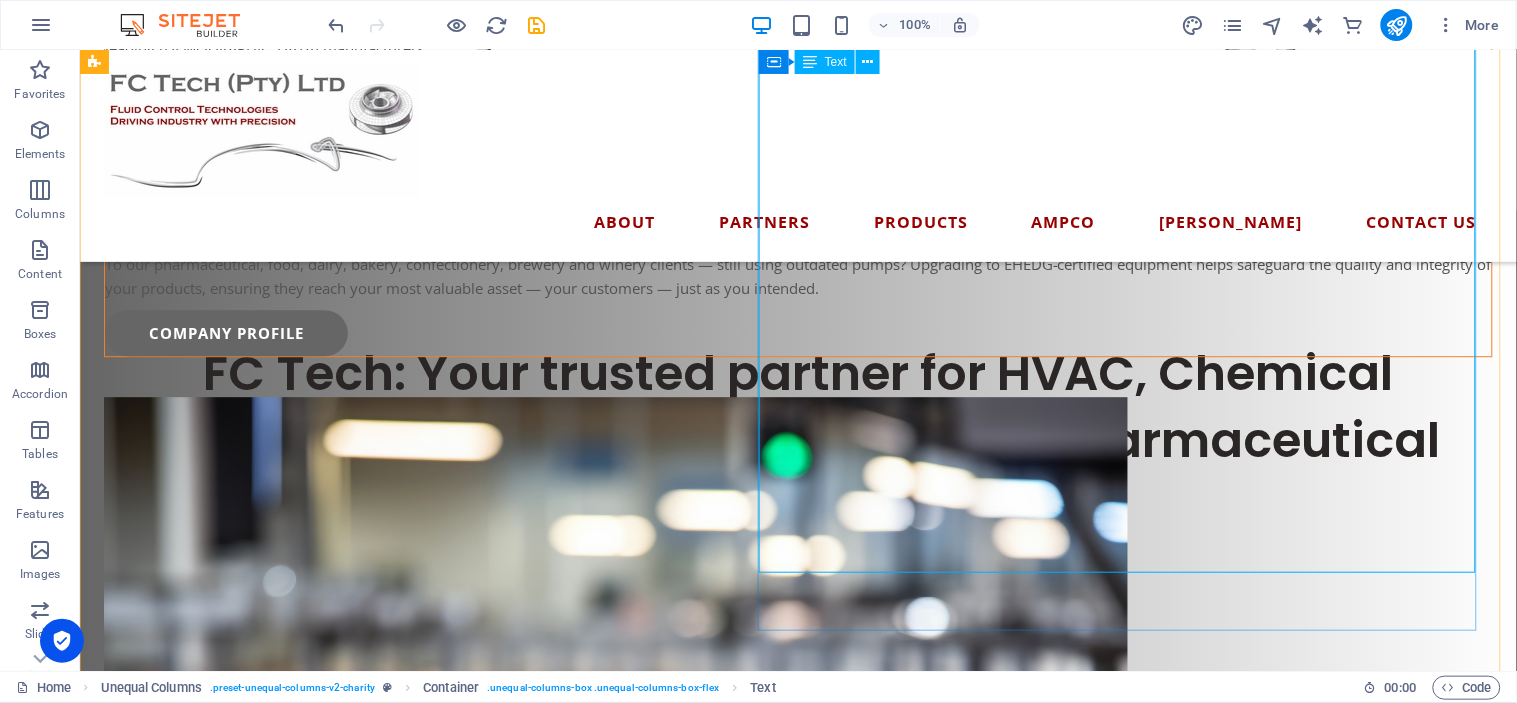scroll, scrollTop: 1468, scrollLeft: 0, axis: vertical 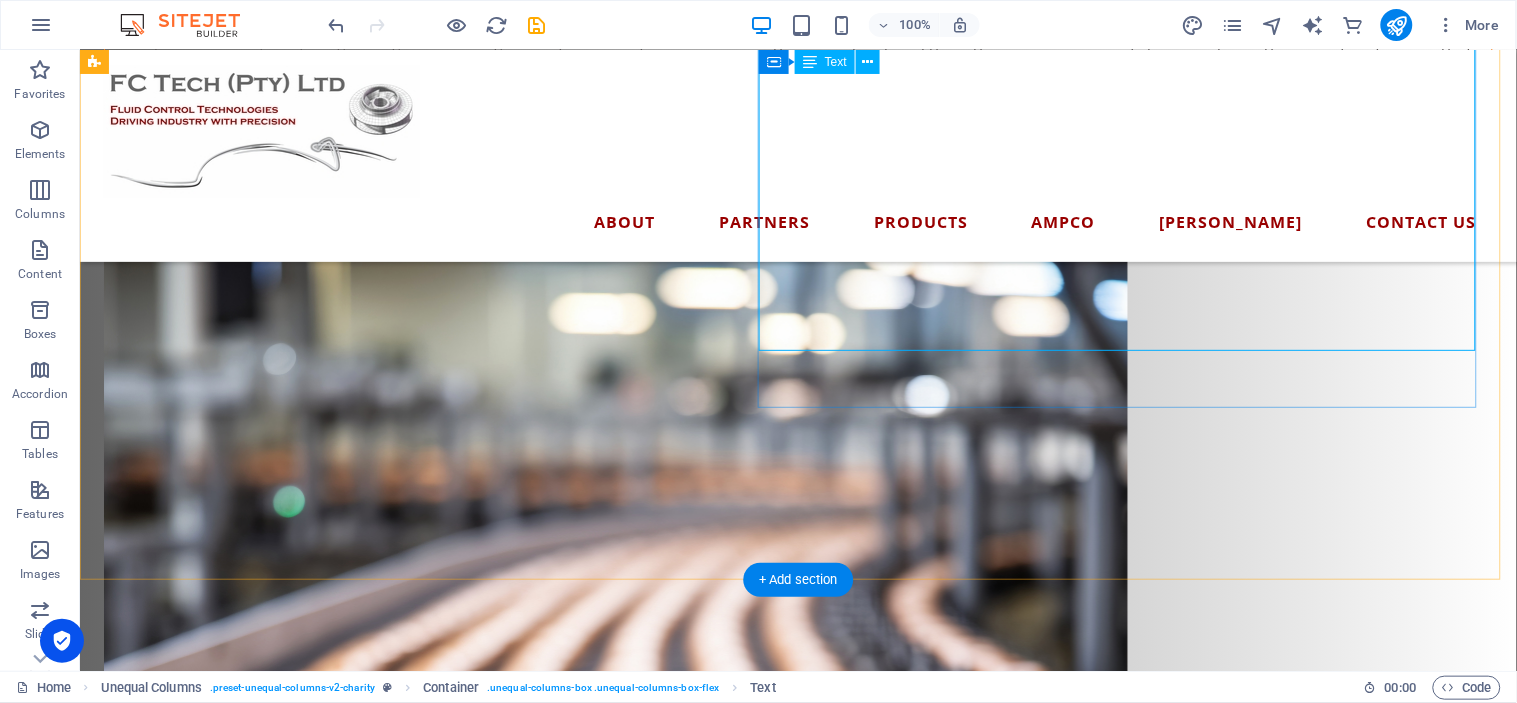 click on "At Fluid Control Technologies (Pty) Ltd, we set out with a clear goal — to become a recognised importer and distributor of top-quality pumping equipment across [GEOGRAPHIC_DATA].  Backed by a team with over 28 years of experience in the industrial pump and HVAC space, we’re more than just a supplier — we’re a solutions partner. From day one, our mission has been to offer more than just a pump. We’re here to deliver reliable, high-performance equipment, backed by personal service and long-standing relationships with leading [DEMOGRAPHIC_DATA] manufacturers.  The brands we represent are known for their precision engineering, durability, and efficiency — and we’re proud to bring them to the South African and Sub-Saharan African market. We’re passionate about quality — both in the materials we use and the people we work with. That’s why we’ve partnered with globally trusted names in the HVAC, food, beverage, and pharmaceutical pump industries." at bounding box center [797, -115] 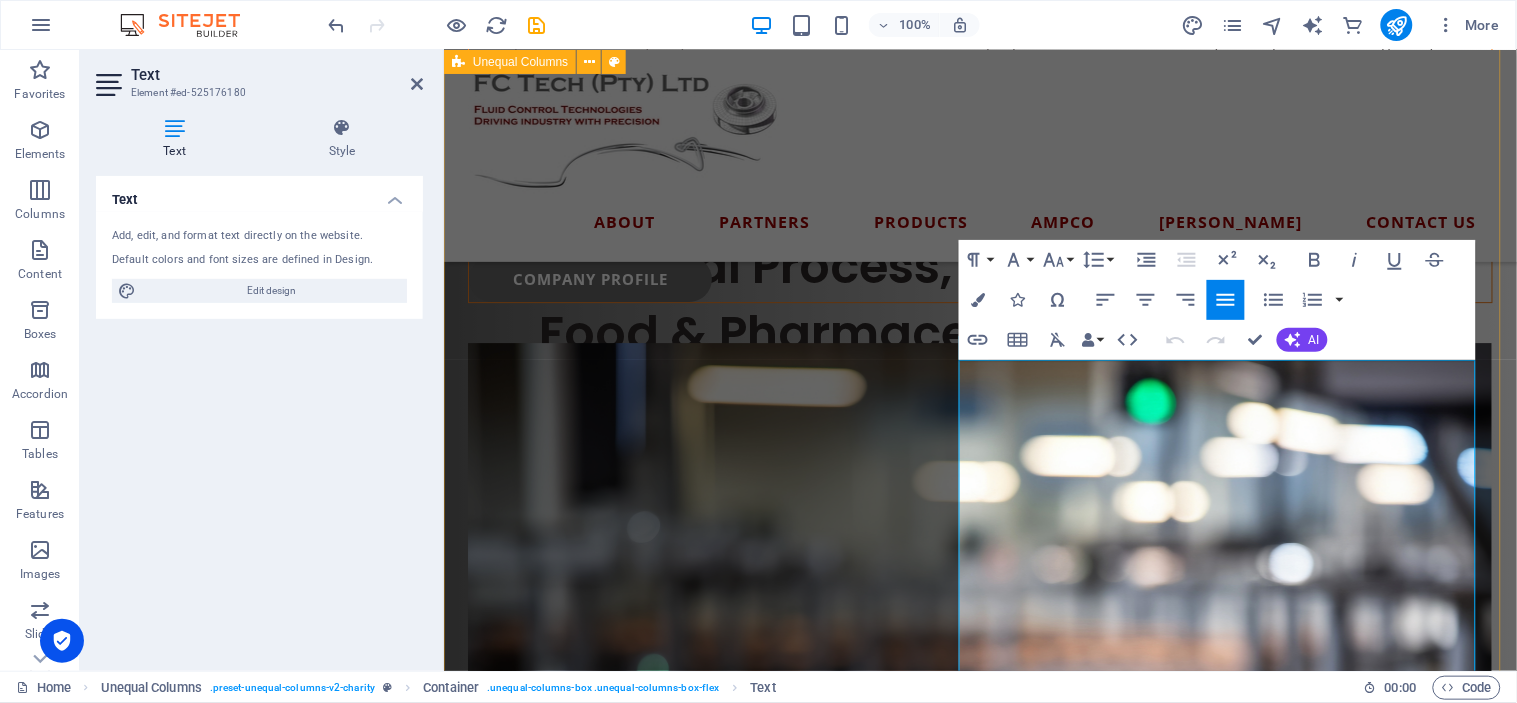 scroll, scrollTop: 850, scrollLeft: 0, axis: vertical 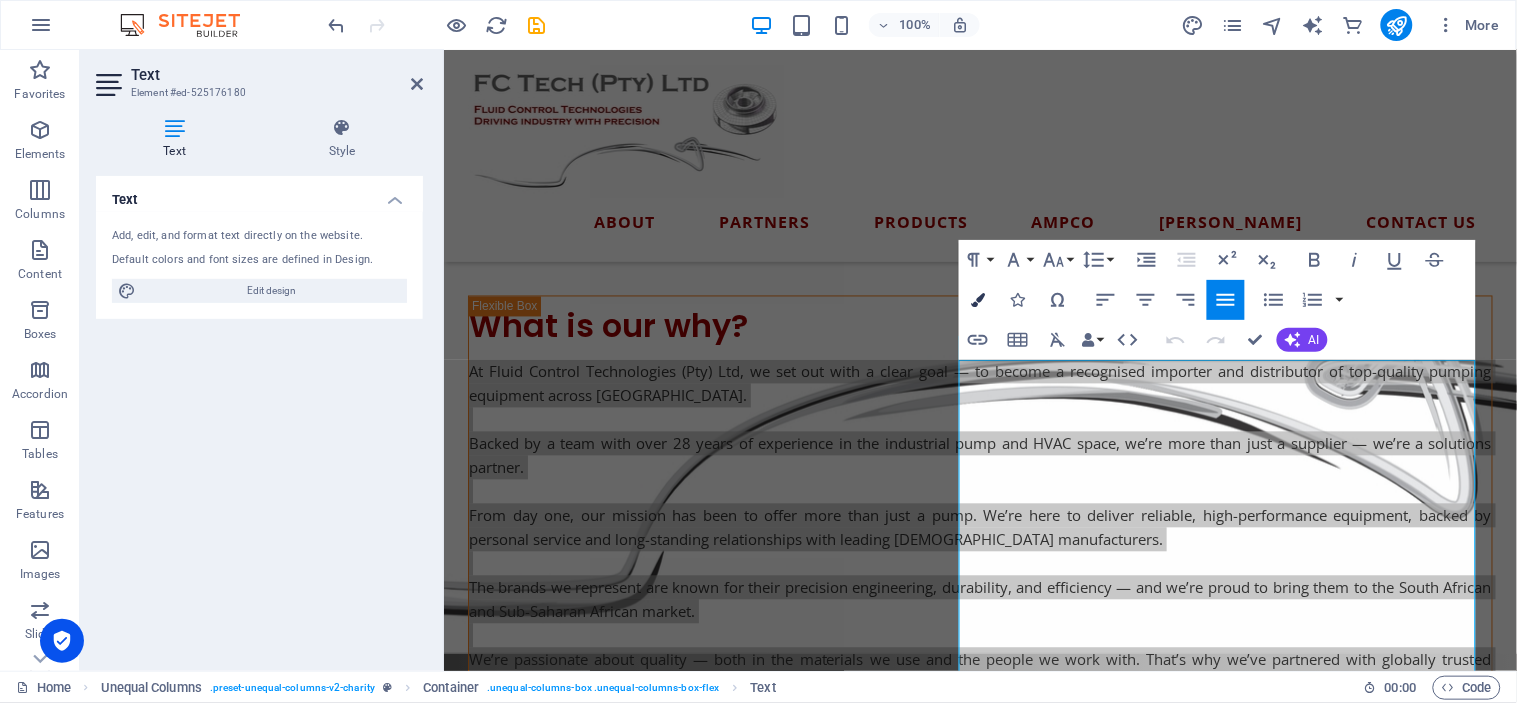 click at bounding box center [978, 300] 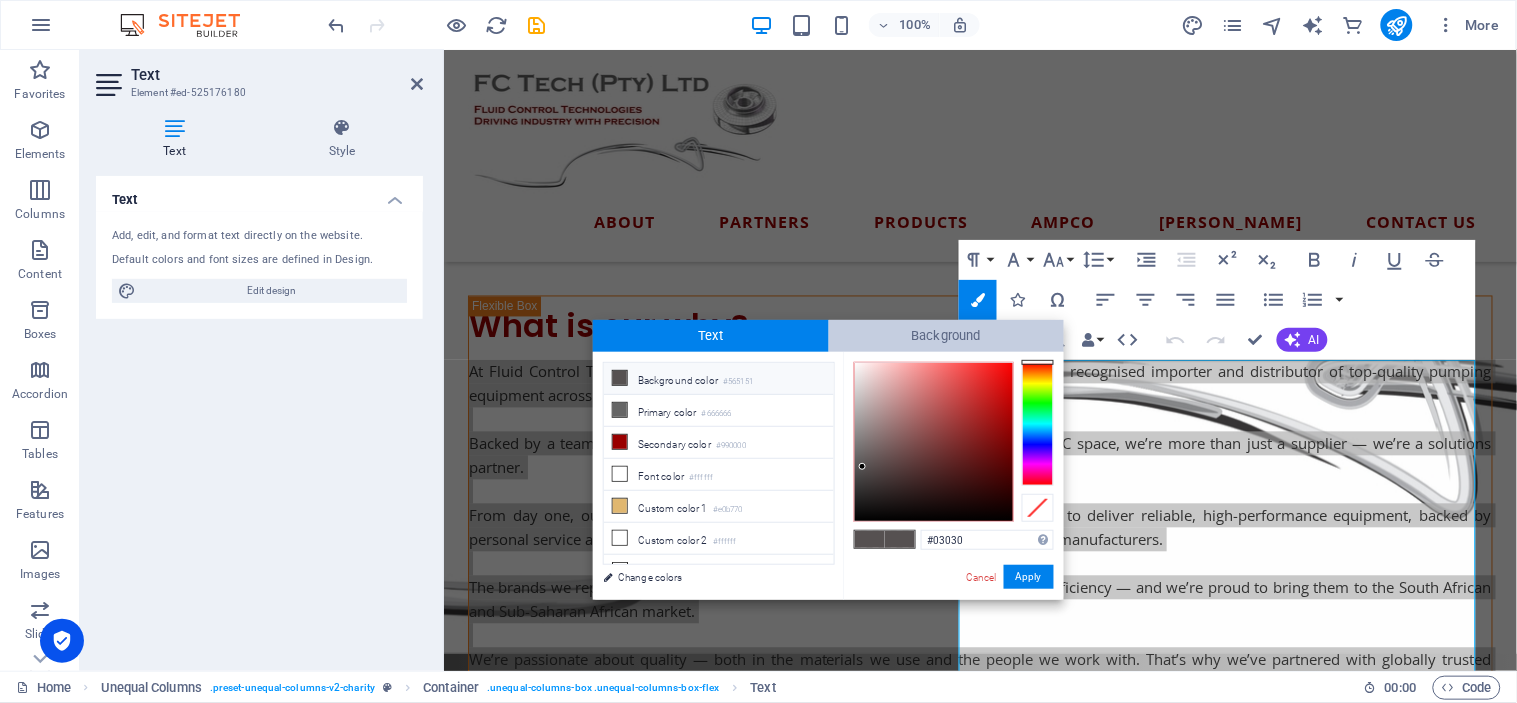 type on "#030303" 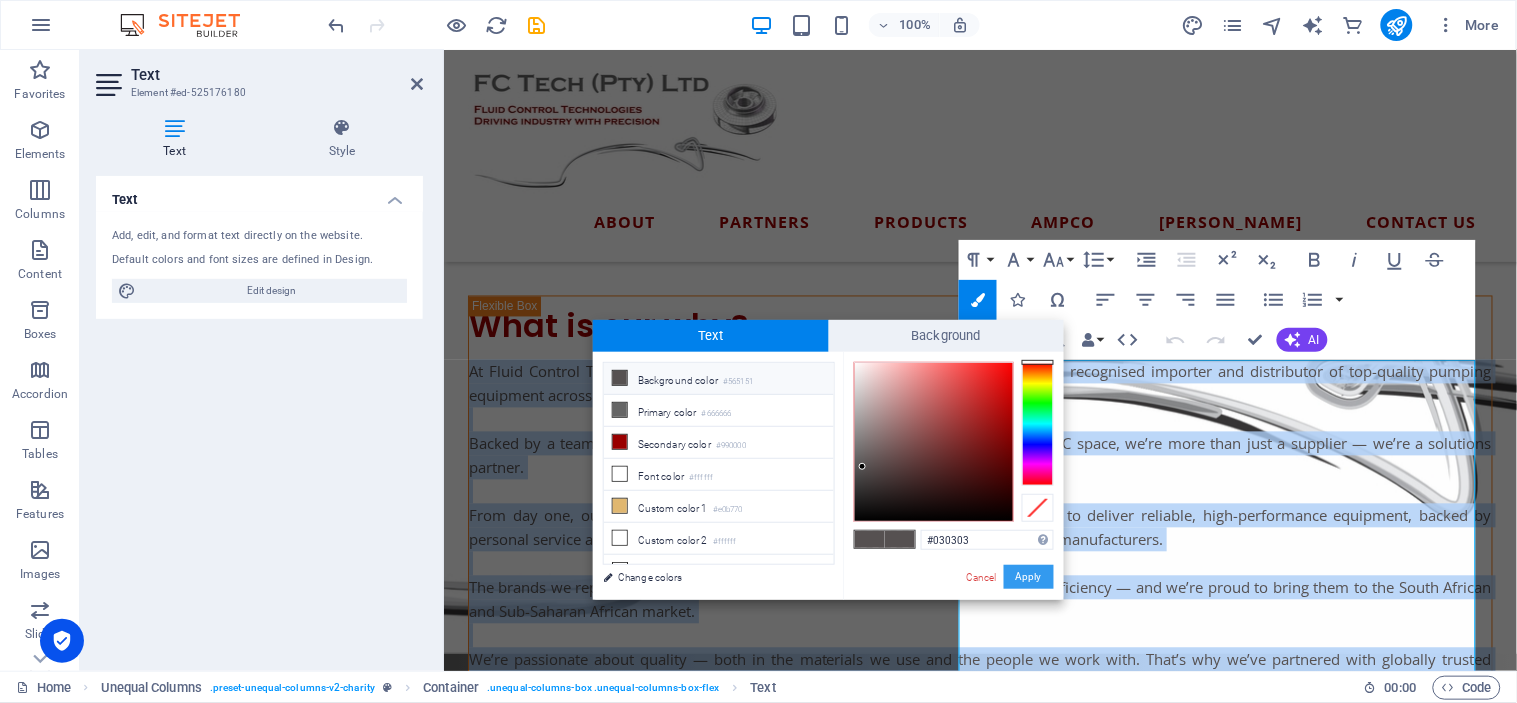 click on "Apply" at bounding box center [1029, 577] 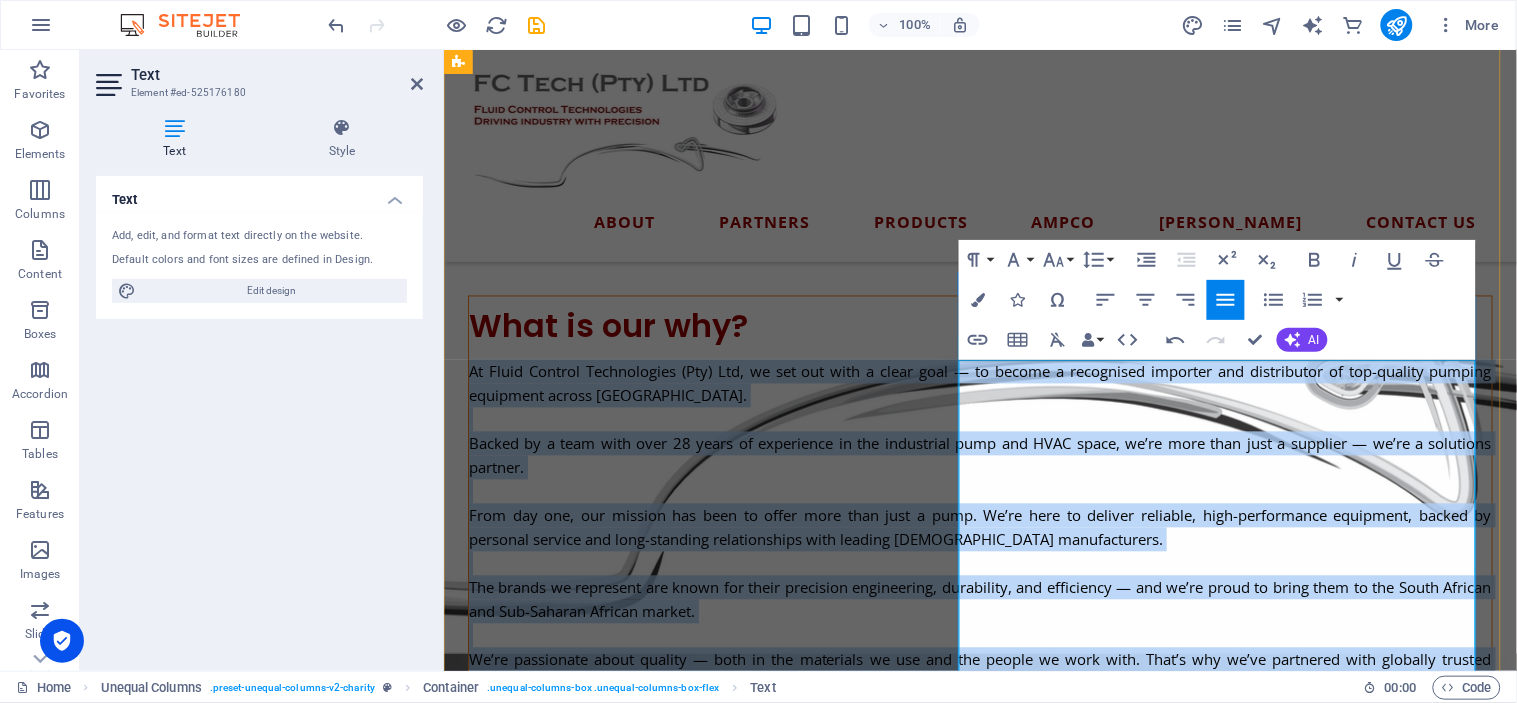click on "From day one, our mission has been to offer more than just a pump. We’re here to deliver reliable, high-performance equipment, backed by personal service and long-standing relationships with leading [DEMOGRAPHIC_DATA] manufacturers." at bounding box center [979, 527] 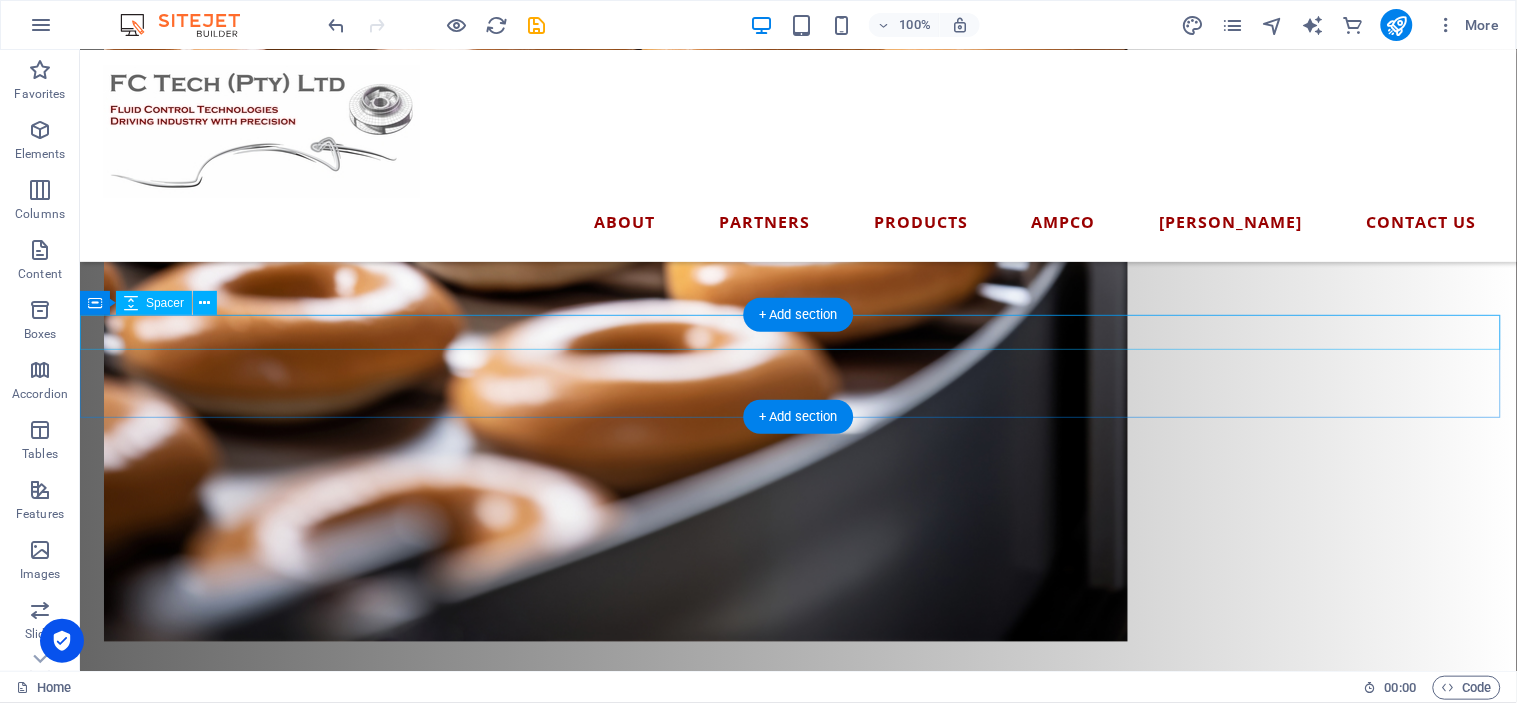 scroll, scrollTop: 2551, scrollLeft: 0, axis: vertical 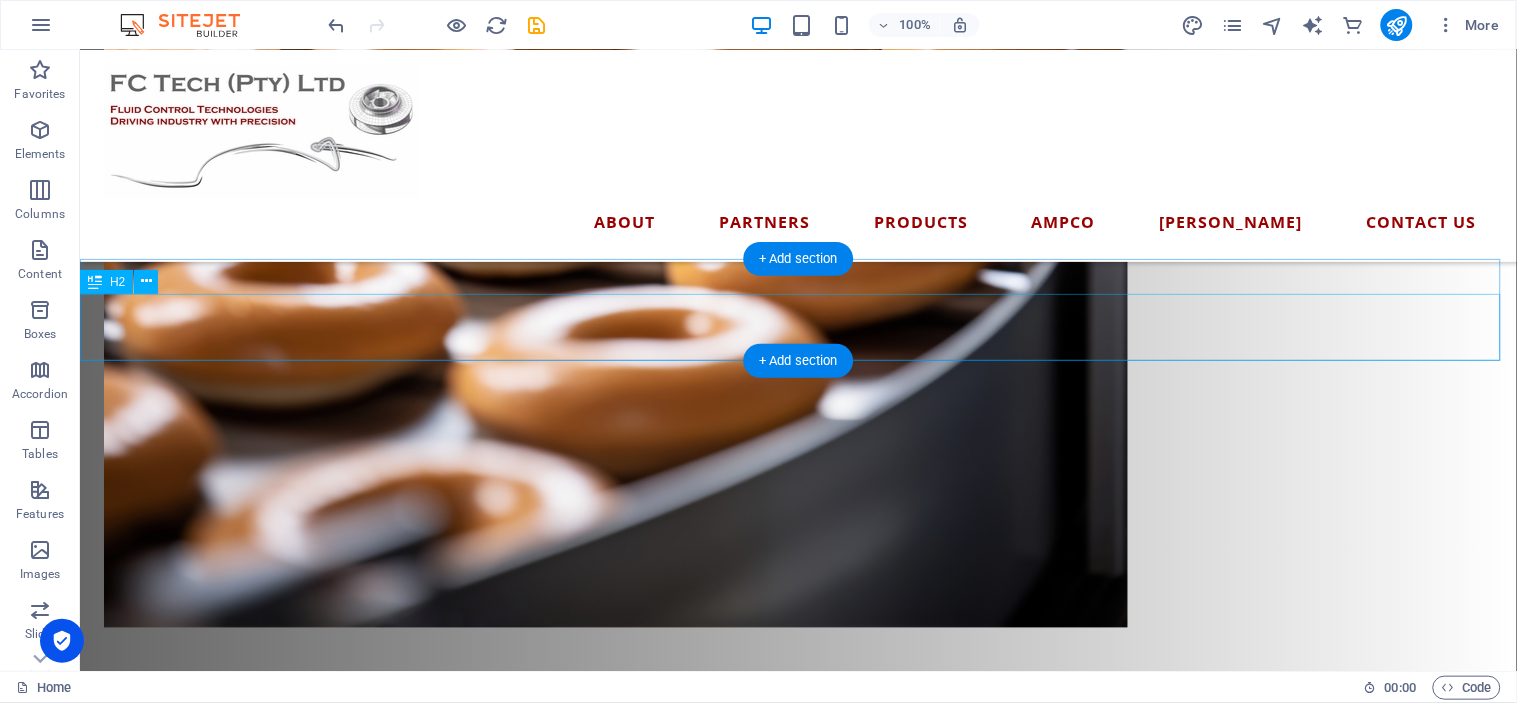 click on "Our Partners" at bounding box center (797, 2381) 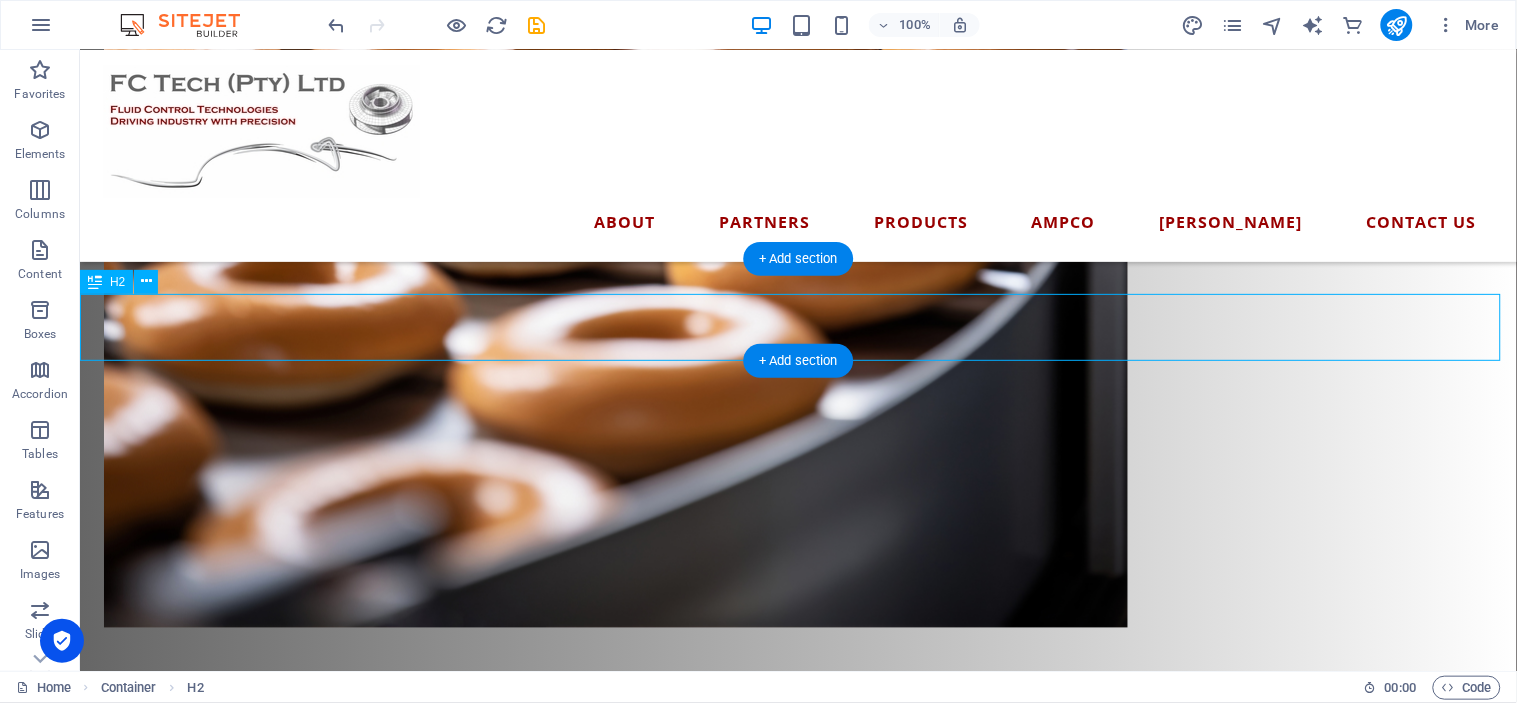 click on "Our Partners" at bounding box center (797, 2381) 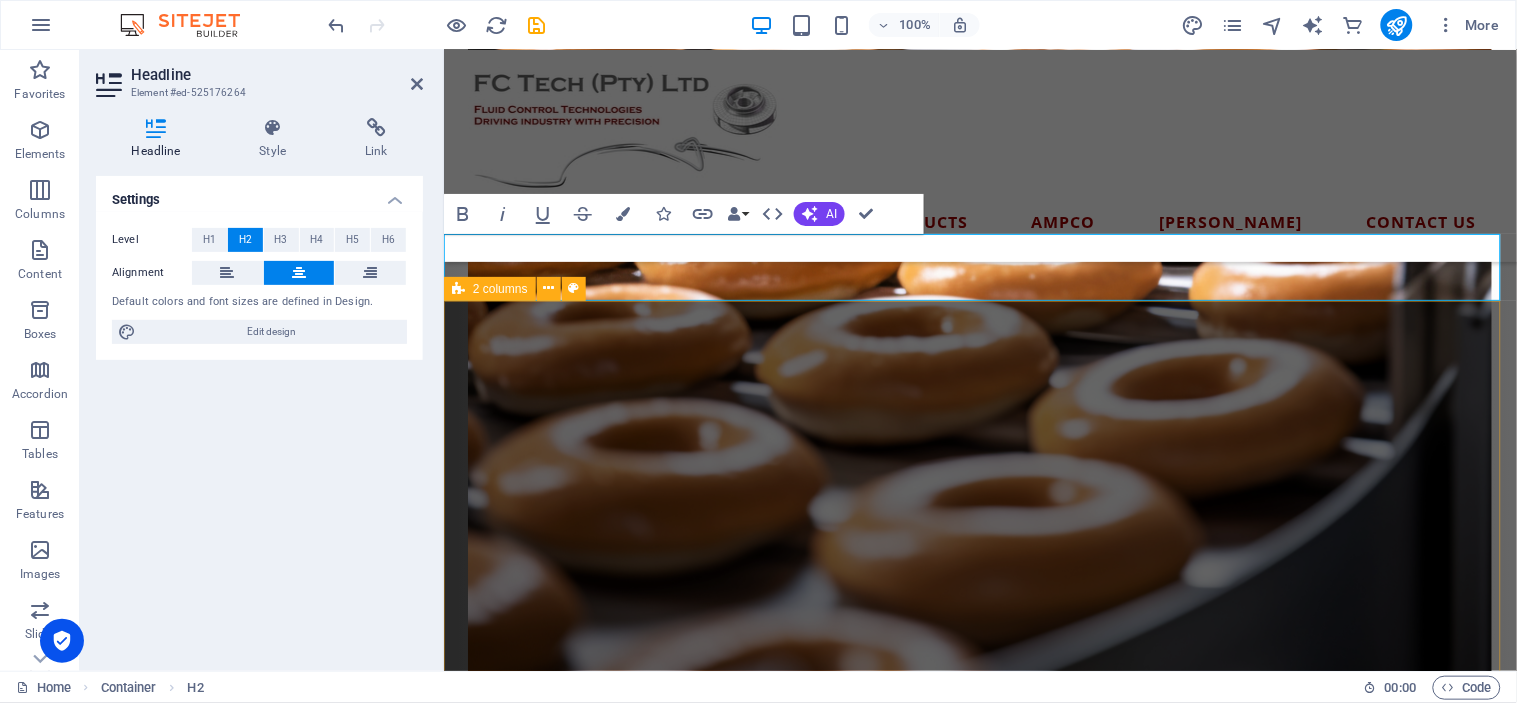 scroll, scrollTop: 2517, scrollLeft: 0, axis: vertical 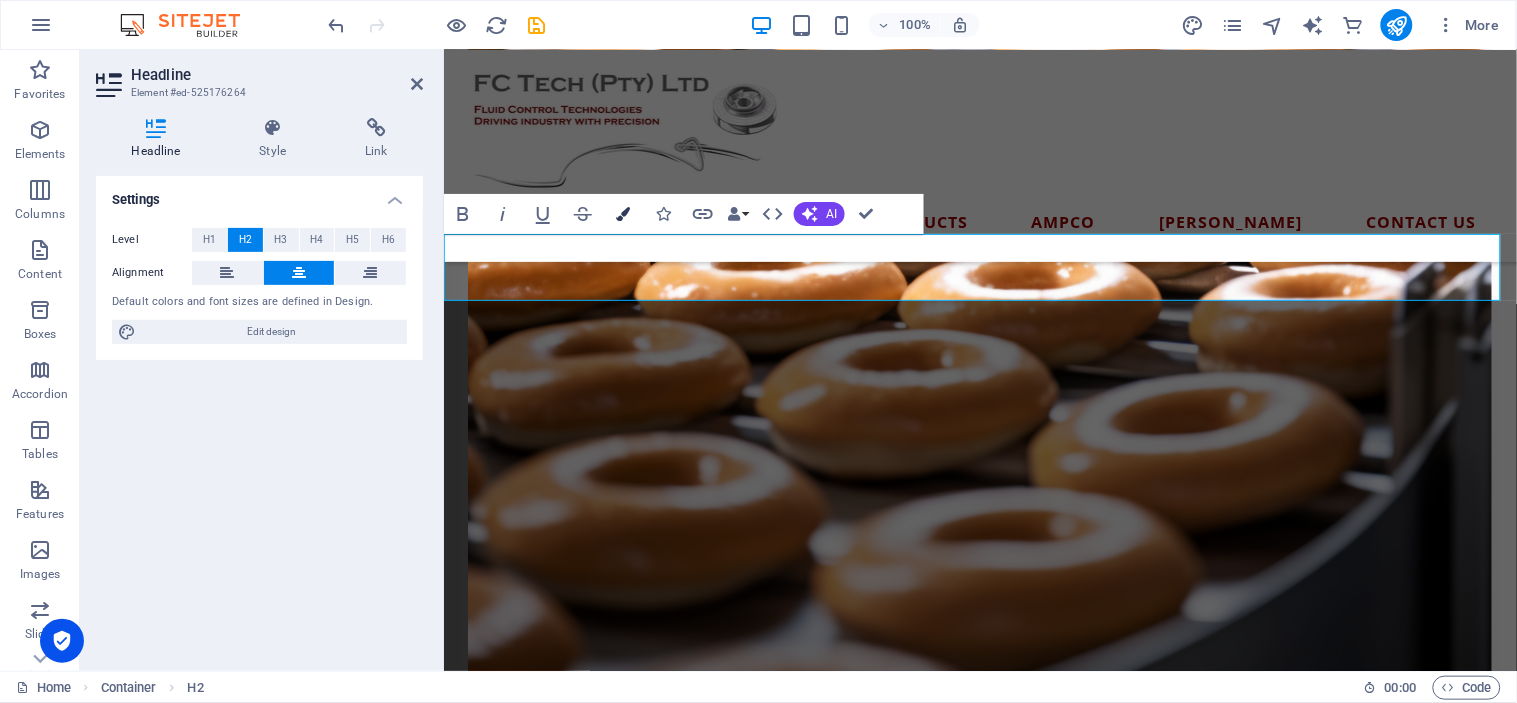 click on "Colors" at bounding box center (623, 214) 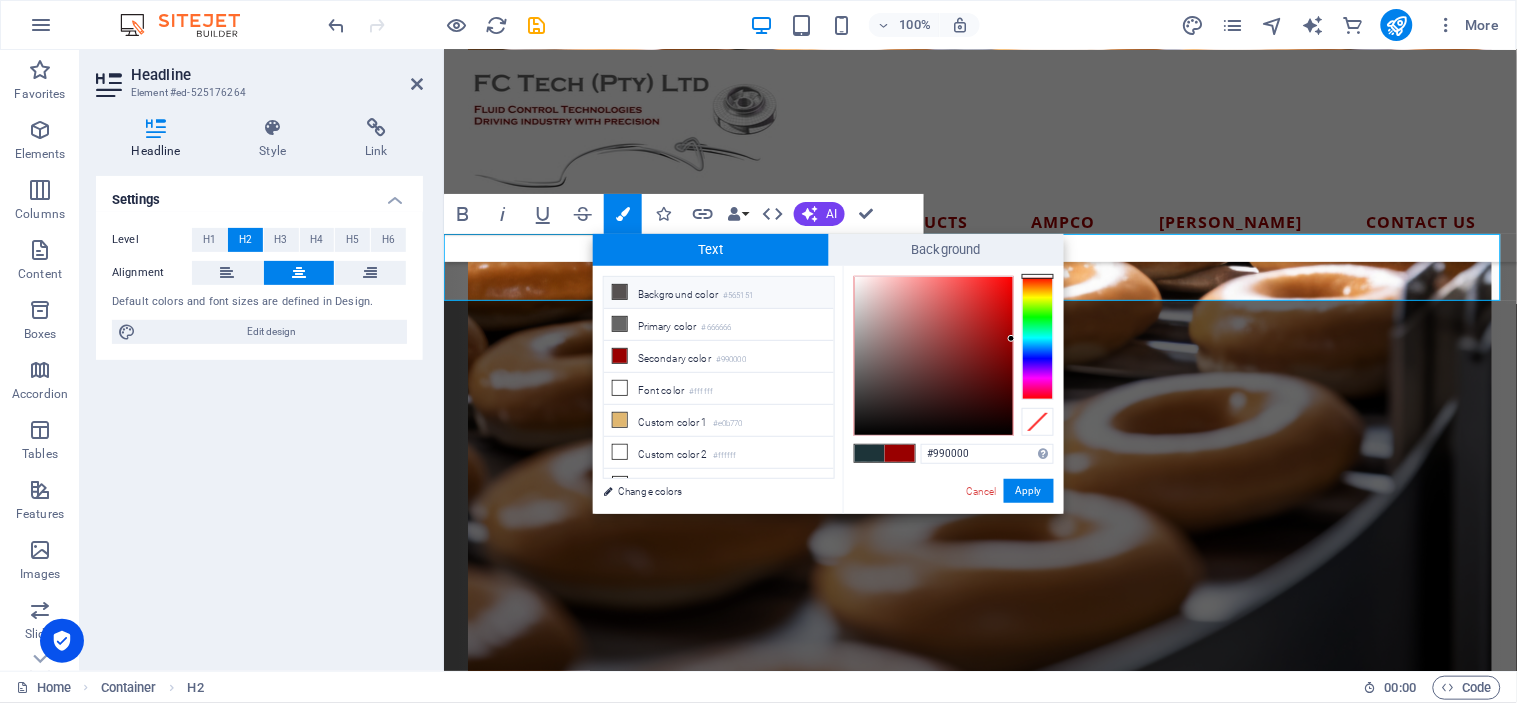 click at bounding box center (620, 292) 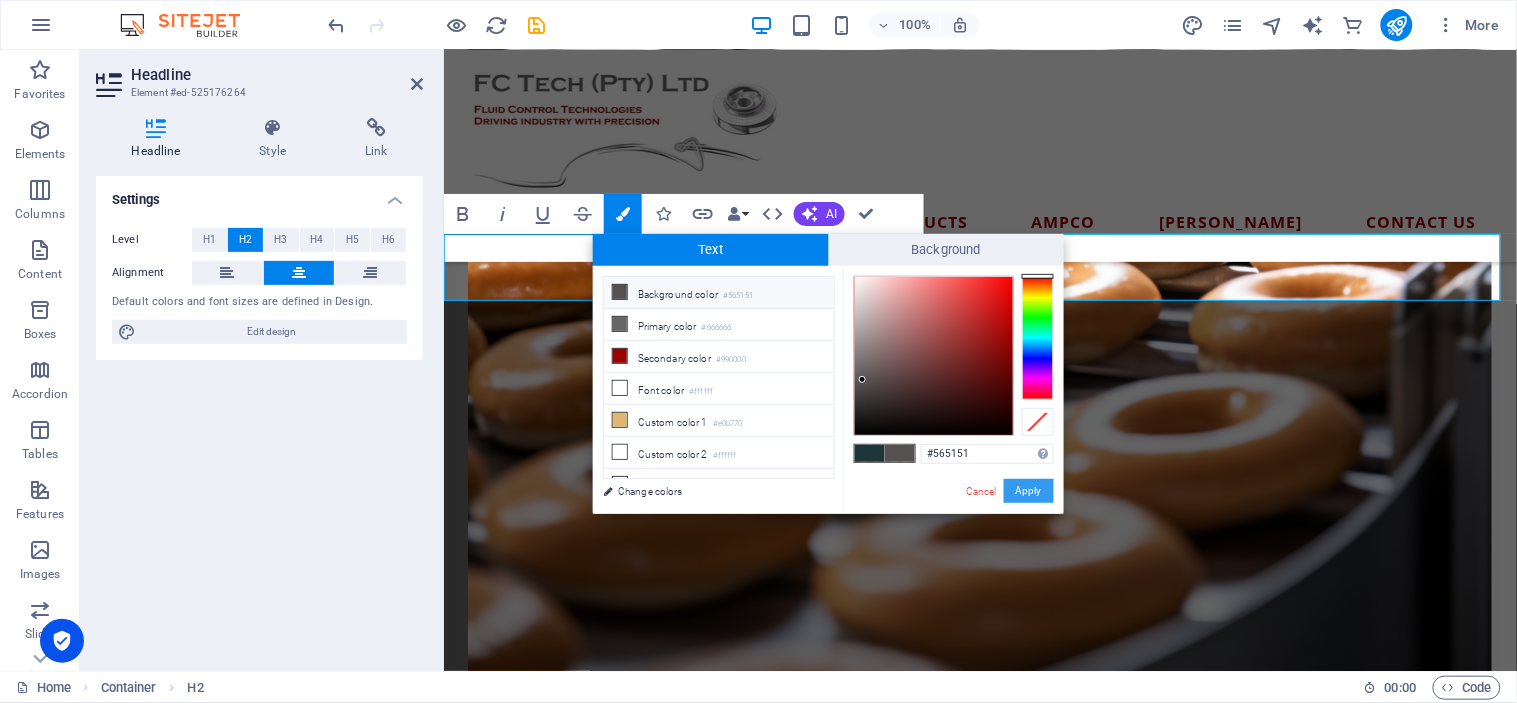 click on "Apply" at bounding box center [1029, 491] 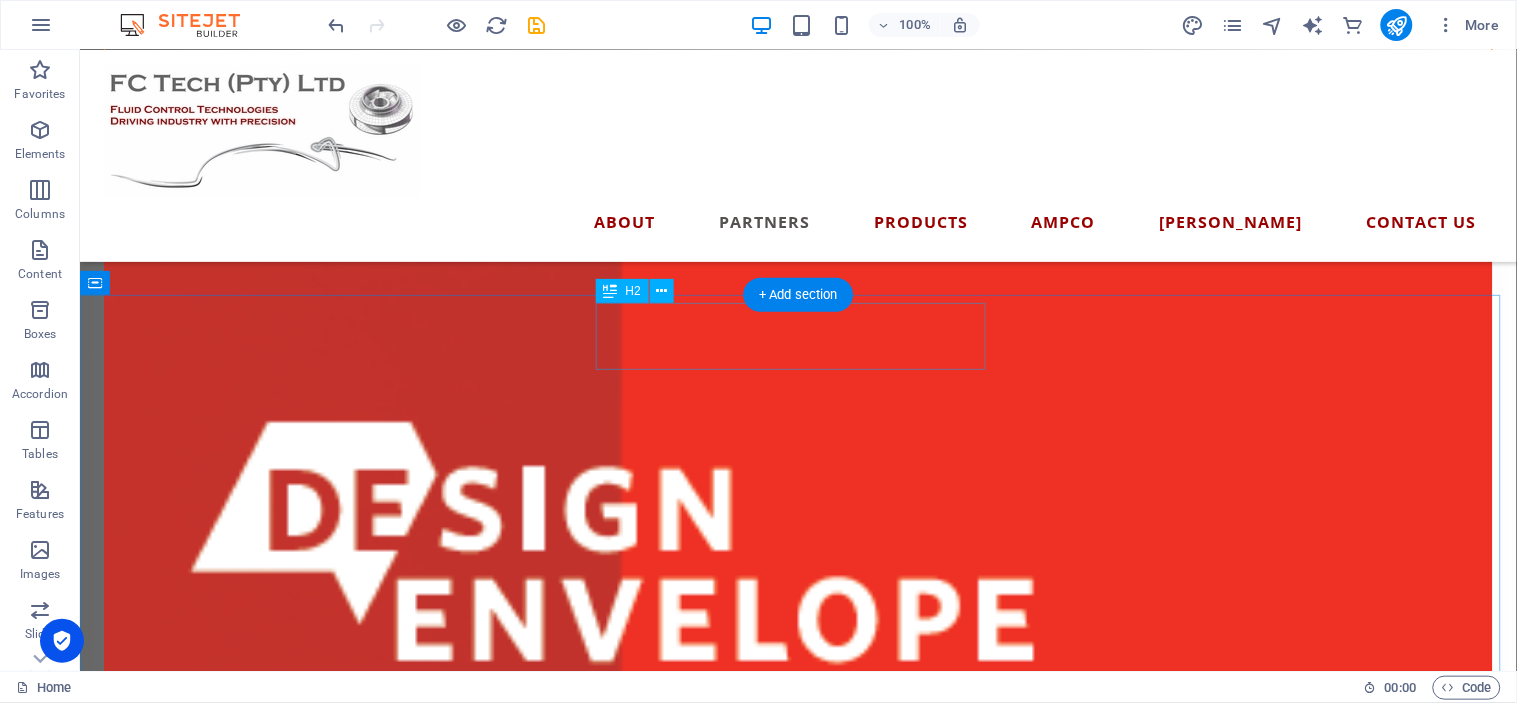 scroll, scrollTop: 3440, scrollLeft: 0, axis: vertical 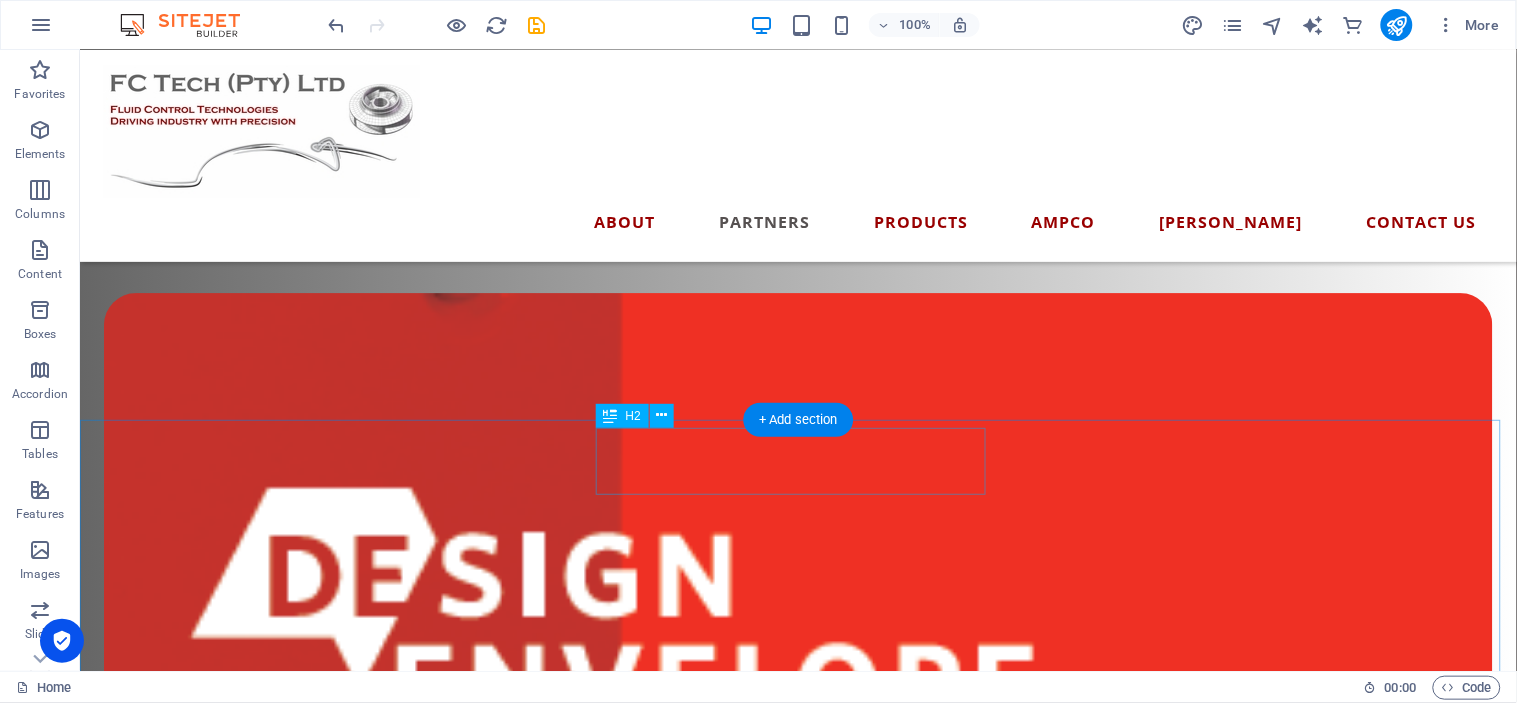 click on "Our Products" at bounding box center [797, 3095] 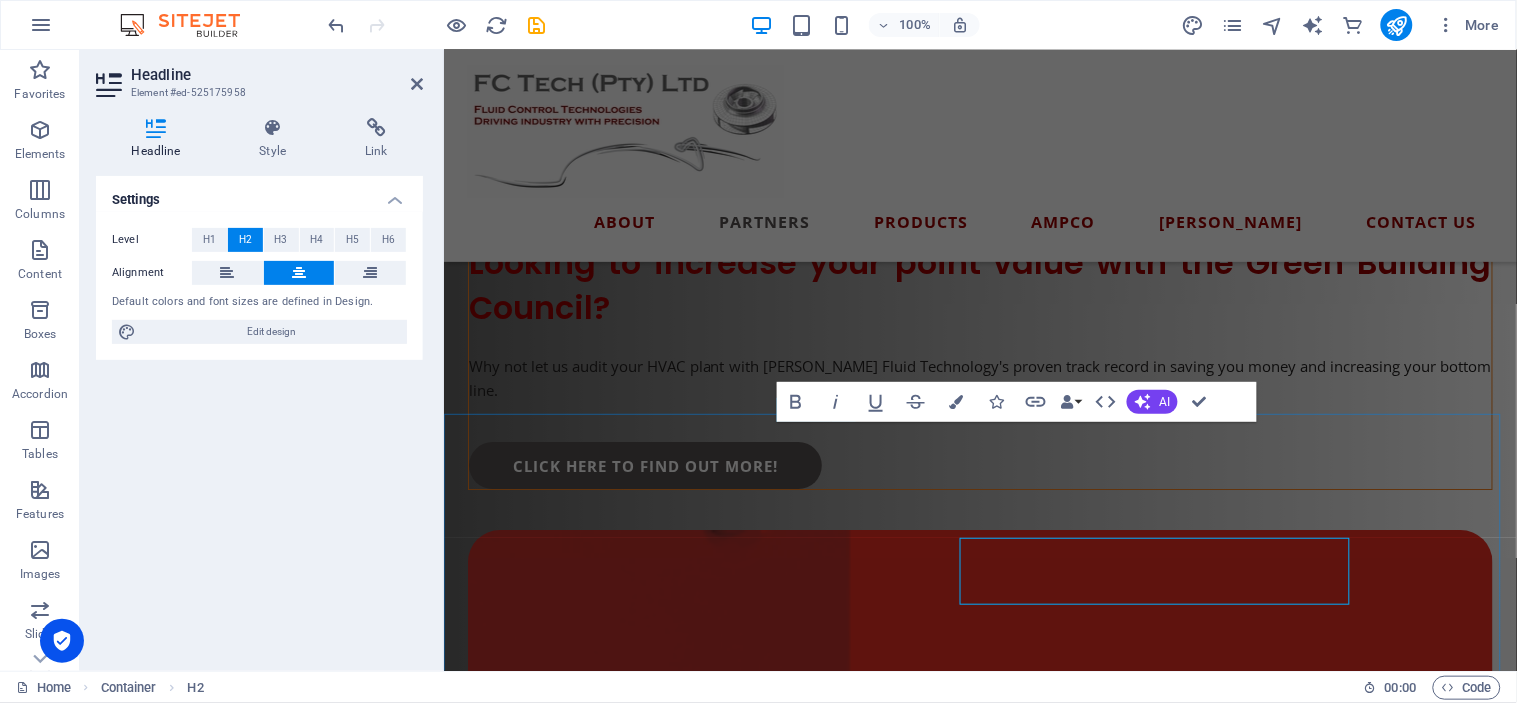 scroll, scrollTop: 3330, scrollLeft: 0, axis: vertical 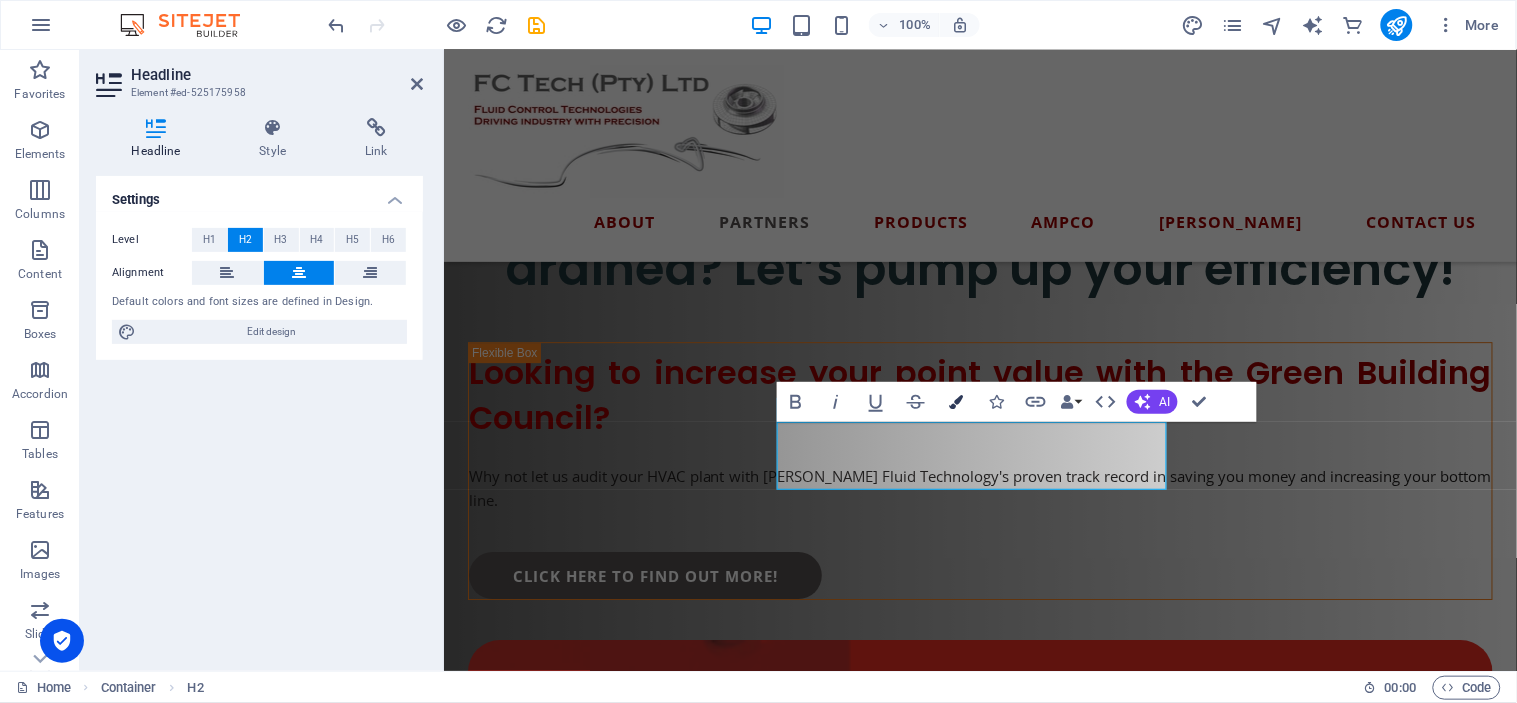 click on "Colors" at bounding box center [956, 402] 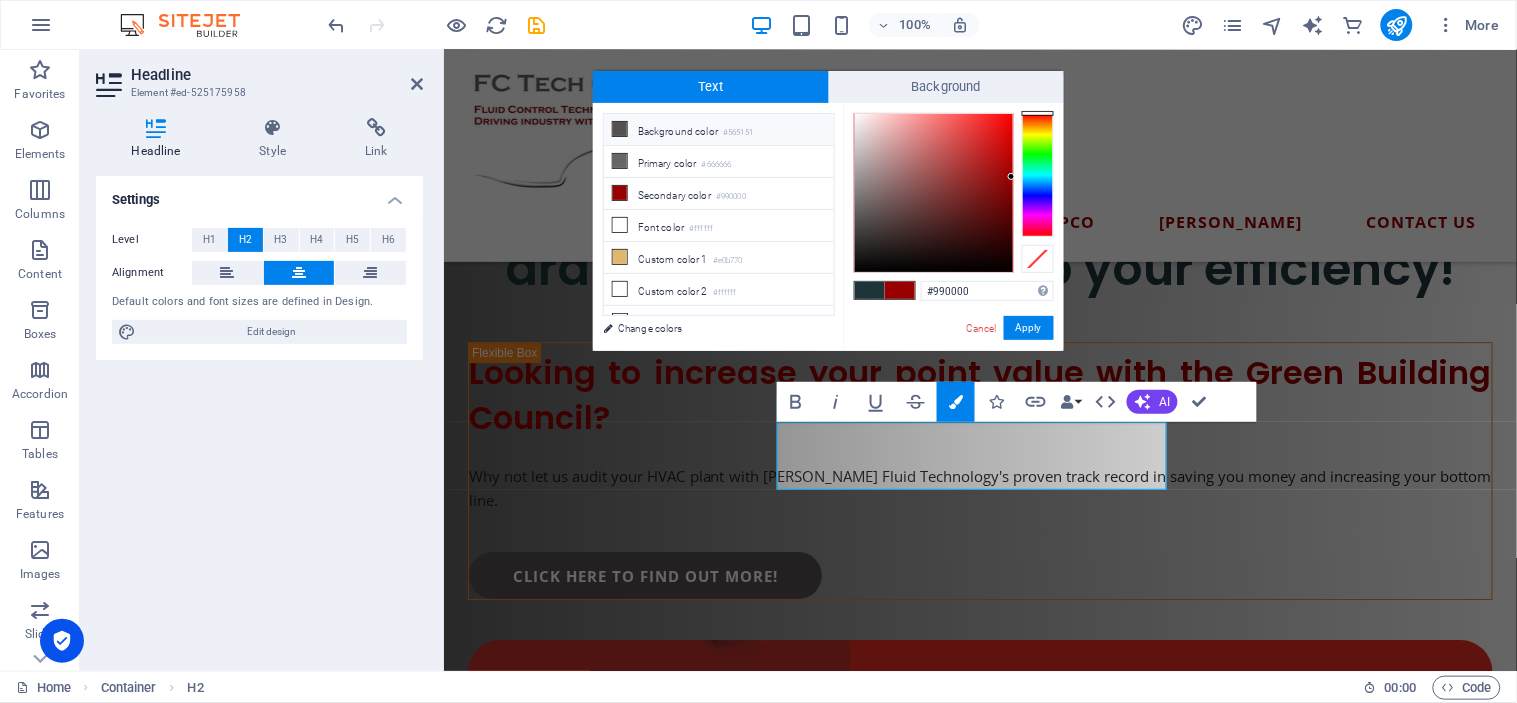 click at bounding box center (620, 129) 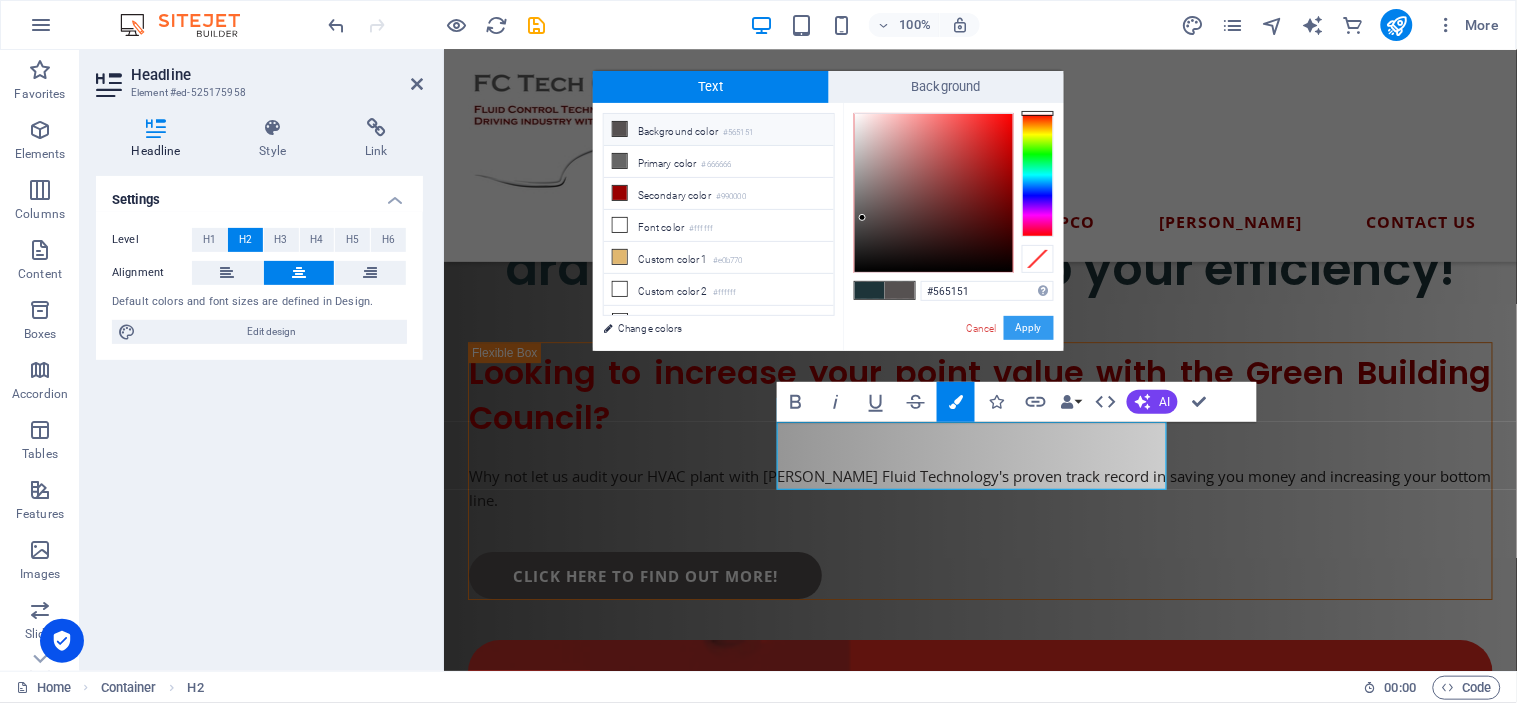 drag, startPoint x: 1030, startPoint y: 325, endPoint x: 534, endPoint y: 305, distance: 496.40308 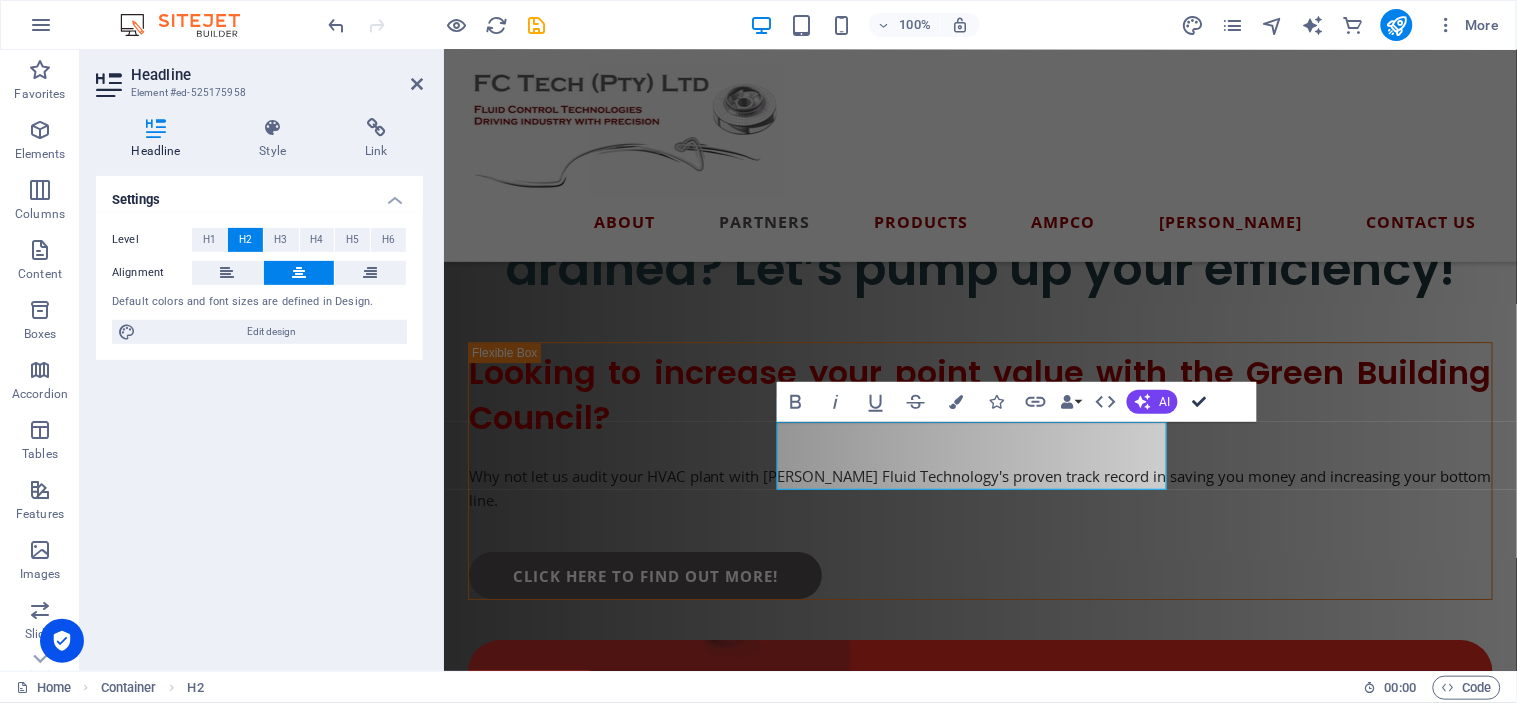 drag, startPoint x: 1202, startPoint y: 401, endPoint x: 1091, endPoint y: 372, distance: 114.72576 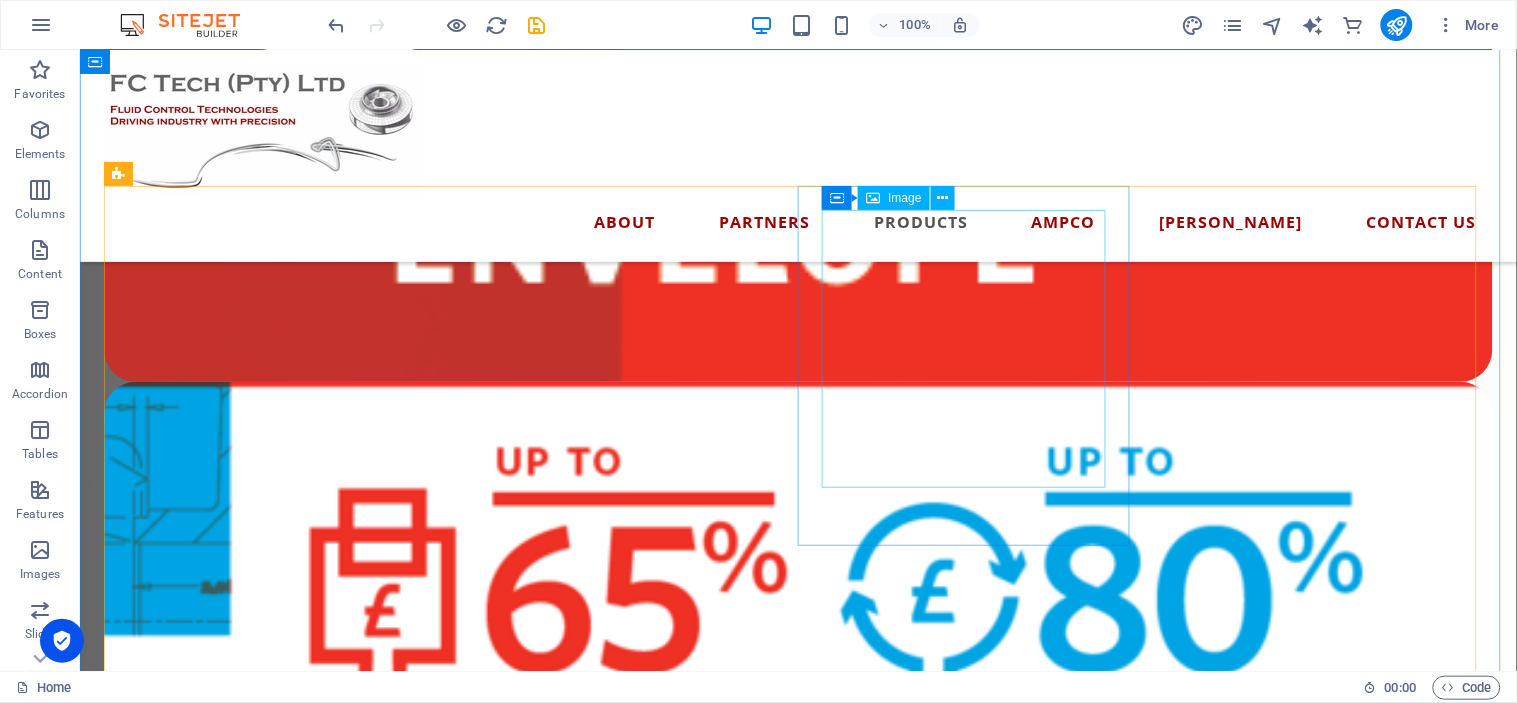 scroll, scrollTop: 3995, scrollLeft: 0, axis: vertical 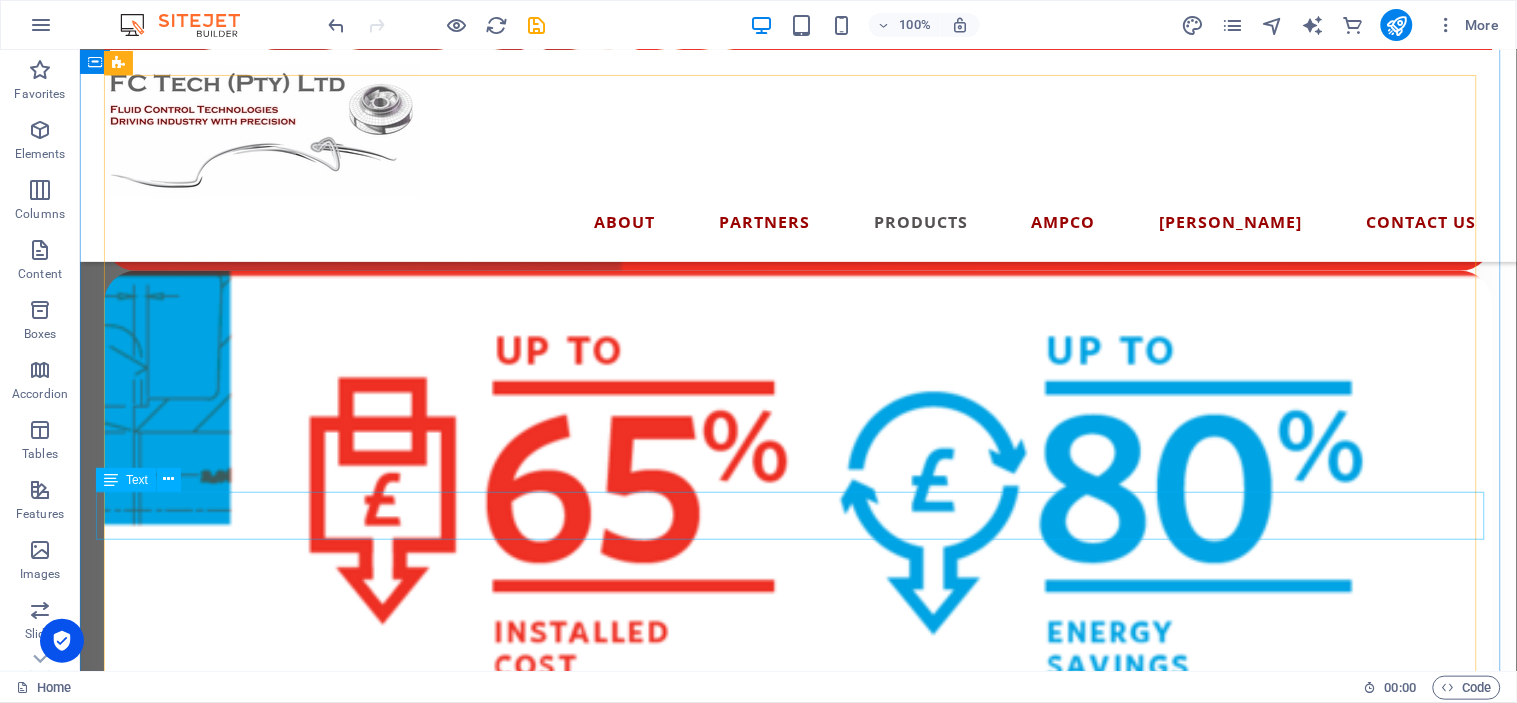 click on "A global force in the HVAC space, [PERSON_NAME] stands out for its smart, energy-efficient Design Envelope solutions. With eight manufacturing facilities across four continents, [PERSON_NAME] Fluid Technology is widely recognised as a trusted leader in the design and production of high-performance, intelligent fluid-flow equipment" at bounding box center (797, 4270) 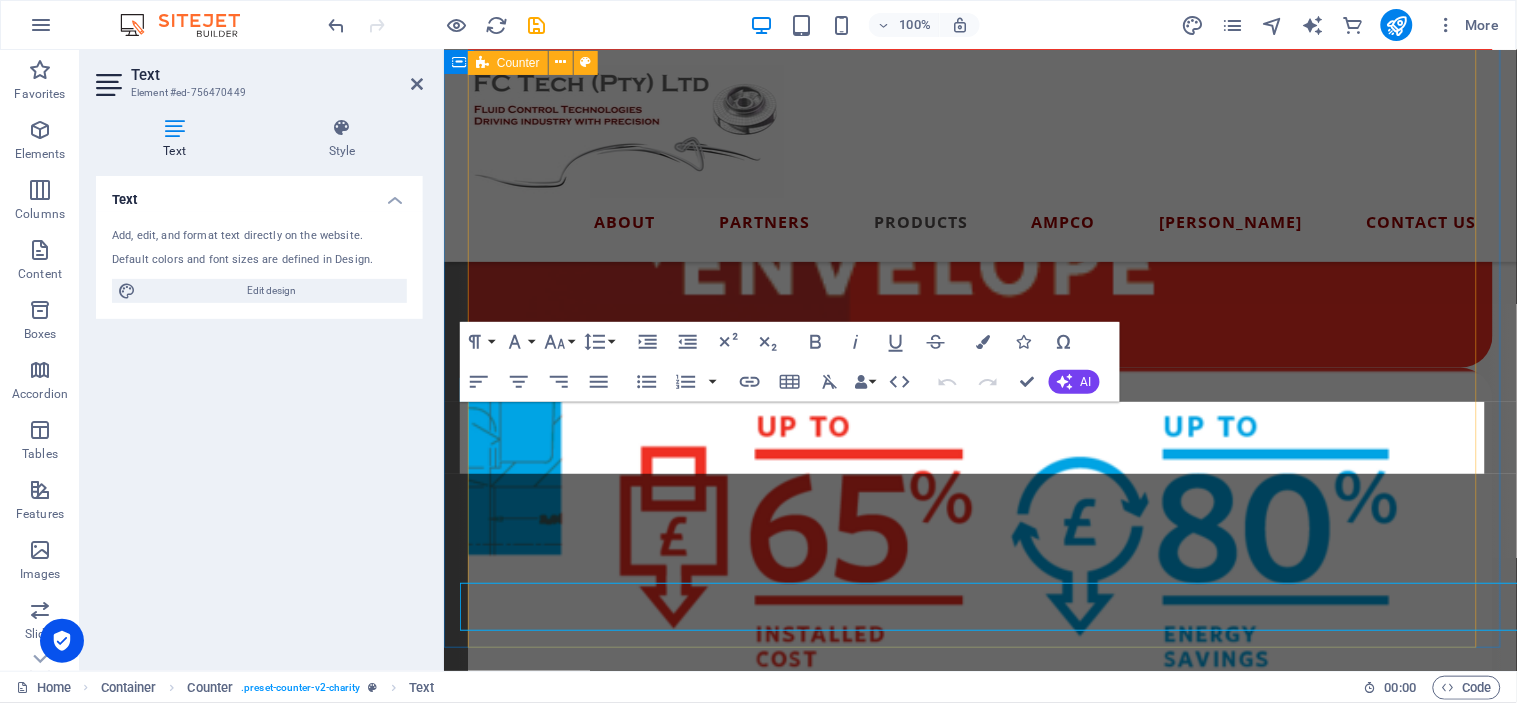 scroll, scrollTop: 3904, scrollLeft: 0, axis: vertical 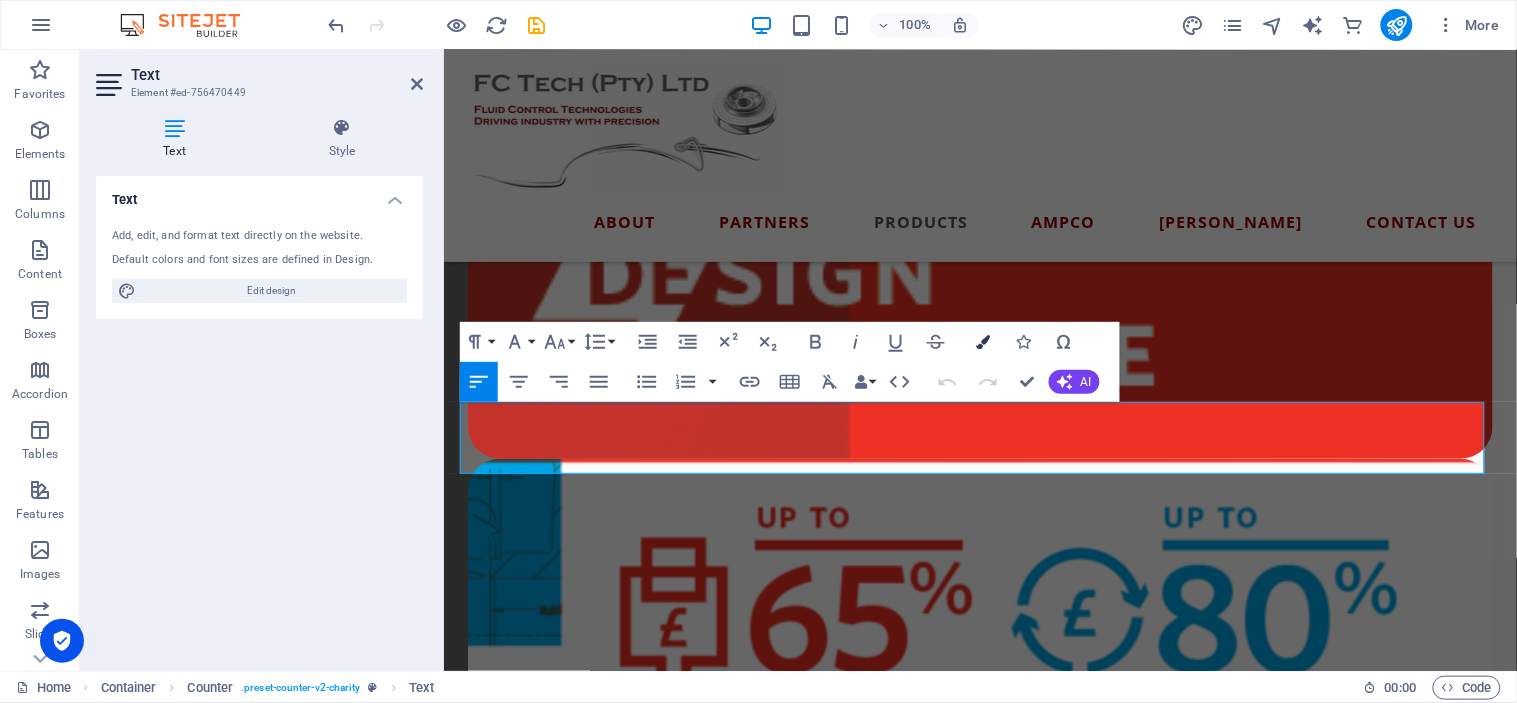 click at bounding box center [984, 342] 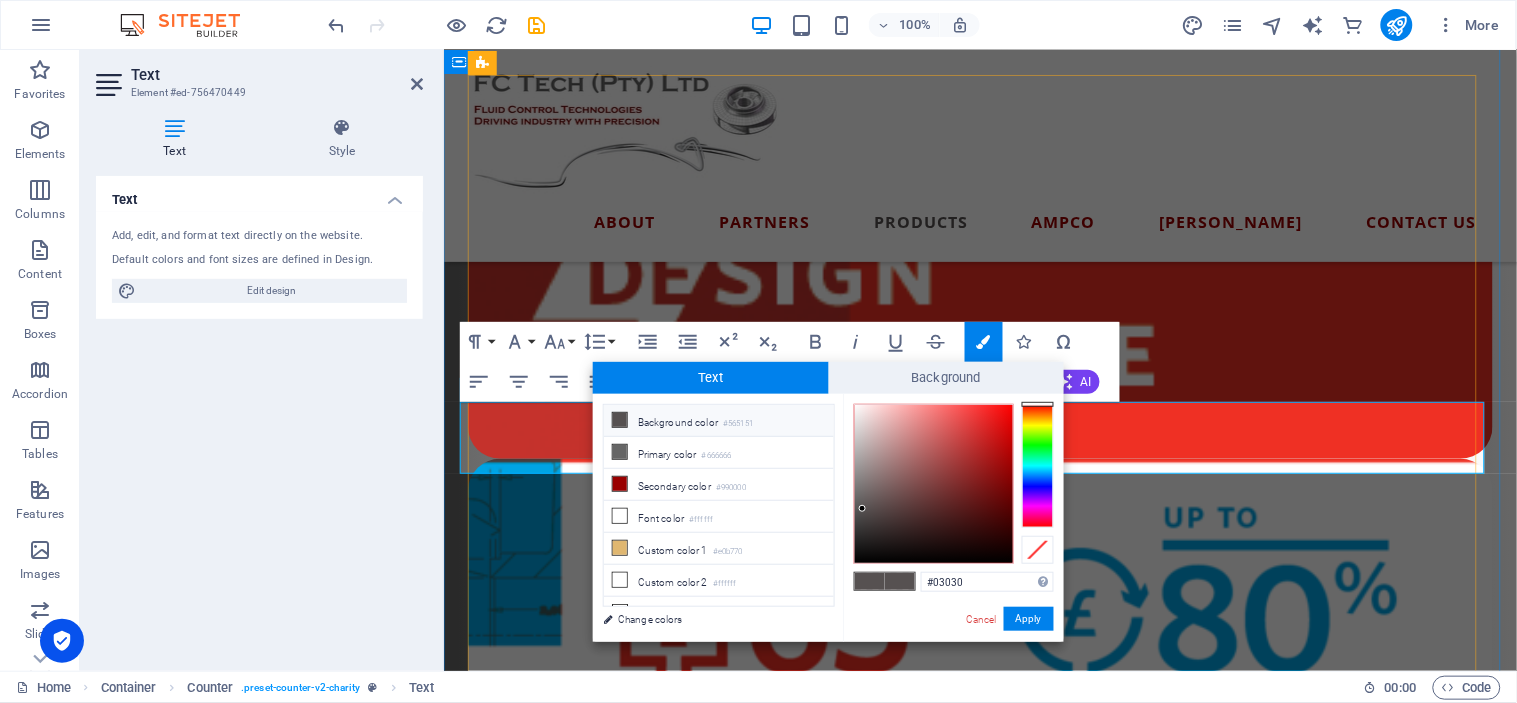 type on "#030303" 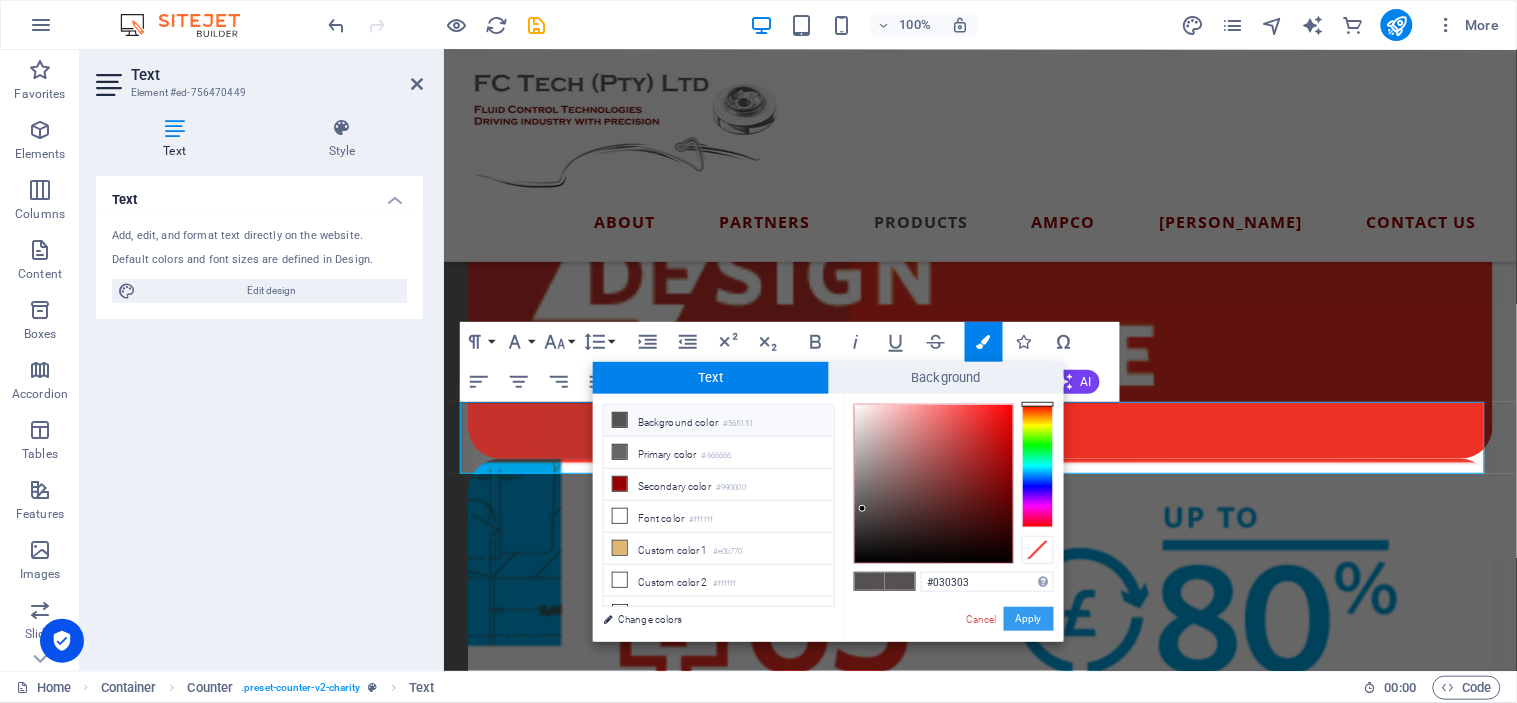 click on "Apply" at bounding box center [1029, 619] 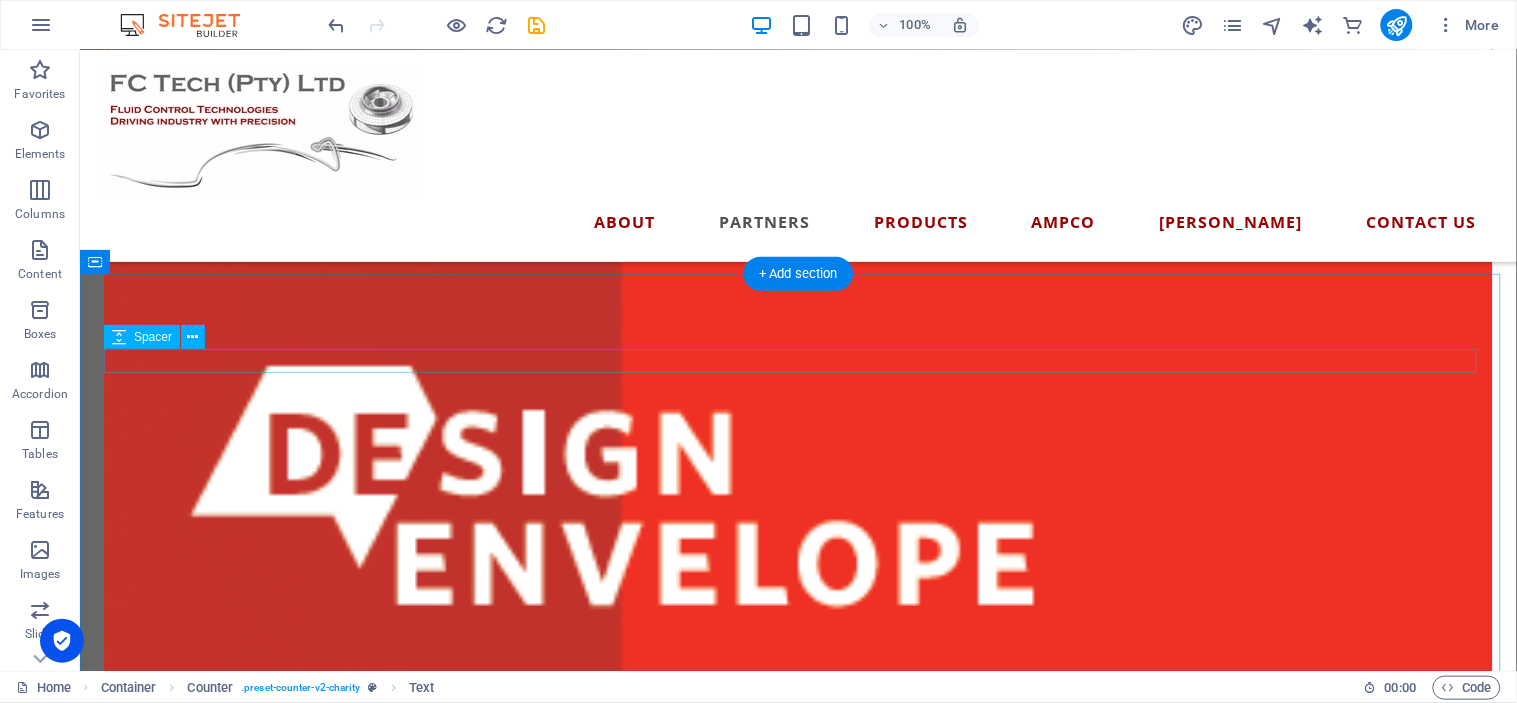 scroll, scrollTop: 3530, scrollLeft: 0, axis: vertical 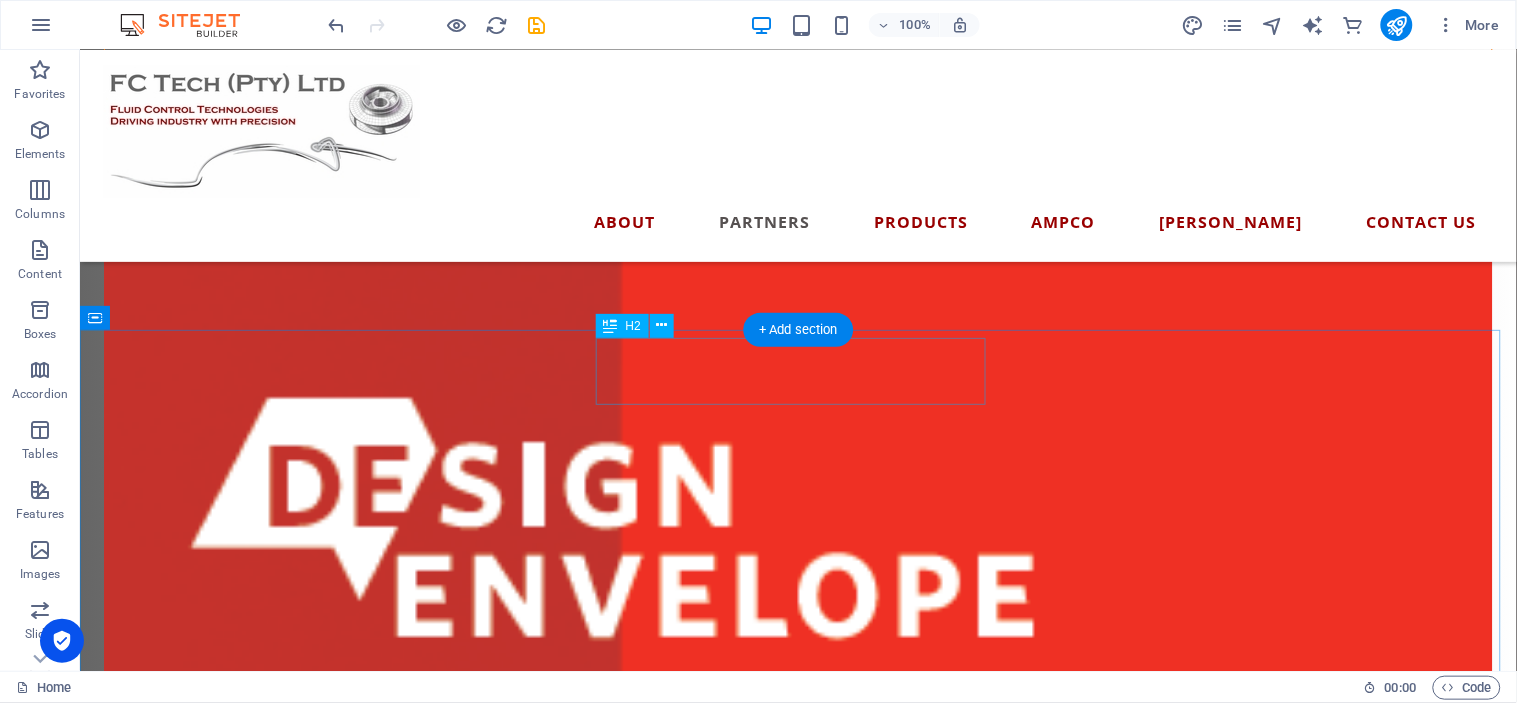 click on "Our Products" at bounding box center (797, 3005) 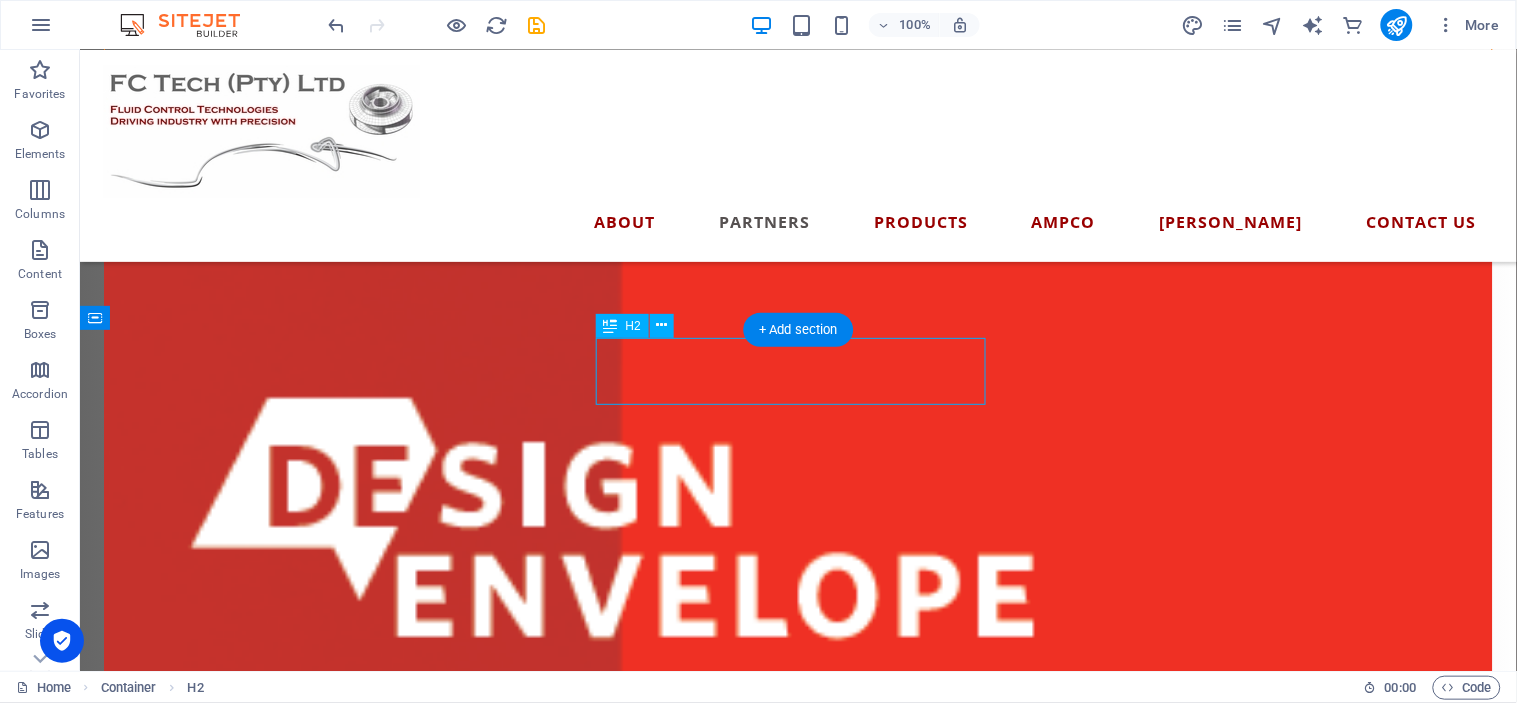 click on "Our Products" at bounding box center (797, 3005) 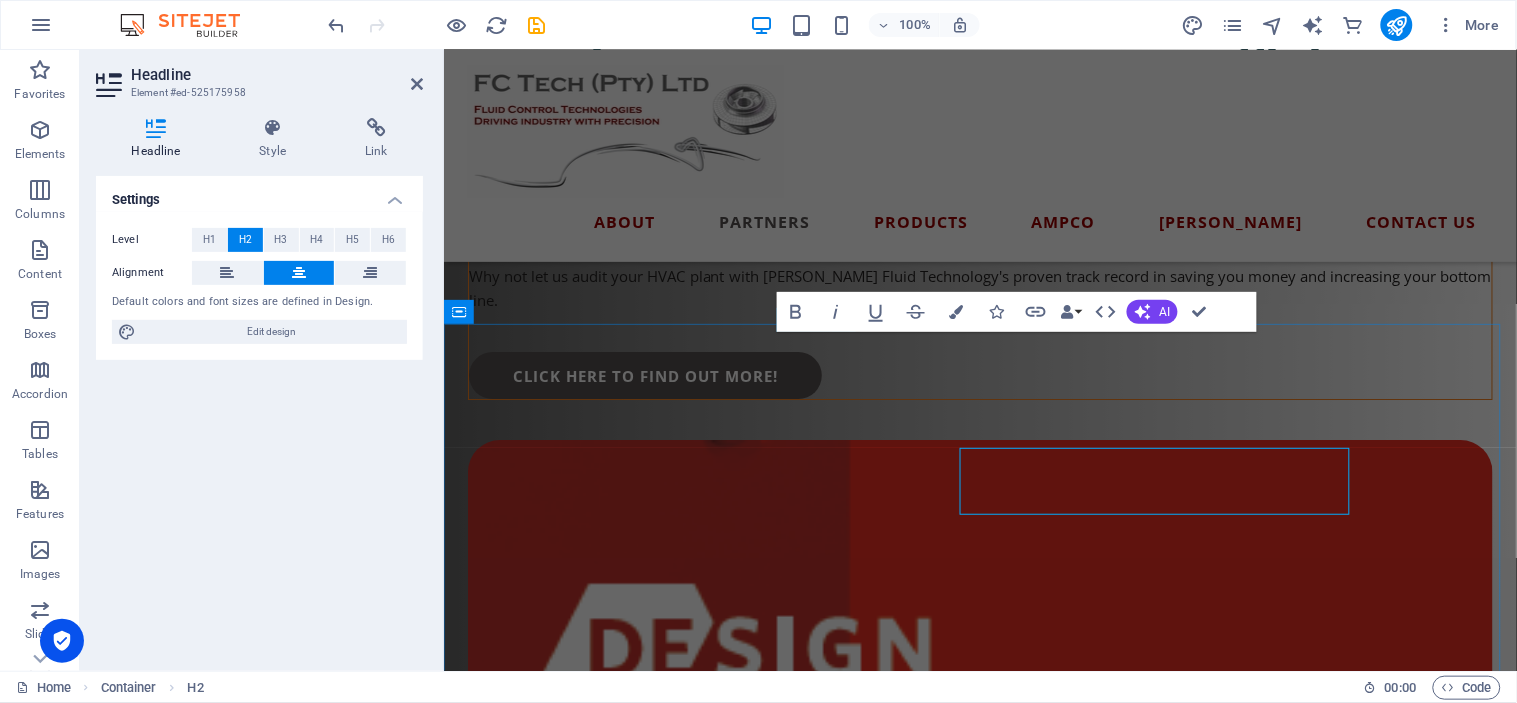 scroll, scrollTop: 3420, scrollLeft: 0, axis: vertical 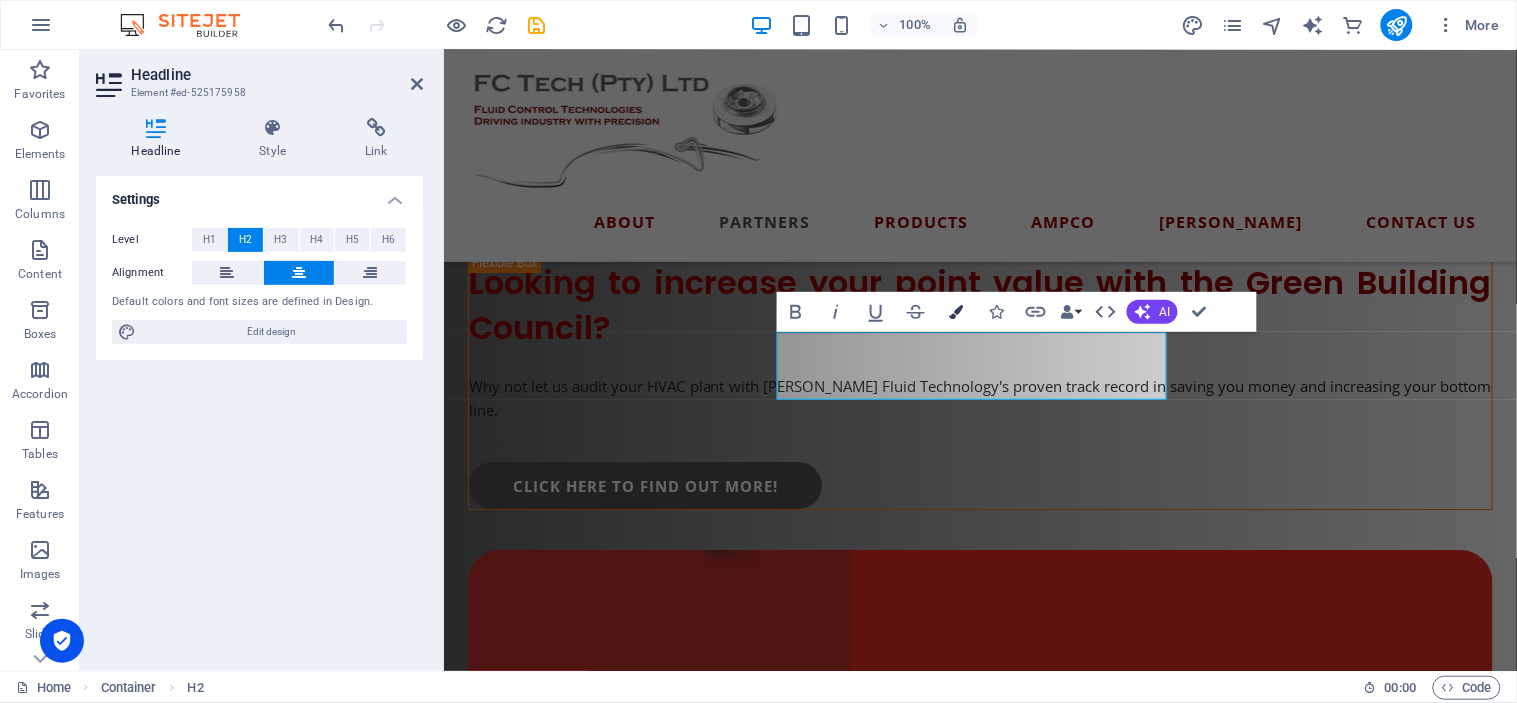click at bounding box center (956, 312) 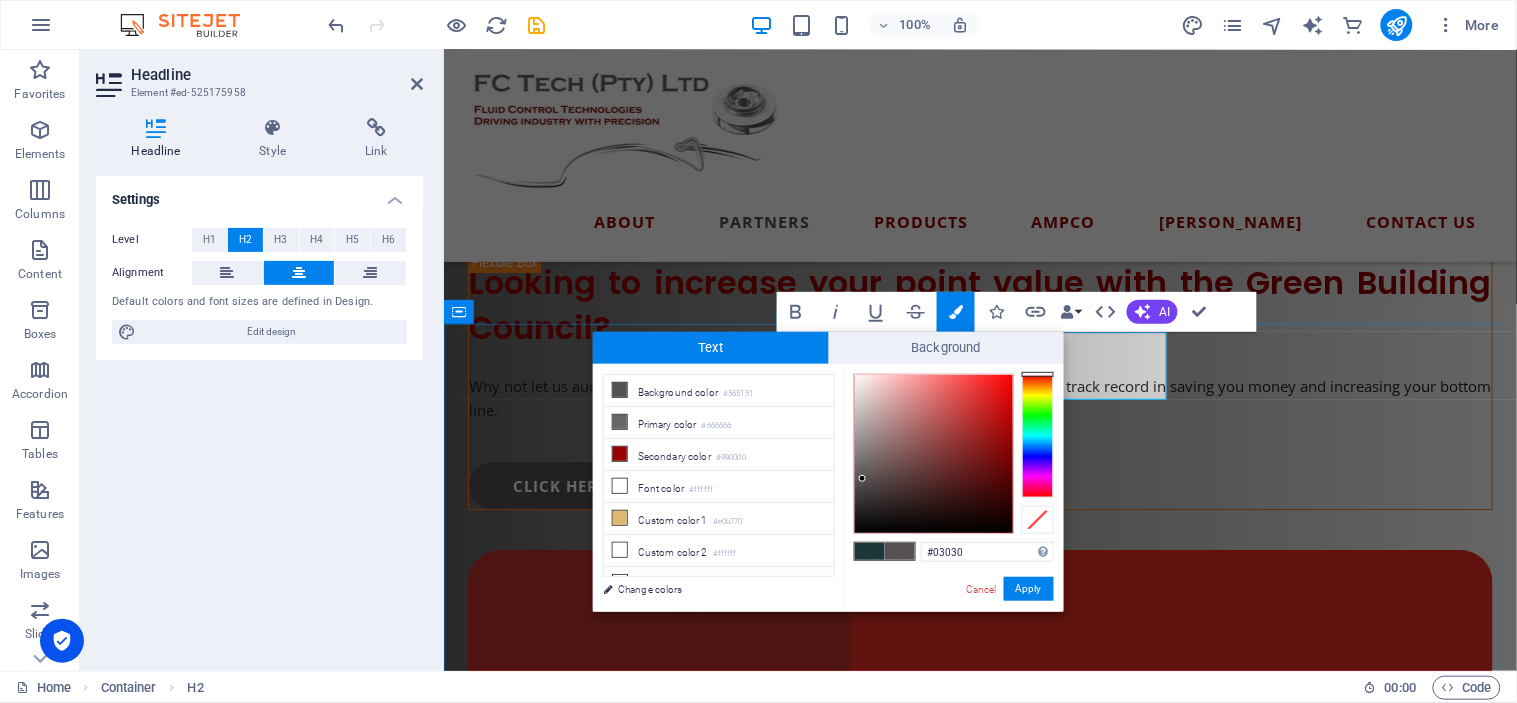 type on "#030303" 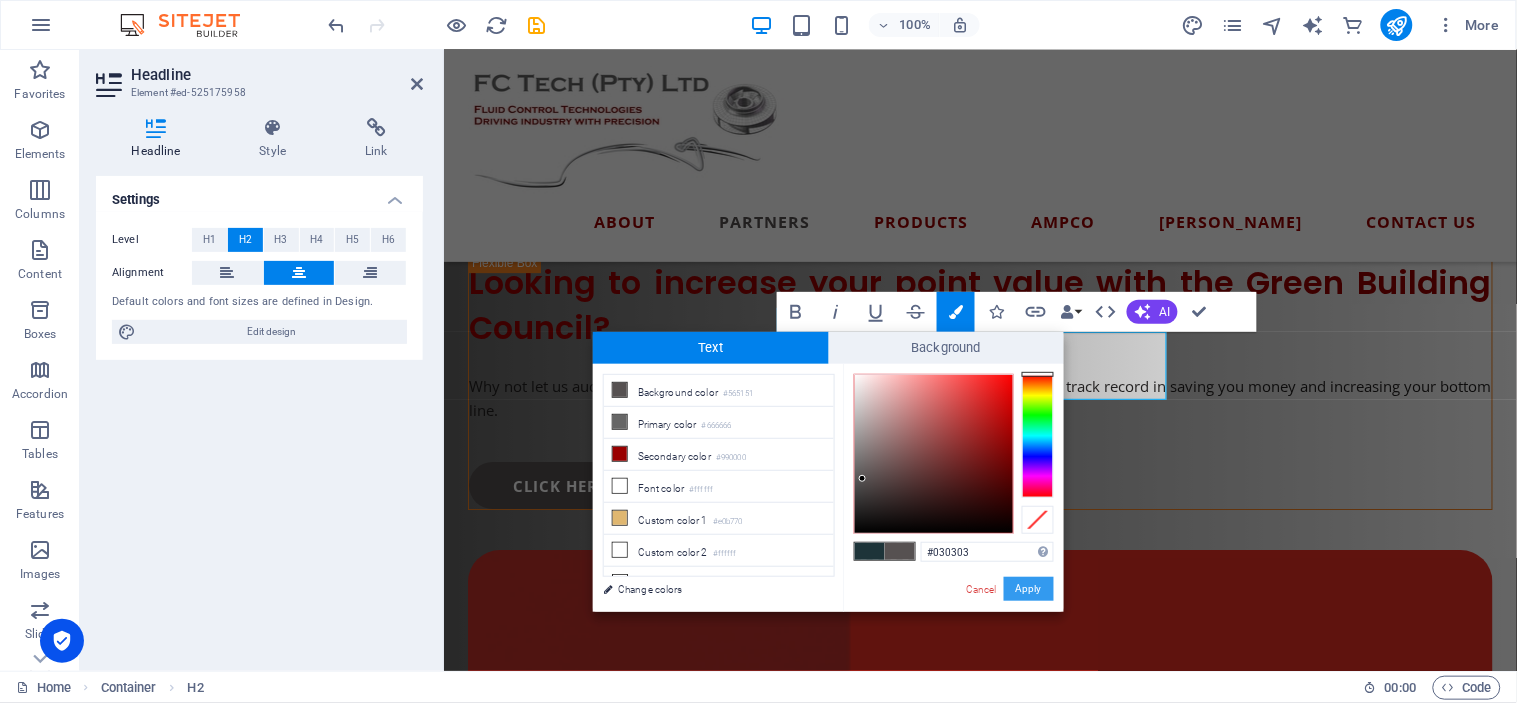 click on "Apply" at bounding box center [1029, 589] 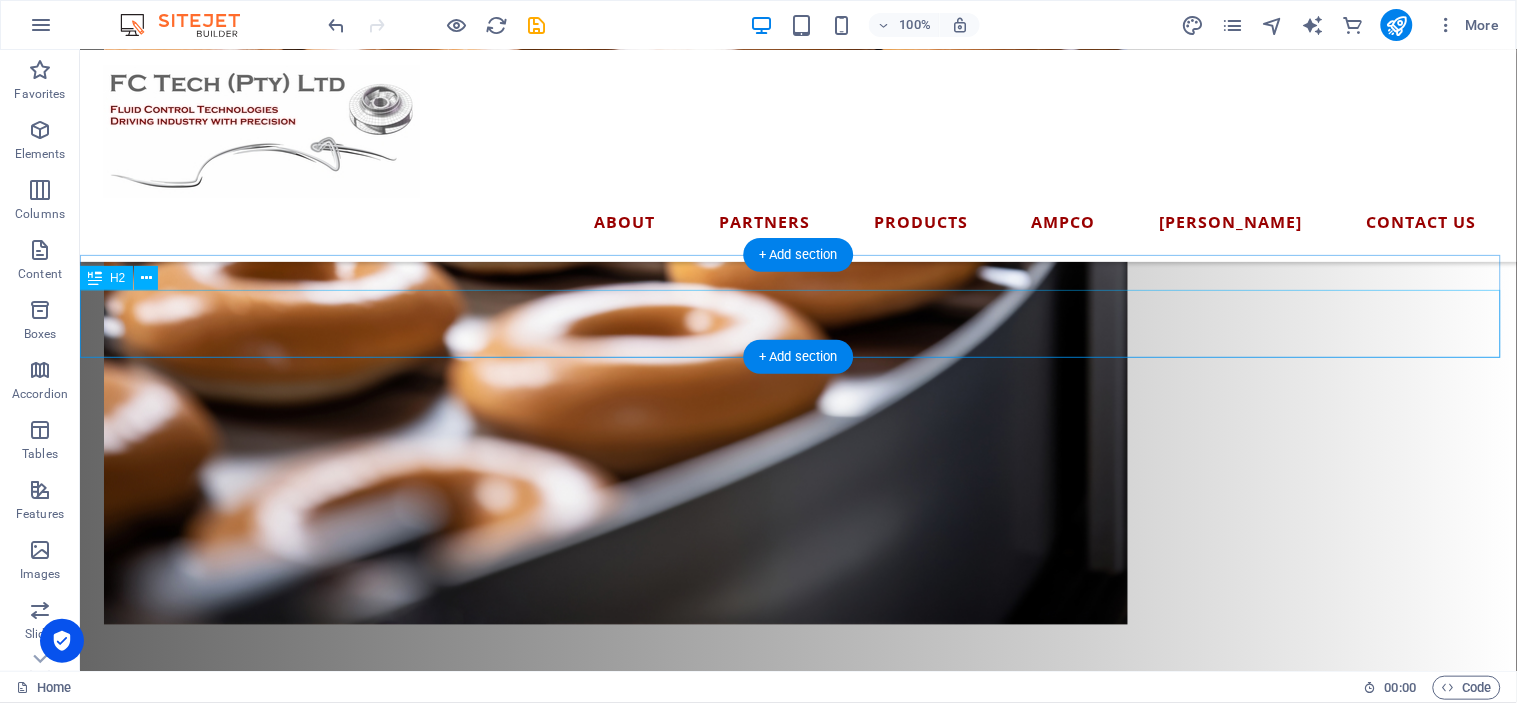scroll, scrollTop: 2307, scrollLeft: 0, axis: vertical 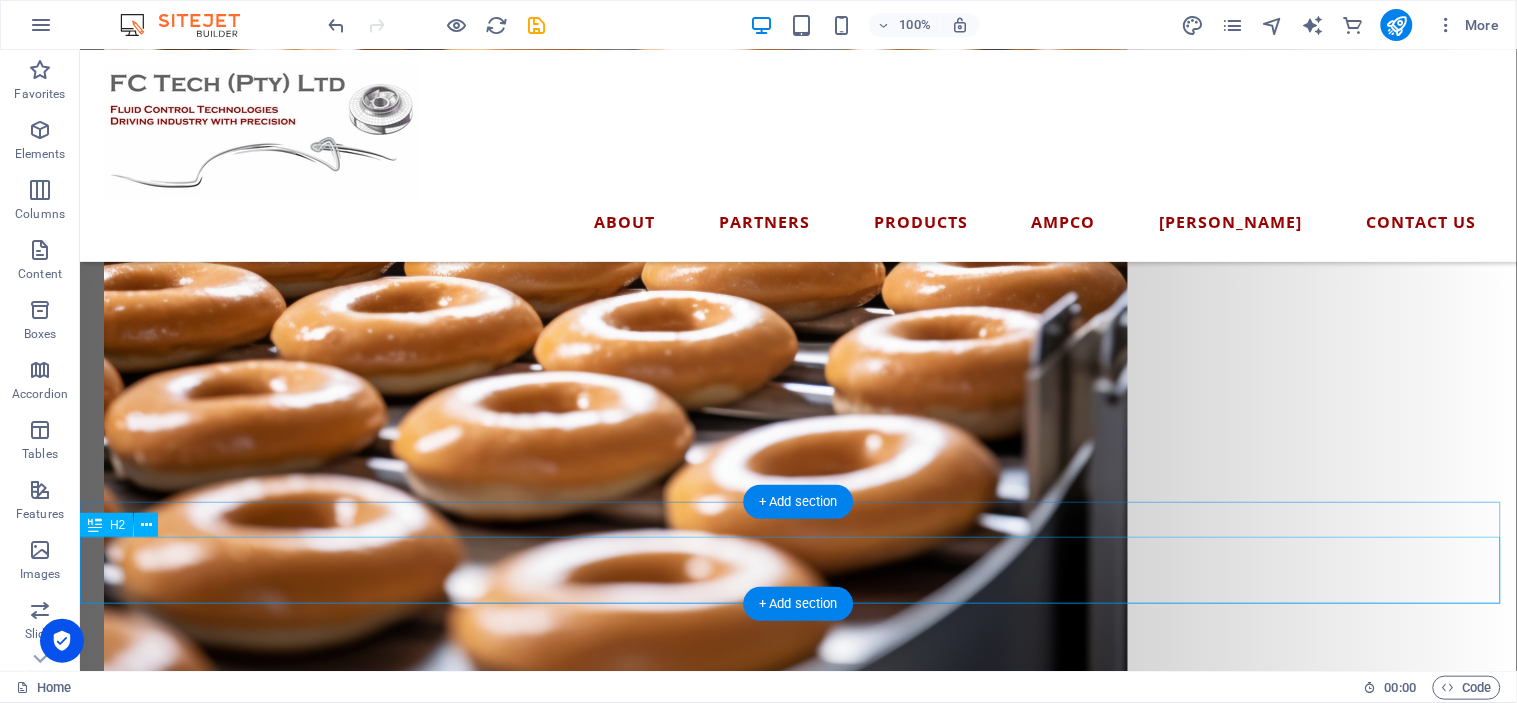 click on "Our Partners" at bounding box center [797, 2625] 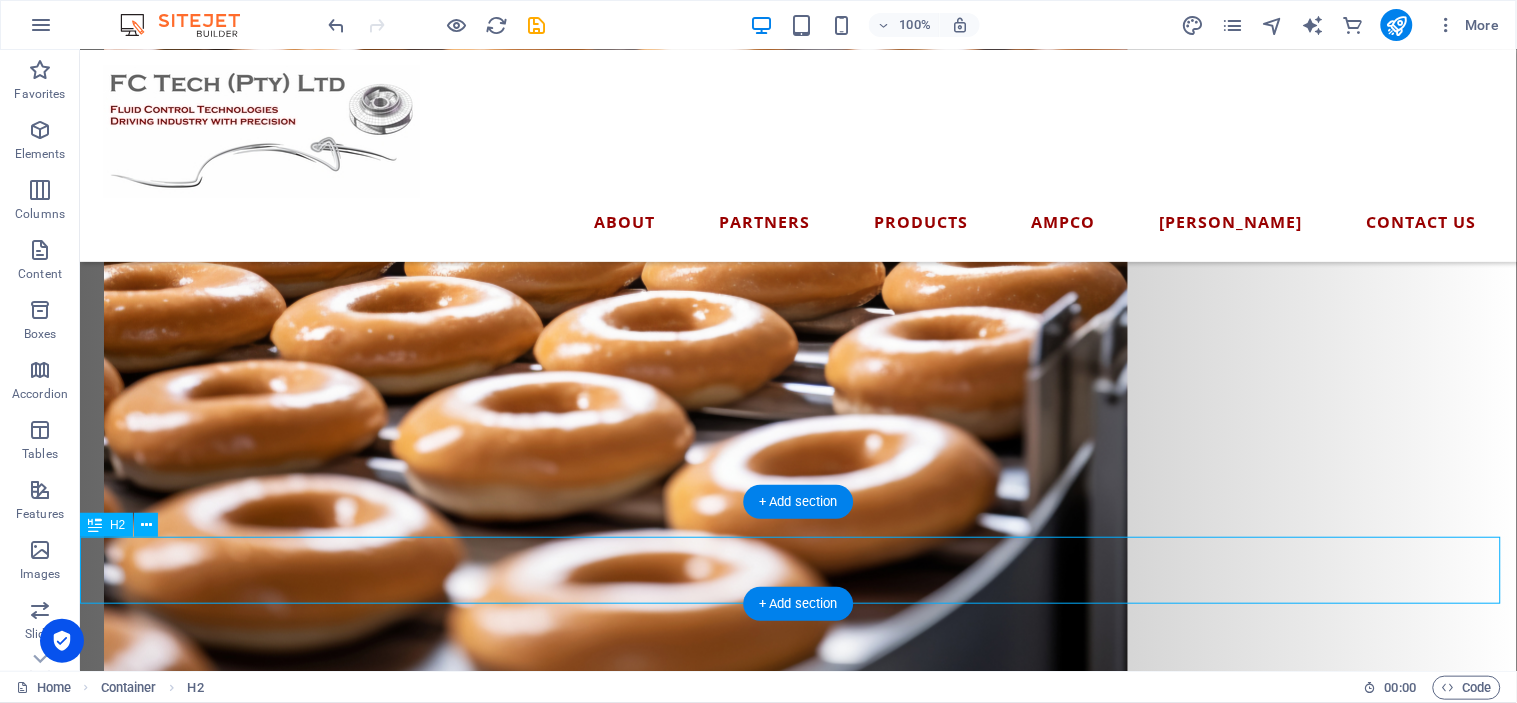 click on "Our Partners" at bounding box center (797, 2625) 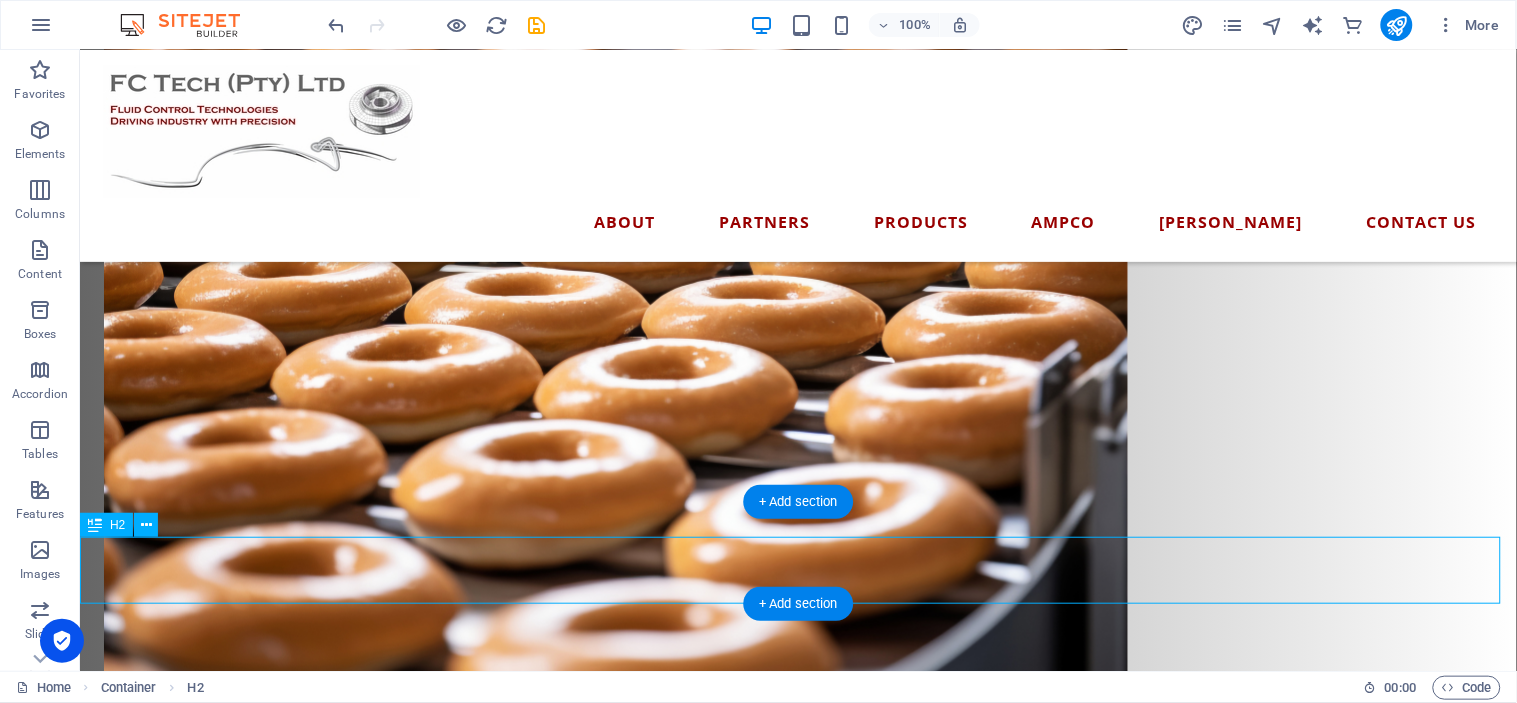 scroll, scrollTop: 2274, scrollLeft: 0, axis: vertical 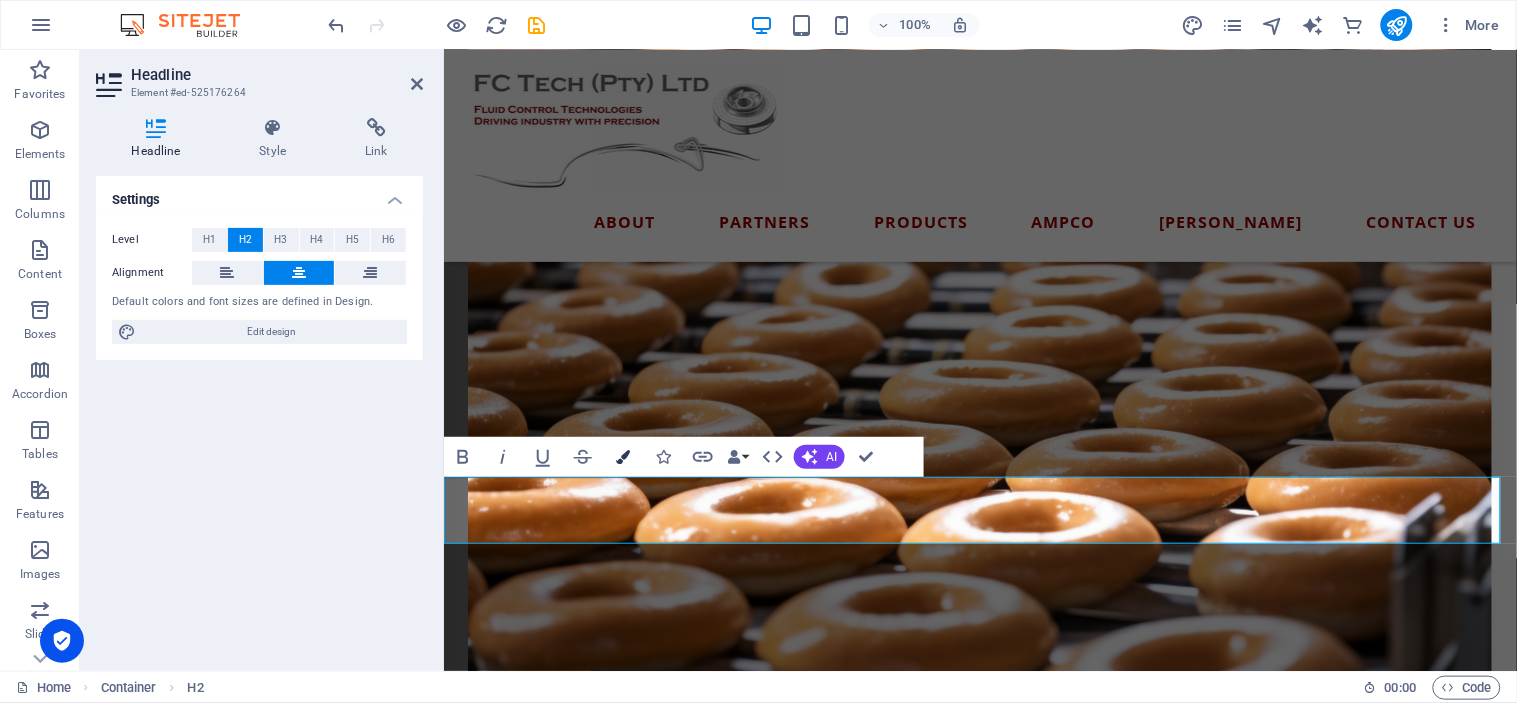 click at bounding box center (623, 457) 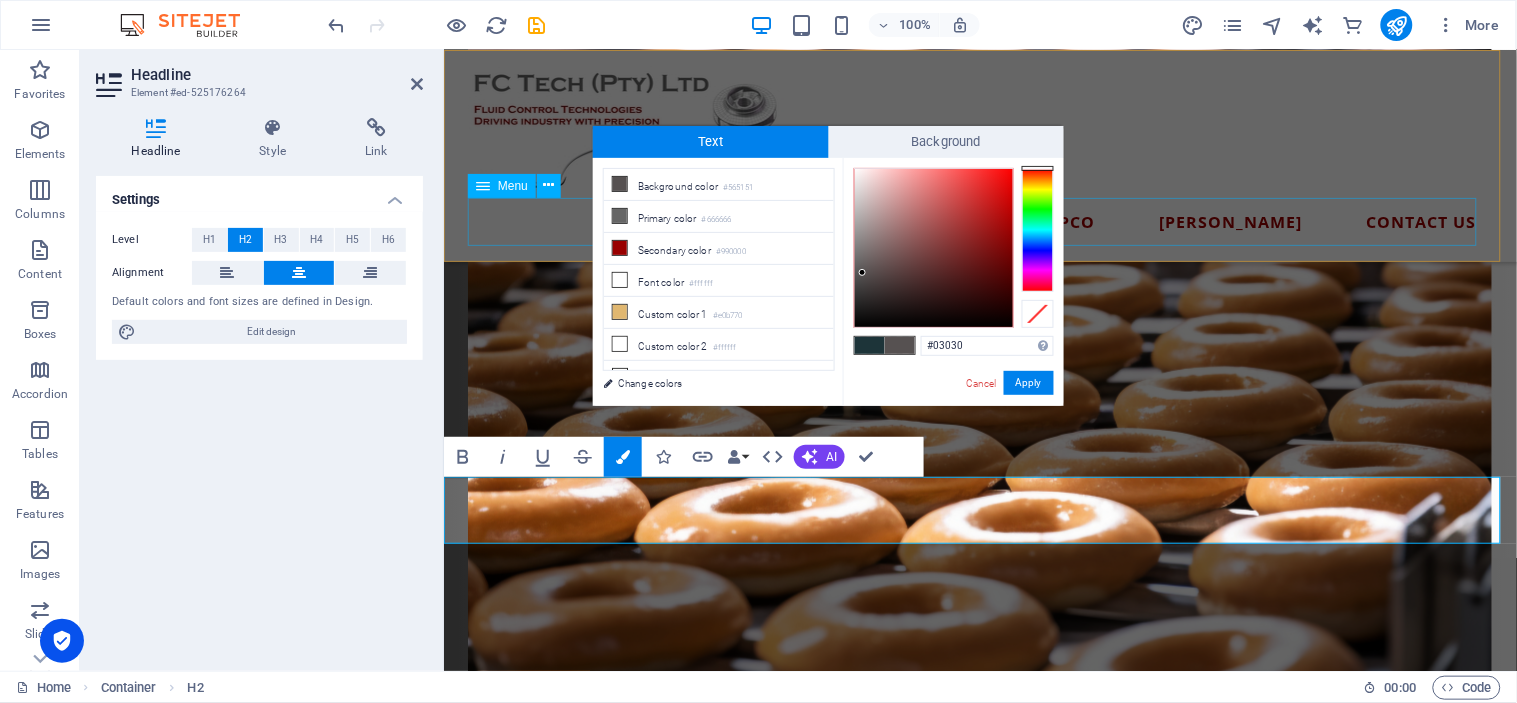 type on "#030303" 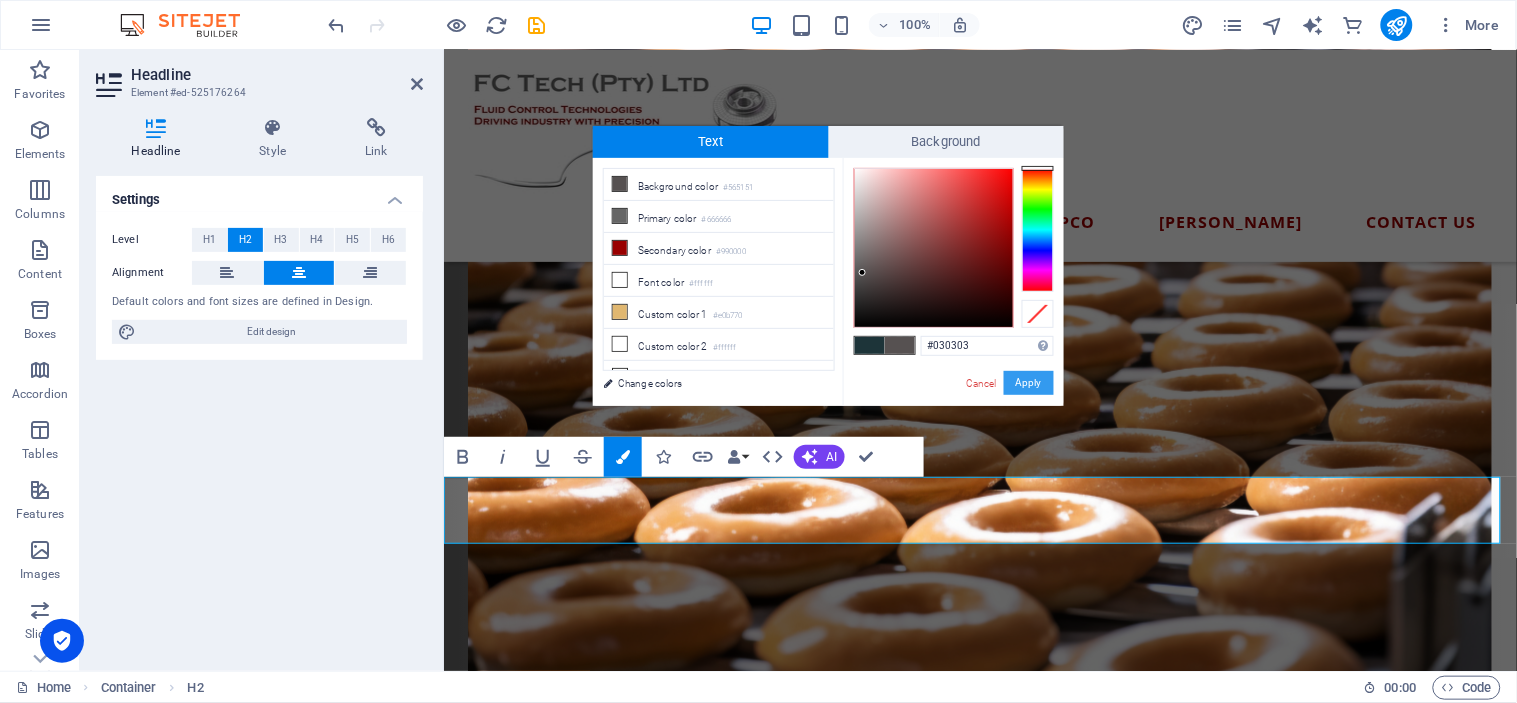 click on "Apply" at bounding box center (1029, 383) 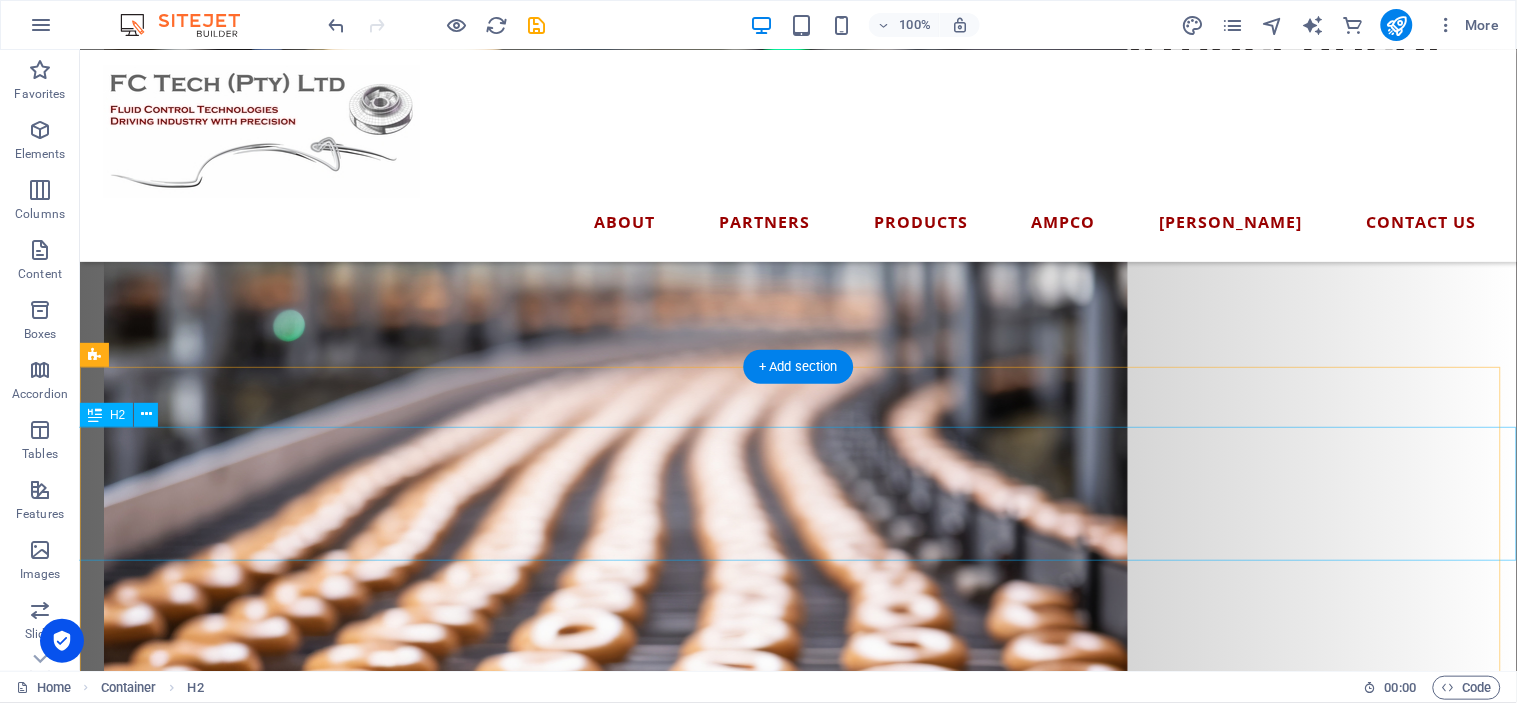 scroll, scrollTop: 1641, scrollLeft: 0, axis: vertical 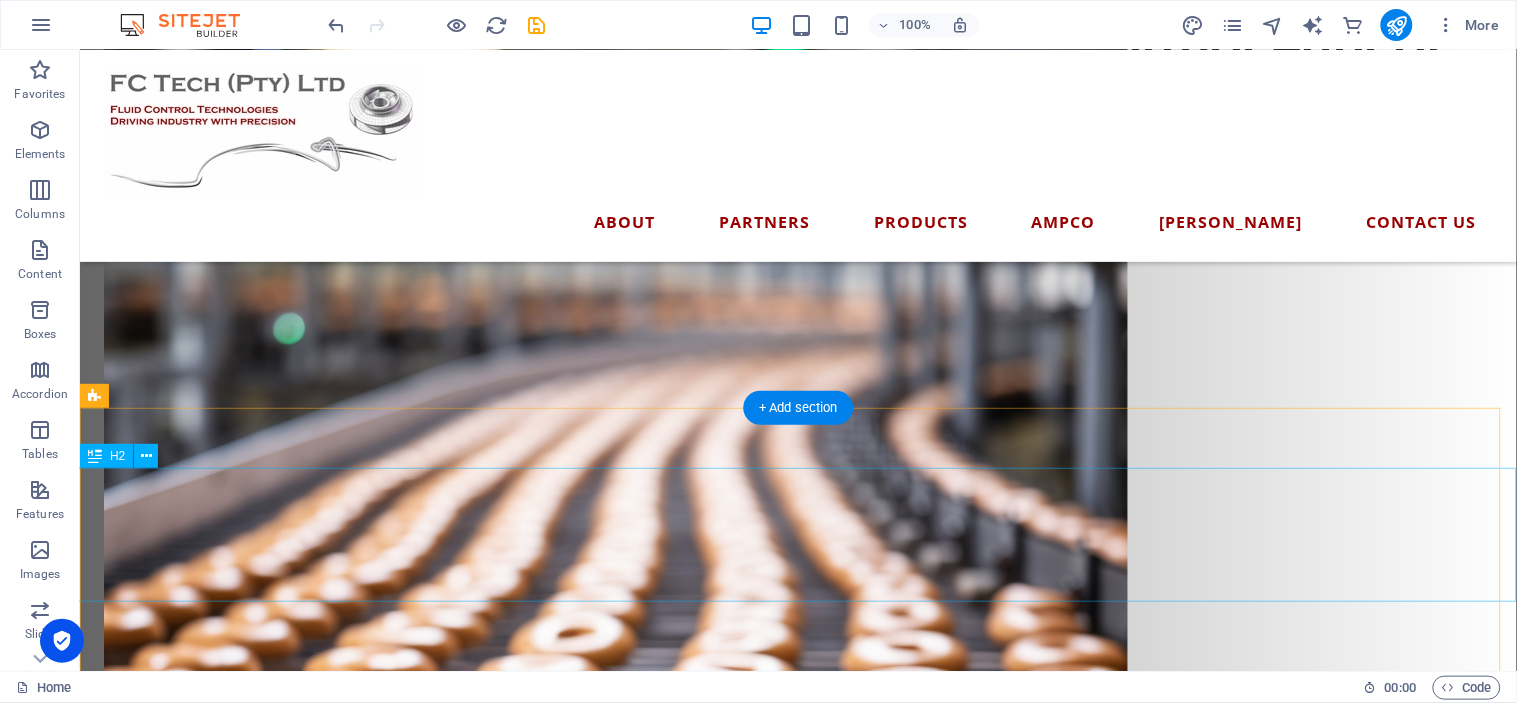 click on "Electricity consumption got you feeling drained? Let’s pump up your efficiency!" at bounding box center [797, 1754] 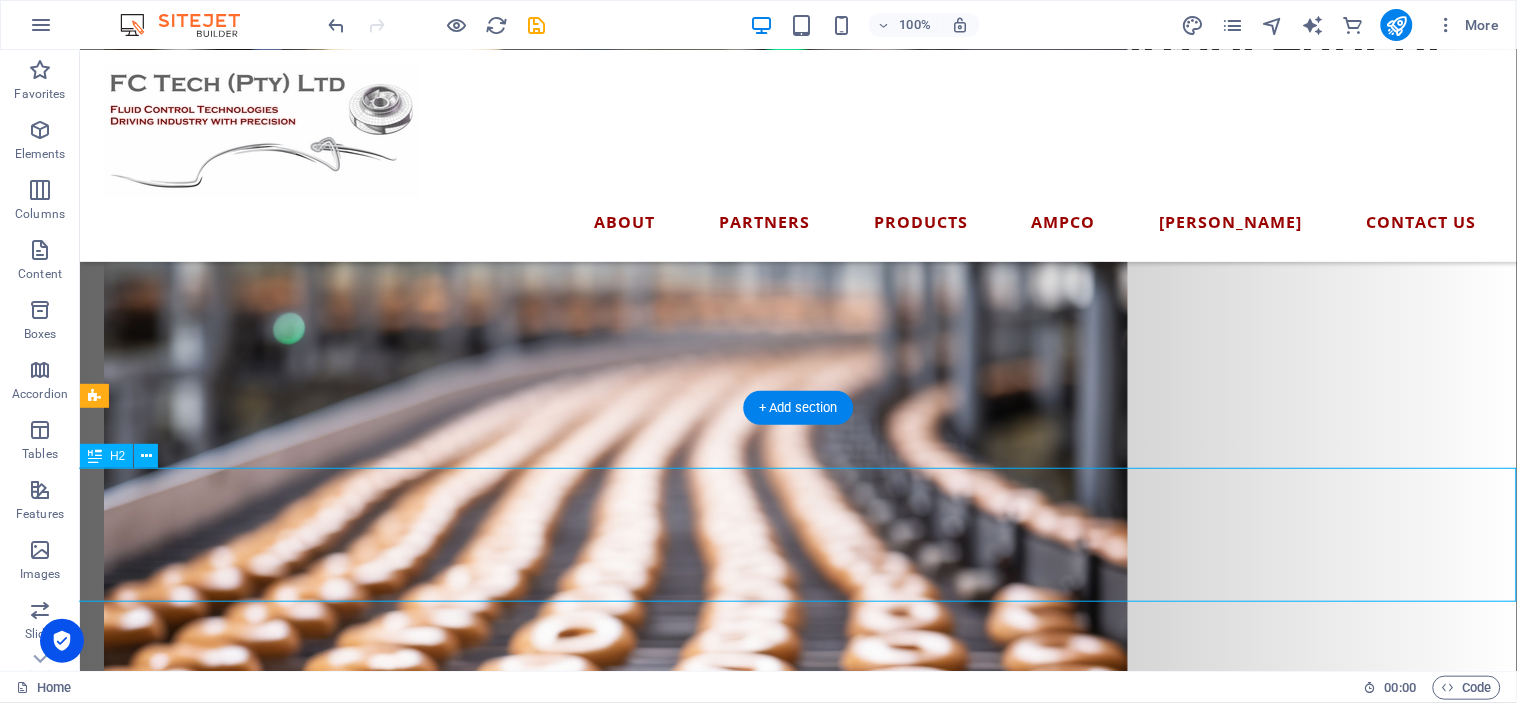 click on "Electricity consumption got you feeling drained? Let’s pump up your efficiency!" at bounding box center (797, 1754) 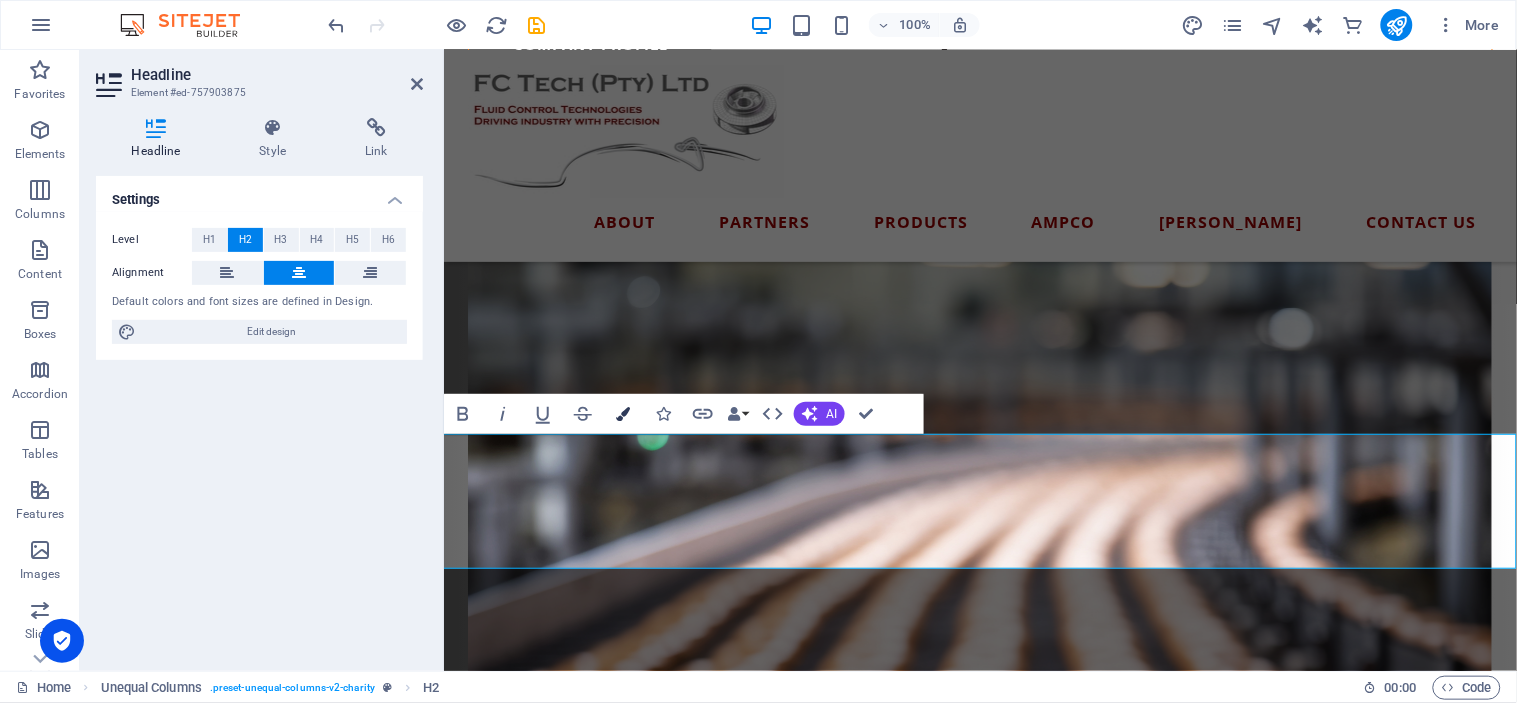 click on "Colors" at bounding box center [623, 414] 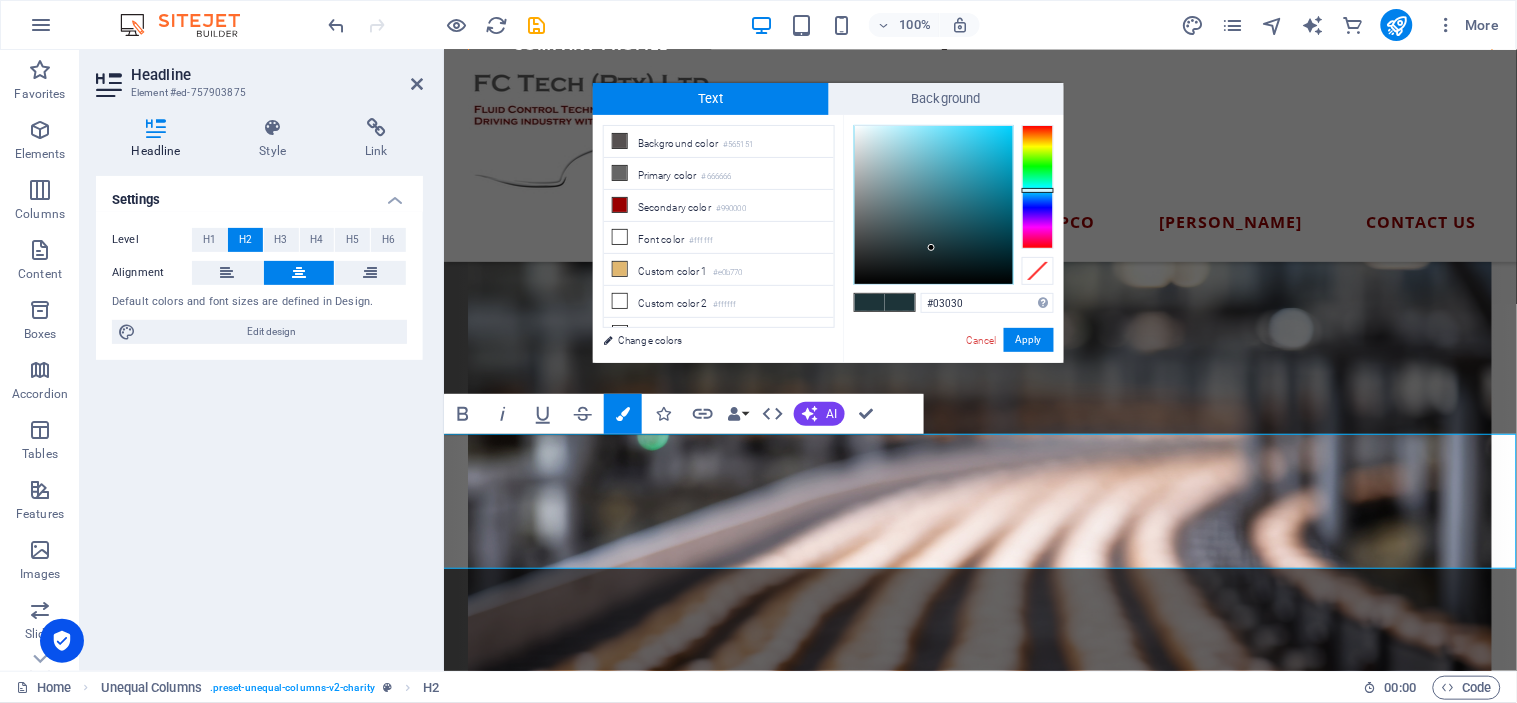 type on "#030303" 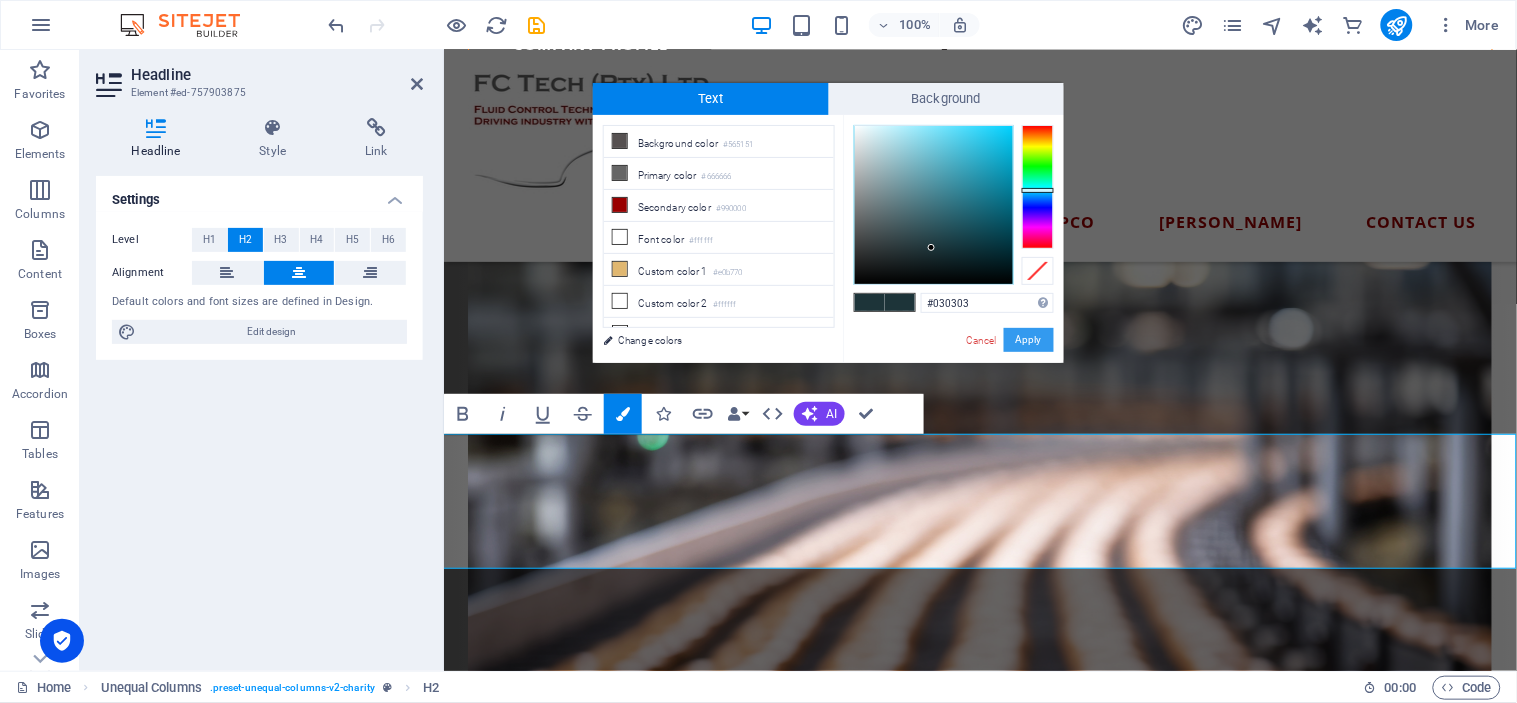click on "Apply" at bounding box center (1029, 340) 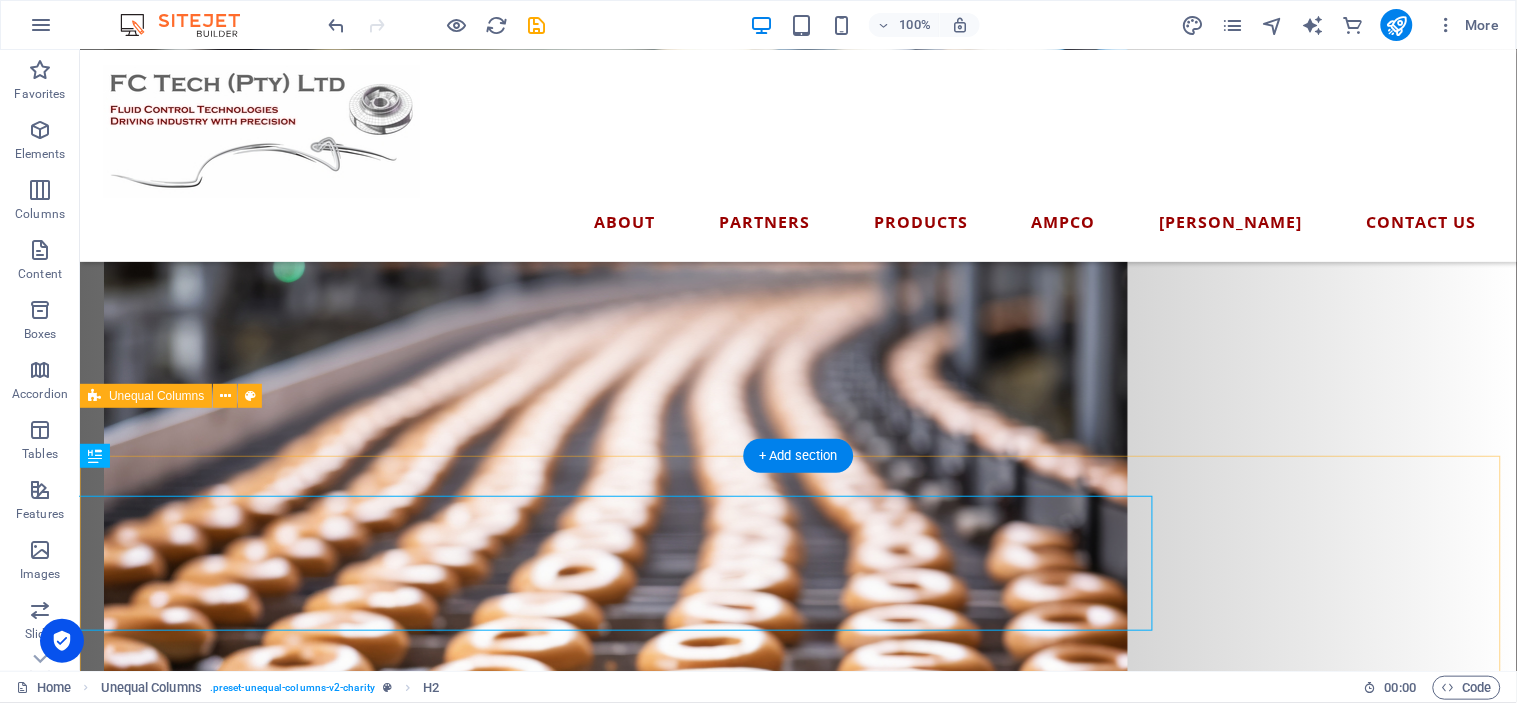 scroll, scrollTop: 1641, scrollLeft: 0, axis: vertical 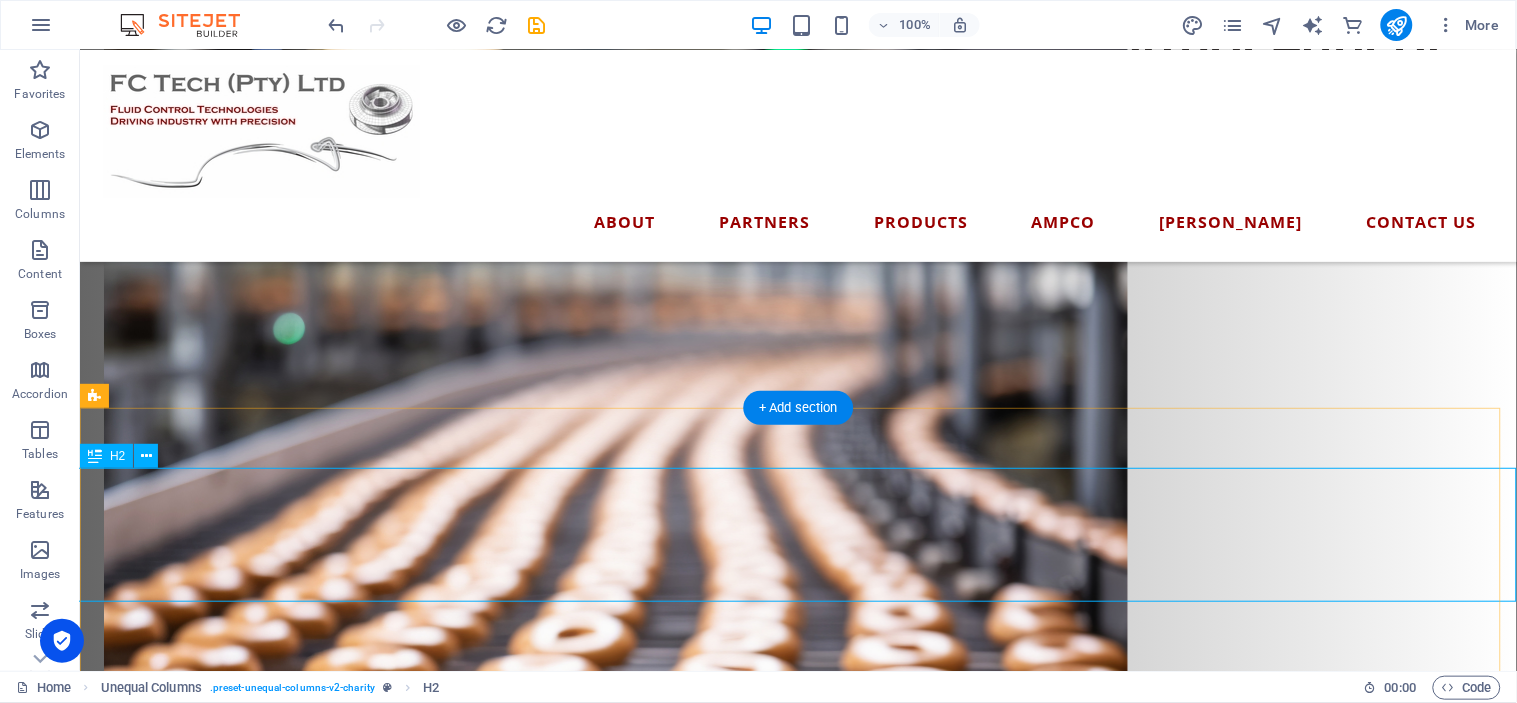 click on "Electricity consumption got you feeling drained? Let’s pump up your efficiency!" at bounding box center (797, 1754) 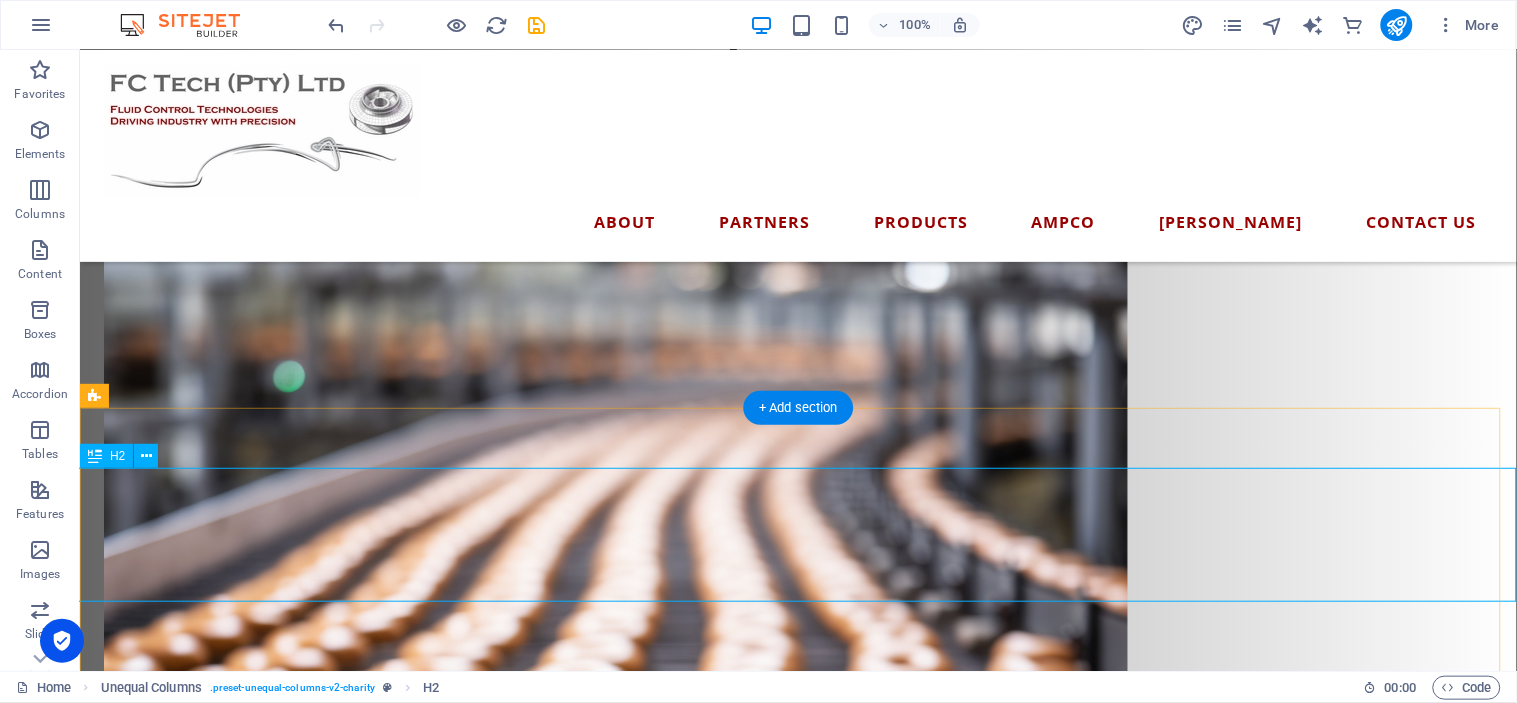 scroll, scrollTop: 1703, scrollLeft: 0, axis: vertical 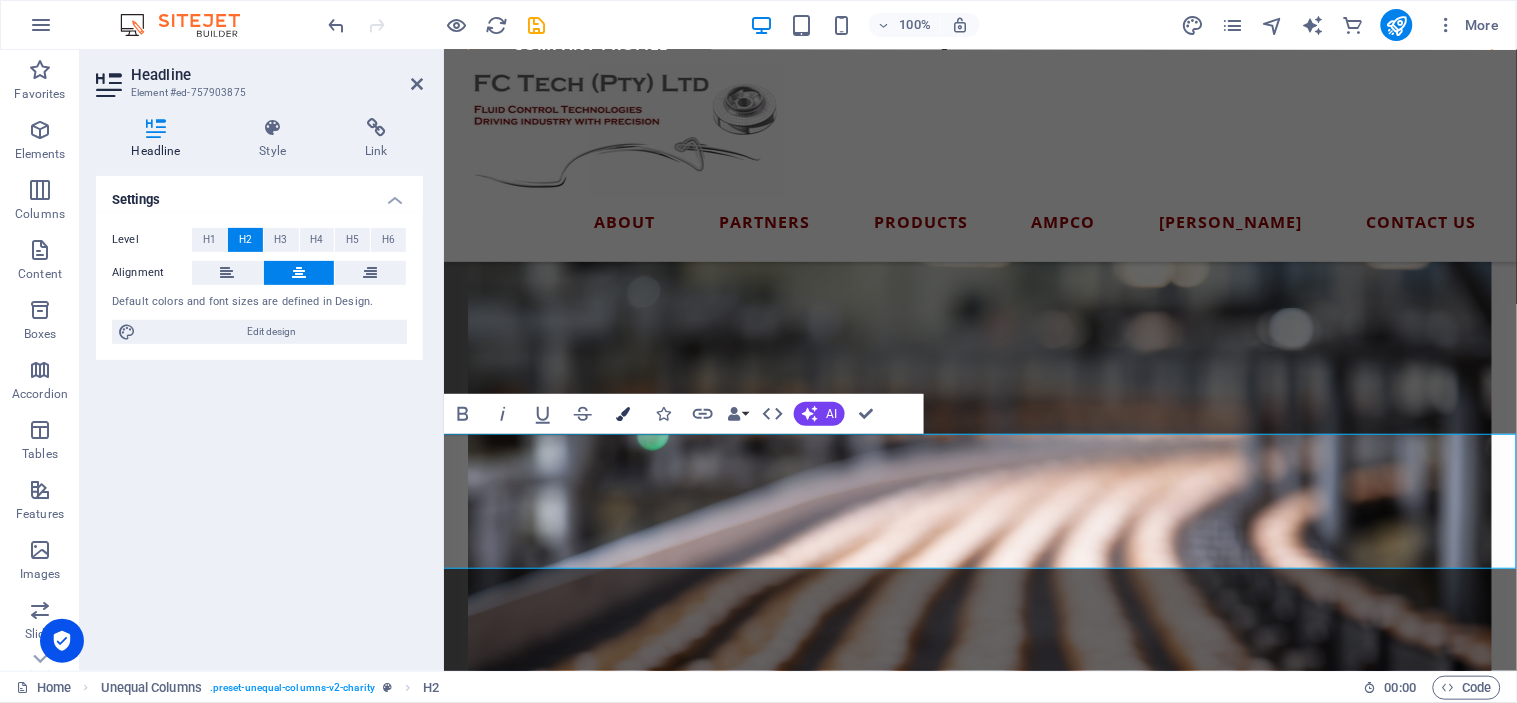 click on "Colors" at bounding box center (623, 414) 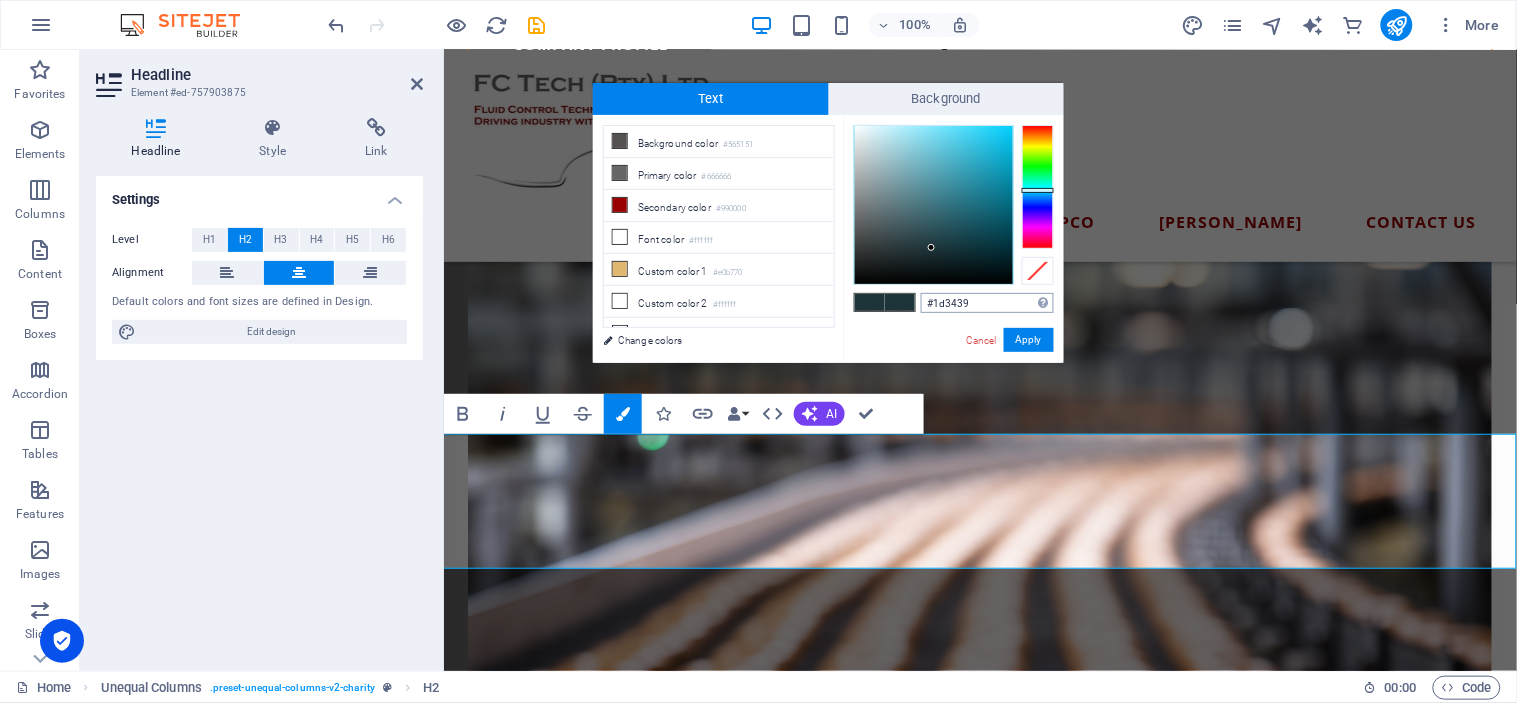 drag, startPoint x: 970, startPoint y: 301, endPoint x: 932, endPoint y: 301, distance: 38 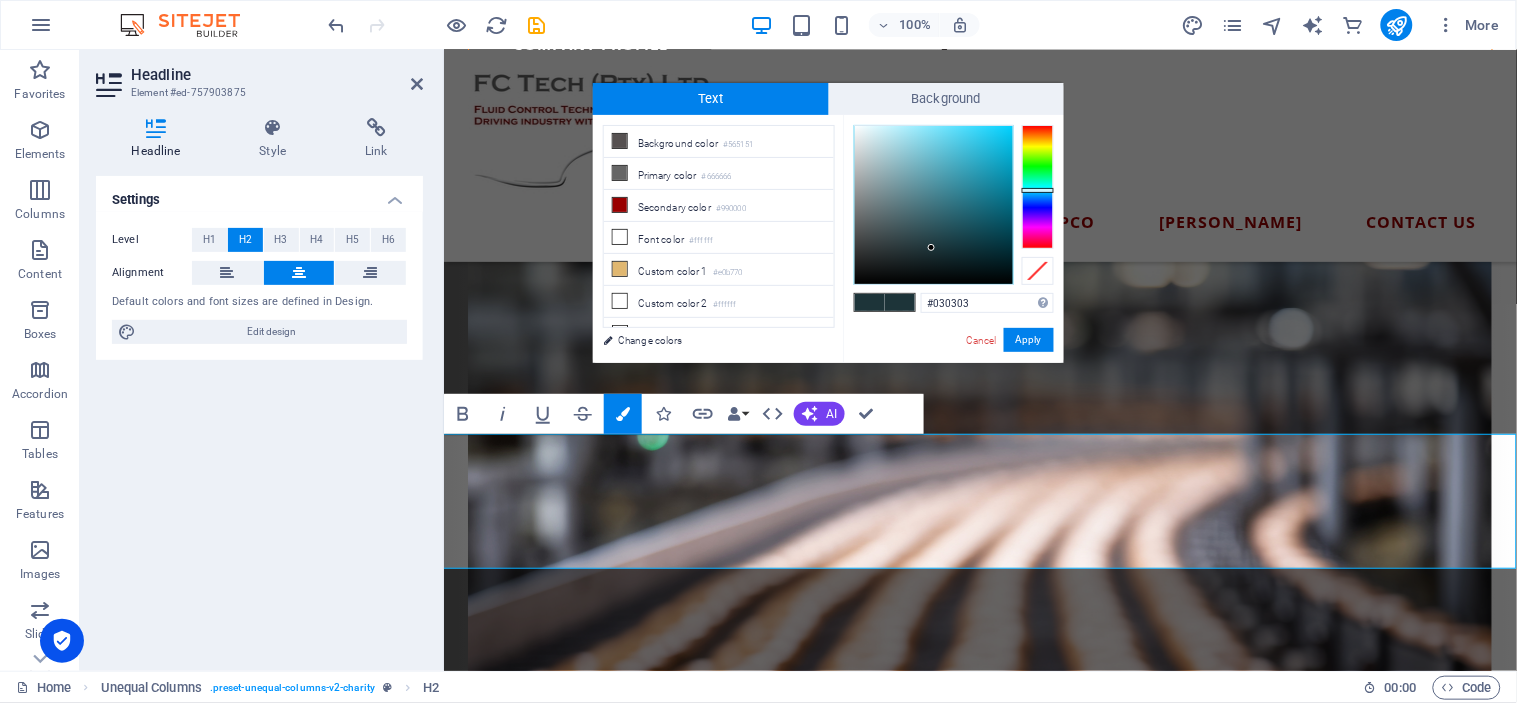 type on "#030303" 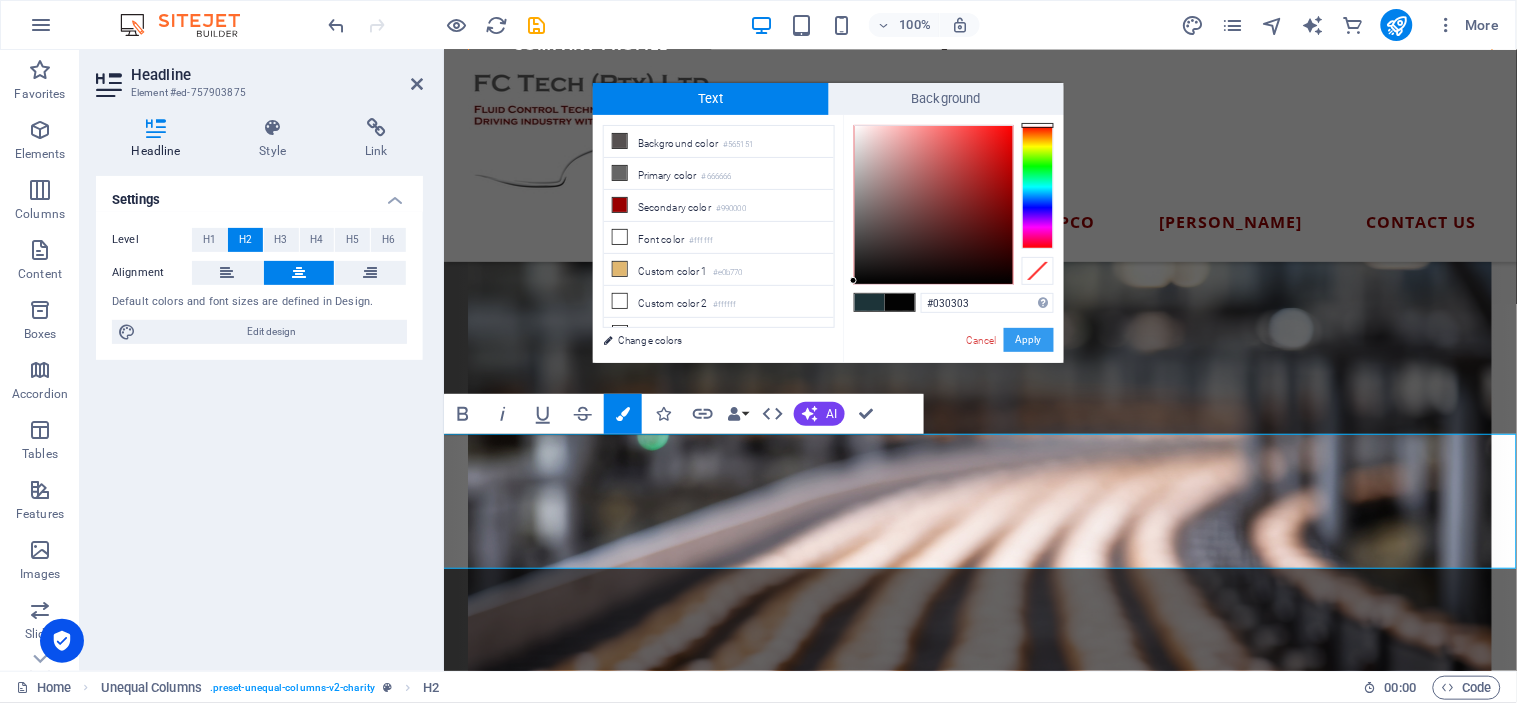 click on "Apply" at bounding box center [1029, 340] 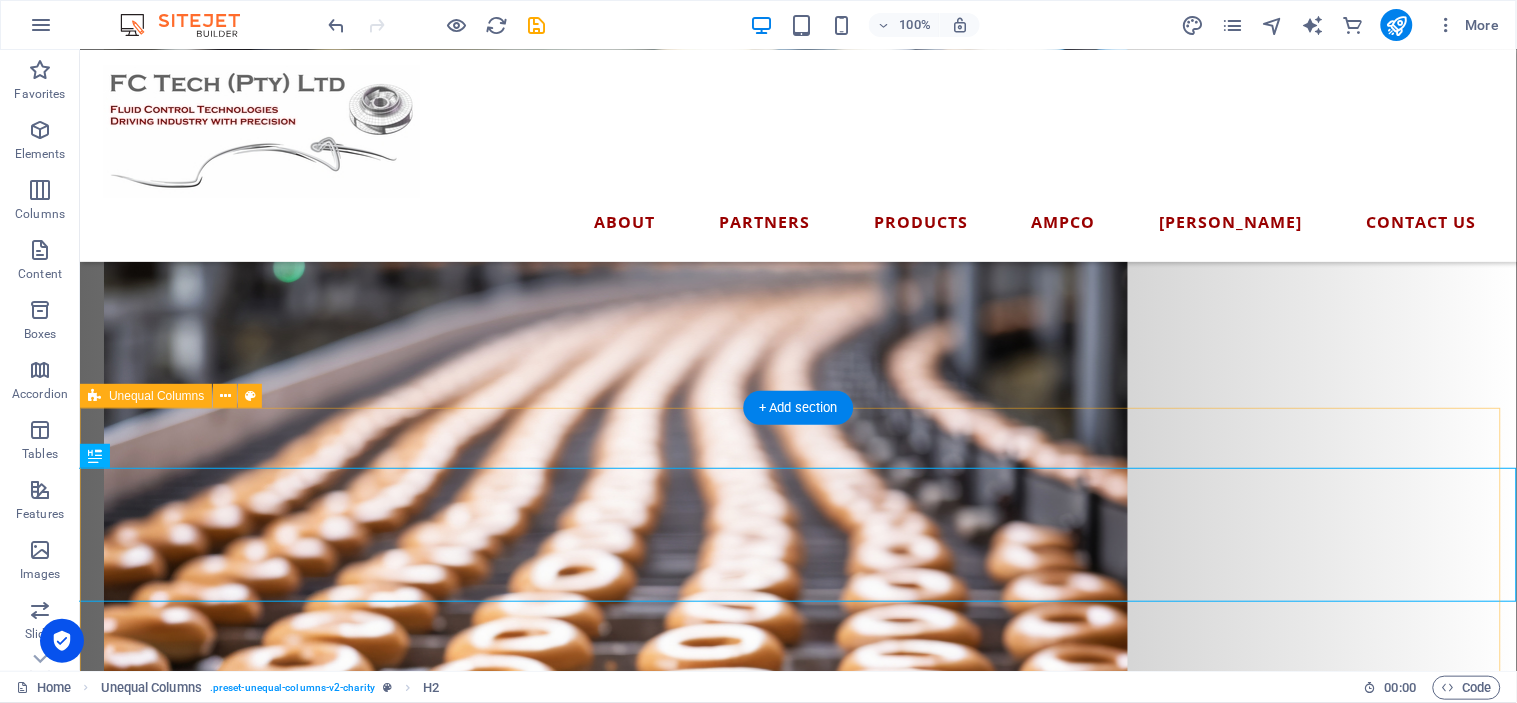 scroll, scrollTop: 1641, scrollLeft: 0, axis: vertical 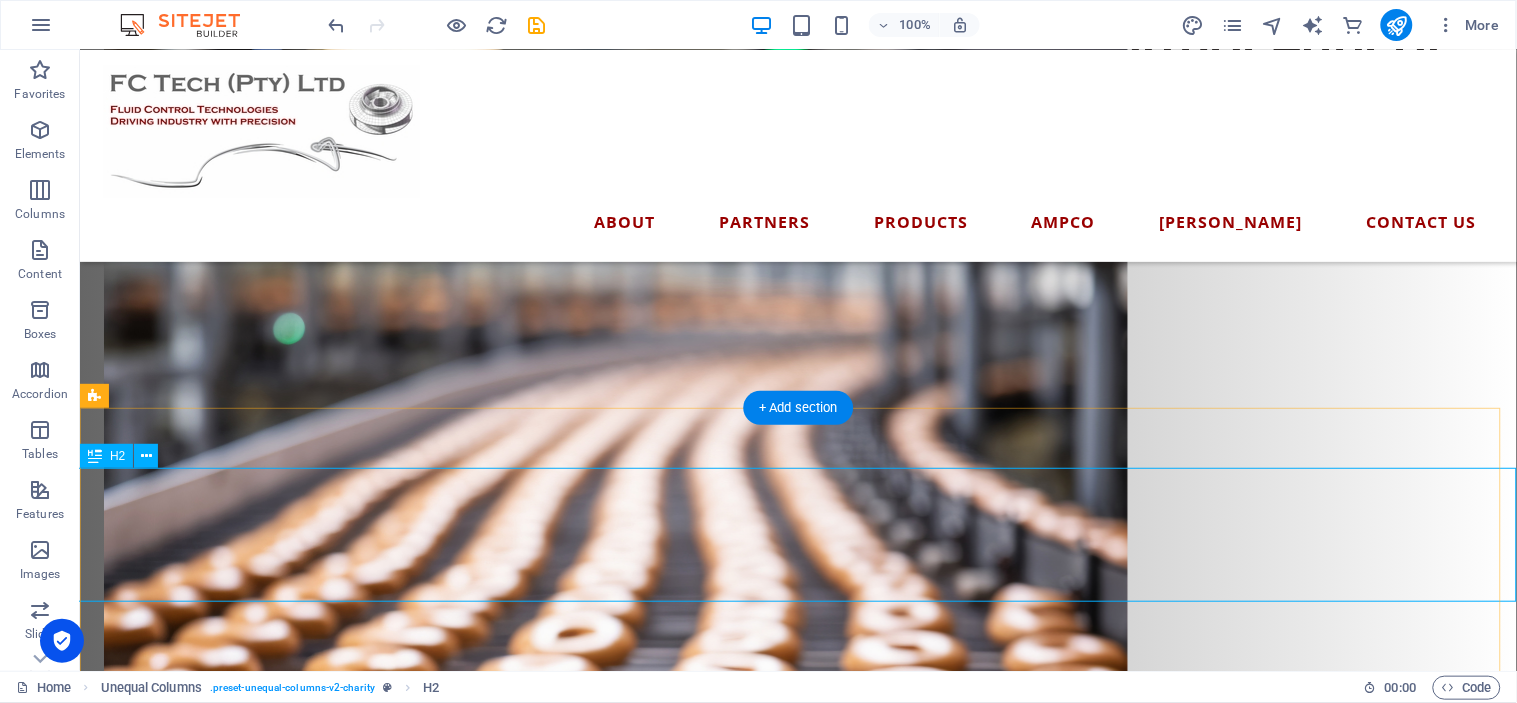 click on "Electricity consumption got you feeling drained? Let’s pump up your efficiency!" at bounding box center (797, 1754) 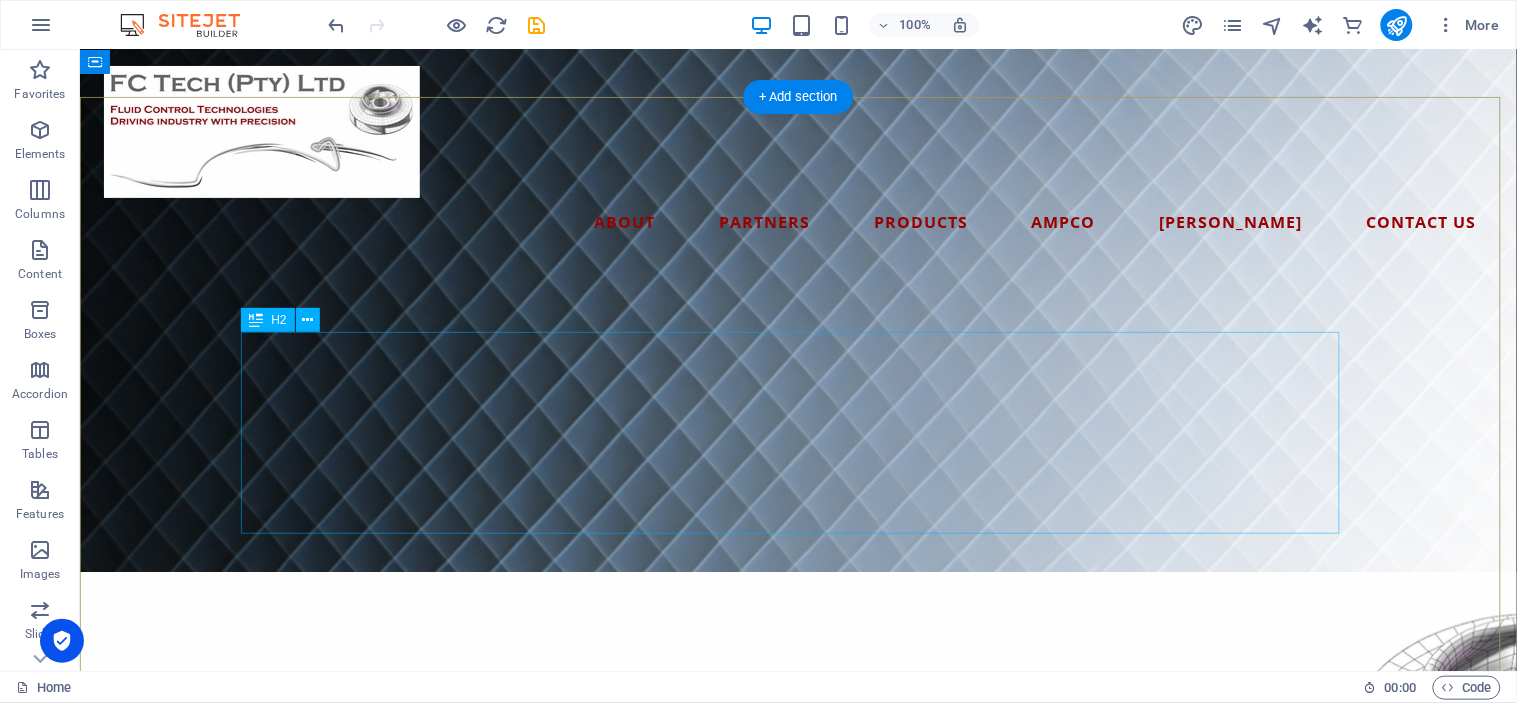 scroll, scrollTop: 0, scrollLeft: 0, axis: both 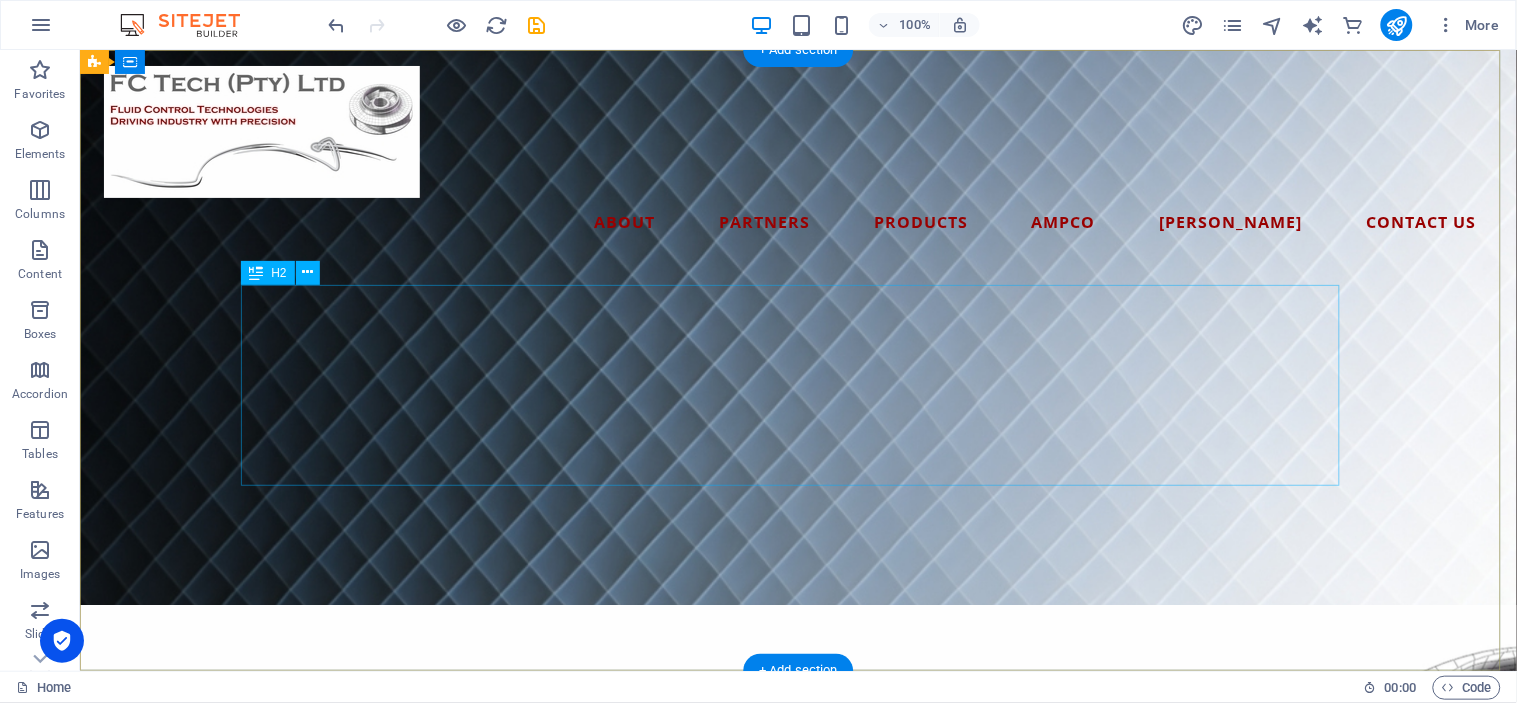 click on "FC Tech: Your trusted partner for HVAC, Chemical Process, and EHEDG-certified Food & Pharmaceutical Grade Pump Solutions" at bounding box center [797, 1522] 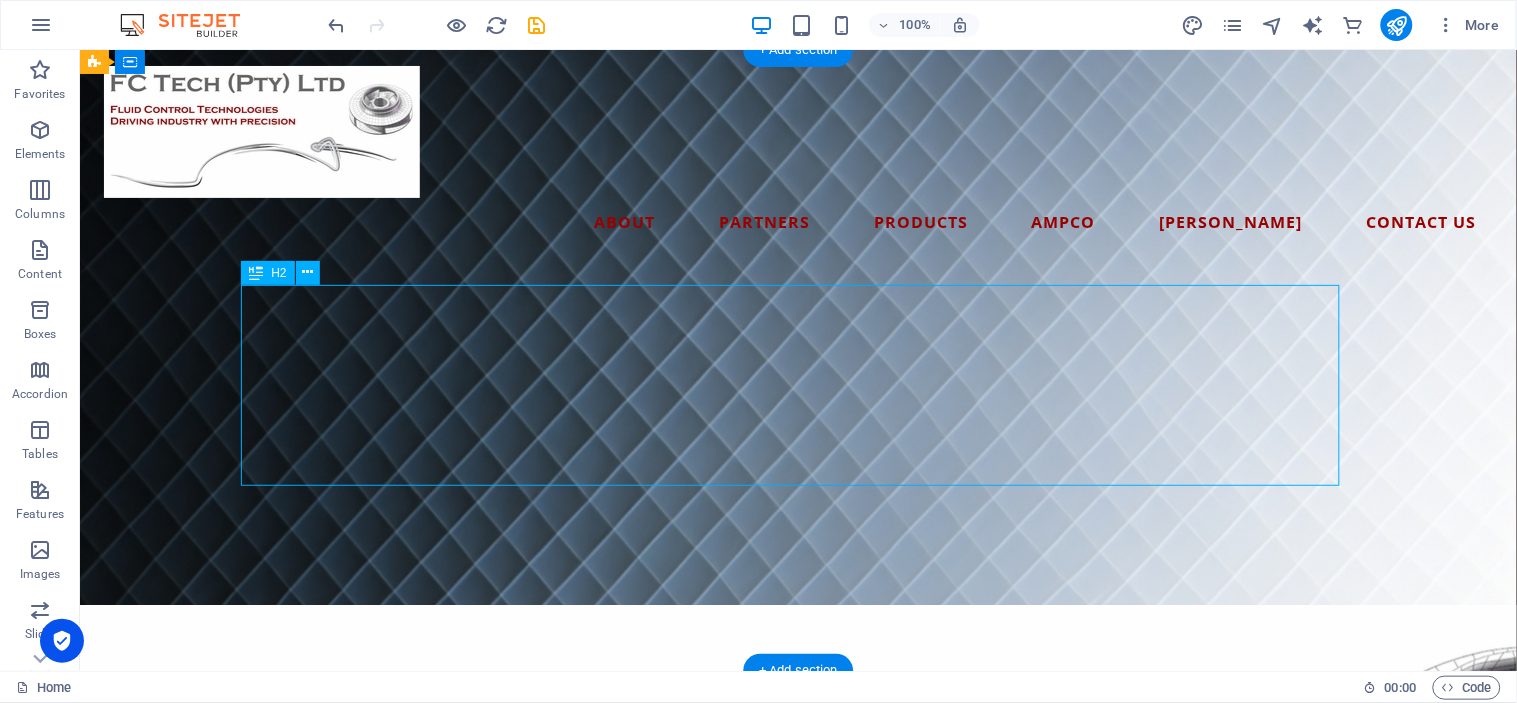 click on "FC Tech: Your trusted partner for HVAC, Chemical Process, and EHEDG-certified Food & Pharmaceutical Grade Pump Solutions" at bounding box center (797, 1522) 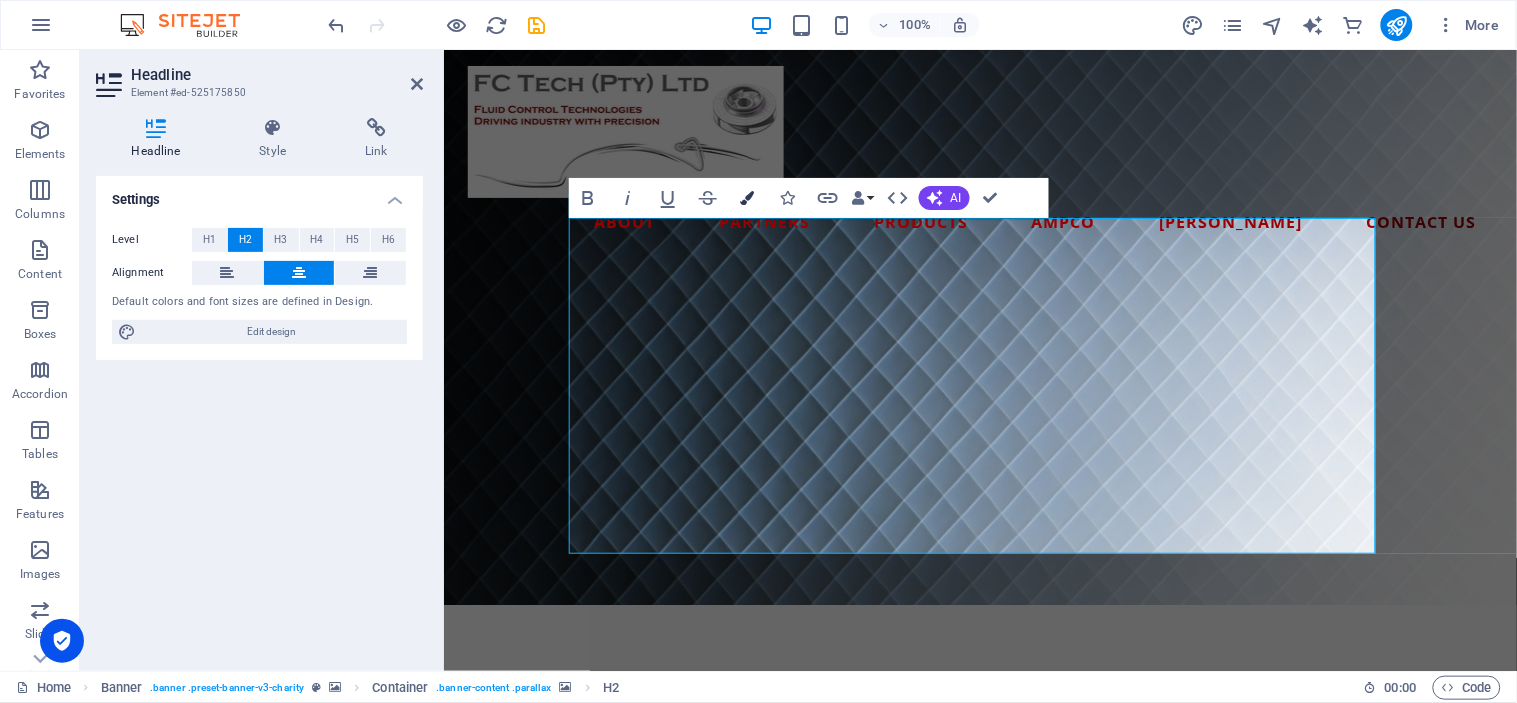 click at bounding box center [748, 198] 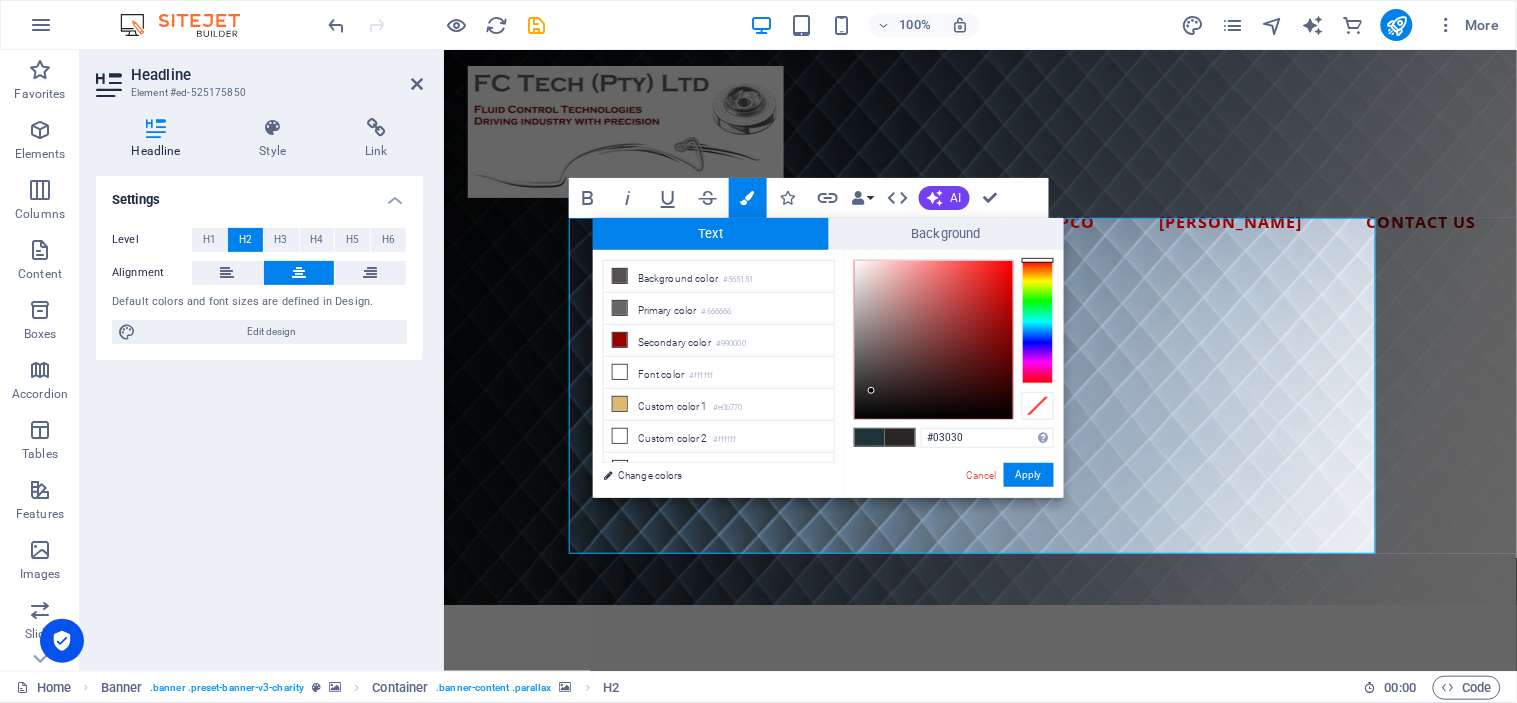 type on "#030303" 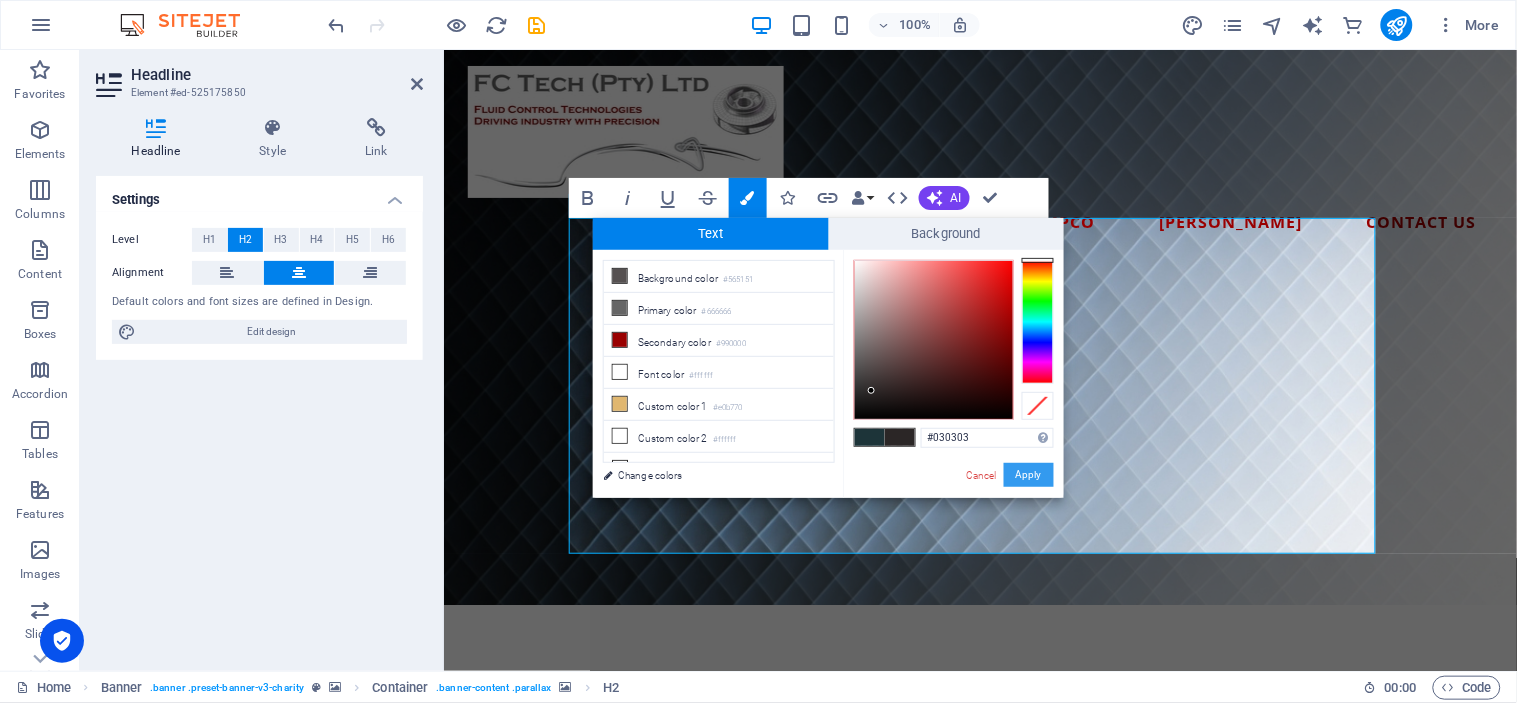 click on "Apply" at bounding box center (1029, 475) 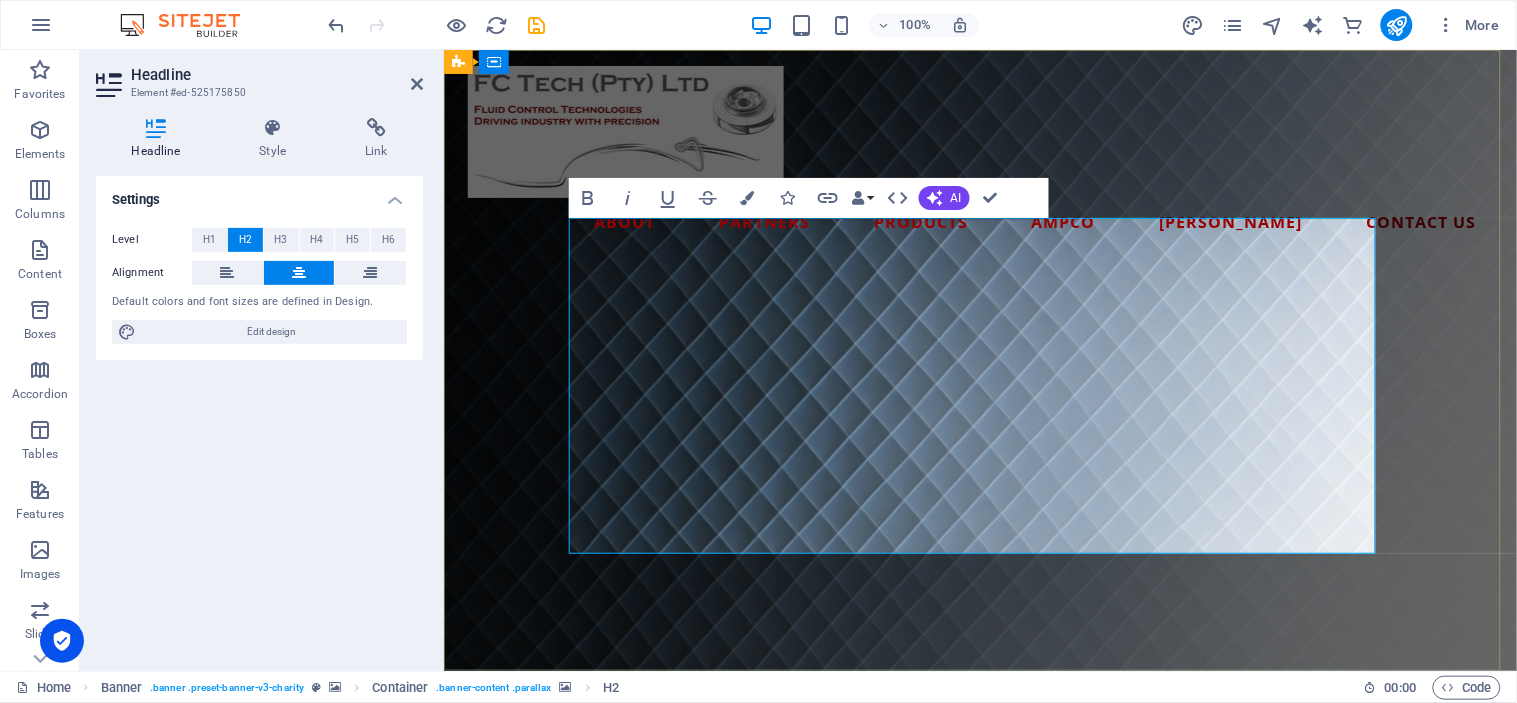 click on "FC Tech: Your trusted partner for HVAC, Chemical Process, and EHEDG-certified Food & Pharmaceutical Grade Pump Solutions" at bounding box center (979, 1555) 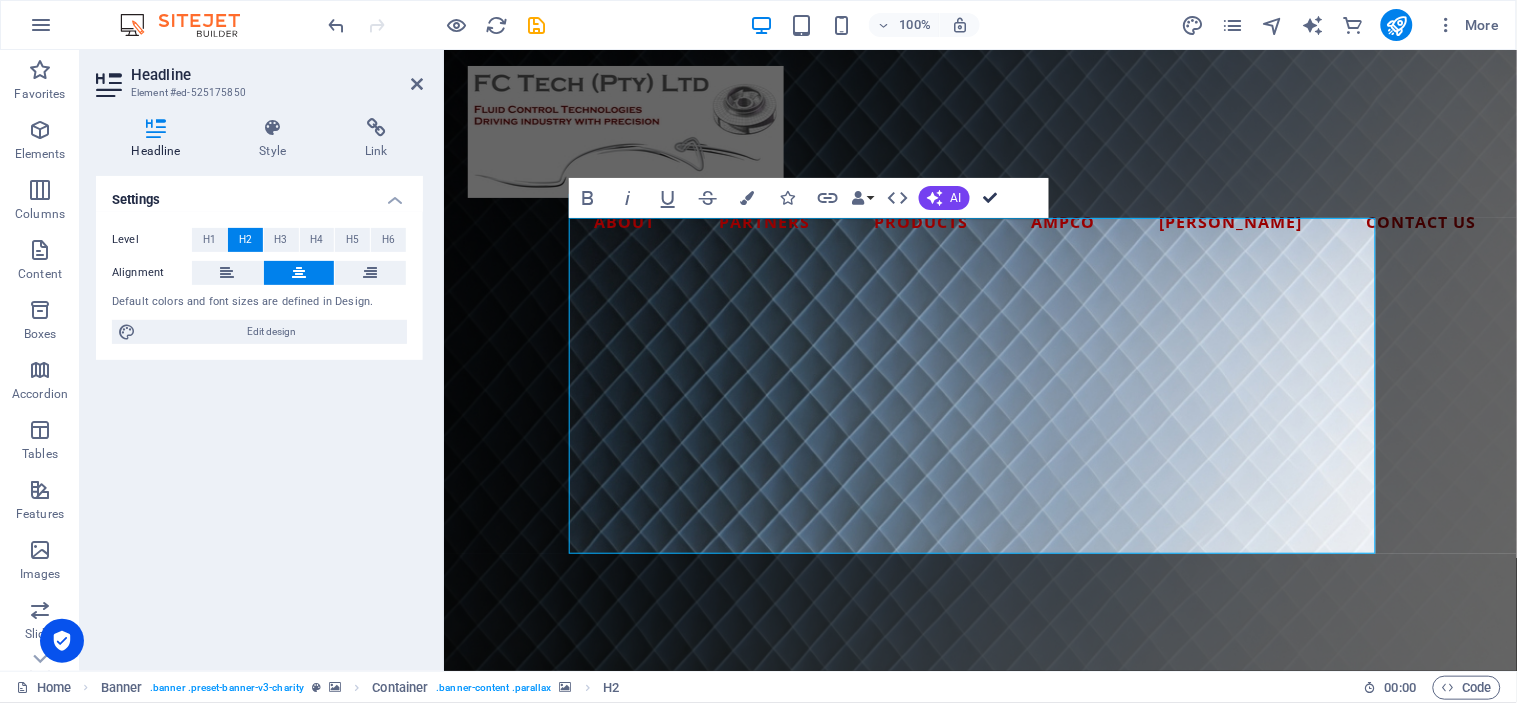 drag, startPoint x: 995, startPoint y: 203, endPoint x: 915, endPoint y: 171, distance: 86.162636 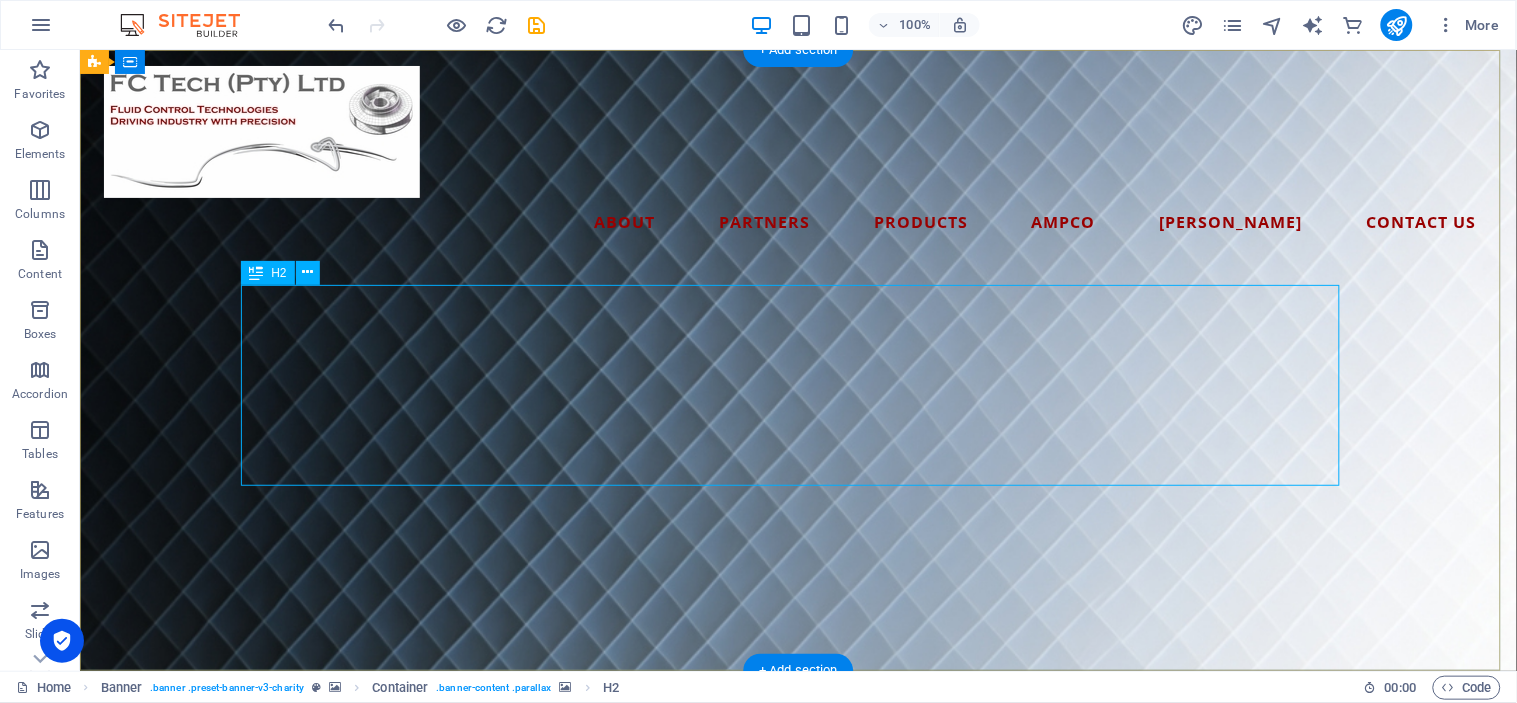 click on "FC Tech: Your trusted partner for HVAC, Chemical Process, and EHEDG-certified Food & Pharmaceutical Grade Pump Solutions" at bounding box center (797, 1522) 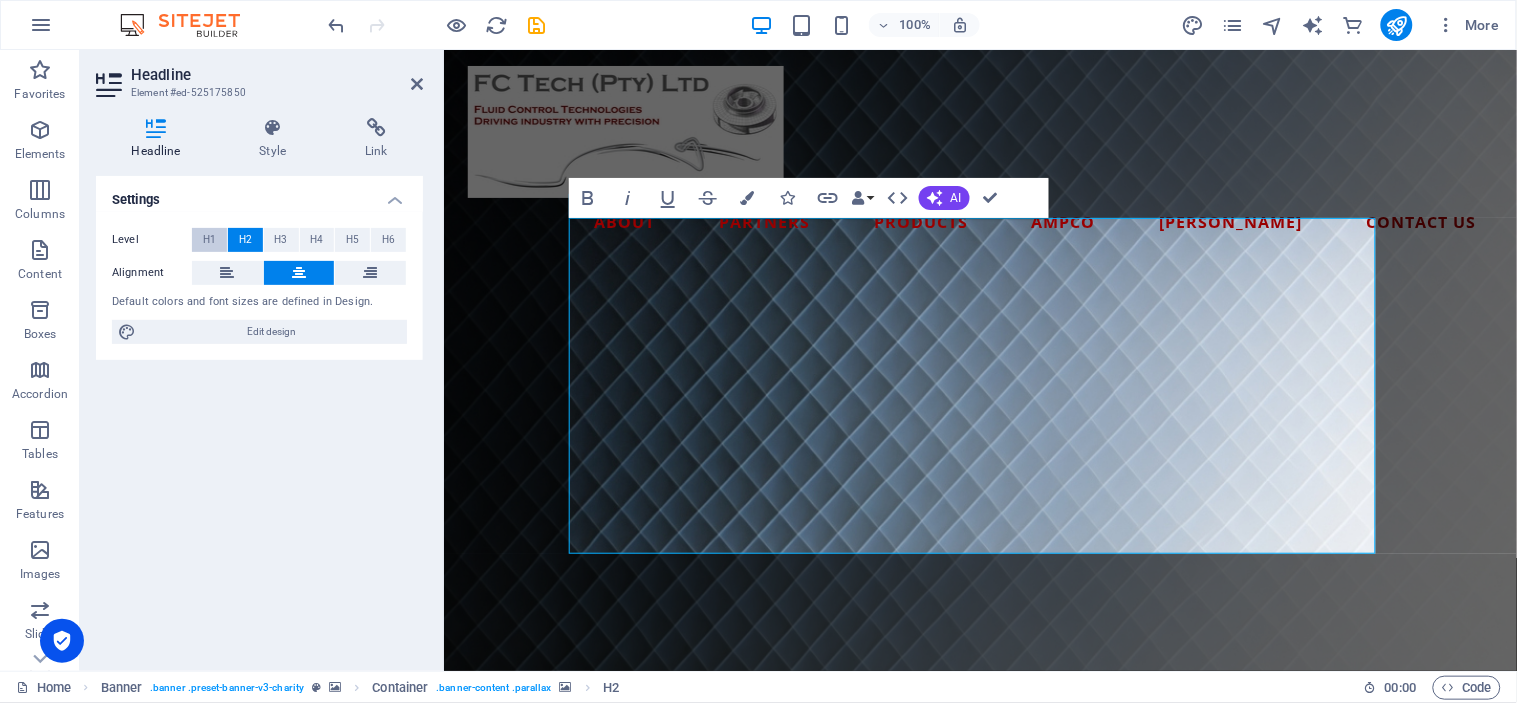 click on "H1" at bounding box center (209, 240) 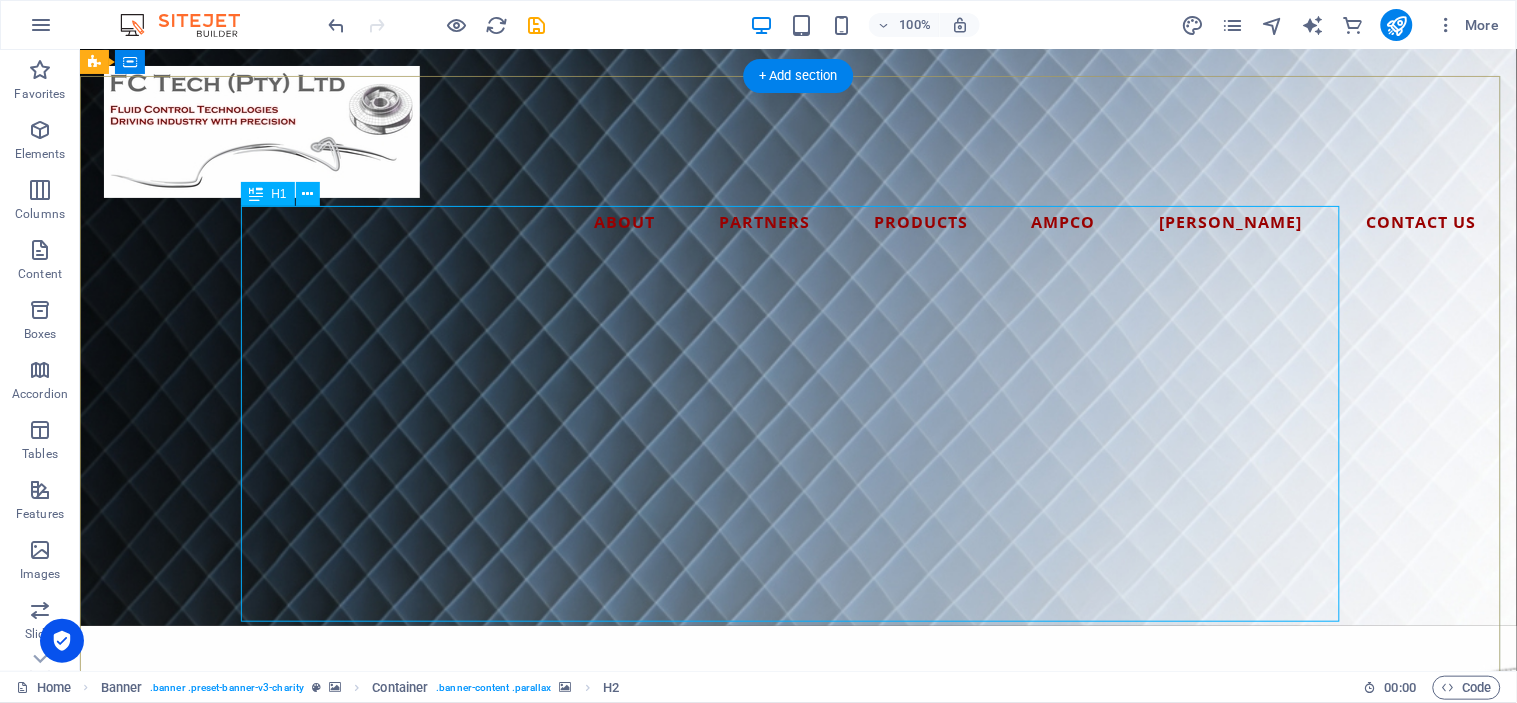 scroll, scrollTop: 0, scrollLeft: 0, axis: both 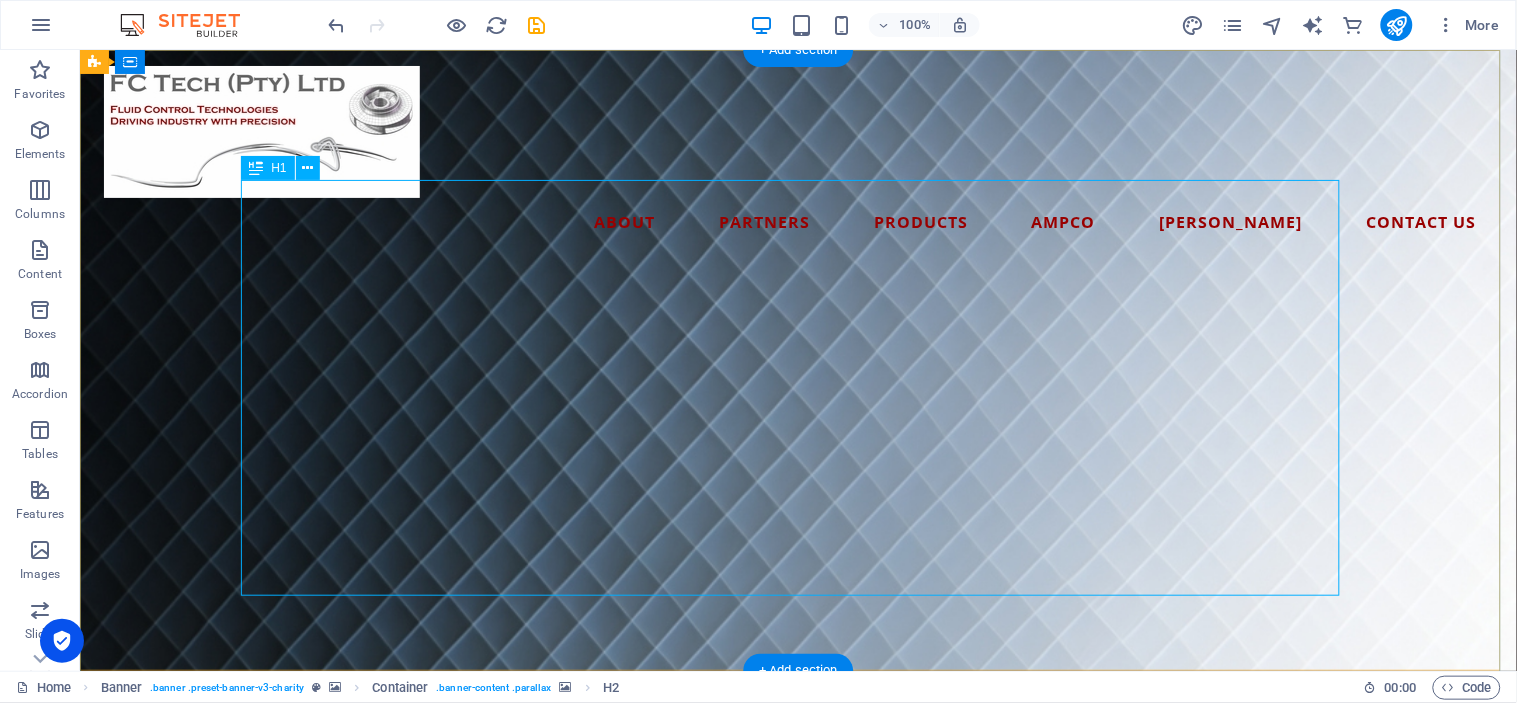 click on "FC Tech: Your trusted partner for HVAC, Chemical Process, and EHEDG-certified Food & Pharmaceutical Grade Pump Solutions" at bounding box center [797, 1590] 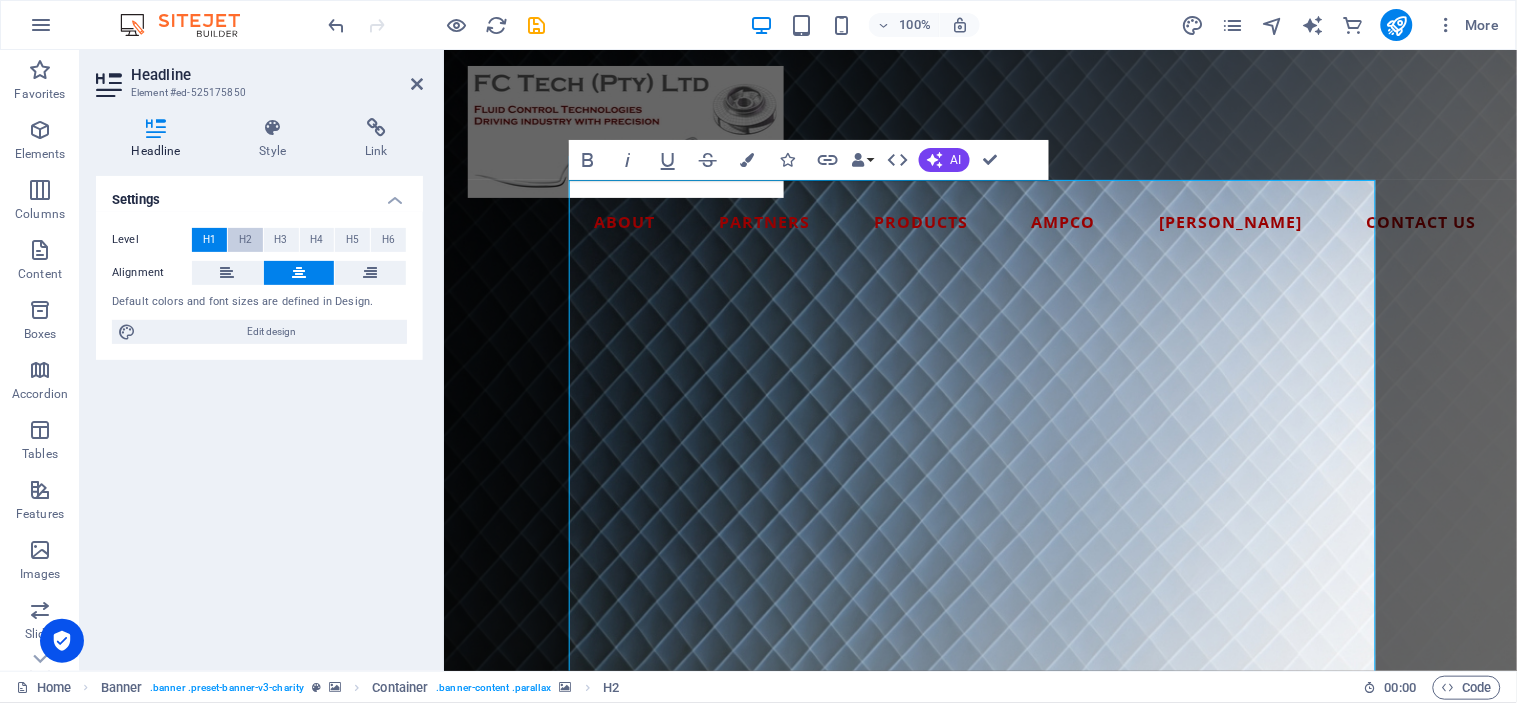 click on "H2" at bounding box center (245, 240) 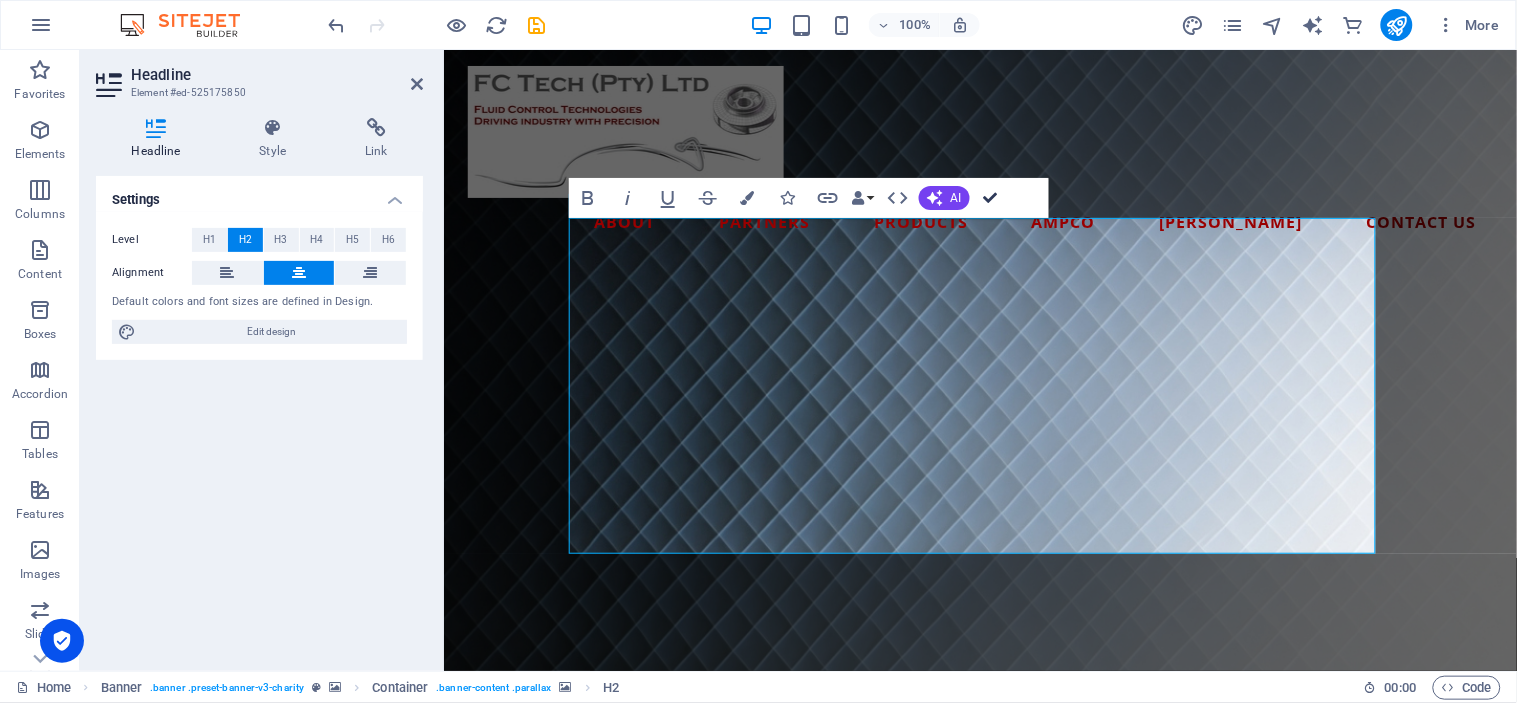 drag, startPoint x: 1001, startPoint y: 192, endPoint x: 921, endPoint y: 148, distance: 91.3017 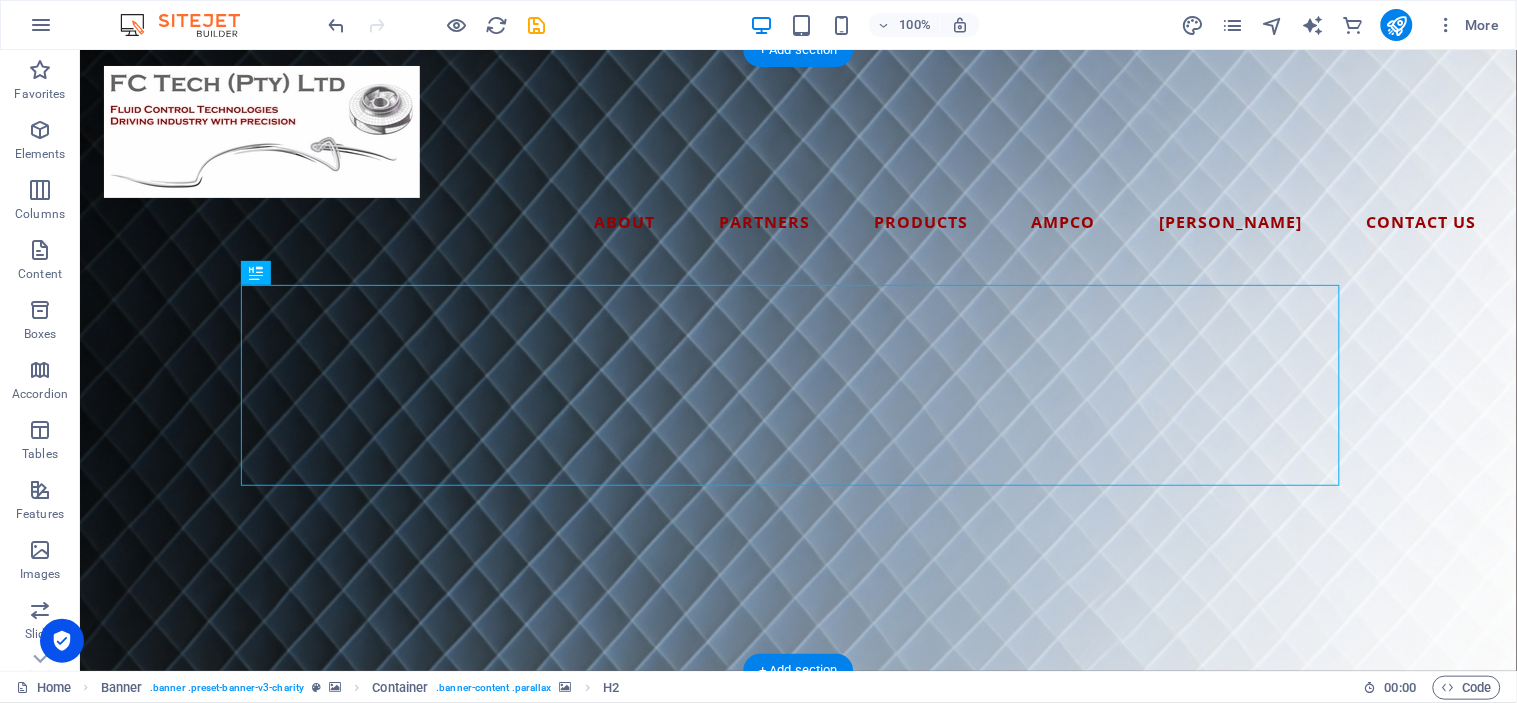 click at bounding box center (797, 980) 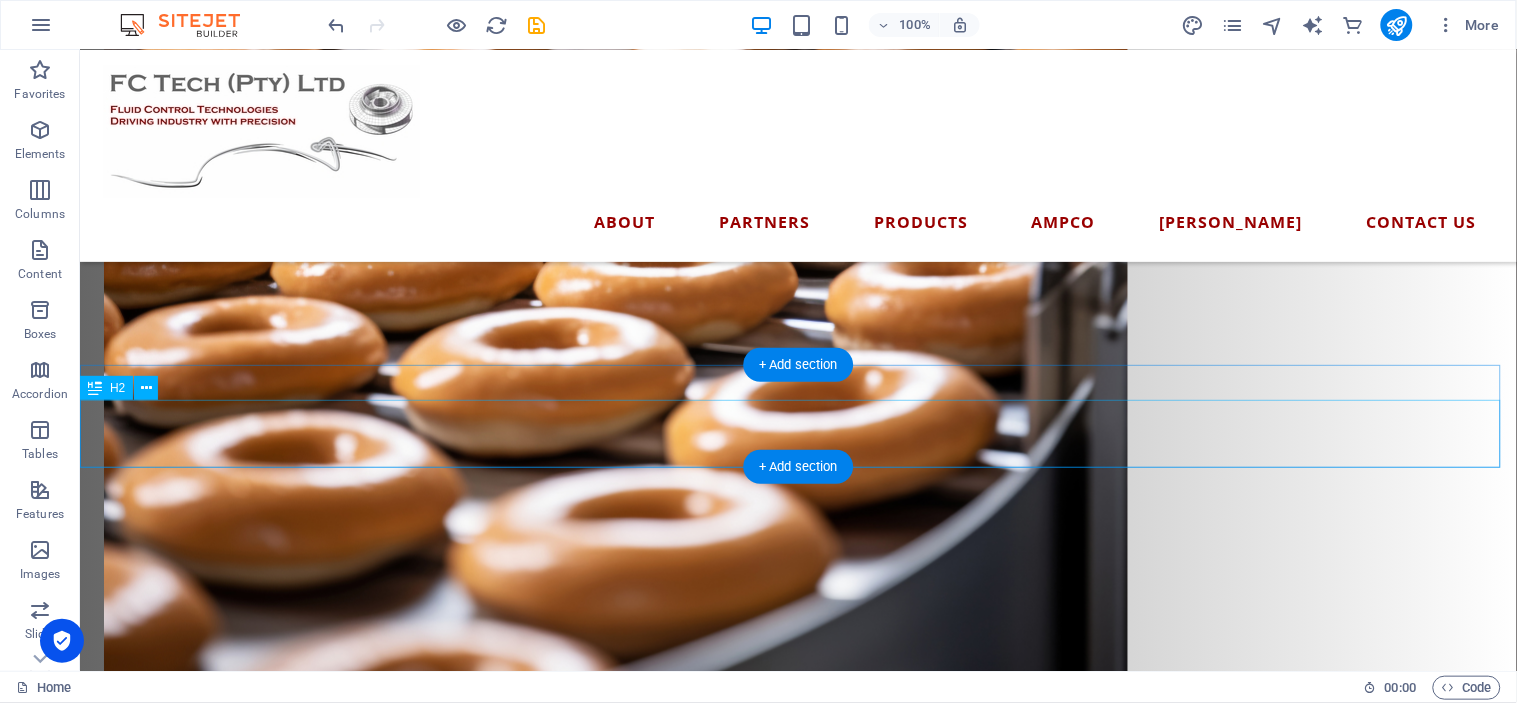 scroll, scrollTop: 2444, scrollLeft: 0, axis: vertical 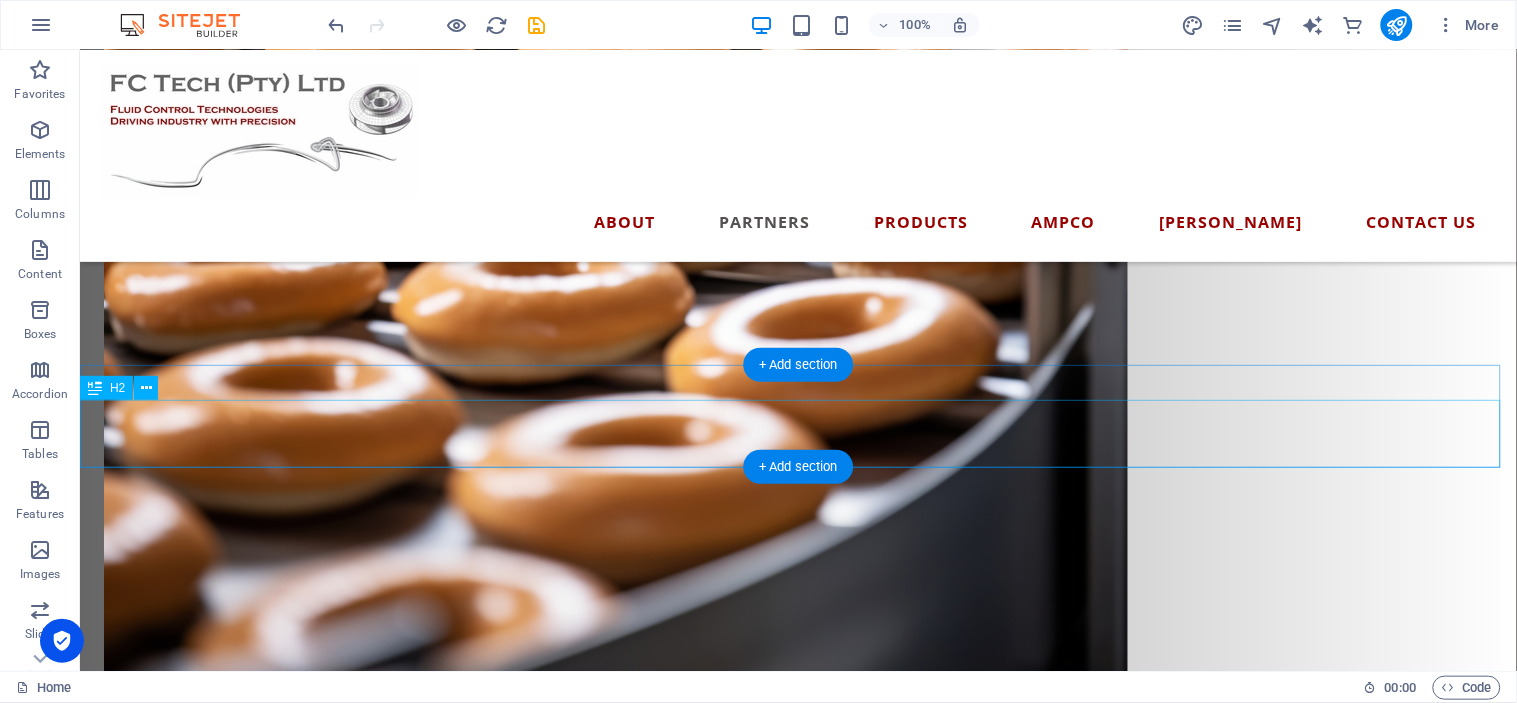 click on "Our Partners" at bounding box center (797, 2488) 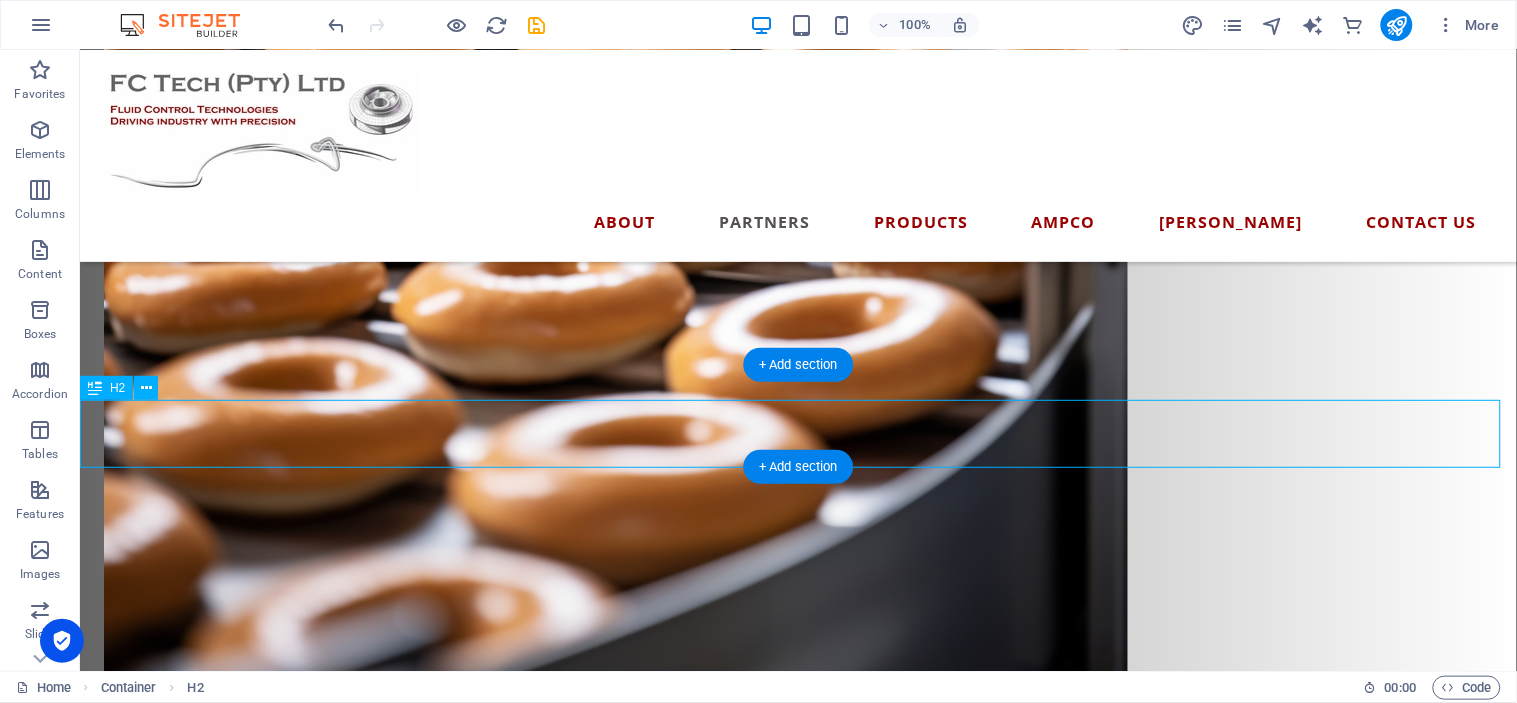 click on "Our Partners" at bounding box center (797, 2488) 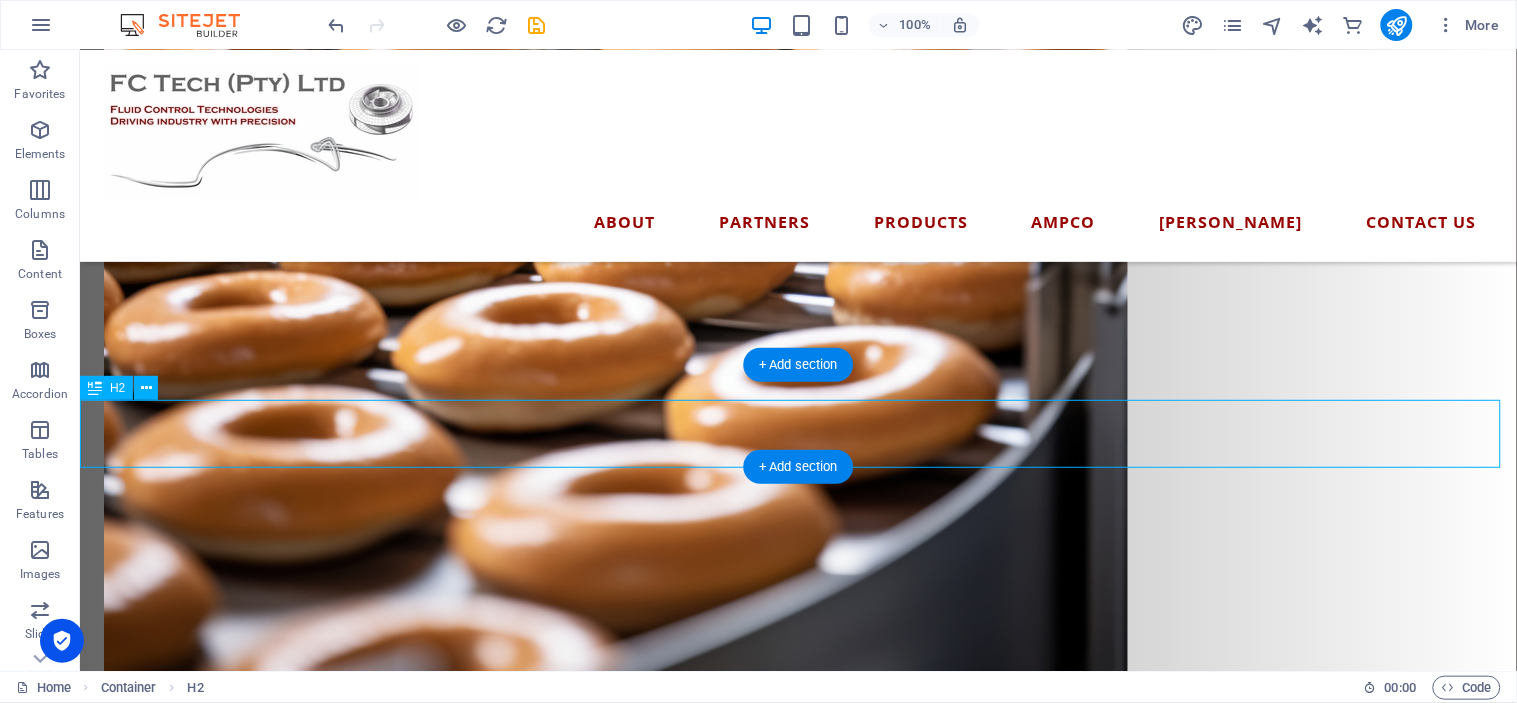 scroll, scrollTop: 2412, scrollLeft: 0, axis: vertical 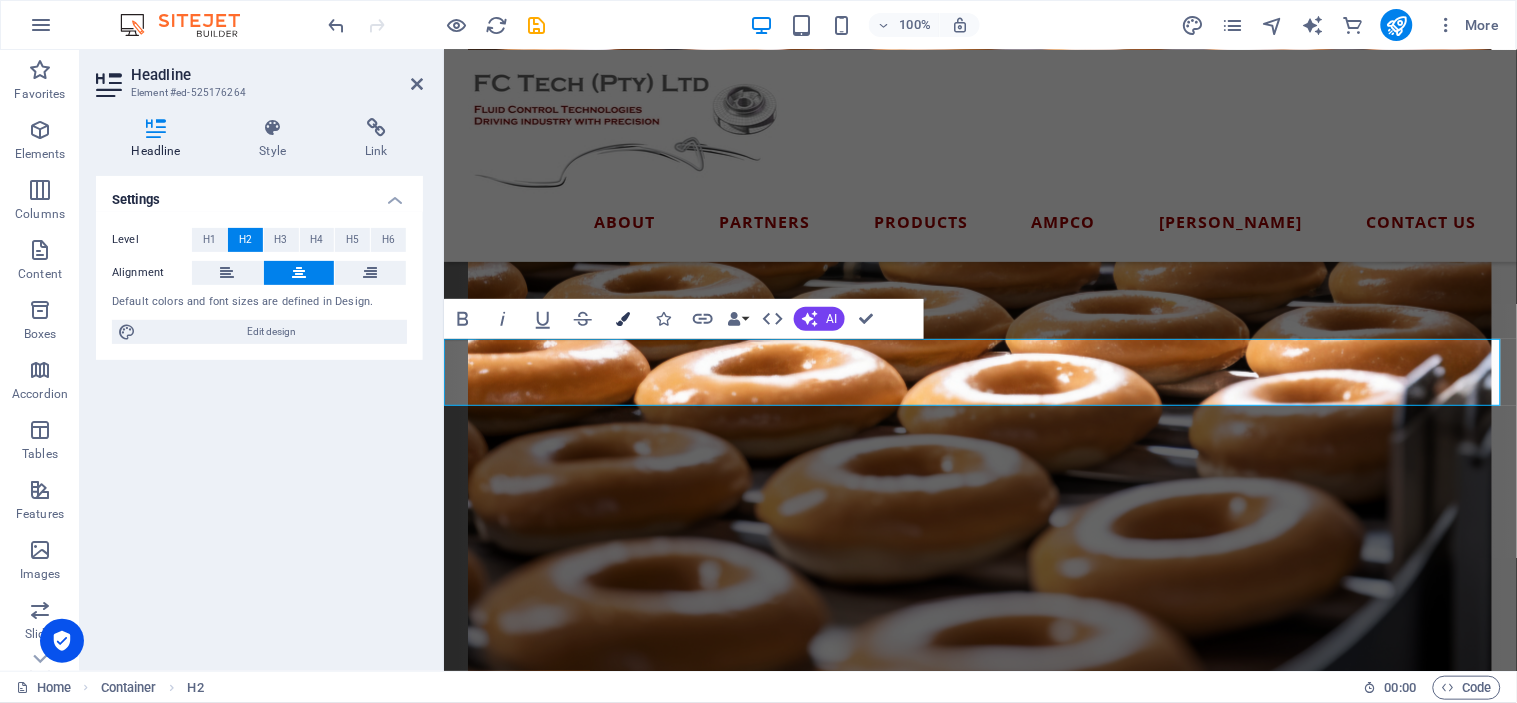 click on "Colors" at bounding box center (623, 319) 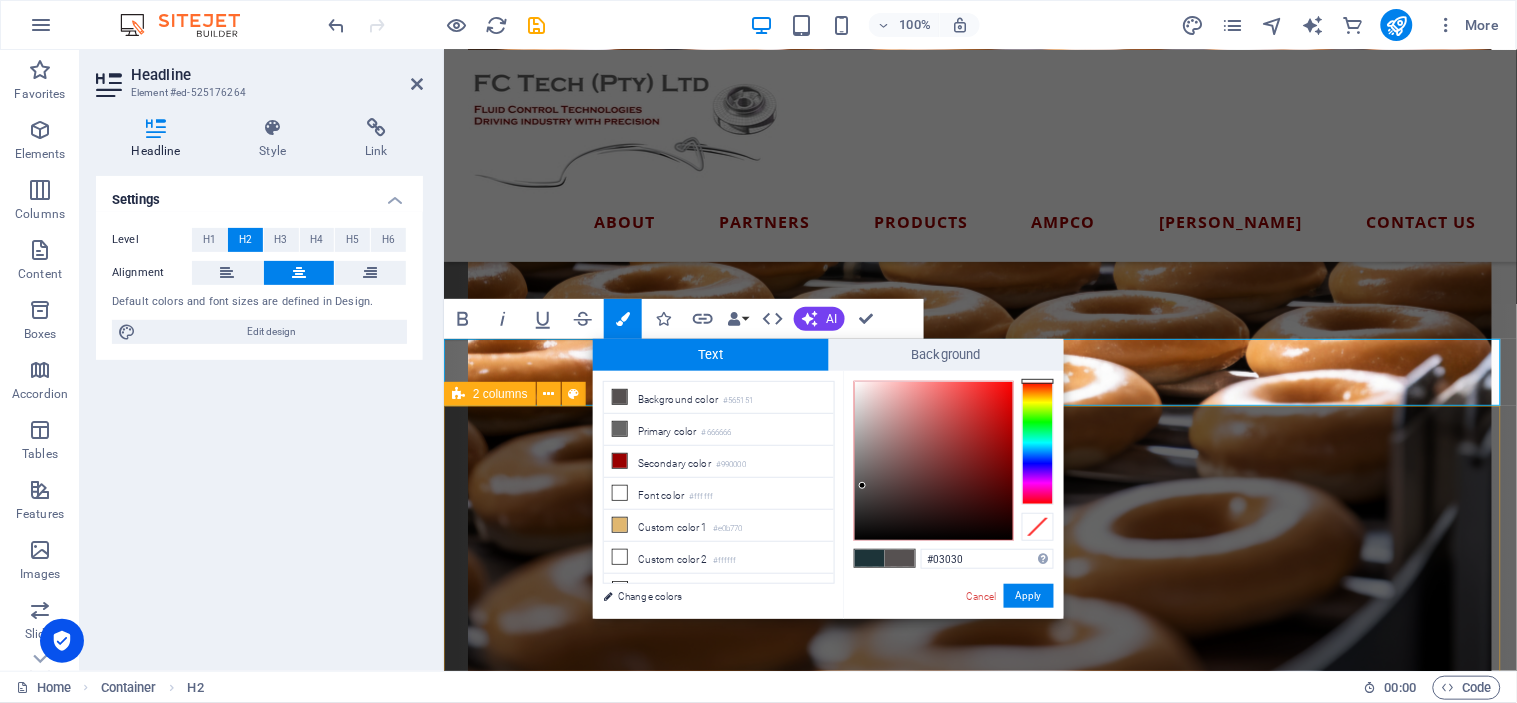 type on "#030303" 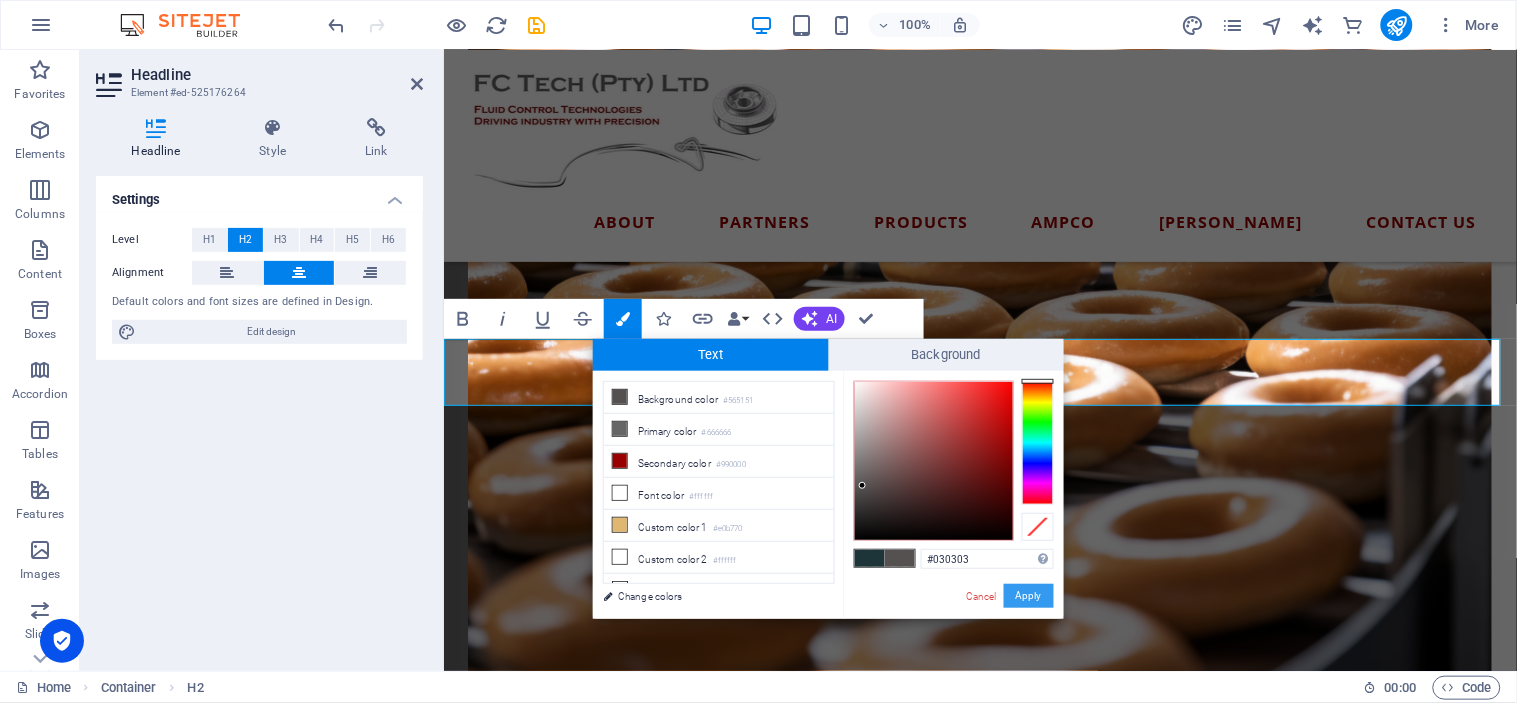 click on "Apply" at bounding box center [1029, 596] 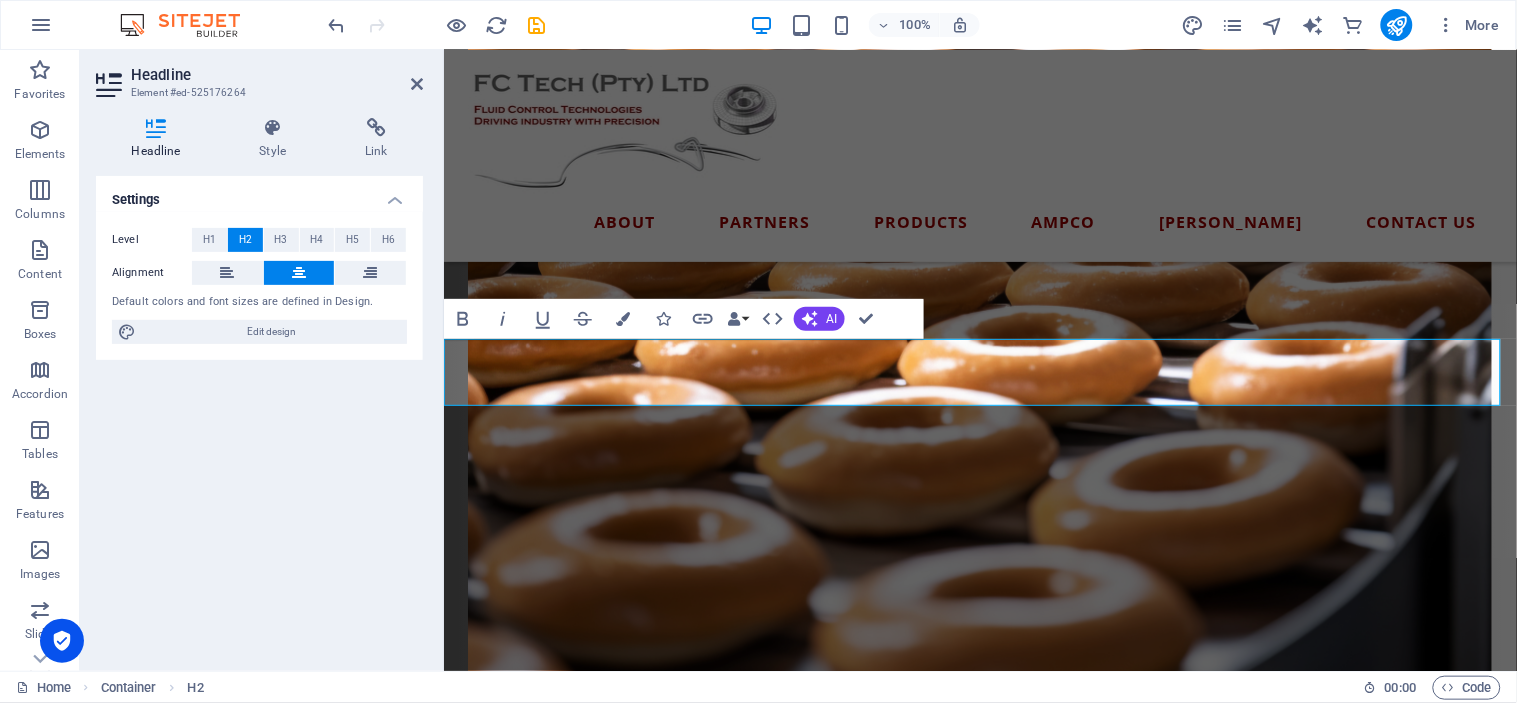 scroll, scrollTop: 2444, scrollLeft: 0, axis: vertical 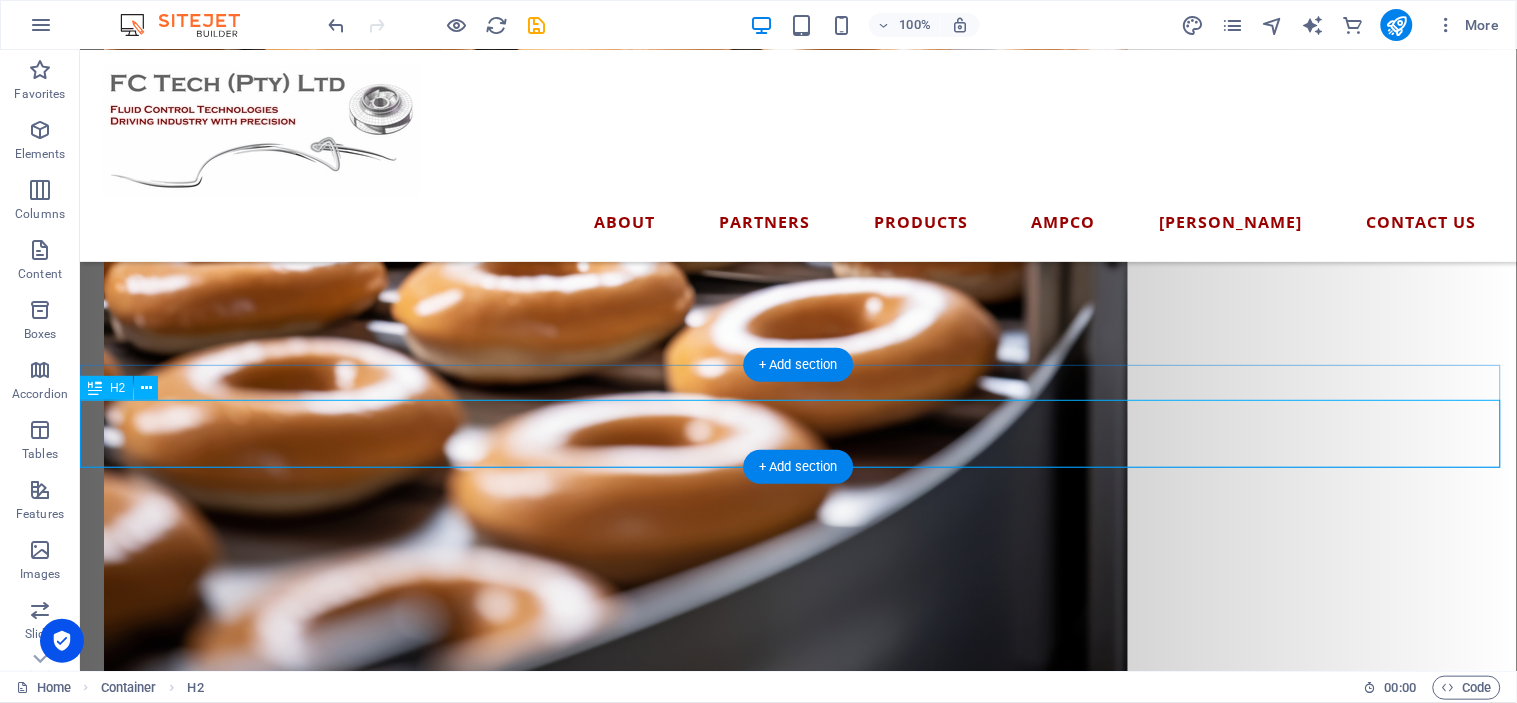 drag, startPoint x: 955, startPoint y: 424, endPoint x: 937, endPoint y: 430, distance: 18.973665 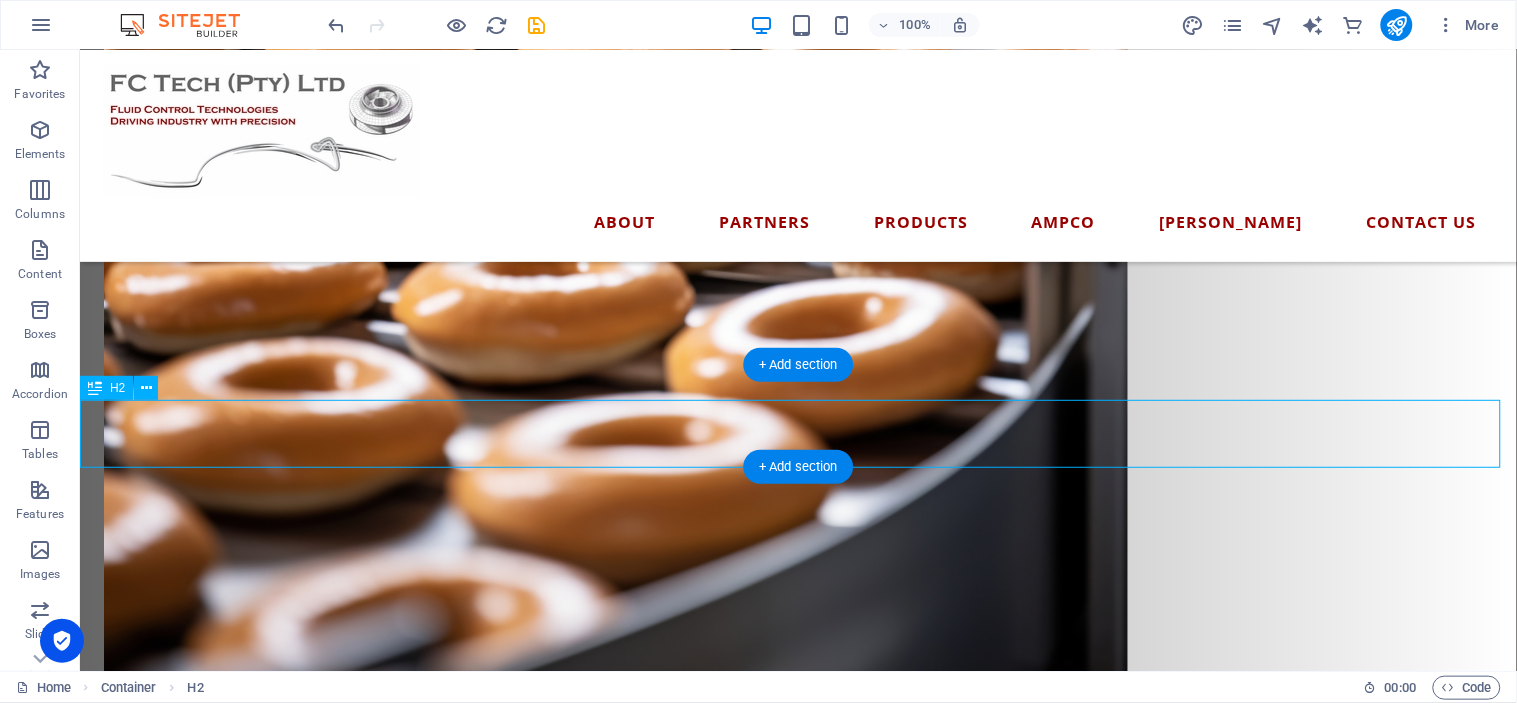 click on "Our Partners" at bounding box center (797, 2488) 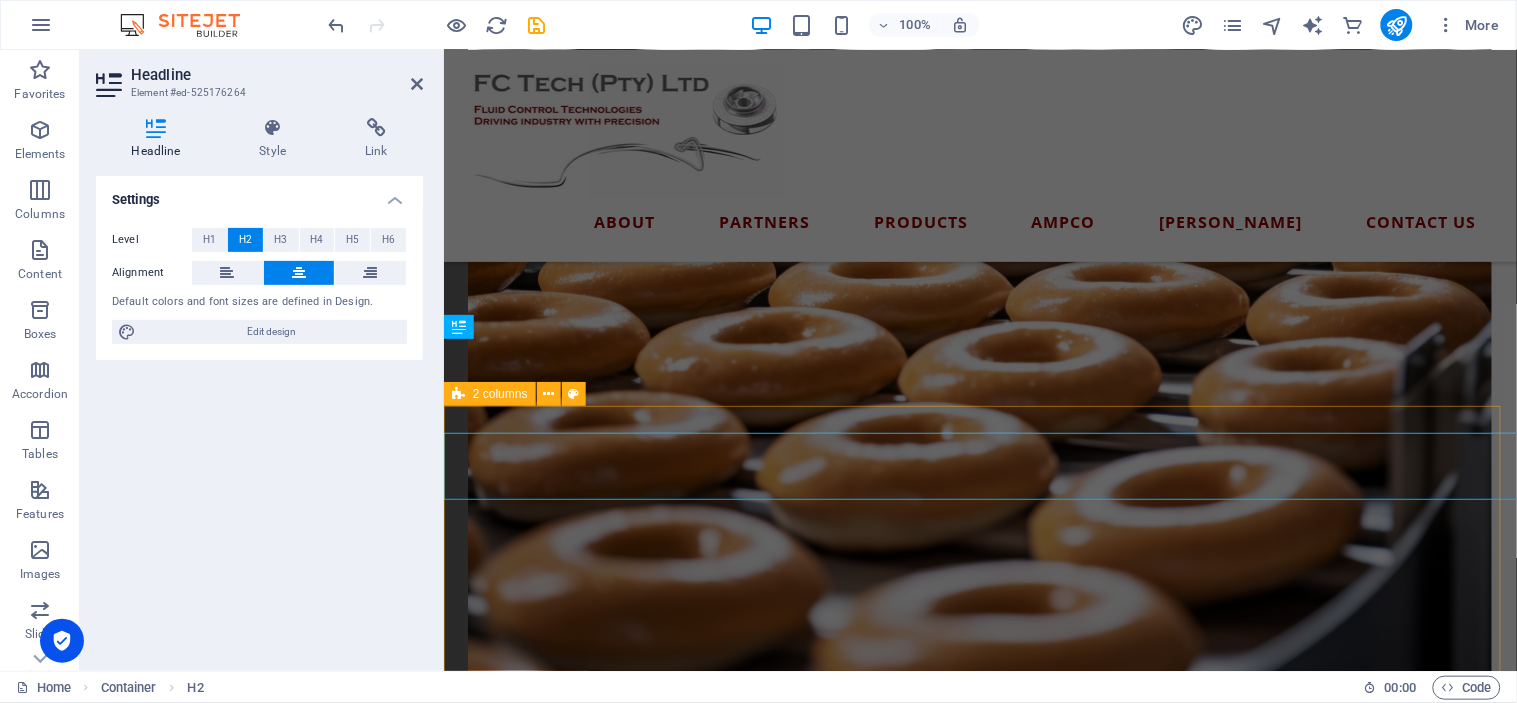 scroll, scrollTop: 2412, scrollLeft: 0, axis: vertical 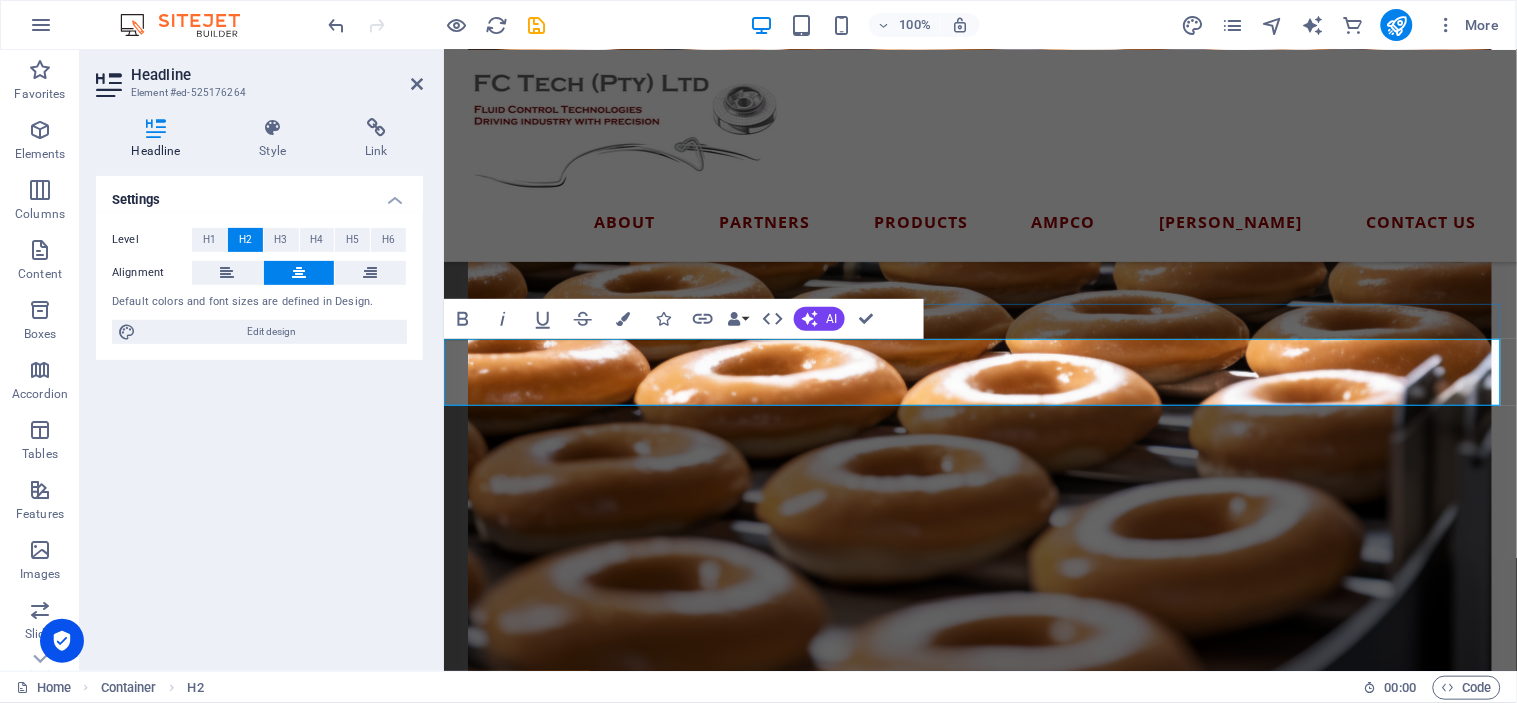 click on "Our Partners" at bounding box center (979, 2486) 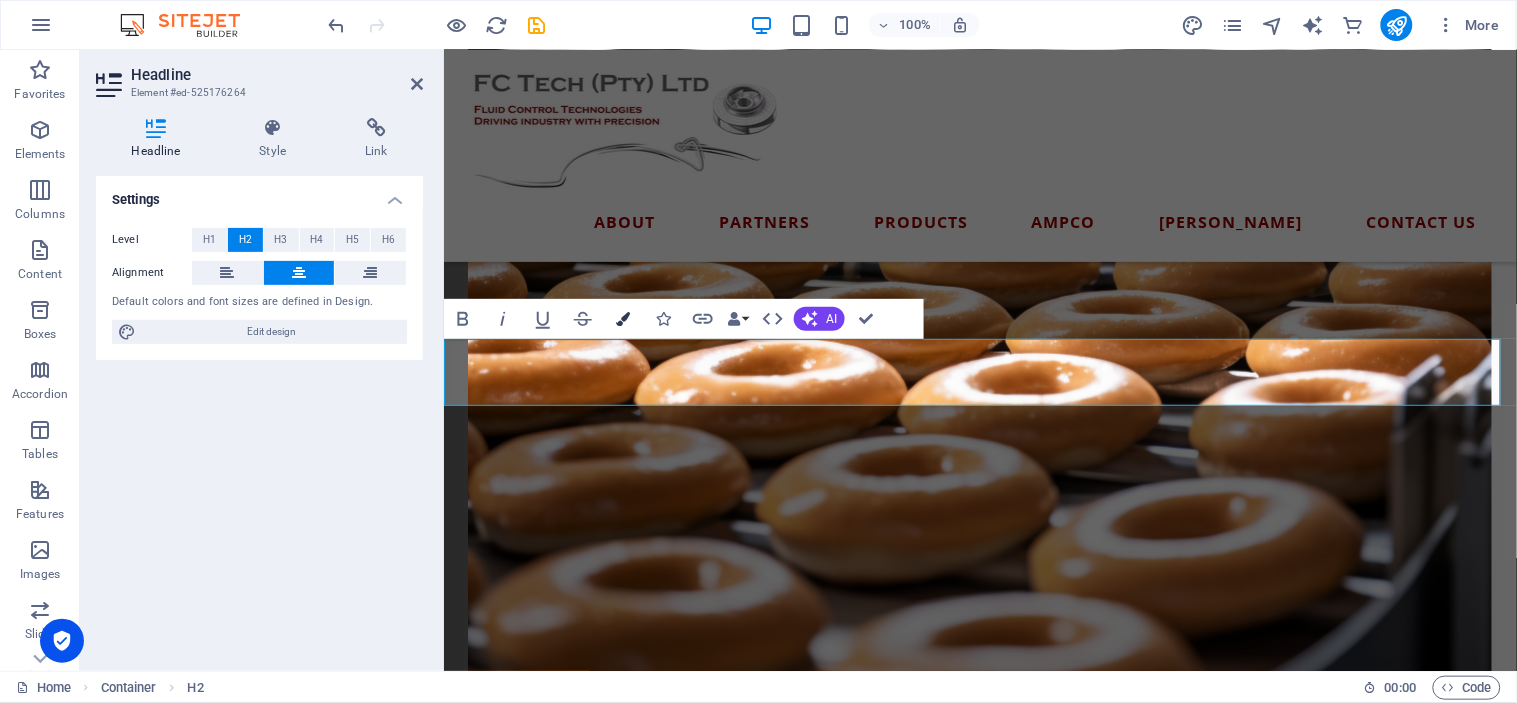 click on "Colors" at bounding box center (623, 319) 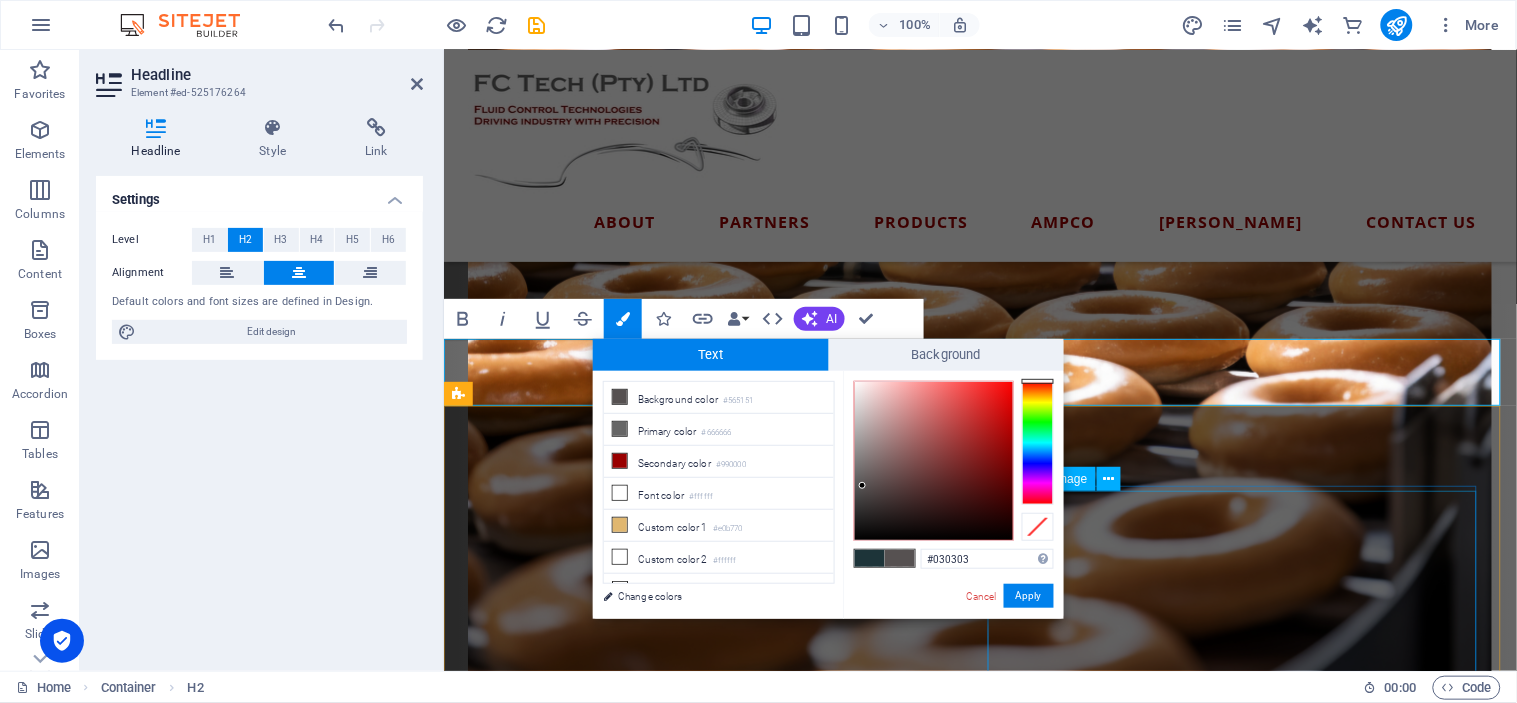 type on "#030303" 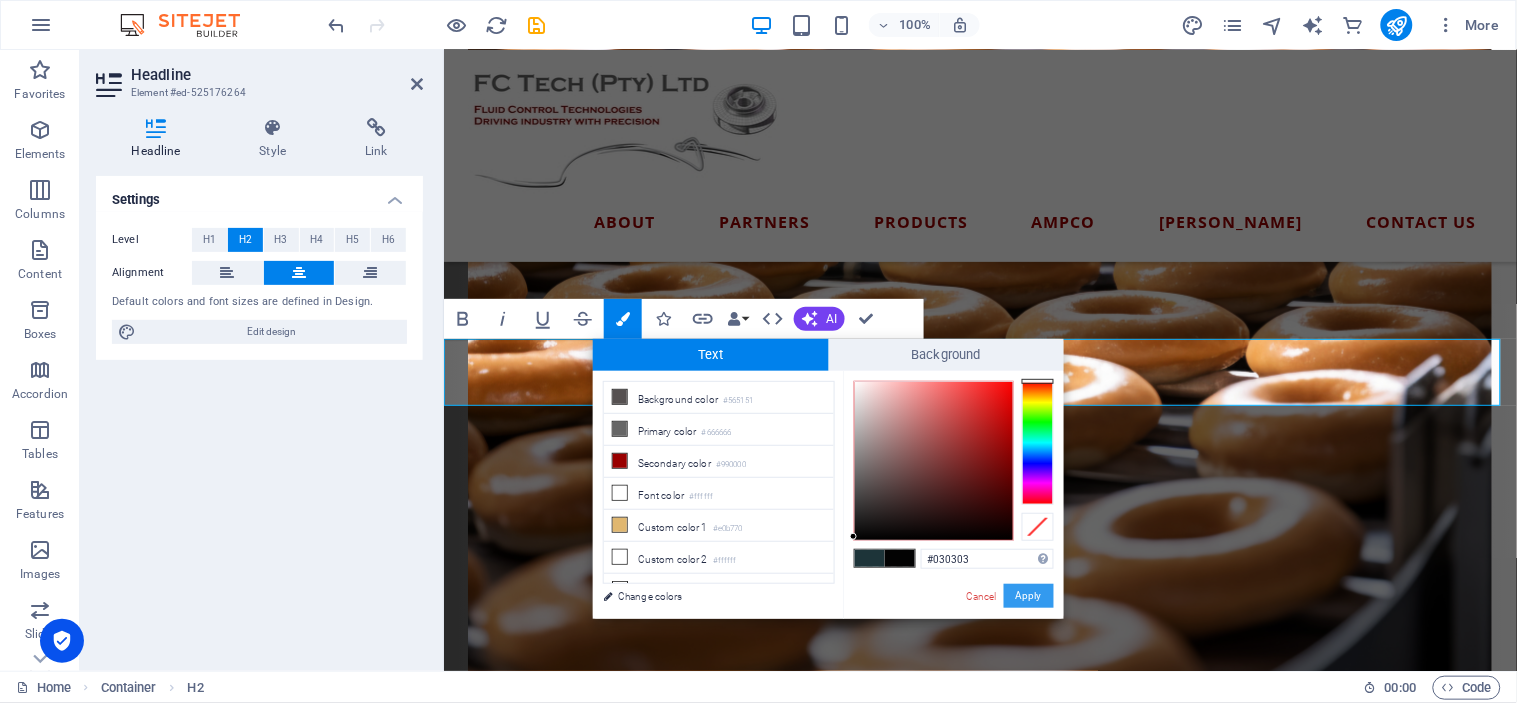 click on "Apply" at bounding box center [1029, 596] 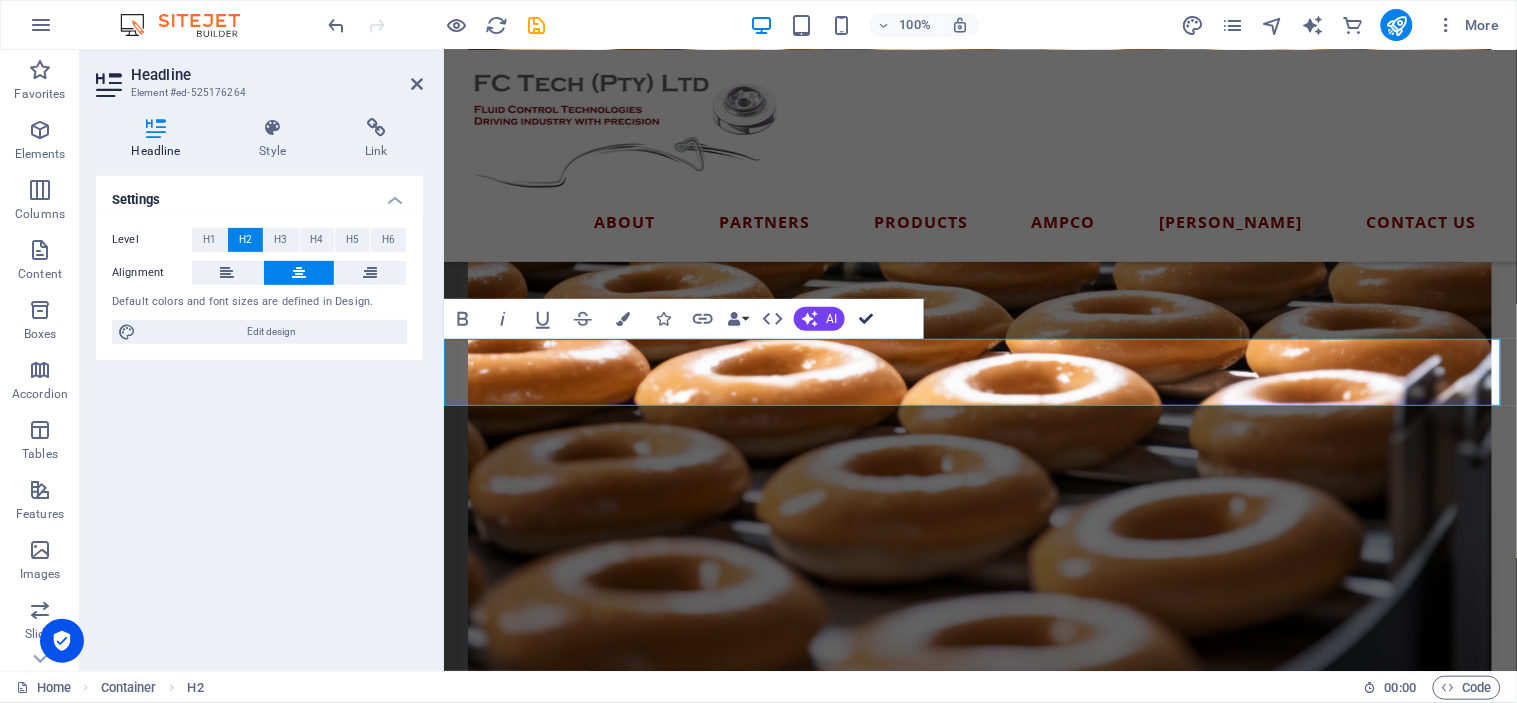 drag, startPoint x: 872, startPoint y: 307, endPoint x: 815, endPoint y: 336, distance: 63.953106 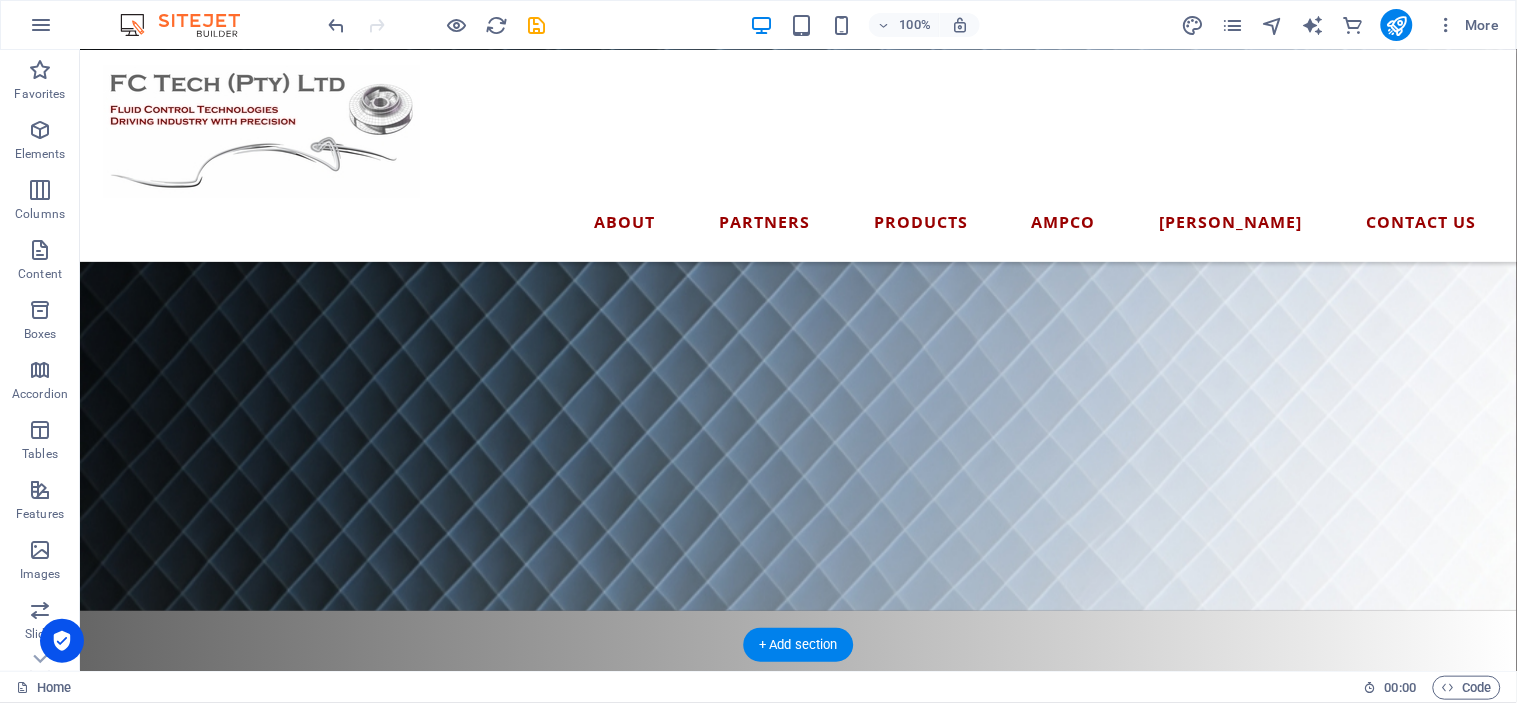 scroll, scrollTop: 444, scrollLeft: 0, axis: vertical 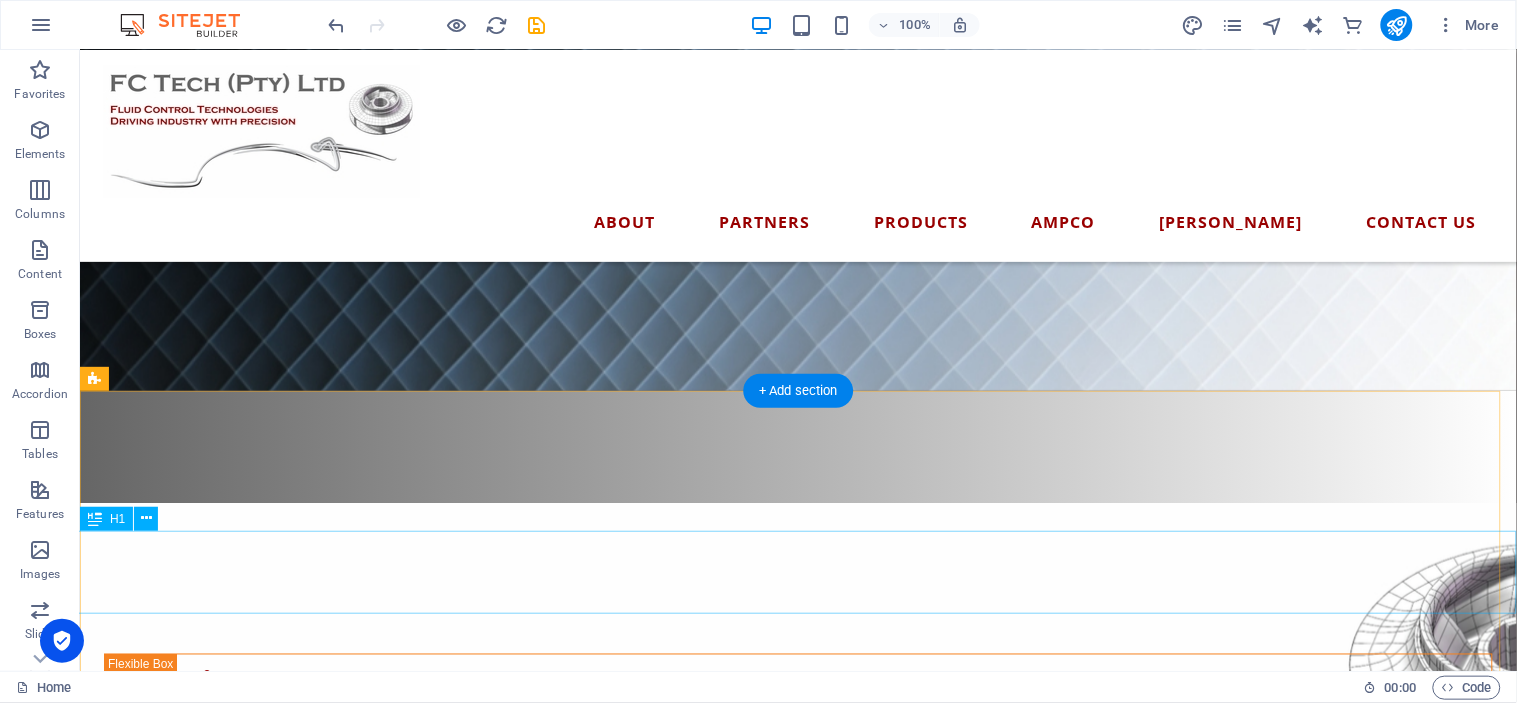 click on "Get to Know Us" at bounding box center [797, 571] 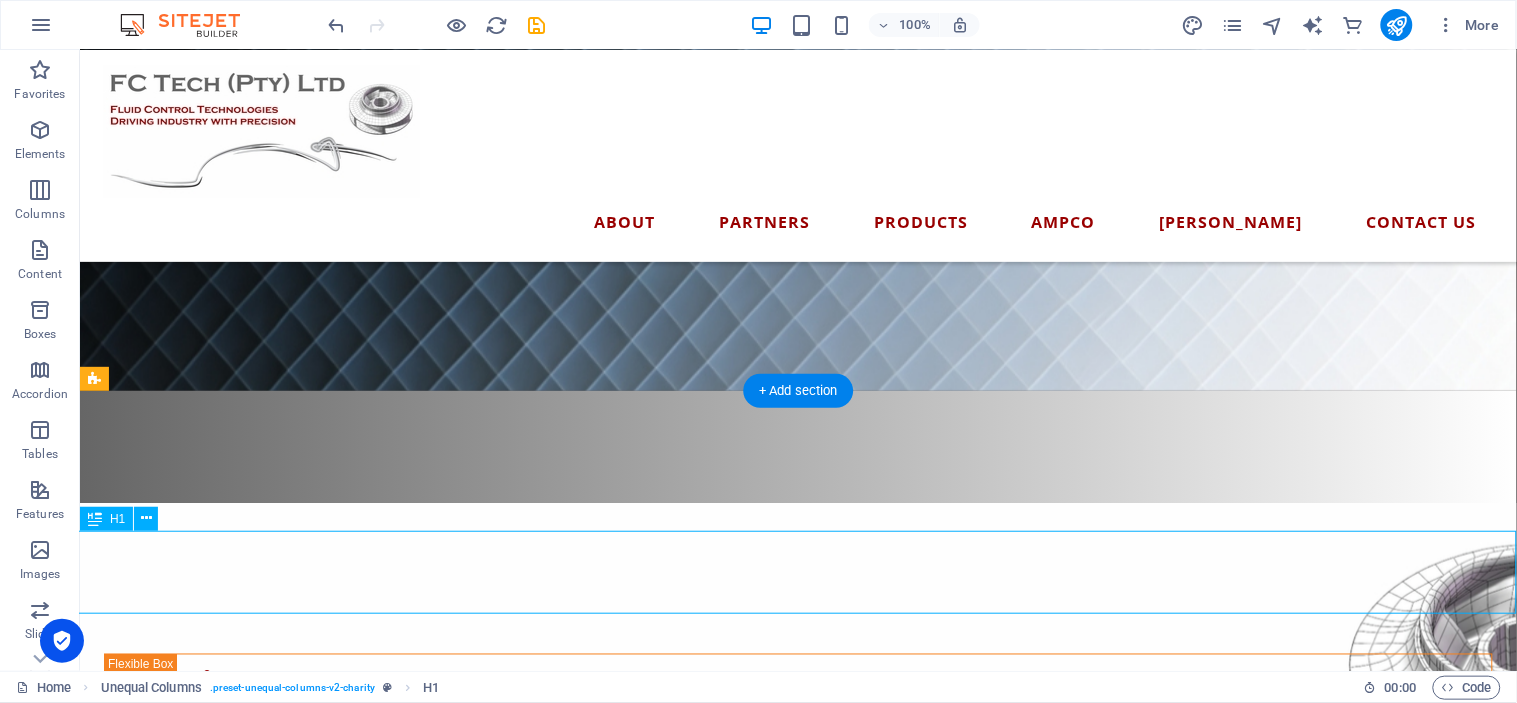 click on "Get to Know Us" at bounding box center [797, 571] 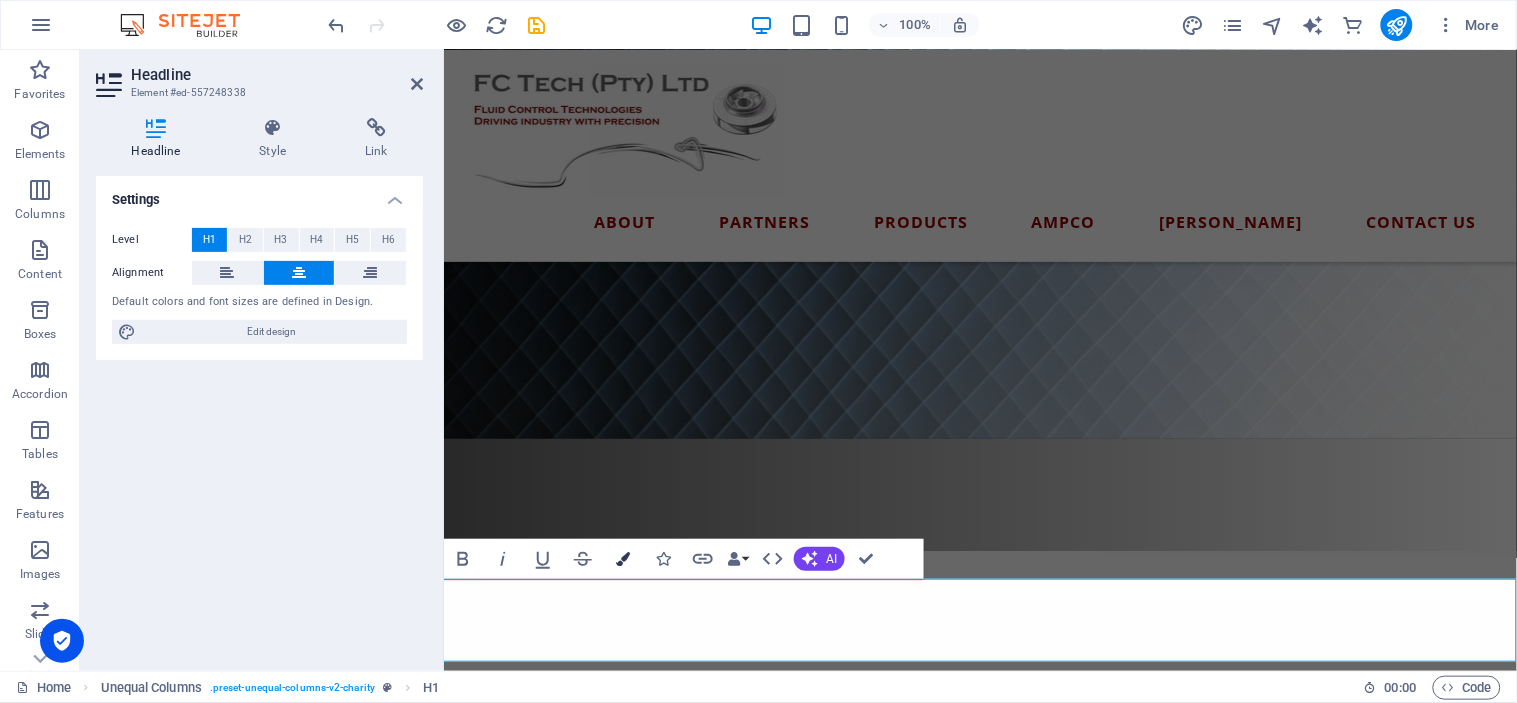 click at bounding box center (623, 559) 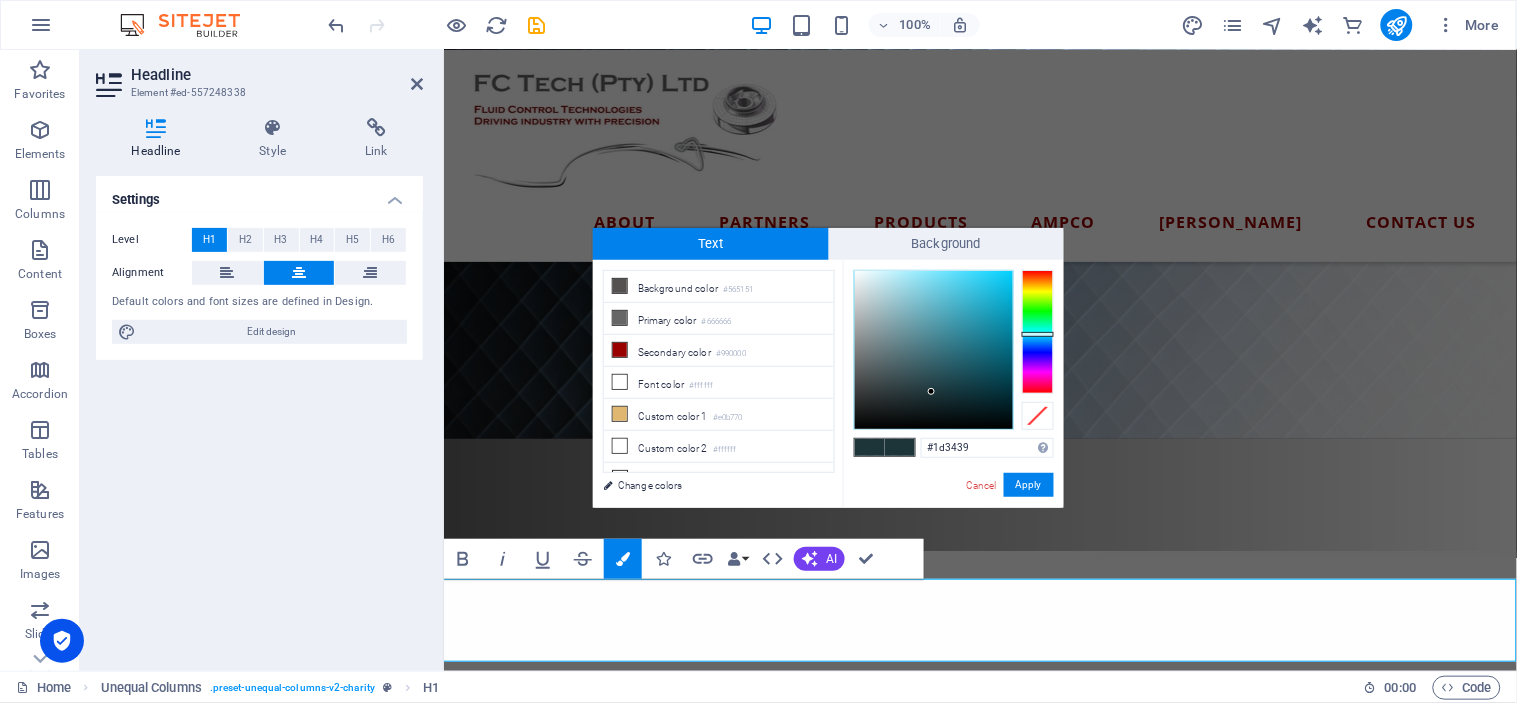 drag, startPoint x: 966, startPoint y: 444, endPoint x: 911, endPoint y: 444, distance: 55 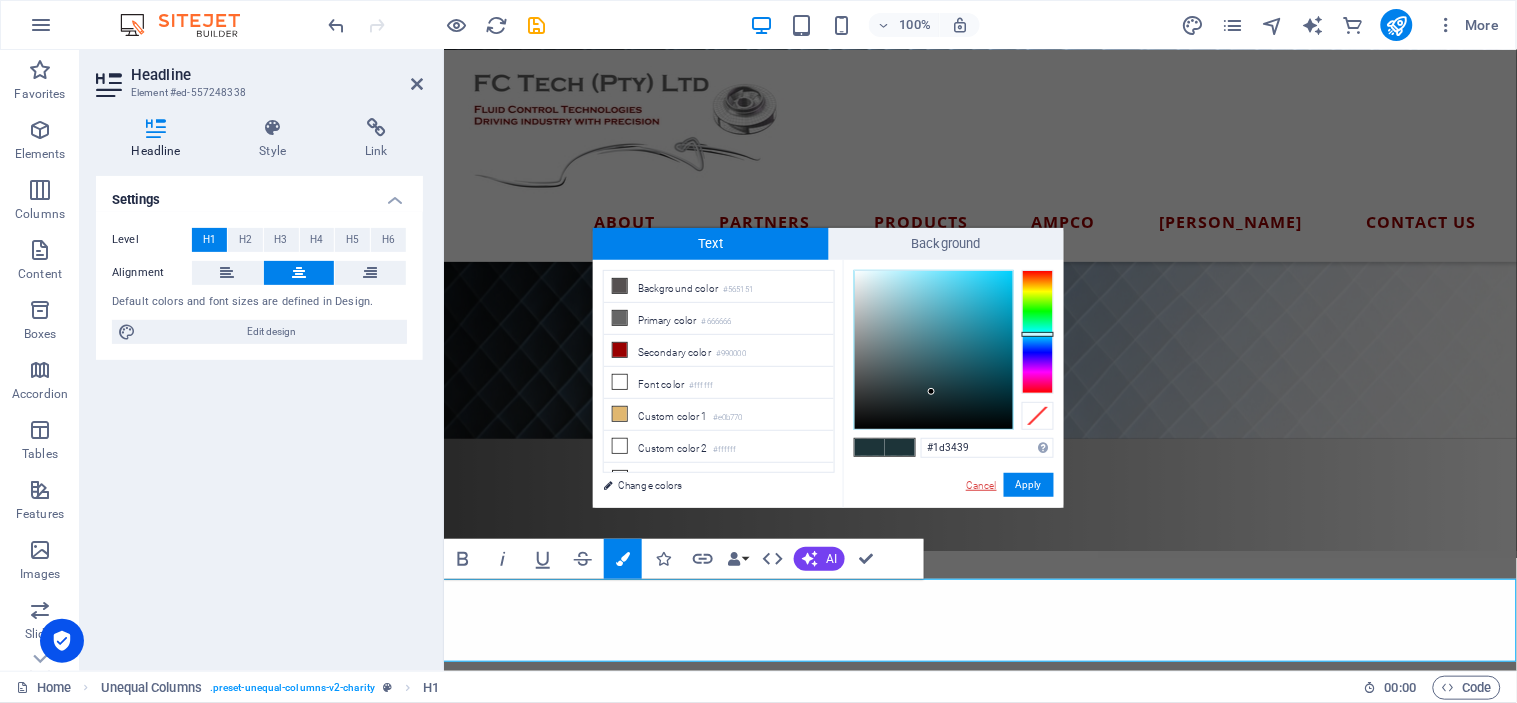 drag, startPoint x: 528, startPoint y: 453, endPoint x: 984, endPoint y: 490, distance: 457.49863 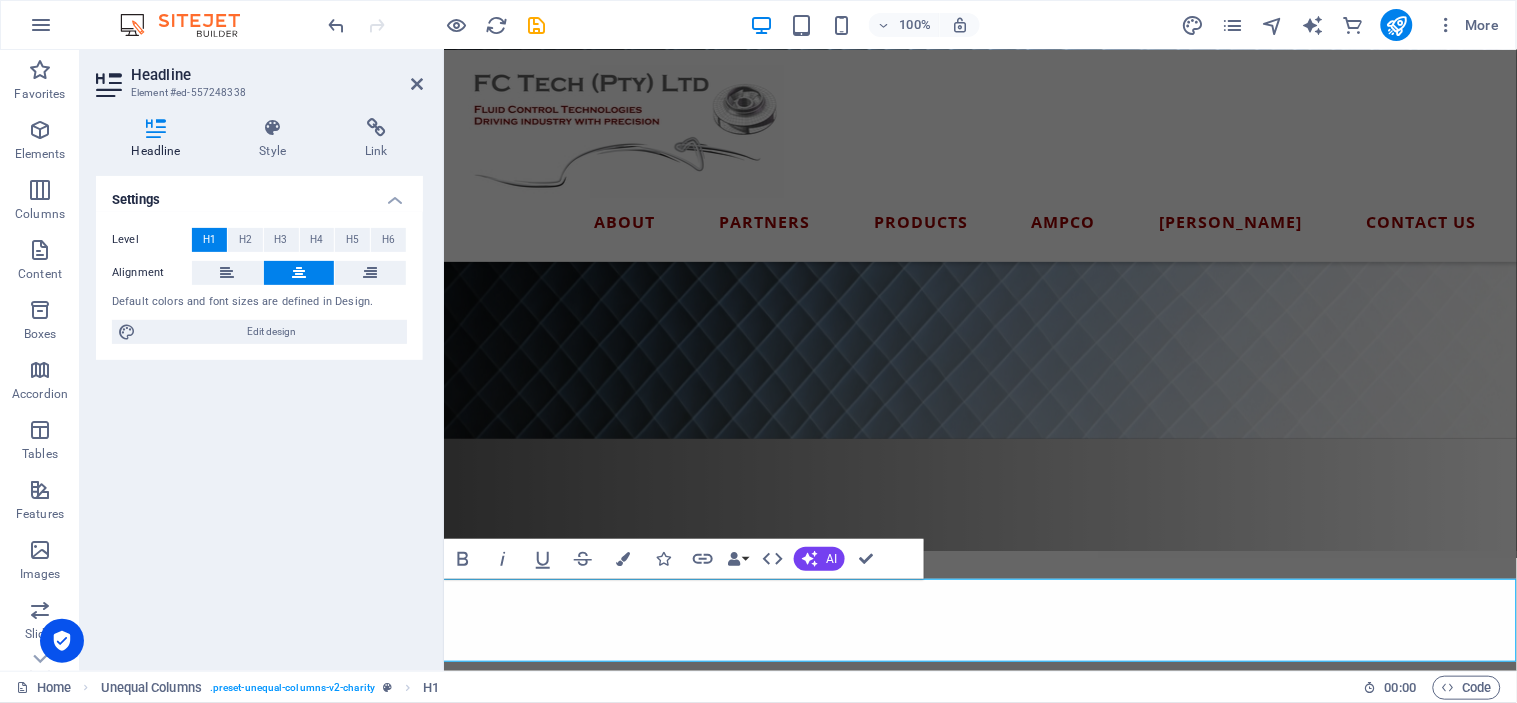 click at bounding box center (979, 860) 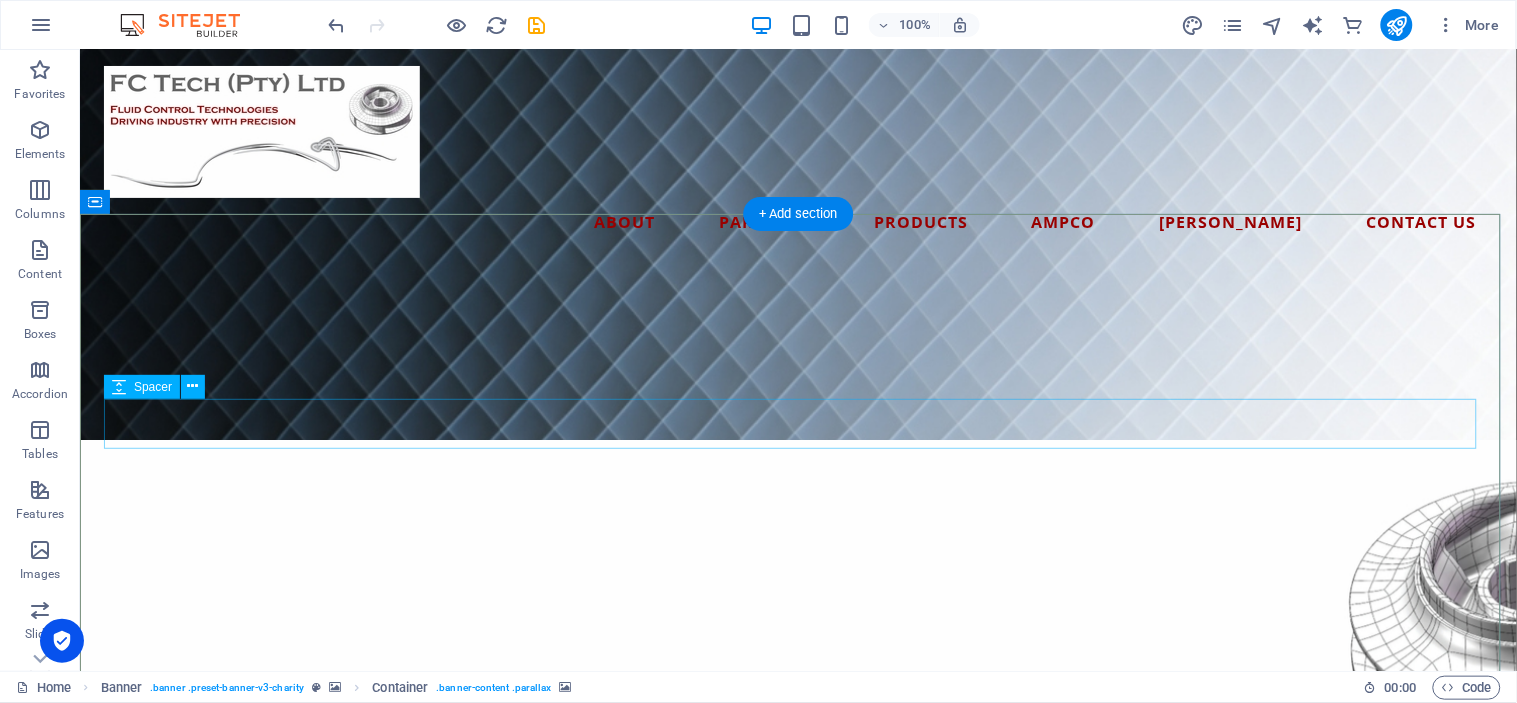 scroll, scrollTop: 0, scrollLeft: 0, axis: both 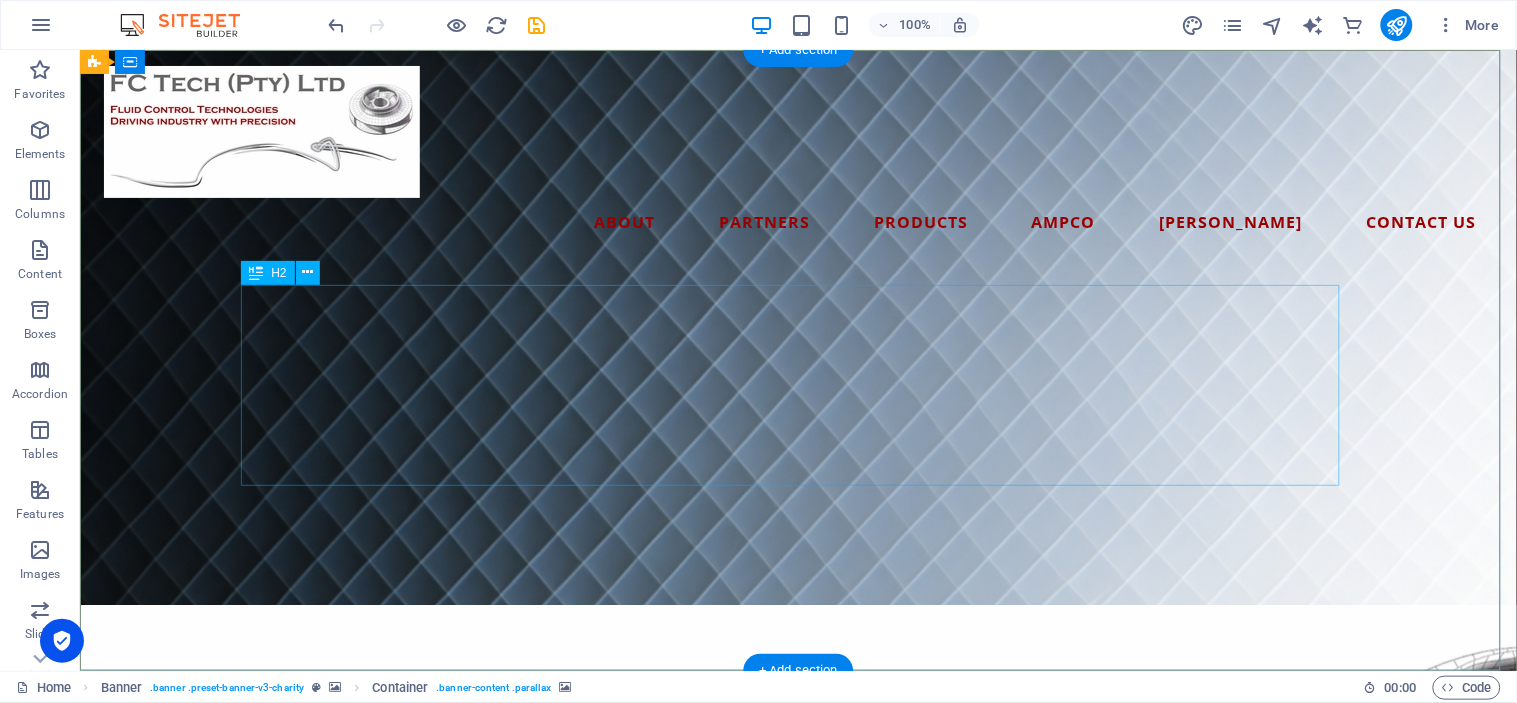 click on "FC Tech: Your trusted partner for HVAC, Chemical Process, and EHEDG-certified Food & Pharmaceutical Grade Pump Solutions" at bounding box center [797, 1522] 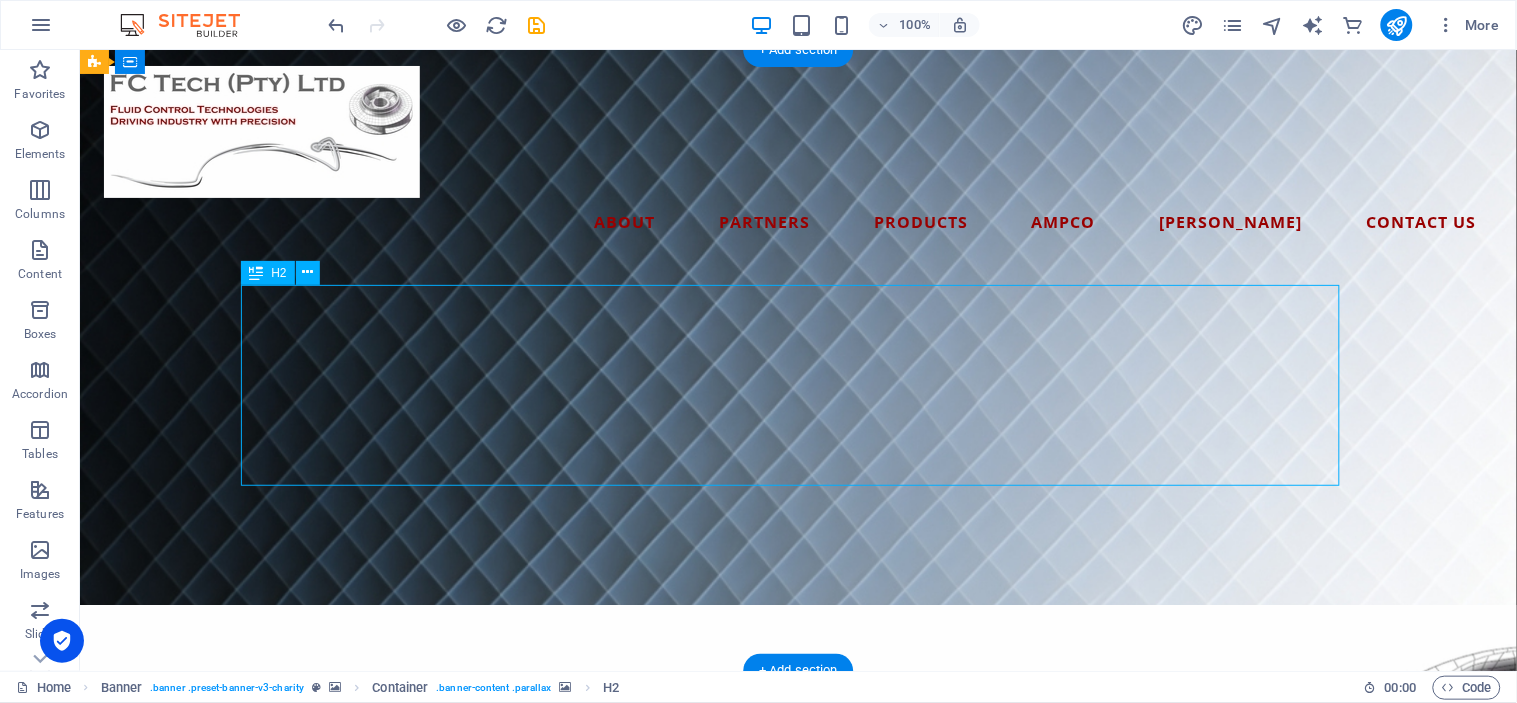 click on "FC Tech: Your trusted partner for HVAC, Chemical Process, and EHEDG-certified Food & Pharmaceutical Grade Pump Solutions" at bounding box center [797, 1522] 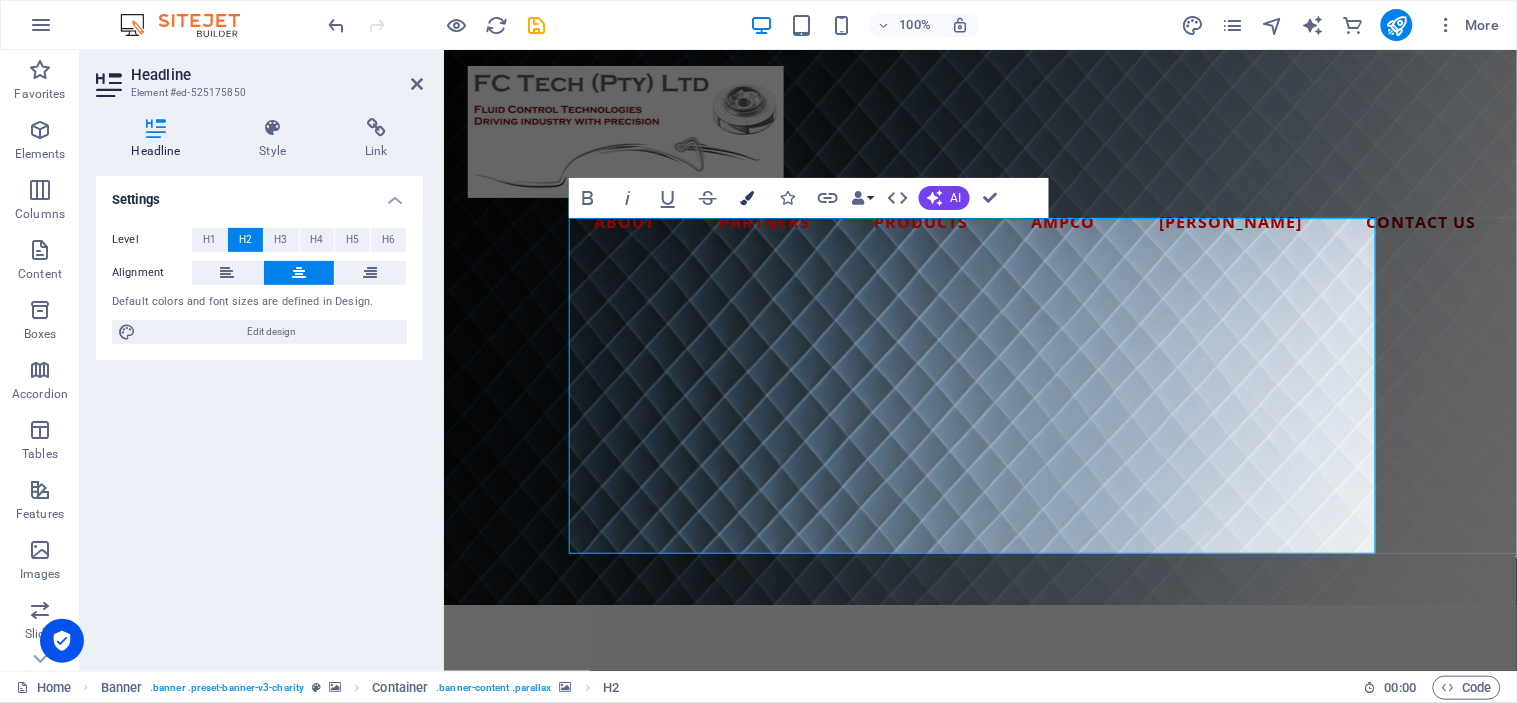 click on "Colors" at bounding box center [748, 198] 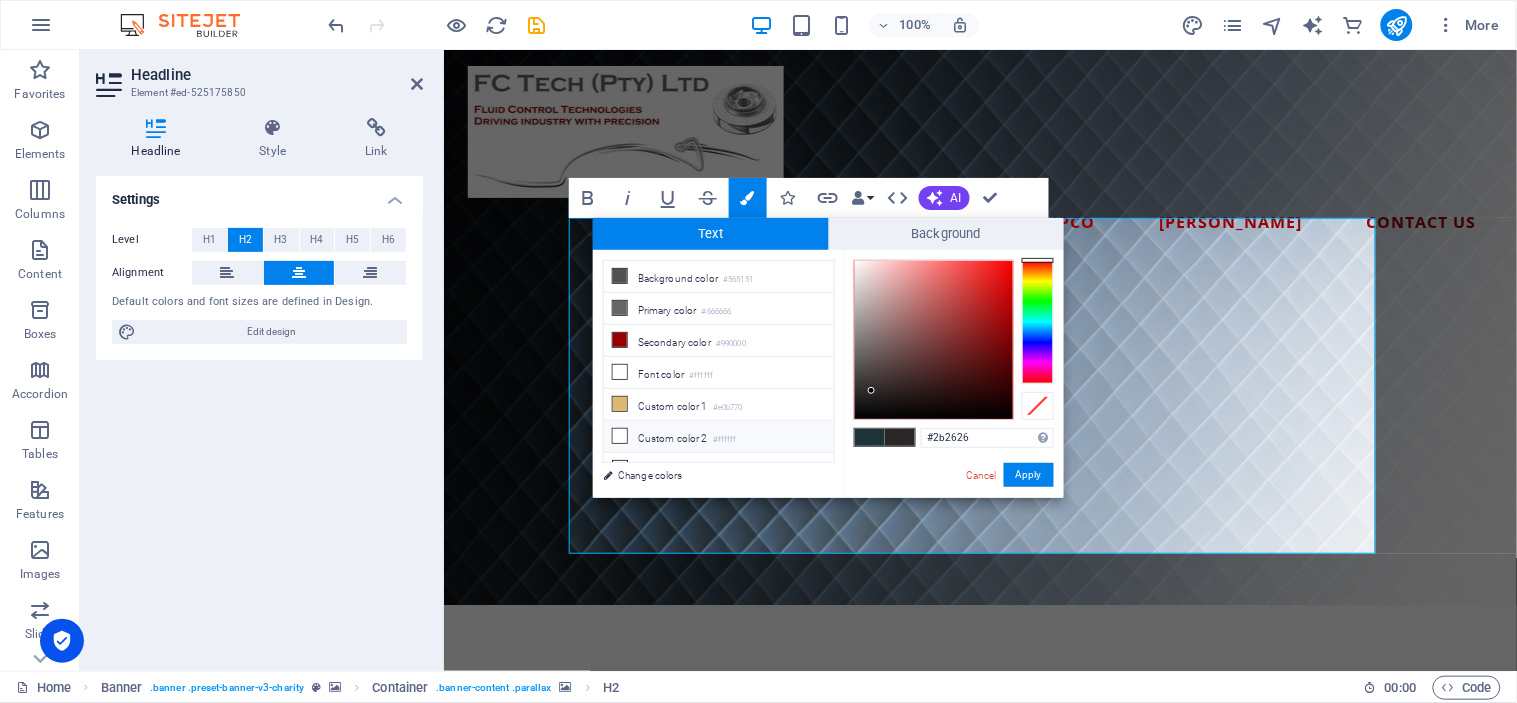 drag, startPoint x: 971, startPoint y: 437, endPoint x: 786, endPoint y: 437, distance: 185 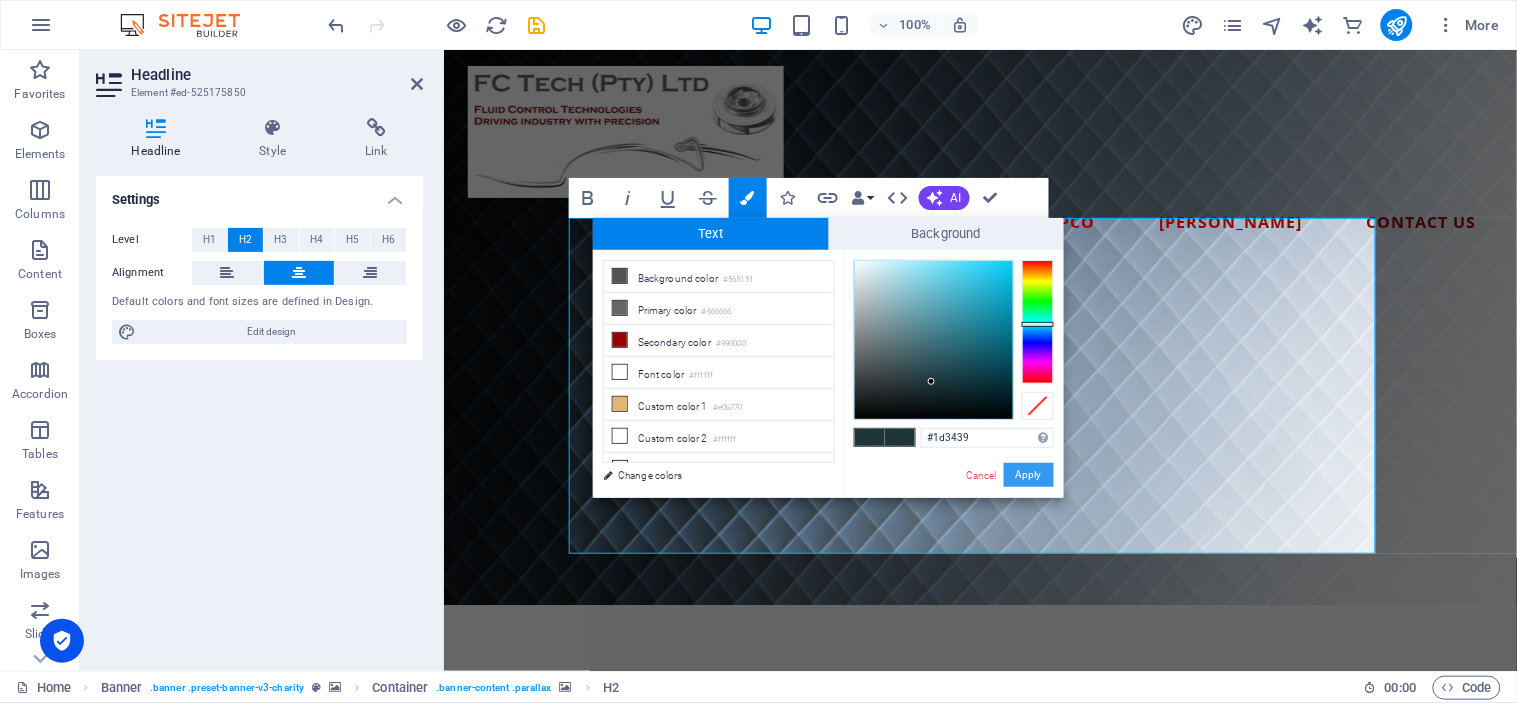 click on "Apply" at bounding box center [1029, 475] 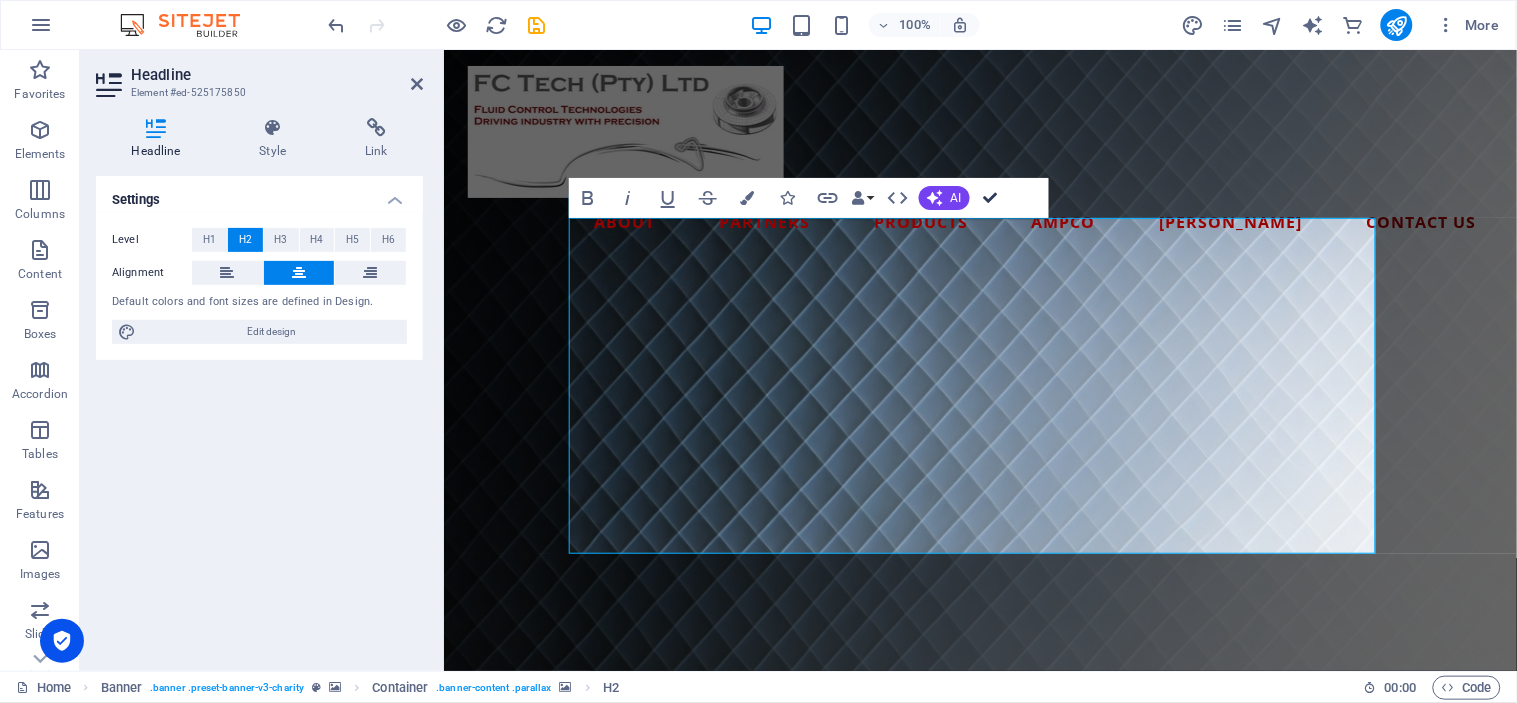 drag, startPoint x: 994, startPoint y: 190, endPoint x: 884, endPoint y: 395, distance: 232.6478 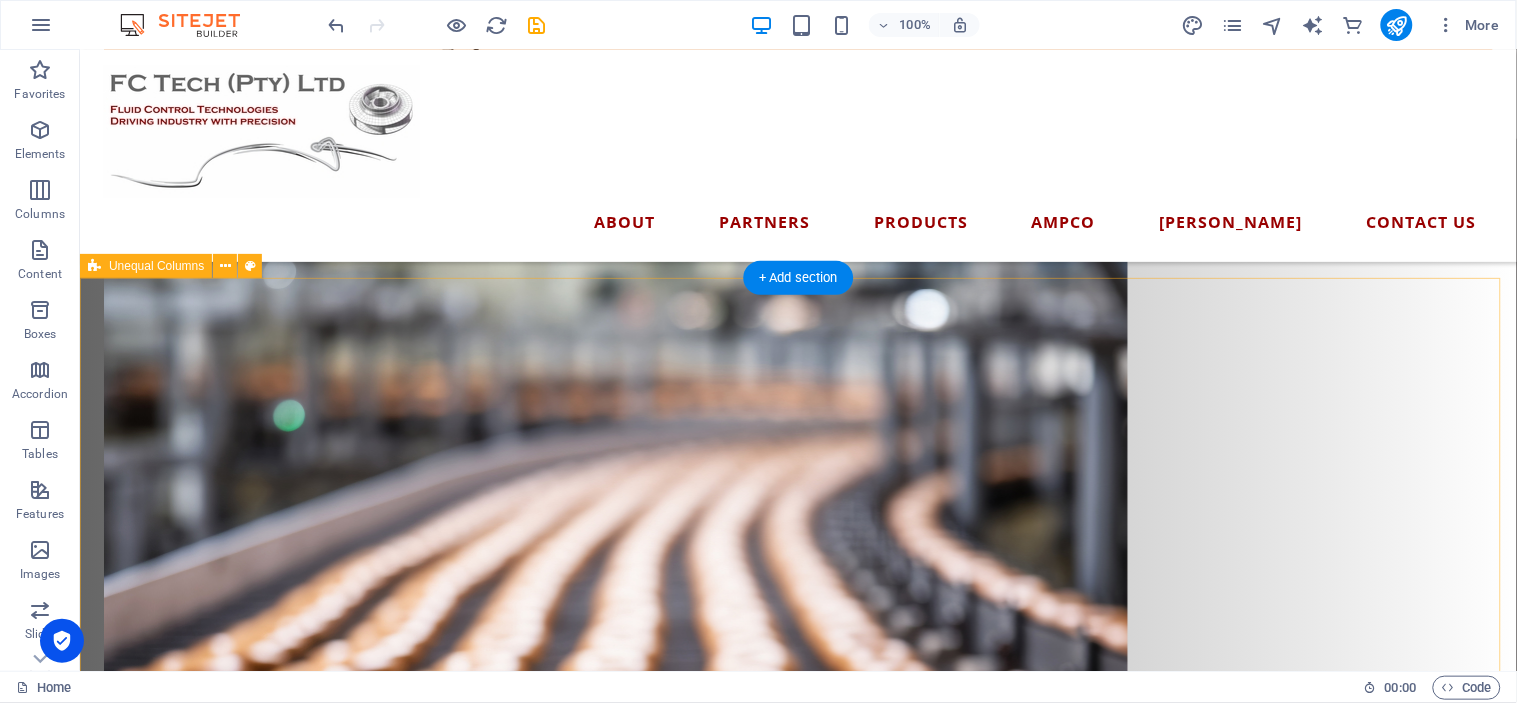 scroll, scrollTop: 1777, scrollLeft: 0, axis: vertical 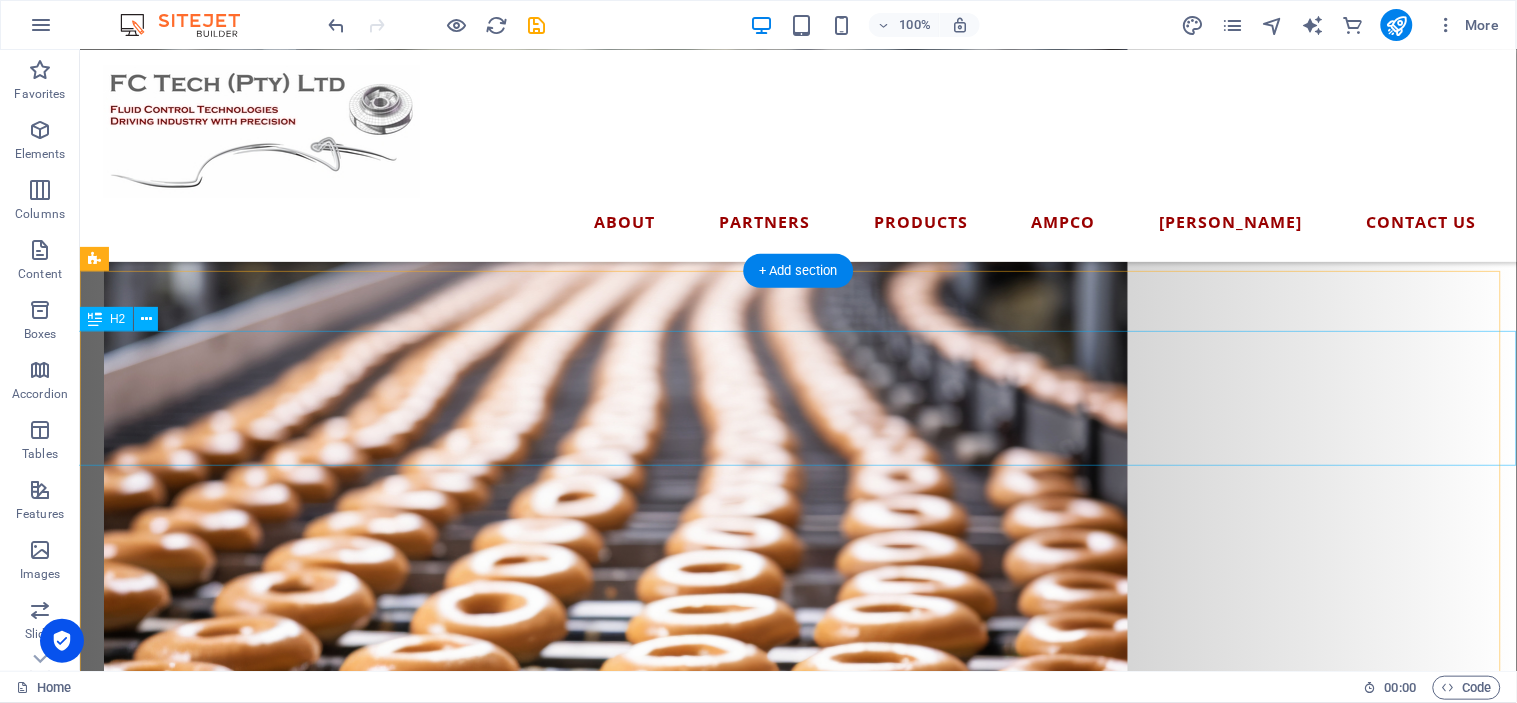 click on "Electricity consumption got you feeling drained? Let’s pump up your efficiency!" at bounding box center [797, 1618] 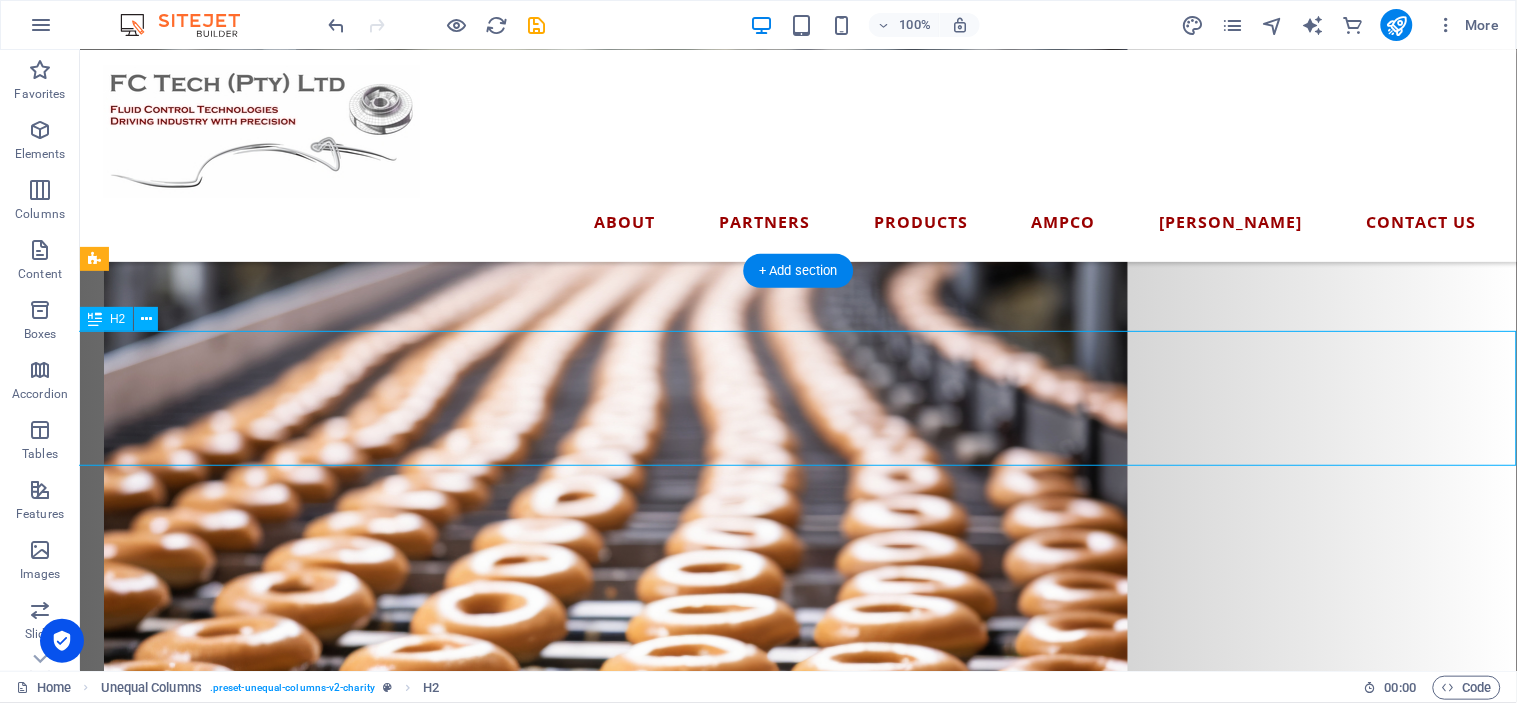 click on "Electricity consumption got you feeling drained? Let’s pump up your efficiency!" at bounding box center [797, 1618] 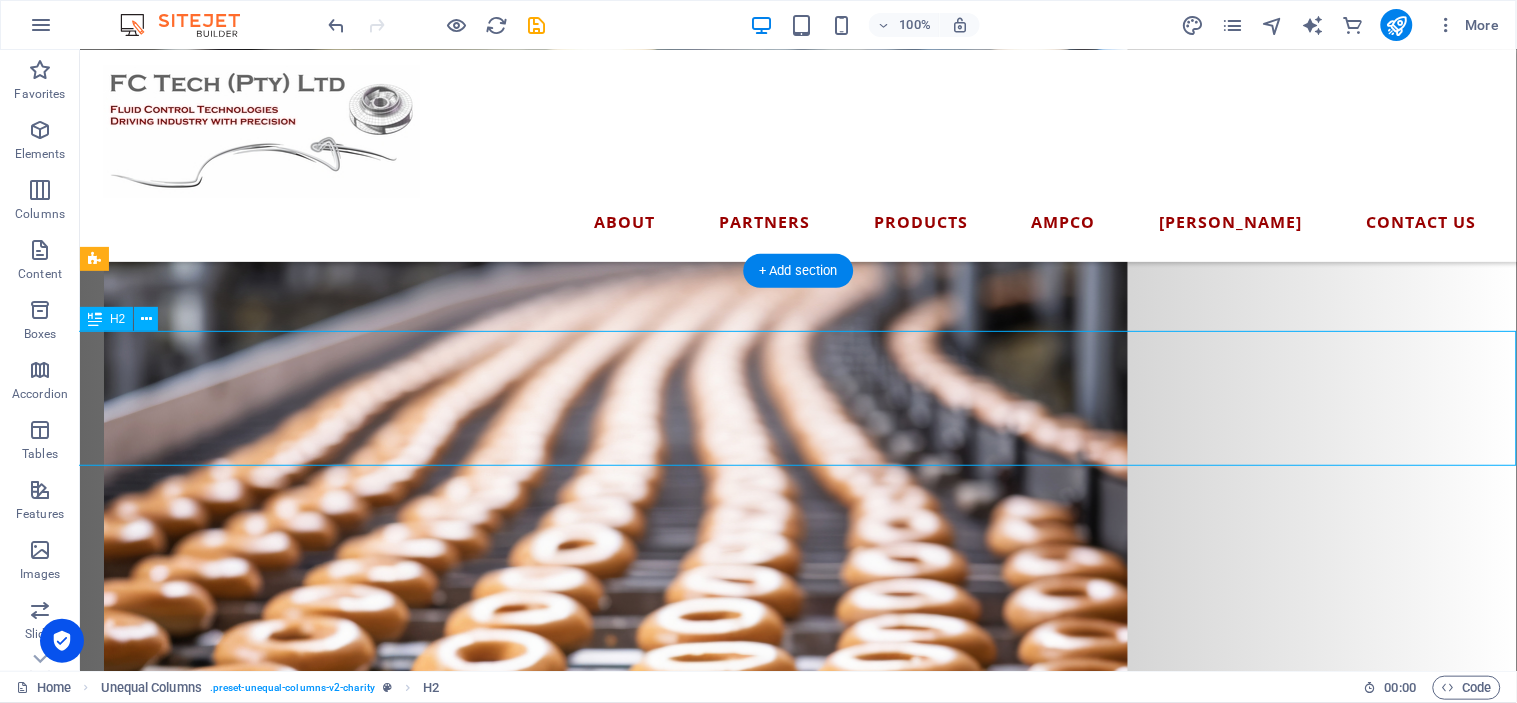scroll, scrollTop: 1887, scrollLeft: 0, axis: vertical 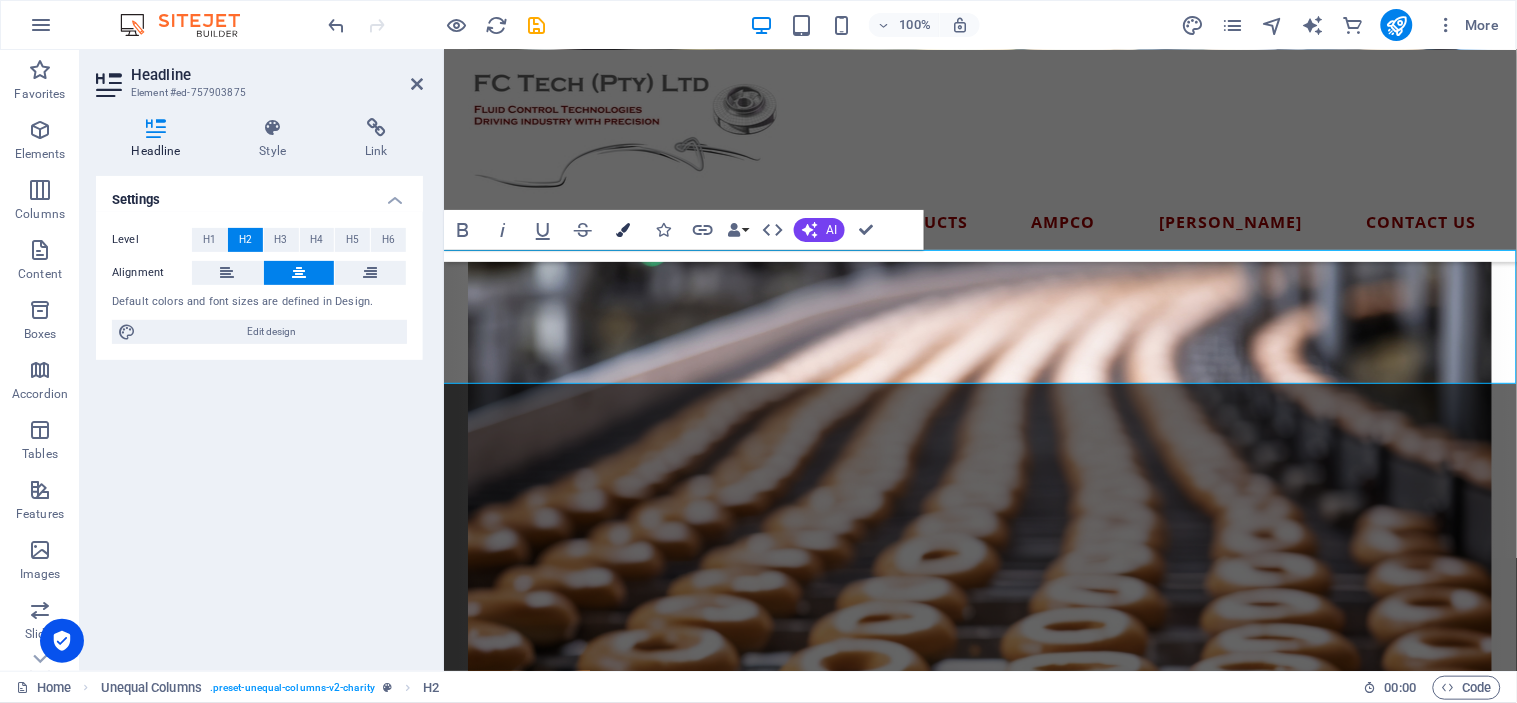 click on "Colors" at bounding box center (623, 230) 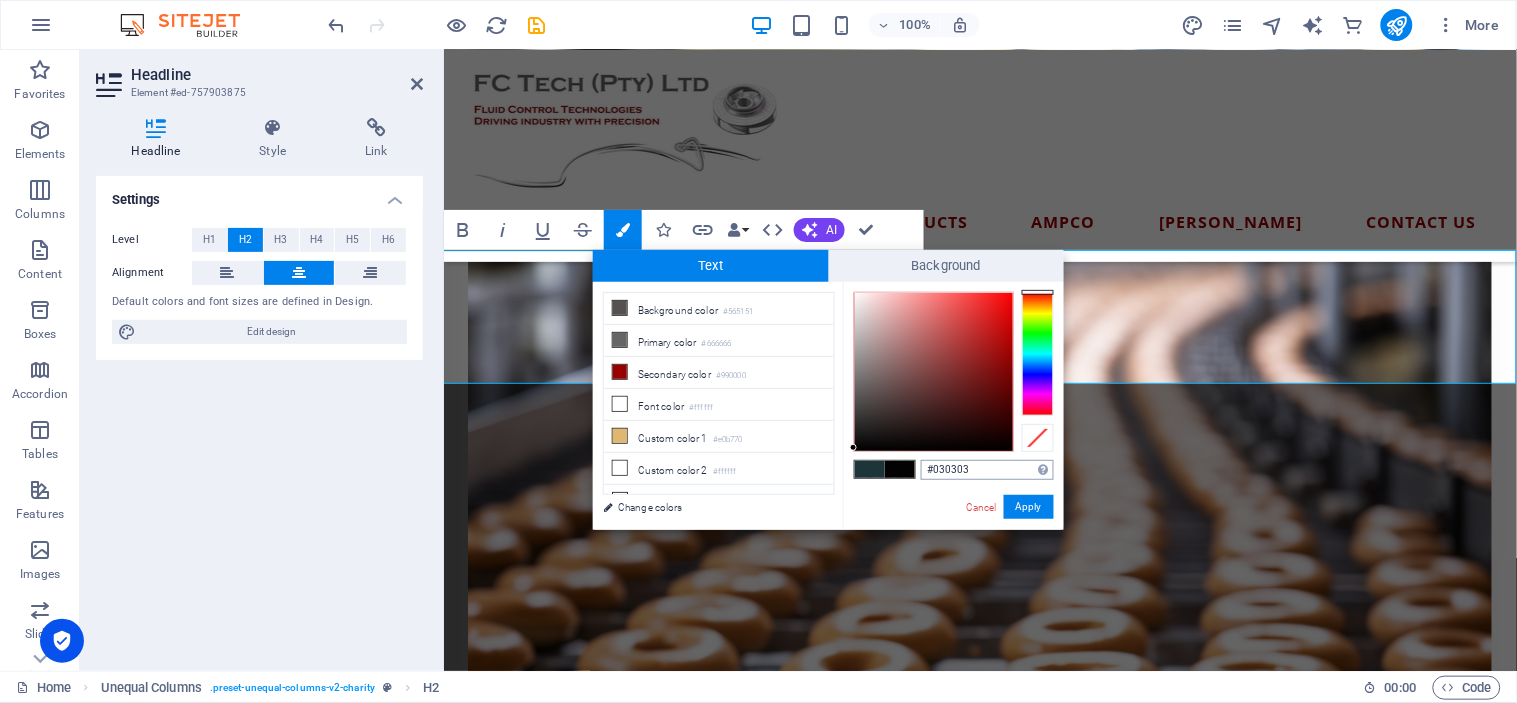 click on "#030303" at bounding box center [987, 470] 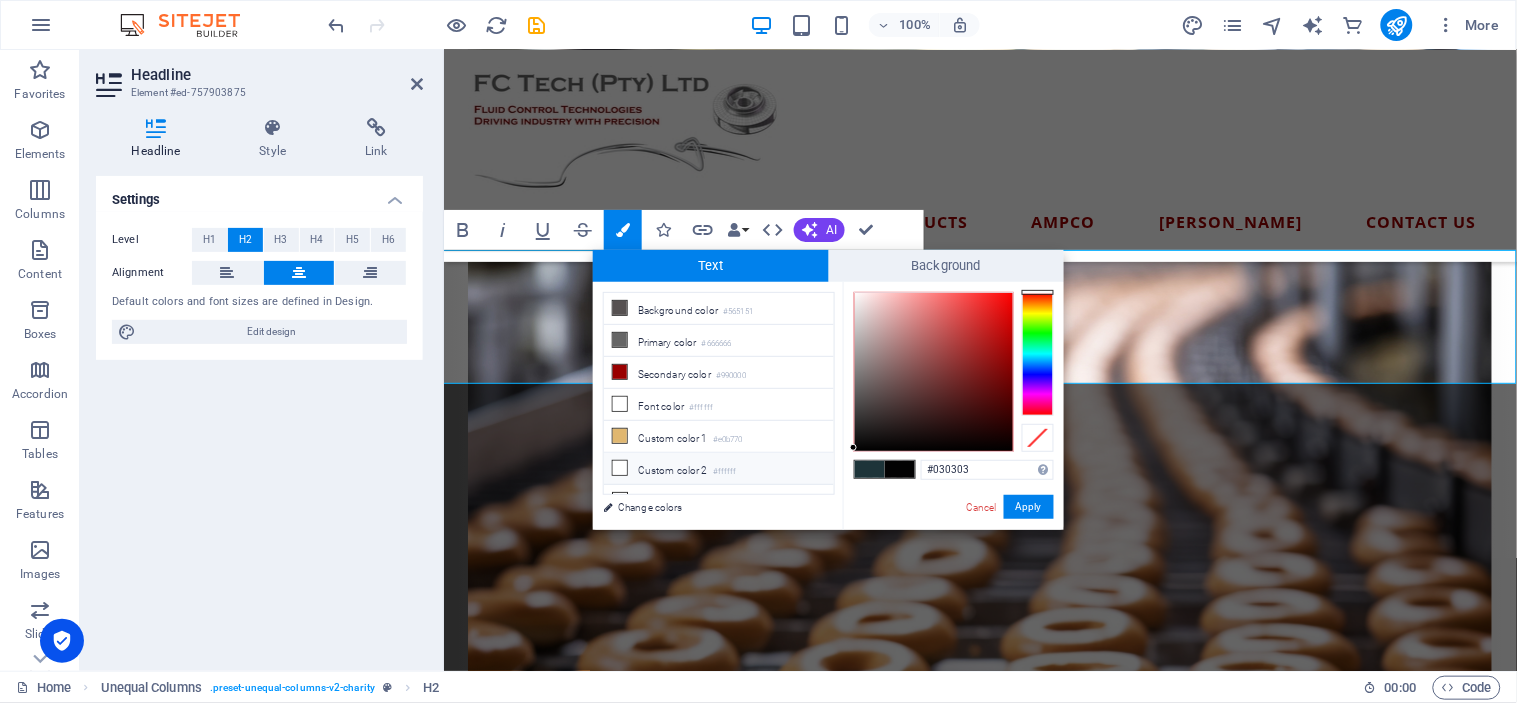 drag, startPoint x: 987, startPoint y: 462, endPoint x: 786, endPoint y: 464, distance: 201.00995 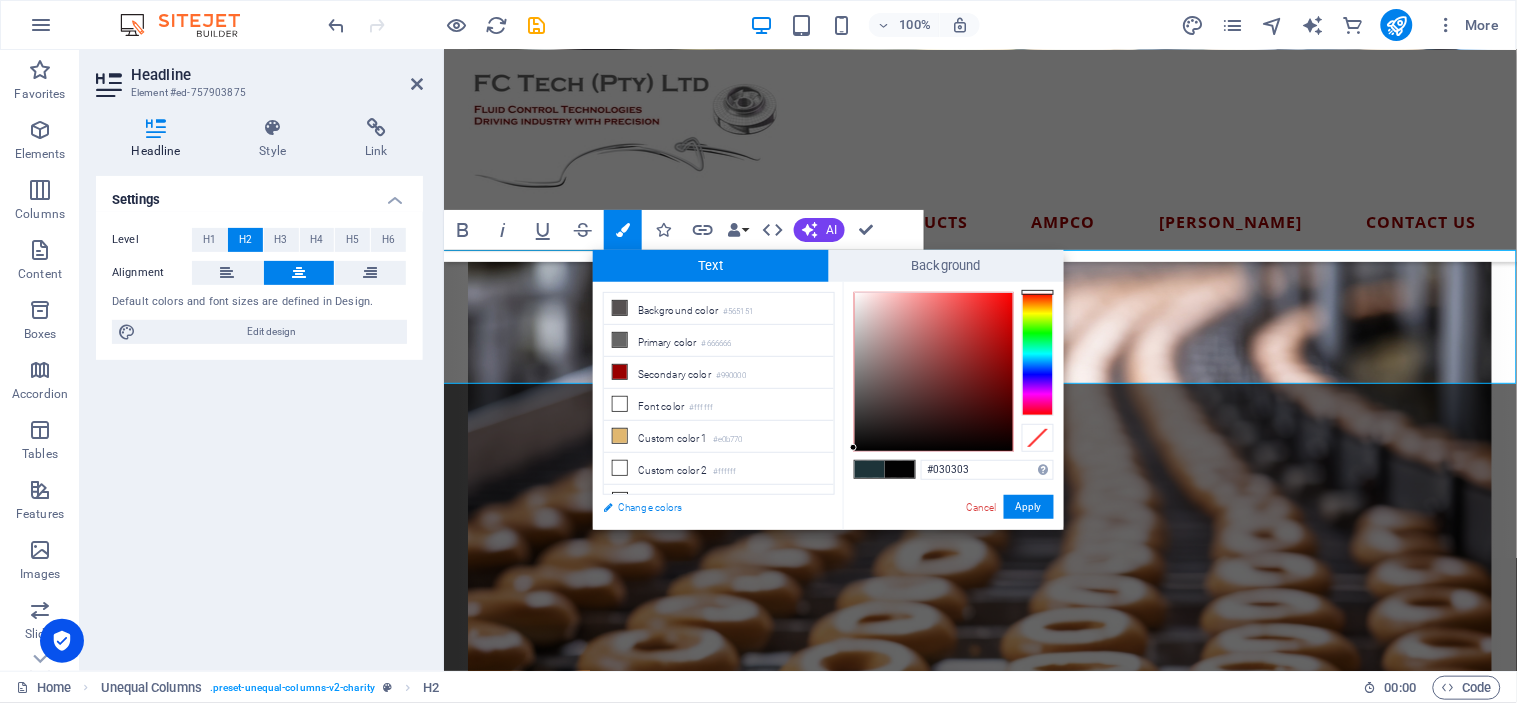 type on "#1d3439" 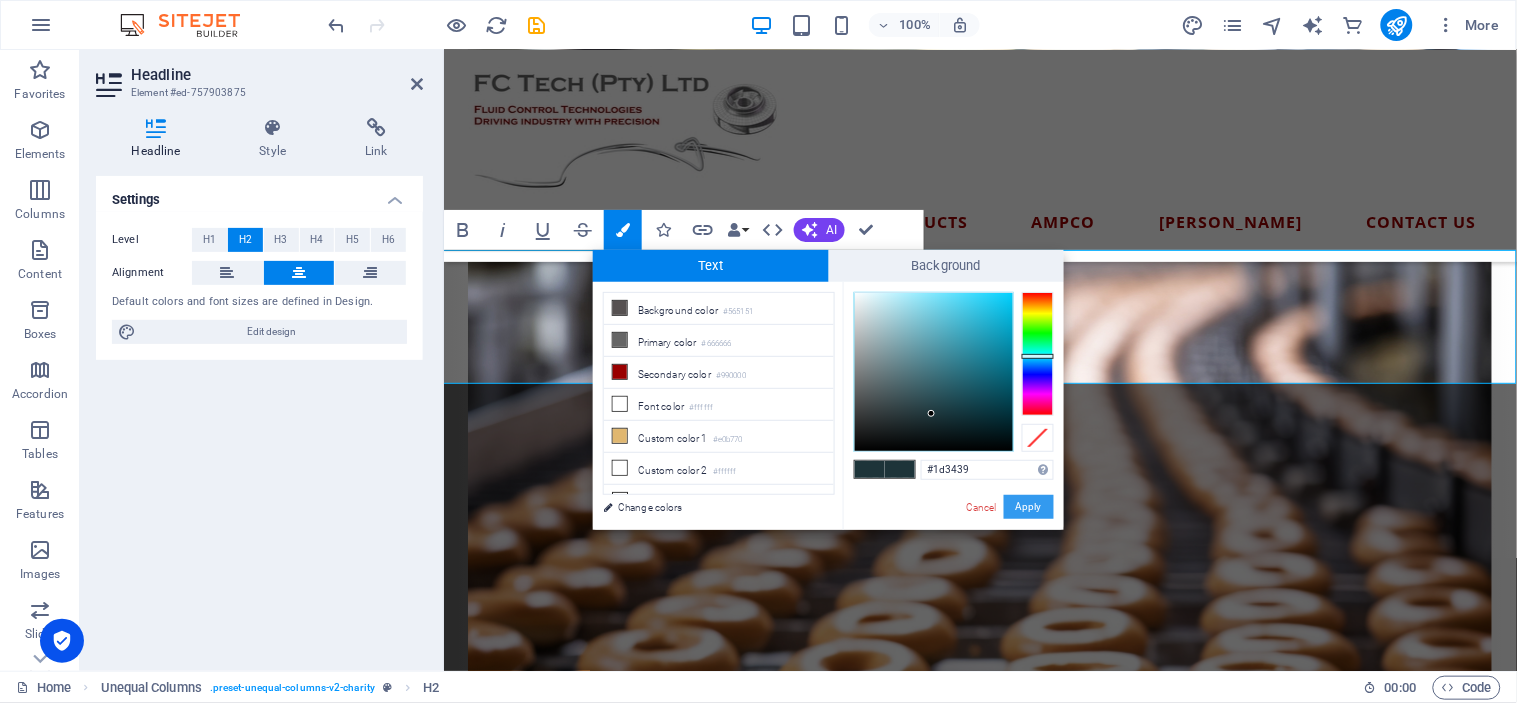 click on "Apply" at bounding box center [1029, 507] 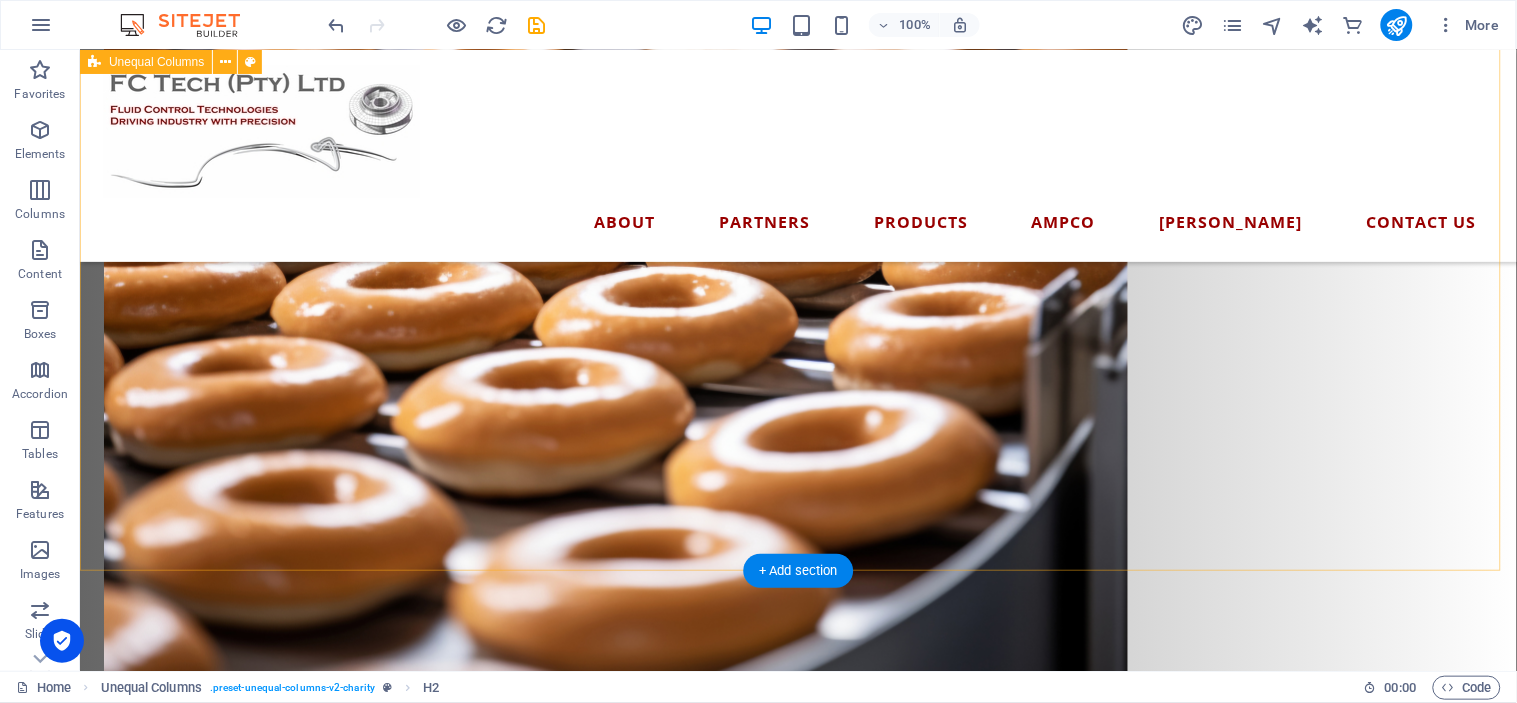 scroll, scrollTop: 2444, scrollLeft: 0, axis: vertical 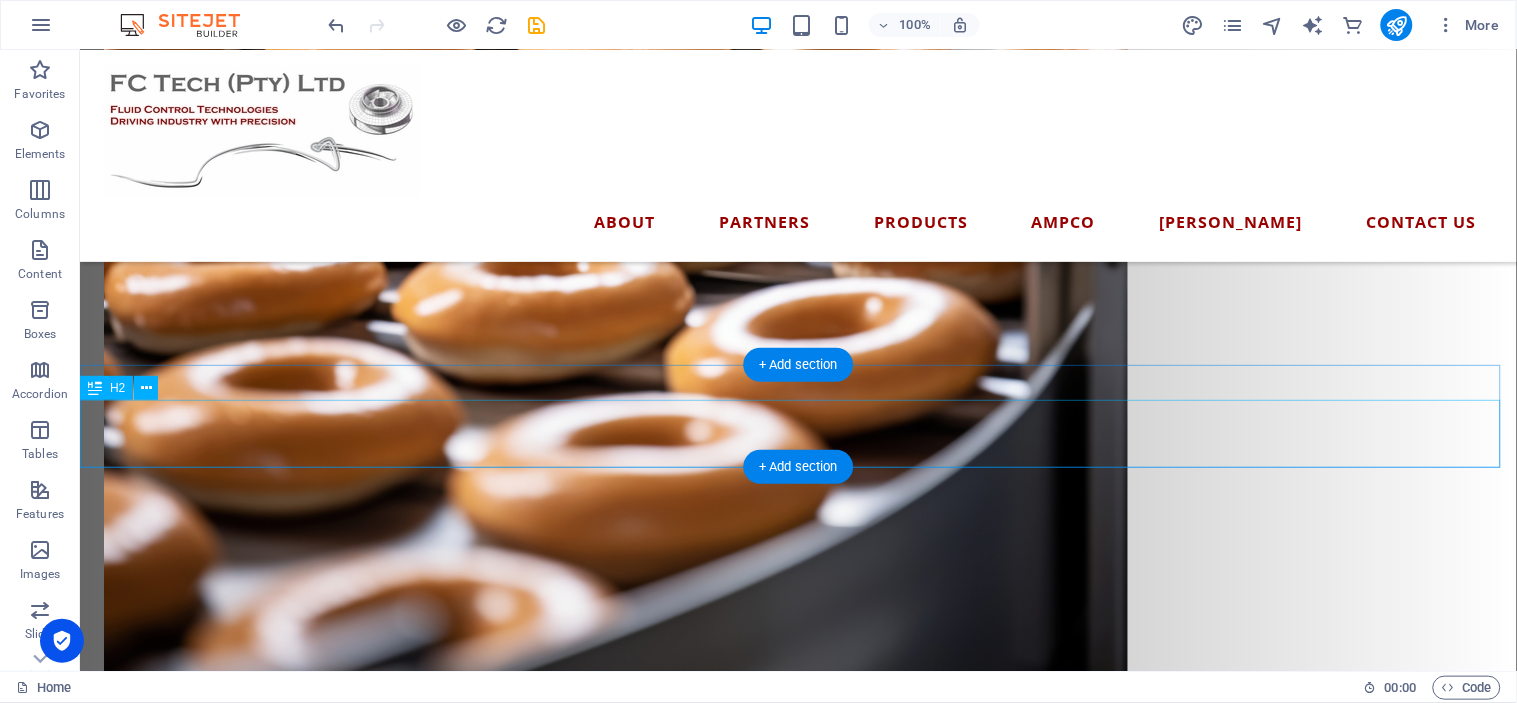 click on "Our Partners" at bounding box center [797, 2488] 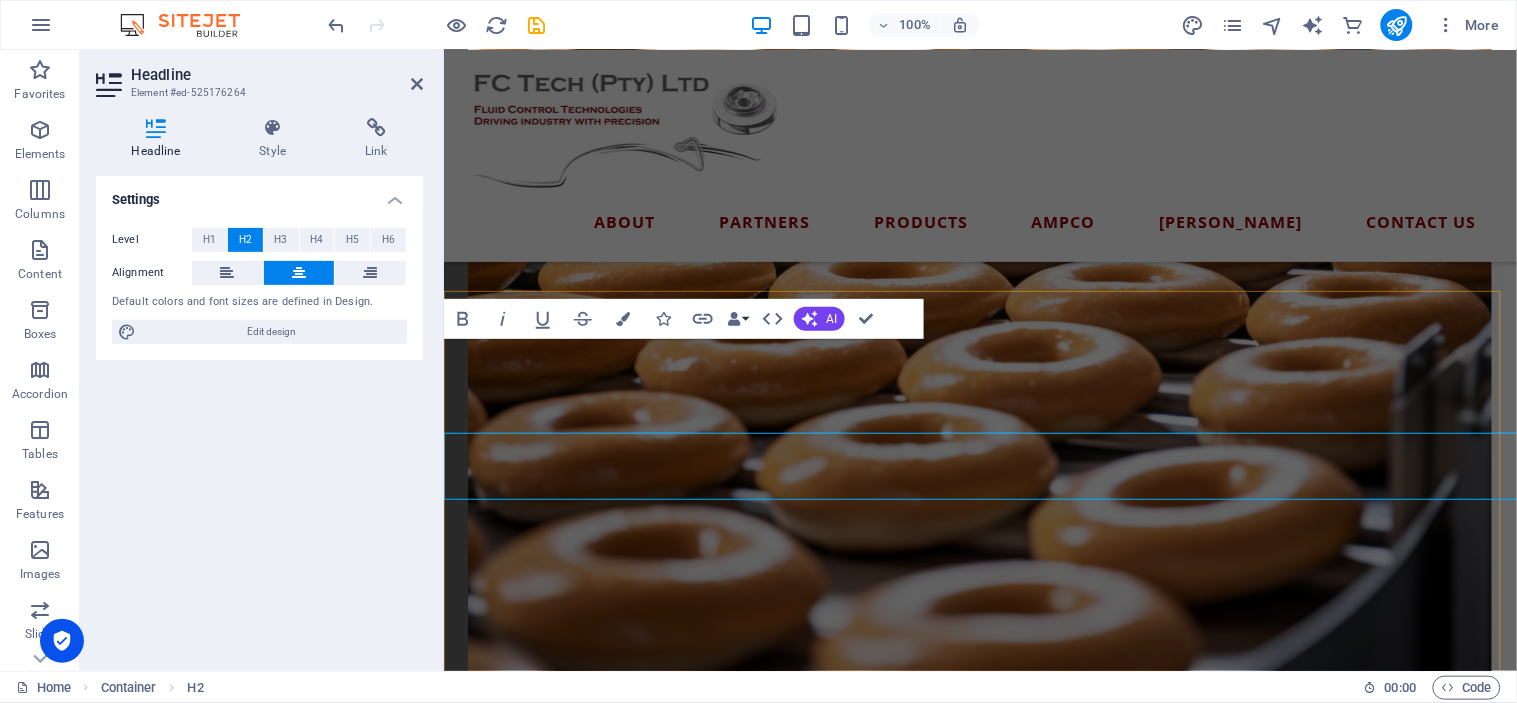 scroll, scrollTop: 2412, scrollLeft: 0, axis: vertical 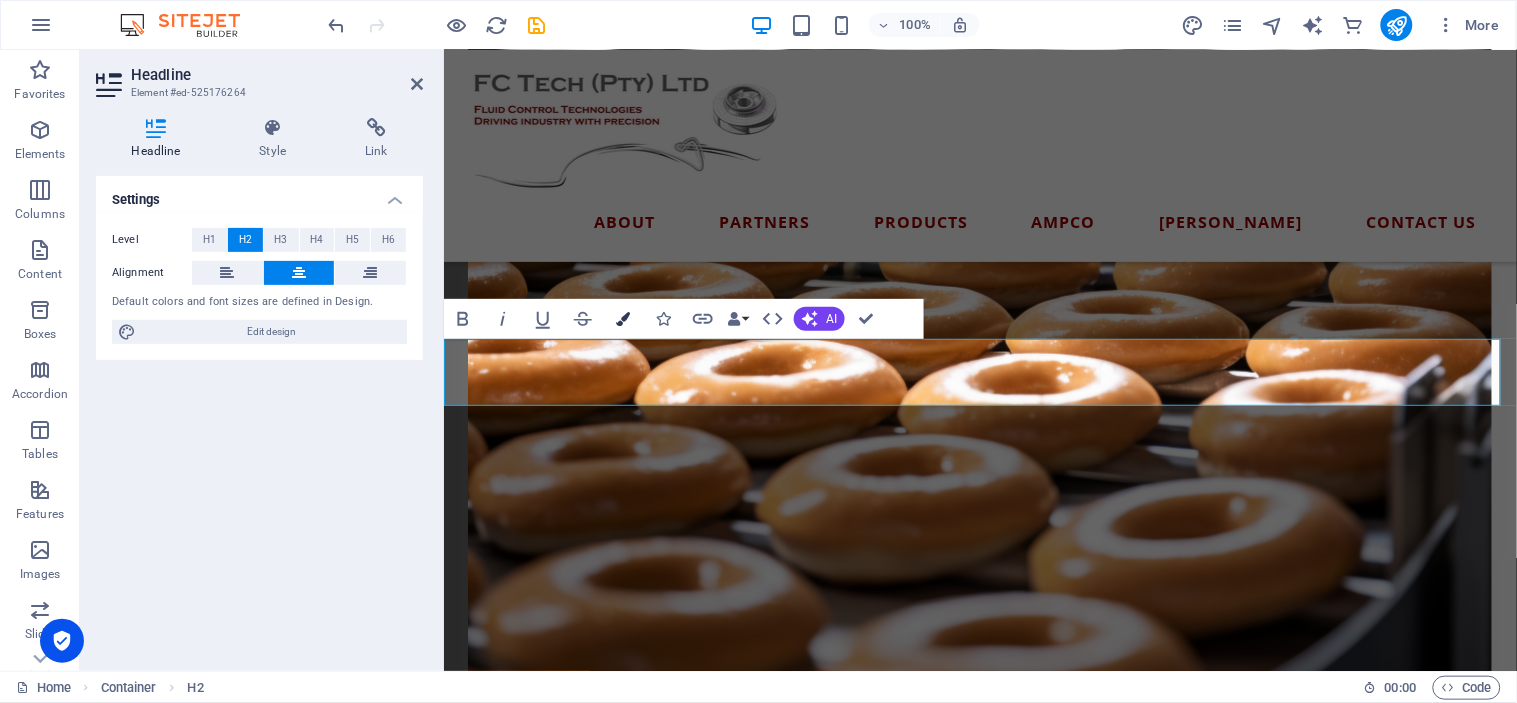 click on "Colors" at bounding box center (623, 319) 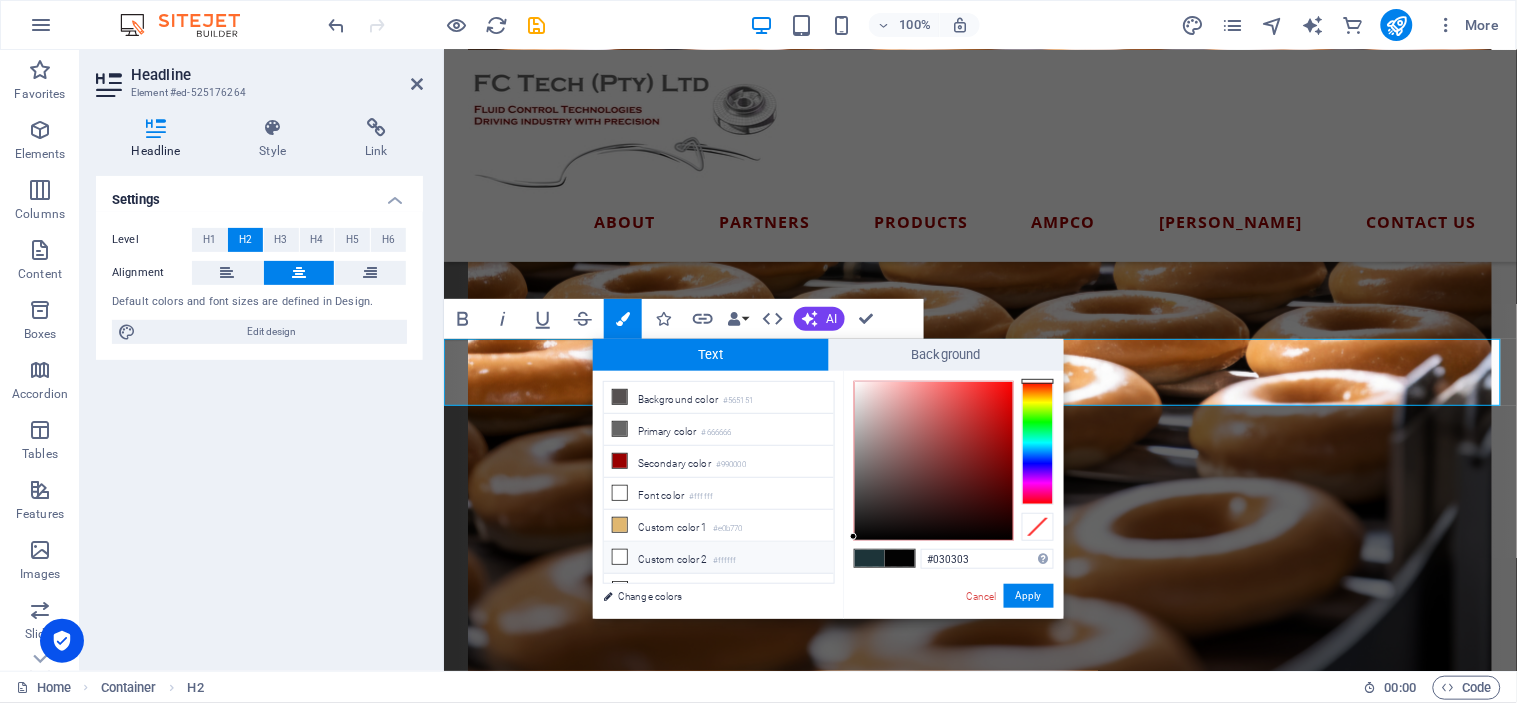drag, startPoint x: 973, startPoint y: 568, endPoint x: 816, endPoint y: 551, distance: 157.9177 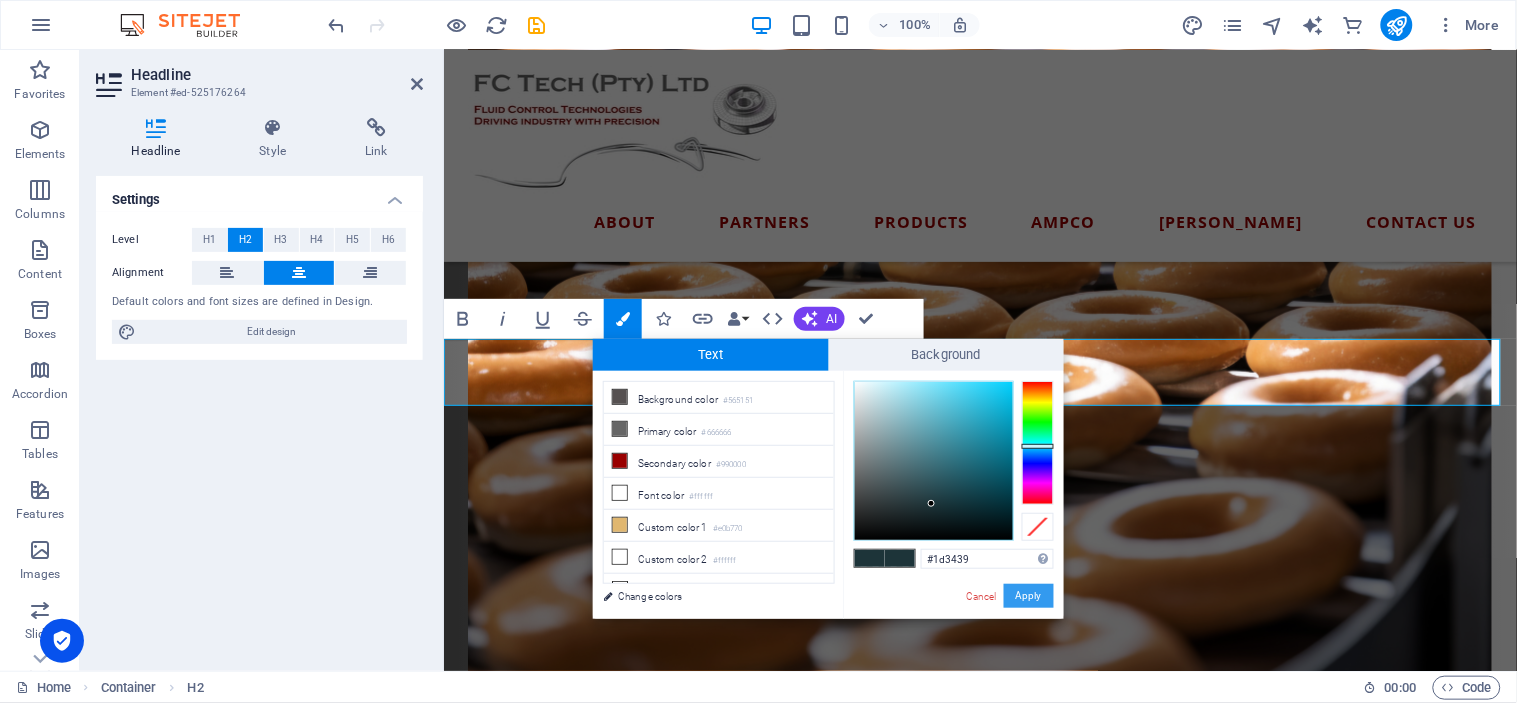click on "Apply" at bounding box center [1029, 596] 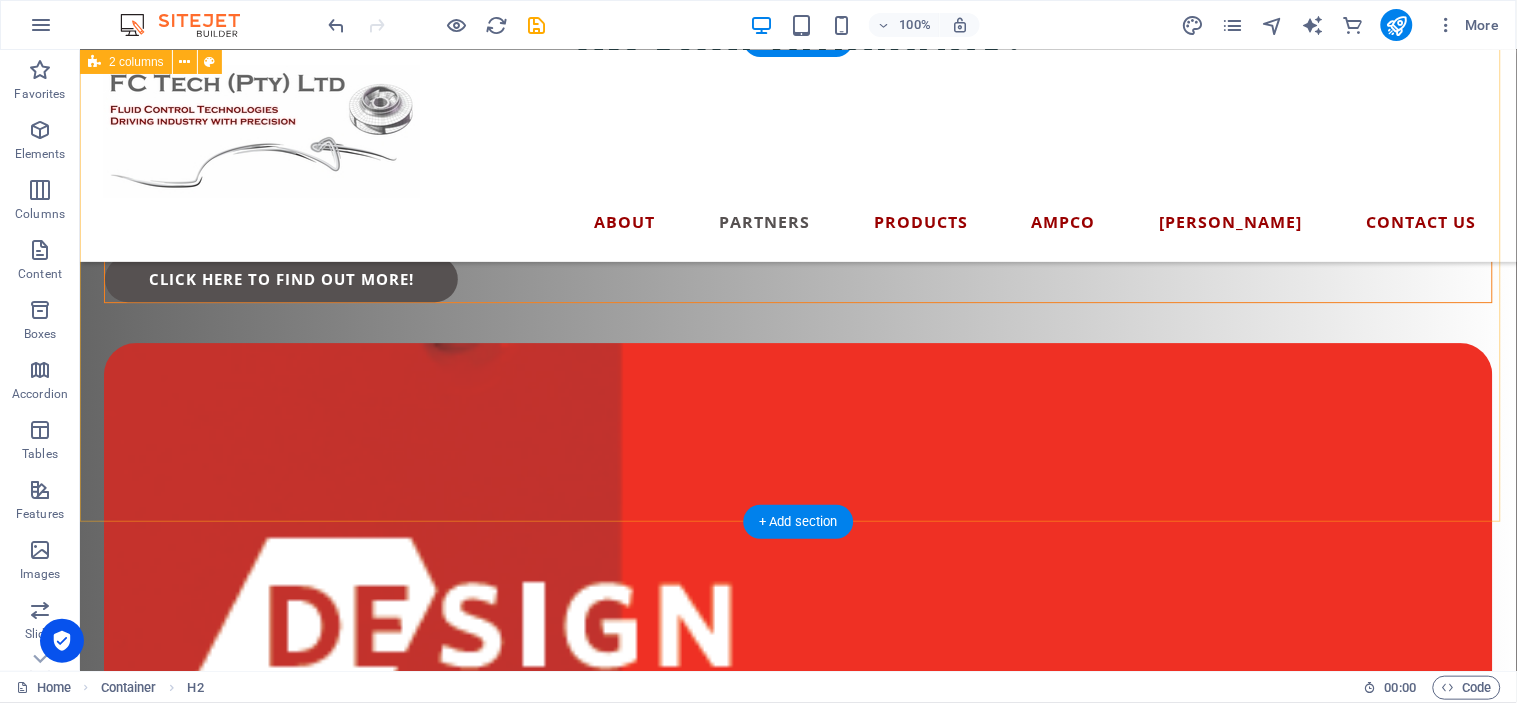 scroll, scrollTop: 3444, scrollLeft: 0, axis: vertical 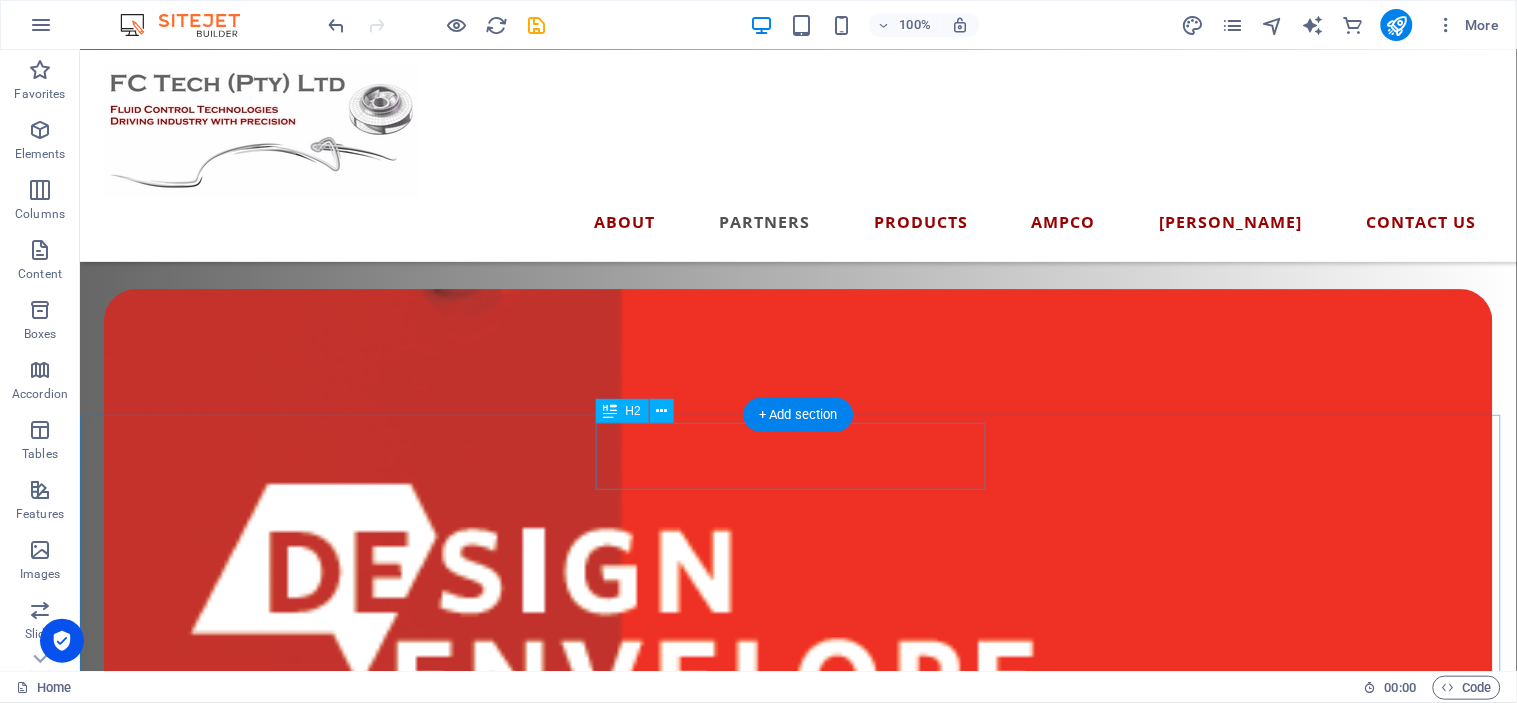 click on "Our Products" at bounding box center (797, 3091) 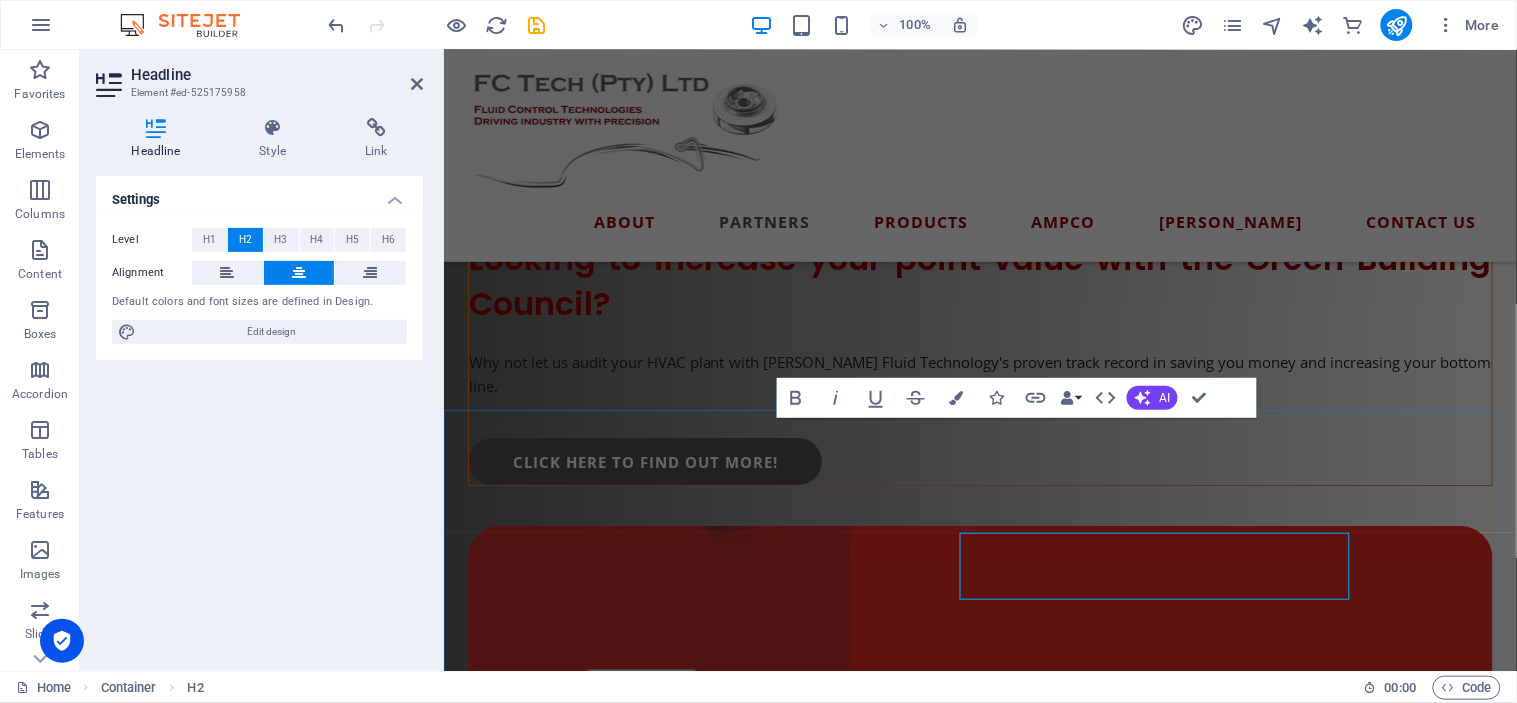 scroll, scrollTop: 3334, scrollLeft: 0, axis: vertical 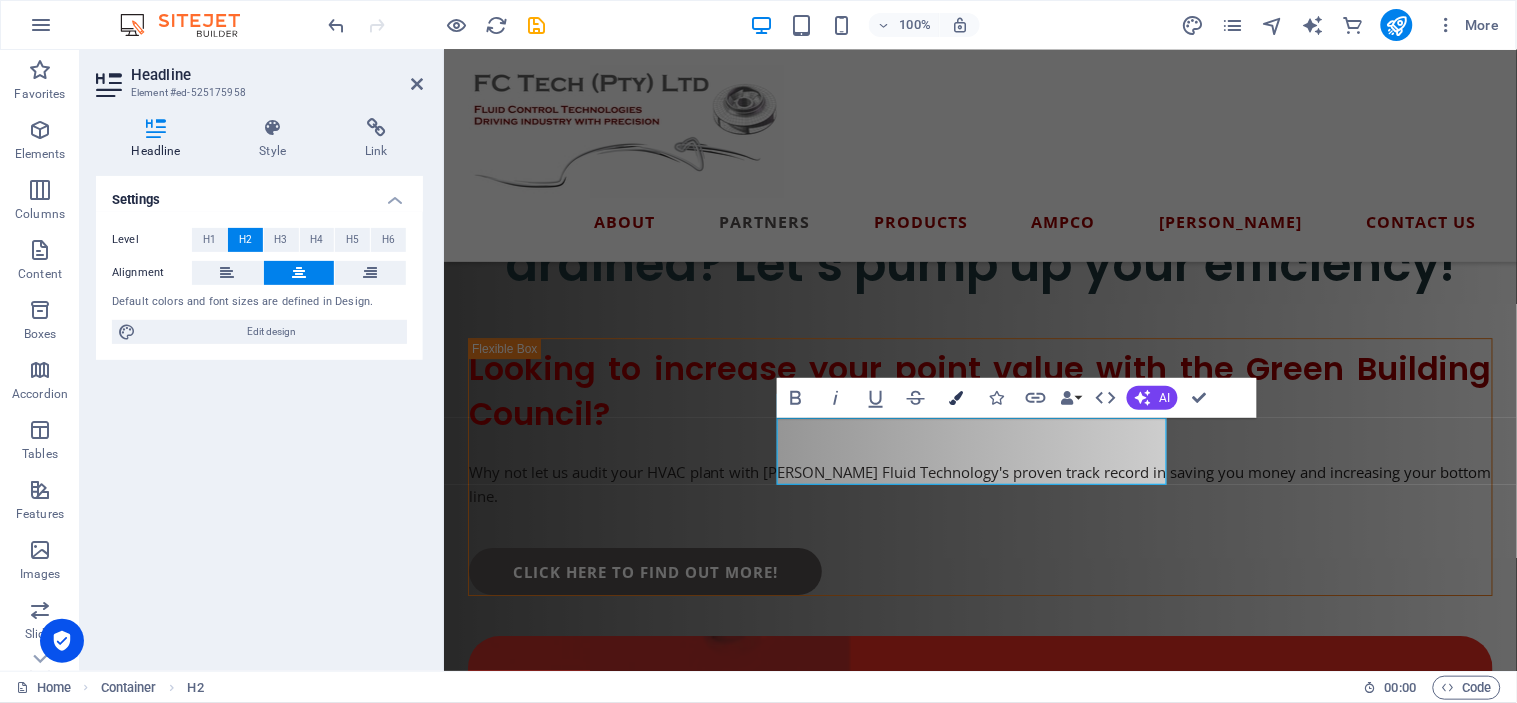 click at bounding box center (956, 398) 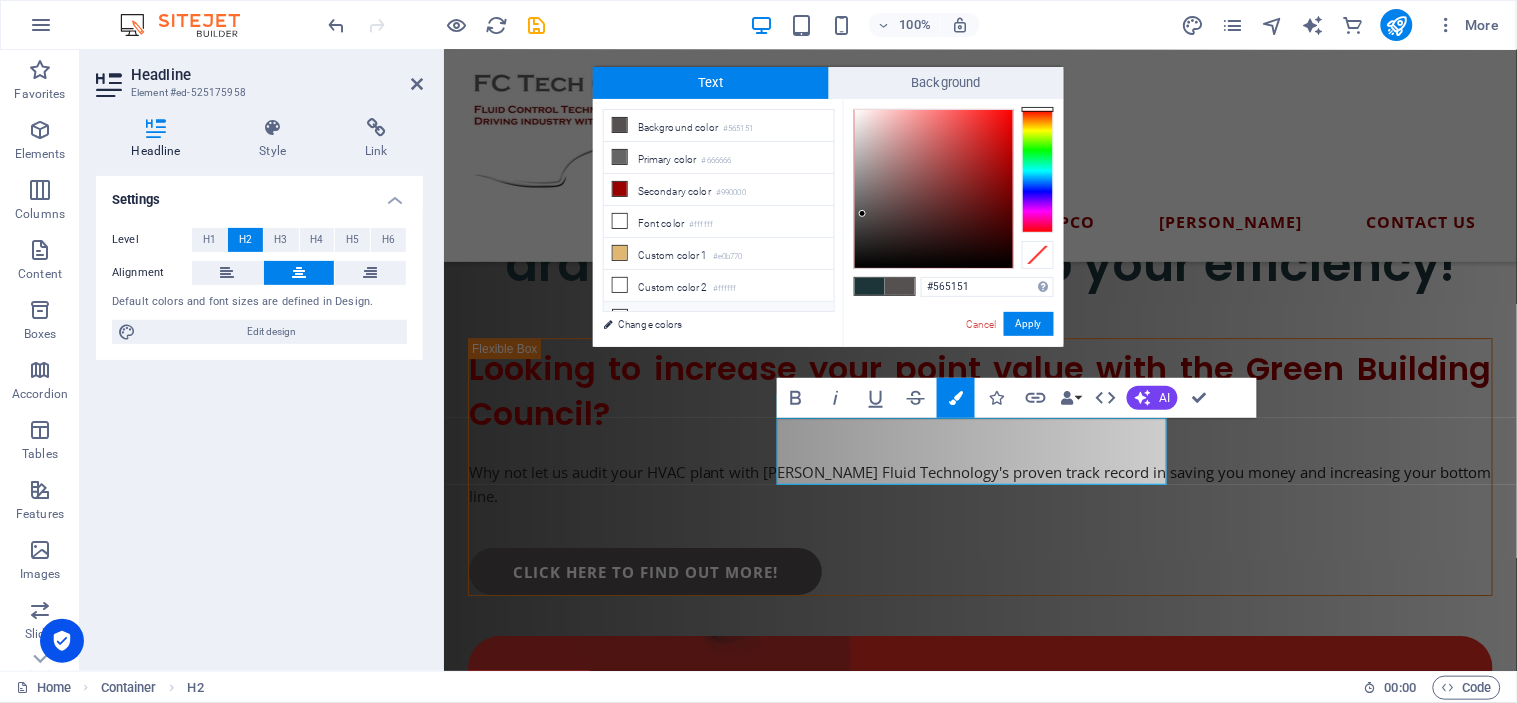 drag, startPoint x: 966, startPoint y: 287, endPoint x: 724, endPoint y: 307, distance: 242.82504 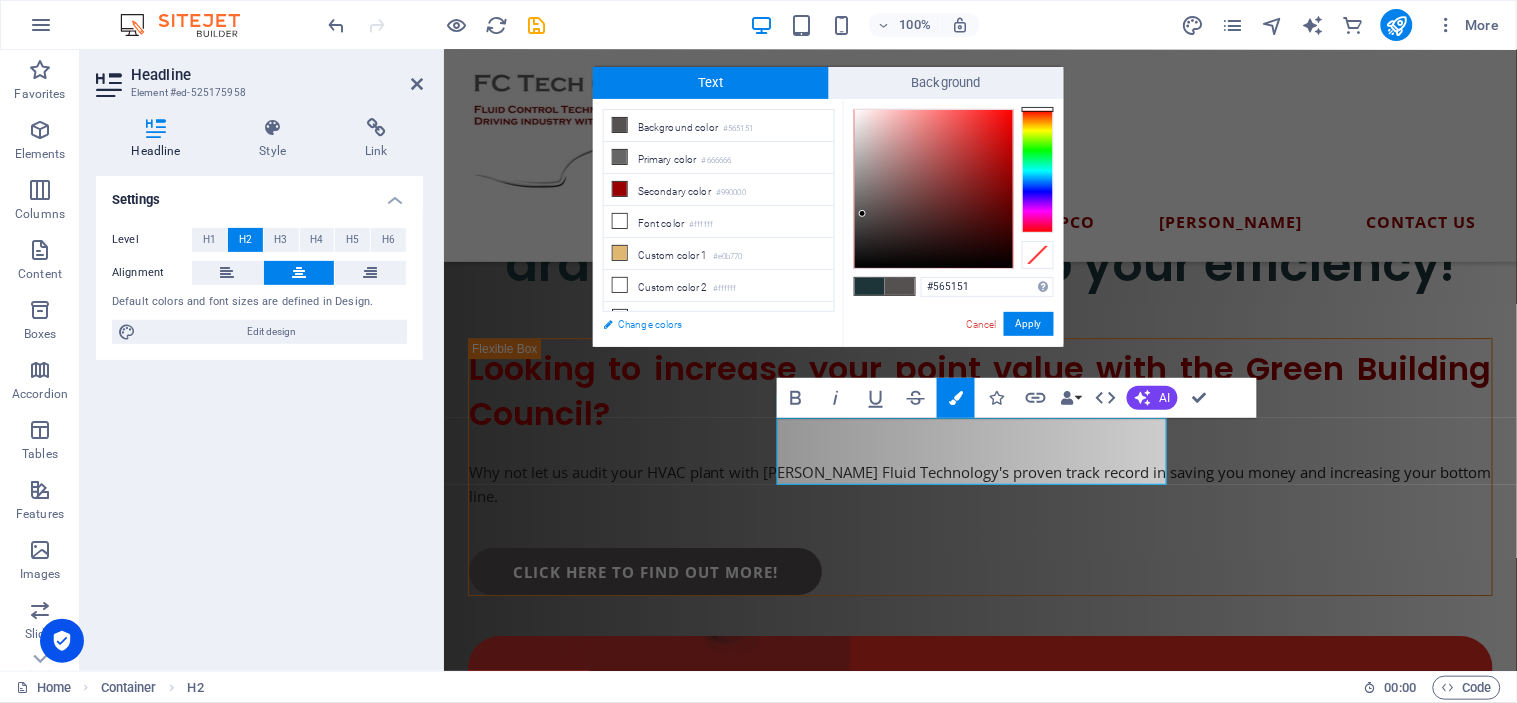 type on "#1d3439" 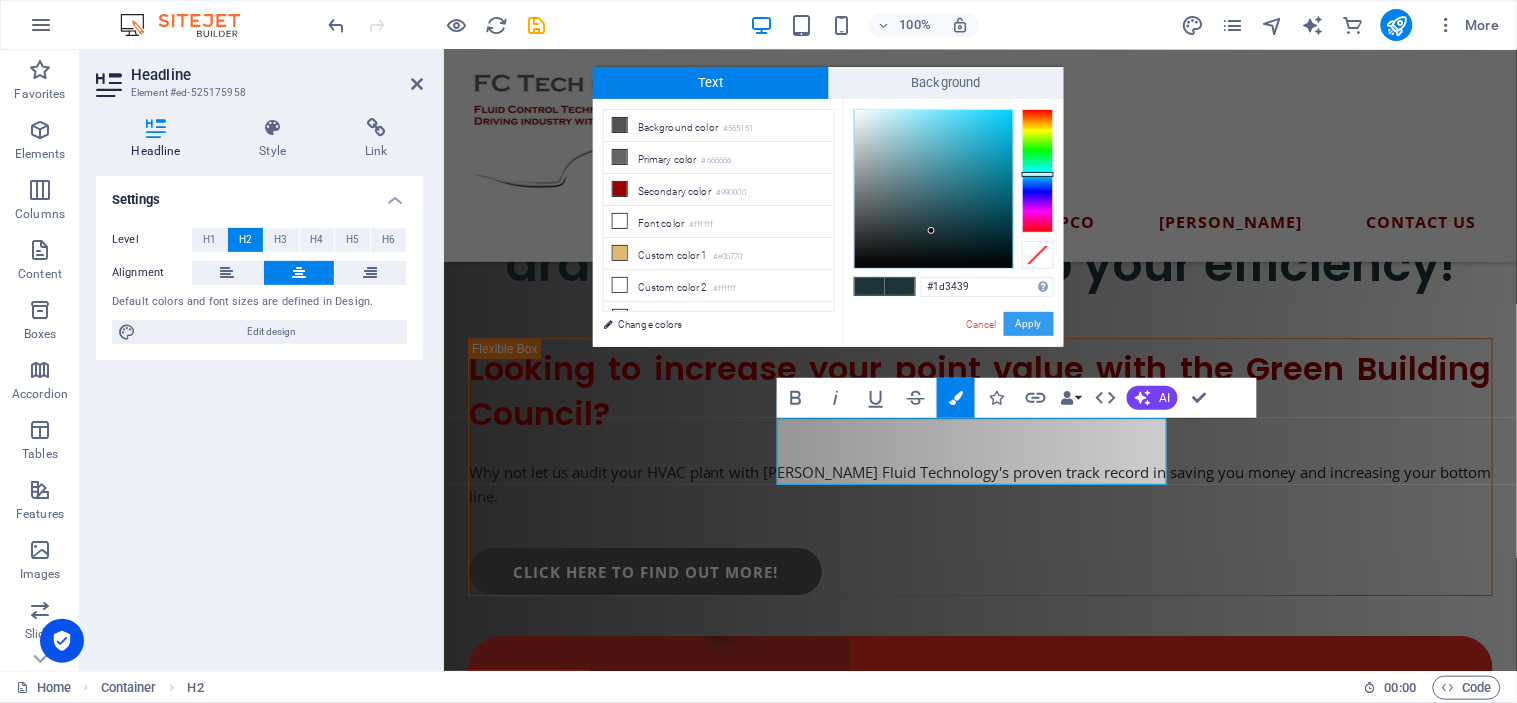 drag, startPoint x: 1035, startPoint y: 312, endPoint x: 1015, endPoint y: 335, distance: 30.479502 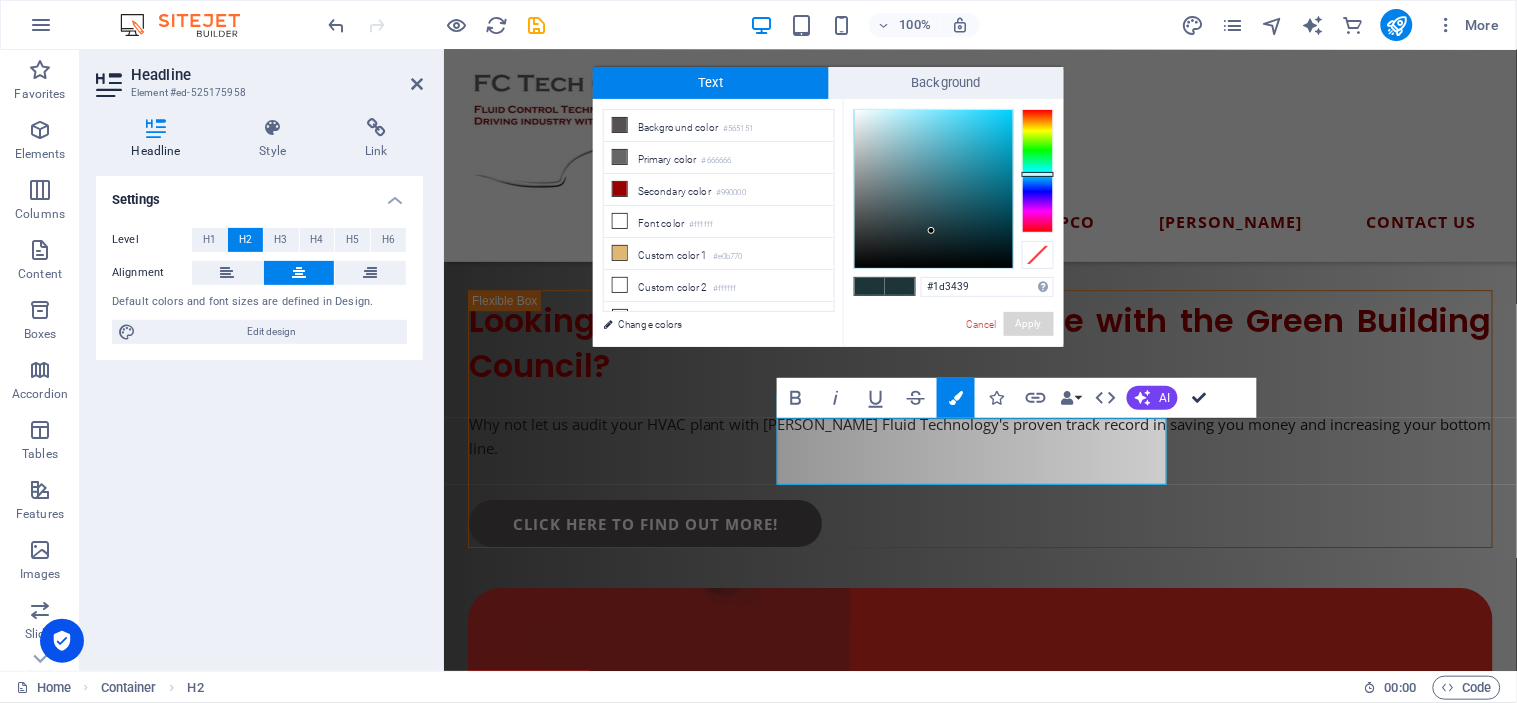scroll, scrollTop: 3444, scrollLeft: 0, axis: vertical 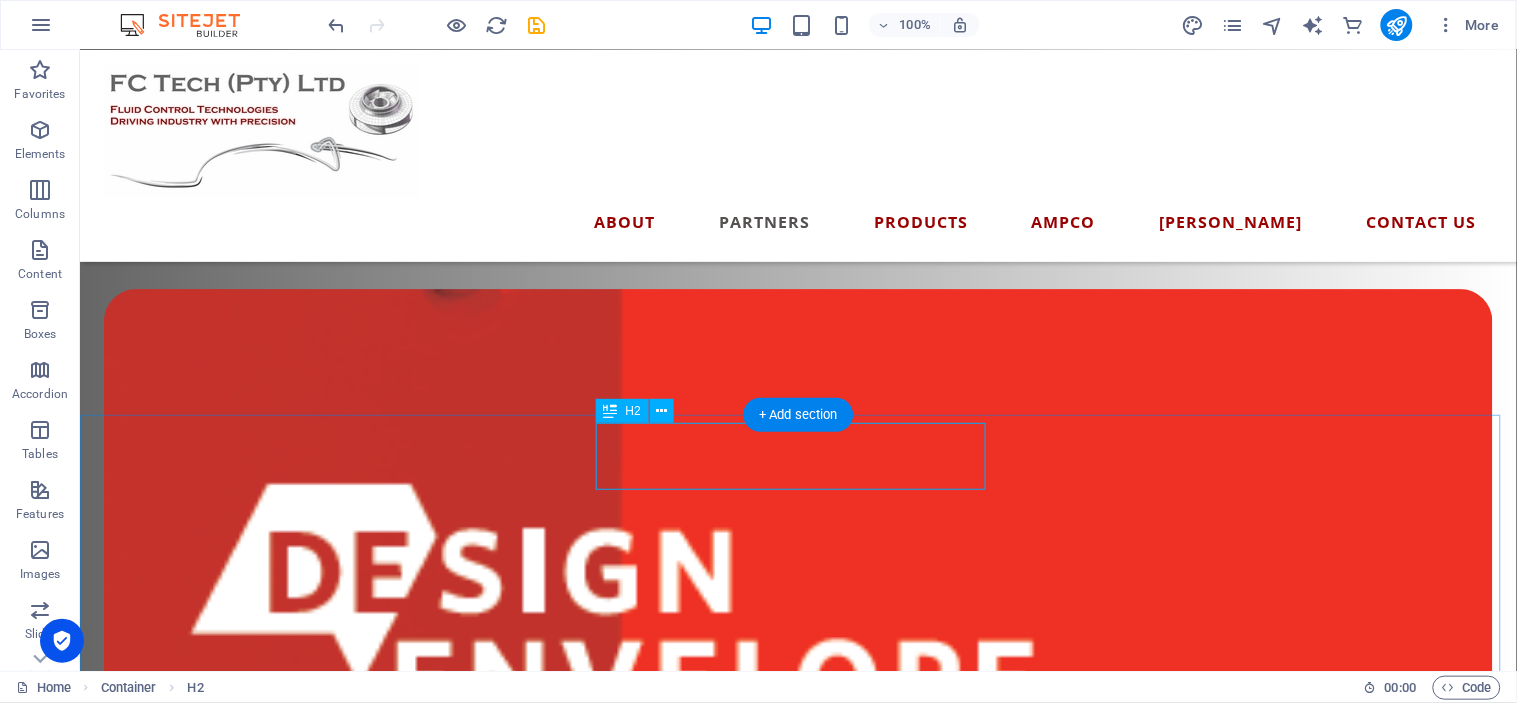 click on "Our Products" at bounding box center (797, 3091) 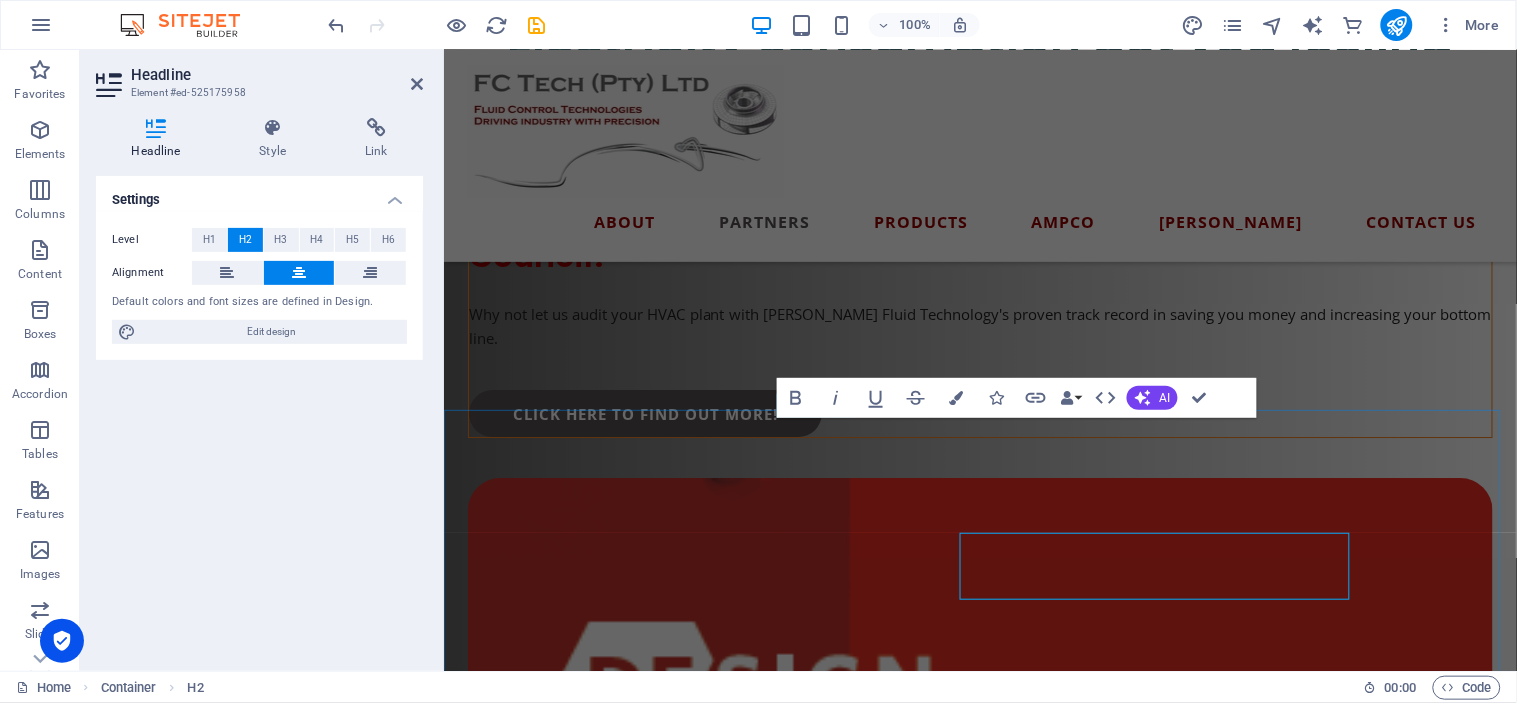 scroll, scrollTop: 3334, scrollLeft: 0, axis: vertical 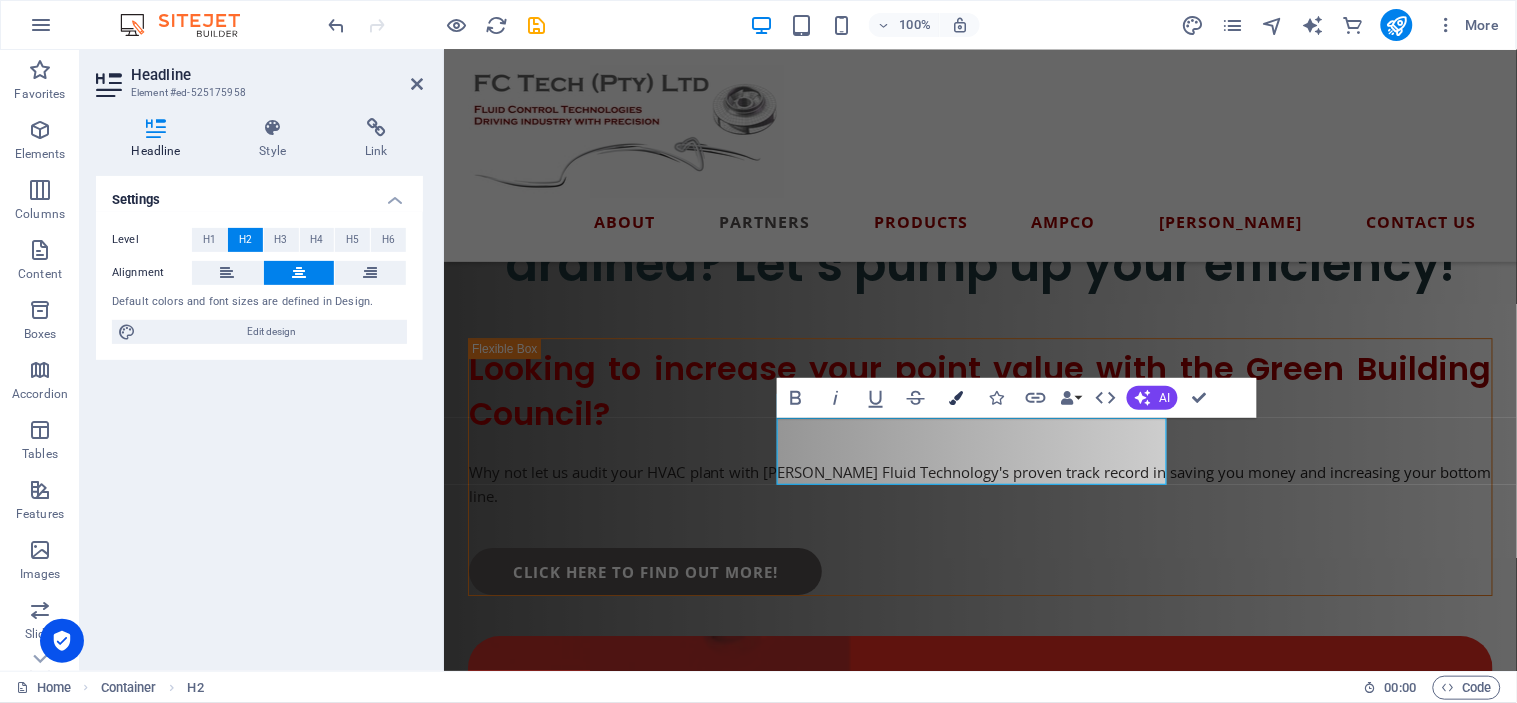 click on "Colors" at bounding box center [956, 398] 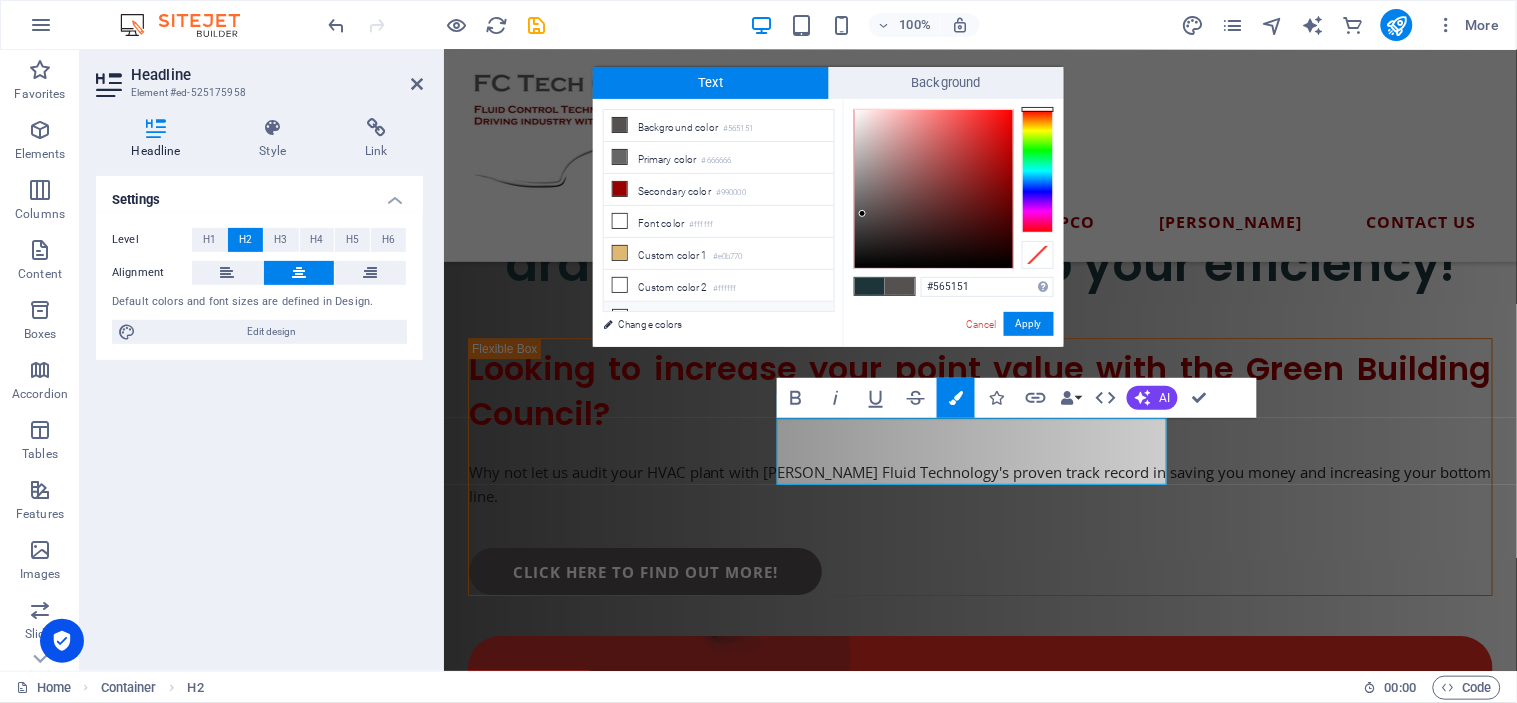 drag, startPoint x: 983, startPoint y: 285, endPoint x: 812, endPoint y: 307, distance: 172.4094 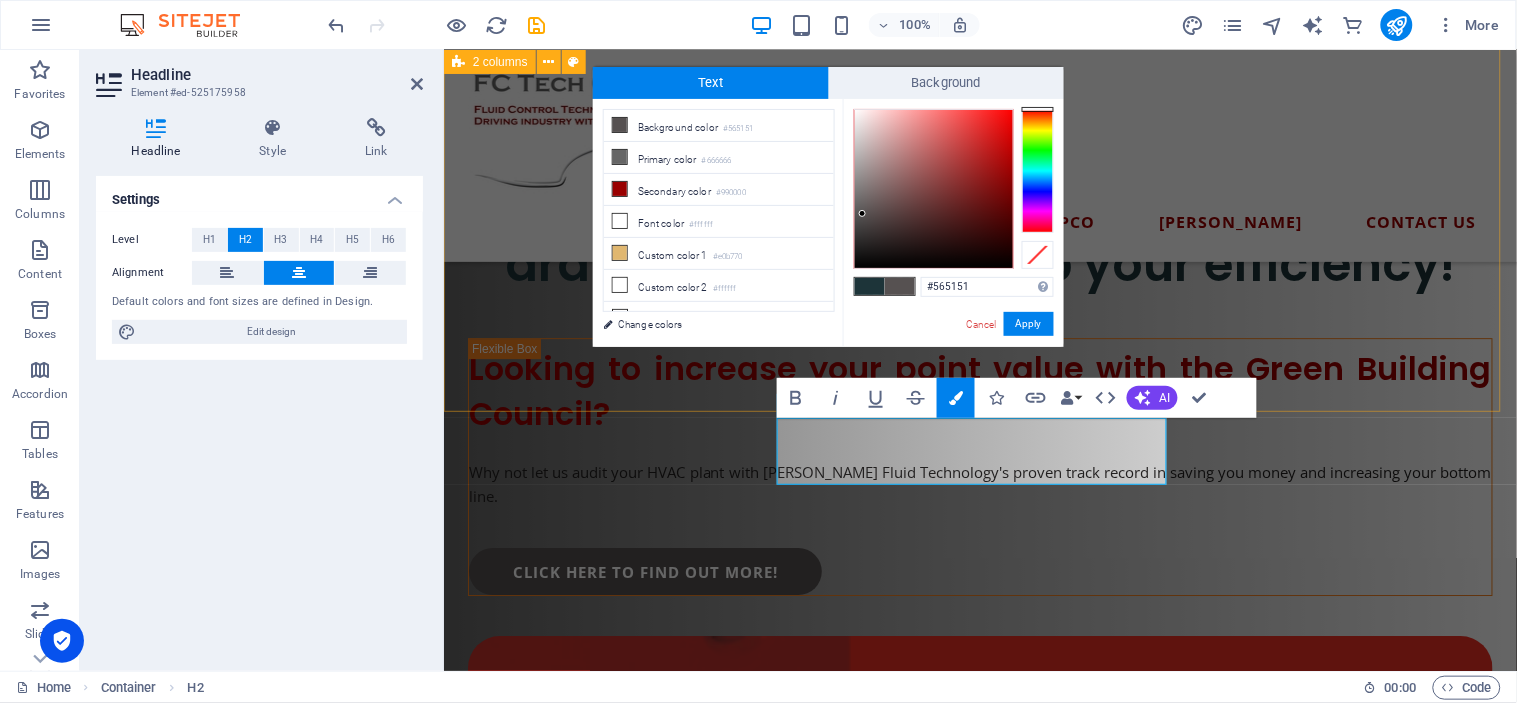 type on "#1d3439" 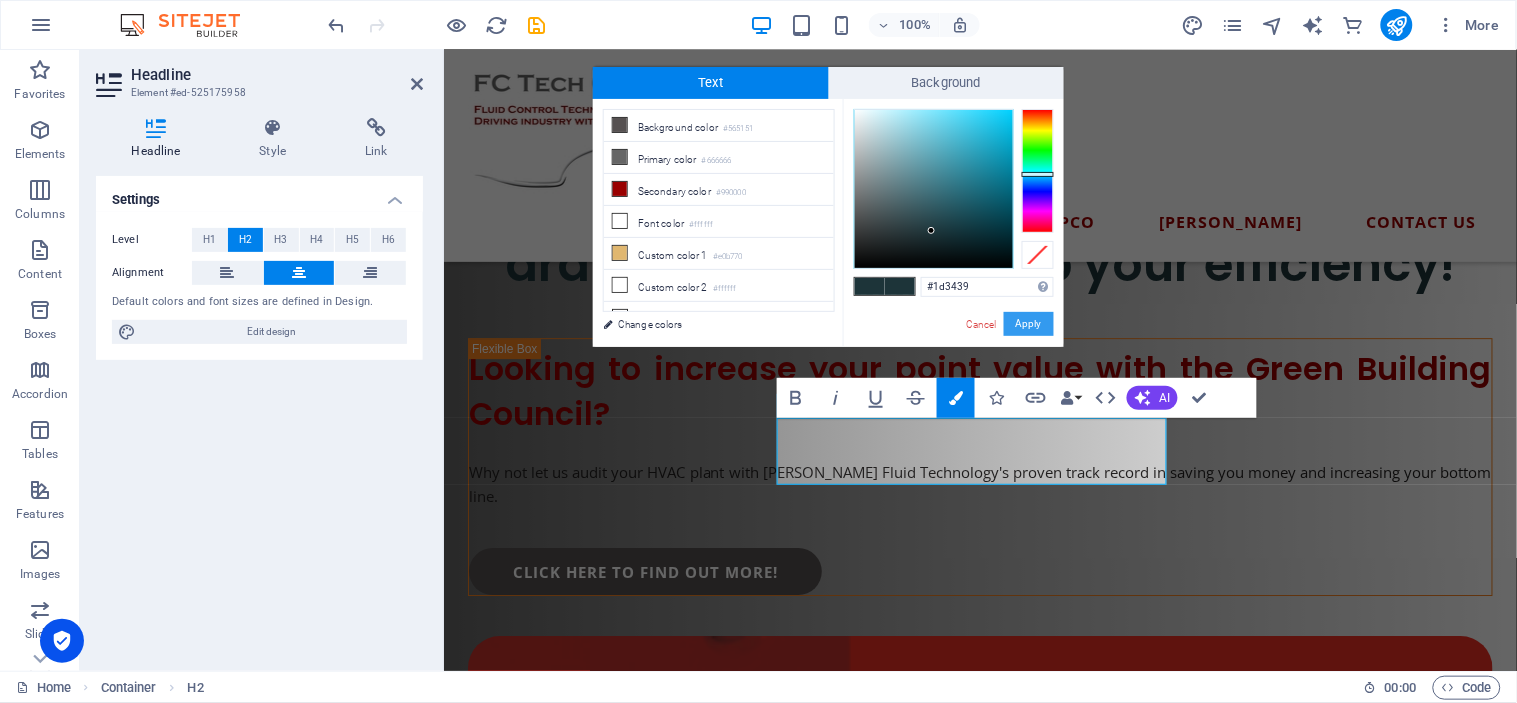 click on "Apply" at bounding box center (1029, 324) 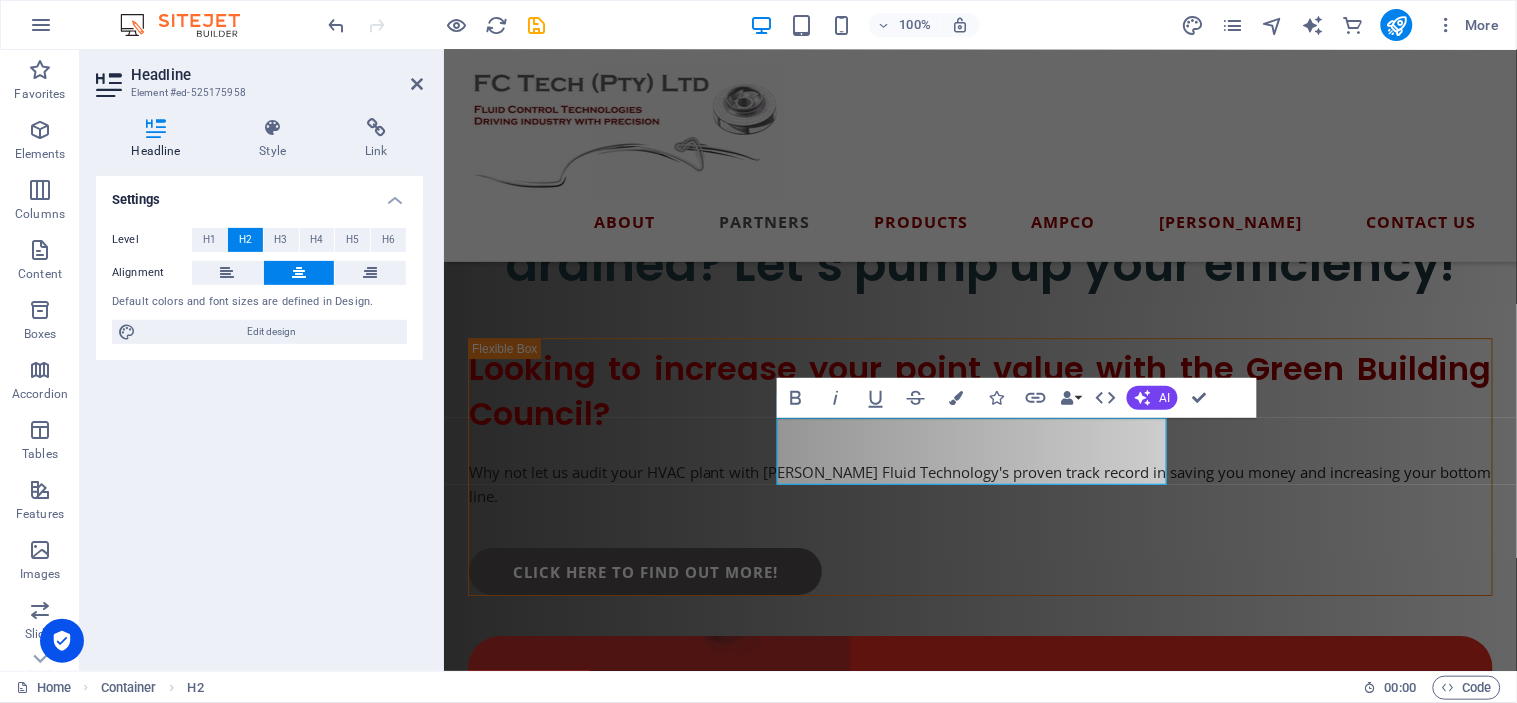 scroll, scrollTop: 3444, scrollLeft: 0, axis: vertical 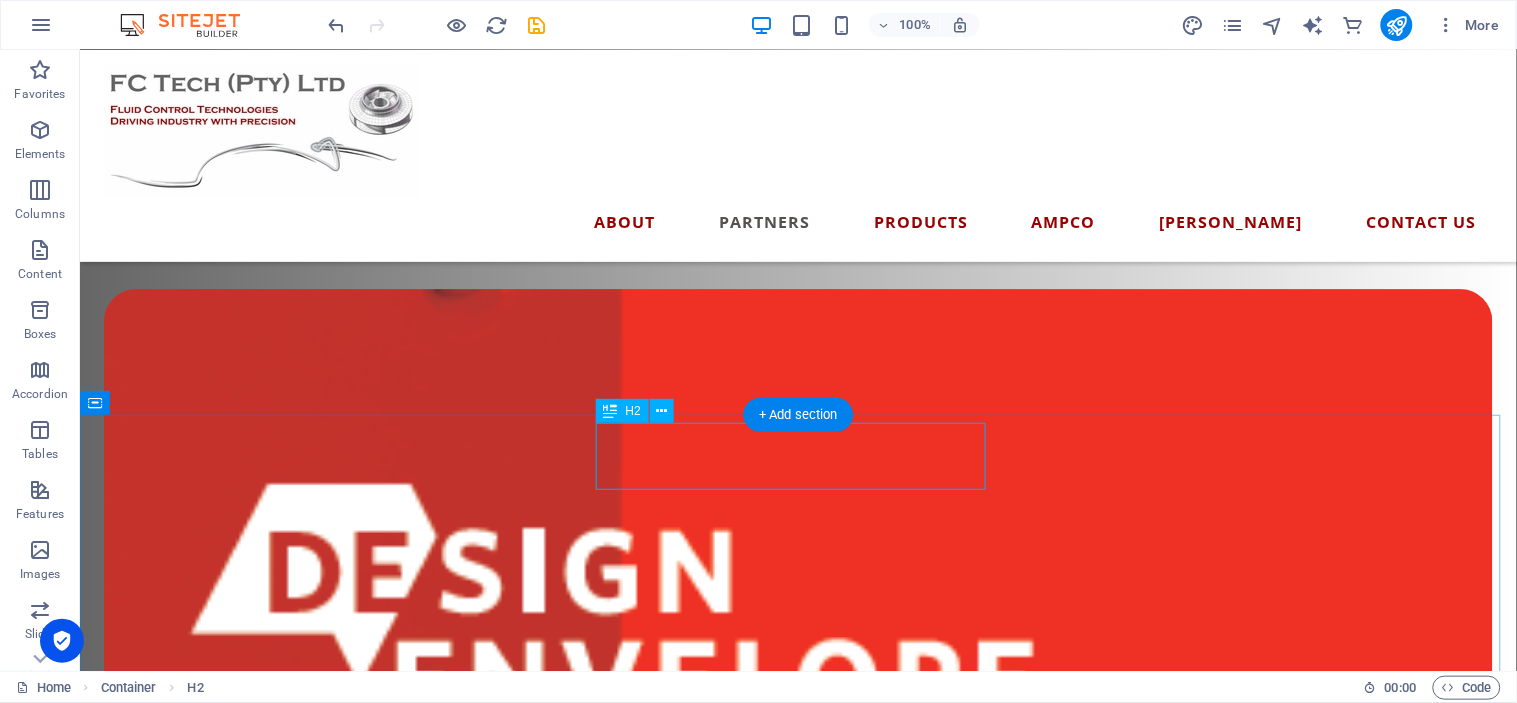 click on "Our Products" at bounding box center (797, 3091) 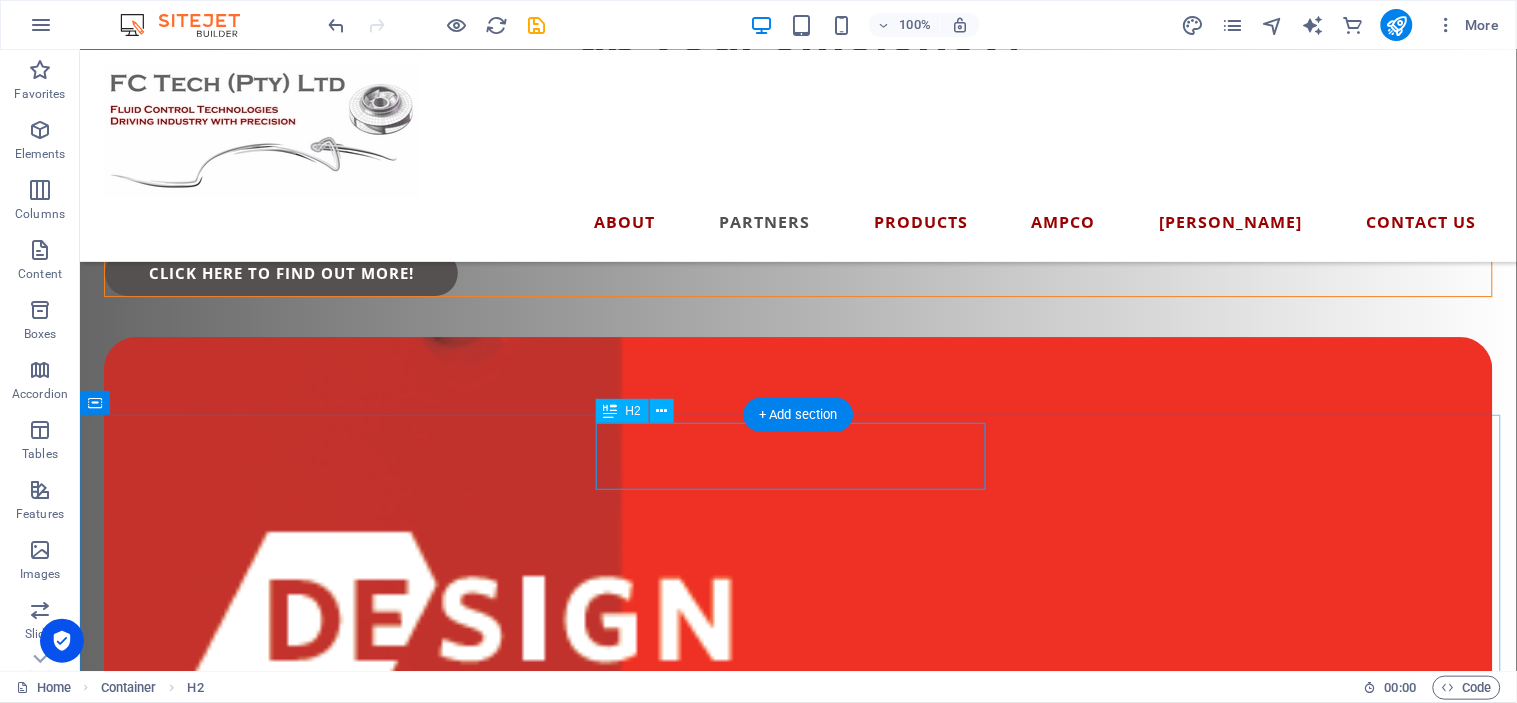 scroll, scrollTop: 3334, scrollLeft: 0, axis: vertical 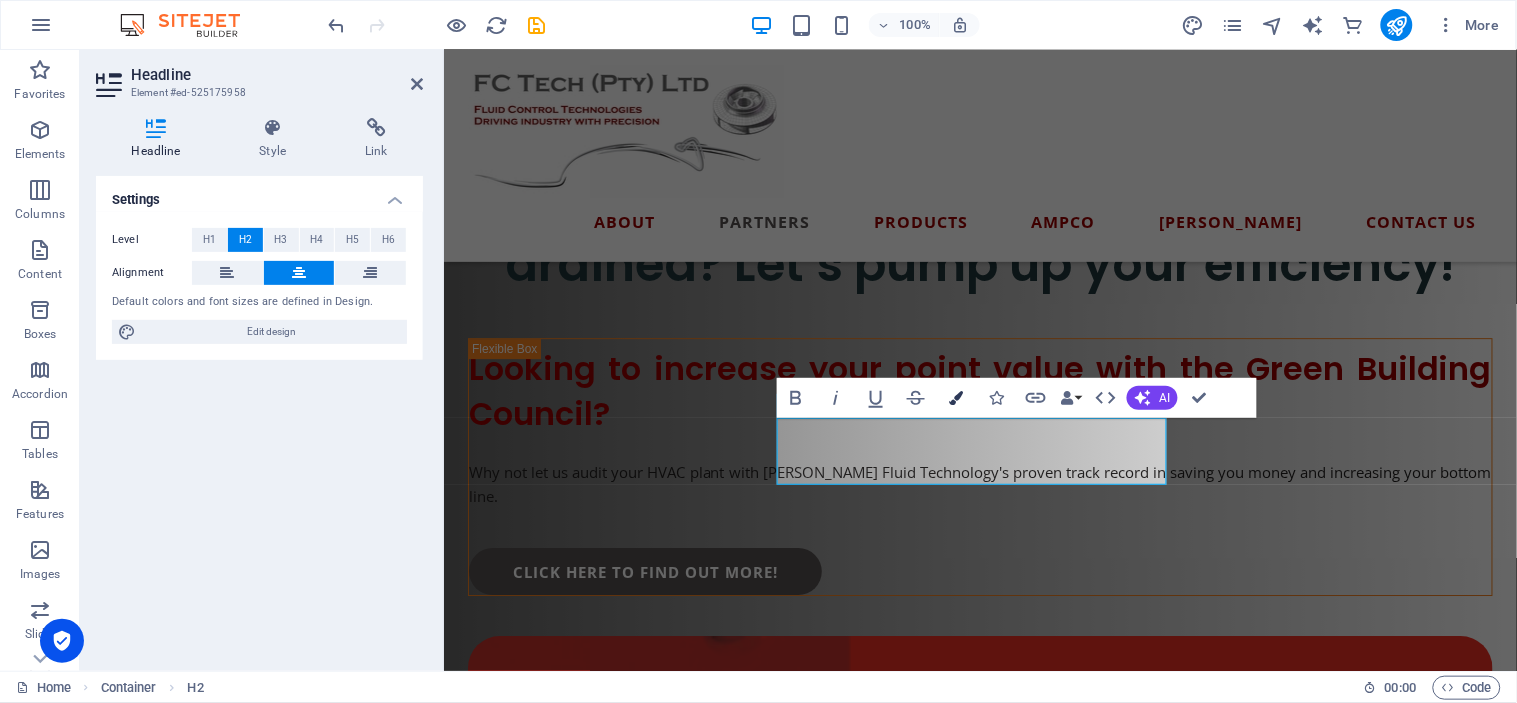 click on "Colors" at bounding box center [956, 398] 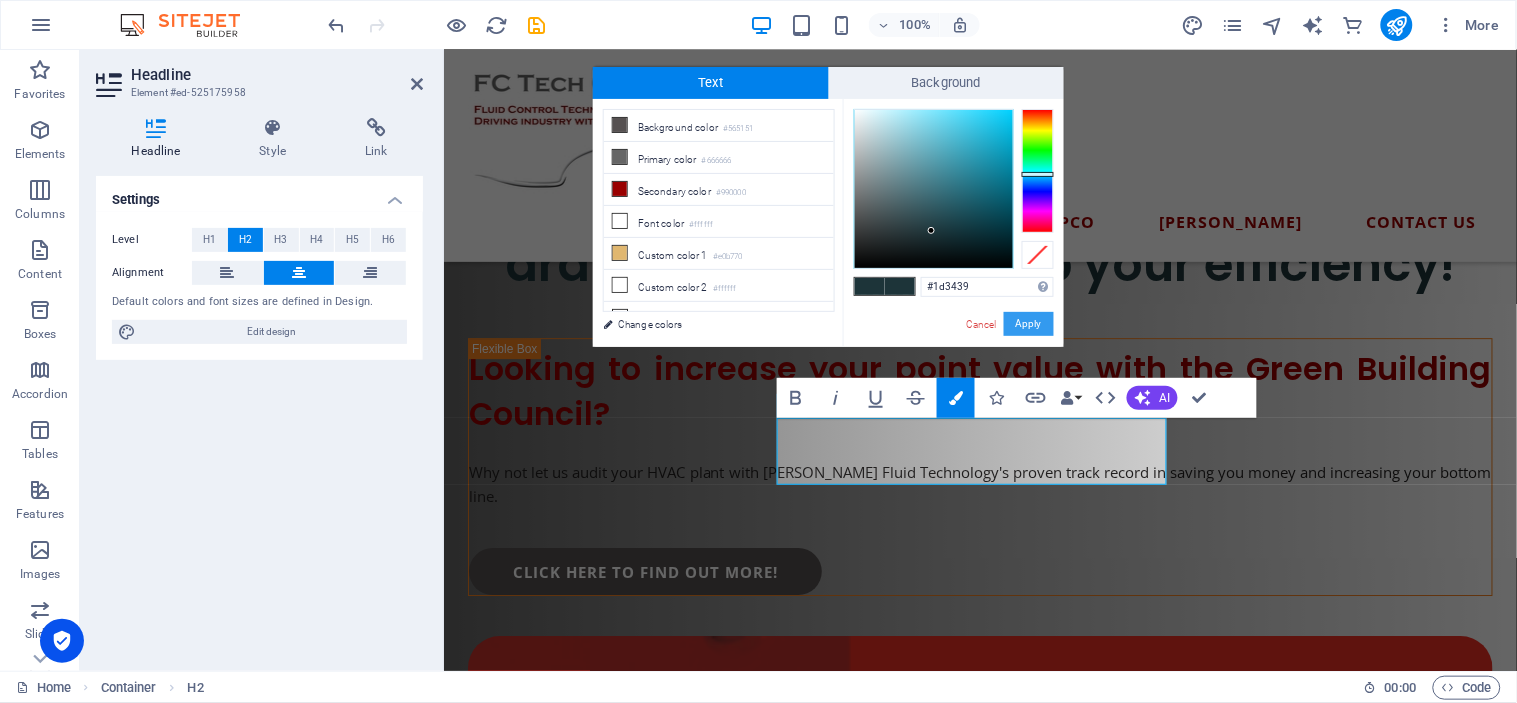 click on "Apply" at bounding box center (1029, 324) 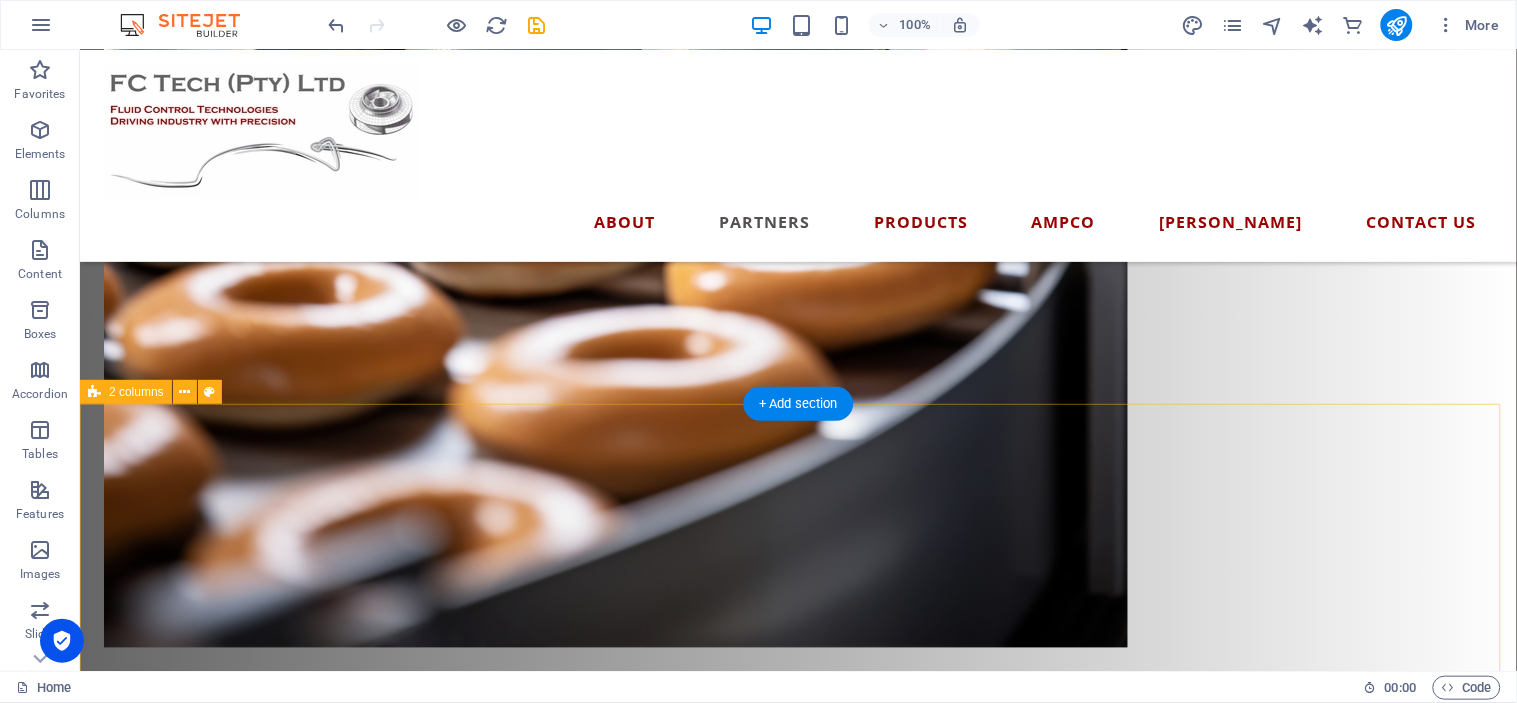 scroll, scrollTop: 2666, scrollLeft: 0, axis: vertical 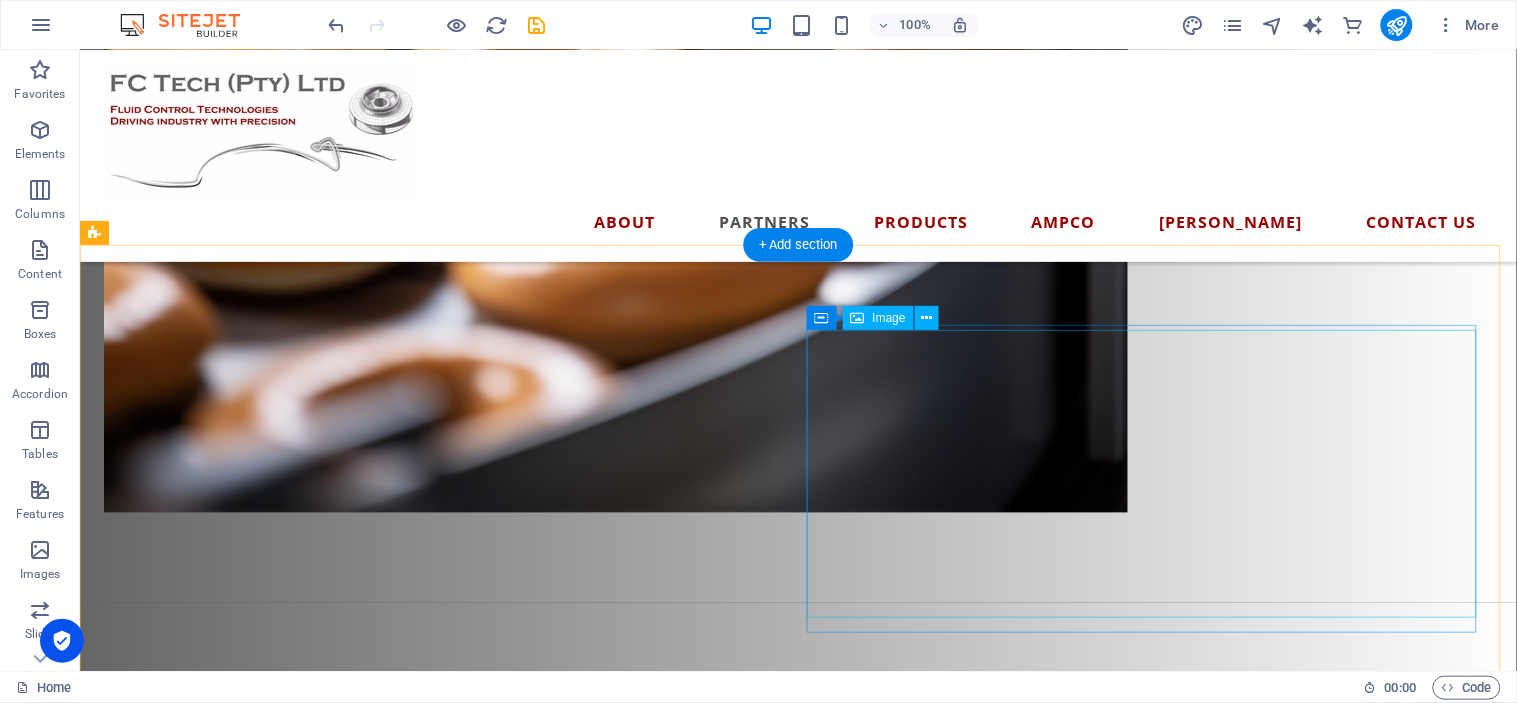click at bounding box center (442, 2817) 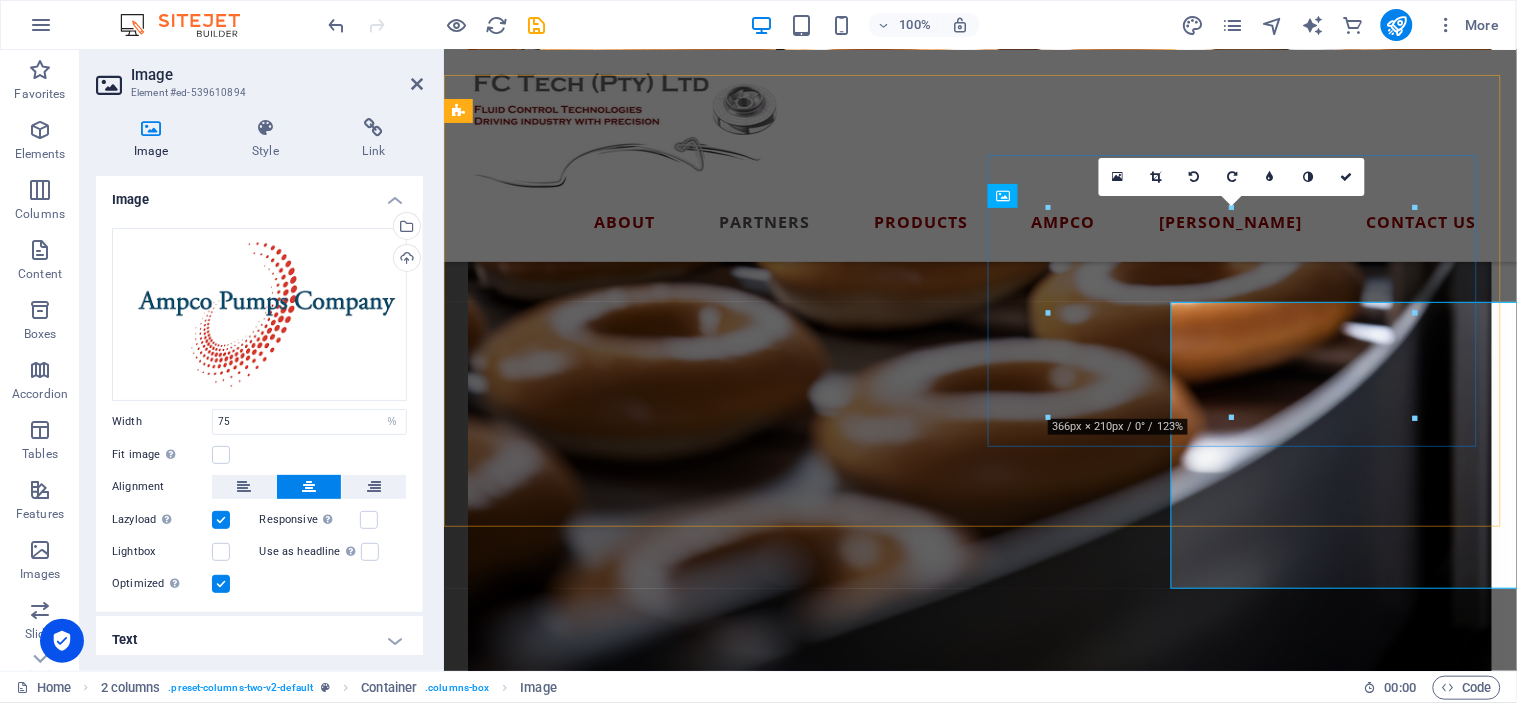 scroll, scrollTop: 2695, scrollLeft: 0, axis: vertical 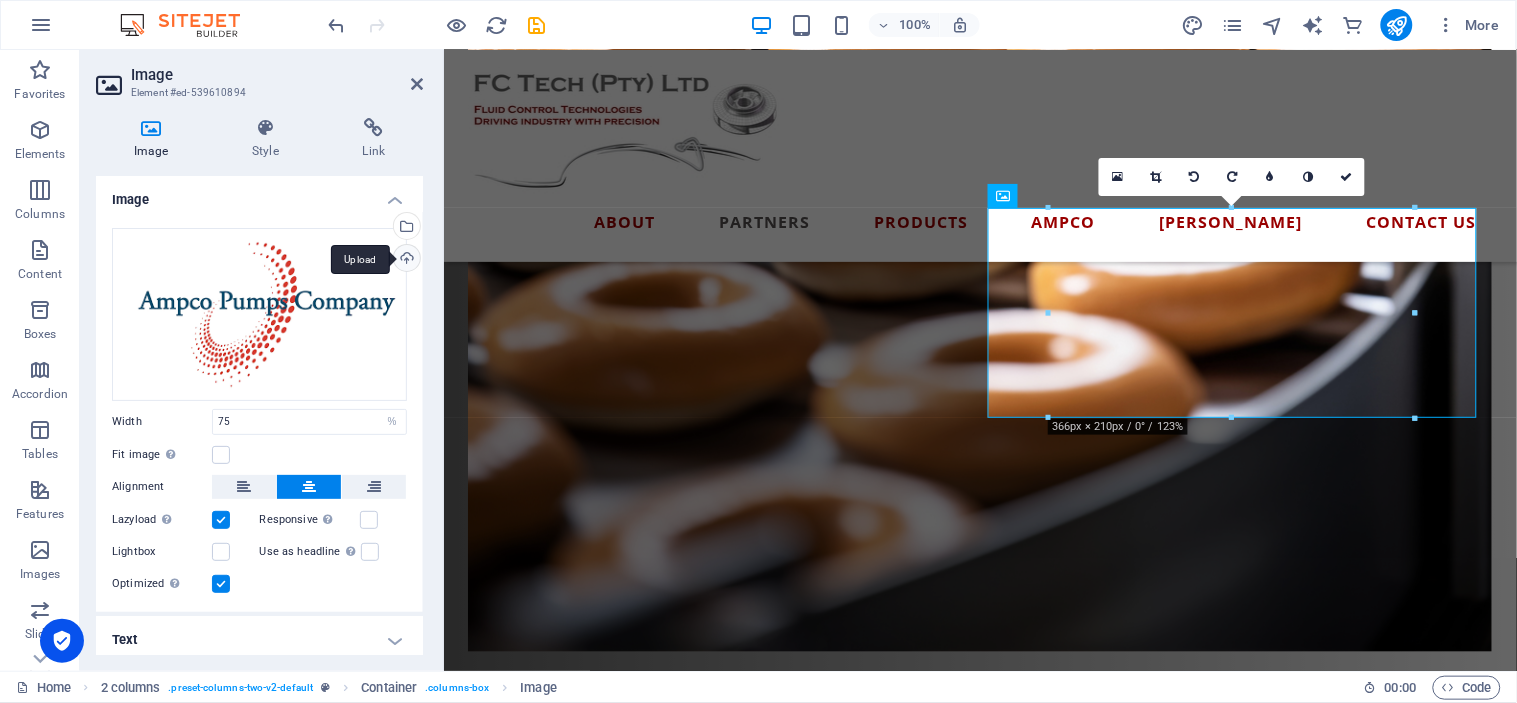 click on "Upload" at bounding box center (405, 260) 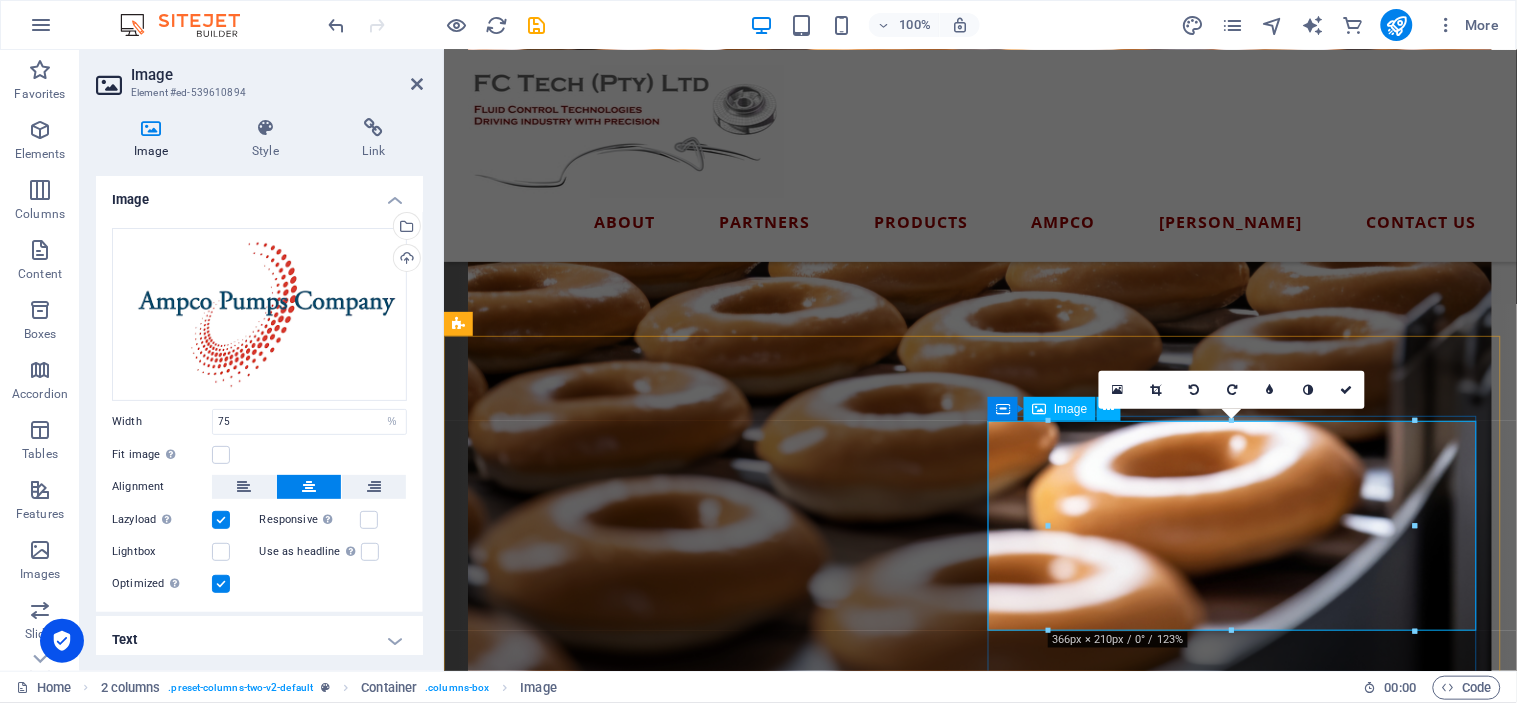 scroll, scrollTop: 2473, scrollLeft: 0, axis: vertical 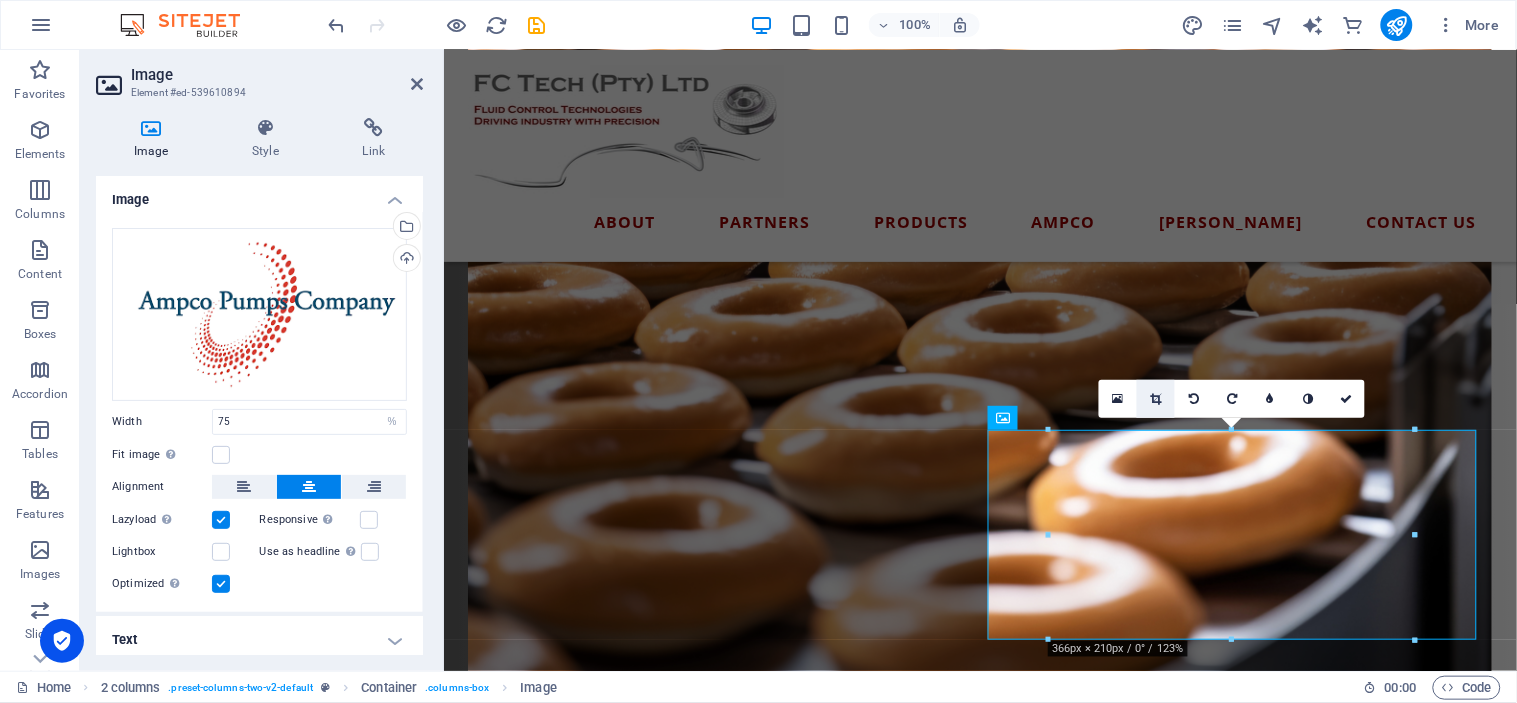 click at bounding box center [1156, 399] 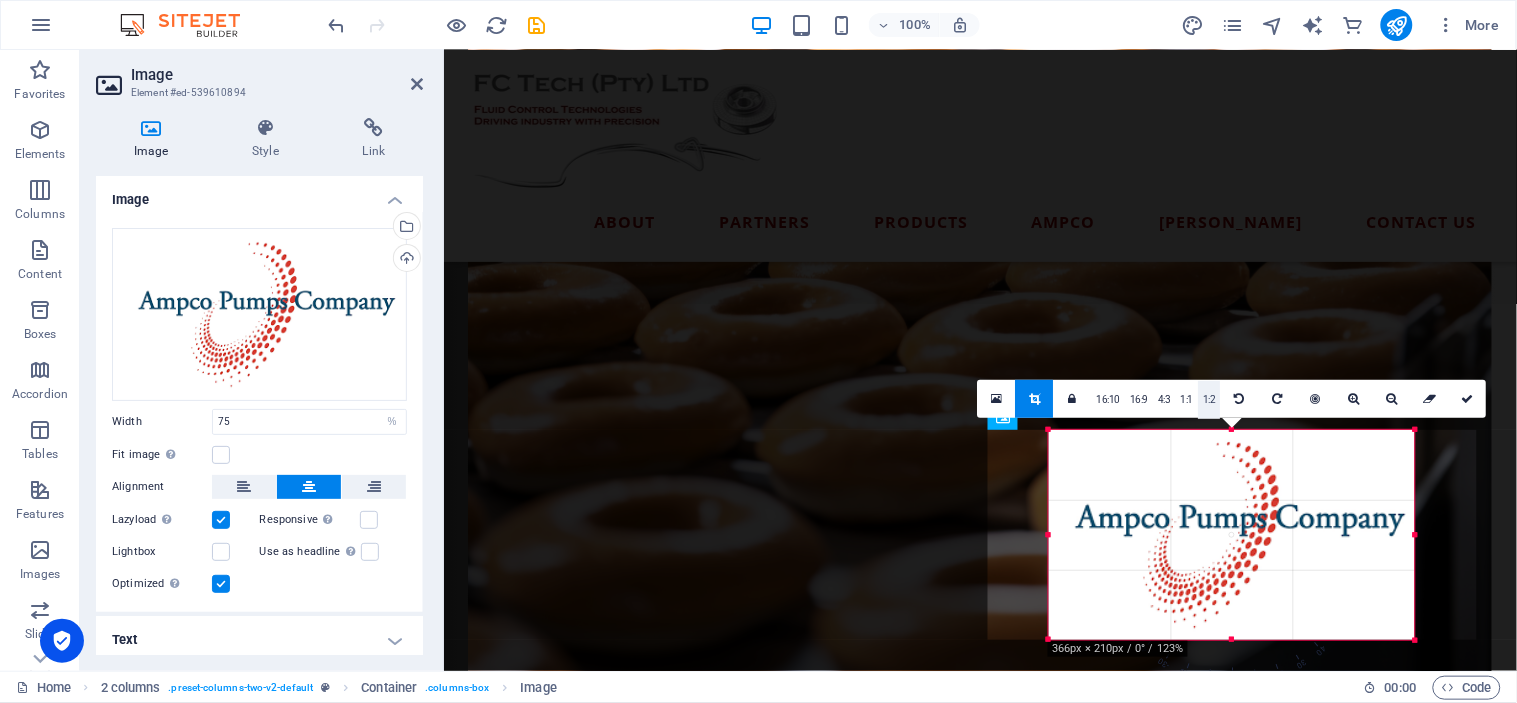 click on "1:2" at bounding box center (1209, 400) 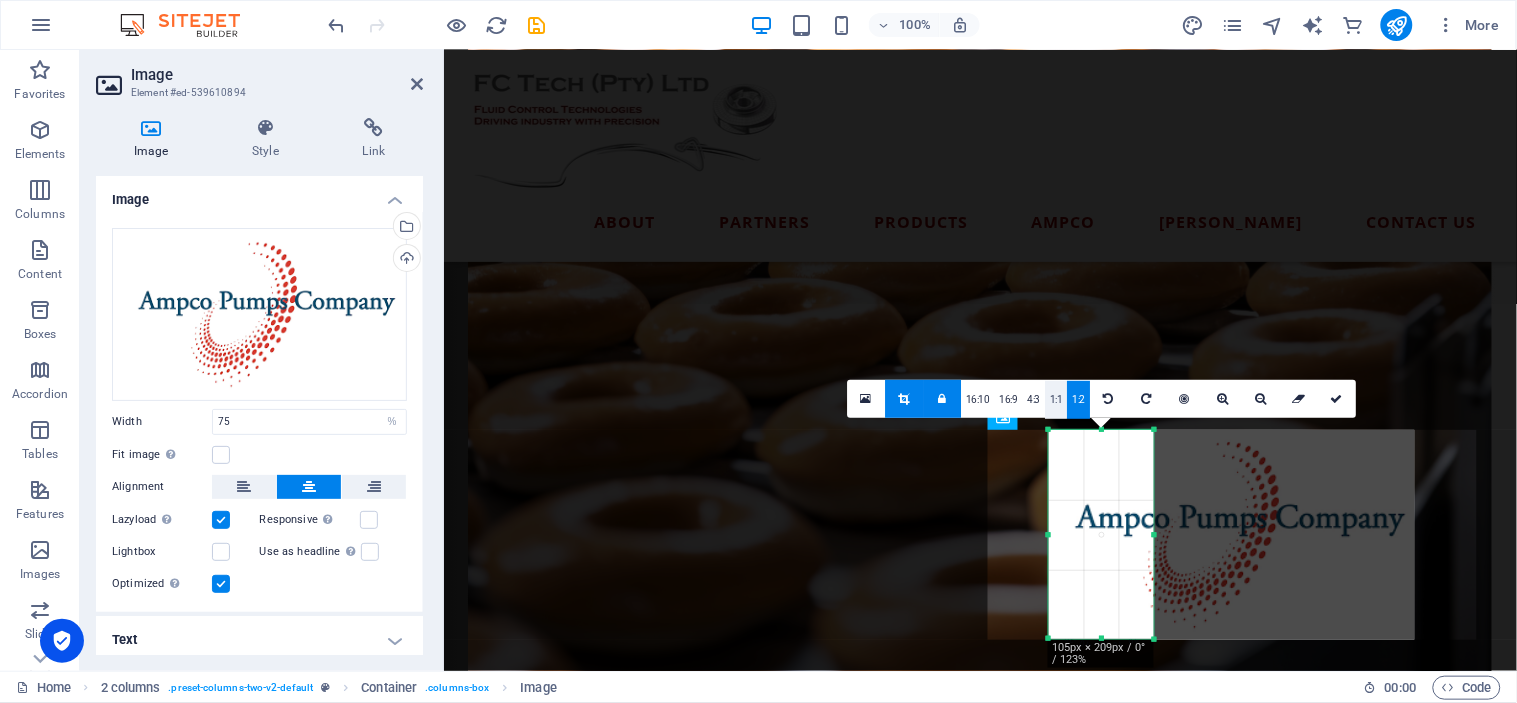 click on "1:1" at bounding box center (1056, 400) 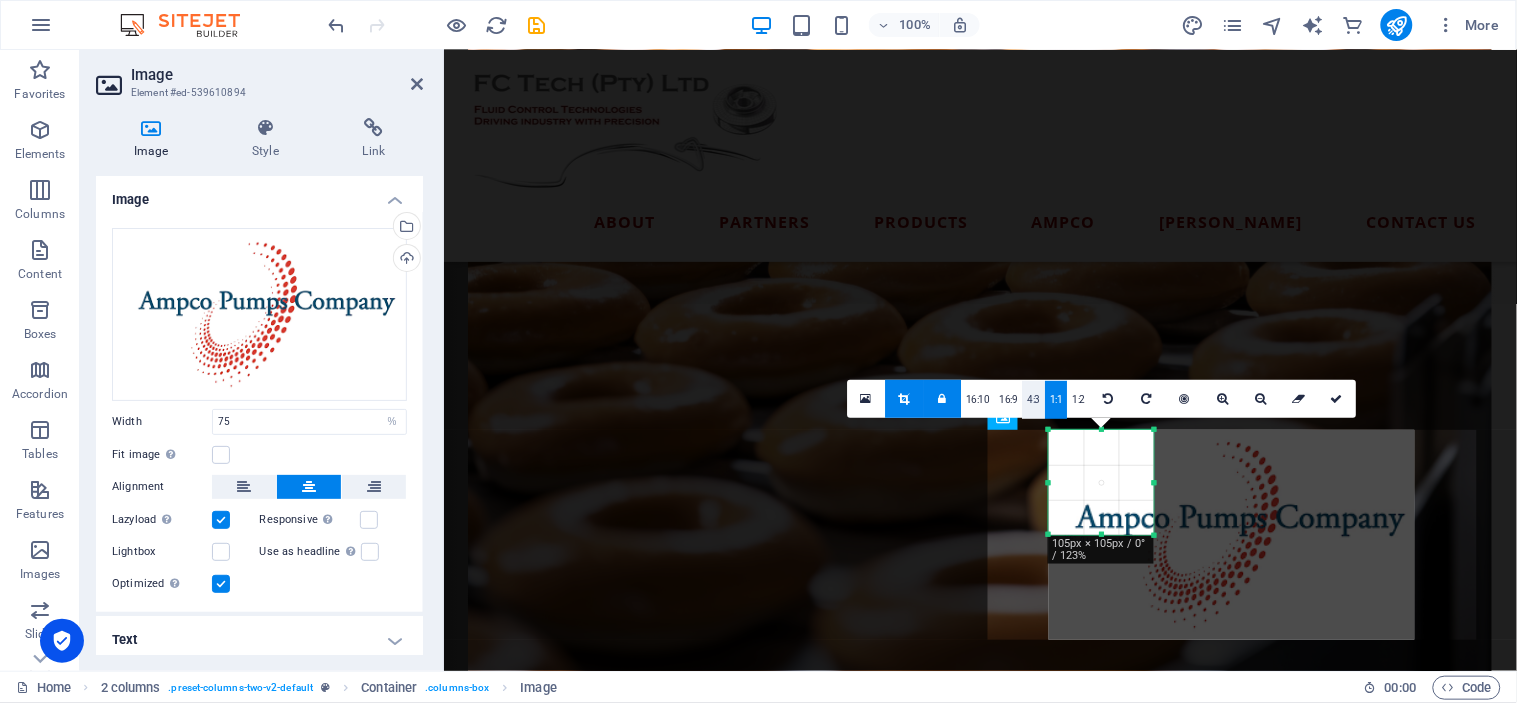 click on "4:3" at bounding box center (1034, 400) 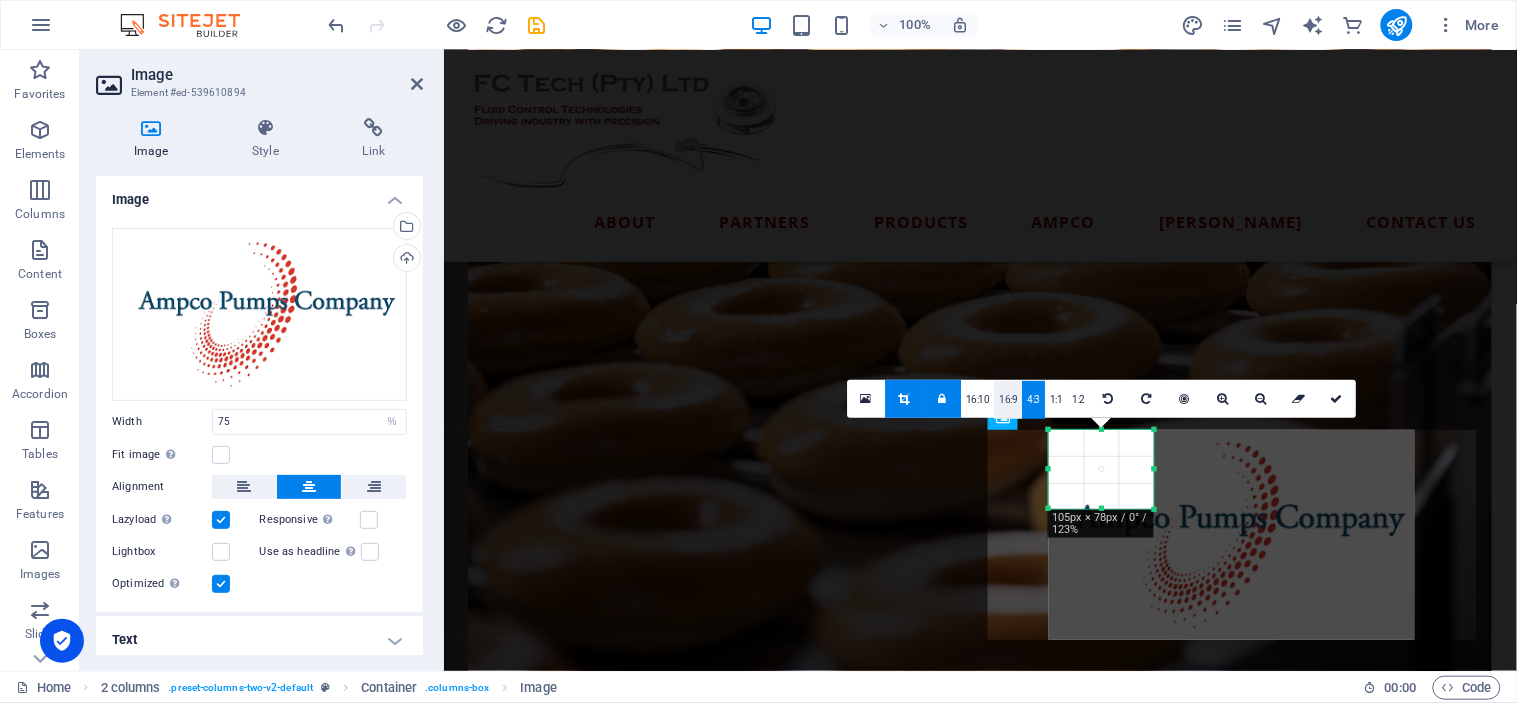 click on "16:9" at bounding box center (1009, 400) 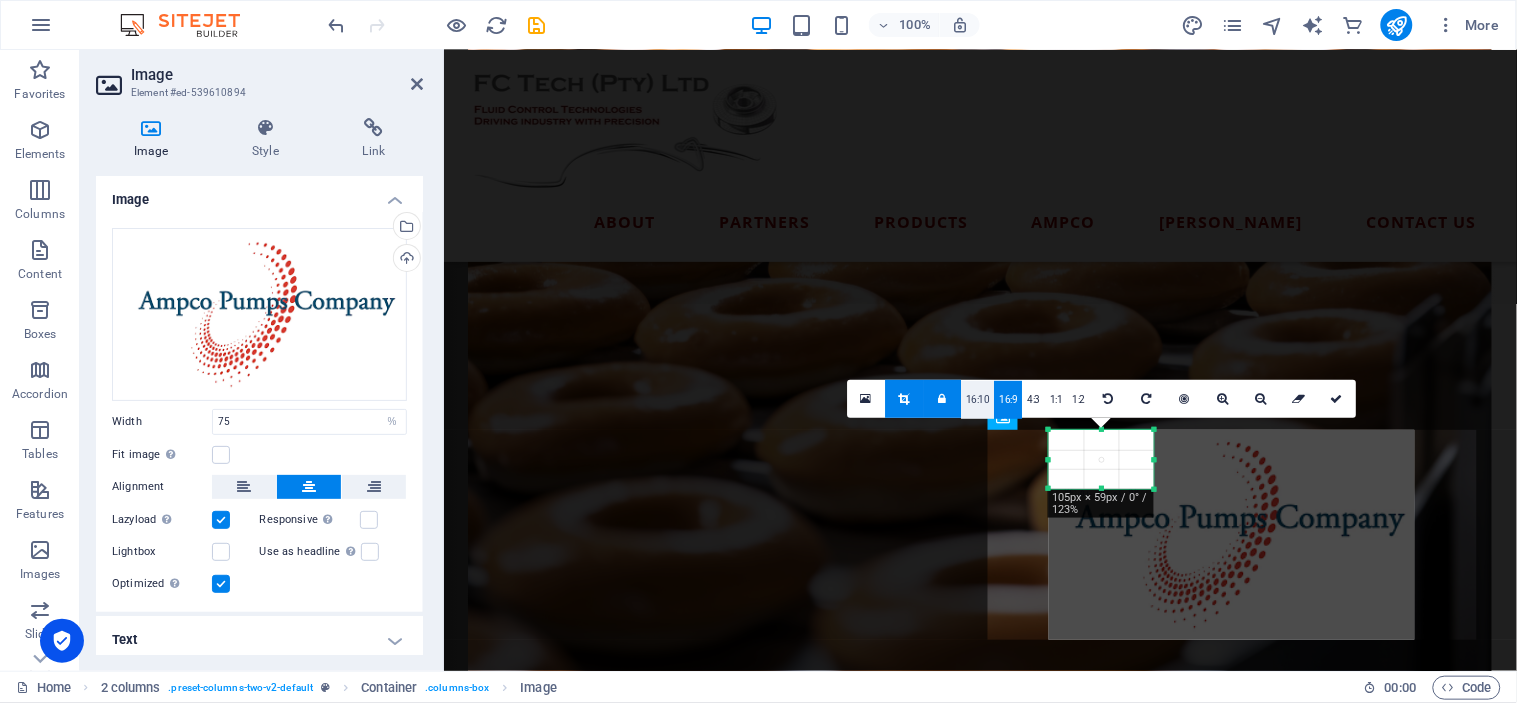 click on "16:10" at bounding box center [978, 400] 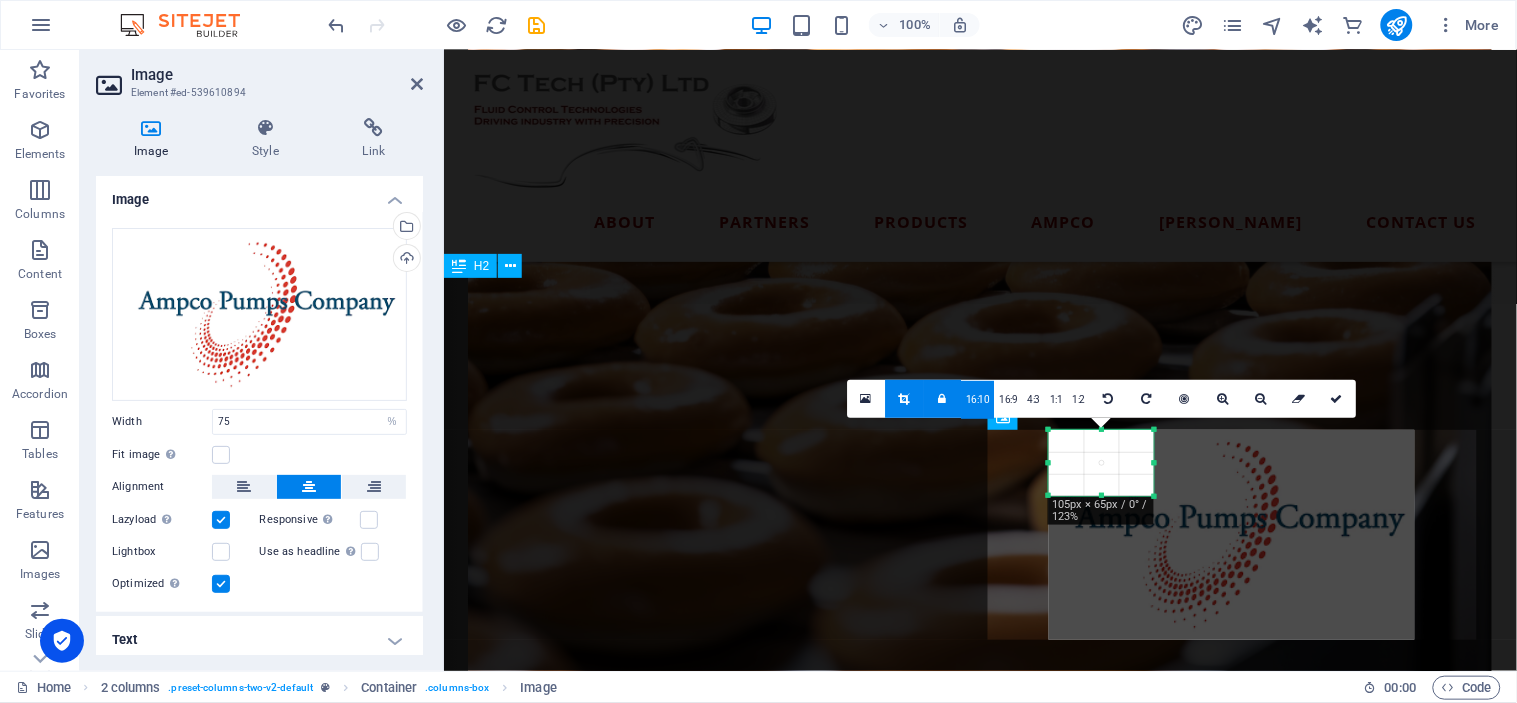 click on "Our Partners" at bounding box center [979, 2425] 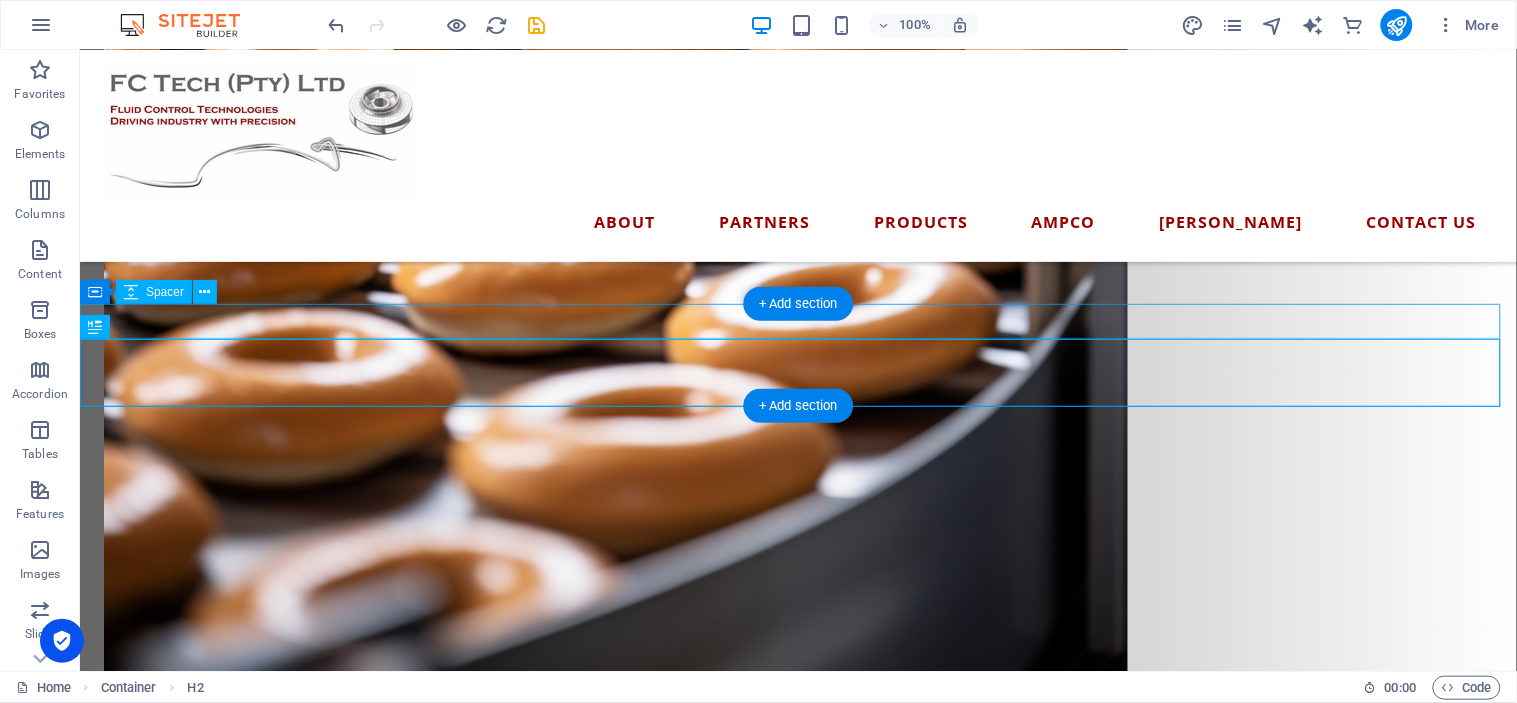 scroll, scrollTop: 2505, scrollLeft: 0, axis: vertical 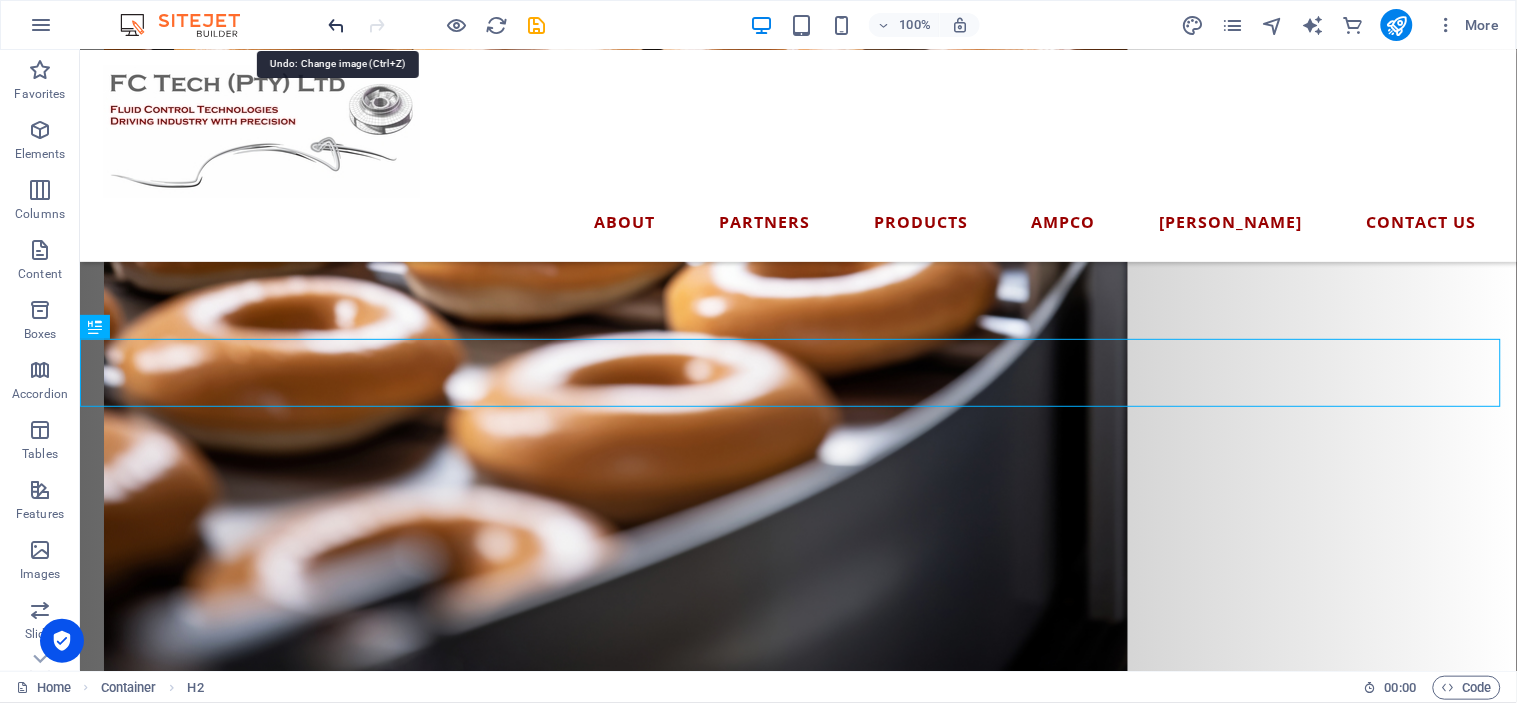 click at bounding box center [337, 25] 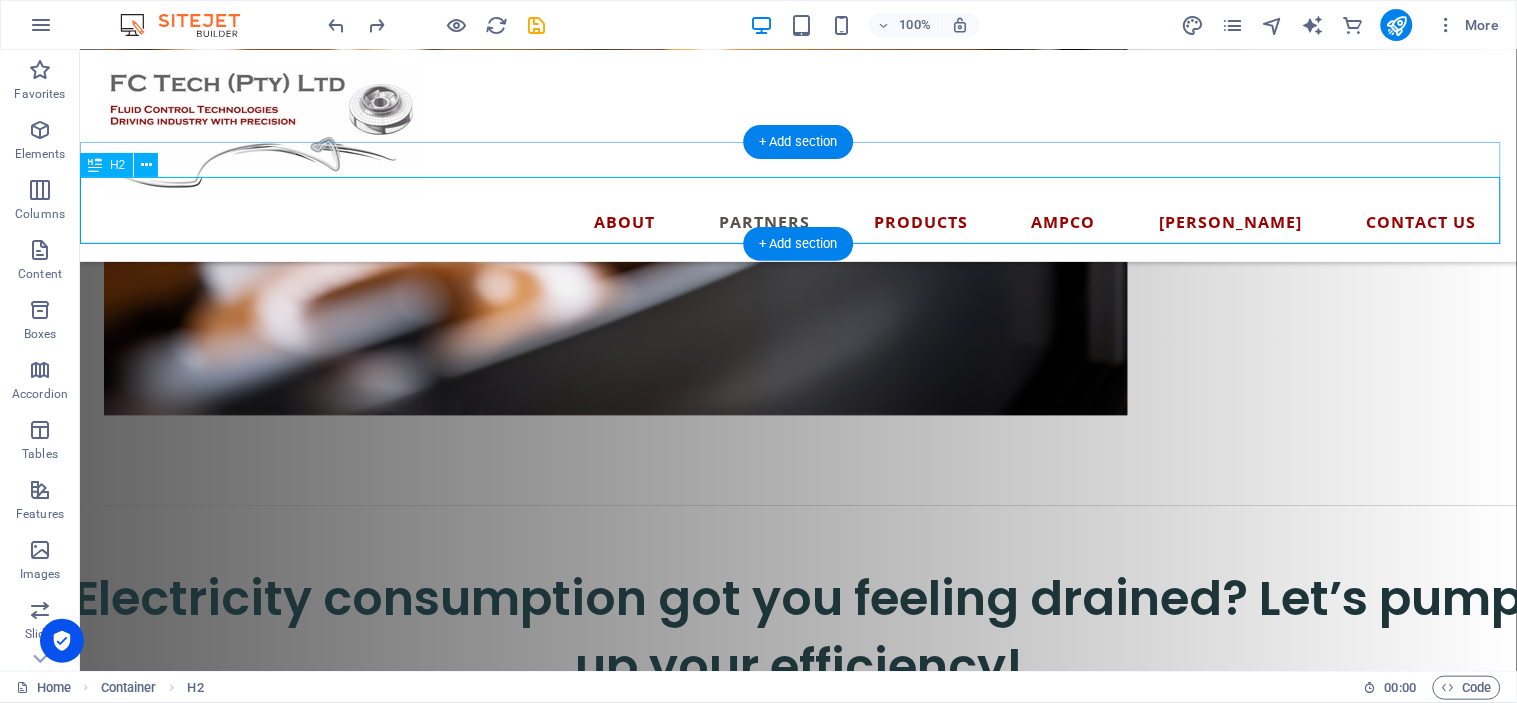 scroll, scrollTop: 2838, scrollLeft: 0, axis: vertical 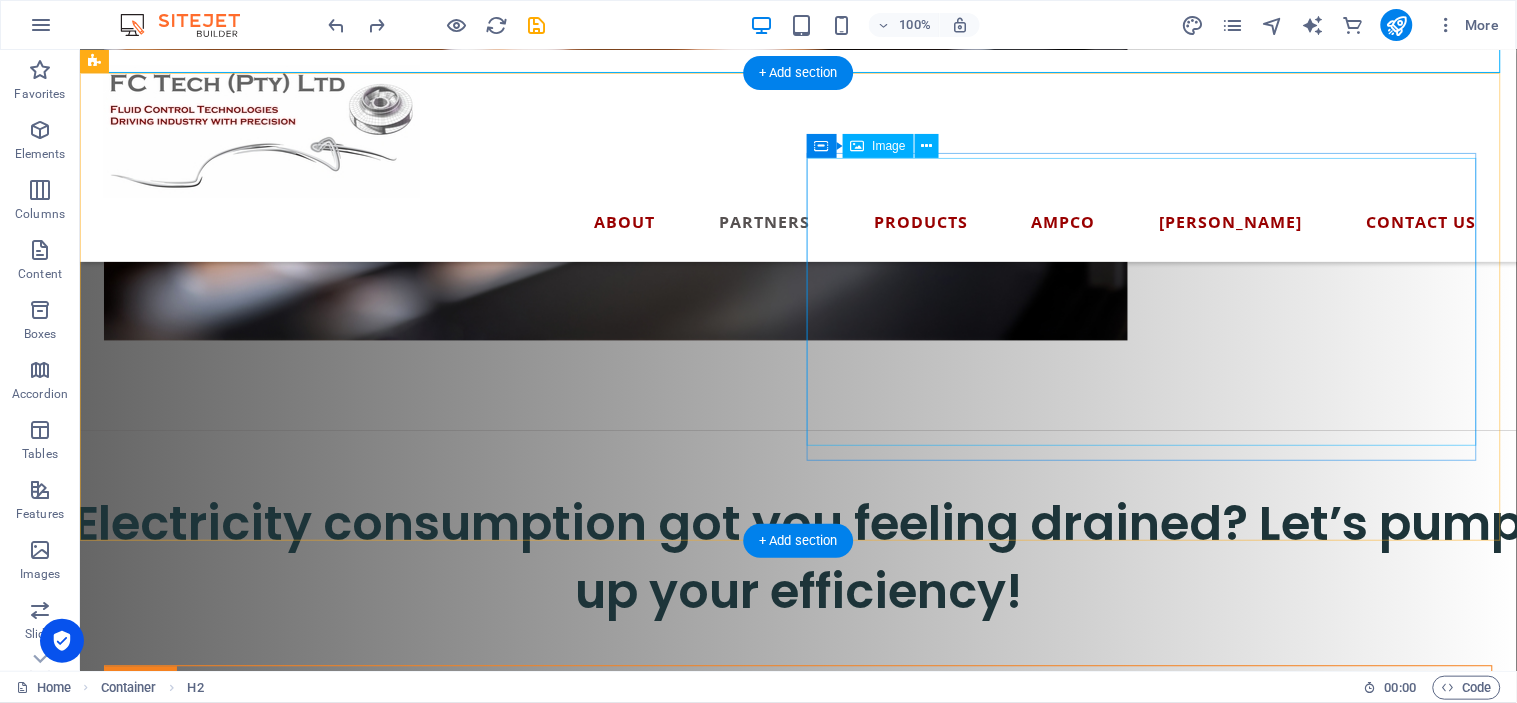 click at bounding box center [442, 2645] 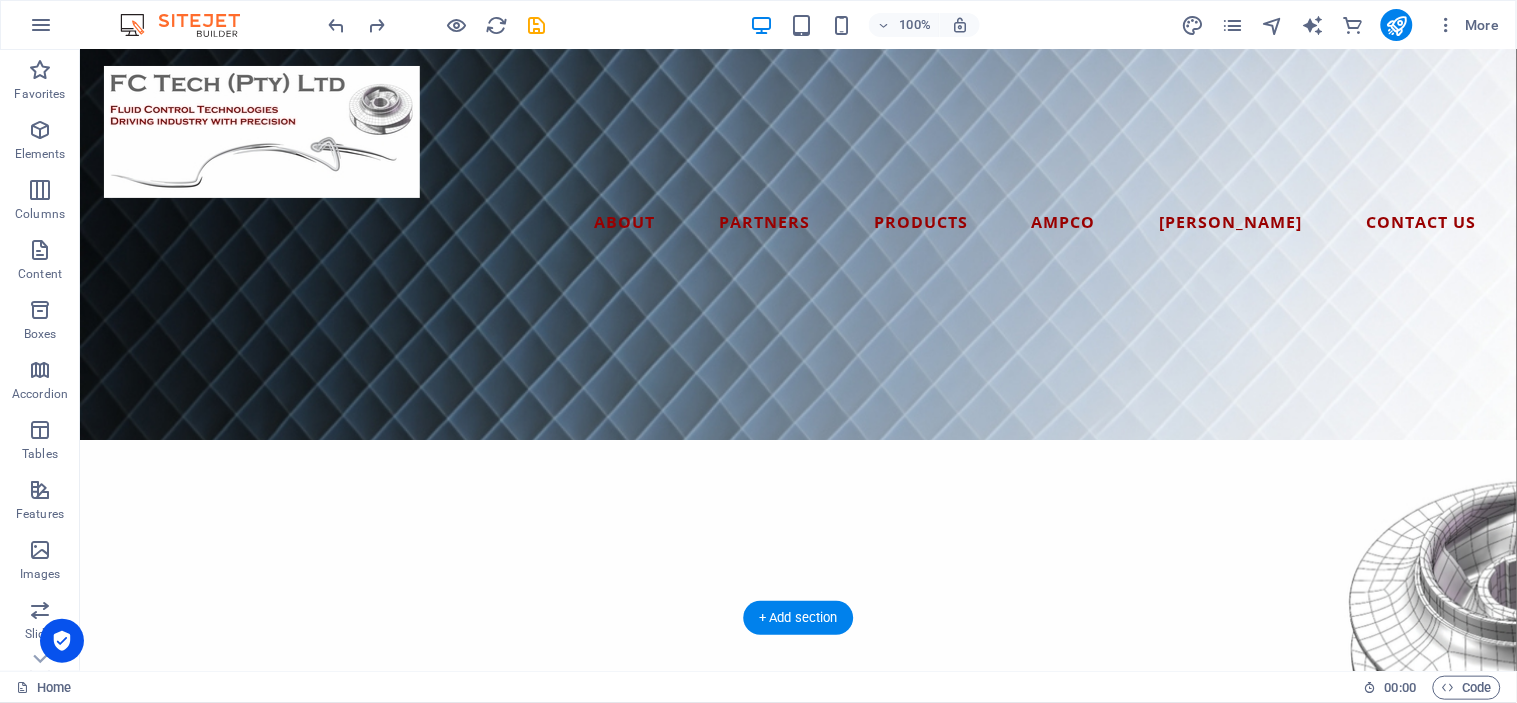 scroll, scrollTop: 0, scrollLeft: 0, axis: both 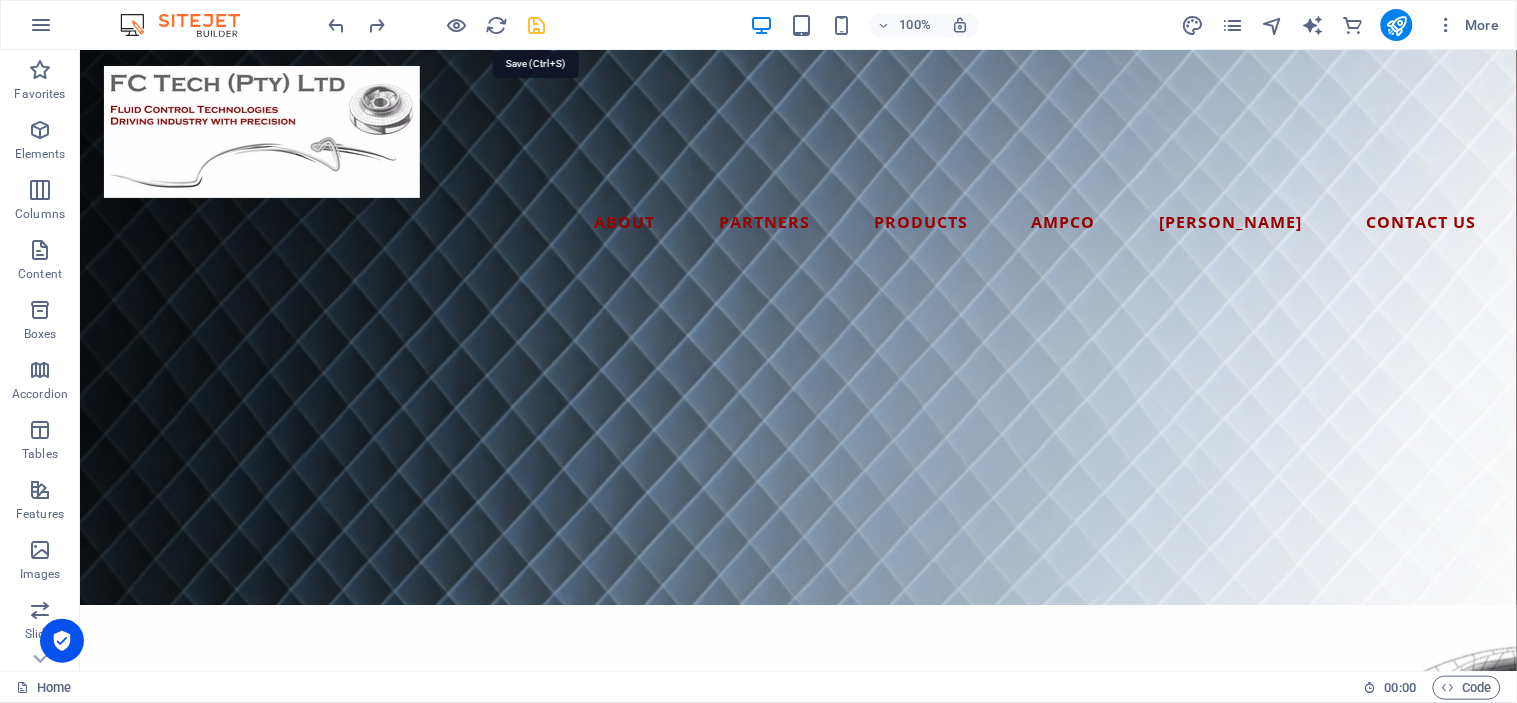 click at bounding box center [537, 25] 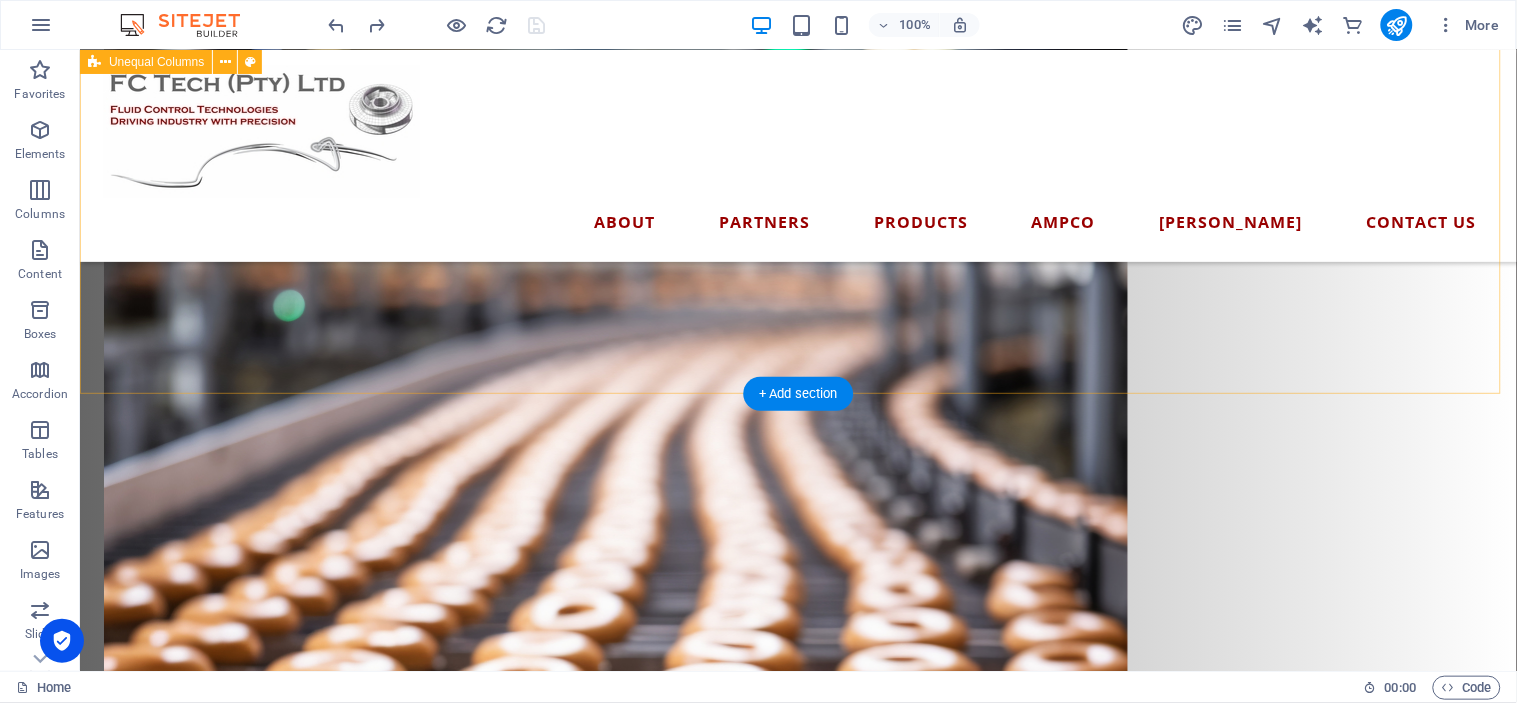 scroll, scrollTop: 1666, scrollLeft: 0, axis: vertical 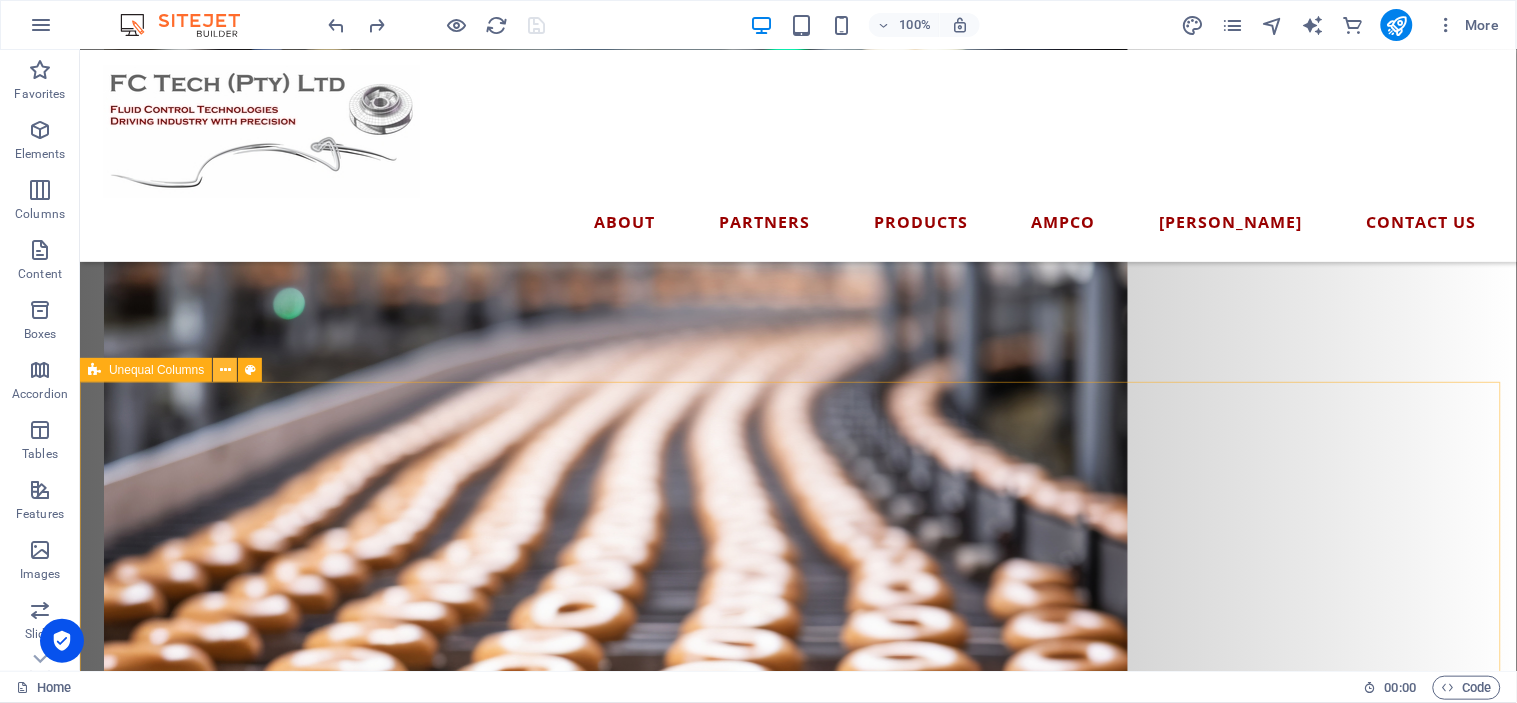 click at bounding box center [225, 370] 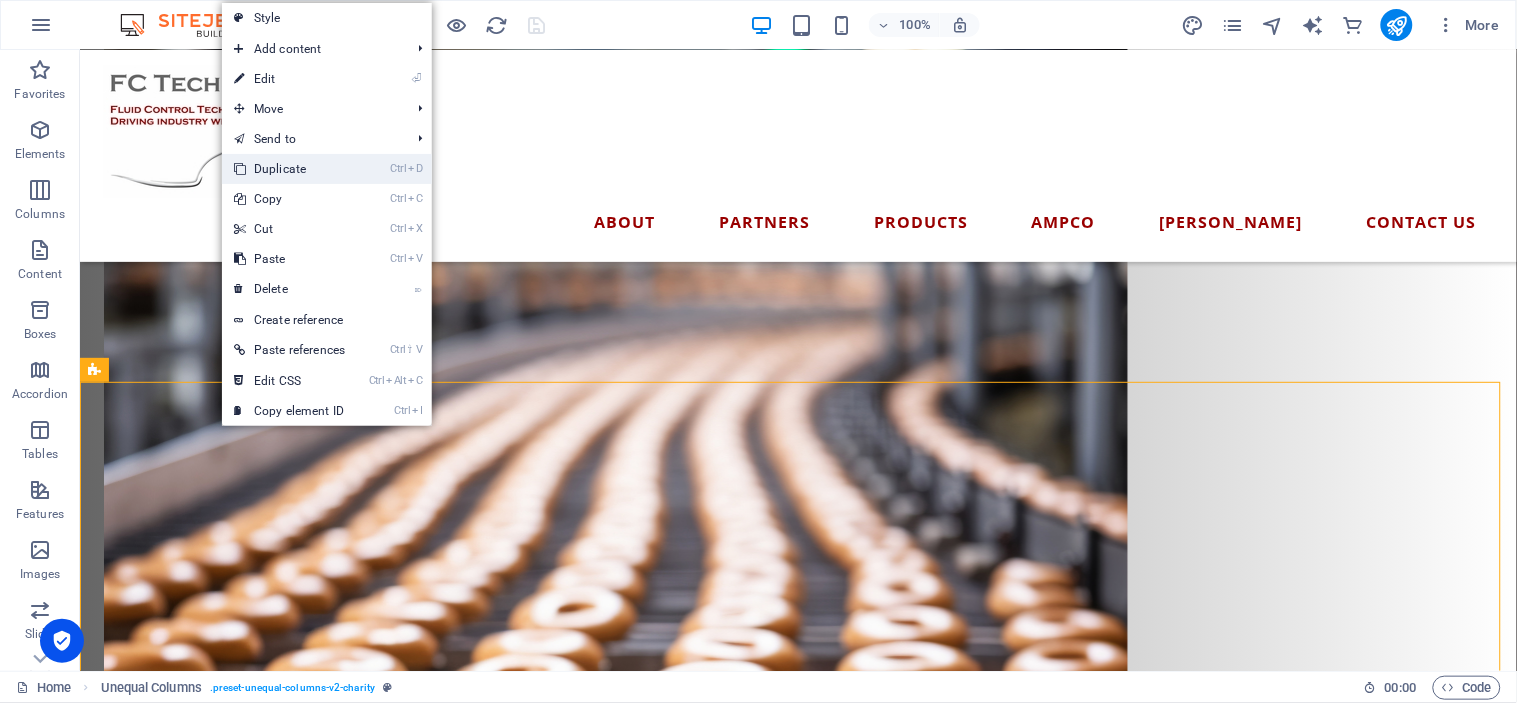 click on "Ctrl D  Duplicate" at bounding box center (289, 169) 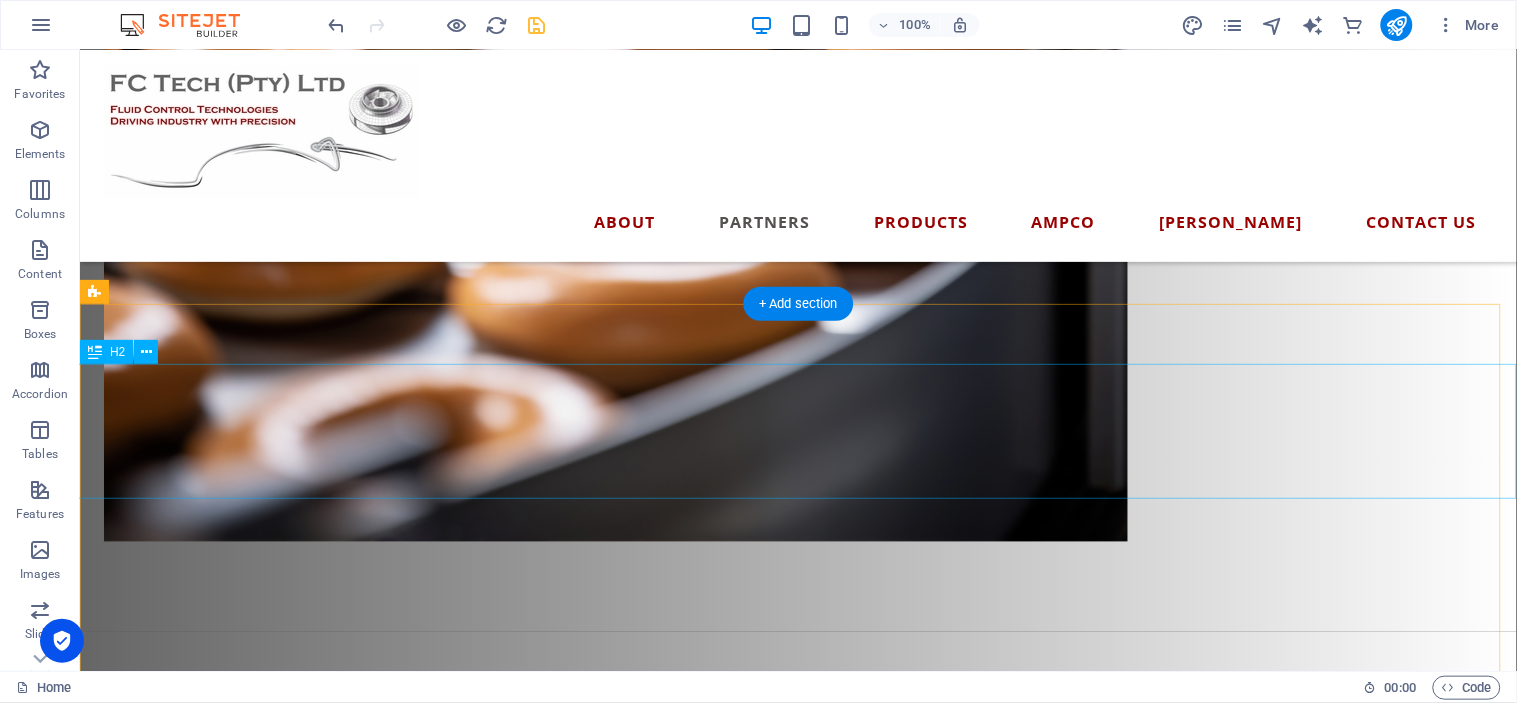 scroll, scrollTop: 2718, scrollLeft: 0, axis: vertical 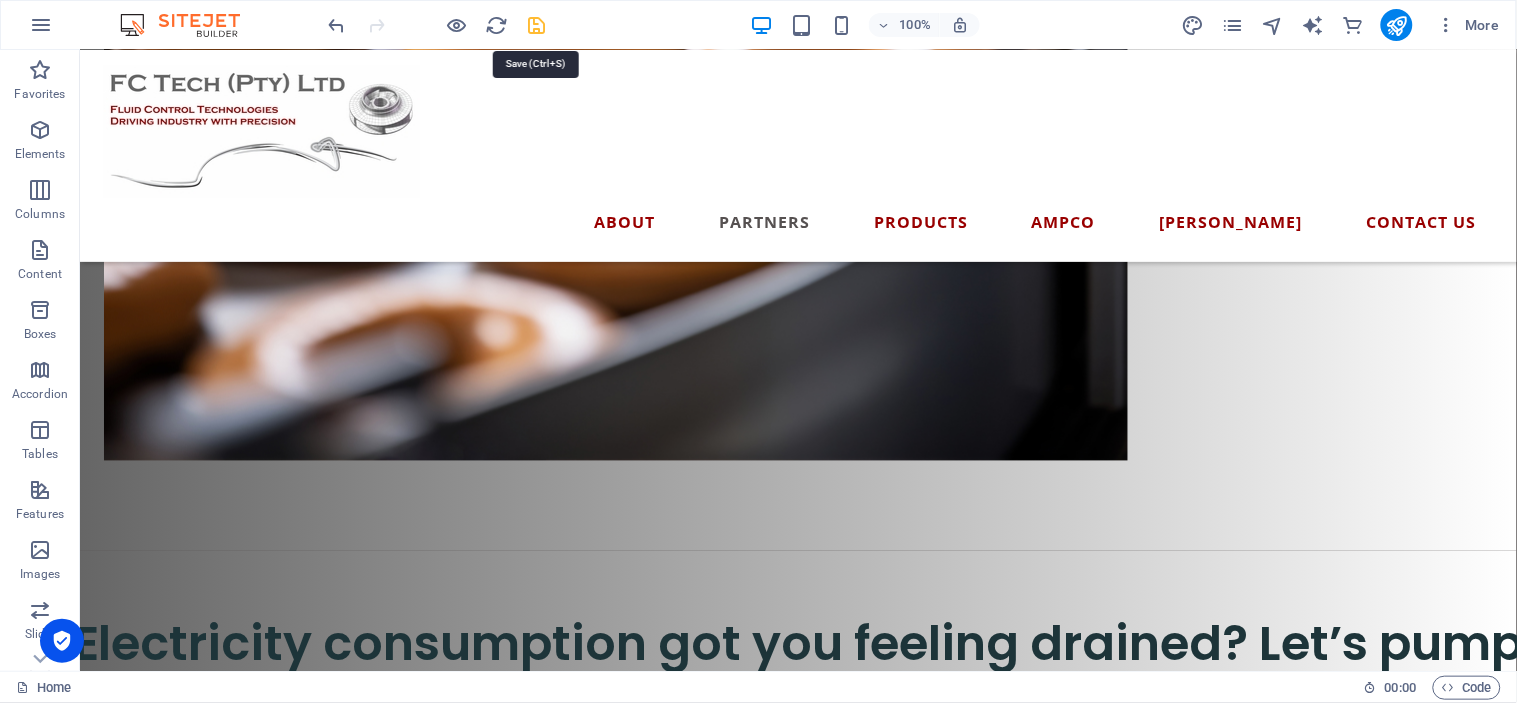 click at bounding box center (537, 25) 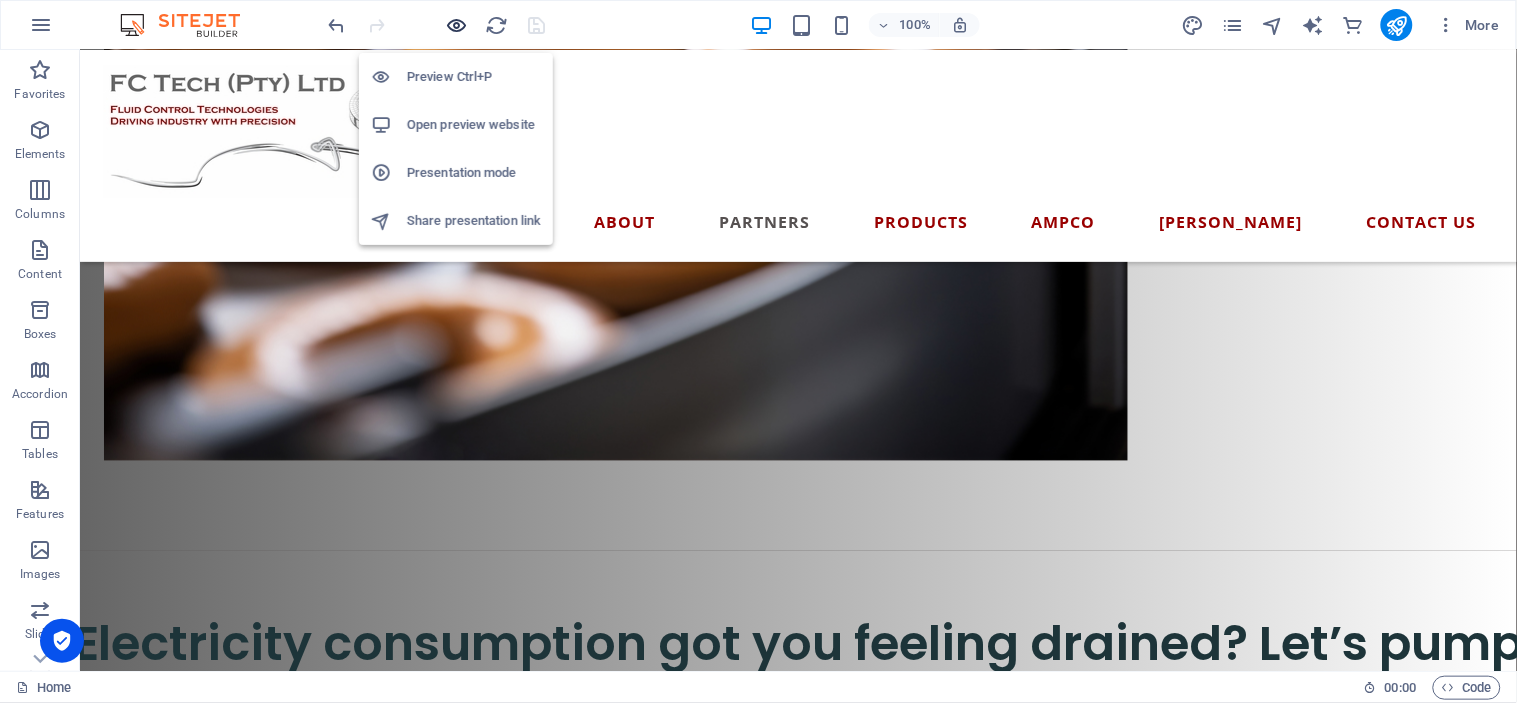 click at bounding box center [457, 25] 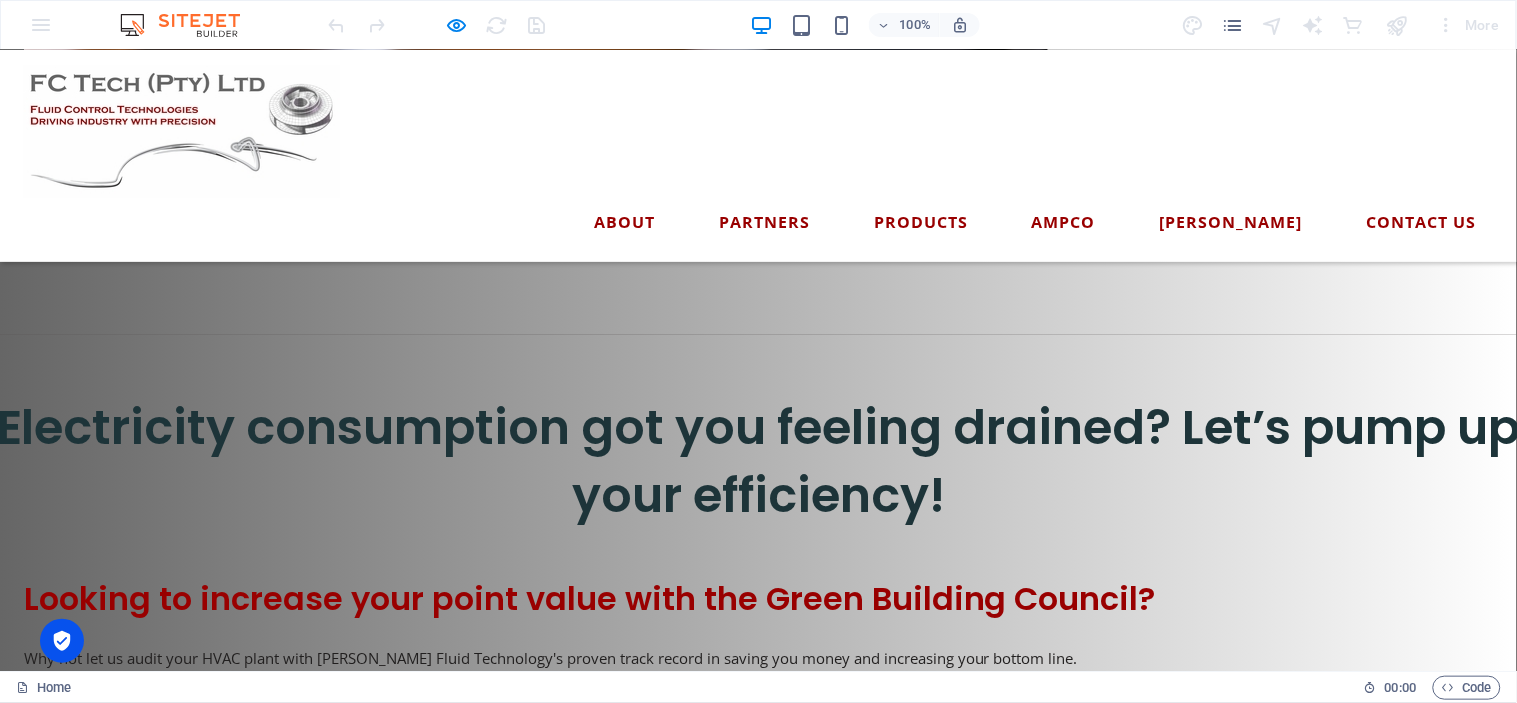 scroll, scrollTop: 2995, scrollLeft: 0, axis: vertical 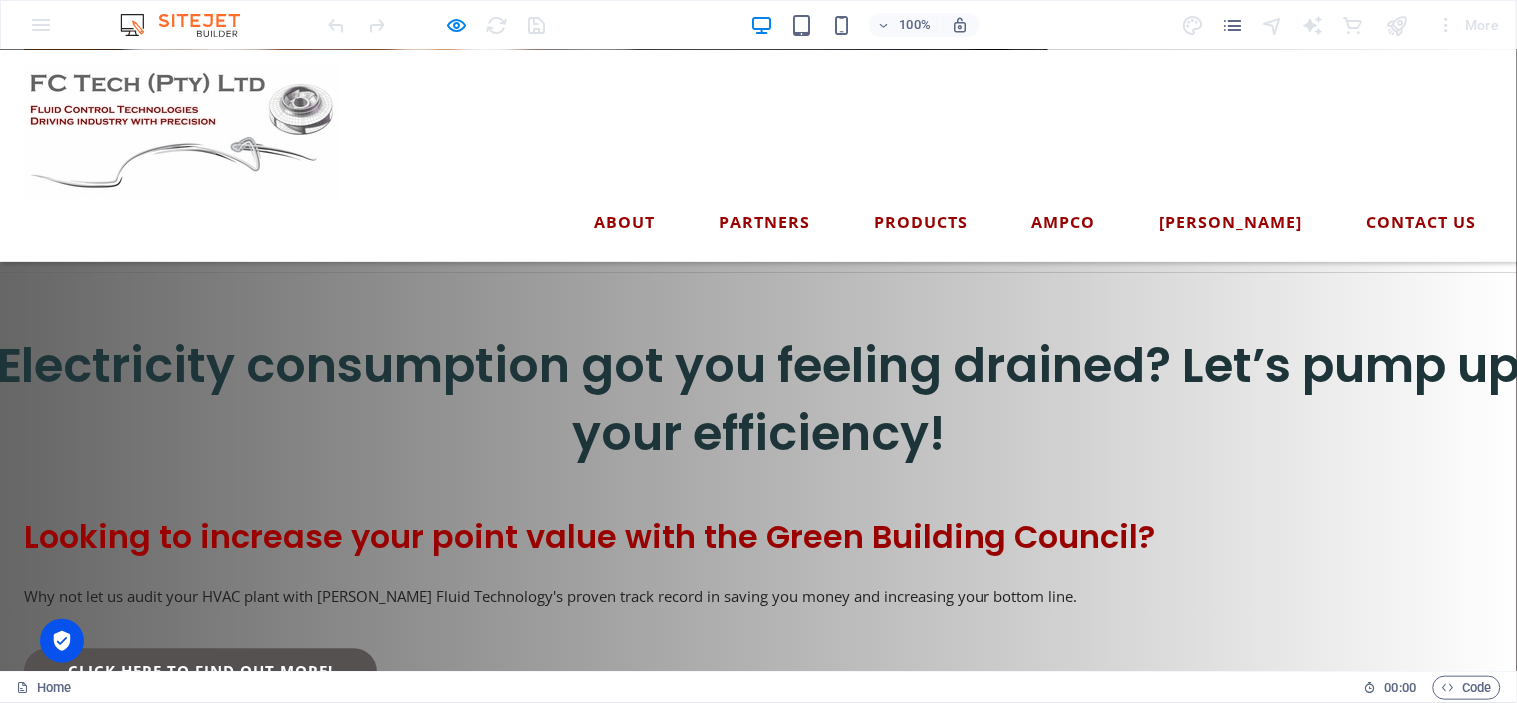click on "Click here to find out more!" at bounding box center (200, 2323) 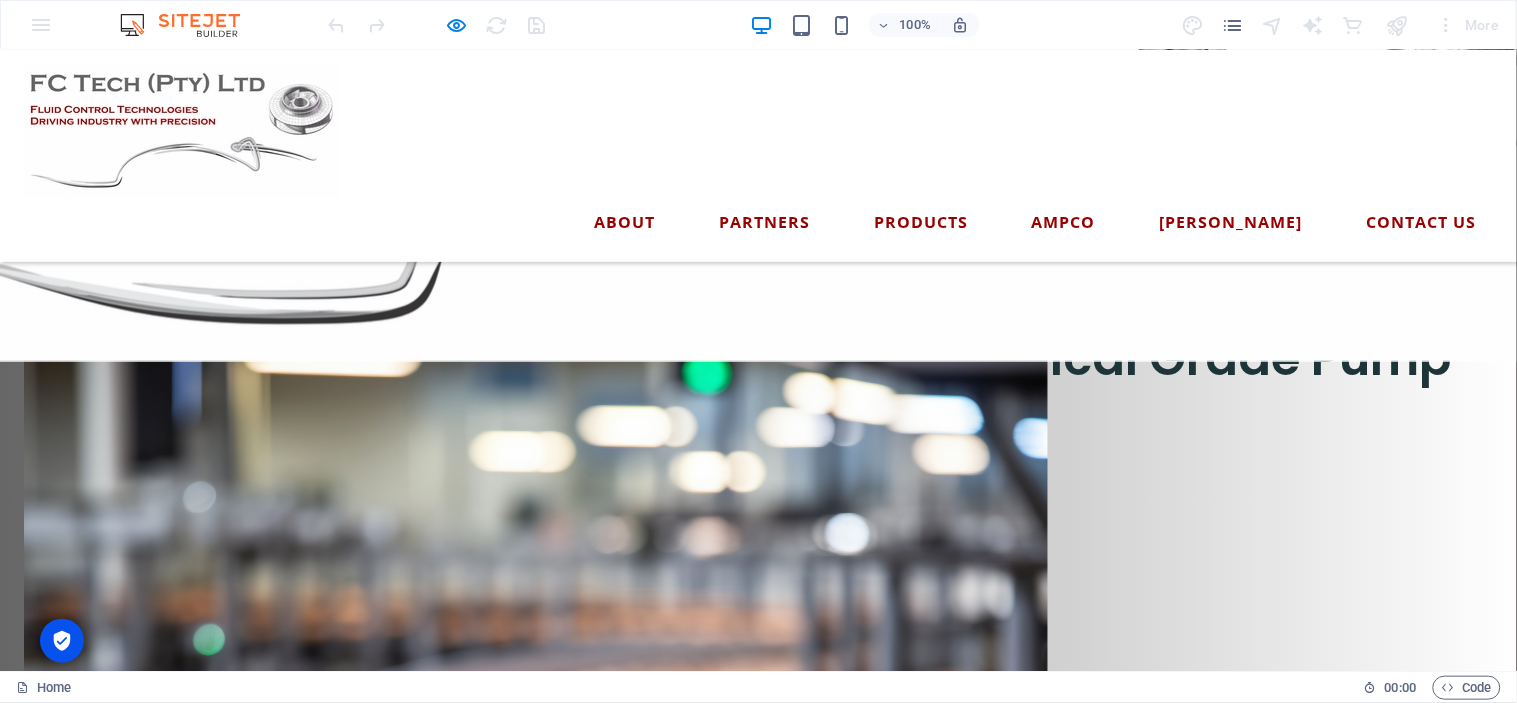 scroll, scrollTop: 1440, scrollLeft: 0, axis: vertical 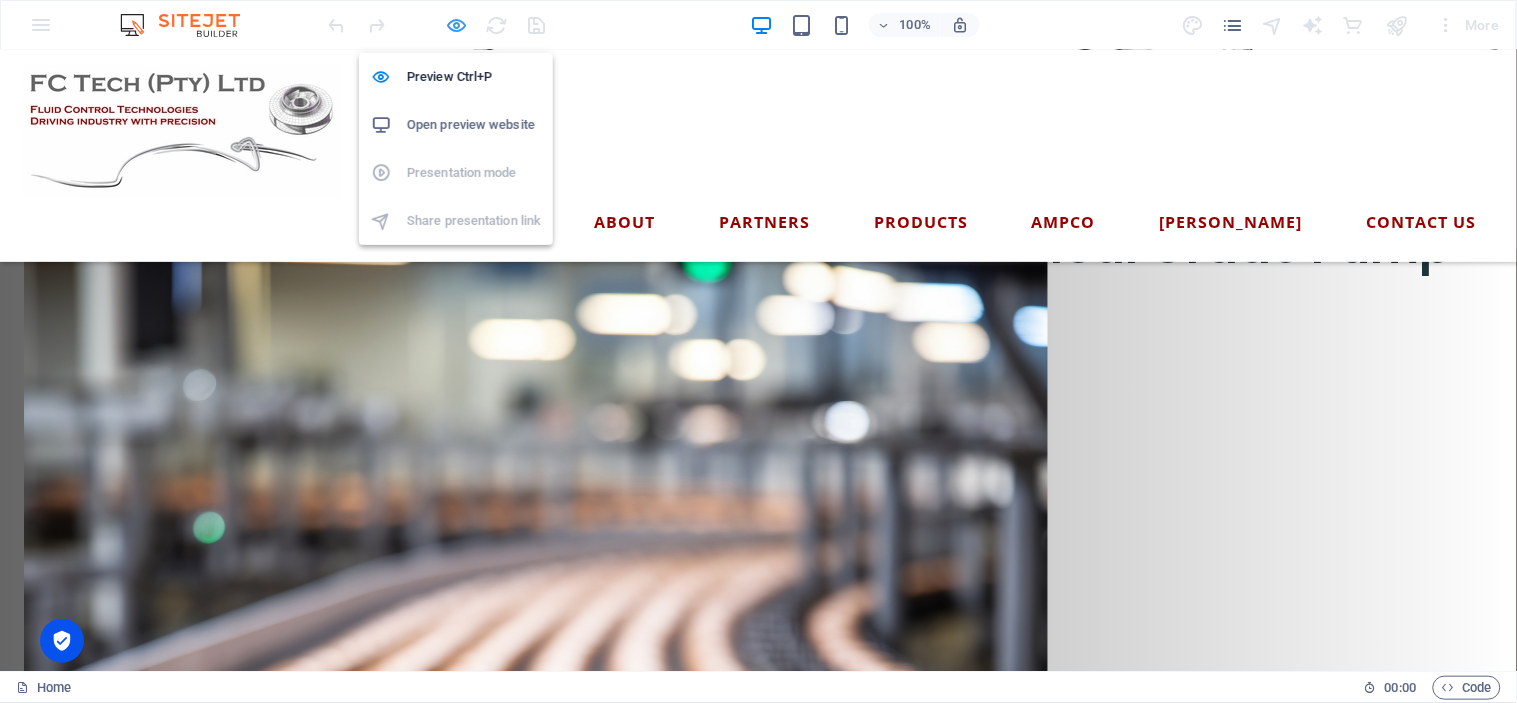 click at bounding box center (457, 25) 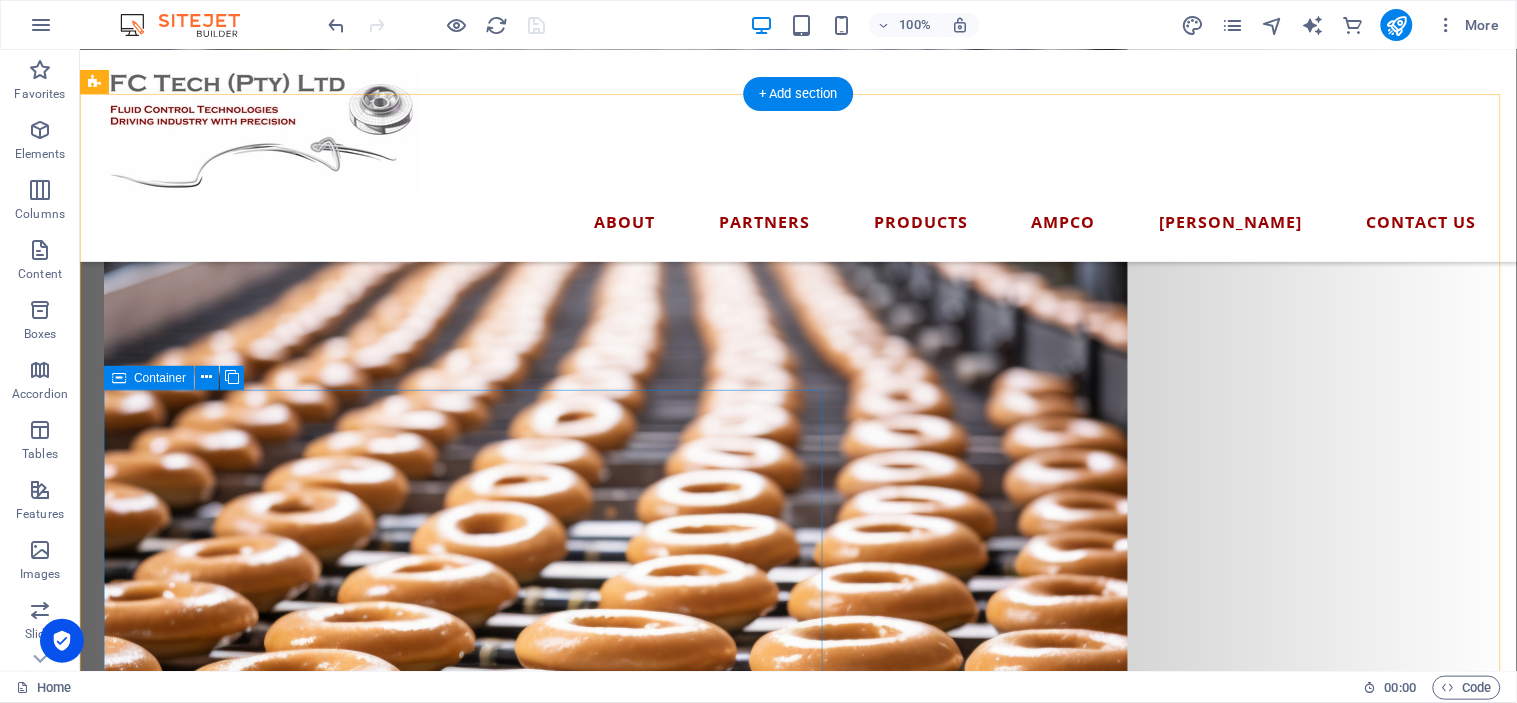 scroll, scrollTop: 1734, scrollLeft: 0, axis: vertical 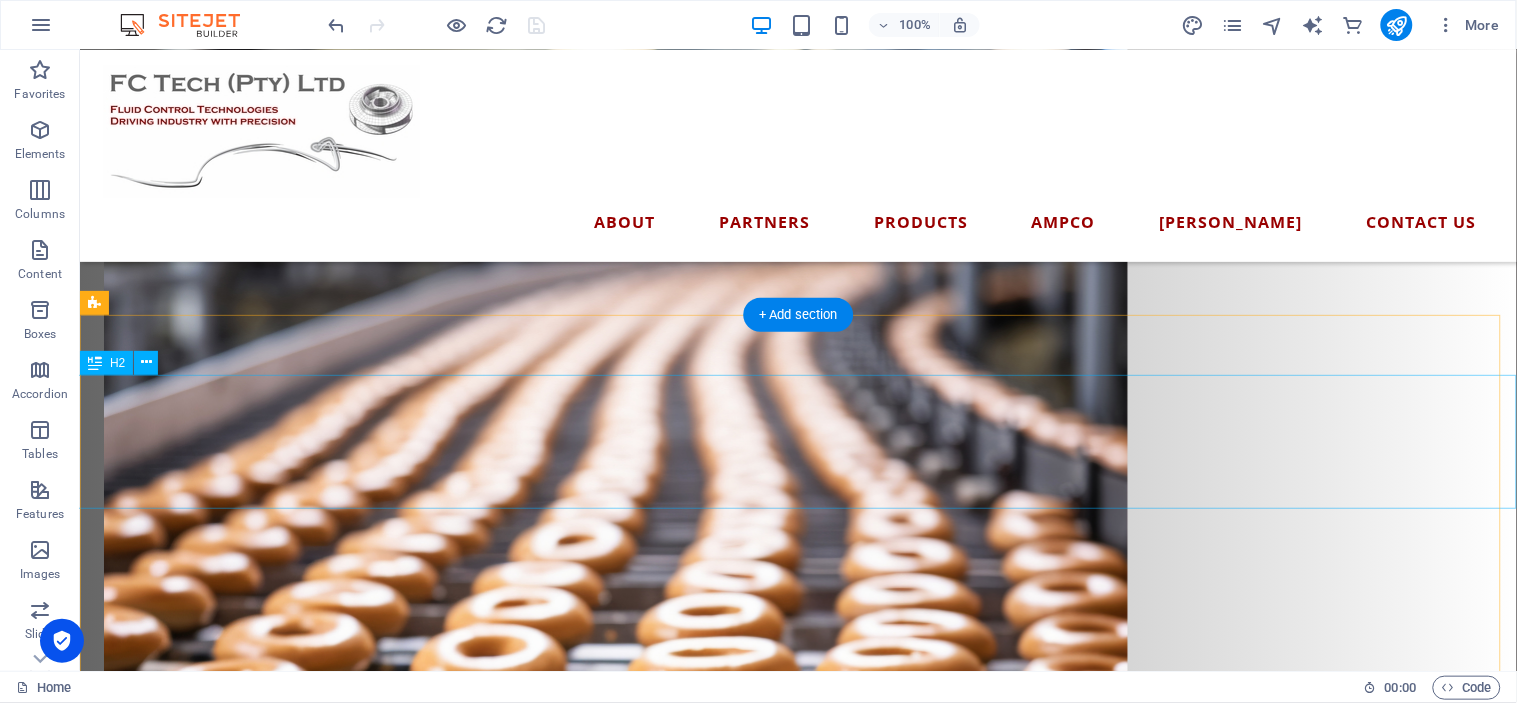 click on "Electricity consumption got you feeling drained? Let’s pump up your efficiency!" at bounding box center [797, 1661] 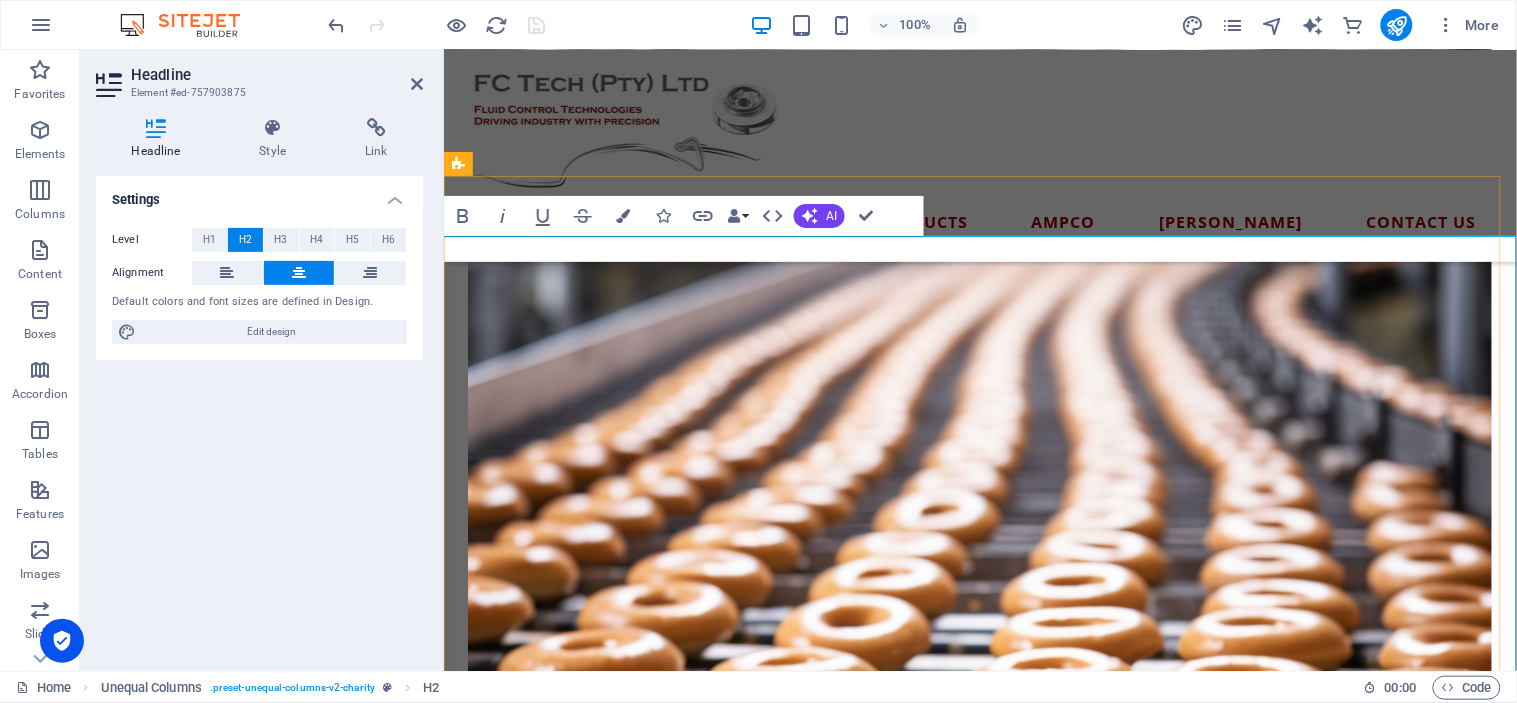 scroll, scrollTop: 1821, scrollLeft: 0, axis: vertical 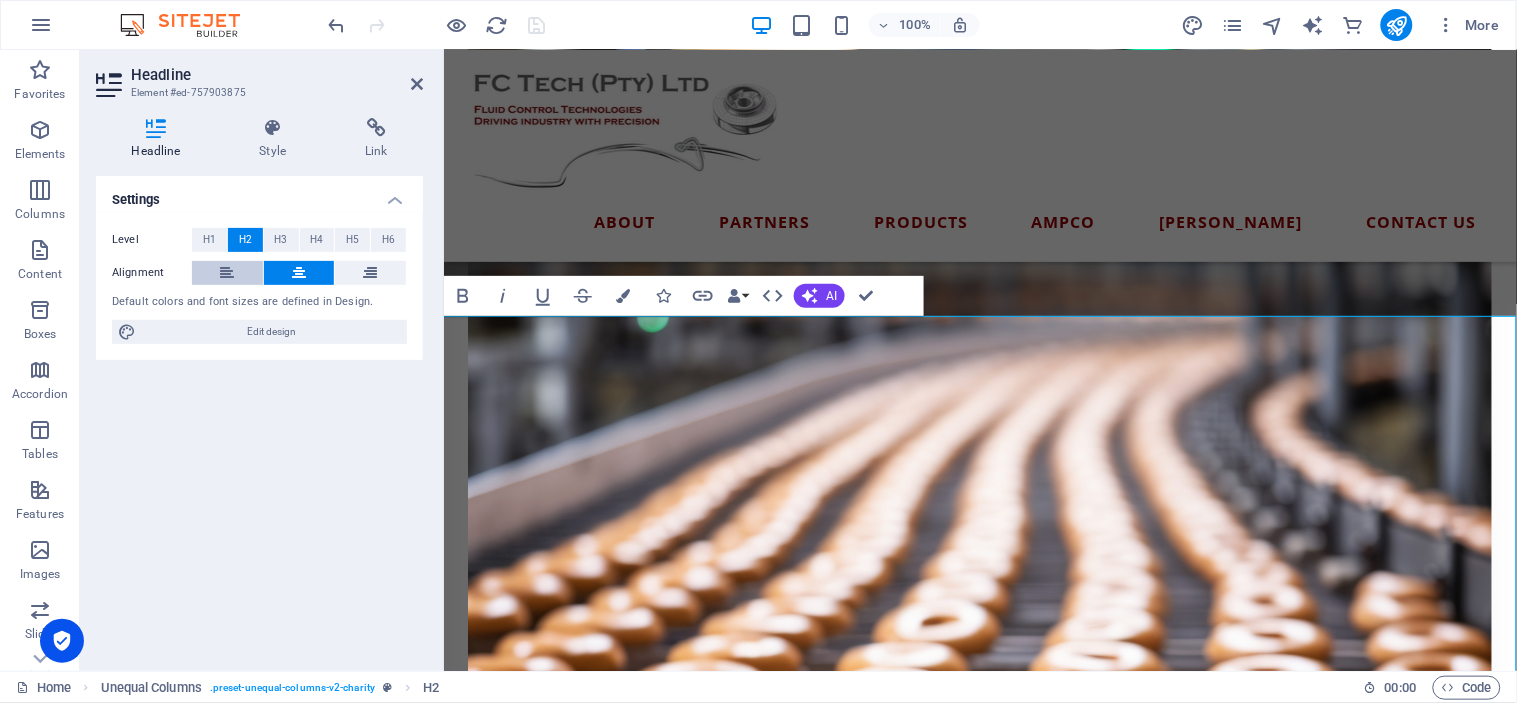 click at bounding box center [227, 273] 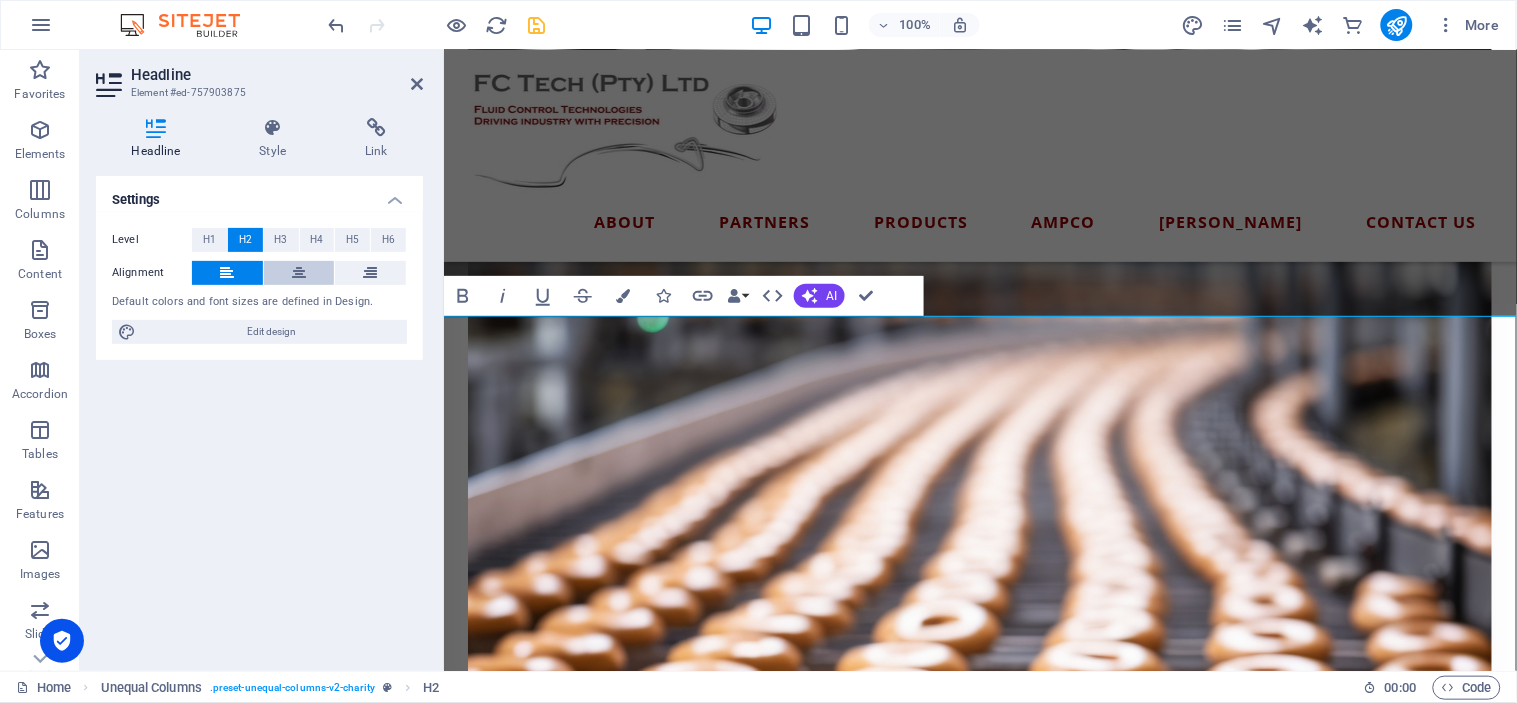 click at bounding box center (299, 273) 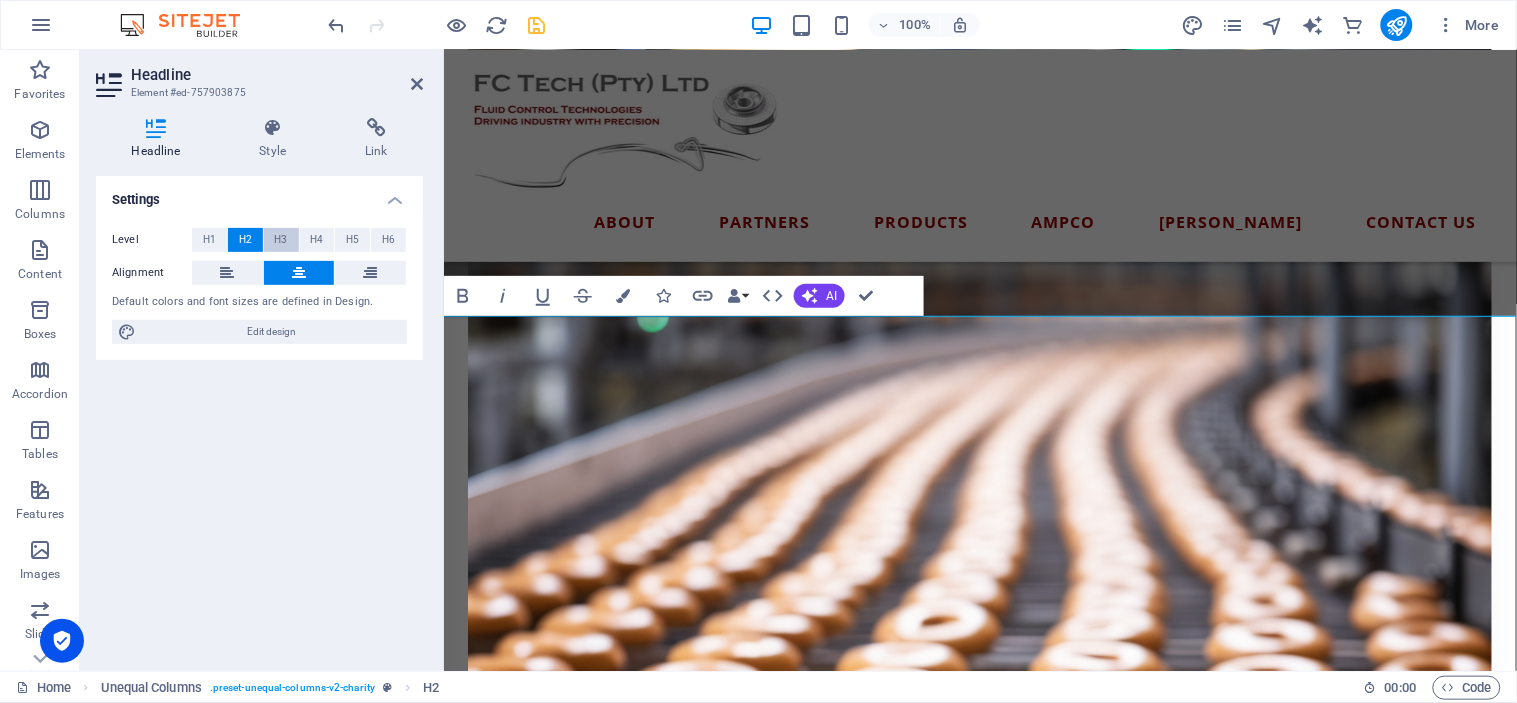 click on "H3" at bounding box center (281, 240) 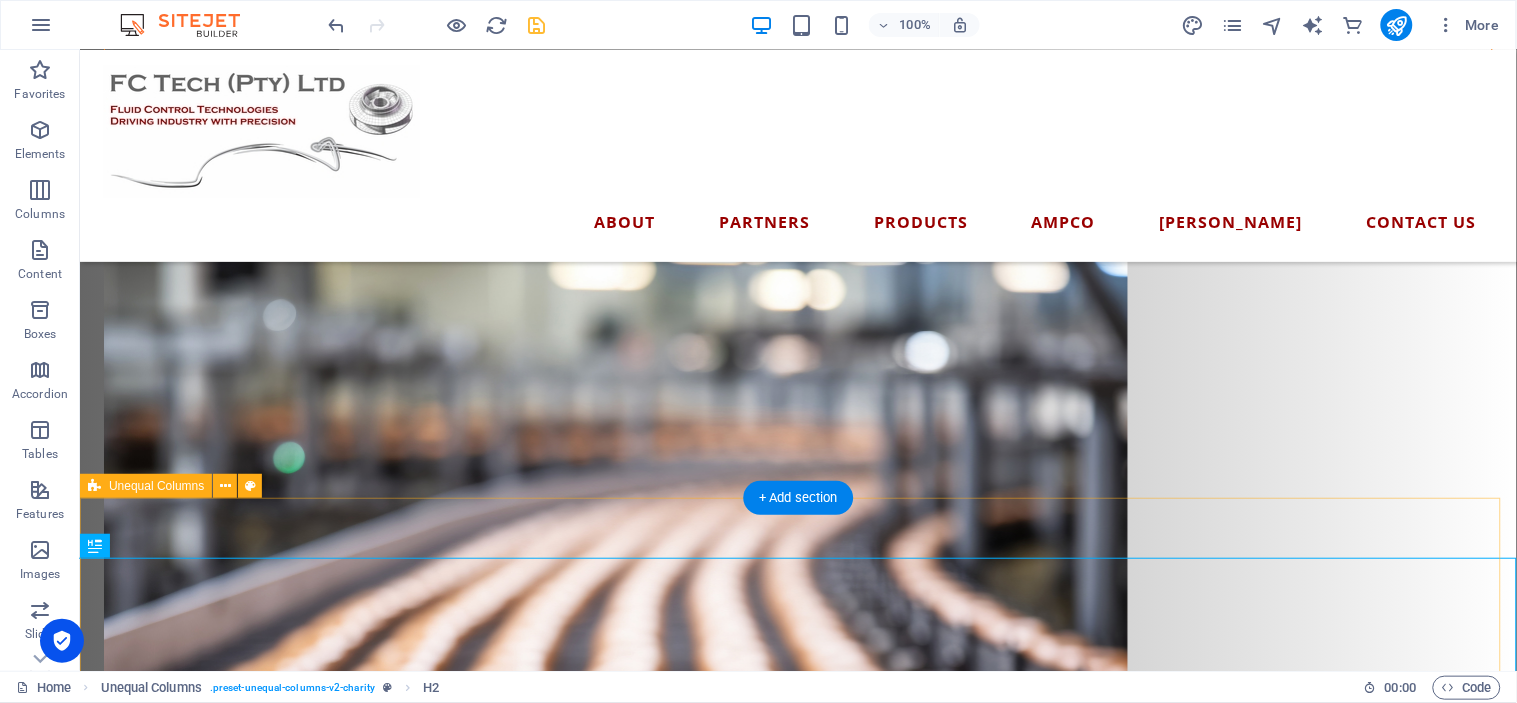scroll, scrollTop: 1734, scrollLeft: 0, axis: vertical 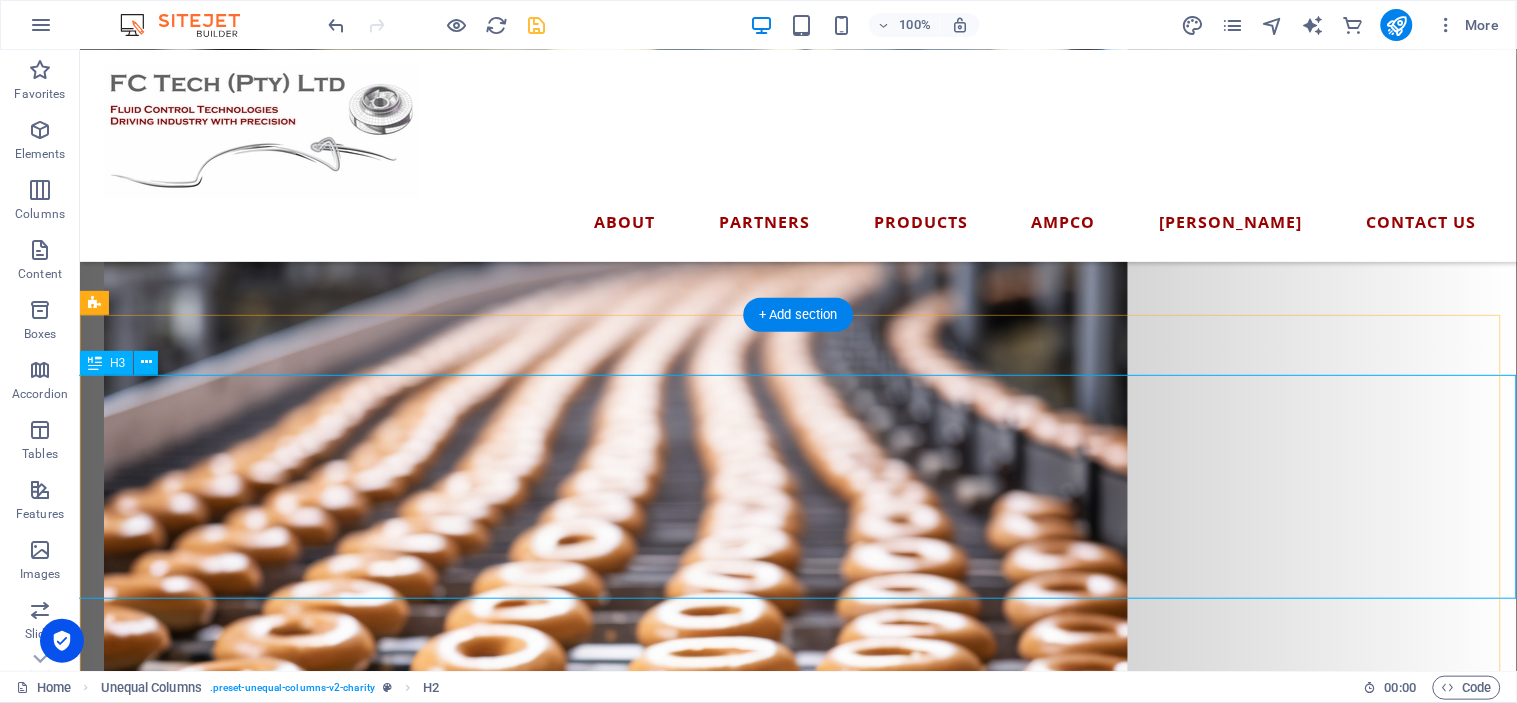 click on "Want to Lead the Pack? Whether you're producing life-saving pharmaceuticals, crafting world-class wine, bottling the perfect brew, churning out decadent chocolate, delivering the freshest dairy, or baking up brilliance — ask yourself this:Would you keep repairing the same old Escort you’ve had for 30 years… or finally upgrade to the new Ranger built to perform?" at bounding box center [797, 1706] 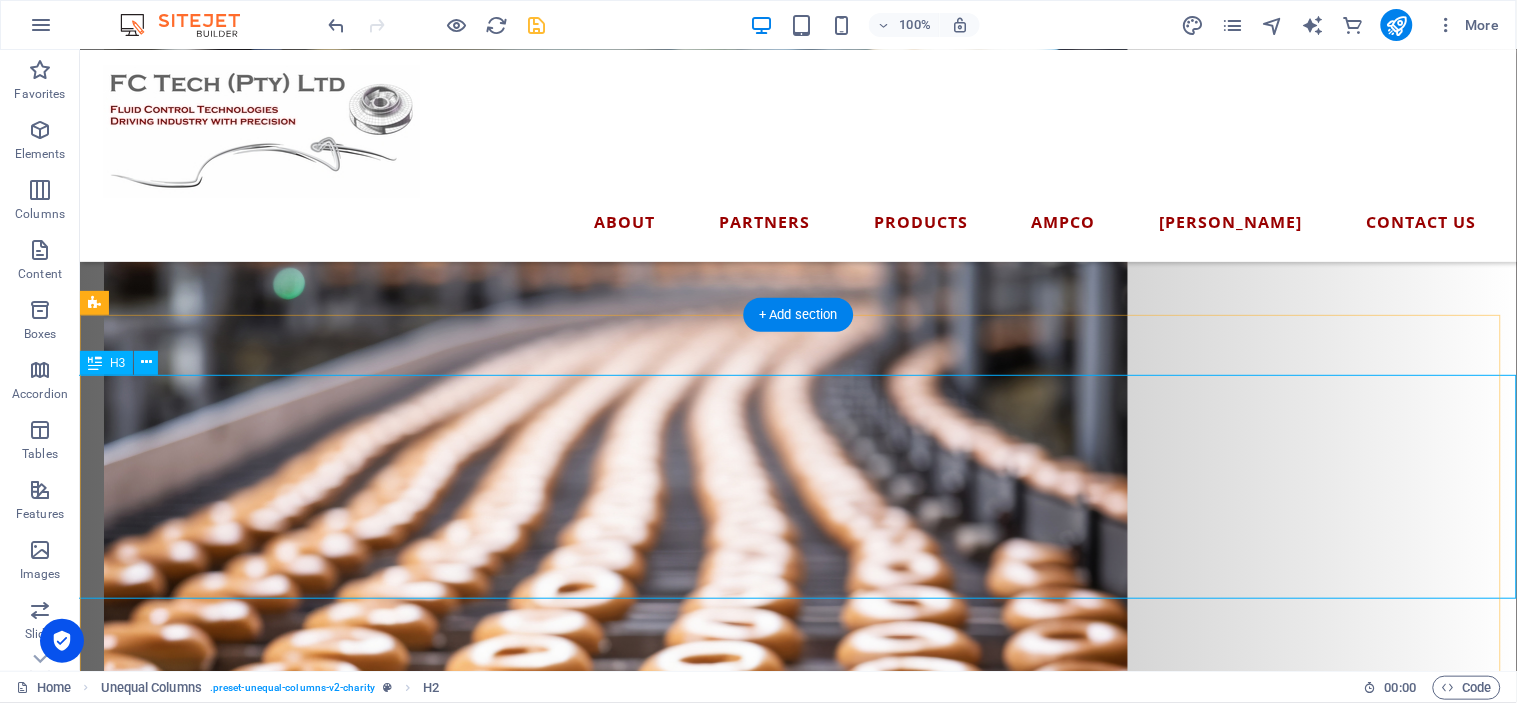 scroll, scrollTop: 1821, scrollLeft: 0, axis: vertical 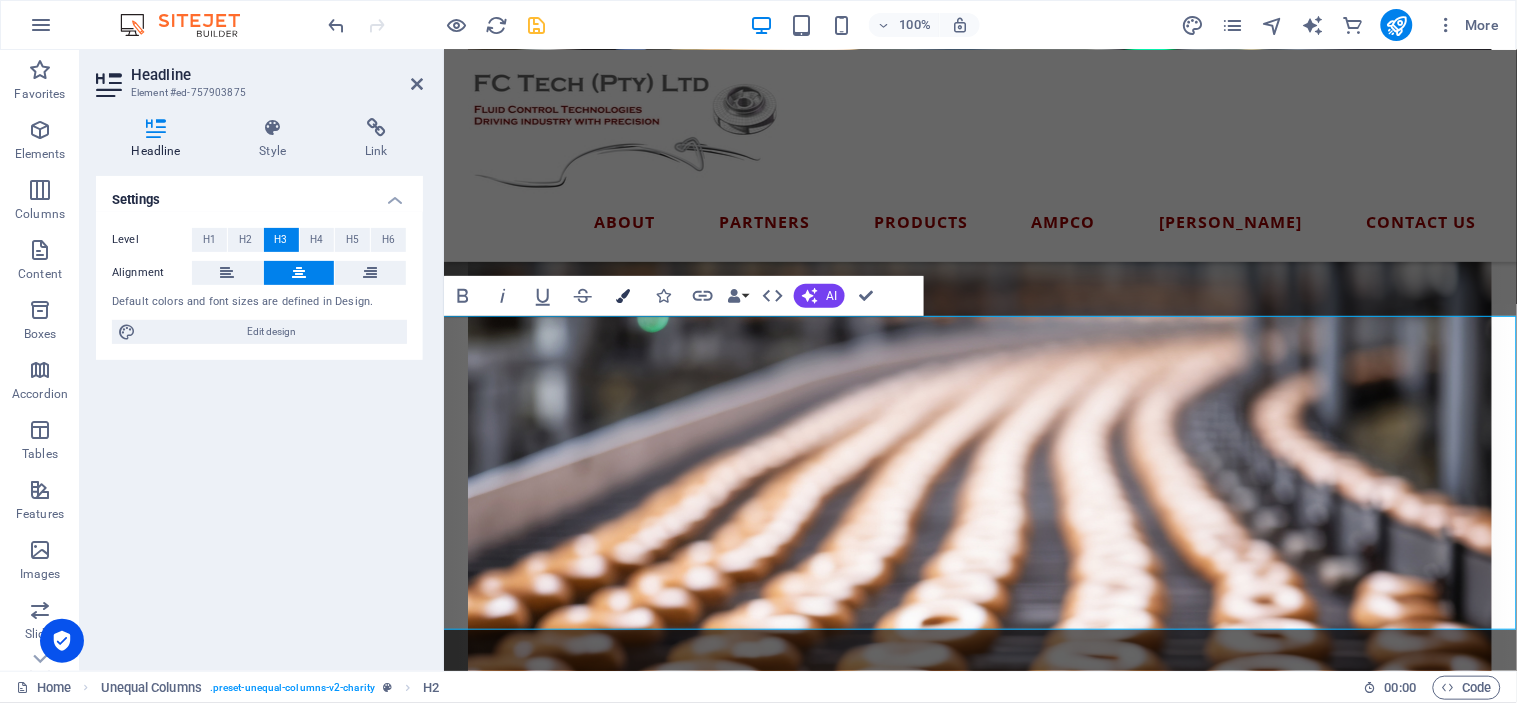 click on "Colors" at bounding box center [623, 296] 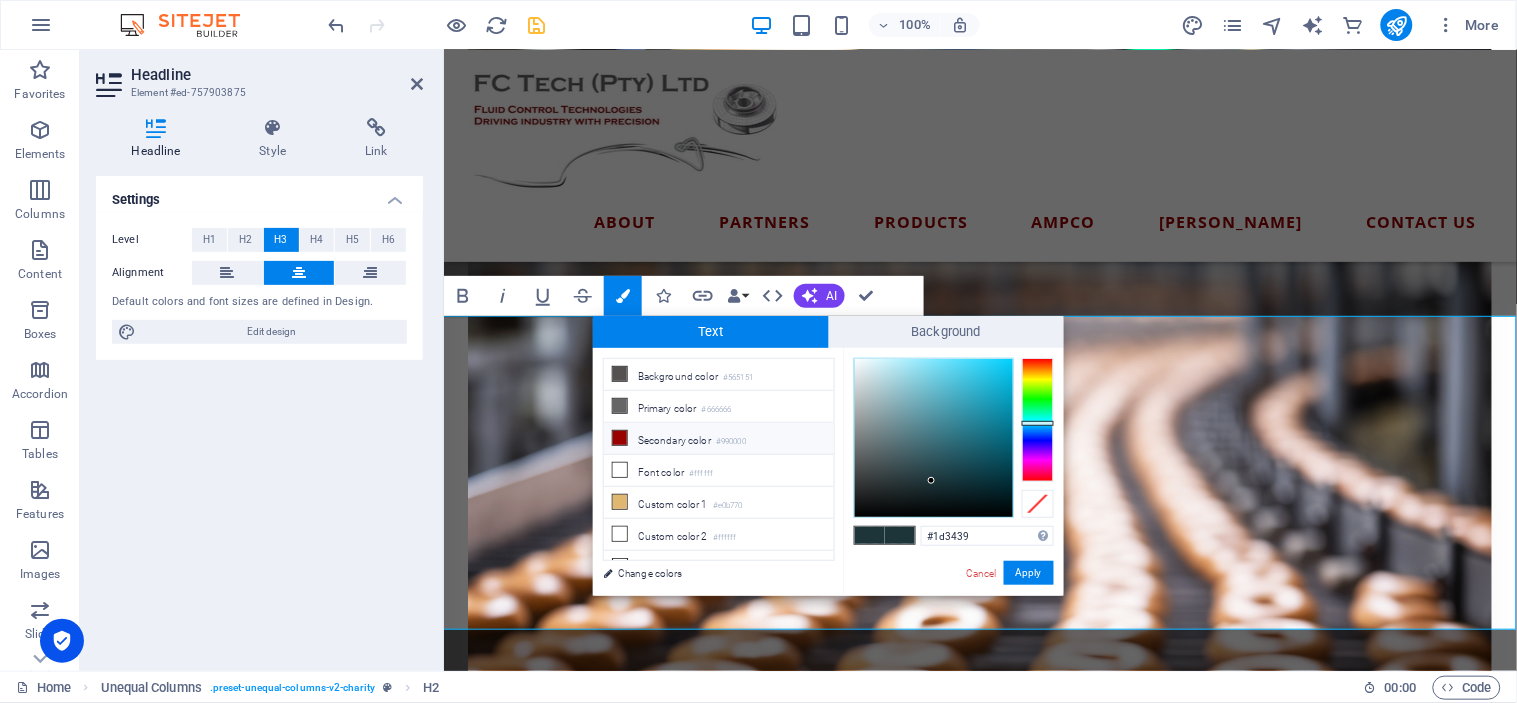 click at bounding box center [620, 438] 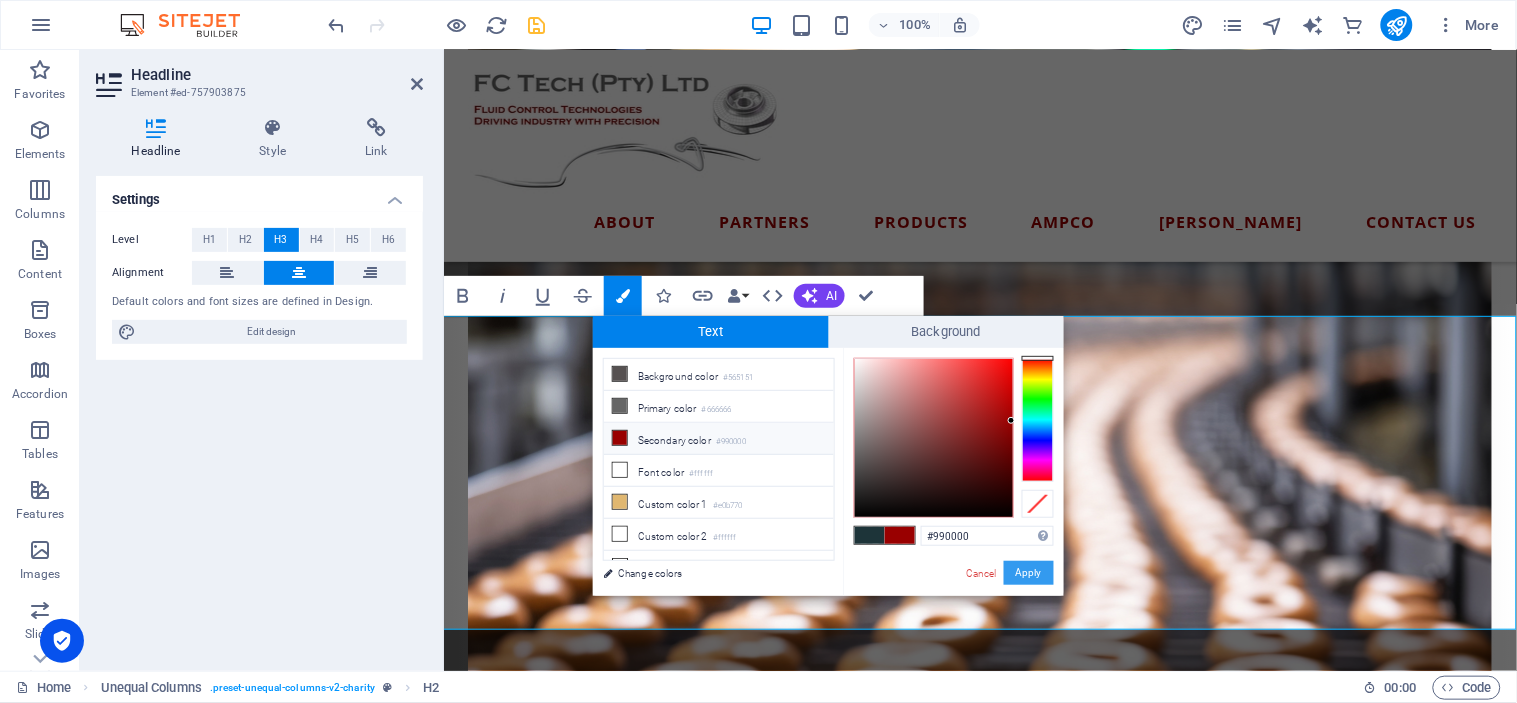 click on "Apply" at bounding box center (1029, 573) 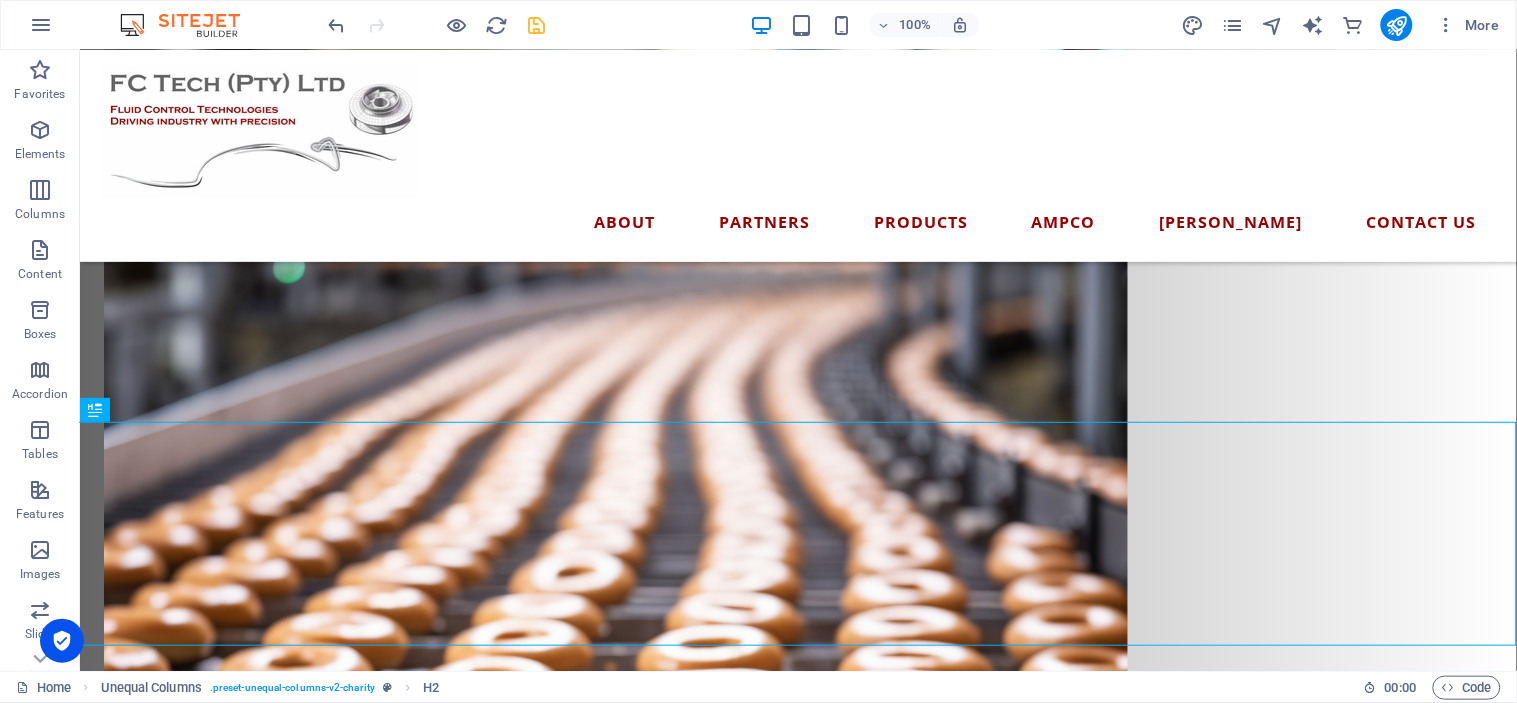 scroll, scrollTop: 1734, scrollLeft: 0, axis: vertical 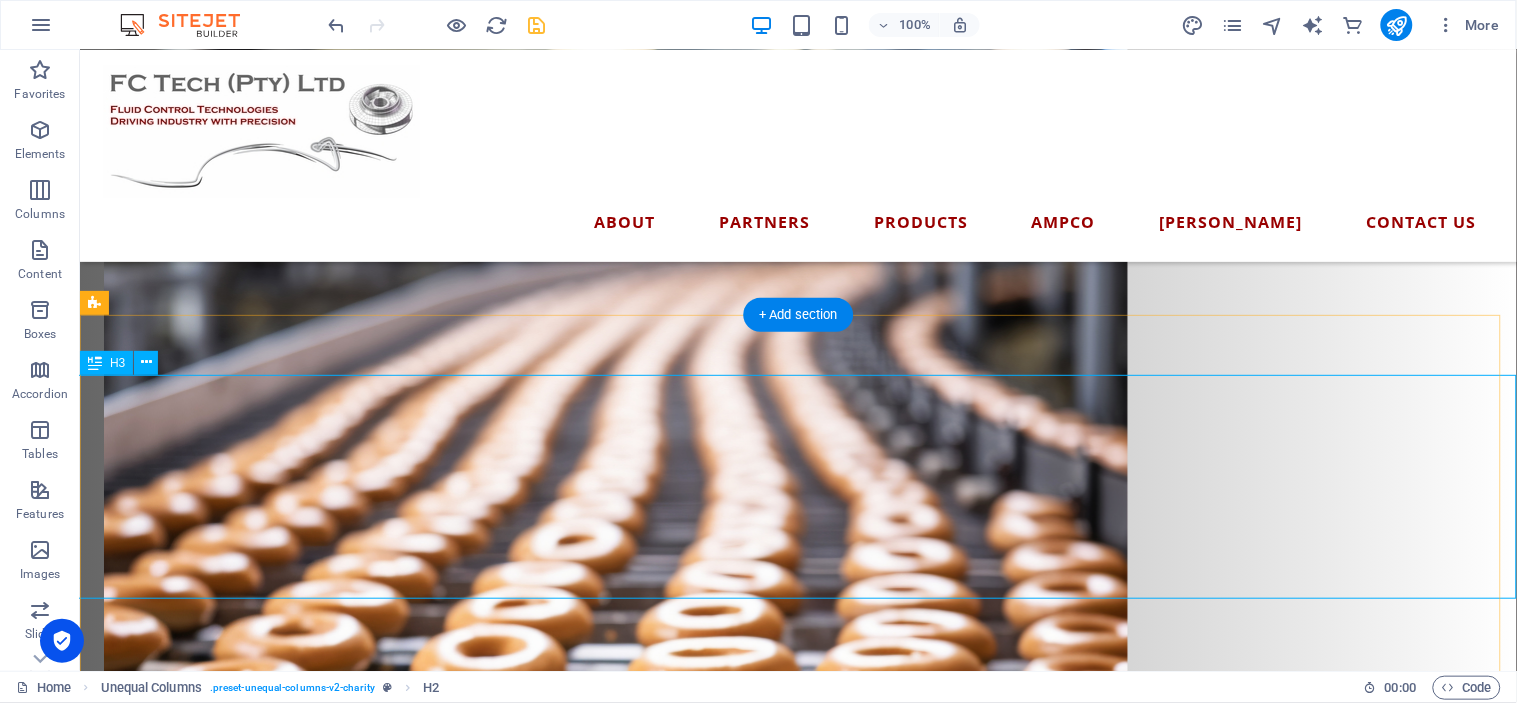 click on "Want to Lead the Pack? Whether you're producing life-saving pharmaceuticals, crafting world-class wine, bottling the perfect brew, churning out decadent chocolate, delivering the freshest dairy, or baking up brilliance — ask yourself this:Would you keep repairing the same old Escort you’ve had for 30 years… or finally upgrade to the new Ranger built to perform?" at bounding box center [797, 1706] 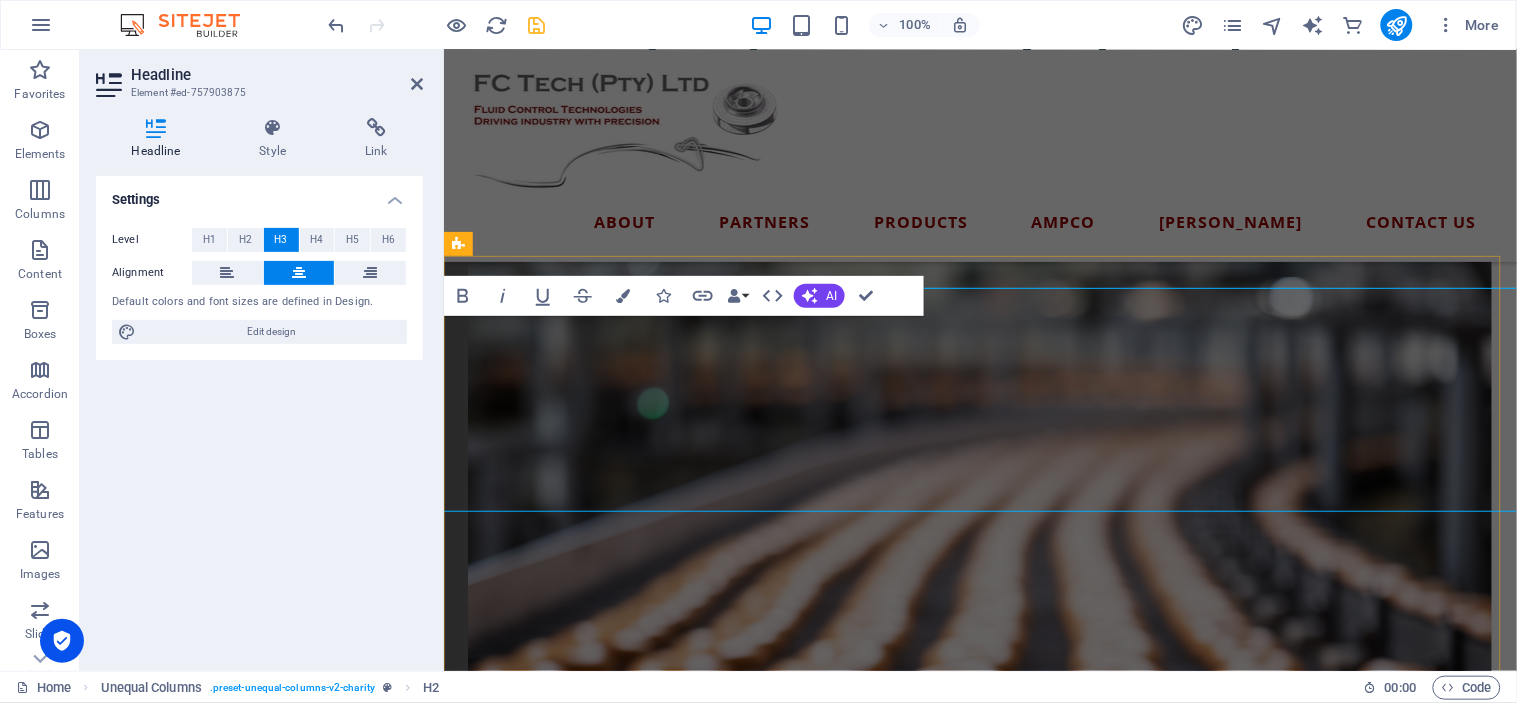 scroll, scrollTop: 1821, scrollLeft: 0, axis: vertical 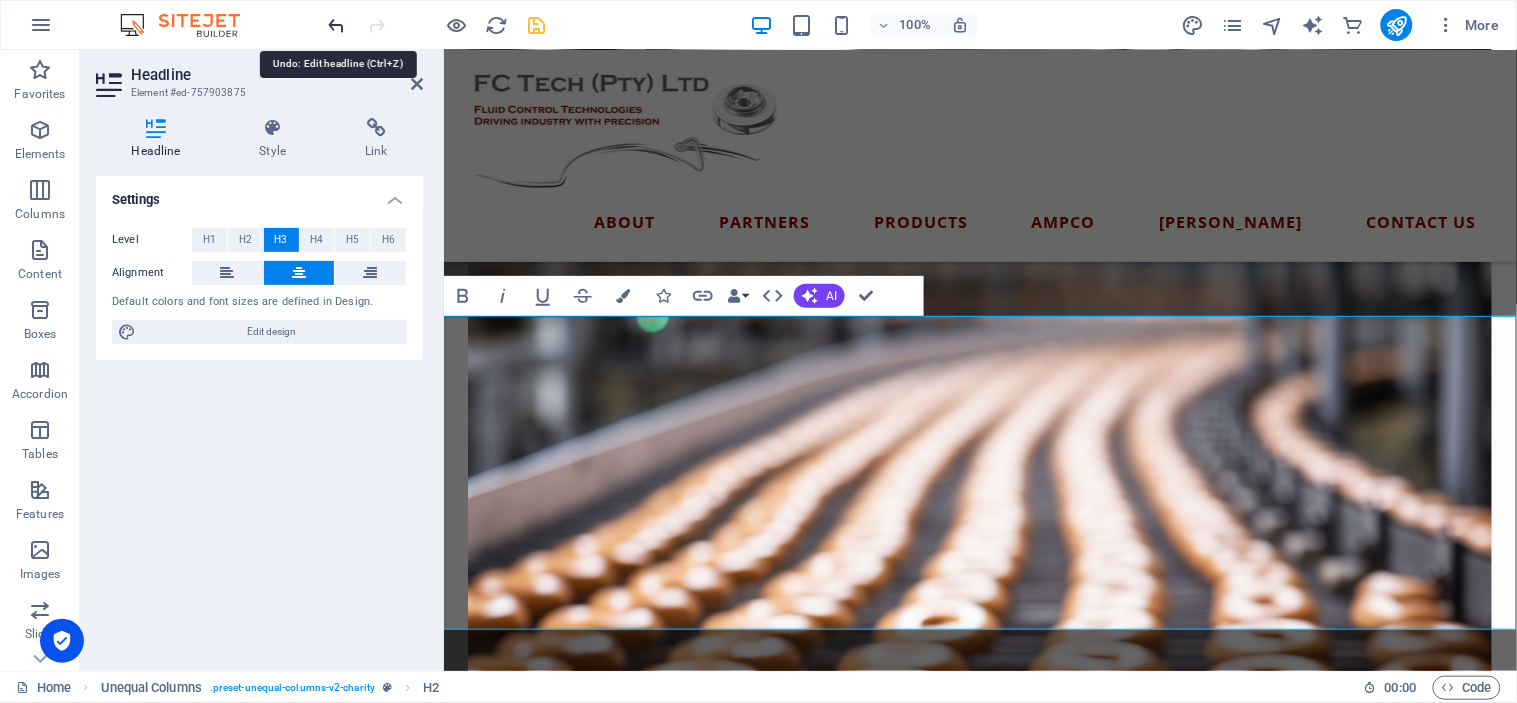 click at bounding box center (337, 25) 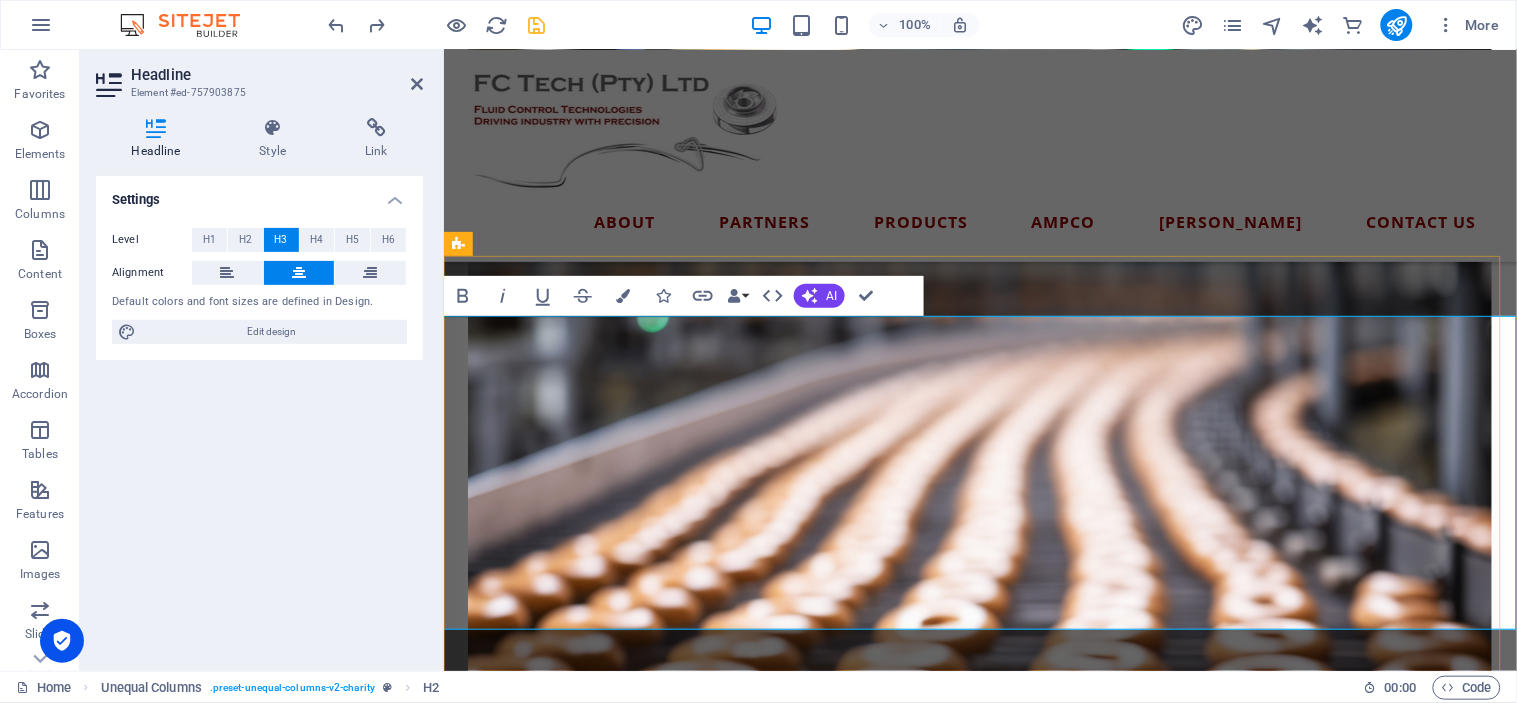 click on "Want to Lead the Pack? Whether you're producing life-saving pharmaceuticals, crafting world-class wine, bottling the perfect brew, churning out decadent chocolate, delivering the freshest dairy, or baking up brilliance — ask yourself this:Would you keep repairing the same old Escort you’ve had for 30 years… or finally upgrade to the new Ranger built to perform?" at bounding box center [979, 1831] 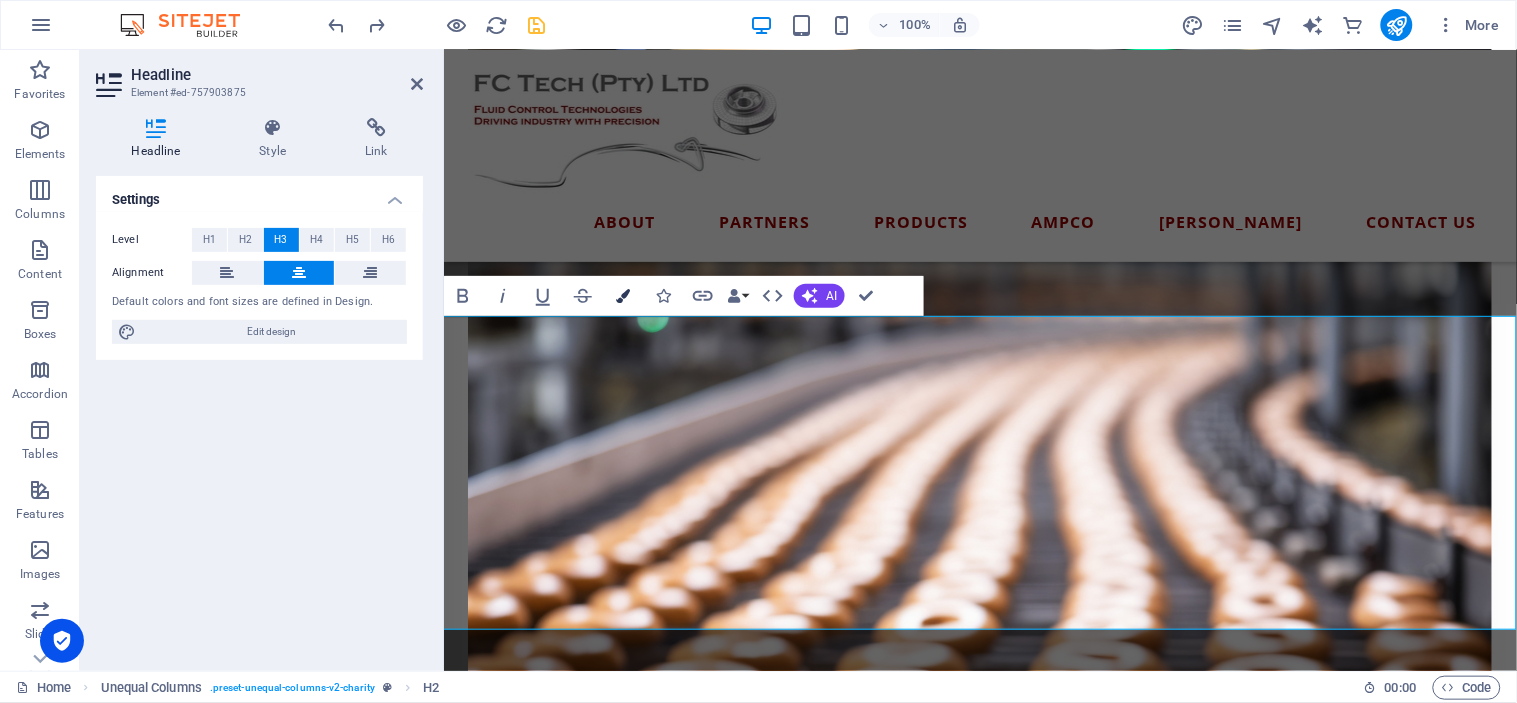 click on "Colors" at bounding box center [623, 296] 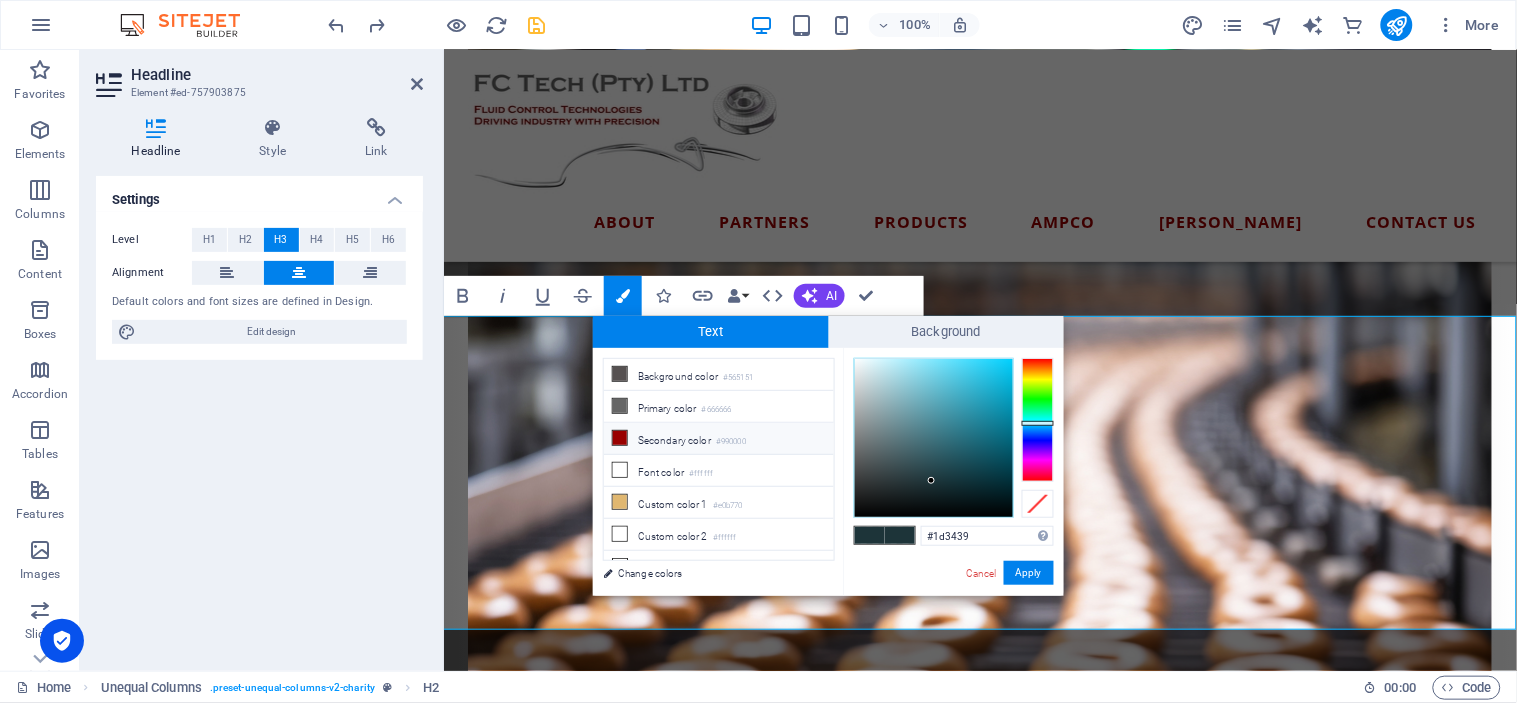 click at bounding box center [620, 438] 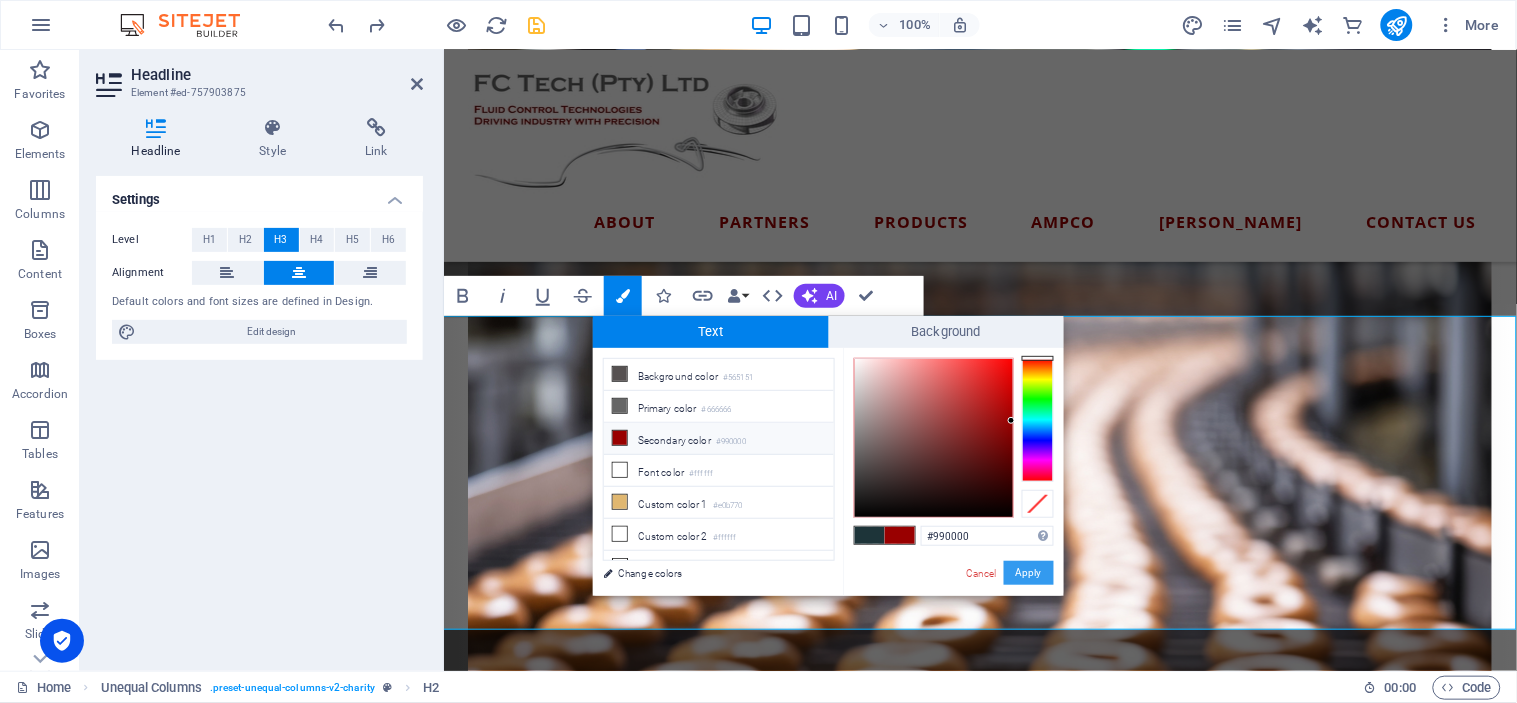 click on "Apply" at bounding box center [1029, 573] 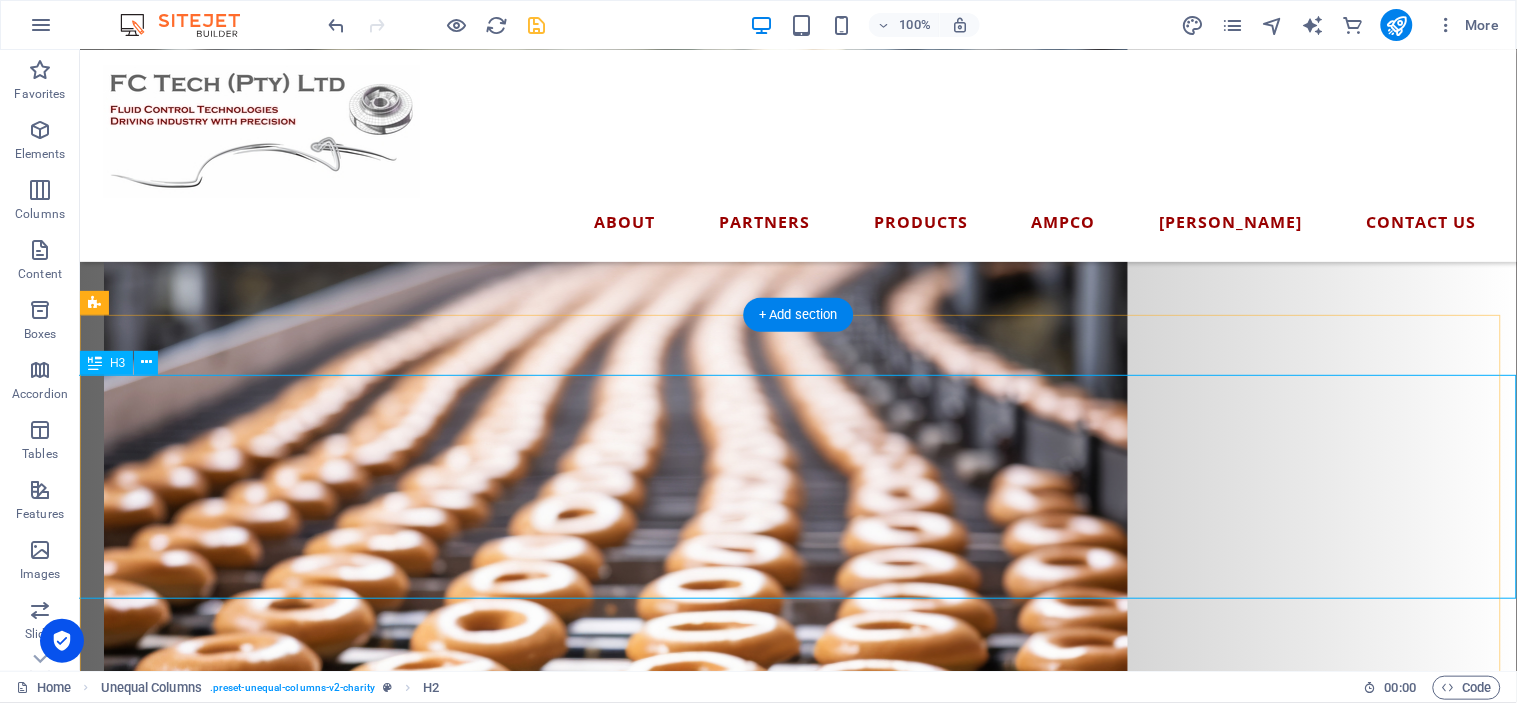 scroll, scrollTop: 1734, scrollLeft: 0, axis: vertical 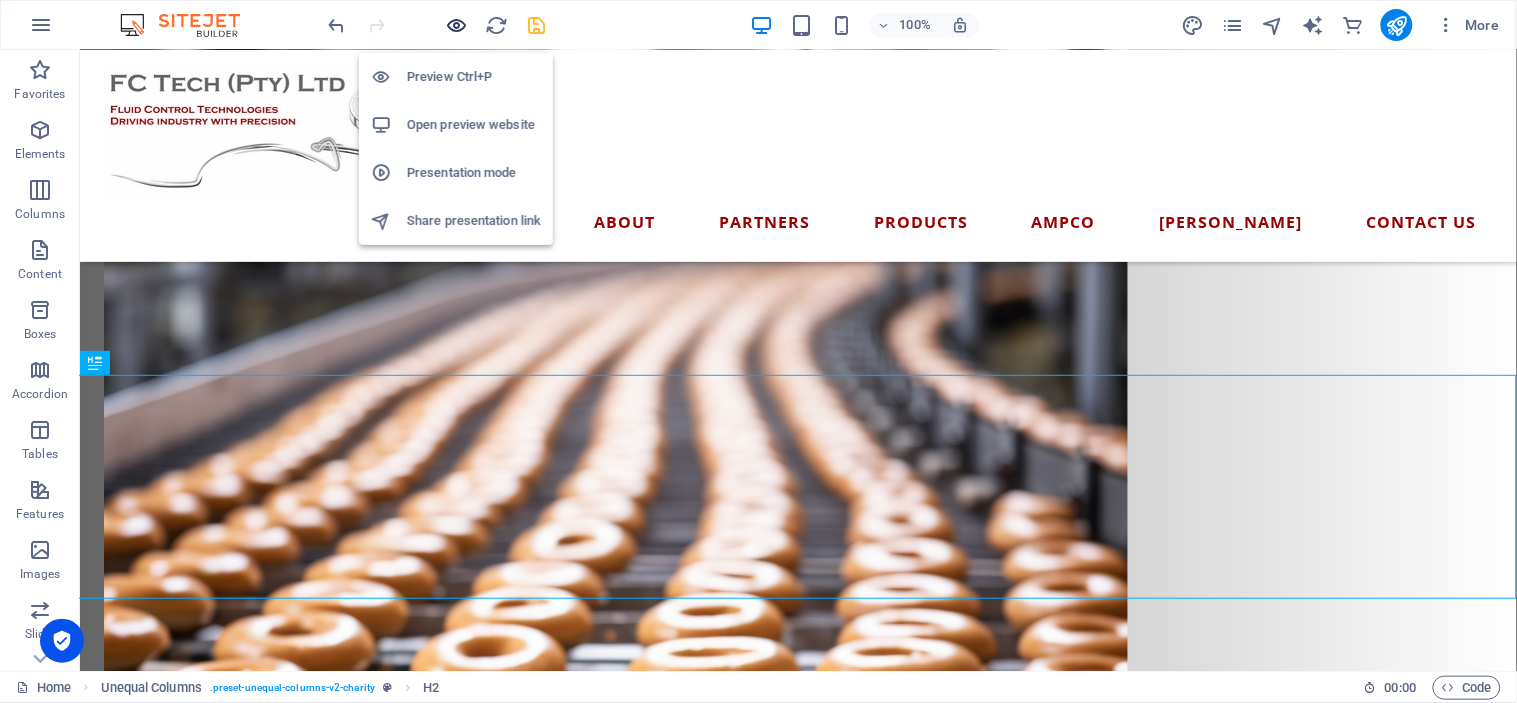 click at bounding box center (457, 25) 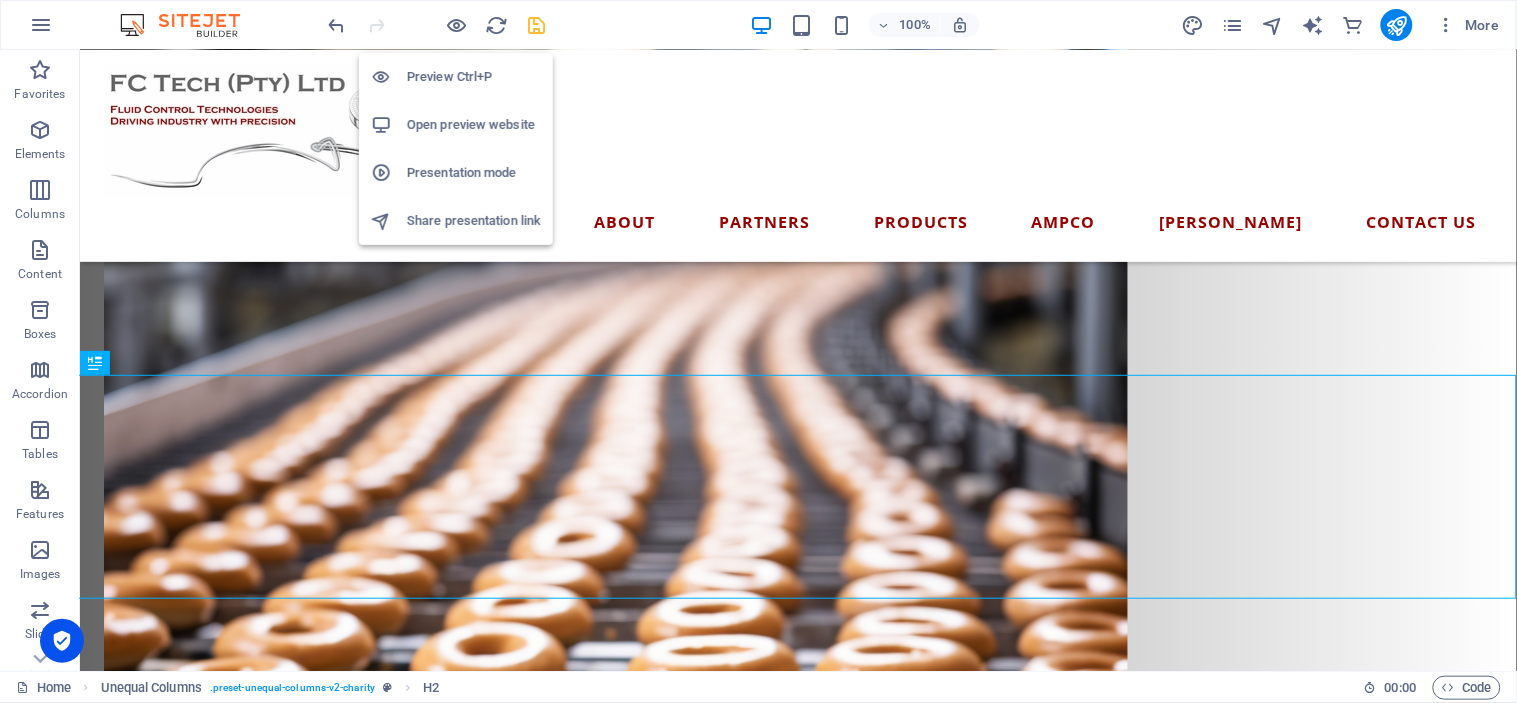 scroll, scrollTop: 1774, scrollLeft: 0, axis: vertical 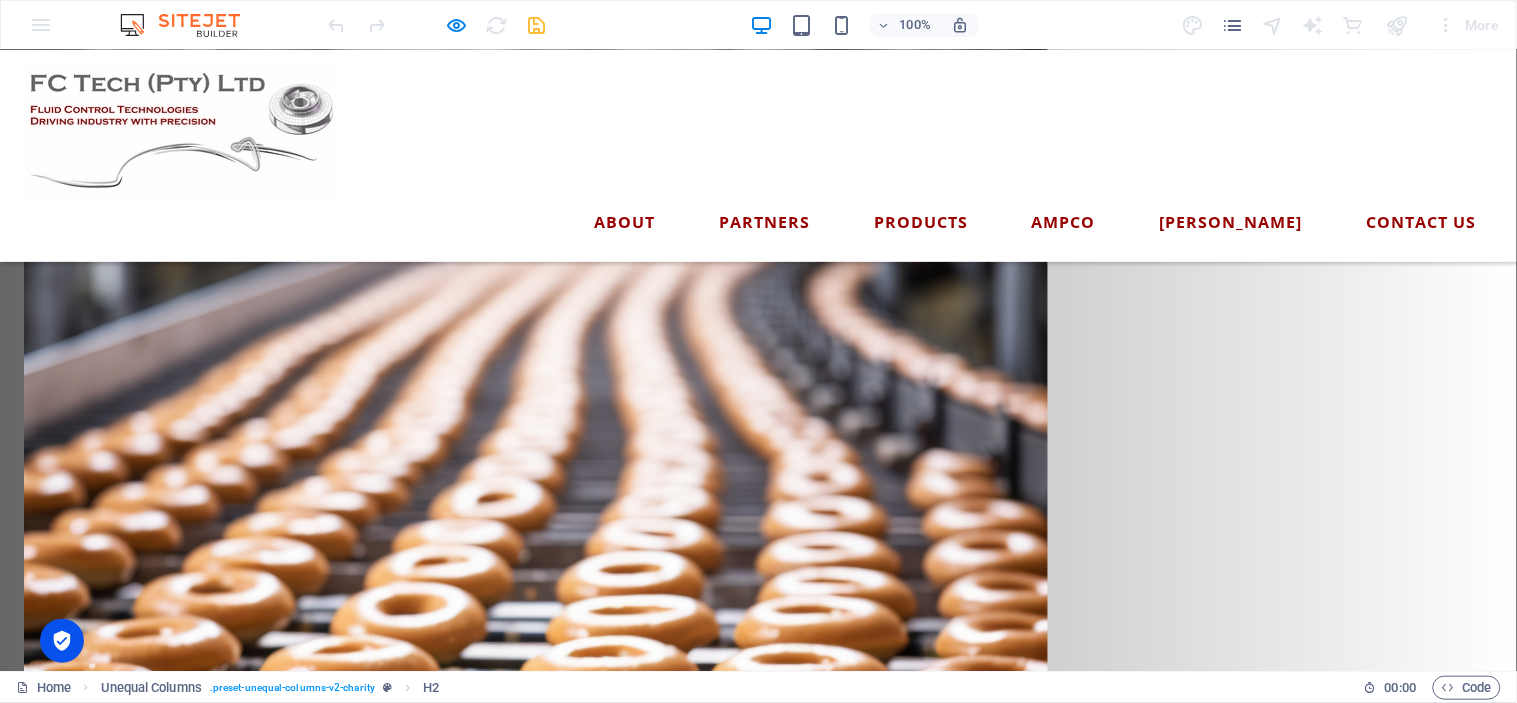 click on "Whether you're producing life-saving pharmaceuticals, crafting world-class wine, bottling the perfect brew, churning out decadent chocolate, delivering the freshest dairy, or baking up brilliance — ask yourself this:Would you keep repairing the same old Escort you’ve had for 30 years… or finally upgrade to the new Ranger built to perform?" at bounding box center (759, 1685) 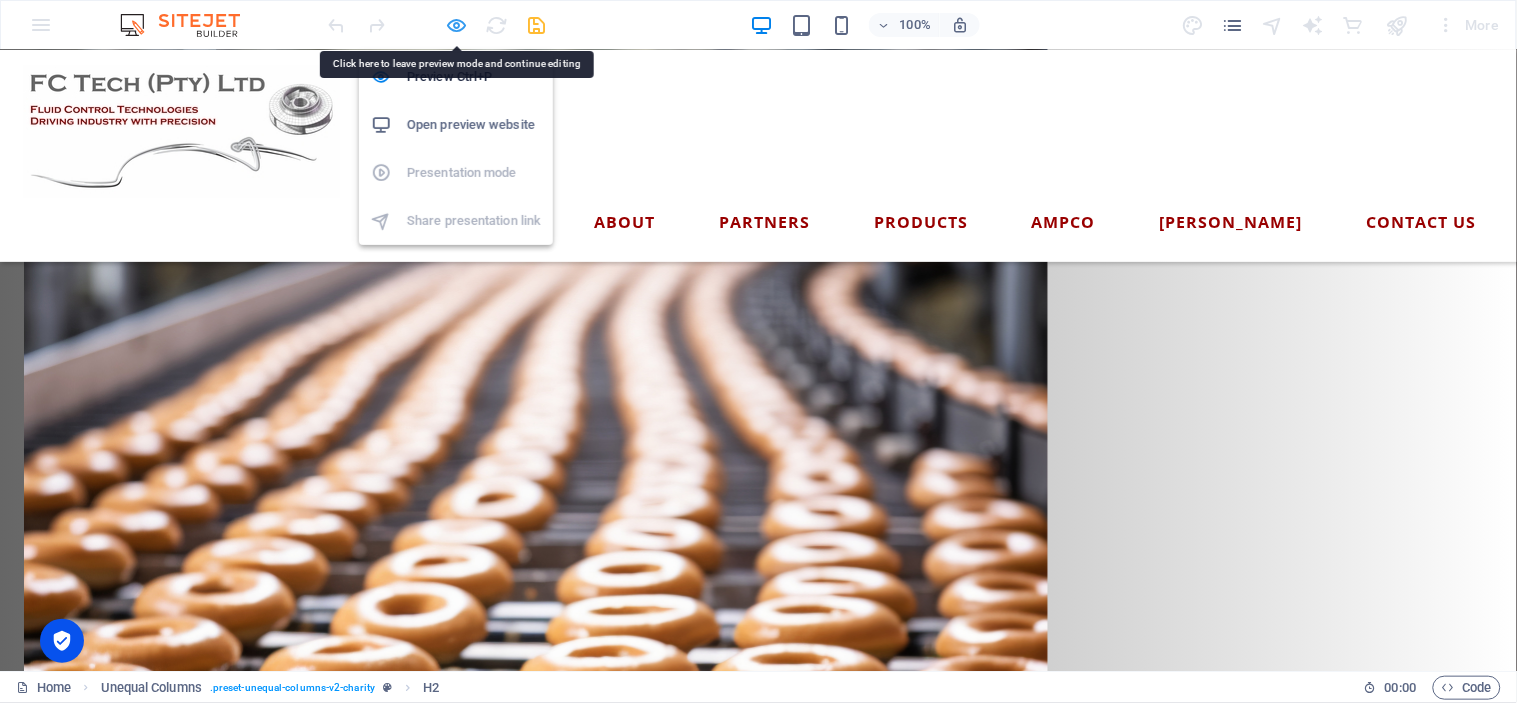 click at bounding box center [457, 25] 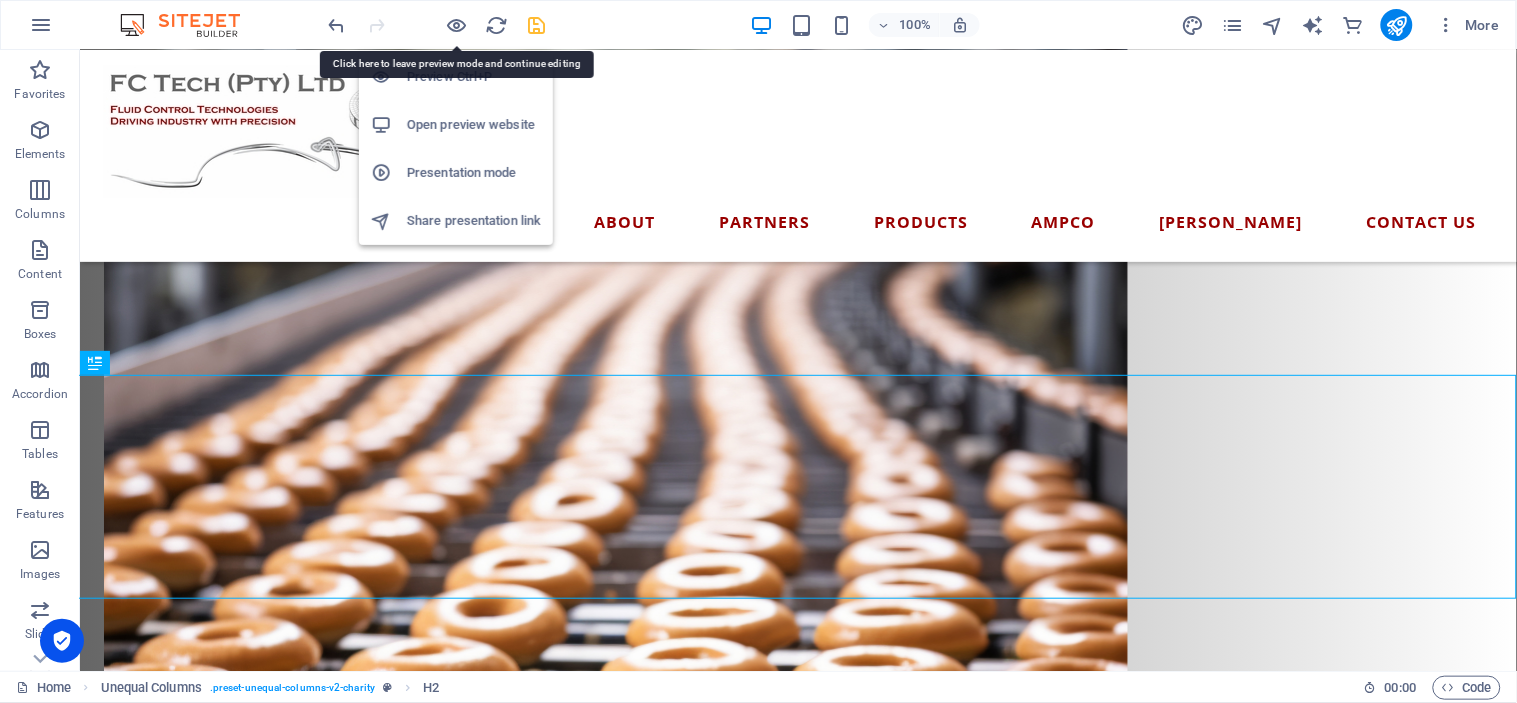 scroll, scrollTop: 1734, scrollLeft: 0, axis: vertical 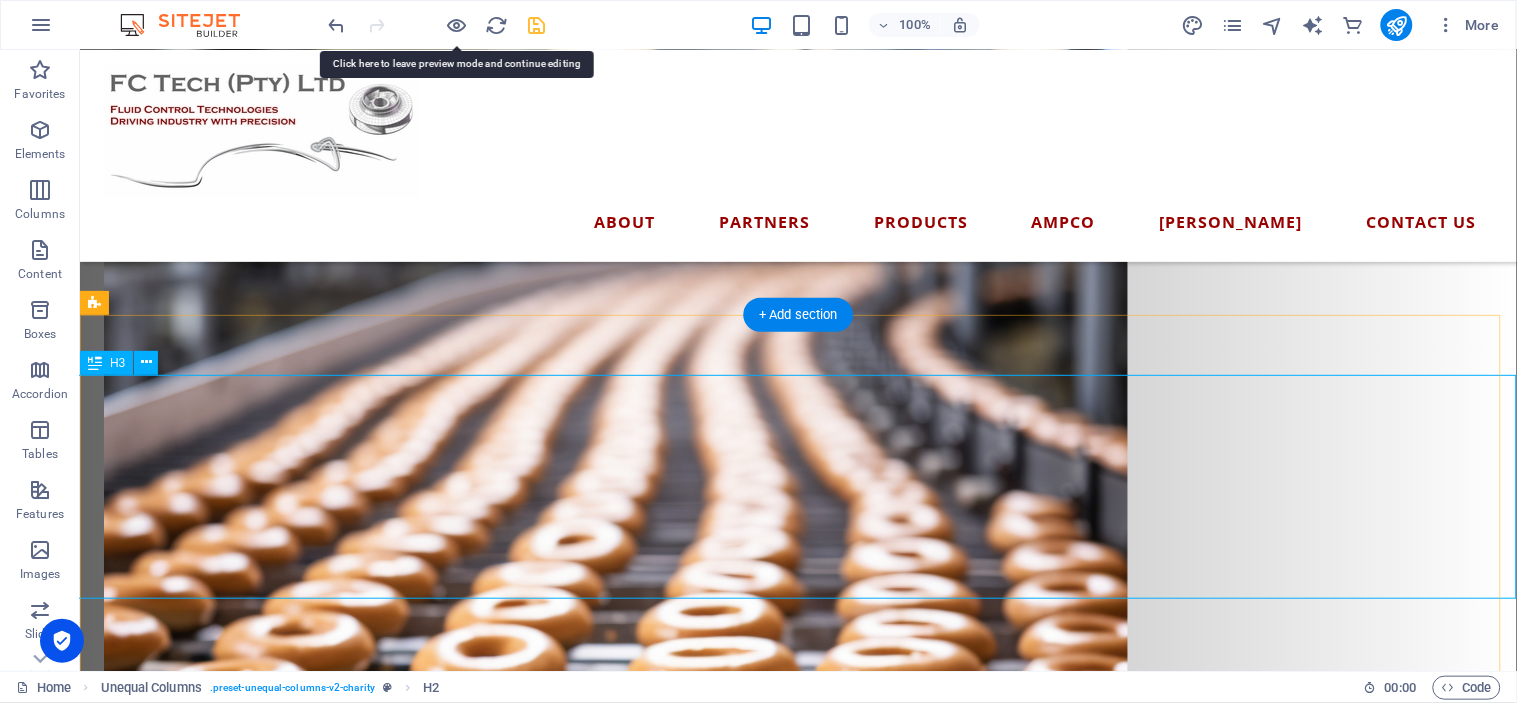 click on "Want to Lead the Pack? Whether you're producing life-saving pharmaceuticals, crafting world-class wine, bottling the perfect brew, churning out decadent chocolate, delivering the freshest dairy, or baking up brilliance — ask yourself this:Would you keep repairing the same old Escort you’ve had for 30 years… or finally upgrade to the new Ranger built to perform?" at bounding box center (797, 1706) 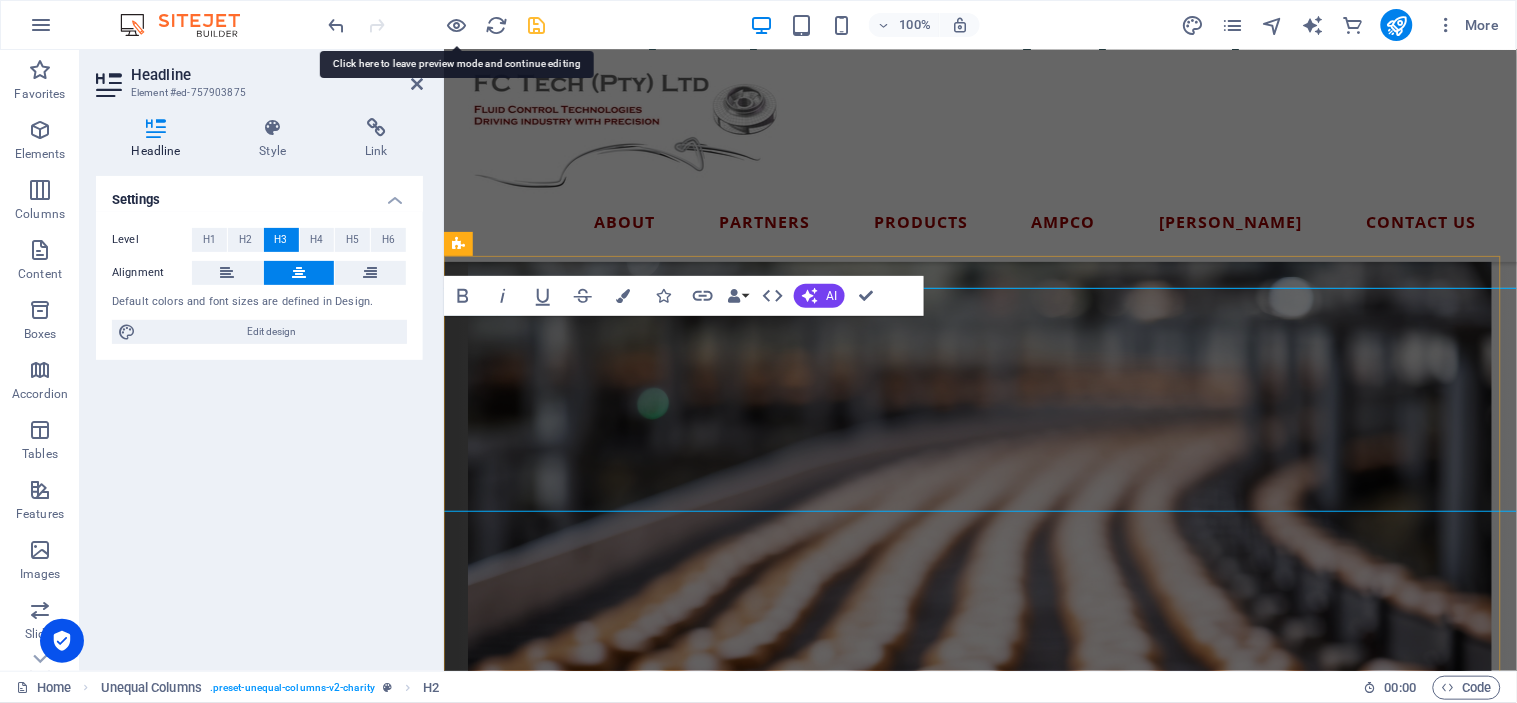 scroll, scrollTop: 1821, scrollLeft: 0, axis: vertical 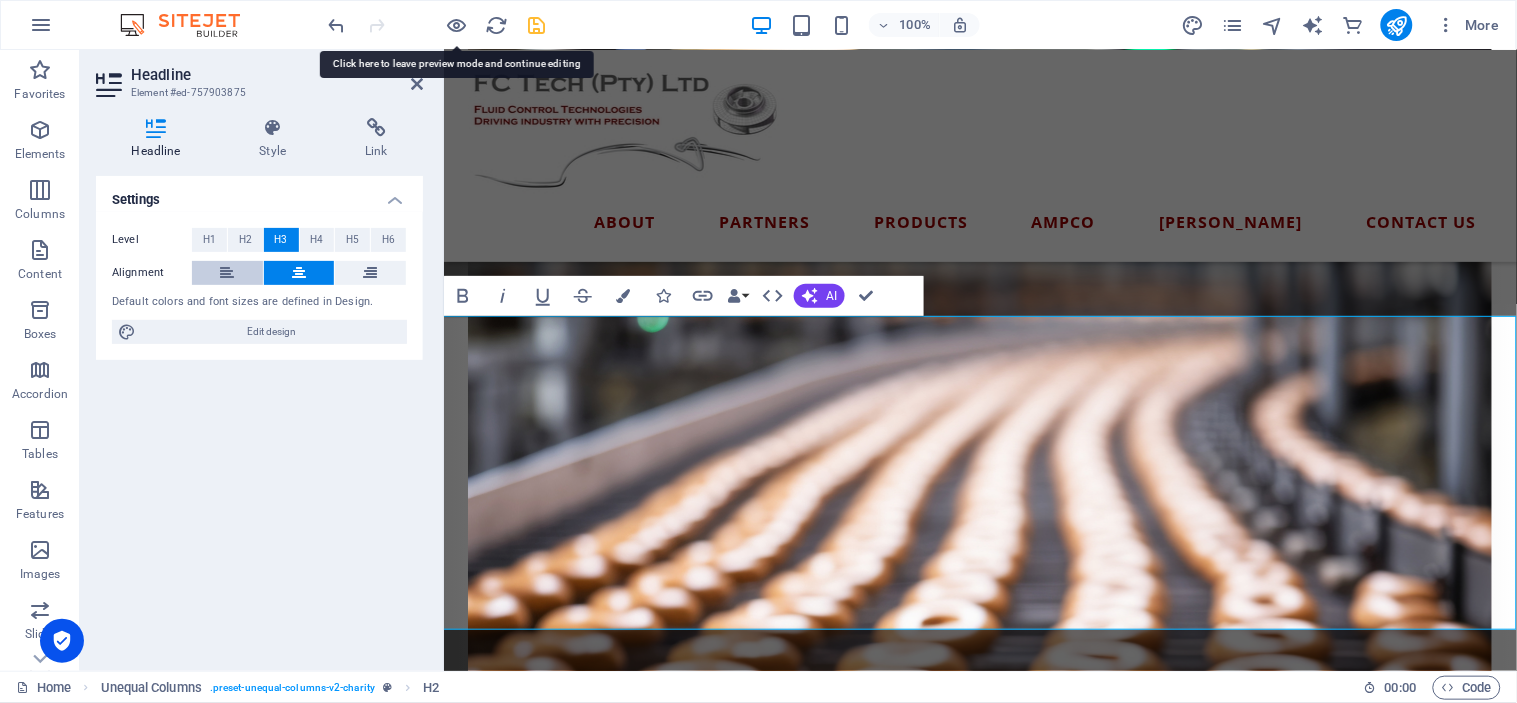 click at bounding box center (227, 273) 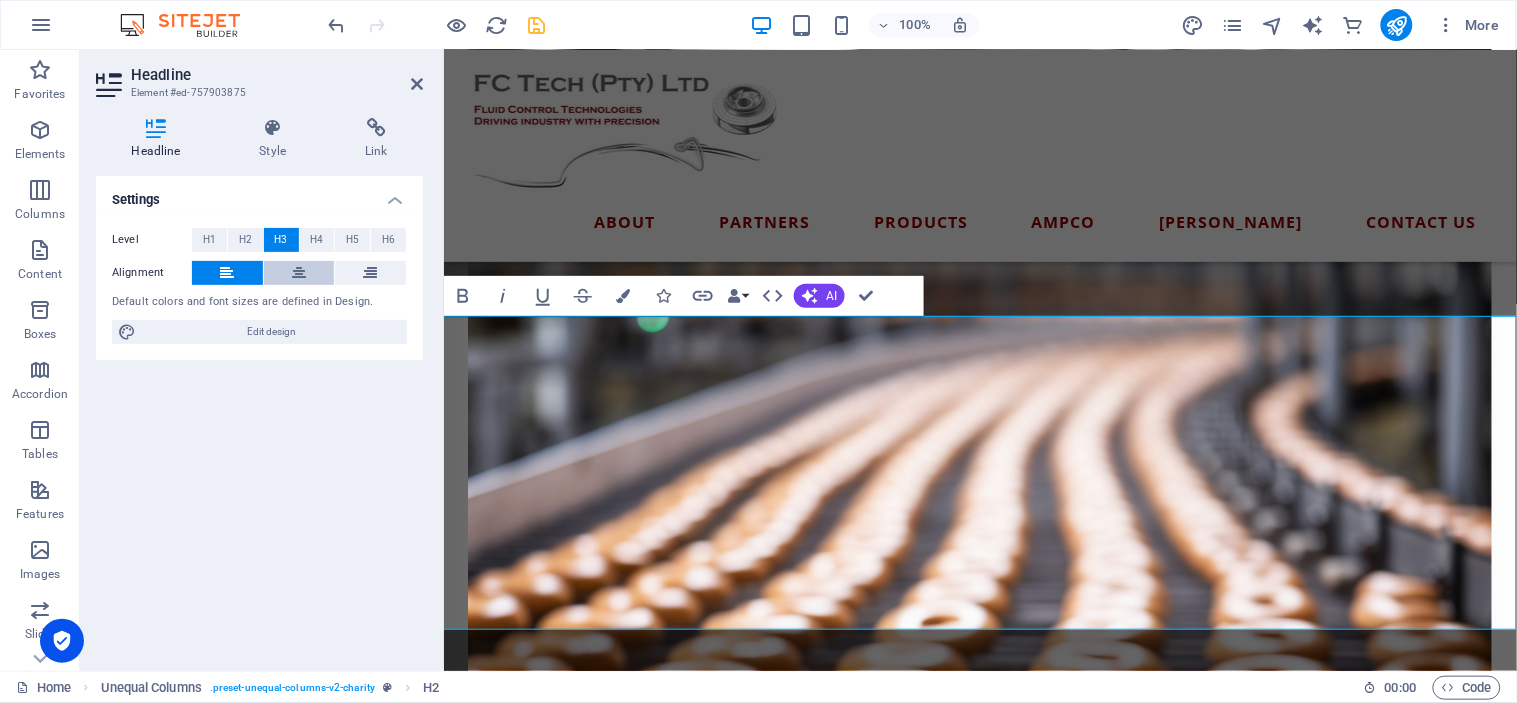 click at bounding box center [299, 273] 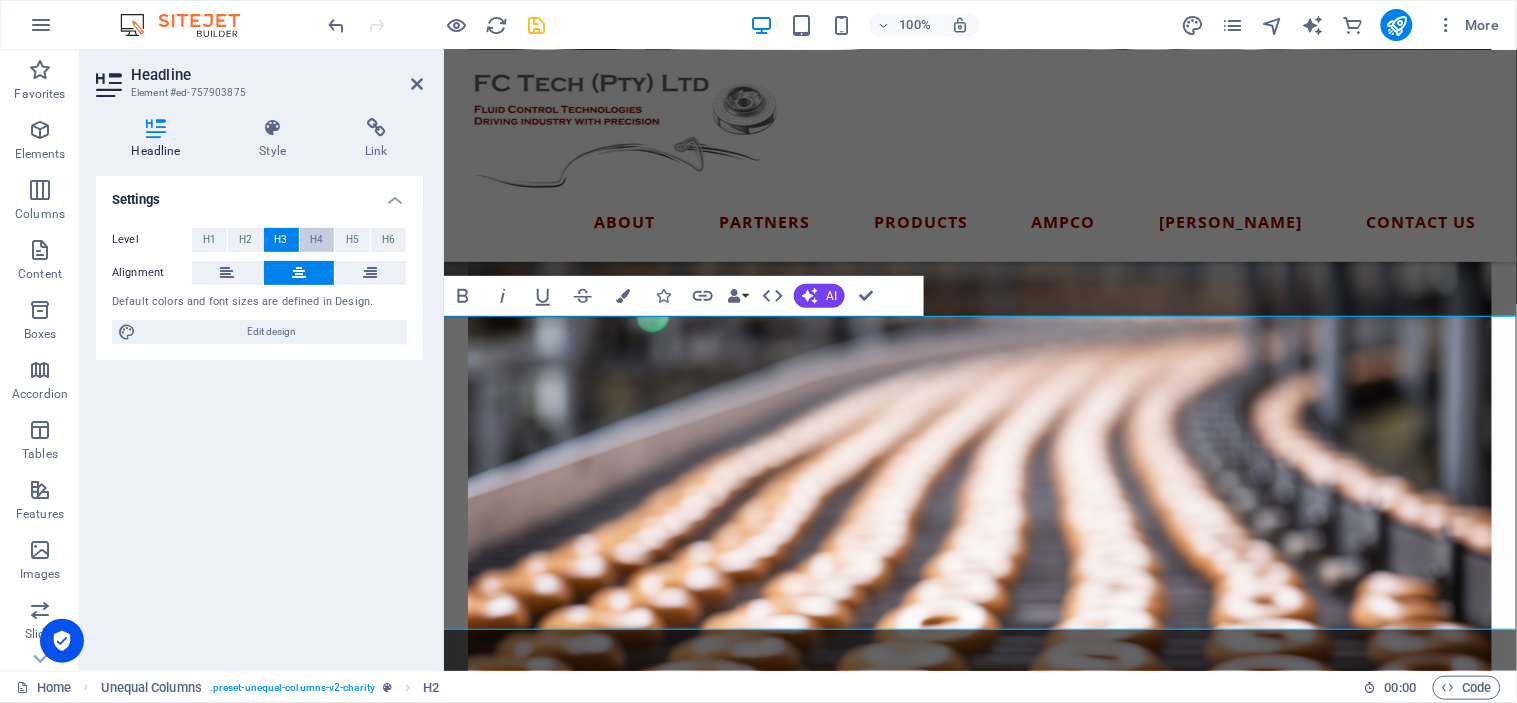 click on "H4" at bounding box center [316, 240] 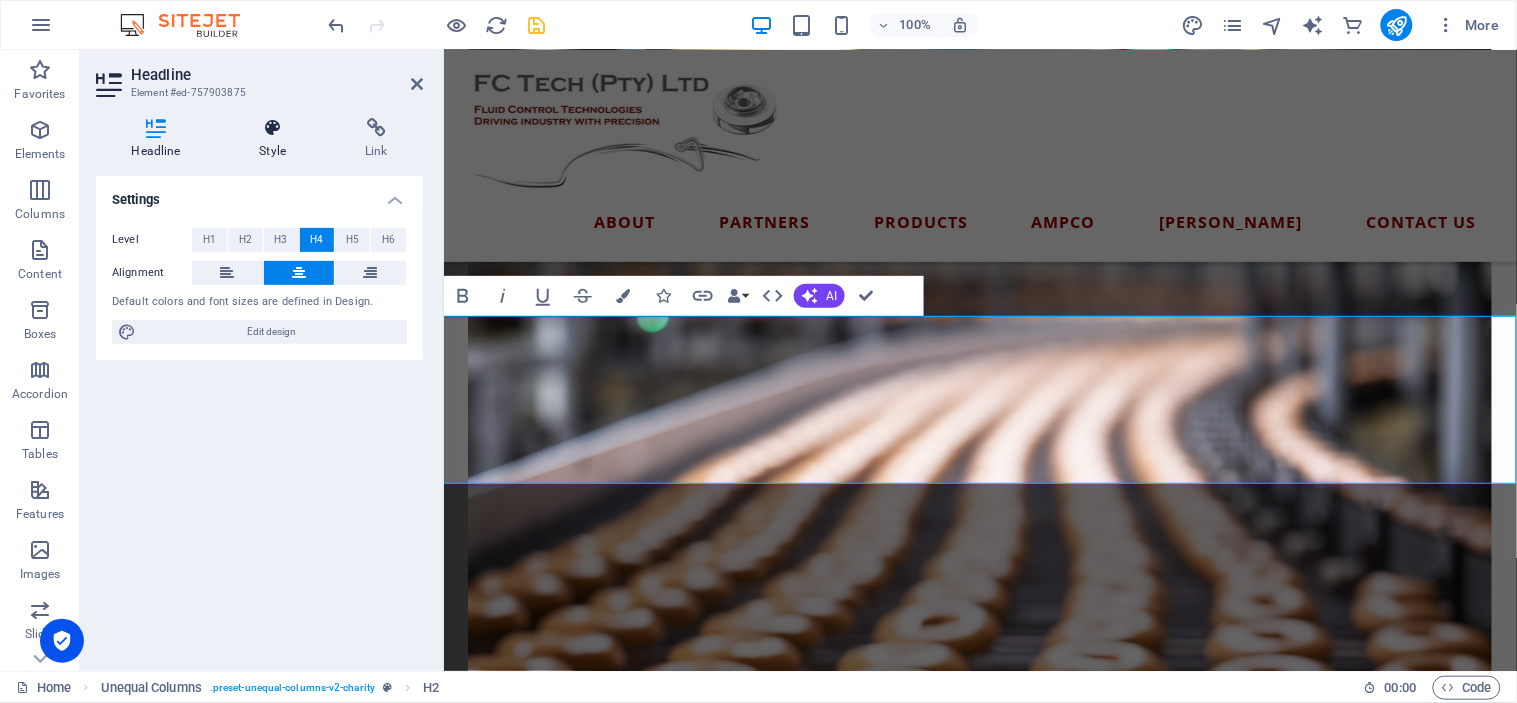 drag, startPoint x: 275, startPoint y: 134, endPoint x: 270, endPoint y: 148, distance: 14.866069 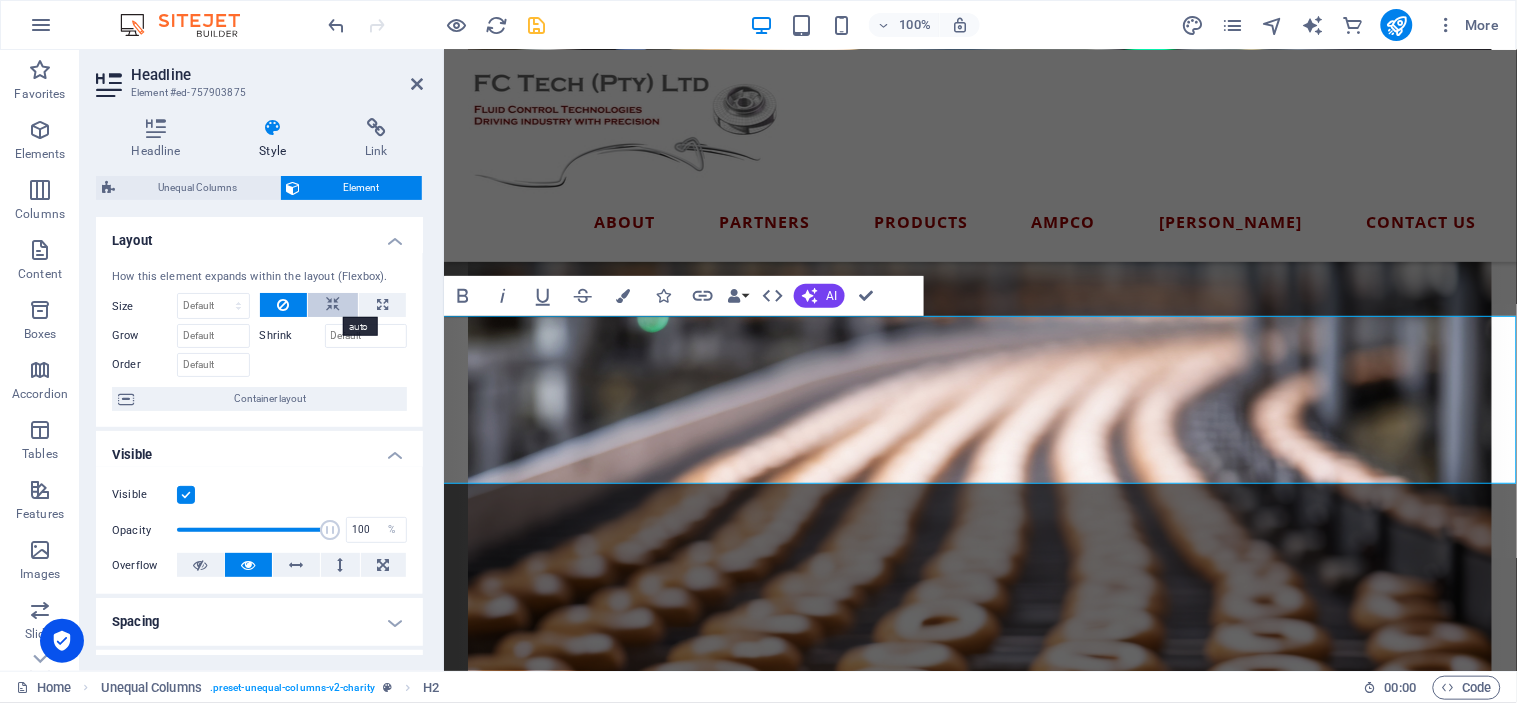 click at bounding box center [333, 305] 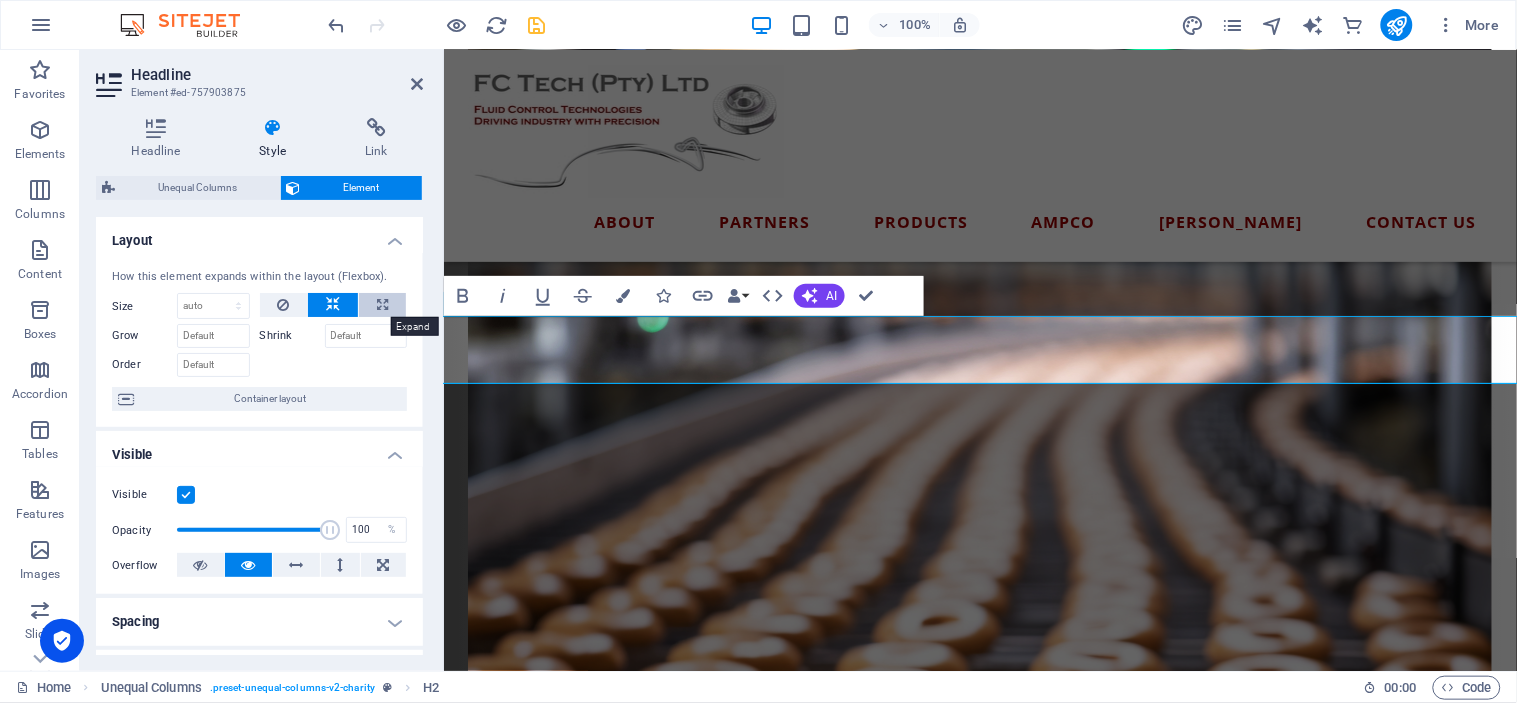 click at bounding box center (382, 305) 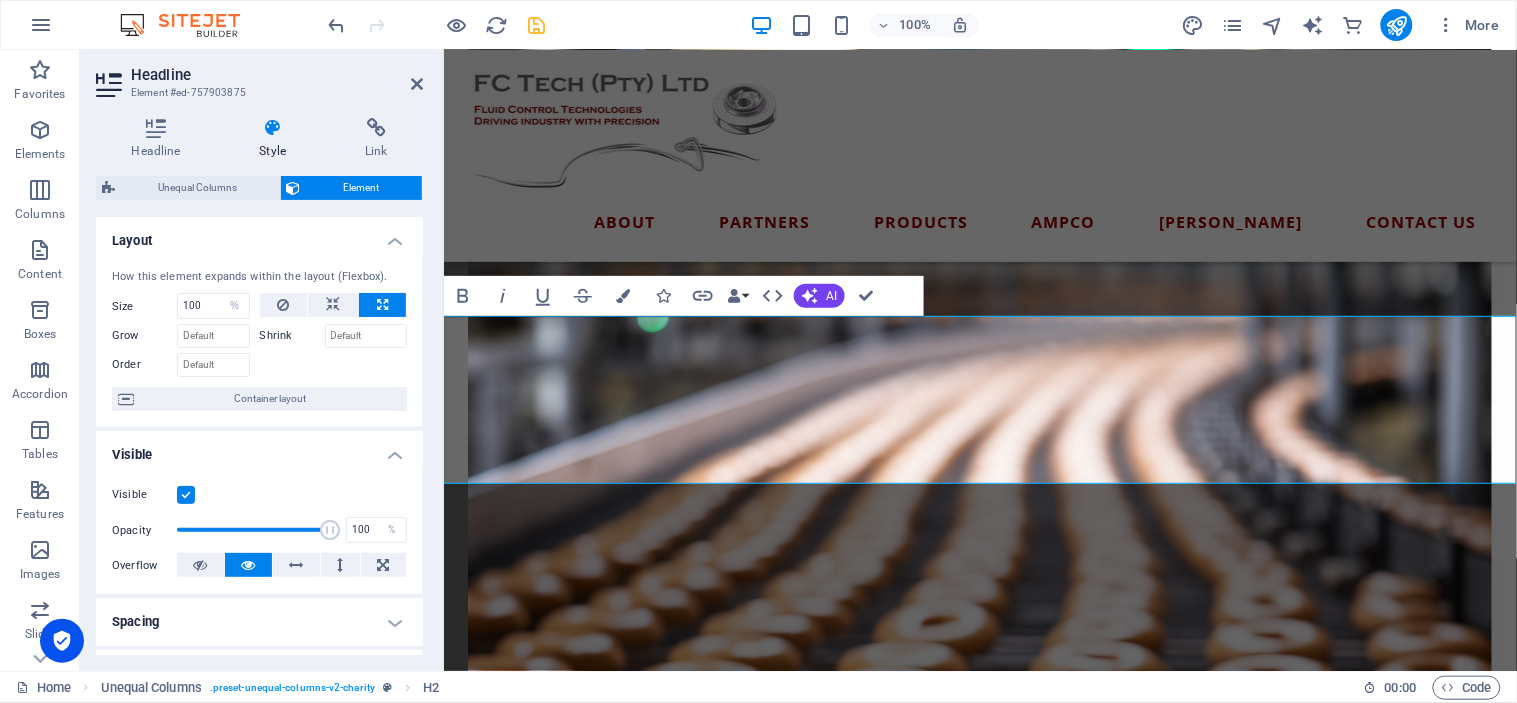 click on "Shrink" at bounding box center [292, 336] 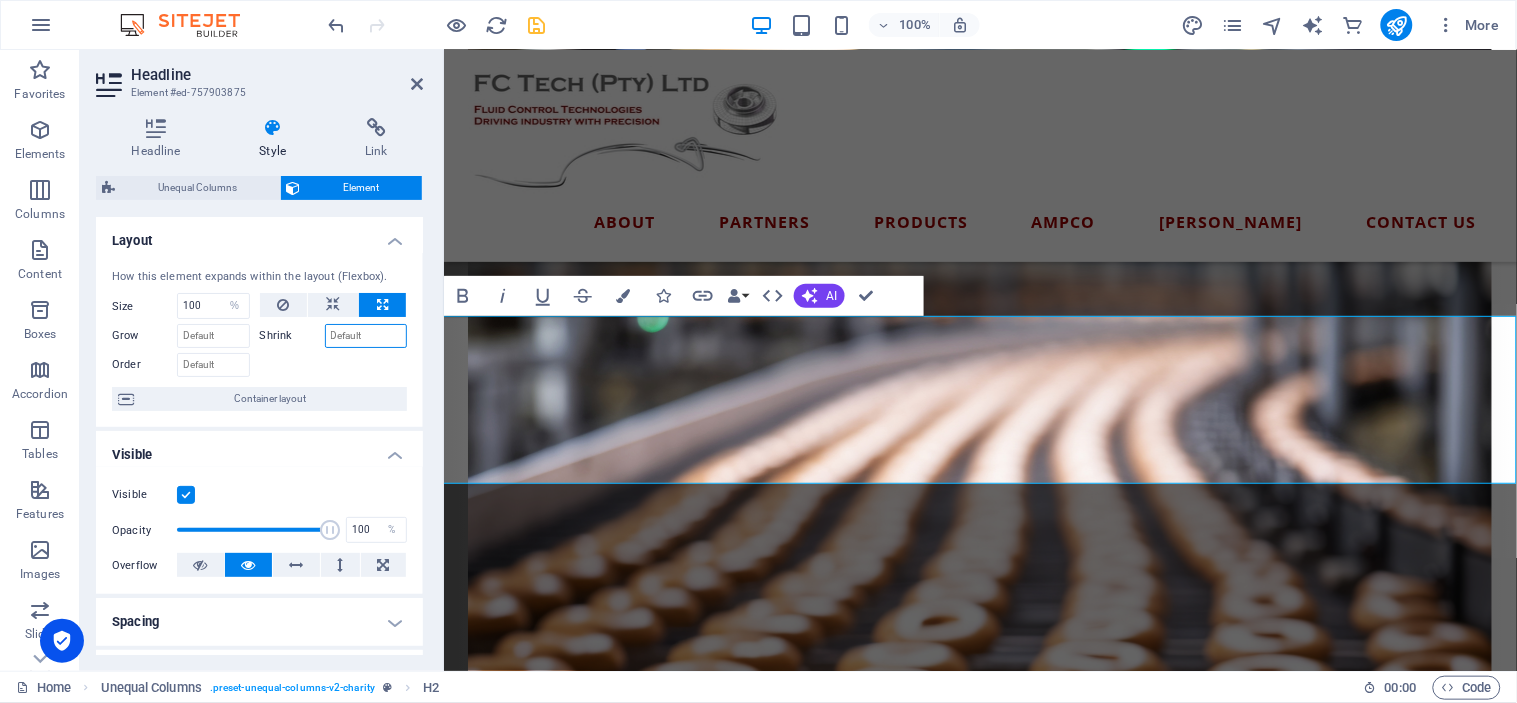 click on "Shrink" at bounding box center [366, 336] 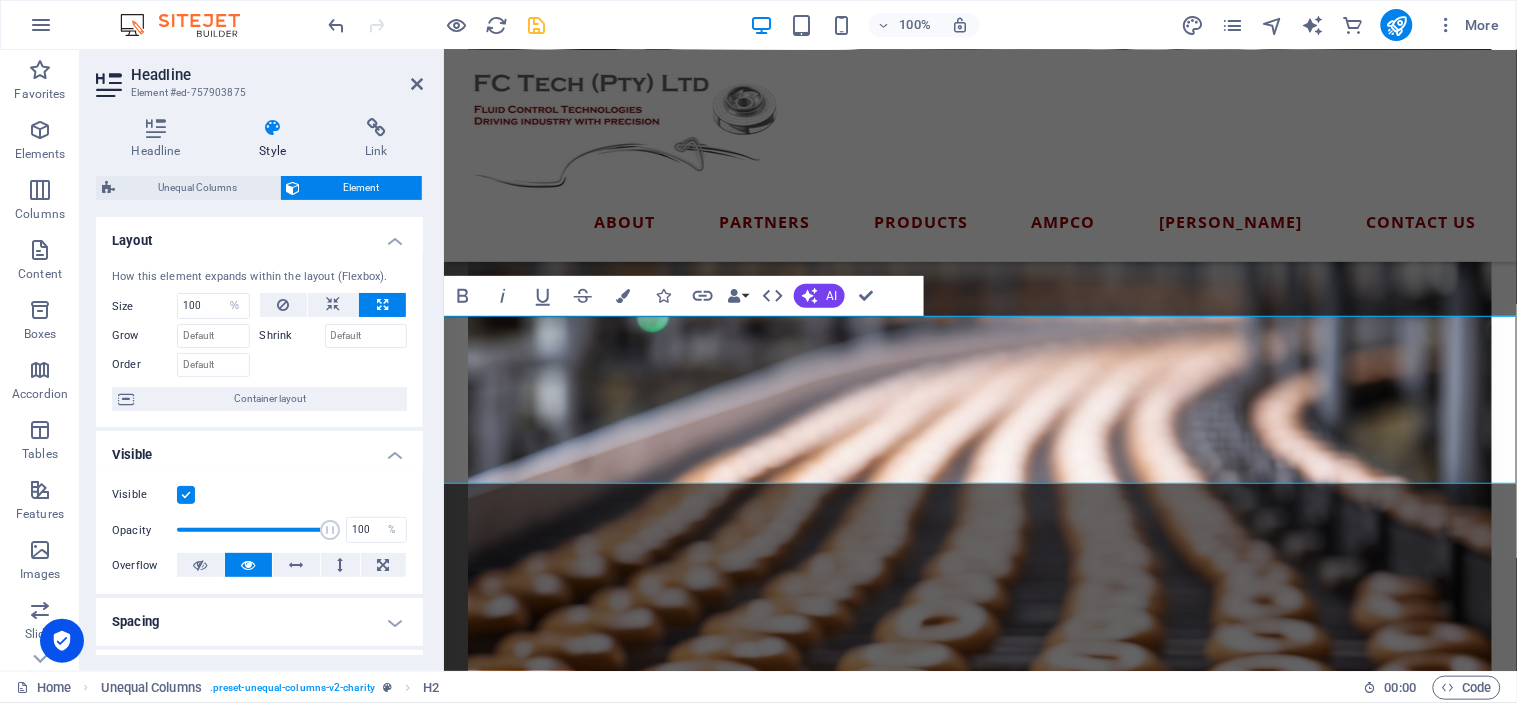 click at bounding box center [334, 362] 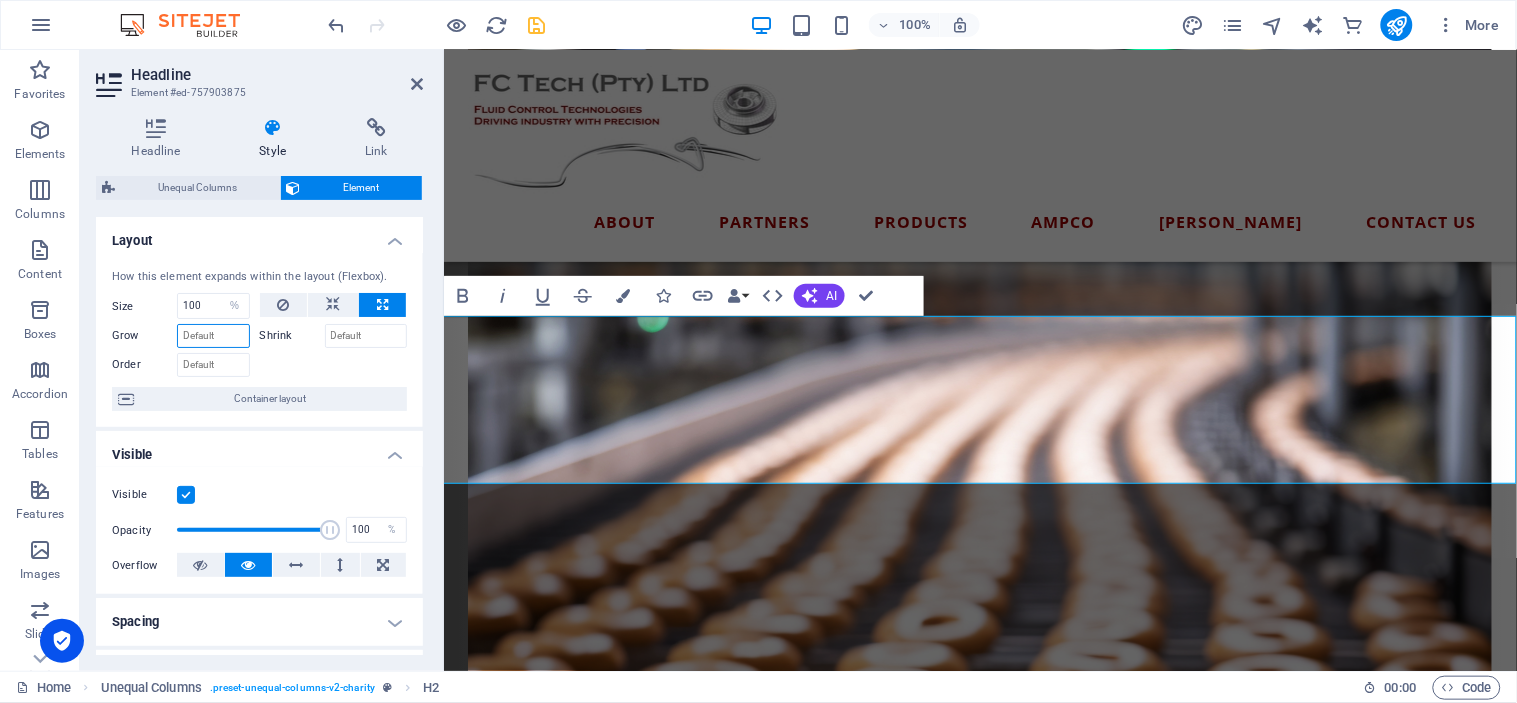 click on "Grow" at bounding box center [213, 336] 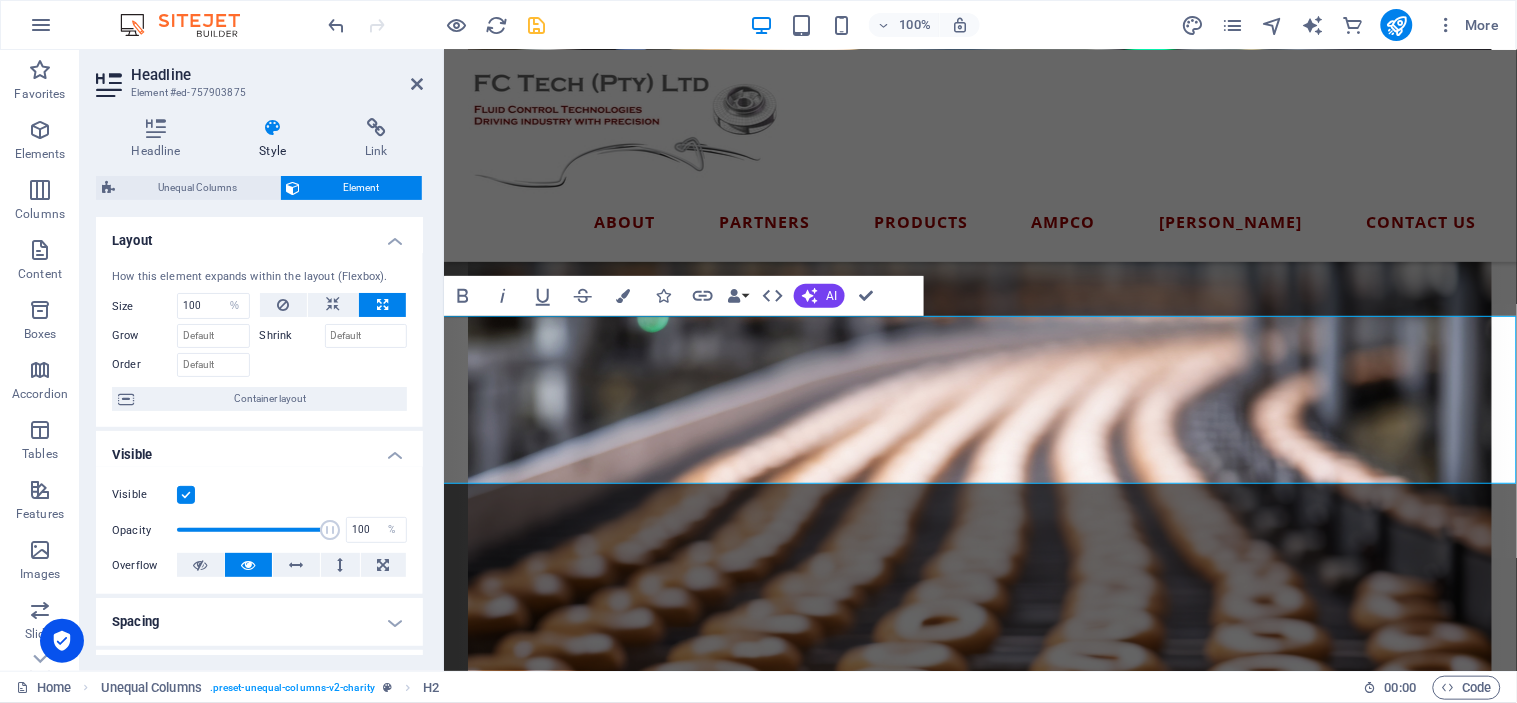 click on "Shrink" at bounding box center (292, 336) 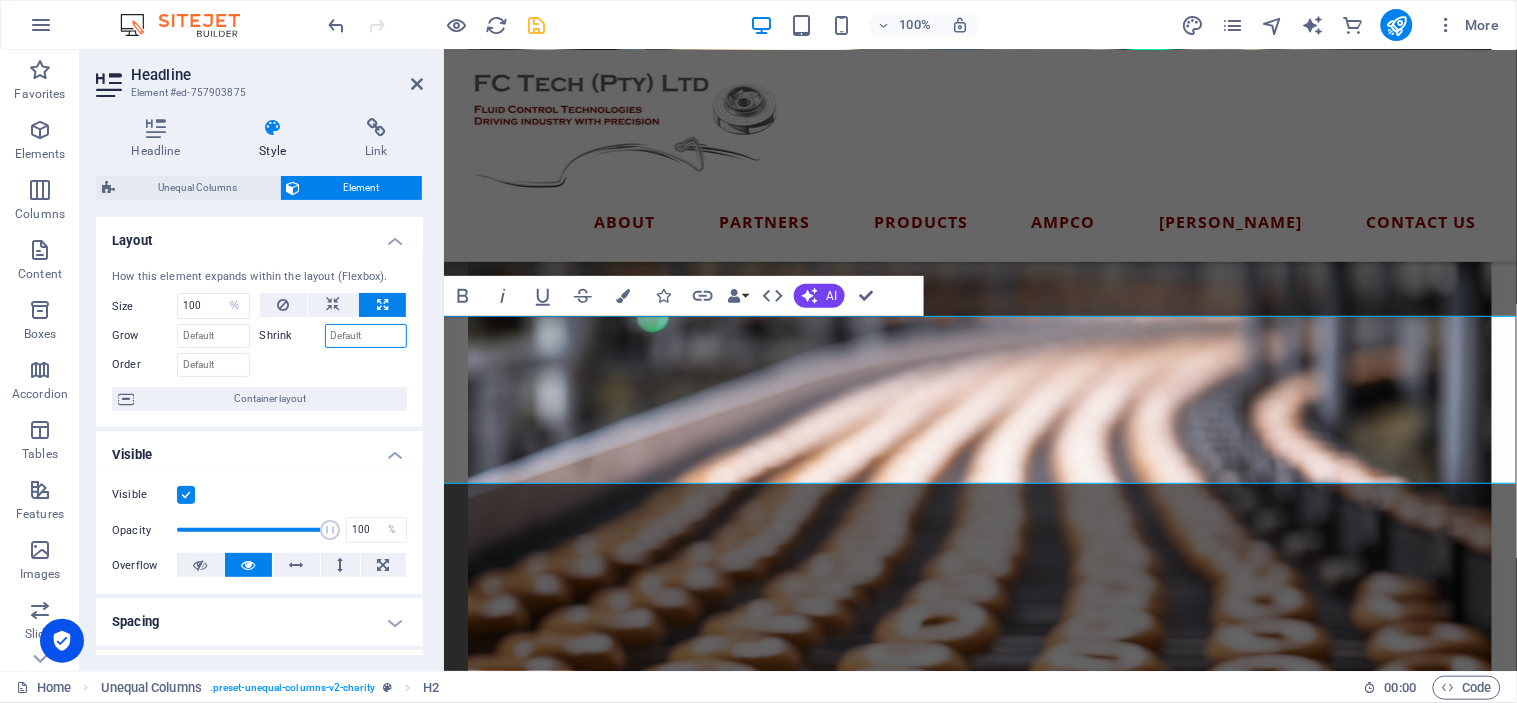 click on "Shrink" at bounding box center (366, 336) 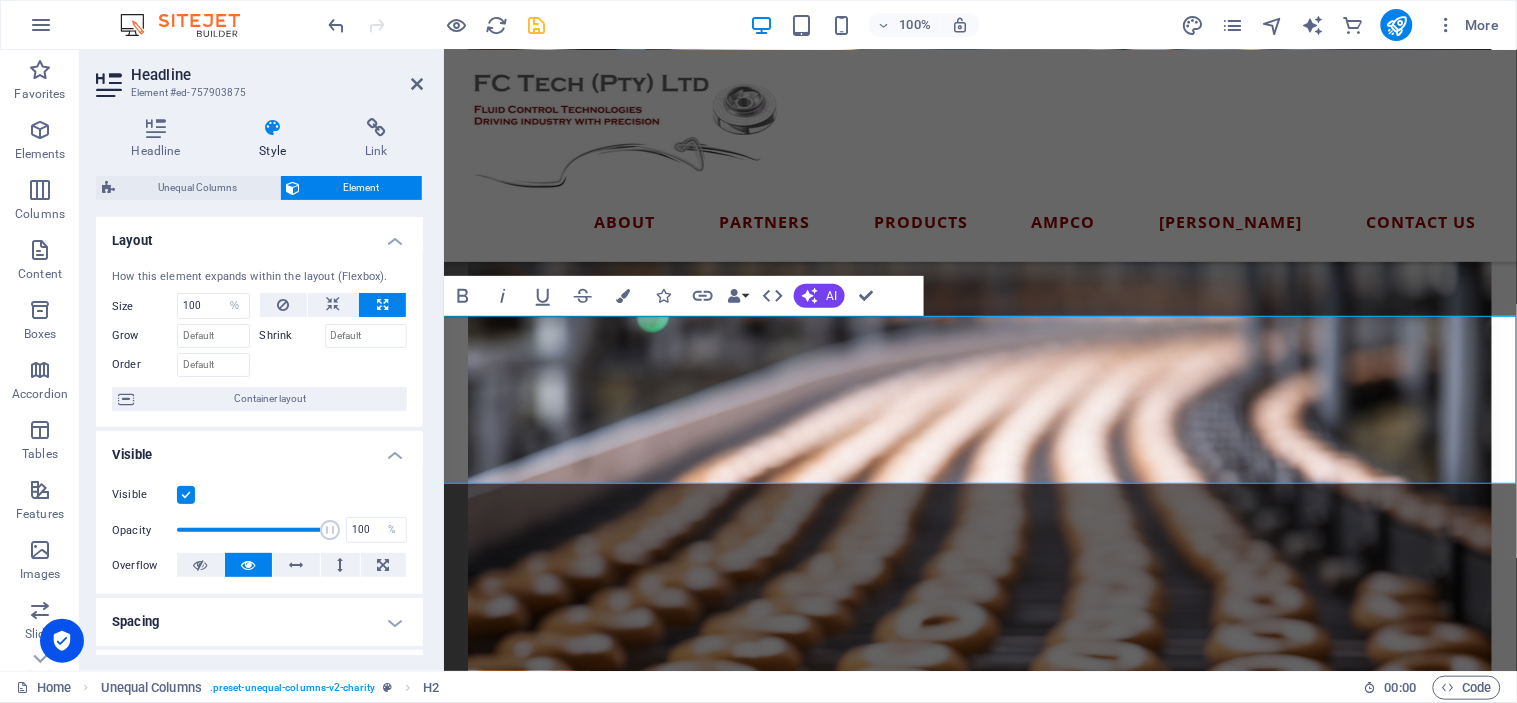click on "Shrink" at bounding box center (292, 336) 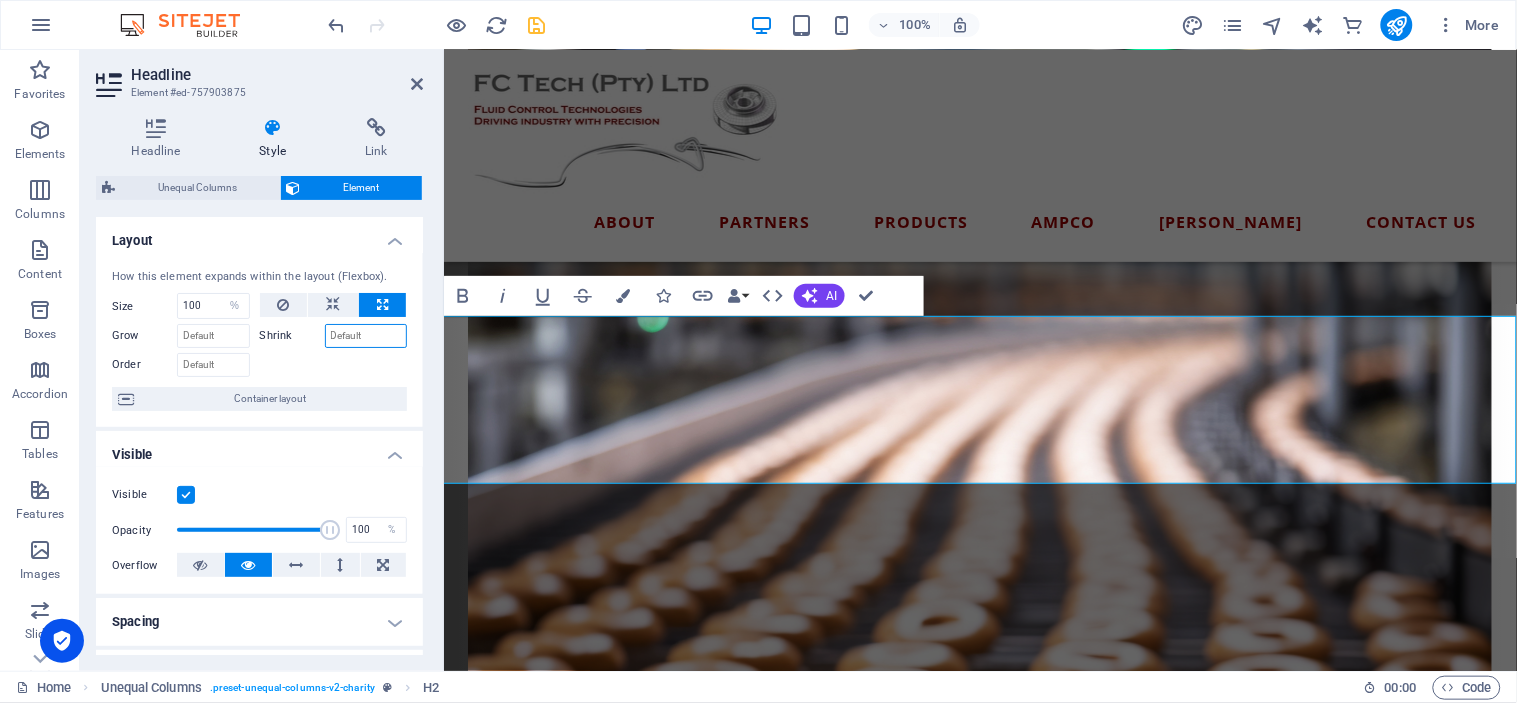 click on "Shrink" at bounding box center (366, 336) 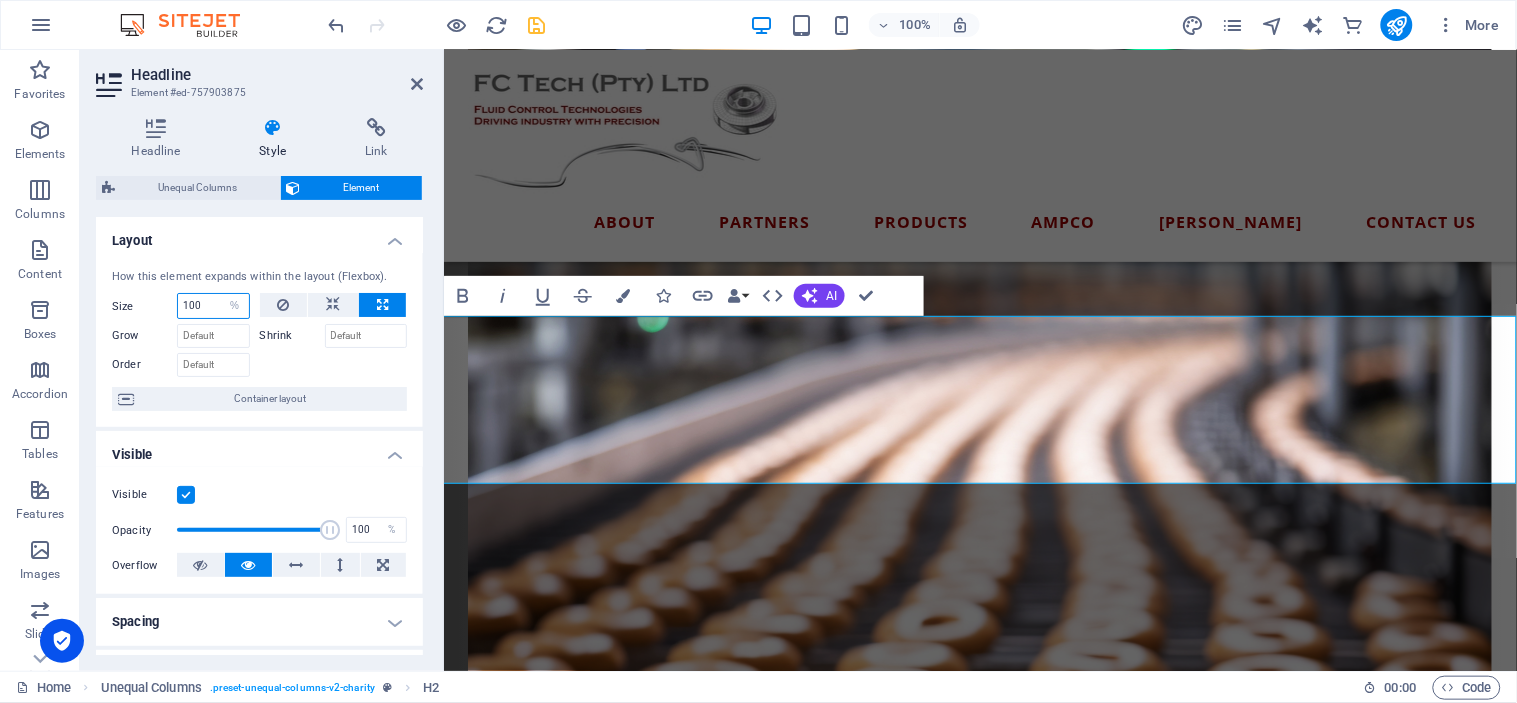 drag, startPoint x: 198, startPoint y: 310, endPoint x: 127, endPoint y: 305, distance: 71.17584 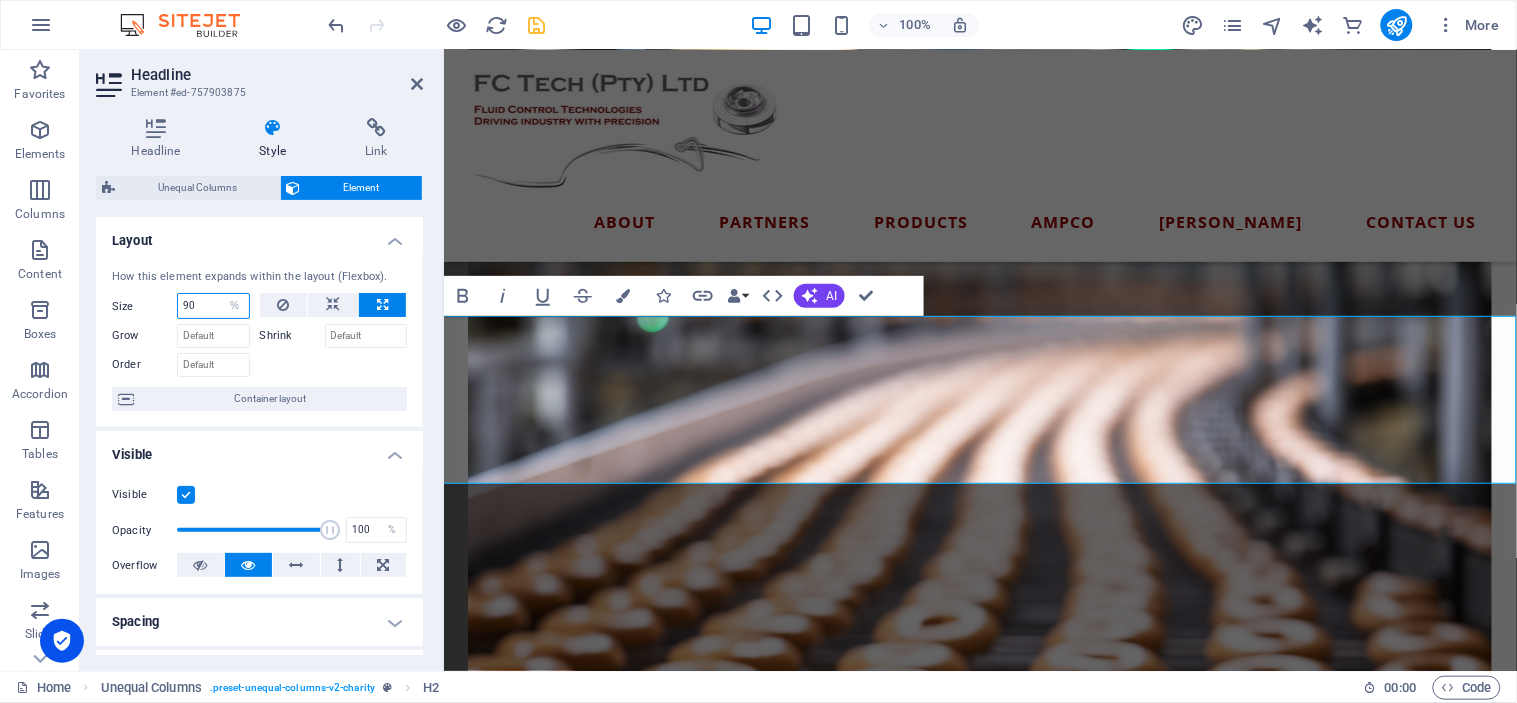 type on "90" 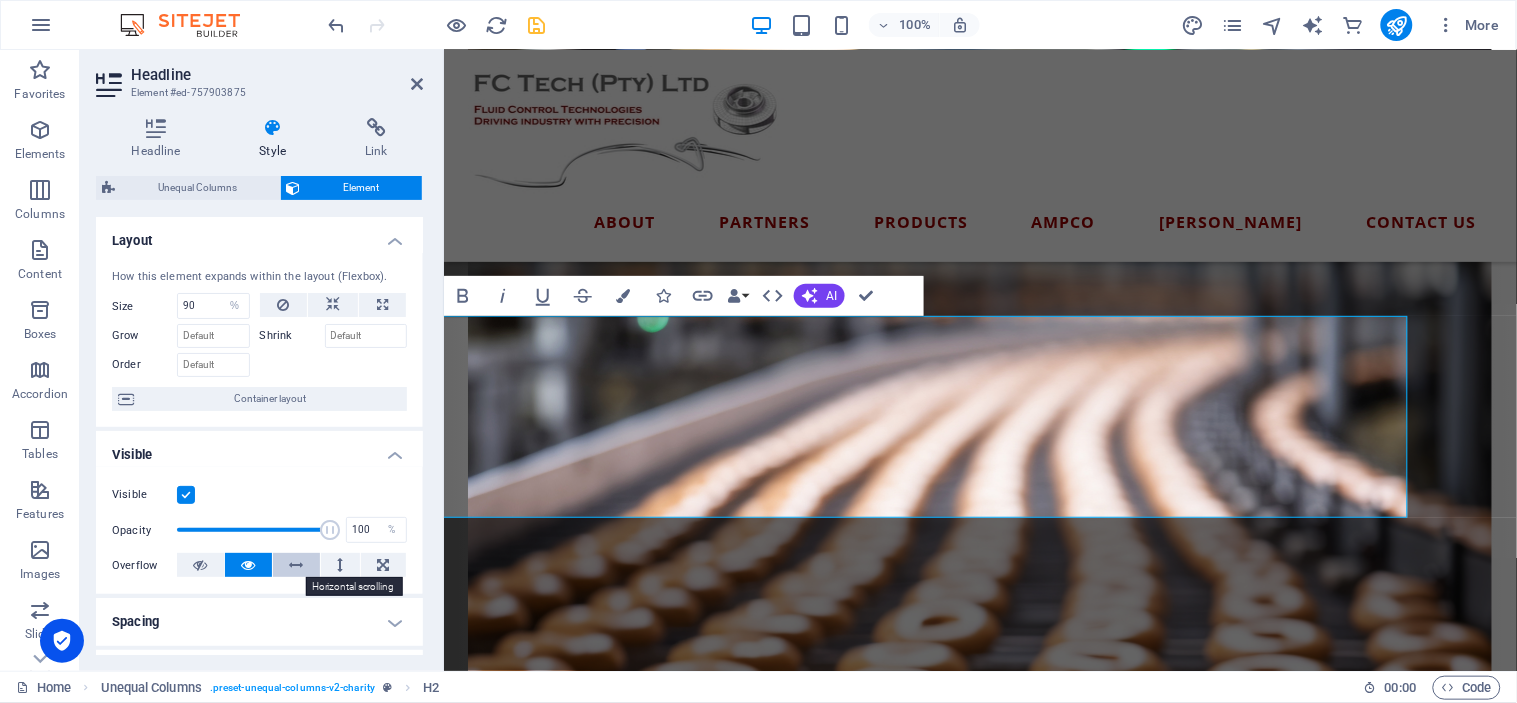 click at bounding box center [297, 565] 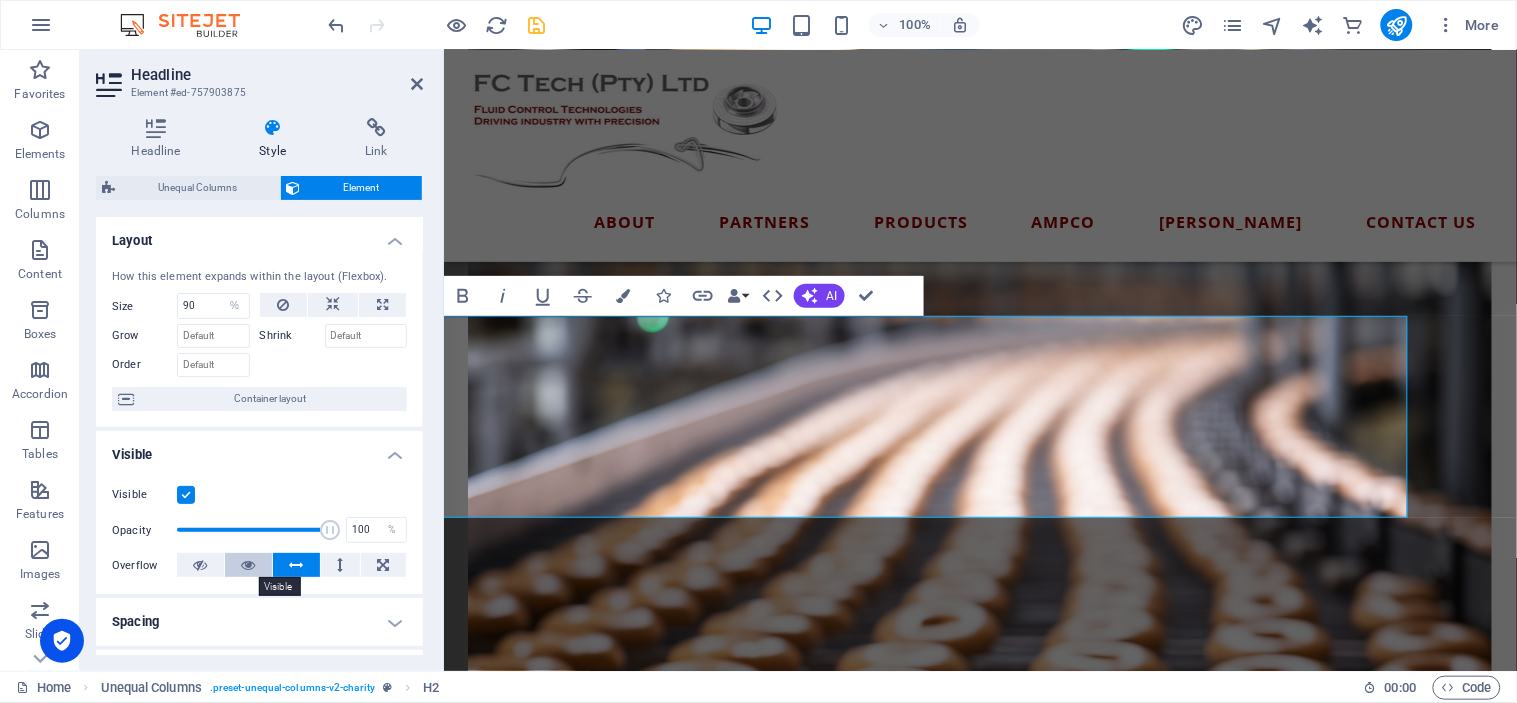 click at bounding box center (249, 565) 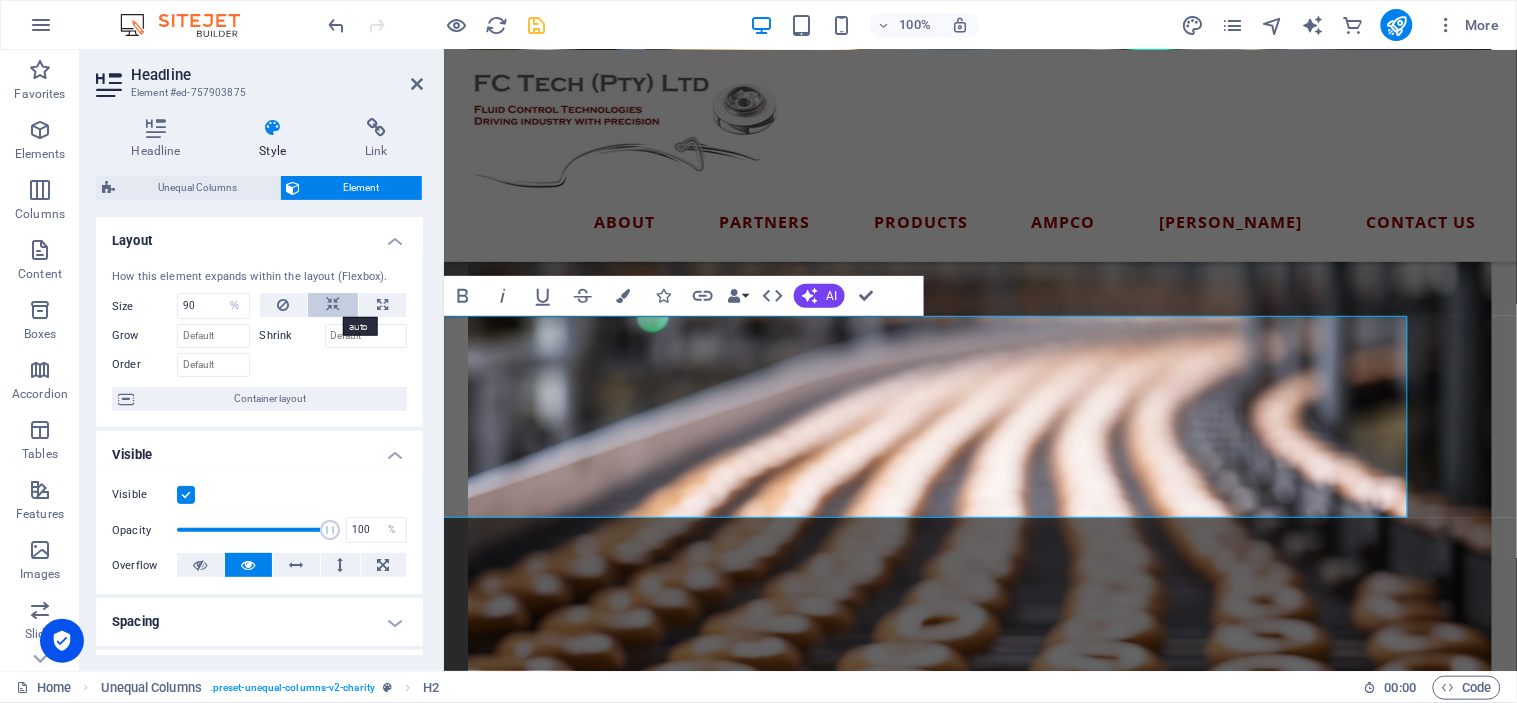 click at bounding box center (333, 305) 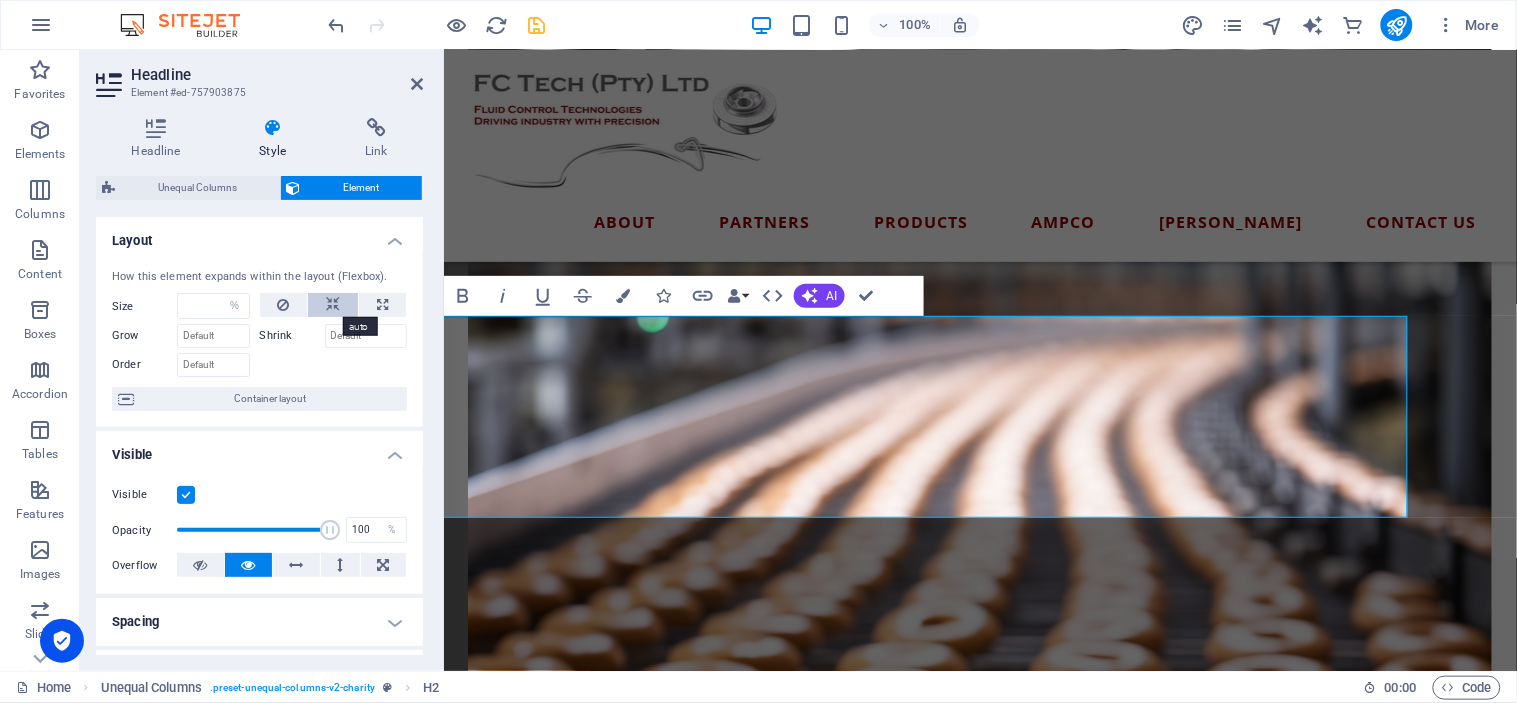select on "DISABLED_OPTION_VALUE" 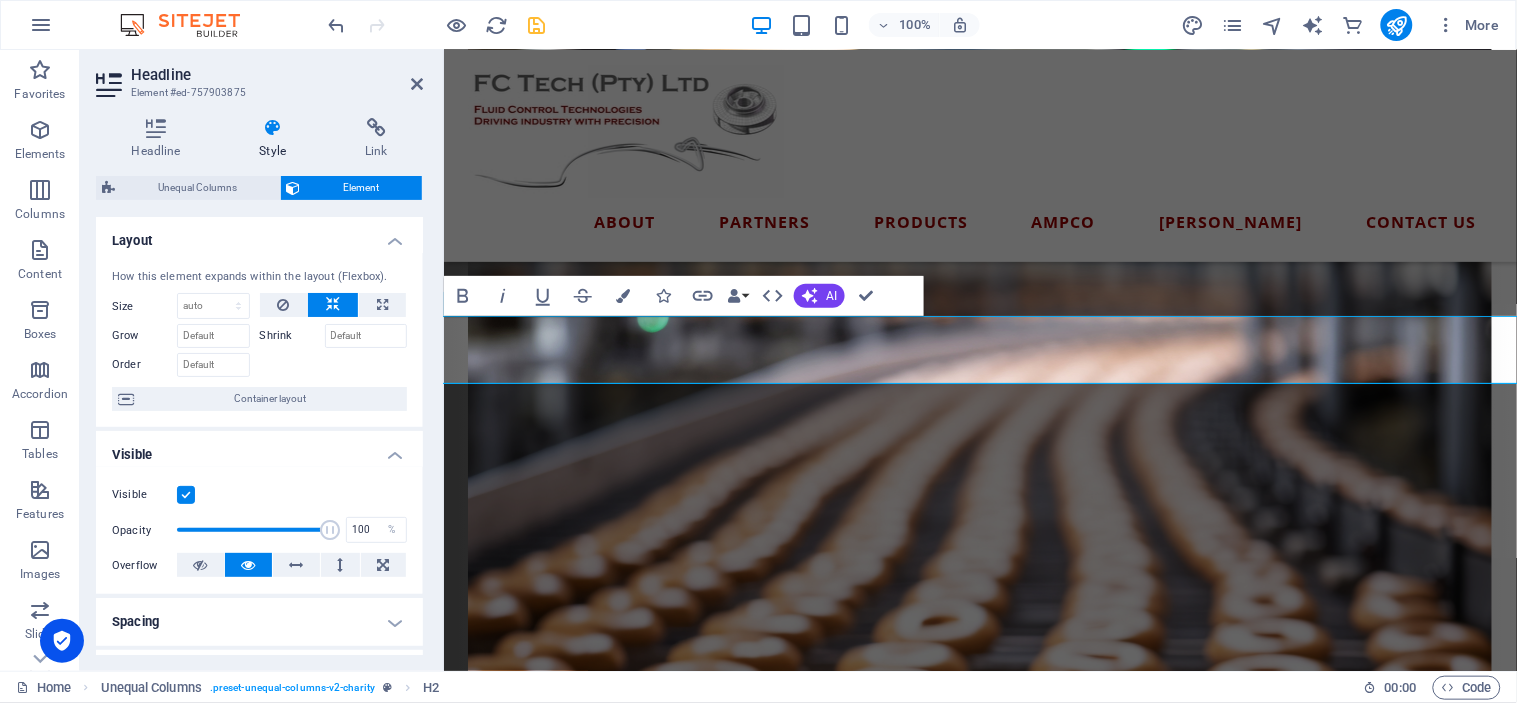 click at bounding box center [333, 305] 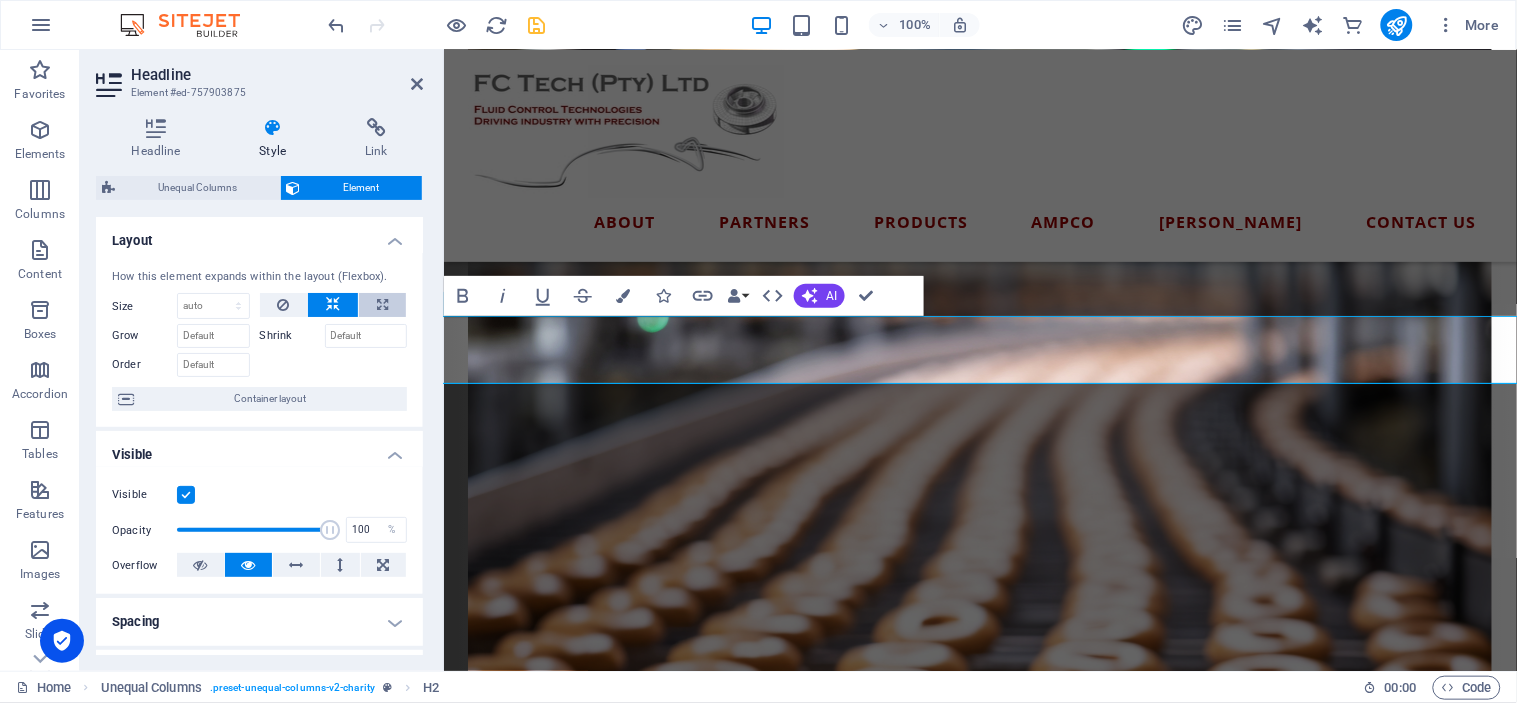 click at bounding box center [382, 305] 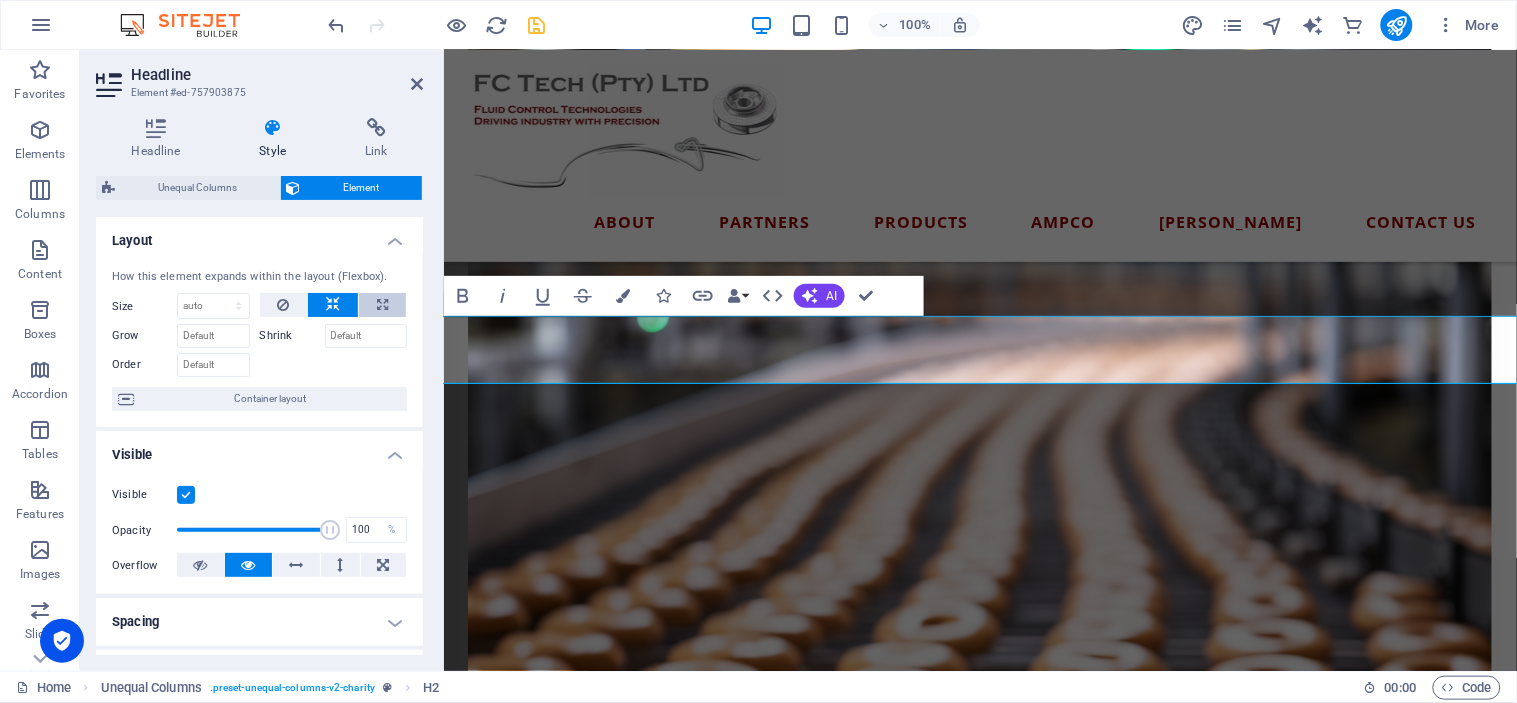 select on "%" 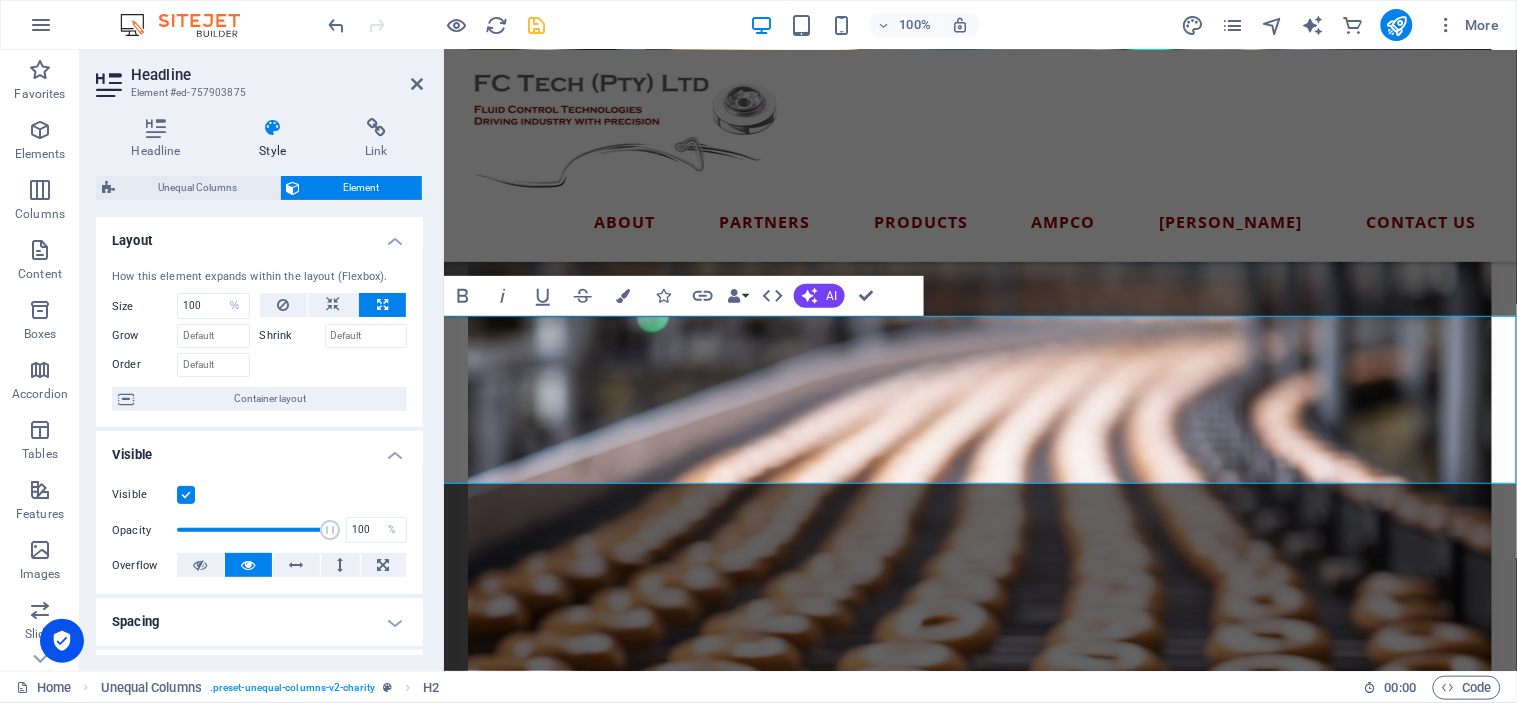 click on "Shrink" at bounding box center [292, 336] 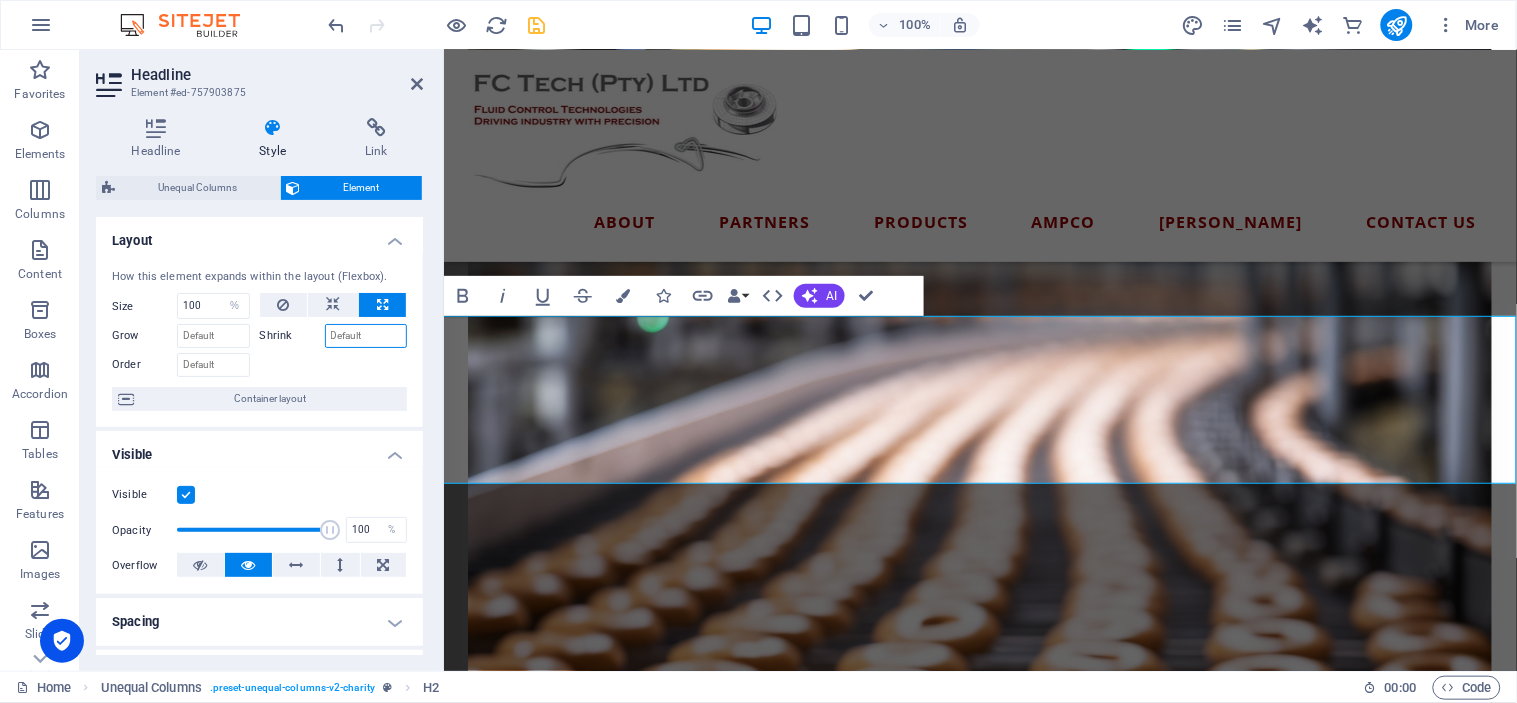 click on "Shrink" at bounding box center [366, 336] 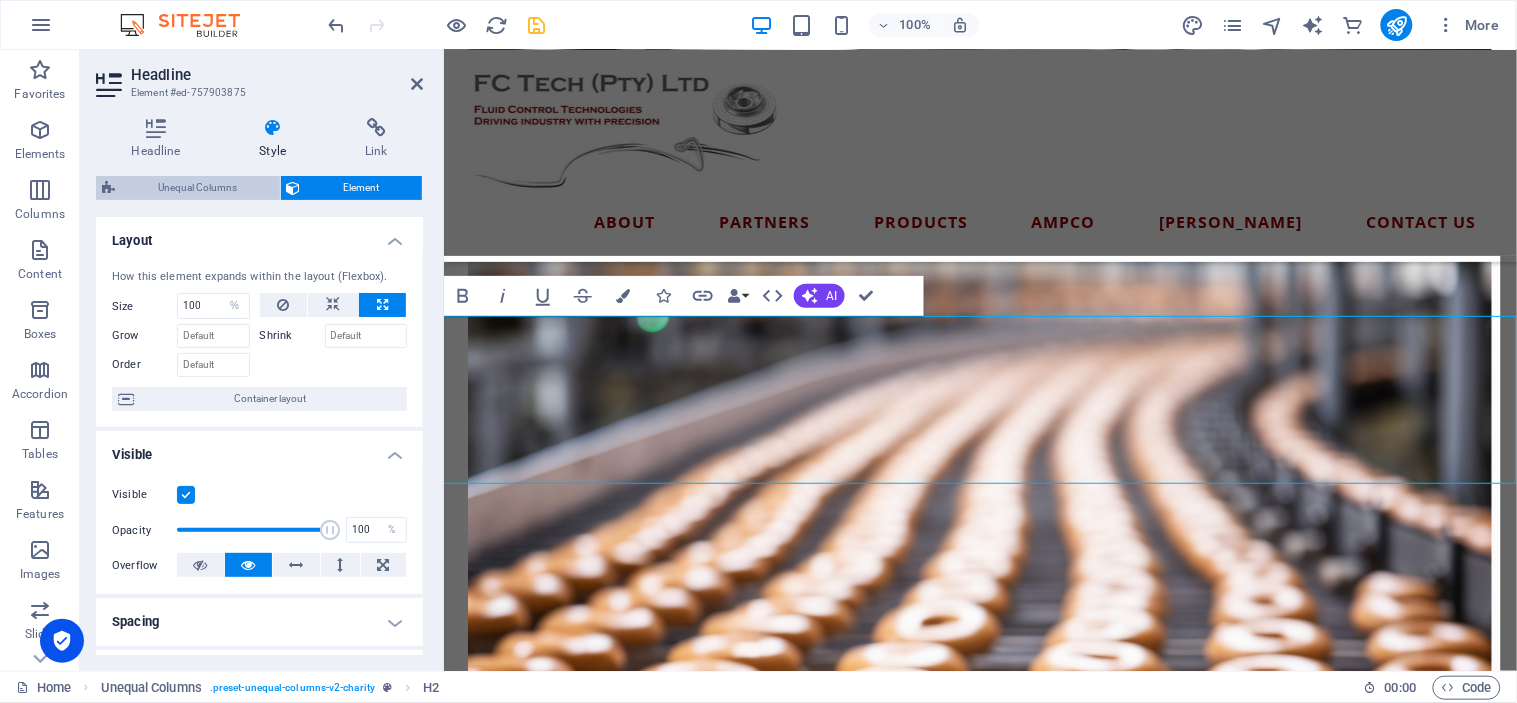 click on "Unequal Columns" at bounding box center [197, 188] 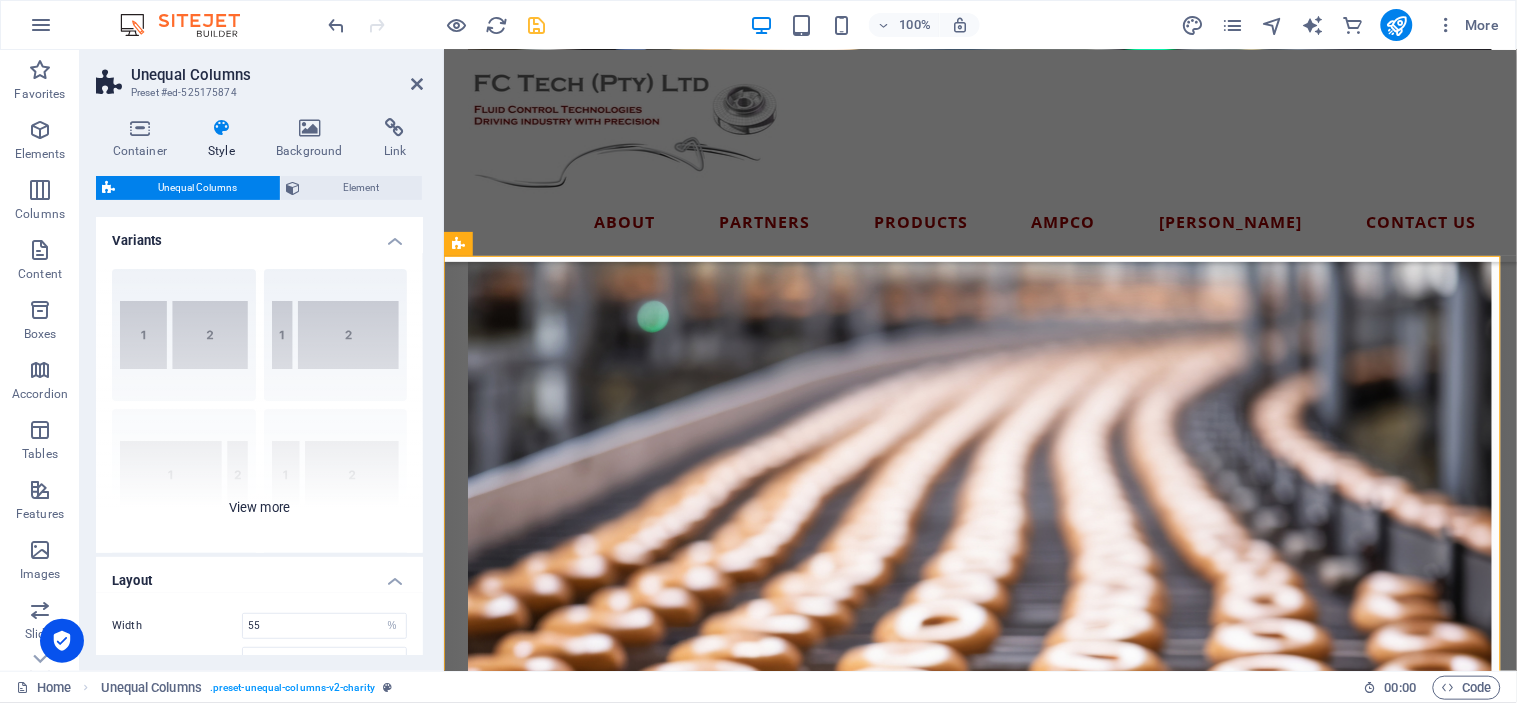 scroll, scrollTop: 111, scrollLeft: 0, axis: vertical 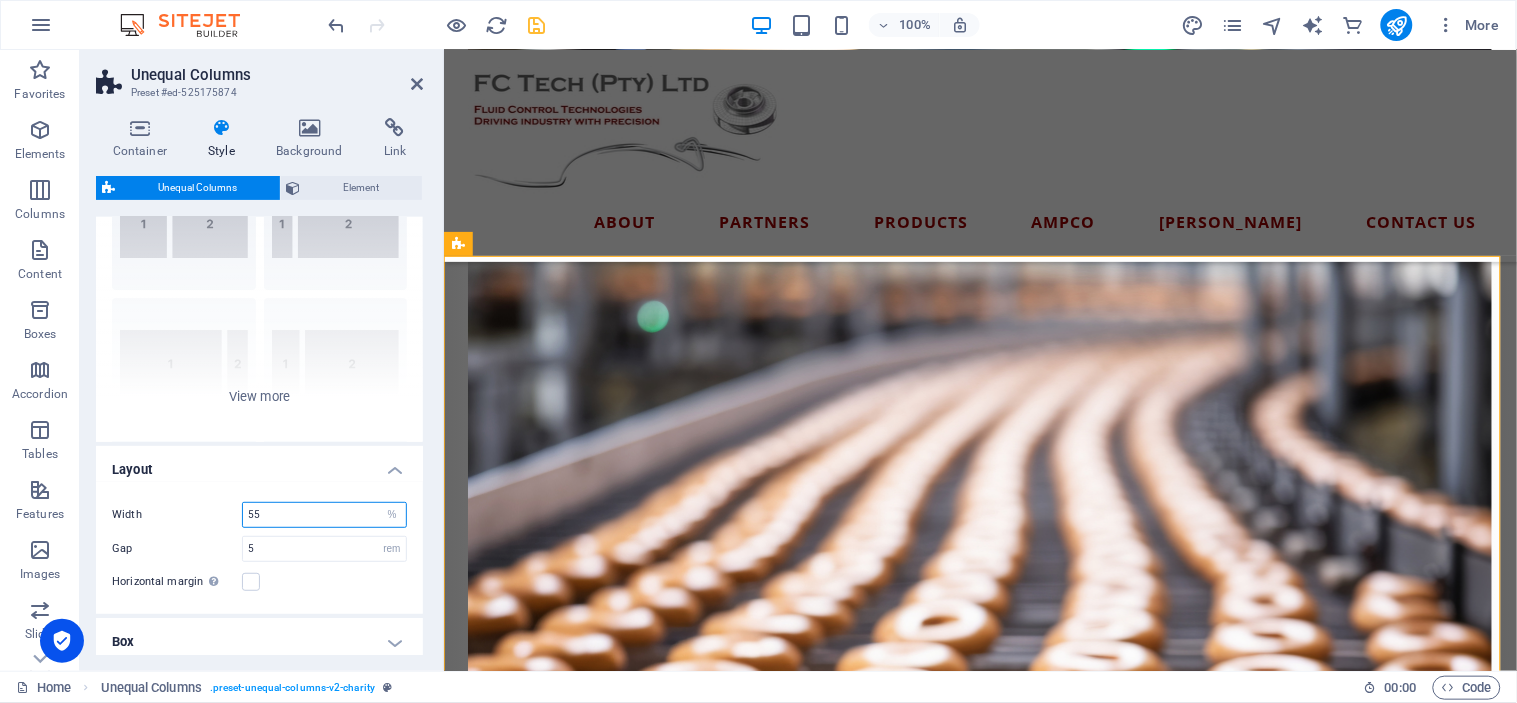drag, startPoint x: 288, startPoint y: 516, endPoint x: 204, endPoint y: 505, distance: 84.71718 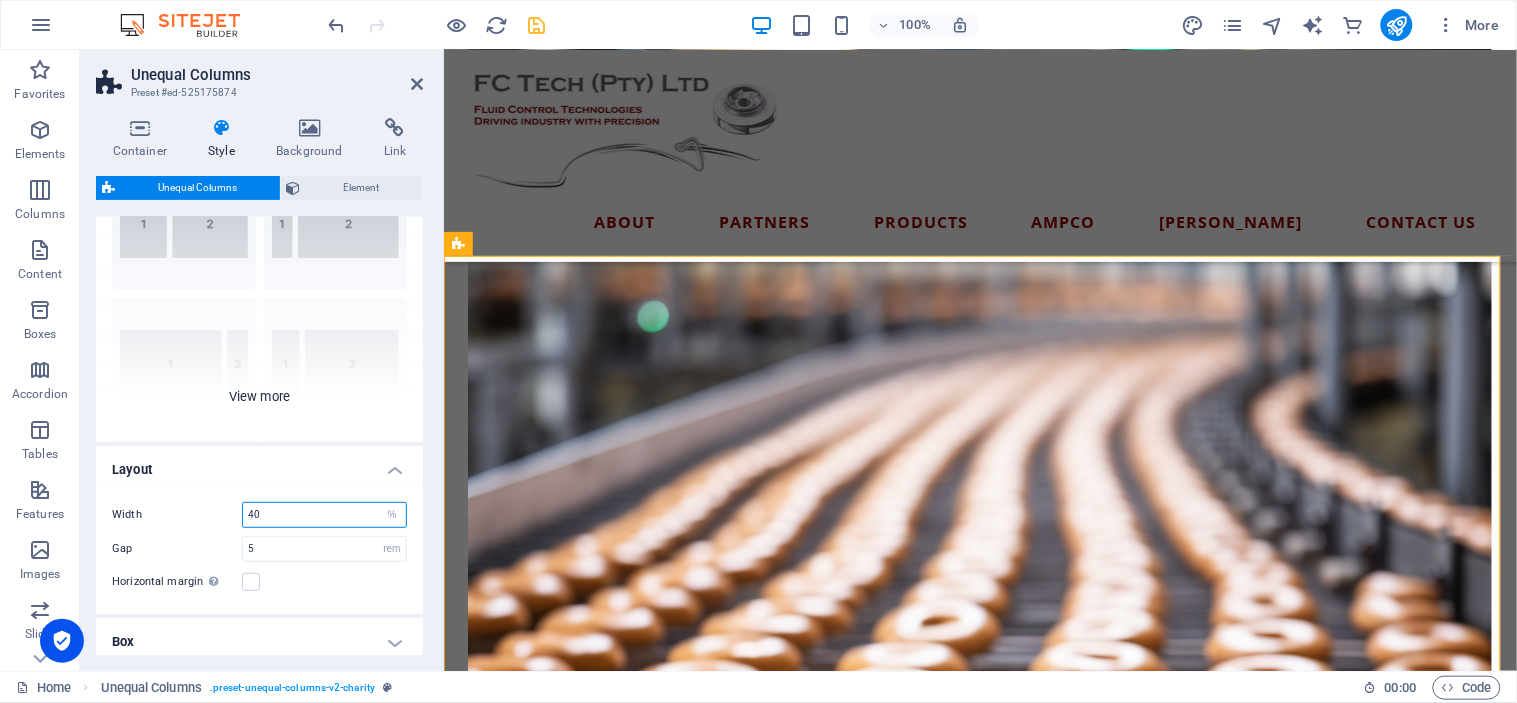 type on "40" 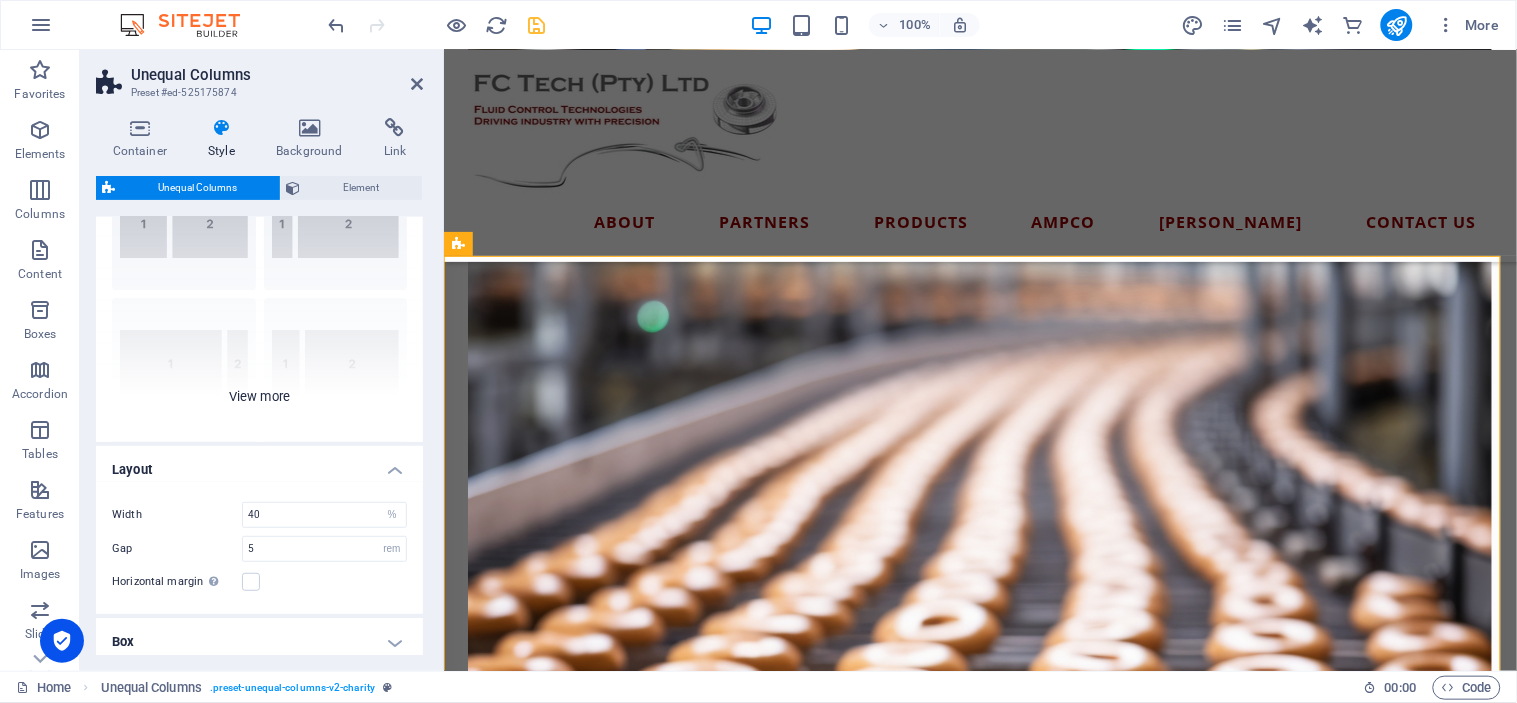 scroll, scrollTop: 1988, scrollLeft: 0, axis: vertical 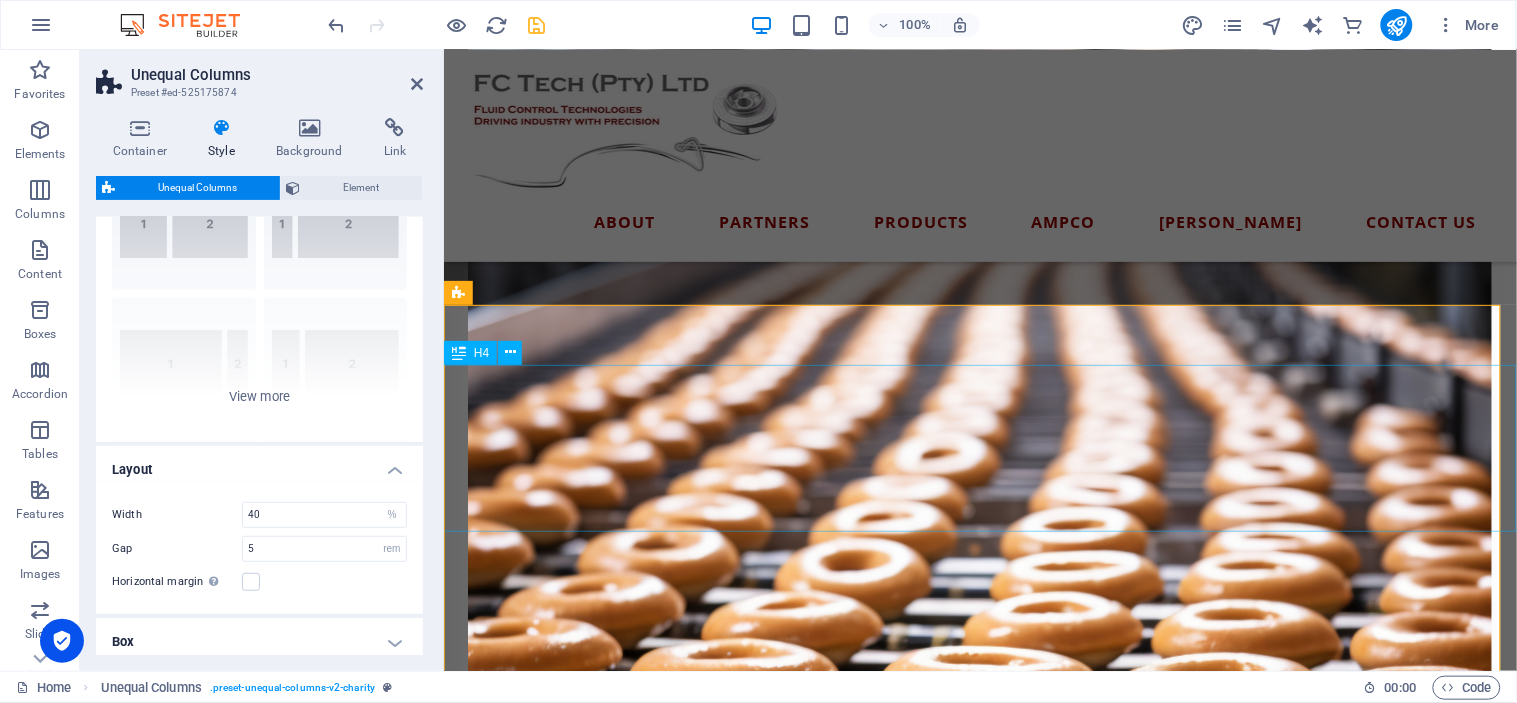 click on "Want to Lead the Pack? Whether you're producing life-saving pharmaceuticals, crafting world-class wine, bottling the perfect brew, churning out decadent chocolate, delivering the freshest dairy, or baking up brilliance — ask yourself this:Would you keep repairing the same old Escort you’ve had for 30 years… or finally upgrade to the new Ranger built to perform?" at bounding box center (979, 1592) 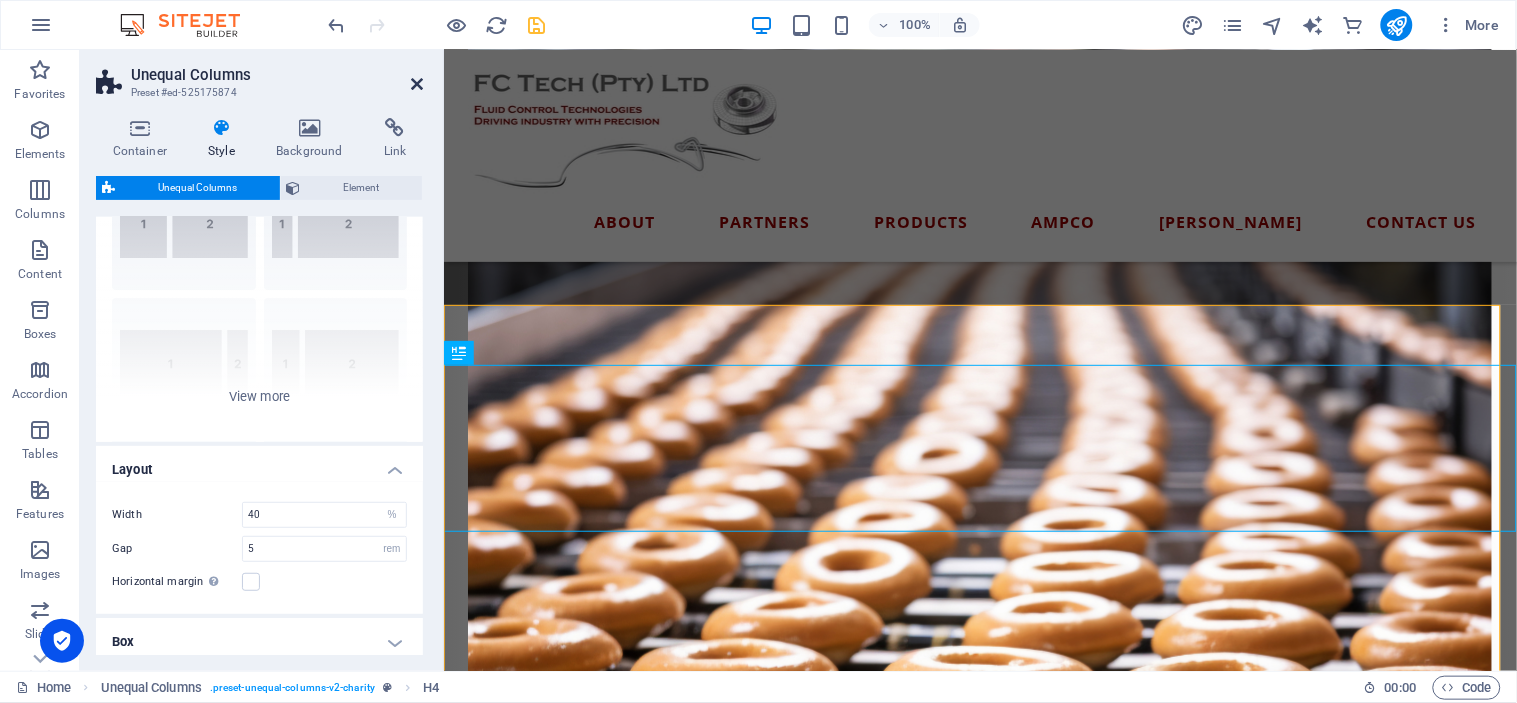 click at bounding box center (417, 84) 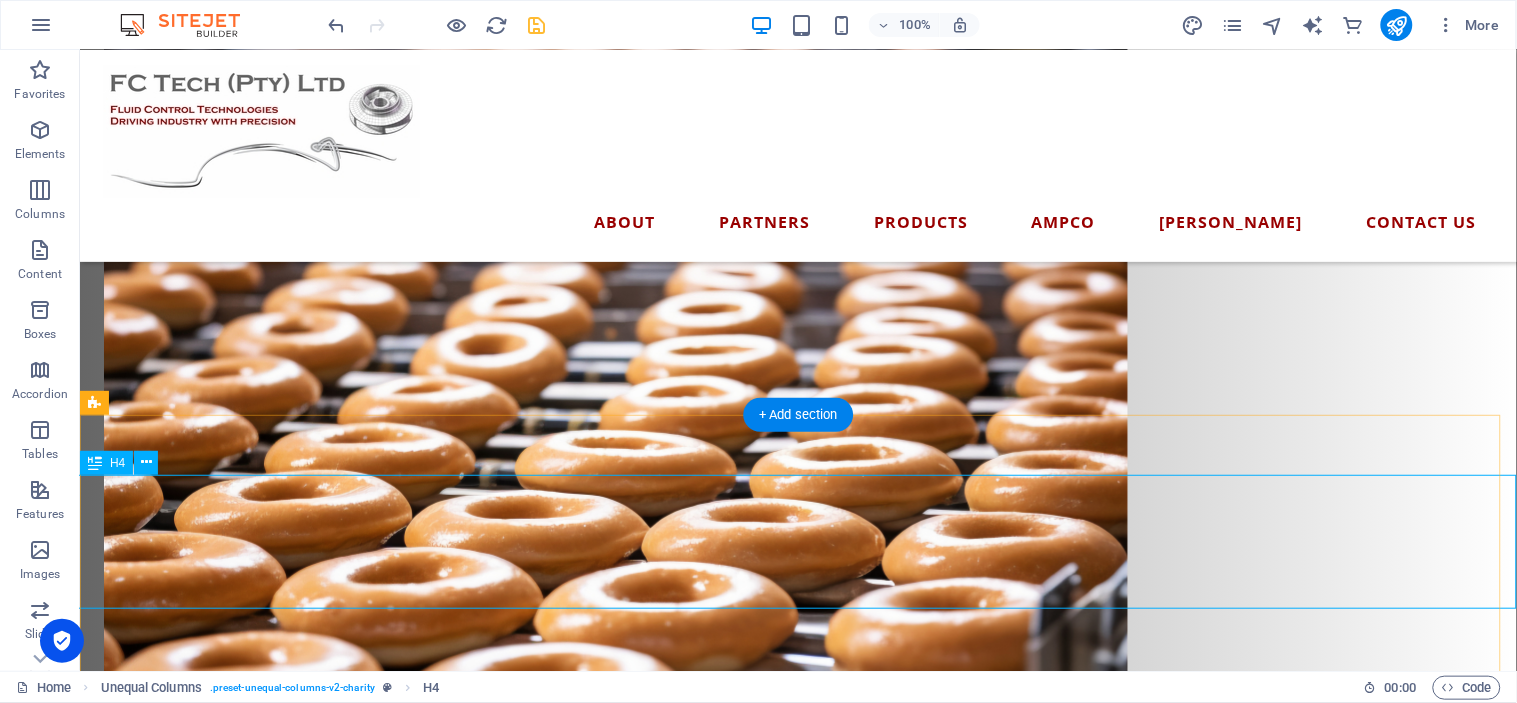 scroll, scrollTop: 2070, scrollLeft: 0, axis: vertical 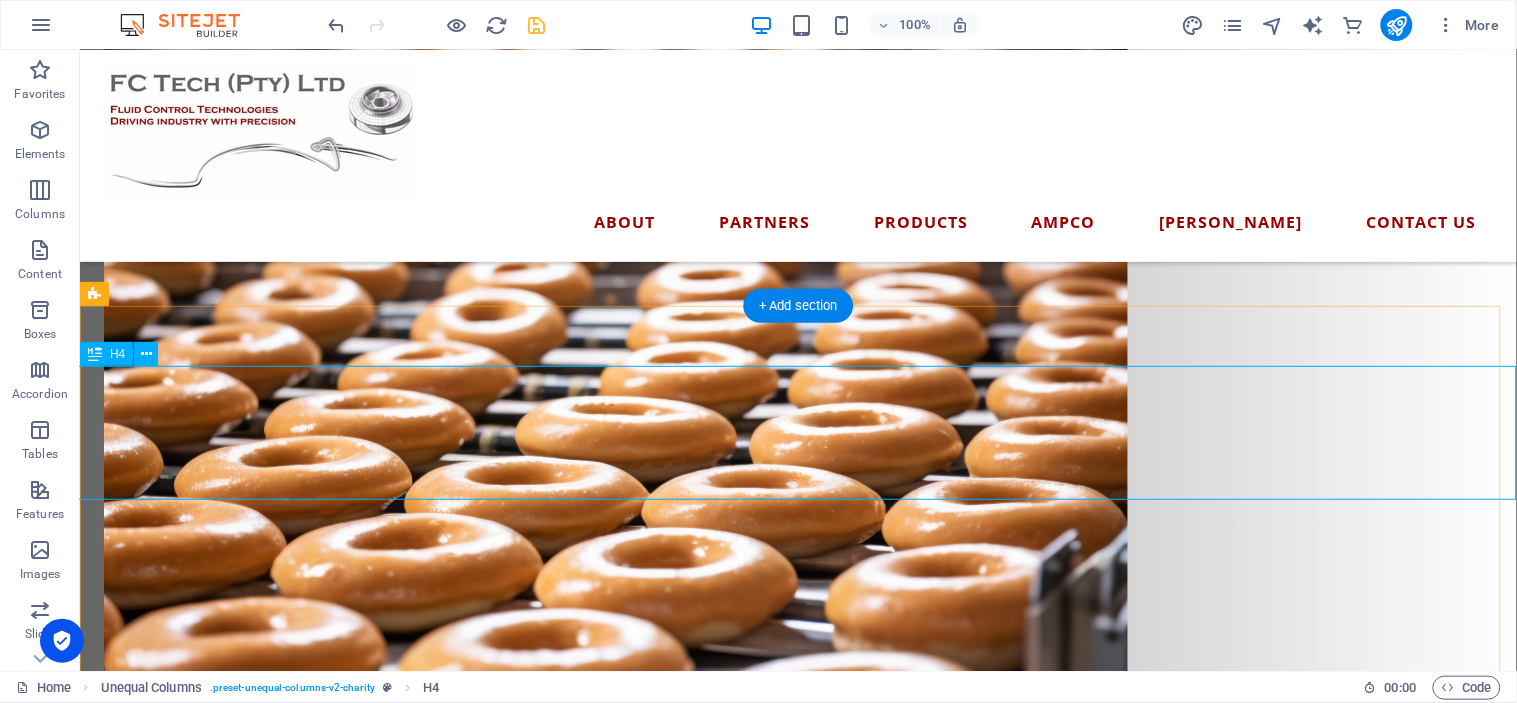 click on "Want to Lead the Pack? Whether you're producing life-saving pharmaceuticals, crafting world-class wine, bottling the perfect brew, churning out decadent chocolate, delivering the freshest dairy, or baking up brilliance — ask yourself this:Would you keep repairing the same old Escort you’ve had for 30 years… or finally upgrade to the new Ranger built to perform?" at bounding box center (797, 1325) 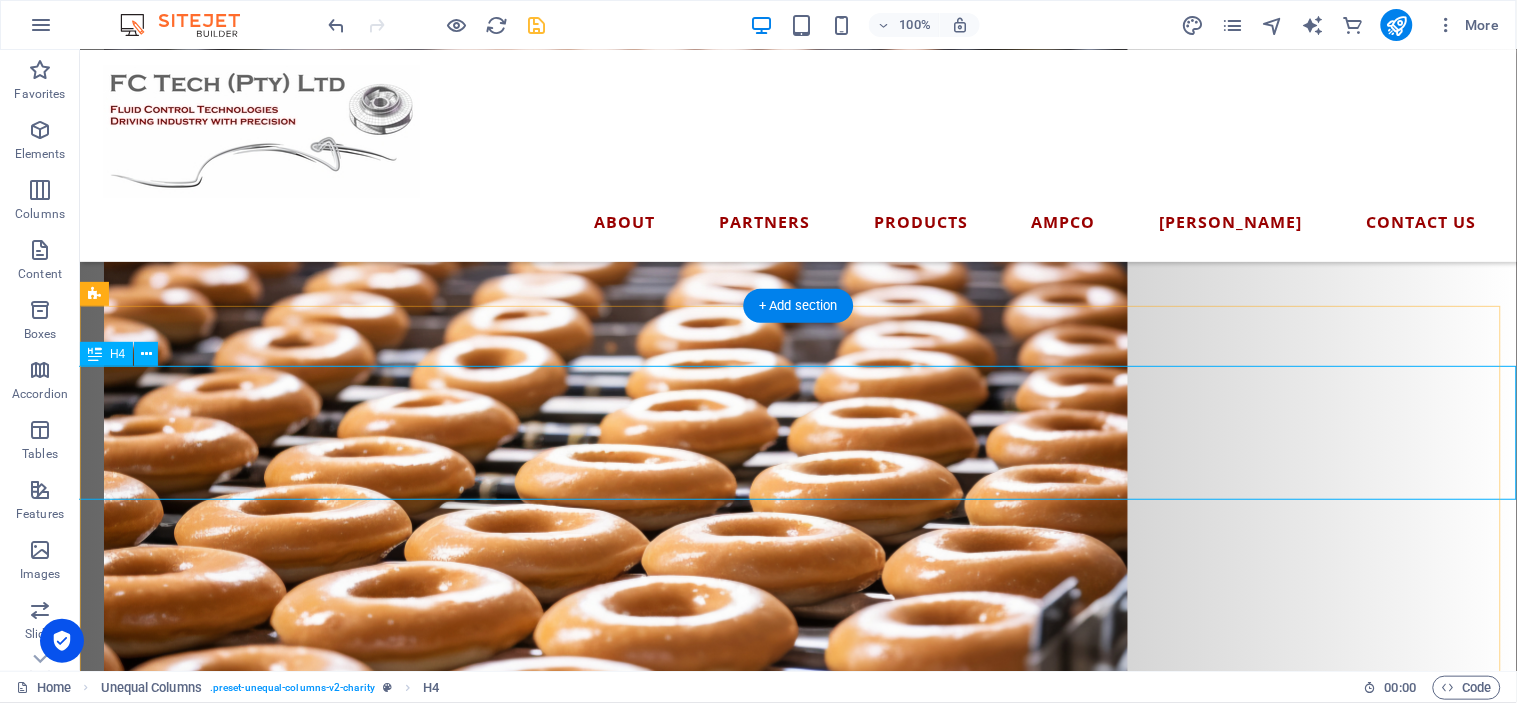 scroll, scrollTop: 2147, scrollLeft: 0, axis: vertical 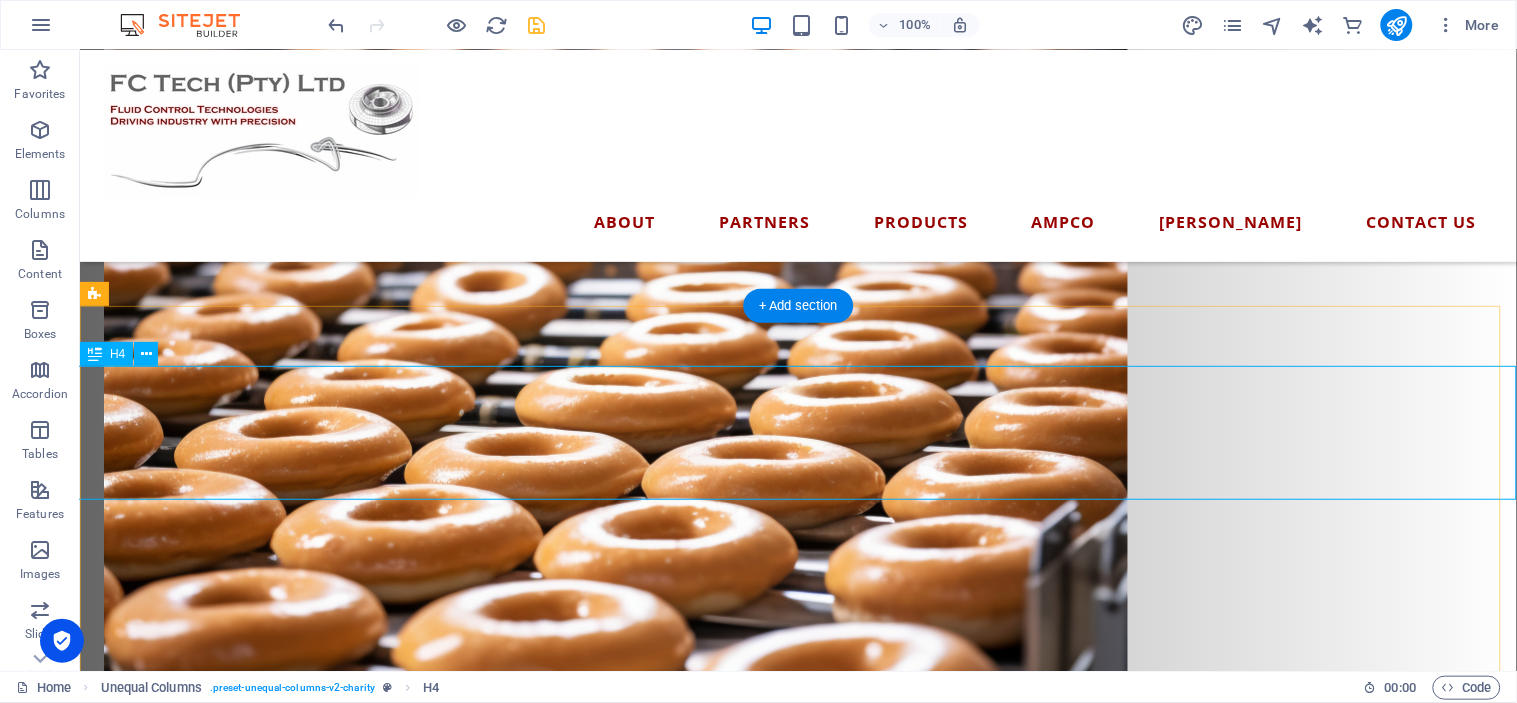 select on "%" 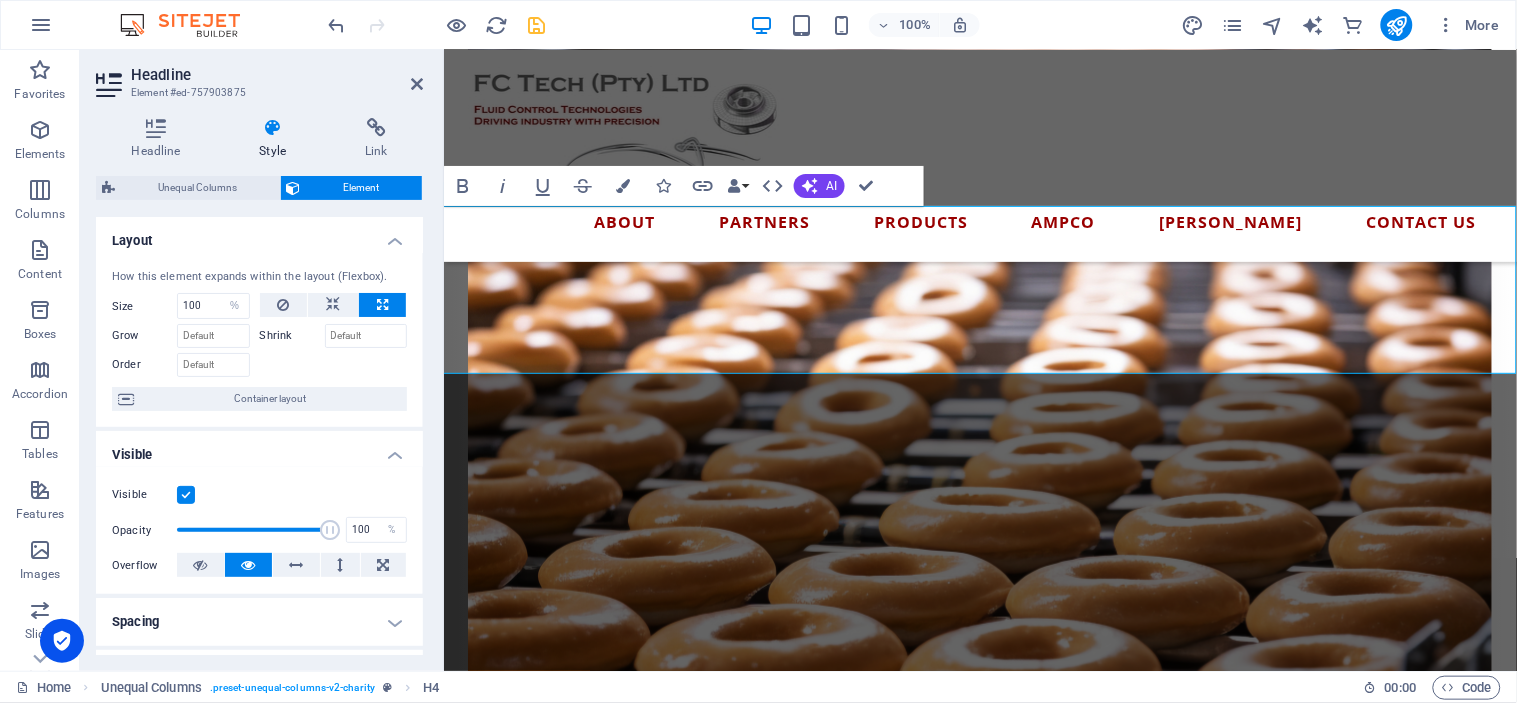 click at bounding box center (186, 495) 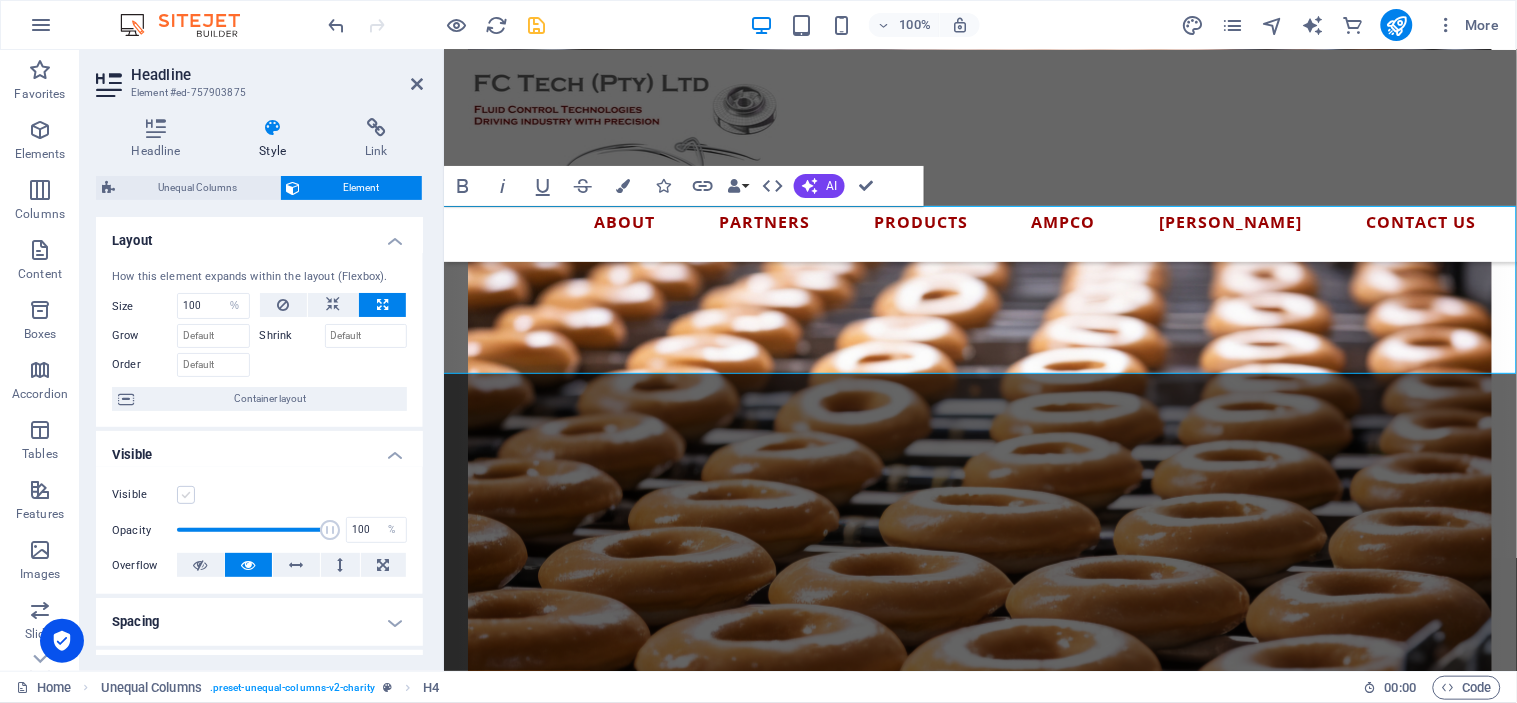 click at bounding box center (186, 495) 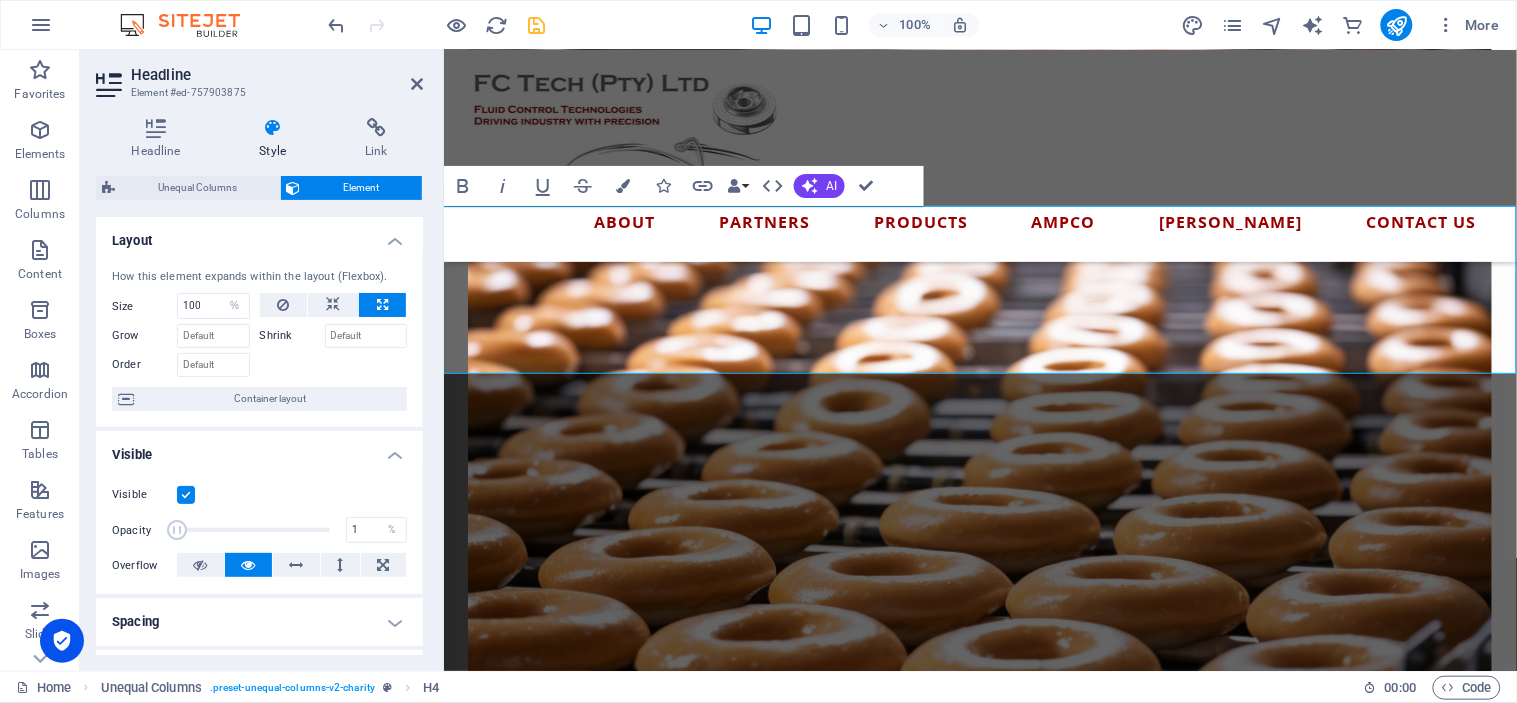 drag, startPoint x: 326, startPoint y: 527, endPoint x: 162, endPoint y: 508, distance: 165.09694 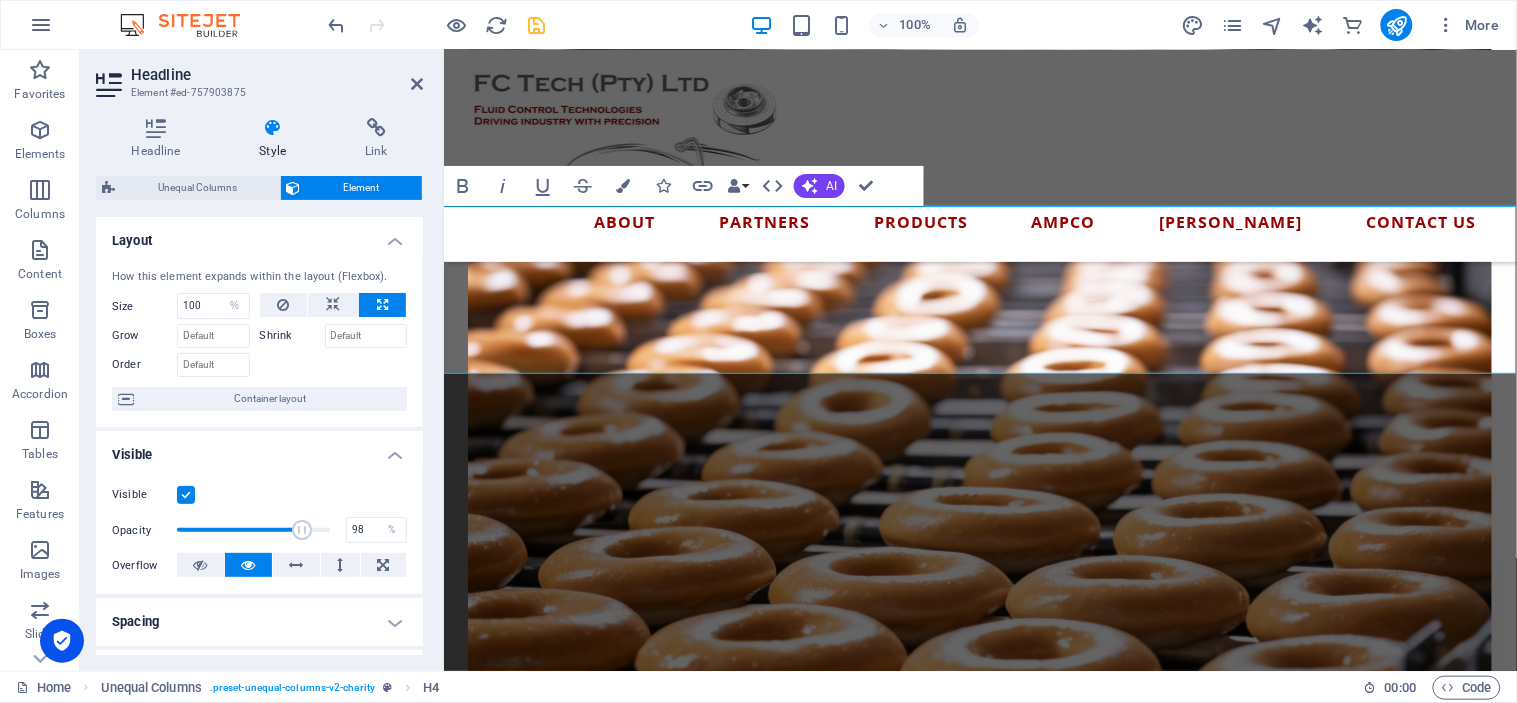 type on "100" 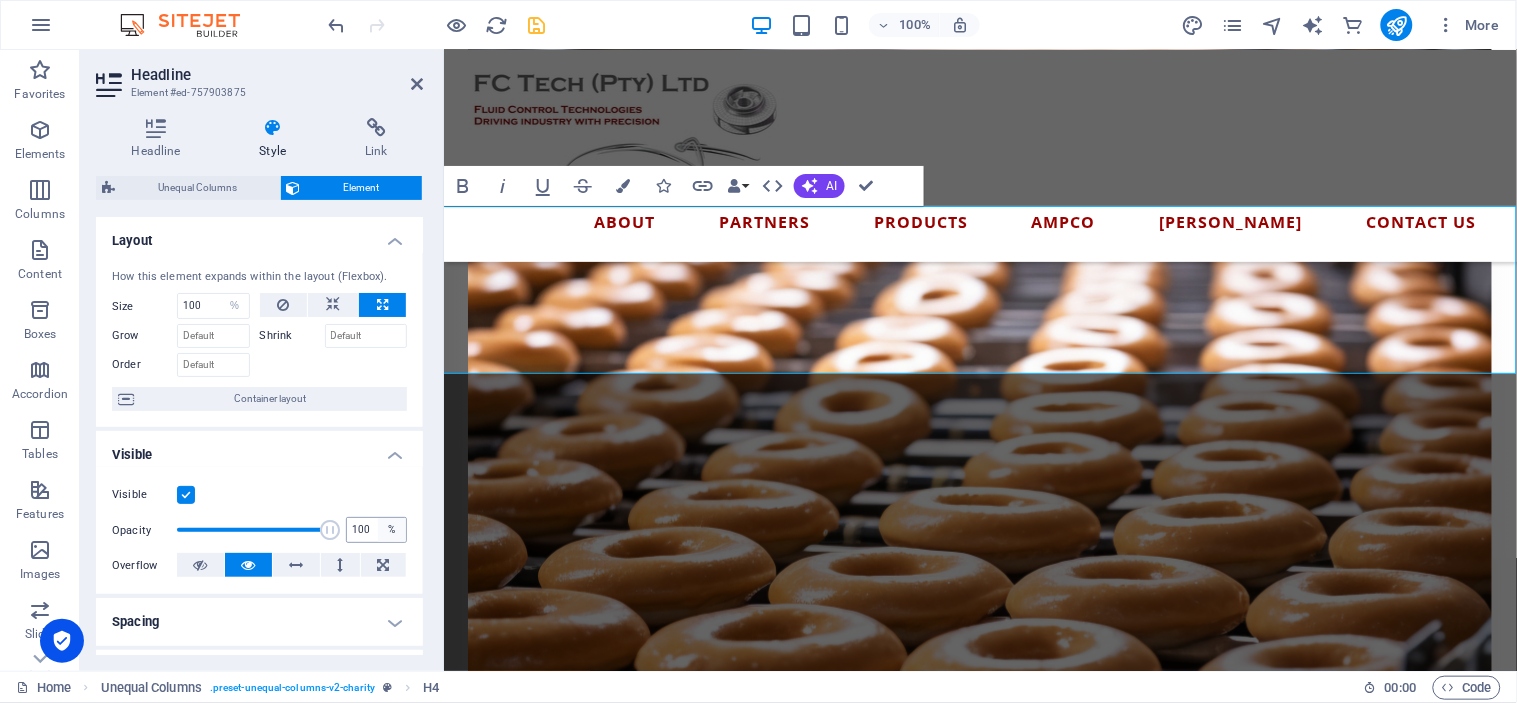 drag, startPoint x: 167, startPoint y: 524, endPoint x: 390, endPoint y: 531, distance: 223.10983 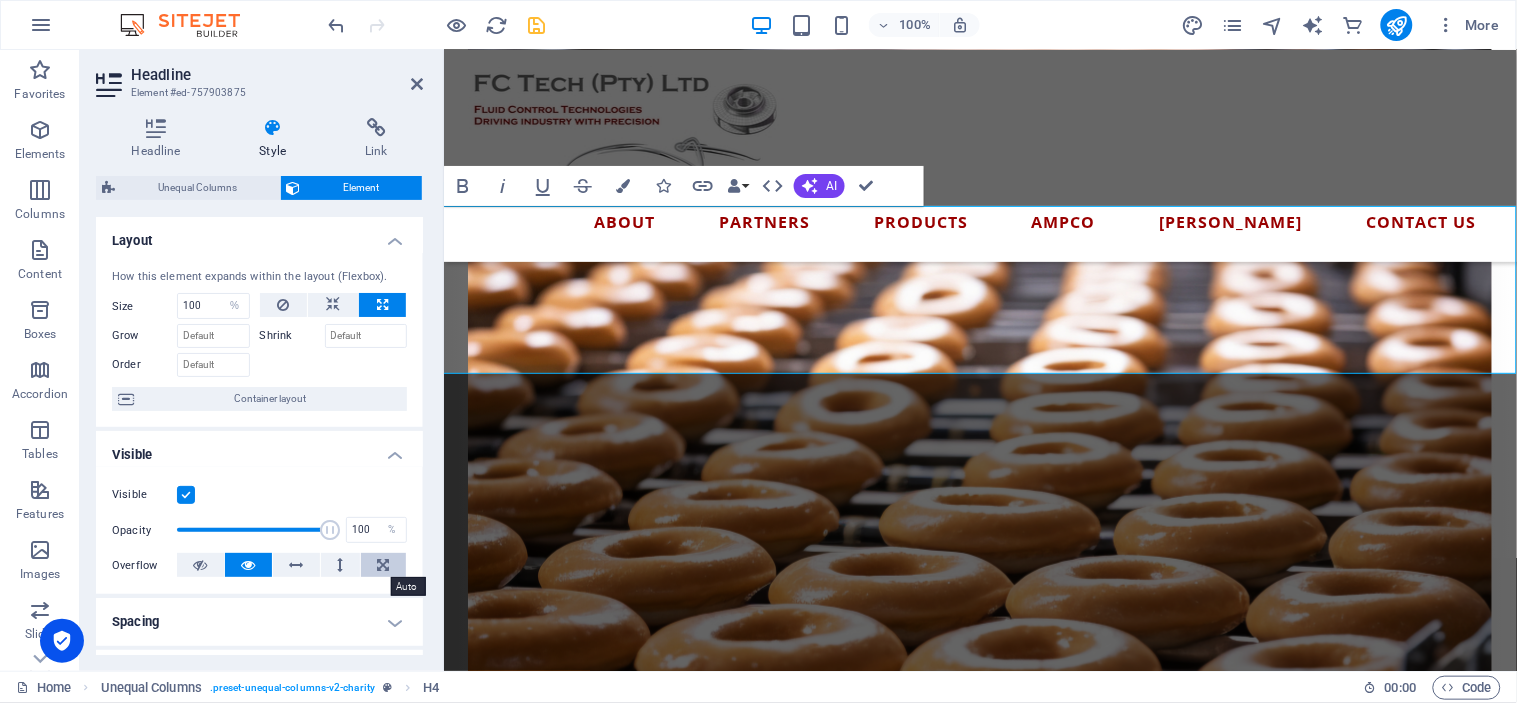 click at bounding box center [384, 565] 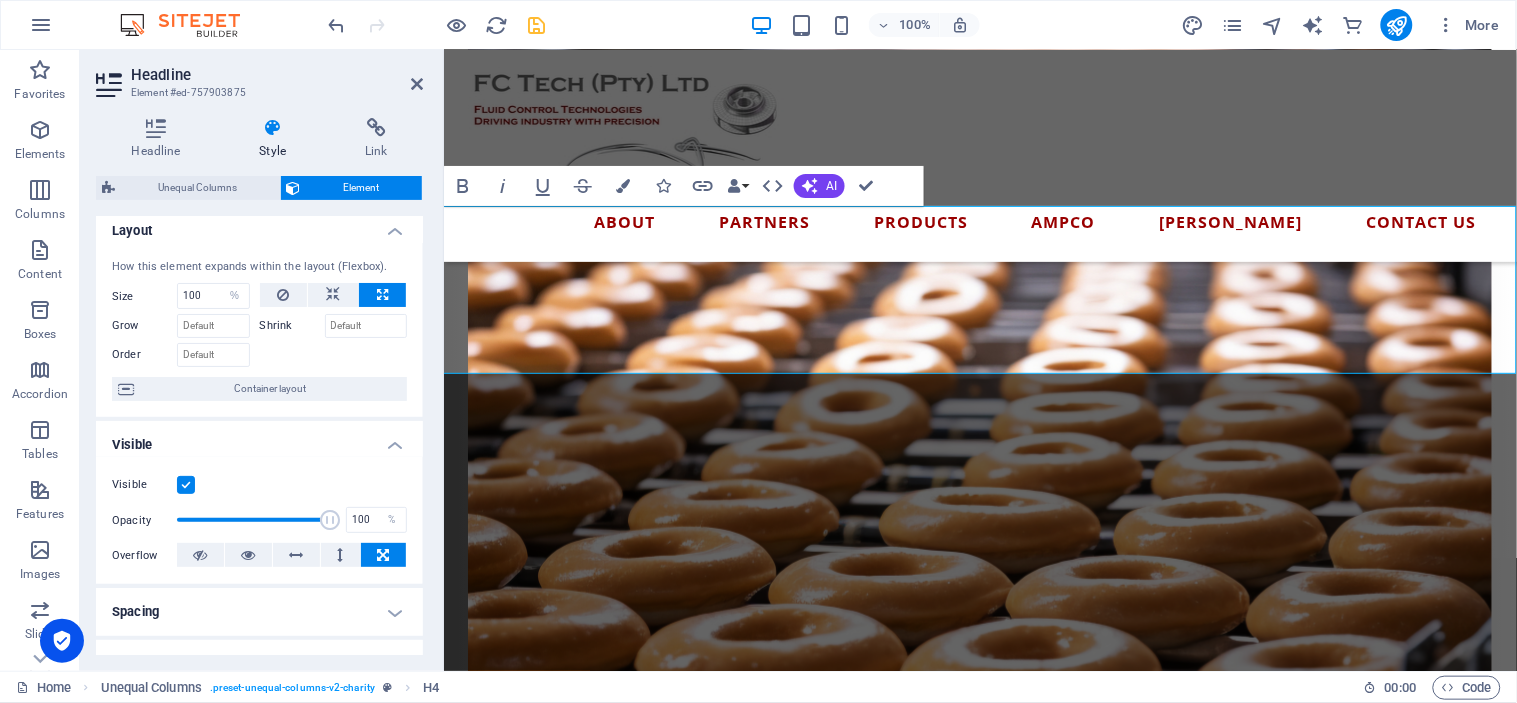 scroll, scrollTop: 0, scrollLeft: 0, axis: both 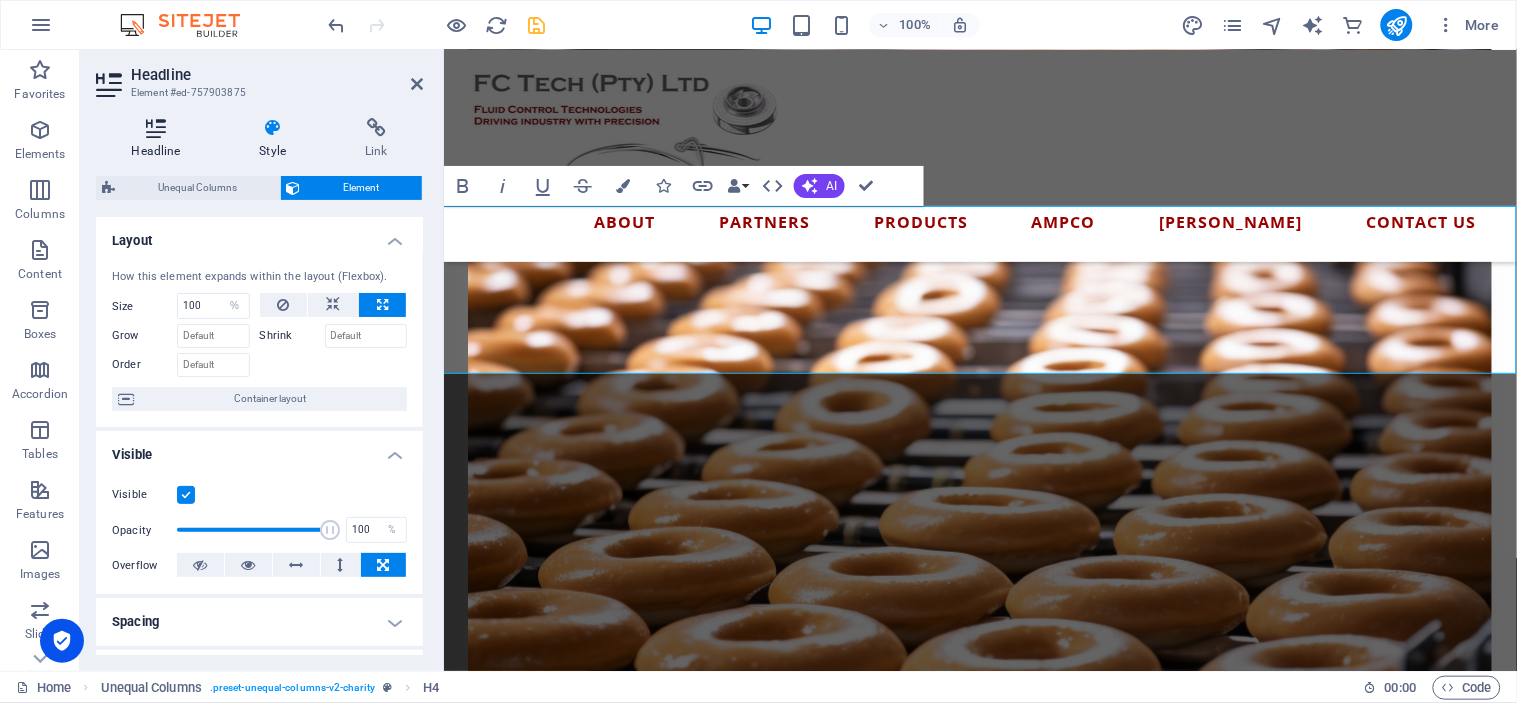 click at bounding box center [156, 128] 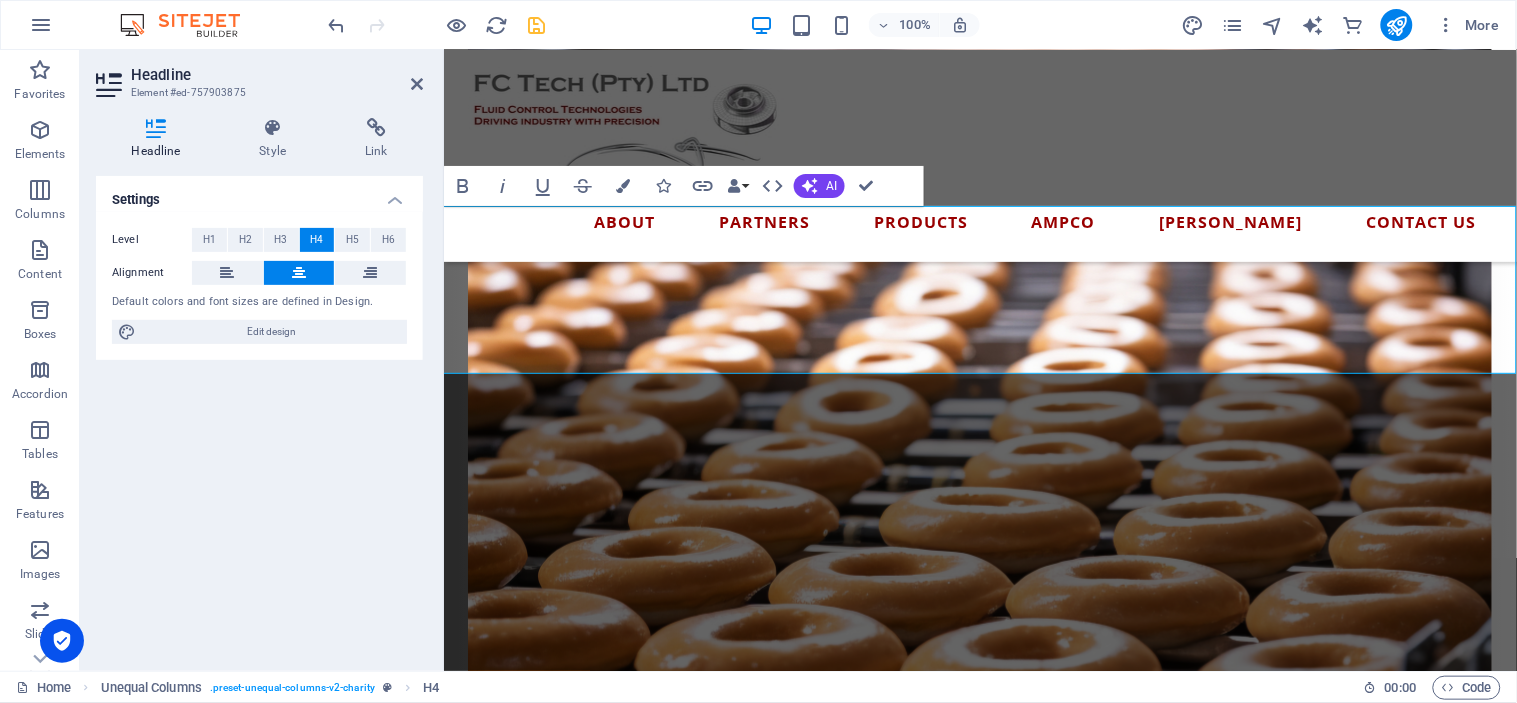 drag, startPoint x: 1059, startPoint y: 28, endPoint x: 233, endPoint y: 361, distance: 890.5981 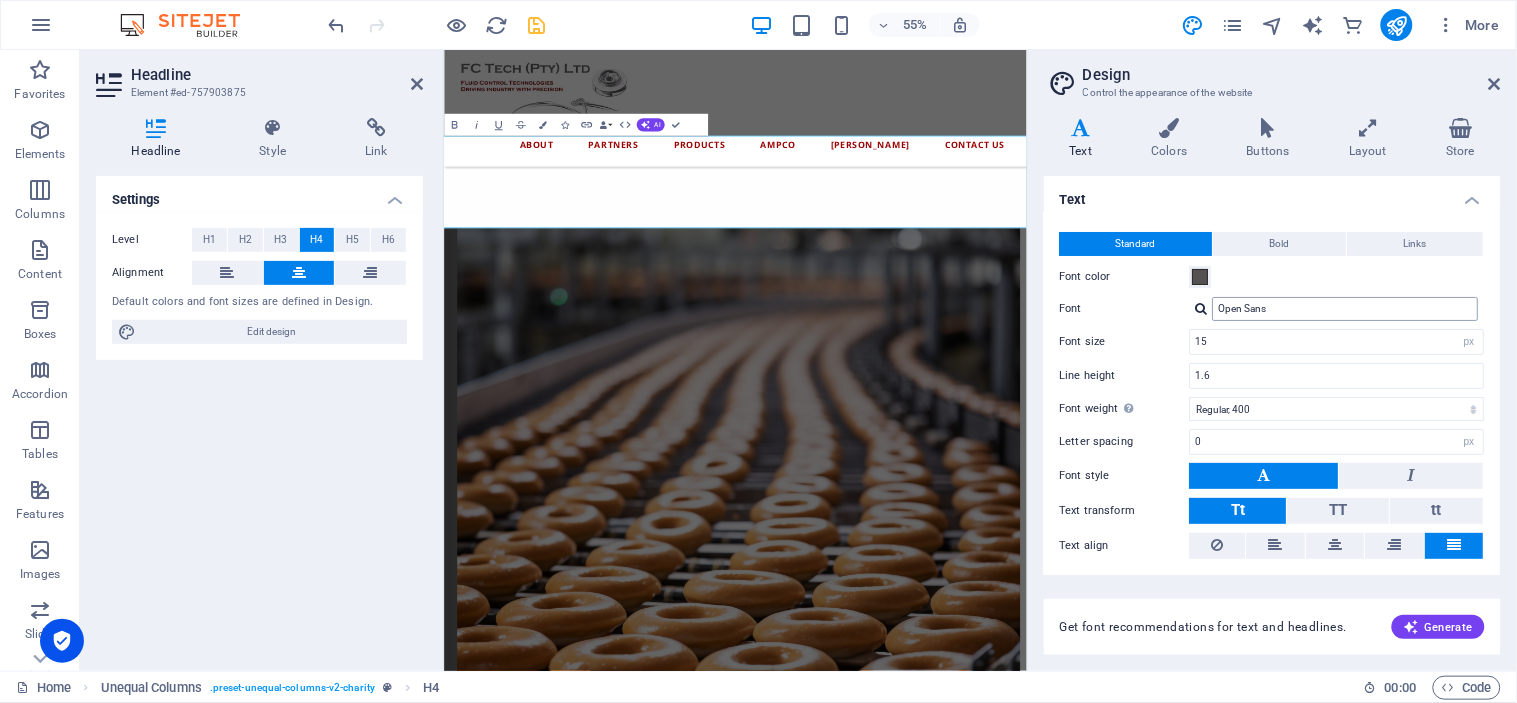 scroll, scrollTop: 2656, scrollLeft: 0, axis: vertical 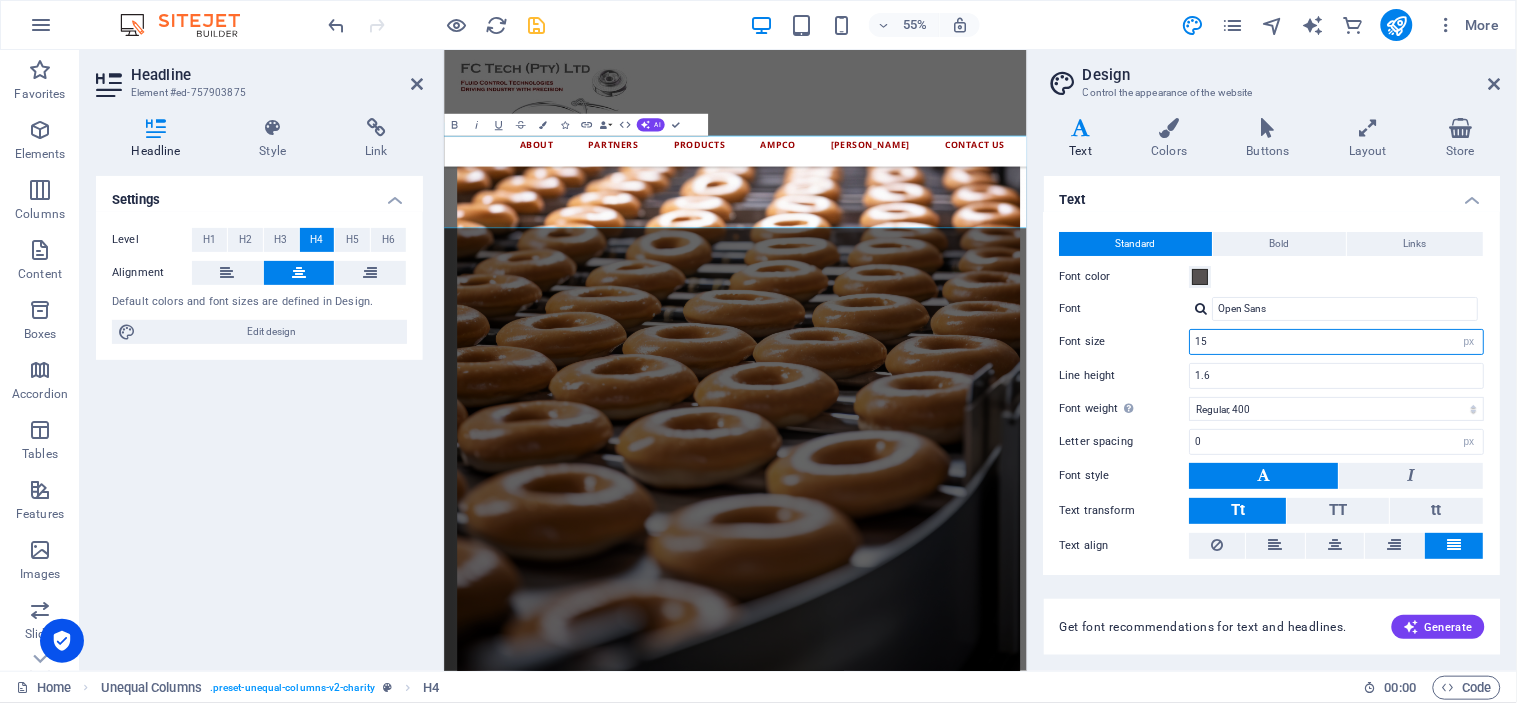 drag, startPoint x: 1685, startPoint y: 382, endPoint x: 1451, endPoint y: 578, distance: 305.24088 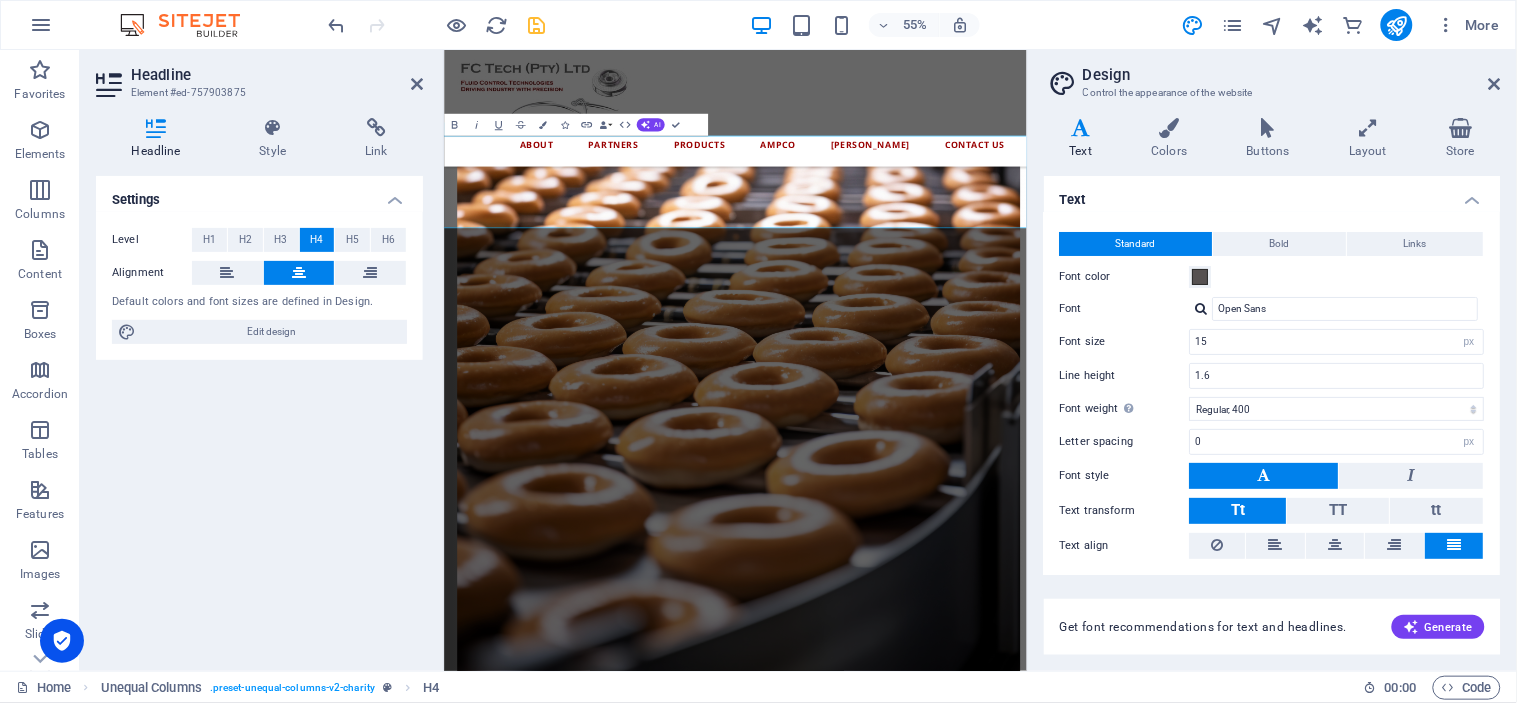 click at bounding box center [1455, 546] 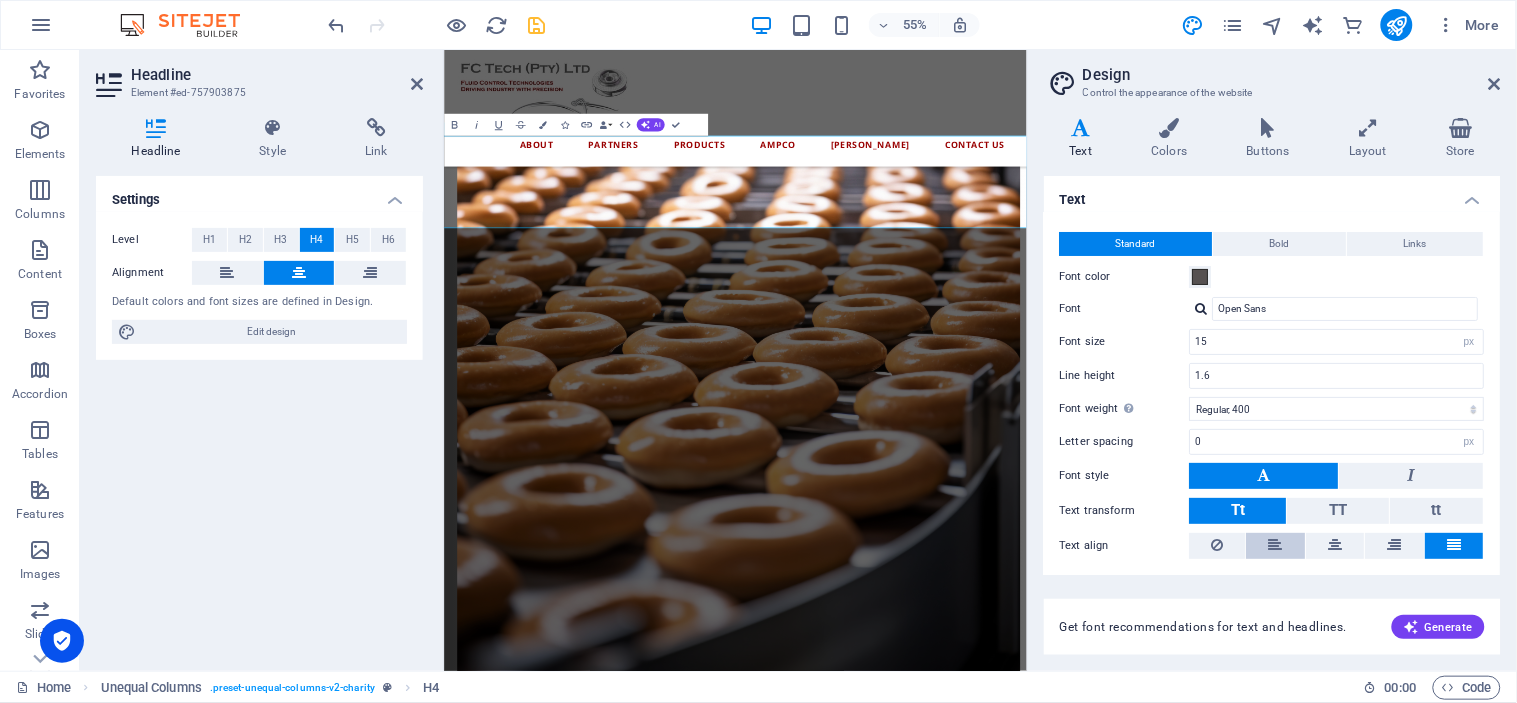 click at bounding box center (1277, 545) 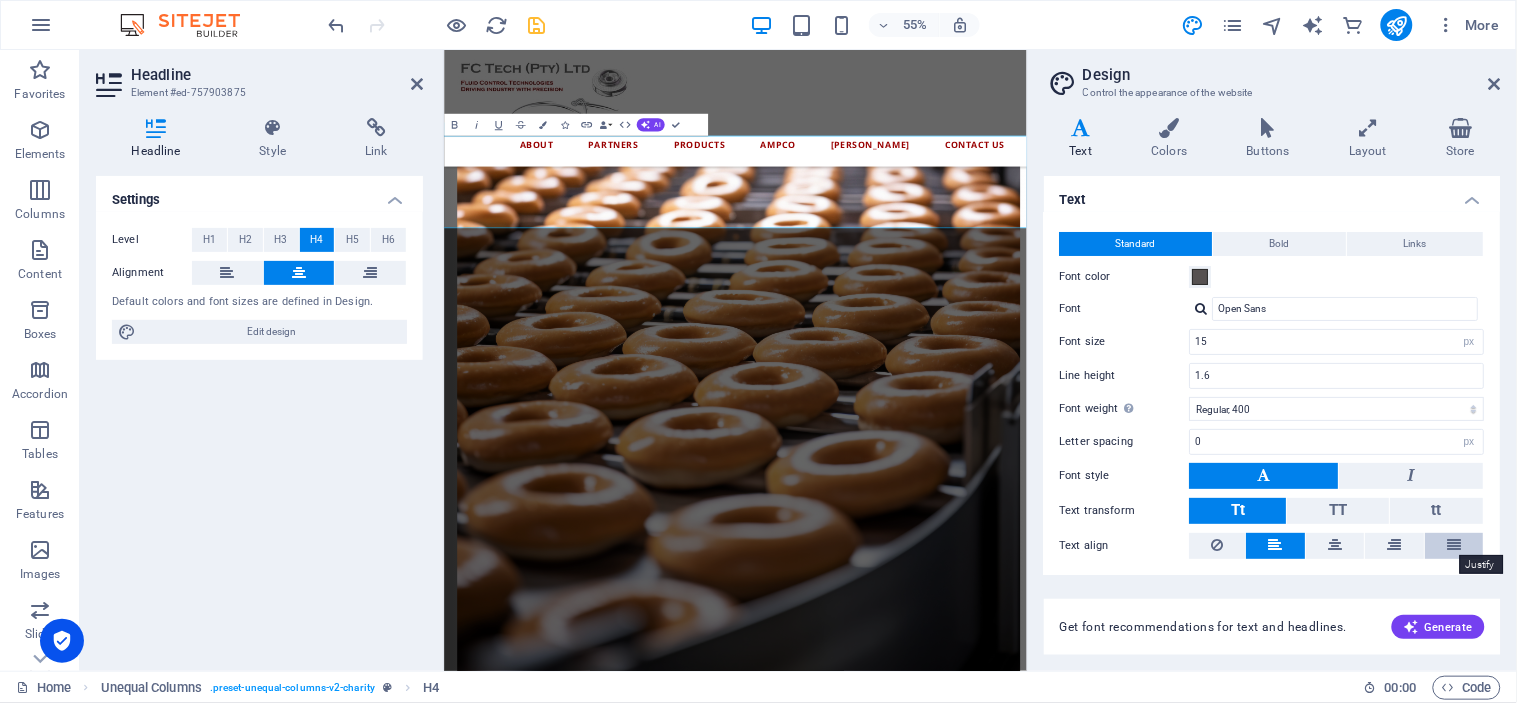 click at bounding box center (1455, 545) 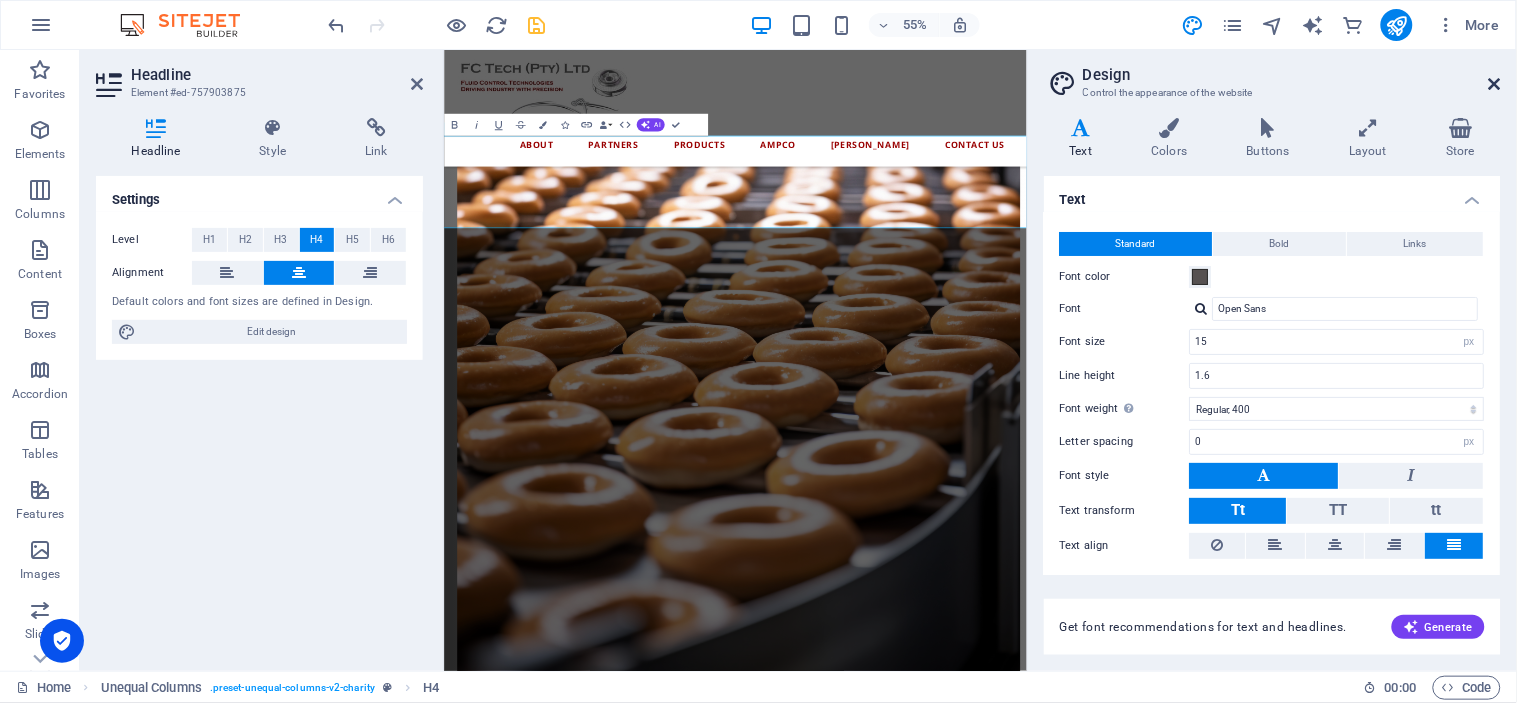 drag, startPoint x: 1493, startPoint y: 78, endPoint x: 1033, endPoint y: 41, distance: 461.48566 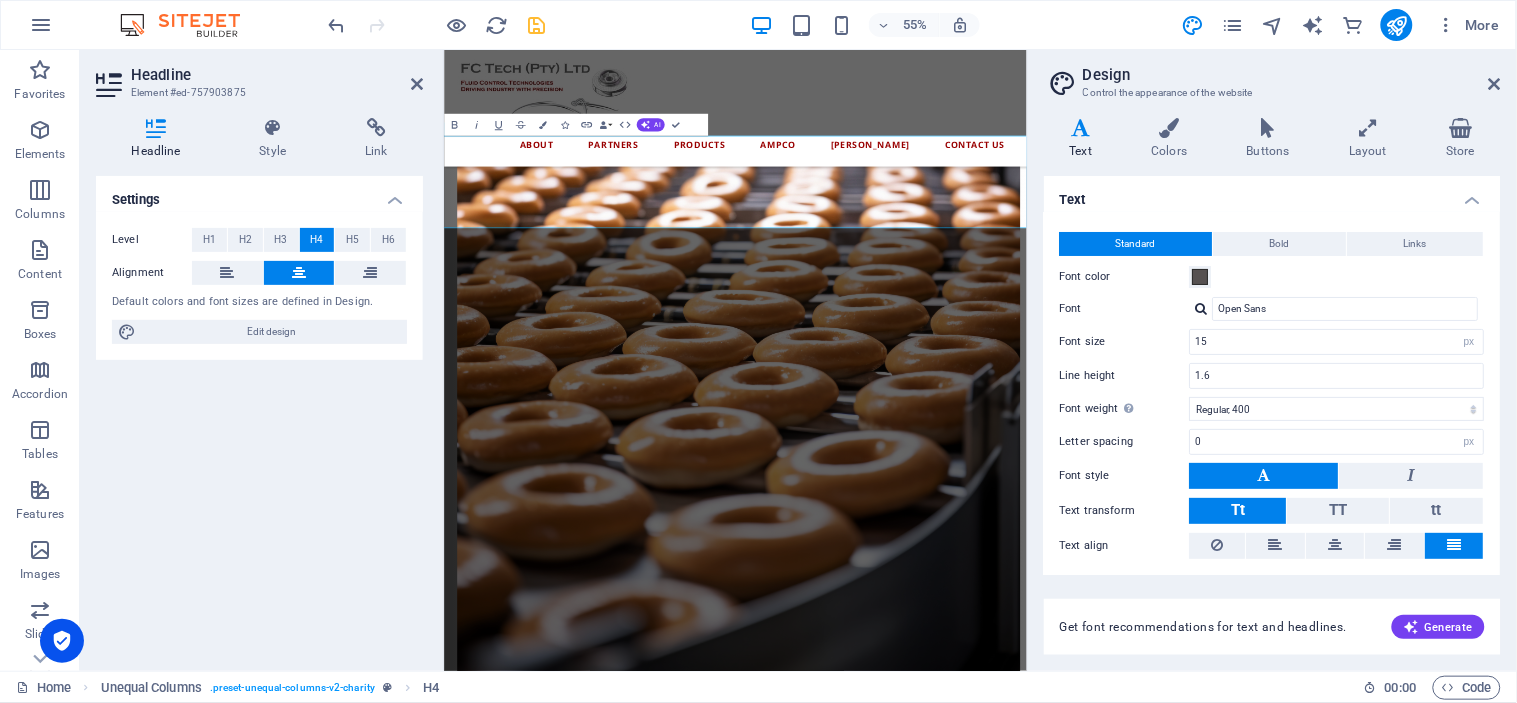 scroll, scrollTop: 2147, scrollLeft: 0, axis: vertical 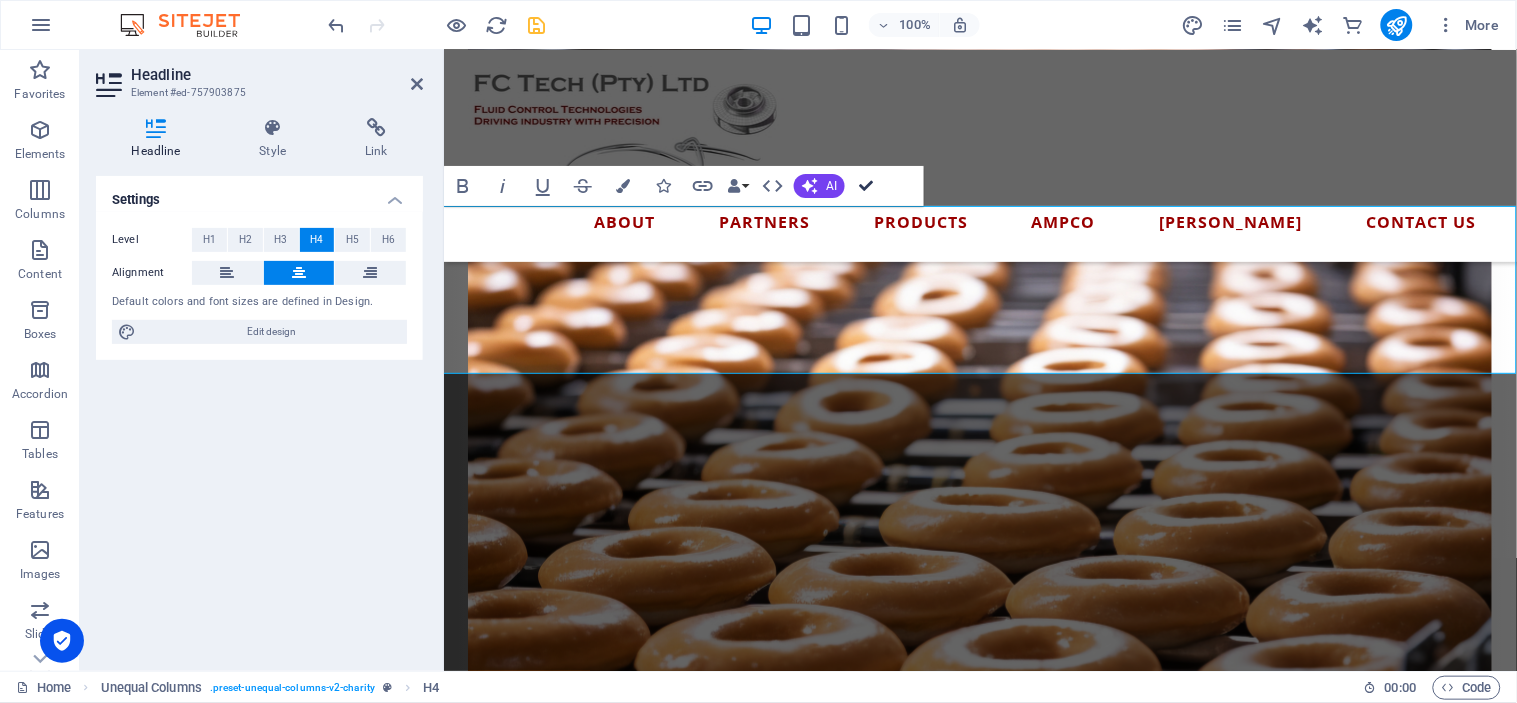 drag, startPoint x: 867, startPoint y: 188, endPoint x: 788, endPoint y: 138, distance: 93.49332 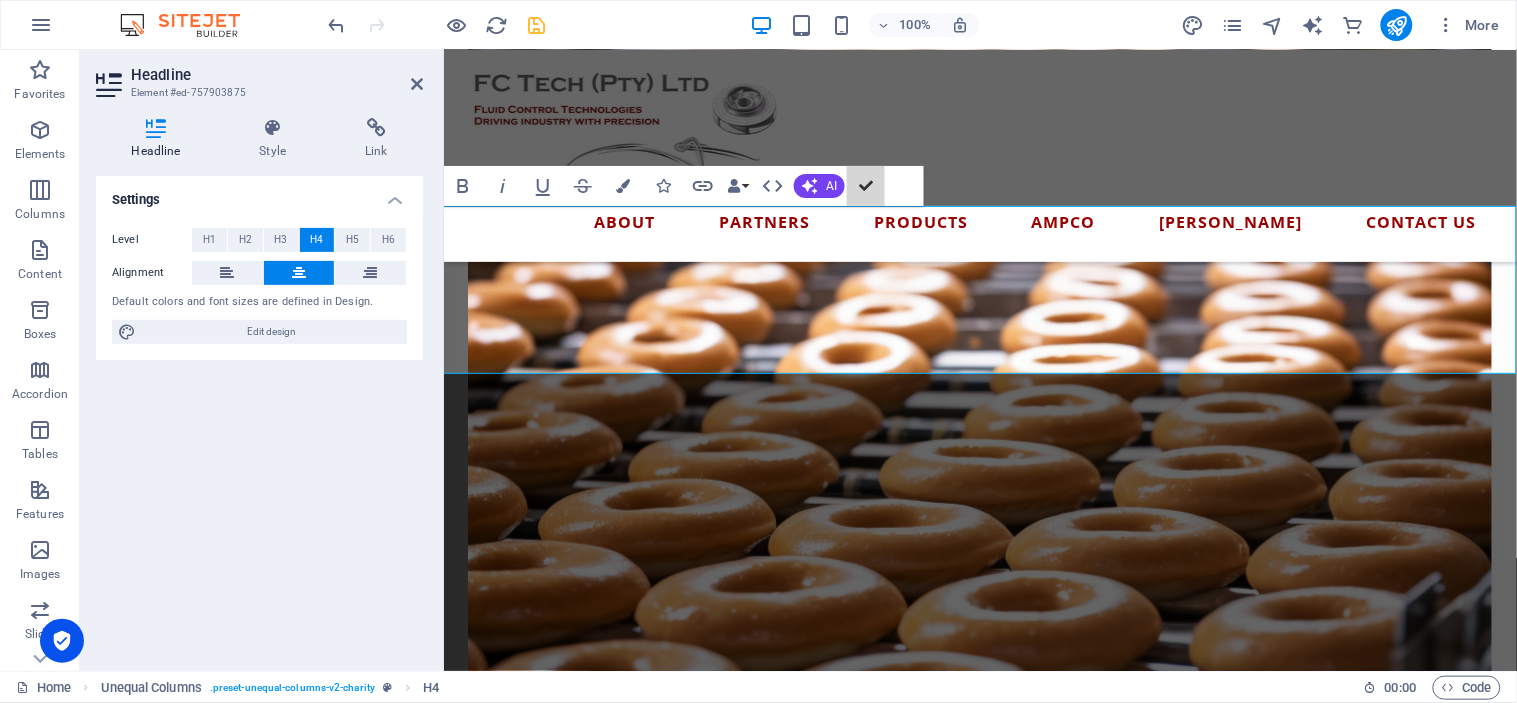 scroll, scrollTop: 2070, scrollLeft: 0, axis: vertical 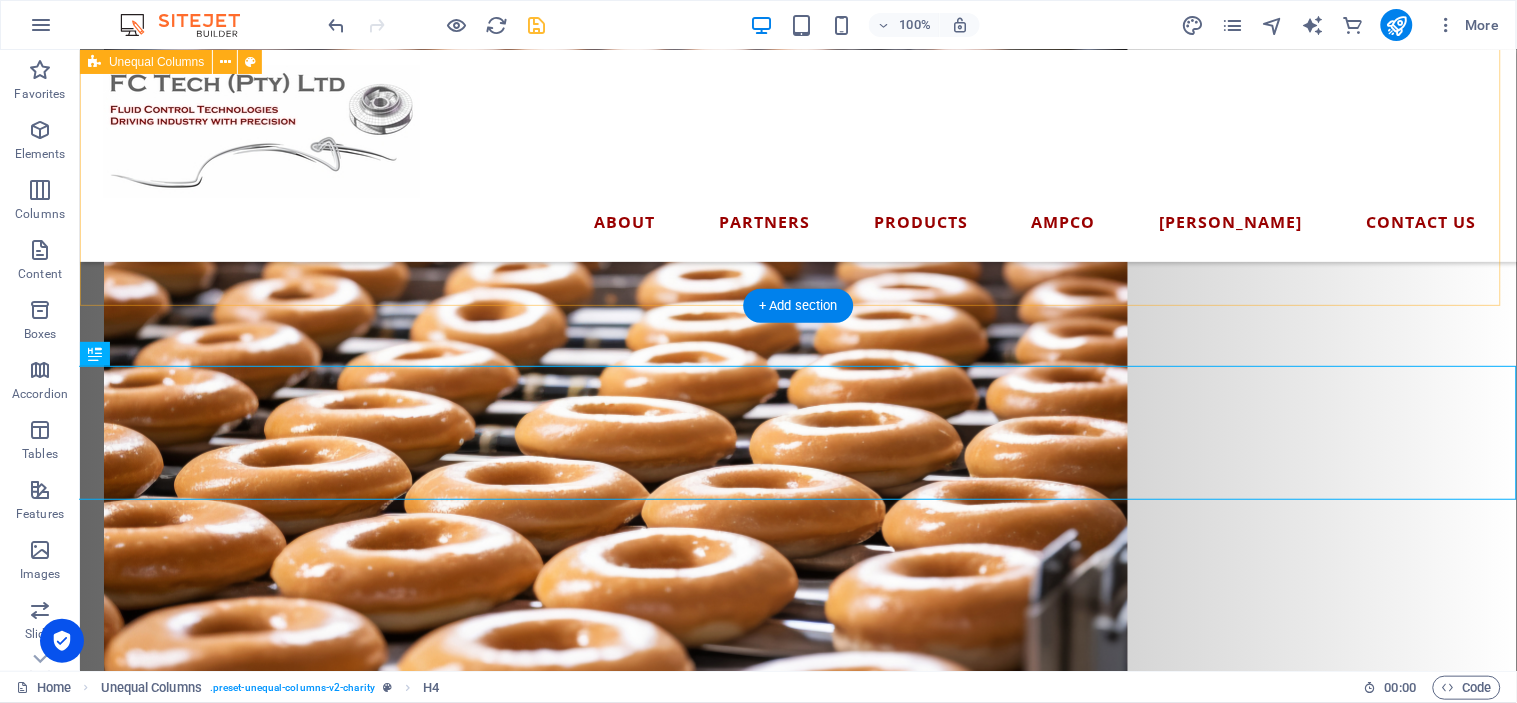 click on "Get to Know Us What is our why? At Fluid Control Technologies (Pty) Ltd, we set out with a clear goal — to become a recognised importer and distributor of top-quality pumping equipment across [GEOGRAPHIC_DATA].  Backed by a team with over 28 years of experience in the industrial pump and HVAC space, we’re more than just a supplier — we’re a solutions partner. From day one, our mission has been to offer more than just a pump. We’re here to deliver reliable, high-performance equipment, backed by personal service and long-standing relationships with leading [DEMOGRAPHIC_DATA] manufacturers.  The brands we represent are known for their precision engineering, durability, and efficiency — and we’re proud to bring them to the South African and Sub-Saharan African market. We’re passionate about quality — both in the materials we use and the people we work with. That’s why we’ve partnered with globally trusted names in the HVAC, food, beverage, and pharmaceutical pump industries. Company Profile" at bounding box center [797, -19] 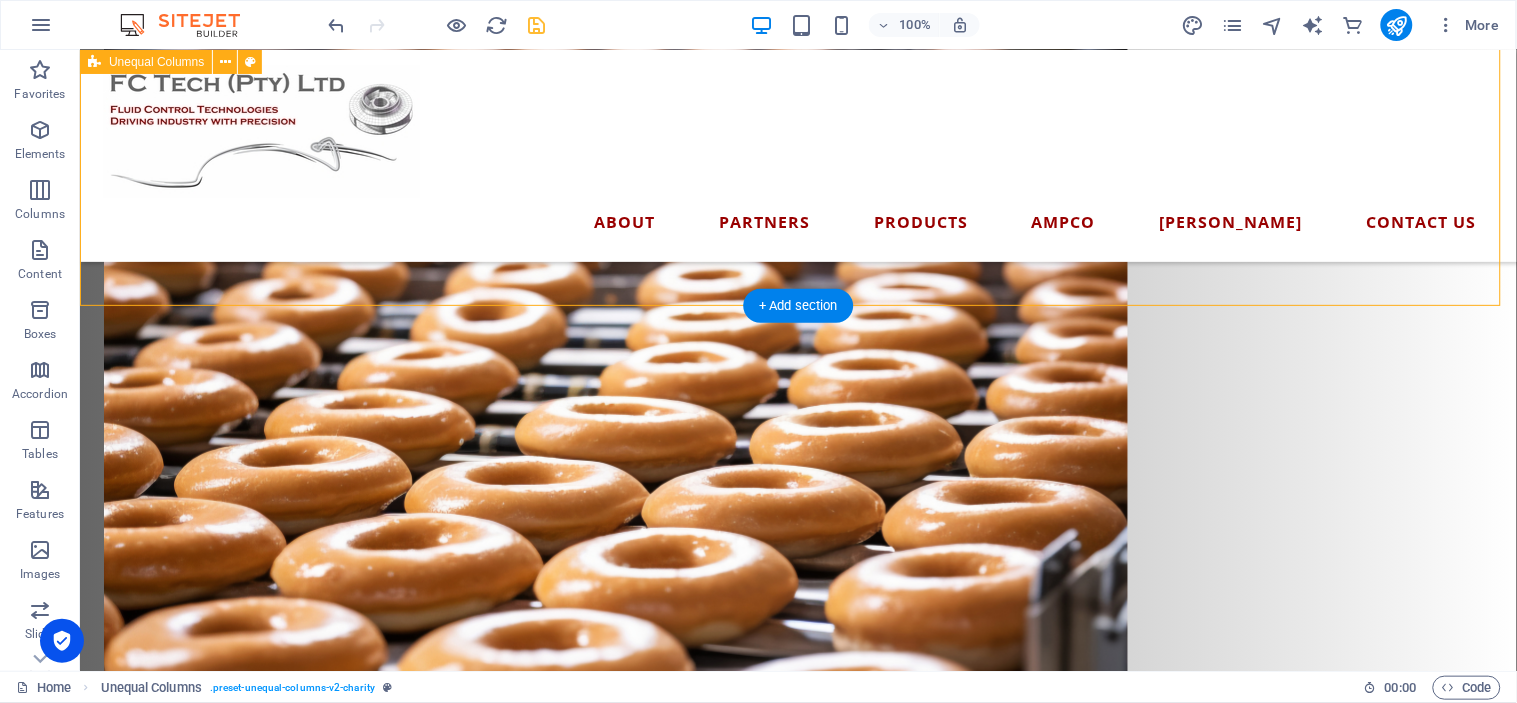 scroll, scrollTop: 2181, scrollLeft: 0, axis: vertical 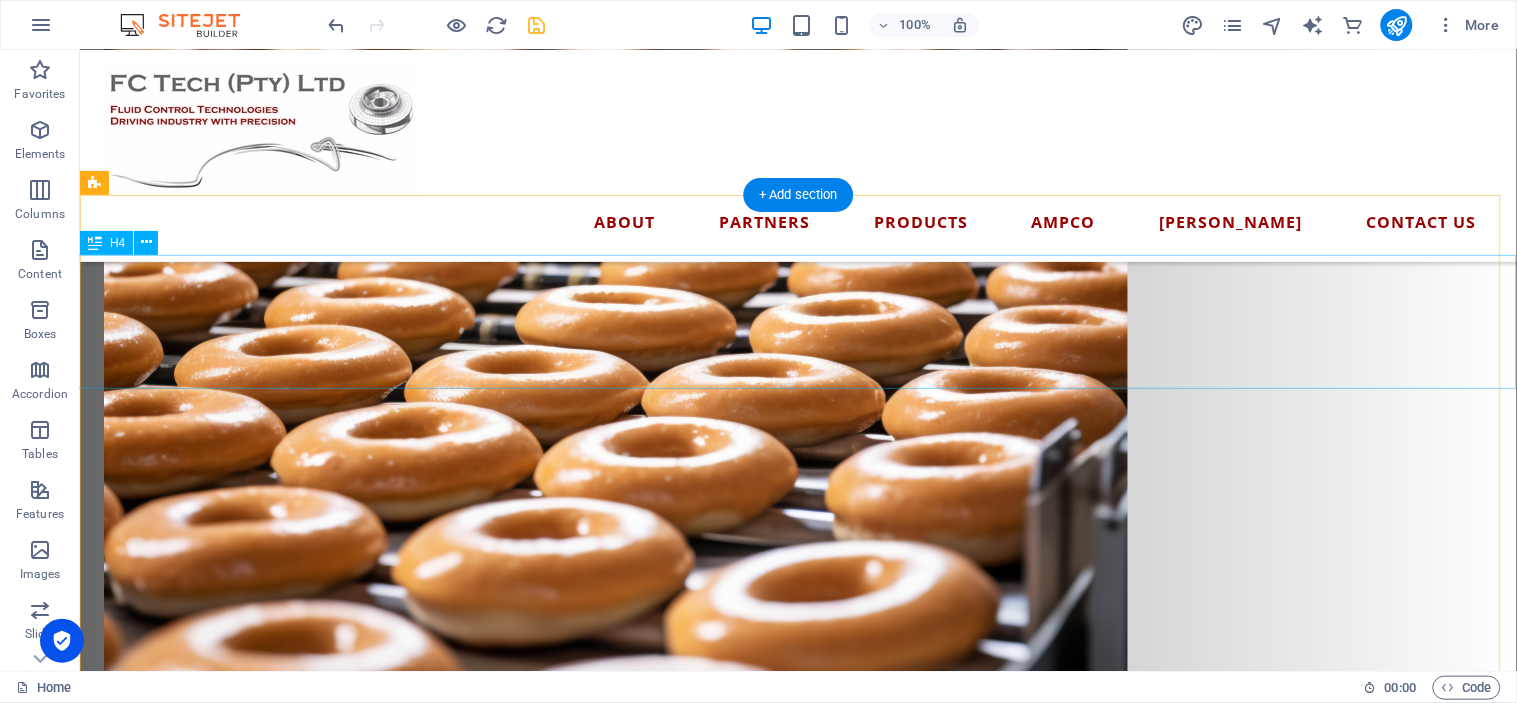 click on "Want to Lead the Pack? Whether you're producing life-saving pharmaceuticals, crafting world-class wine, bottling the perfect brew, churning out decadent chocolate, delivering the freshest dairy, or baking up brilliance — ask yourself this:Would you keep repairing the same old Escort you’ve had for 30 years… or finally upgrade to the new Ranger built to perform?" at bounding box center (797, 1214) 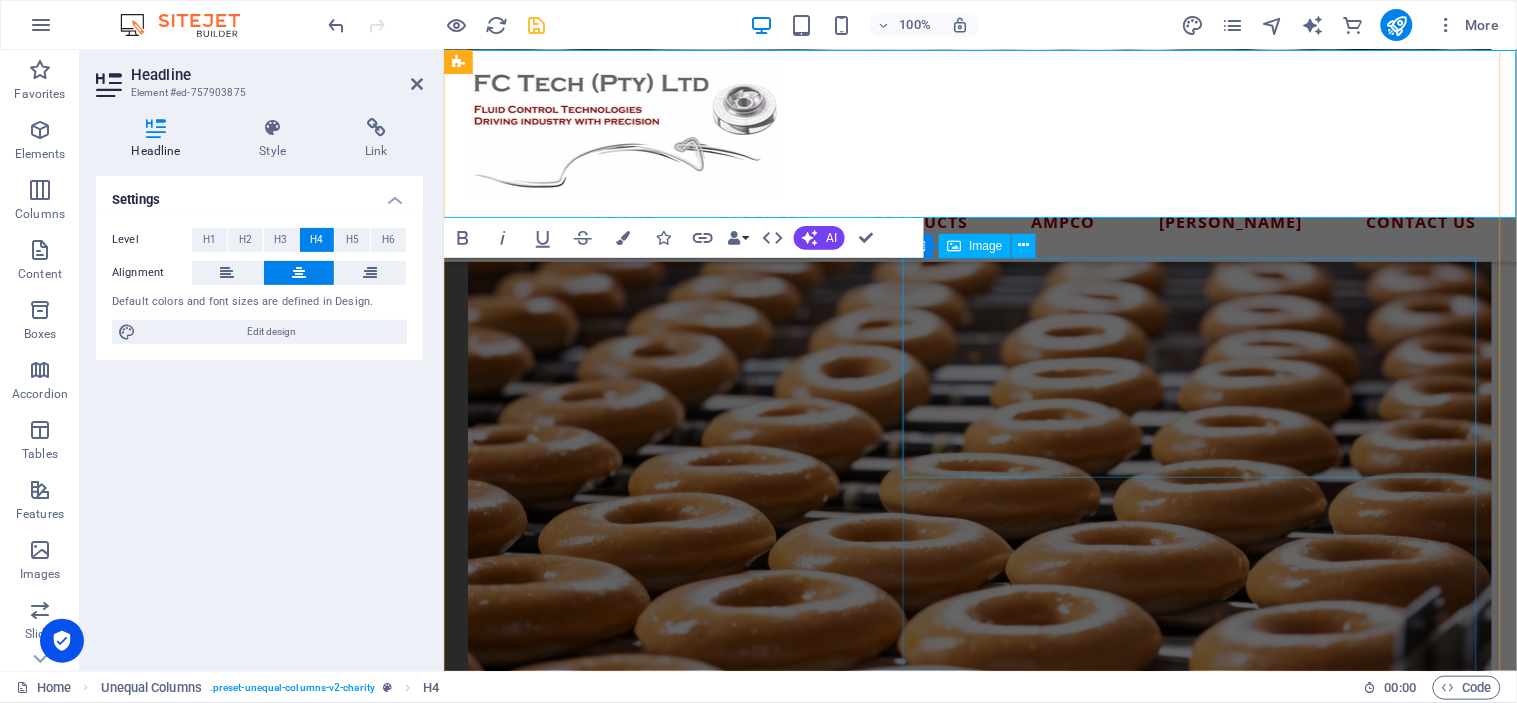 scroll, scrollTop: 2303, scrollLeft: 0, axis: vertical 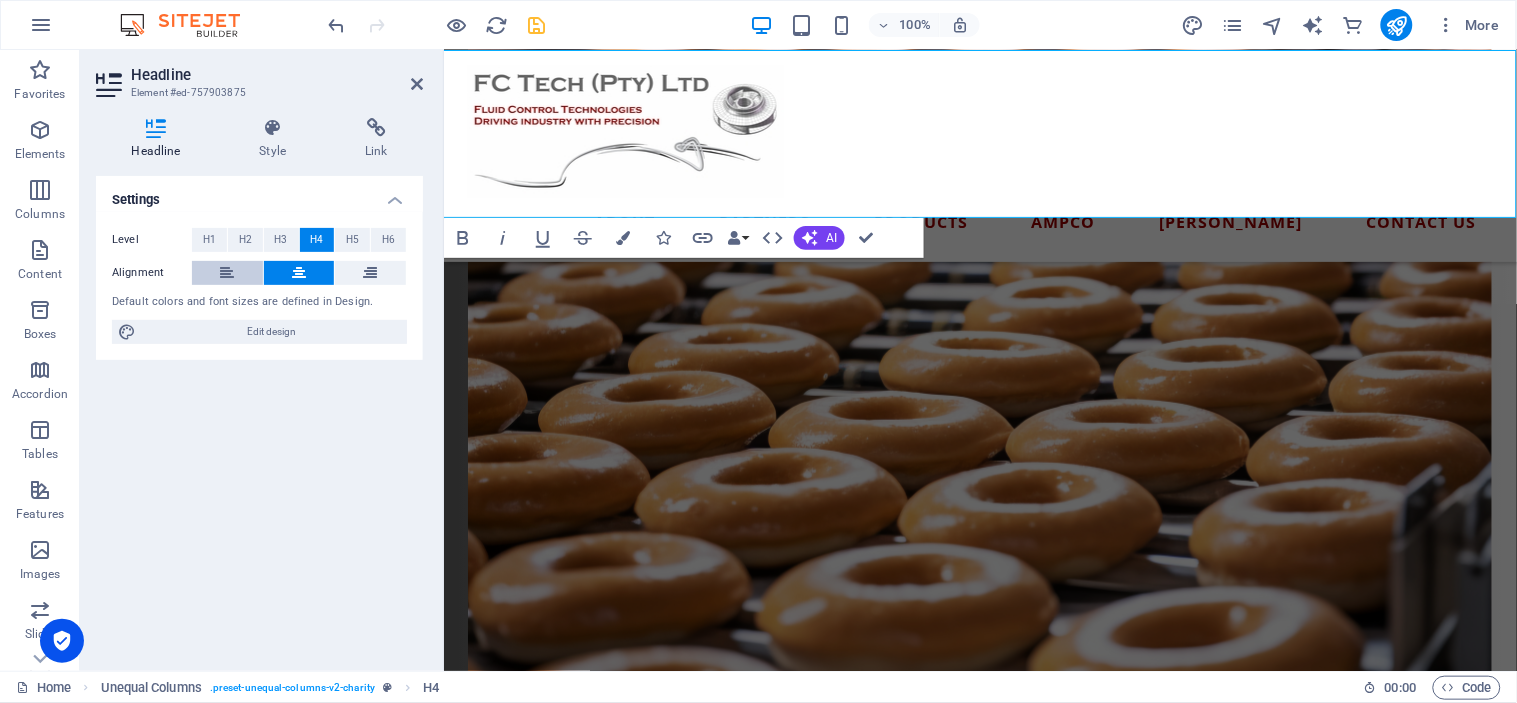 click at bounding box center (227, 273) 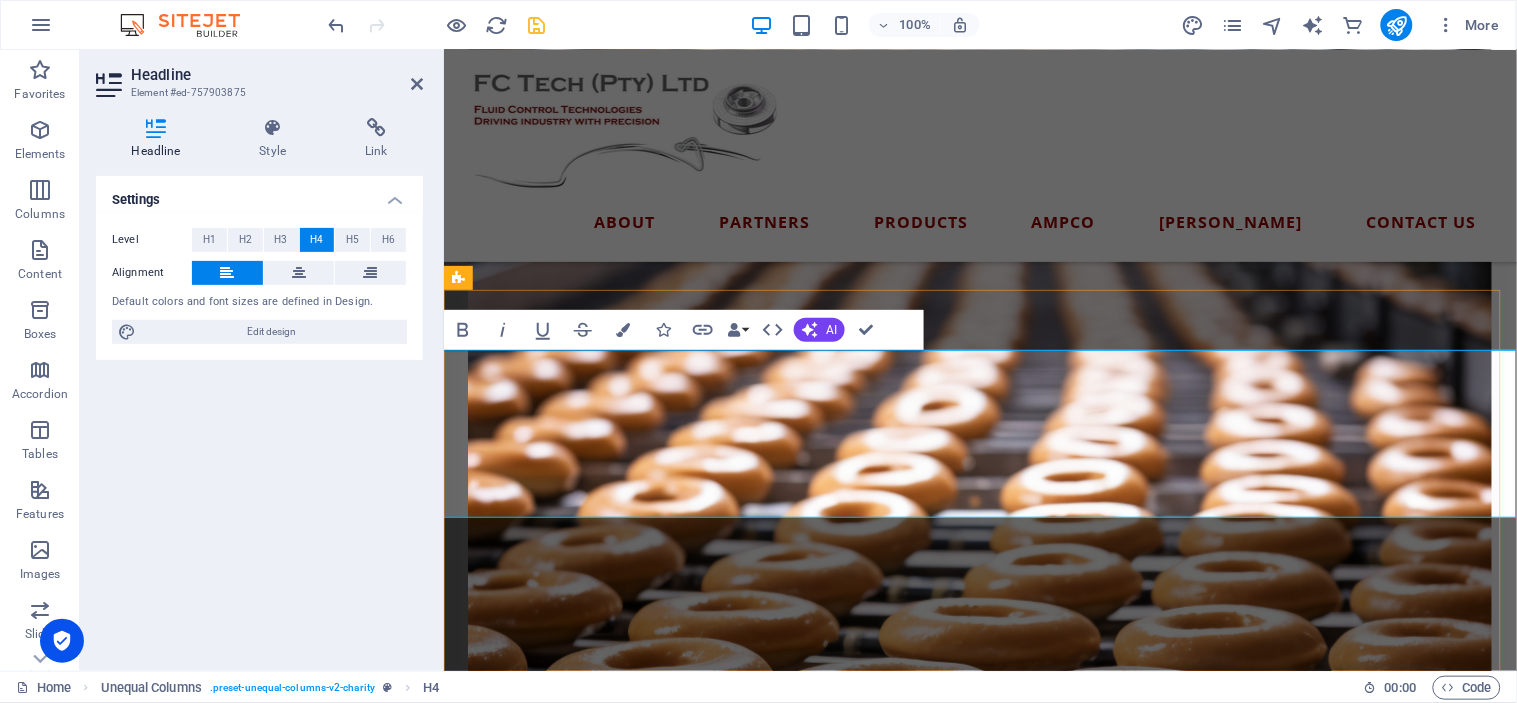 scroll, scrollTop: 1970, scrollLeft: 0, axis: vertical 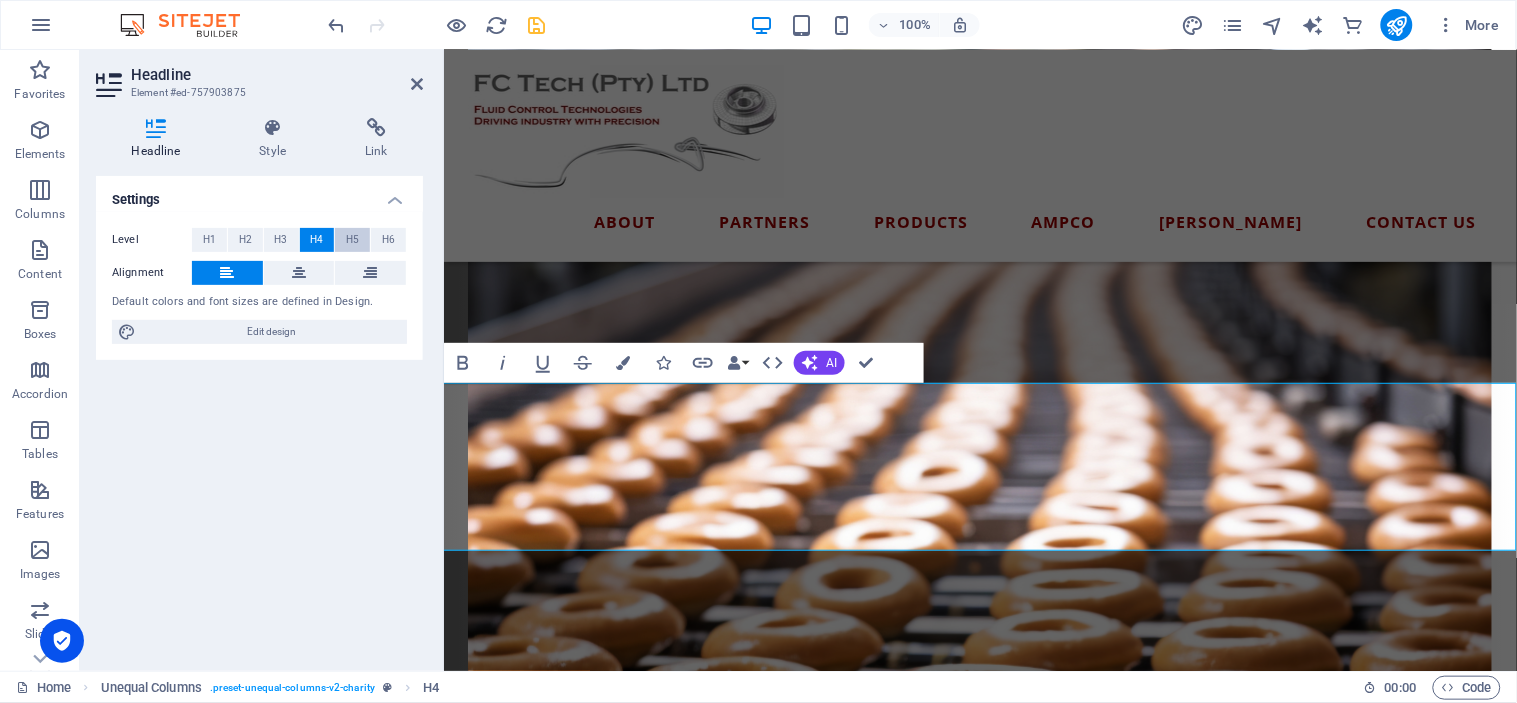 click on "H5" at bounding box center (352, 240) 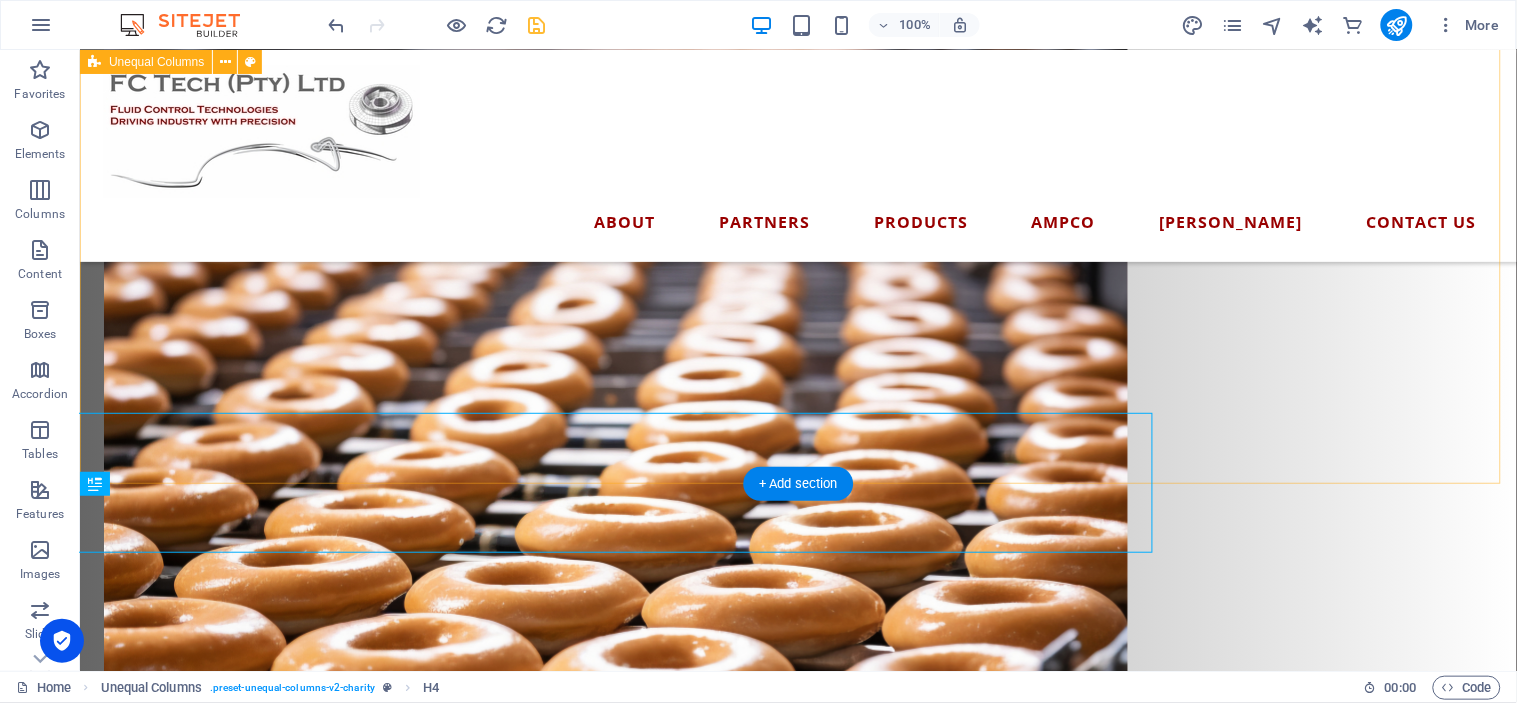 scroll, scrollTop: 1940, scrollLeft: 0, axis: vertical 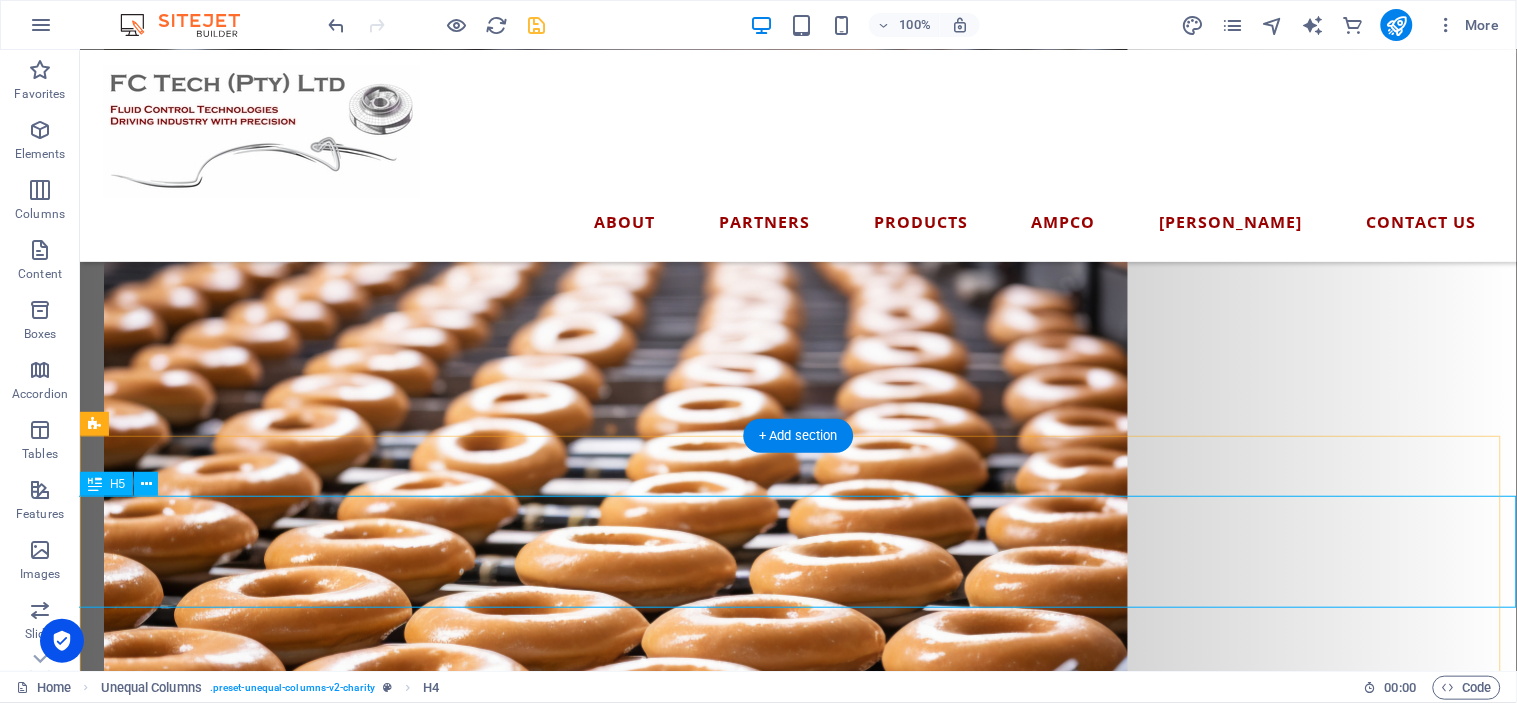 click on "Want to Lead the Pack? Whether you're producing life-saving pharmaceuticals, crafting world-class wine, bottling the perfect brew, churning out decadent chocolate, delivering the freshest dairy, or baking up brilliance — ask yourself this:Would you keep repairing the same old Escort you’ve had for 30 years… or finally upgrade to the new Ranger built to perform?" at bounding box center (797, 1444) 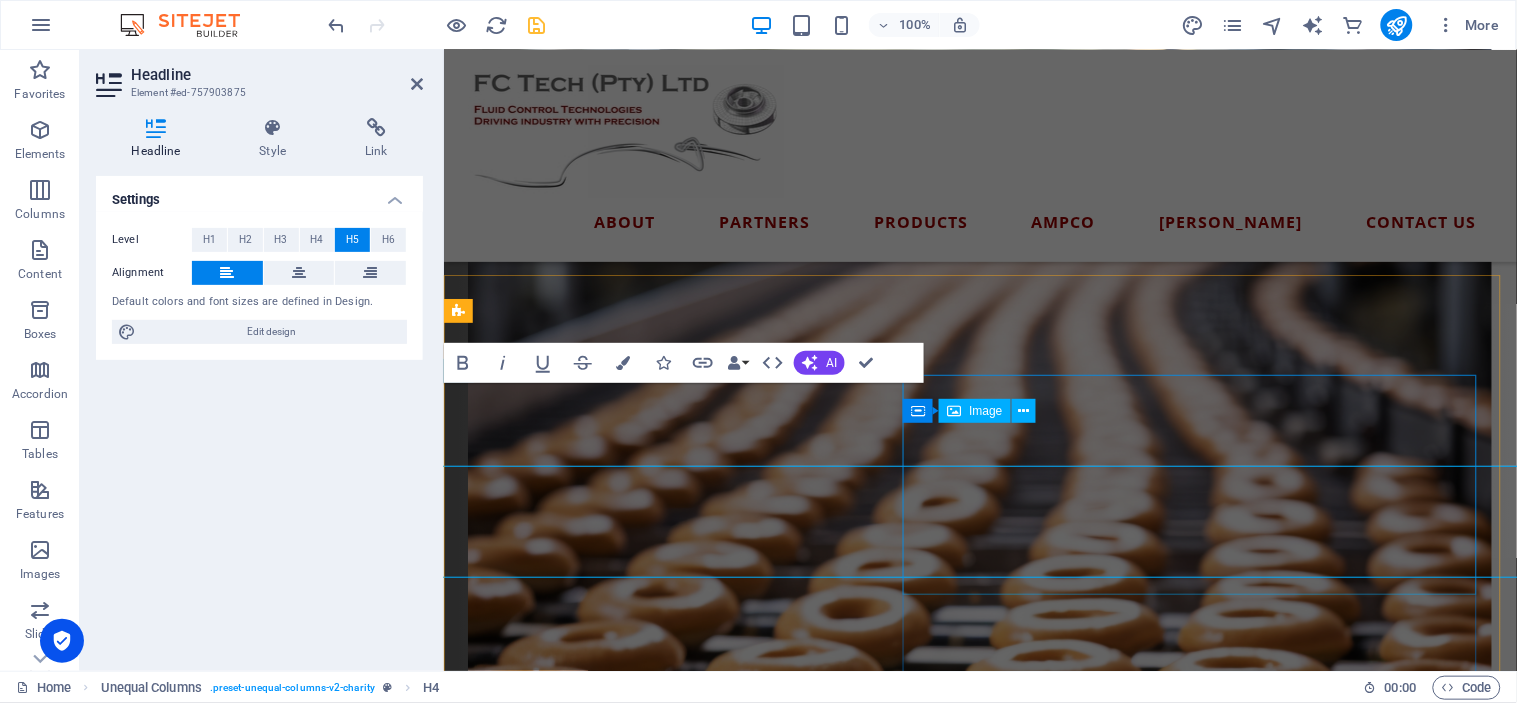 scroll, scrollTop: 1970, scrollLeft: 0, axis: vertical 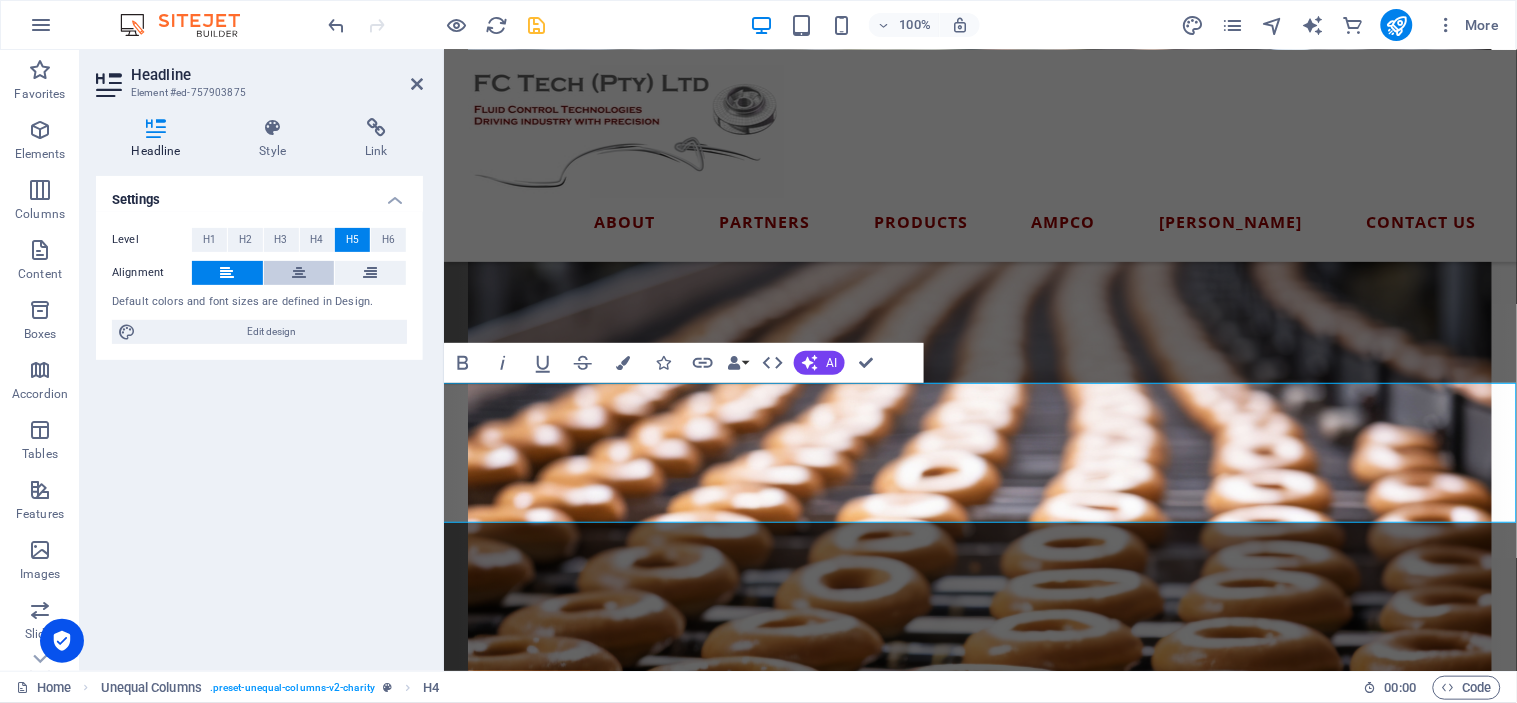 drag, startPoint x: 302, startPoint y: 271, endPoint x: 305, endPoint y: 298, distance: 27.166155 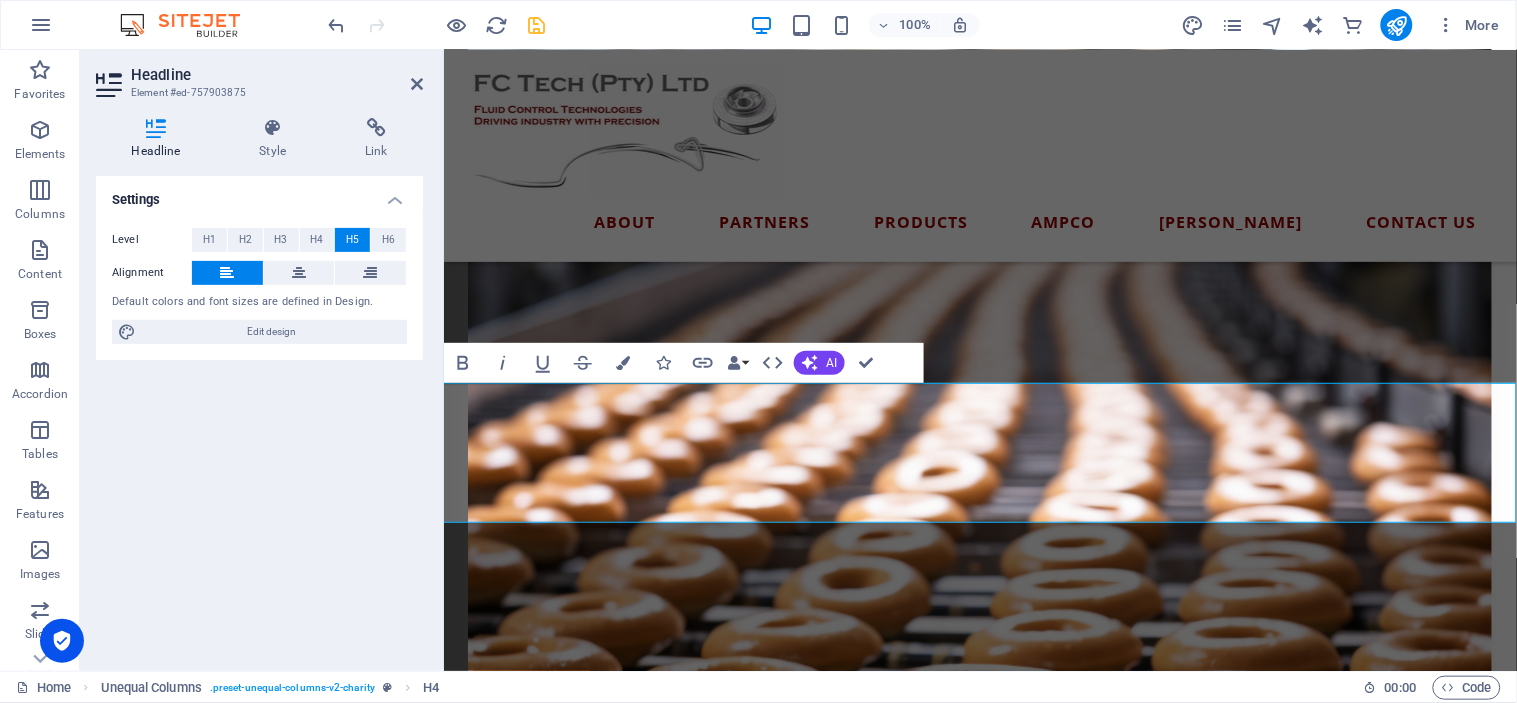 click at bounding box center (299, 273) 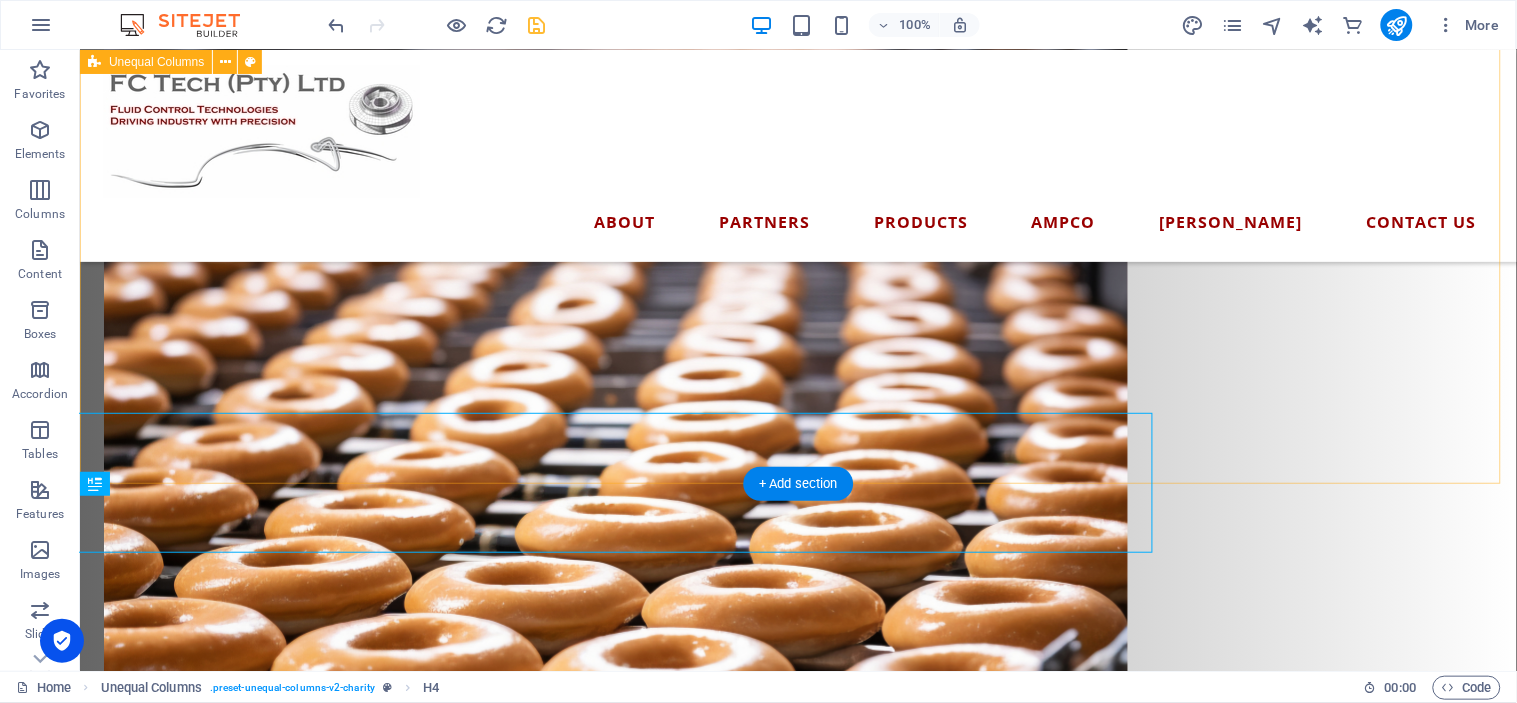 scroll, scrollTop: 1940, scrollLeft: 0, axis: vertical 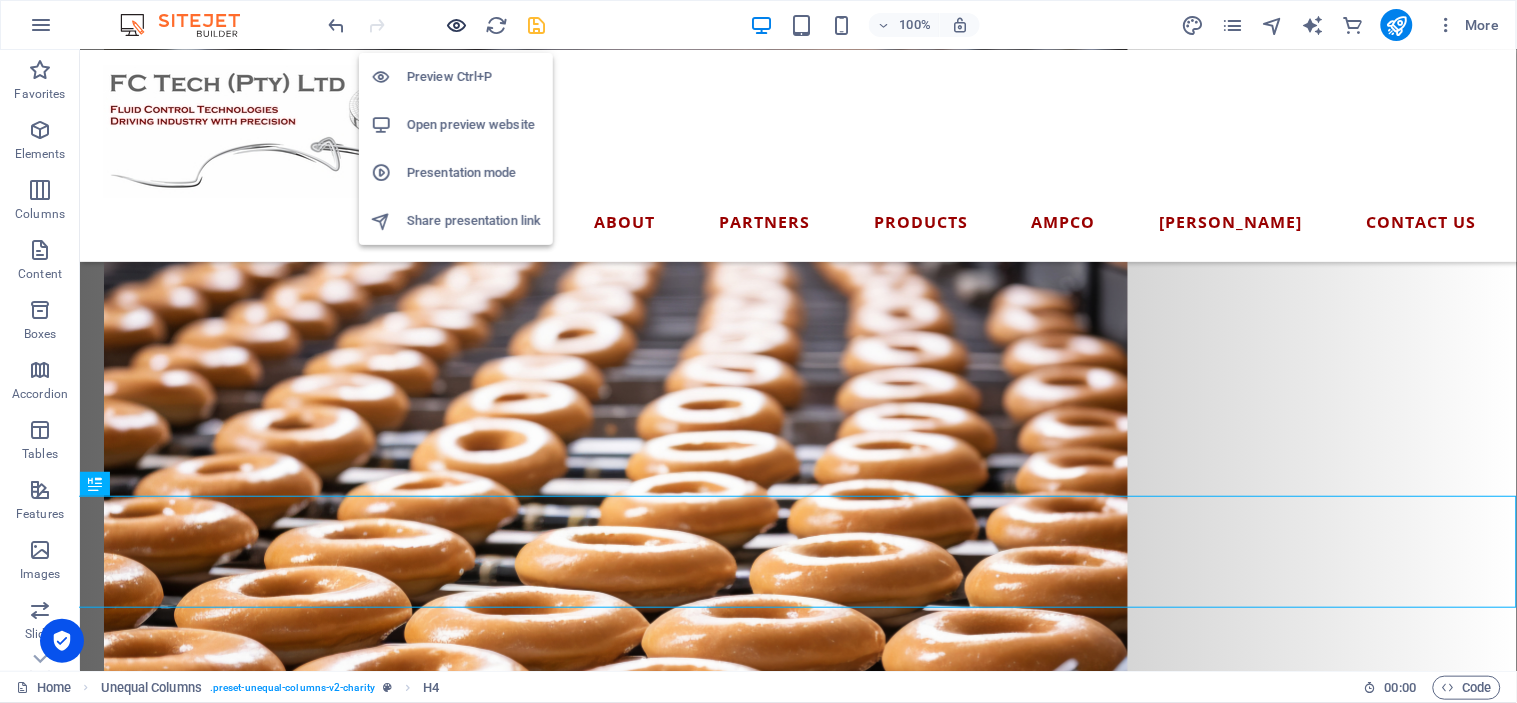 click at bounding box center (457, 25) 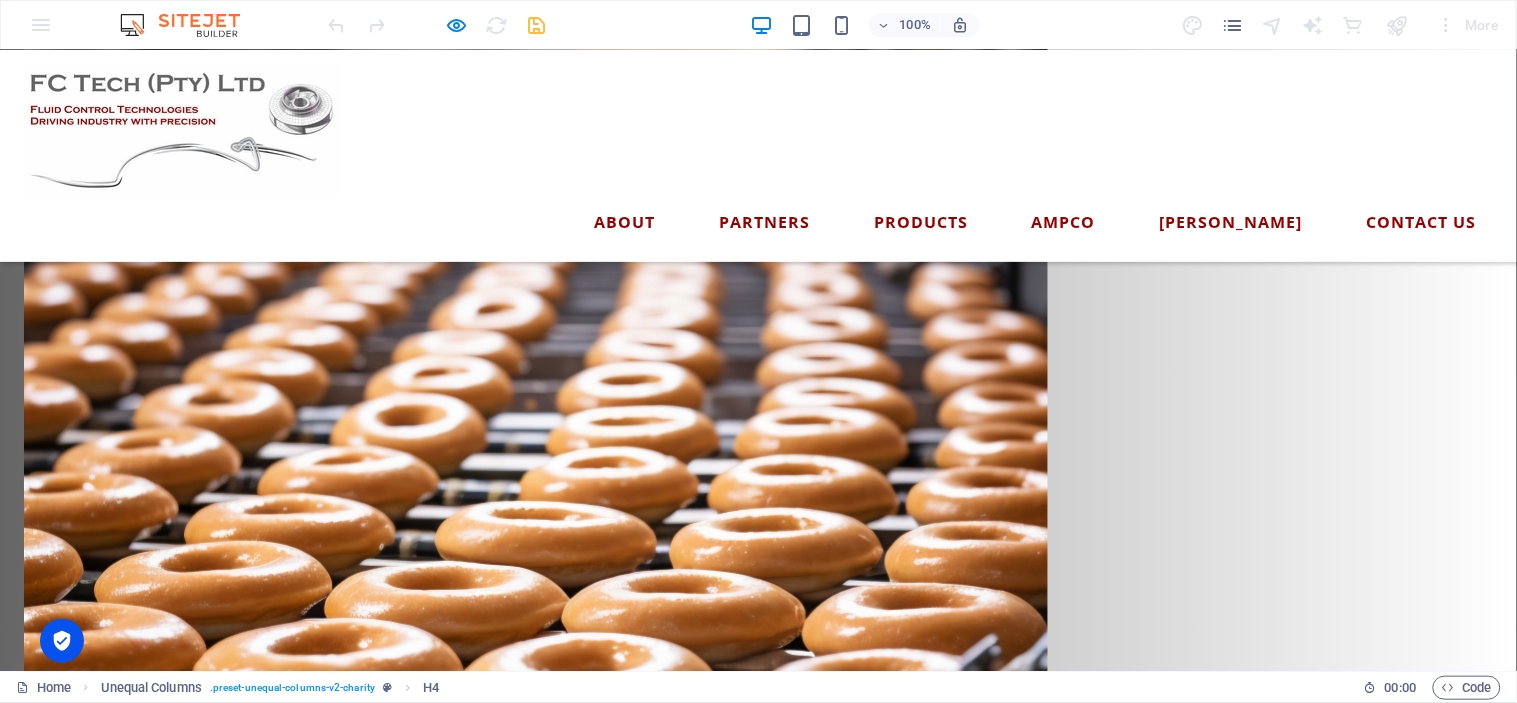 scroll, scrollTop: 2074, scrollLeft: 0, axis: vertical 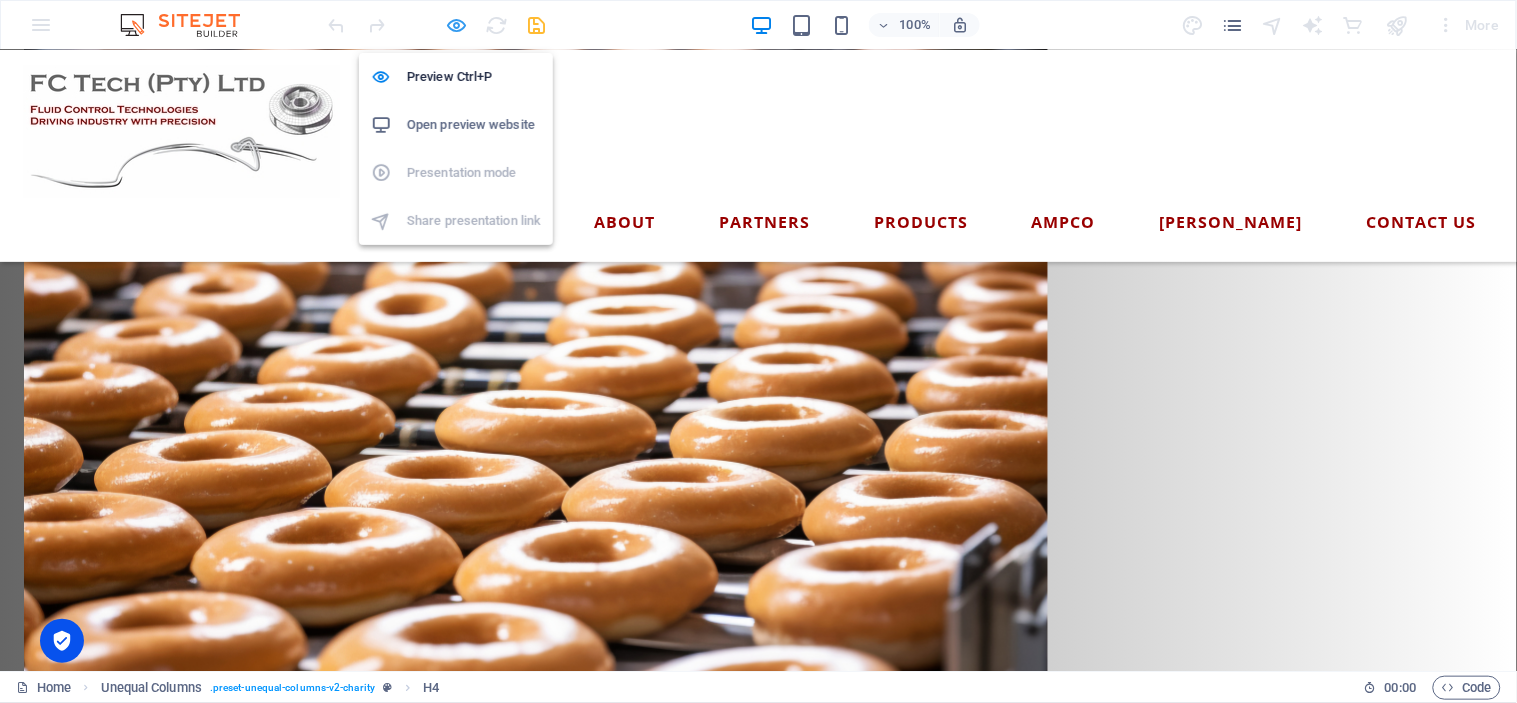 click at bounding box center (457, 25) 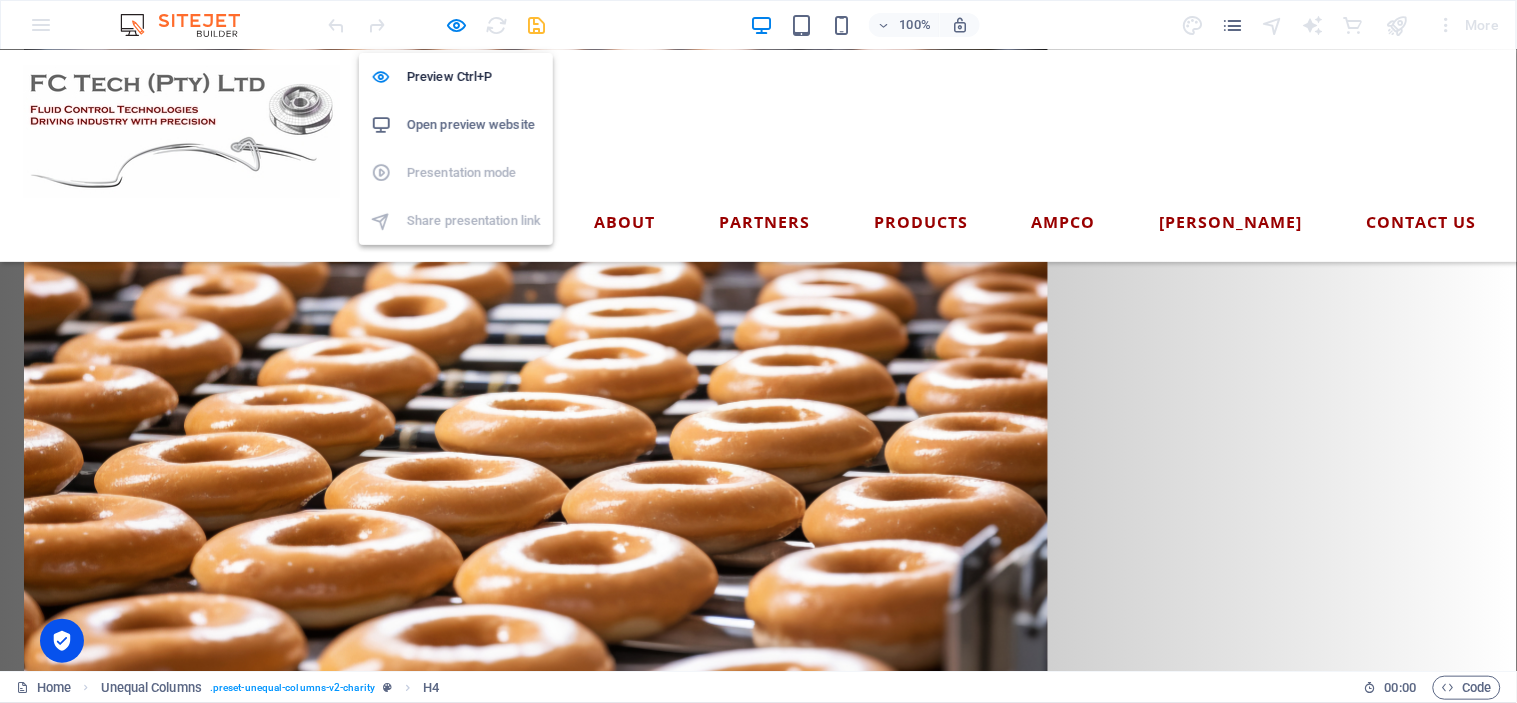 scroll, scrollTop: 2051, scrollLeft: 0, axis: vertical 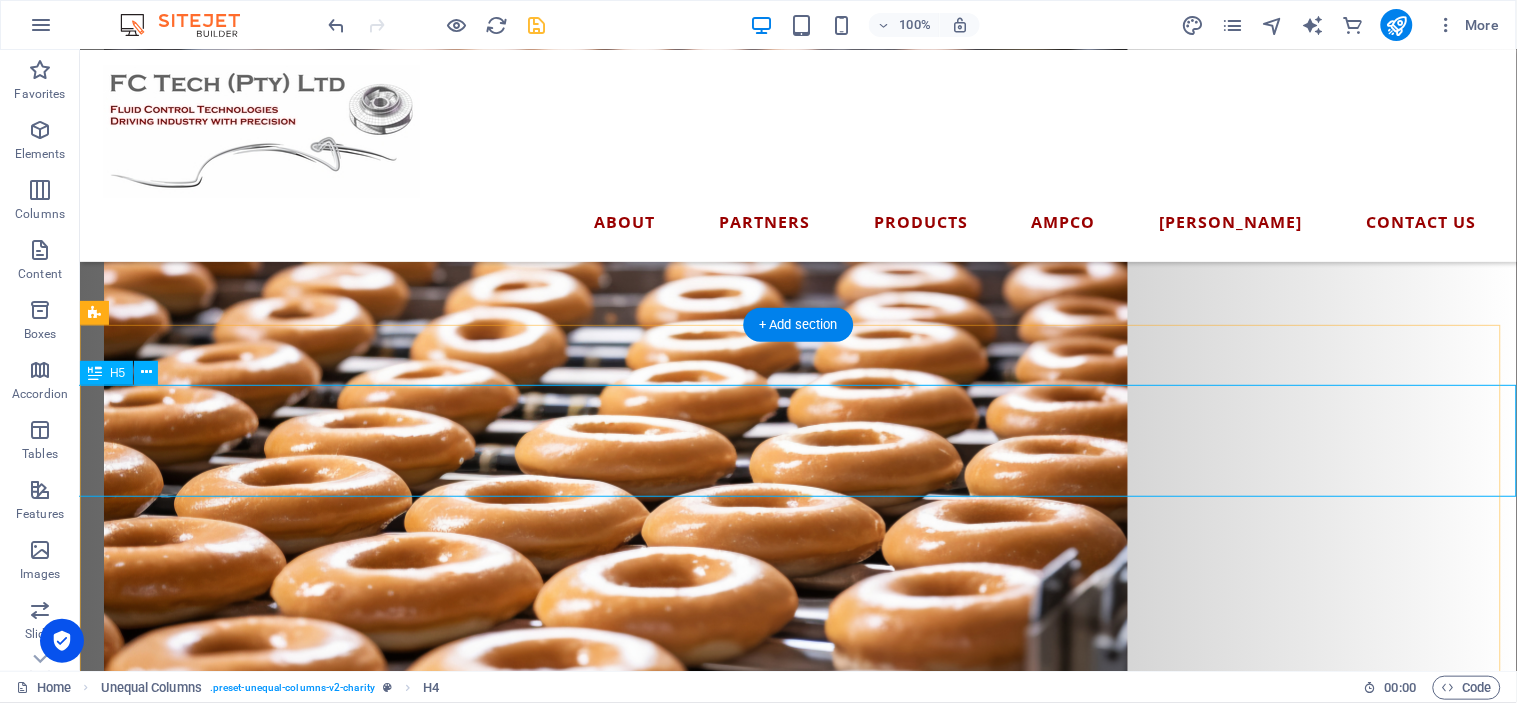 click on "Want to Lead the Pack? Whether you're producing life-saving pharmaceuticals, crafting world-class wine, bottling the perfect brew, churning out decadent chocolate, delivering the freshest dairy, or baking up brilliance — ask yourself this:Would you keep repairing the same old Escort you’ve had for 30 years… or finally upgrade to the new Ranger built to perform?" at bounding box center [797, 1333] 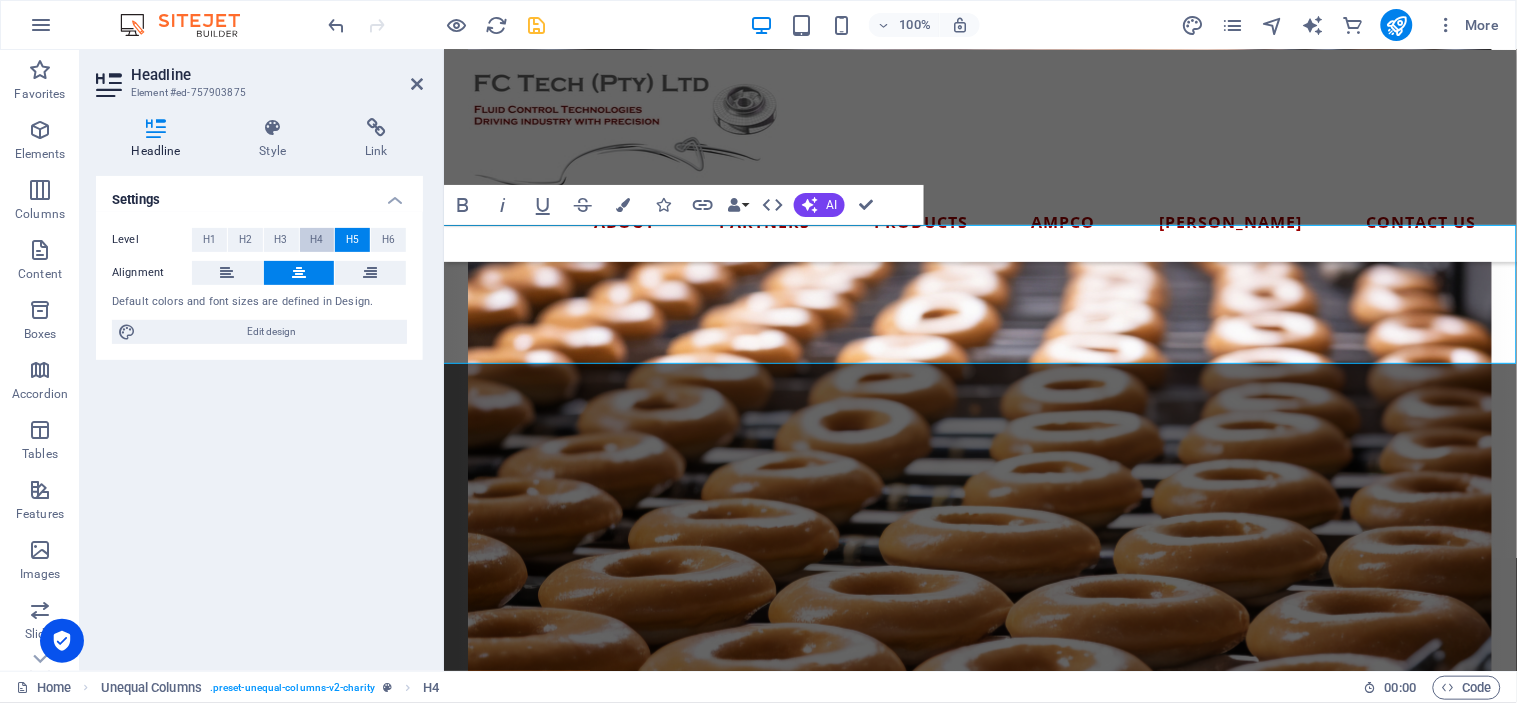 click on "H4" at bounding box center (317, 240) 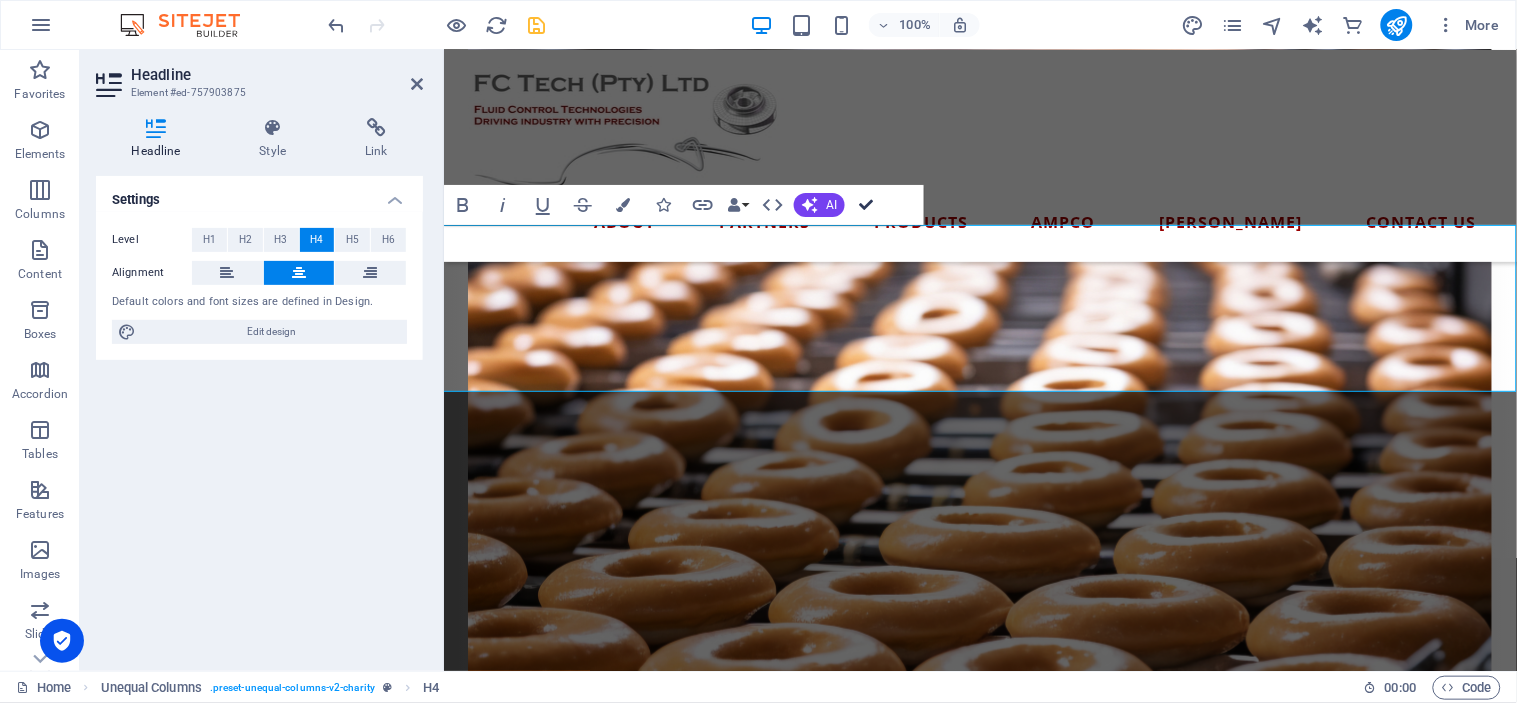 drag, startPoint x: 860, startPoint y: 202, endPoint x: 677, endPoint y: 192, distance: 183.27303 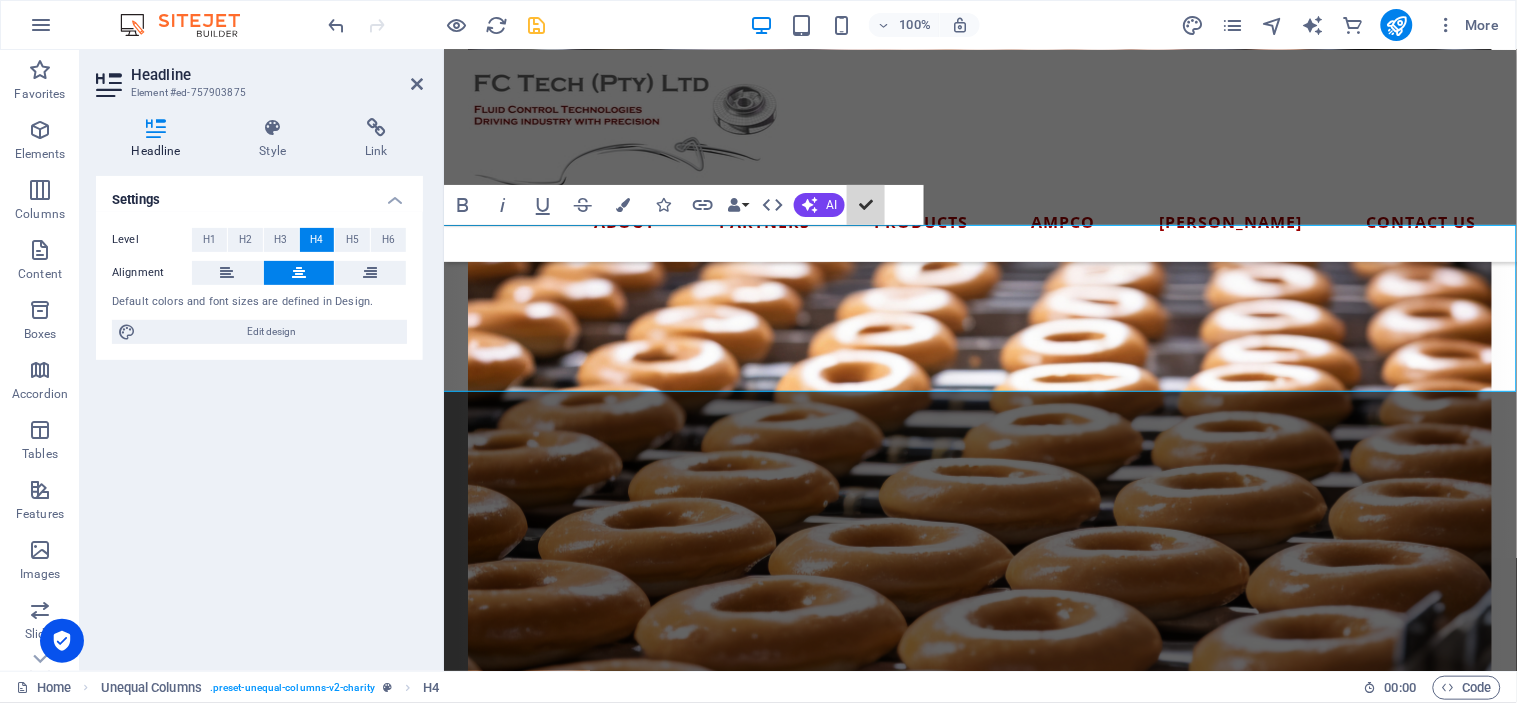 scroll, scrollTop: 2051, scrollLeft: 0, axis: vertical 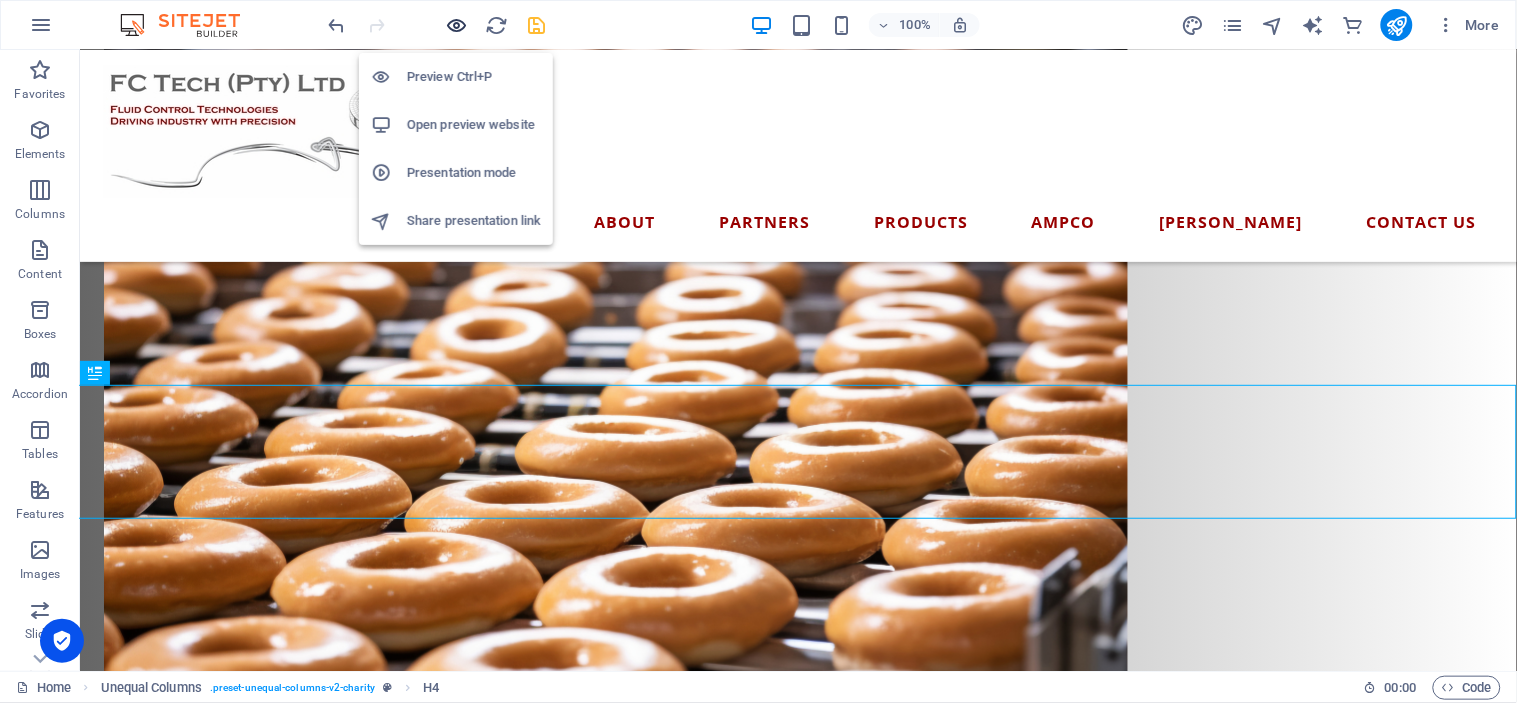 click at bounding box center [457, 25] 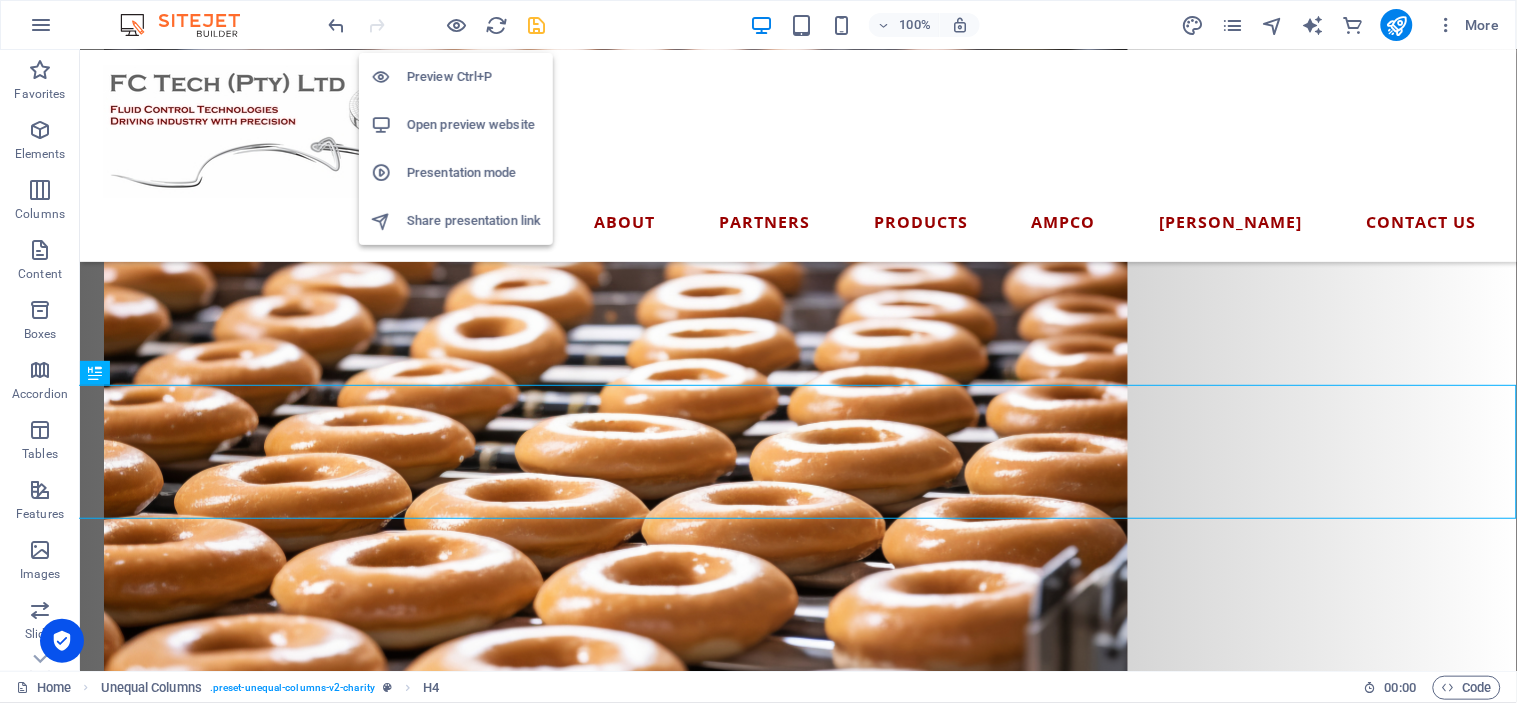 scroll, scrollTop: 2074, scrollLeft: 0, axis: vertical 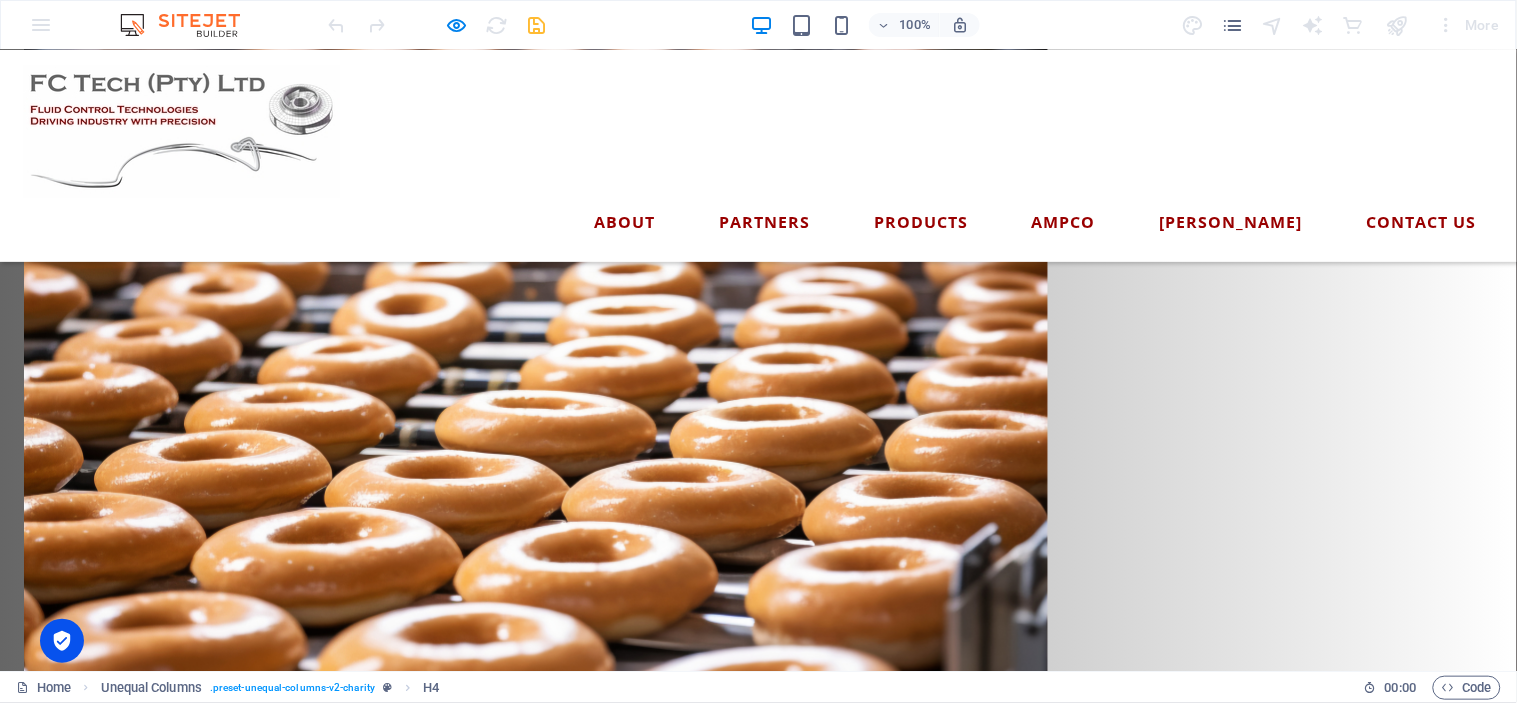 click on "Whether you're producing life-saving pharmaceuticals, crafting world-class wine, bottling the perfect brew, churning out decadent chocolate, delivering the freshest dairy, or baking up brilliance — ask yourself this:Would you keep repairing the same old Escort you’ve had for 30 years… or finally upgrade to the new Ranger built to perform?" at bounding box center (759, 1336) 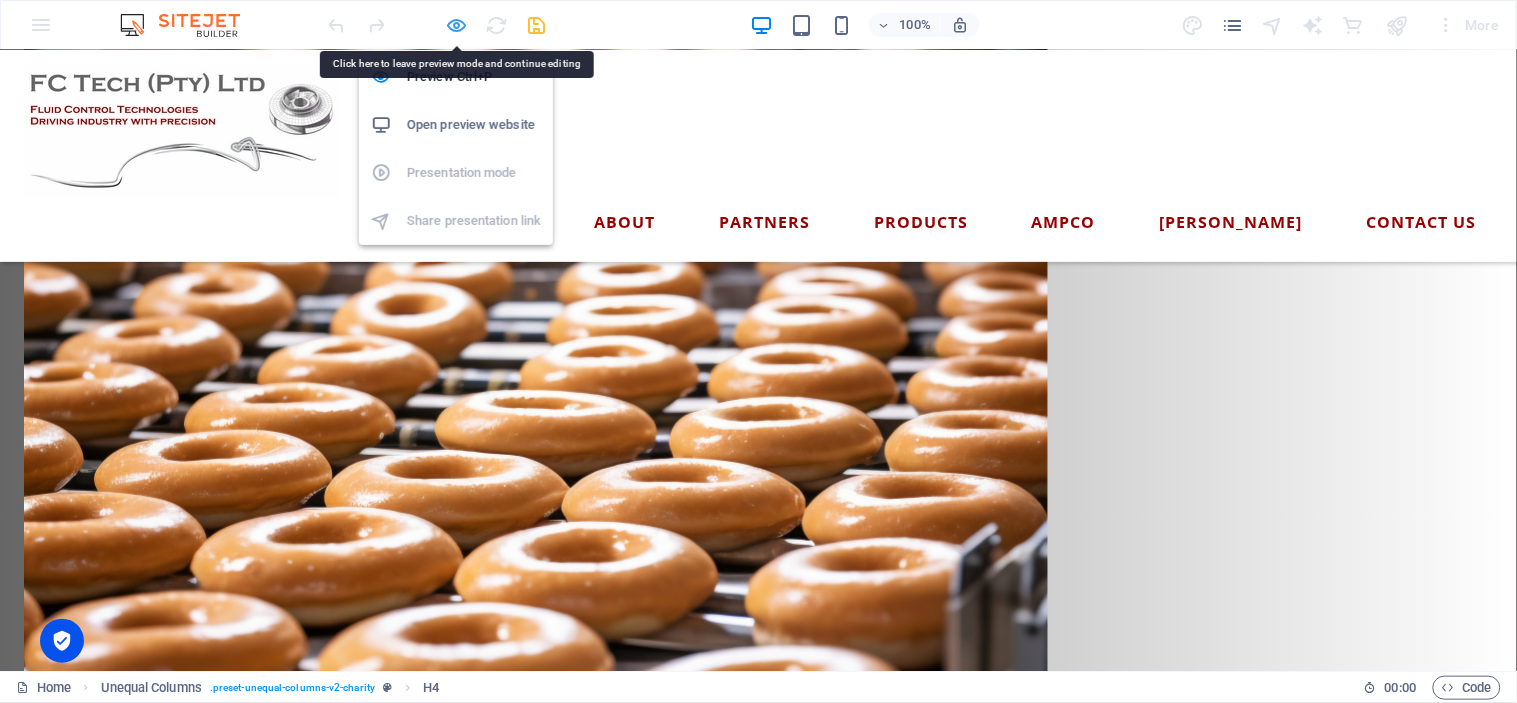 click at bounding box center (457, 25) 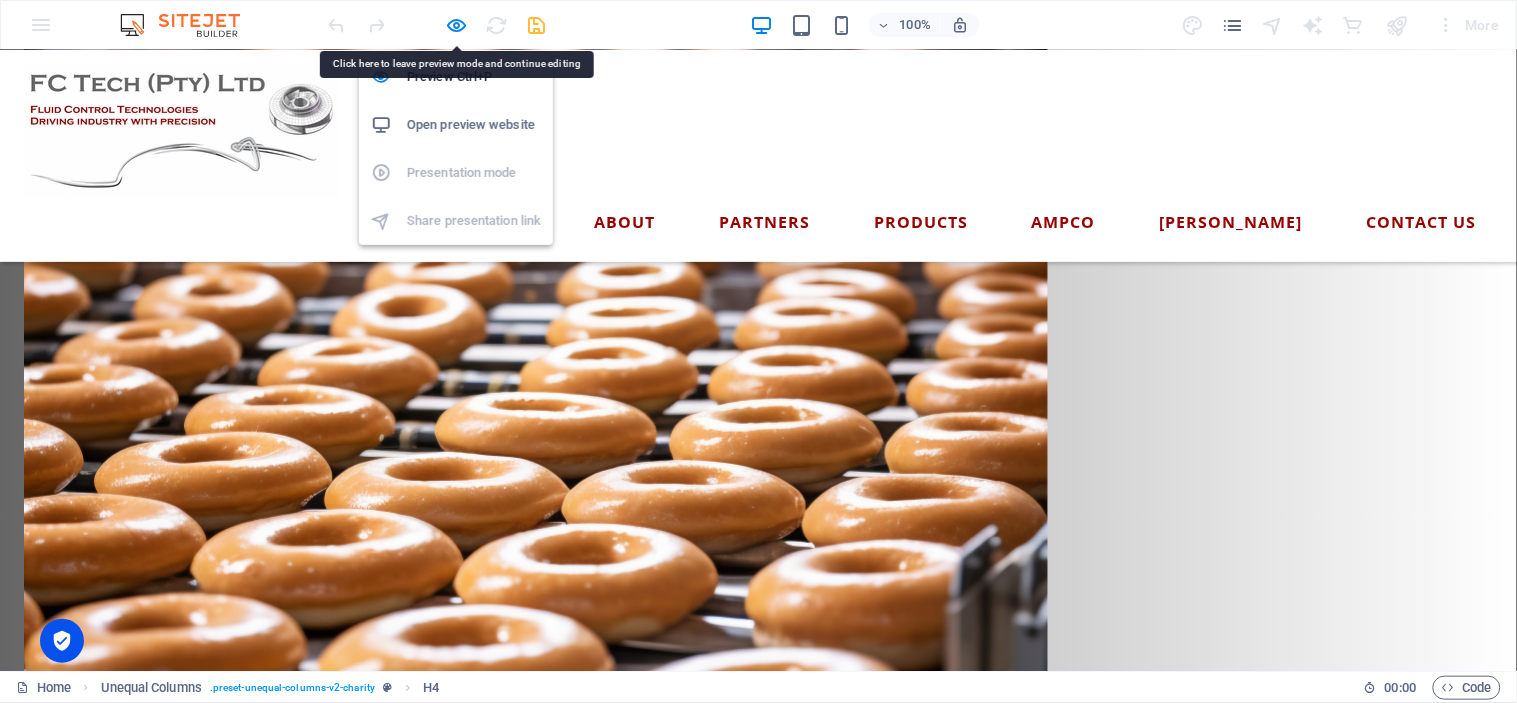 scroll, scrollTop: 2051, scrollLeft: 0, axis: vertical 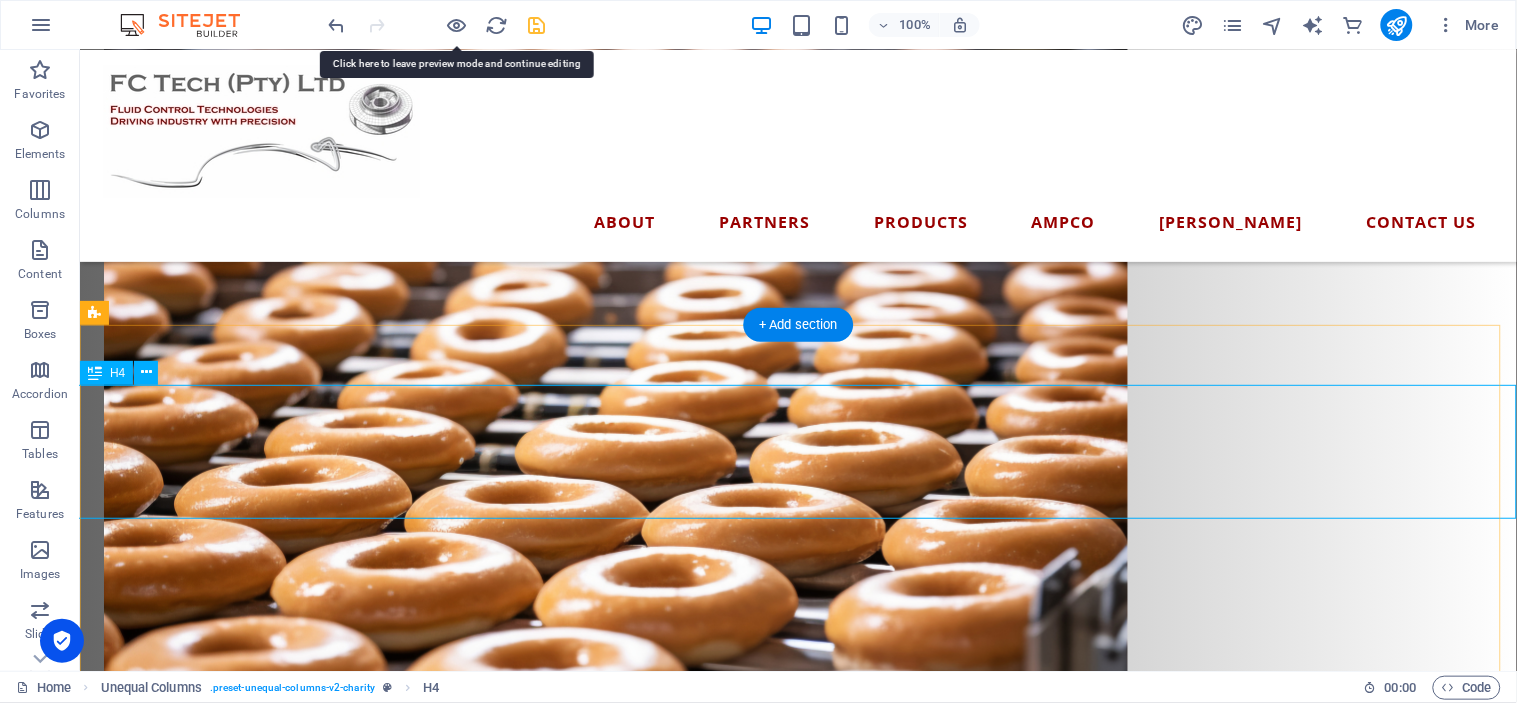 click on "Want to Lead the Pack? Whether you're producing life-saving pharmaceuticals, crafting world-class wine, bottling the perfect brew, churning out decadent chocolate, delivering the freshest dairy, or baking up brilliance — ask yourself this:Would you keep repairing the same old Escort you’ve had for 30 years… or finally upgrade to the new Ranger built to perform?" at bounding box center [797, 1344] 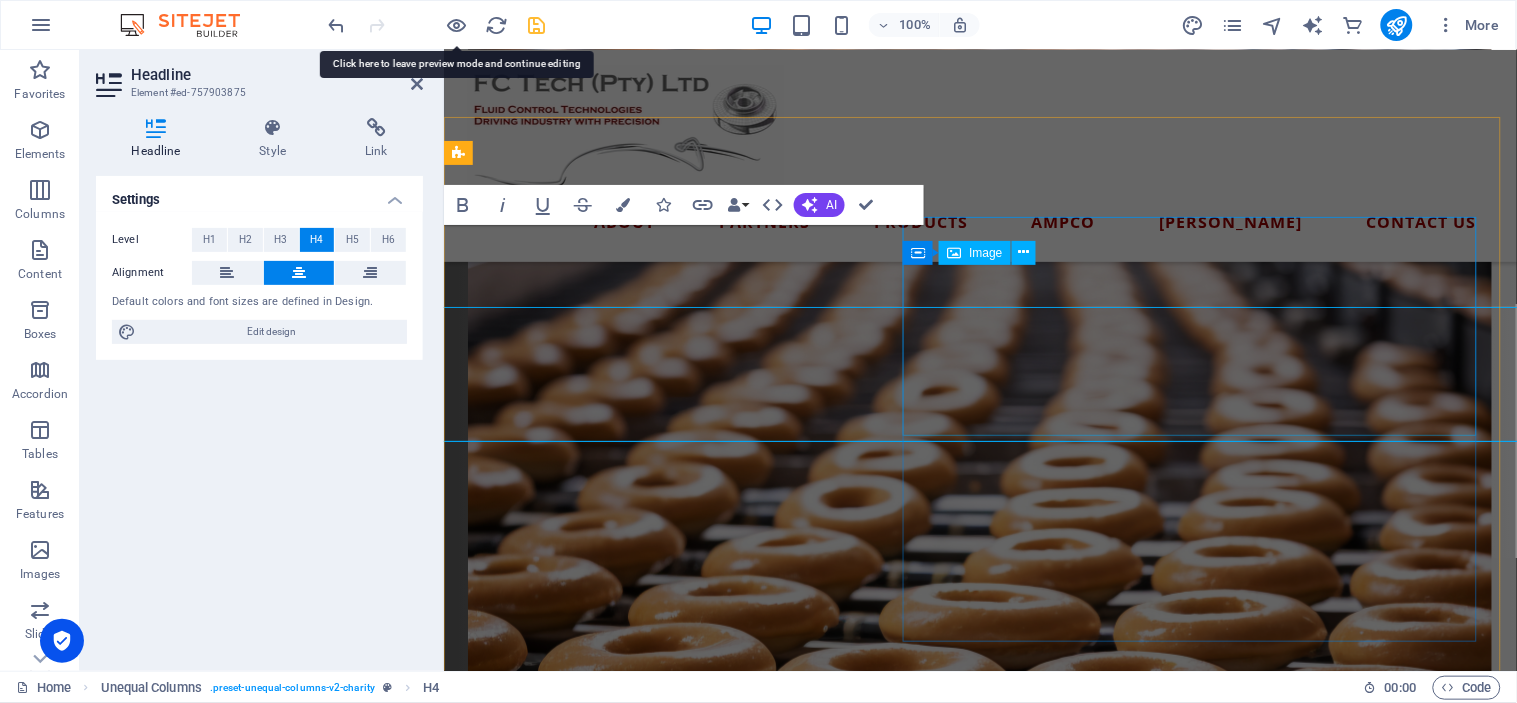 scroll, scrollTop: 2128, scrollLeft: 0, axis: vertical 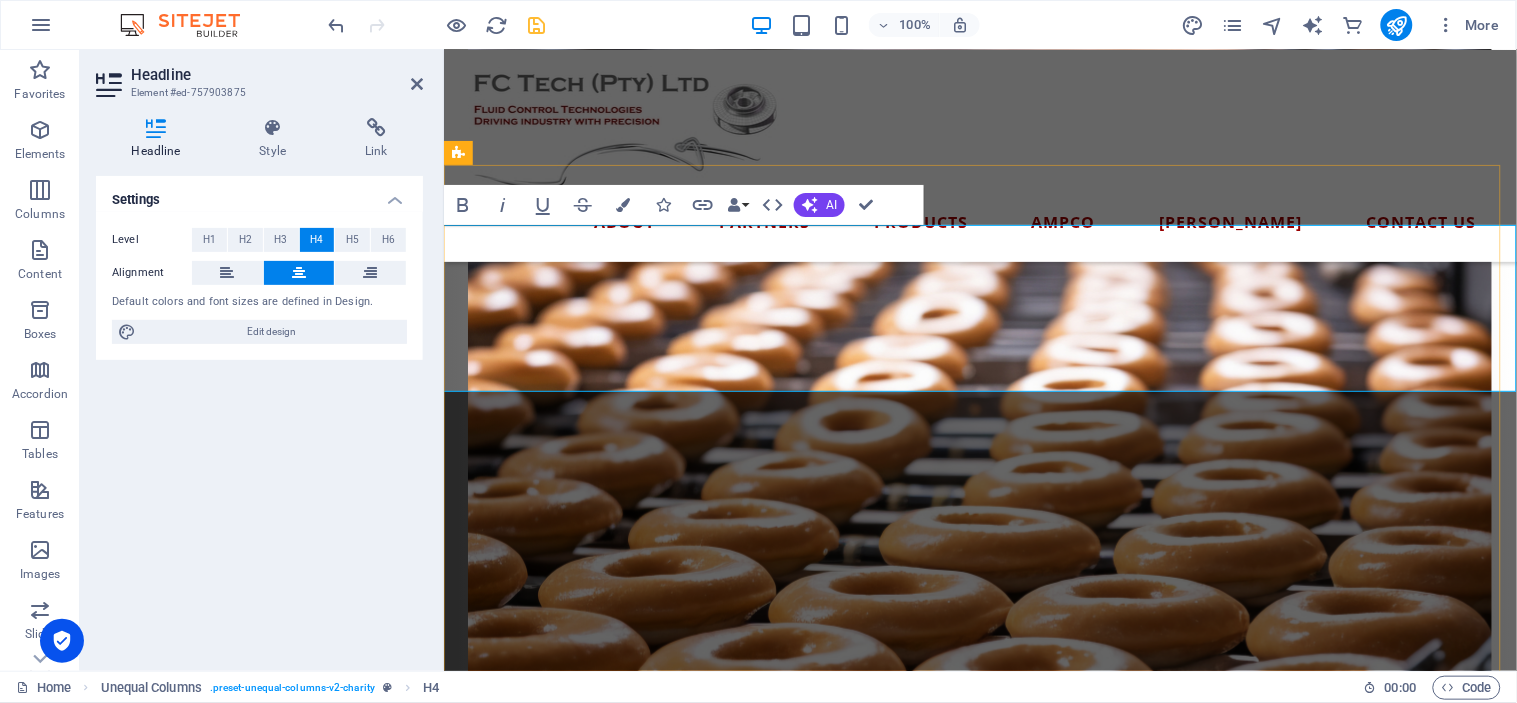 click on "Whether you're producing life-saving pharmaceuticals, crafting world-class wine, bottling the perfect brew, churning out decadent chocolate, delivering the freshest dairy, or baking up brilliance — ask yourself this:Would you keep repairing the same old Escort you’ve had for 30 years… or finally upgrade to the new Ranger built to perform?" at bounding box center [980, 1469] 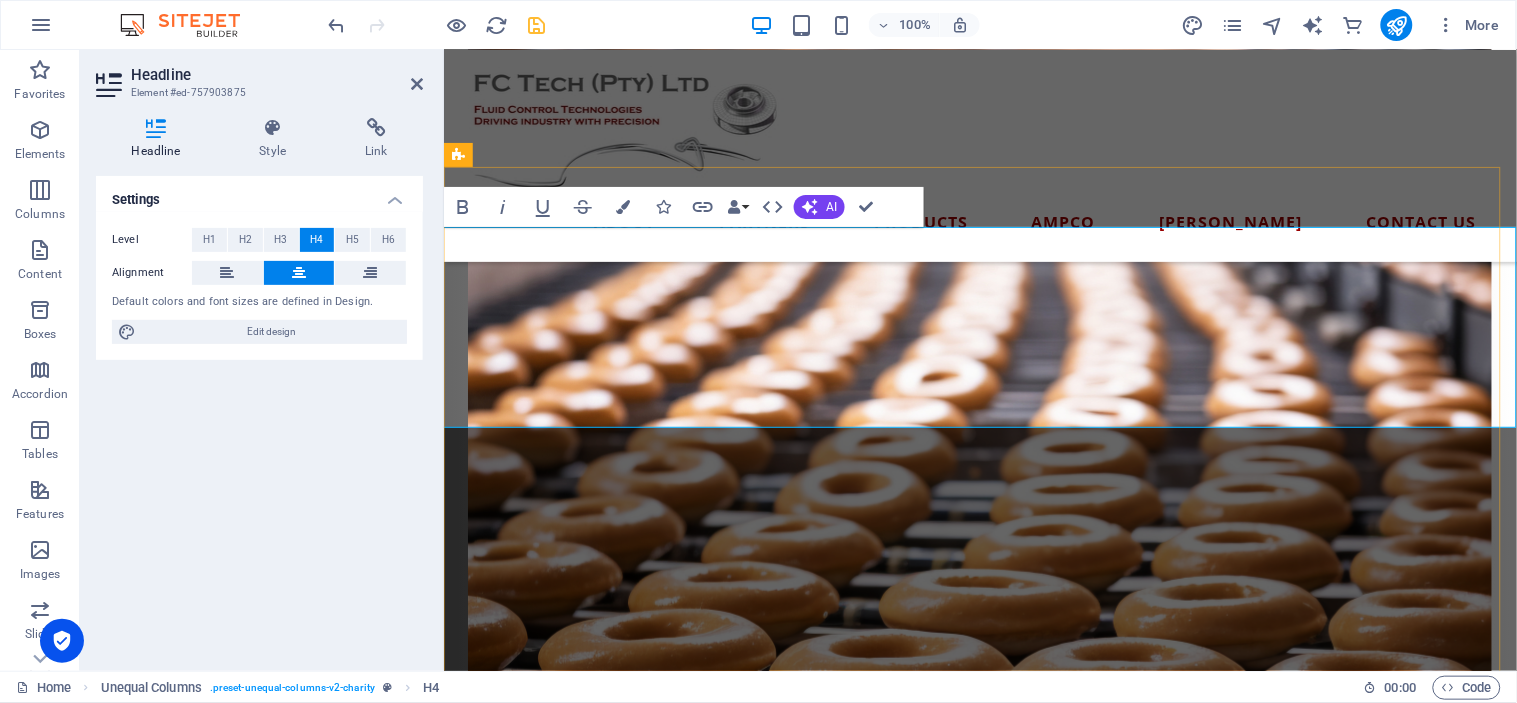 scroll, scrollTop: 2017, scrollLeft: 0, axis: vertical 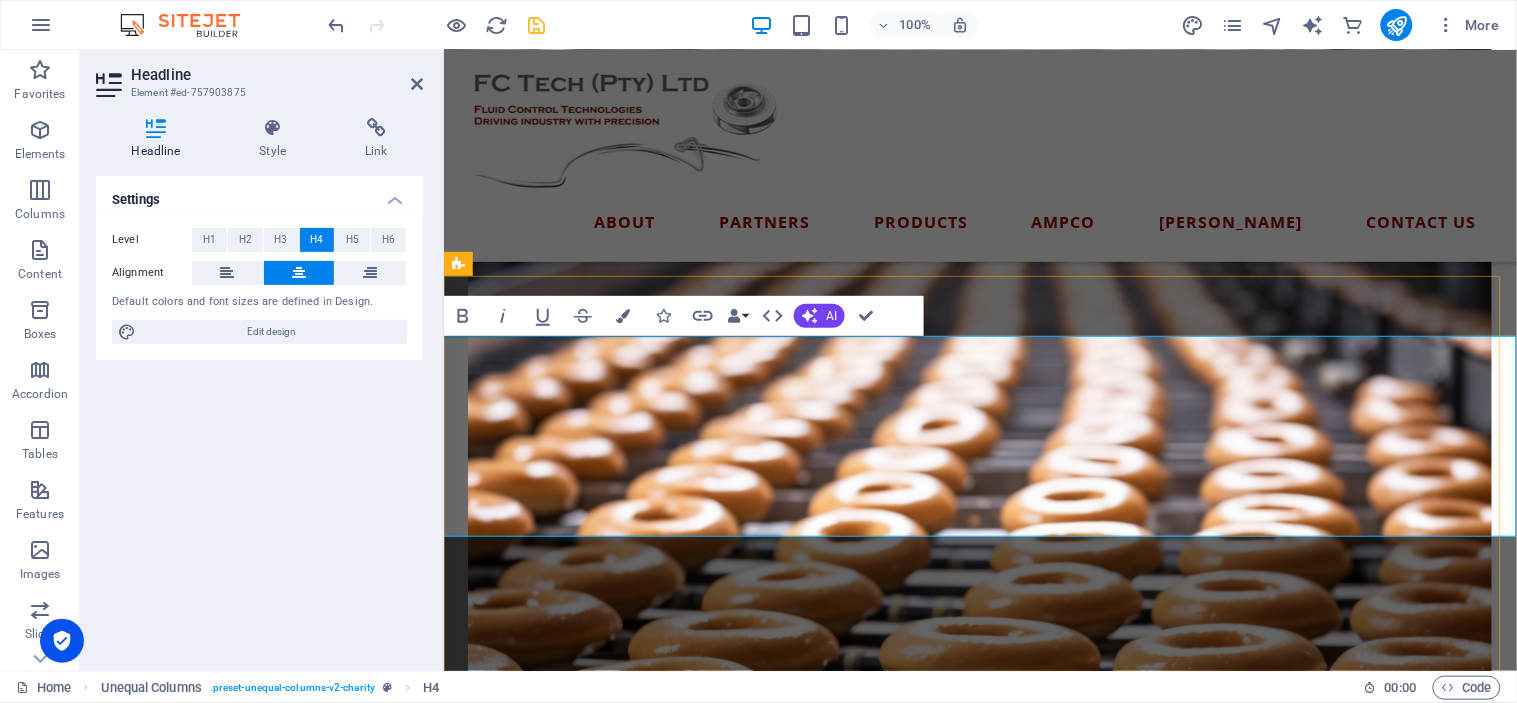 drag, startPoint x: 1119, startPoint y: 337, endPoint x: 740, endPoint y: 351, distance: 379.25848 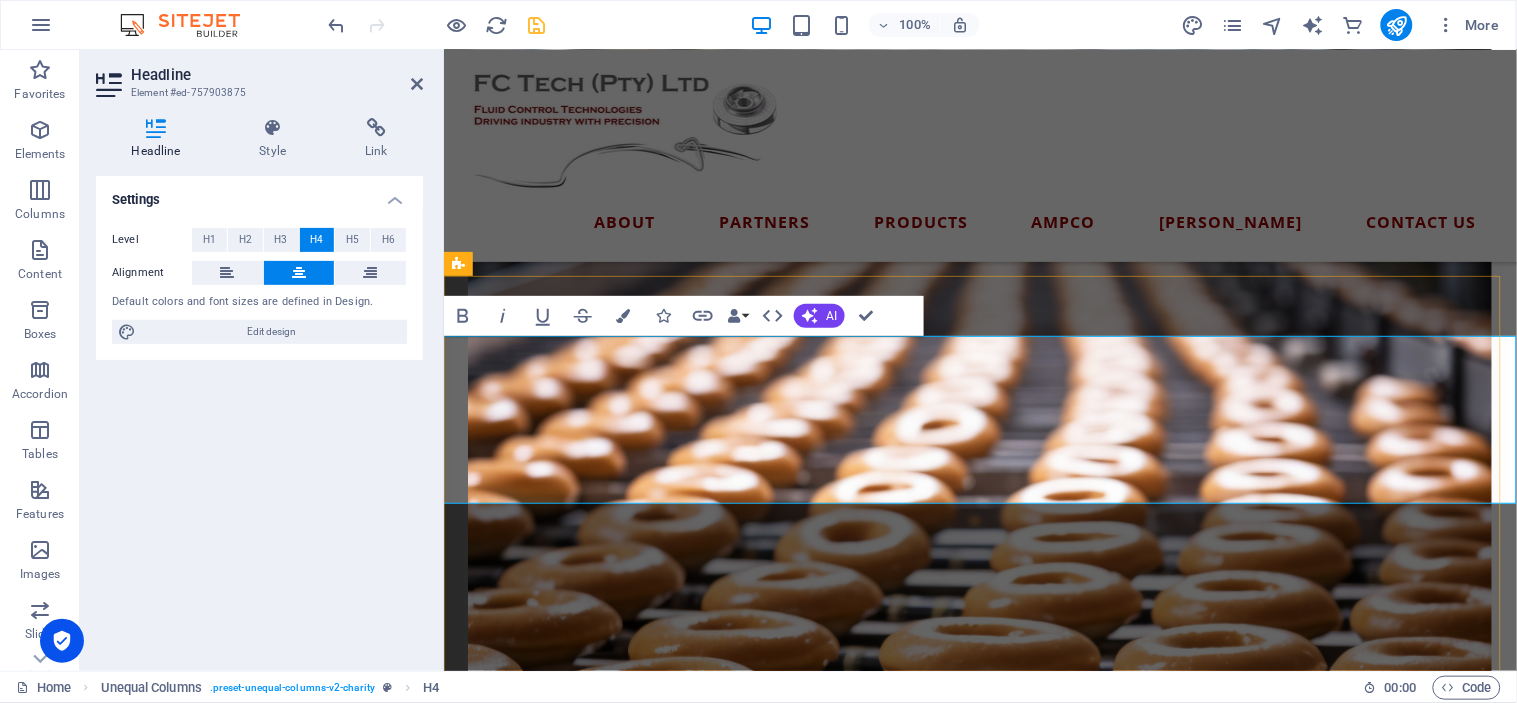 click on "Whether you're producing life-saving pharmaceuticals, crafting world-class wine, bottling the perfect brew, churning out decadent chocolate, delivering the freshest dairy, or baking up brilliance — ask yourself this: ‌Would you keep repairing the same old Escort you’ve had for 30 years… or finally upgrade to the new Ranger built to perform?" at bounding box center [979, 1562] 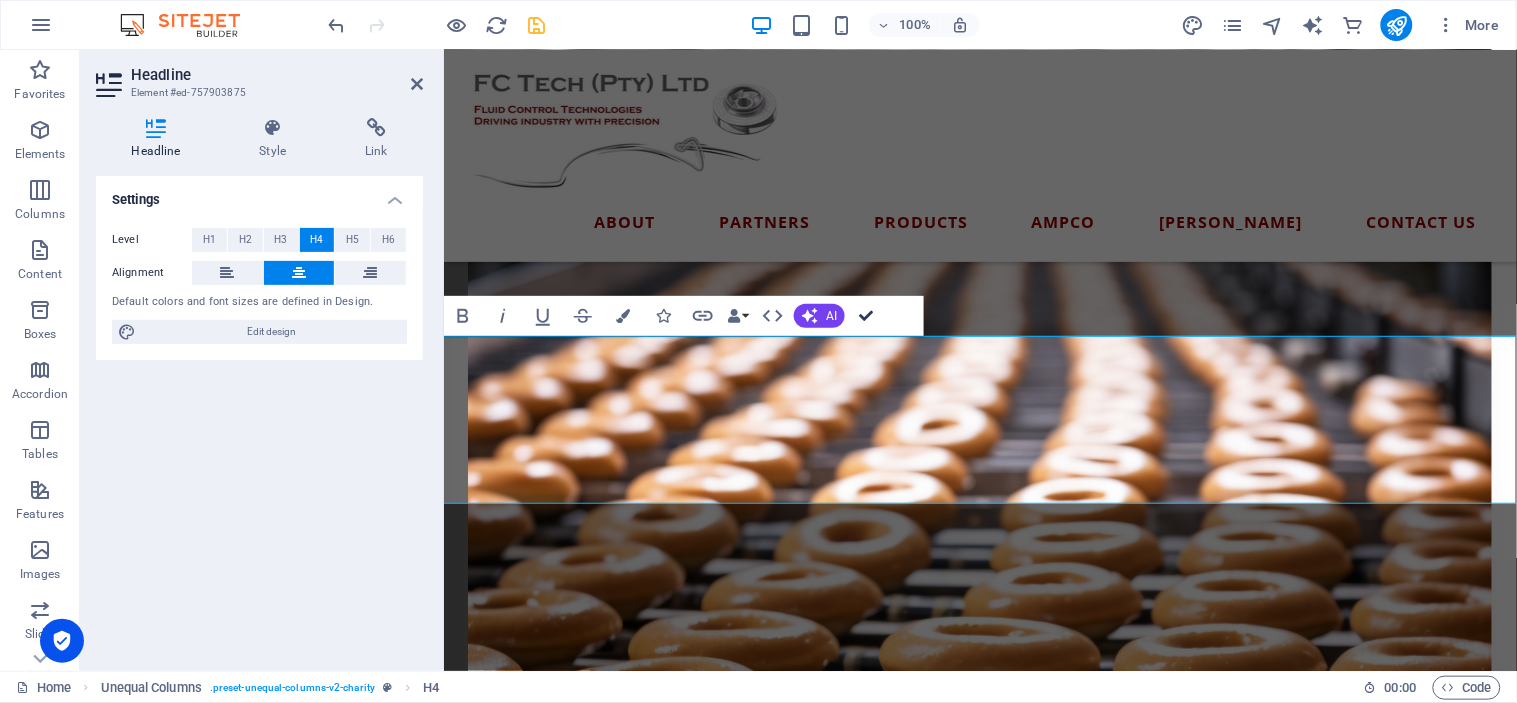 drag, startPoint x: 870, startPoint y: 317, endPoint x: 788, endPoint y: 273, distance: 93.05912 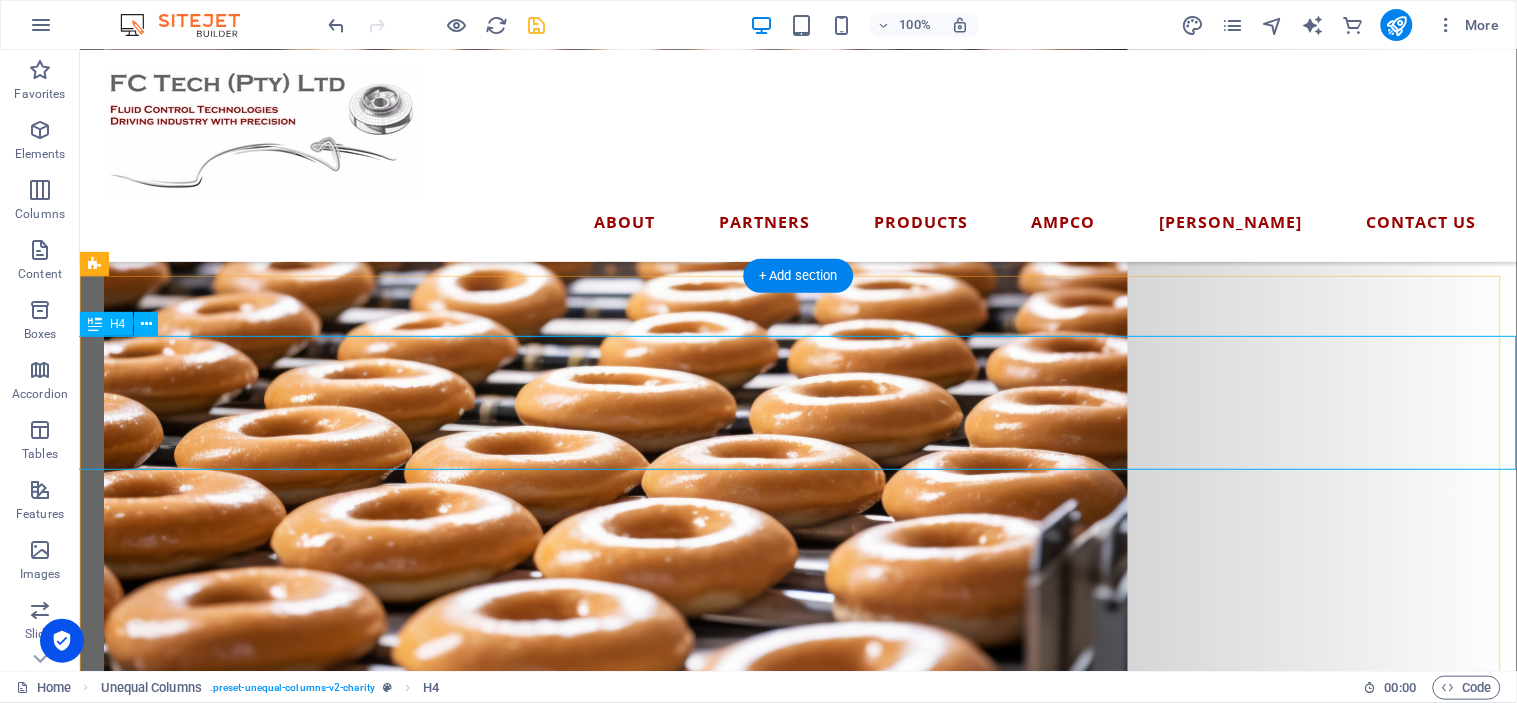 scroll, scrollTop: 1988, scrollLeft: 0, axis: vertical 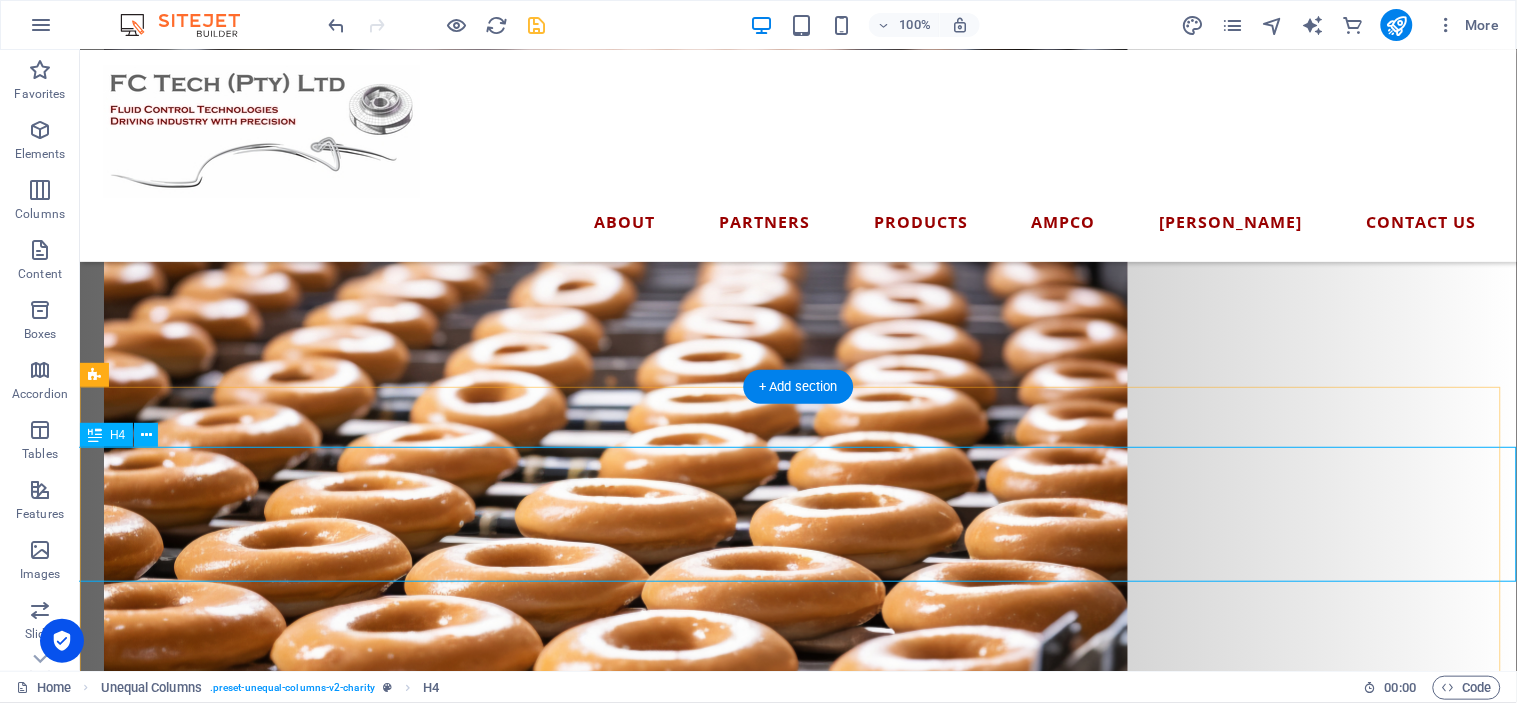 click on "Whether you're producing life-saving pharmaceuticals, crafting world-class wine, bottling the perfect brew, churning out decadent chocolate, delivering the freshest dairy, or baking up brilliance — ask yourself this: Would you keep repairing the same old Escort you’ve had for 20 years… or finally upgrade to the new Ranger built to perform?" at bounding box center (797, 1407) 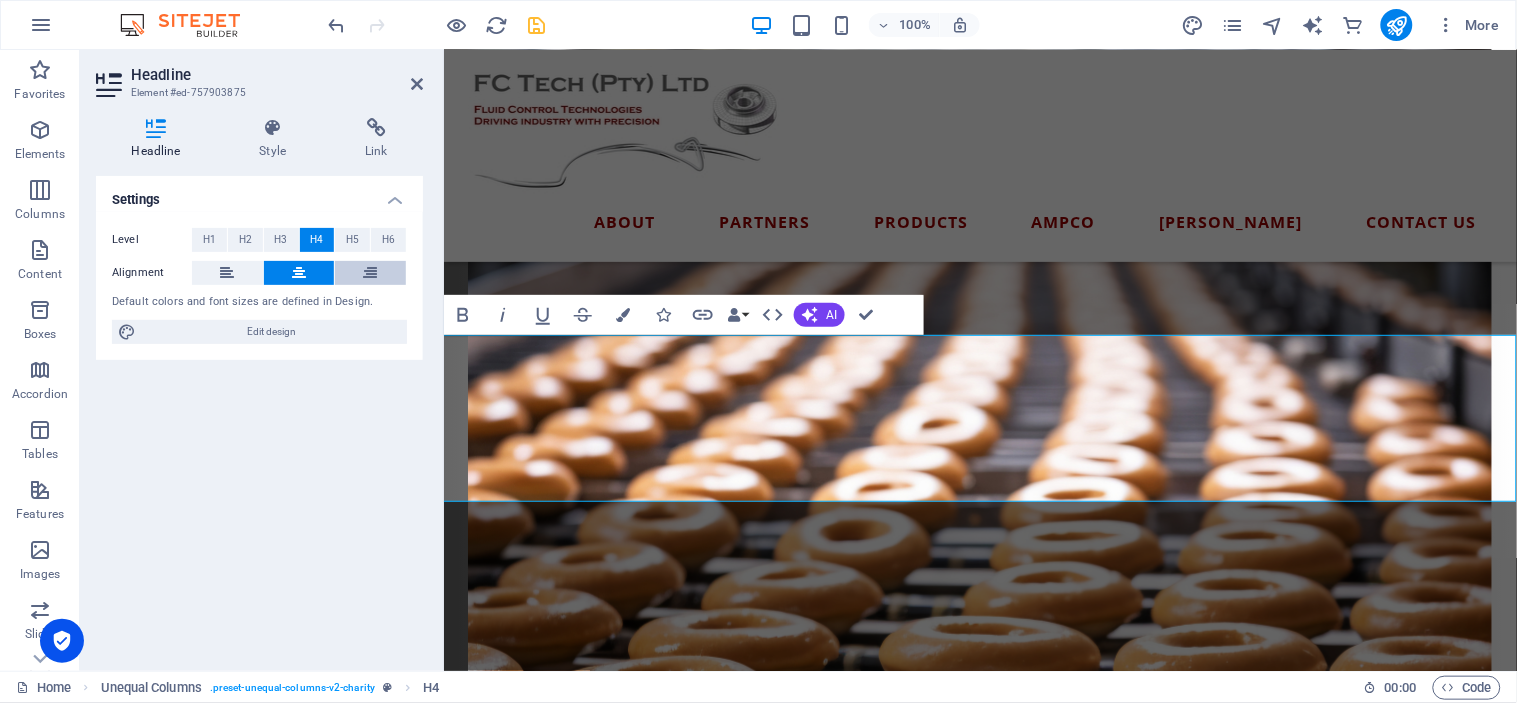 click at bounding box center [370, 273] 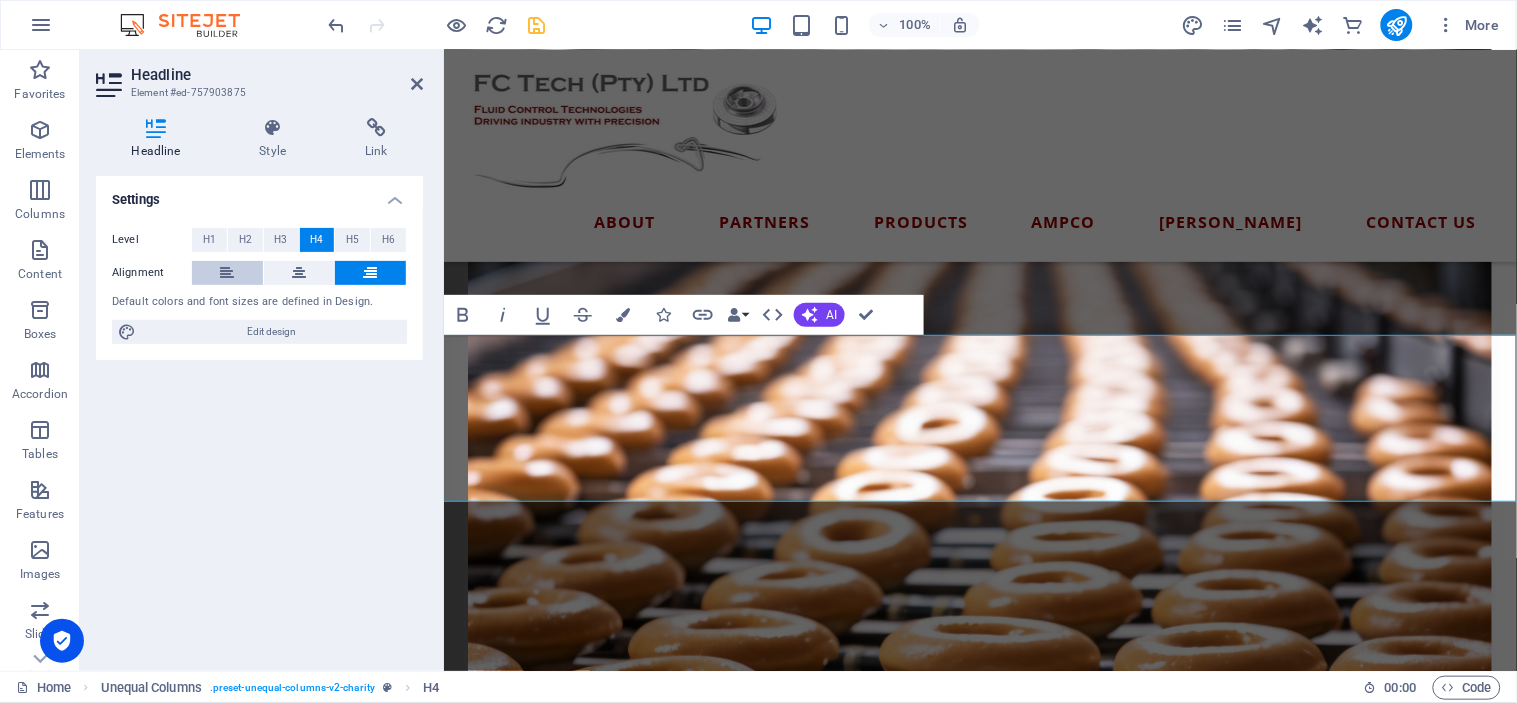 click at bounding box center (227, 273) 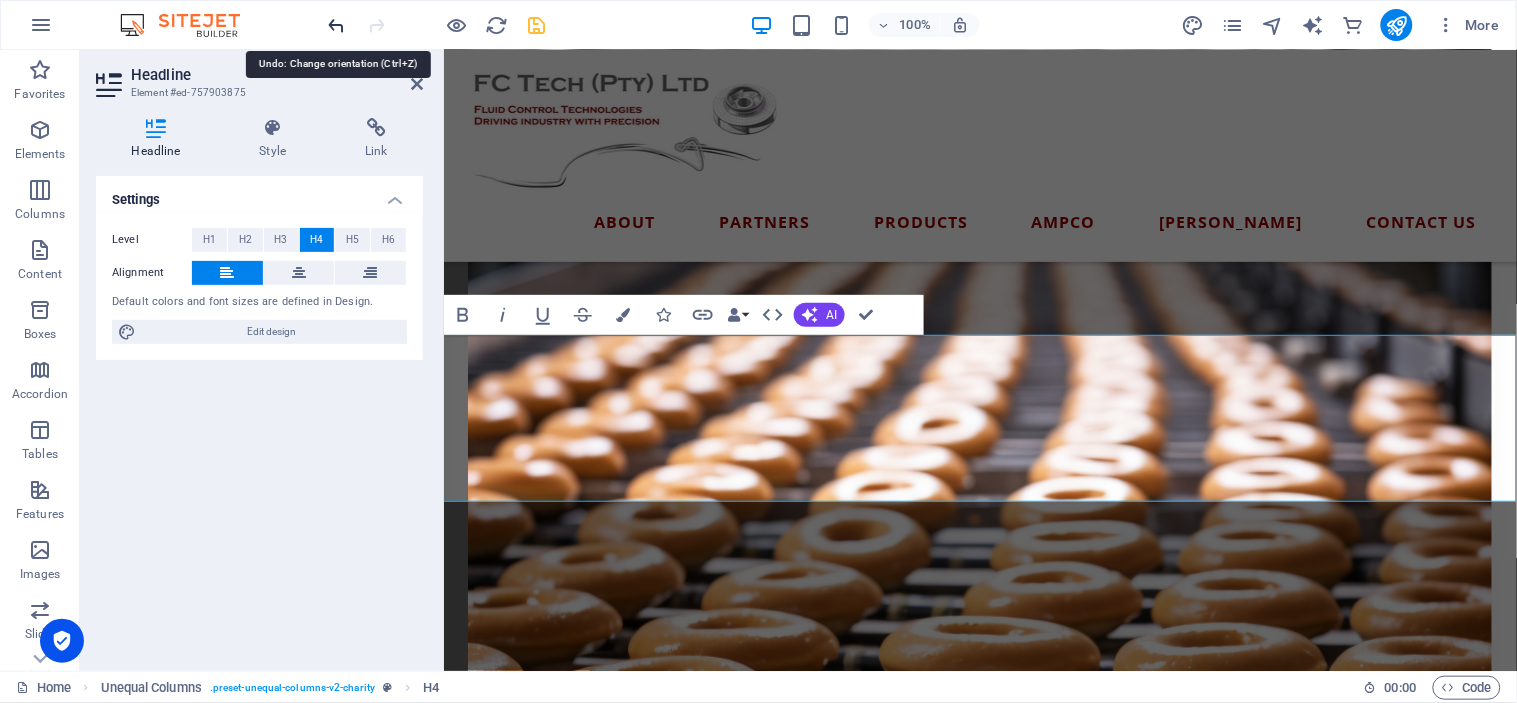 click at bounding box center (337, 25) 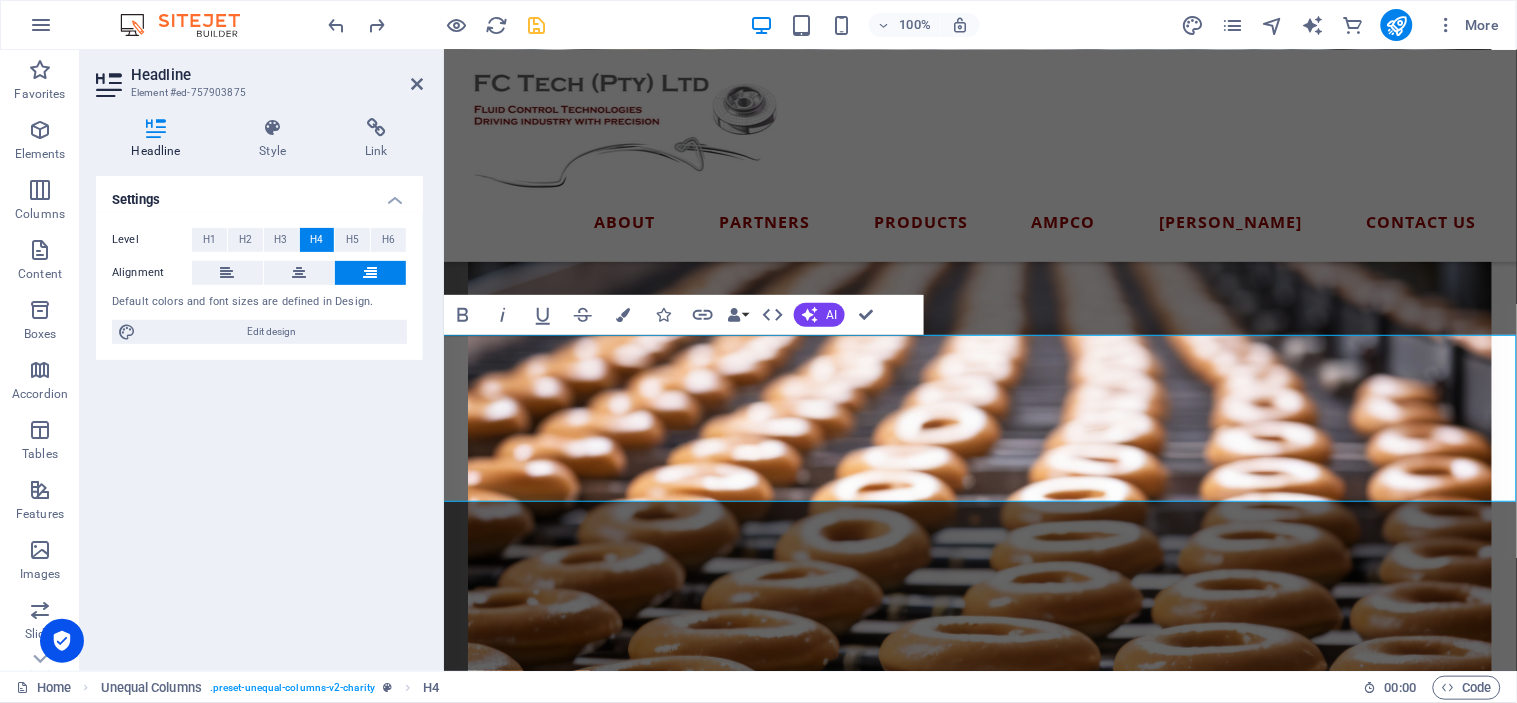 click at bounding box center (437, 25) 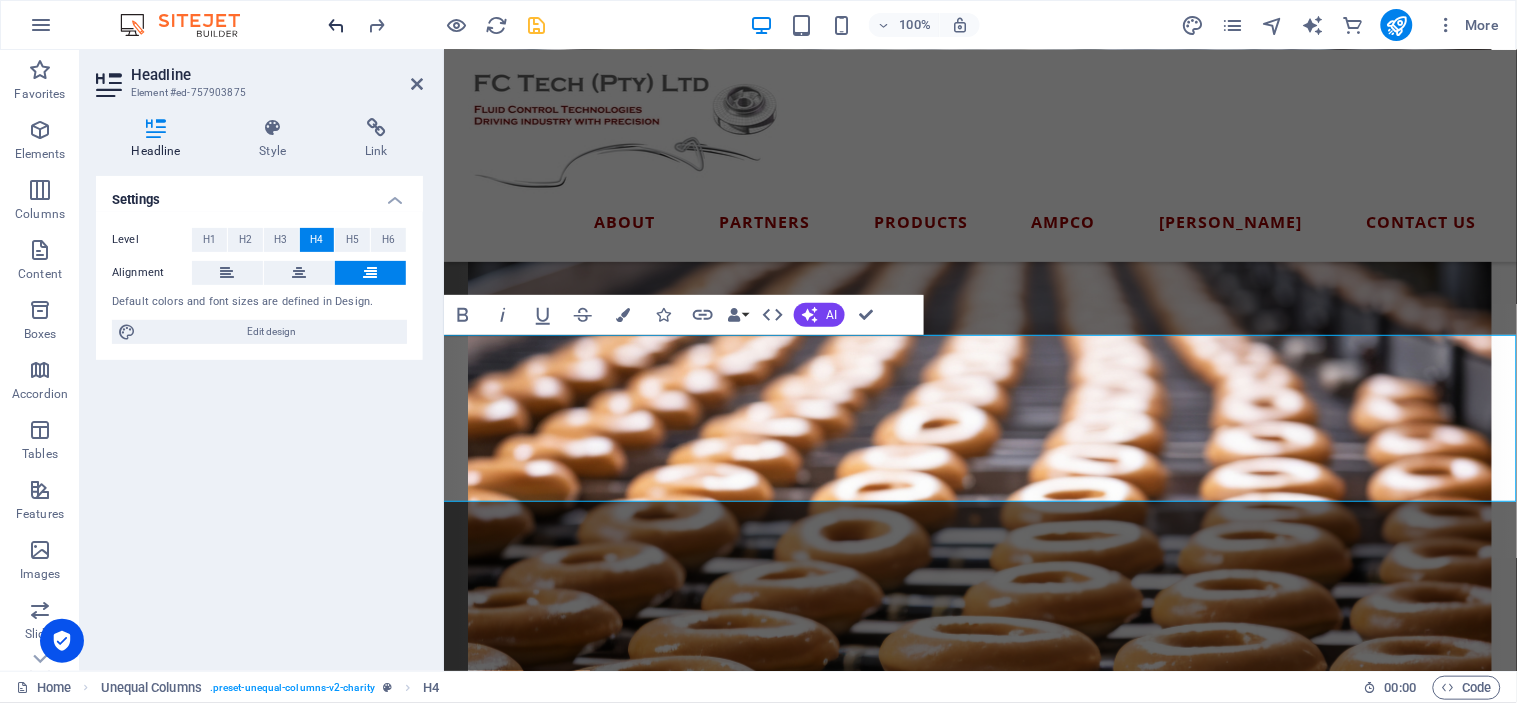 click at bounding box center (337, 25) 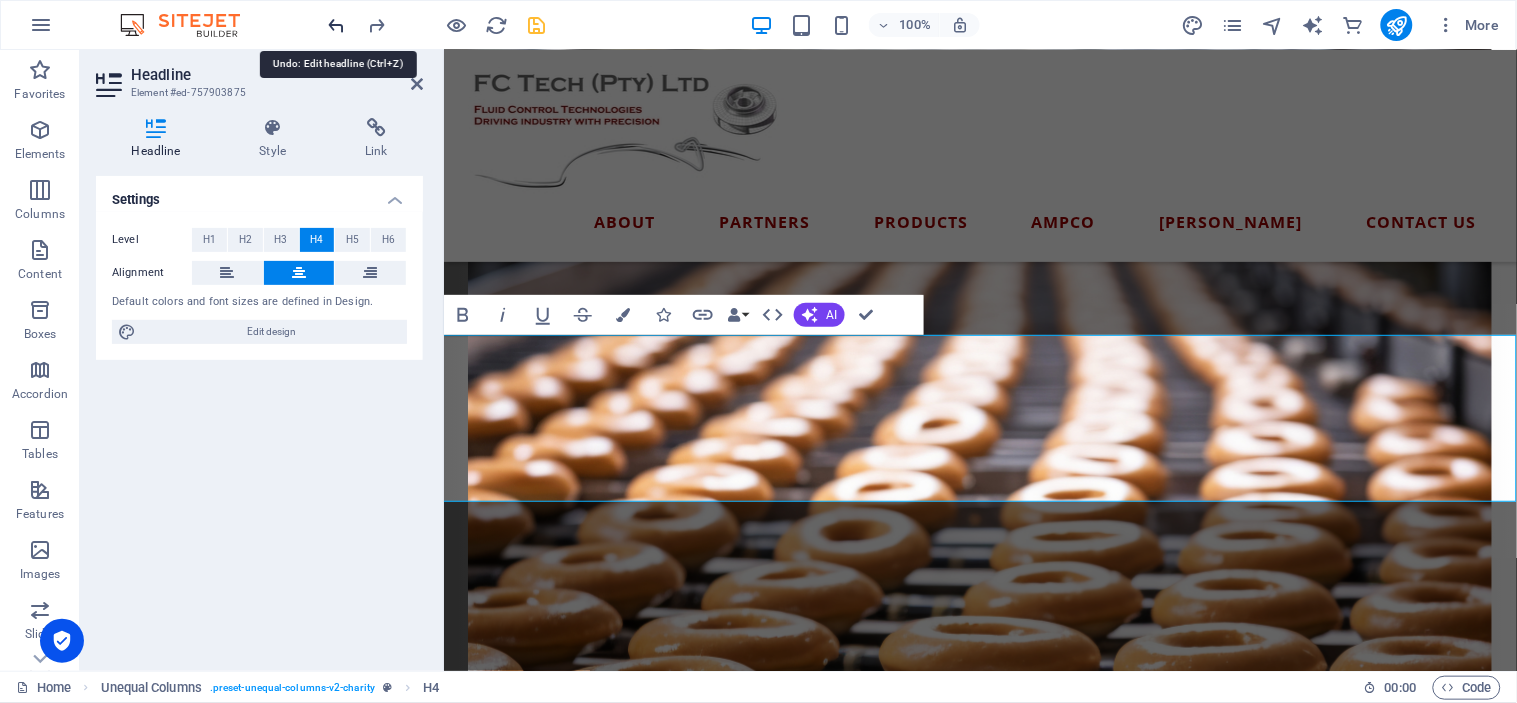 click at bounding box center [337, 25] 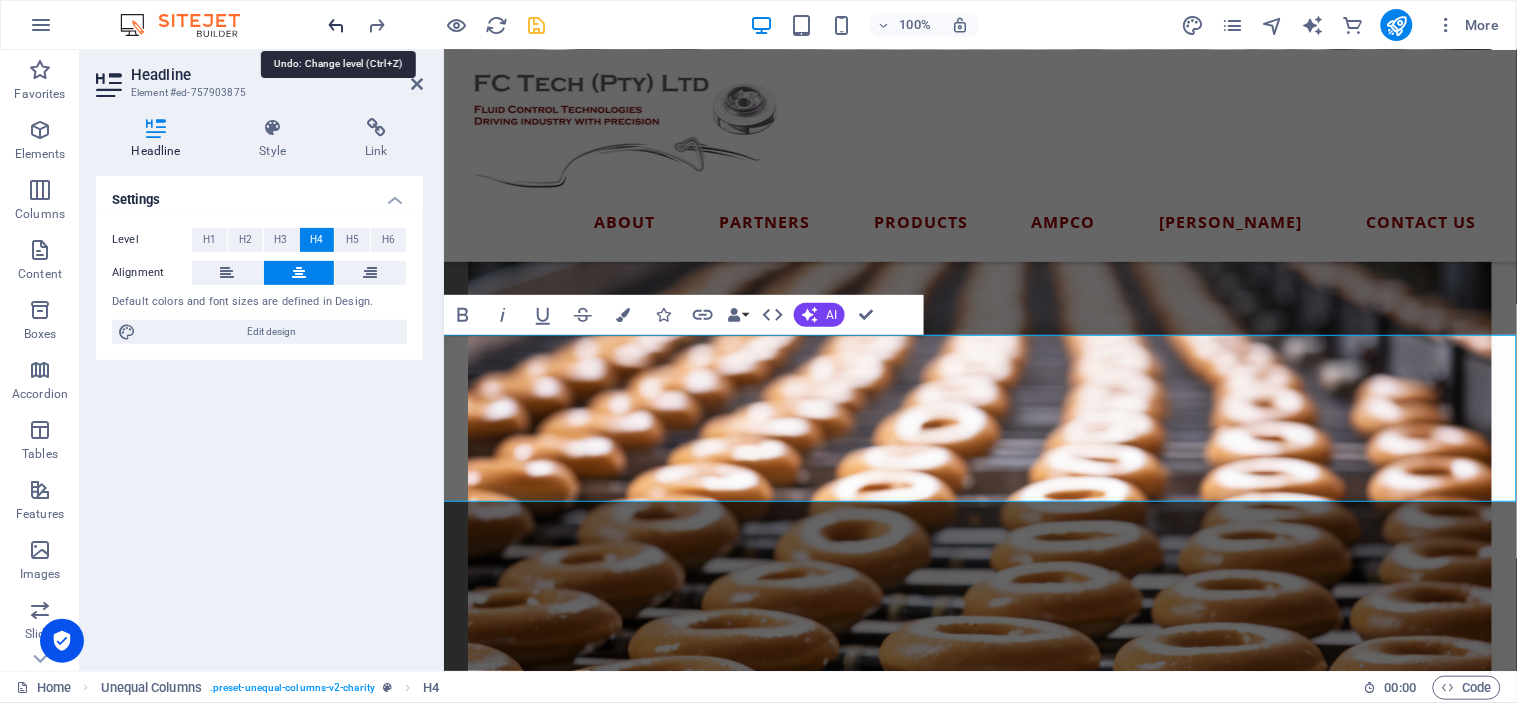 click at bounding box center [337, 25] 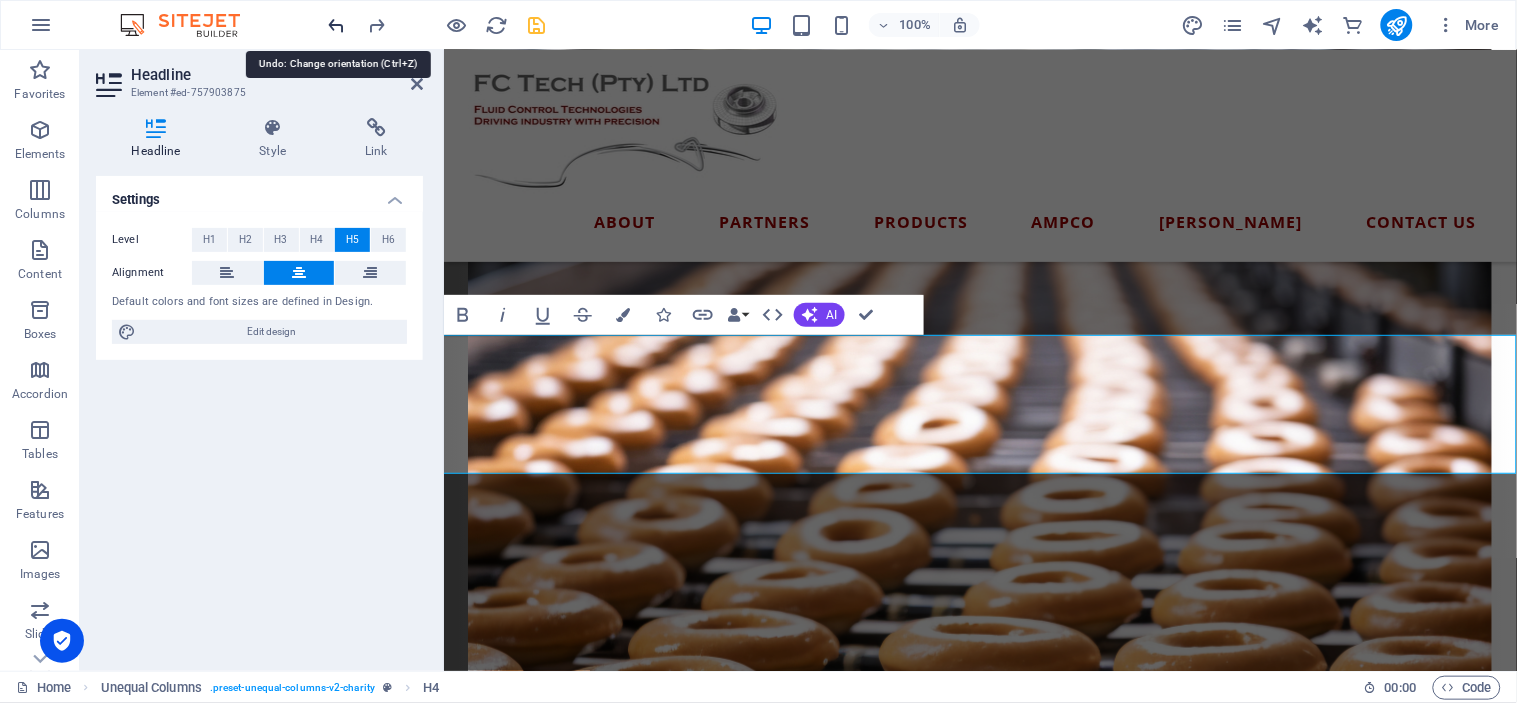 click at bounding box center [337, 25] 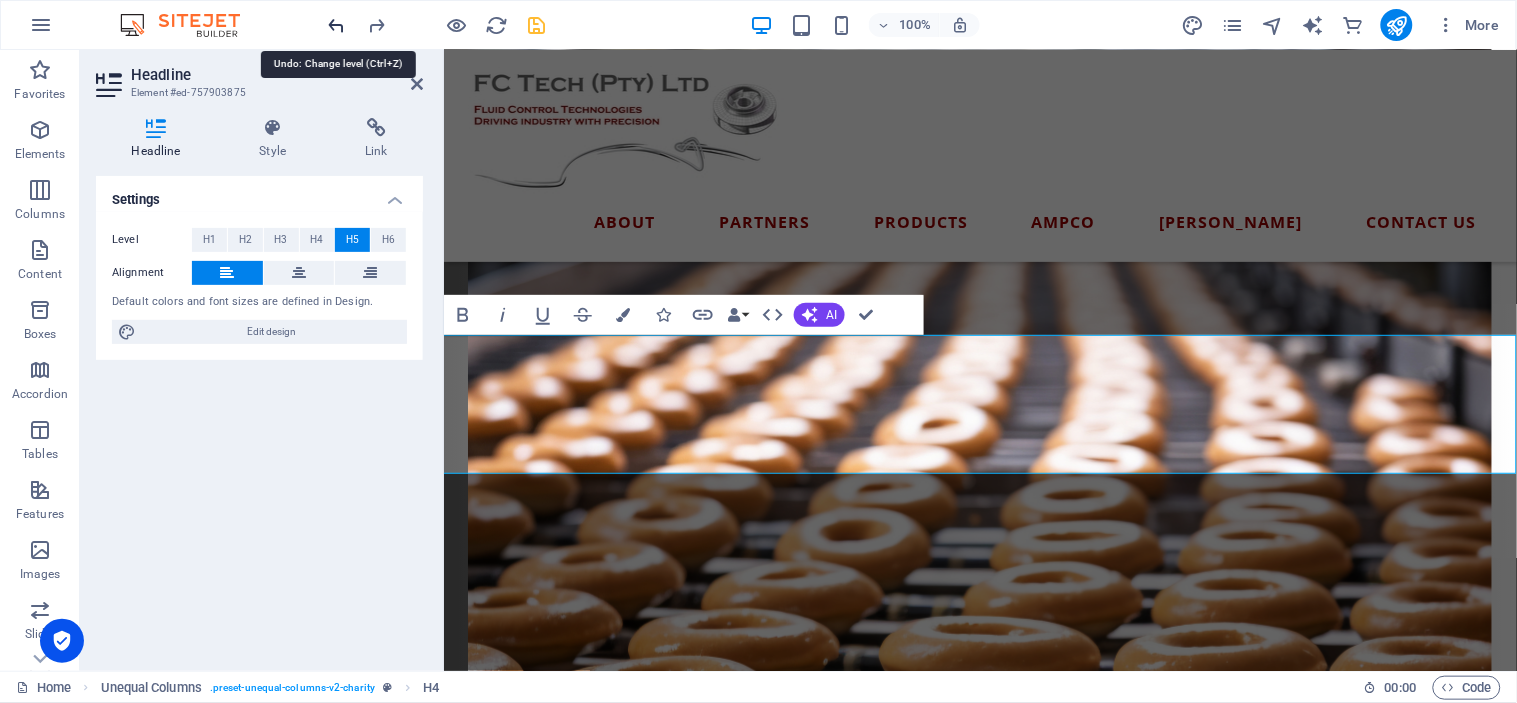 click at bounding box center (337, 25) 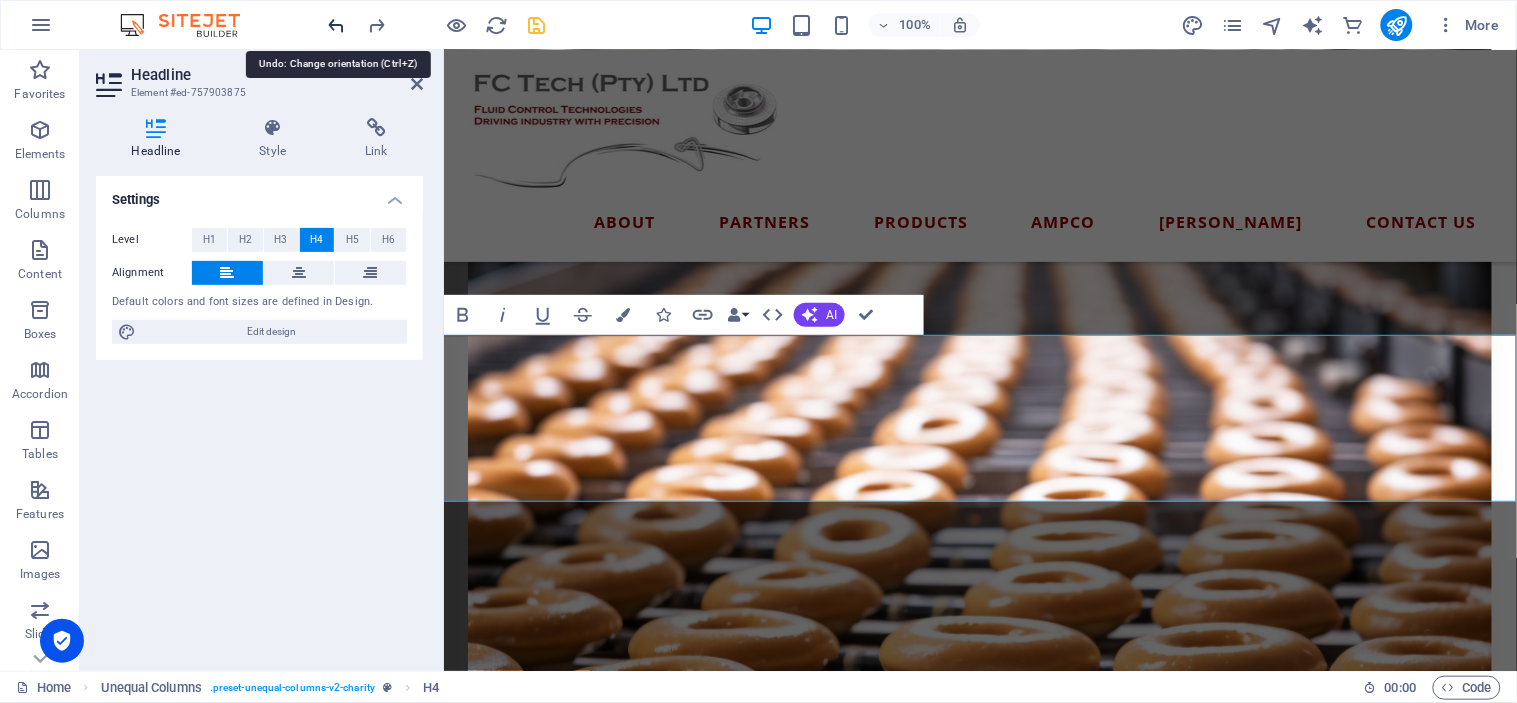 click at bounding box center [337, 25] 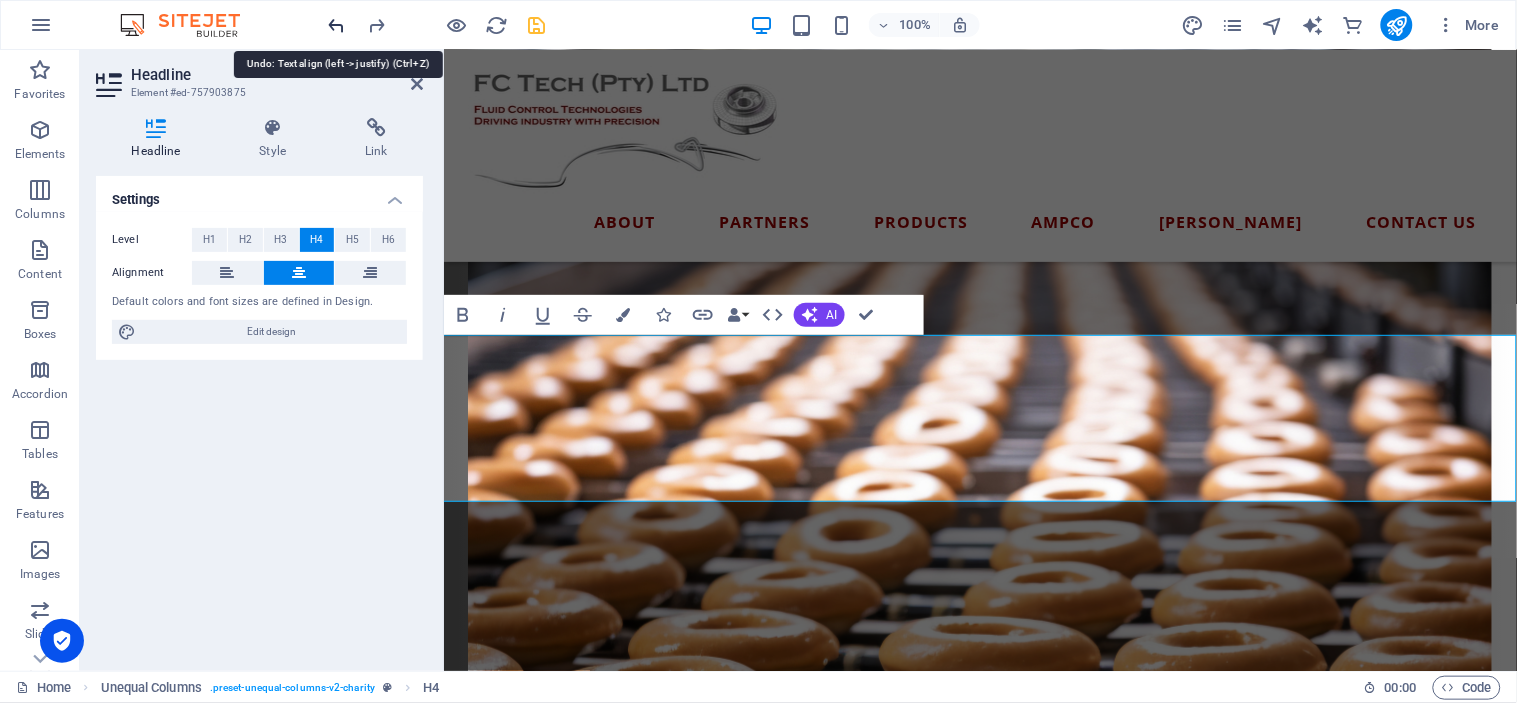 click at bounding box center [337, 25] 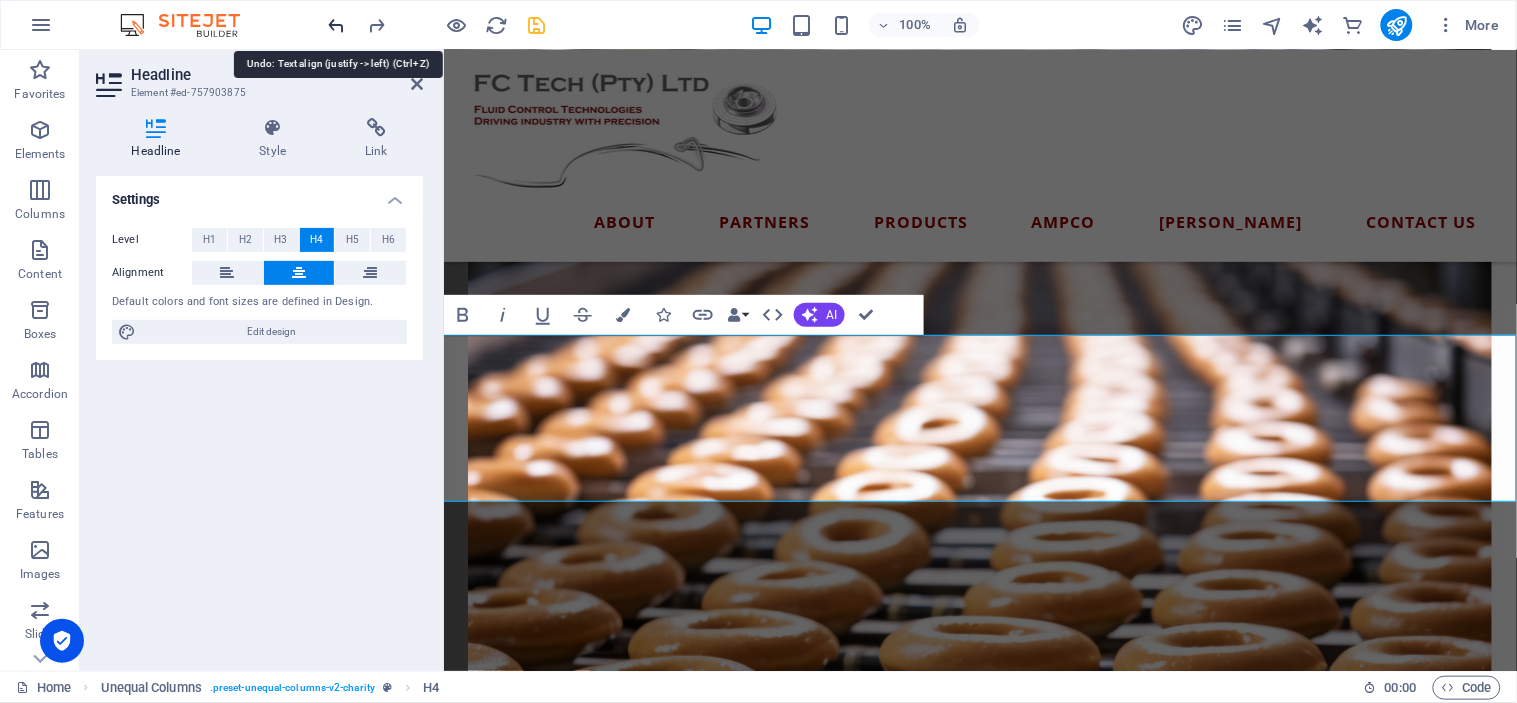 click at bounding box center (337, 25) 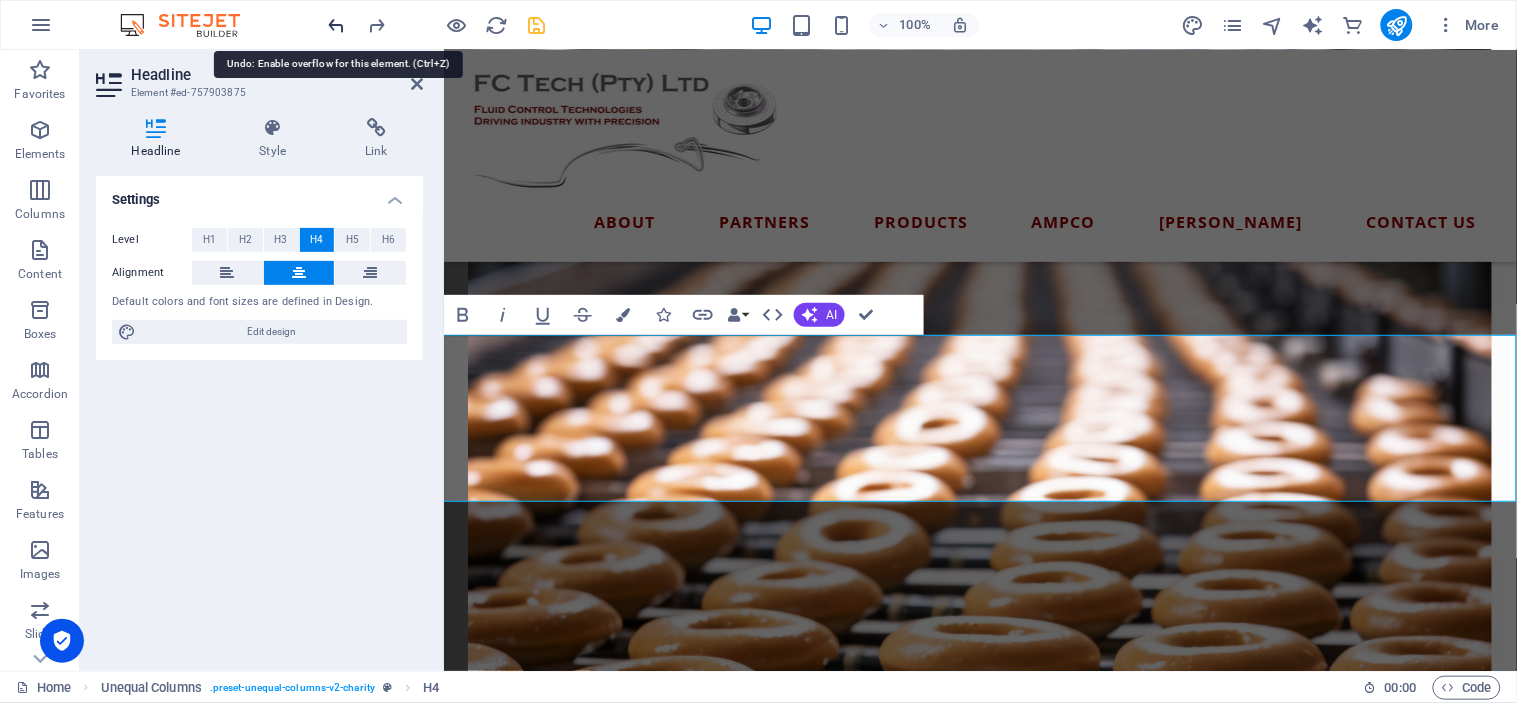 click at bounding box center (337, 25) 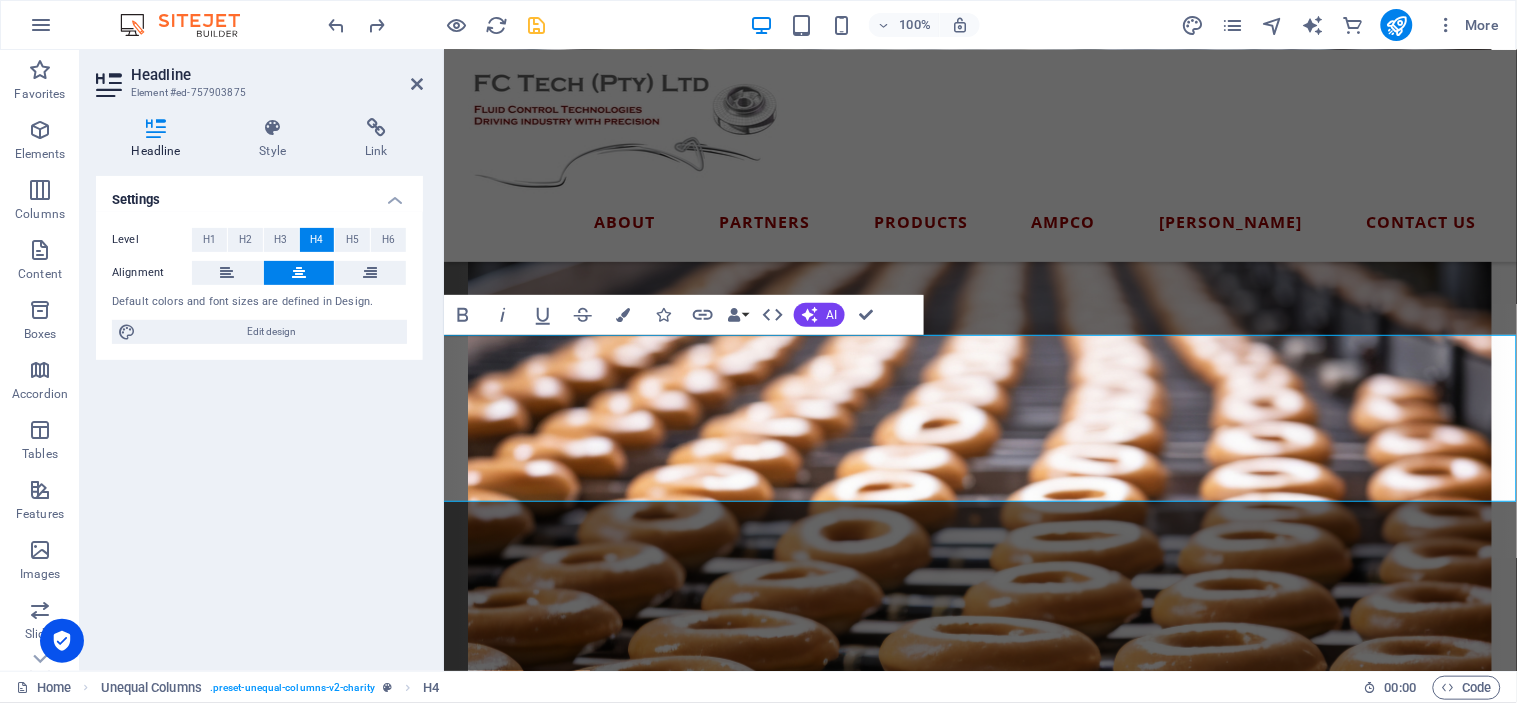 scroll, scrollTop: 1988, scrollLeft: 0, axis: vertical 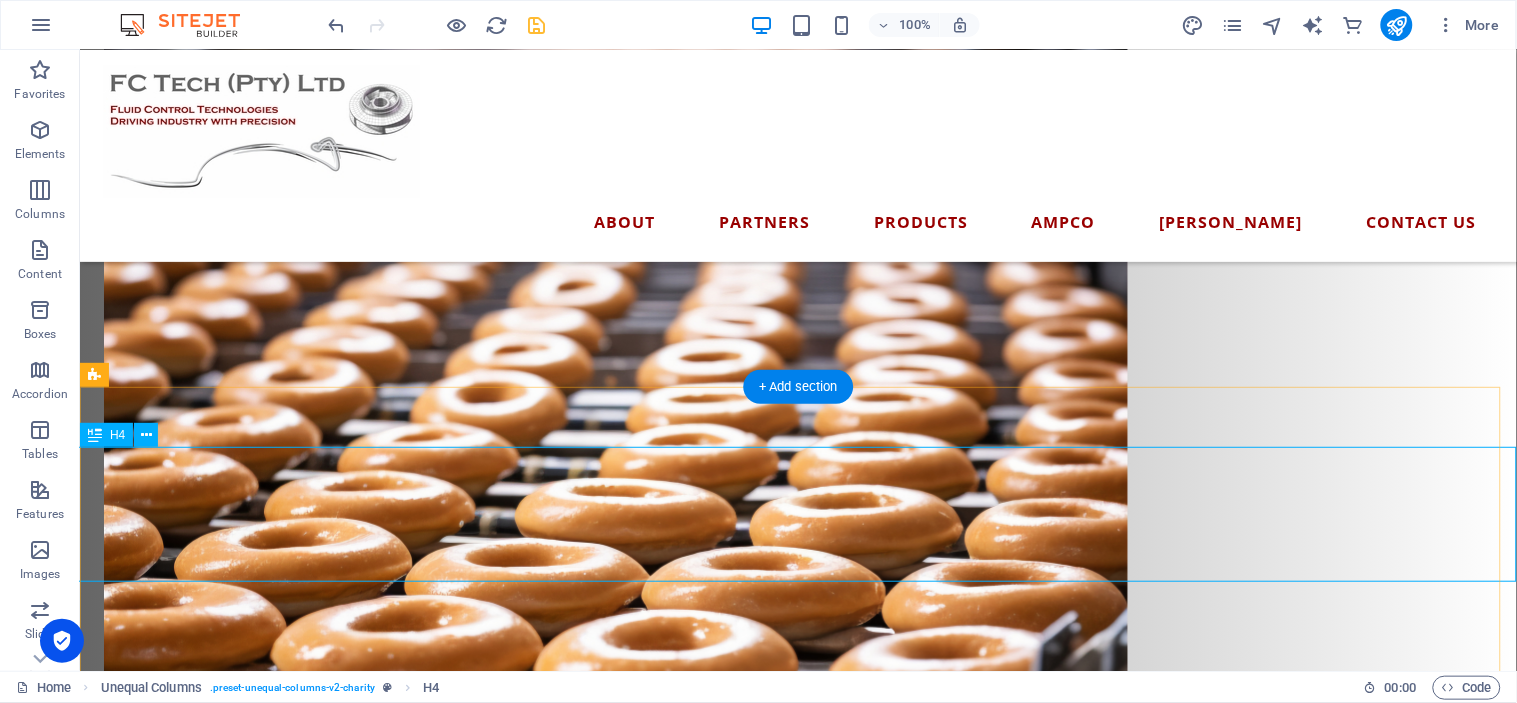 click on "Want to Lead the Pack? Whether you're producing life-saving pharmaceuticals, crafting world-class wine, bottling the perfect brew, churning out decadent chocolate, delivering the freshest dairy, or baking up brilliance — ask yourself this:Would you keep repairing the same old Escort you’ve had for 30 years… or finally upgrade to the new Ranger built to perform?" at bounding box center [797, 1407] 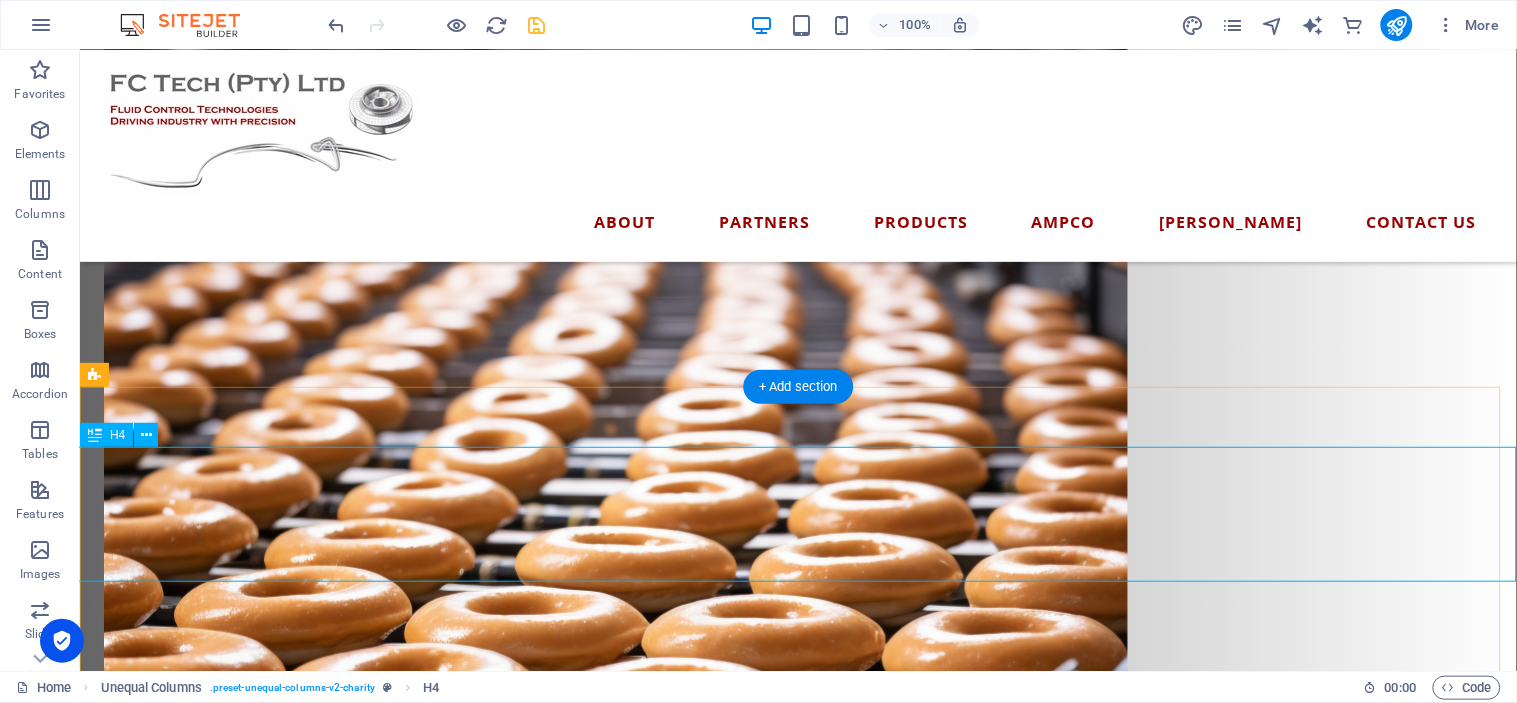 scroll, scrollTop: 2018, scrollLeft: 0, axis: vertical 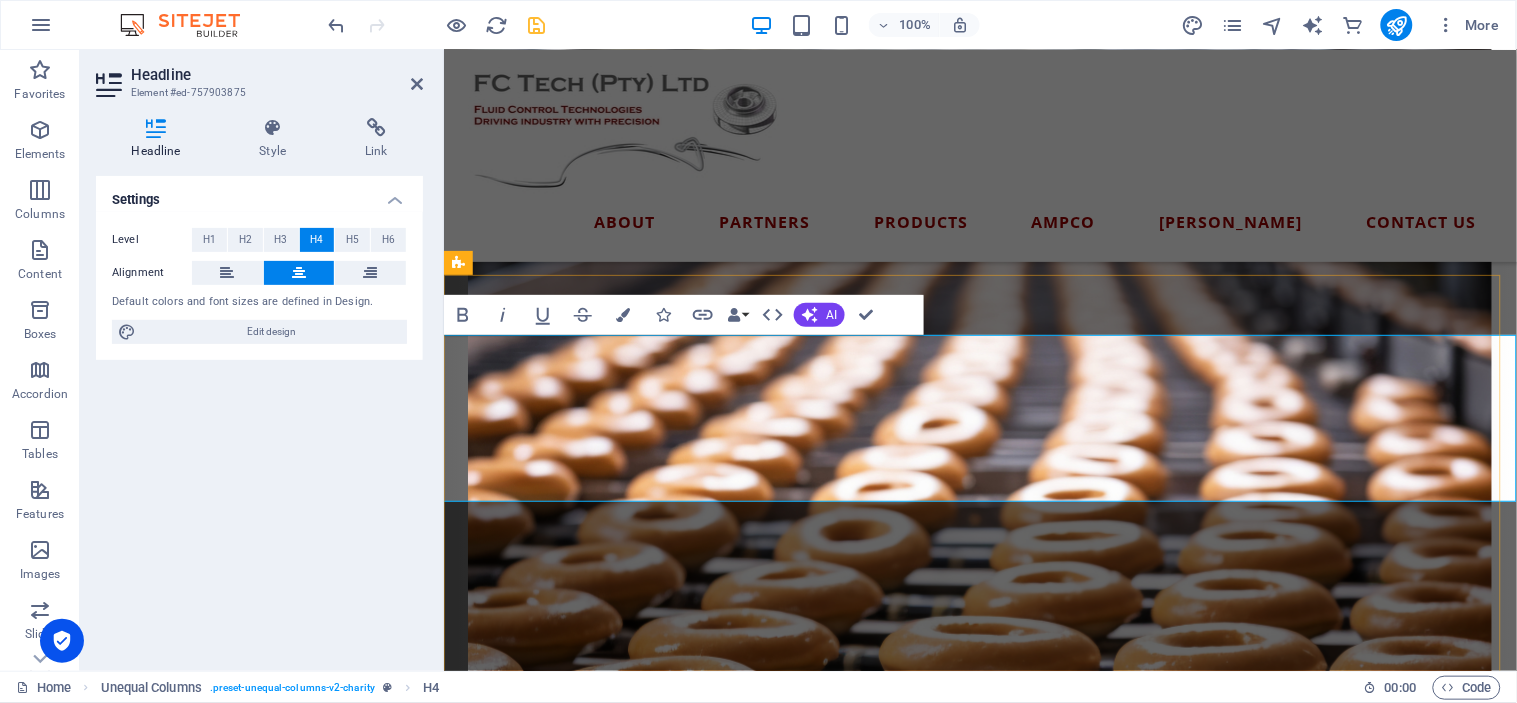 click on "Whether you're producing life-saving pharmaceuticals, crafting world-class wine, bottling the perfect brew, churning out decadent chocolate, delivering the freshest dairy, or baking up brilliance — ask yourself this:Would you keep repairing the same old Escort you’ve had for 30 years… or finally upgrade to the new Ranger built to perform?" at bounding box center [980, 1579] 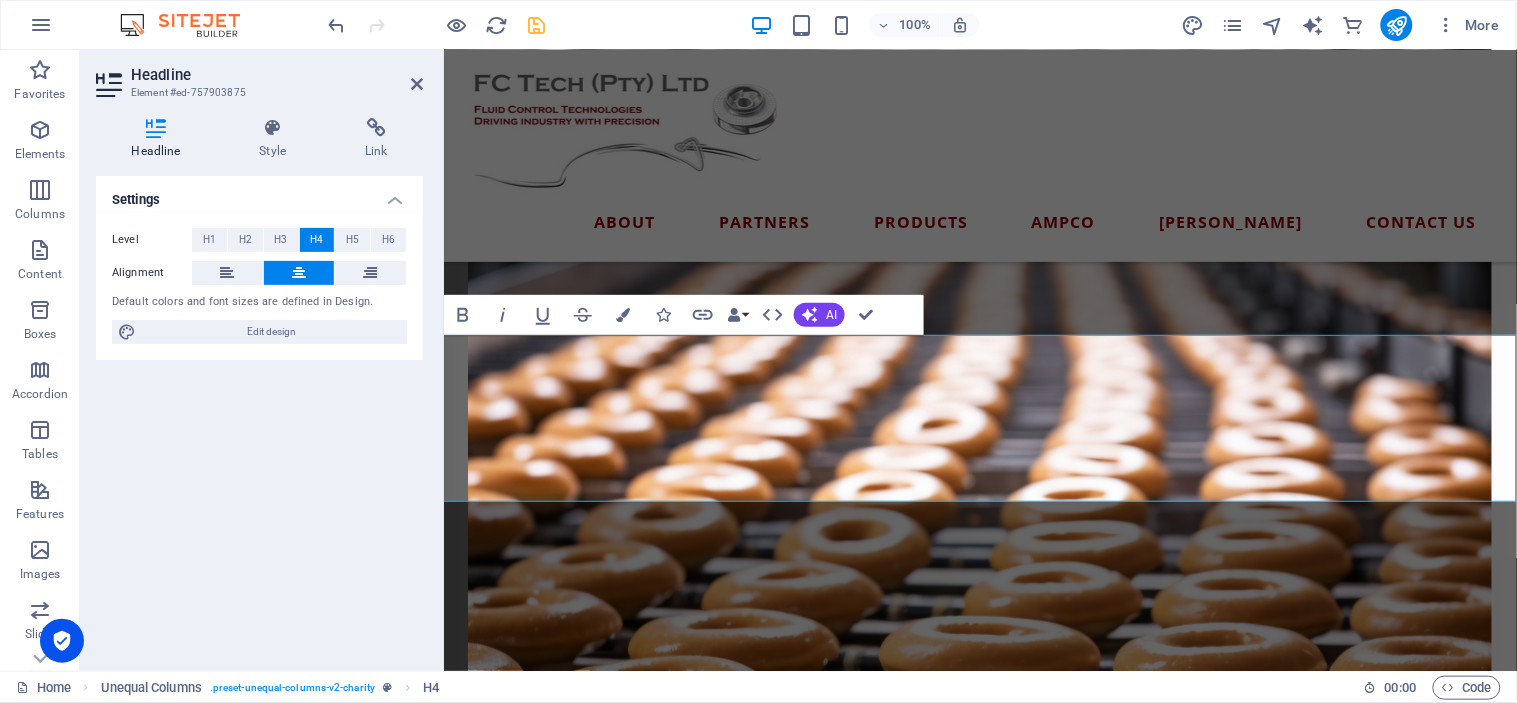 drag, startPoint x: 474, startPoint y: 381, endPoint x: 1510, endPoint y: 466, distance: 1039.4811 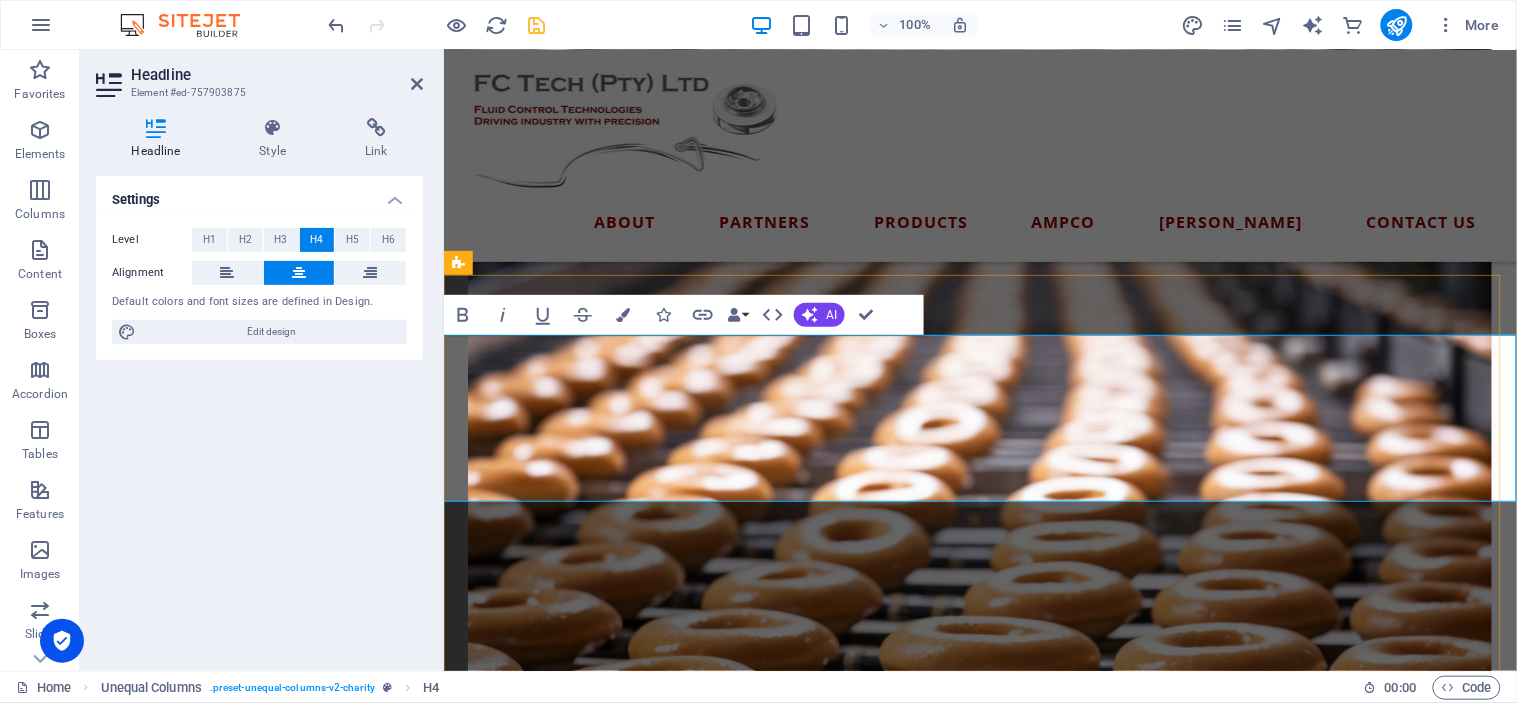 click on "Want to Lead the Pack? Whether you're producing life-saving pharmaceuticals, crafting world-class wine, bottling the perfect brew, churning out decadent chocolate, delivering the freshest dairy, or baking up brilliance — ask yourself this:Would you keep repairing the same old Escort you’ve had for 30 years… or finally upgrade to the new Ranger built to perform?" at bounding box center (979, 1562) 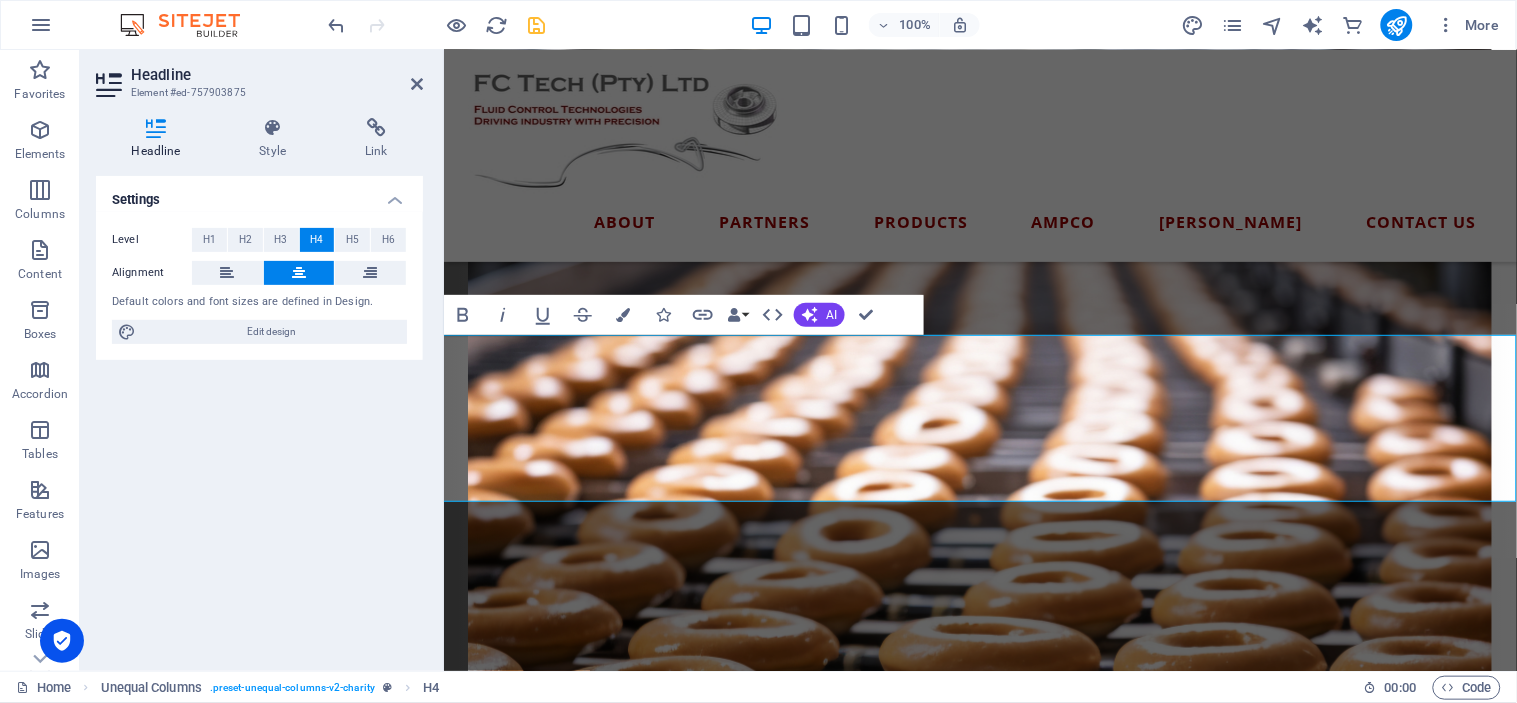 drag, startPoint x: 1461, startPoint y: 484, endPoint x: 152, endPoint y: 365, distance: 1314.398 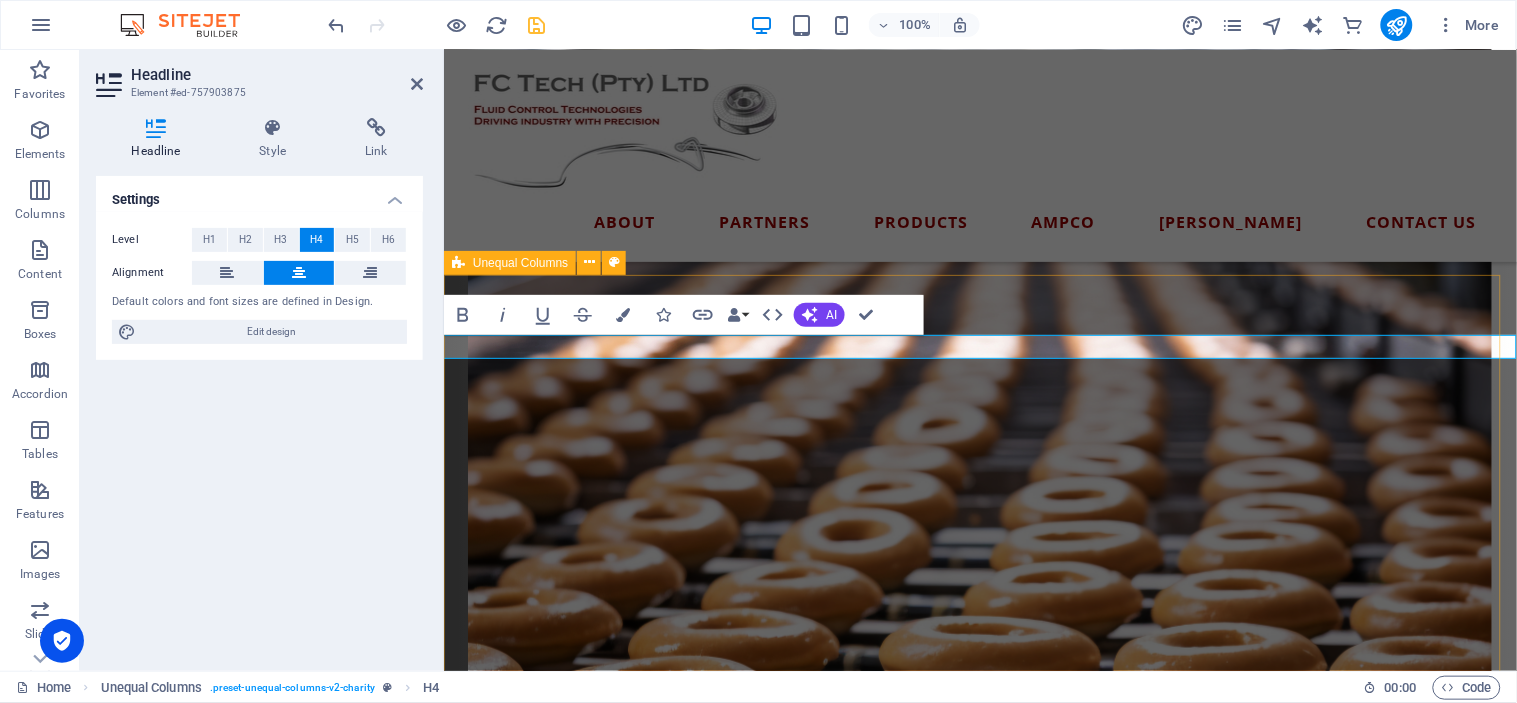 scroll, scrollTop: 1796, scrollLeft: 0, axis: vertical 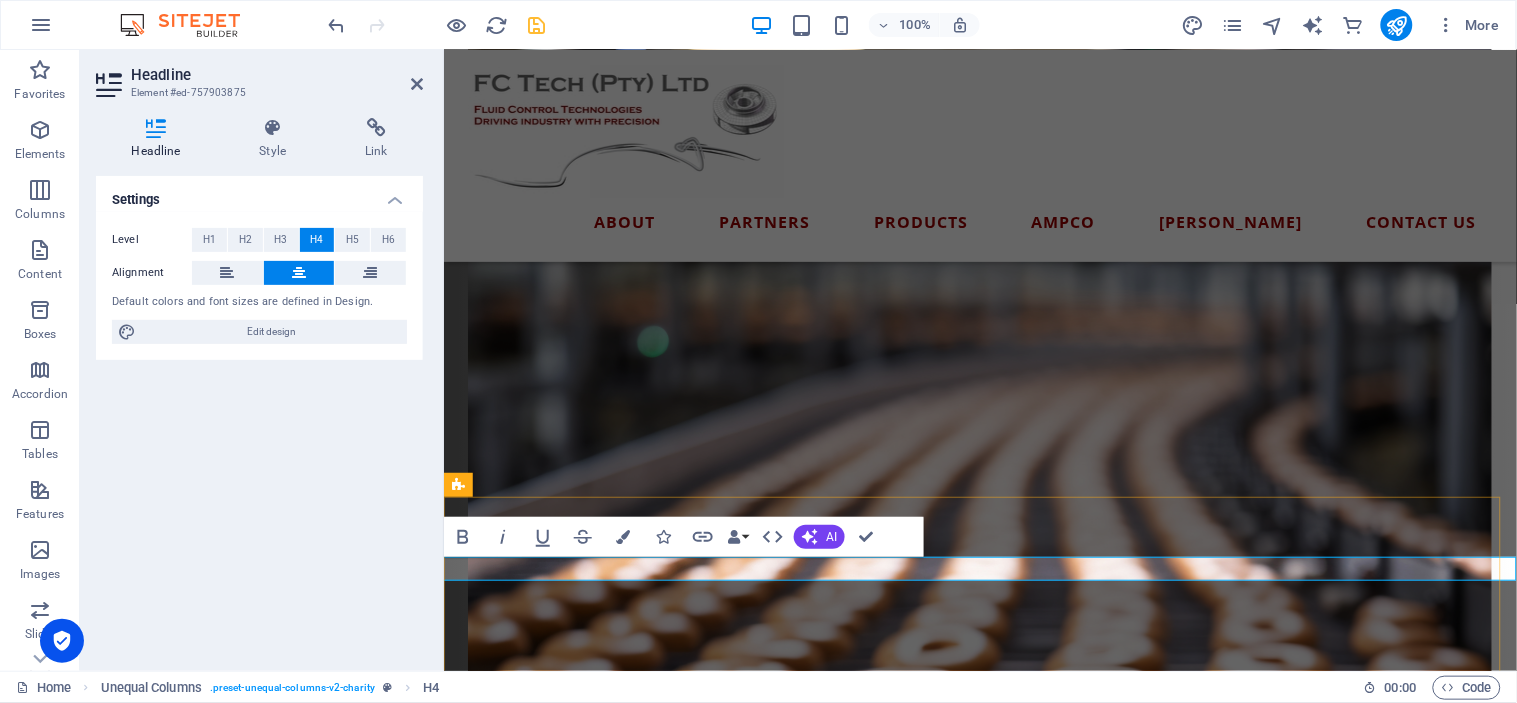click at bounding box center (979, 1712) 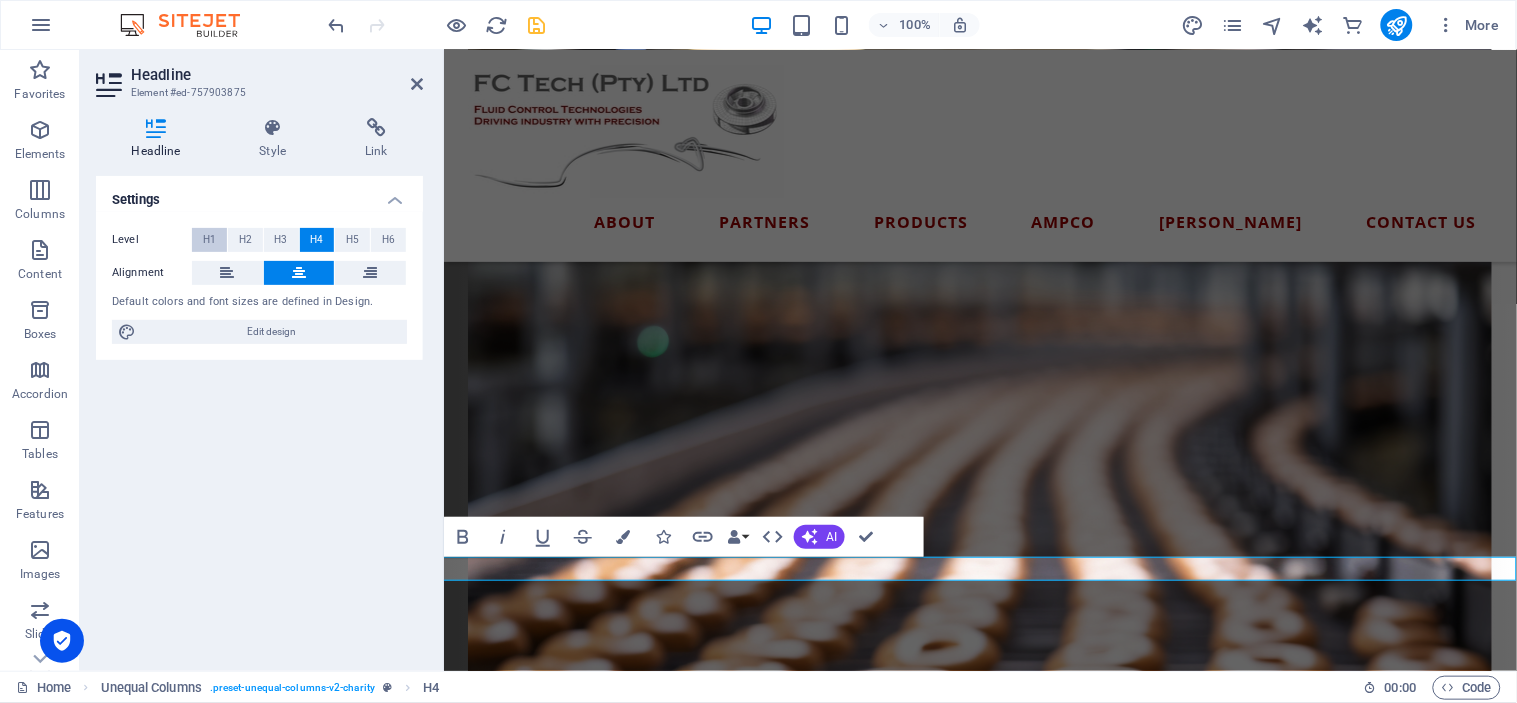 click on "H1" at bounding box center (209, 240) 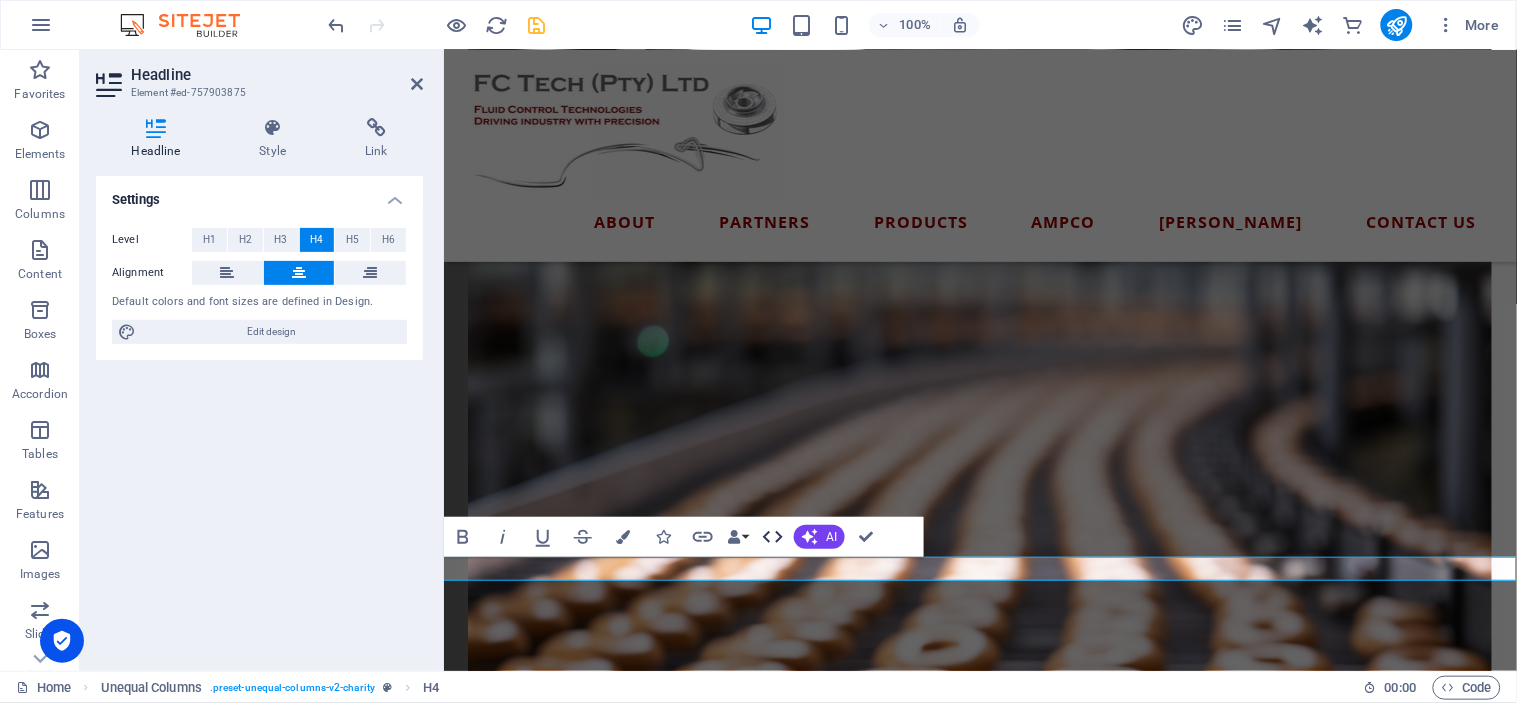 click on "H2" at bounding box center (245, 240) 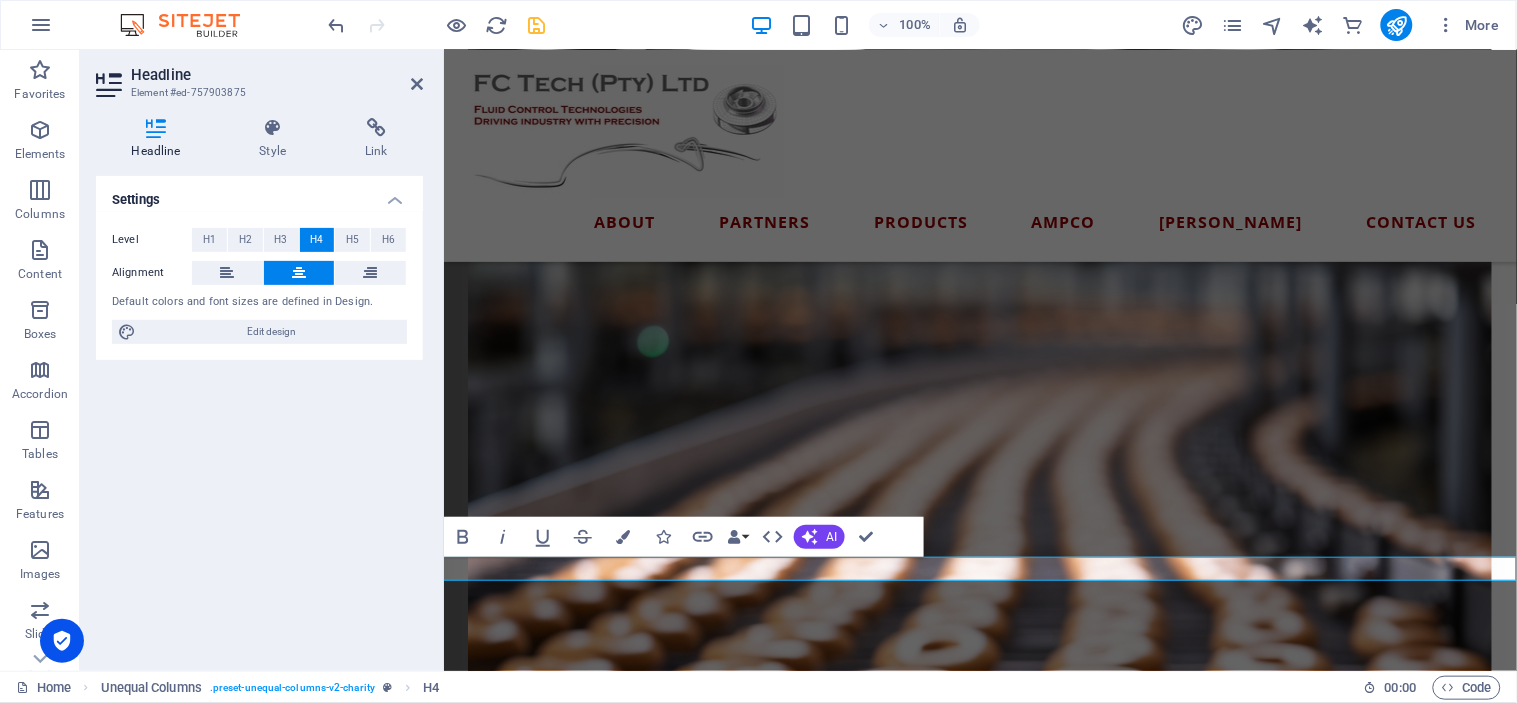 click at bounding box center [979, 1712] 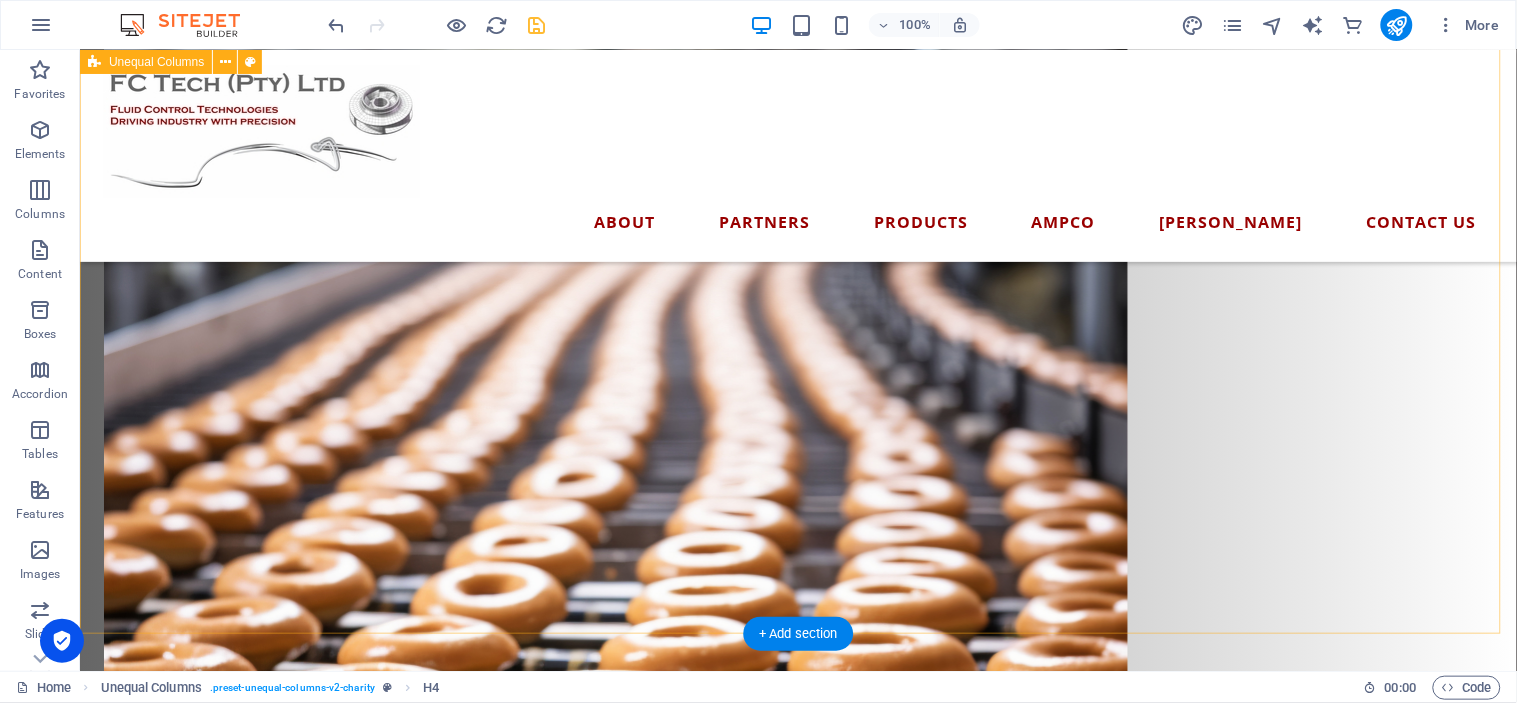 scroll, scrollTop: 1790, scrollLeft: 0, axis: vertical 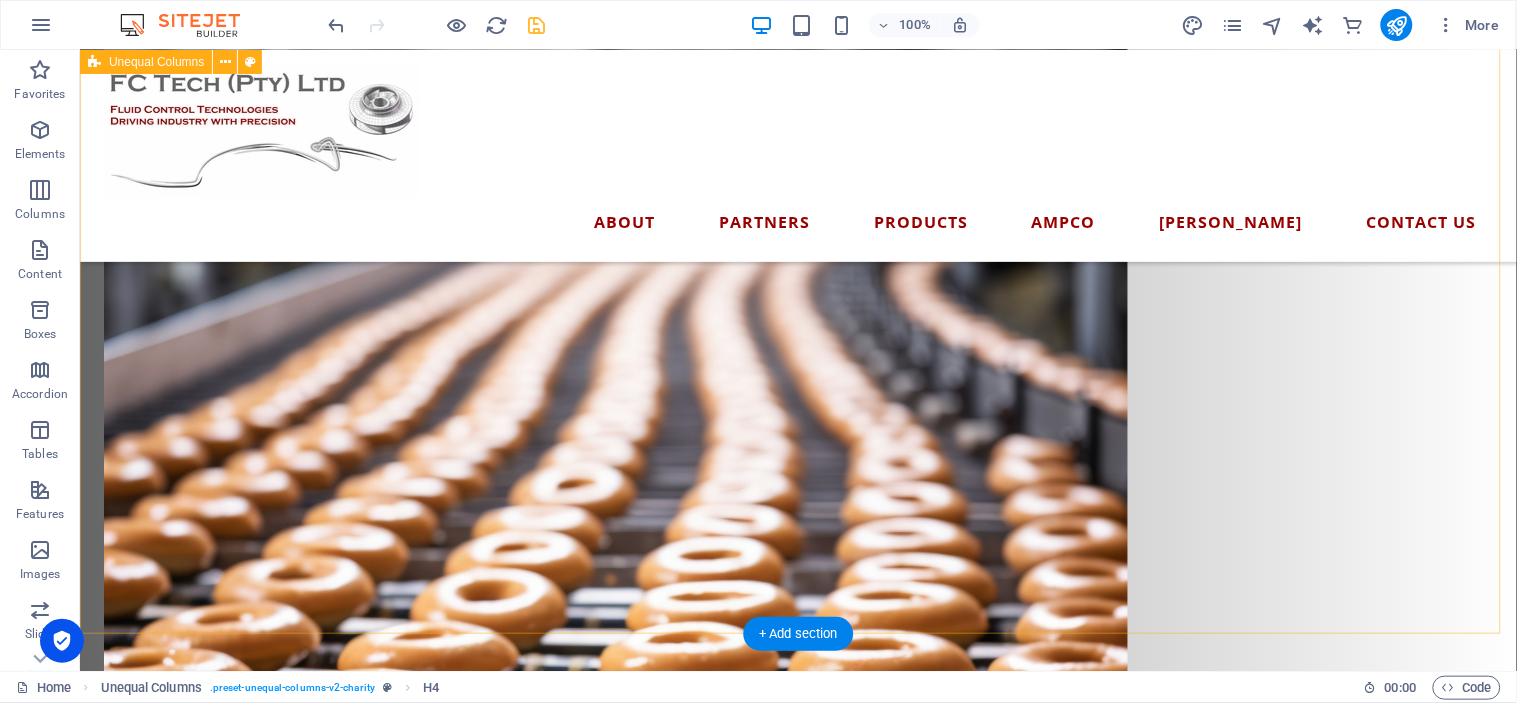 click on "Get to Know Us What is our why? At Fluid Control Technologies (Pty) Ltd, we set out with a clear goal — to become a recognised importer and distributor of top-quality pumping equipment across [GEOGRAPHIC_DATA].  Backed by a team with over 28 years of experience in the industrial pump and HVAC space, we’re more than just a supplier — we’re a solutions partner. From day one, our mission has been to offer more than just a pump. We’re here to deliver reliable, high-performance equipment, backed by personal service and long-standing relationships with leading [DEMOGRAPHIC_DATA] manufacturers.  The brands we represent are known for their precision engineering, durability, and efficiency — and we’re proud to bring them to the South African and Sub-Saharan African market. We’re passionate about quality — both in the materials we use and the people we work with. That’s why we’ve partnered with globally trusted names in the HVAC, food, beverage, and pharmaceutical pump industries. Company Profile" at bounding box center [797, 261] 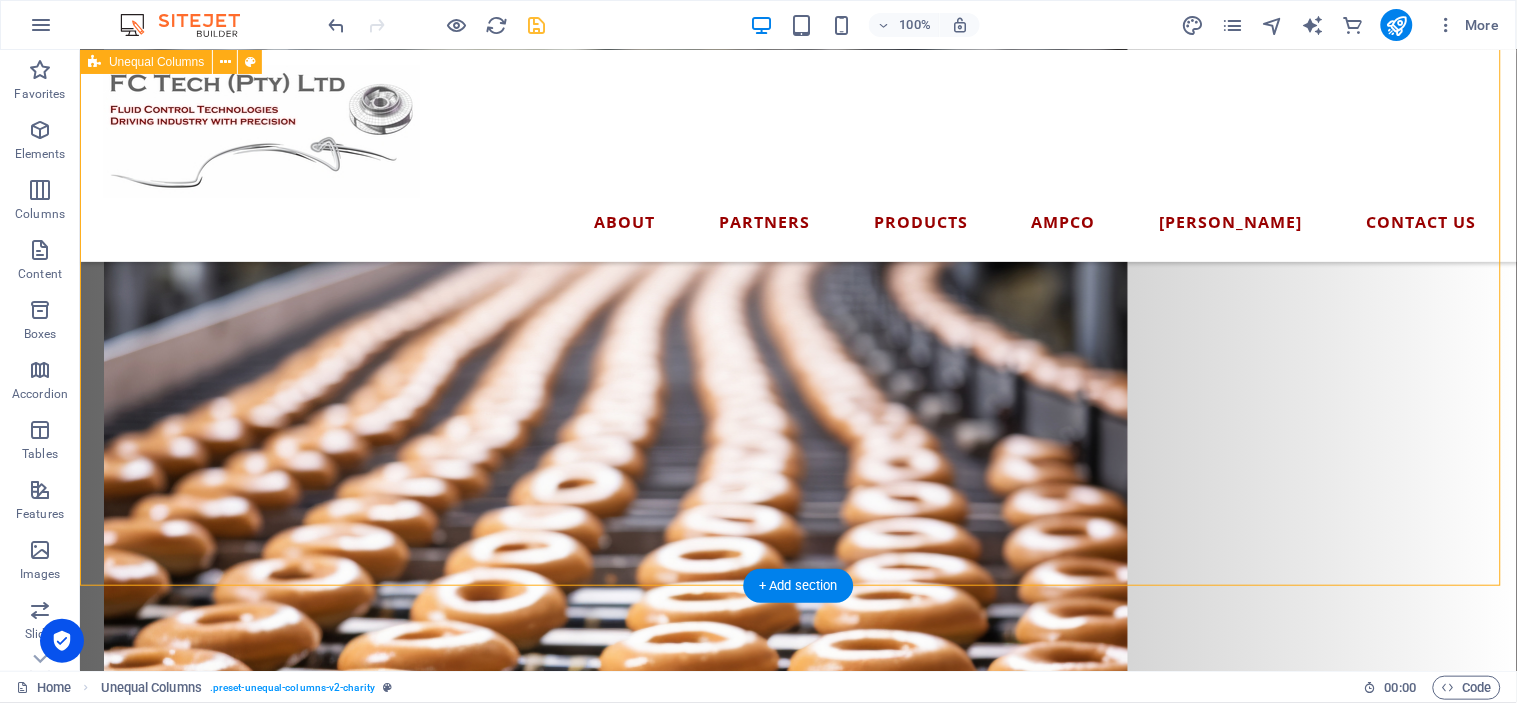 scroll, scrollTop: 2012, scrollLeft: 0, axis: vertical 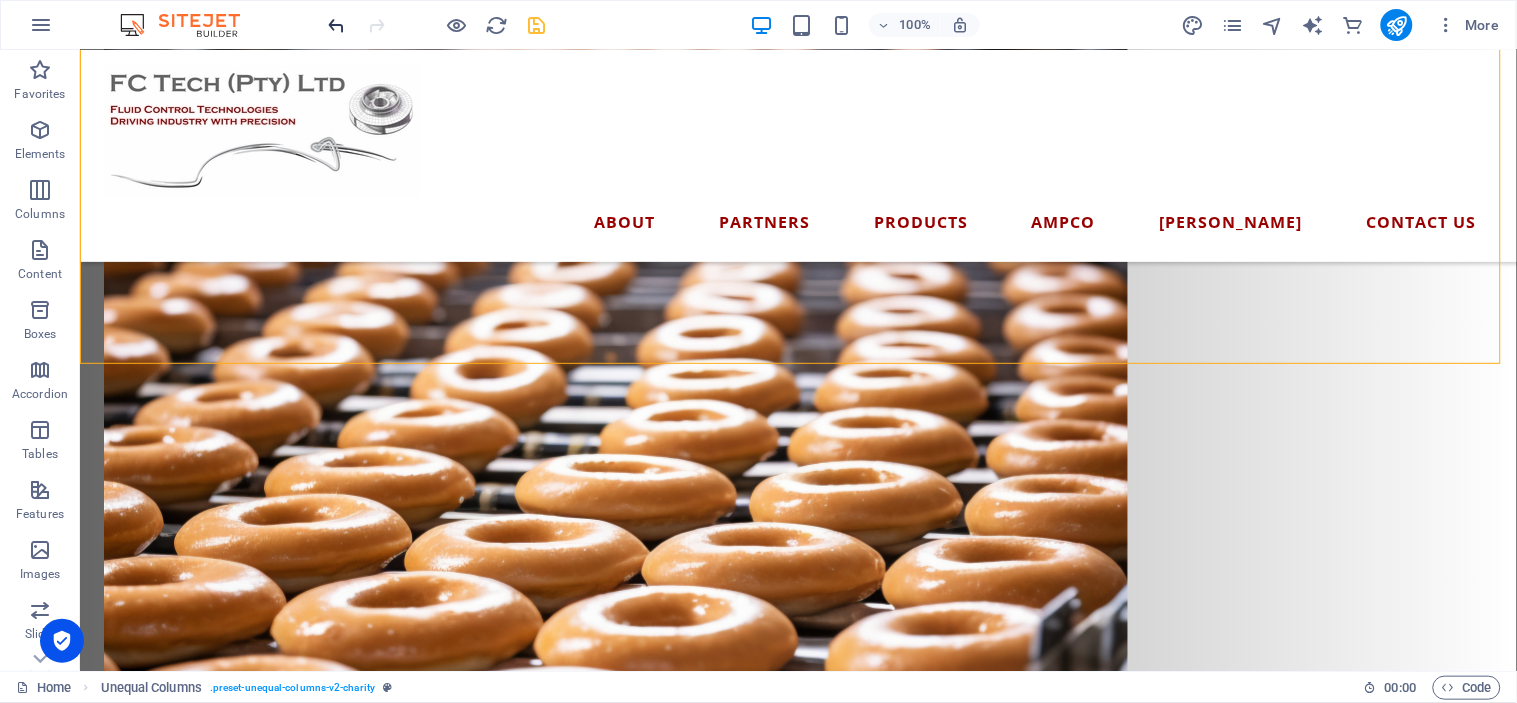 click at bounding box center (337, 25) 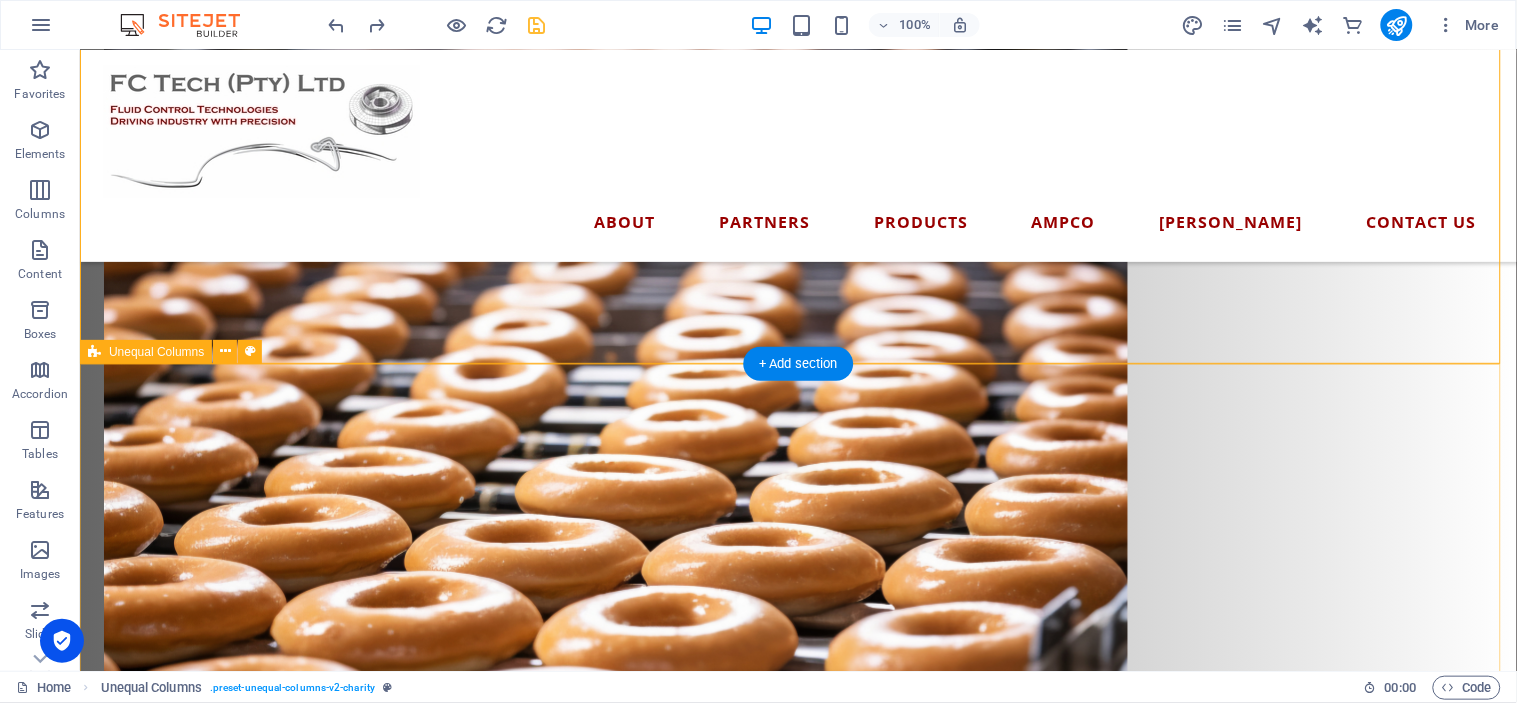 click on "Want to Lead the Pack? Whether you're producing life-saving pharmaceuticals, crafting world-class wine, bottling the perfect brew, churning out decadent chocolate, delivering the freshest dairy, or baking up brilliance — ask yourself this:Would you keep repairing the same old Escort you’ve had for 30 years… or finally upgrade to the new Ranger built to perform? Looking to increase your point value with the Green Building Council? Why not let us audit your HVAC plant with [PERSON_NAME] Fluid Technology's proven track record in saving you money and increasing your bottom line. Click here to find out more!" at bounding box center [797, 2054] 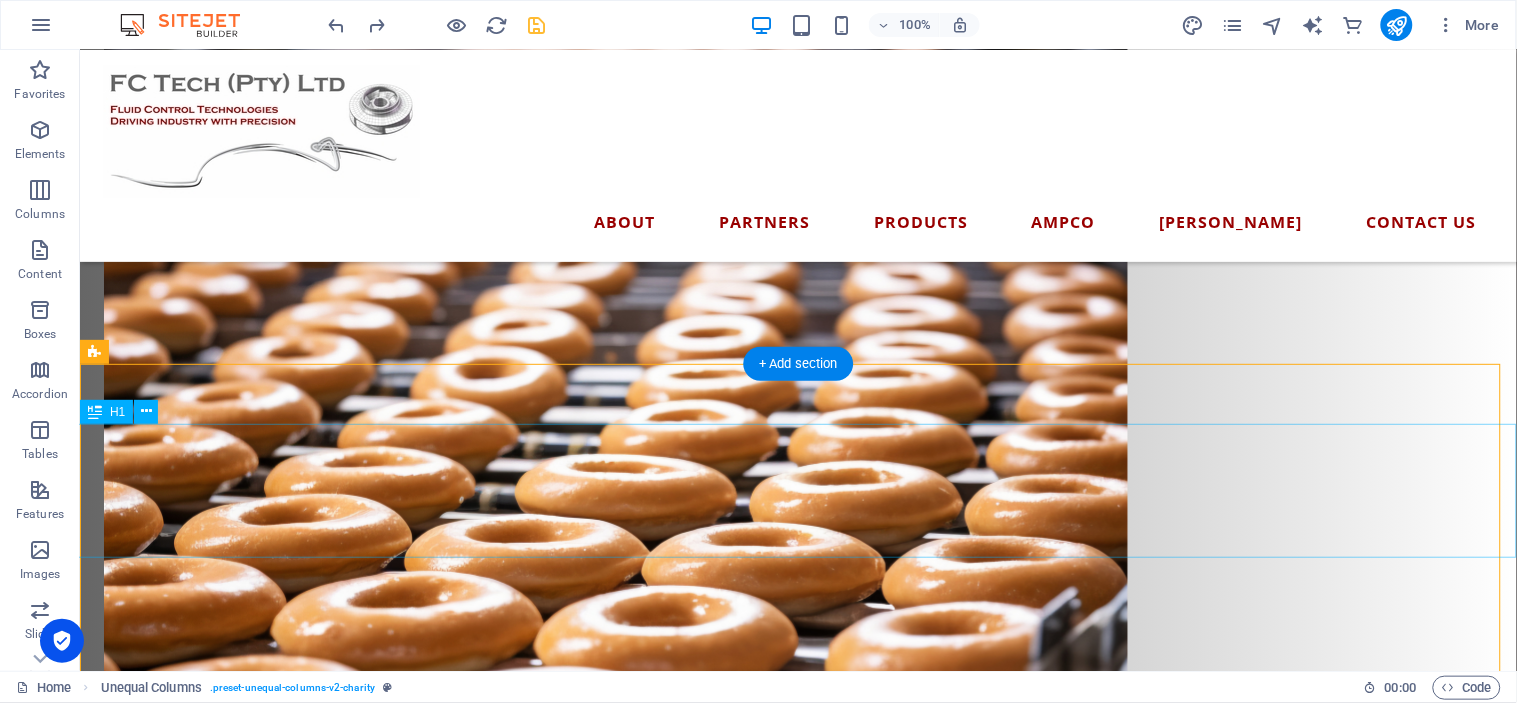 click on "Want to Lead the Pack? Whether you're producing life-saving pharmaceuticals, crafting world-class wine, bottling the perfect brew, churning out decadent chocolate, delivering the freshest dairy, or baking up brilliance — ask yourself this:Would you keep repairing the same old Escort you’ve had for 30 years… or finally upgrade to the new Ranger built to perform?" at bounding box center [797, 1383] 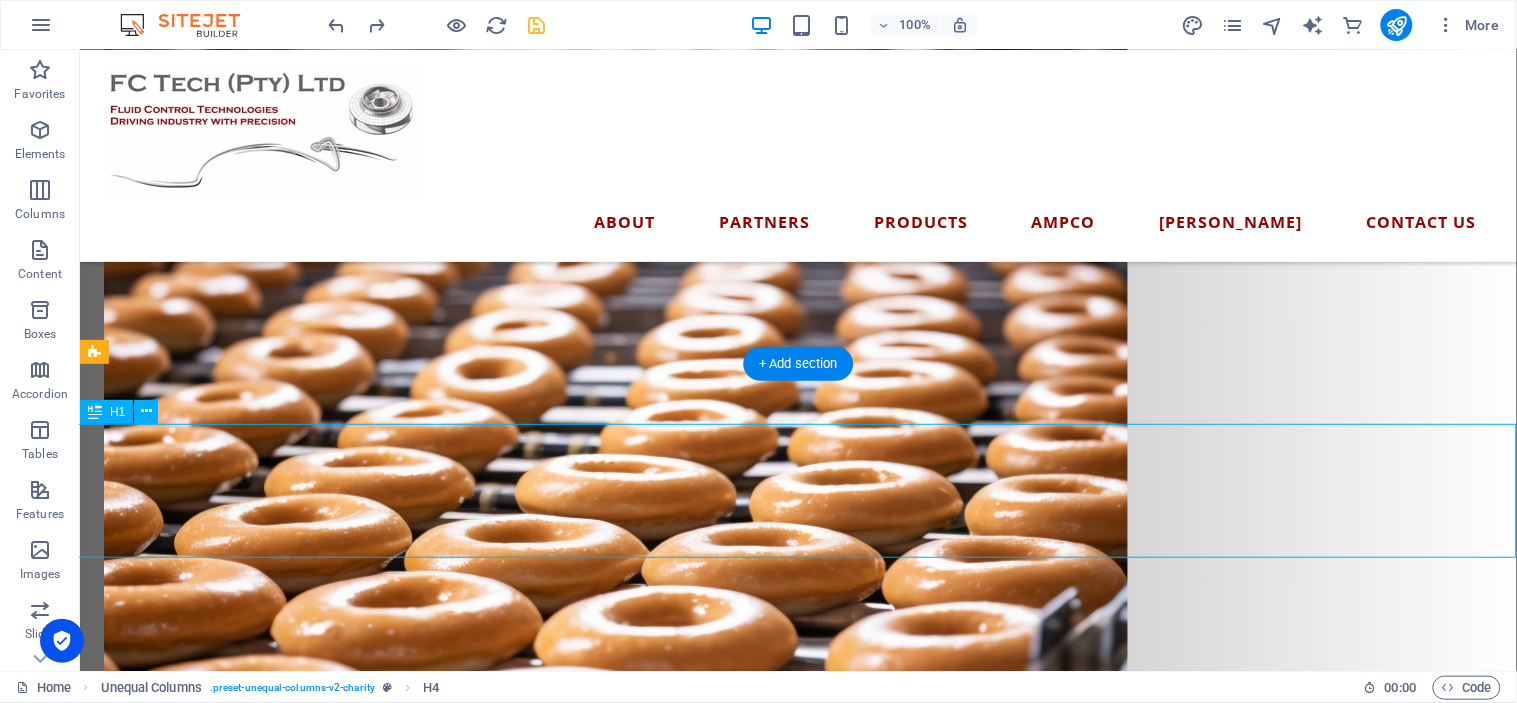 click on "Want to Lead the Pack? Whether you're producing life-saving pharmaceuticals, crafting world-class wine, bottling the perfect brew, churning out decadent chocolate, delivering the freshest dairy, or baking up brilliance — ask yourself this:Would you keep repairing the same old Escort you’ve had for 30 years… or finally upgrade to the new Ranger built to perform?" at bounding box center [797, 1383] 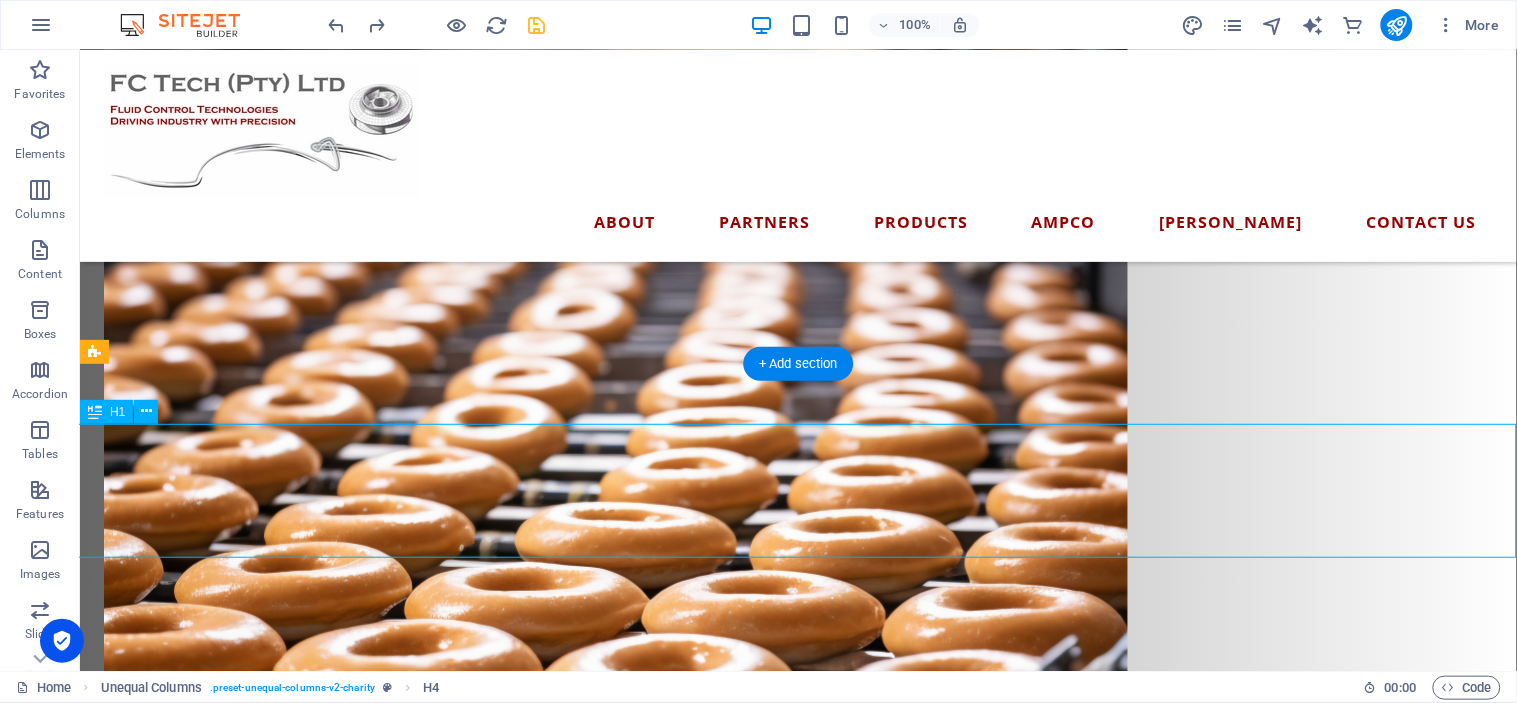 scroll, scrollTop: 2042, scrollLeft: 0, axis: vertical 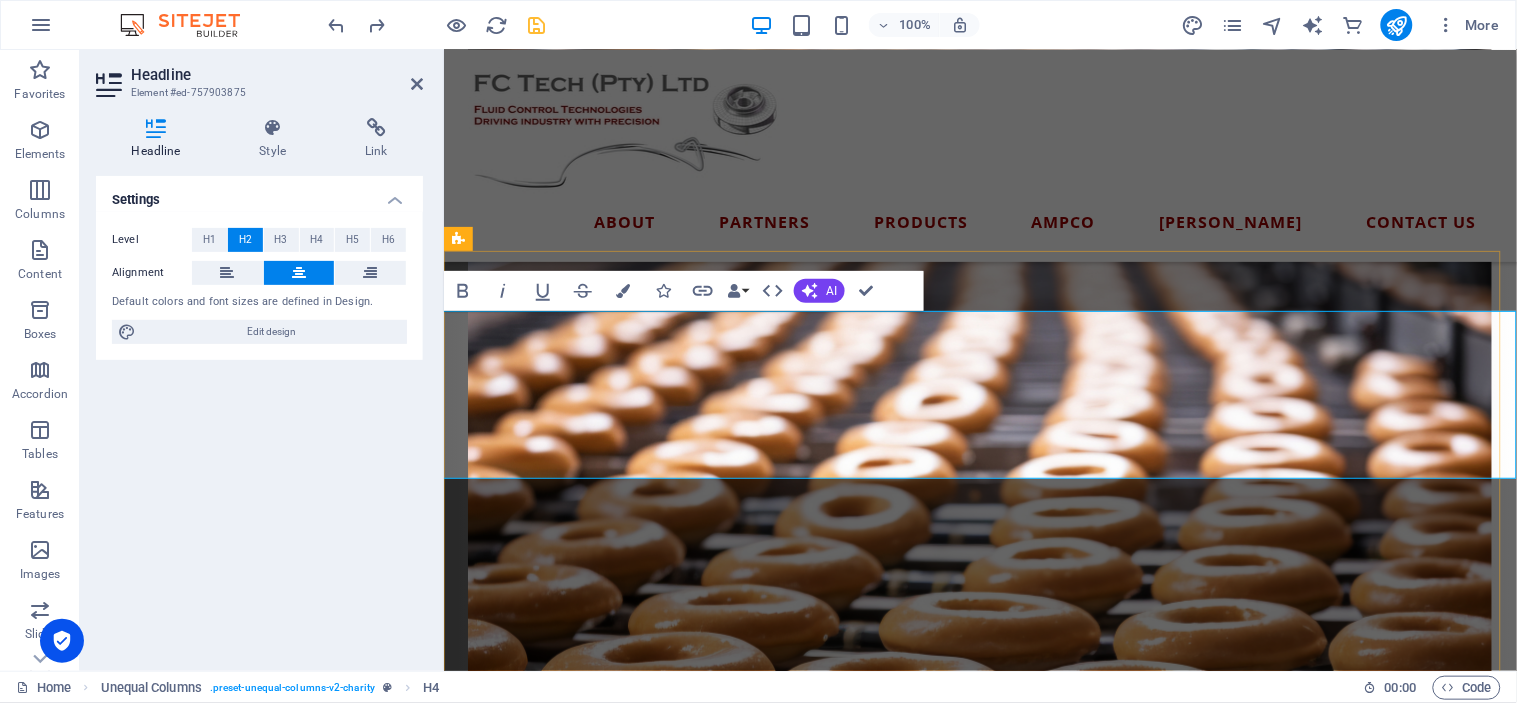 drag, startPoint x: 699, startPoint y: 399, endPoint x: 691, endPoint y: 412, distance: 15.264338 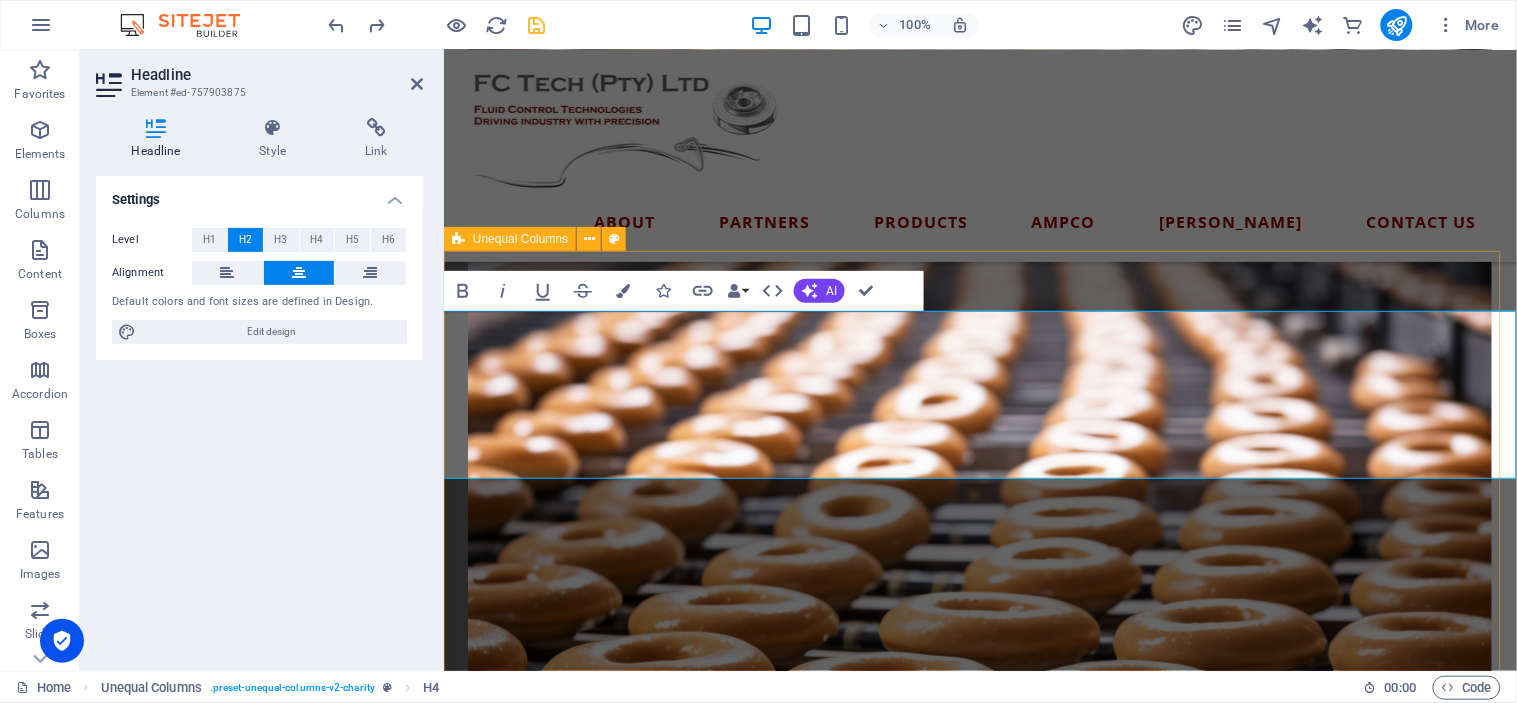 drag, startPoint x: 450, startPoint y: 362, endPoint x: 984, endPoint y: 479, distance: 546.6672 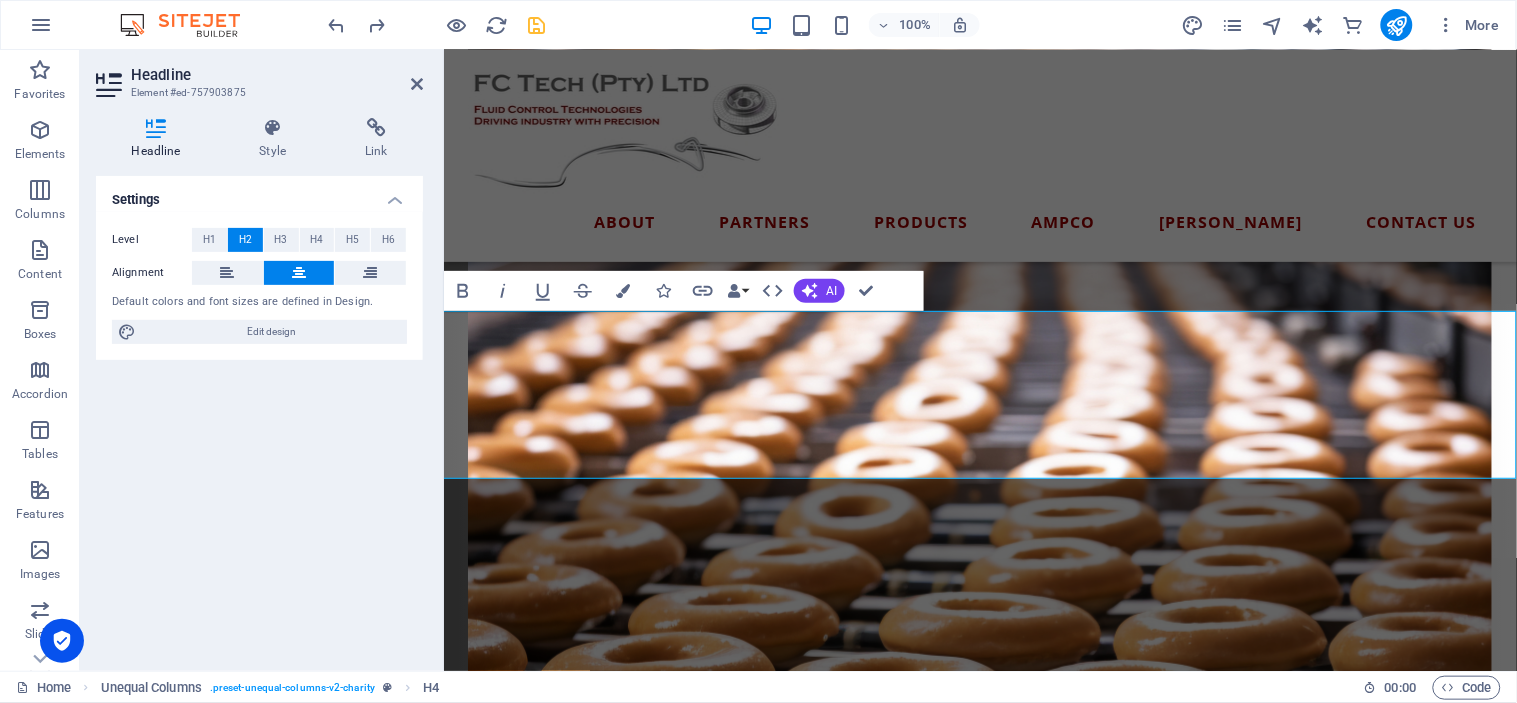 click on "Headline Element #ed-757903875 Headline Style Link Settings Level H1 H2 H3 H4 H5 H6 Alignment Default colors and font sizes are defined in Design. Edit design Unequal Columns Element Layout How this element expands within the layout (Flexbox). Size 100 Default auto px % 1/1 1/2 1/3 1/4 1/5 1/6 1/7 1/8 1/9 1/10 Grow Shrink Order Container layout Visible Visible Opacity 100 % Overflow Spacing Margin Default auto px % rem vw vh Custom Custom auto px % rem vw vh auto px % rem vw vh auto px % rem vw vh auto px % rem vw vh Padding Default px rem % vh vw Custom Custom px rem % vh vw px rem % vh vw px rem % vh vw px rem % vh vw Border Style              - Width 1 auto px rem % vh vw Custom Custom 1 auto px rem % vh vw 1 auto px rem % vh vw 1 auto px rem % vh vw 1 auto px rem % vh vw  - Color Round corners Default px rem % vh vw Custom Custom px rem % vh vw px rem % vh vw px rem % vh vw px rem % vh vw Shadow Default None Outside Inside Color X offset 0 px rem vh vw Y offset 0 px rem vh vw Blur 0 px rem % vh" at bounding box center [262, 360] 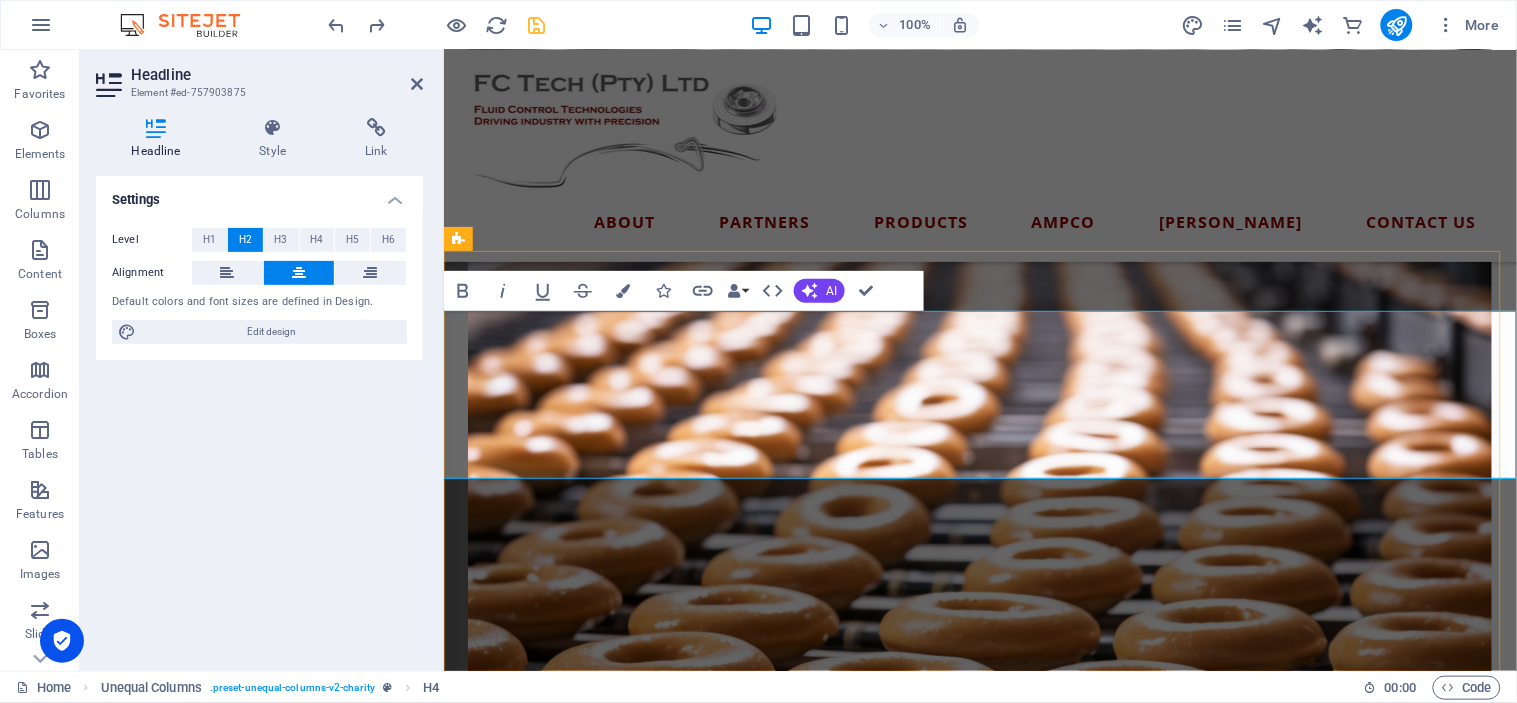 click on "Whether you're producing life-saving pharmaceuticals, crafting world-class wine, bottling the perfect brew, churning out decadent chocolate, delivering the freshest dairy, or baking up brilliance — ask yourself this:Would you keep repairing the same old Escort you’ve had for 30 years… or finally upgrade to the new Ranger built to perform?" at bounding box center [979, 1555] 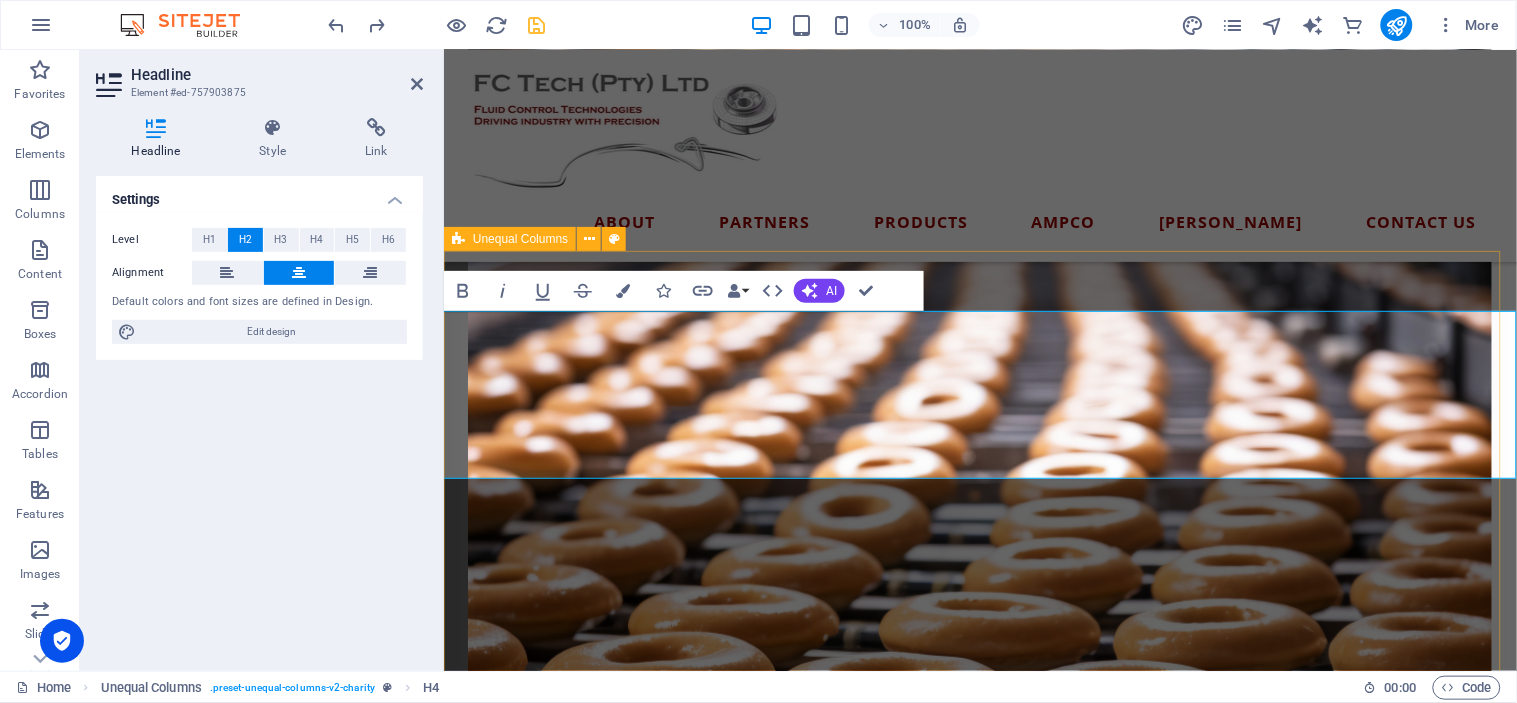 drag, startPoint x: 497, startPoint y: 361, endPoint x: 1461, endPoint y: 489, distance: 972.4608 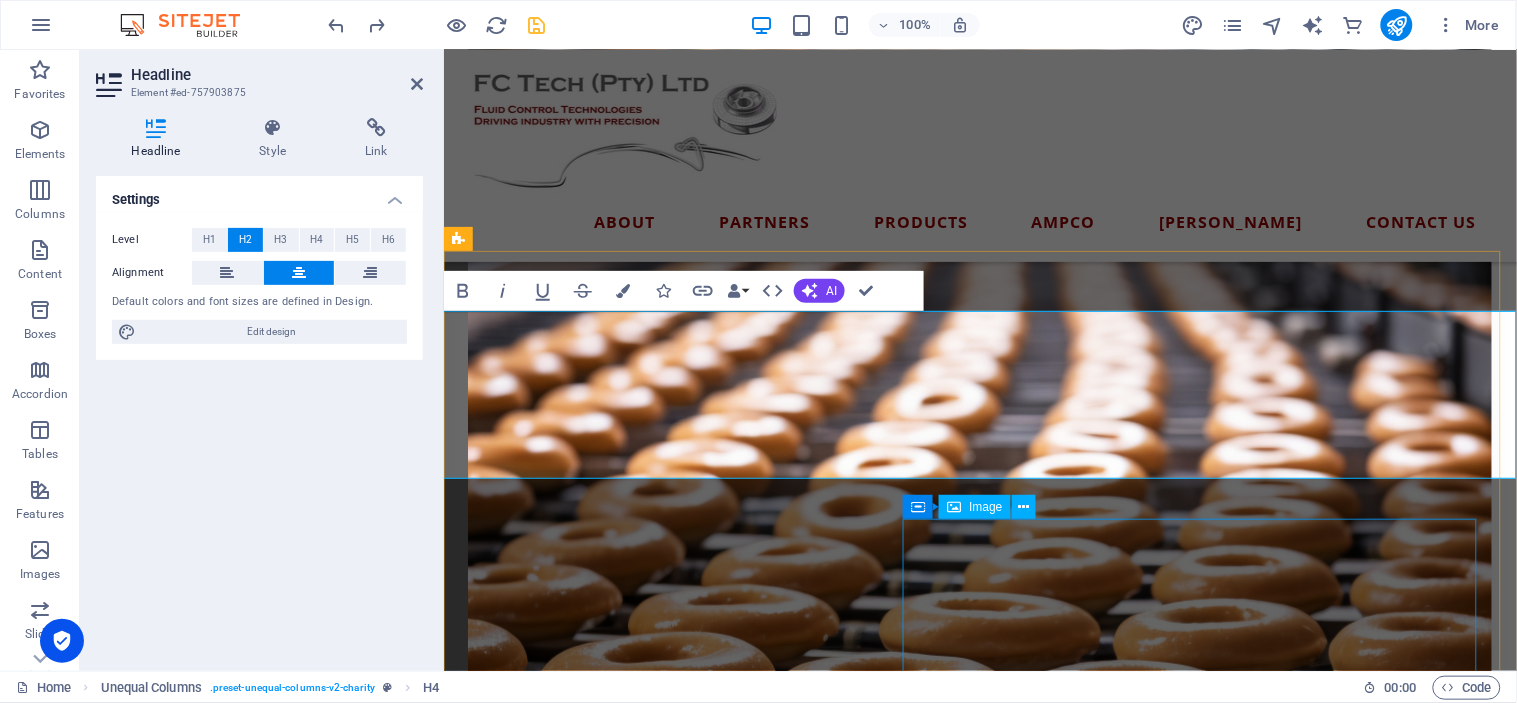 type 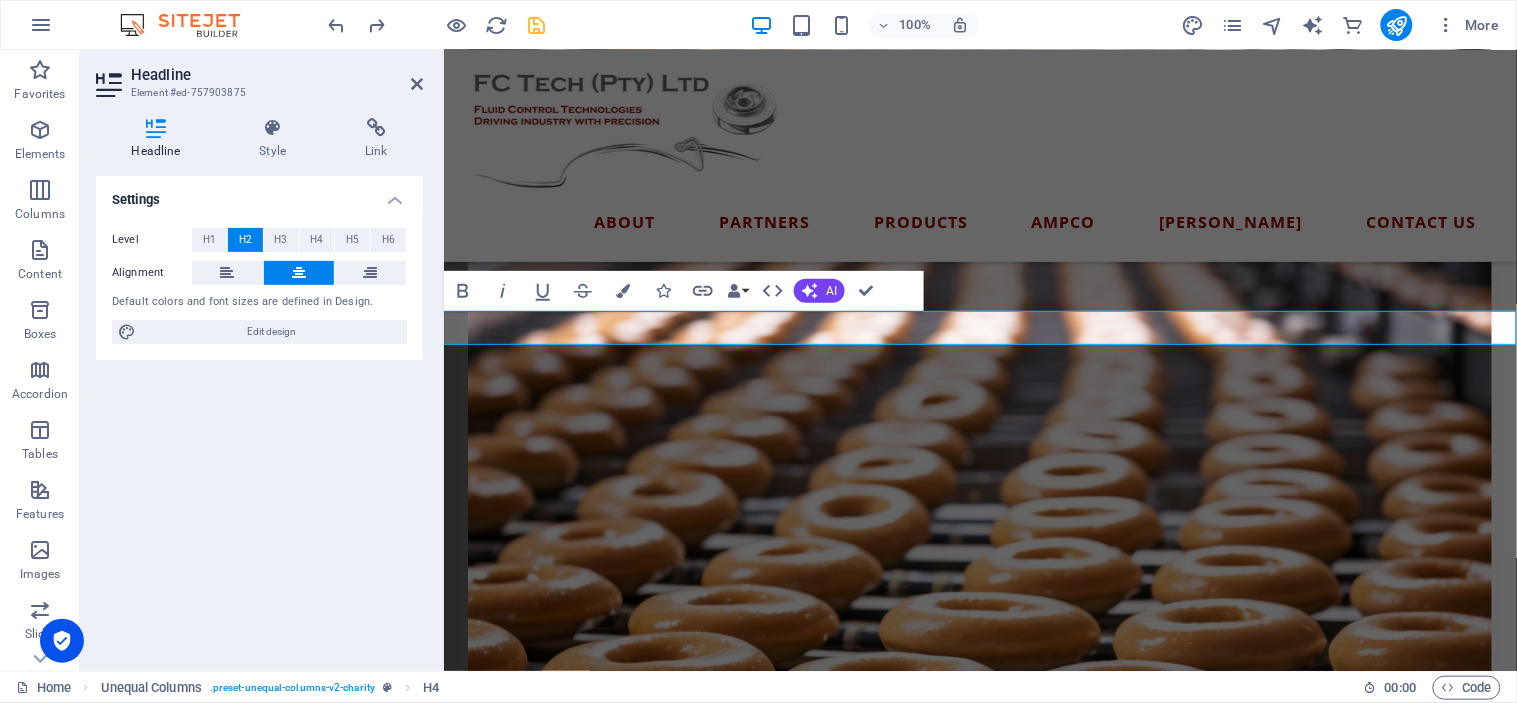 click at bounding box center (299, 273) 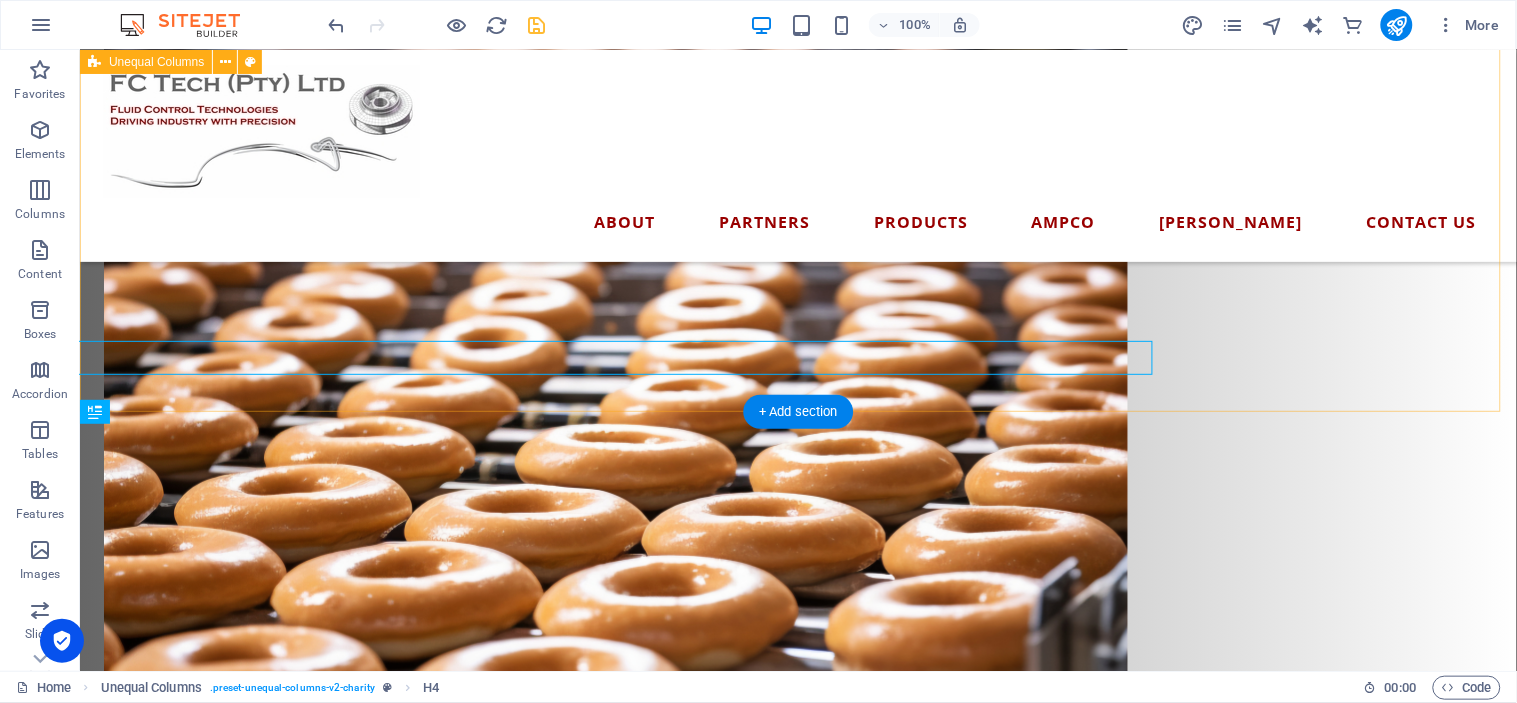 scroll, scrollTop: 2012, scrollLeft: 0, axis: vertical 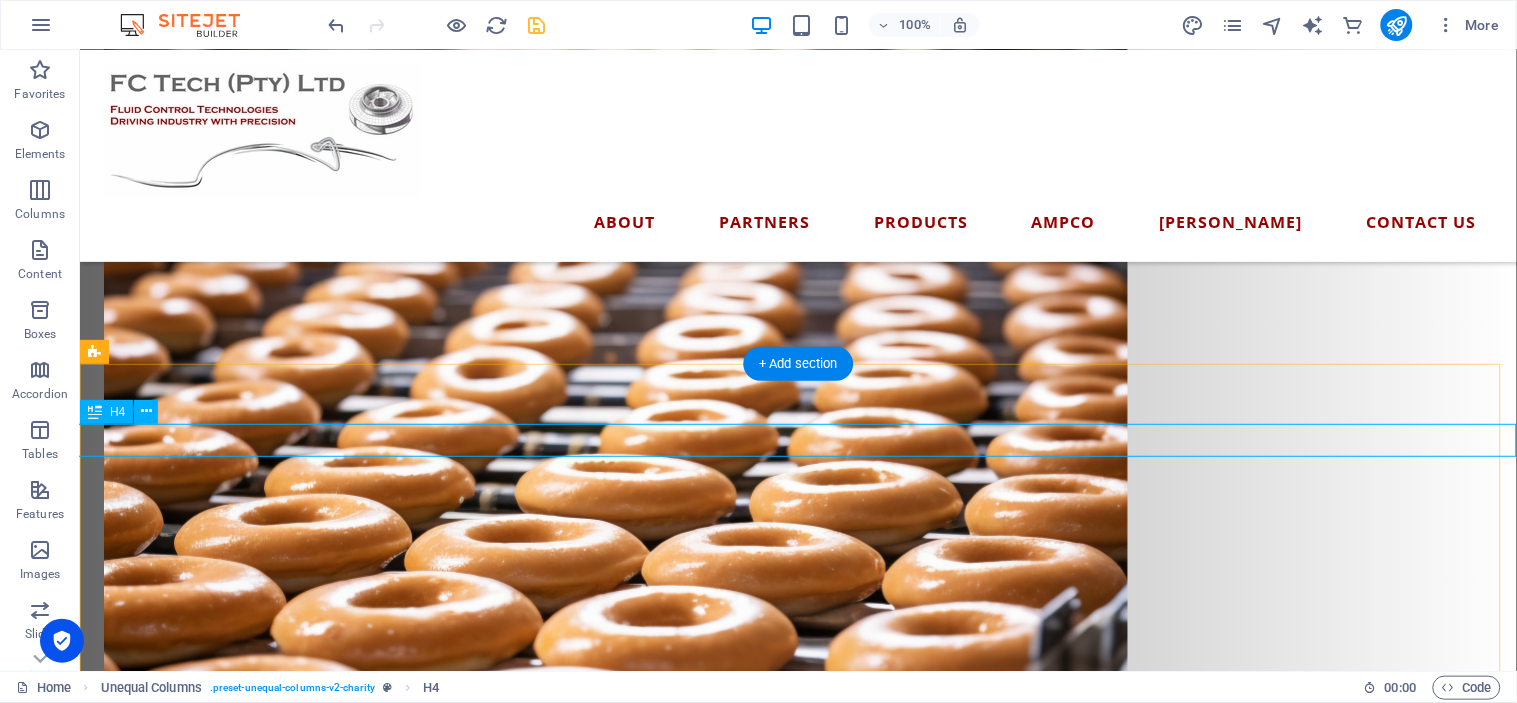 click on "Want to Lead the Pack?" at bounding box center [797, 1333] 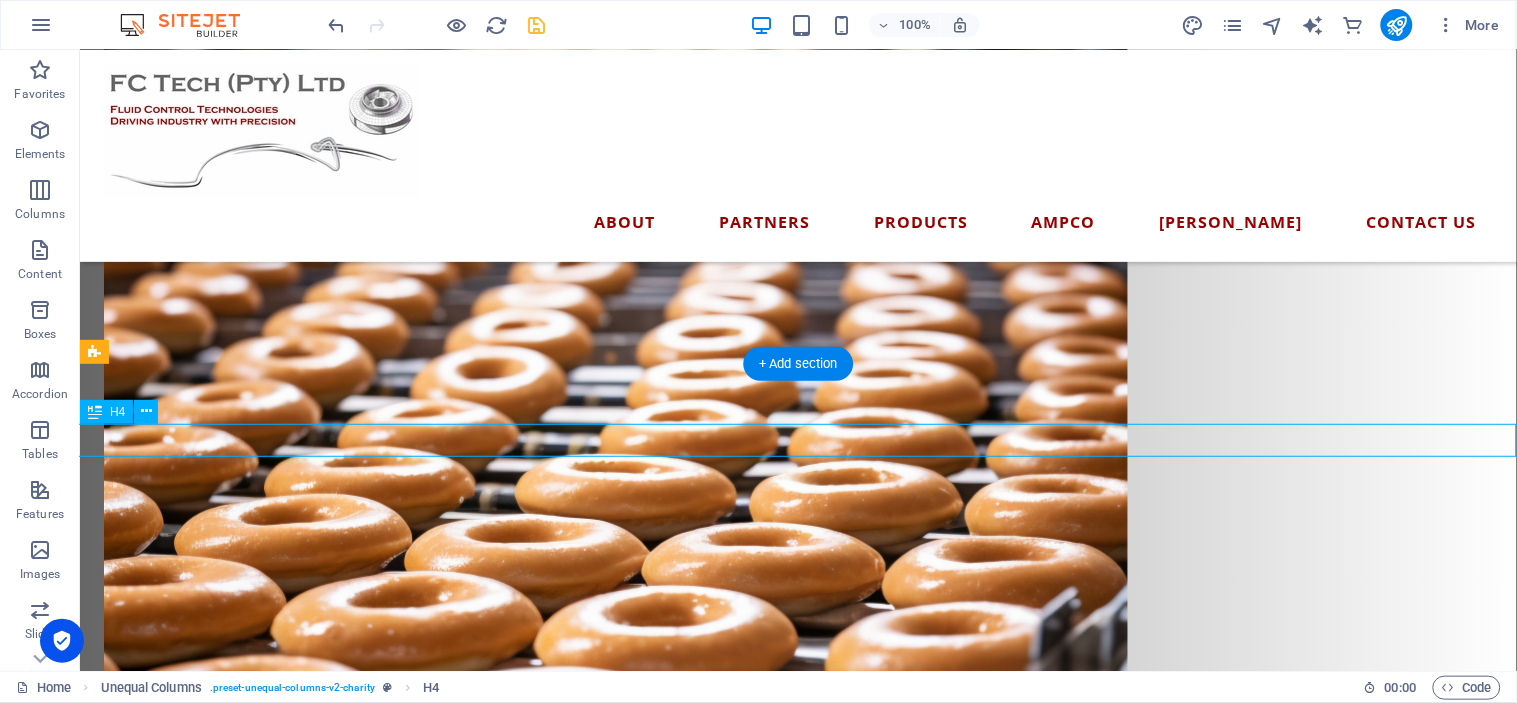 click on "Want to Lead the Pack?" at bounding box center [797, 1333] 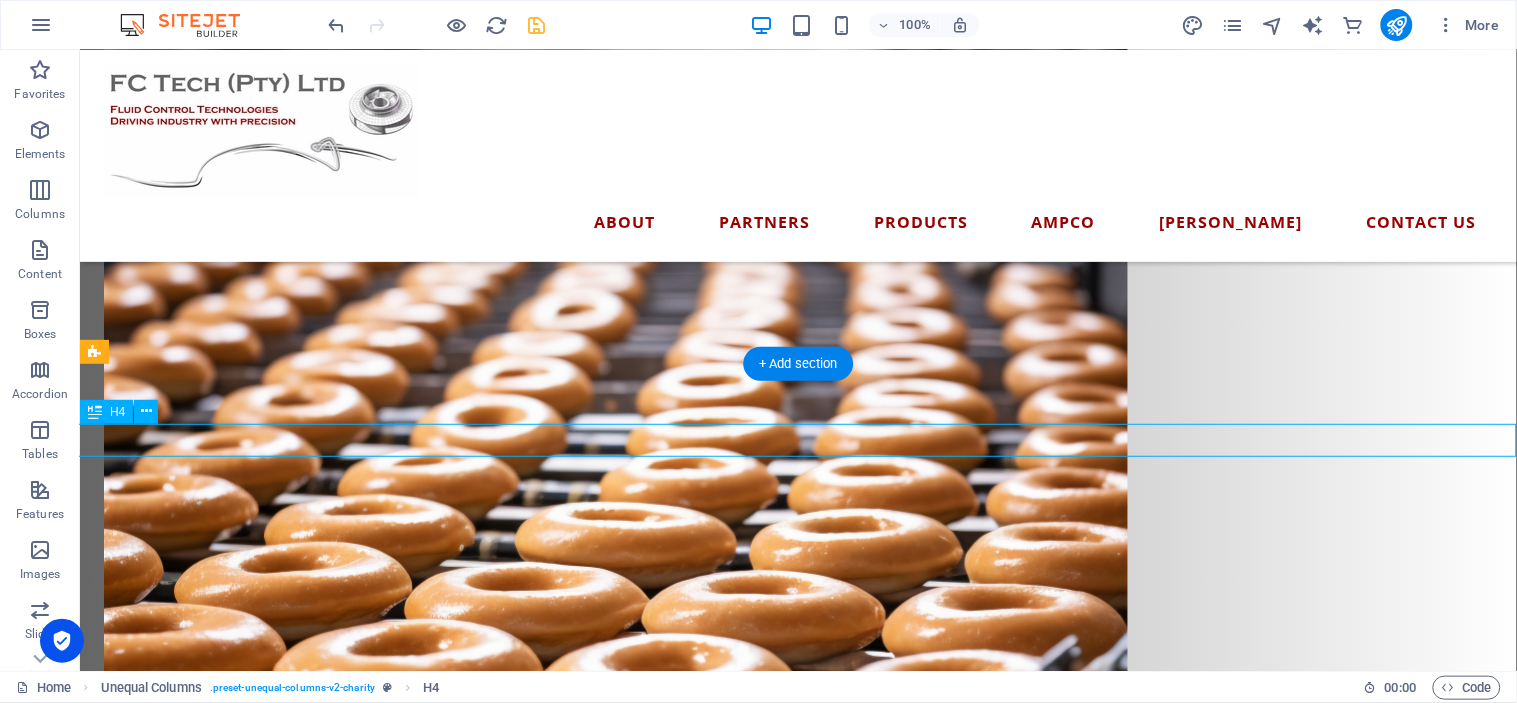scroll, scrollTop: 2042, scrollLeft: 0, axis: vertical 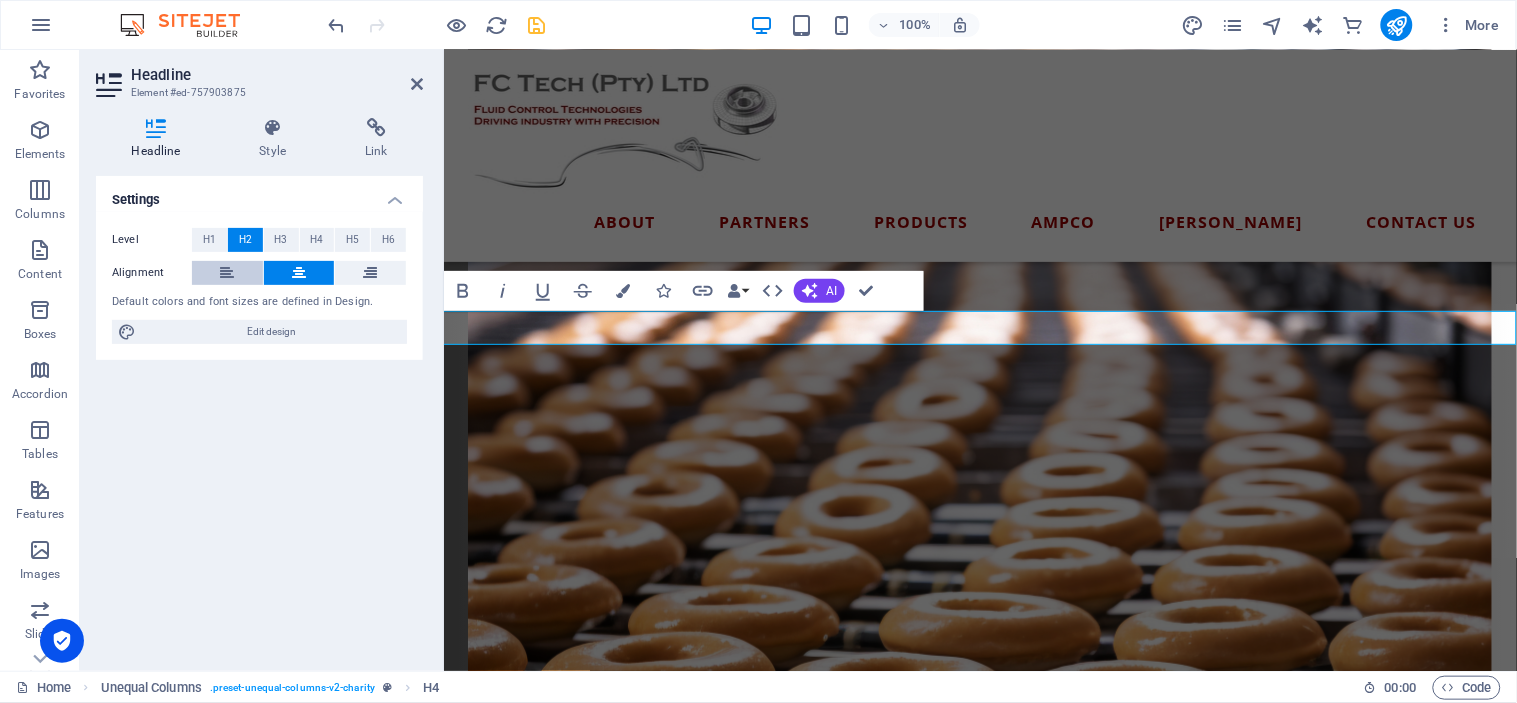 click at bounding box center (227, 273) 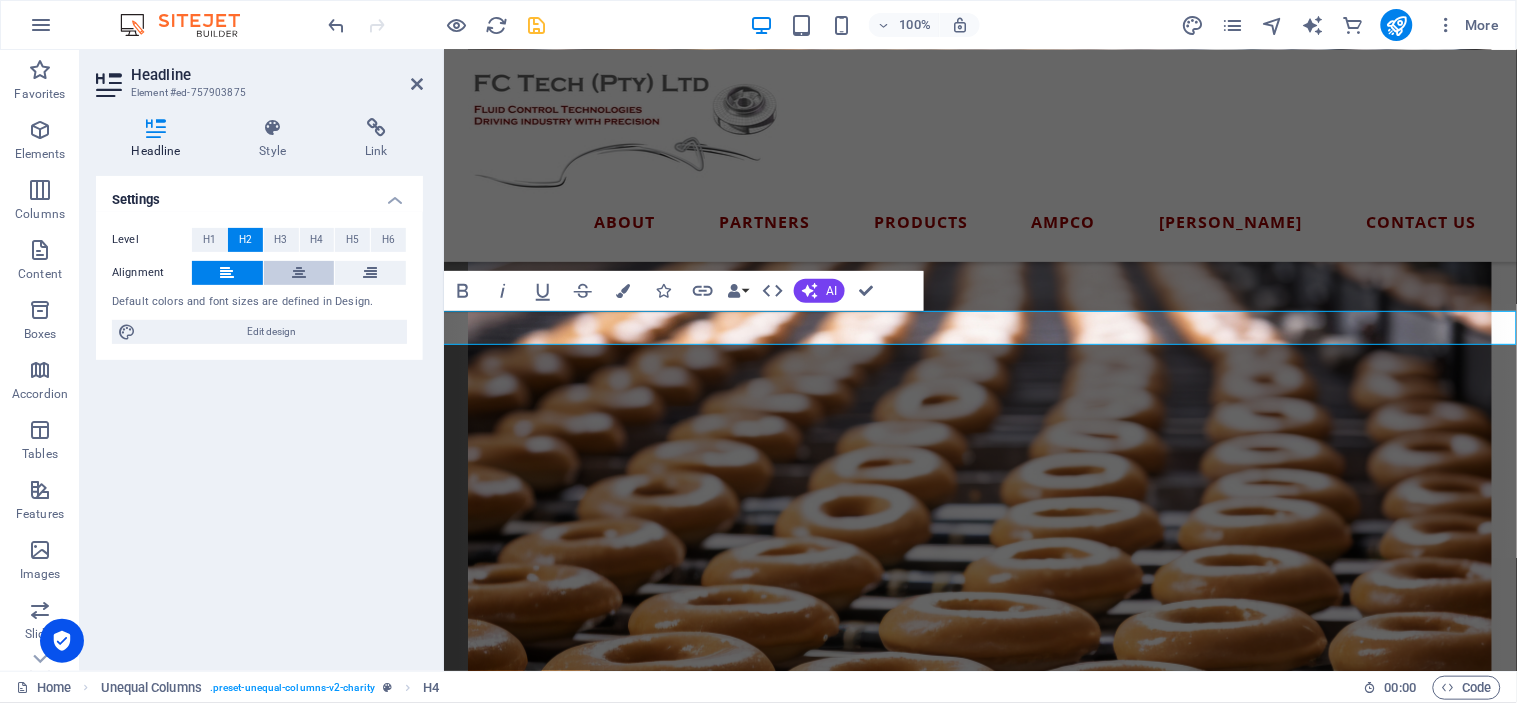 click at bounding box center [299, 273] 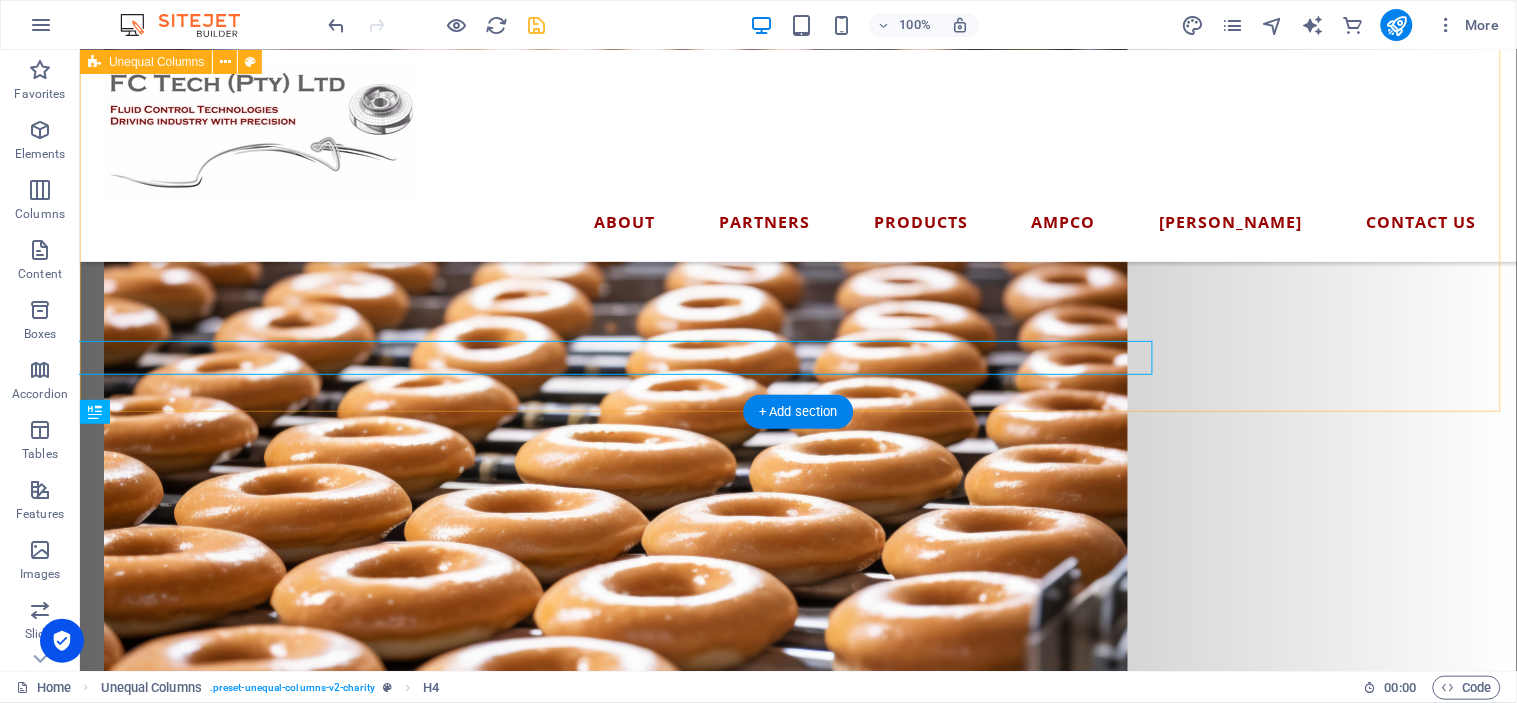 scroll, scrollTop: 2012, scrollLeft: 0, axis: vertical 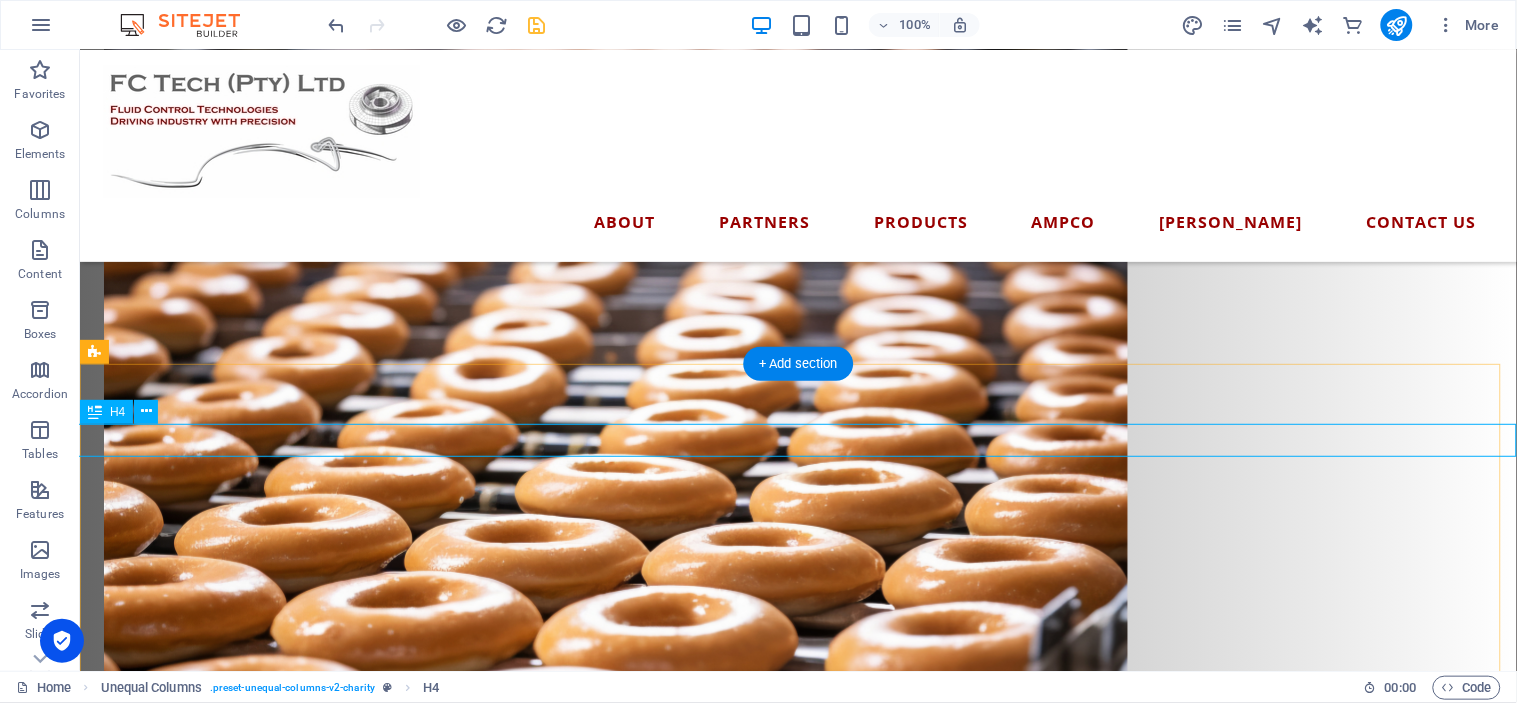 click on "Want to Lead the Pack?" at bounding box center (797, 1333) 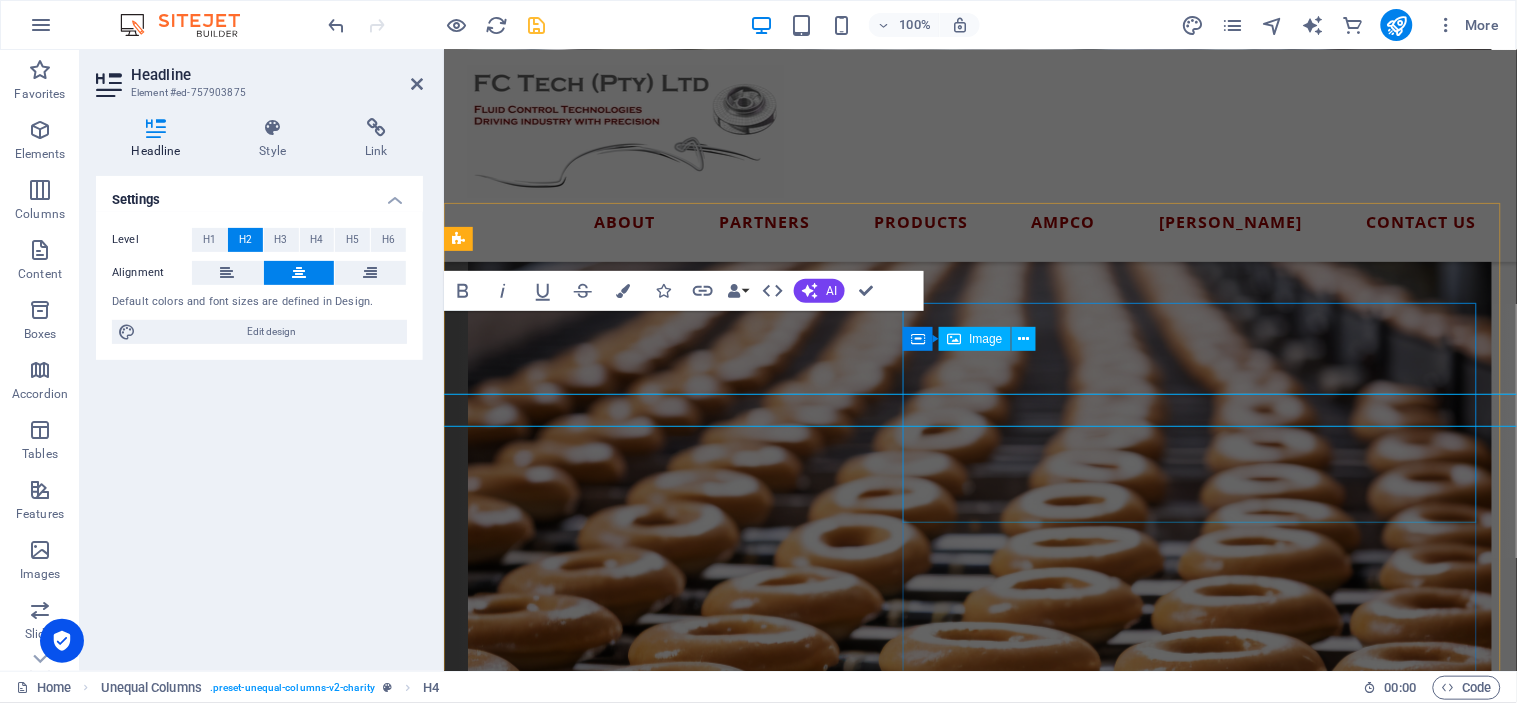 scroll, scrollTop: 2042, scrollLeft: 0, axis: vertical 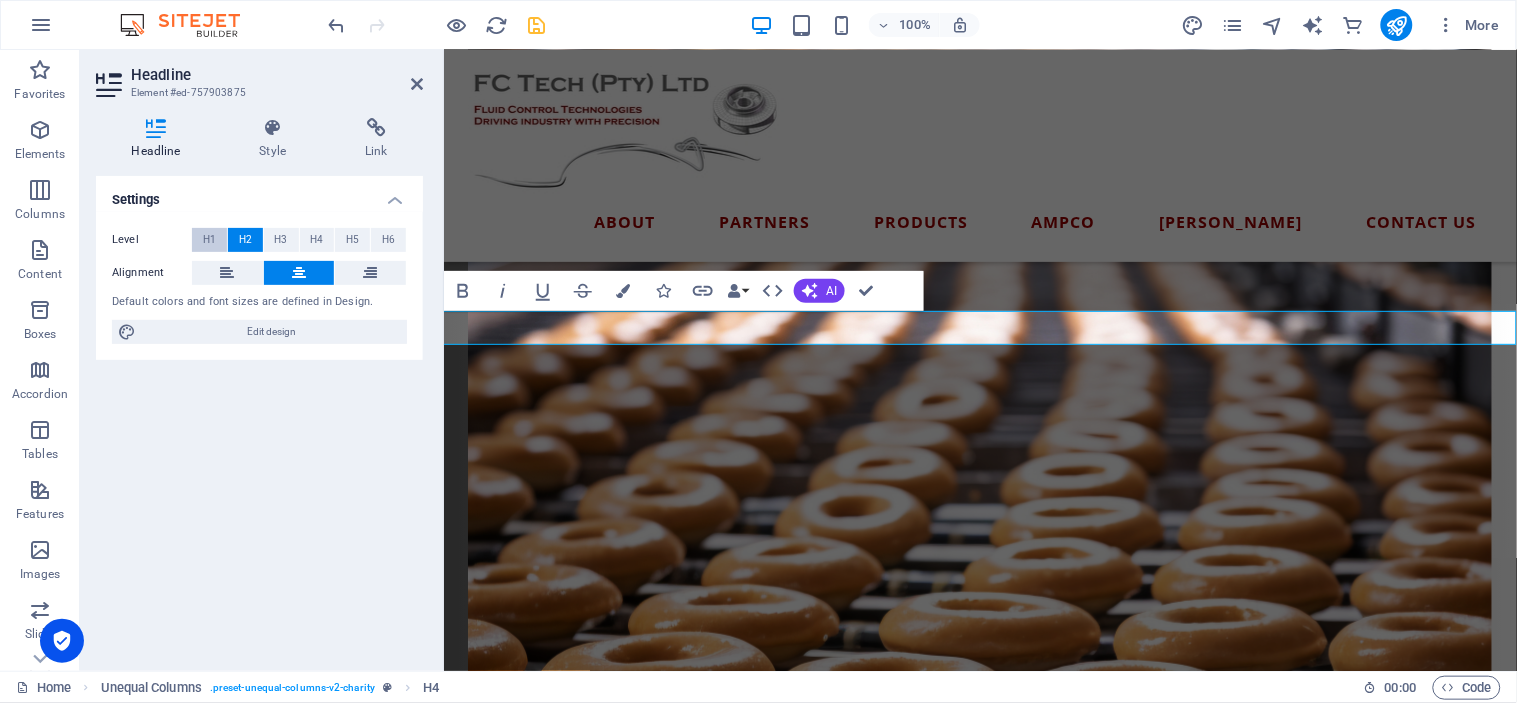 click on "H1" at bounding box center (209, 240) 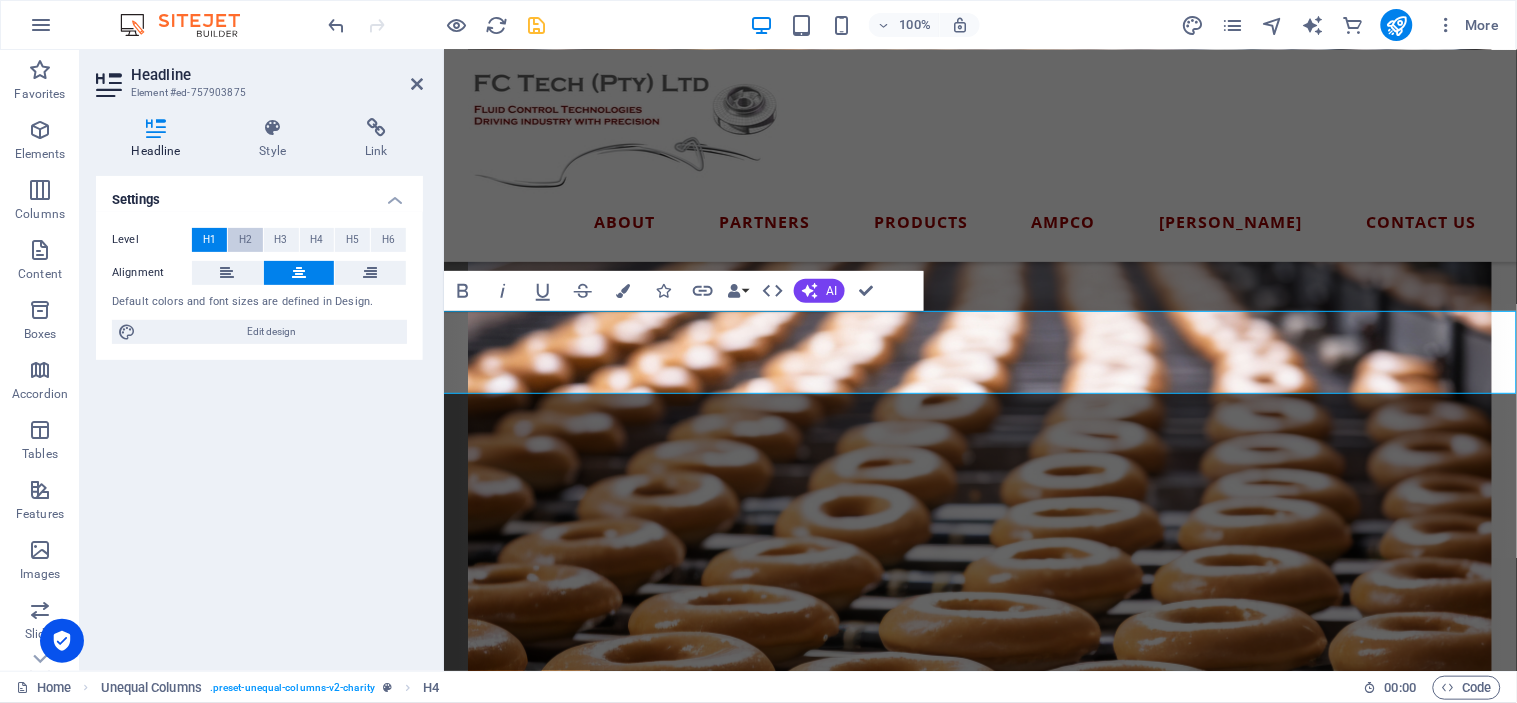 click on "H2" at bounding box center (245, 240) 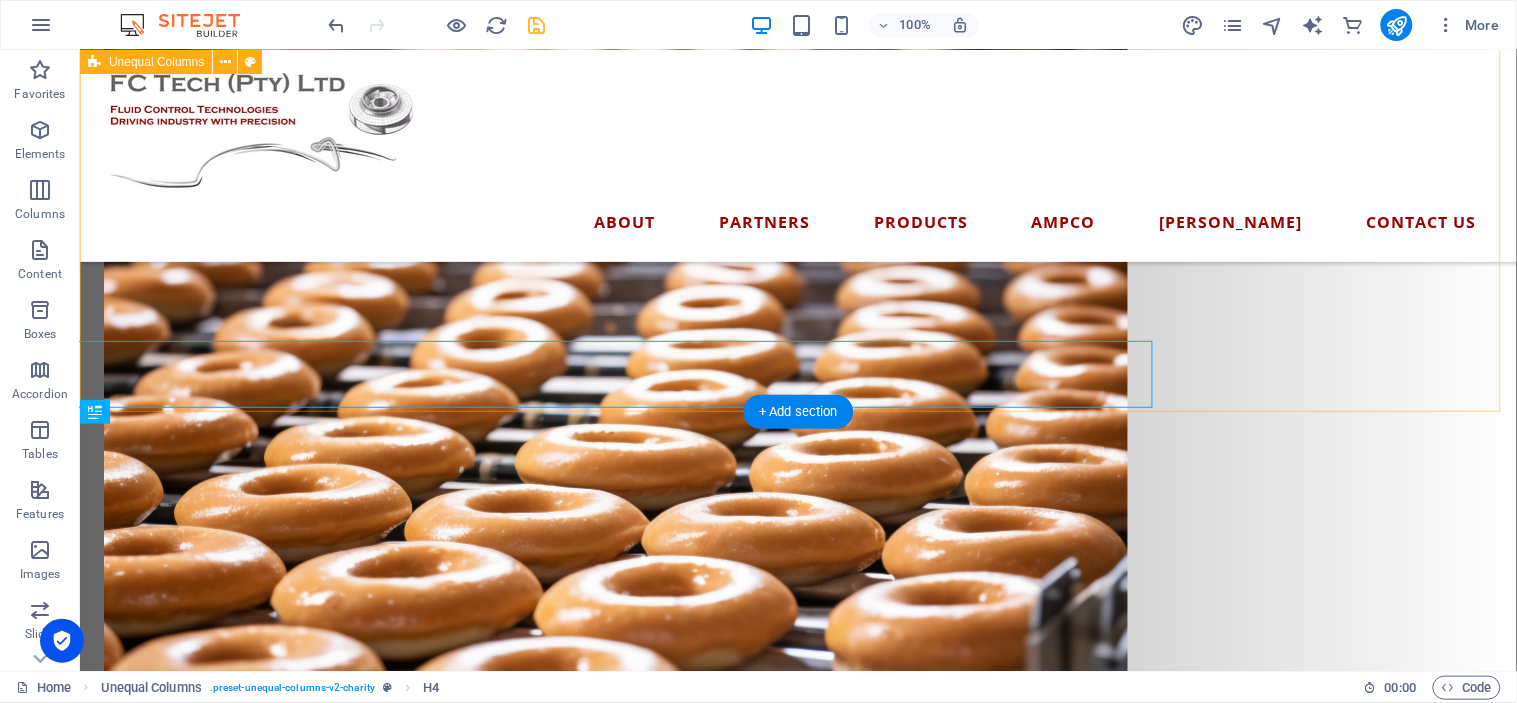 scroll, scrollTop: 2012, scrollLeft: 0, axis: vertical 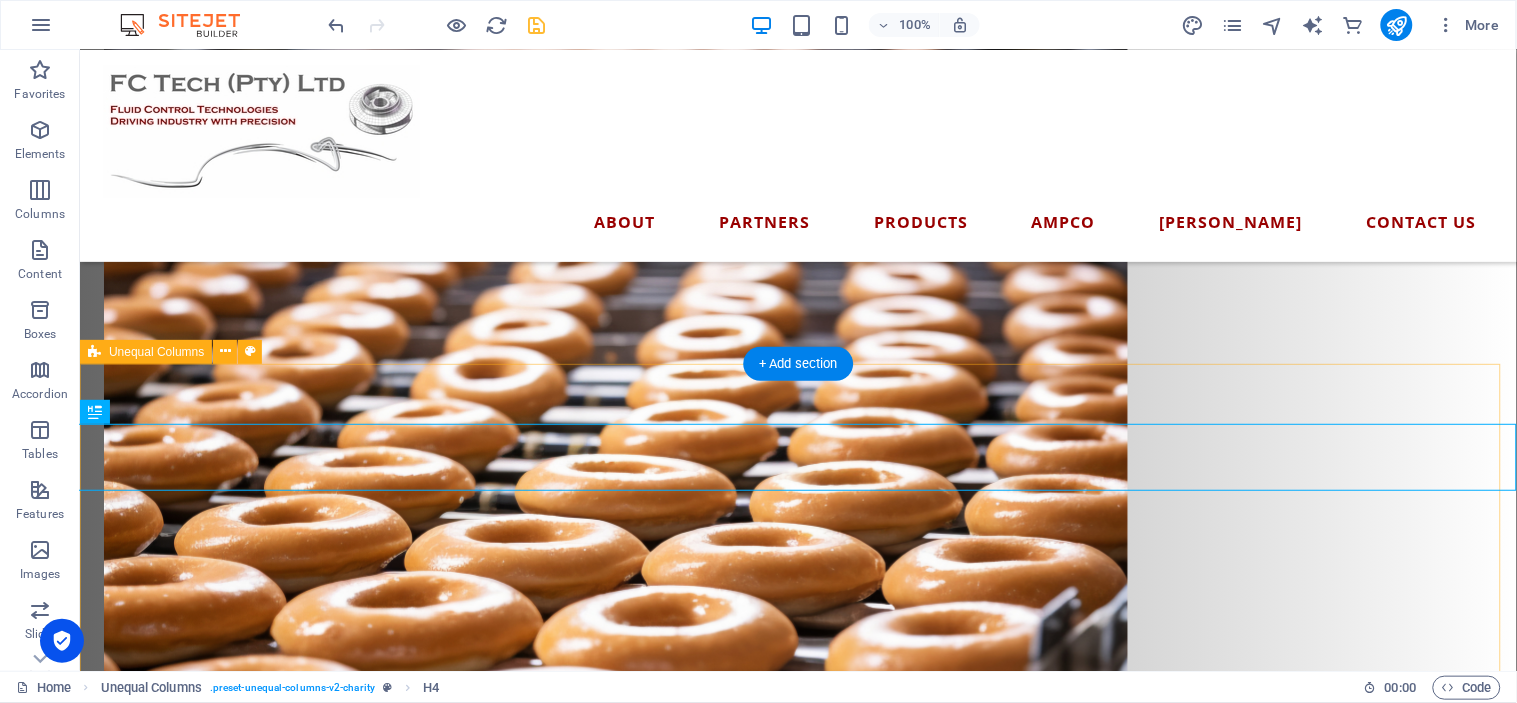 click on "Want to Lead the Pack? Looking to increase your point value with the Green Building Council? Why not let us audit your HVAC plant with [PERSON_NAME] Fluid Technology's proven track record in saving you money and increasing your bottom line. Click here to find out more!" at bounding box center [797, 2020] 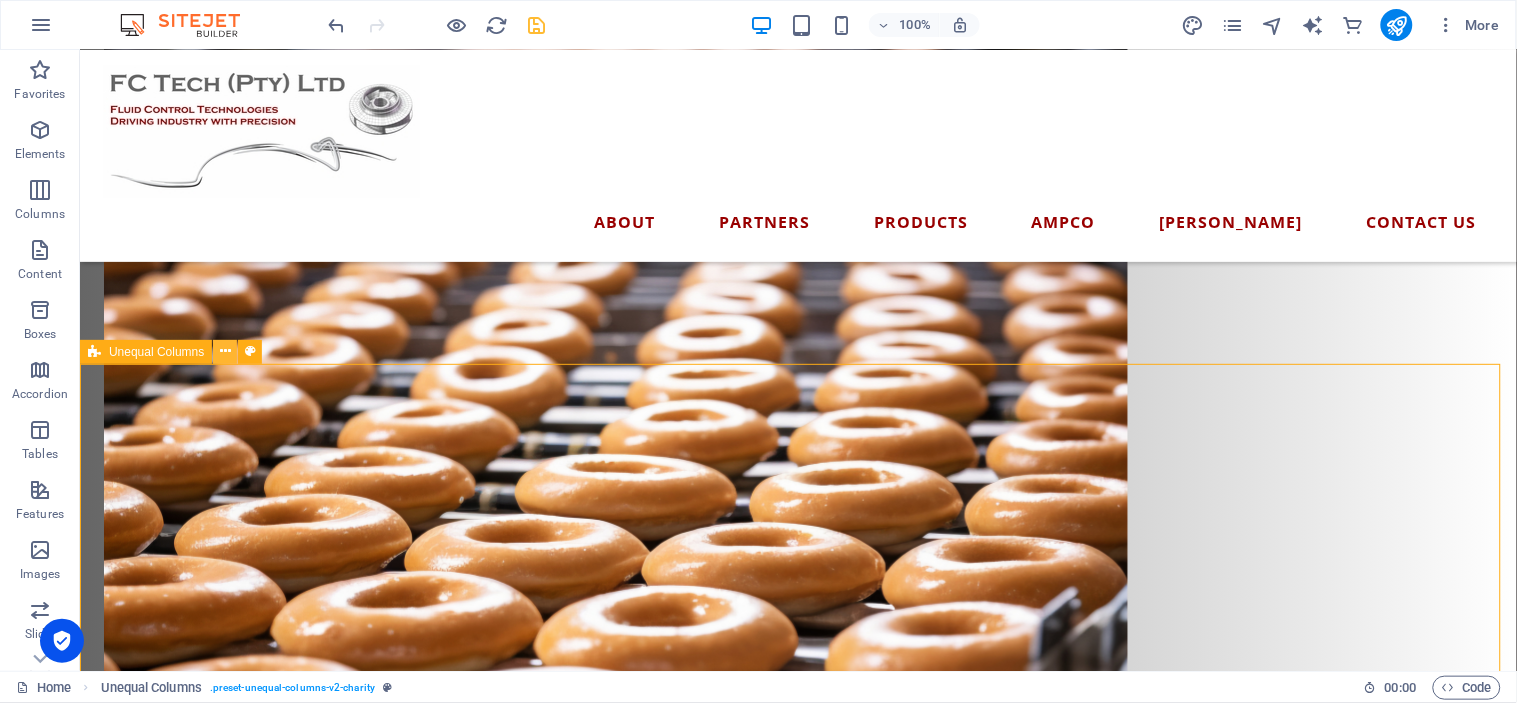 drag, startPoint x: 225, startPoint y: 346, endPoint x: 230, endPoint y: 357, distance: 12.083046 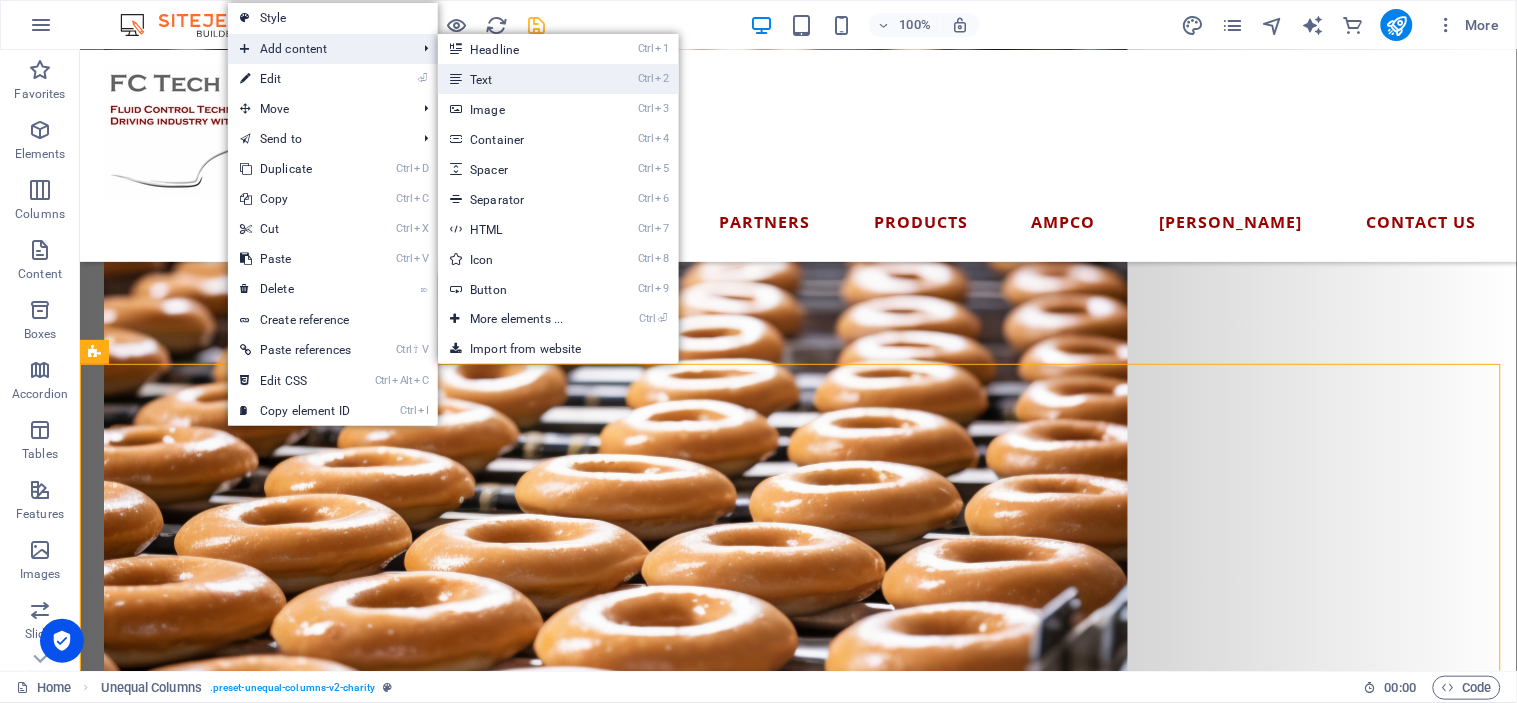 click on "Ctrl 2  Text" at bounding box center (520, 79) 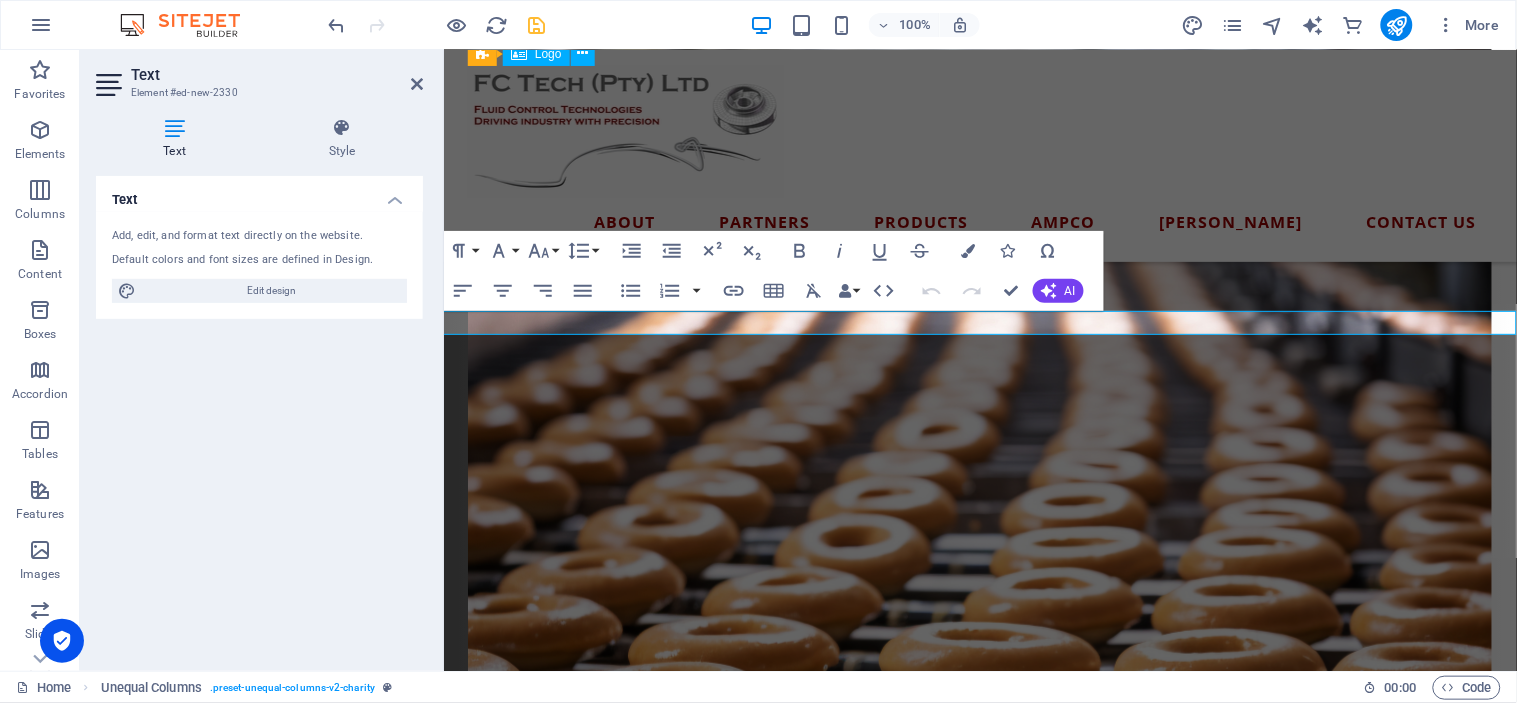 scroll, scrollTop: 2042, scrollLeft: 0, axis: vertical 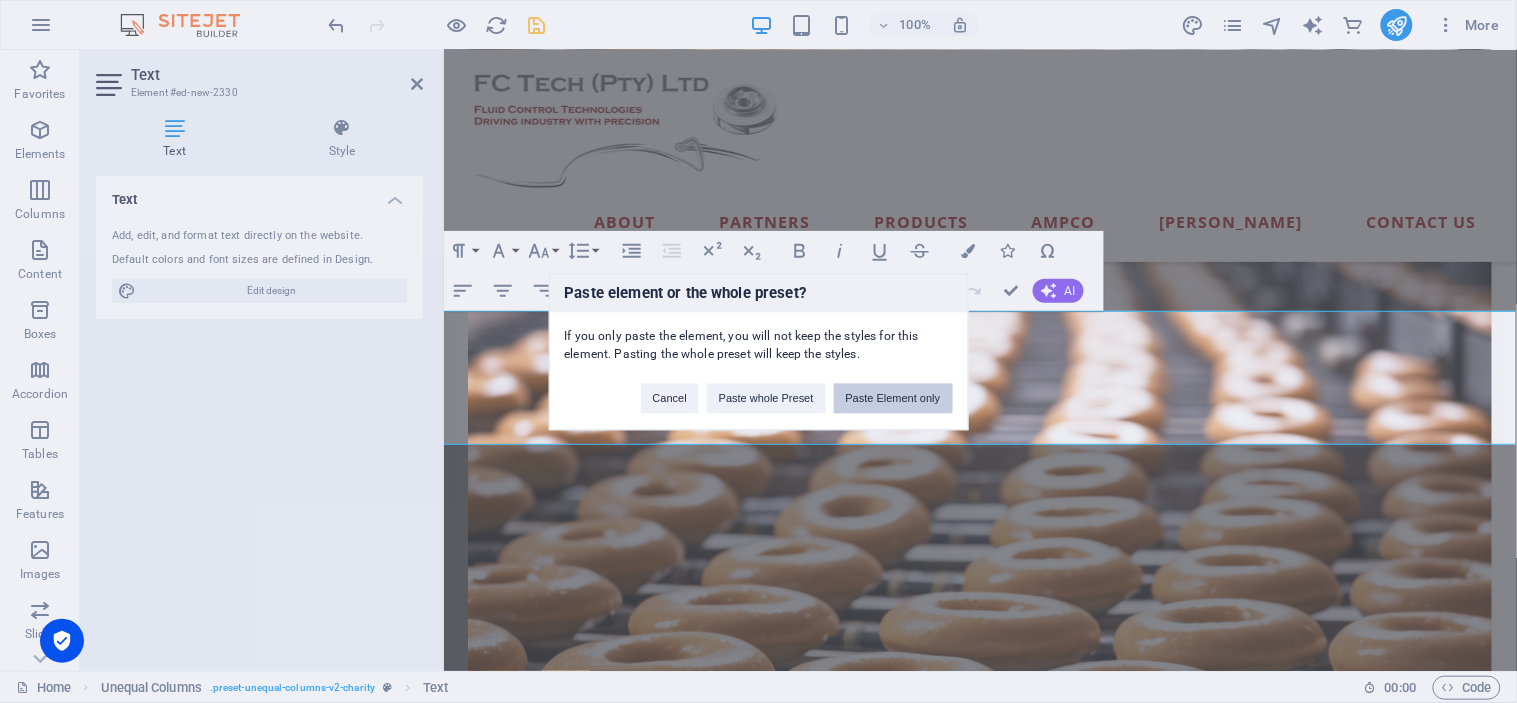 click on "Paste Element only" at bounding box center (893, 398) 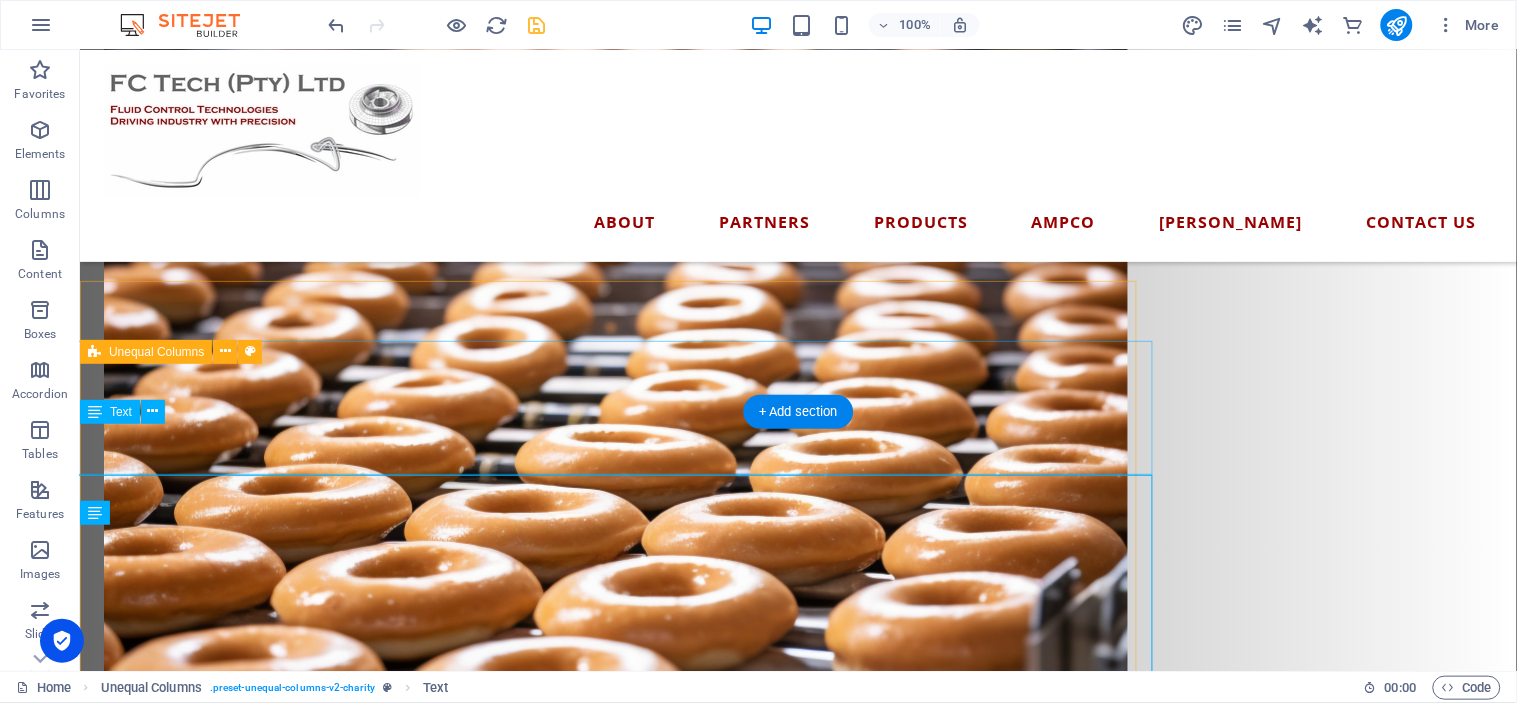 scroll, scrollTop: 2012, scrollLeft: 0, axis: vertical 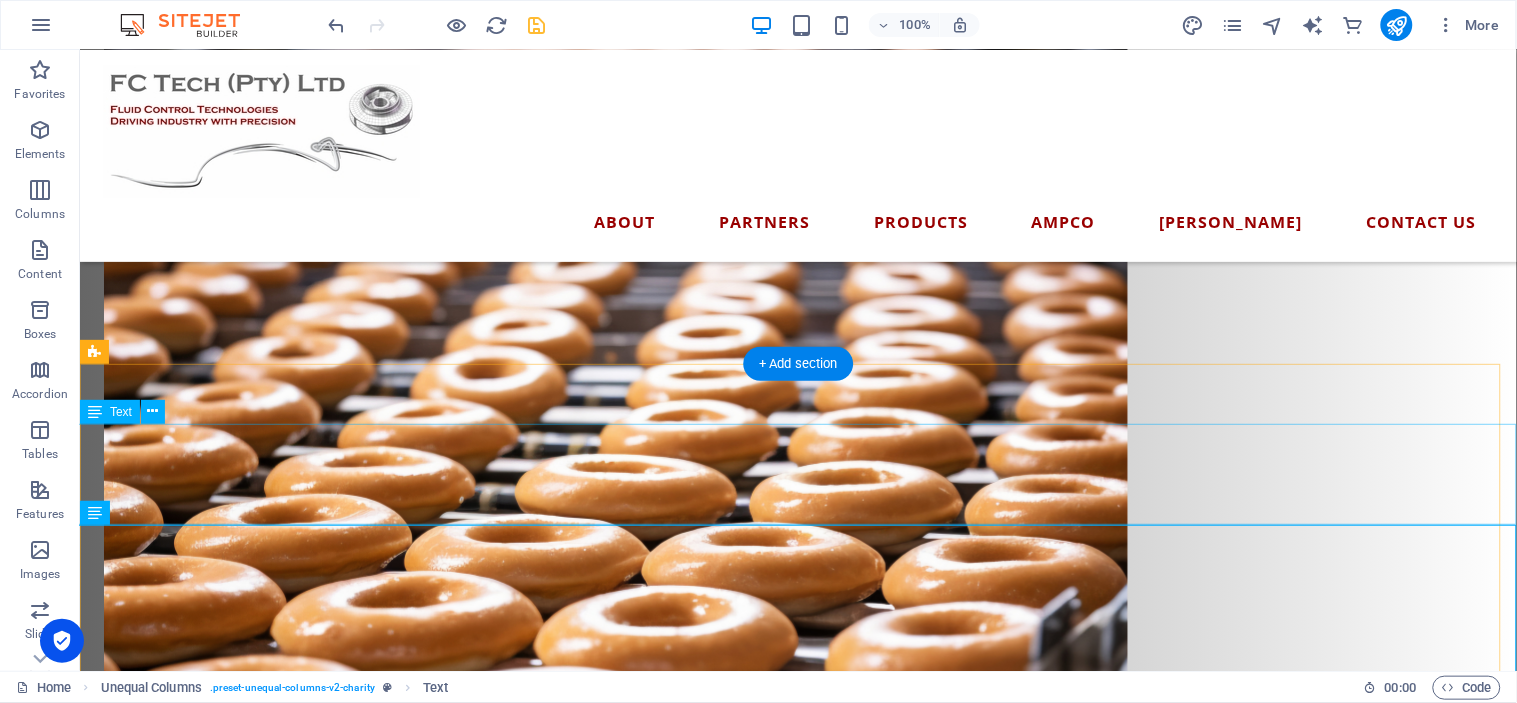 click on "hether you're producing life-saving pharmaceuticals, crafting world-class wine, bottling the perfect brew, churning out decadent chocolate, delivering the freshest dairy, or baking up brilliance — ask yourself this:Would you keep repairing the same old Escort you’ve had for 30 years… or finally upgrade to the new Ranger built to perform?" at bounding box center [797, 1366] 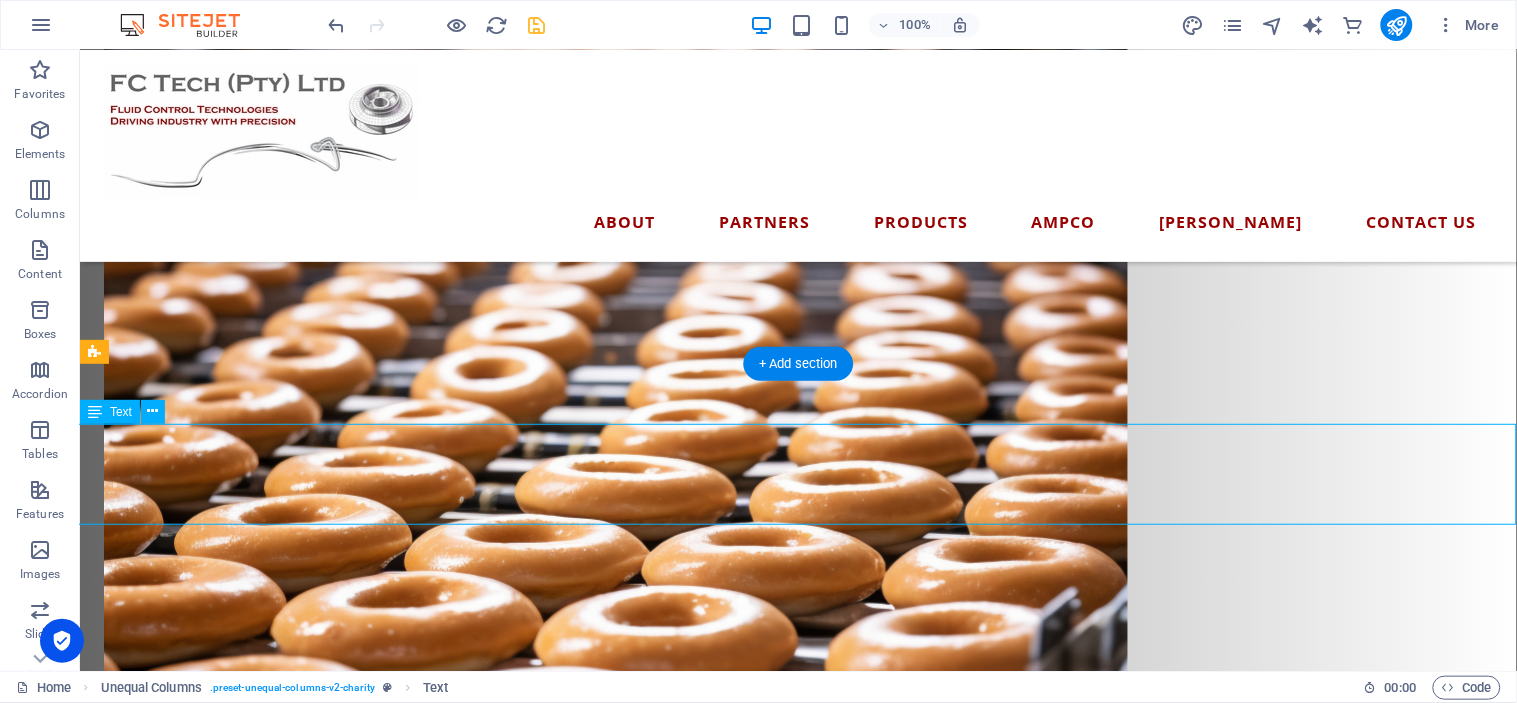 click on "hether you're producing life-saving pharmaceuticals, crafting world-class wine, bottling the perfect brew, churning out decadent chocolate, delivering the freshest dairy, or baking up brilliance — ask yourself this:Would you keep repairing the same old Escort you’ve had for 30 years… or finally upgrade to the new Ranger built to perform?" at bounding box center (797, 1366) 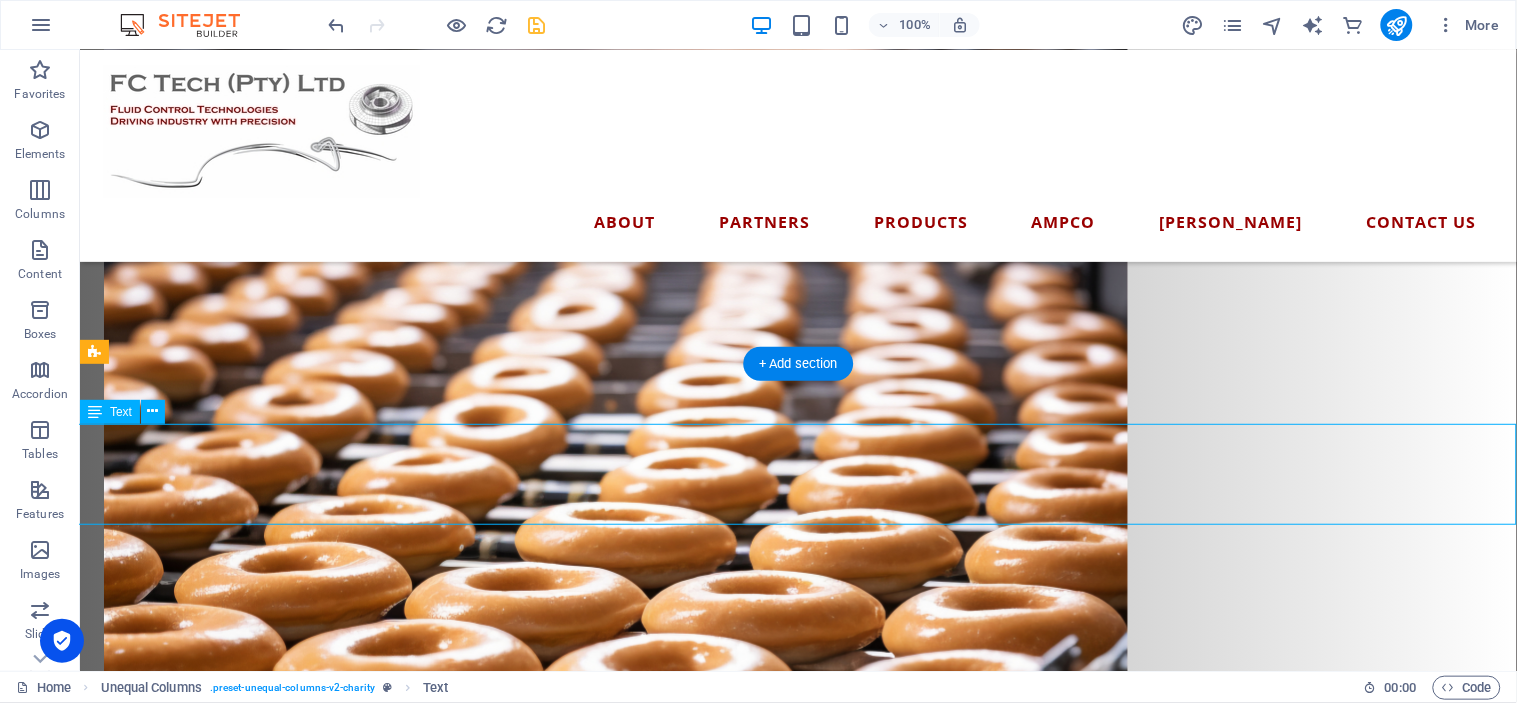 scroll, scrollTop: 2042, scrollLeft: 0, axis: vertical 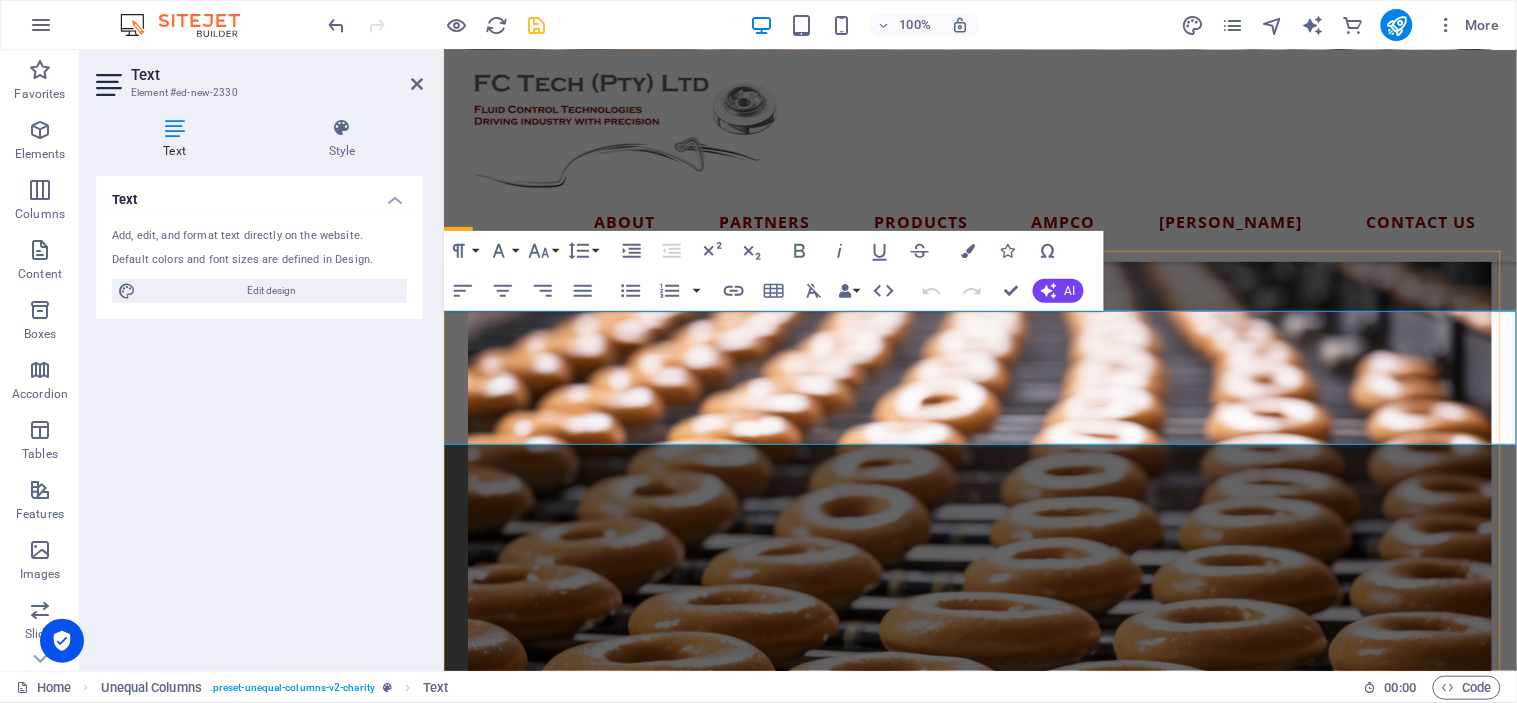 click on "hether you're producing life-saving pharmaceuticals, crafting world-class wine, bottling the perfect brew, churning out decadent chocolate, delivering the freshest dairy, or baking up brilliance — ask yourself this:Would you keep repairing the same old Escort you’ve had for 30 years… or finally upgrade to the new Ranger built to perform?" at bounding box center [979, 1521] 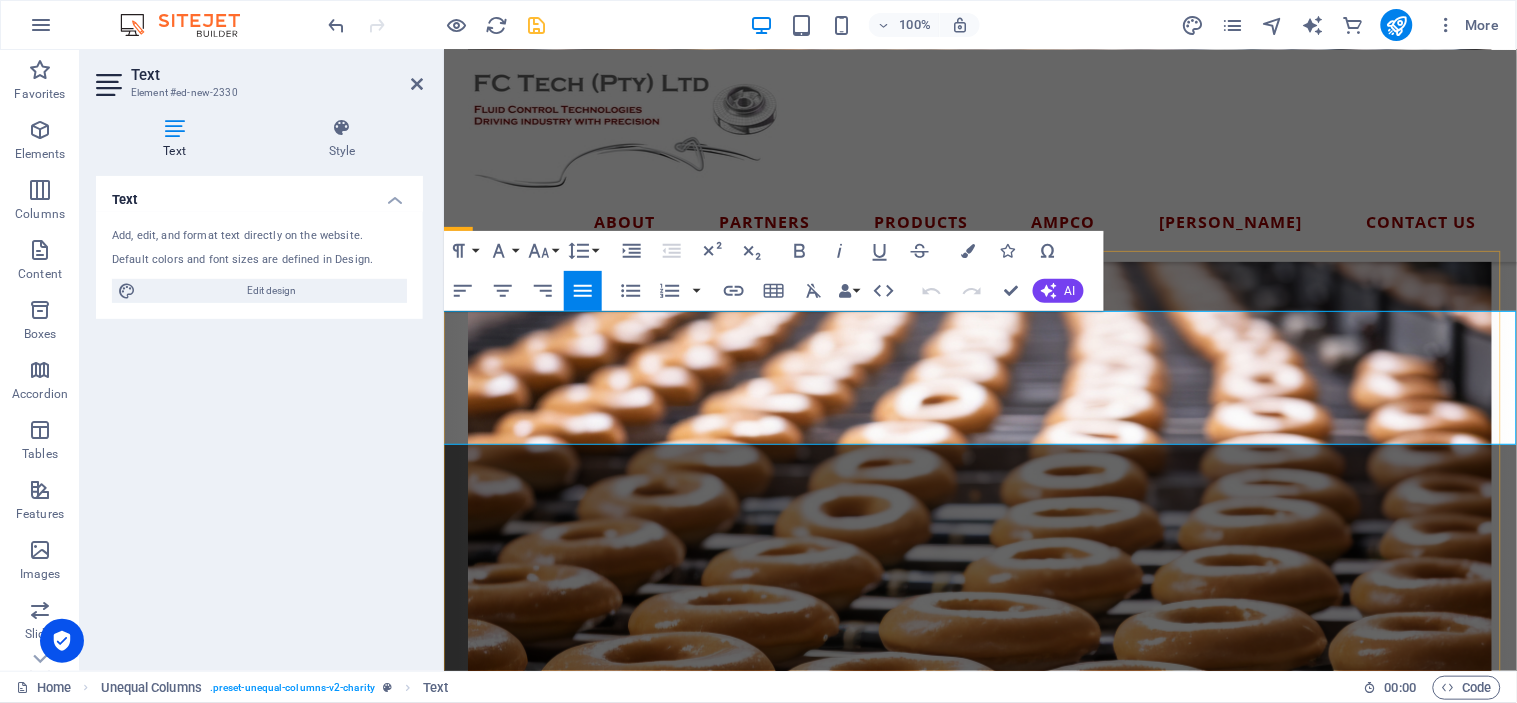 click on "hether you're producing life-saving pharmaceuticals, crafting world-class wine, bottling the perfect brew, churning out decadent chocolate, delivering the freshest dairy, or baking up brilliance — ask yourself this:Would you keep repairing the same old Escort you’ve had for 30 years… or finally upgrade to the new Ranger built to perform?" at bounding box center (979, 1521) 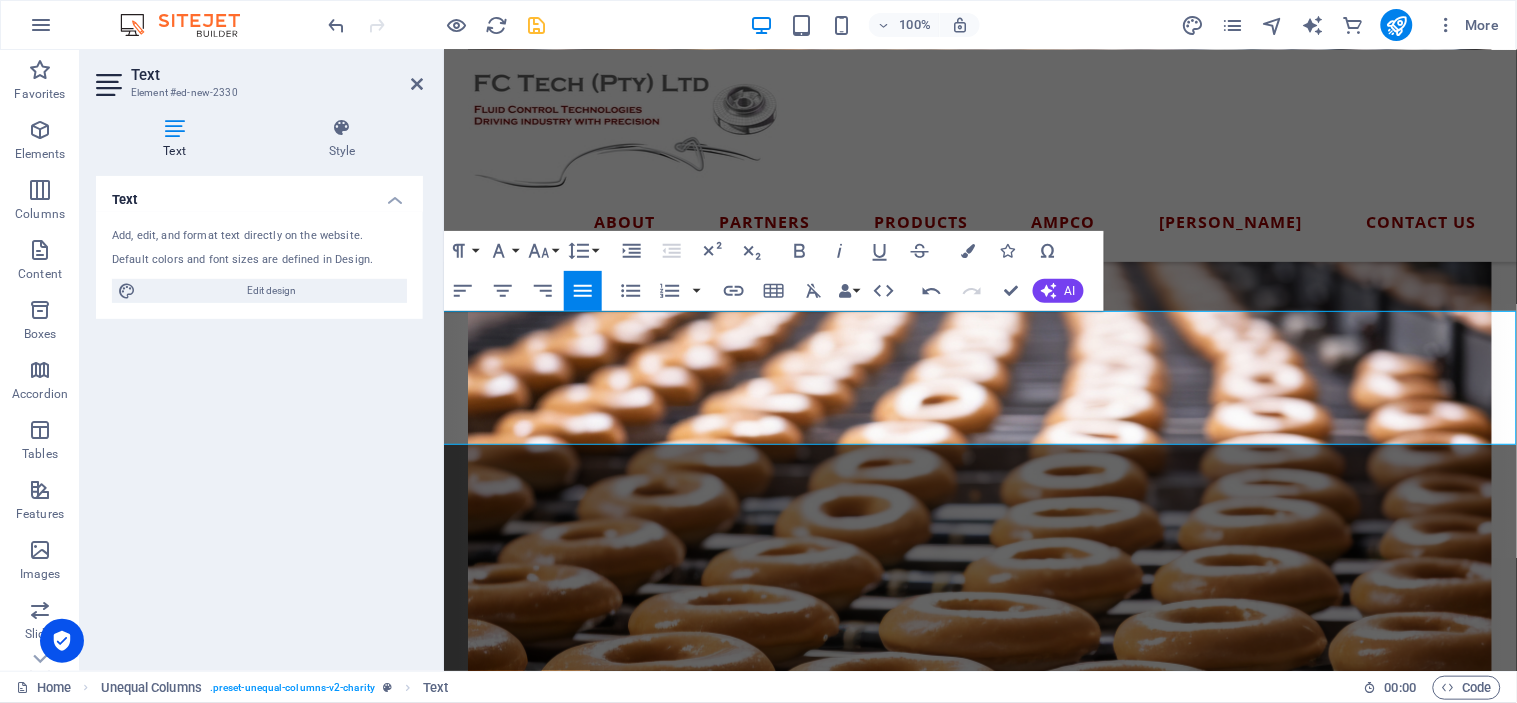 drag, startPoint x: 1384, startPoint y: 429, endPoint x: 504, endPoint y: 337, distance: 884.796 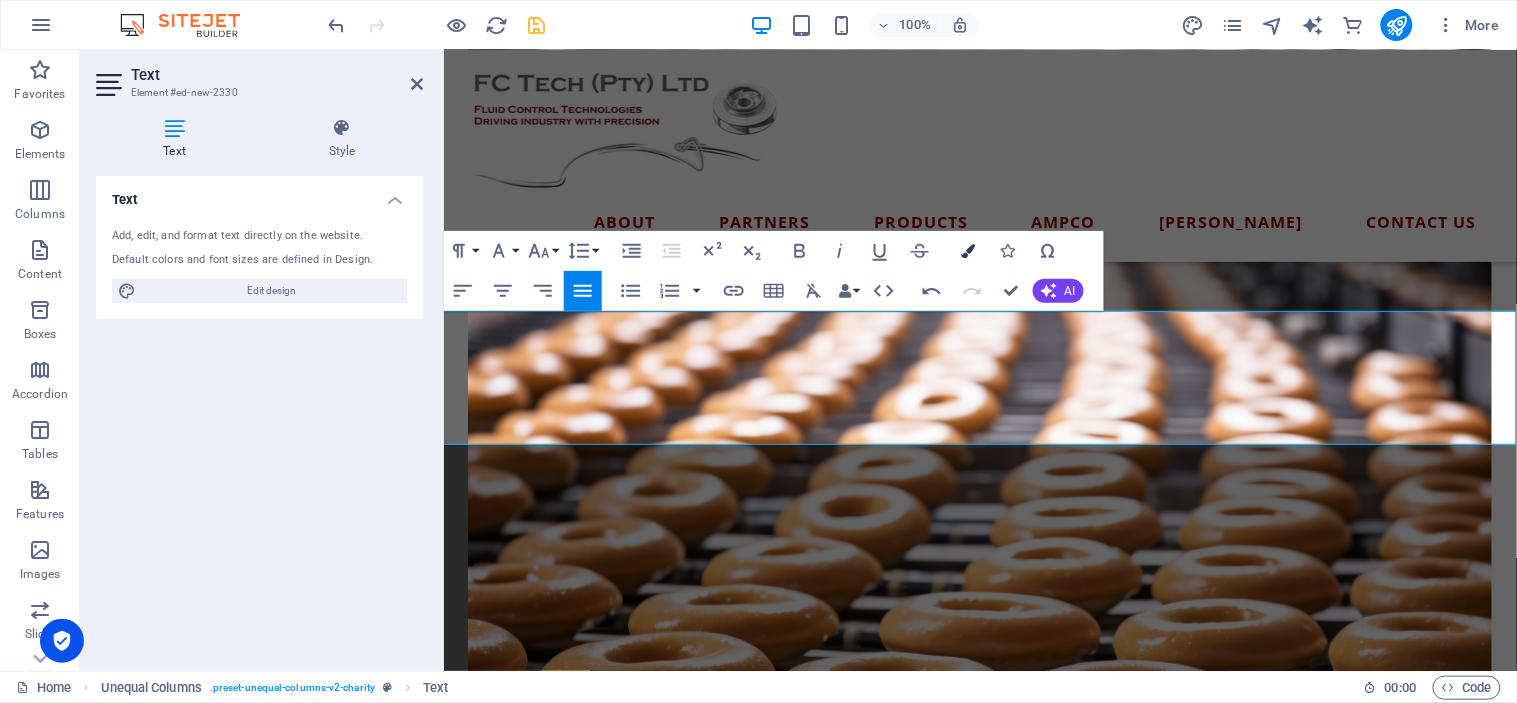 click at bounding box center [968, 251] 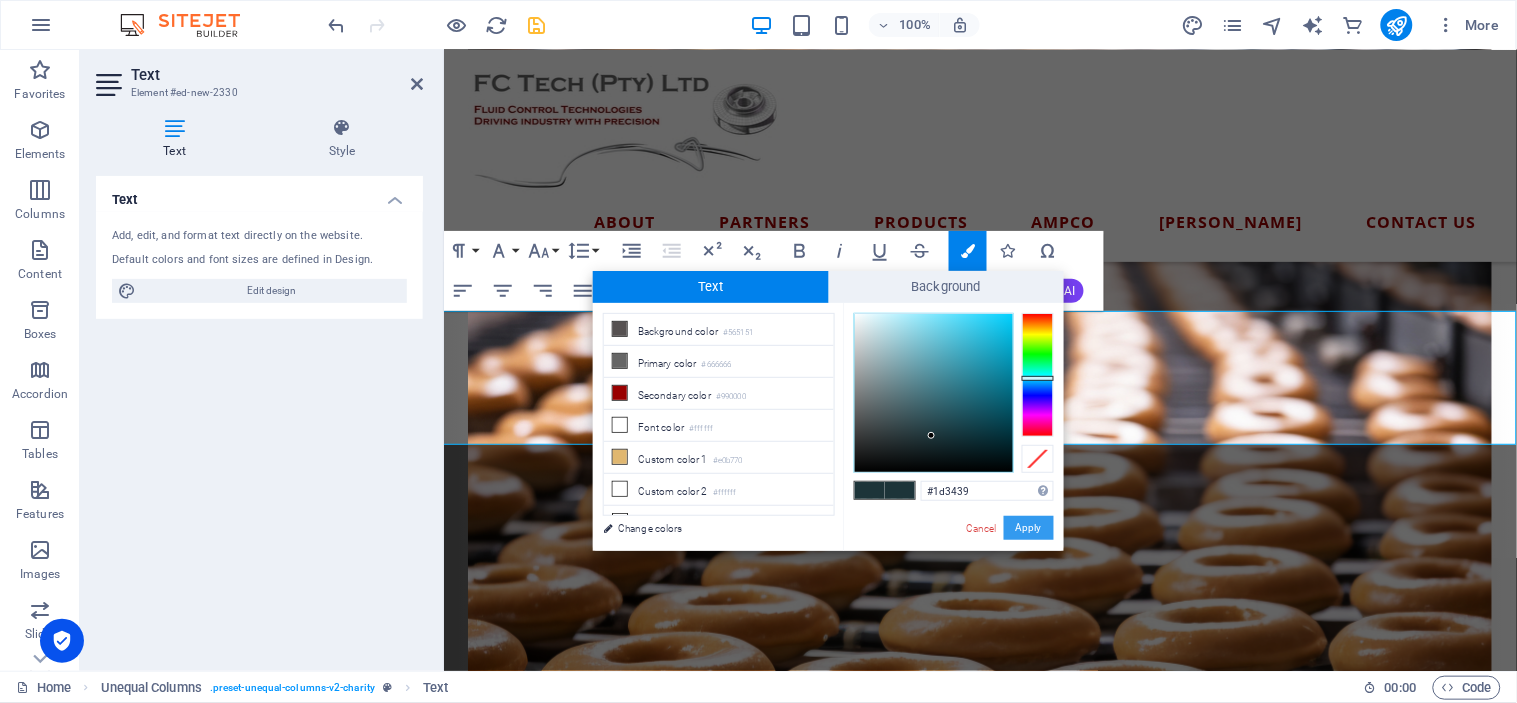 click on "Apply" at bounding box center [1029, 528] 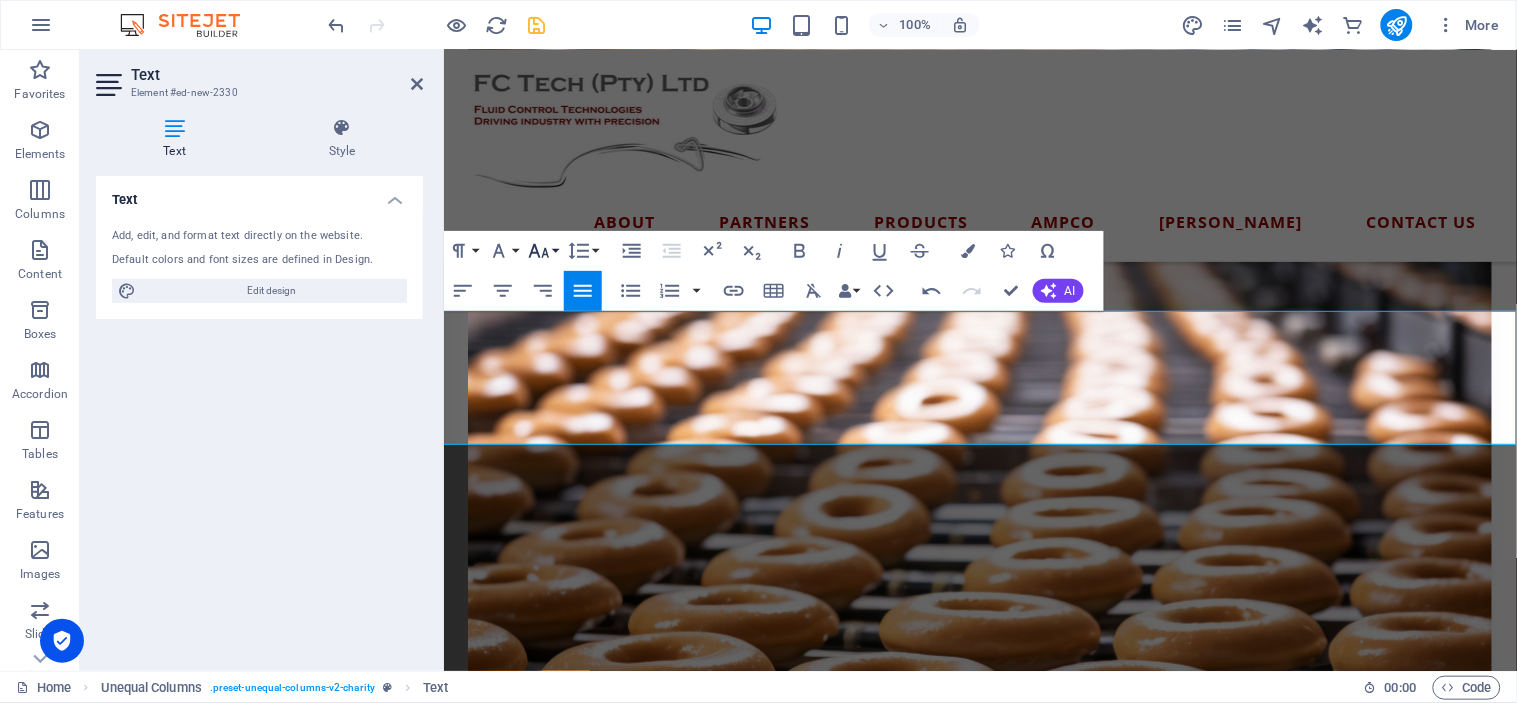 click 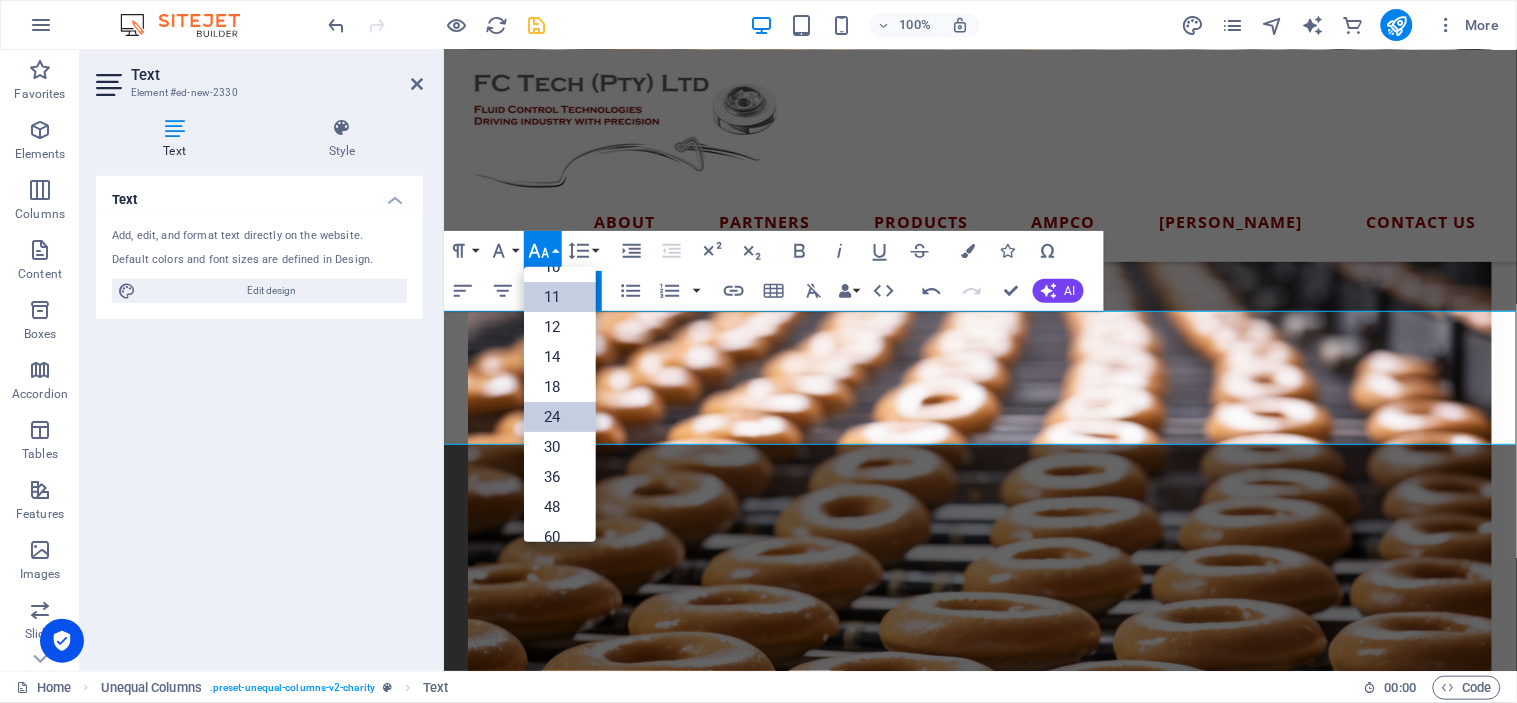scroll, scrollTop: 48, scrollLeft: 0, axis: vertical 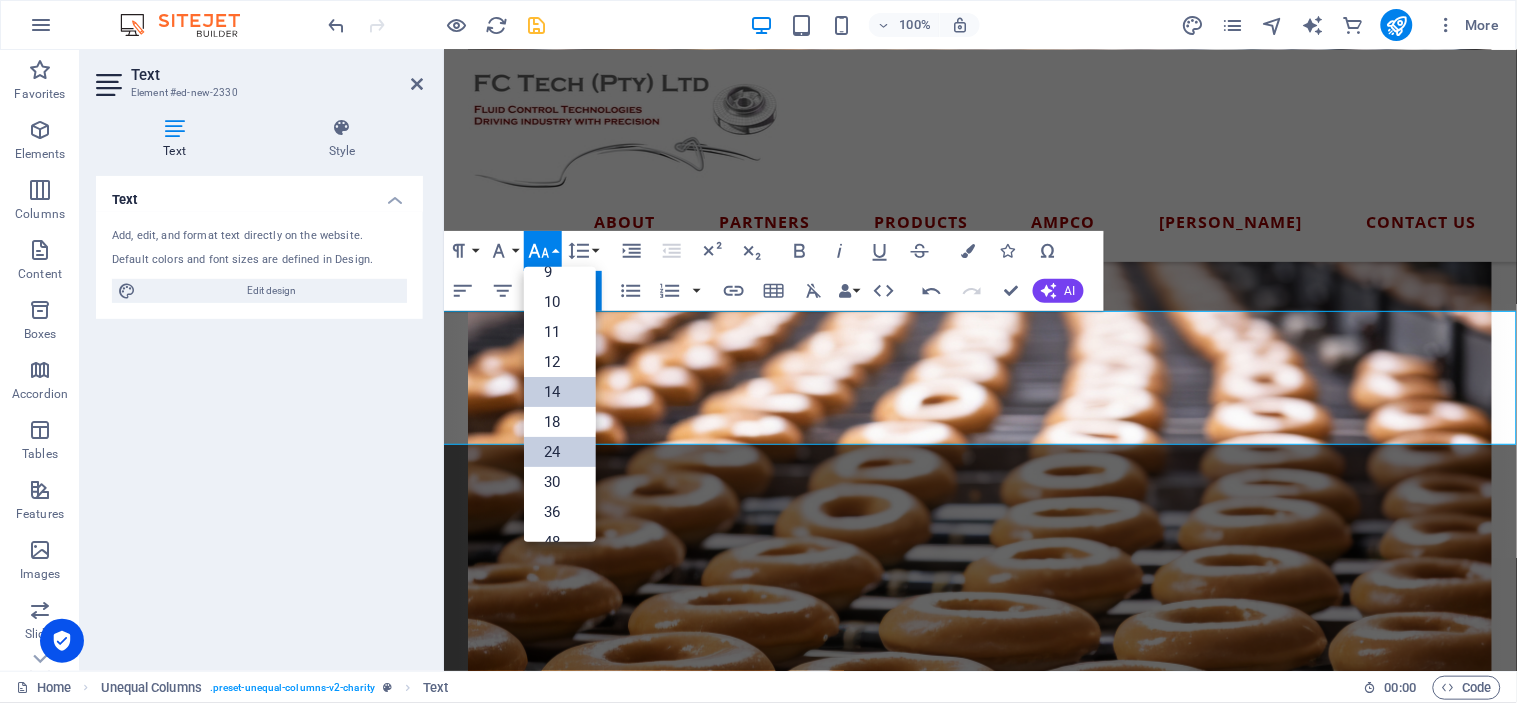 drag, startPoint x: 563, startPoint y: 388, endPoint x: 564, endPoint y: 398, distance: 10.049875 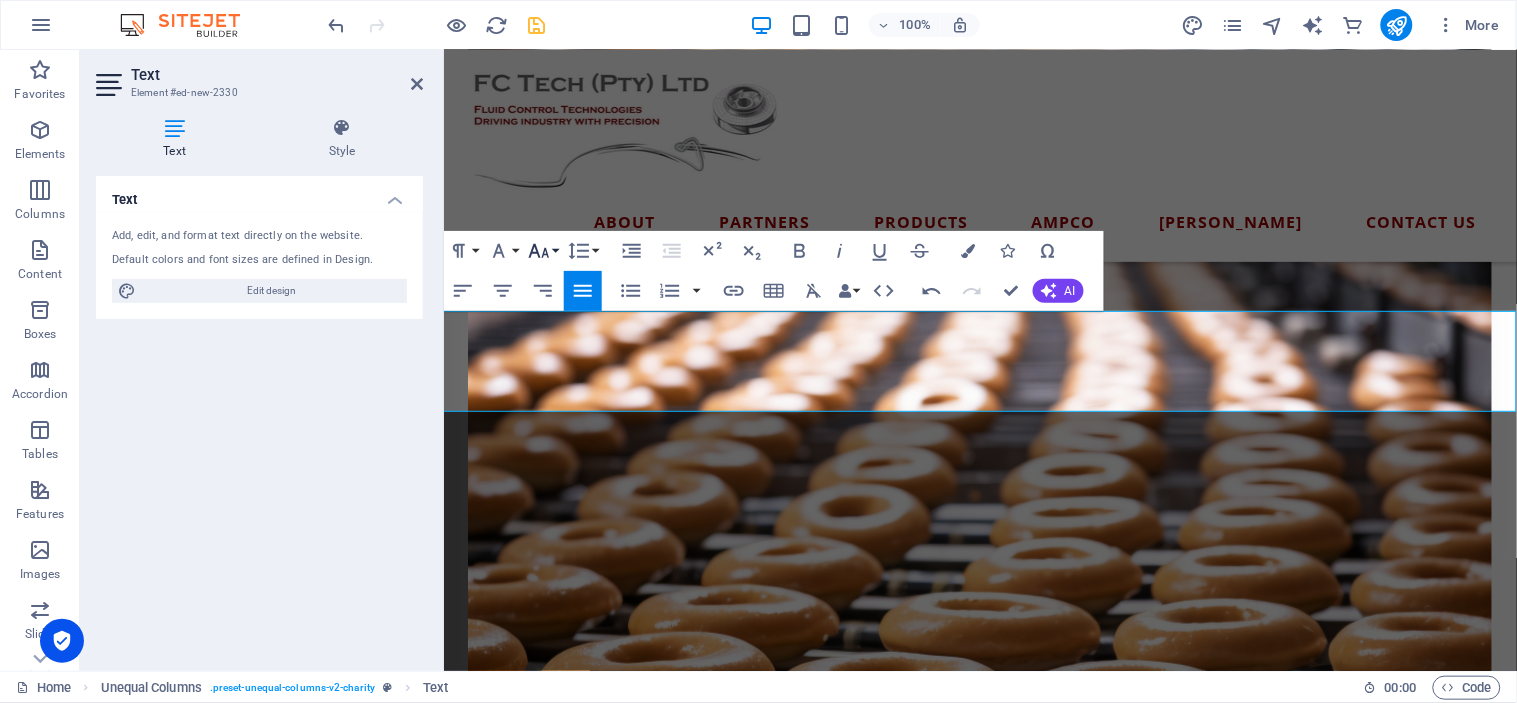 click 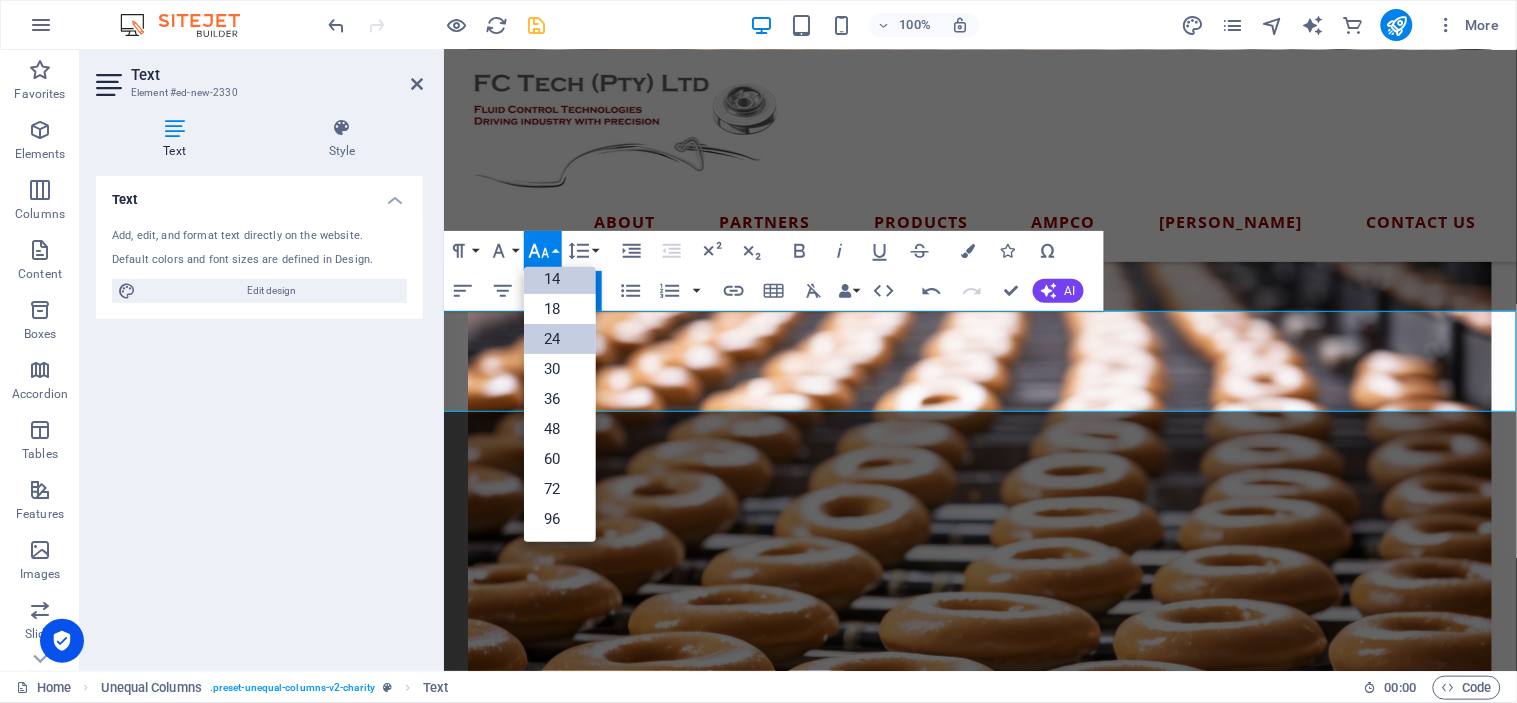 scroll, scrollTop: 160, scrollLeft: 0, axis: vertical 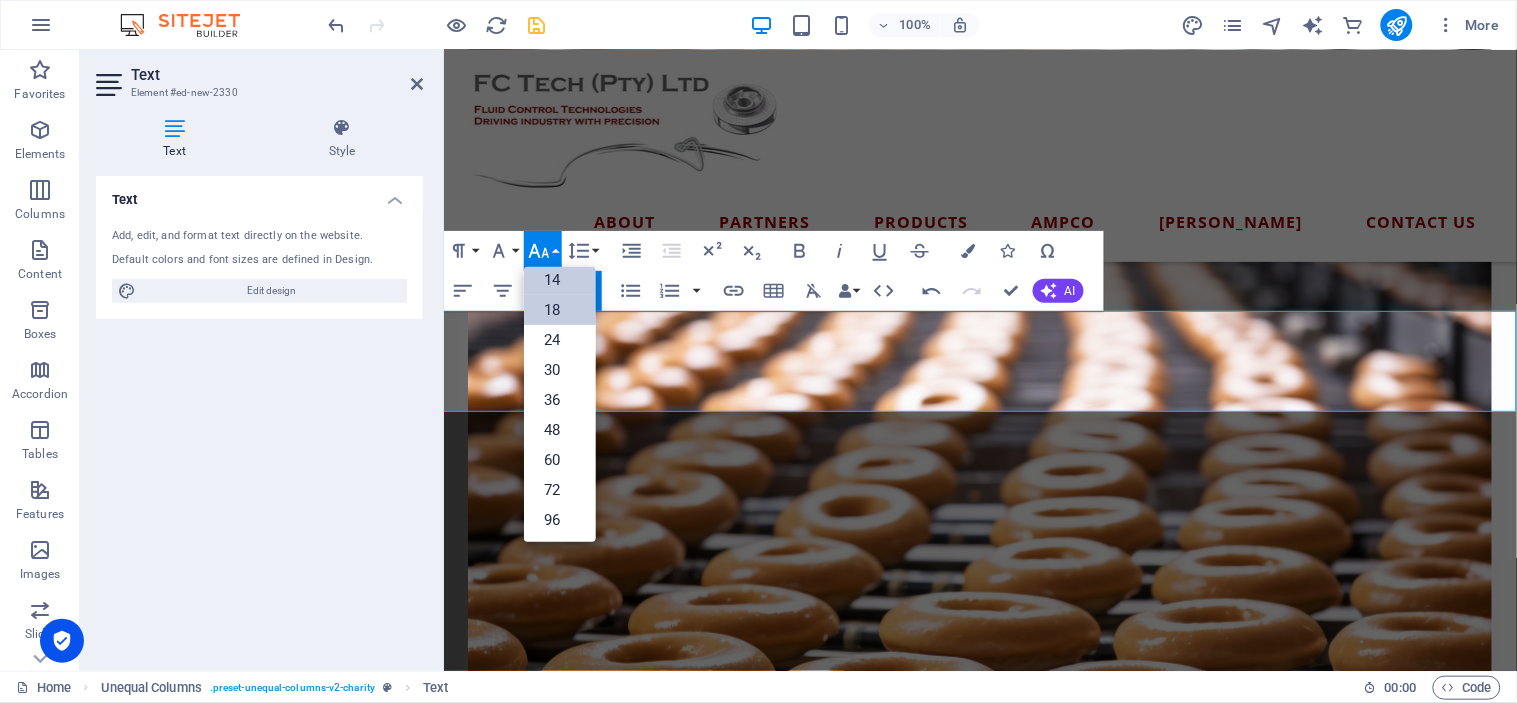 click on "18" at bounding box center [560, 310] 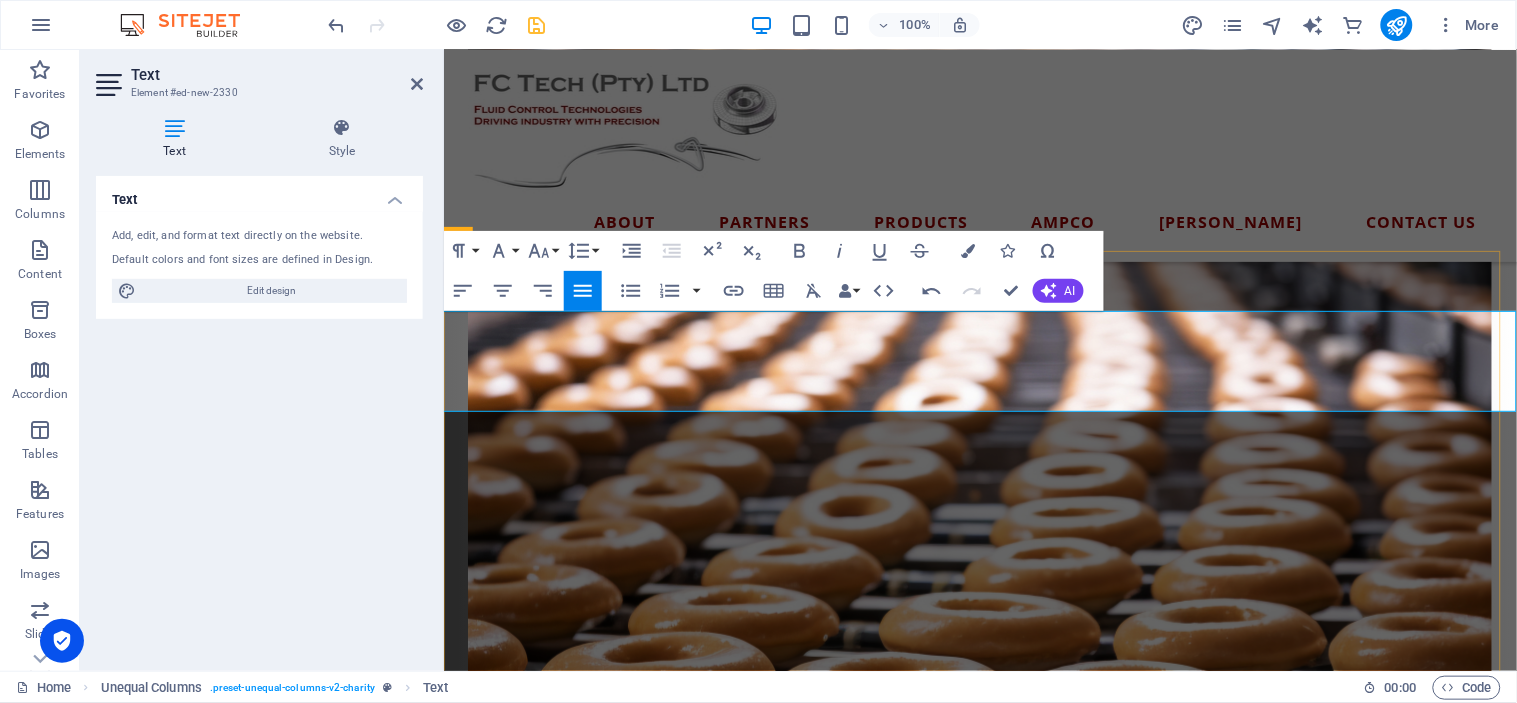 click on "Whether you're producing life-saving pharmaceuticals, crafting world-class wine, bottling the perfect brew, churning out decadent chocolate, delivering the freshest dairy, or baking up brilliance — ask yourself this:Would you keep repairing the same old Escort you’ve had for 30 years… or finally upgrade to the new Ranger built to perform?" at bounding box center [979, 1504] 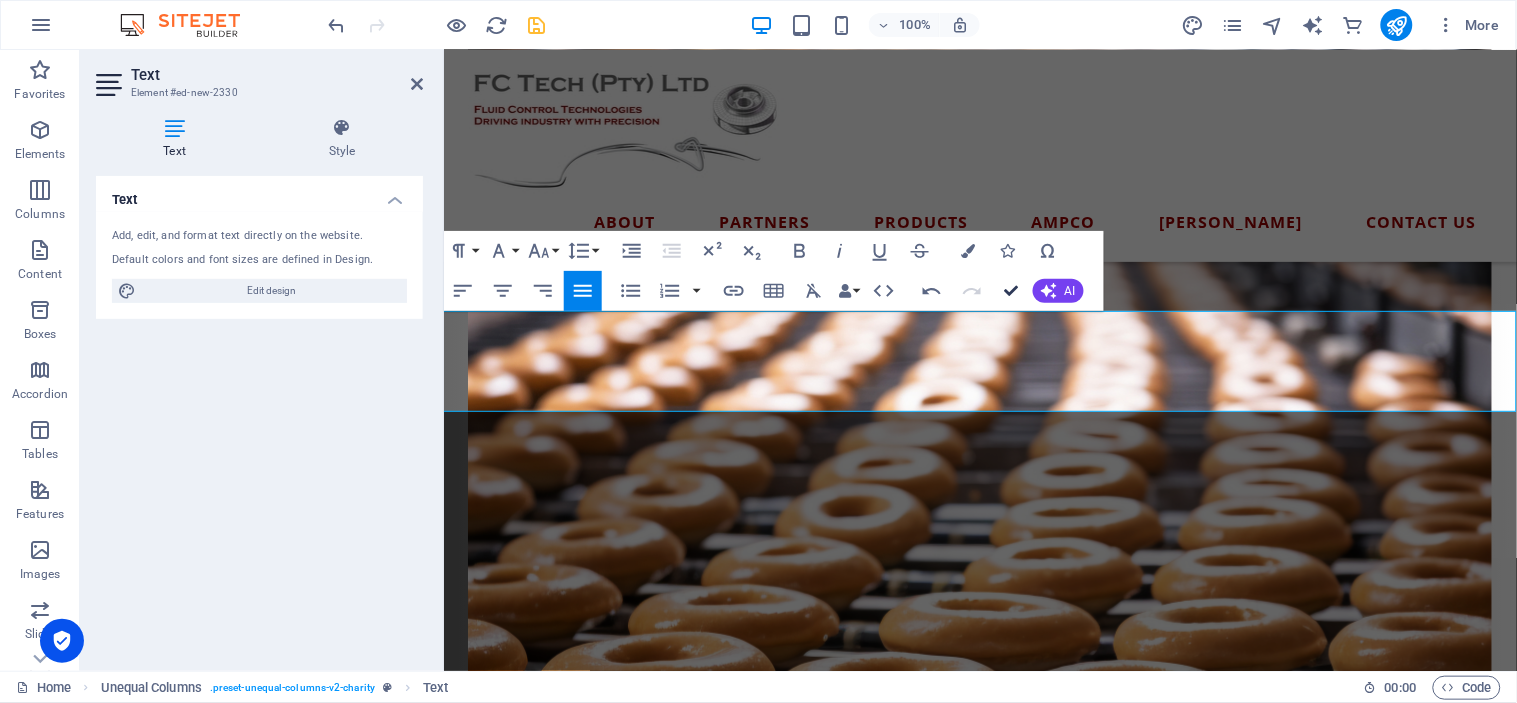 drag, startPoint x: 1007, startPoint y: 290, endPoint x: 925, endPoint y: 240, distance: 96.04166 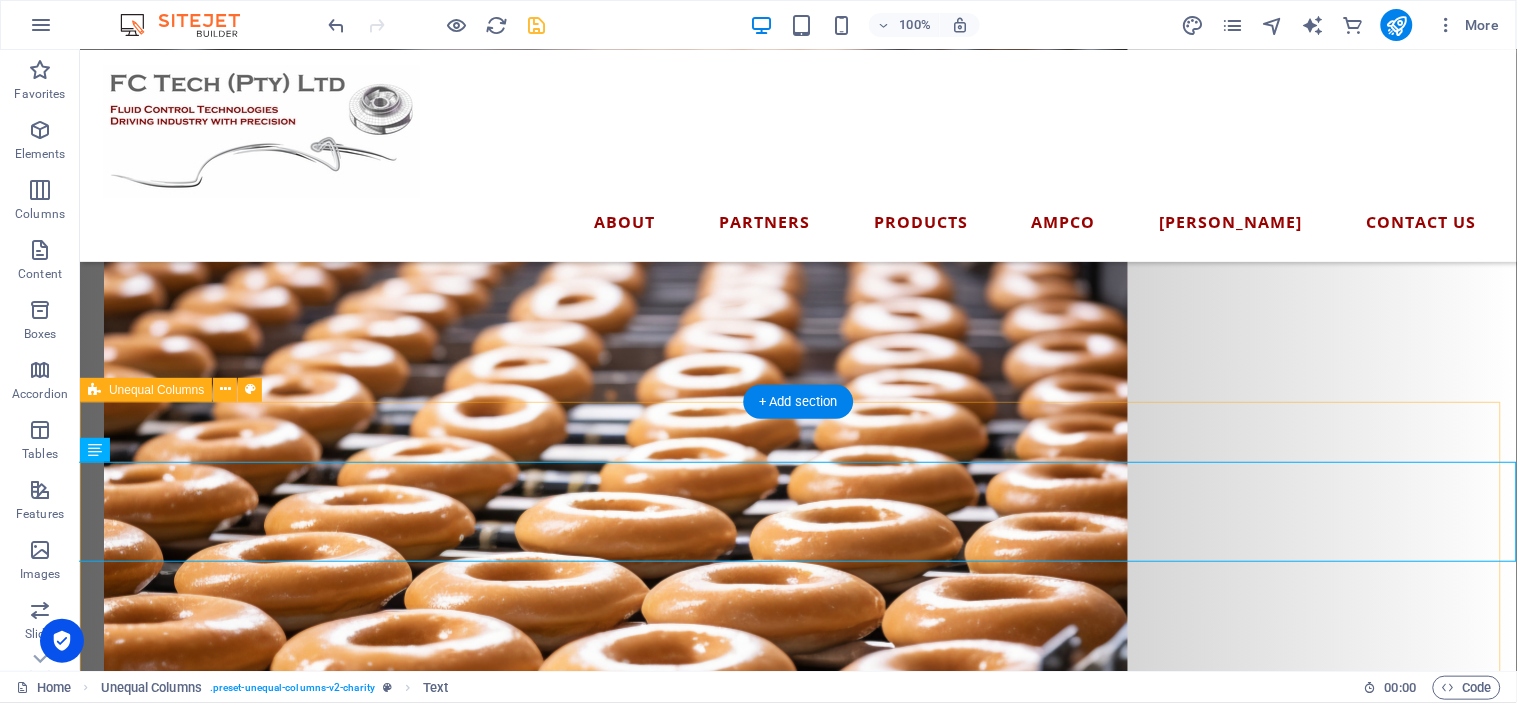 scroll, scrollTop: 1902, scrollLeft: 0, axis: vertical 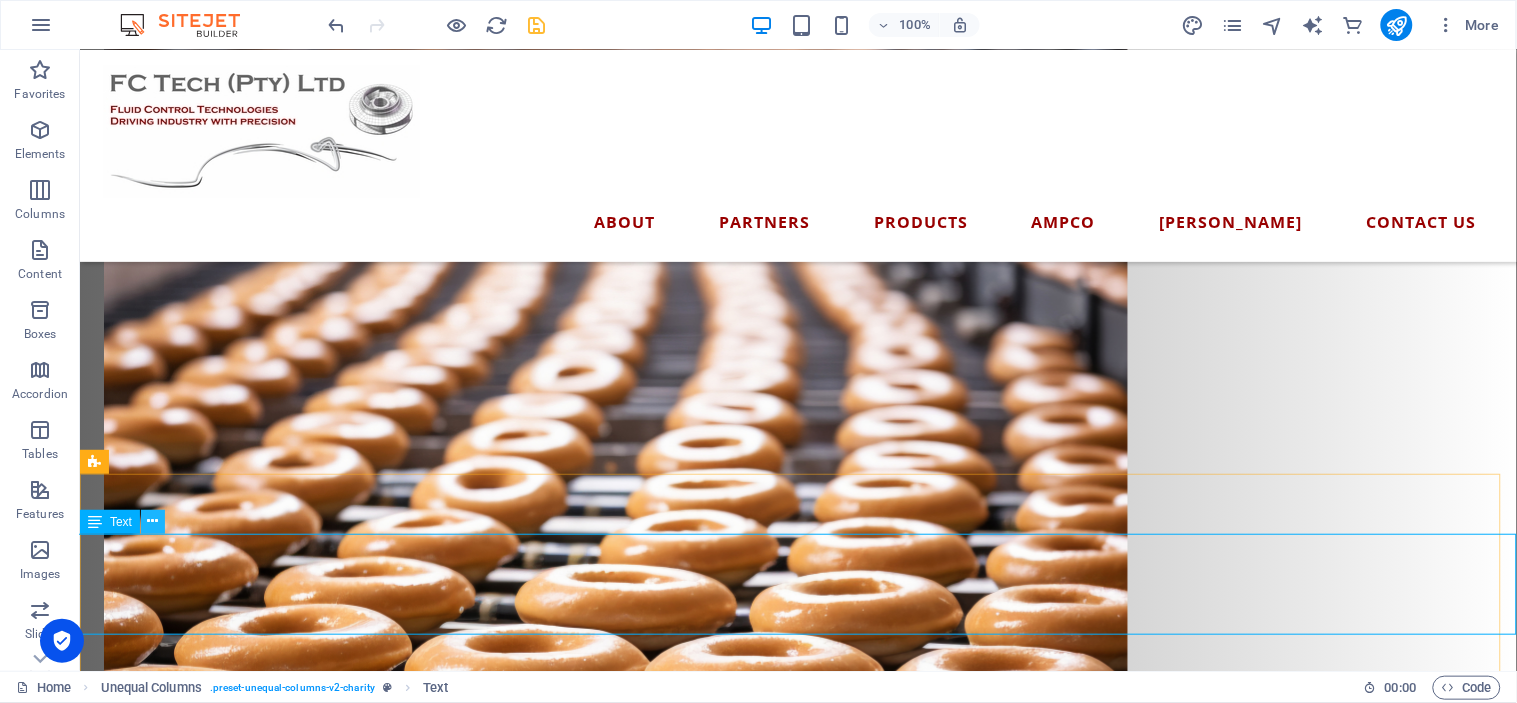 click at bounding box center [153, 521] 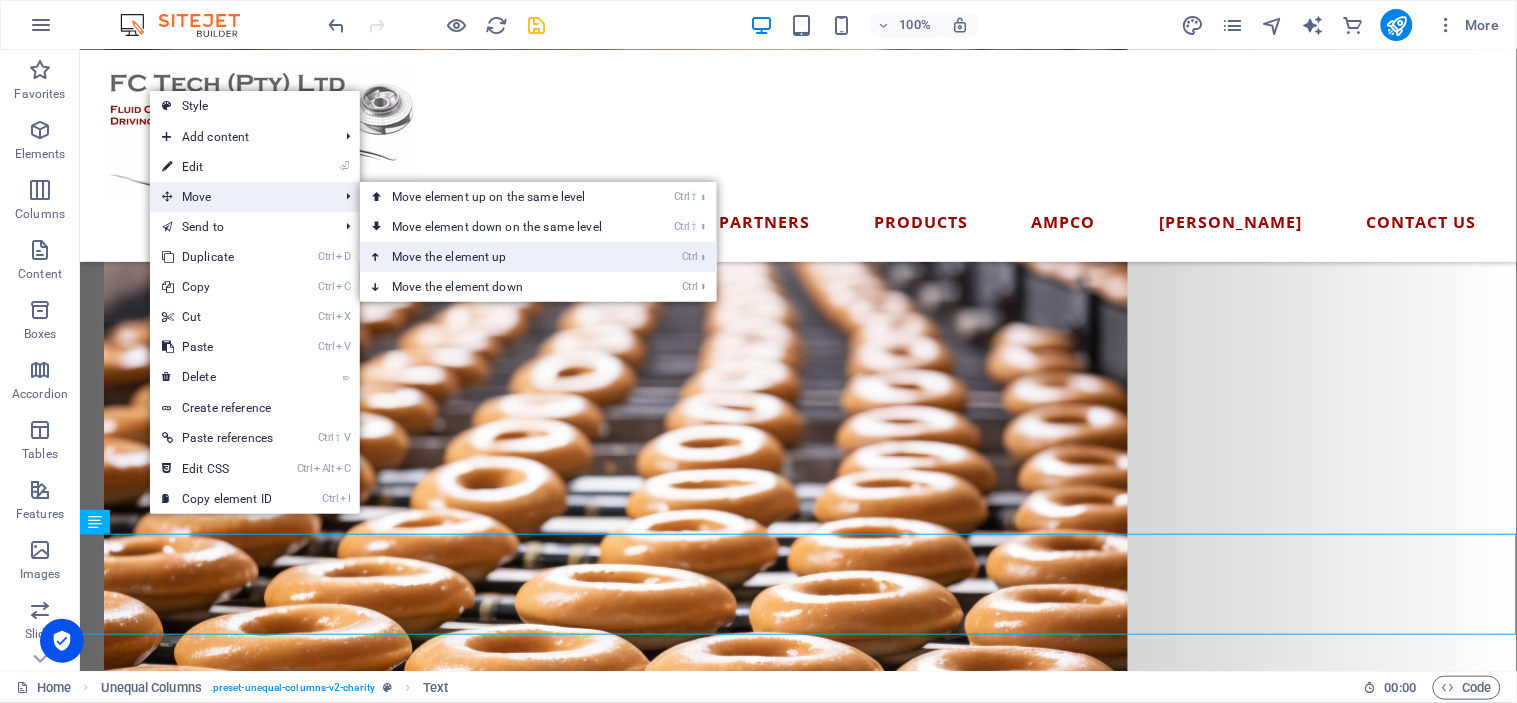 drag, startPoint x: 506, startPoint y: 252, endPoint x: 426, endPoint y: 206, distance: 92.28217 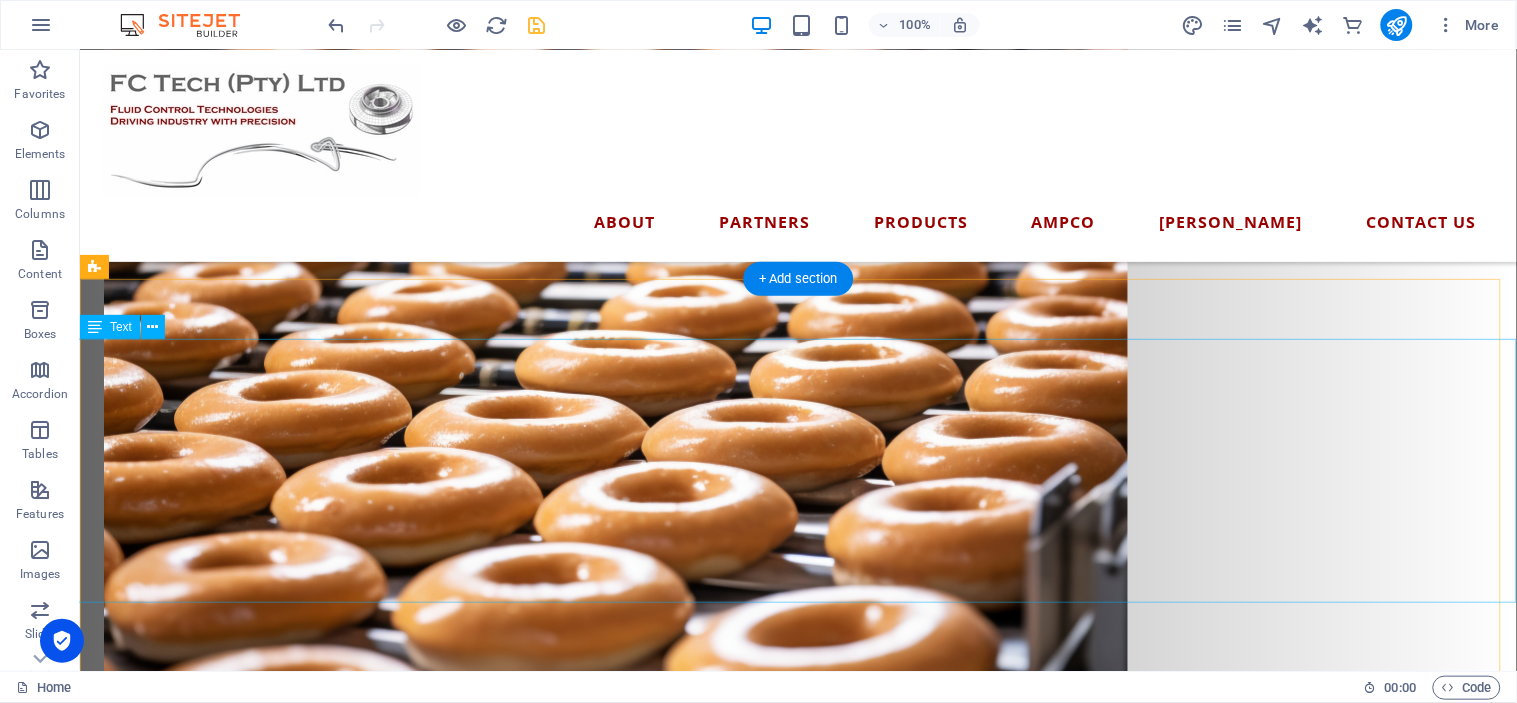 scroll, scrollTop: 2090, scrollLeft: 0, axis: vertical 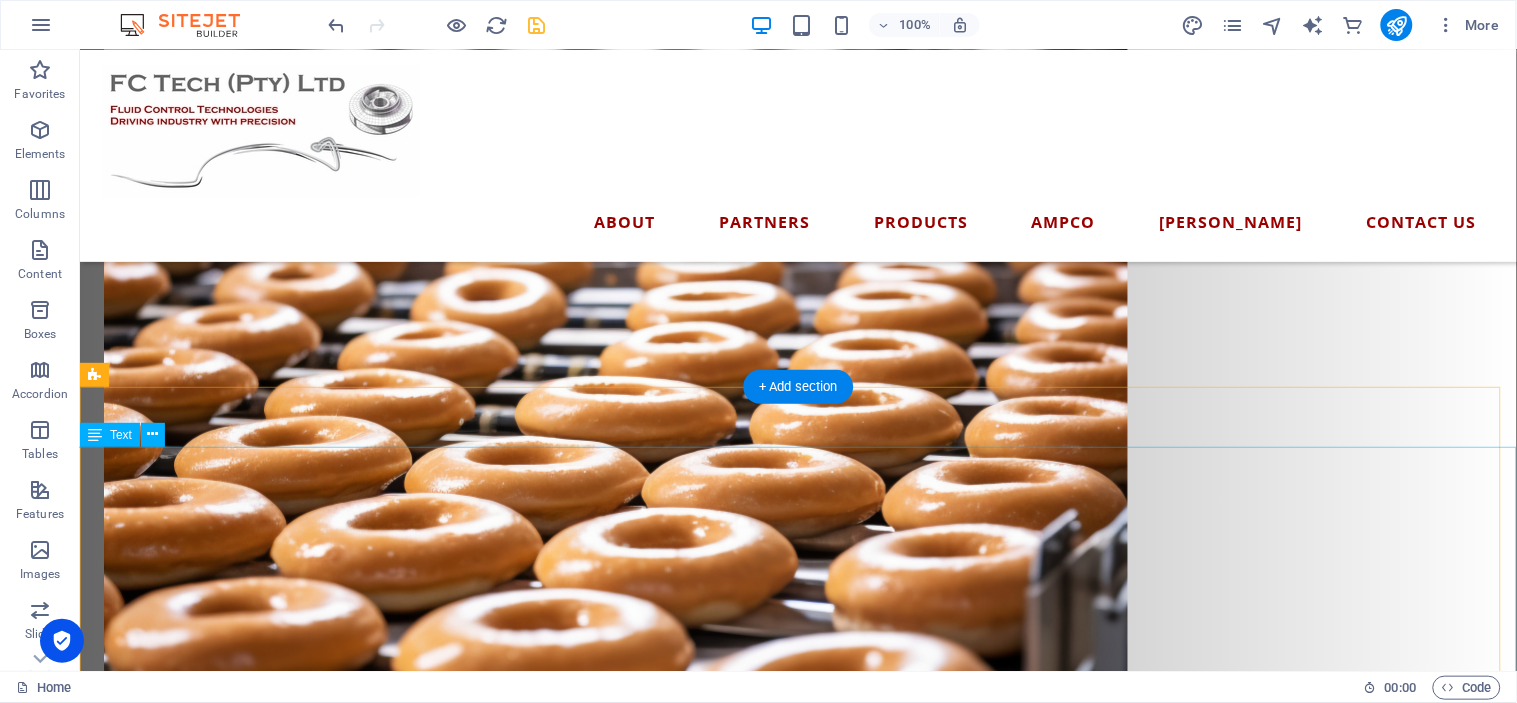 click on "304 Stainless Steel Gearcase Alloy 88 Non-Galling Rotors Front-Loading Seal Design Stainless Steel Bearing Retainers 17-4ph Shafts – more than 3 times the yield strength of 316 Helical Gears 4-Way Mounting Multiple Access Threaded Grease Zerks Anti-Microbial Lube Gasketed Stainless Steel Cleanout Plugs Stainless Steel Splash Plate" at bounding box center (797, 1471) 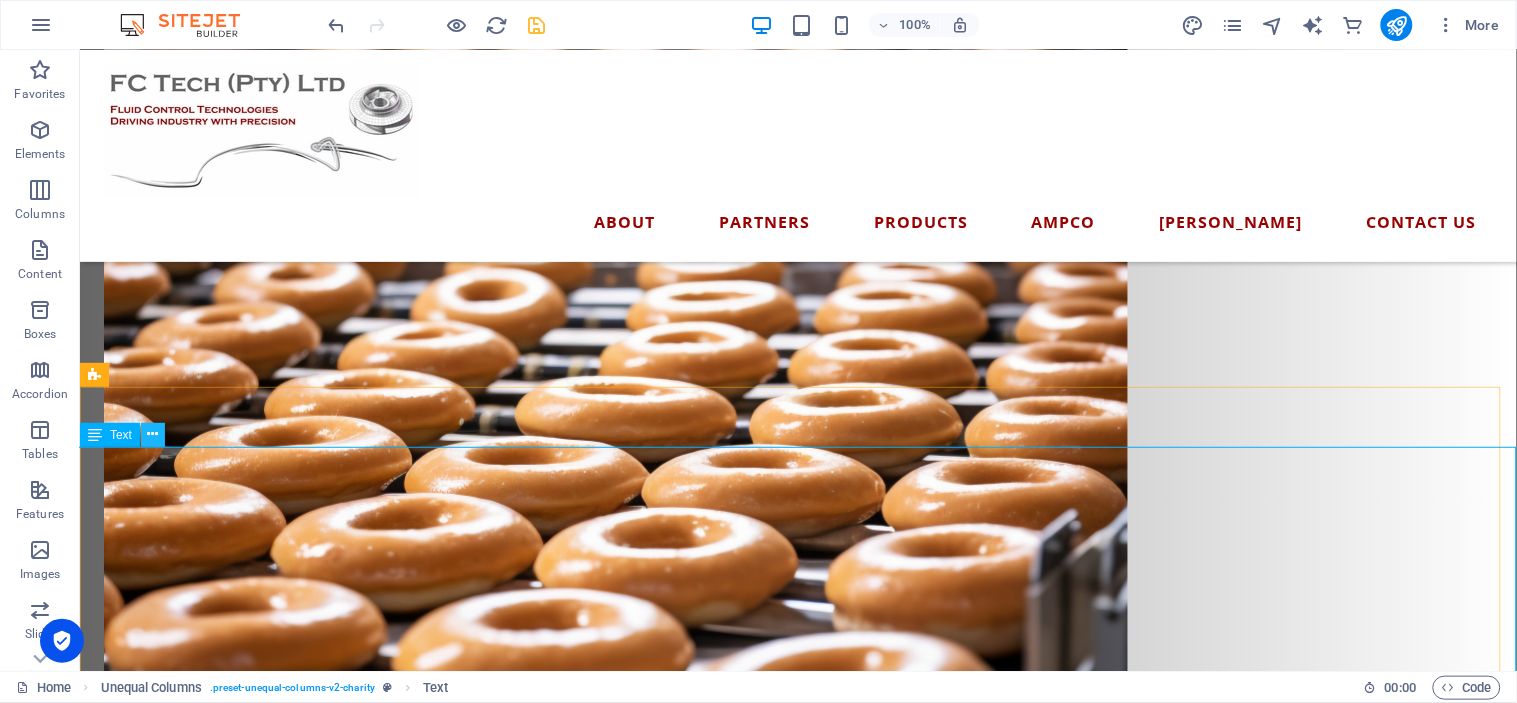 click at bounding box center (153, 435) 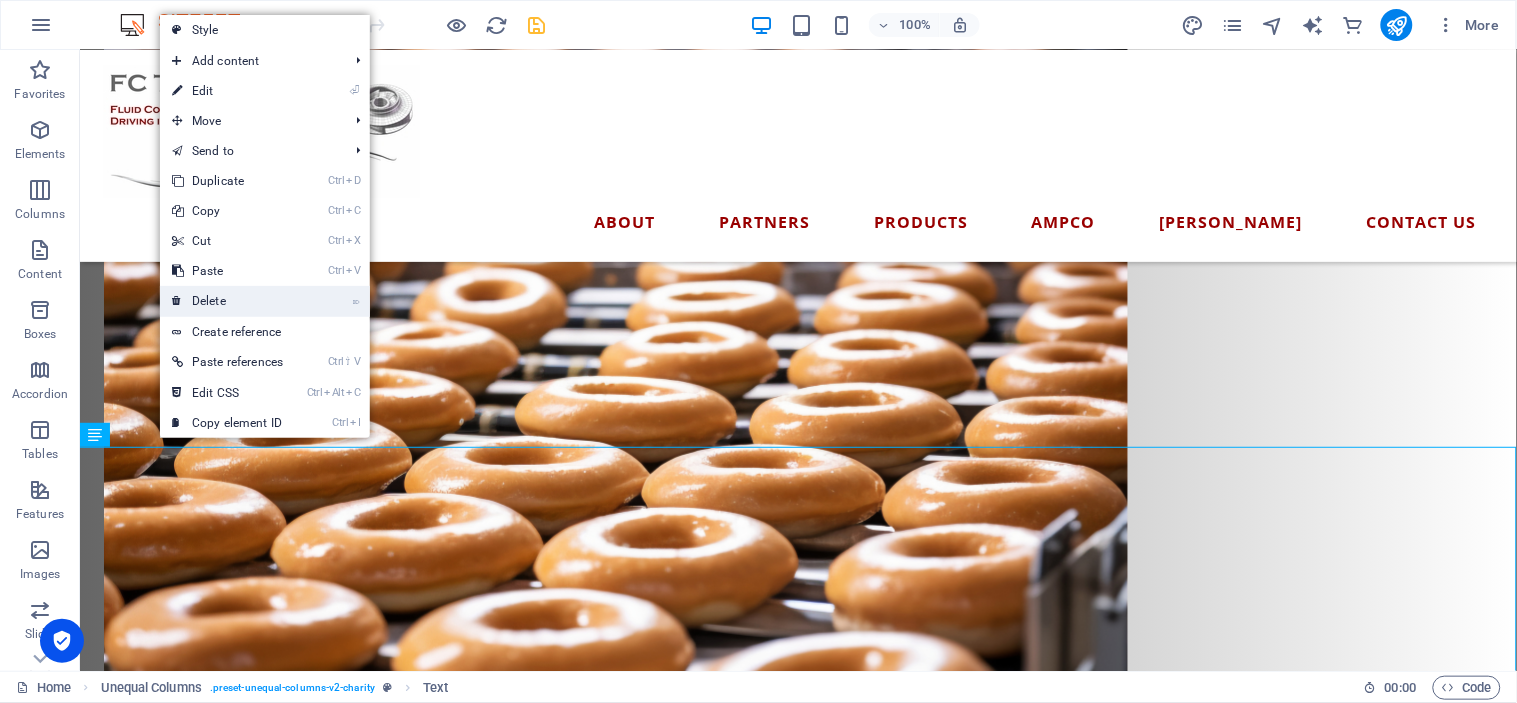 click on "⌦  Delete" at bounding box center [227, 301] 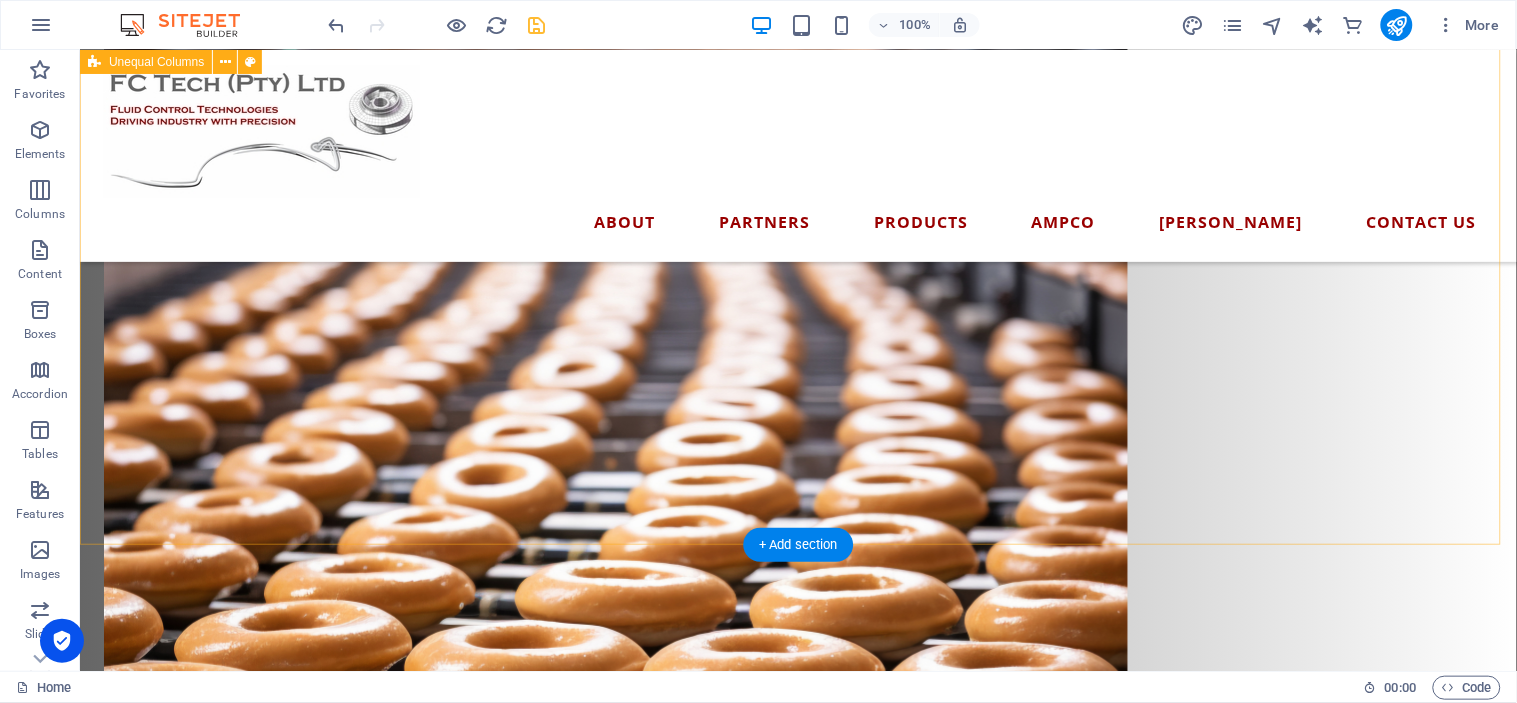 scroll, scrollTop: 2090, scrollLeft: 0, axis: vertical 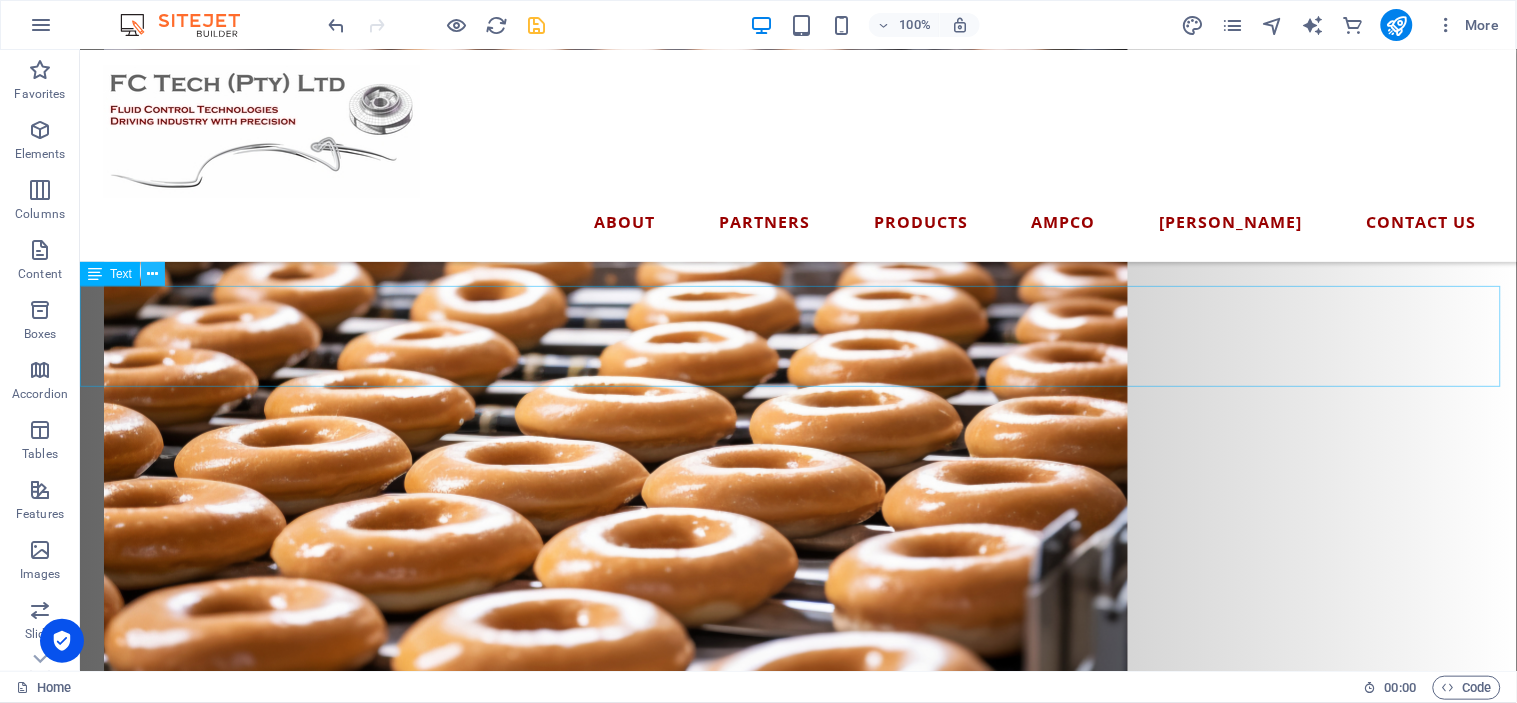 click at bounding box center [153, 274] 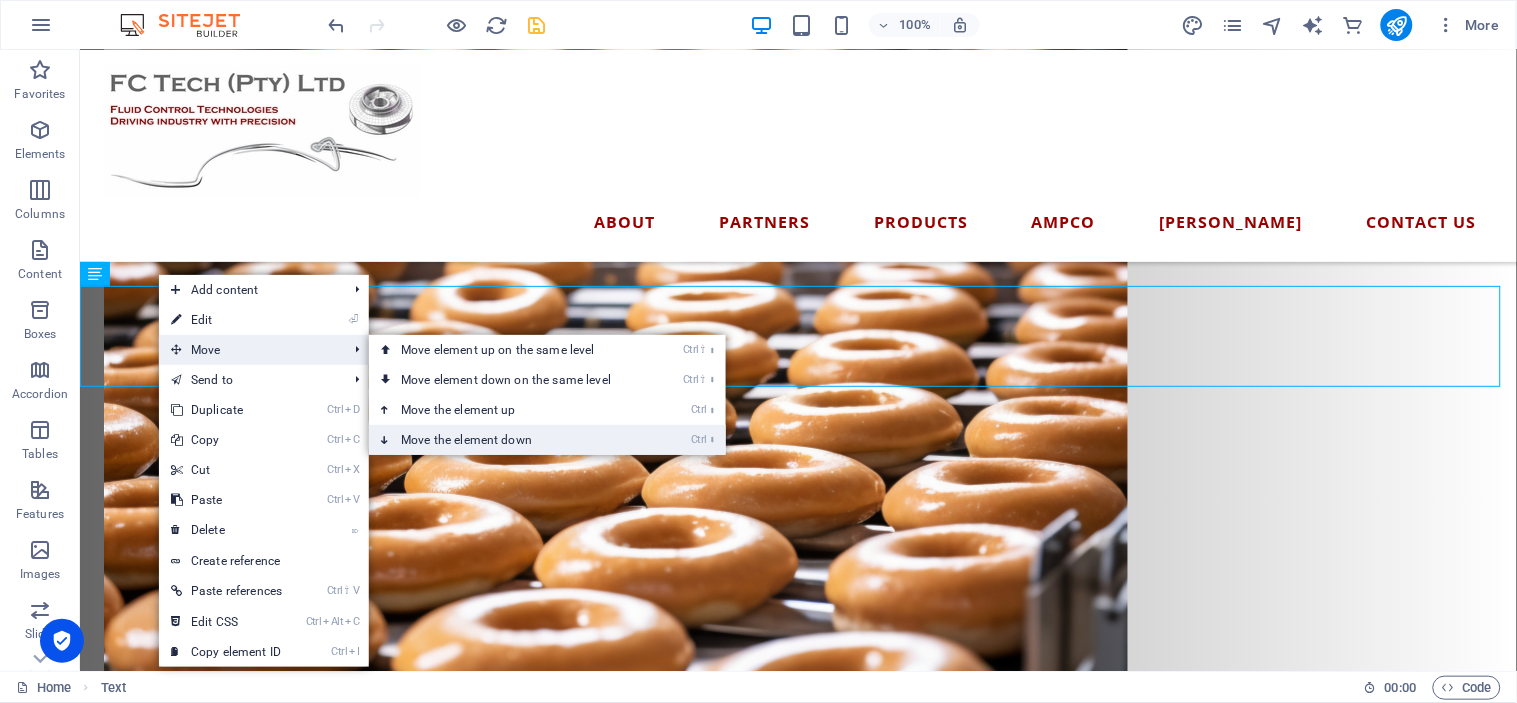 click on "Ctrl ⬇  Move the element down" at bounding box center [510, 440] 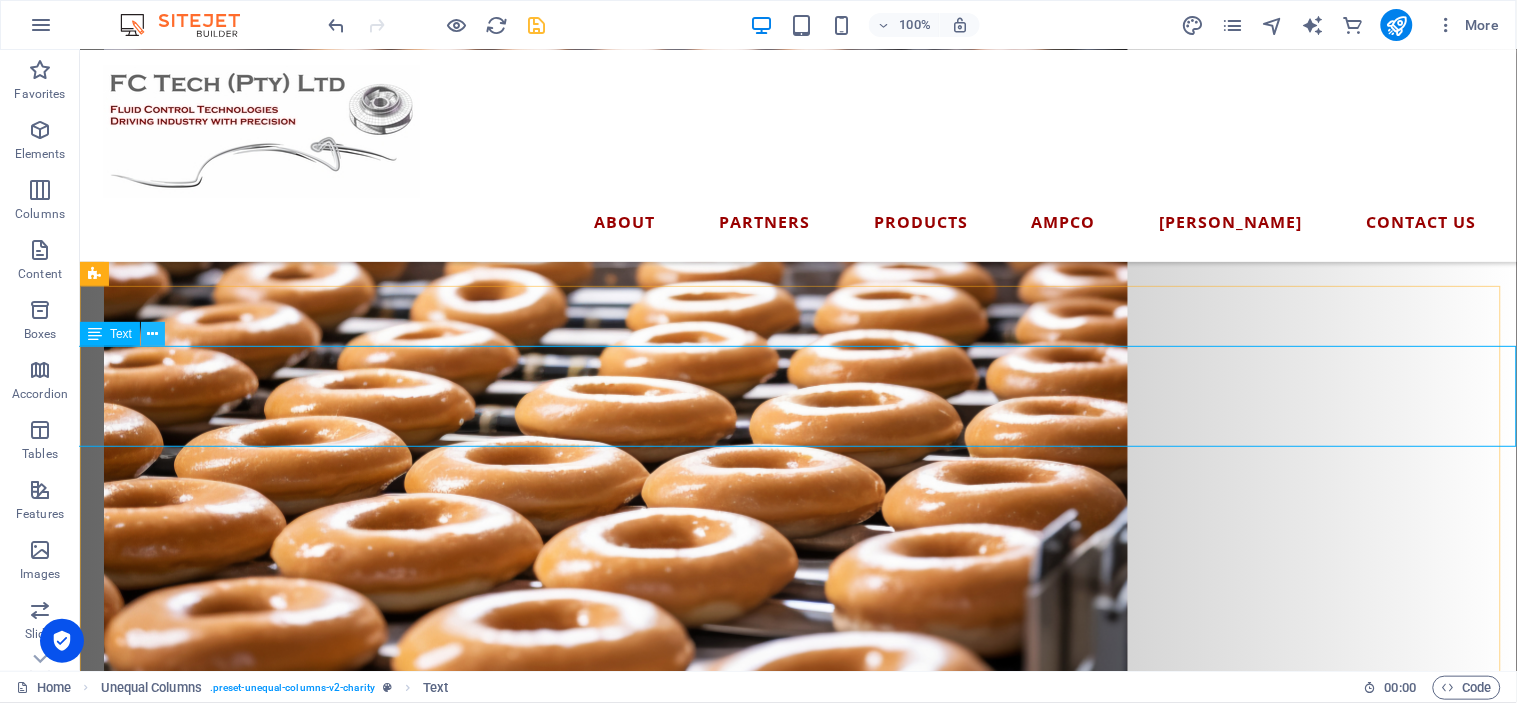 click at bounding box center [153, 334] 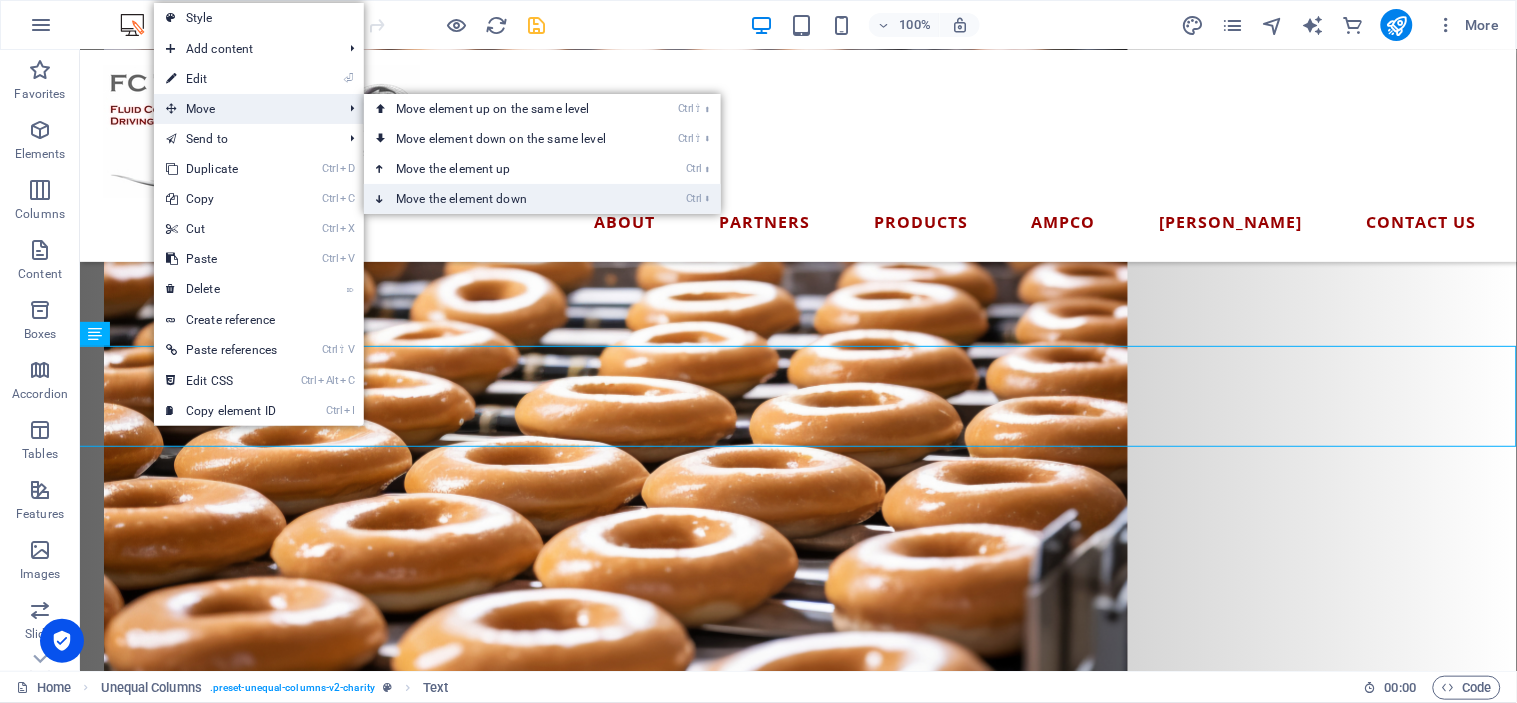 click on "Ctrl ⬇  Move the element down" at bounding box center [505, 199] 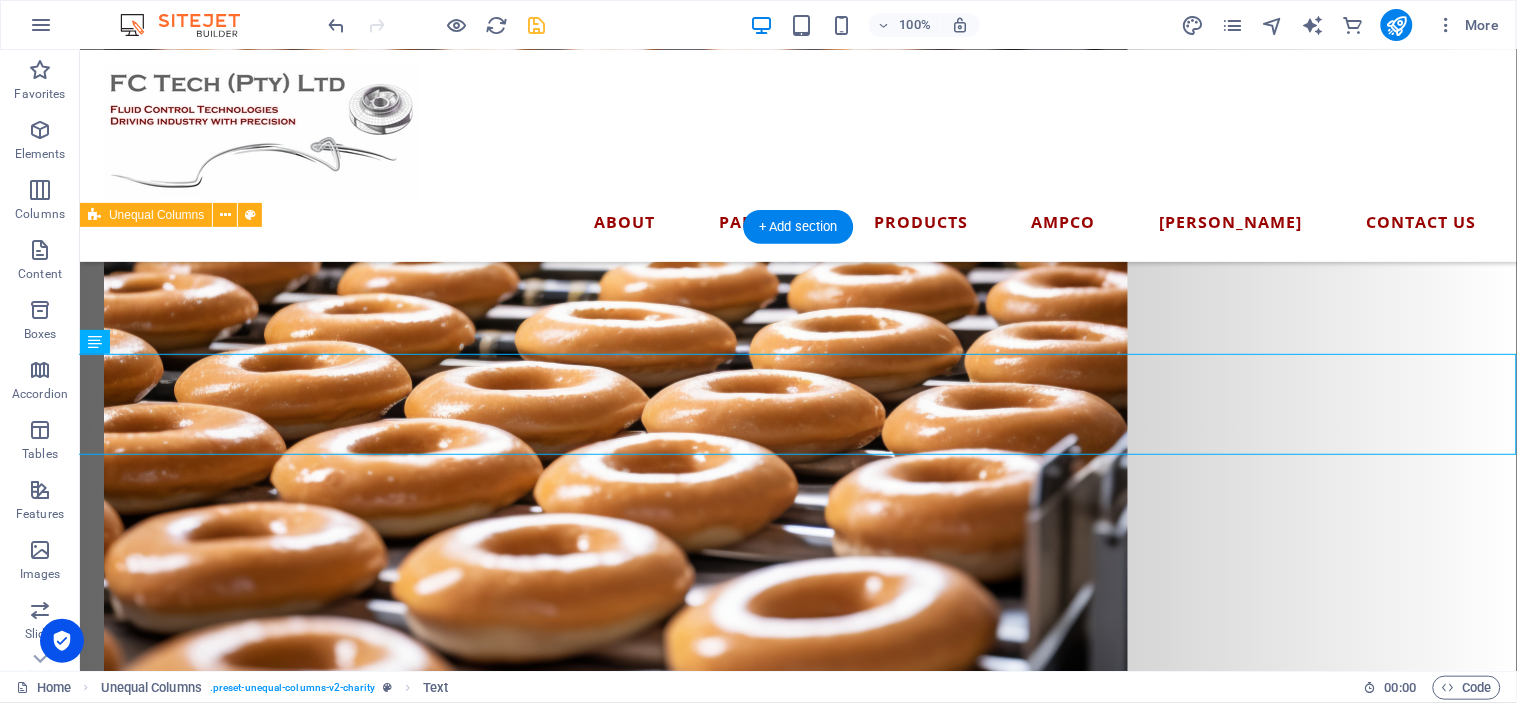 scroll, scrollTop: 2201, scrollLeft: 0, axis: vertical 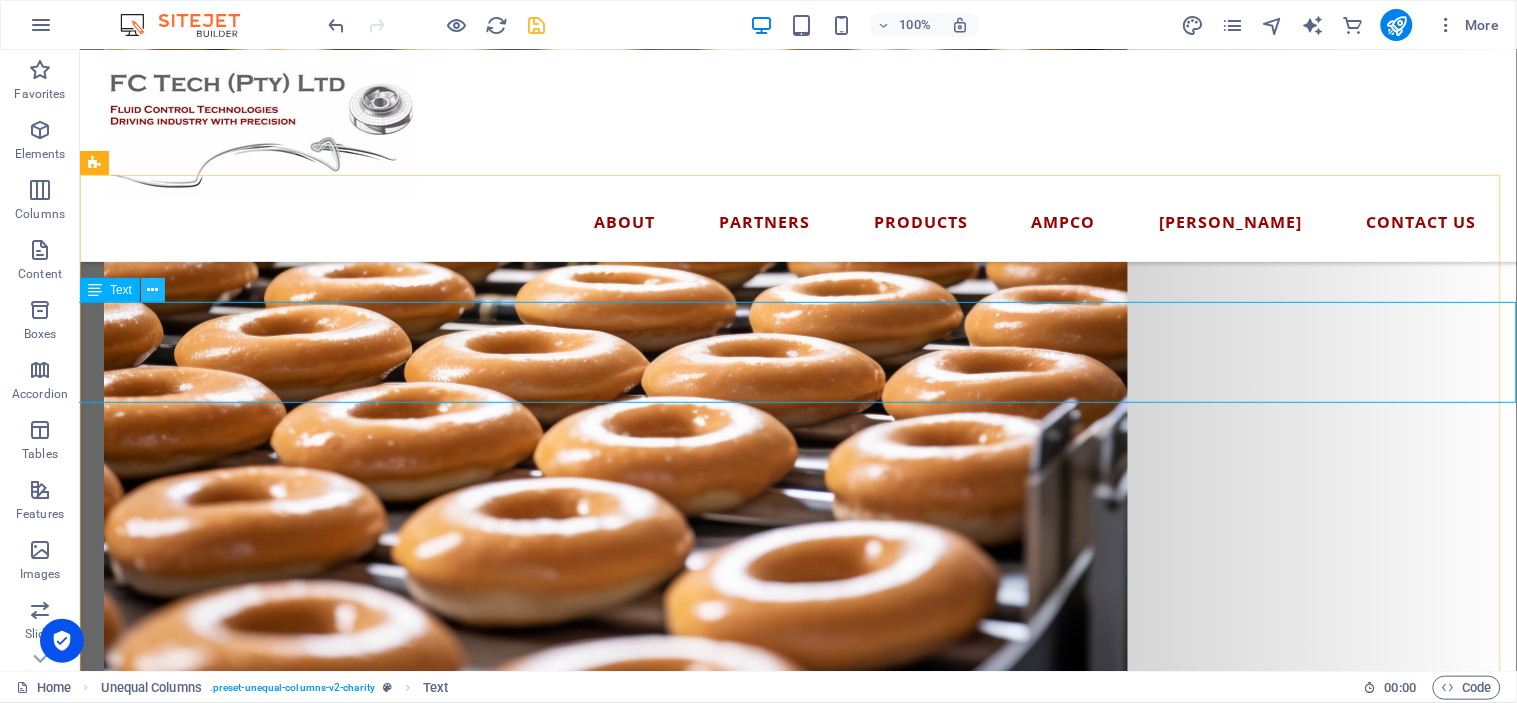 click at bounding box center [153, 290] 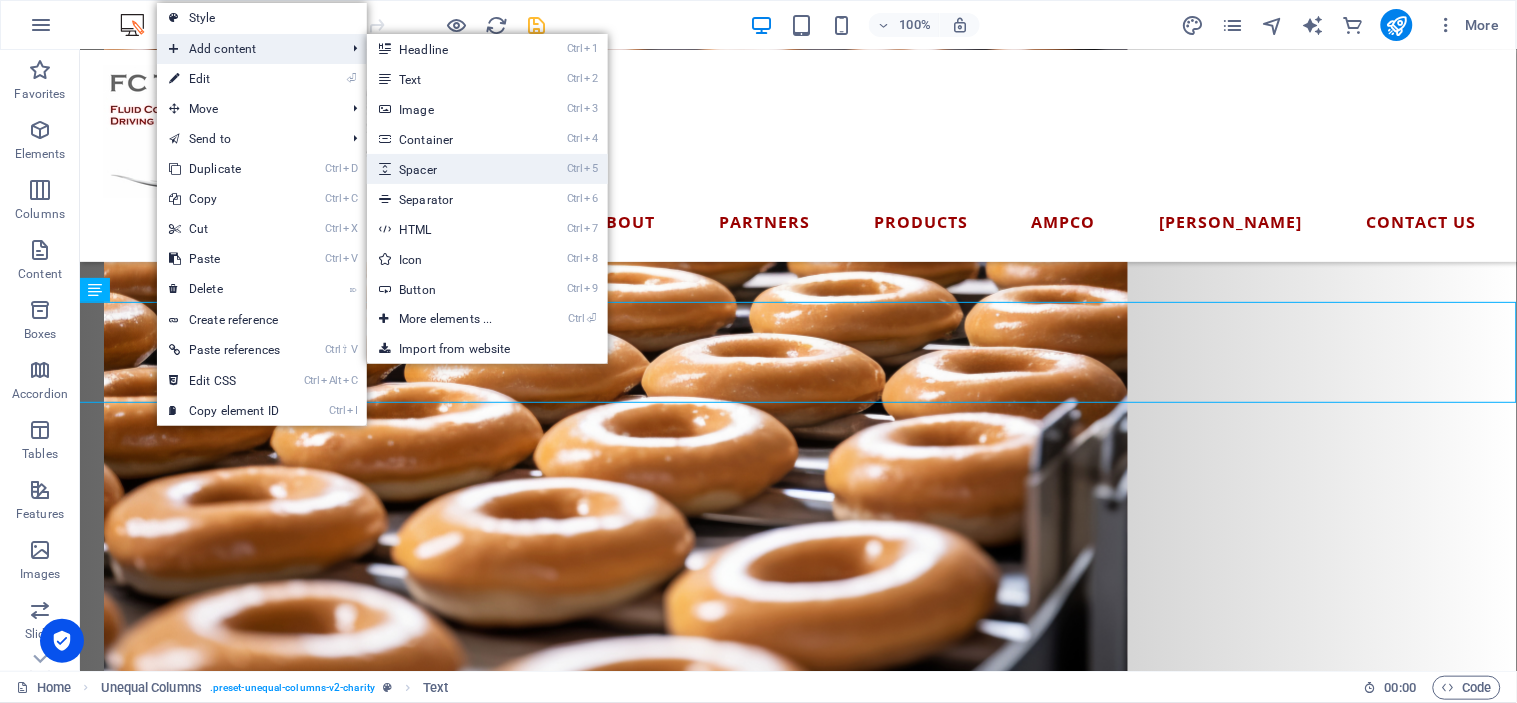 click on "Ctrl 5  Spacer" at bounding box center (449, 169) 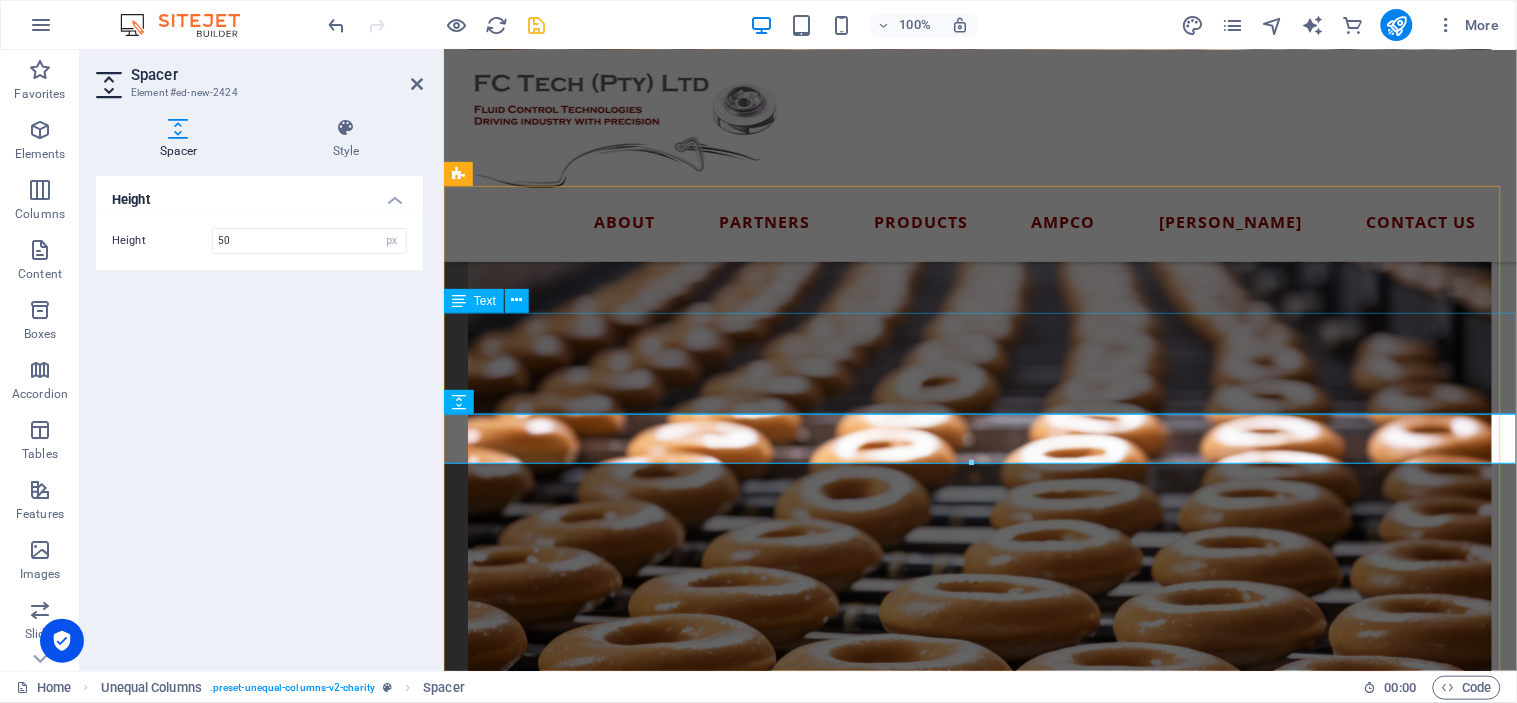 scroll, scrollTop: 2014, scrollLeft: 0, axis: vertical 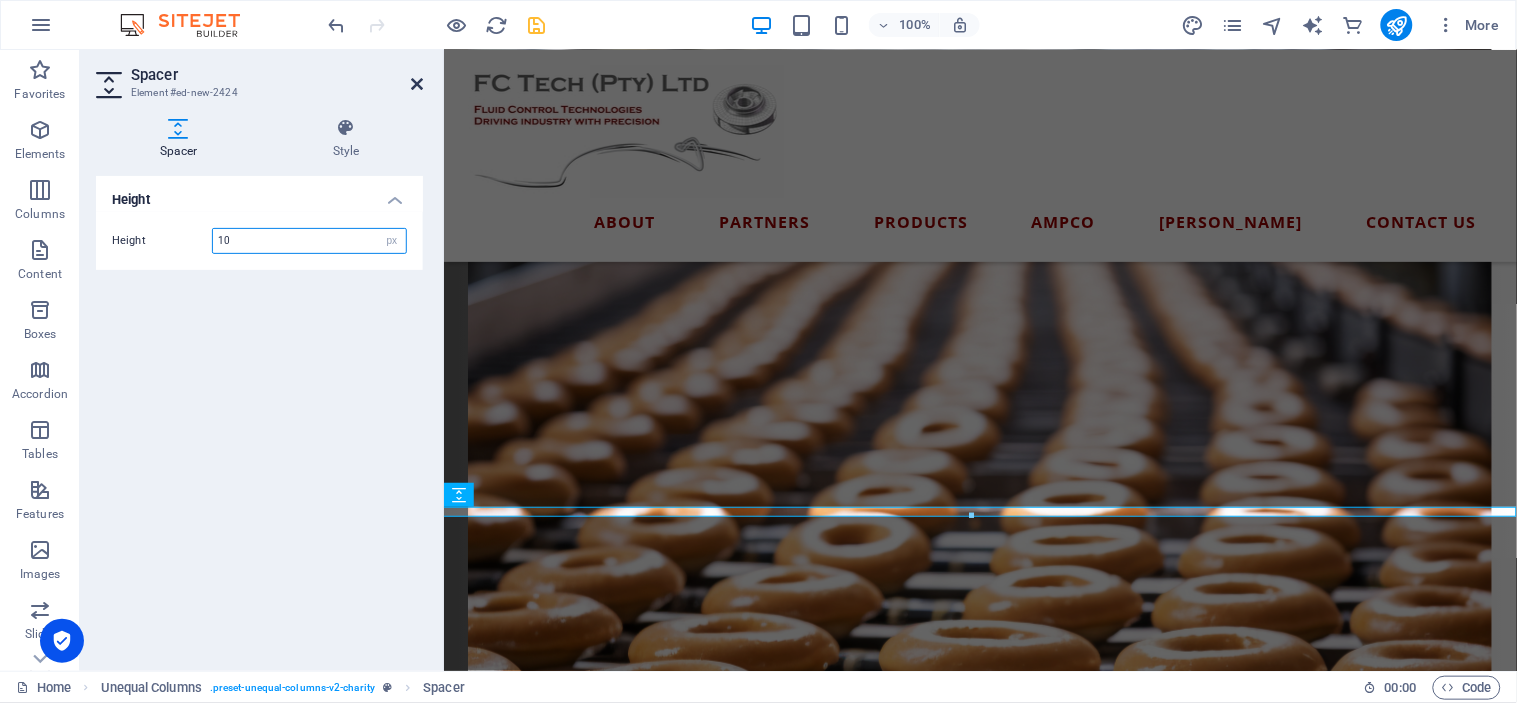 type on "10" 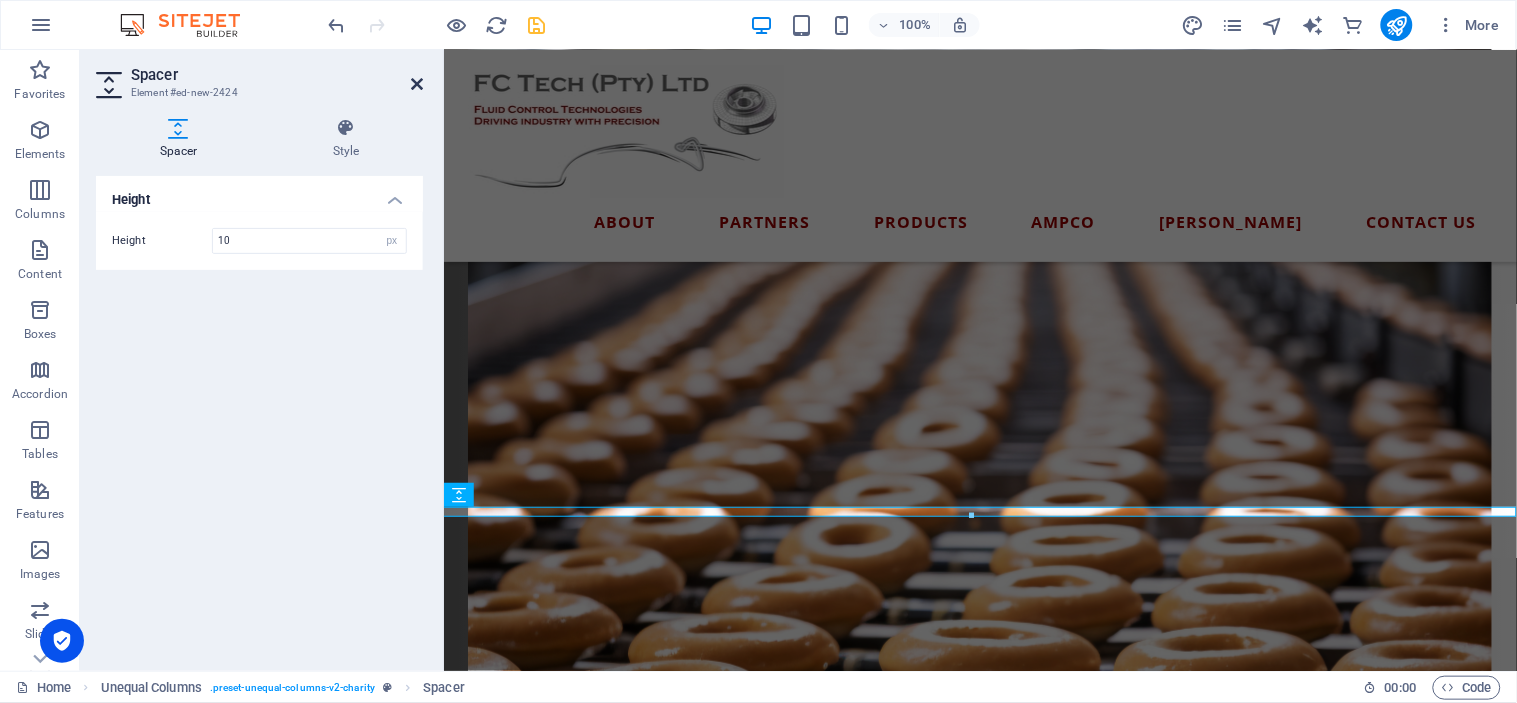 click at bounding box center [417, 84] 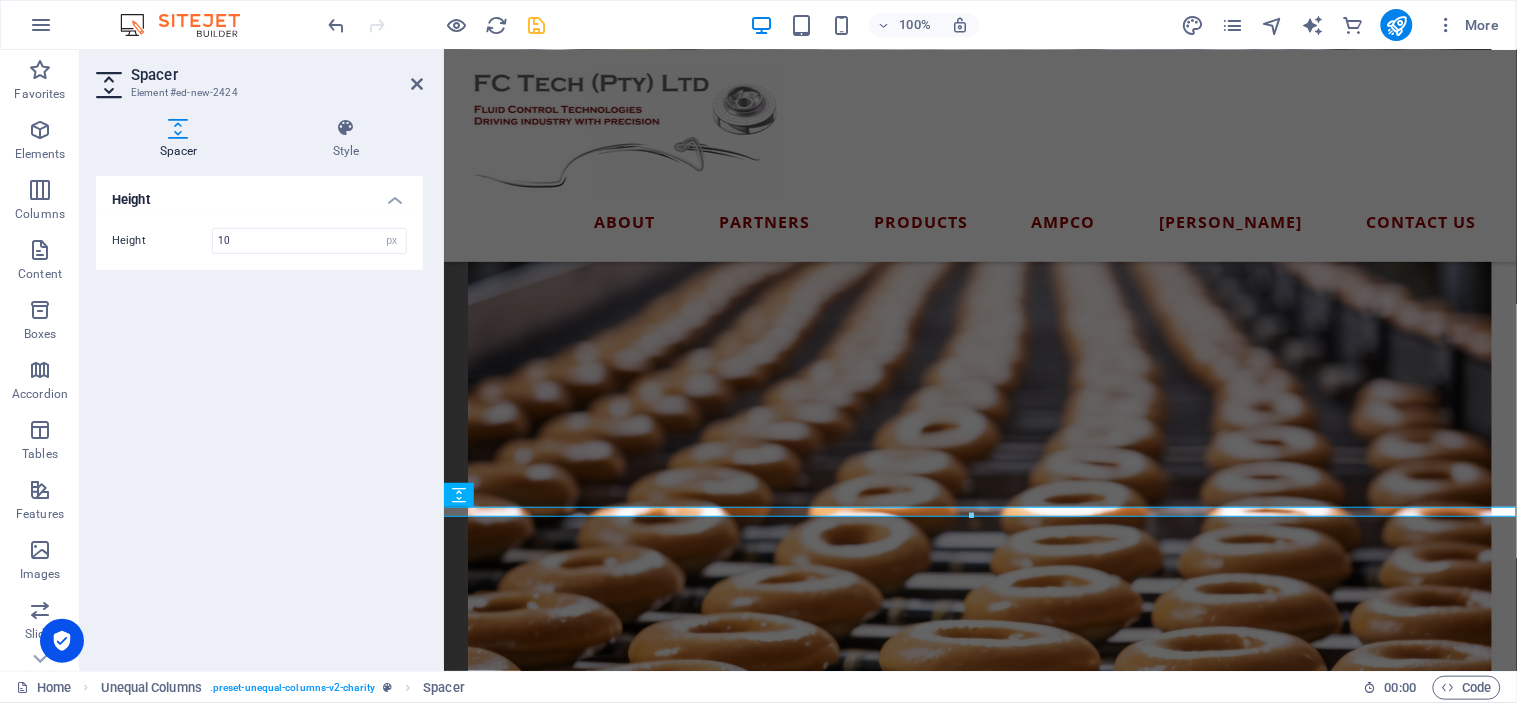 scroll, scrollTop: 1984, scrollLeft: 0, axis: vertical 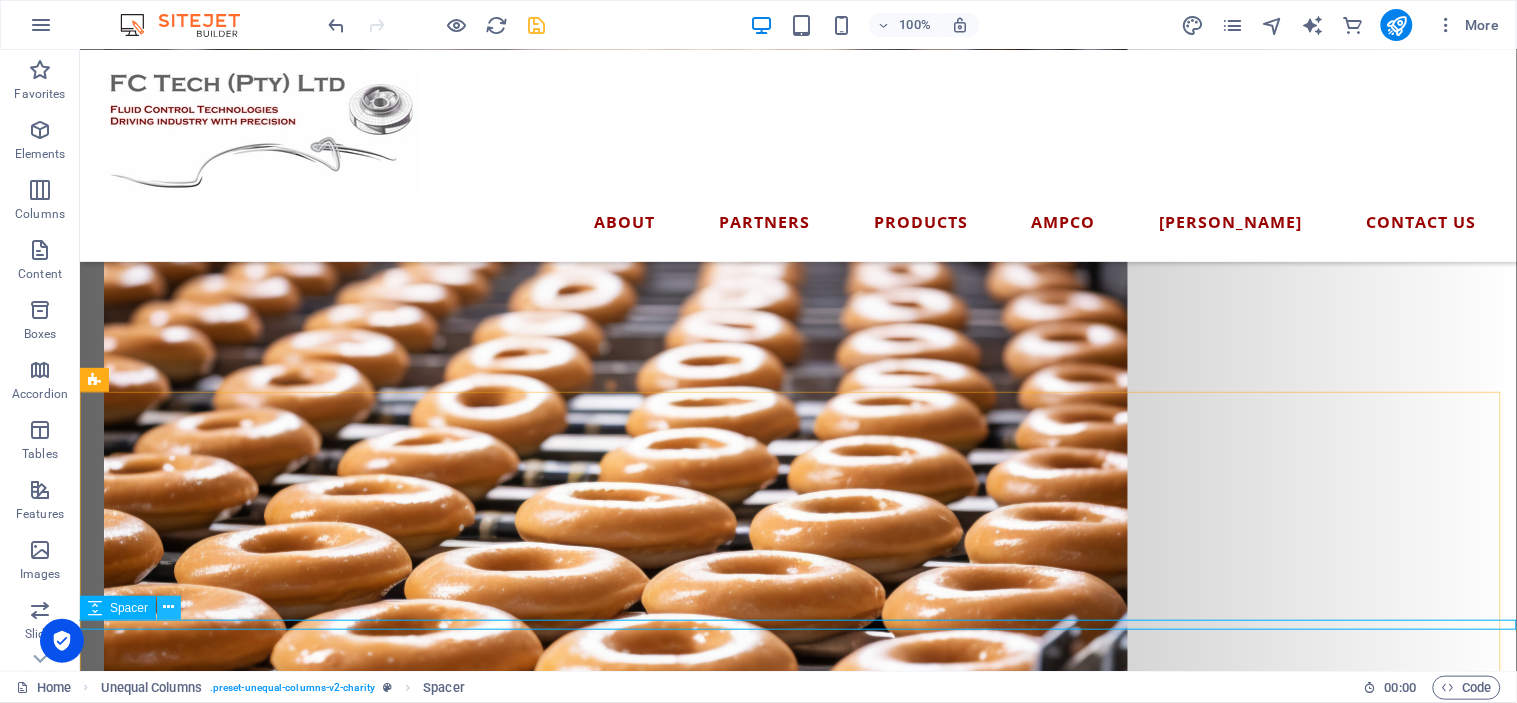 click at bounding box center [169, 607] 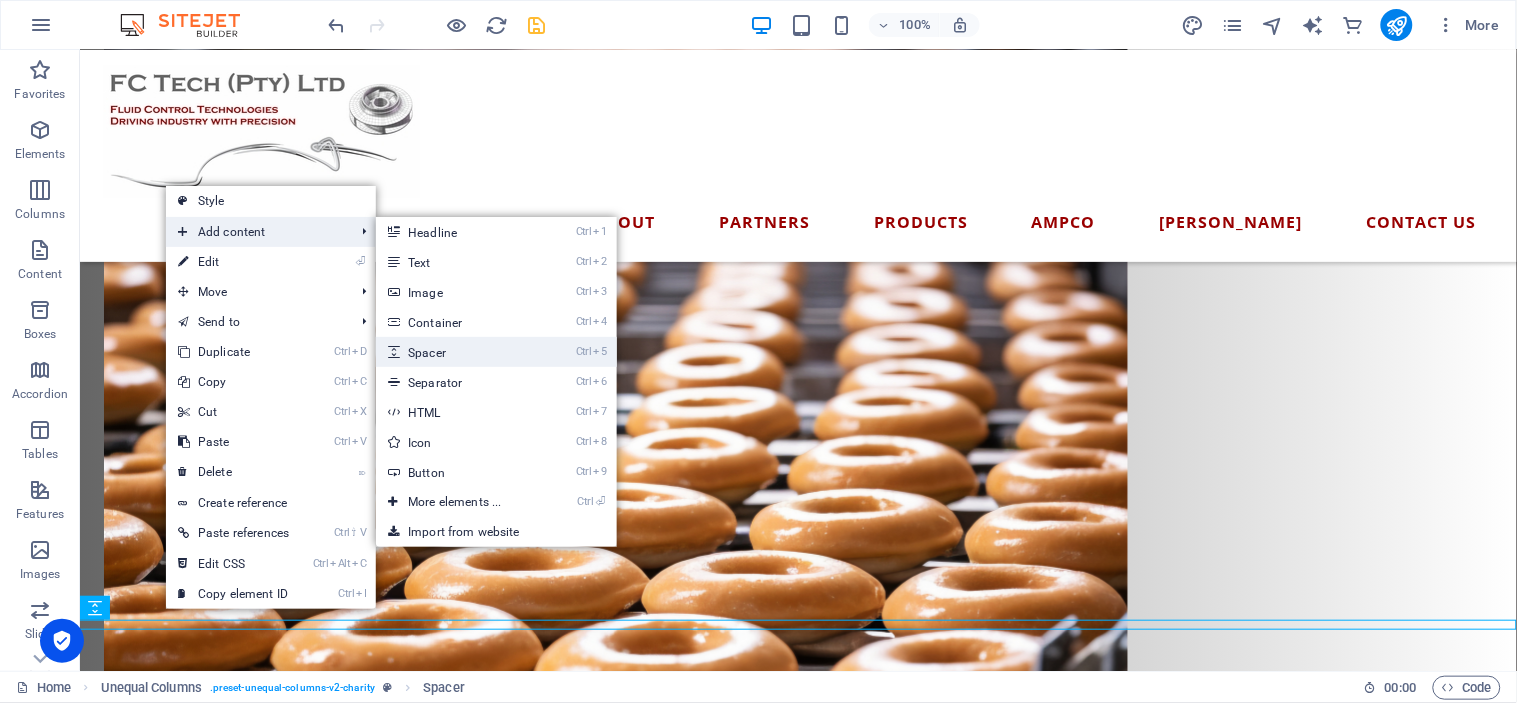 click on "Ctrl 5  Spacer" at bounding box center (458, 352) 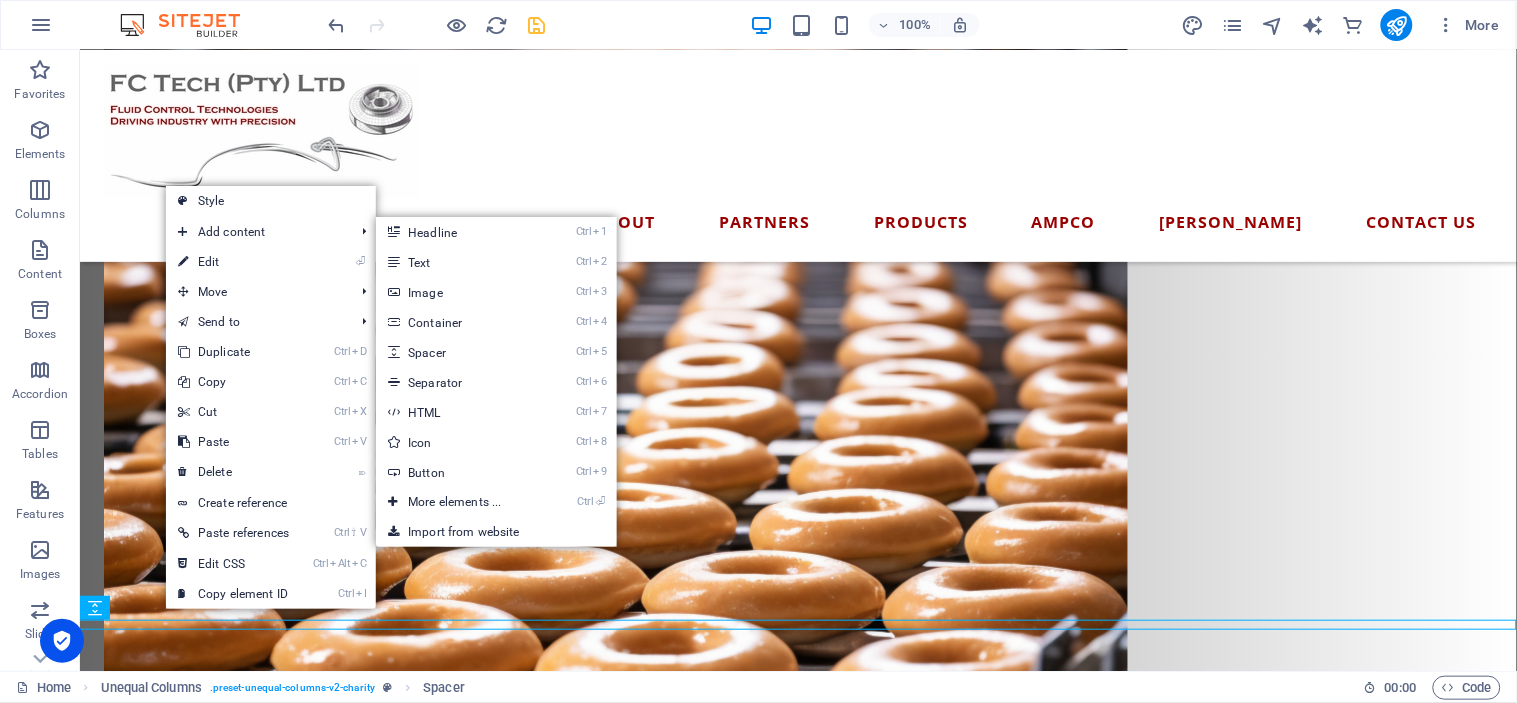 select on "px" 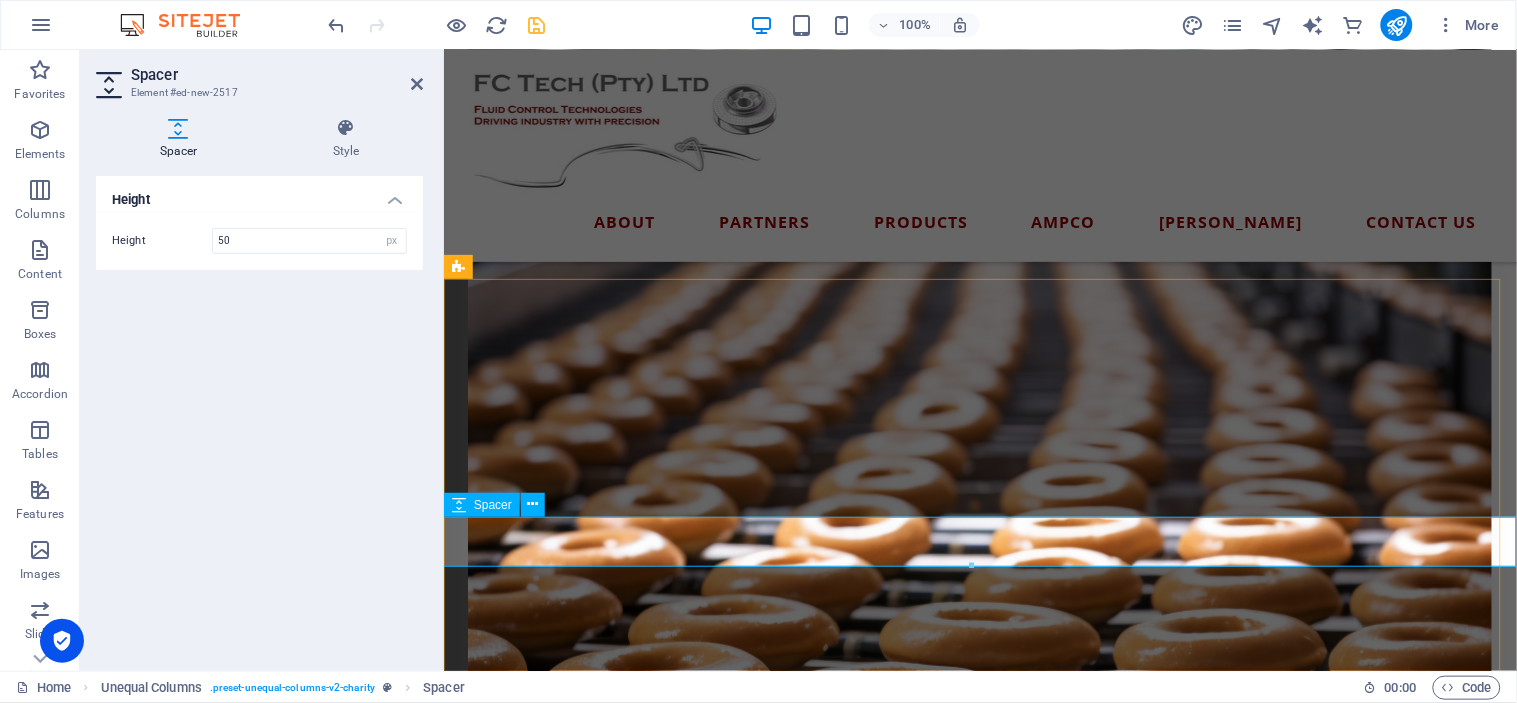 scroll, scrollTop: 2014, scrollLeft: 0, axis: vertical 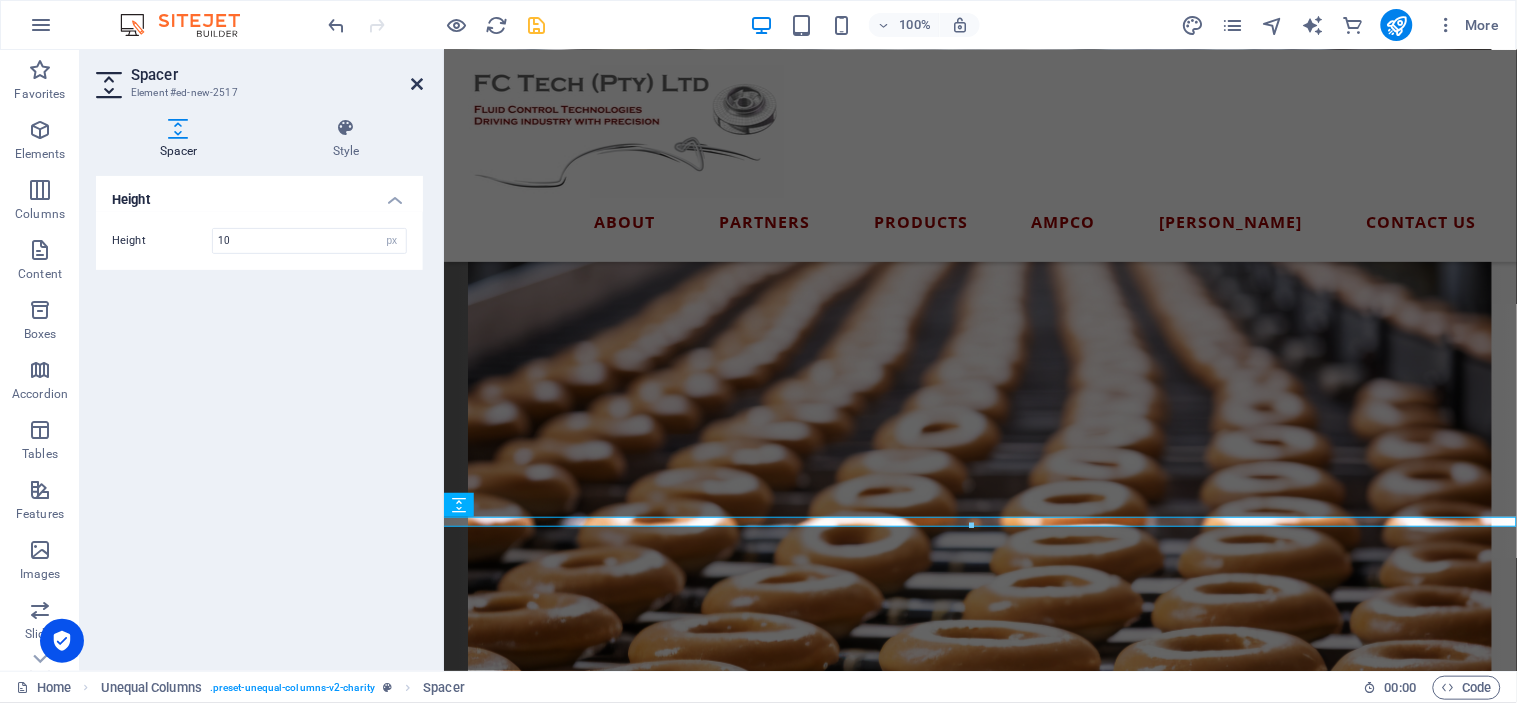 type on "10" 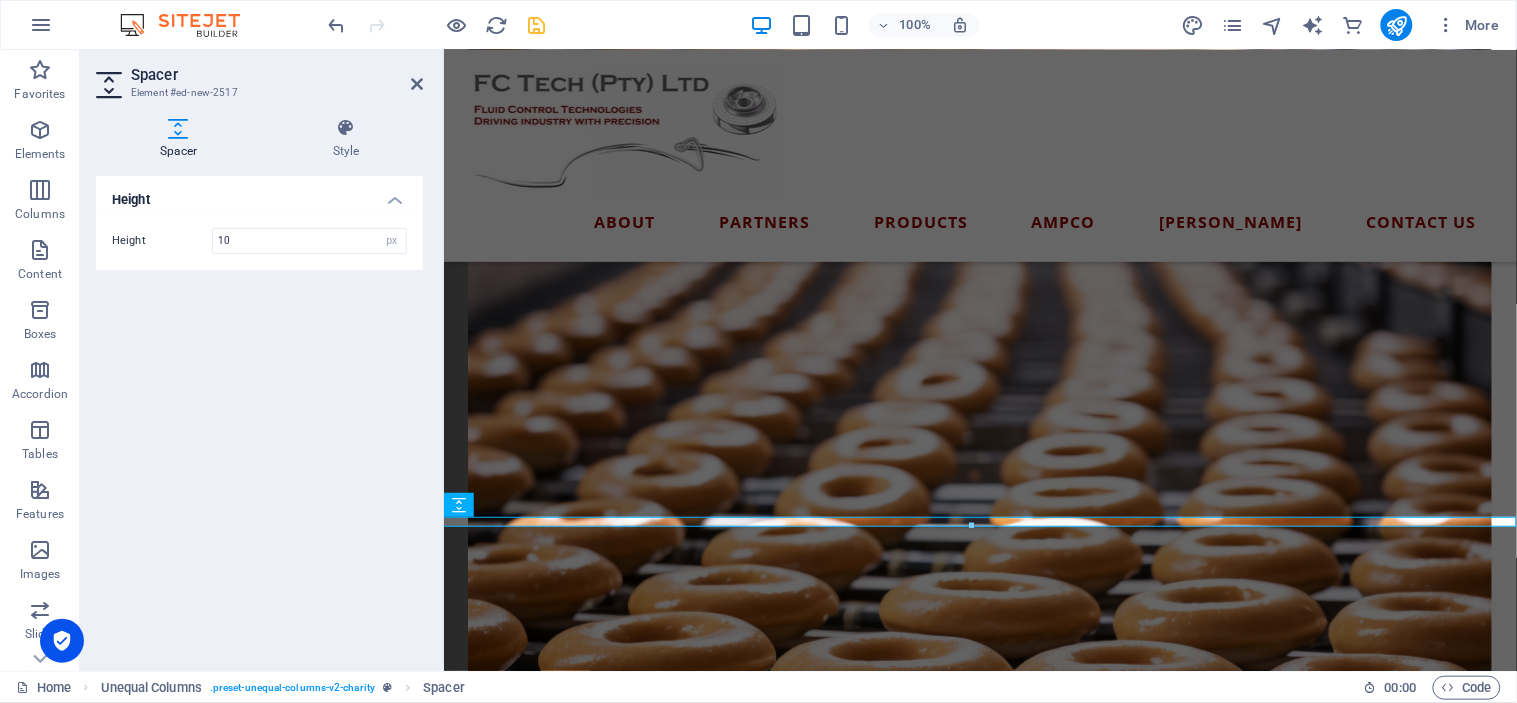 scroll, scrollTop: 1984, scrollLeft: 0, axis: vertical 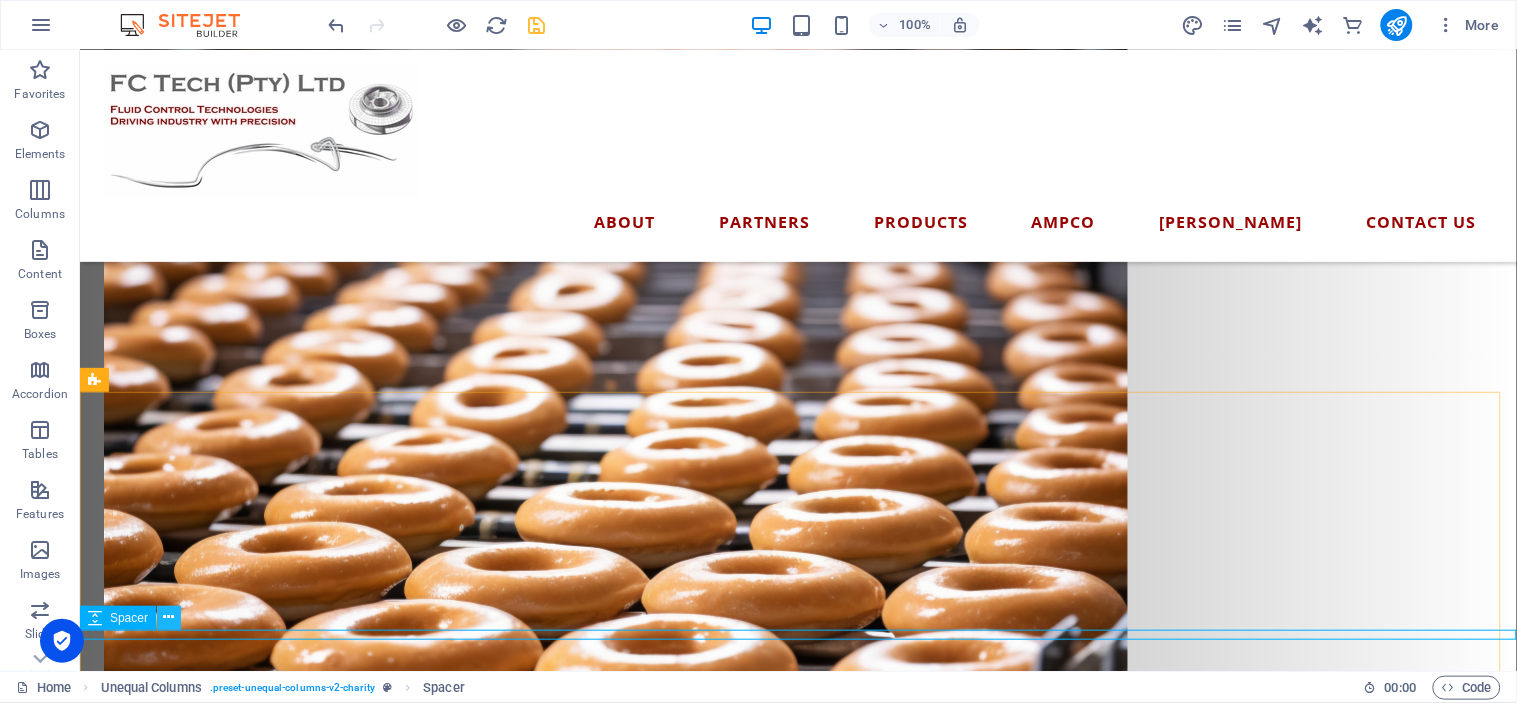 type 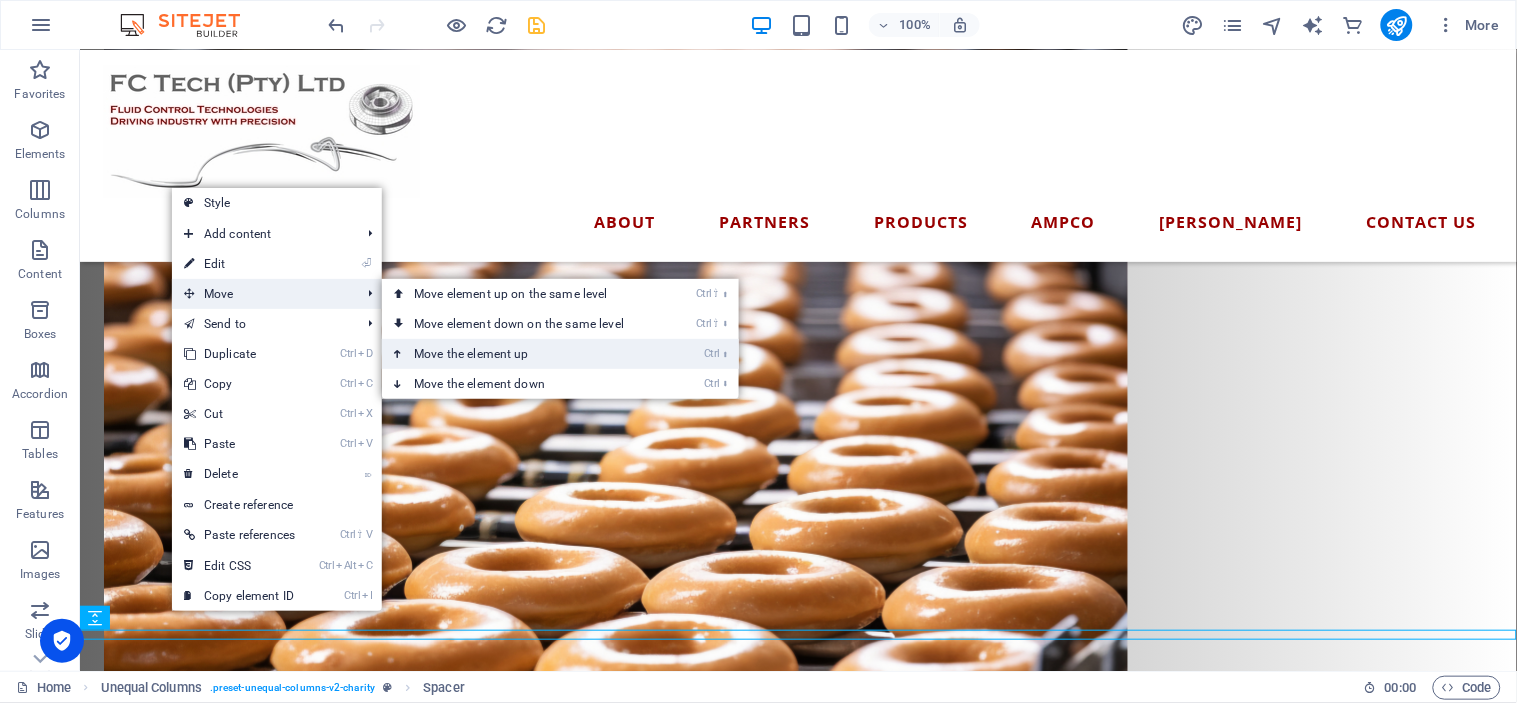 click on "Ctrl ⬆  Move the element up" at bounding box center (523, 354) 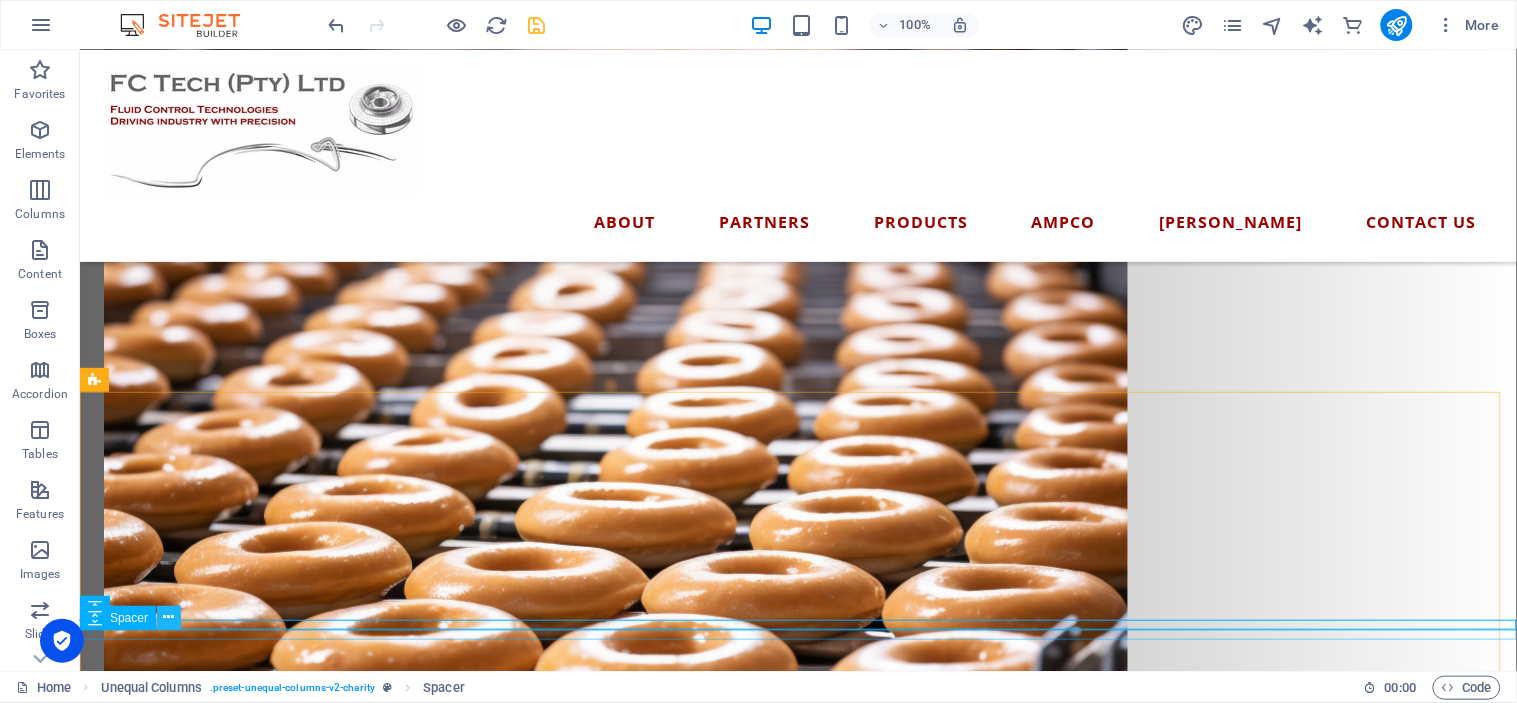 click at bounding box center [169, 617] 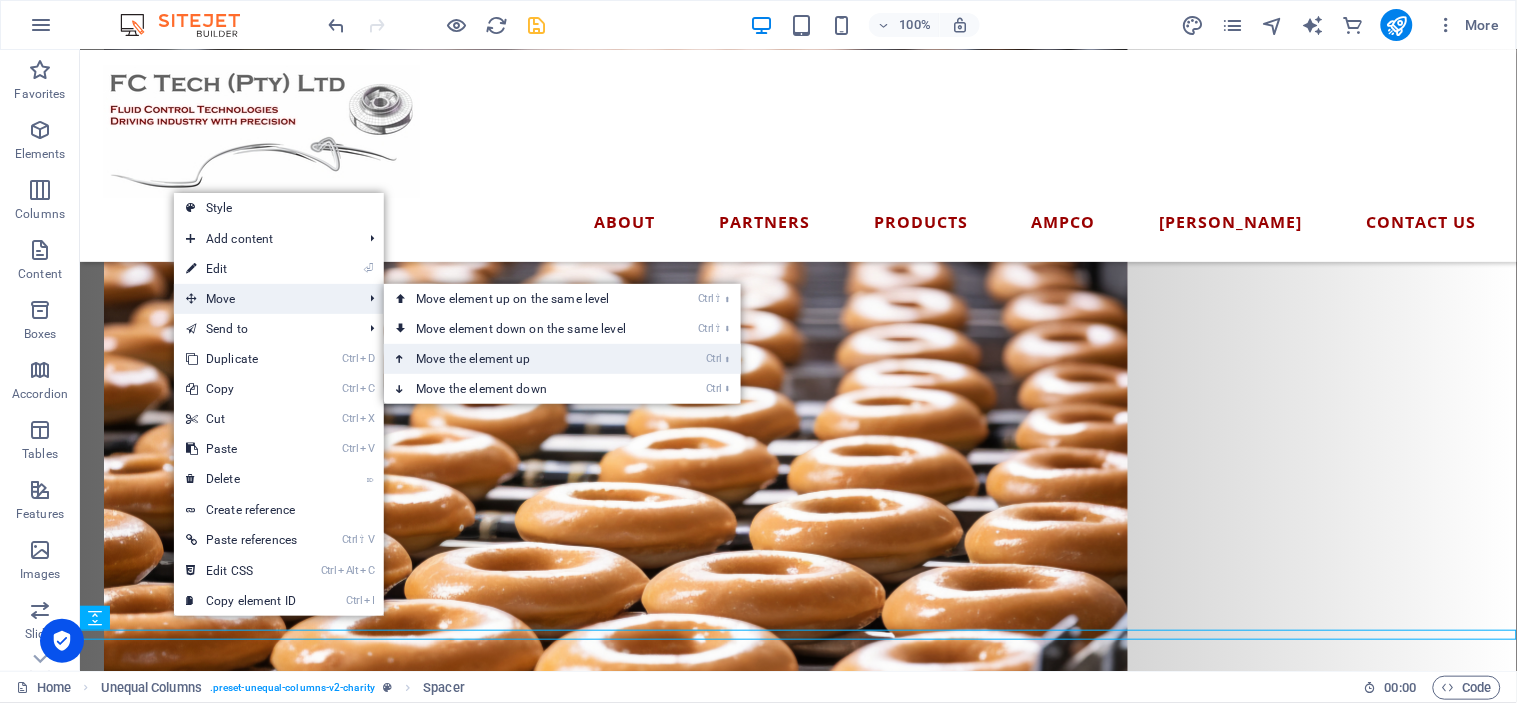 click on "Ctrl ⬆  Move the element up" at bounding box center [525, 359] 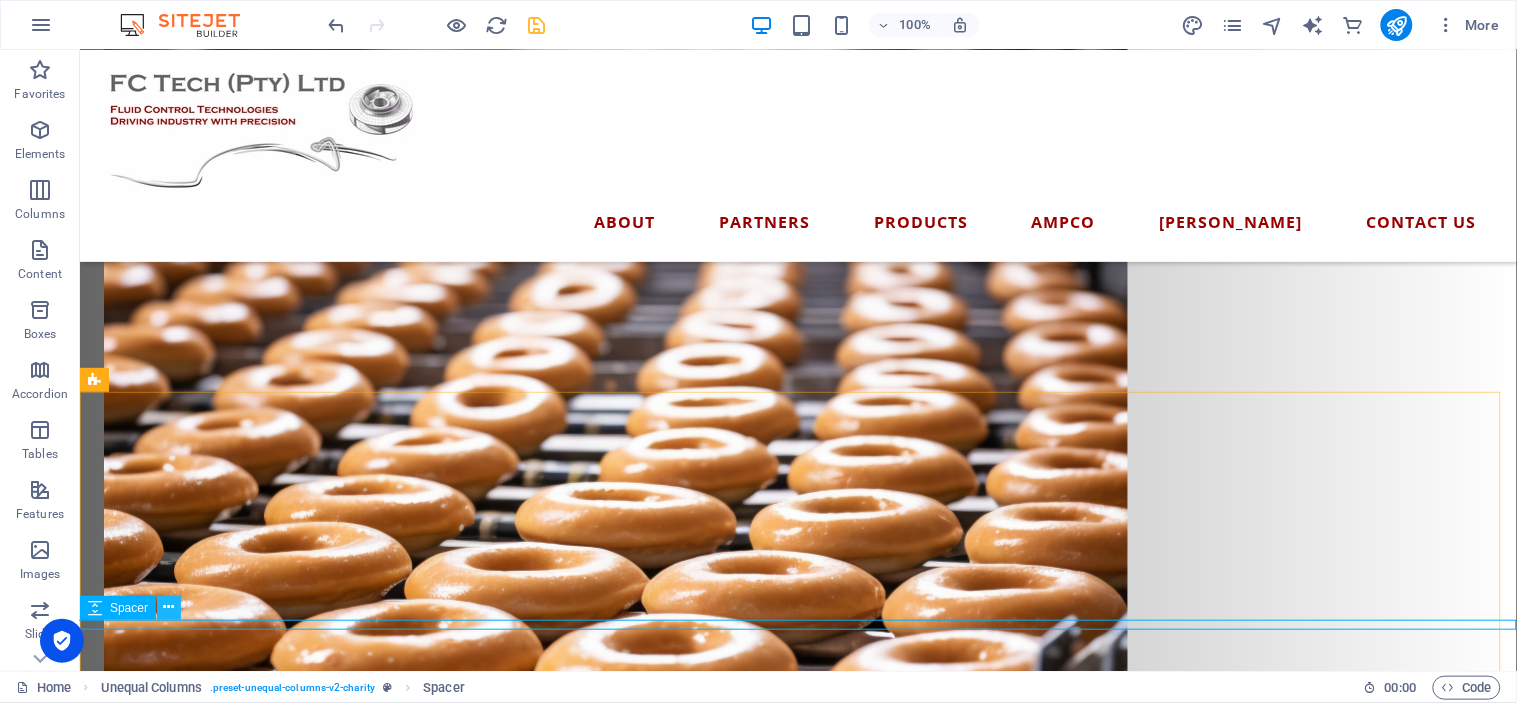 click at bounding box center (169, 607) 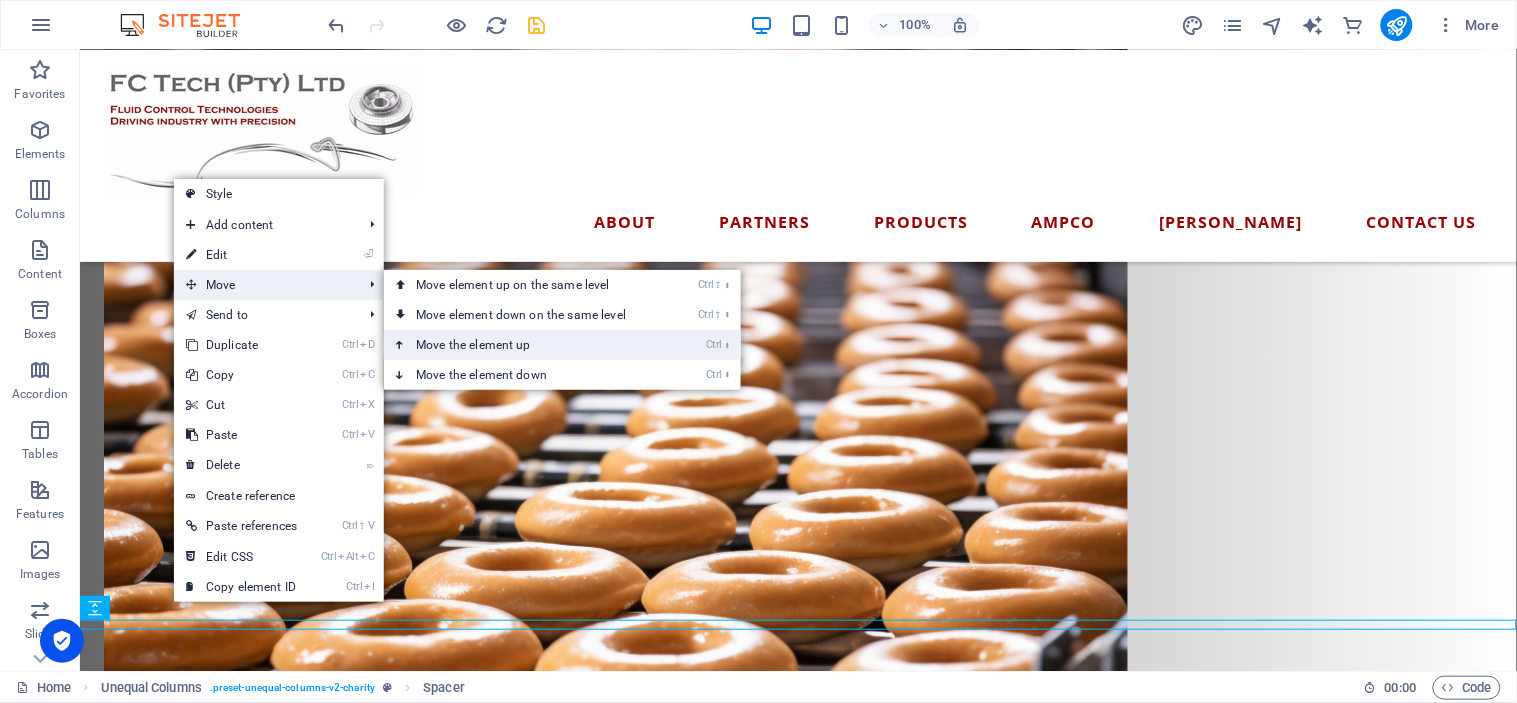 click on "Ctrl ⬆  Move the element up" at bounding box center (525, 345) 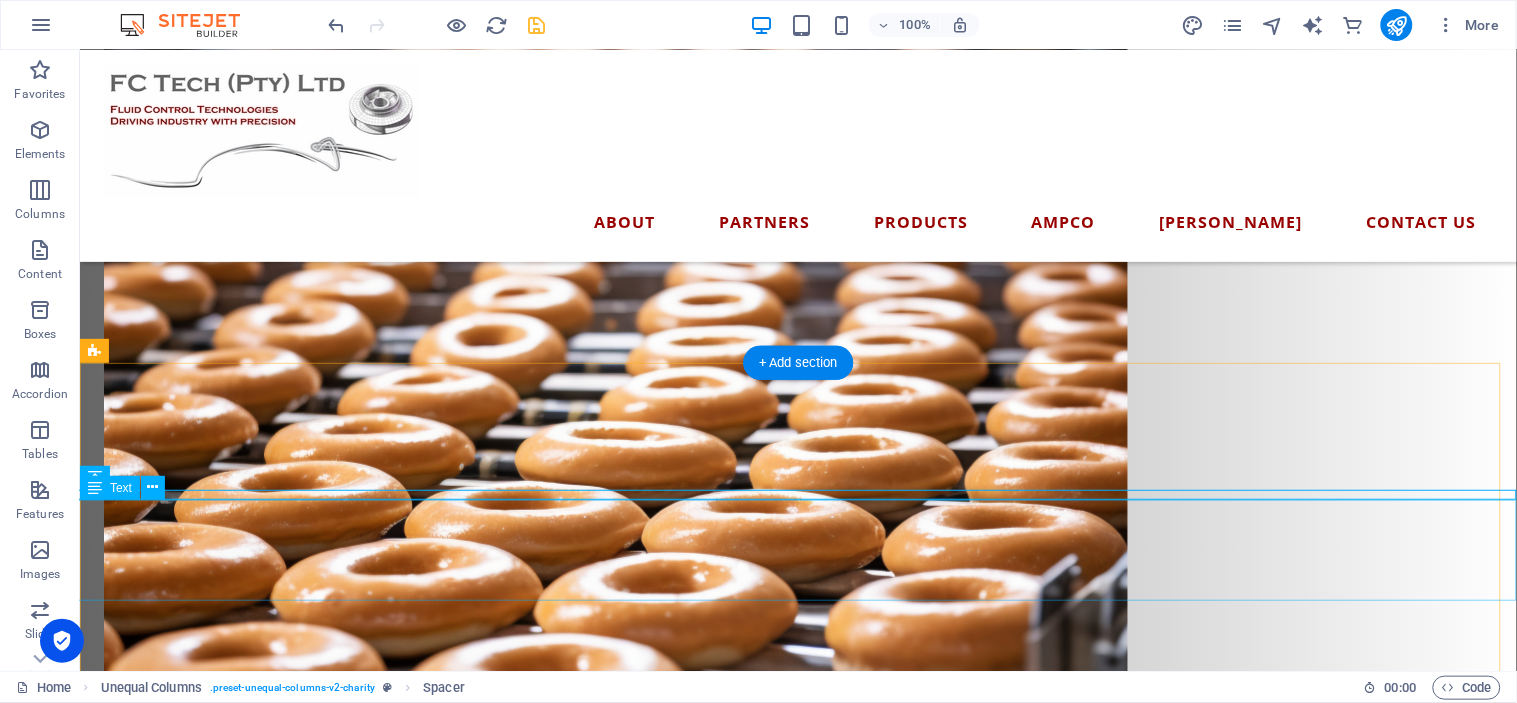 scroll, scrollTop: 2206, scrollLeft: 0, axis: vertical 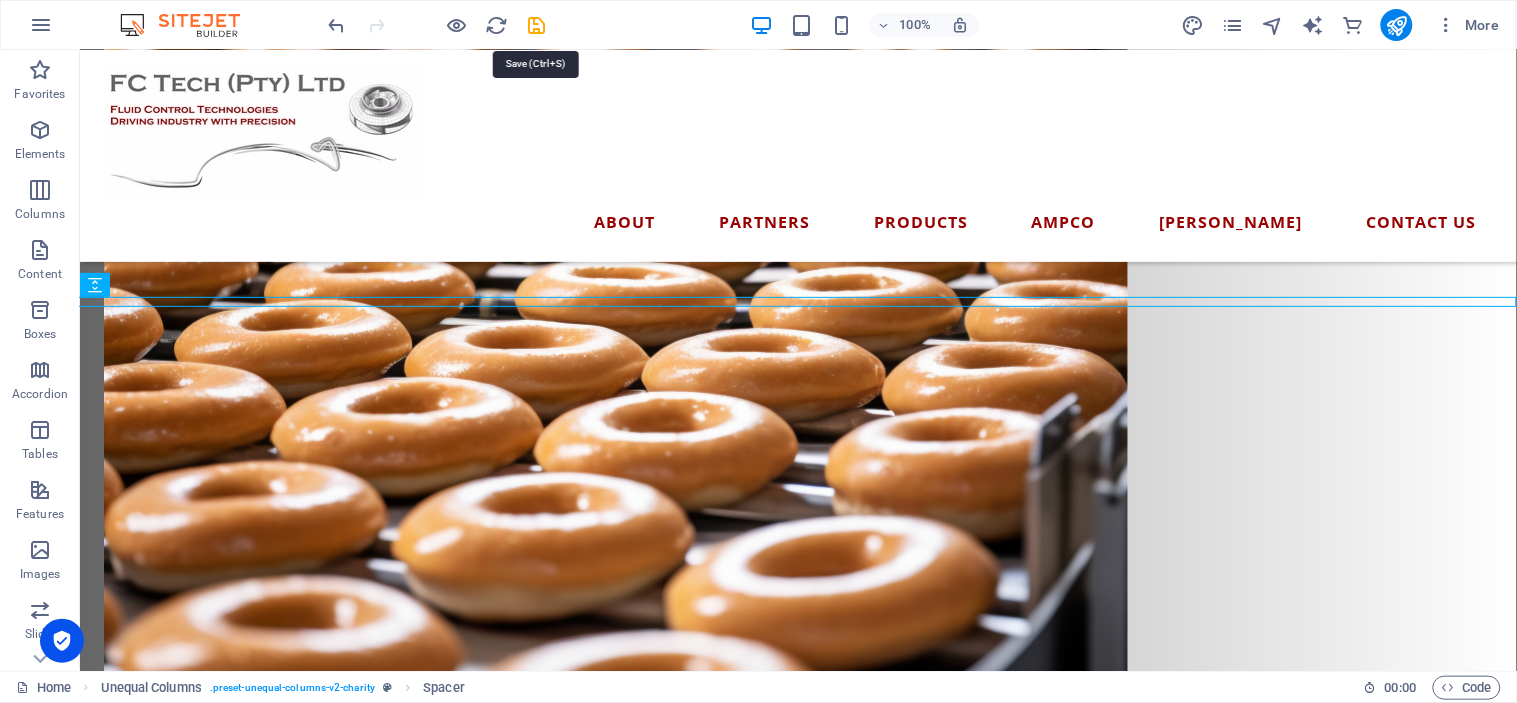 drag, startPoint x: 543, startPoint y: 20, endPoint x: 535, endPoint y: 43, distance: 24.351591 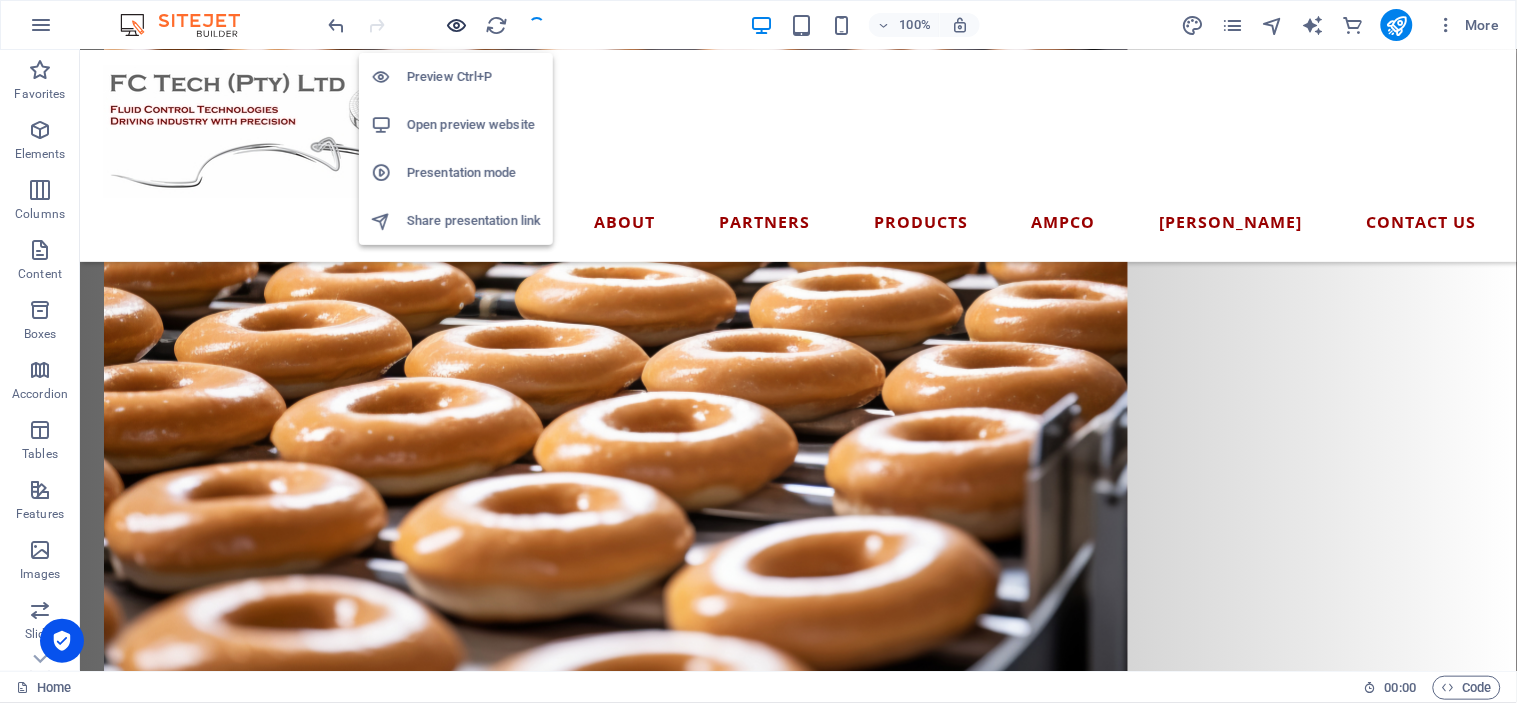 click at bounding box center [457, 25] 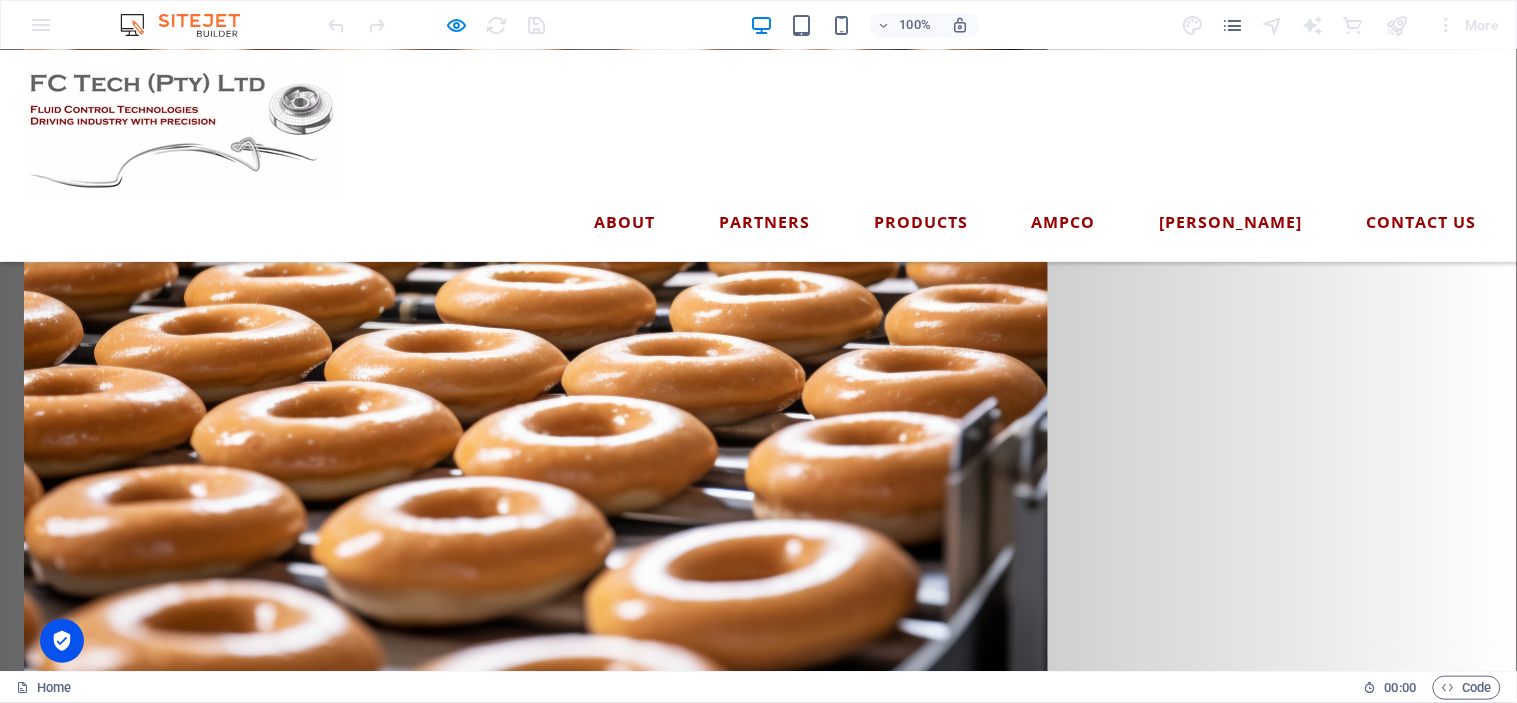 scroll, scrollTop: 2095, scrollLeft: 0, axis: vertical 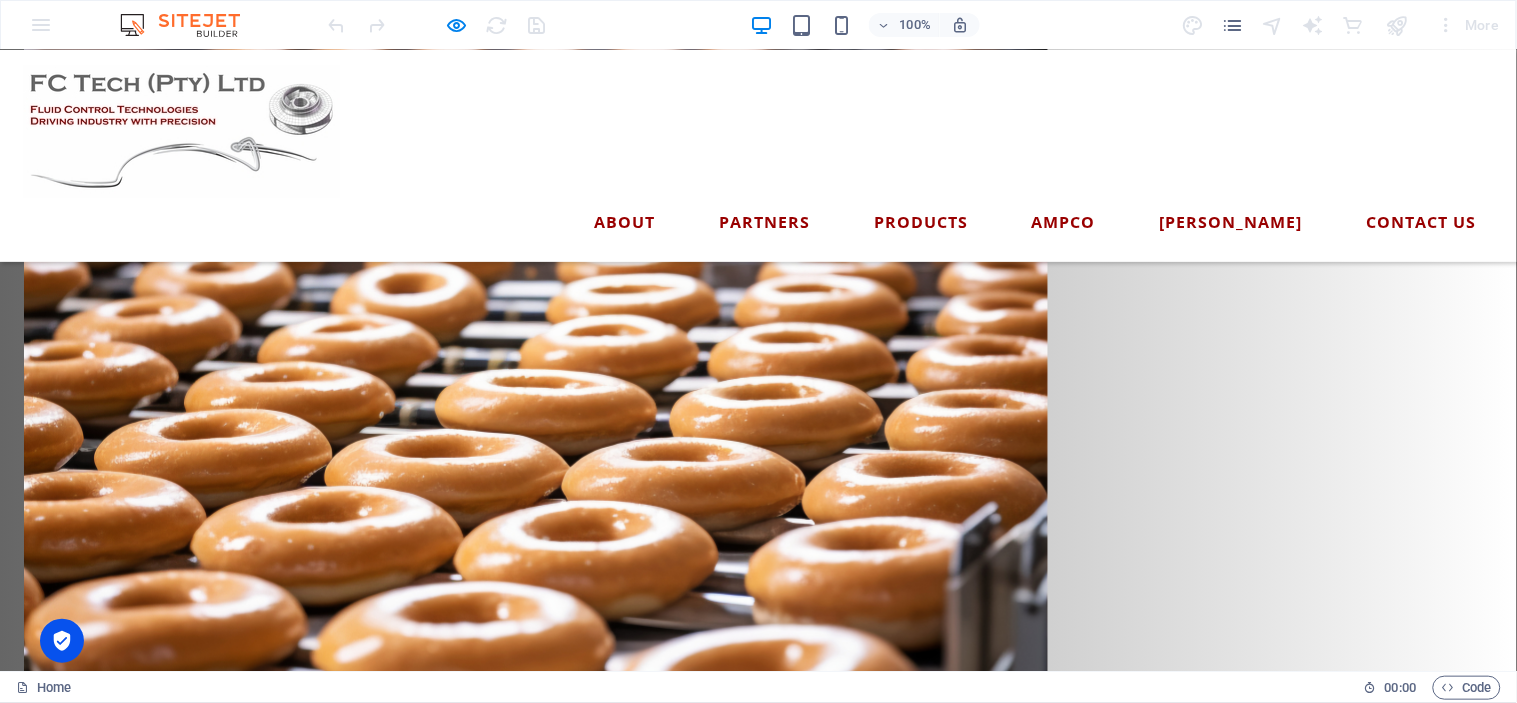 click on "Whether you're producing life-saving pharmaceuticals, crafting world-class wine, bottling the perfect brew, churning out decadent chocolate, delivering the freshest dairy, or baking up brilliance — ask yourself this:Would you keep repairing the same old Escort you’ve had for 30 years… or finally upgrade to the new Ranger built to perform?" at bounding box center [758, 1361] 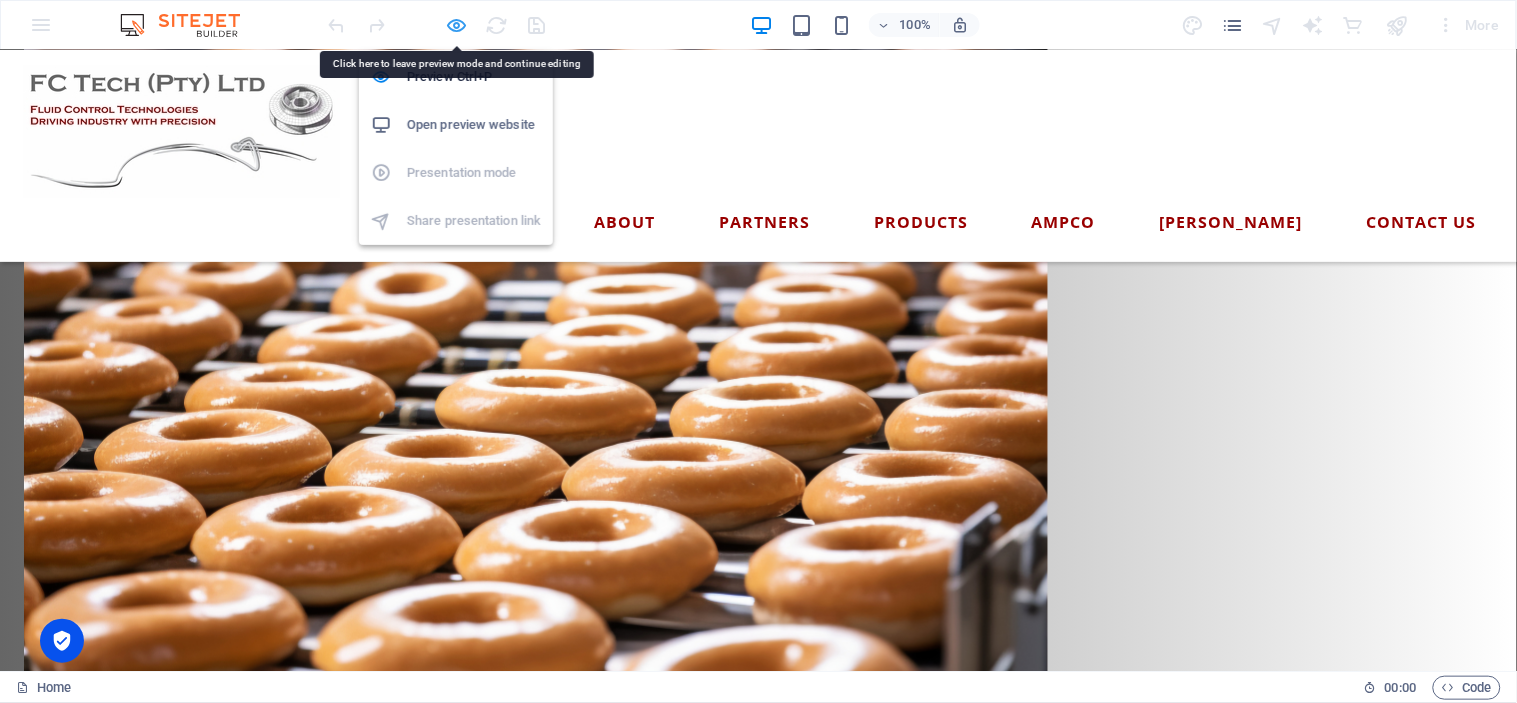 click at bounding box center (457, 25) 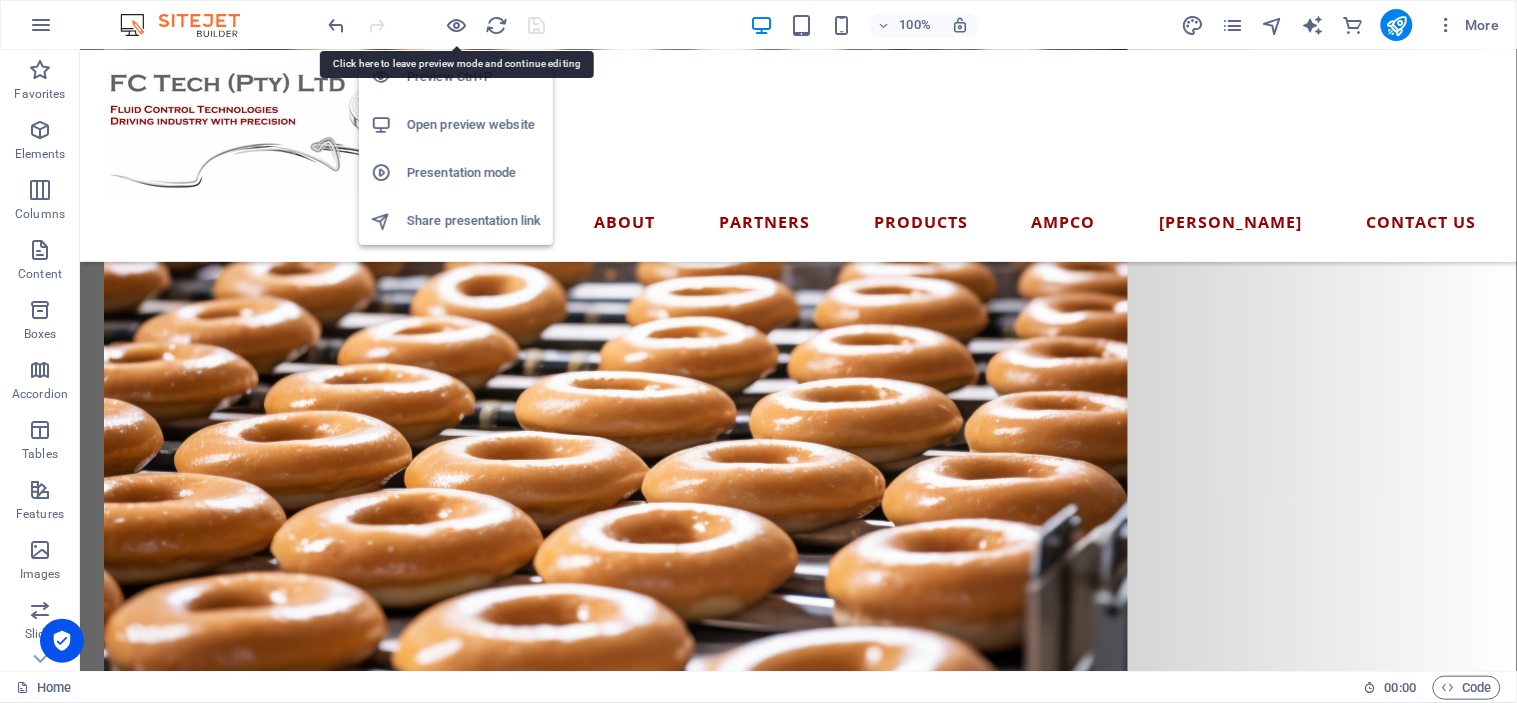 scroll, scrollTop: 2072, scrollLeft: 0, axis: vertical 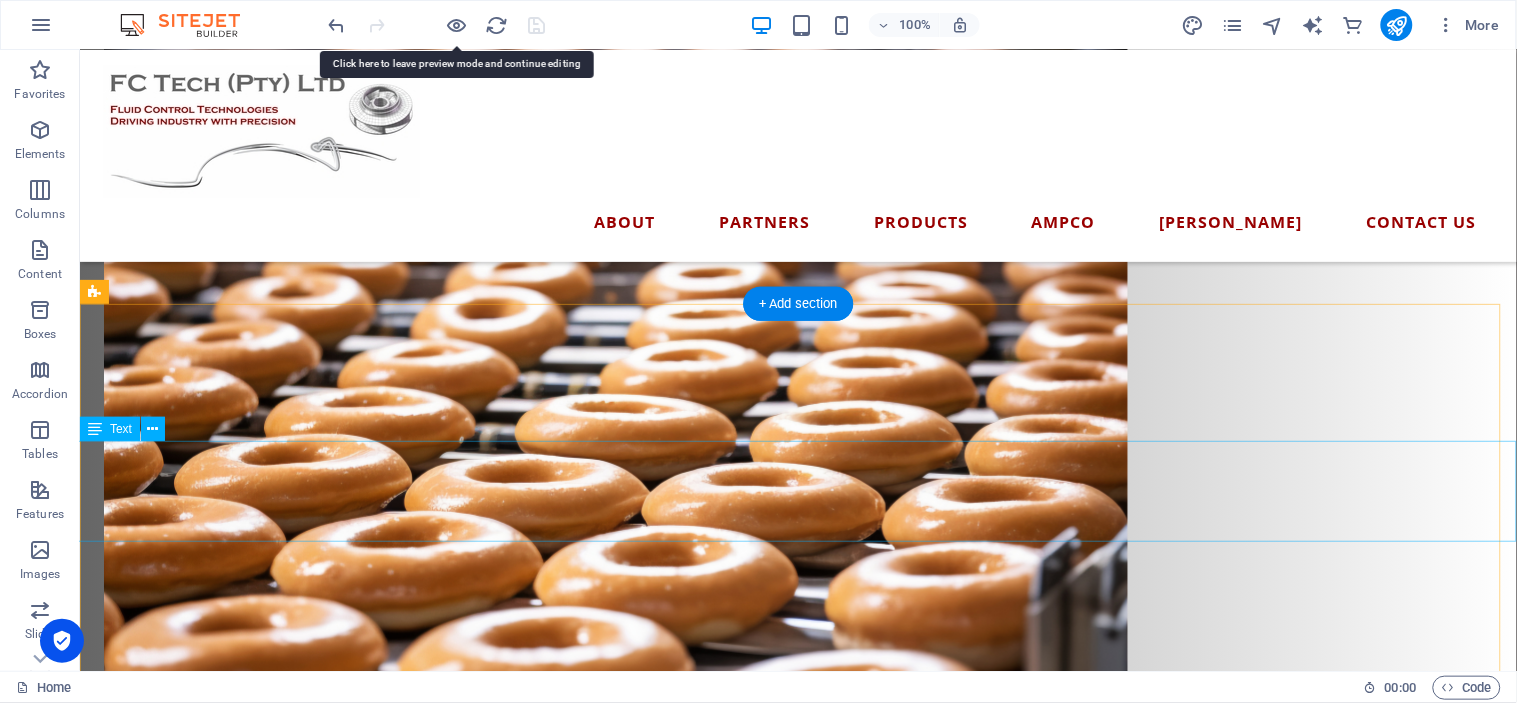 click on "Whether you're producing life-saving pharmaceuticals, crafting world-class wine, bottling the perfect brew, churning out decadent chocolate, delivering the freshest dairy, or baking up brilliance — ask yourself this:Would you keep repairing the same old Escort you’ve had for 30 years… or finally upgrade to the new Ranger built to perform?" at bounding box center [797, 1384] 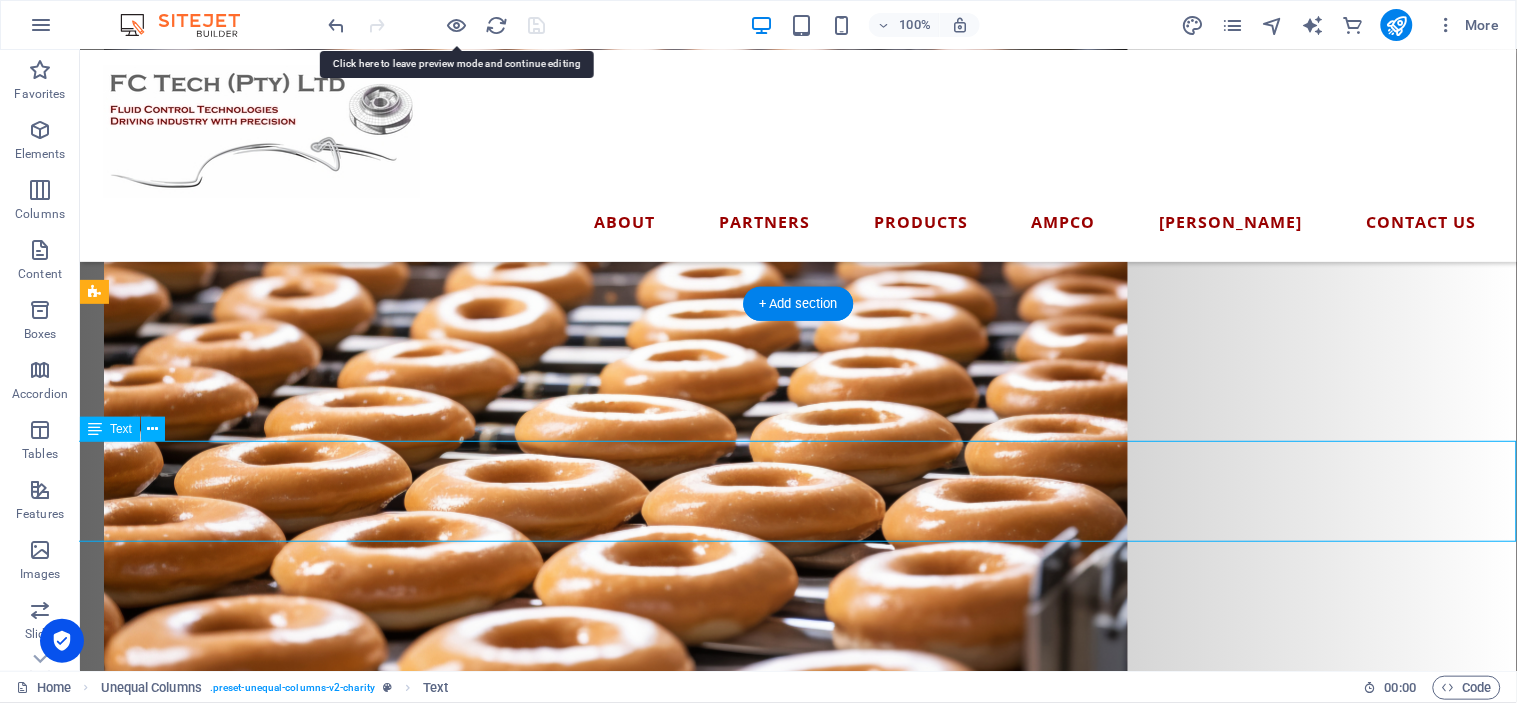 click on "Whether you're producing life-saving pharmaceuticals, crafting world-class wine, bottling the perfect brew, churning out decadent chocolate, delivering the freshest dairy, or baking up brilliance — ask yourself this:Would you keep repairing the same old Escort you’ve had for 30 years… or finally upgrade to the new Ranger built to perform?" at bounding box center (797, 1384) 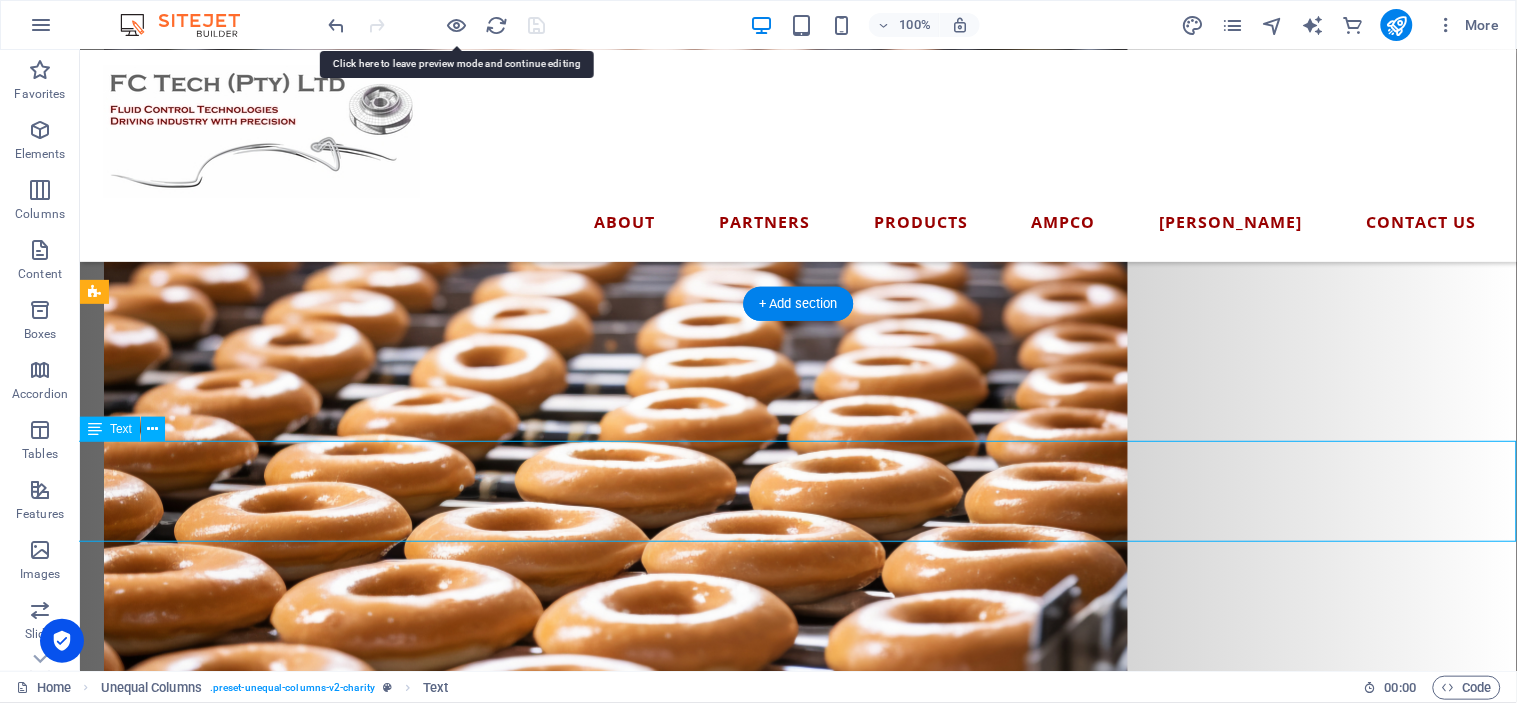 scroll, scrollTop: 2150, scrollLeft: 0, axis: vertical 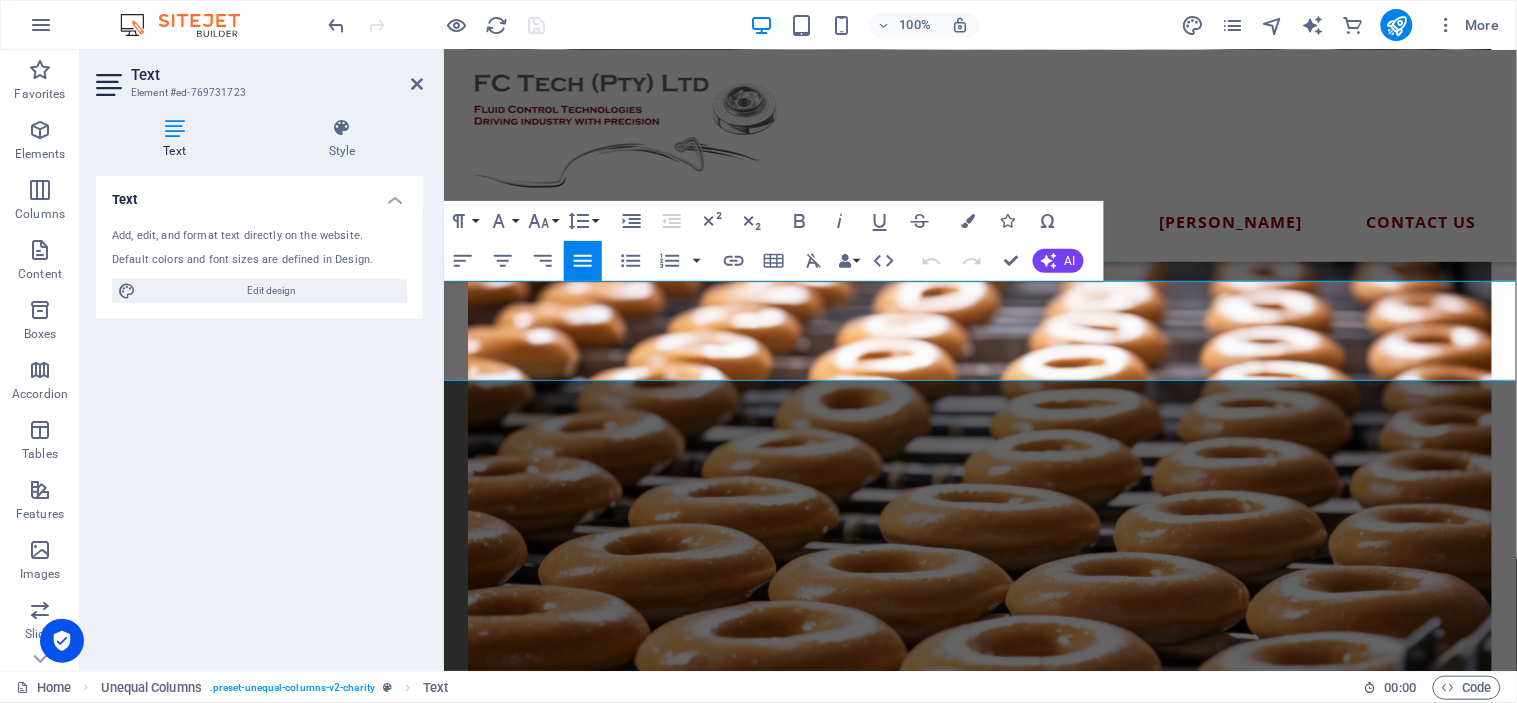 click 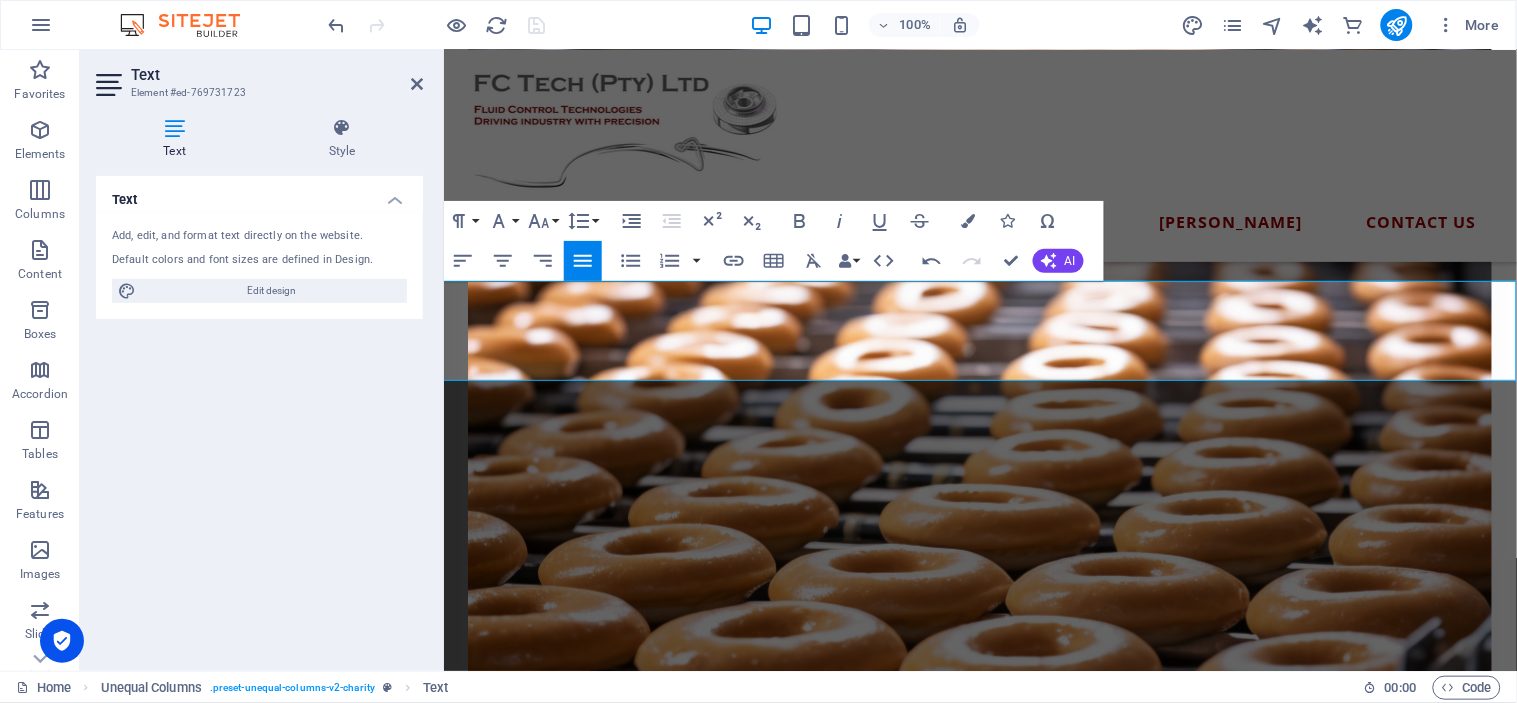 drag, startPoint x: 324, startPoint y: 137, endPoint x: 316, endPoint y: 165, distance: 29.12044 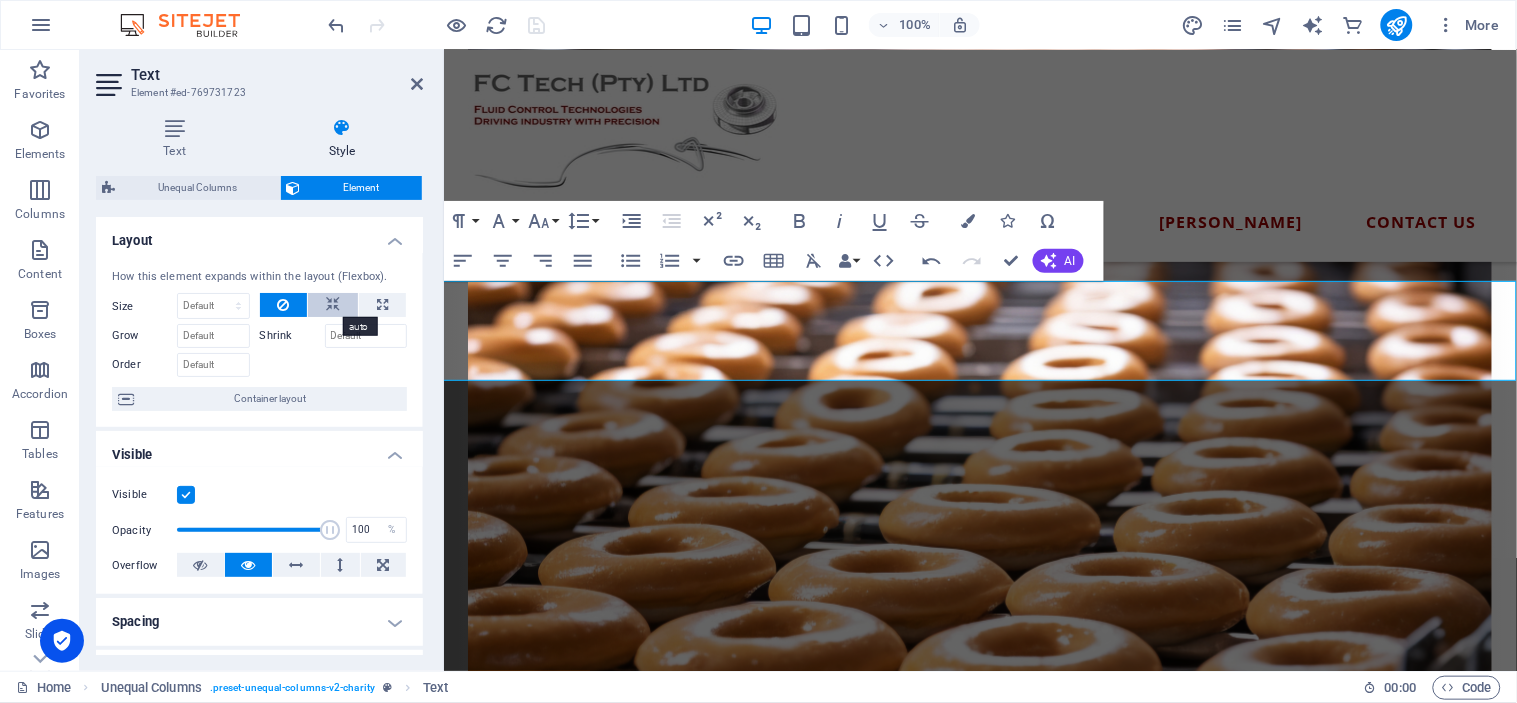 click at bounding box center [333, 305] 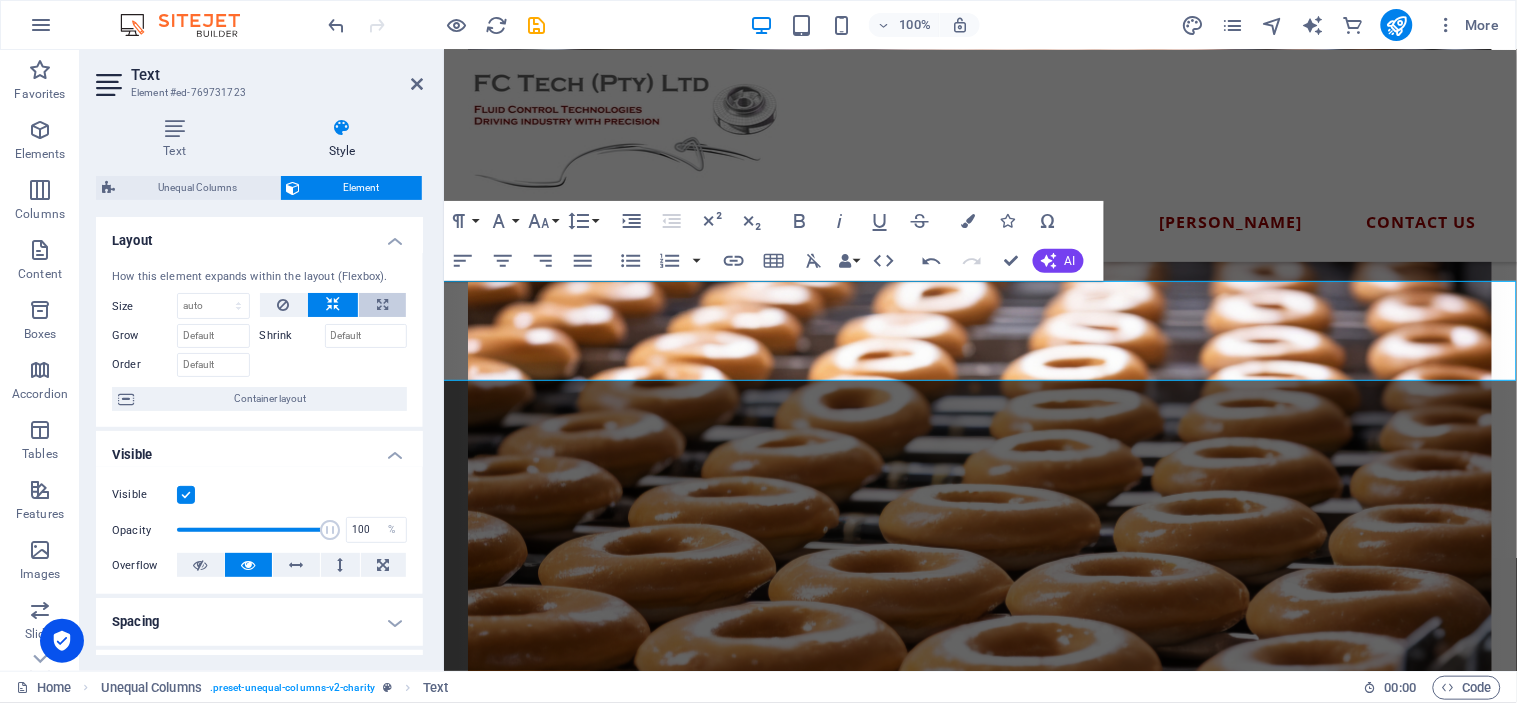 click at bounding box center (382, 305) 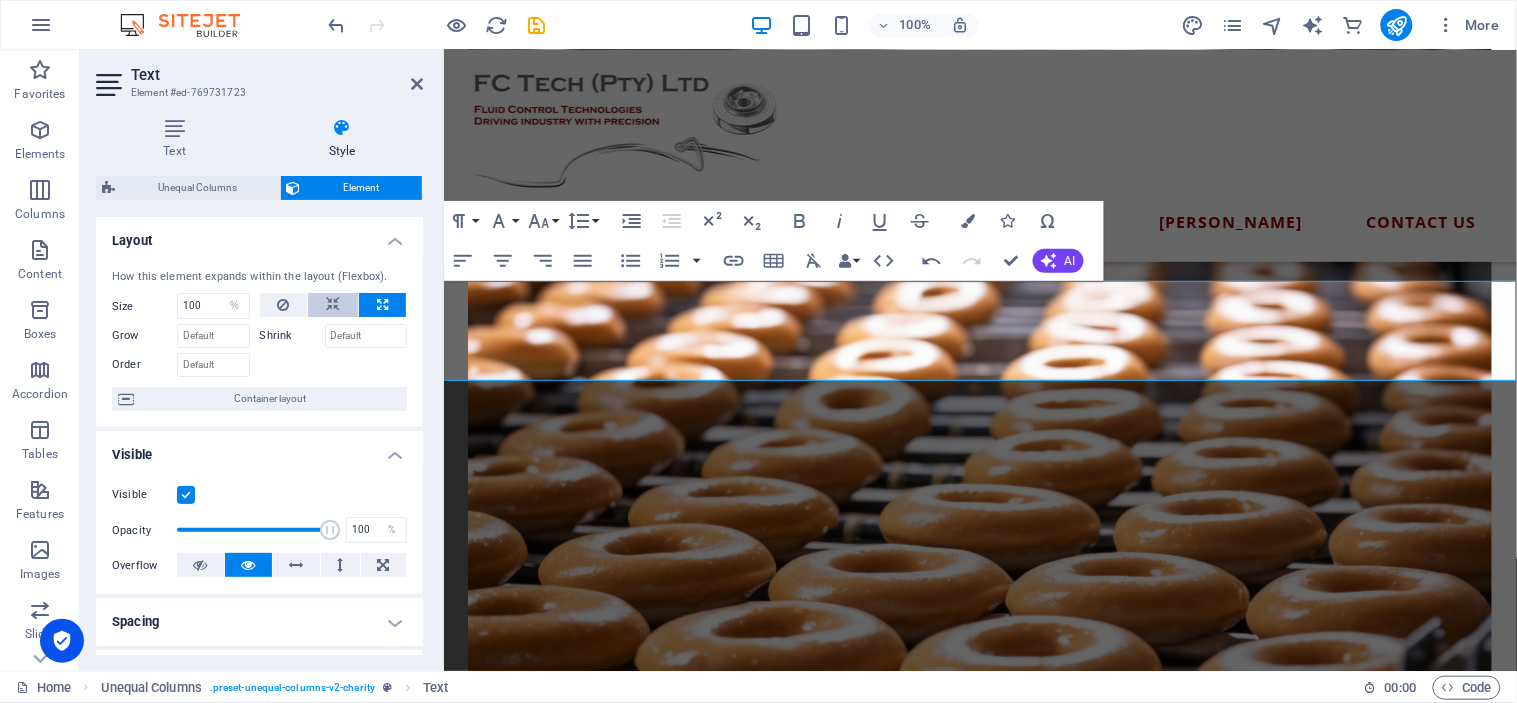 click at bounding box center (333, 305) 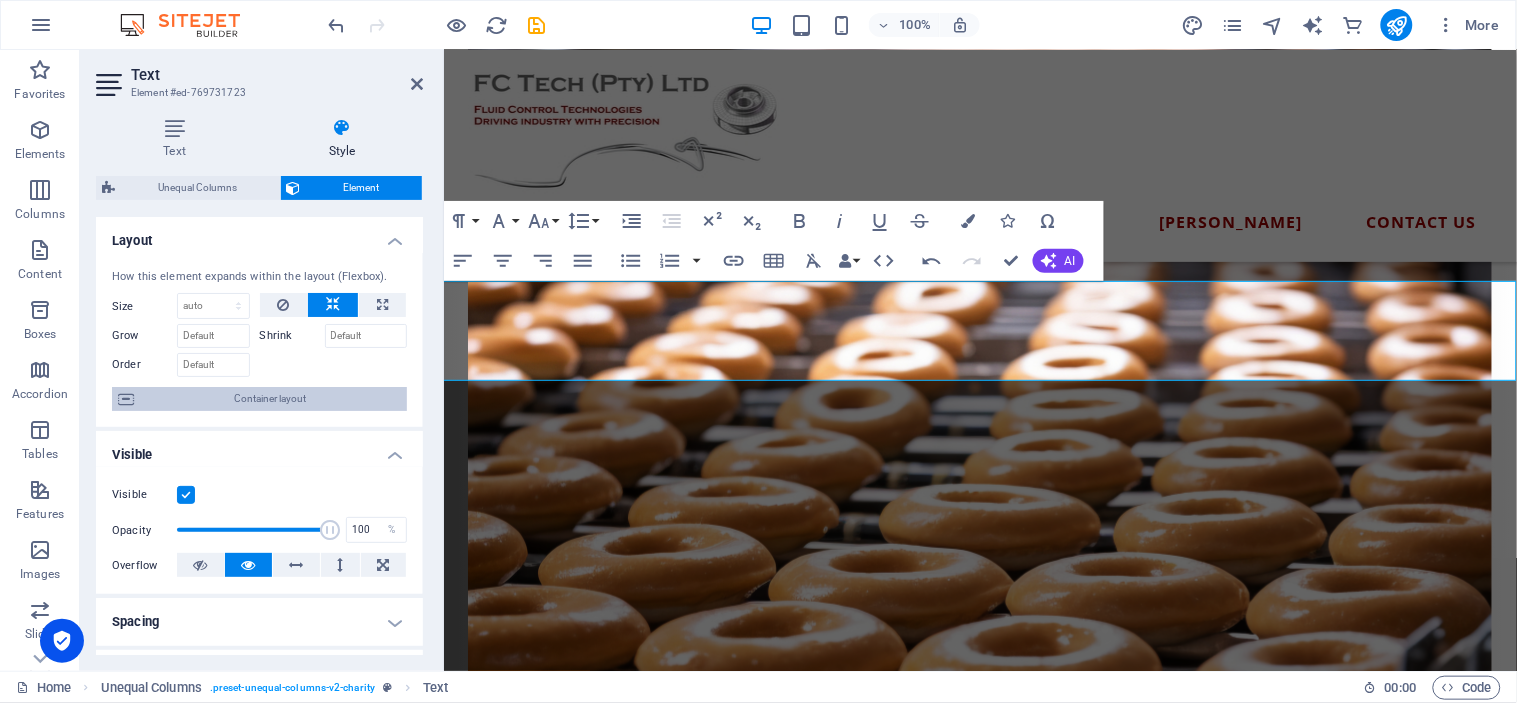 click on "Container layout" at bounding box center [270, 399] 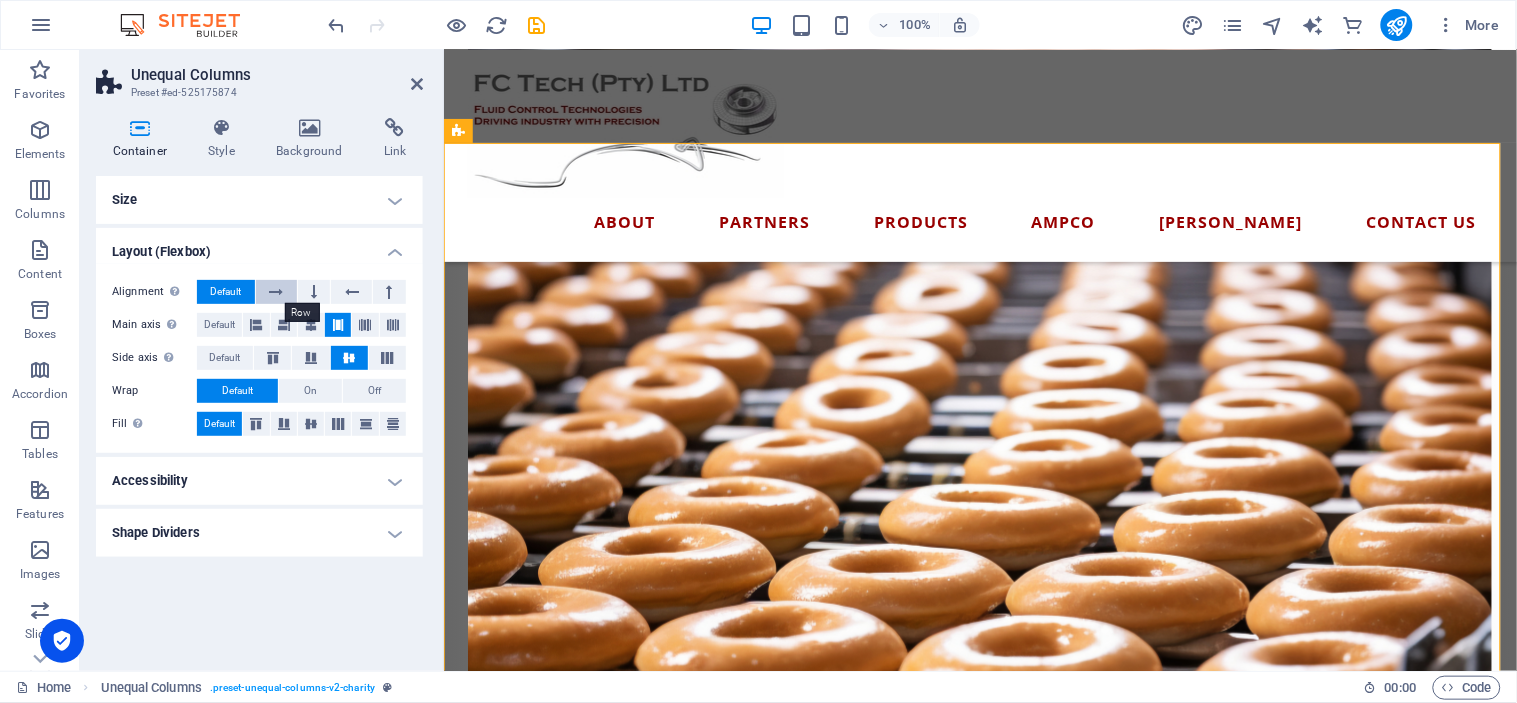 click at bounding box center [276, 292] 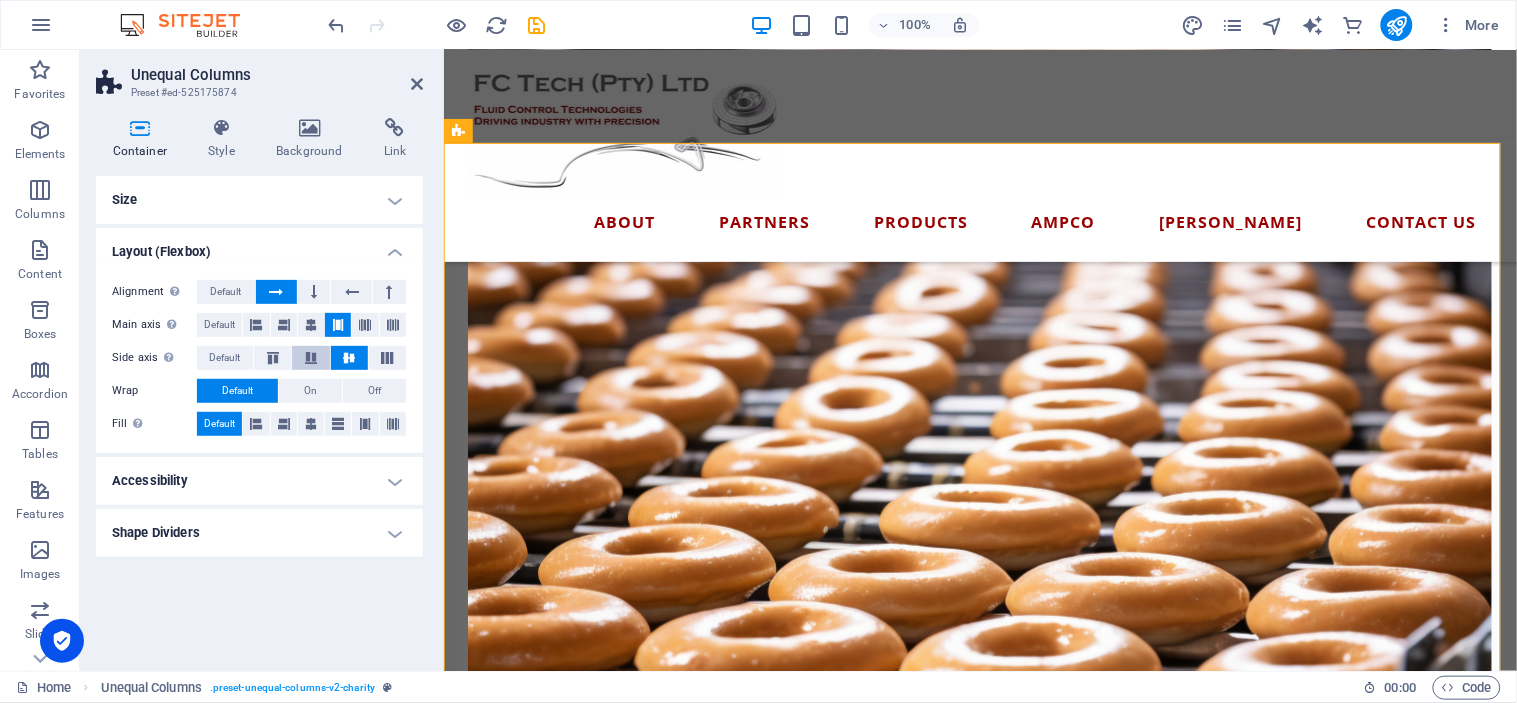 click at bounding box center (310, 358) 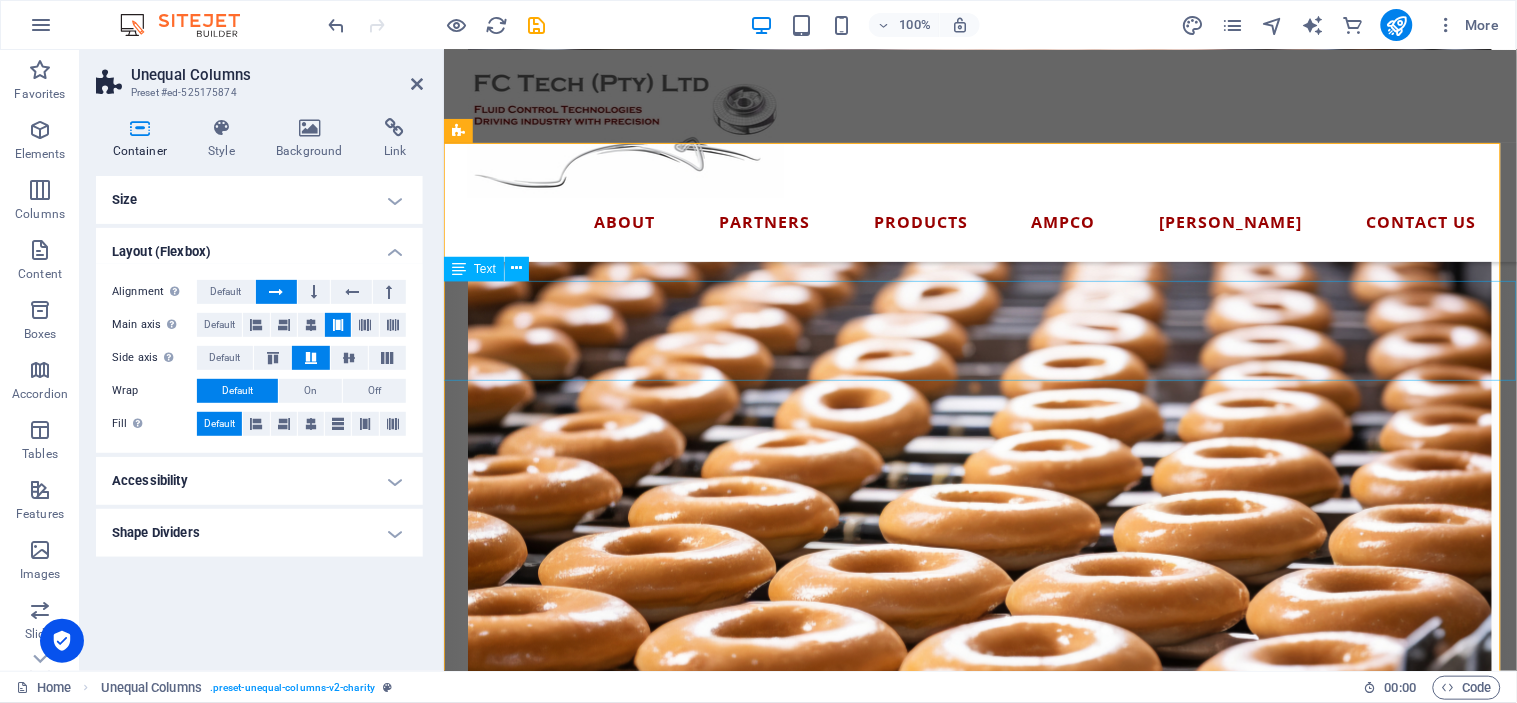 click on "Whether you're producing life-saving pharmaceuticals, crafting world-class wine, bottling the perfect brew, churning out decadent chocolate, delivering the freshest dairy, or baking up brilliance — ask yourself this:Would you keep repairing the same old Escort you’ve had for 30 years… or finally upgrade to the new Ranger built to perform?" at bounding box center [979, 1474] 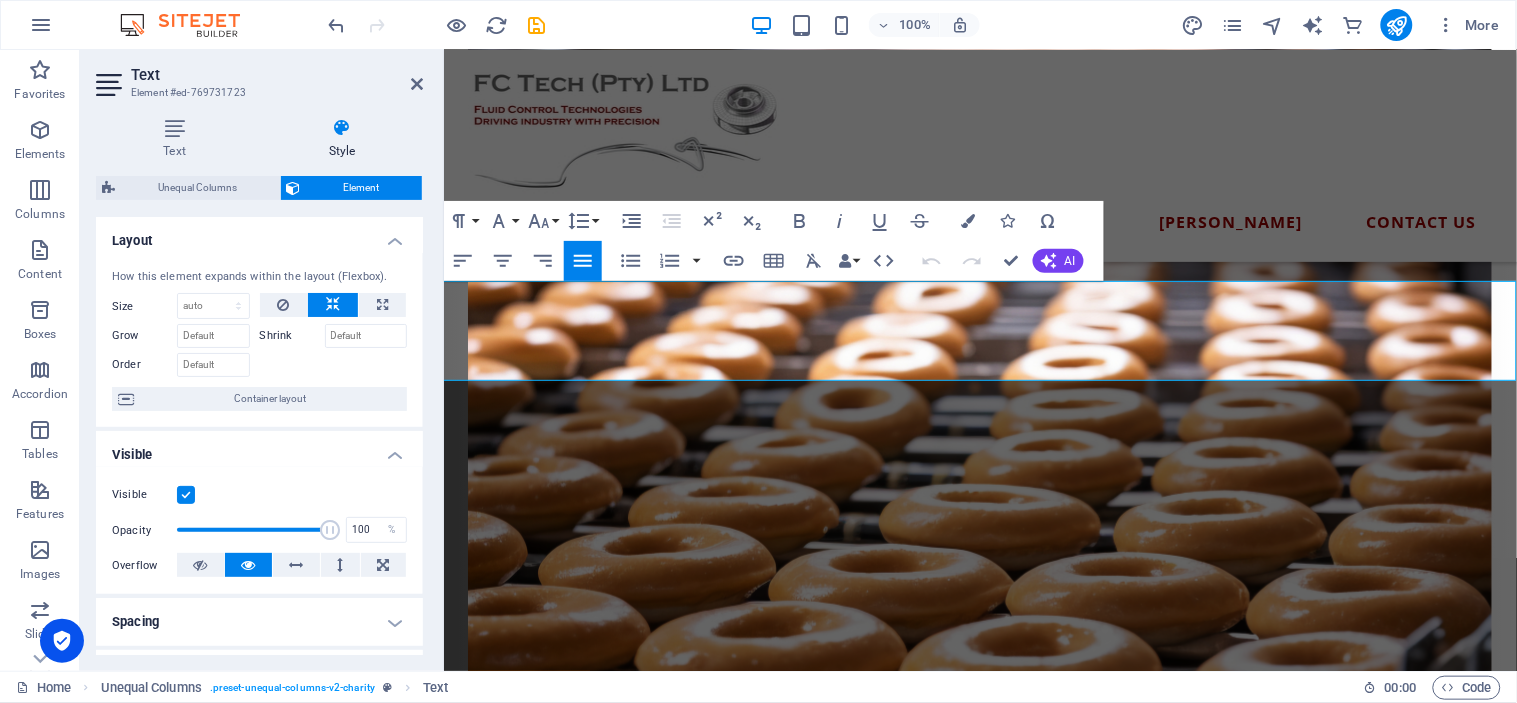 scroll, scrollTop: 111, scrollLeft: 0, axis: vertical 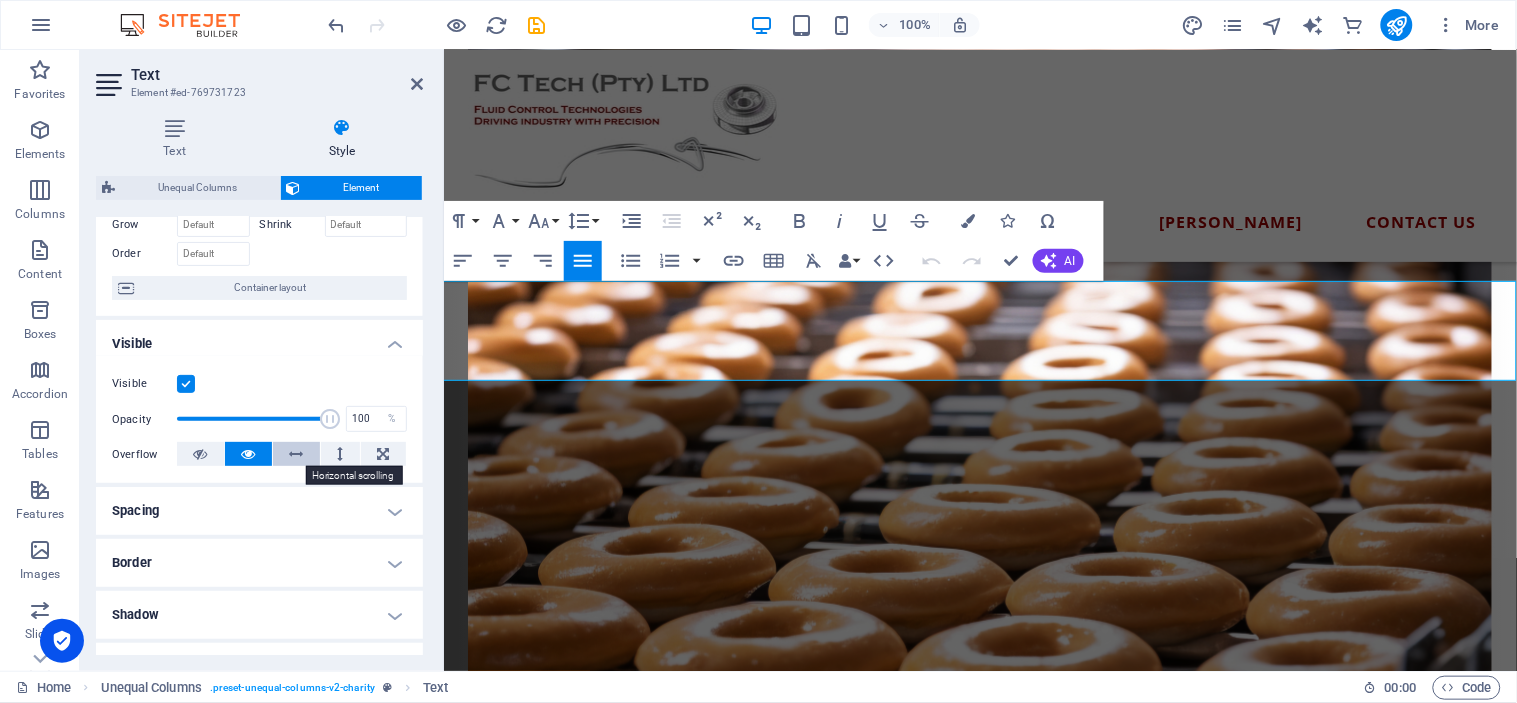 click at bounding box center [296, 454] 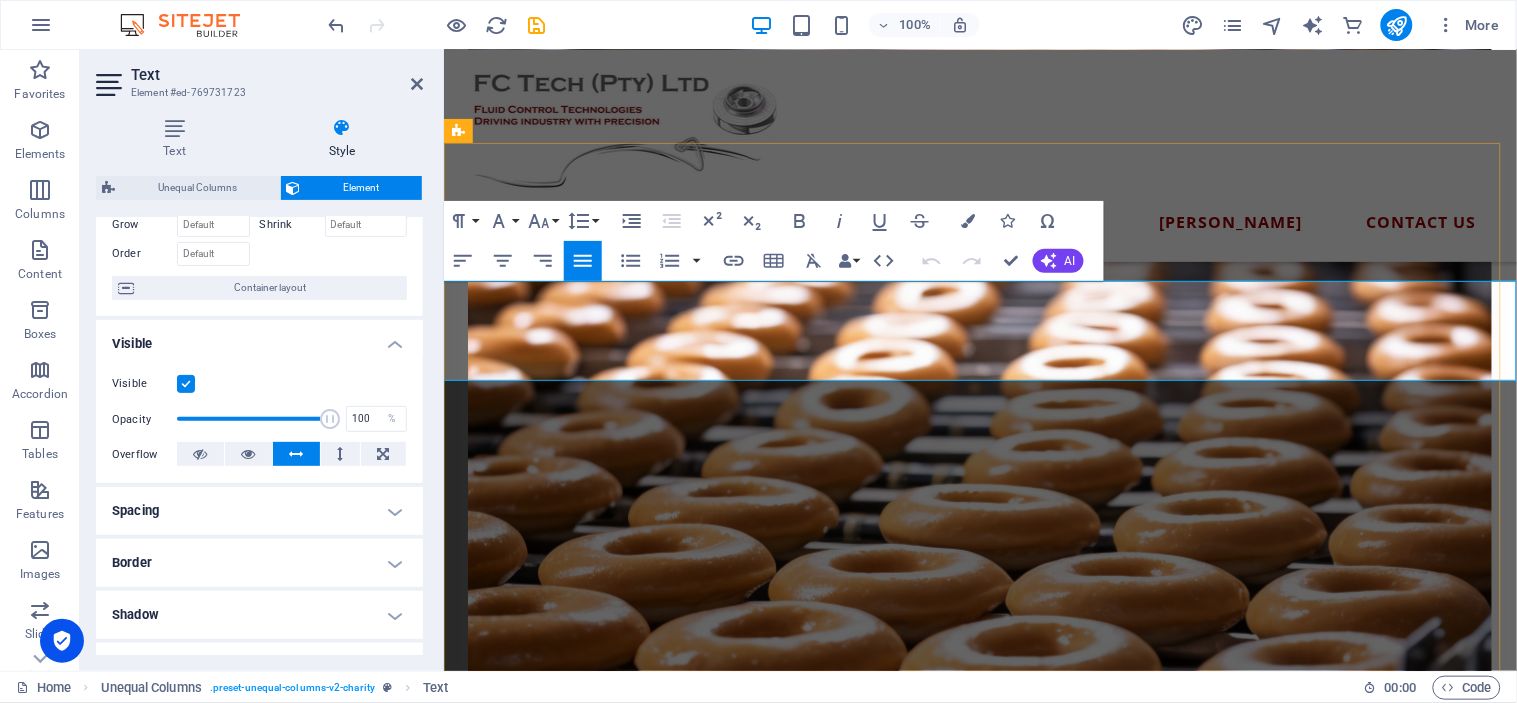 click on "Whether you're producing life-saving pharmaceuticals, crafting world-class wine, bottling the perfect brew, churning out decadent chocolate, delivering the freshest dairy, or baking up brilliance — ask yourself this:Would you keep repairing the same old Escort you’ve had for 30 years… or finally upgrade to the new Ranger built to perform?" at bounding box center [979, 1474] 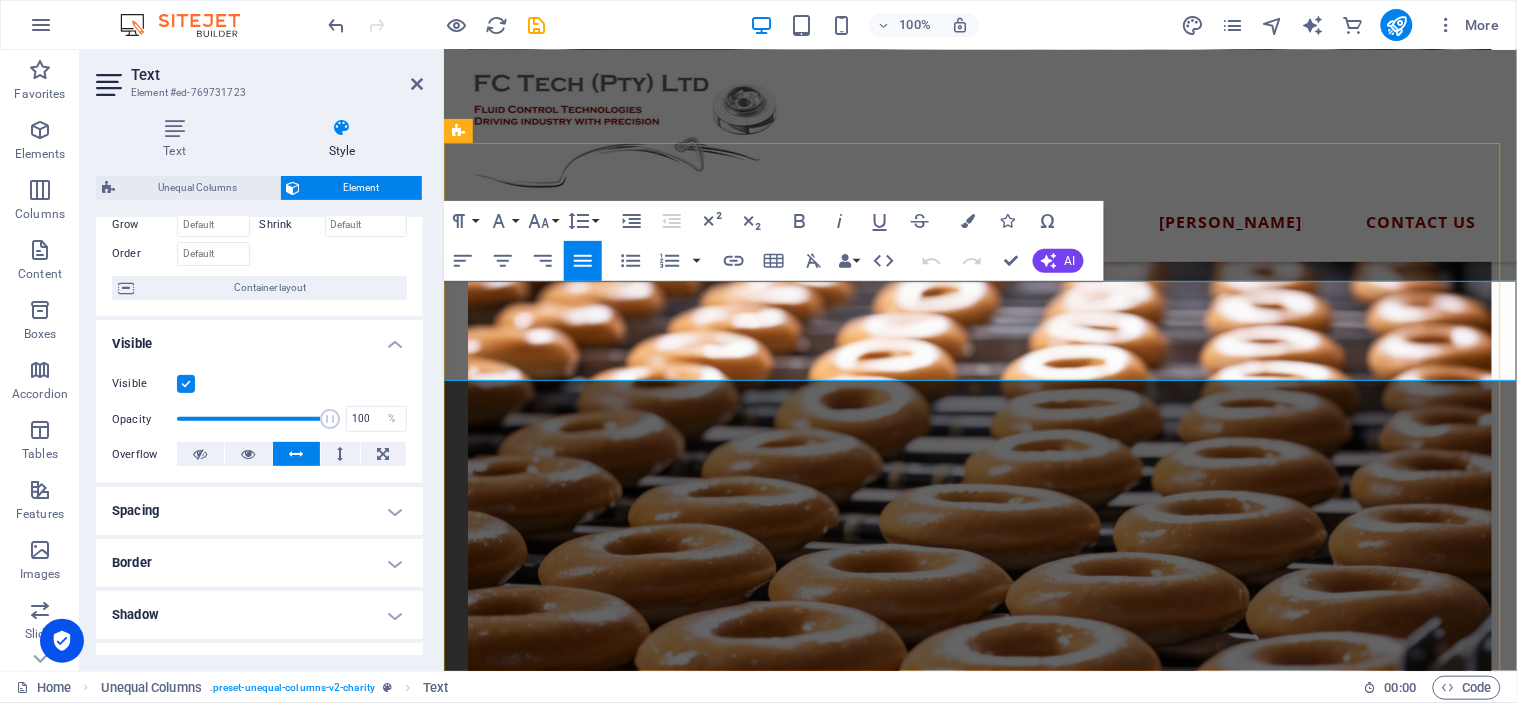 click on "Whether you're producing life-saving pharmaceuticals, crafting world-class wine, bottling the perfect brew, churning out decadent chocolate, delivering the freshest dairy, or baking up brilliance — ask yourself this:Would you keep repairing the same old Escort you’ve had for 30 years… or finally upgrade to the new Ranger built to perform?" at bounding box center (979, 1476) 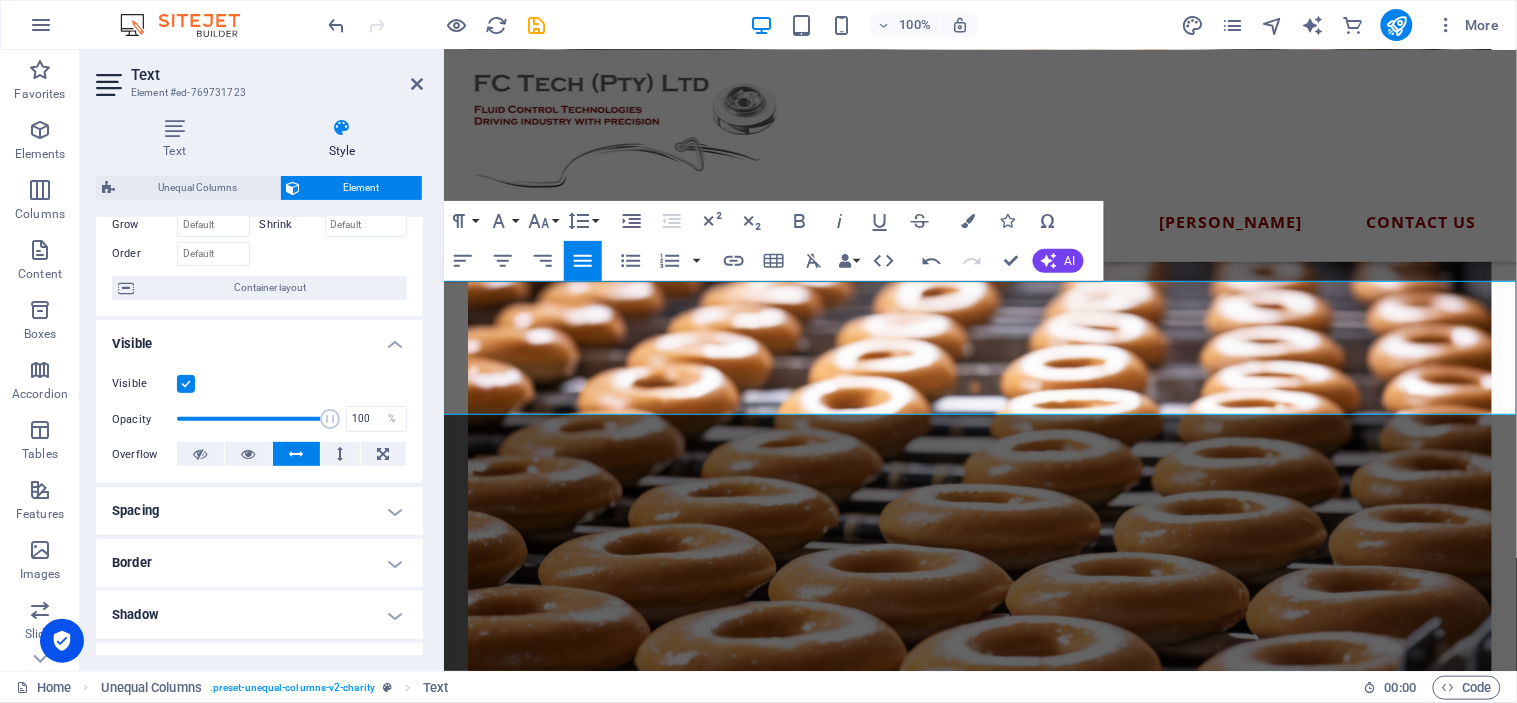 drag, startPoint x: 537, startPoint y: 402, endPoint x: 389, endPoint y: 270, distance: 198.31288 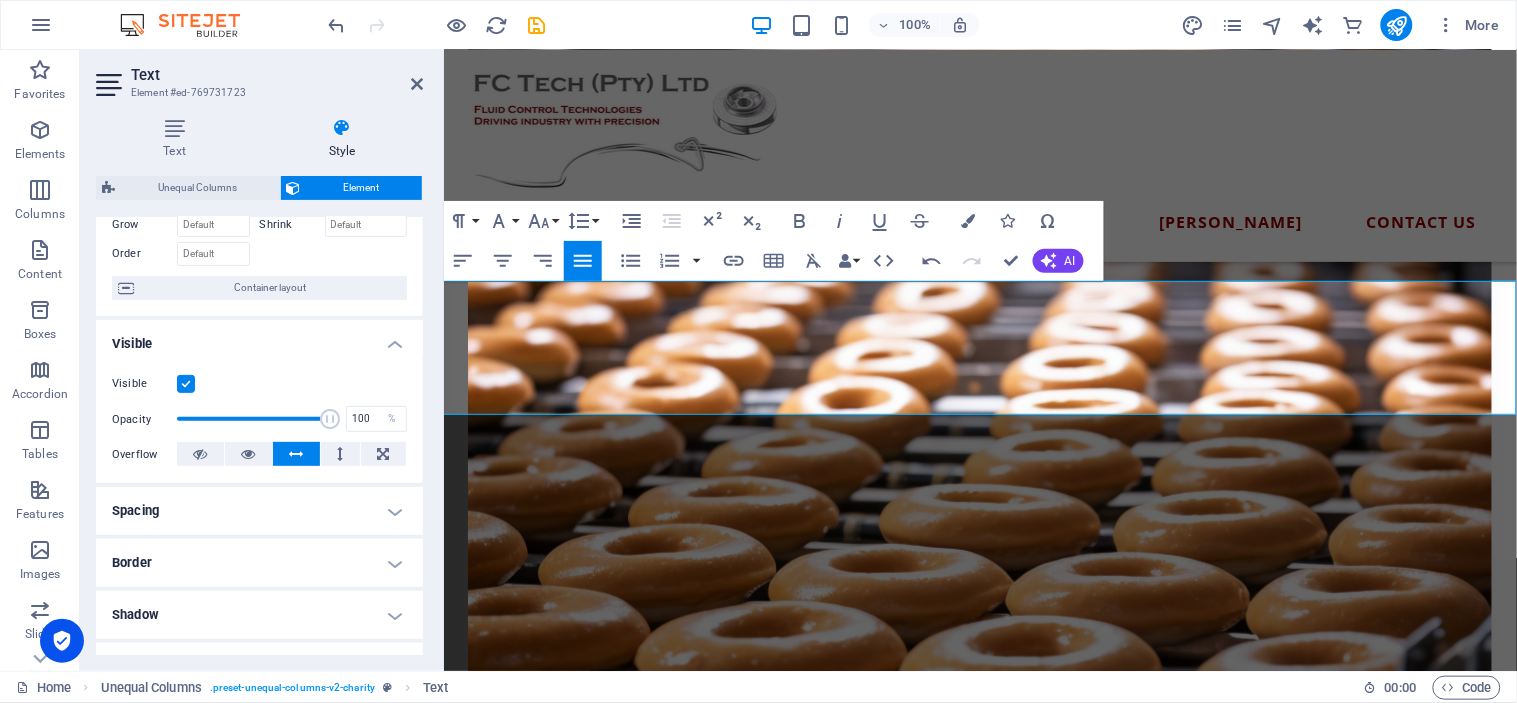 click on "About Partners Products [PERSON_NAME] Contact Us FC Tech: Your trusted partner for HVAC, Chemical Process, and EHEDG-certified Food & Pharmaceutical Grade Pump Solutions Get to Know Us What is our why? At Fluid Control Technologies (Pty) Ltd, we set out with a clear goal — to become a recognised importer and distributor of top-quality pumping equipment across [GEOGRAPHIC_DATA].  Backed by a team with over 28 years of experience in the industrial pump and HVAC space, we’re more than just a supplier — we’re a solutions partner. From day one, our mission has been to offer more than just a pump. We’re here to deliver reliable, high-performance equipment, backed by personal service and long-standing relationships with leading [DEMOGRAPHIC_DATA] manufacturers.  The brands we represent are known for their precision engineering, durability, and efficiency — and we’re proud to bring them to the South African and Sub-Saharan African market. Company Profile Want to Lead the Pack? Click here to find out more!" at bounding box center [979, 4701] 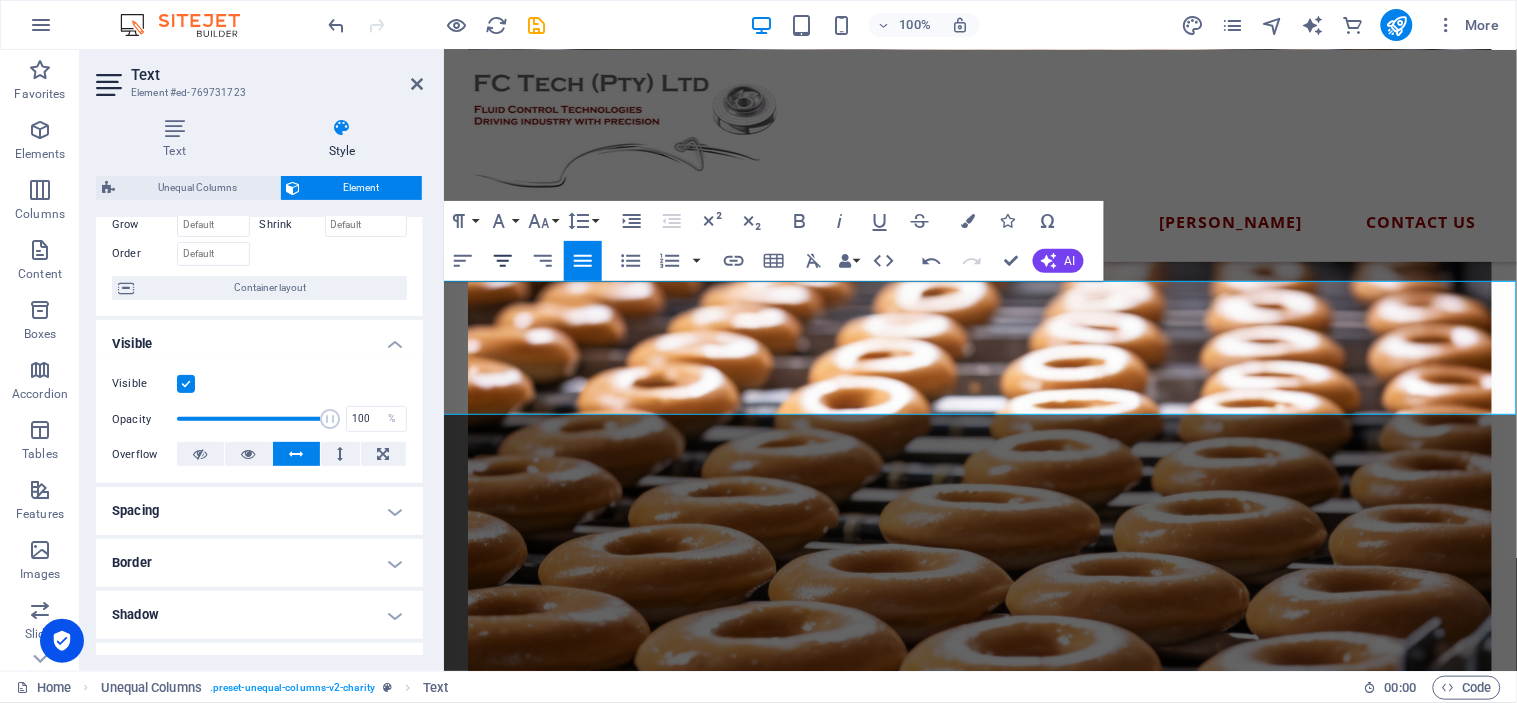 click 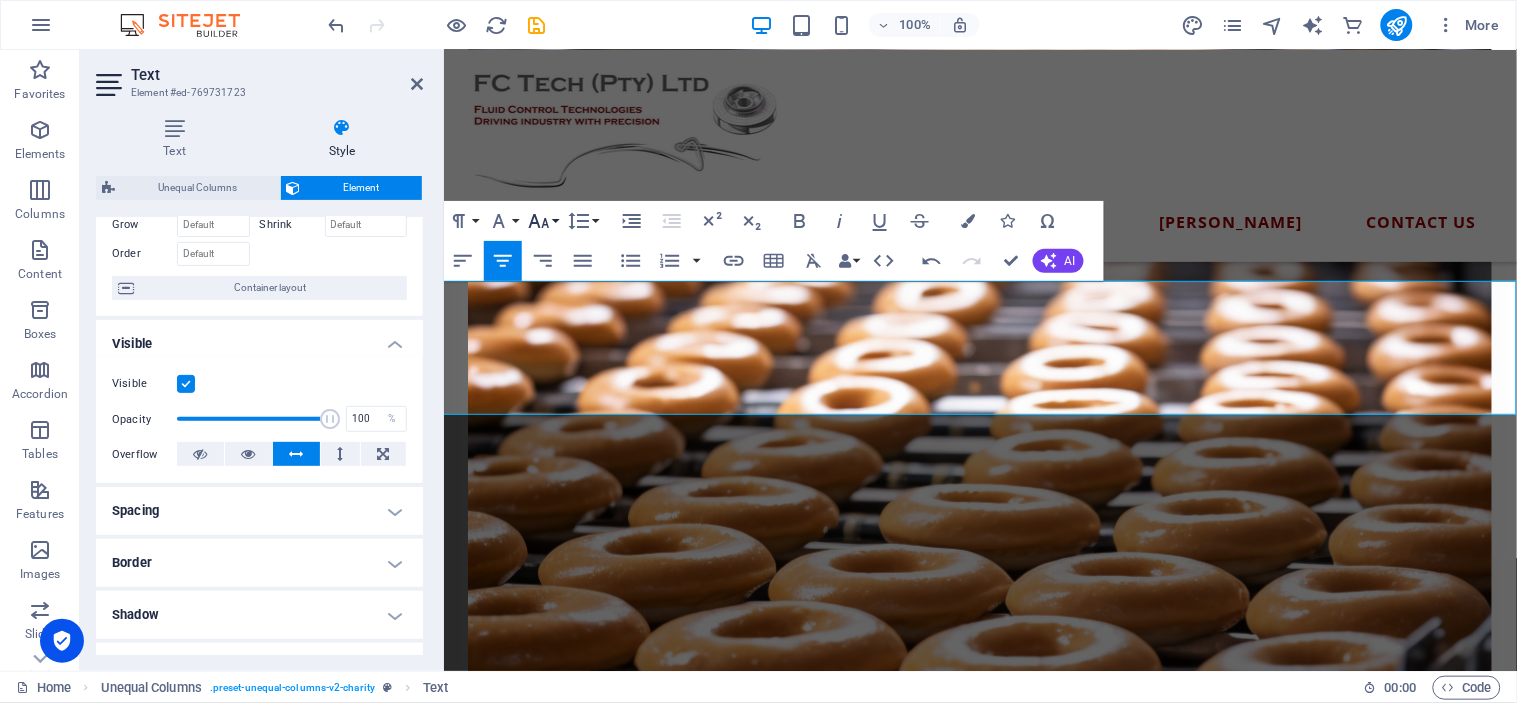 click on "Font Size" at bounding box center [543, 221] 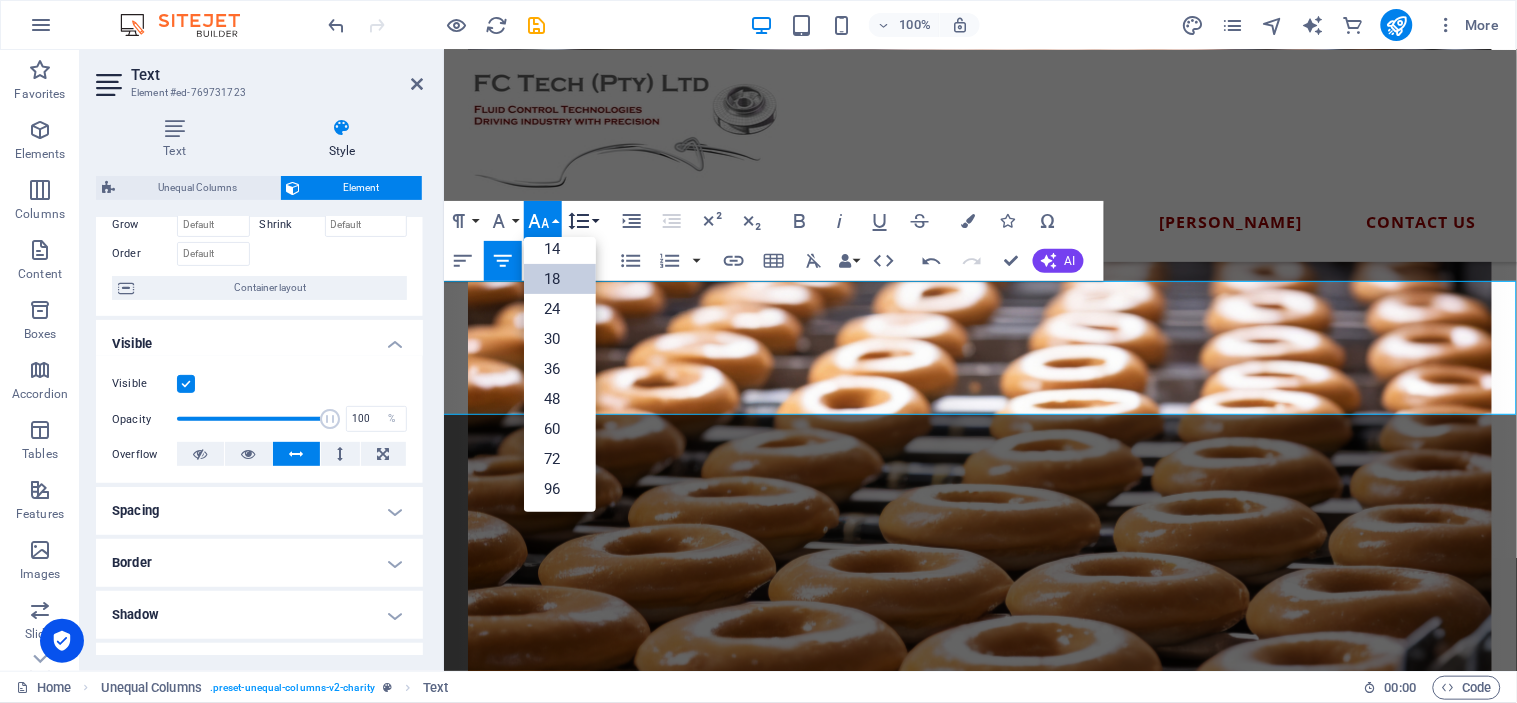 scroll, scrollTop: 160, scrollLeft: 0, axis: vertical 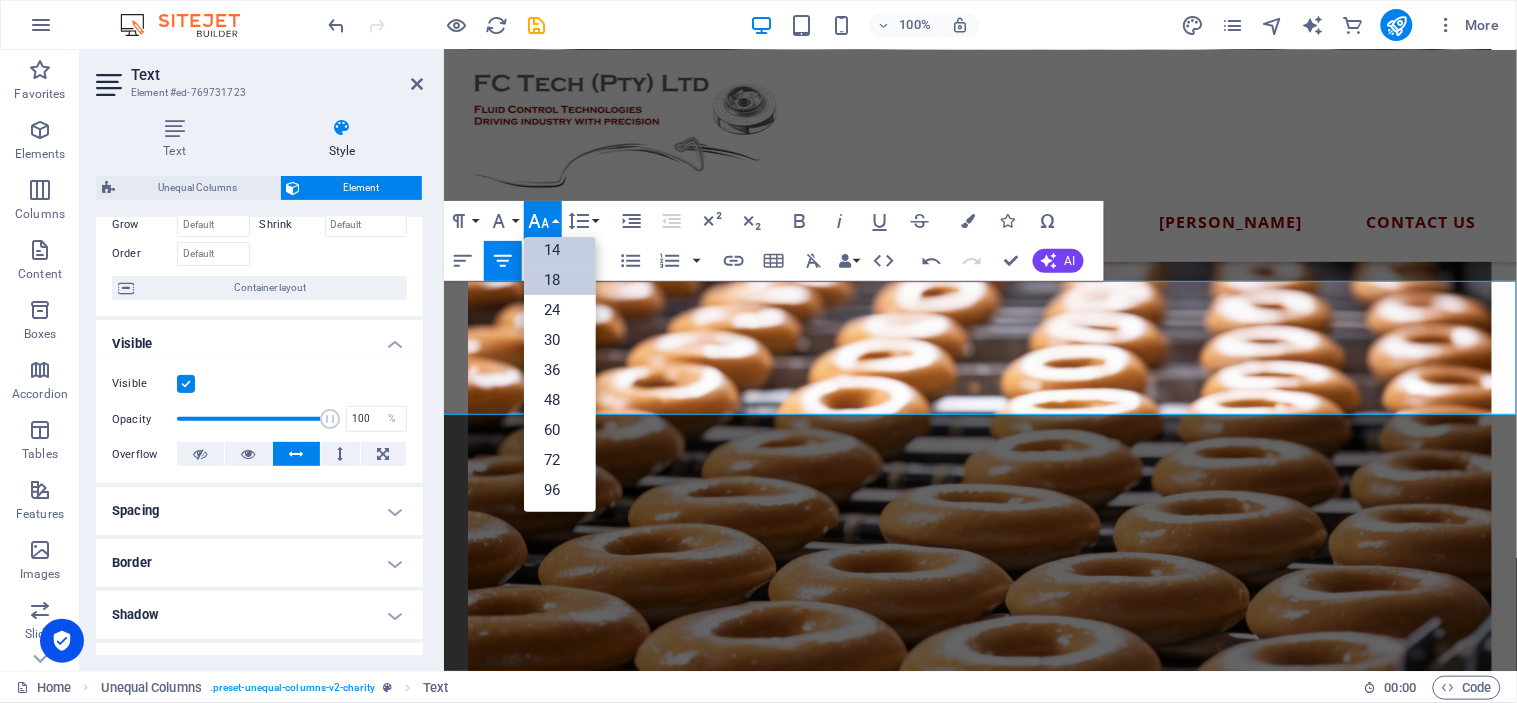 click on "14" at bounding box center [560, 250] 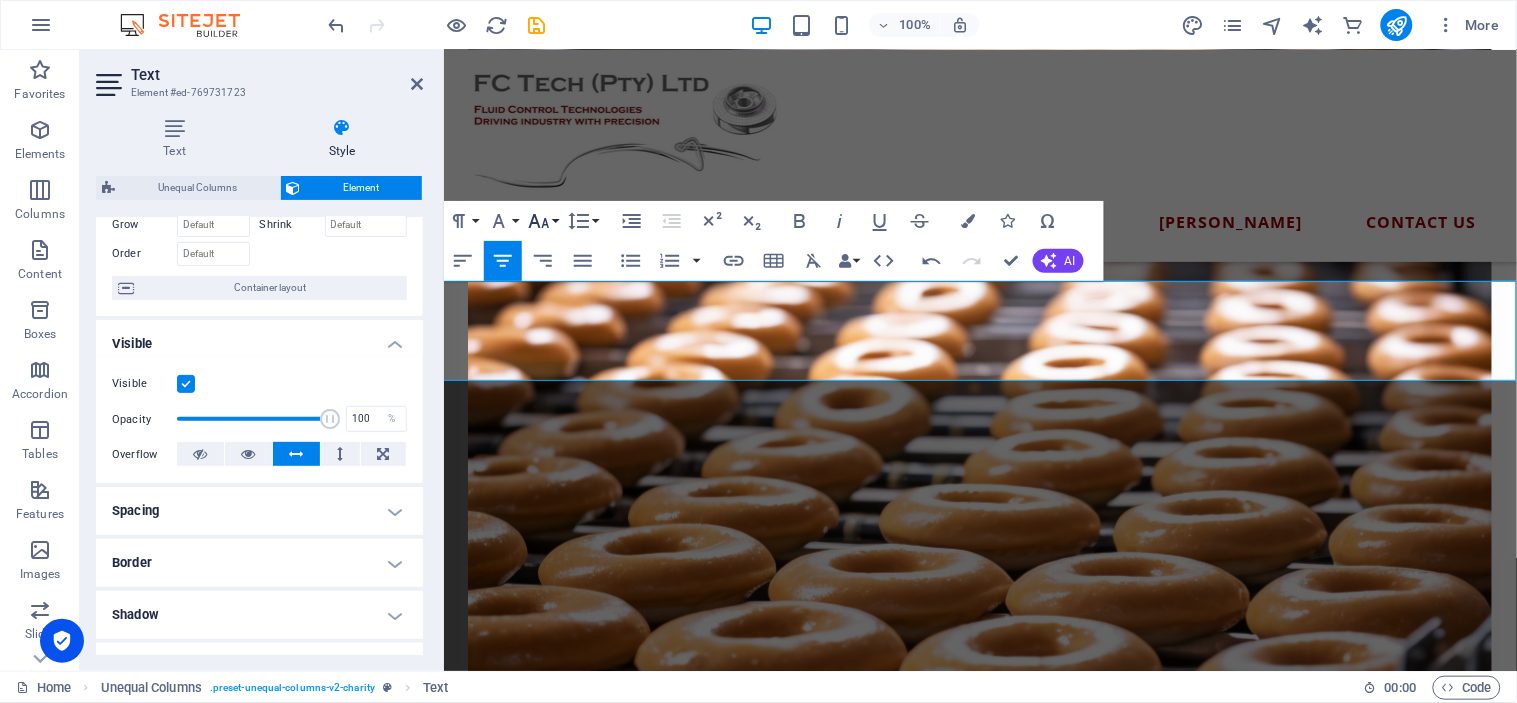 click 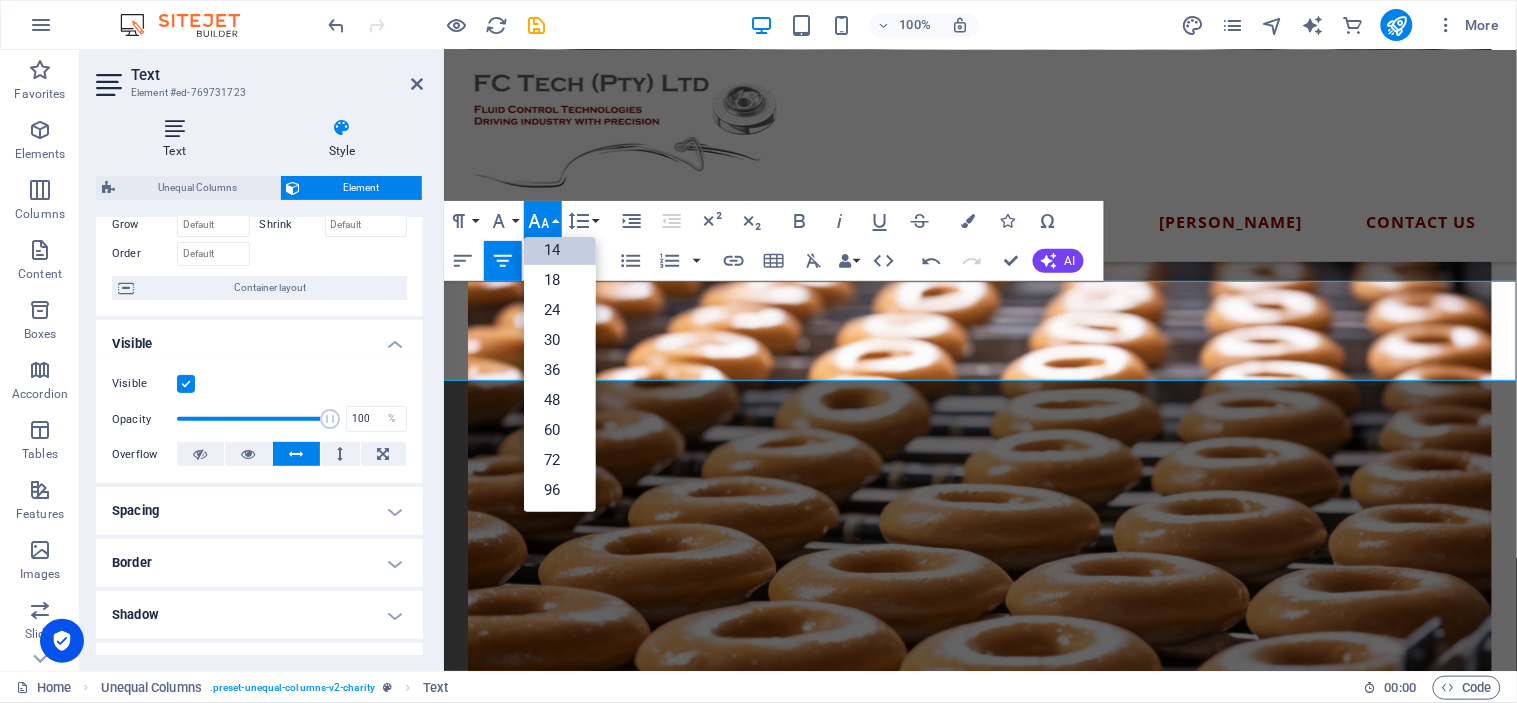 click on "Text" at bounding box center (178, 139) 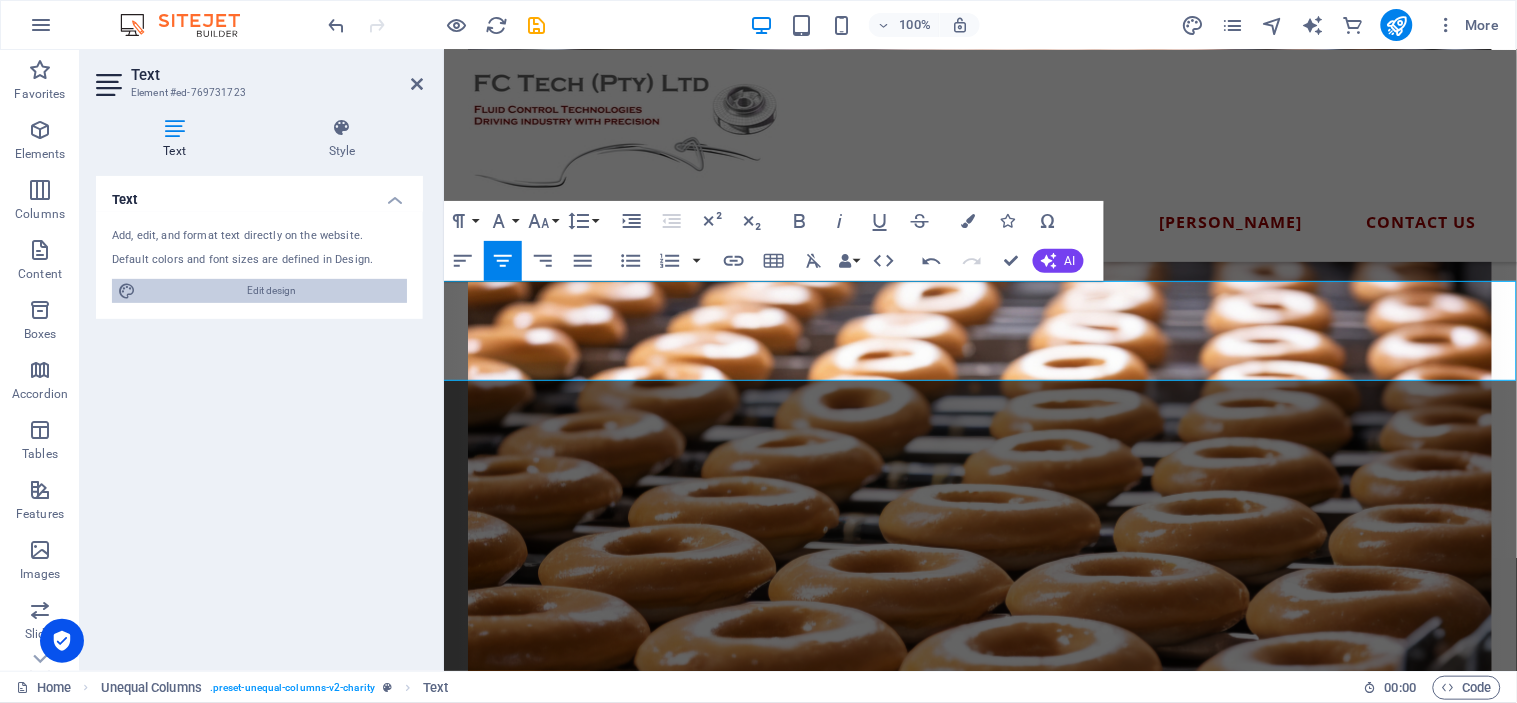 click on "Edit design" at bounding box center [271, 291] 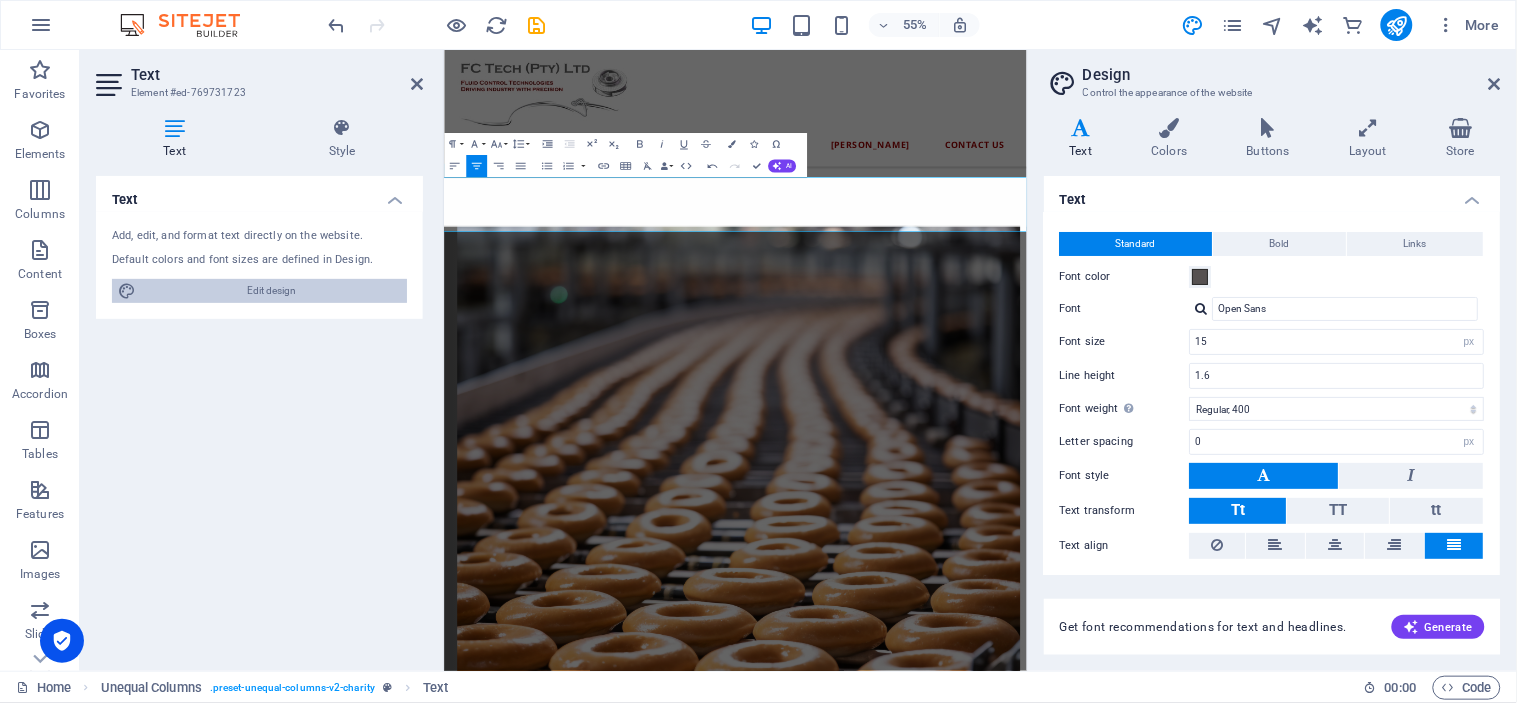 scroll, scrollTop: 2658, scrollLeft: 0, axis: vertical 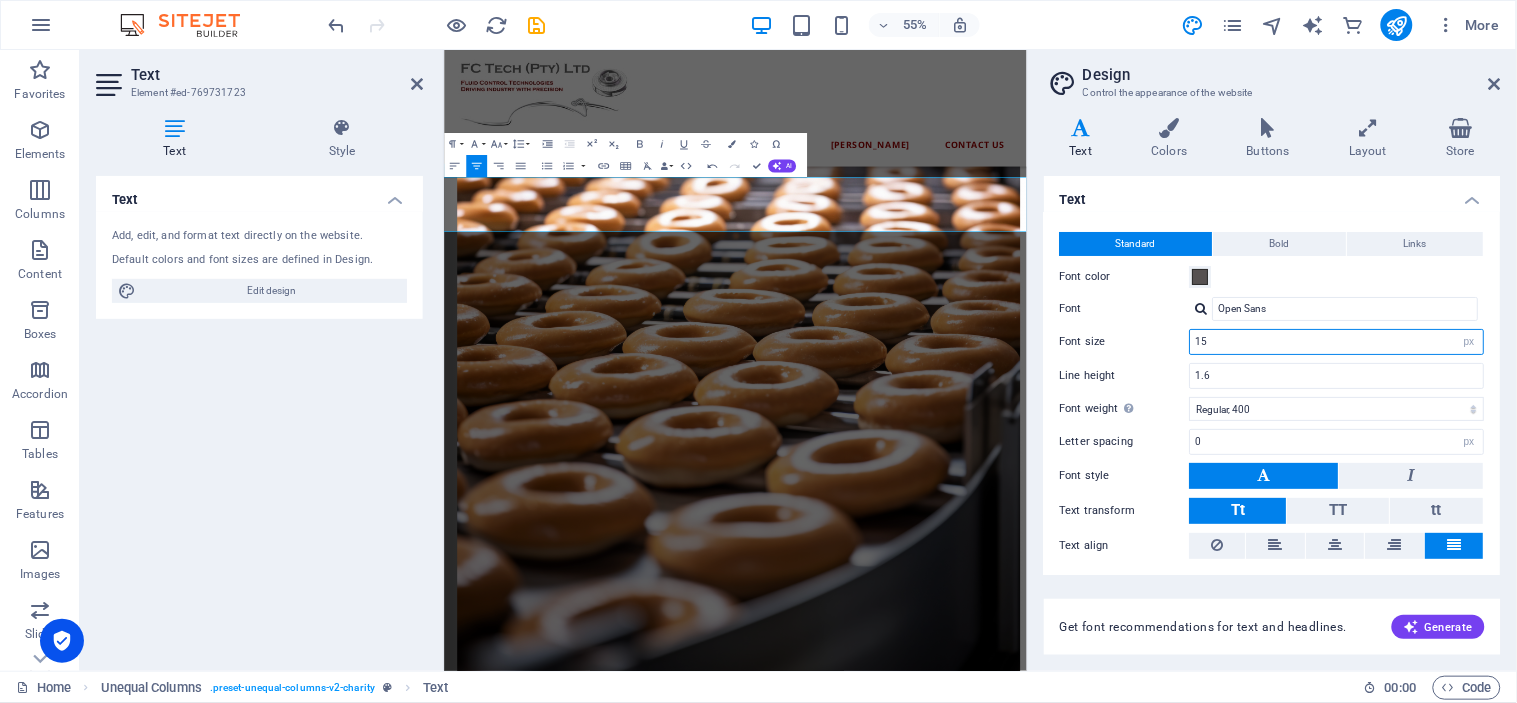 drag, startPoint x: 1208, startPoint y: 341, endPoint x: 1078, endPoint y: 343, distance: 130.01538 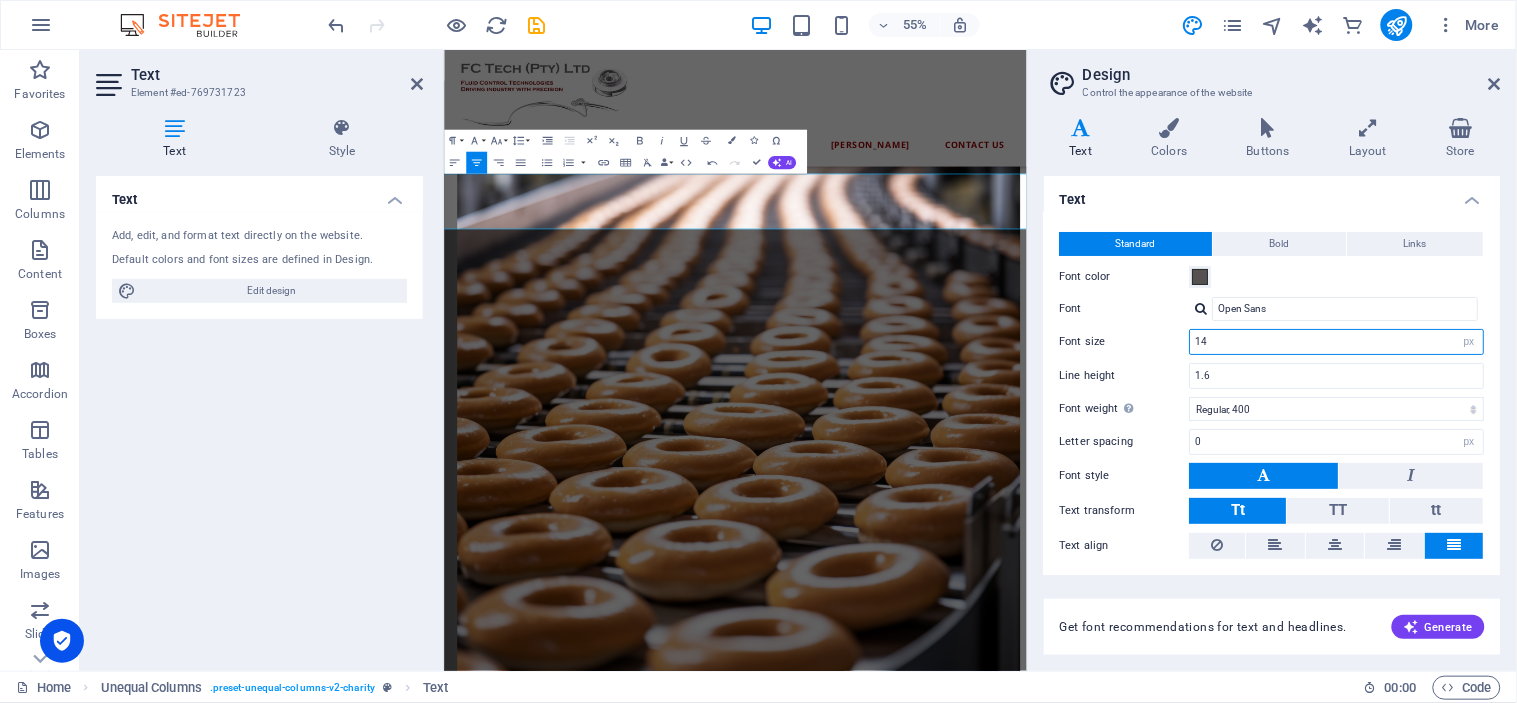 scroll, scrollTop: 2574, scrollLeft: 0, axis: vertical 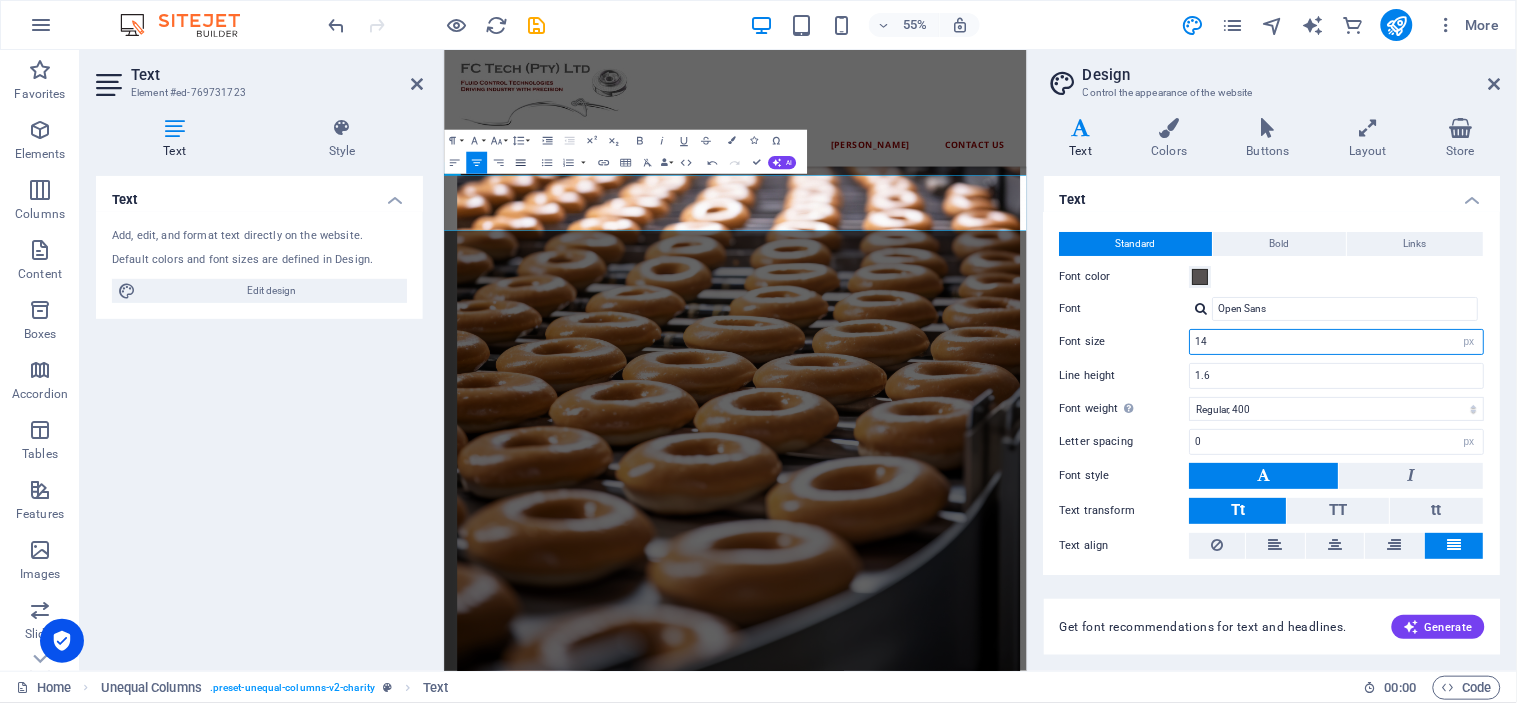 type on "14" 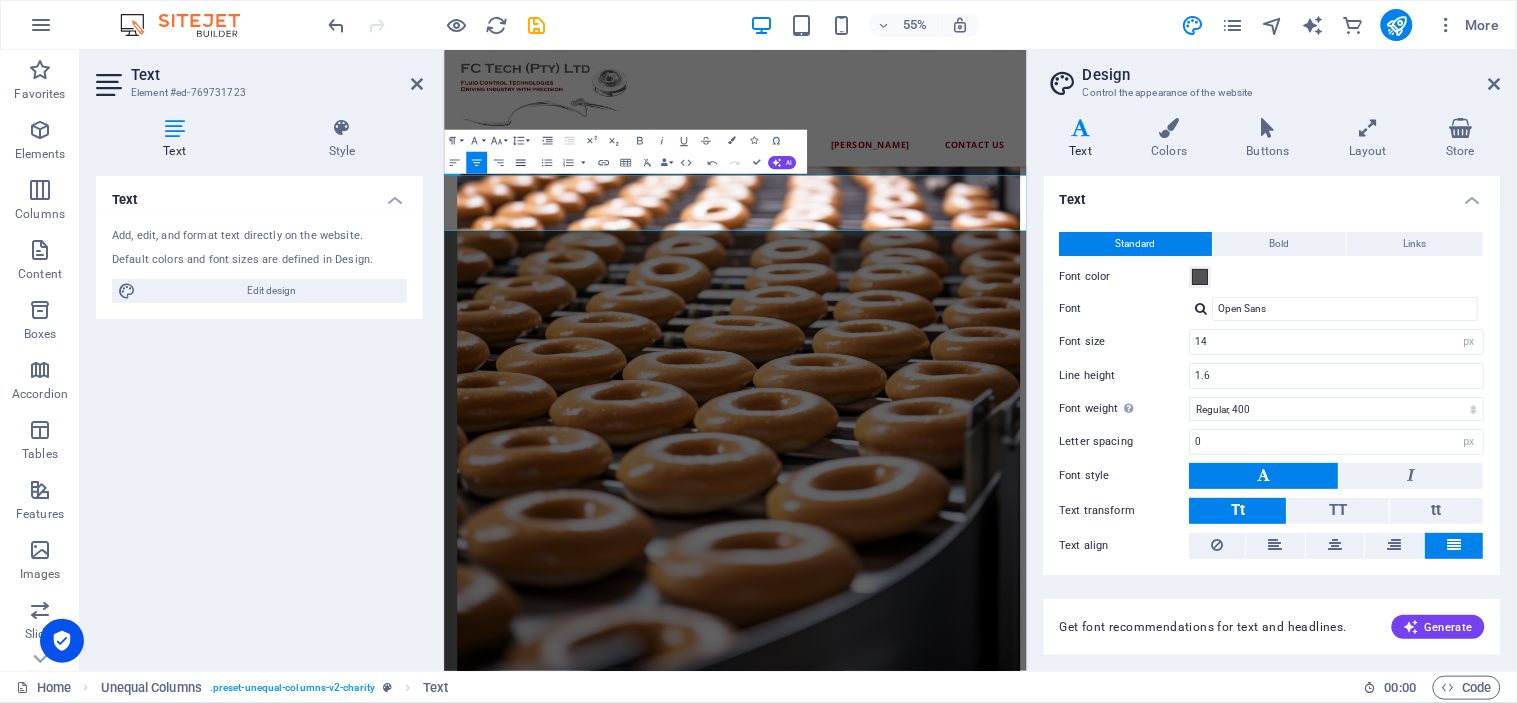 click 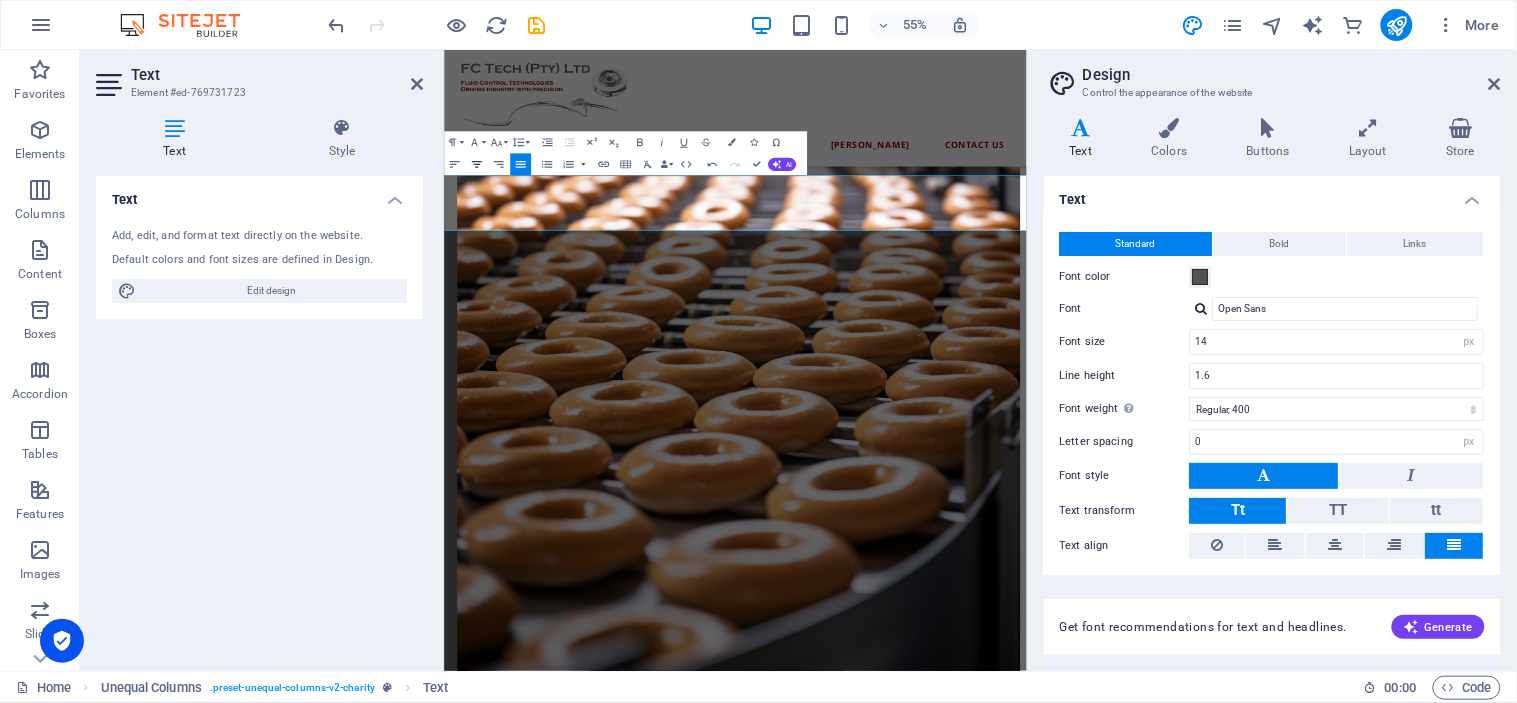 click 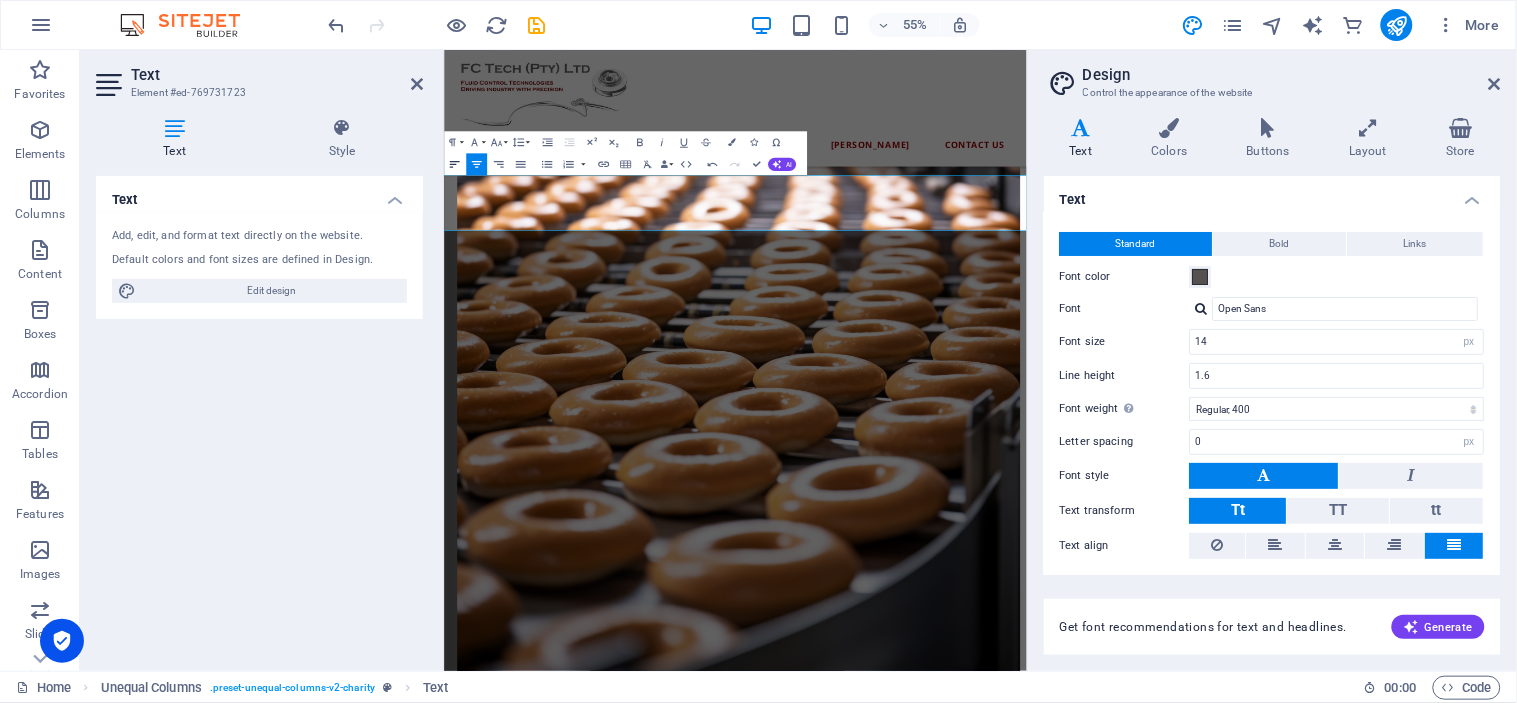 click 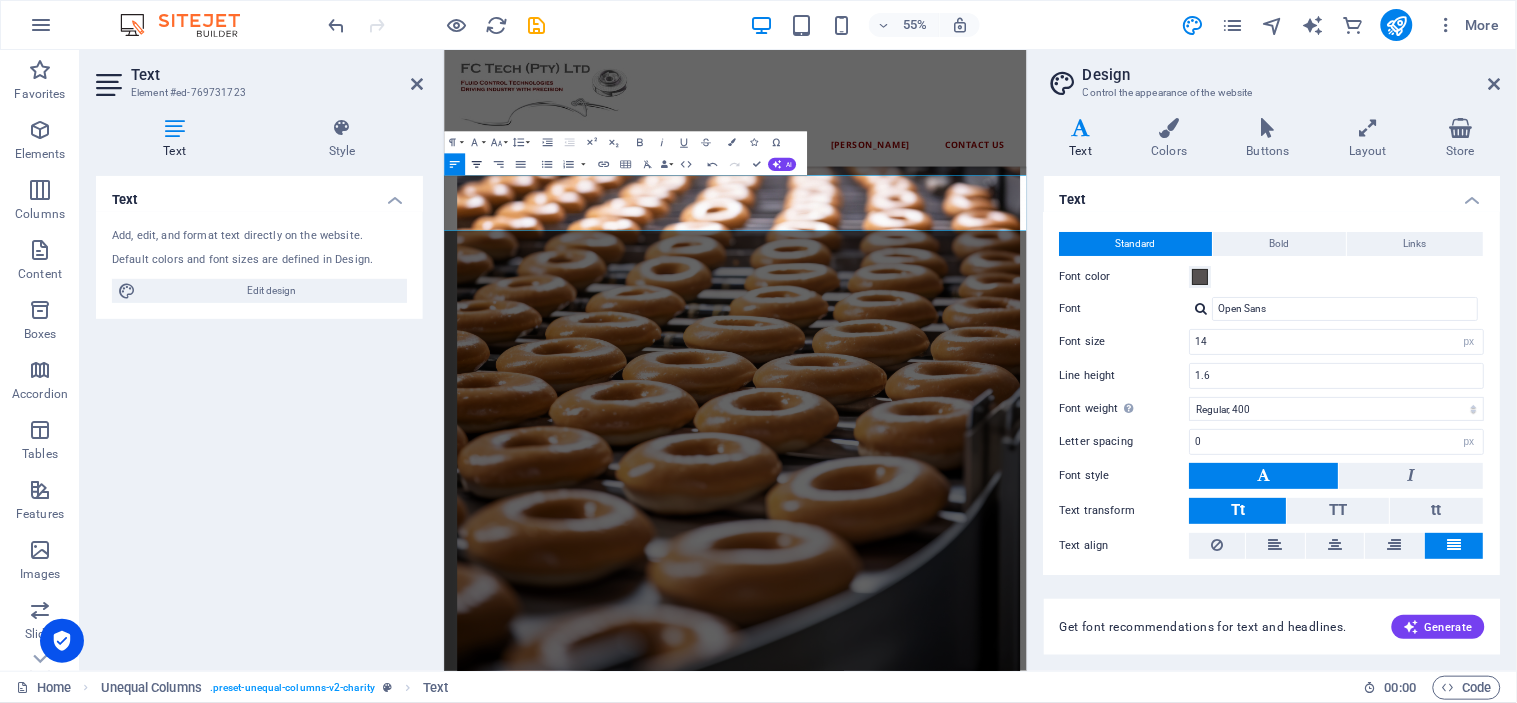 click on "Align Center" at bounding box center (476, 164) 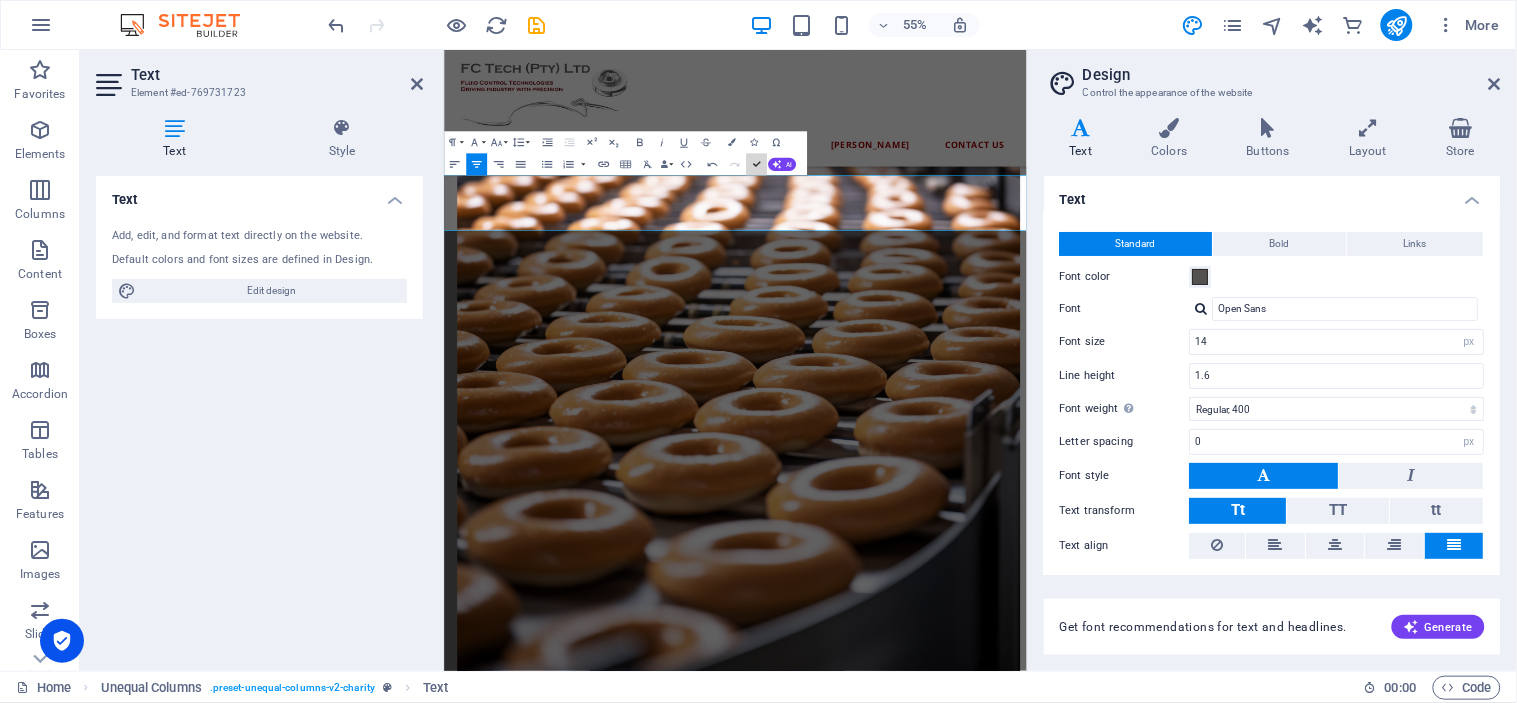 scroll, scrollTop: 2121, scrollLeft: 0, axis: vertical 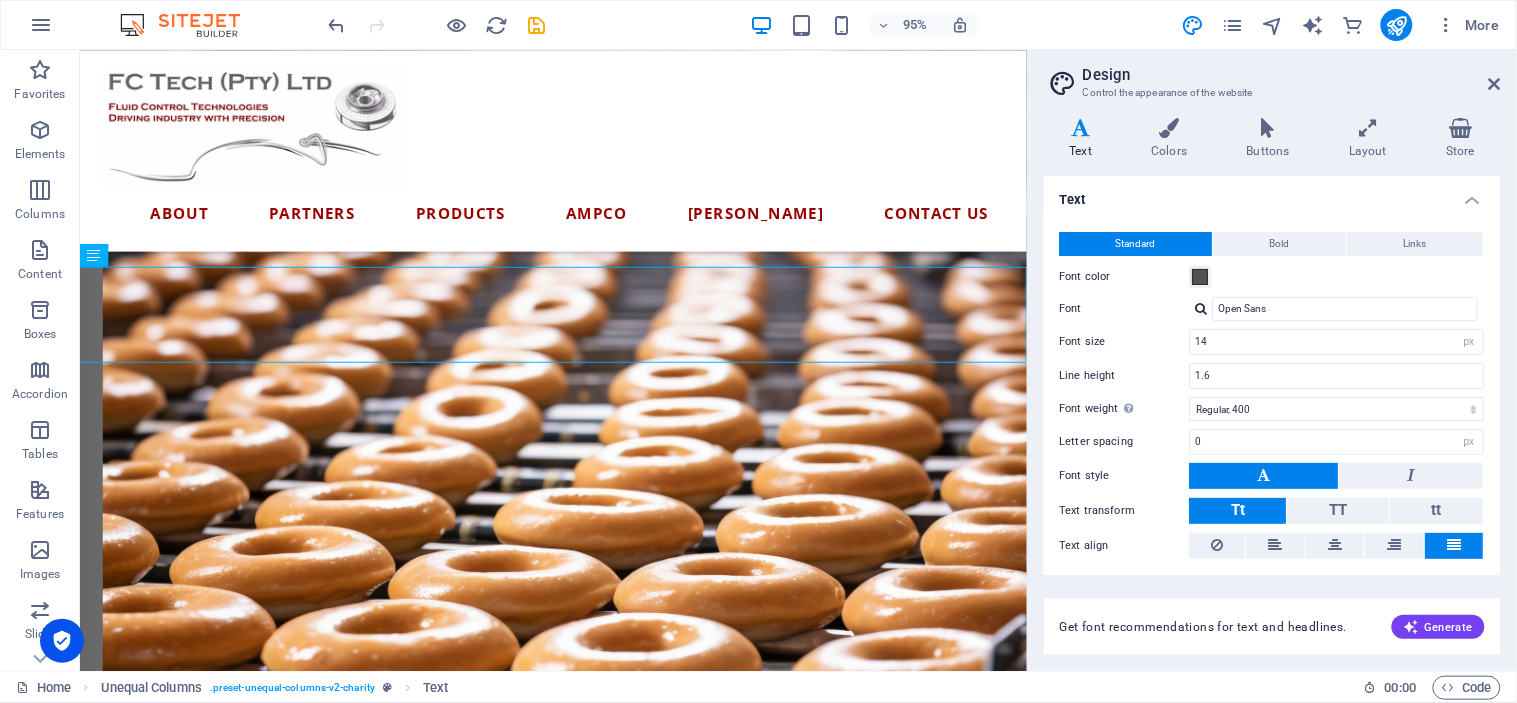 click on "Design Control the appearance of the website Variants  Text  Colors  Buttons  Layout  Store Text Standard Bold Links Font color Font Open Sans Font size 14 rem px Line height 1.6 Font weight To display the font weight correctly, it may need to be enabled.  Manage Fonts Thin, 100 Extra-light, 200 Light, 300 Regular, 400 Medium, 500 Semi-bold, 600 Bold, 700 Extra-bold, 800 Black, 900 Letter spacing 0 rem px Font style Text transform Tt TT tt Text align Font weight To display the font weight correctly, it may need to be enabled.  Manage Fonts Thin, 100 Extra-light, 200 Light, 300 Regular, 400 Medium, 500 Semi-bold, 600 Bold, 700 Extra-bold, 800 Black, 900 Default Hover / Active Font color Font color Decoration Decoration Transition duration 0.3 s Transition function Ease Ease In Ease Out Ease In/Ease Out Linear Headlines All H1 / Textlogo H2 H3 H4 H5 H6 Font color Font Poppins Line height 1.4 Font weight To display the font weight correctly, it may need to be enabled.  Manage Fonts Thin, 100 Extra-light, 200 0 0" at bounding box center (1272, 360) 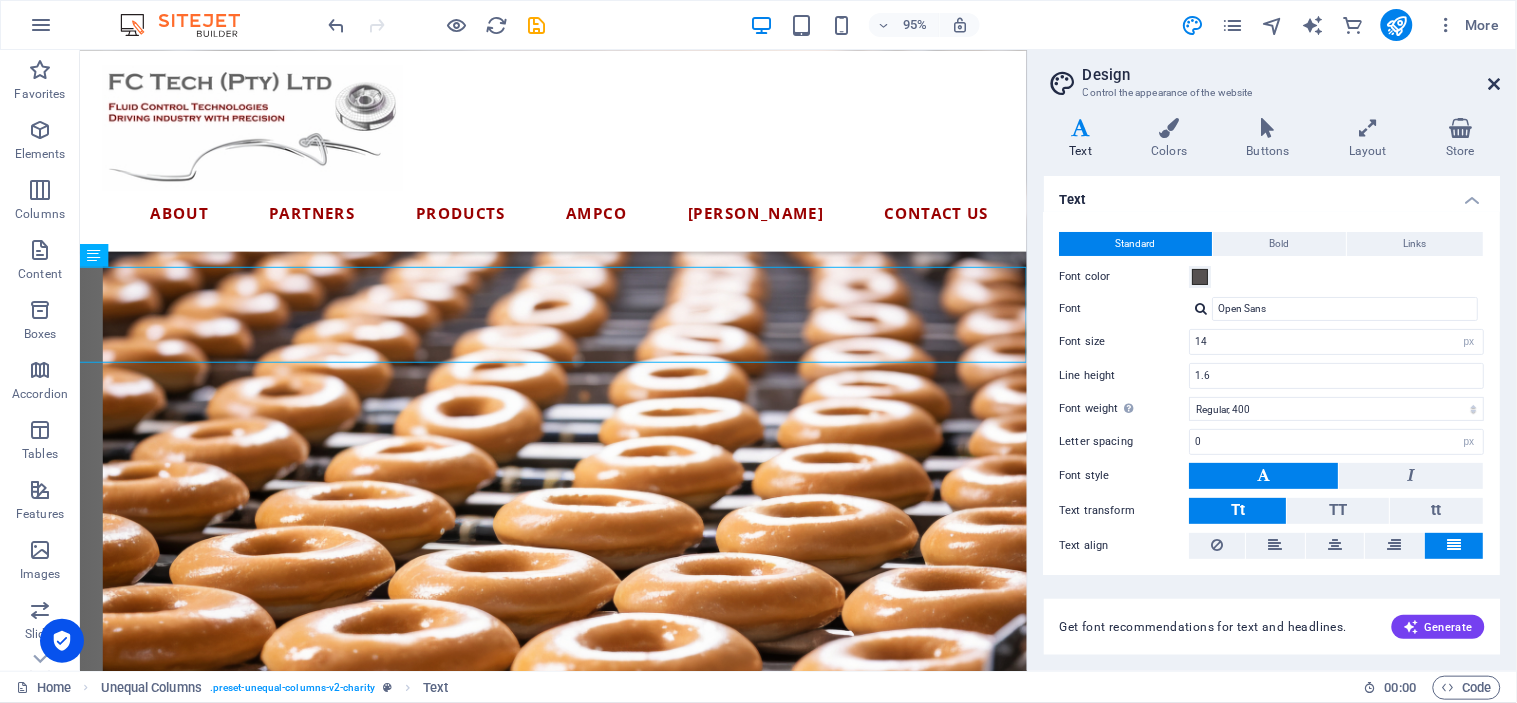drag, startPoint x: 1493, startPoint y: 78, endPoint x: 1410, endPoint y: 41, distance: 90.873535 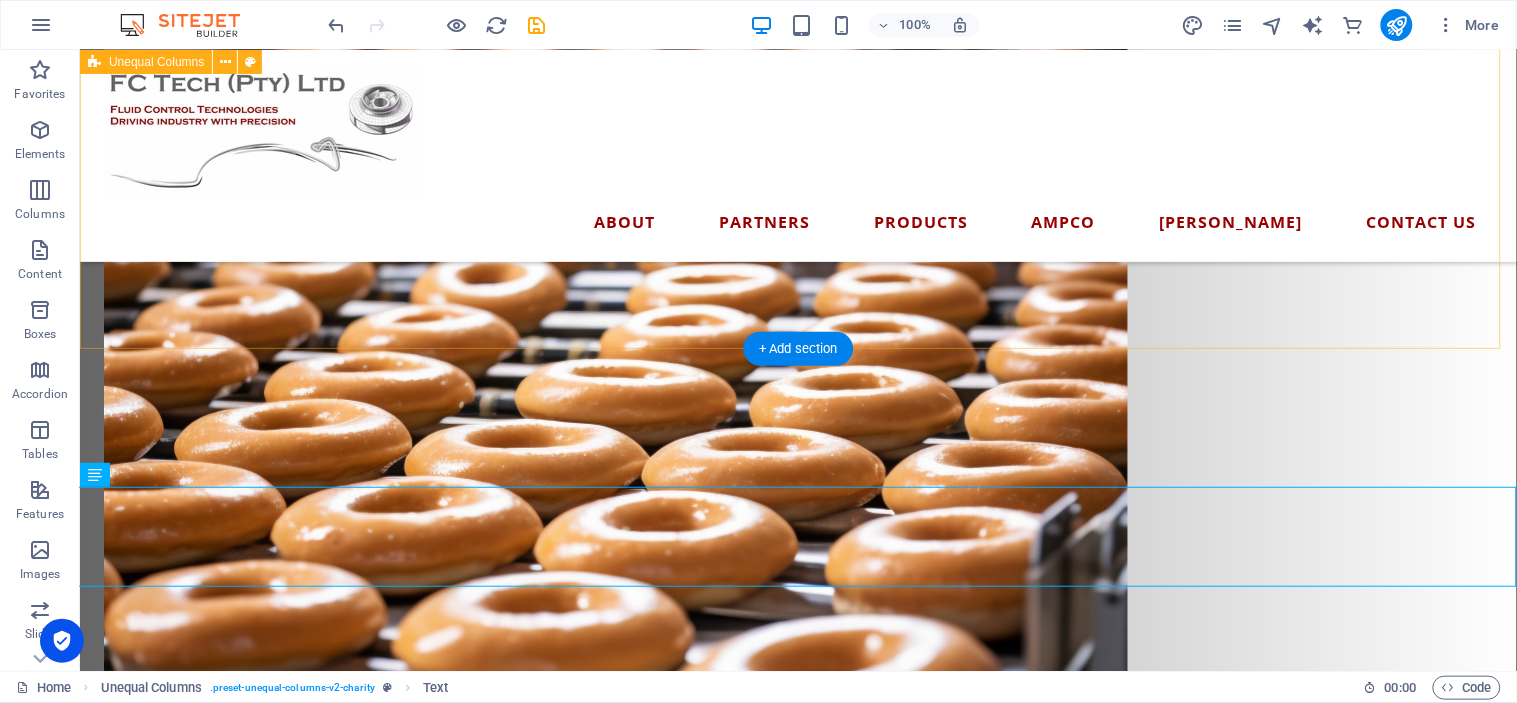 scroll, scrollTop: 2015, scrollLeft: 0, axis: vertical 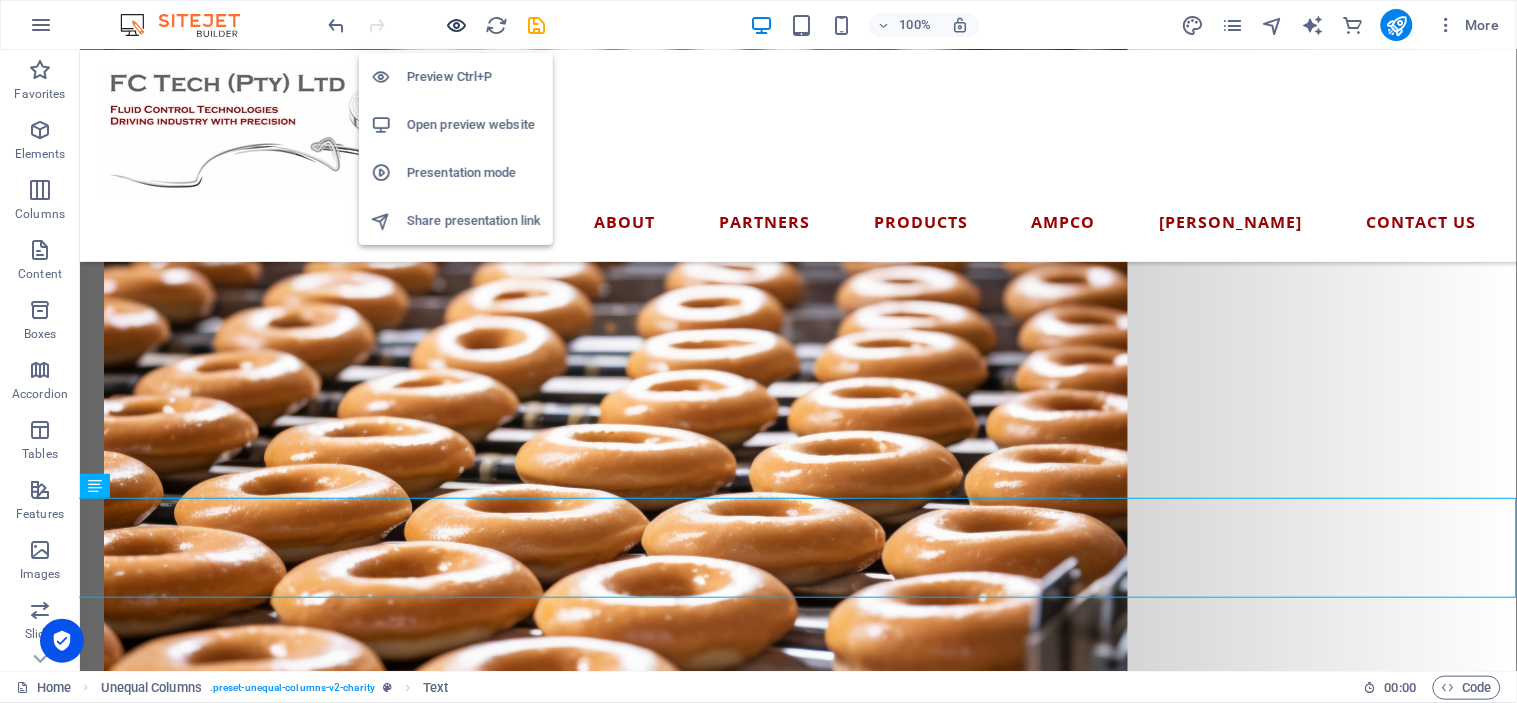 click at bounding box center [457, 25] 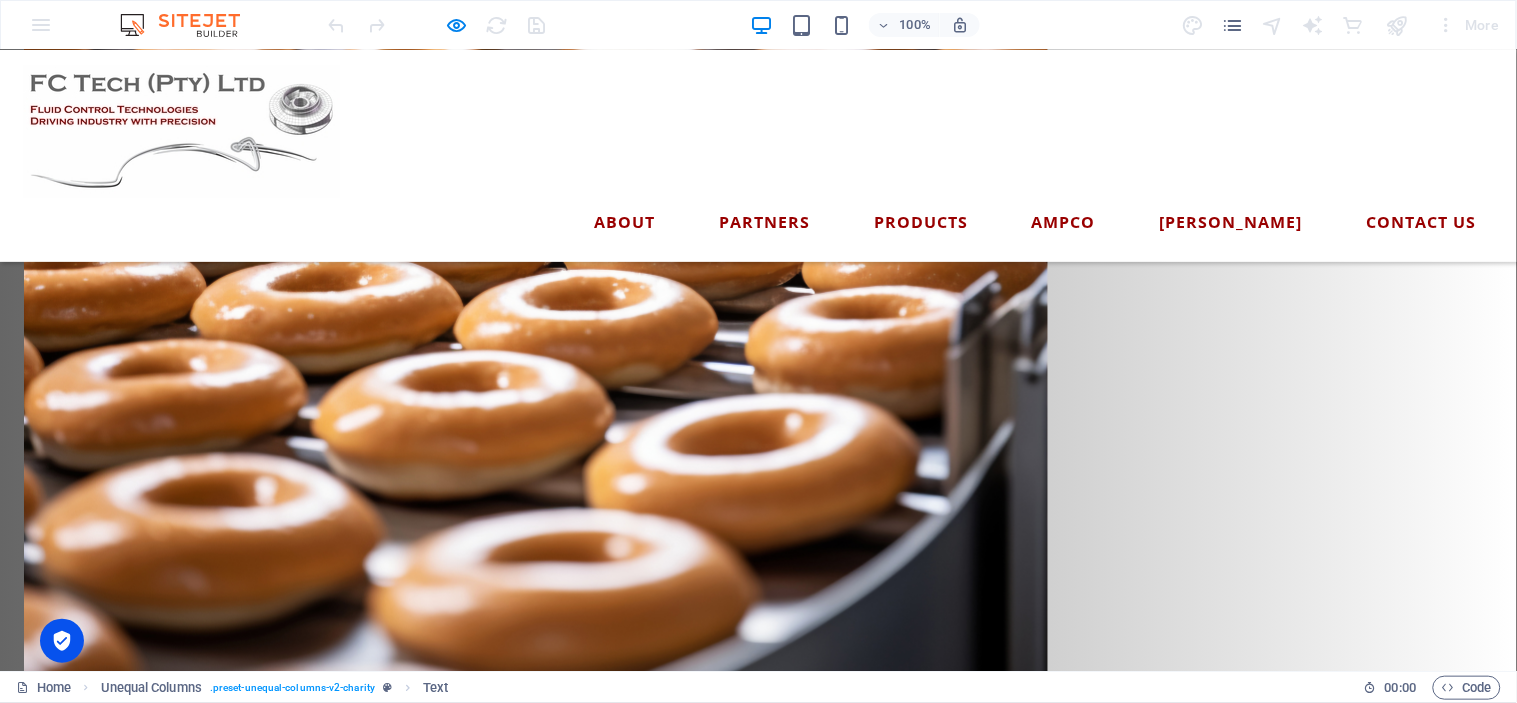 scroll, scrollTop: 2240, scrollLeft: 0, axis: vertical 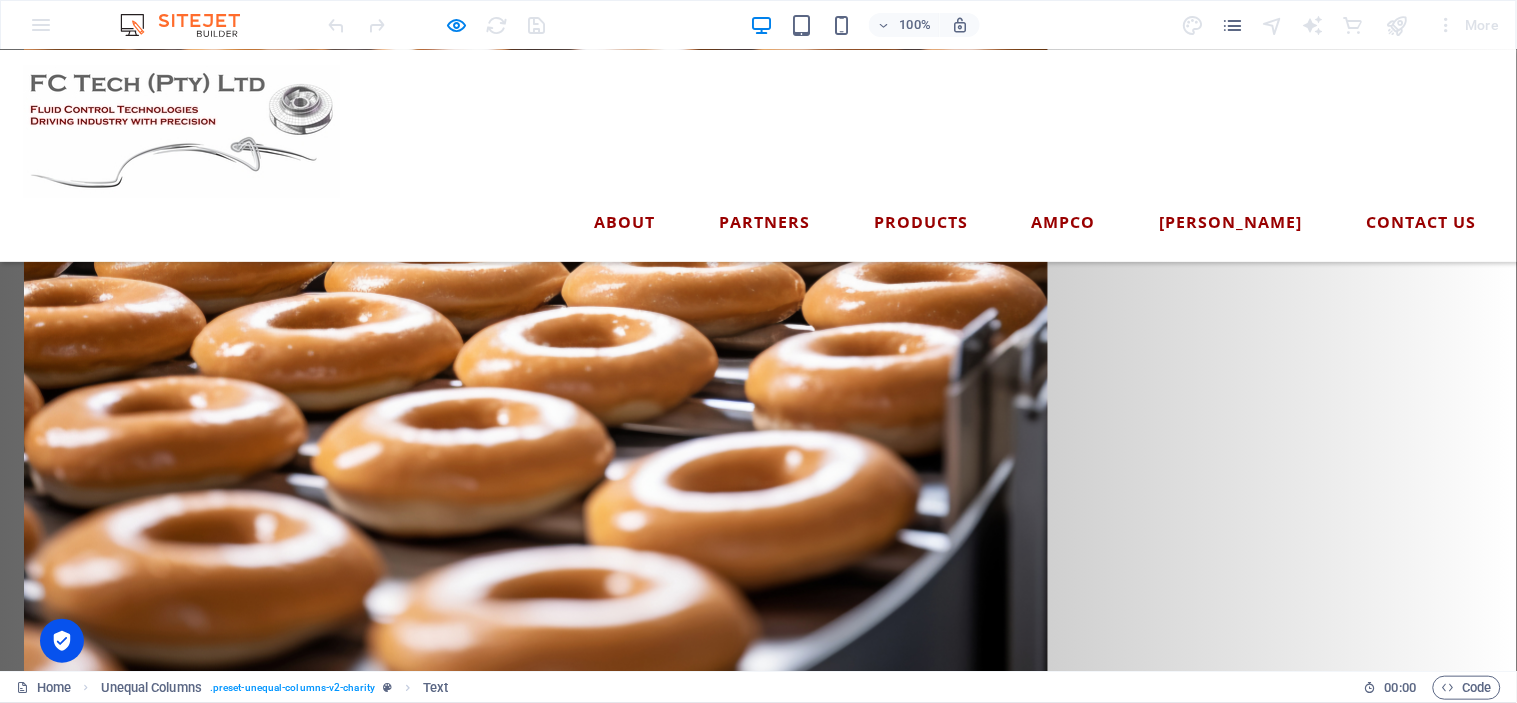click on "Would you keep repairing the same old Escort you’ve had for 30 years… or finally upgrade to the new Ranger built to perform?" at bounding box center (758, 1198) 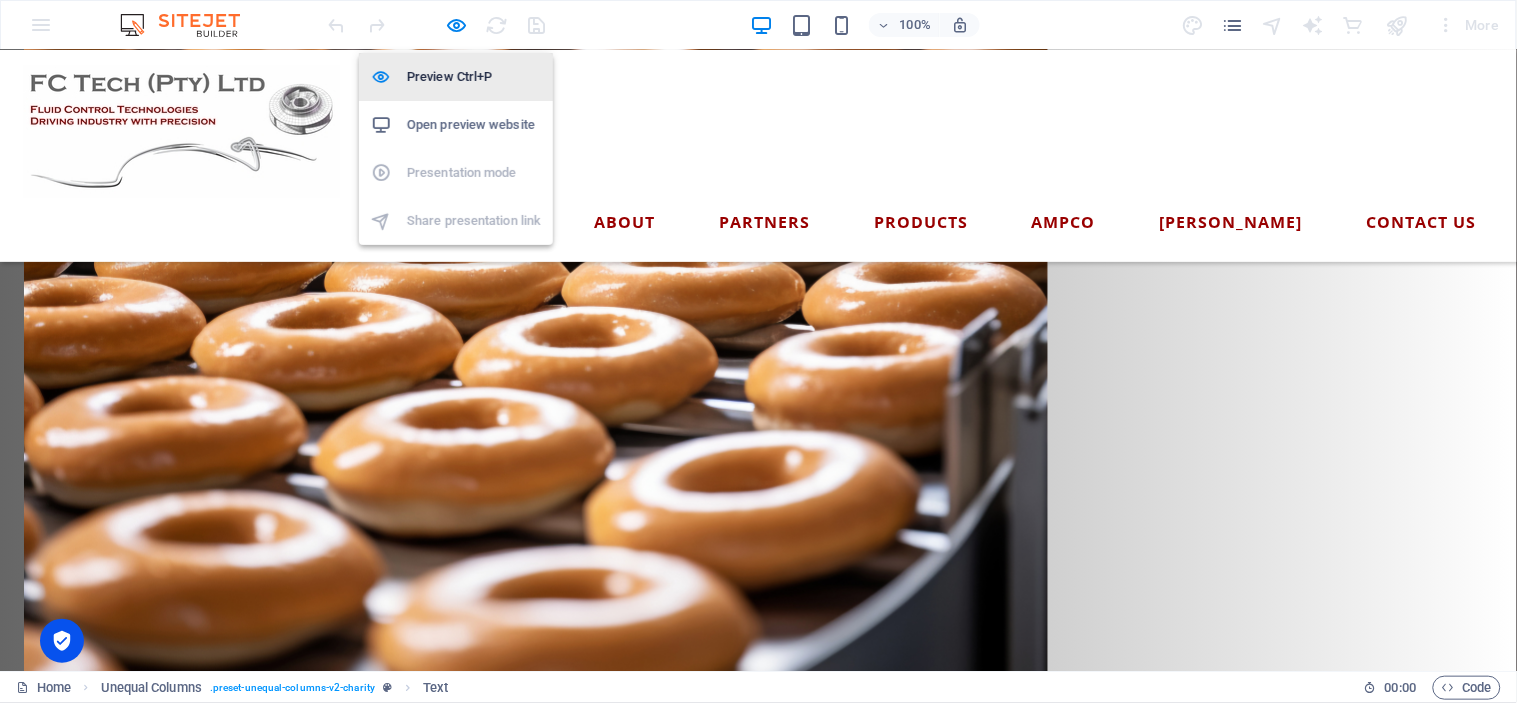 drag, startPoint x: 456, startPoint y: 23, endPoint x: 464, endPoint y: 78, distance: 55.578773 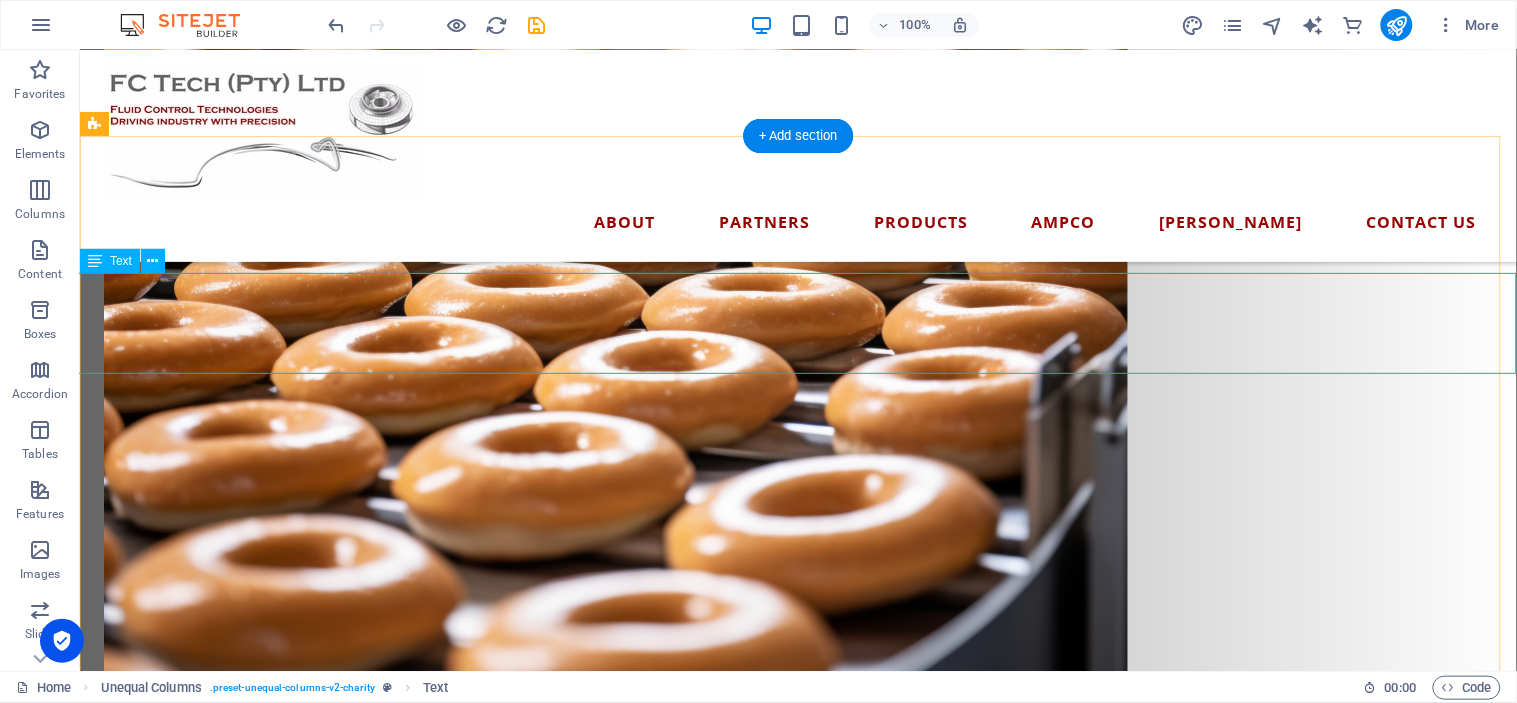click on "Whether you're producing life-saving pharmaceuticals, crafting world-class wine, bottling the perfect brew, churning out decadent chocolate, delivering the freshest dairy, or baking up brilliance — ask yourself this: Would you keep repairing the same old Escort you’ve had for 30 years… or finally upgrade to the new Ranger built to perform?" at bounding box center [797, 1188] 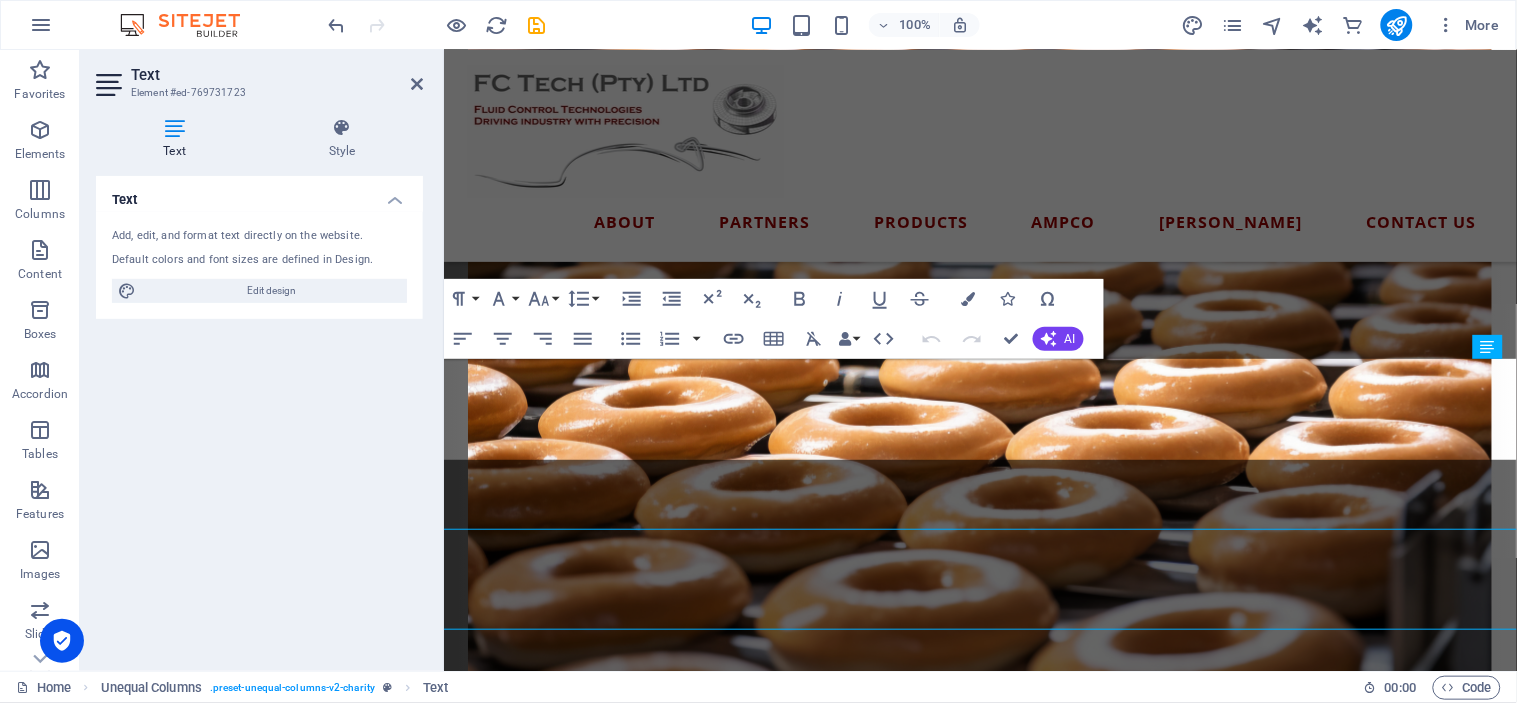 scroll, scrollTop: 1984, scrollLeft: 0, axis: vertical 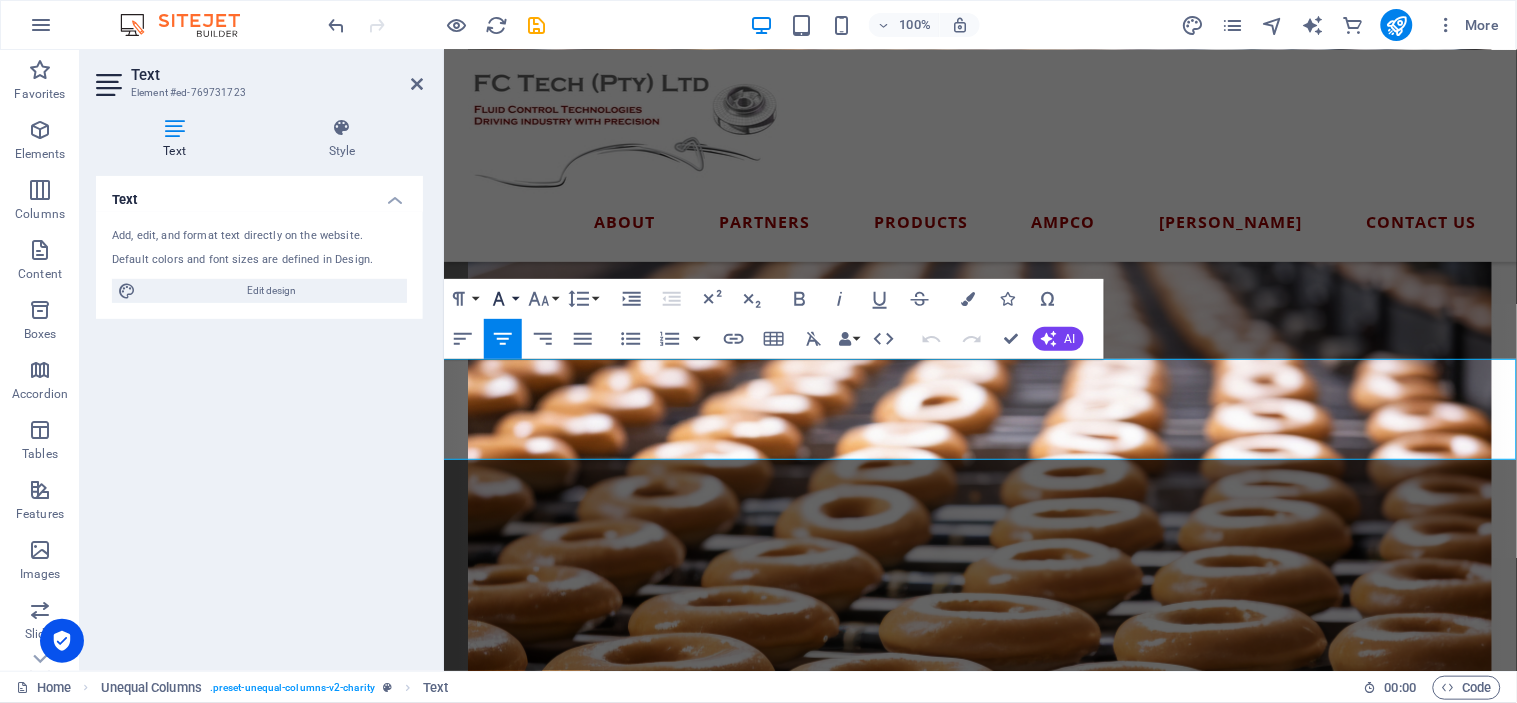 click 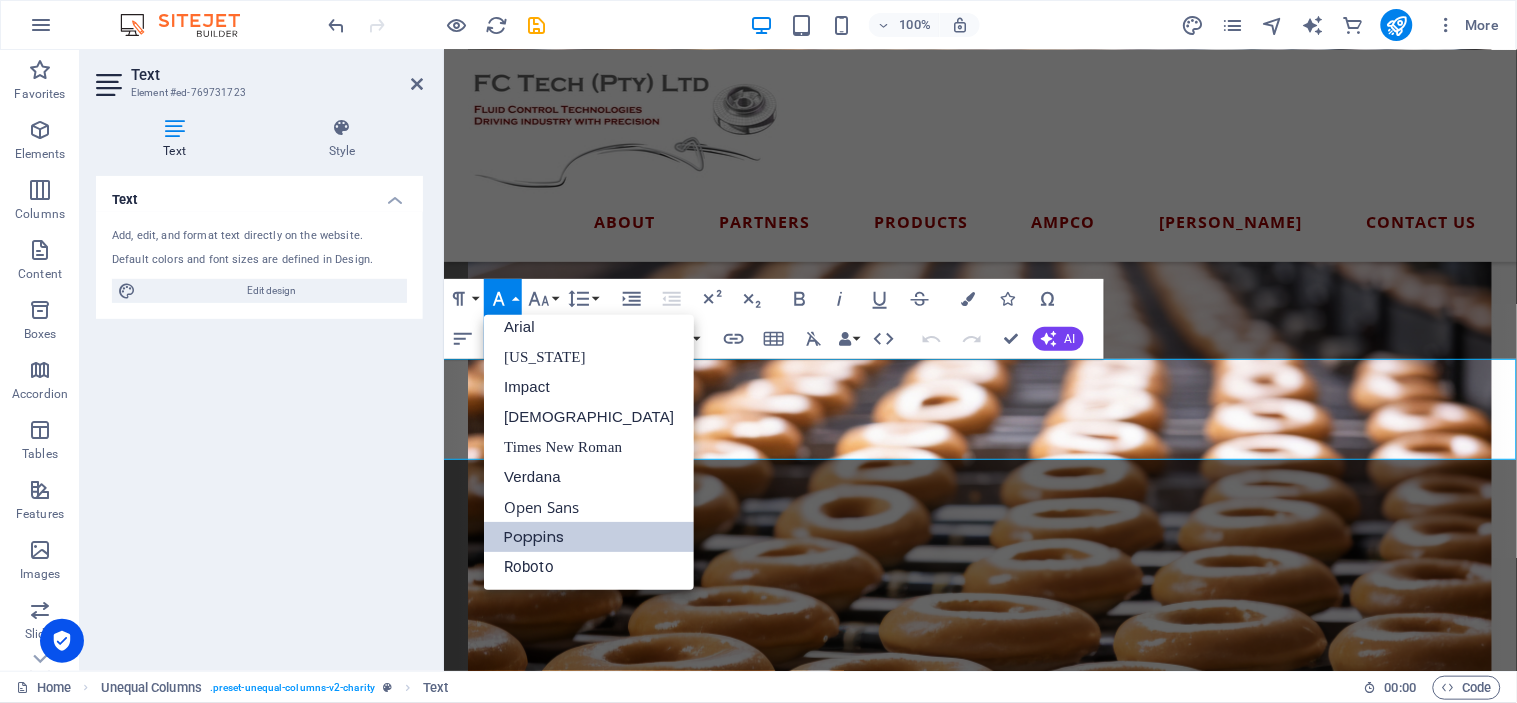 scroll, scrollTop: 10, scrollLeft: 0, axis: vertical 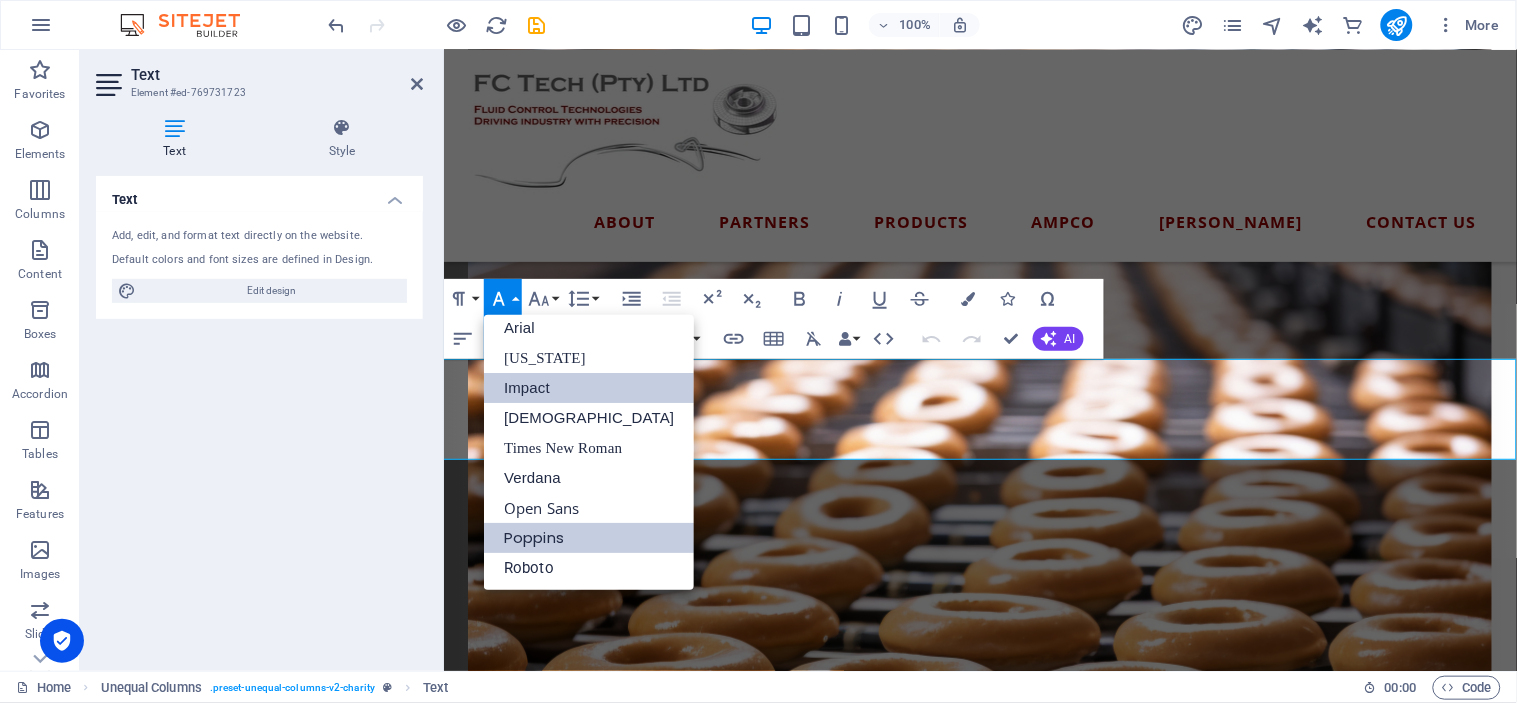 click on "Impact" at bounding box center [589, 388] 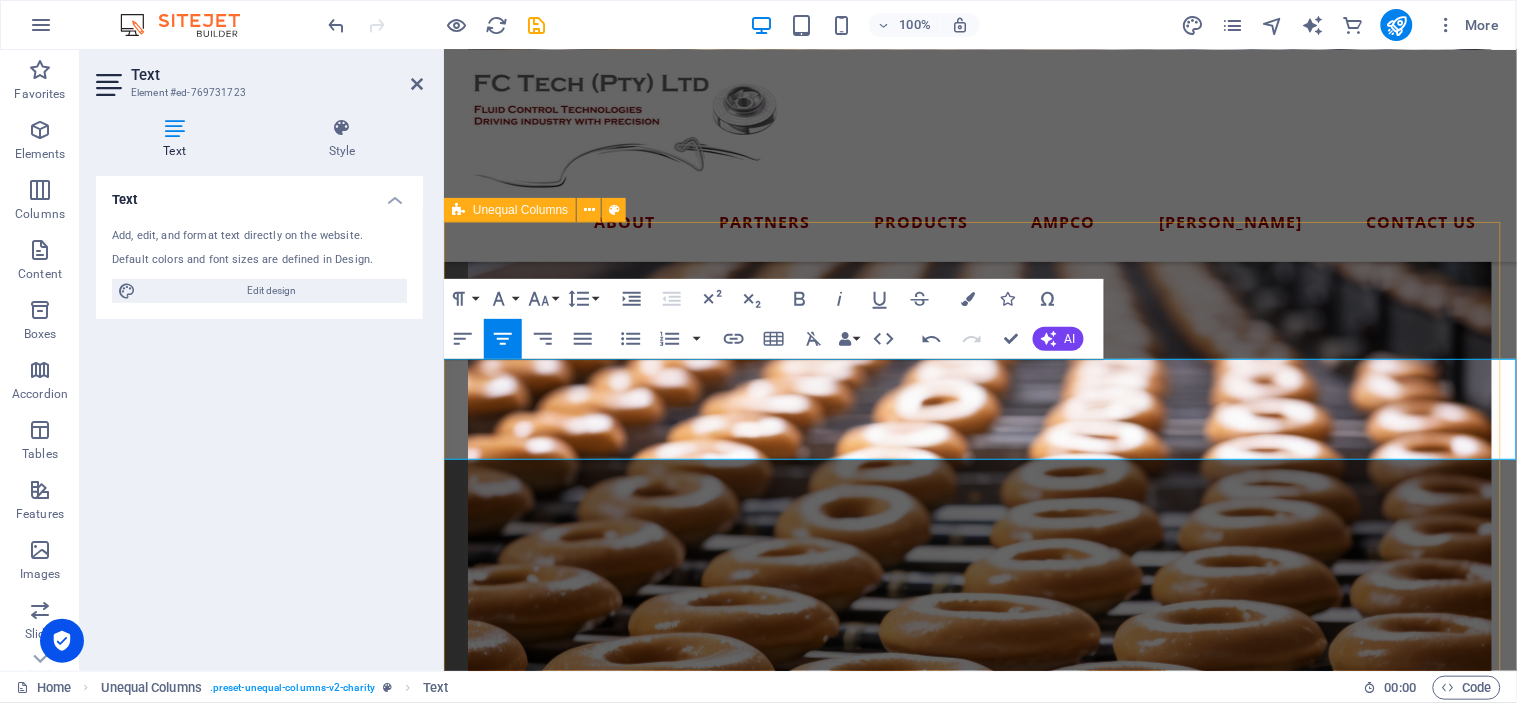 drag, startPoint x: 443, startPoint y: 377, endPoint x: 1187, endPoint y: 463, distance: 748.9539 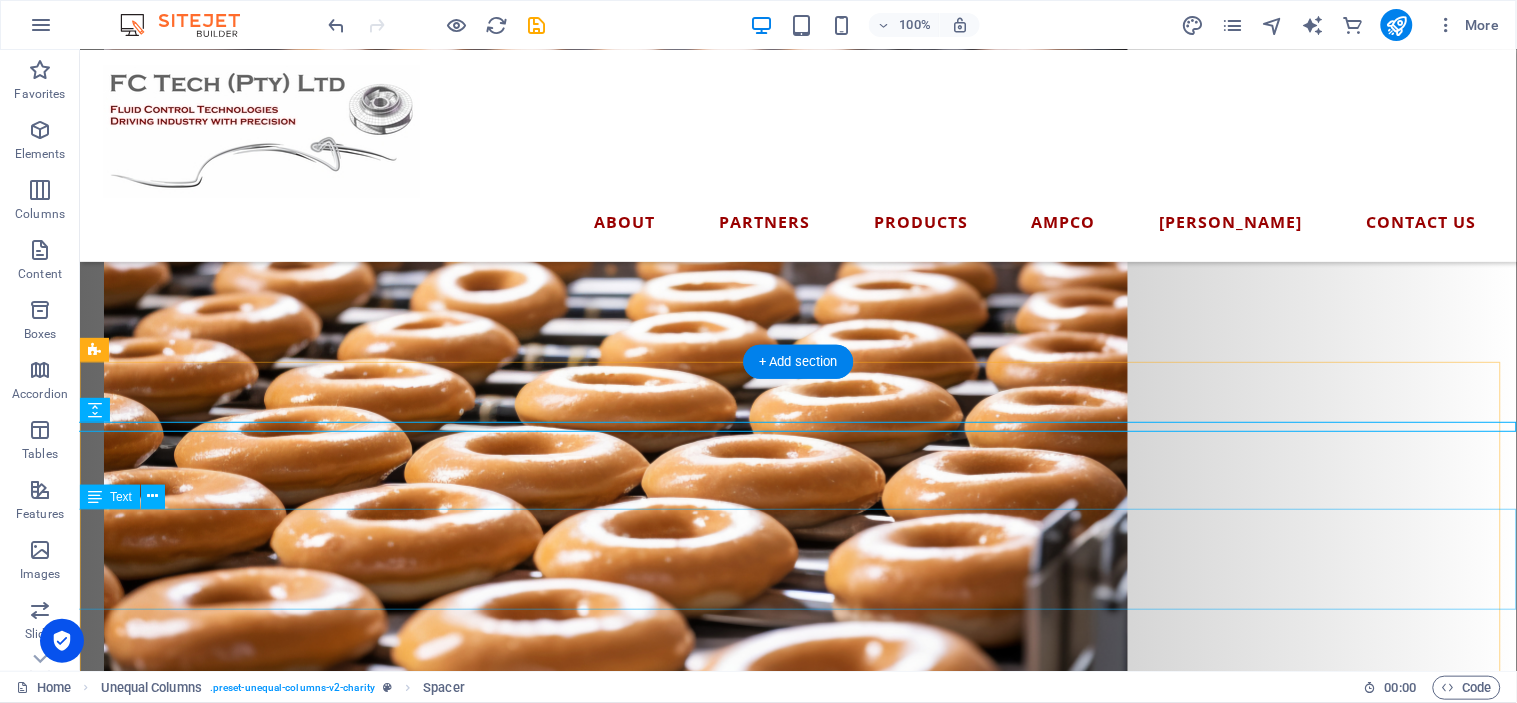 scroll, scrollTop: 2111, scrollLeft: 0, axis: vertical 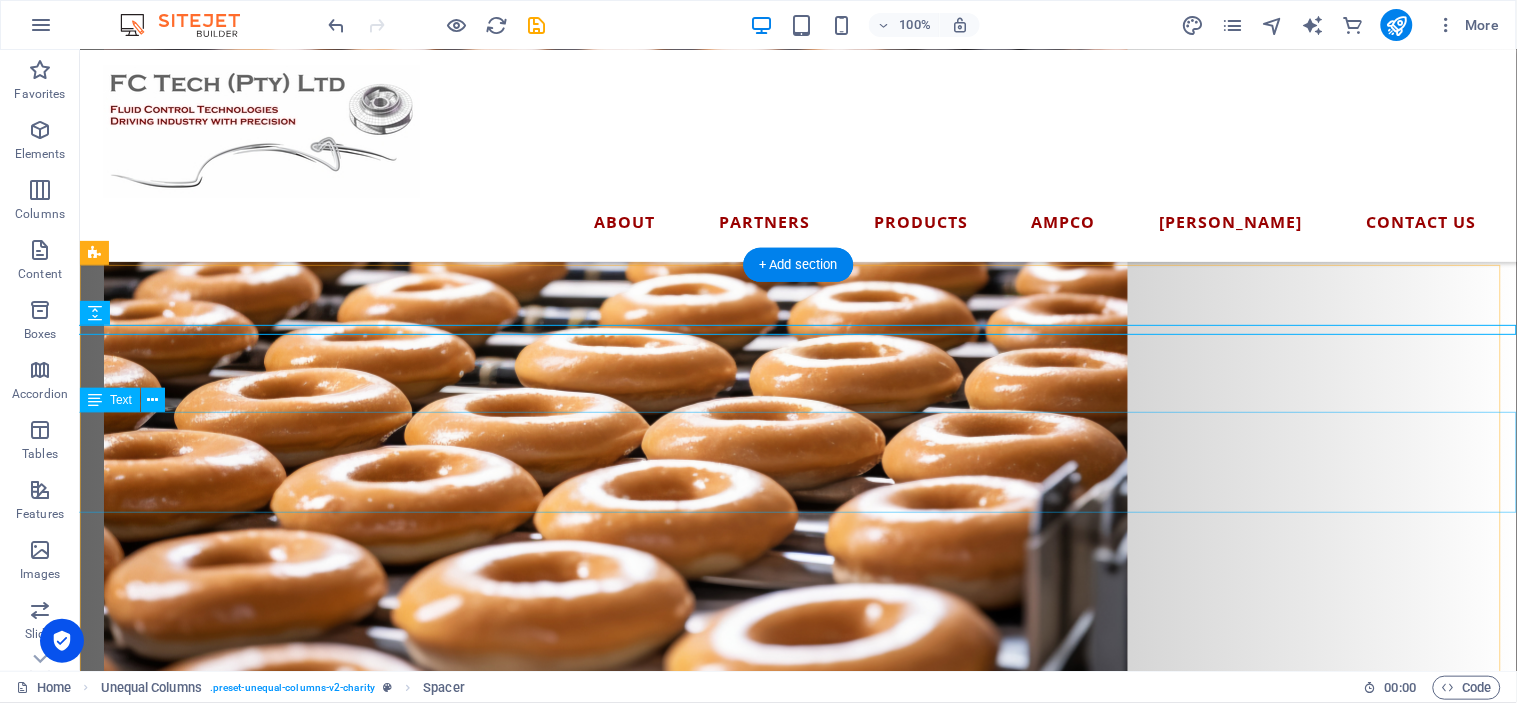 click on "Whether you're producing life-saving pharmaceuticals, crafting world-class wine, bottling the perfect brew, churning out decadent chocolate, delivering the freshest dairy, or baking up brilliance — ask yourself this: Would you keep repairing the same old Escort you’ve had for 30 years… or finally upgrade to the new Ranger built to perform?" at bounding box center [797, 1327] 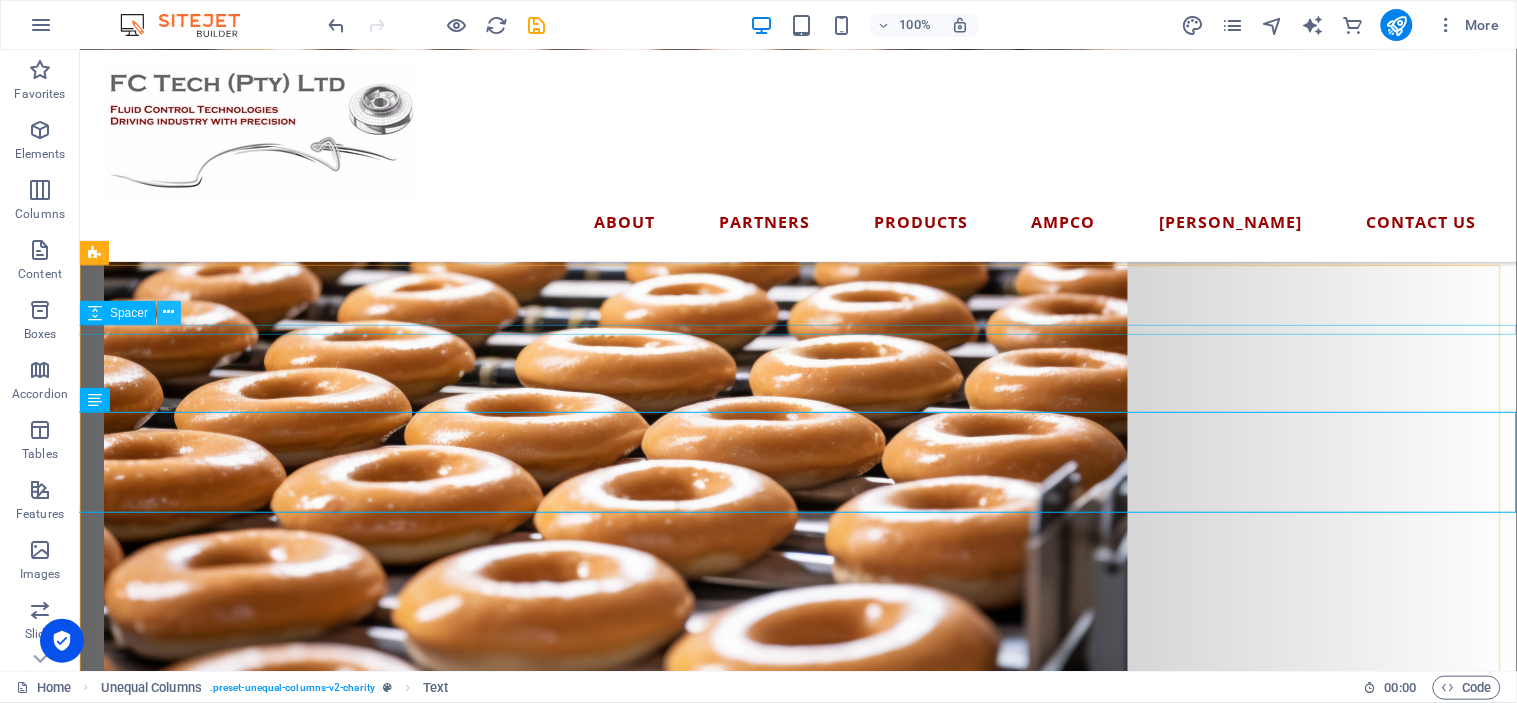click at bounding box center [169, 312] 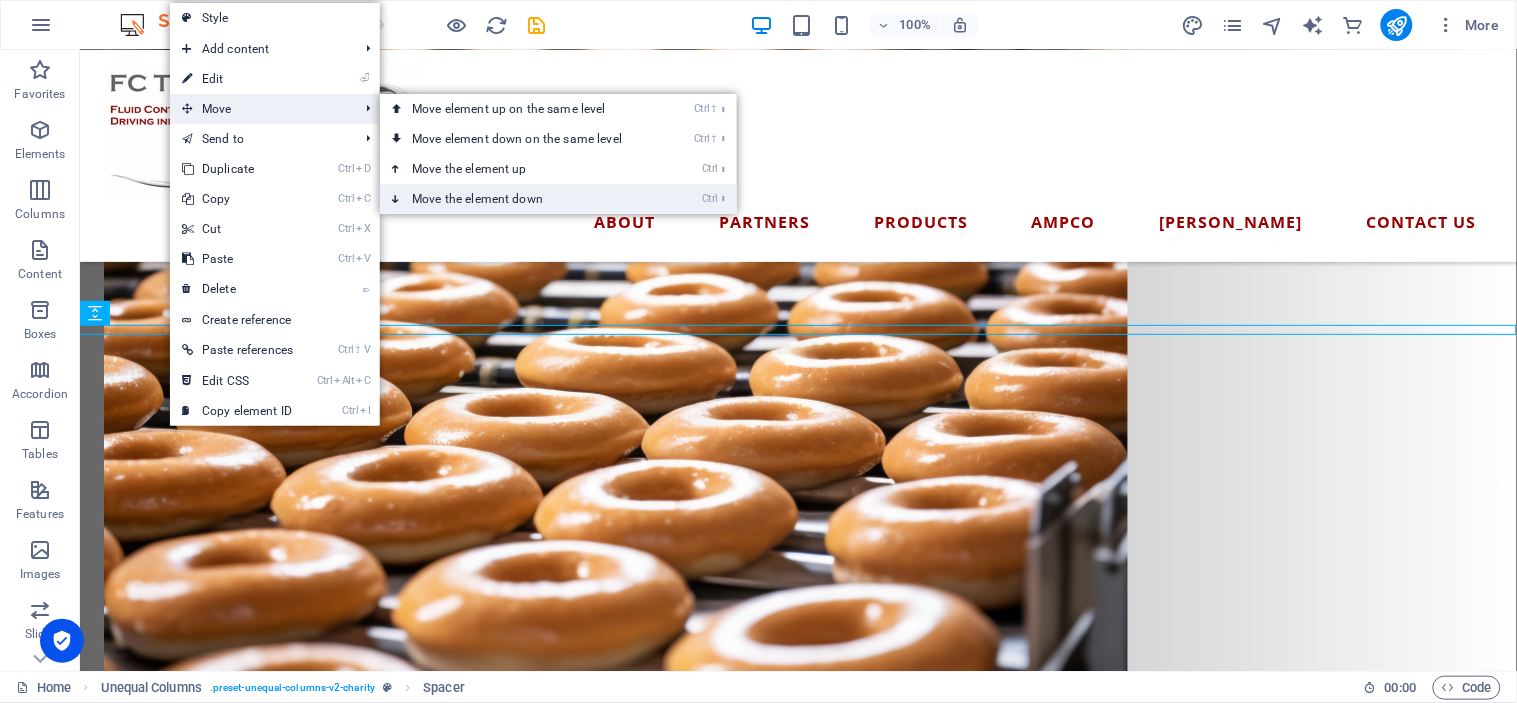 click on "Ctrl ⬇  Move the element down" at bounding box center [521, 199] 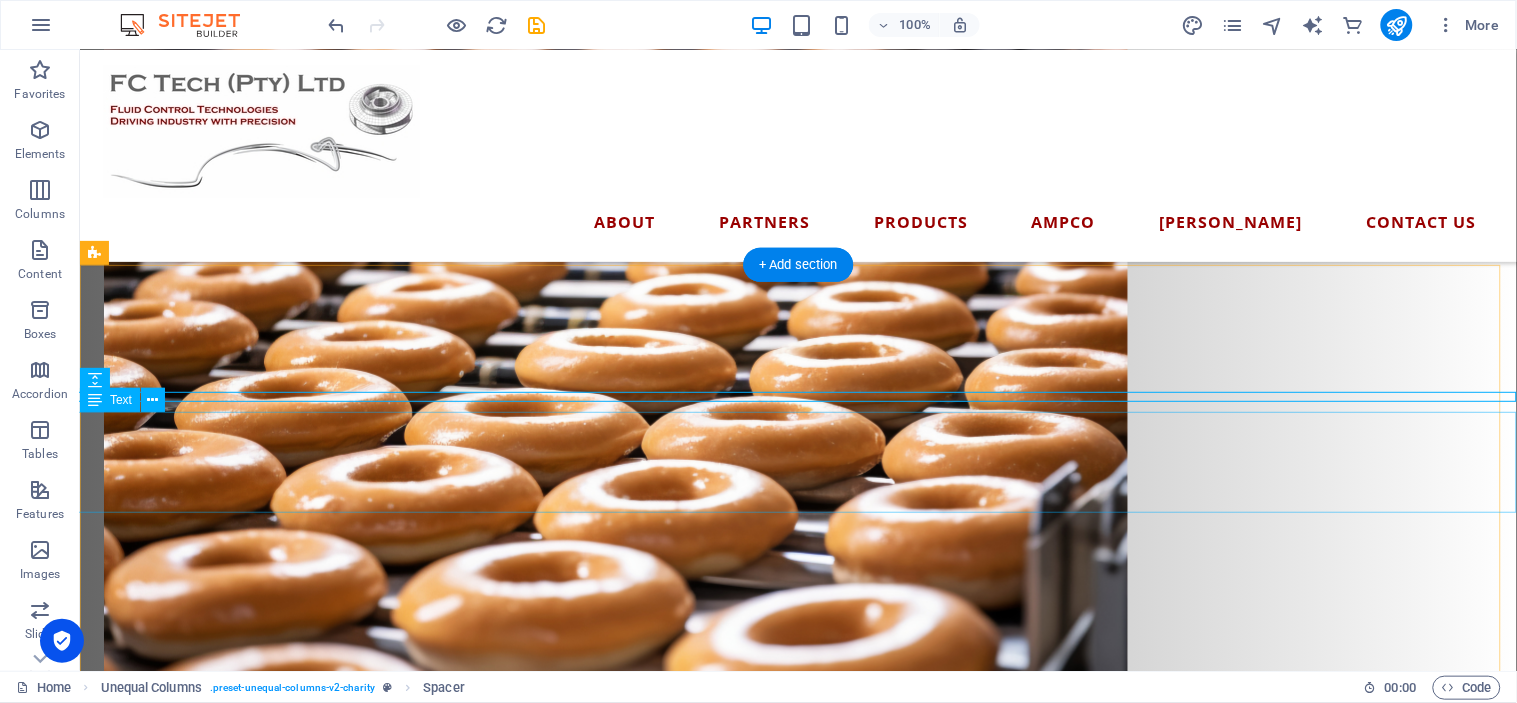 click on "Whether you're producing life-saving pharmaceuticals, crafting world-class wine, bottling the perfect brew, churning out decadent chocolate, delivering the freshest dairy, or baking up brilliance — ask yourself this: Would you keep repairing the same old Escort you’ve had for 30 years… or finally upgrade to the new Ranger built to perform?" at bounding box center [797, 1327] 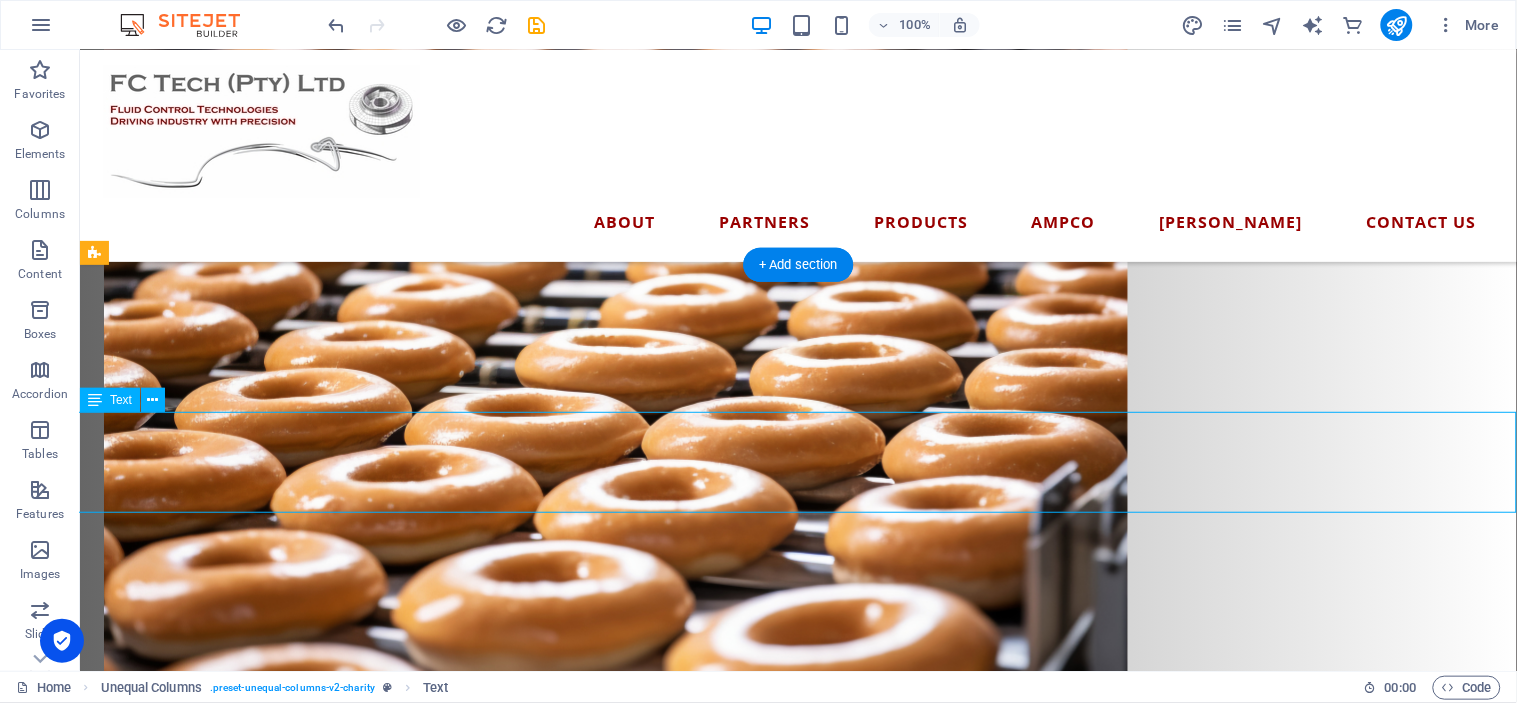drag, startPoint x: 824, startPoint y: 440, endPoint x: 458, endPoint y: 441, distance: 366.00137 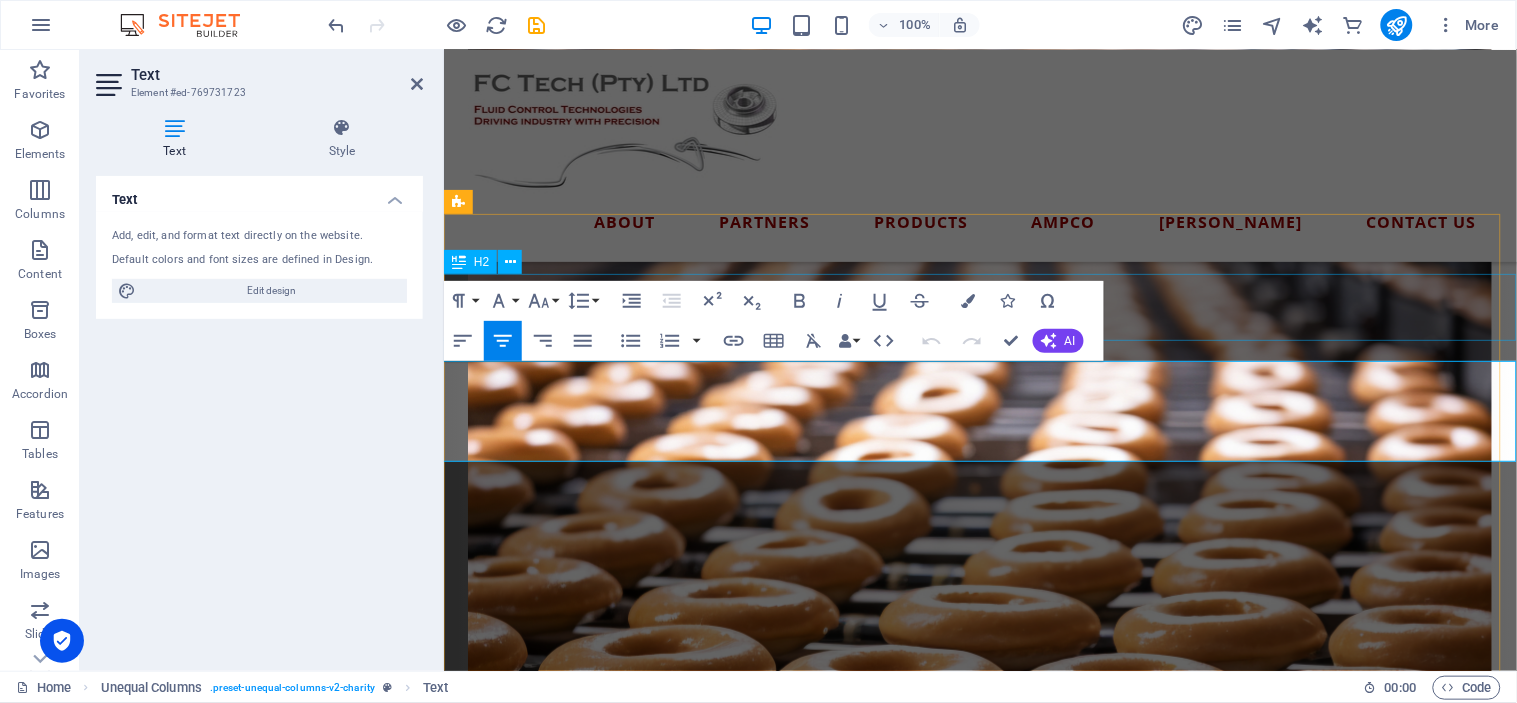 scroll, scrollTop: 1881, scrollLeft: 0, axis: vertical 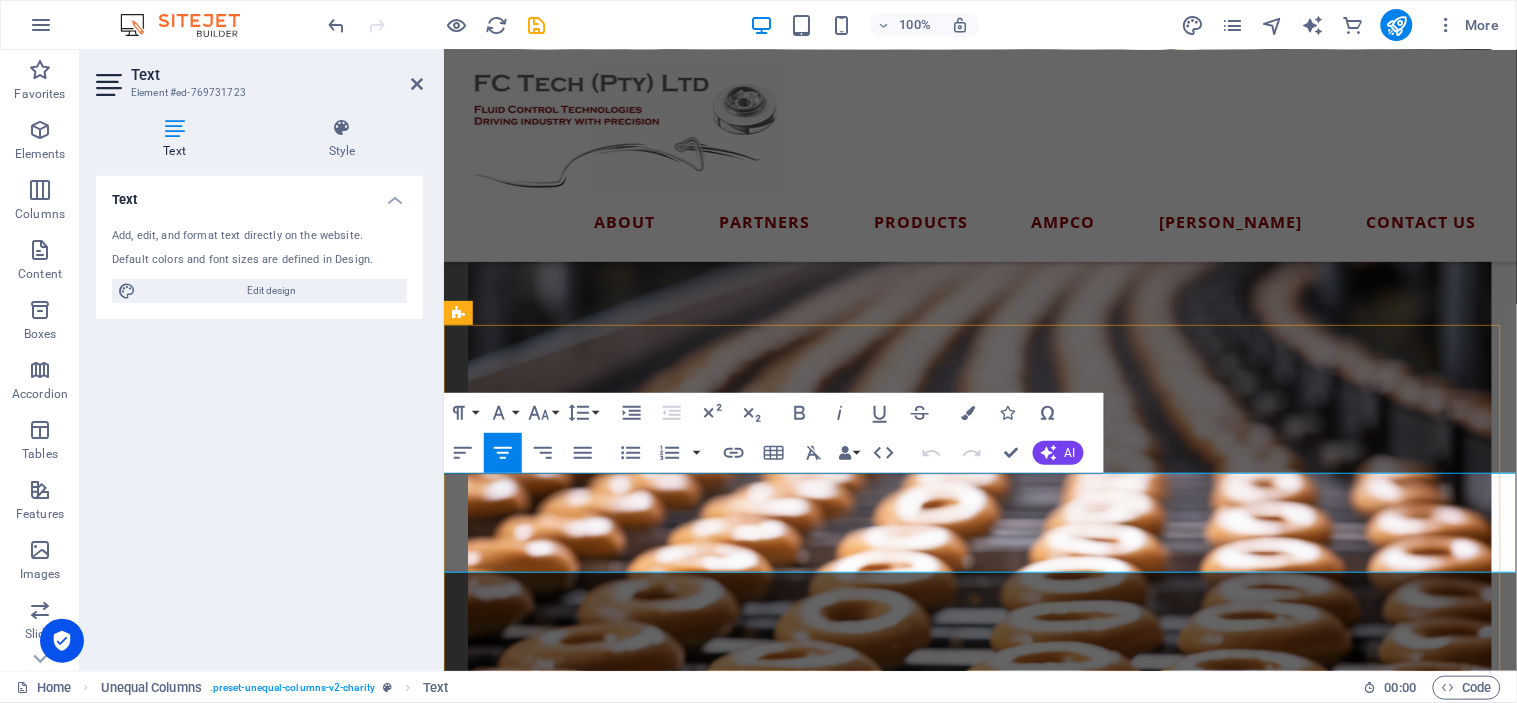 click on "Whether you're producing life-saving pharmaceuticals, crafting world-class wine, bottling the perfect brew, churning out decadent chocolate, delivering the freshest dairy, or baking up brilliance — ask yourself this:" at bounding box center (979, 1678) 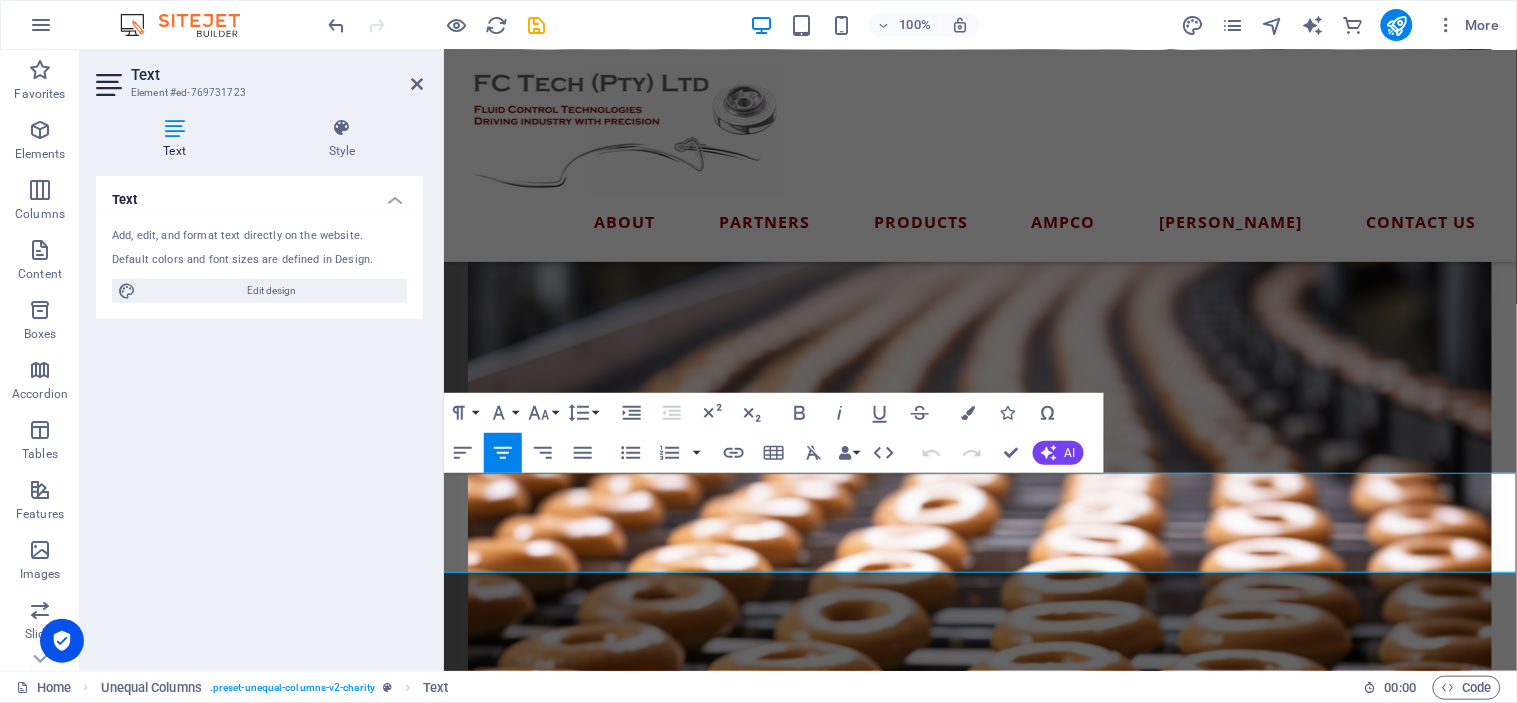 scroll, scrollTop: 1871, scrollLeft: 0, axis: vertical 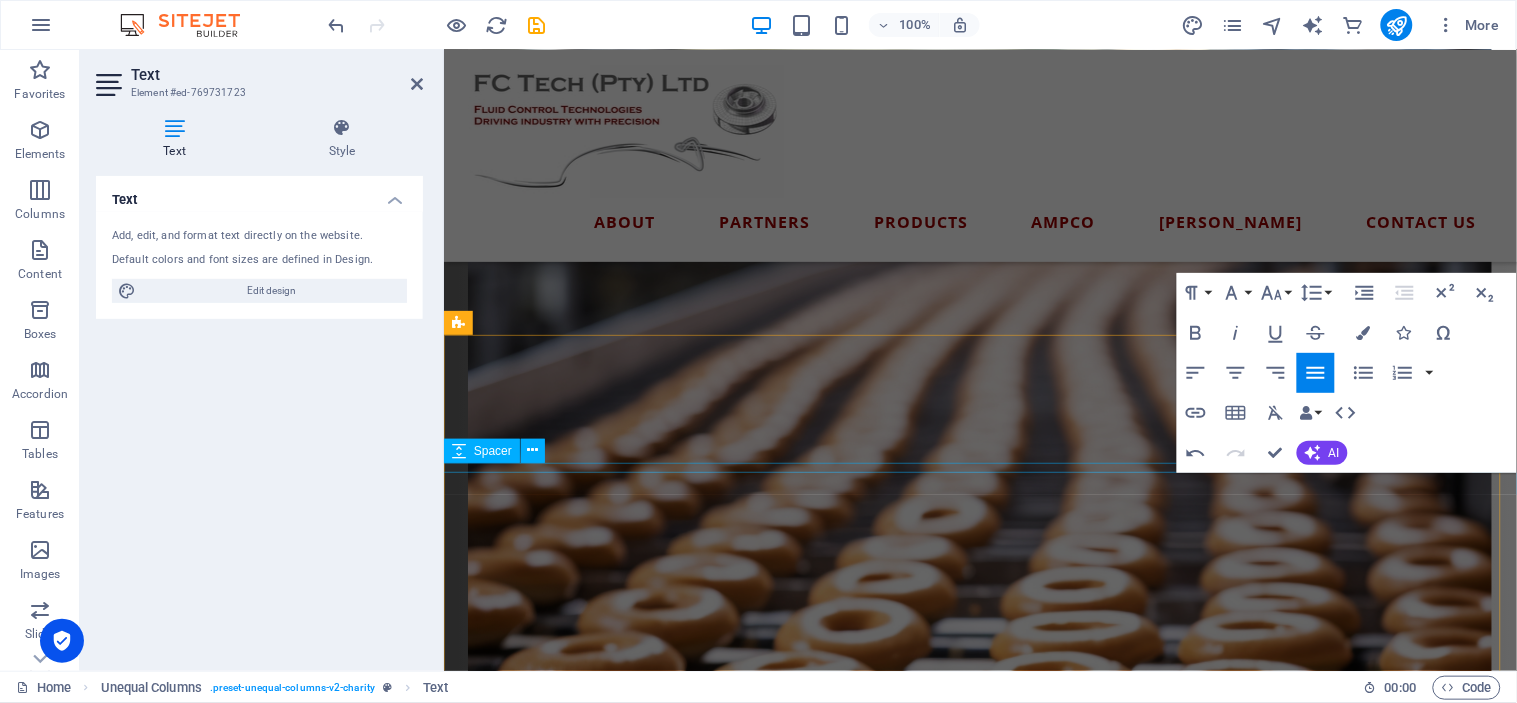 click at bounding box center (979, 1640) 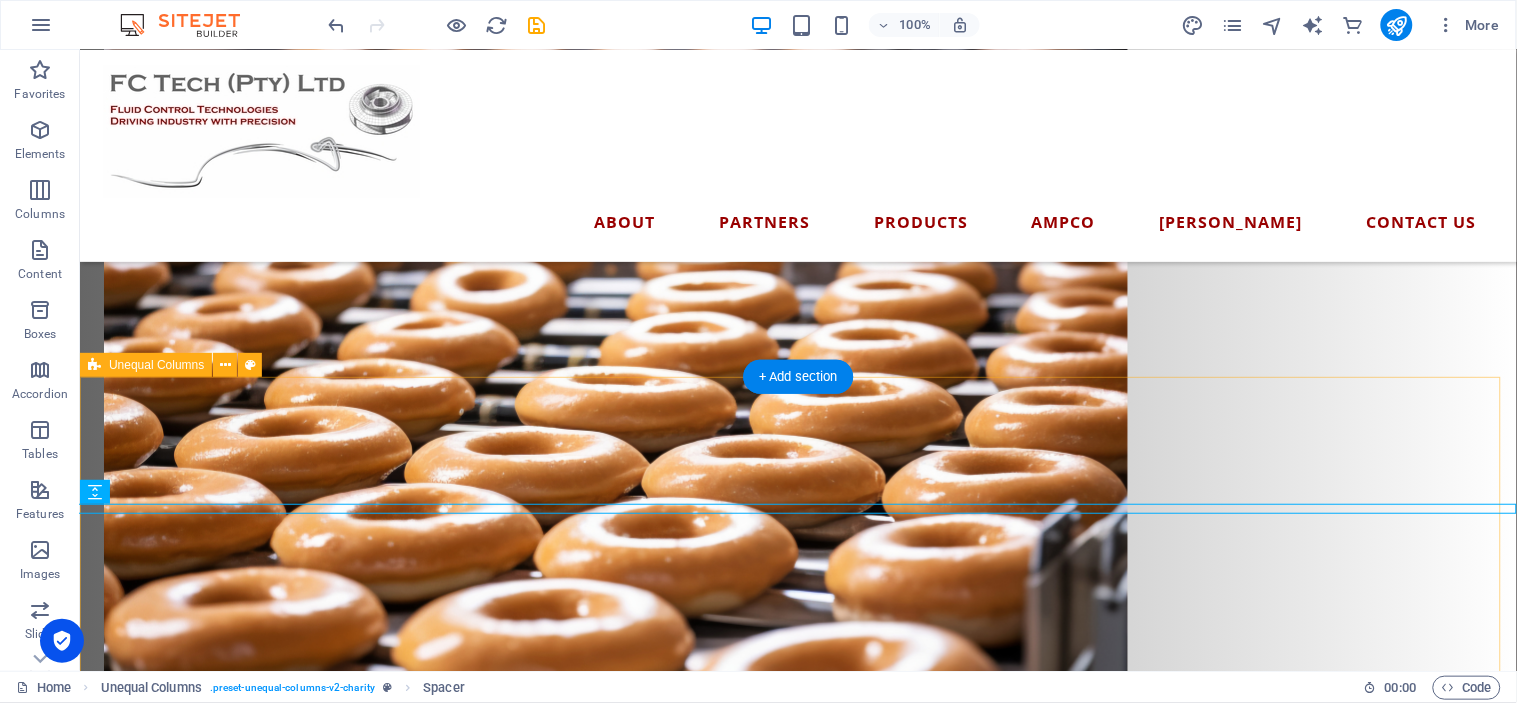scroll, scrollTop: 2108, scrollLeft: 0, axis: vertical 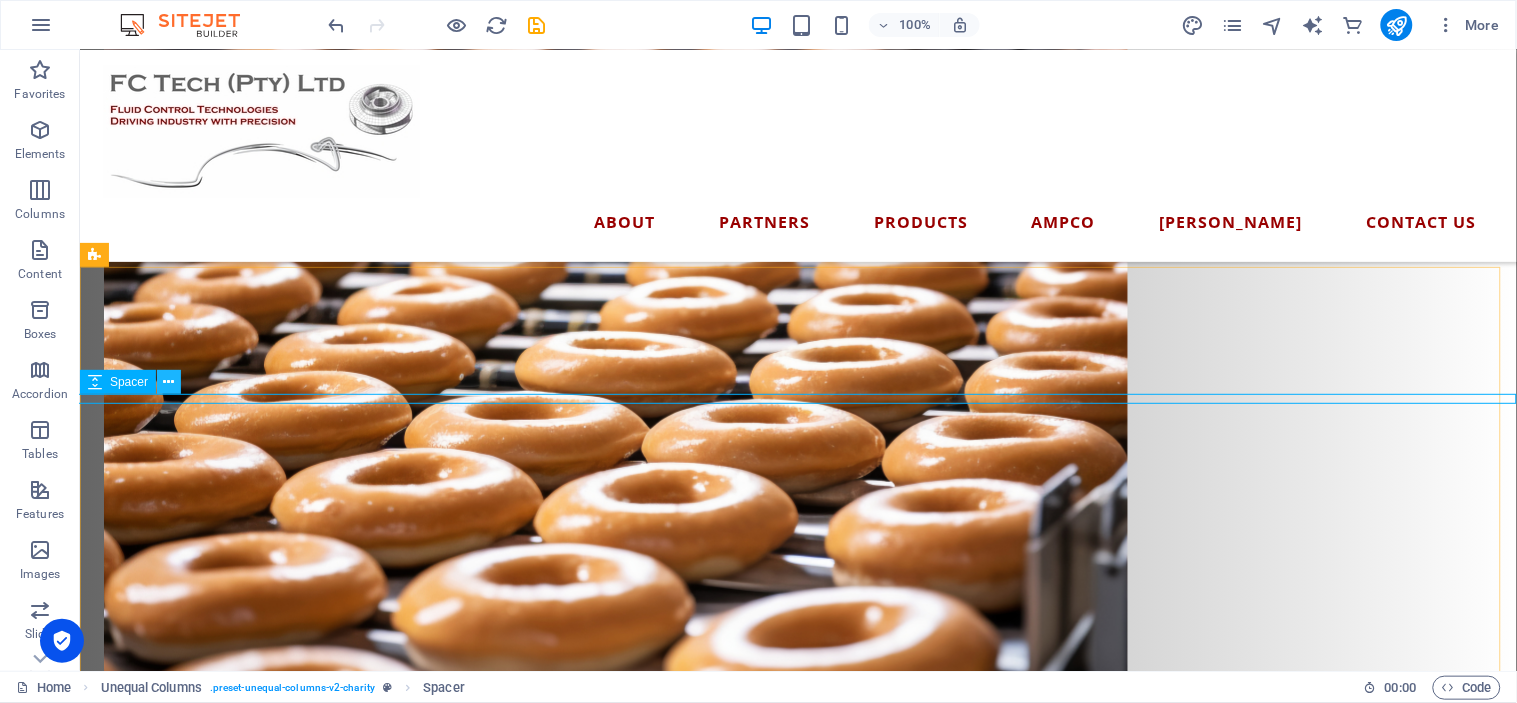 click at bounding box center [169, 382] 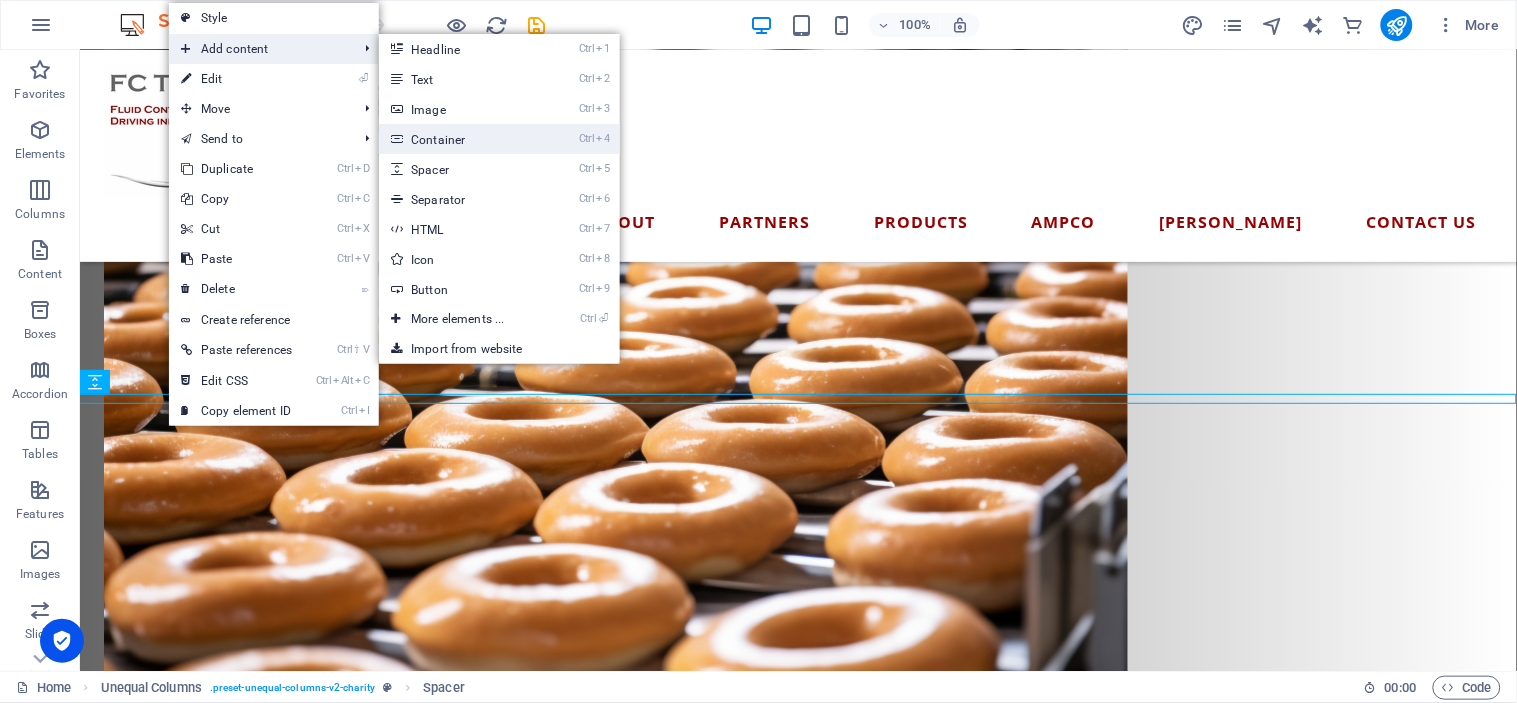 drag, startPoint x: 466, startPoint y: 143, endPoint x: 27, endPoint y: 94, distance: 441.72617 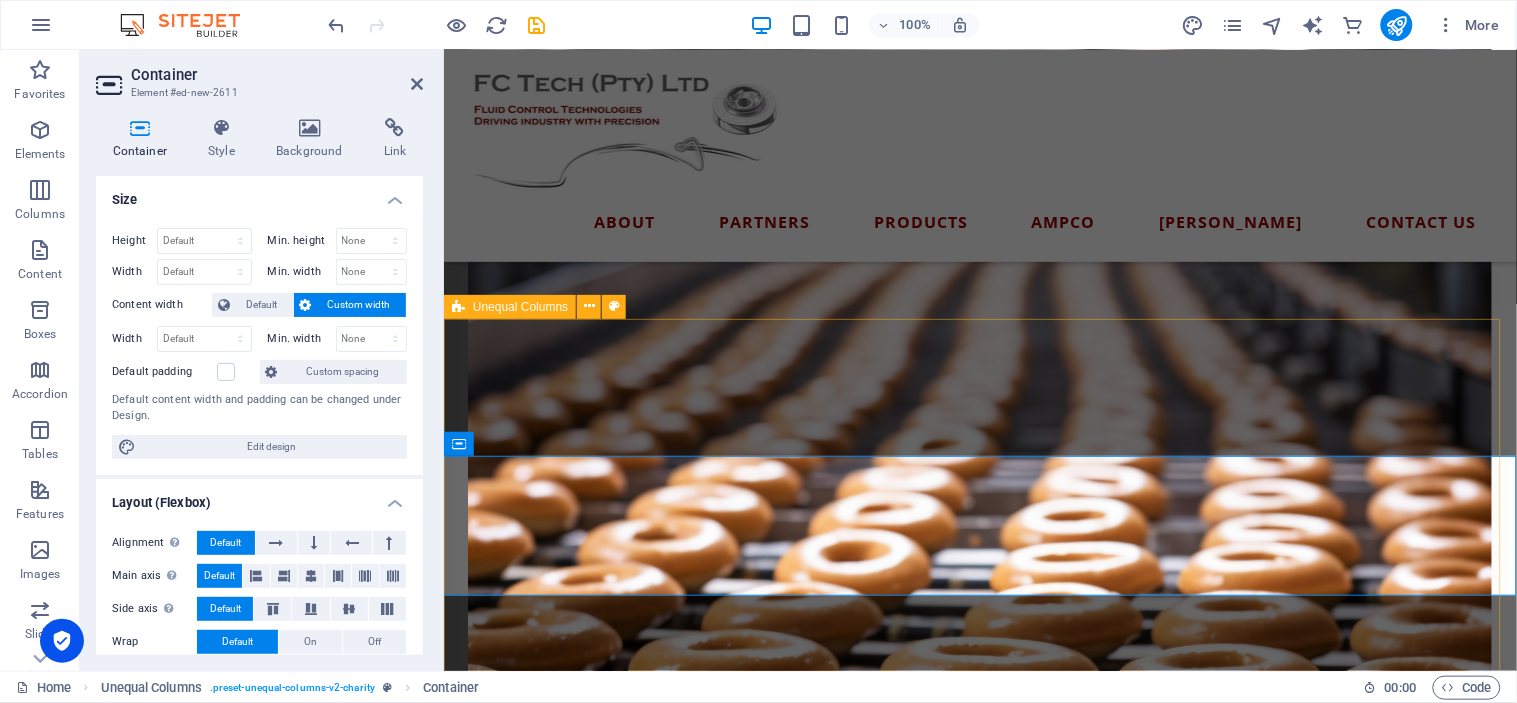 scroll, scrollTop: 1878, scrollLeft: 0, axis: vertical 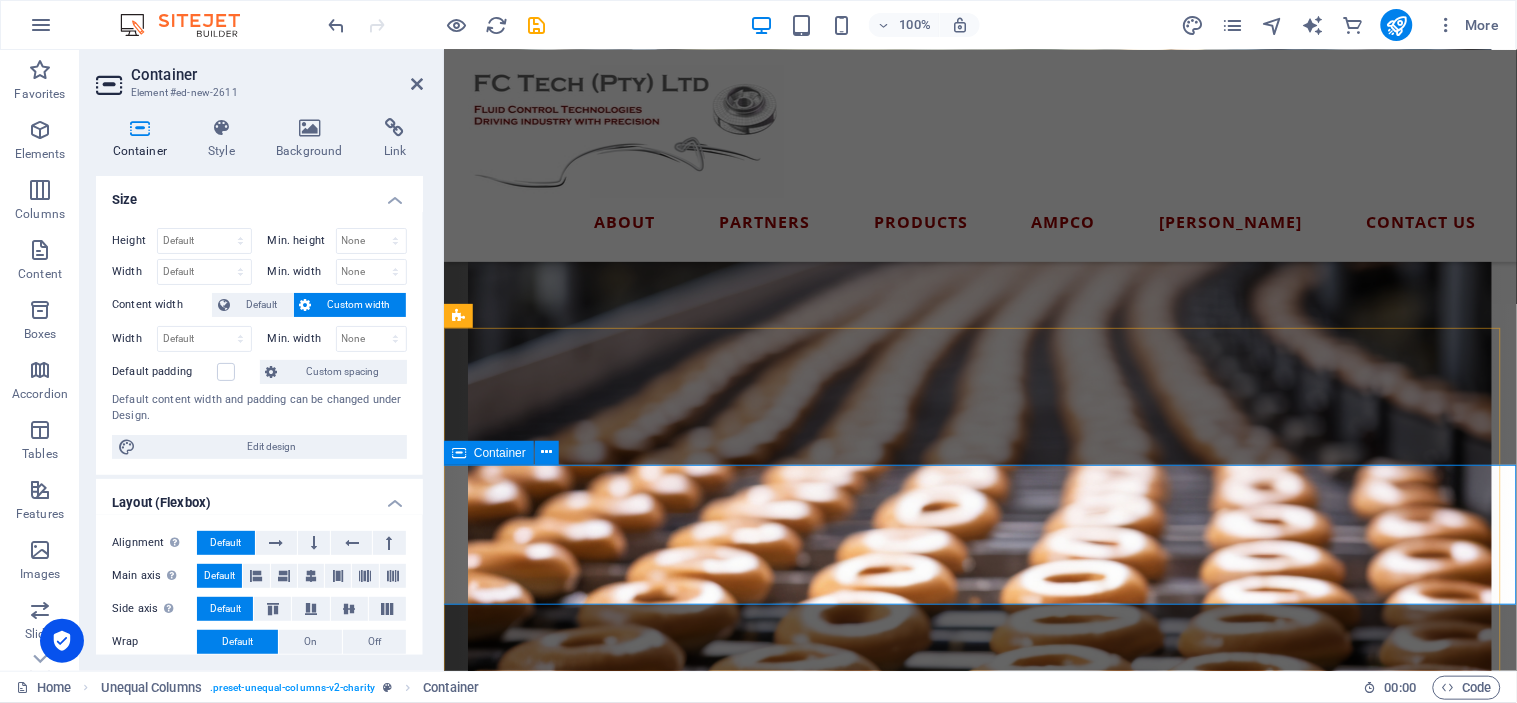 click on "Drop content here or  Add elements  Paste clipboard" at bounding box center (979, 1709) 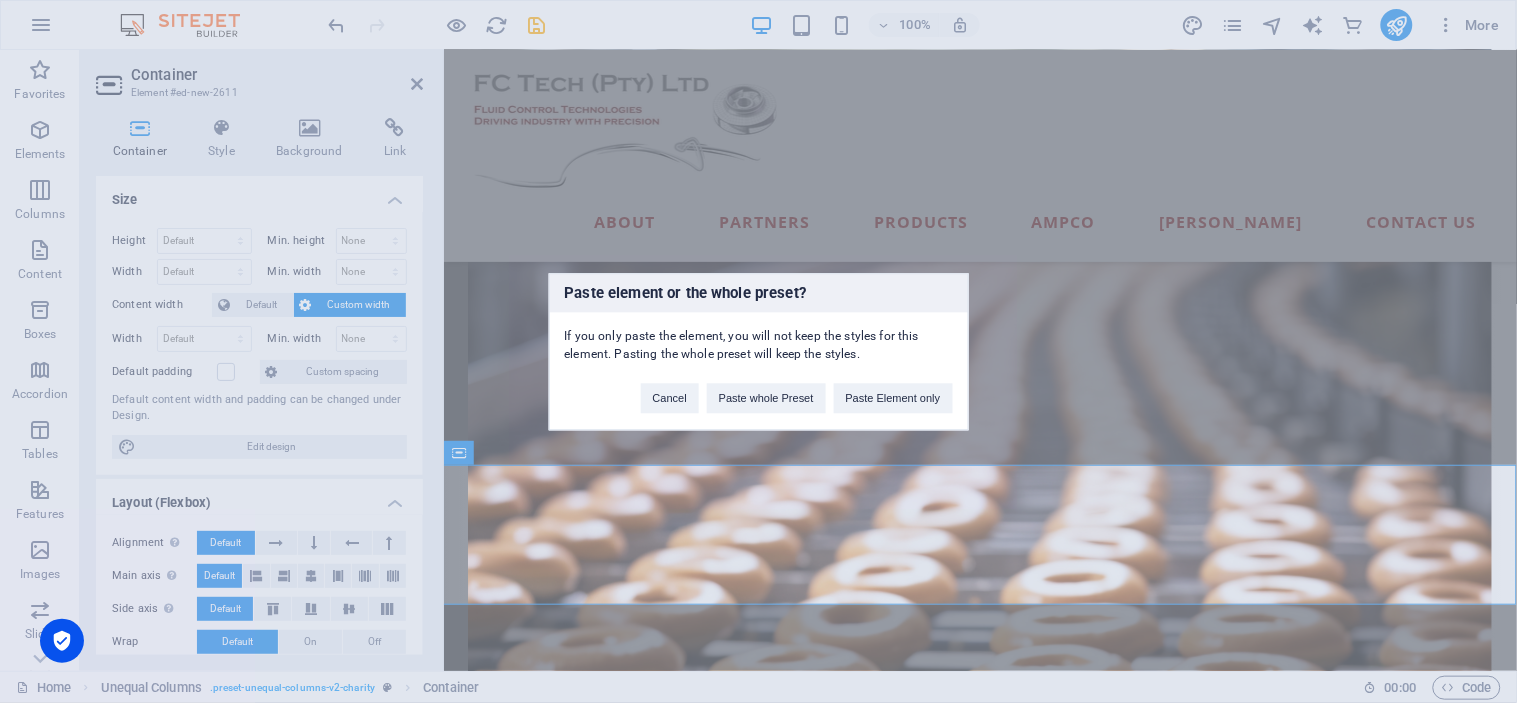 type 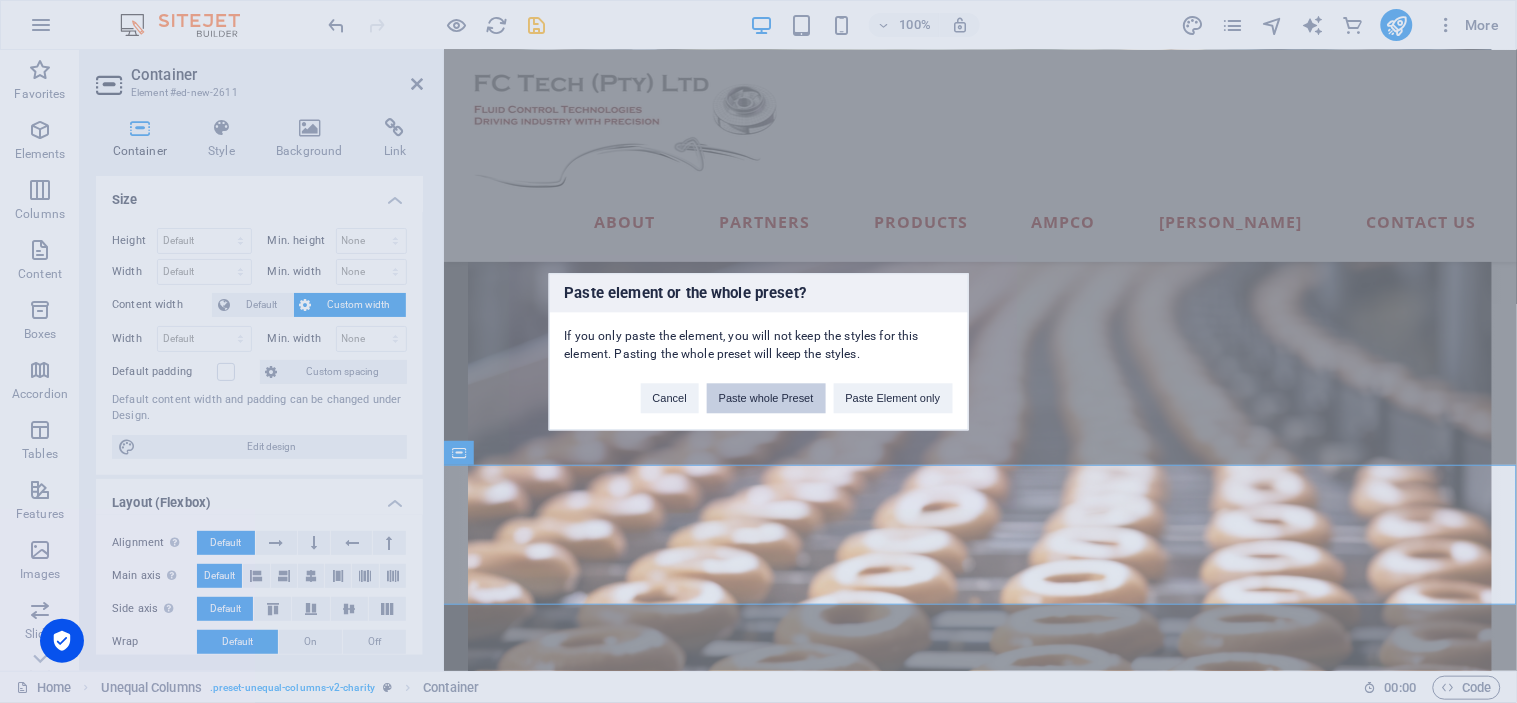 click on "Paste whole Preset" at bounding box center (766, 398) 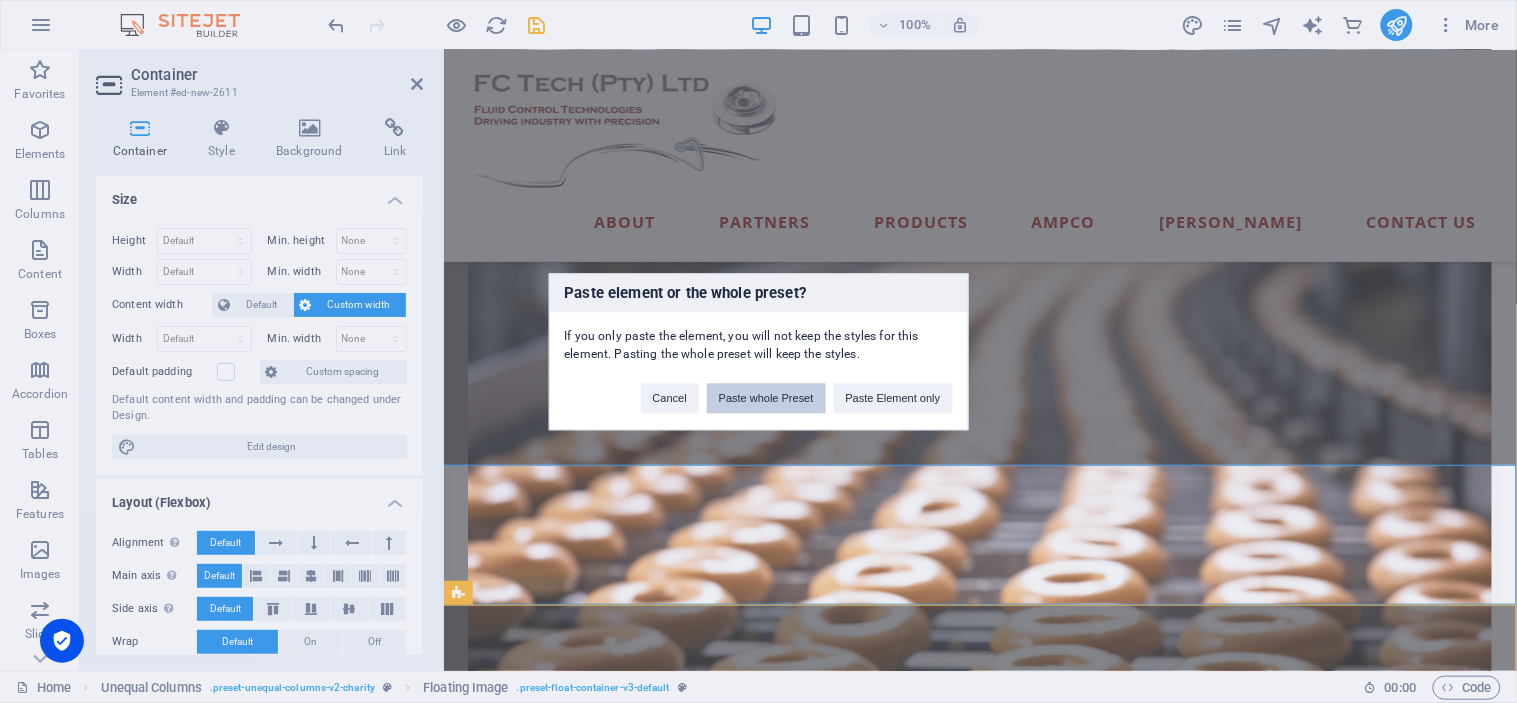 scroll, scrollTop: 2605, scrollLeft: 0, axis: vertical 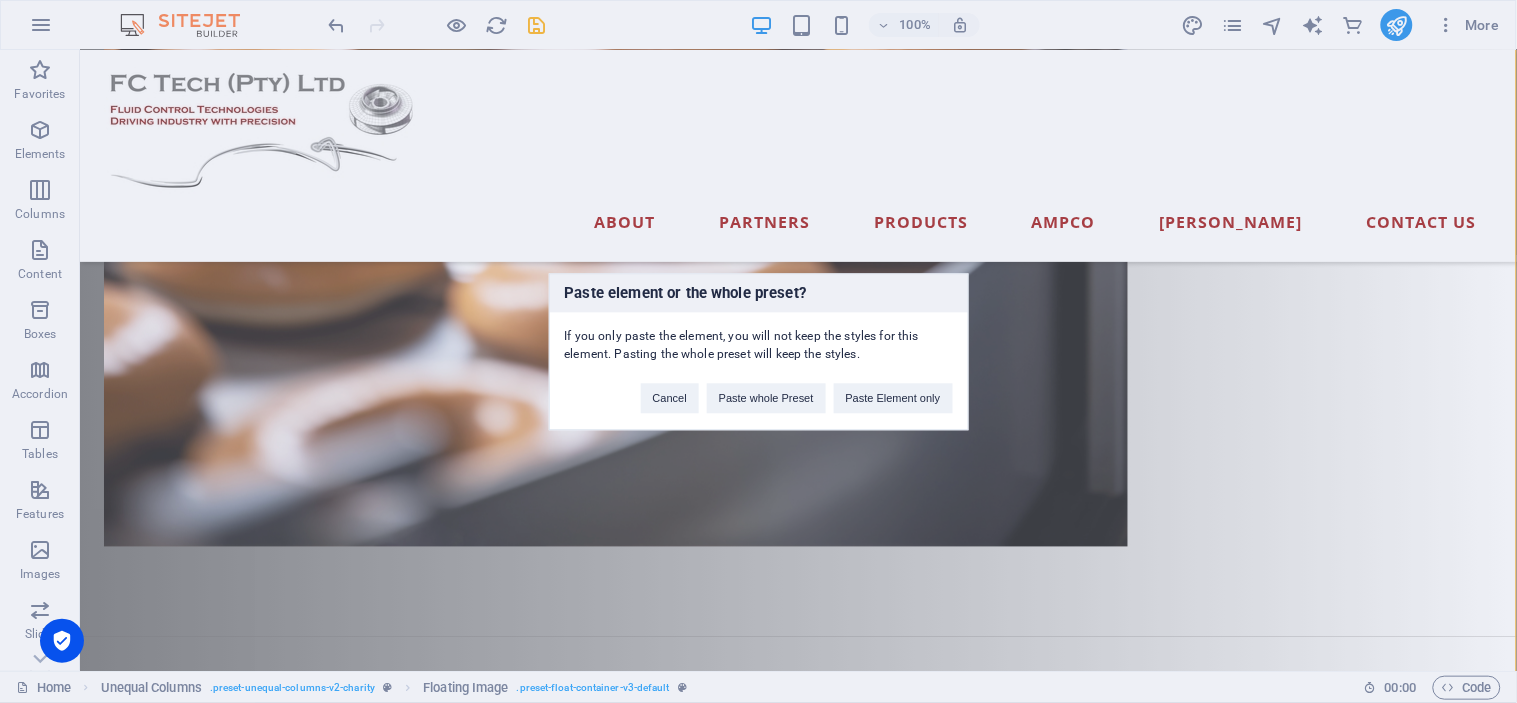 click on "Paste element or the whole preset? If you only paste the element, you will not keep the styles for this element. Pasting the whole preset will keep the styles. Cancel Paste whole Preset Paste Element only" at bounding box center [758, 351] 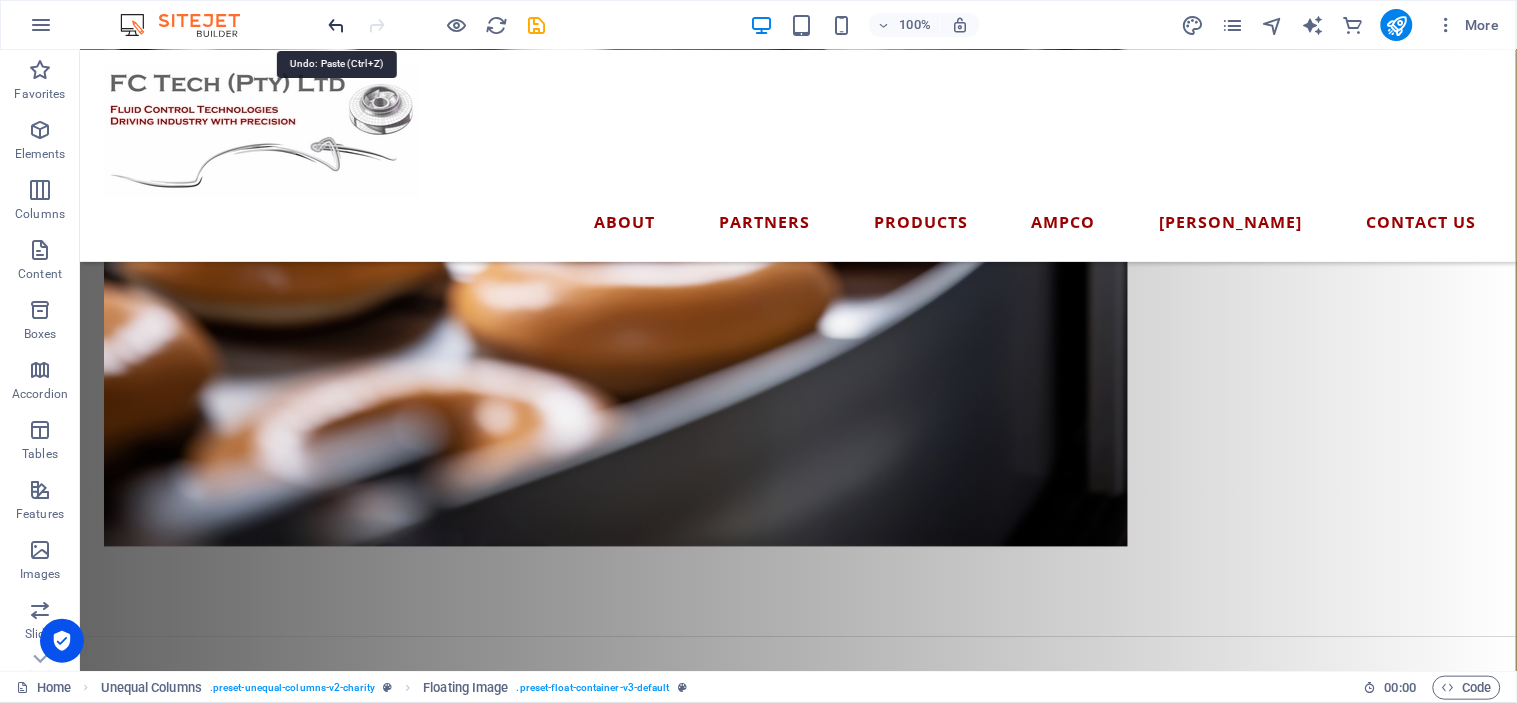 click at bounding box center (337, 25) 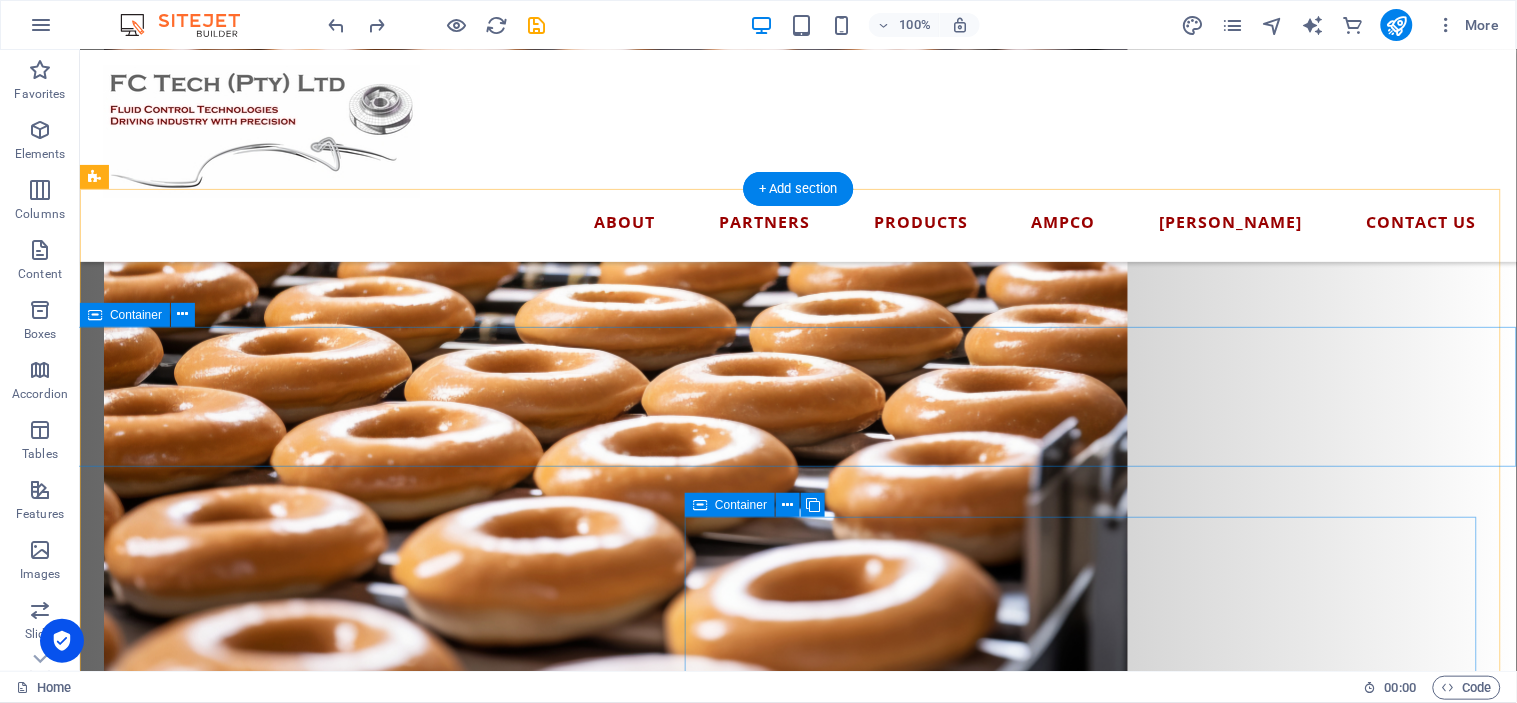 scroll, scrollTop: 2050, scrollLeft: 0, axis: vertical 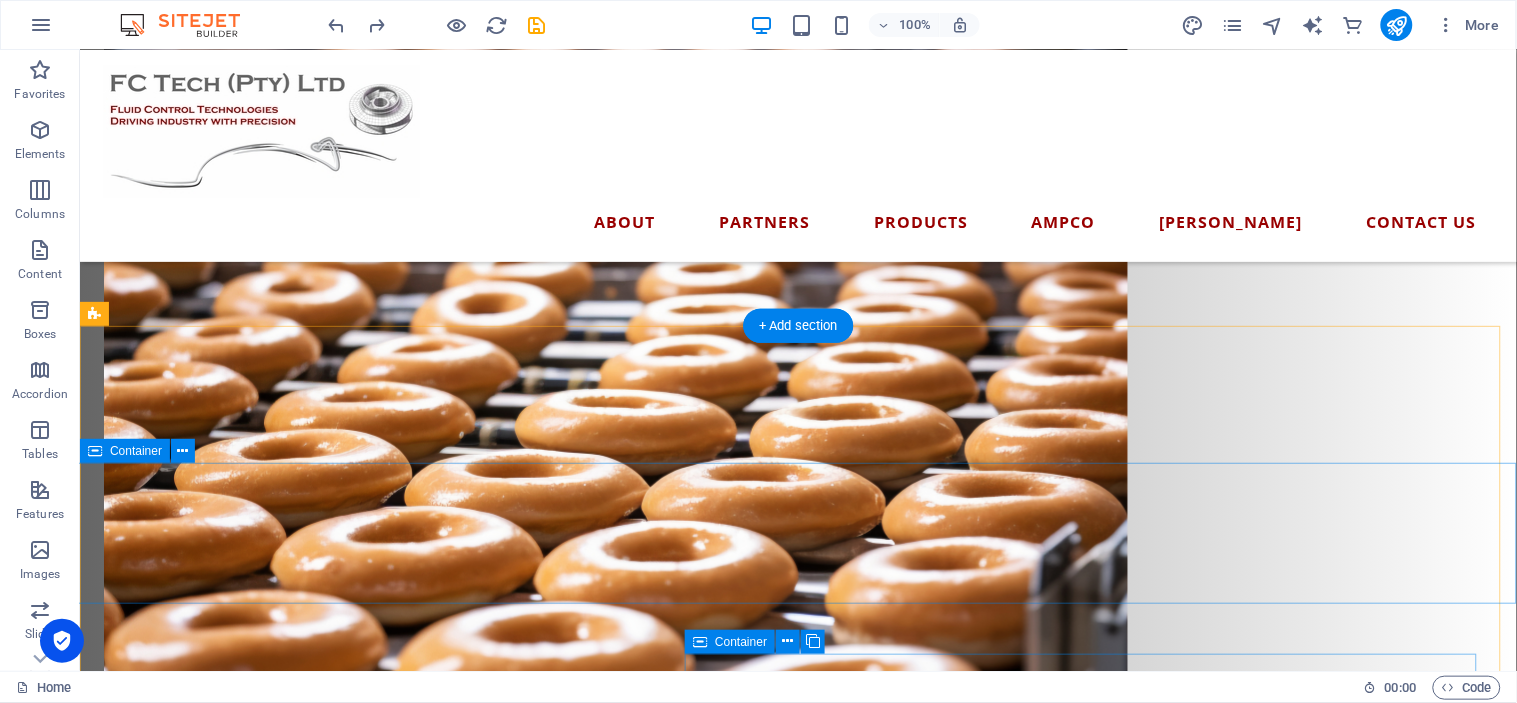 click on "Drop content here or  Add elements  Paste clipboard" at bounding box center (797, 1399) 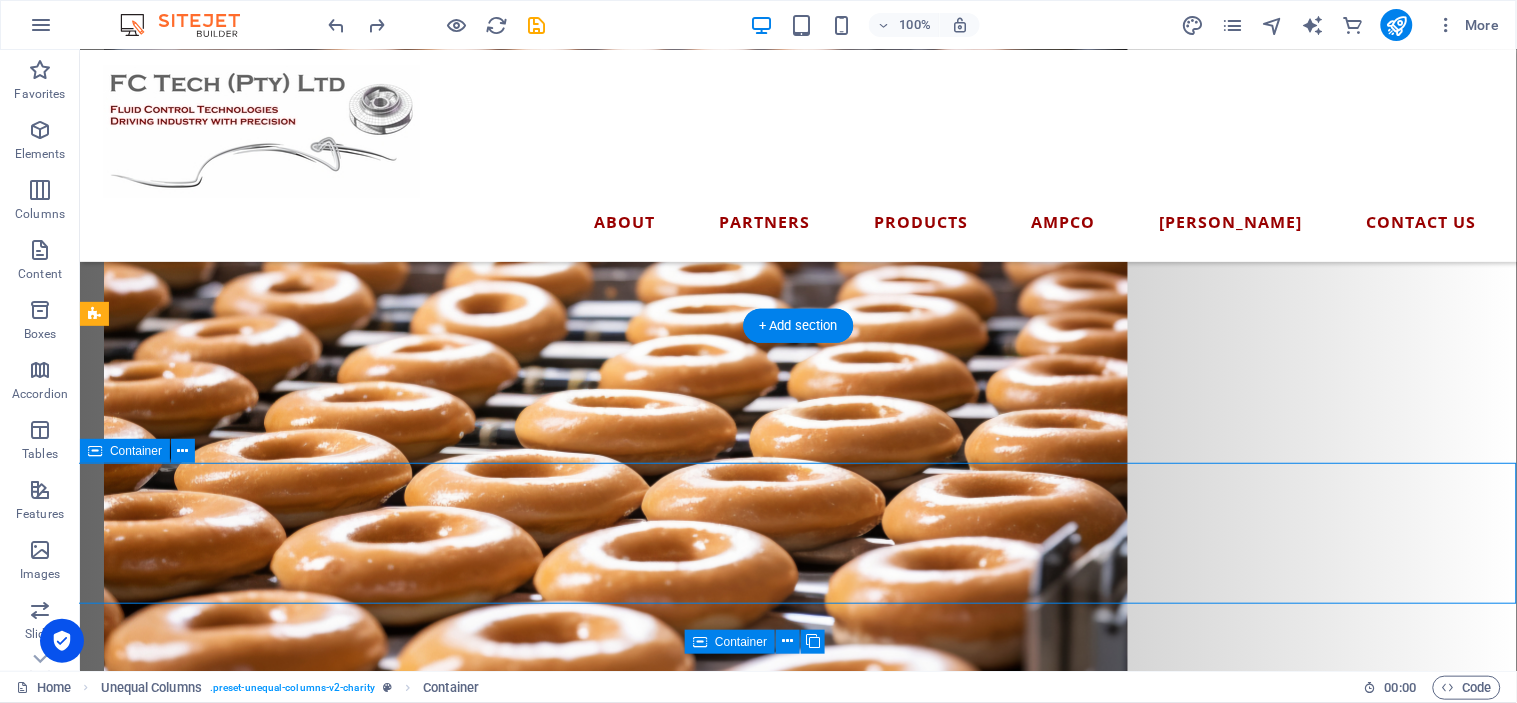 click on "Paste clipboard" at bounding box center [851, 1429] 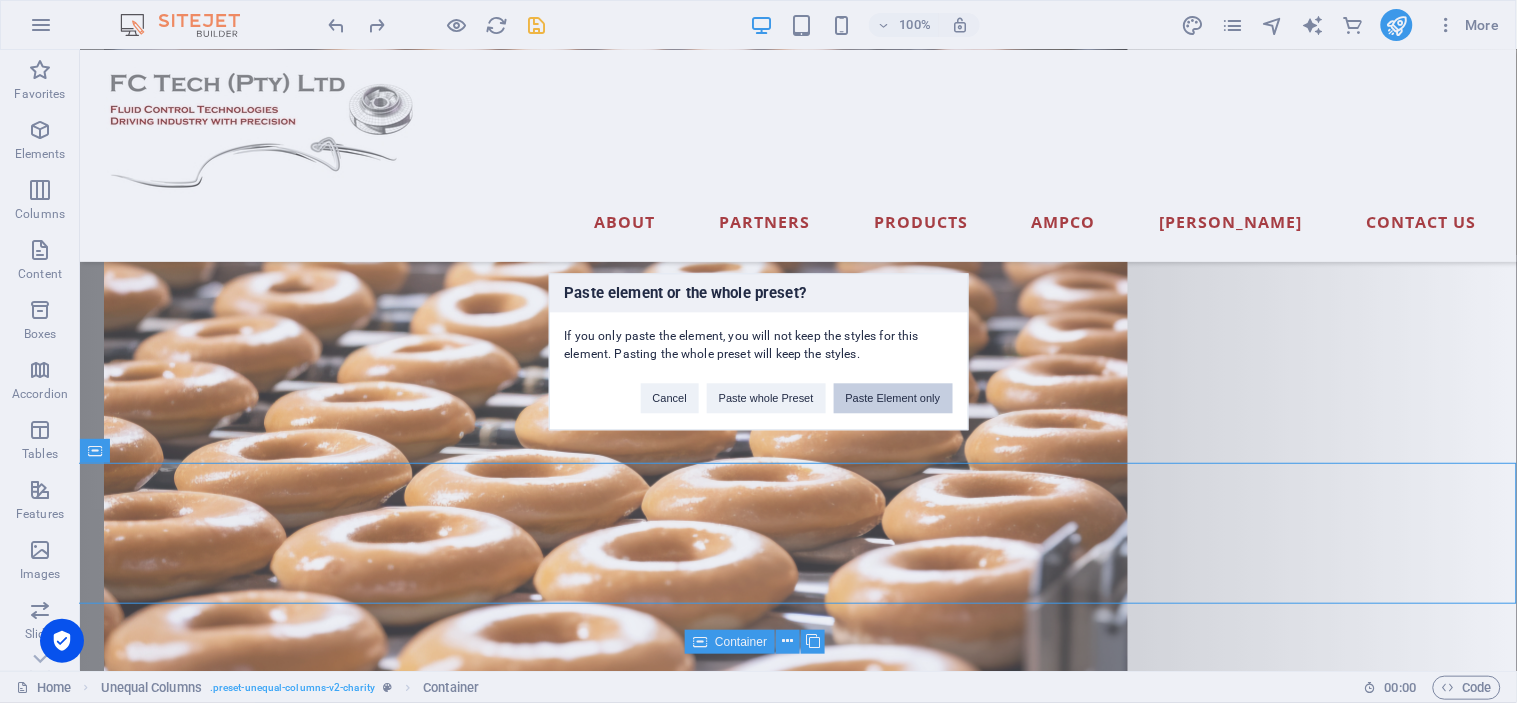 click on "Paste Element only" at bounding box center [893, 398] 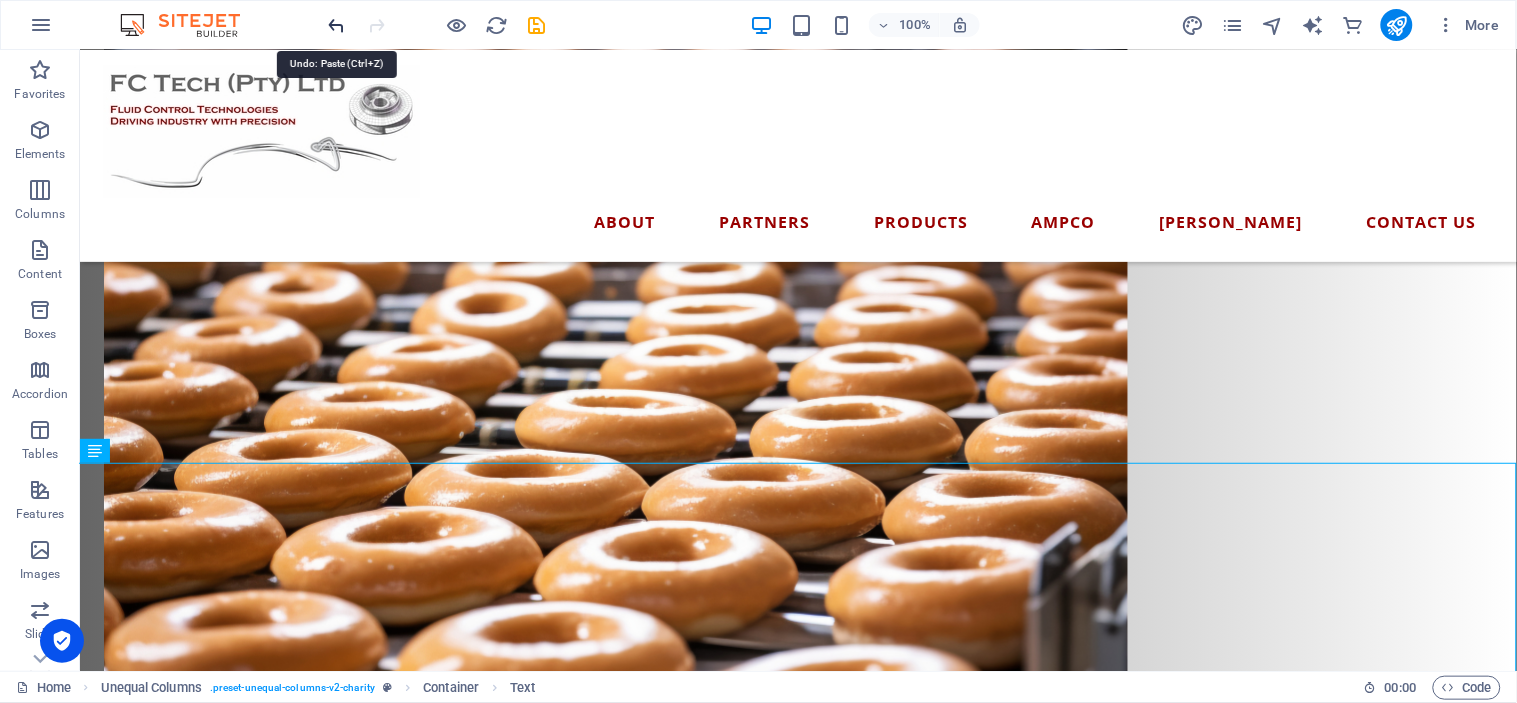 click at bounding box center [337, 25] 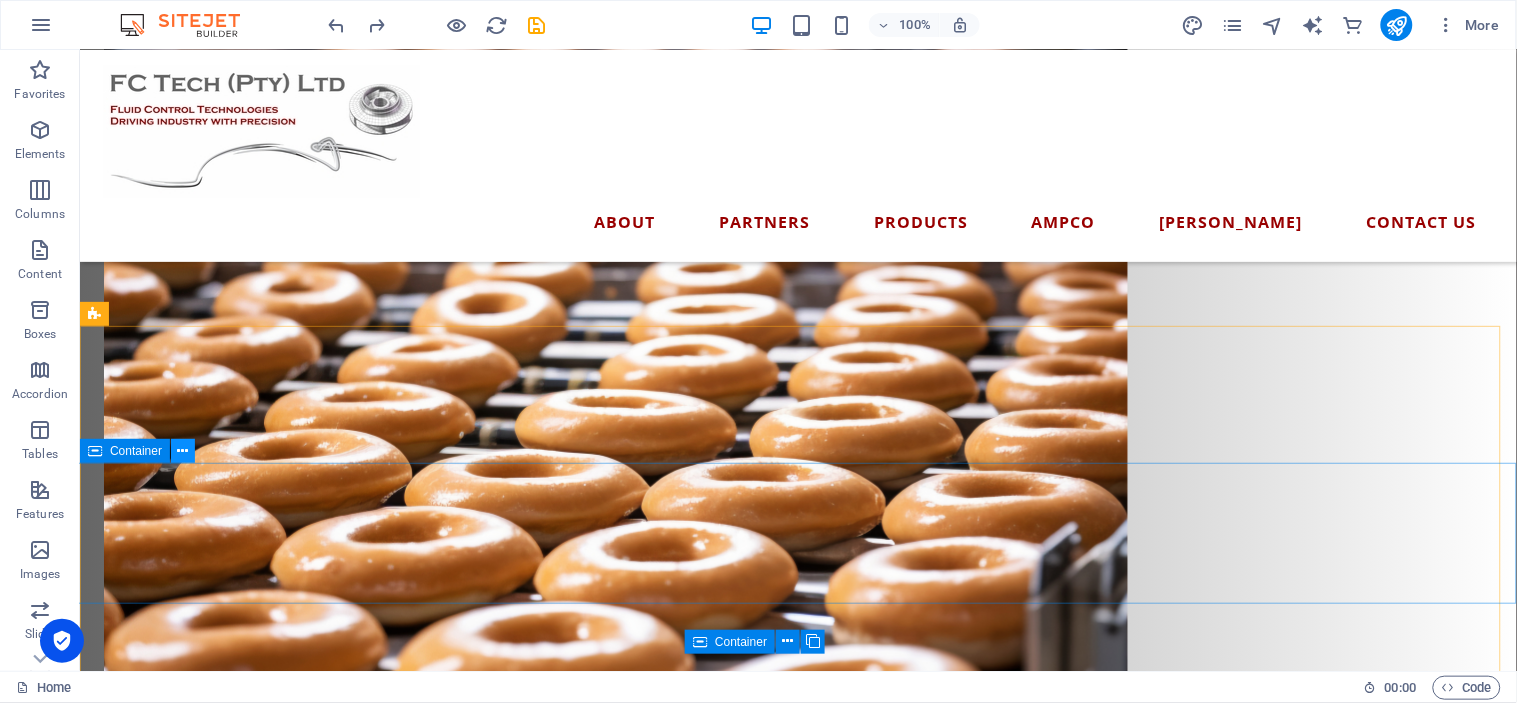 click at bounding box center (183, 451) 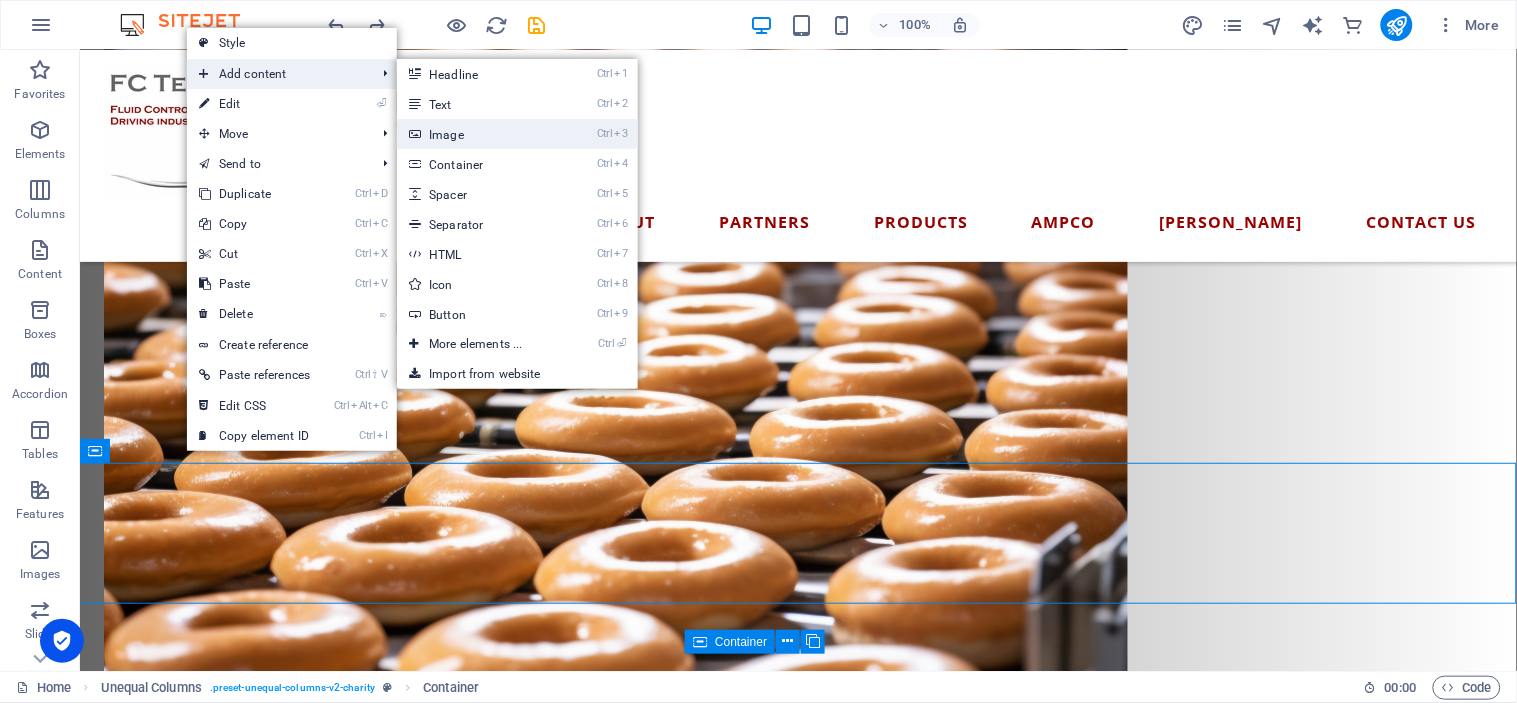 click on "Ctrl 3  Image" at bounding box center [479, 134] 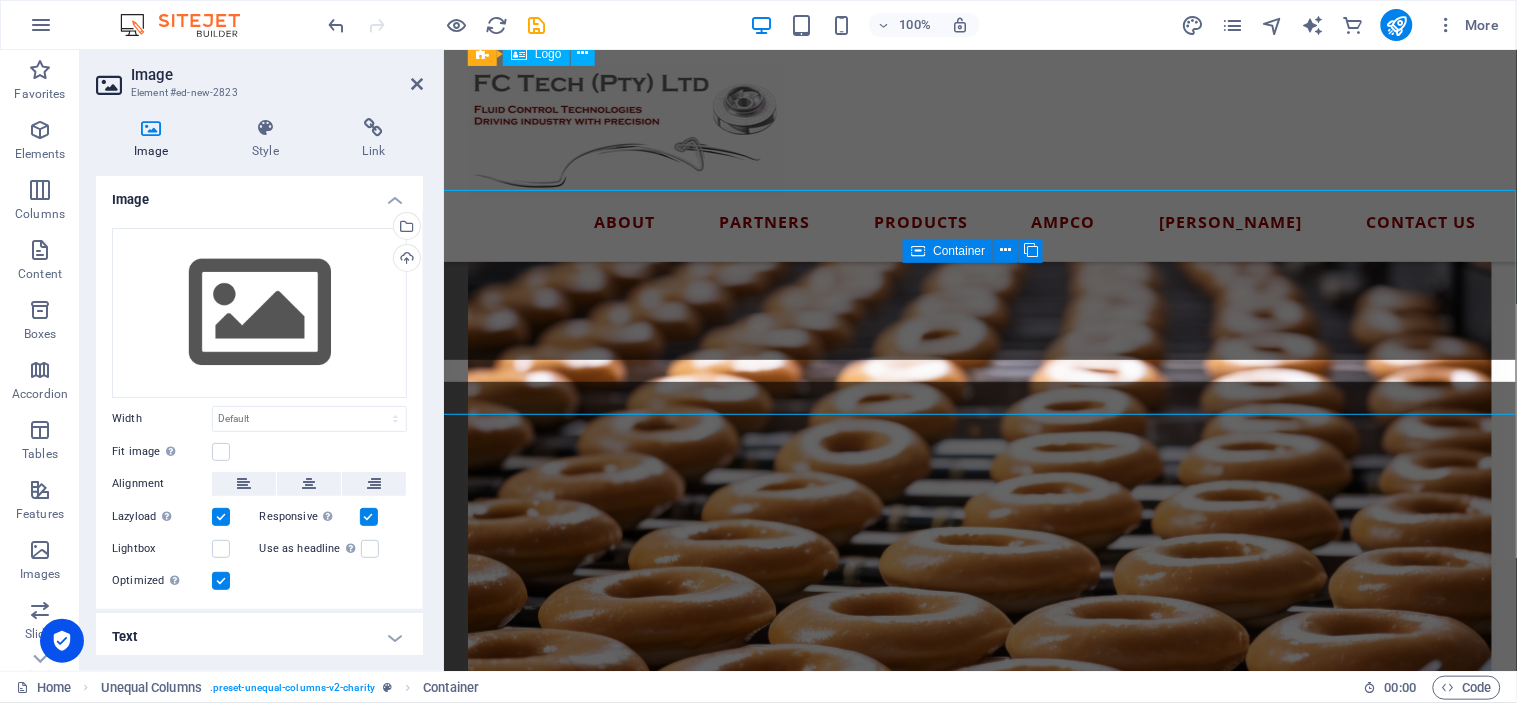 scroll, scrollTop: 2153, scrollLeft: 0, axis: vertical 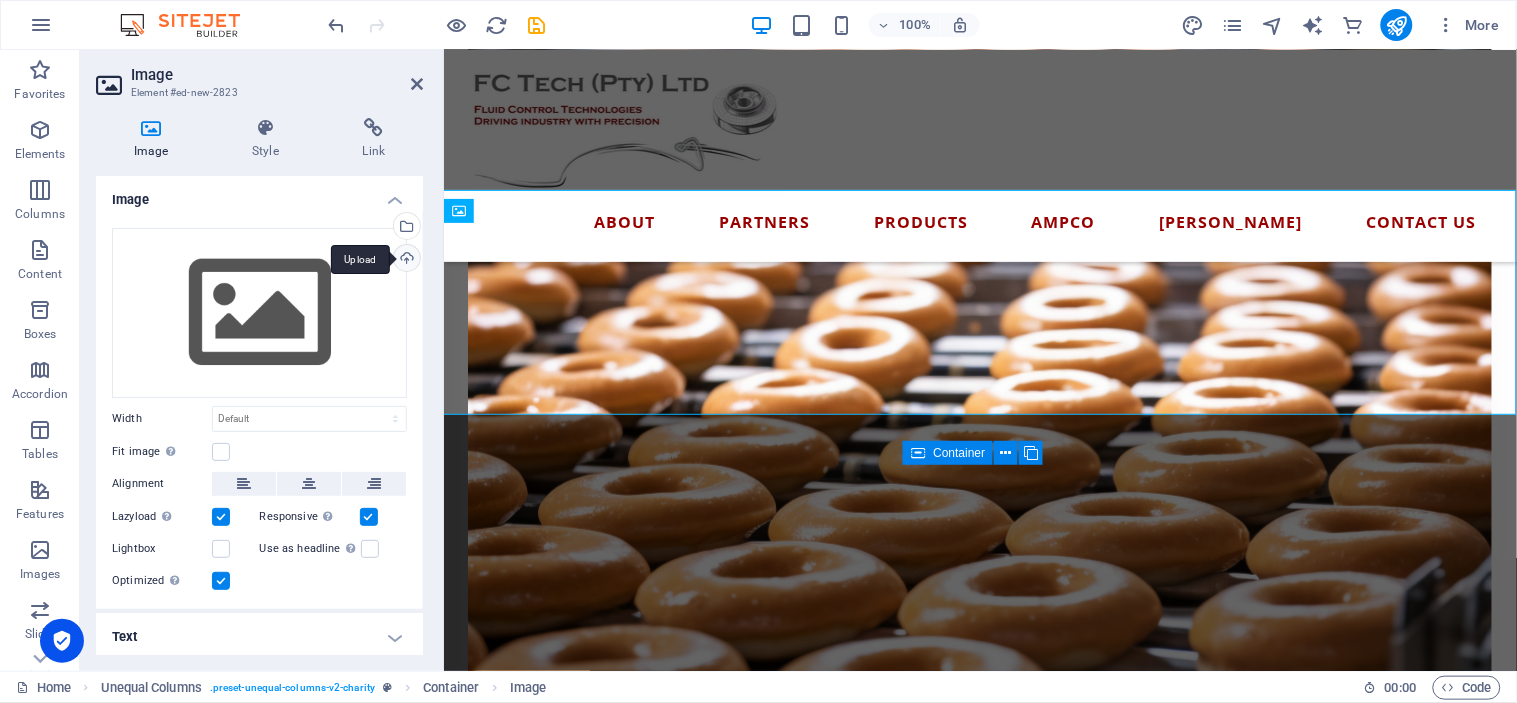 click on "Upload" at bounding box center [405, 260] 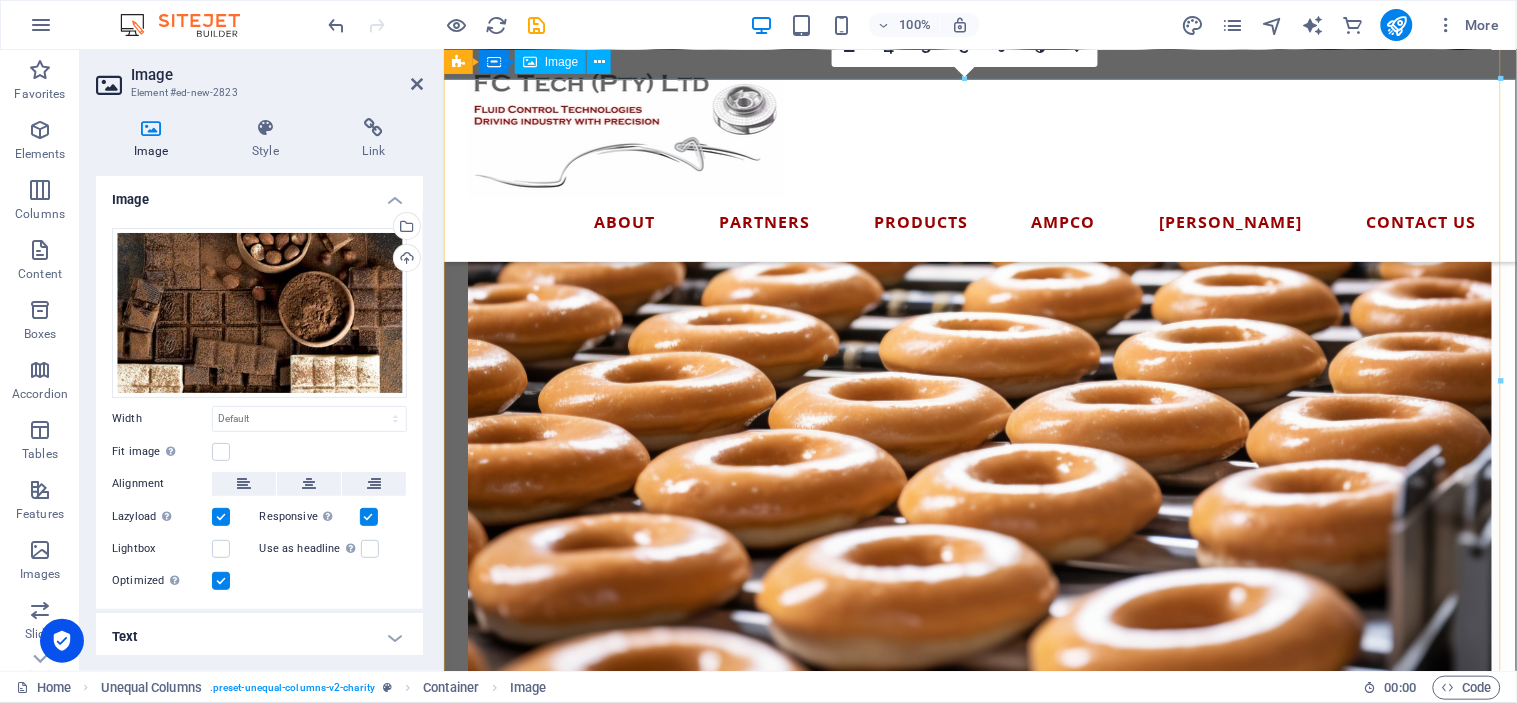 scroll, scrollTop: 2264, scrollLeft: 0, axis: vertical 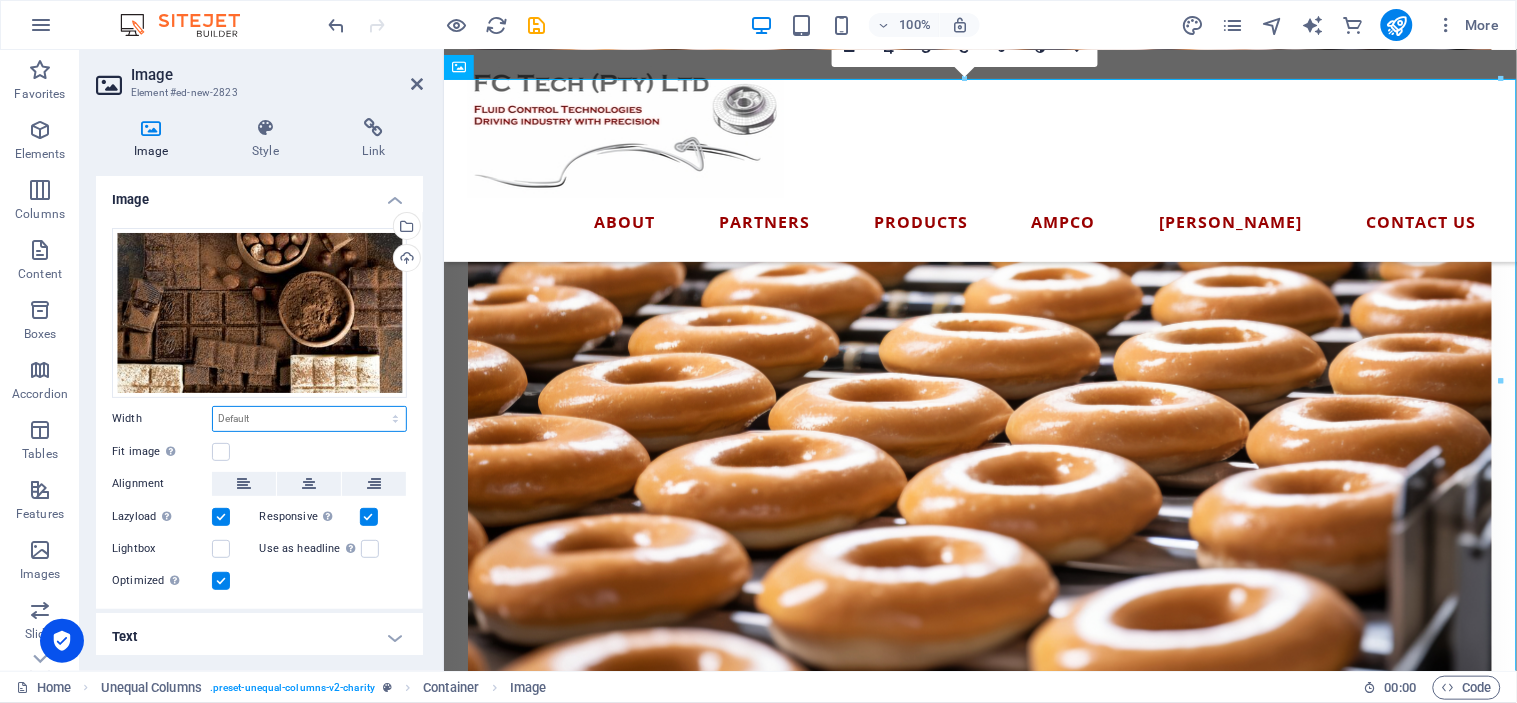 click on "Default auto px rem % em vh vw" at bounding box center [309, 419] 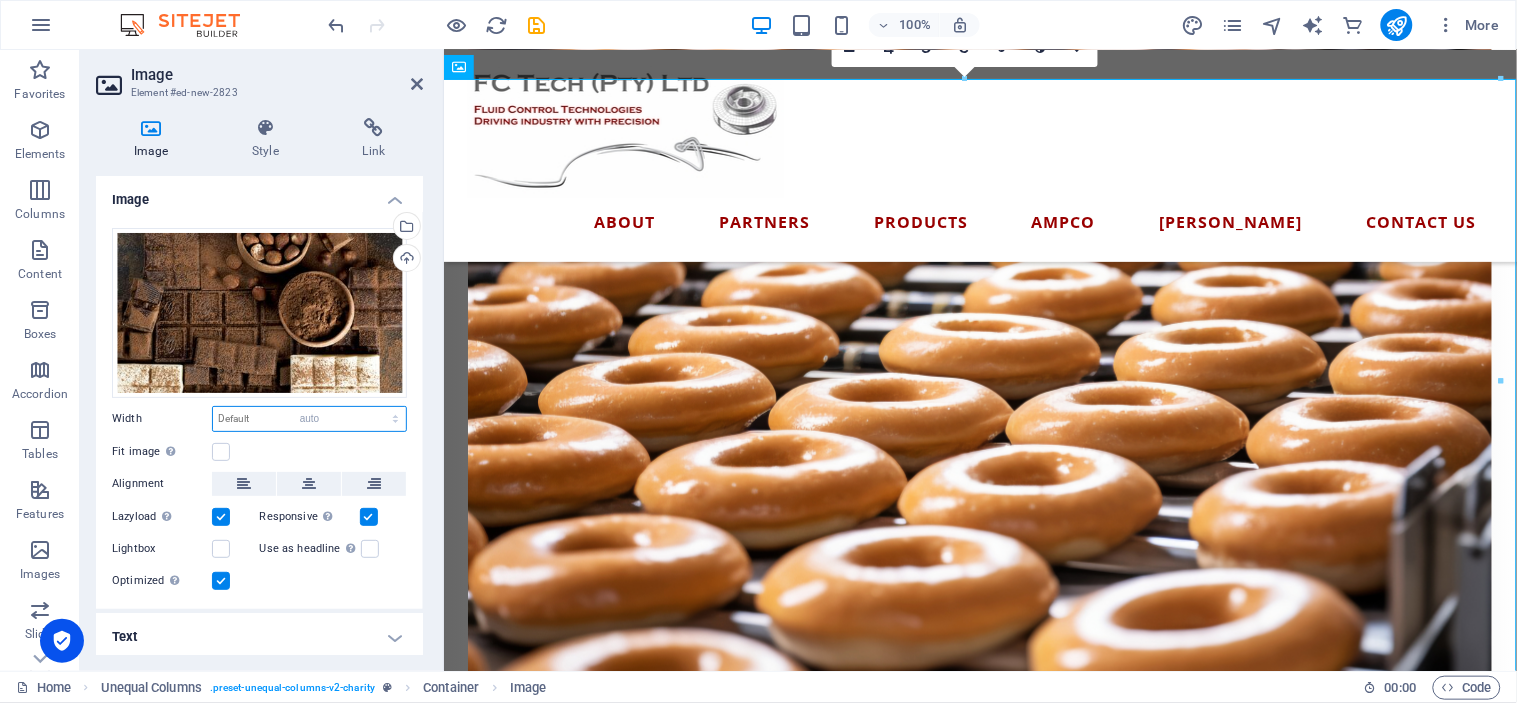 click on "Default auto px rem % em vh vw" at bounding box center [309, 419] 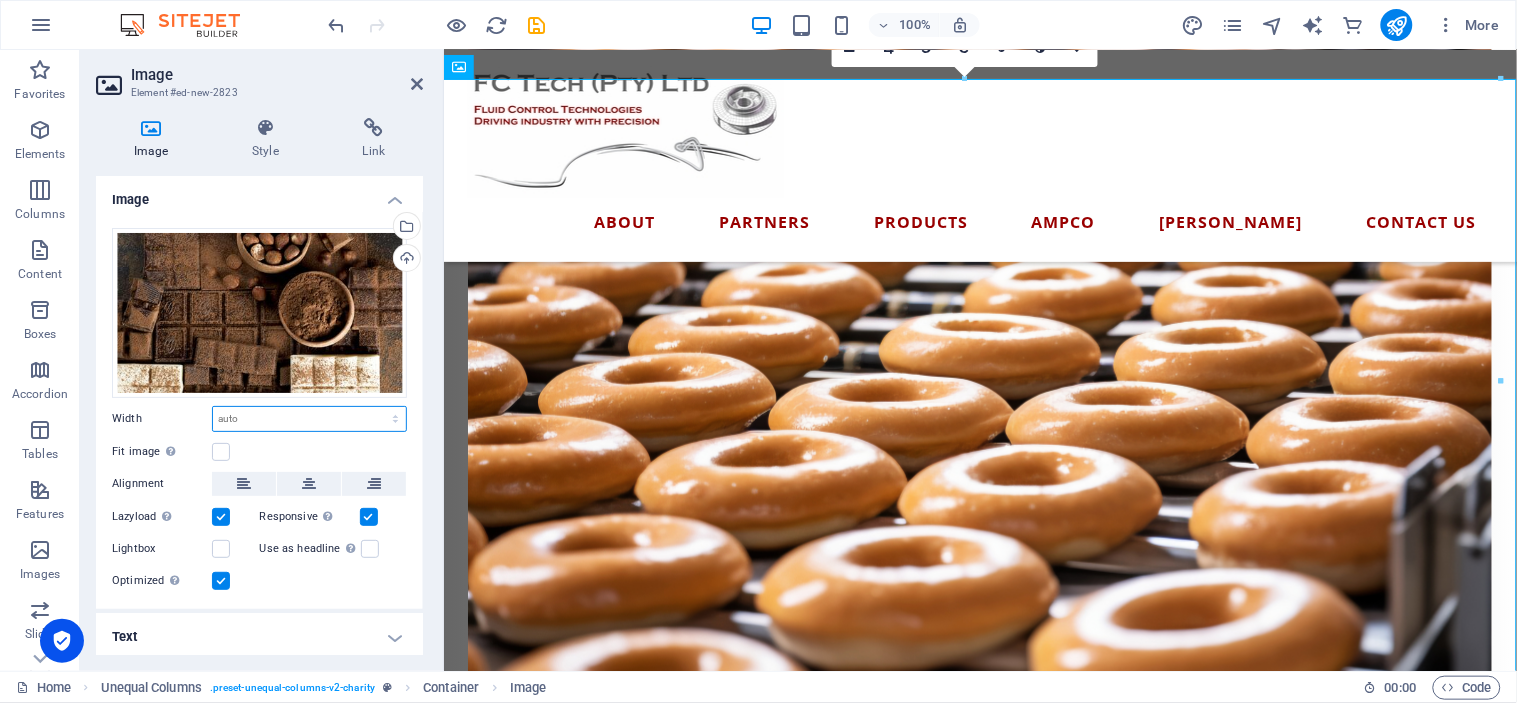 click on "Default auto px rem % em vh vw" at bounding box center [309, 419] 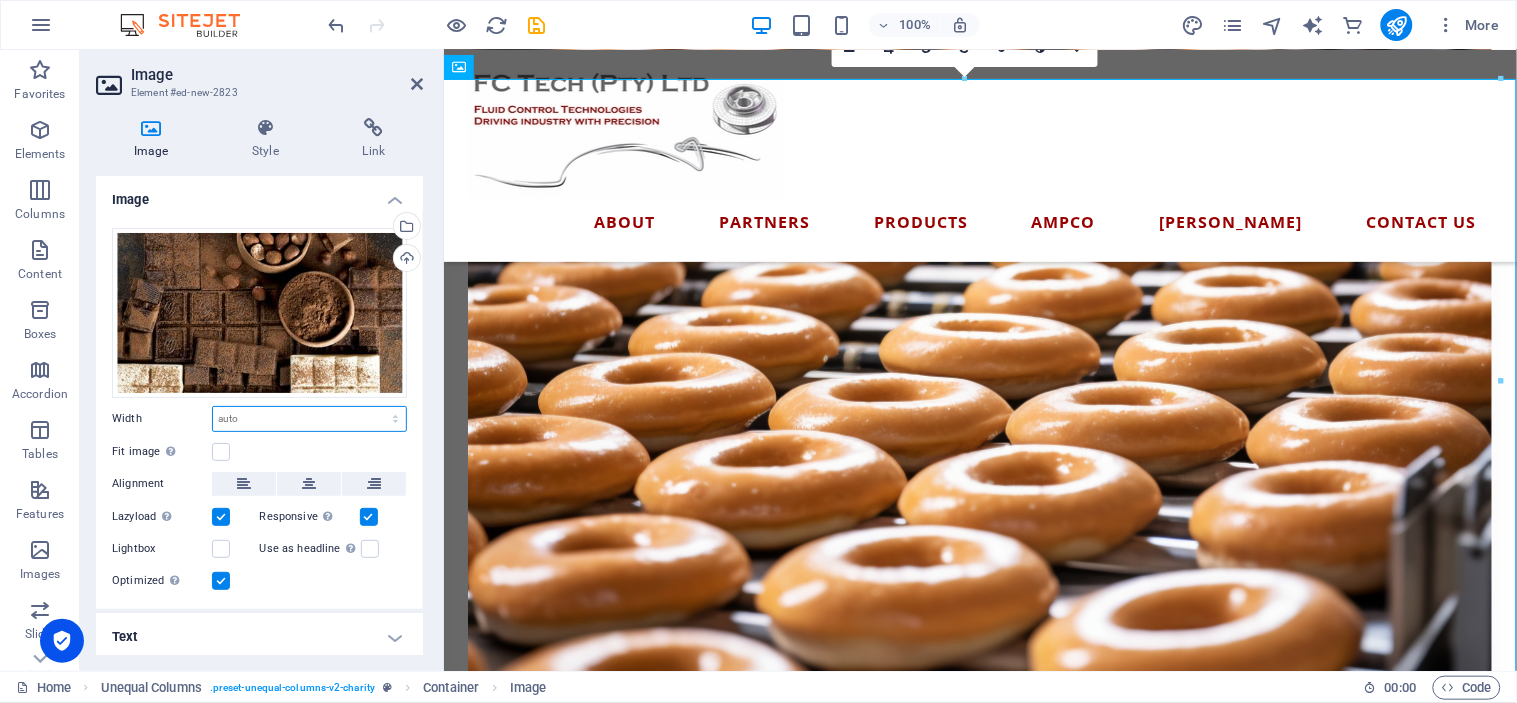 select on "%" 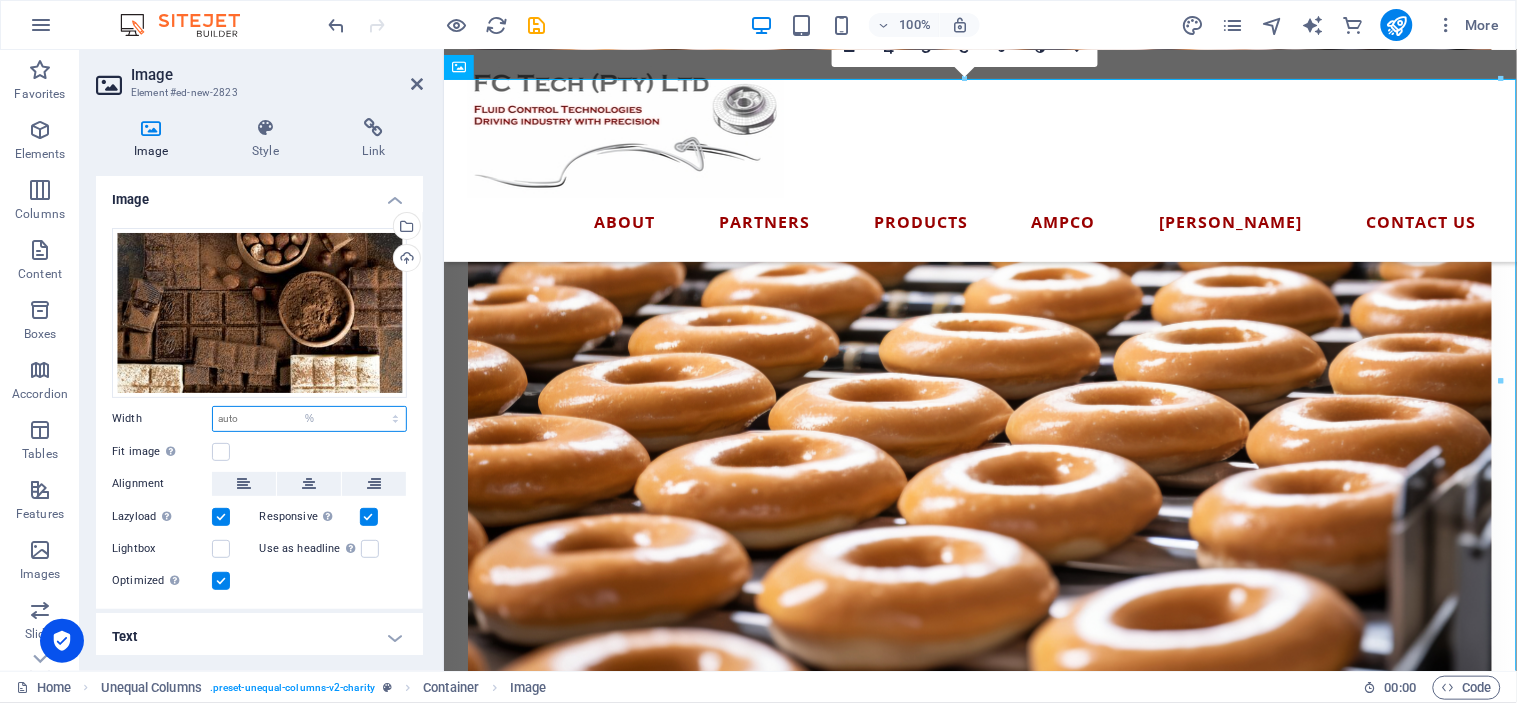 click on "Default auto px rem % em vh vw" at bounding box center [309, 419] 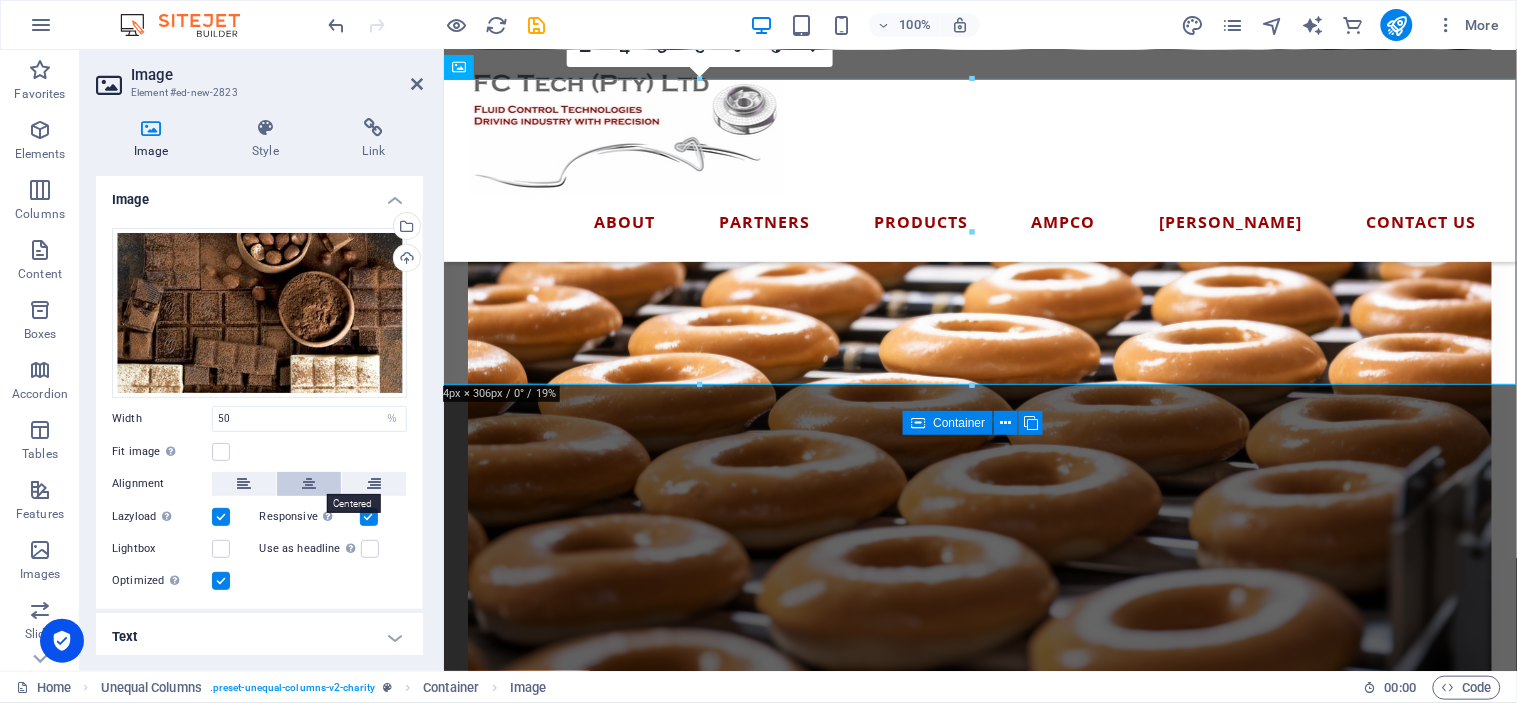 click at bounding box center [309, 484] 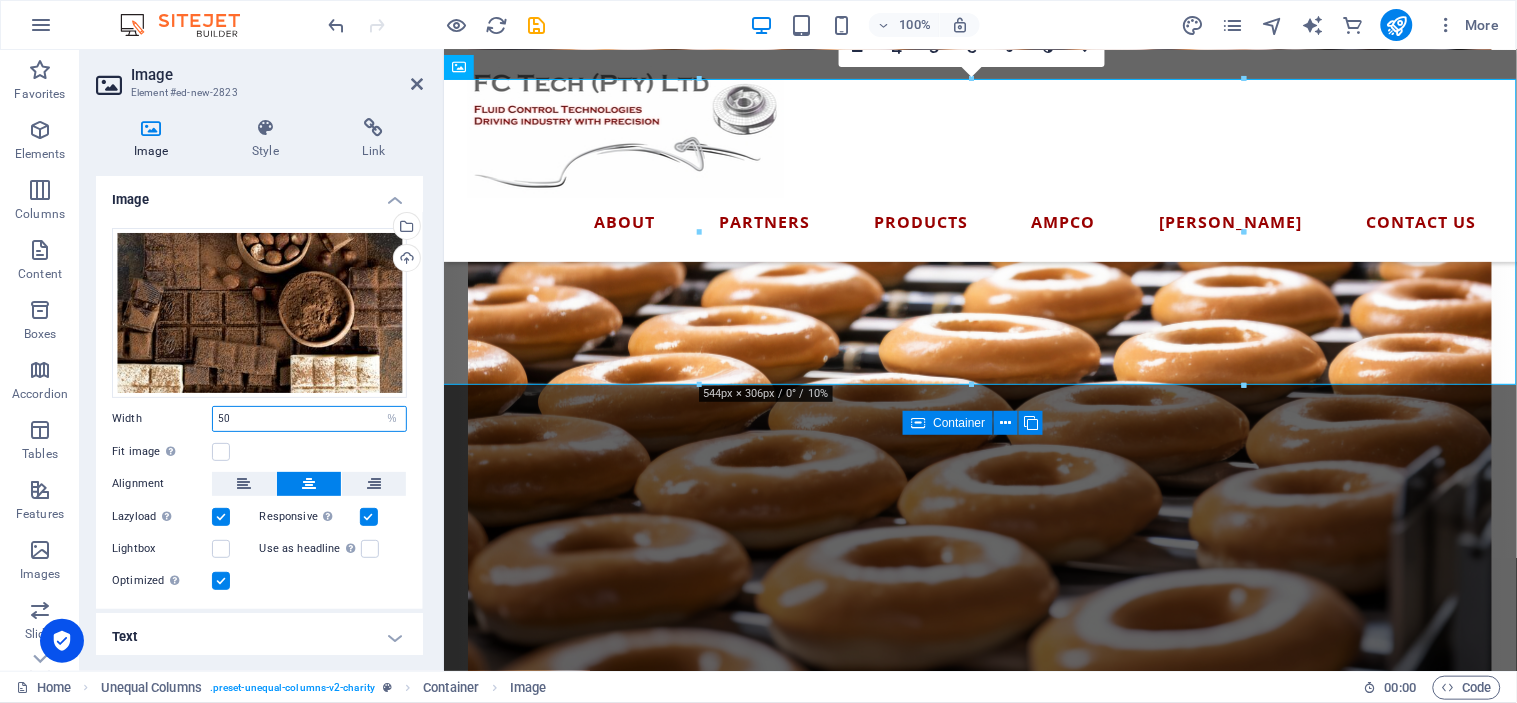 drag, startPoint x: 243, startPoint y: 420, endPoint x: 131, endPoint y: 400, distance: 113.7717 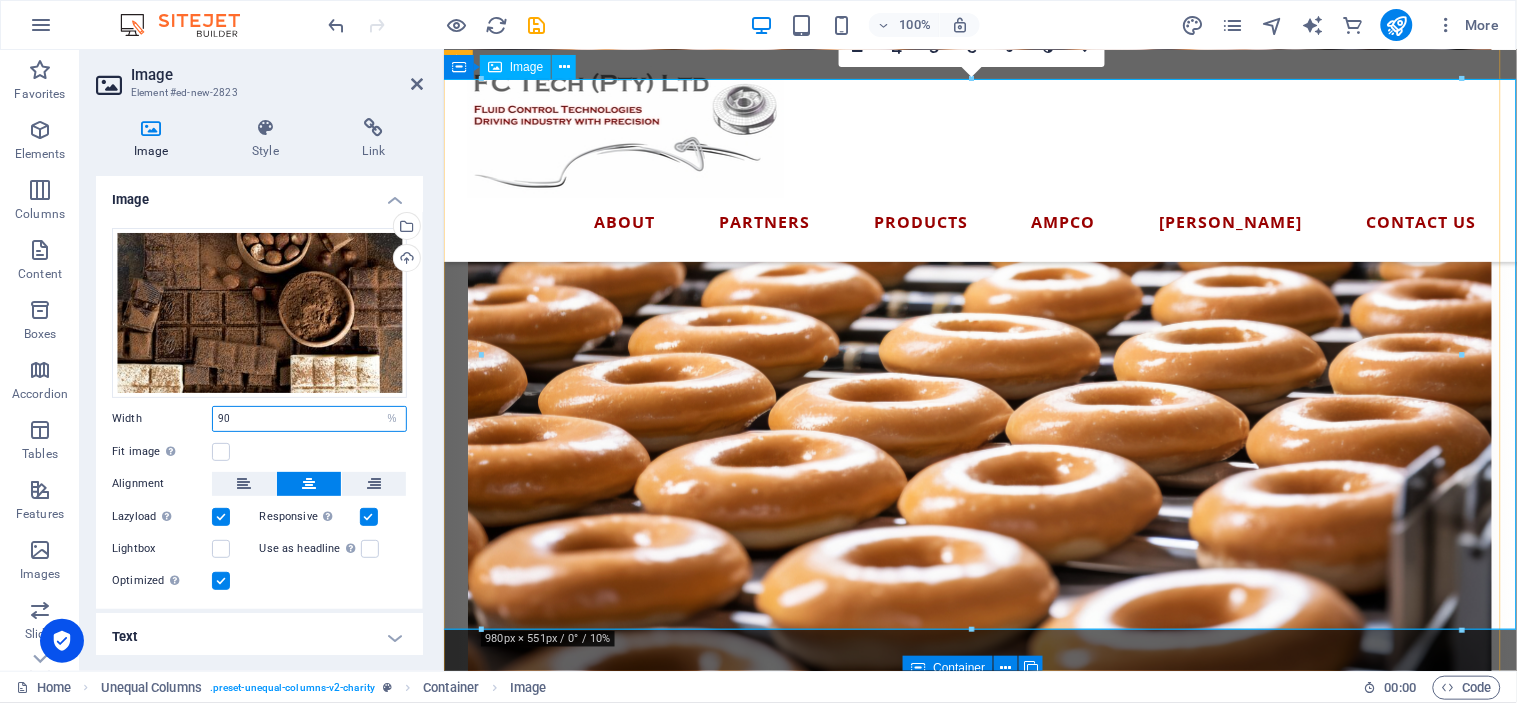type on "90" 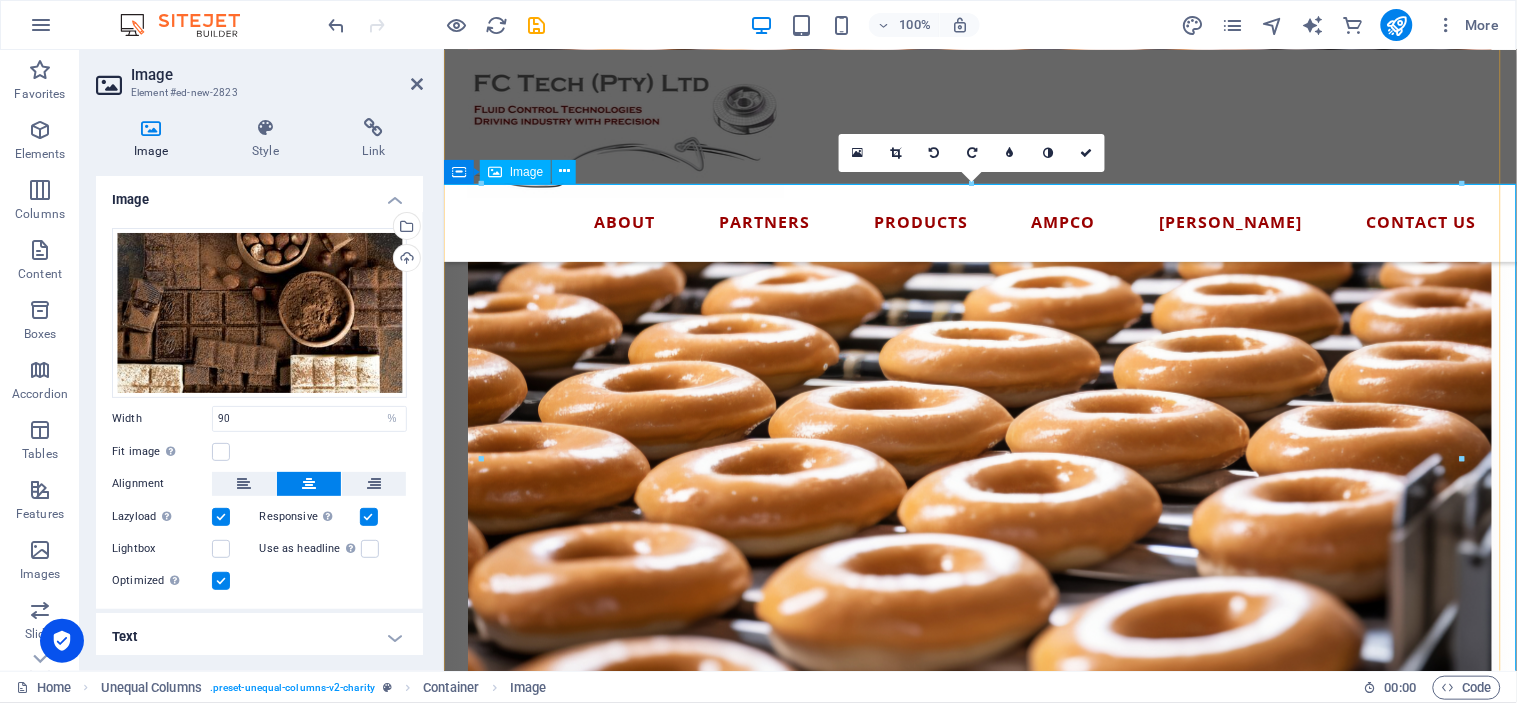 scroll, scrollTop: 2375, scrollLeft: 0, axis: vertical 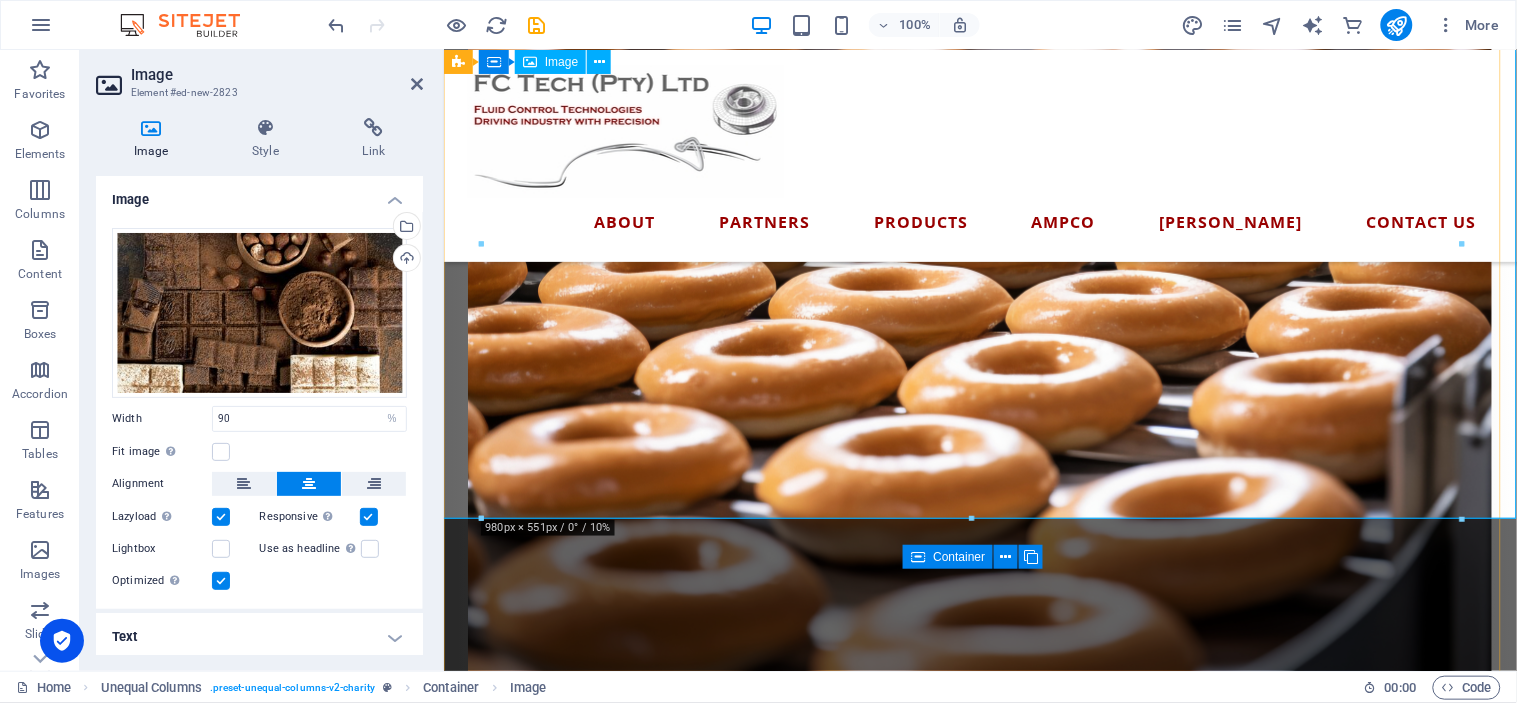 click at bounding box center [979, 1420] 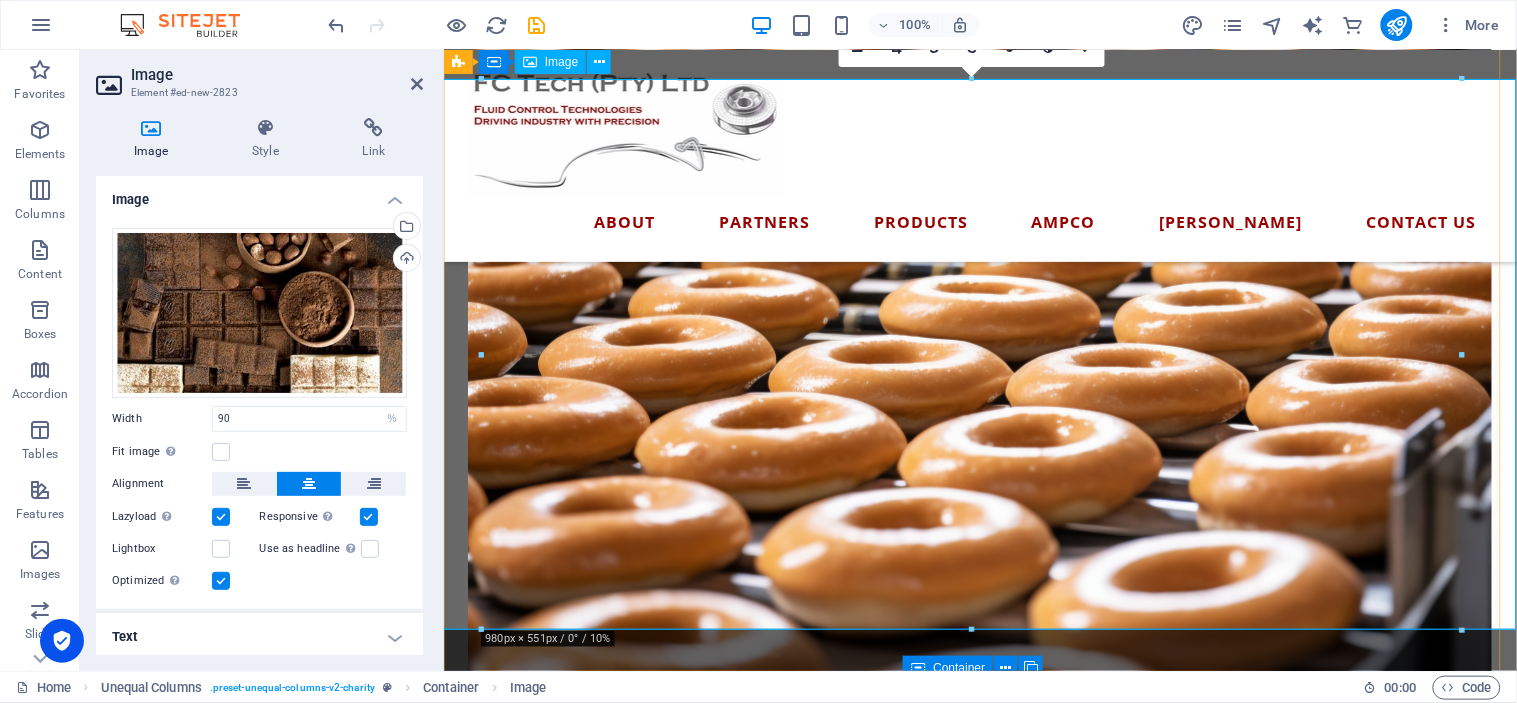 scroll, scrollTop: 2264, scrollLeft: 0, axis: vertical 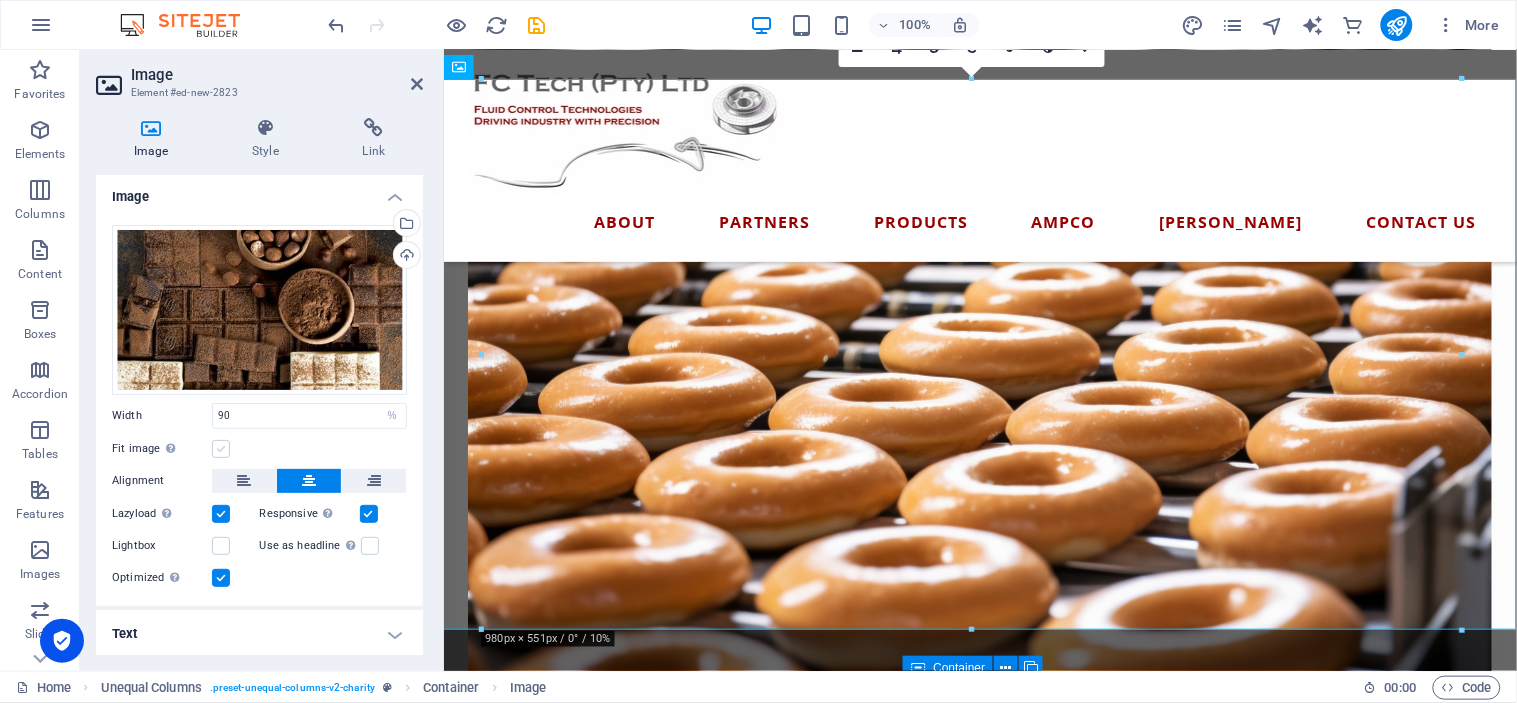 click at bounding box center [221, 449] 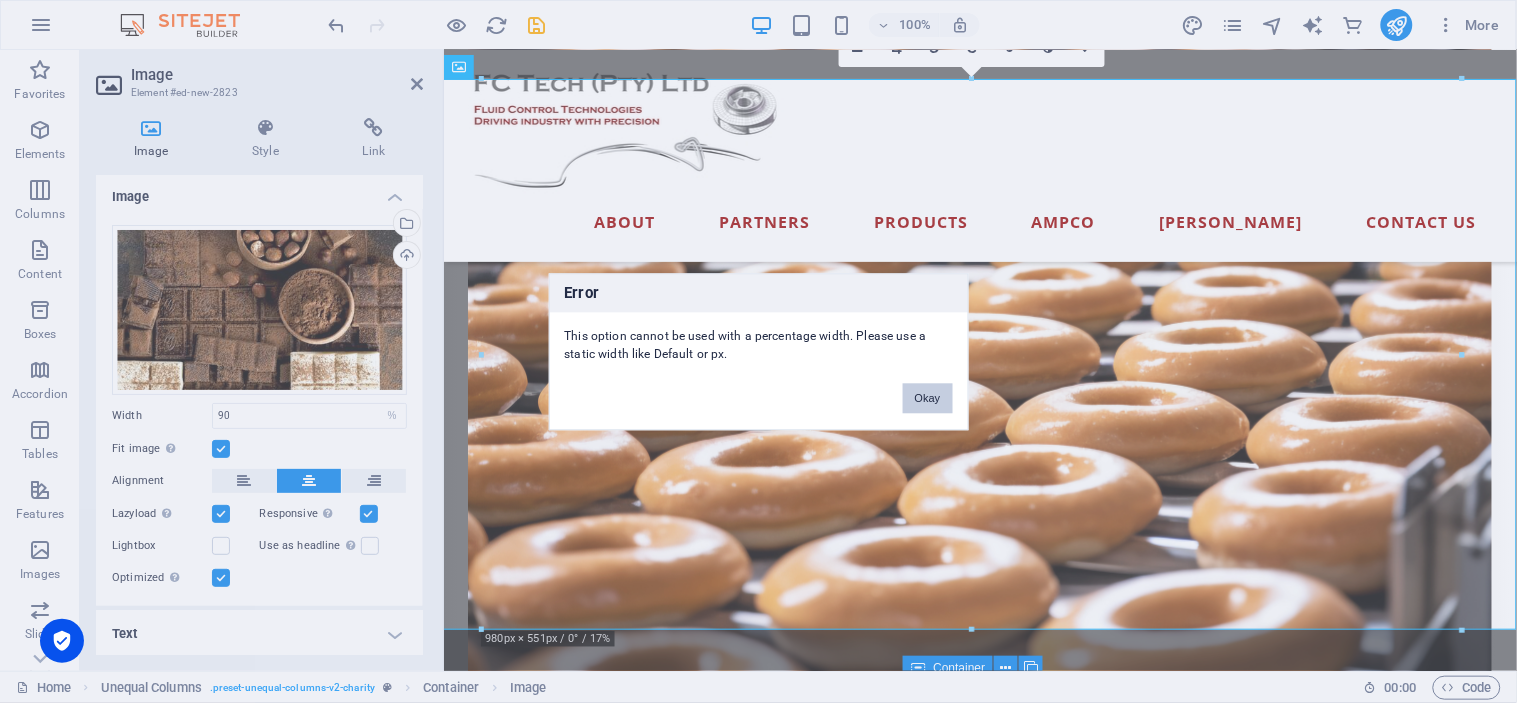 click on "Okay" at bounding box center [928, 398] 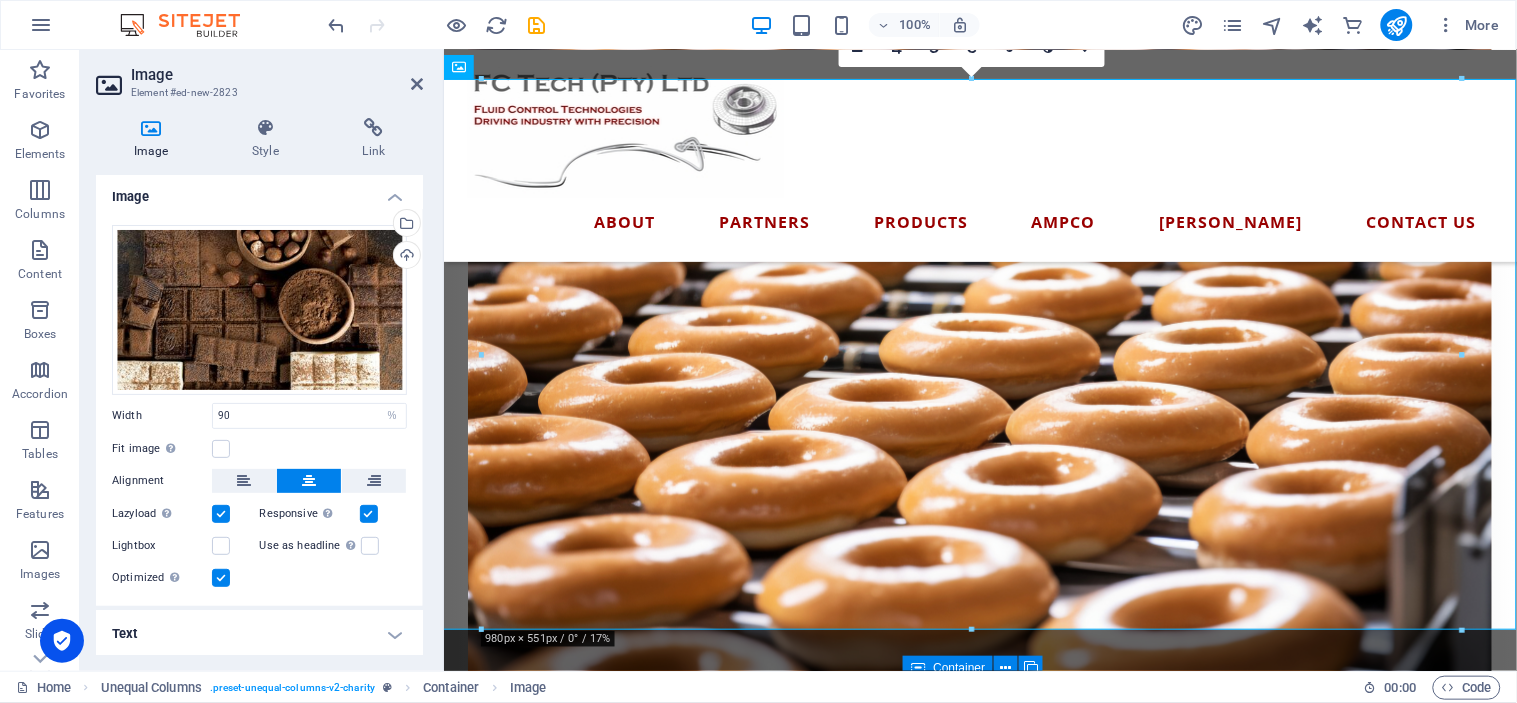 scroll, scrollTop: 0, scrollLeft: 0, axis: both 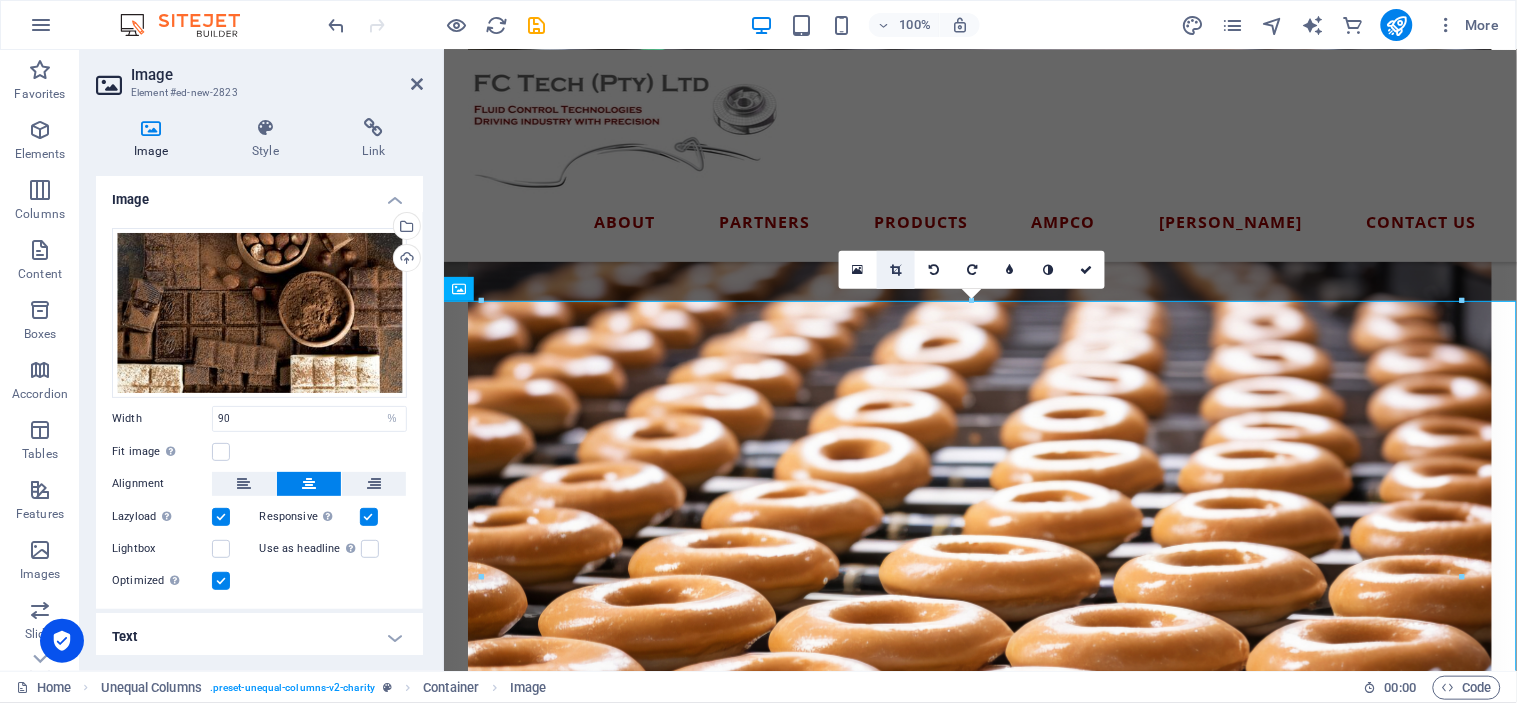 click at bounding box center [896, 270] 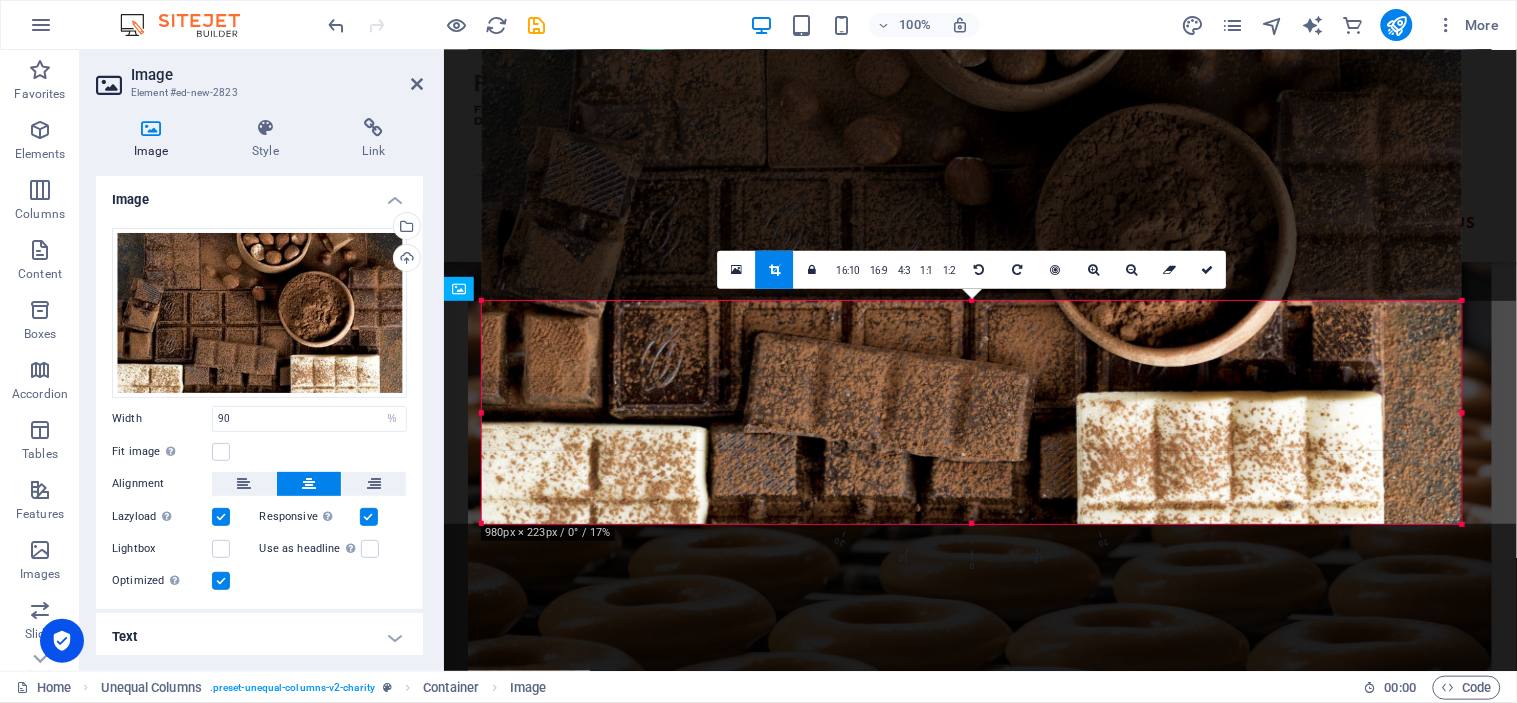 drag, startPoint x: 973, startPoint y: 296, endPoint x: 960, endPoint y: 626, distance: 330.25595 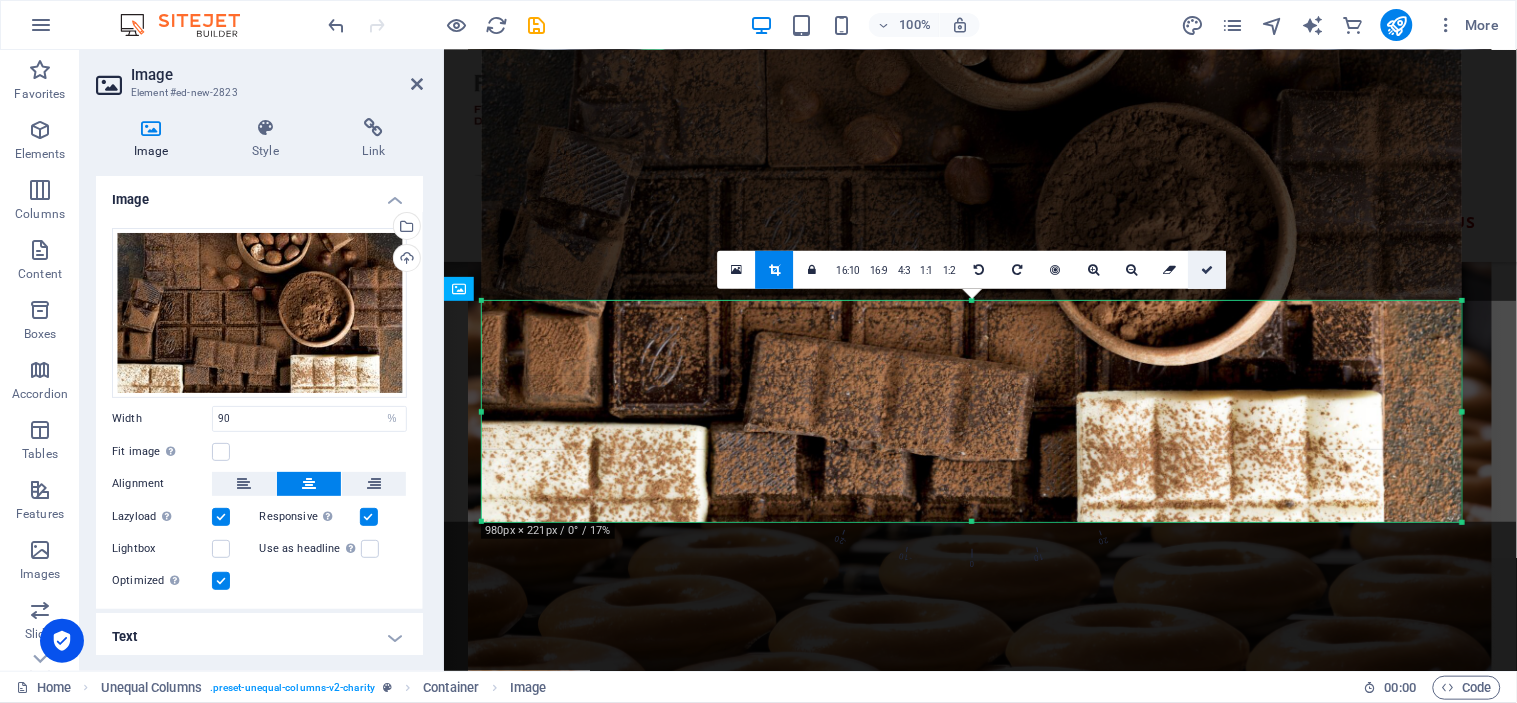 click at bounding box center (1208, 270) 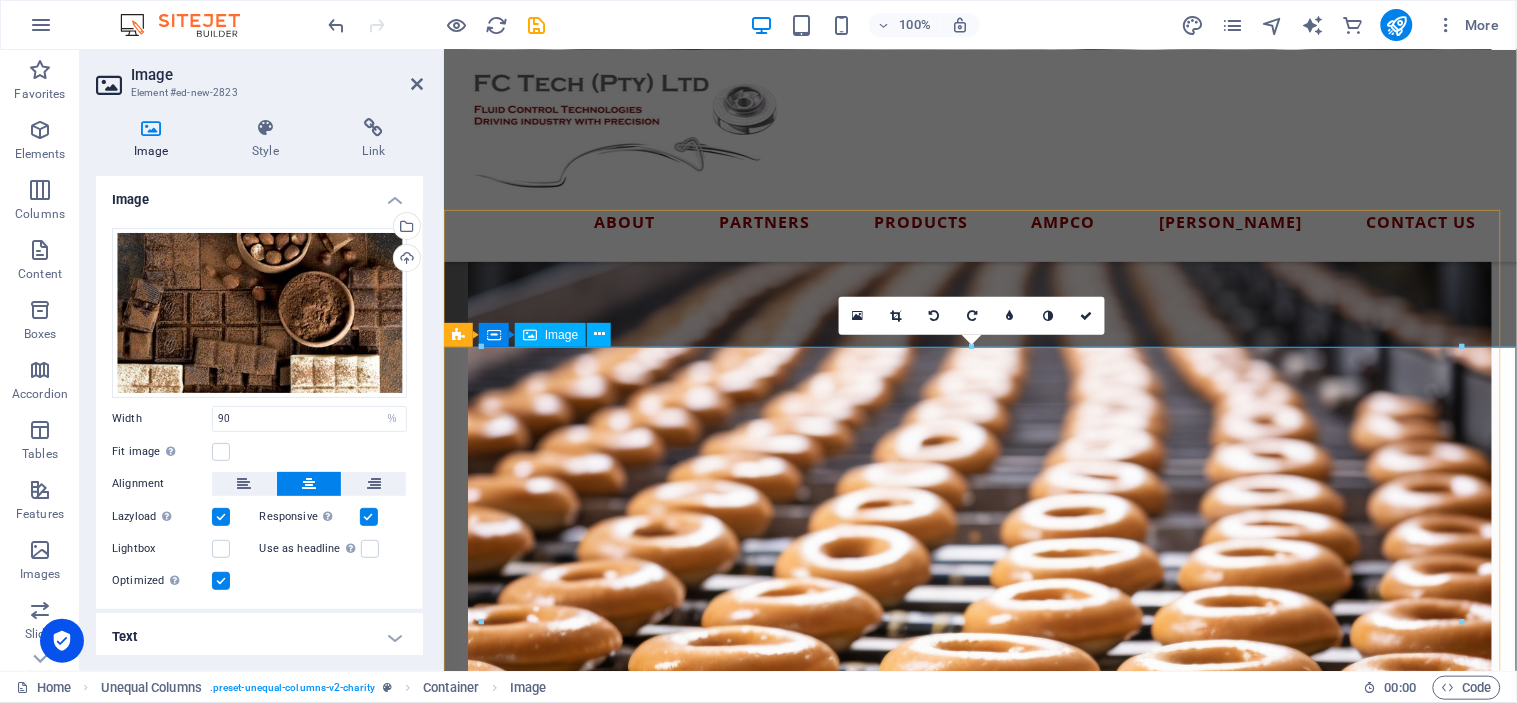 scroll, scrollTop: 1931, scrollLeft: 0, axis: vertical 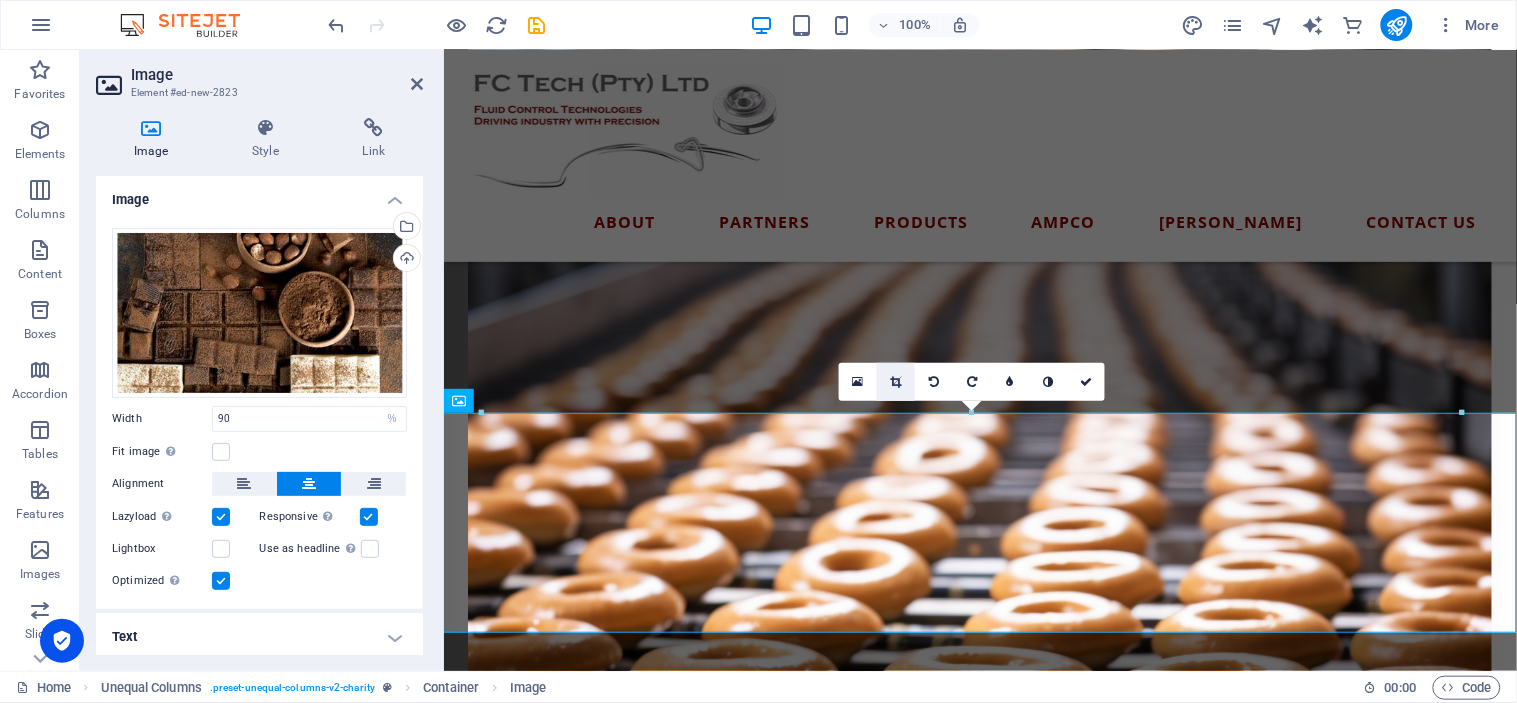 click at bounding box center [896, 382] 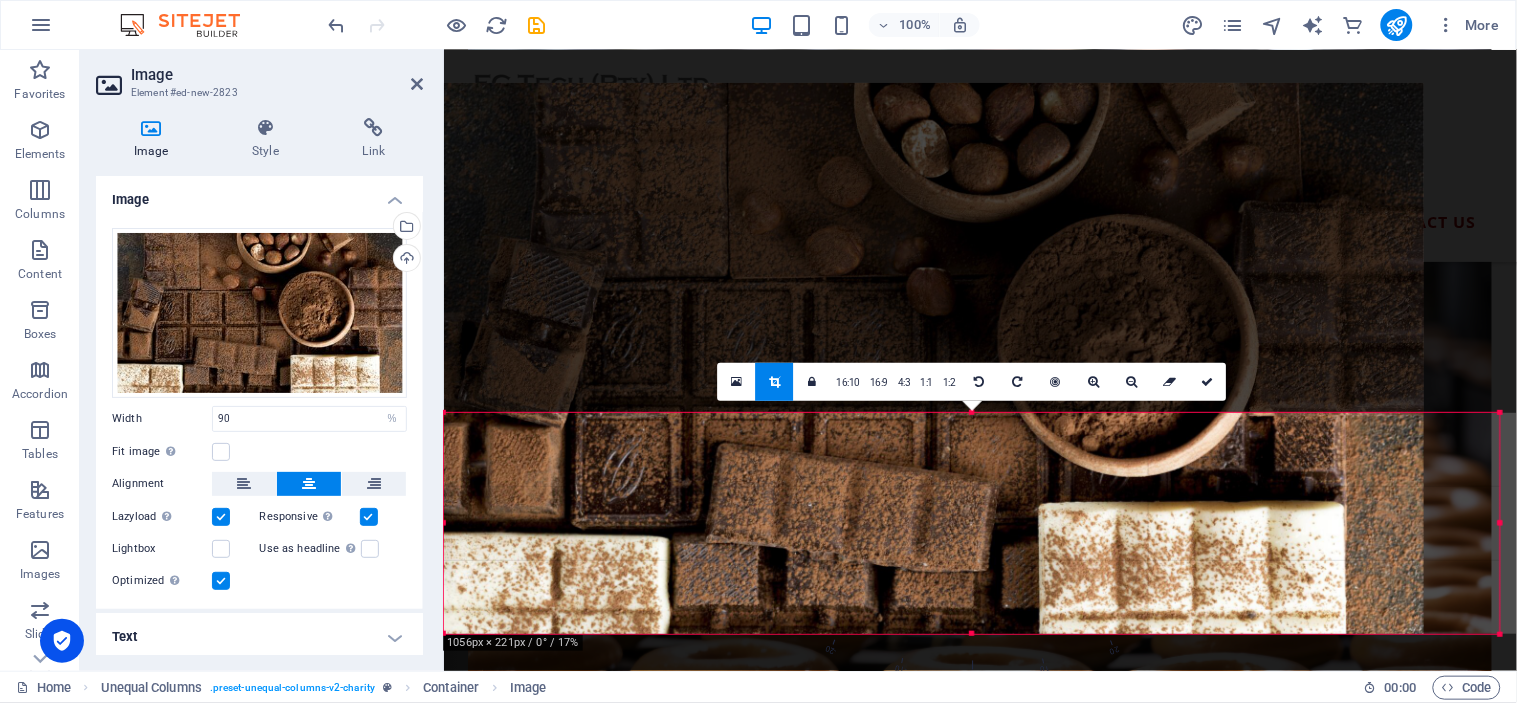 drag, startPoint x: 478, startPoint y: 526, endPoint x: 402, endPoint y: 528, distance: 76.02631 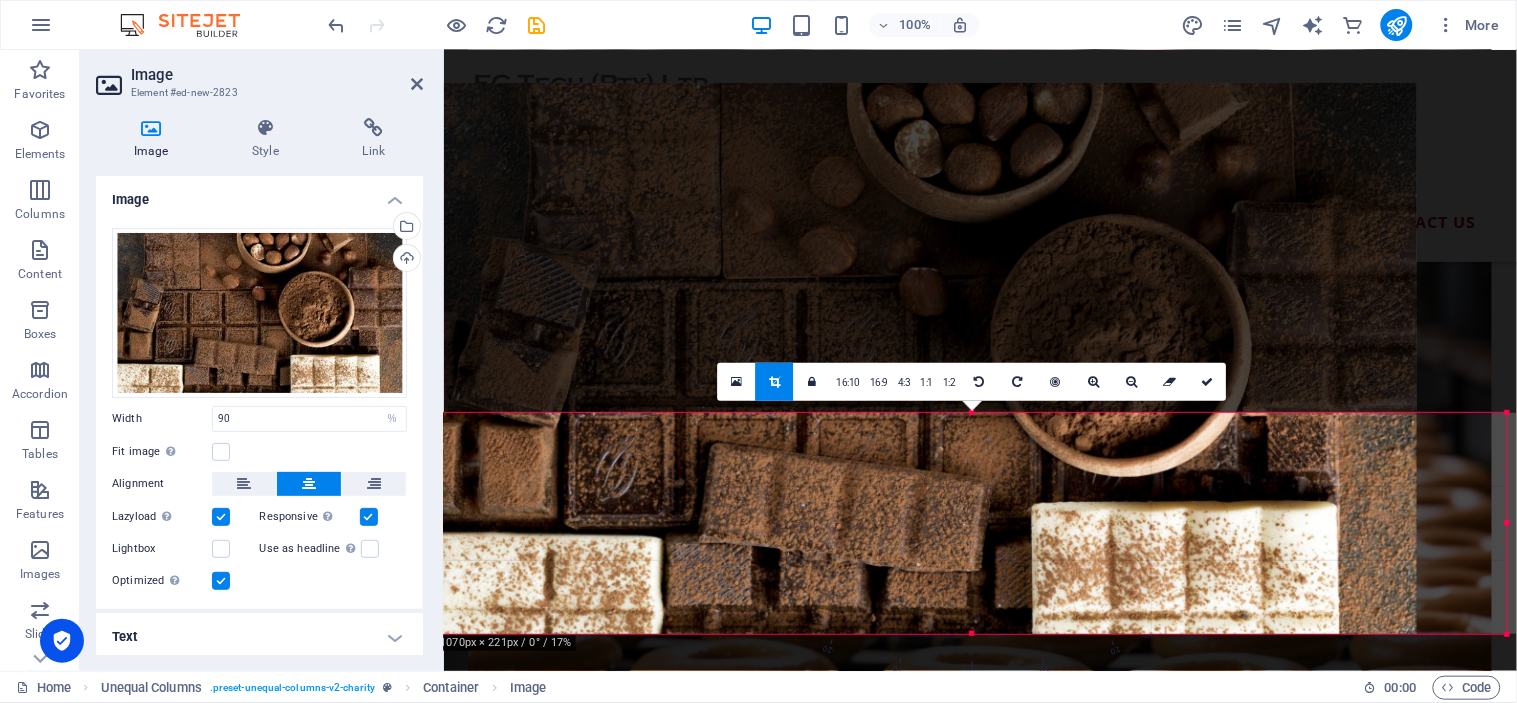 drag, startPoint x: 1426, startPoint y: 525, endPoint x: 1516, endPoint y: 520, distance: 90.13878 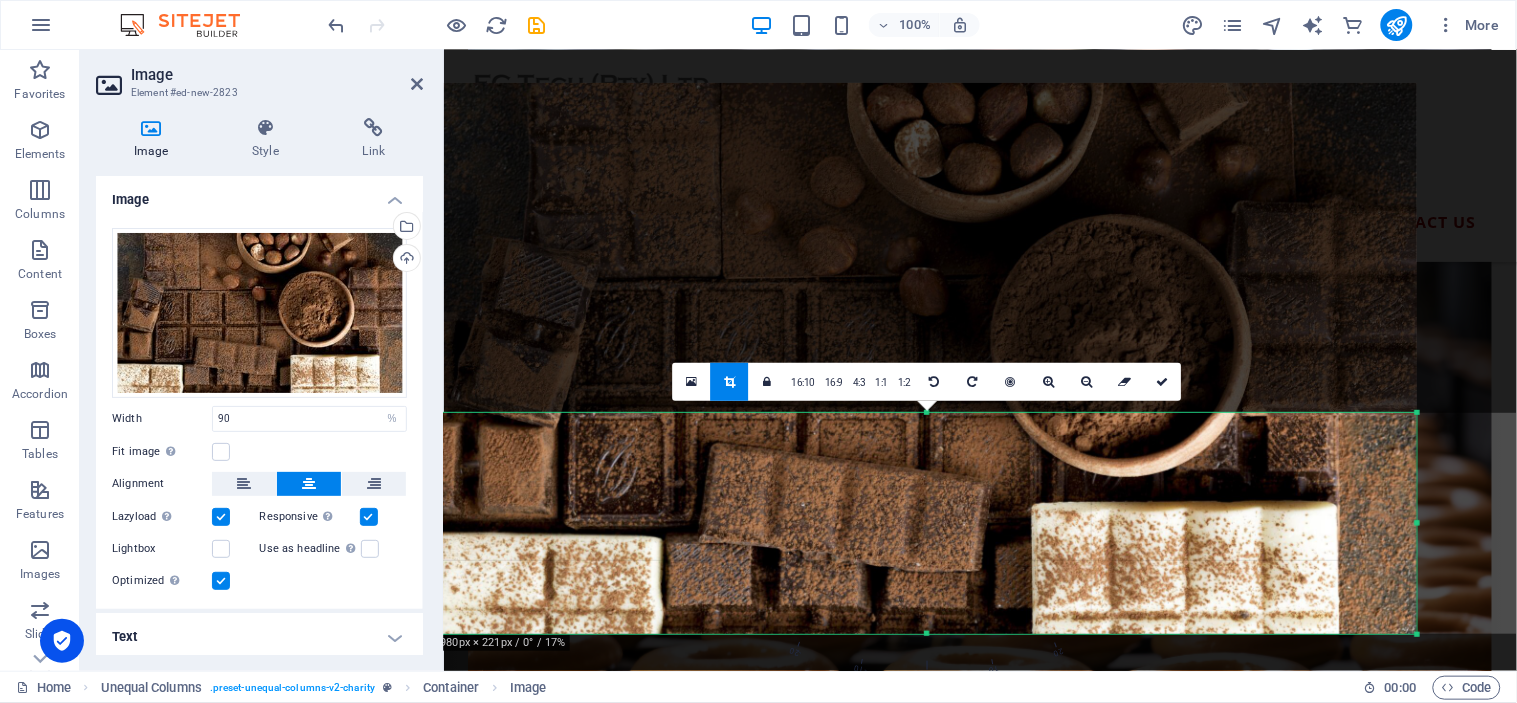 drag, startPoint x: 1863, startPoint y: 572, endPoint x: 1464, endPoint y: 525, distance: 401.75864 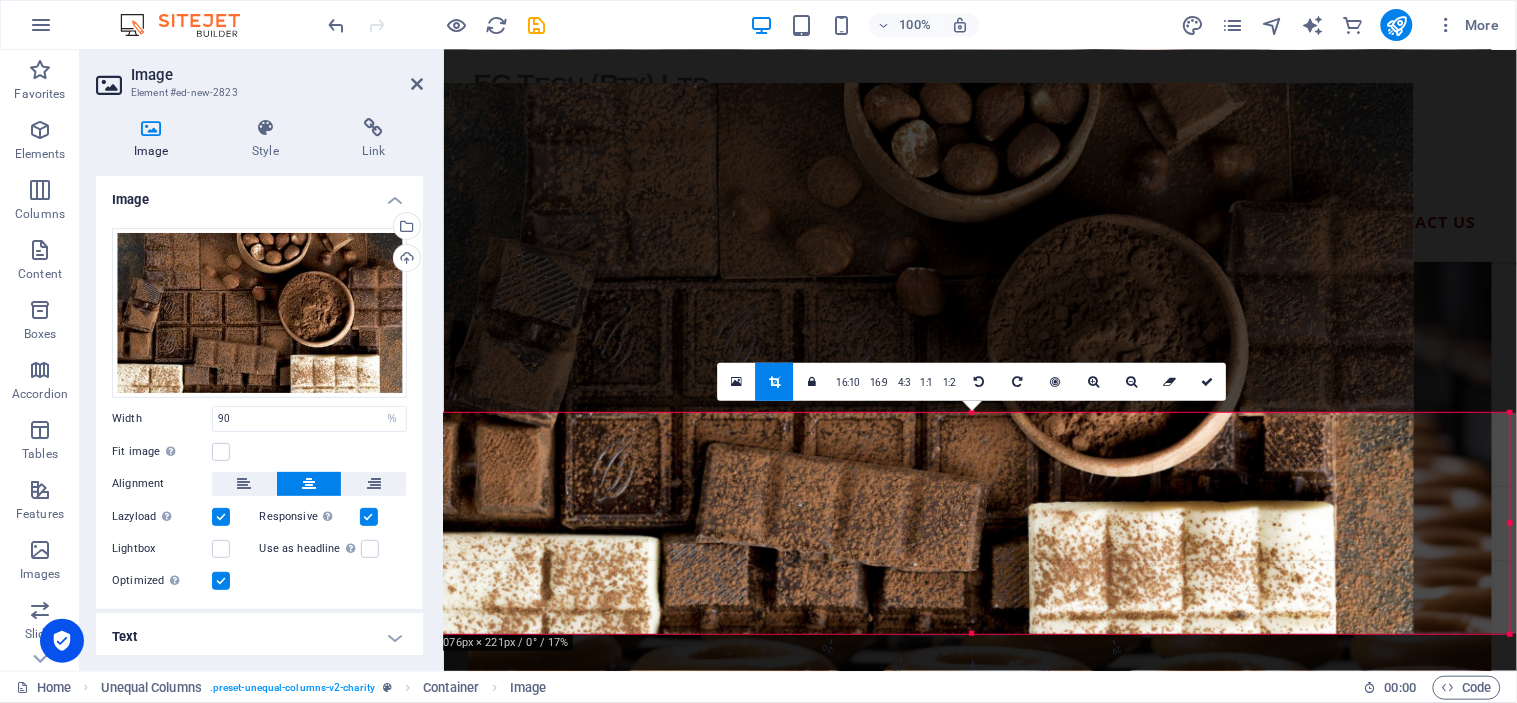 click at bounding box center [6516, 523] 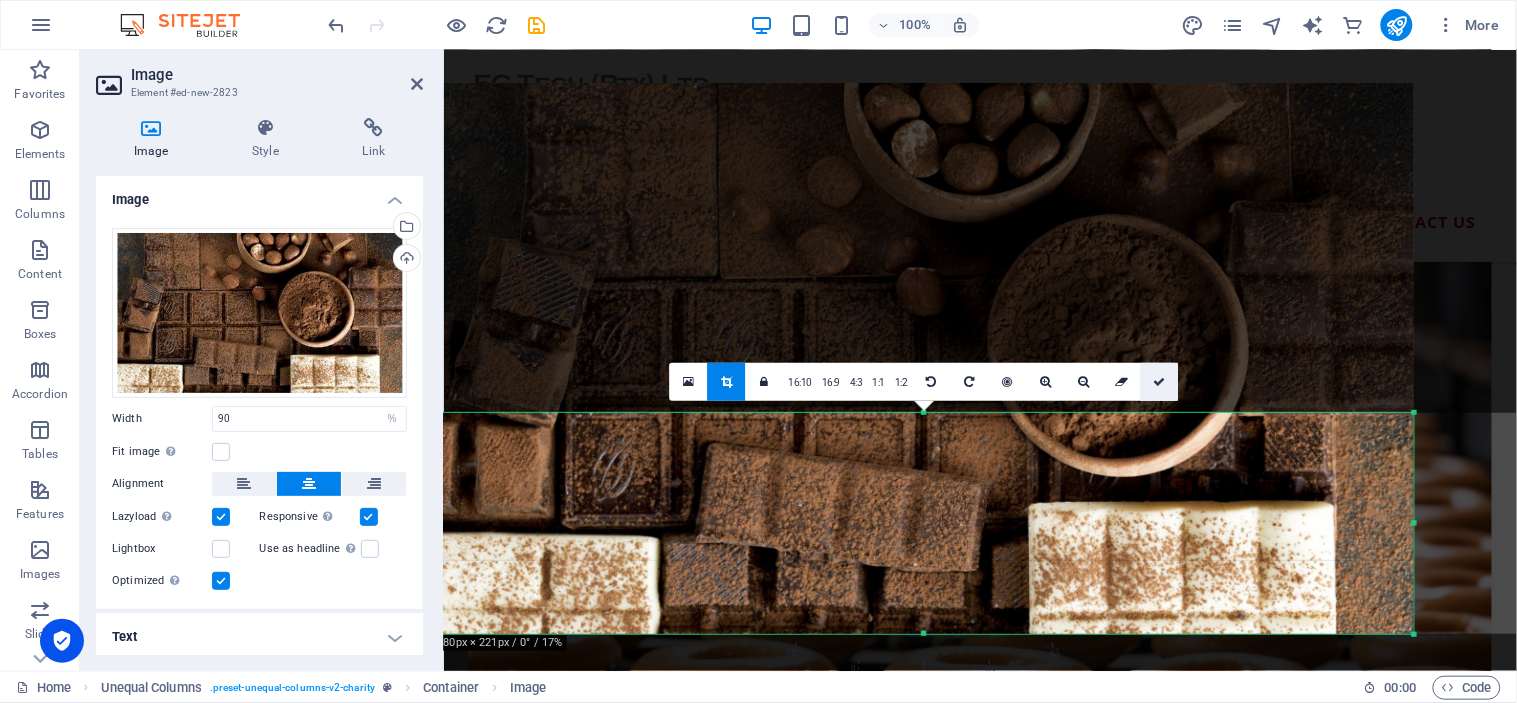 click at bounding box center [1160, 382] 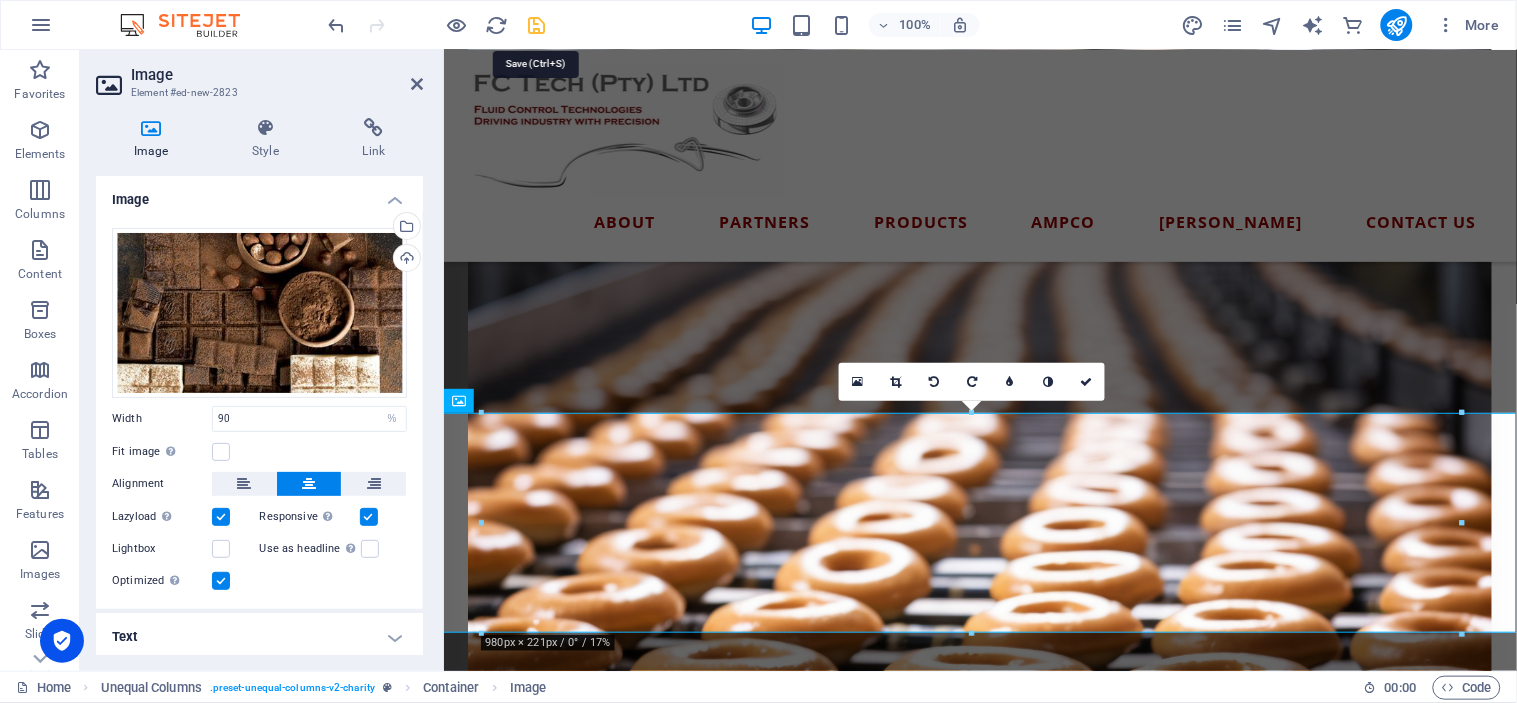 click at bounding box center [537, 25] 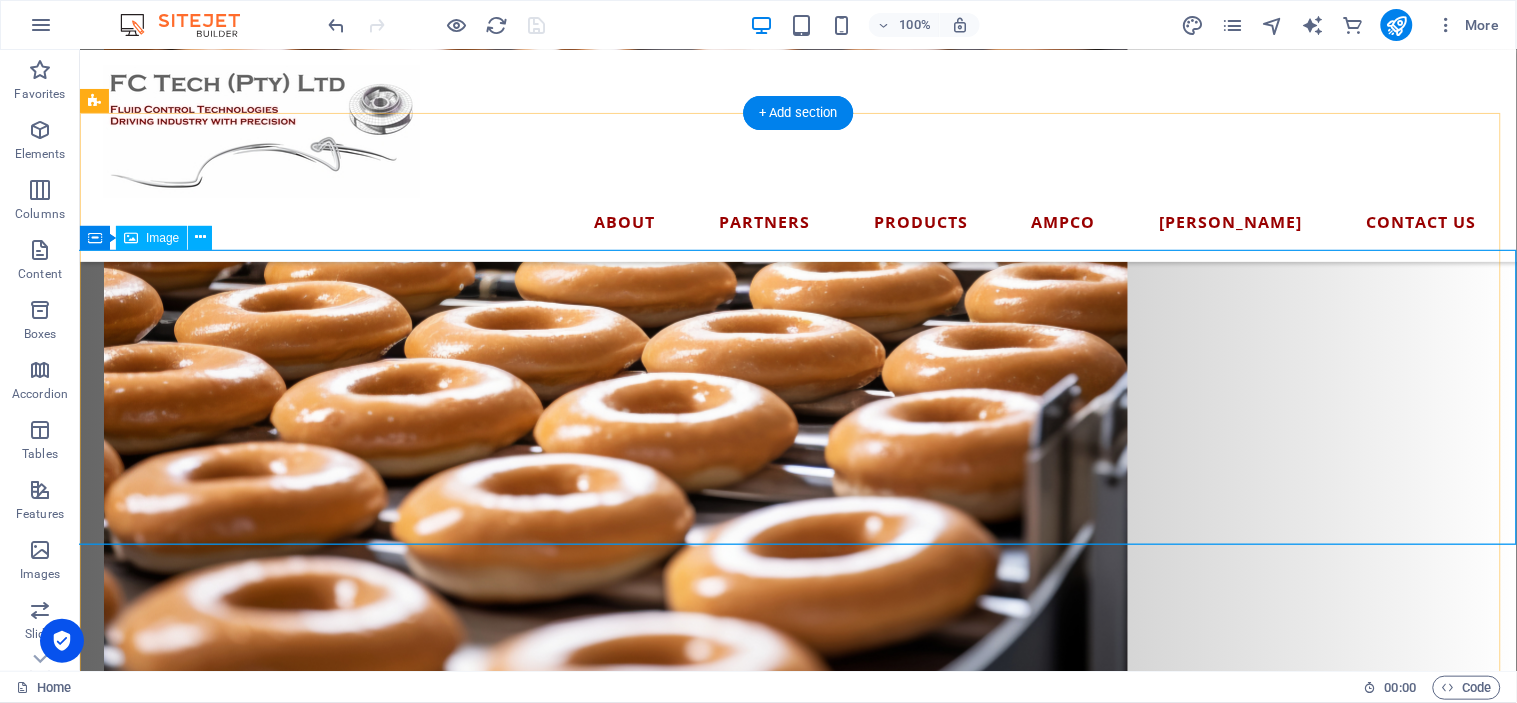 scroll, scrollTop: 2168, scrollLeft: 0, axis: vertical 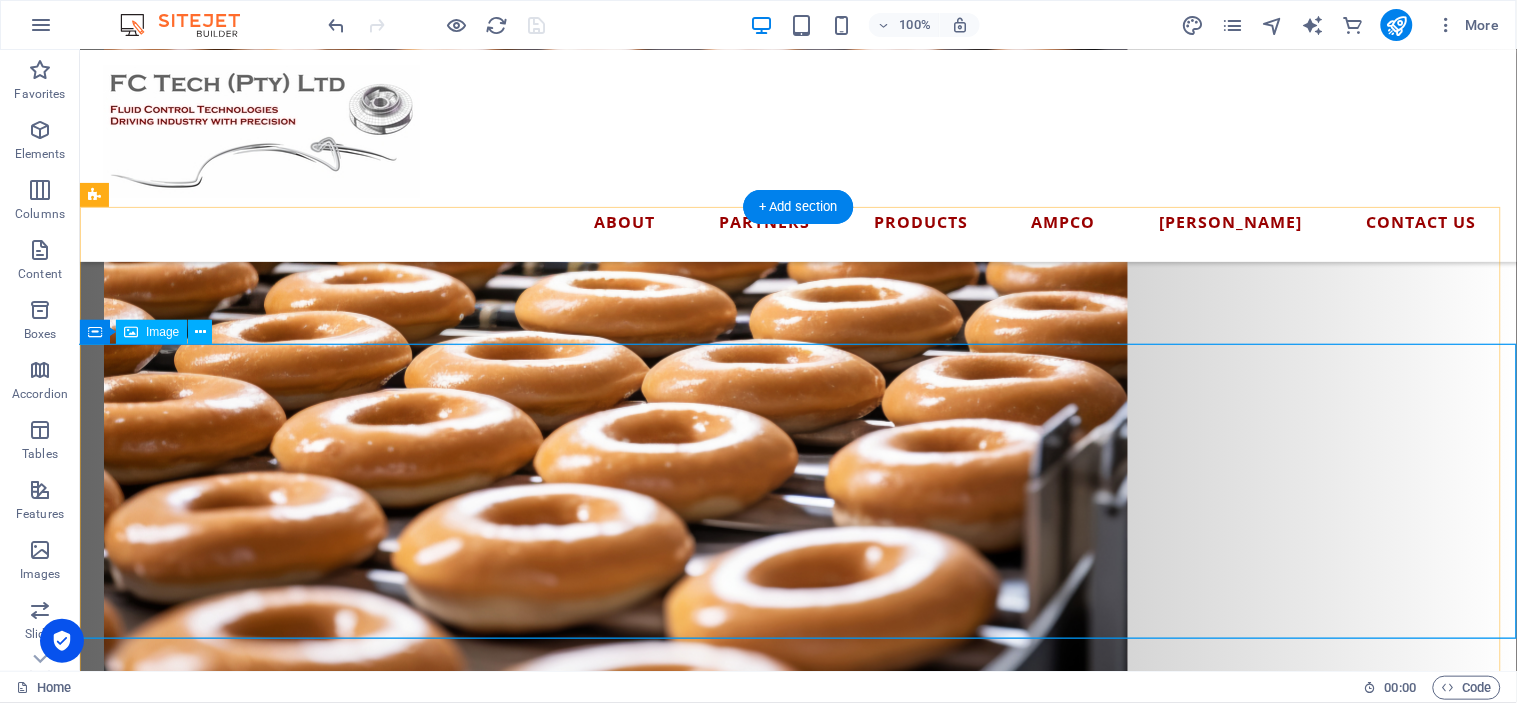 click at bounding box center (797, 1359) 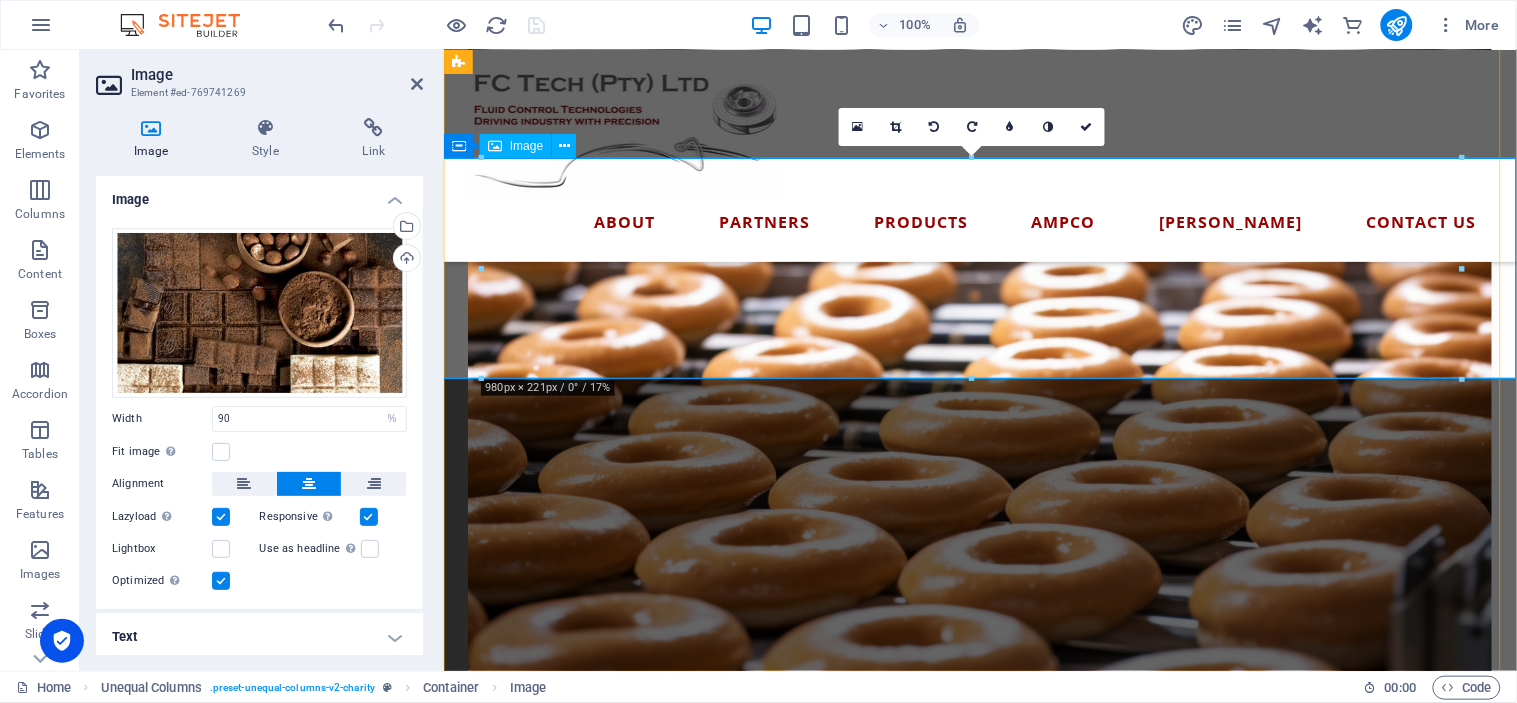 scroll, scrollTop: 2050, scrollLeft: 0, axis: vertical 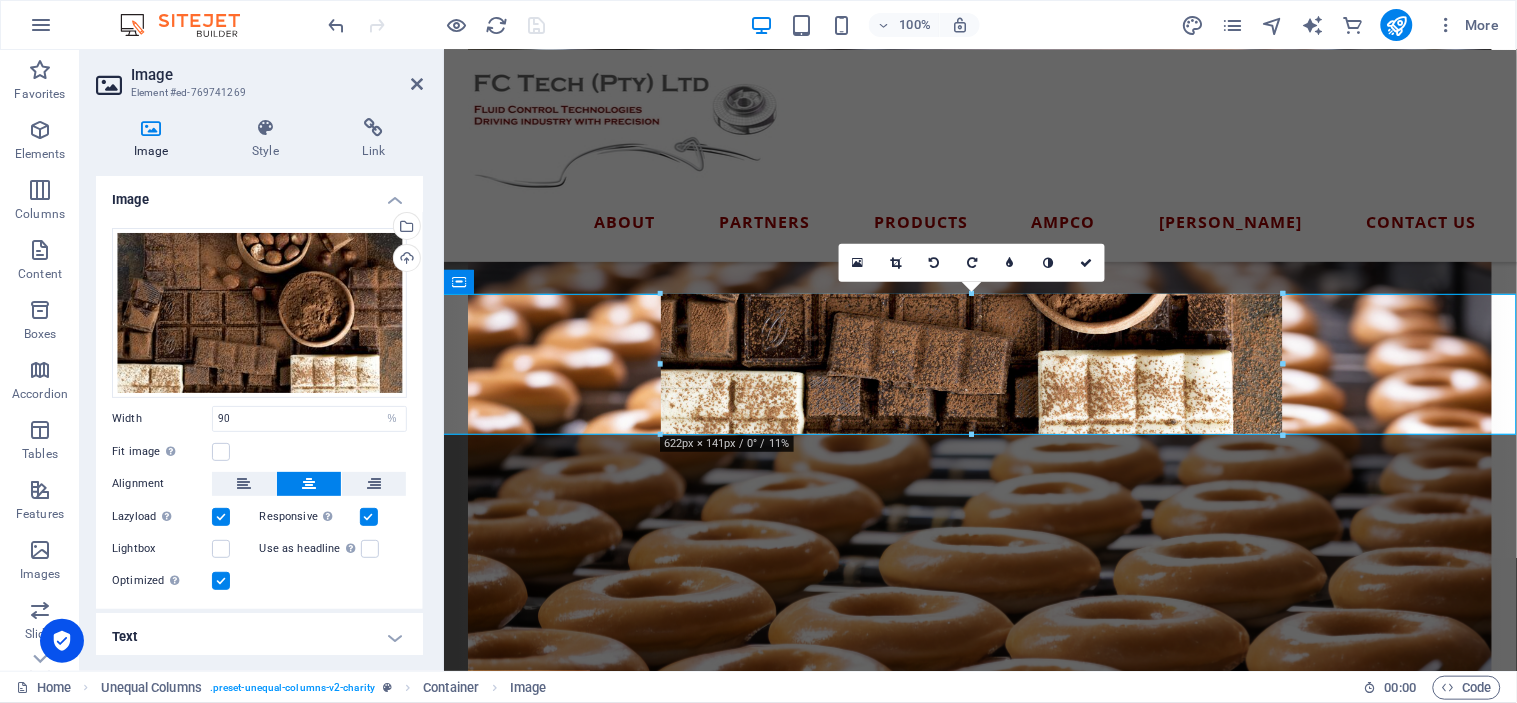 drag, startPoint x: 971, startPoint y: 516, endPoint x: 957, endPoint y: 440, distance: 77.27872 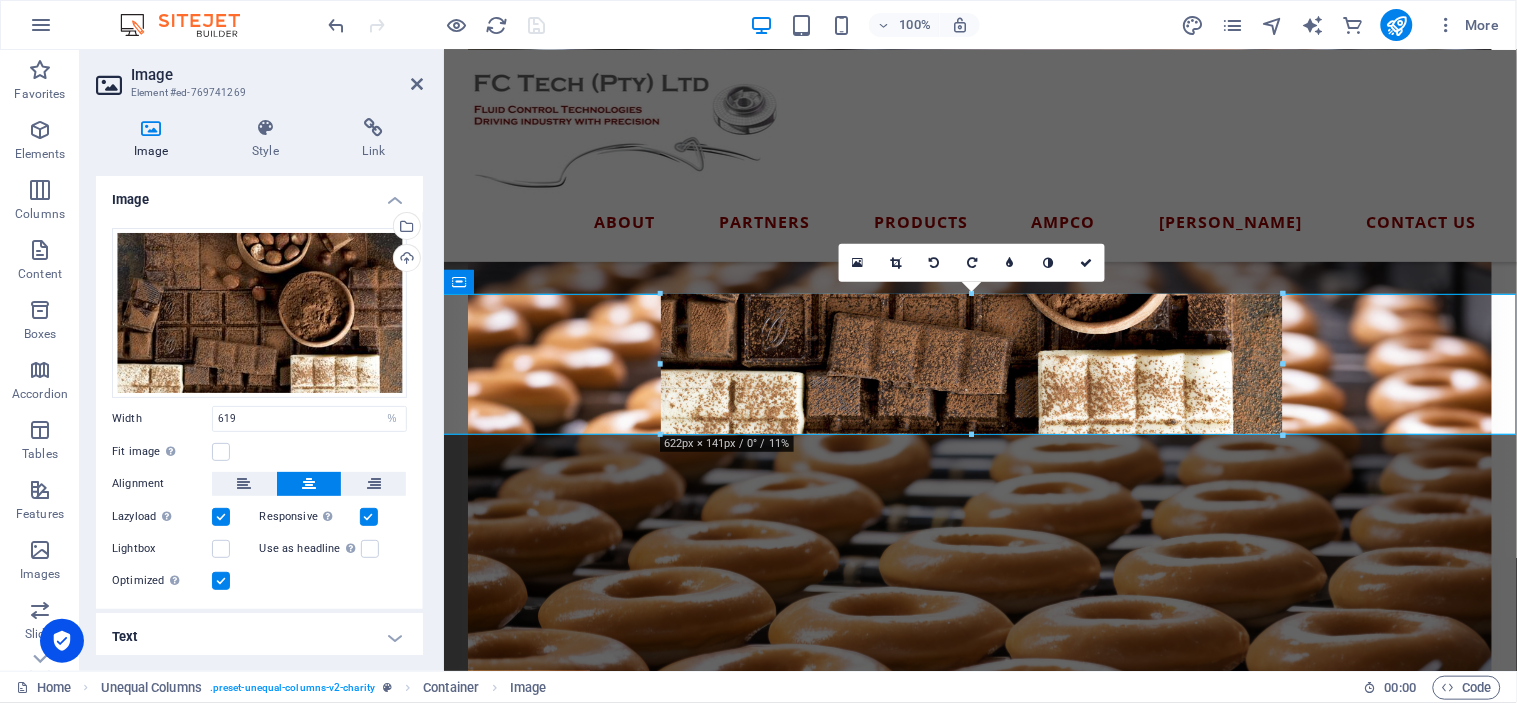 select on "px" 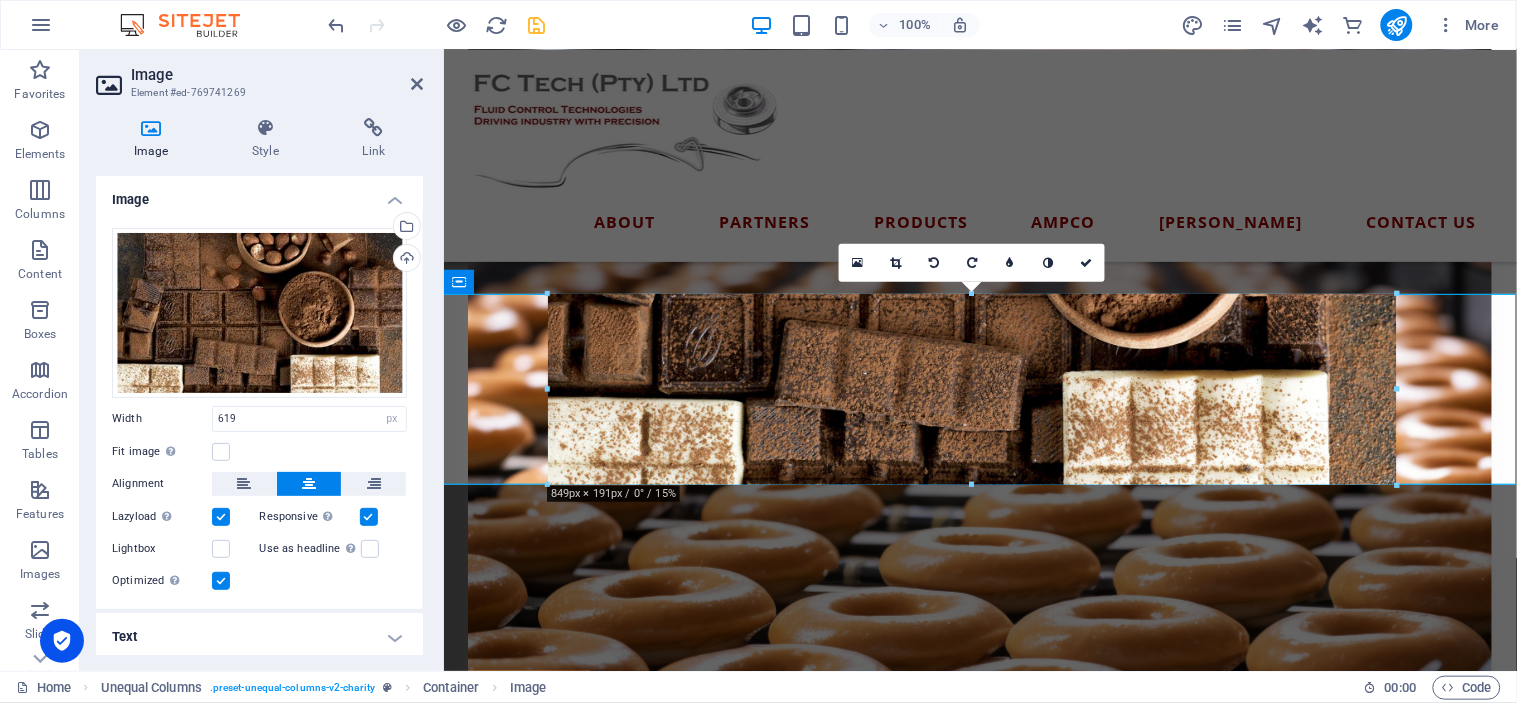 drag, startPoint x: 1281, startPoint y: 360, endPoint x: 1516, endPoint y: 365, distance: 235.05319 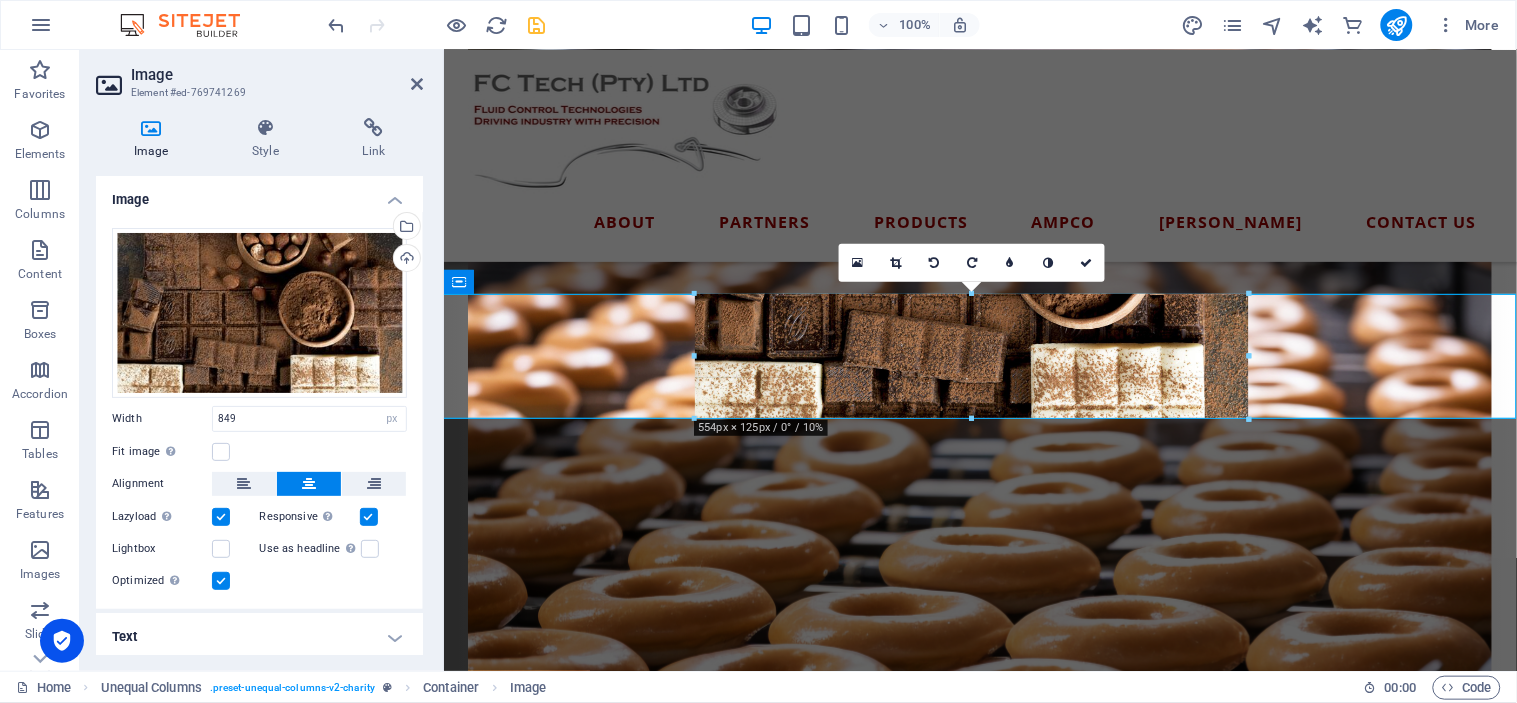 drag, startPoint x: 970, startPoint y: 486, endPoint x: 967, endPoint y: 420, distance: 66.068146 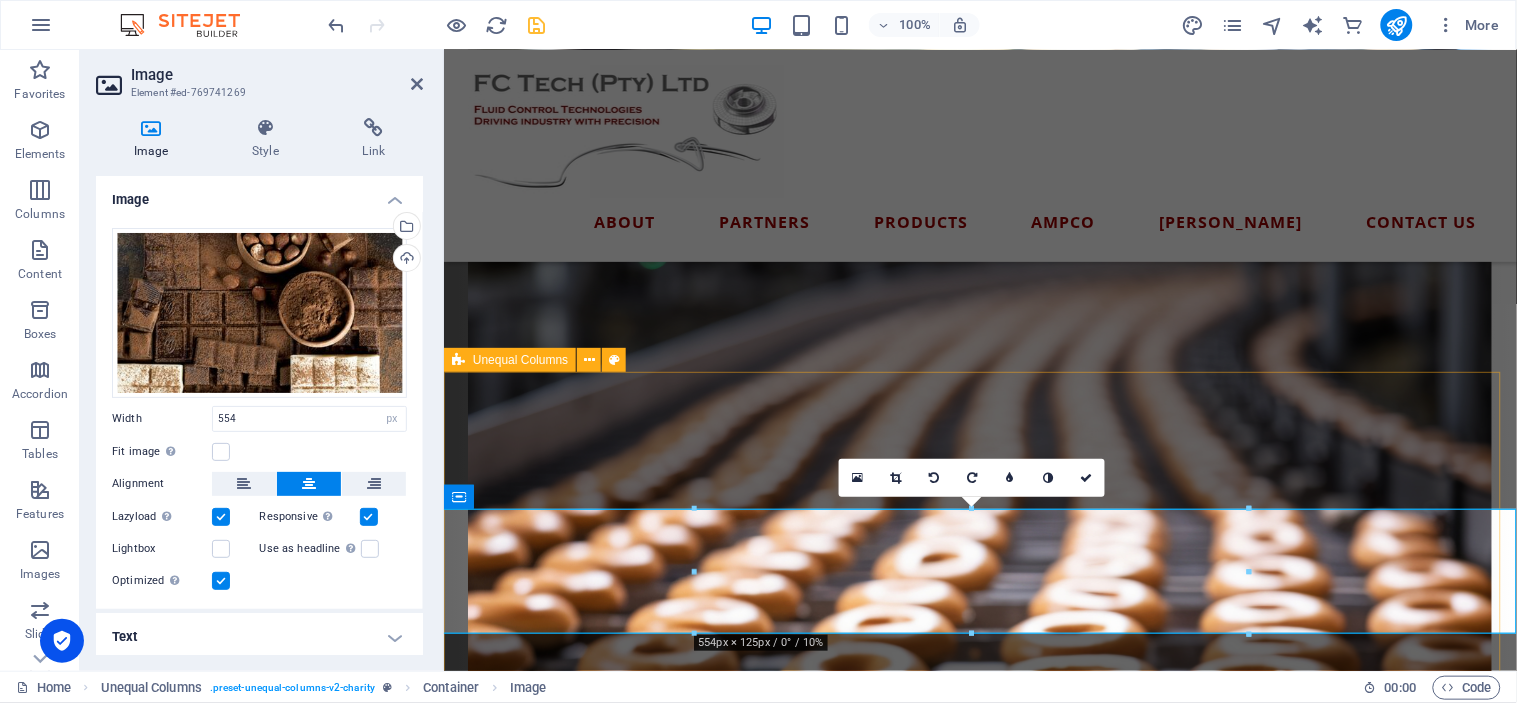 scroll, scrollTop: 1938, scrollLeft: 0, axis: vertical 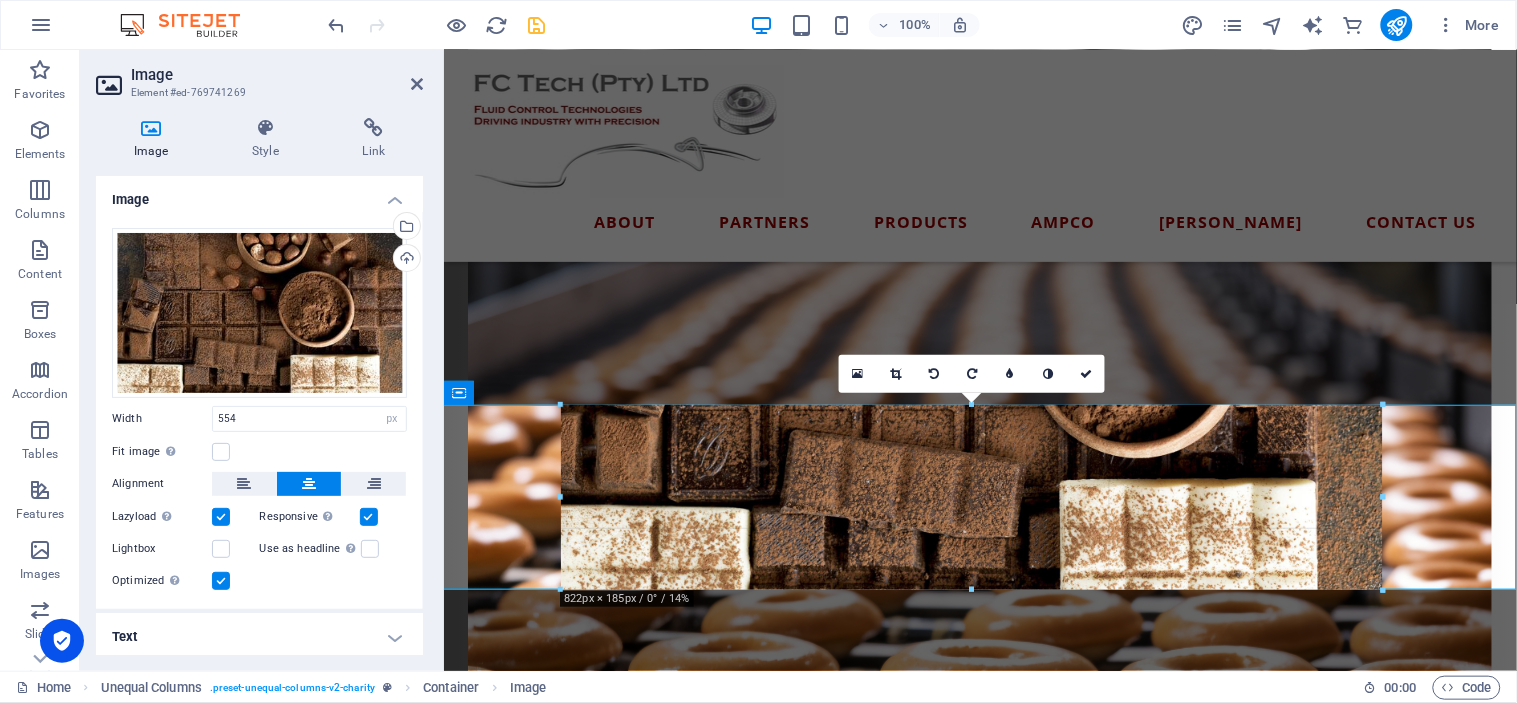 drag, startPoint x: 1247, startPoint y: 470, endPoint x: 1516, endPoint y: 506, distance: 271.39822 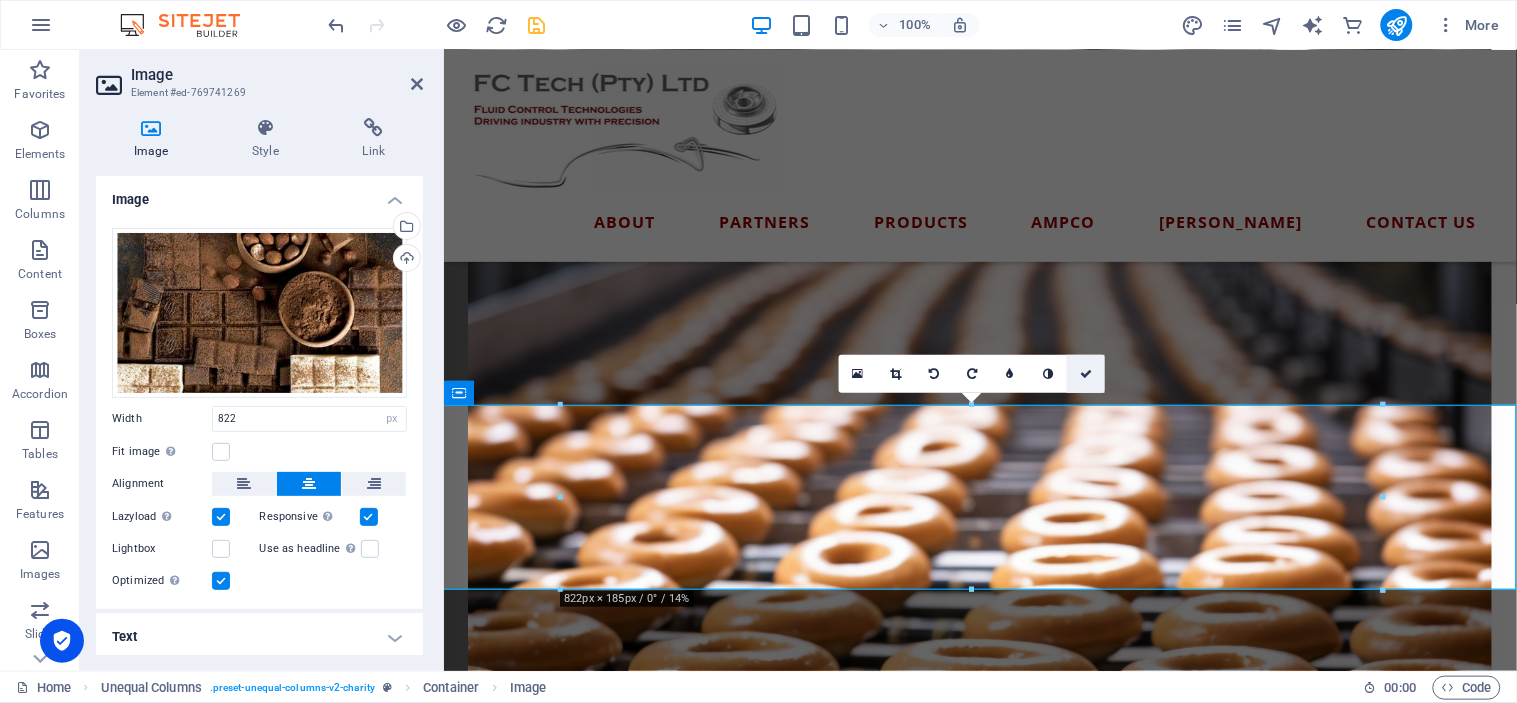 click at bounding box center [1086, 374] 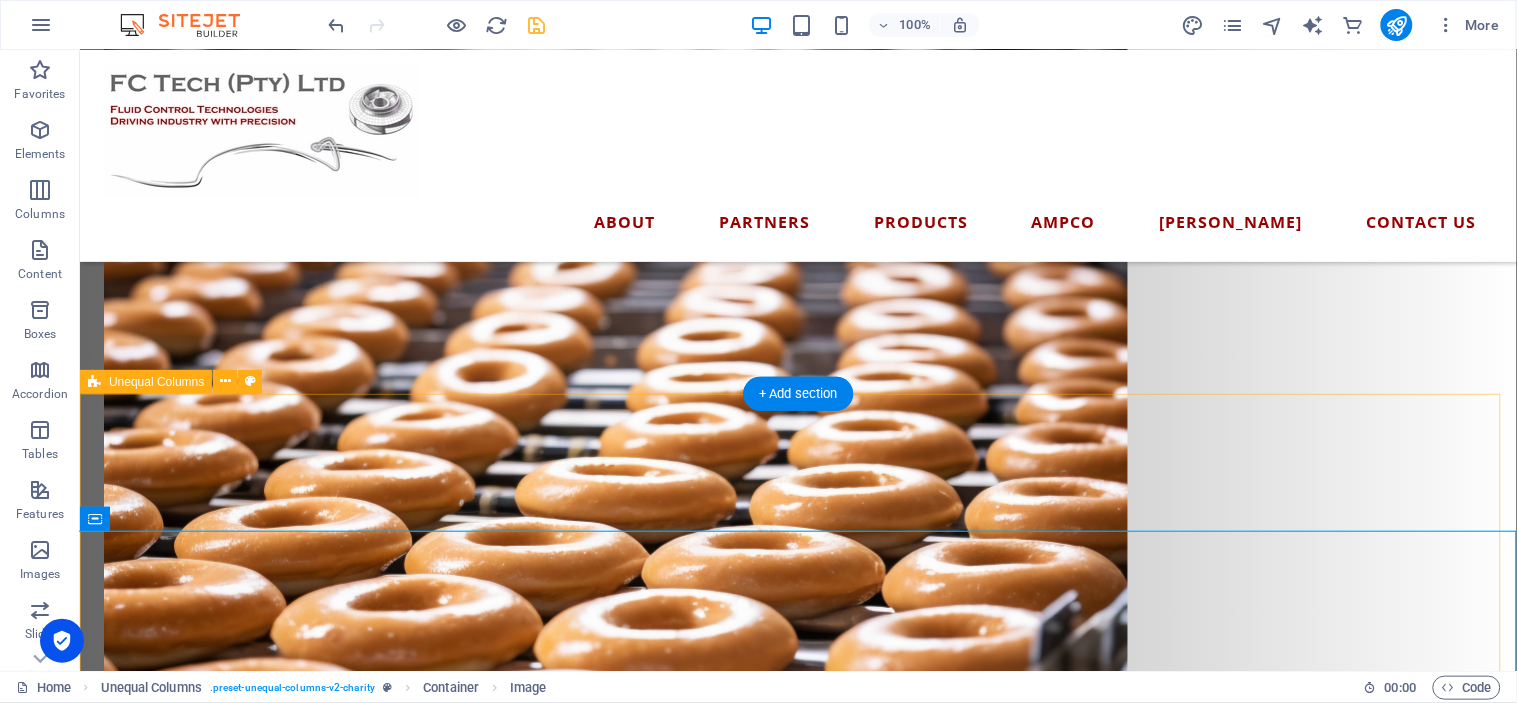 scroll, scrollTop: 2065, scrollLeft: 0, axis: vertical 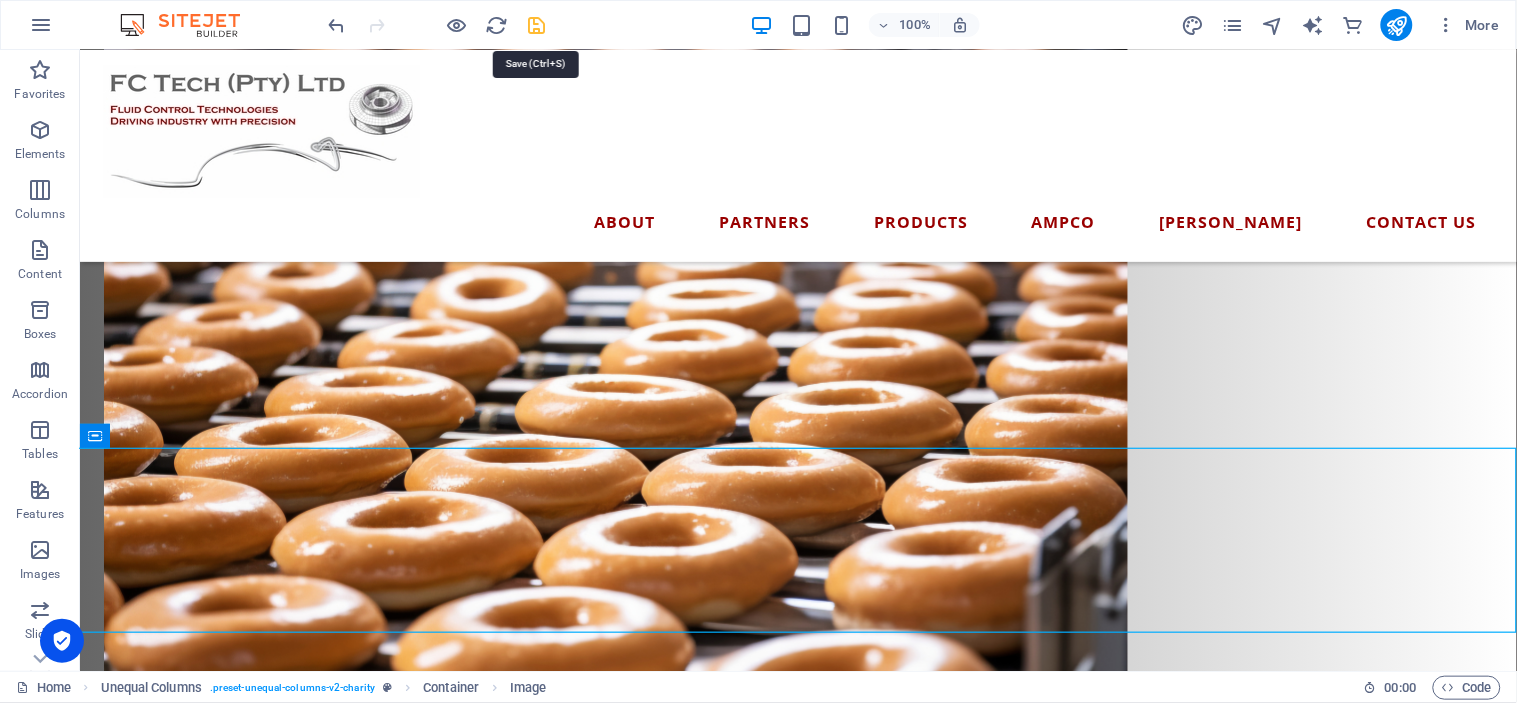 click at bounding box center [537, 25] 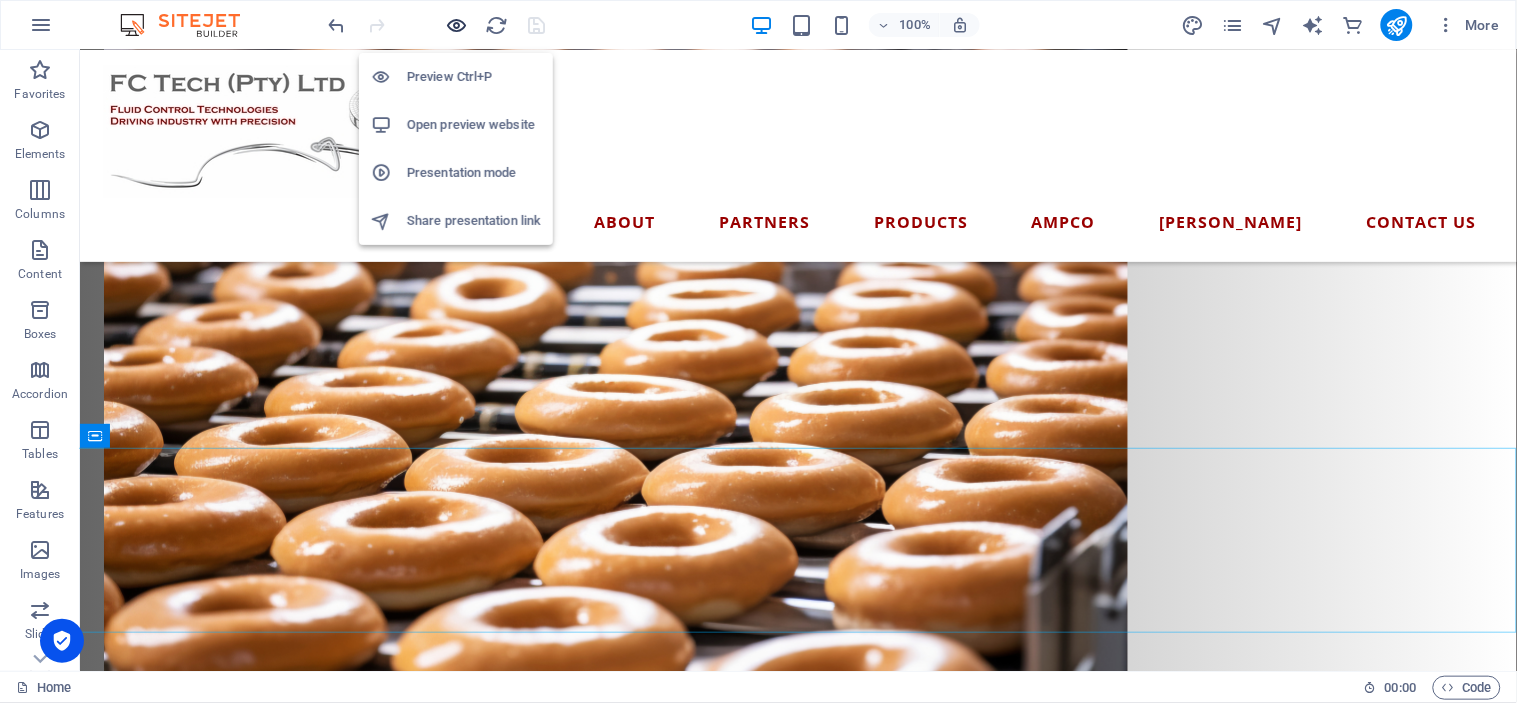 click at bounding box center (457, 25) 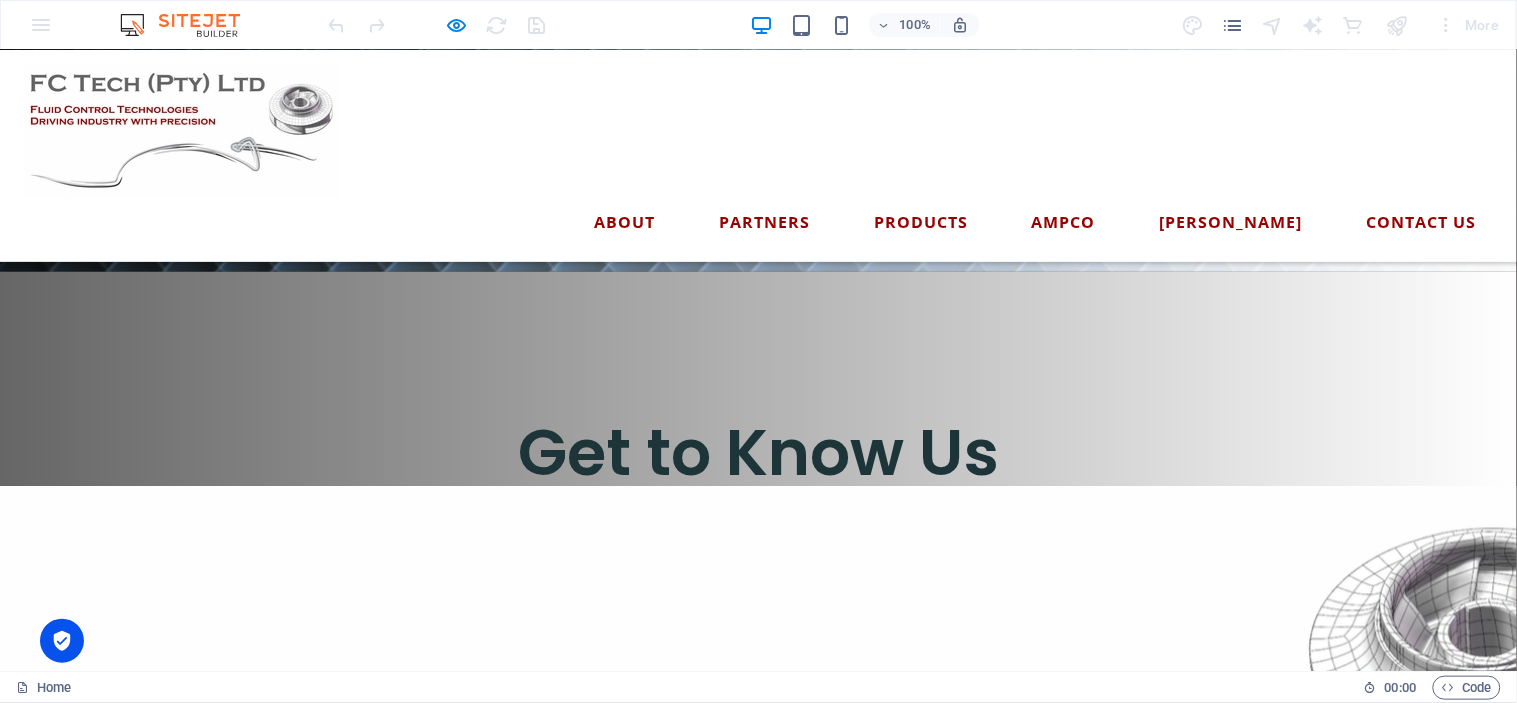 scroll, scrollTop: 510, scrollLeft: 0, axis: vertical 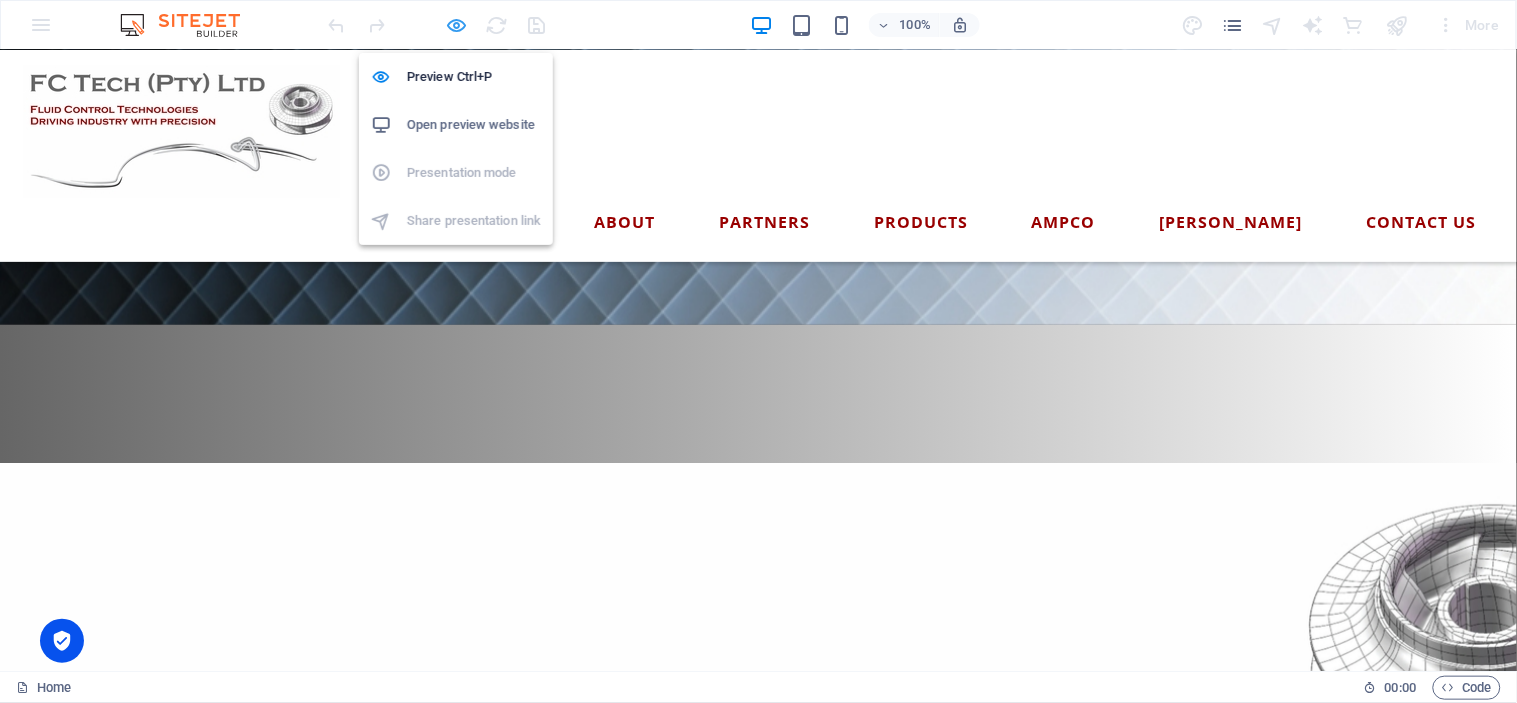 click at bounding box center [457, 25] 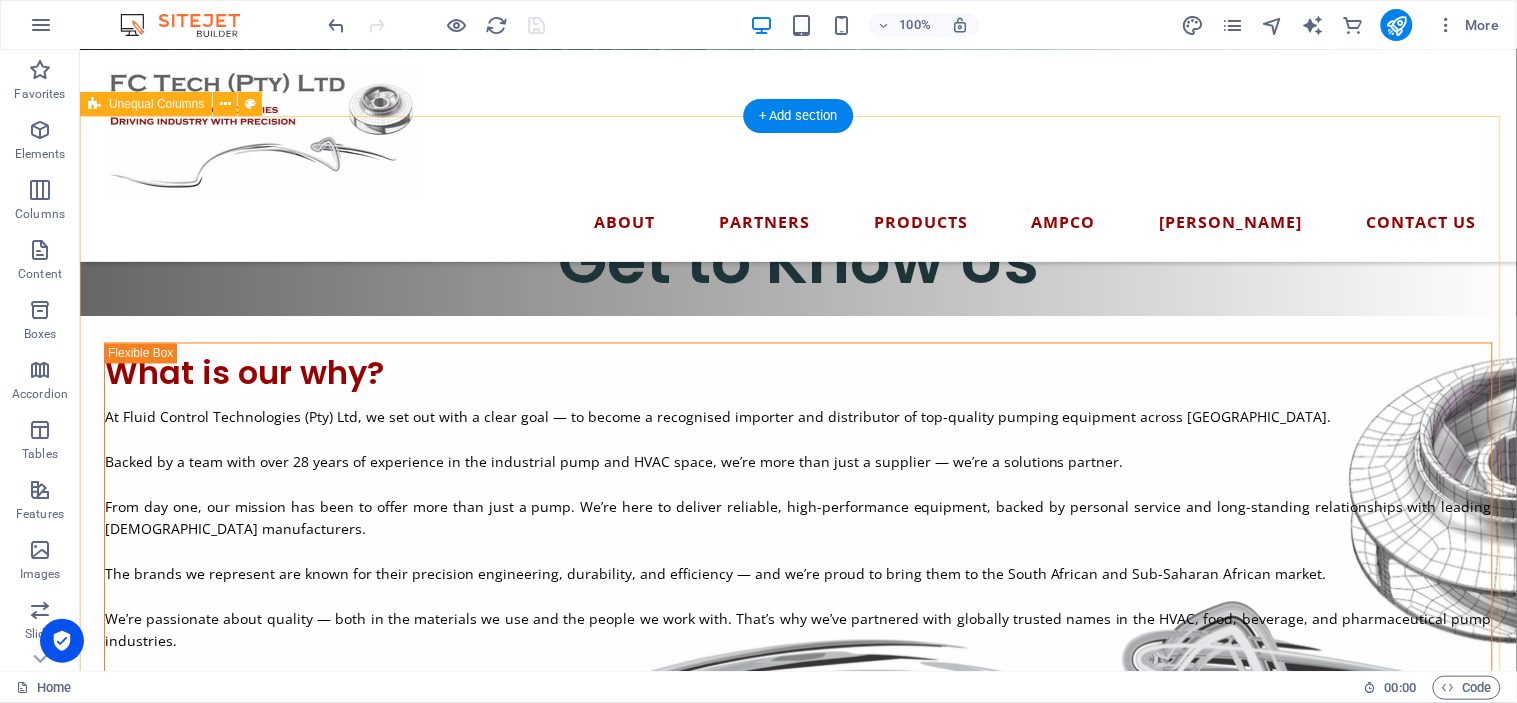 scroll, scrollTop: 843, scrollLeft: 0, axis: vertical 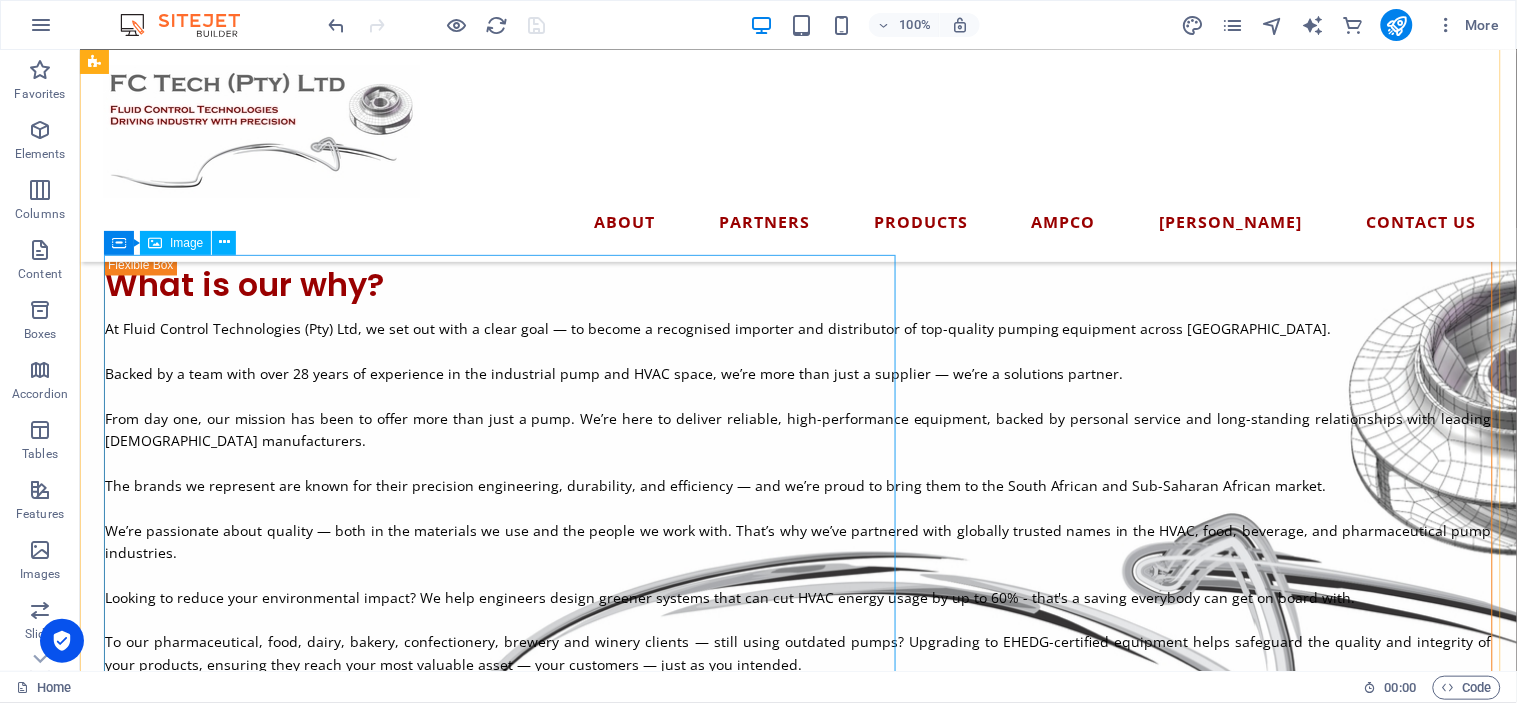 click at bounding box center [797, 1540] 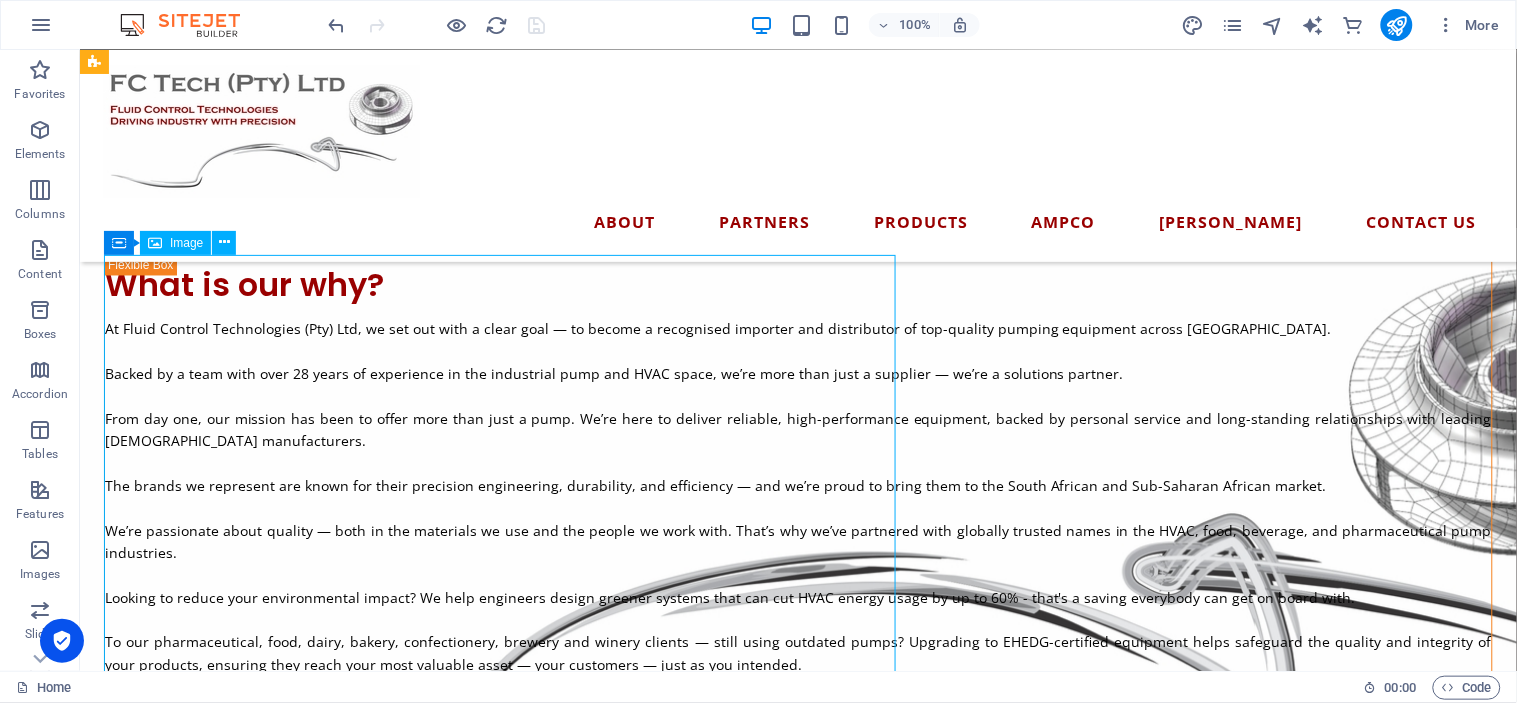 click at bounding box center (797, 1540) 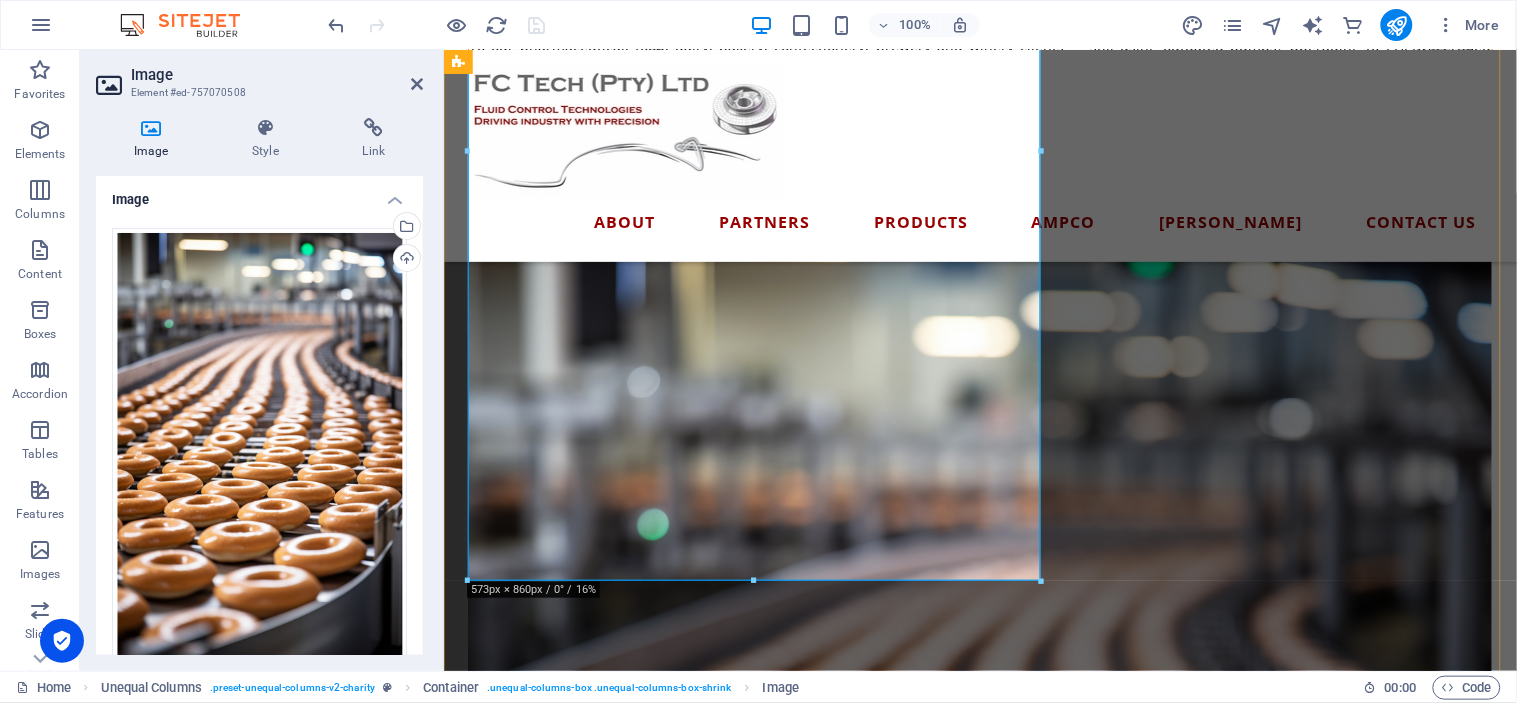 scroll, scrollTop: 1557, scrollLeft: 0, axis: vertical 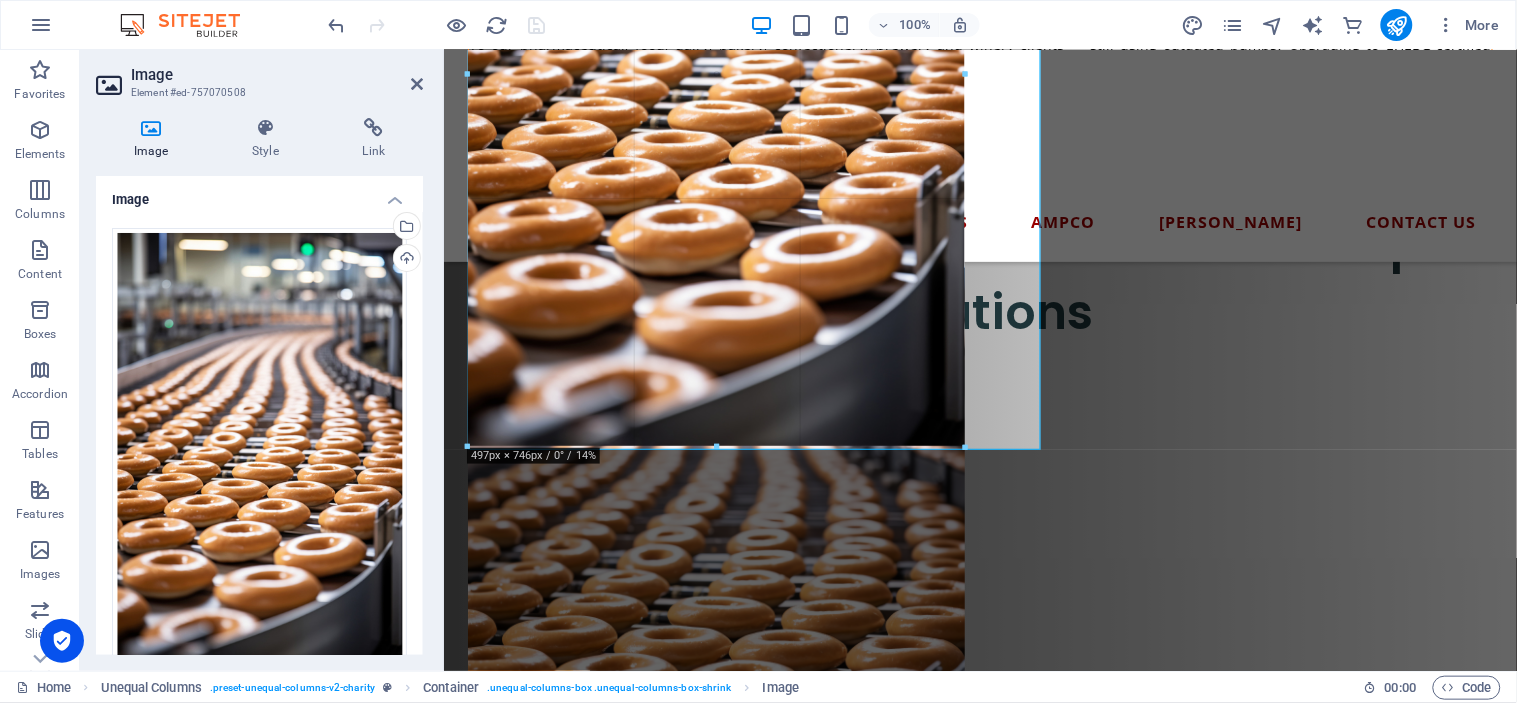 drag, startPoint x: 751, startPoint y: 500, endPoint x: 752, endPoint y: 381, distance: 119.0042 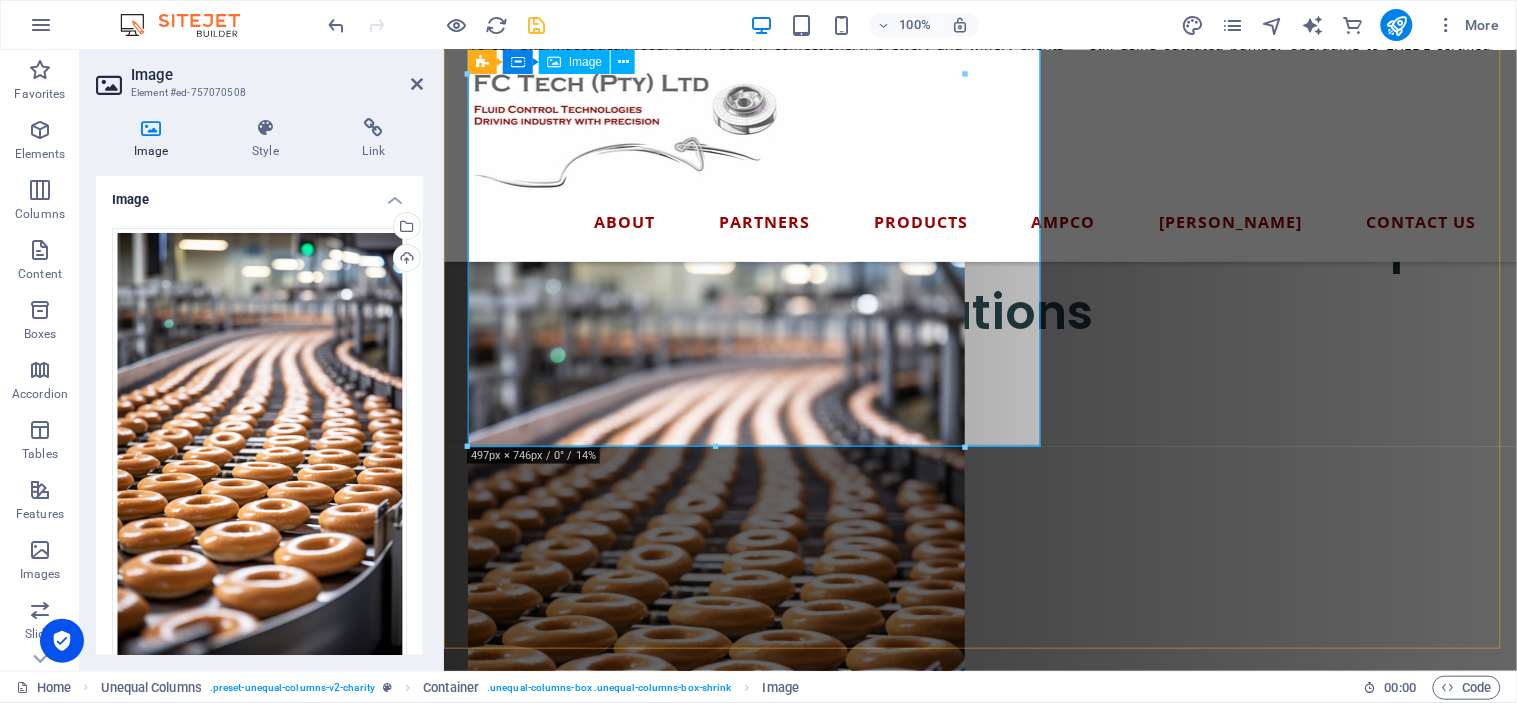 type on "497" 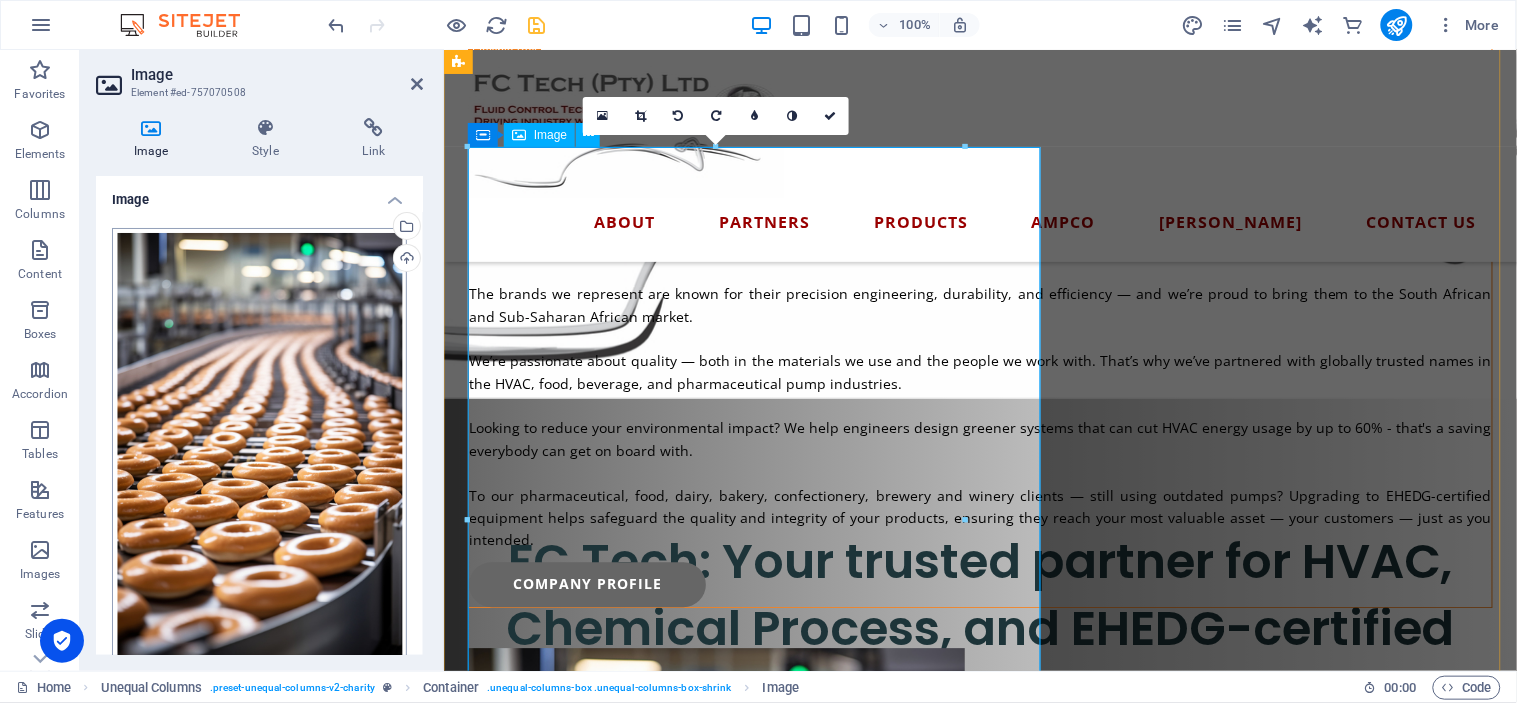 scroll, scrollTop: 1113, scrollLeft: 0, axis: vertical 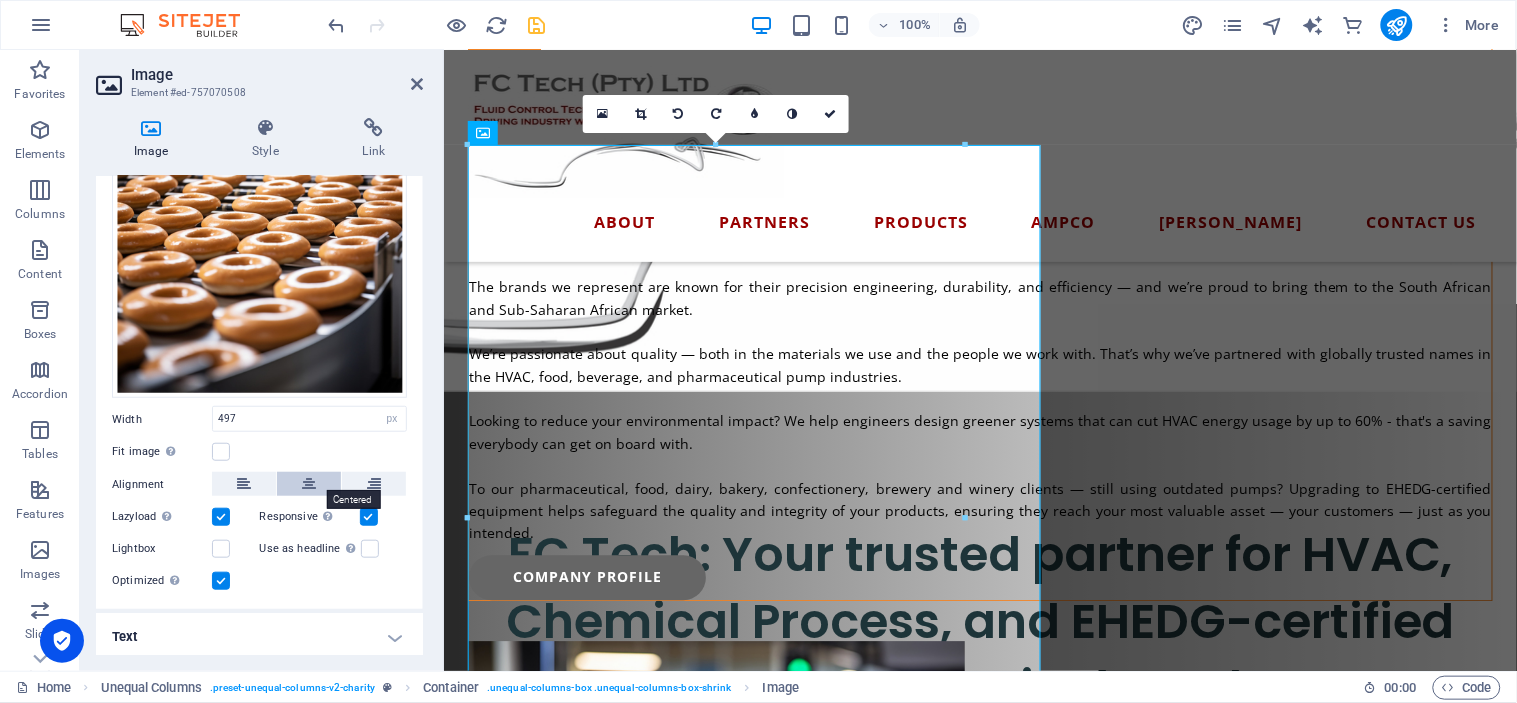 click at bounding box center (309, 484) 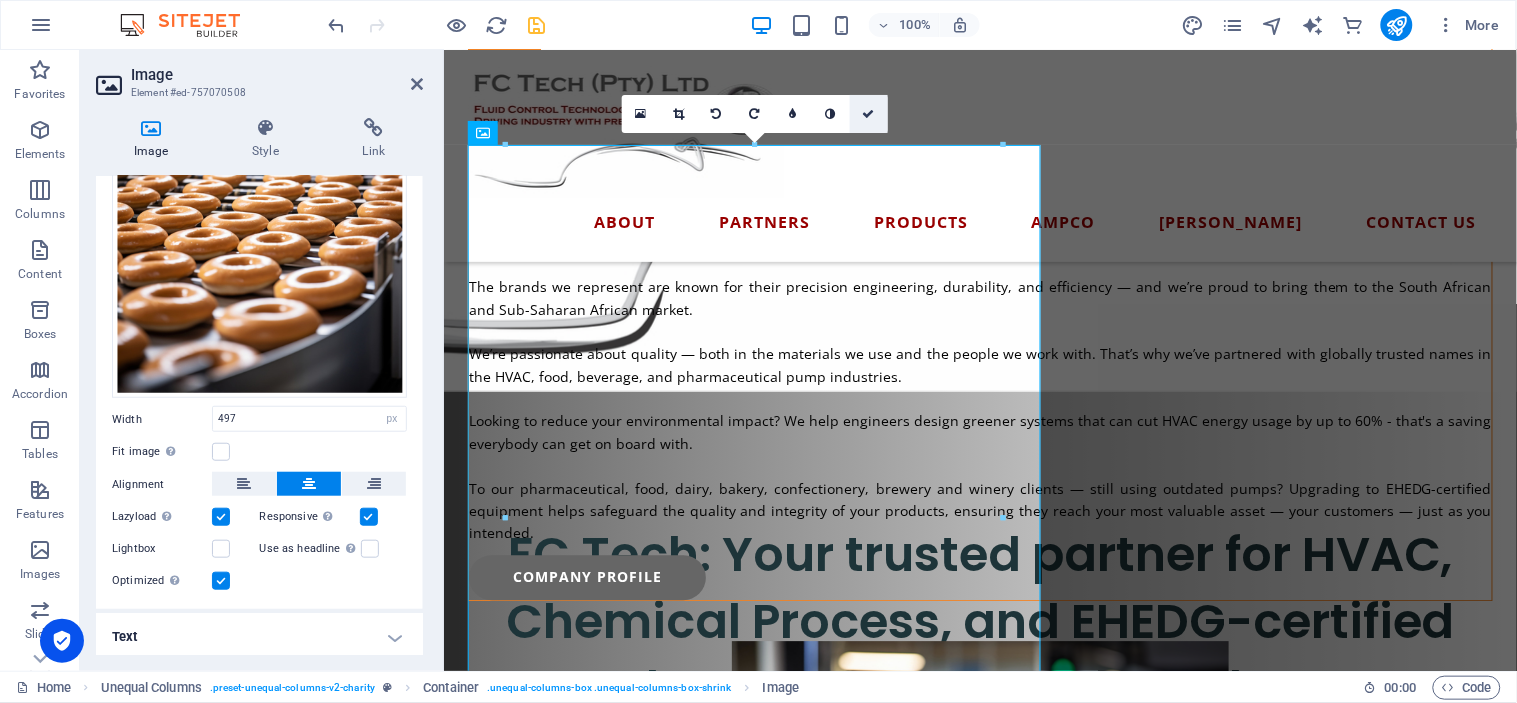 click at bounding box center (869, 114) 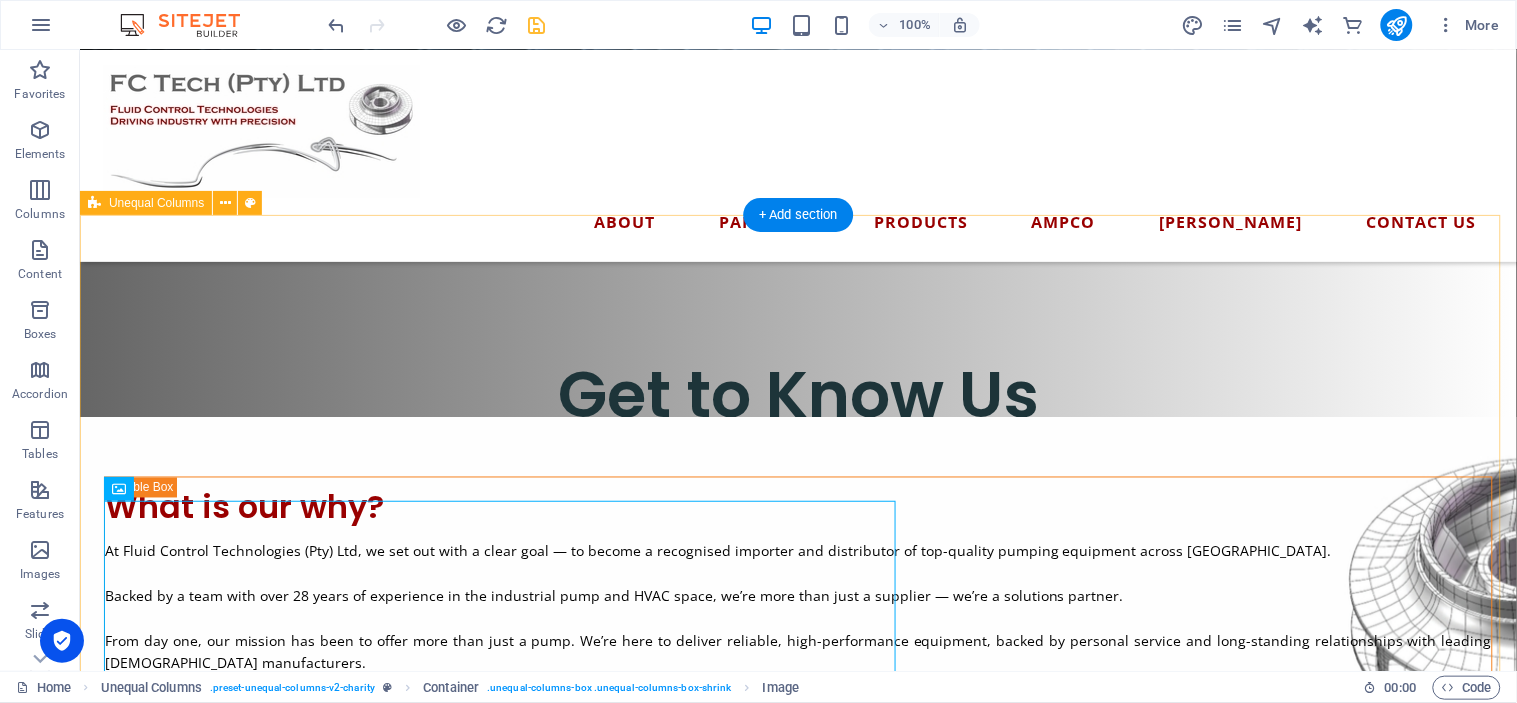 scroll, scrollTop: 620, scrollLeft: 0, axis: vertical 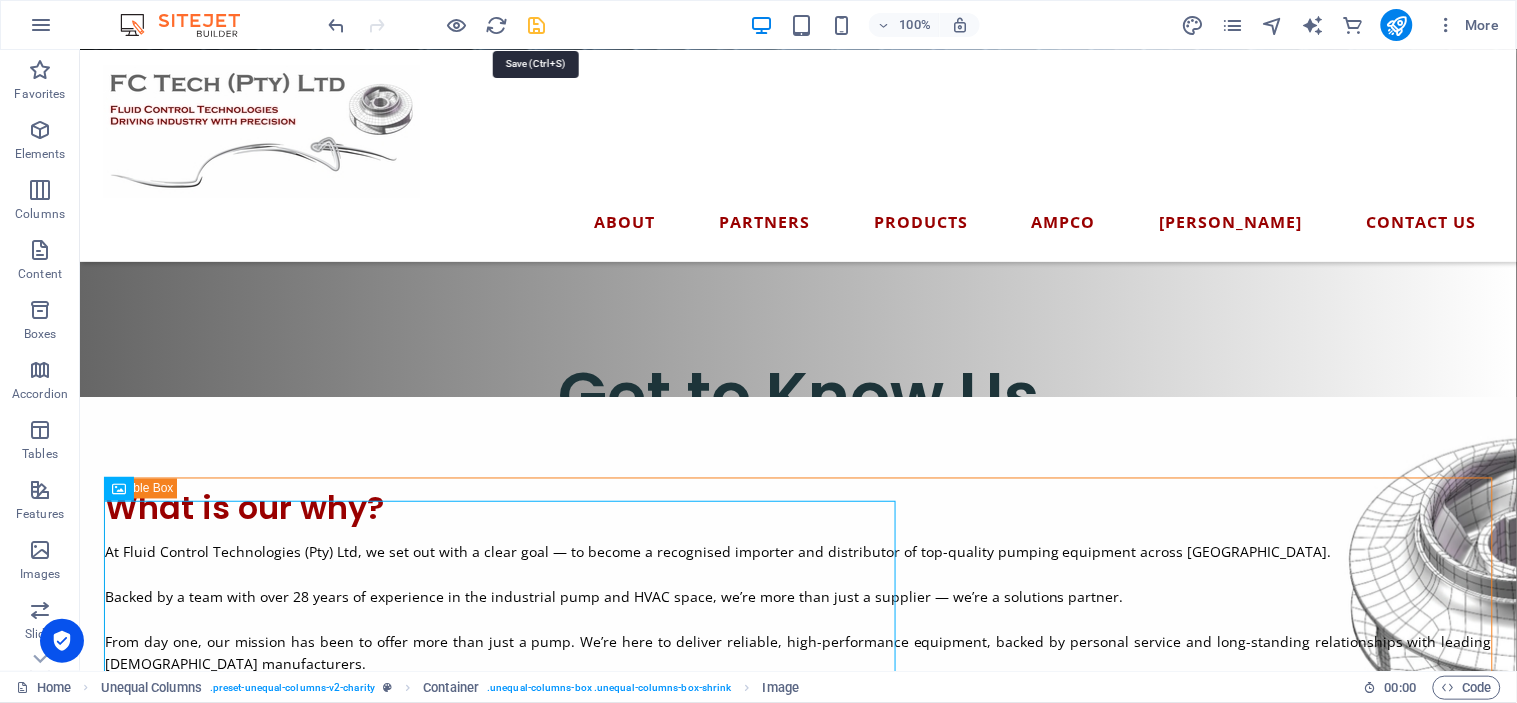 click at bounding box center [537, 25] 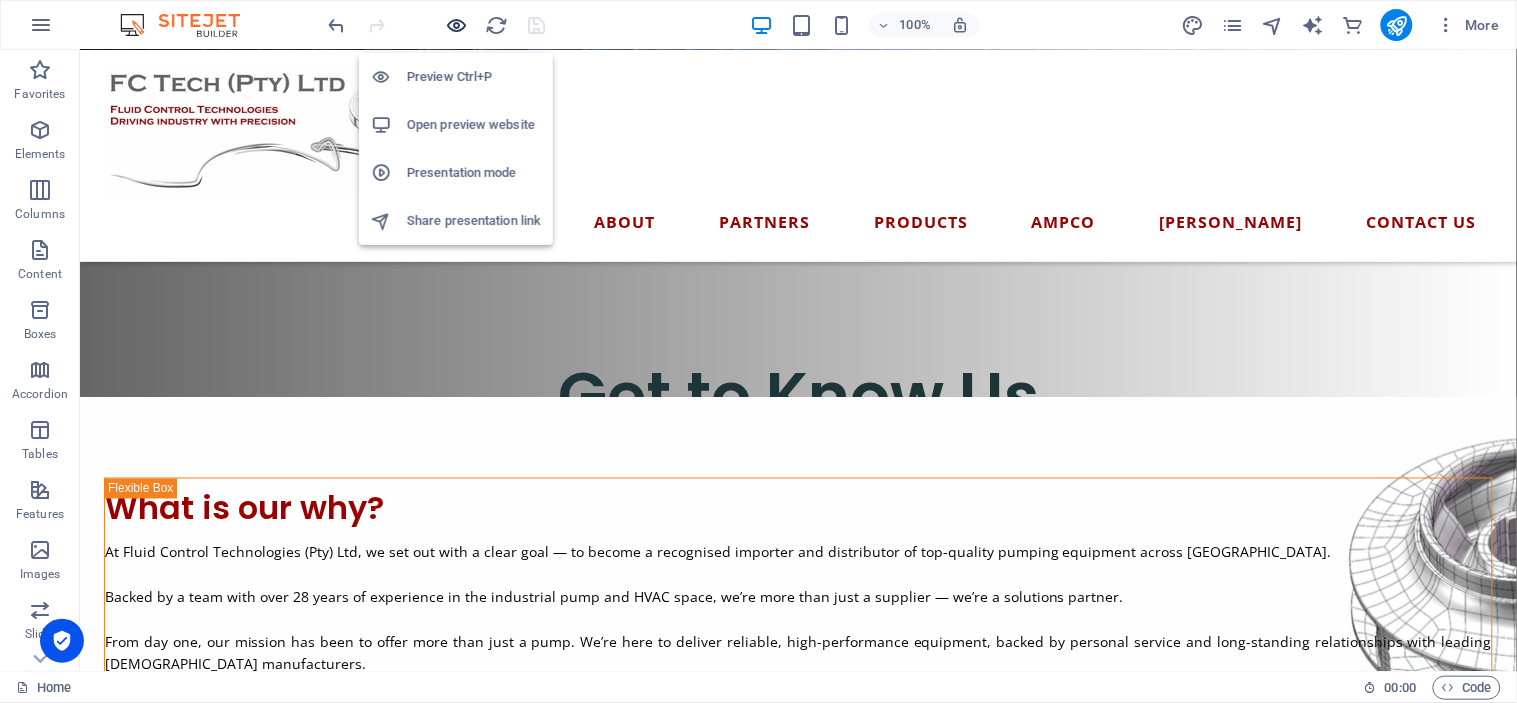 click at bounding box center [457, 25] 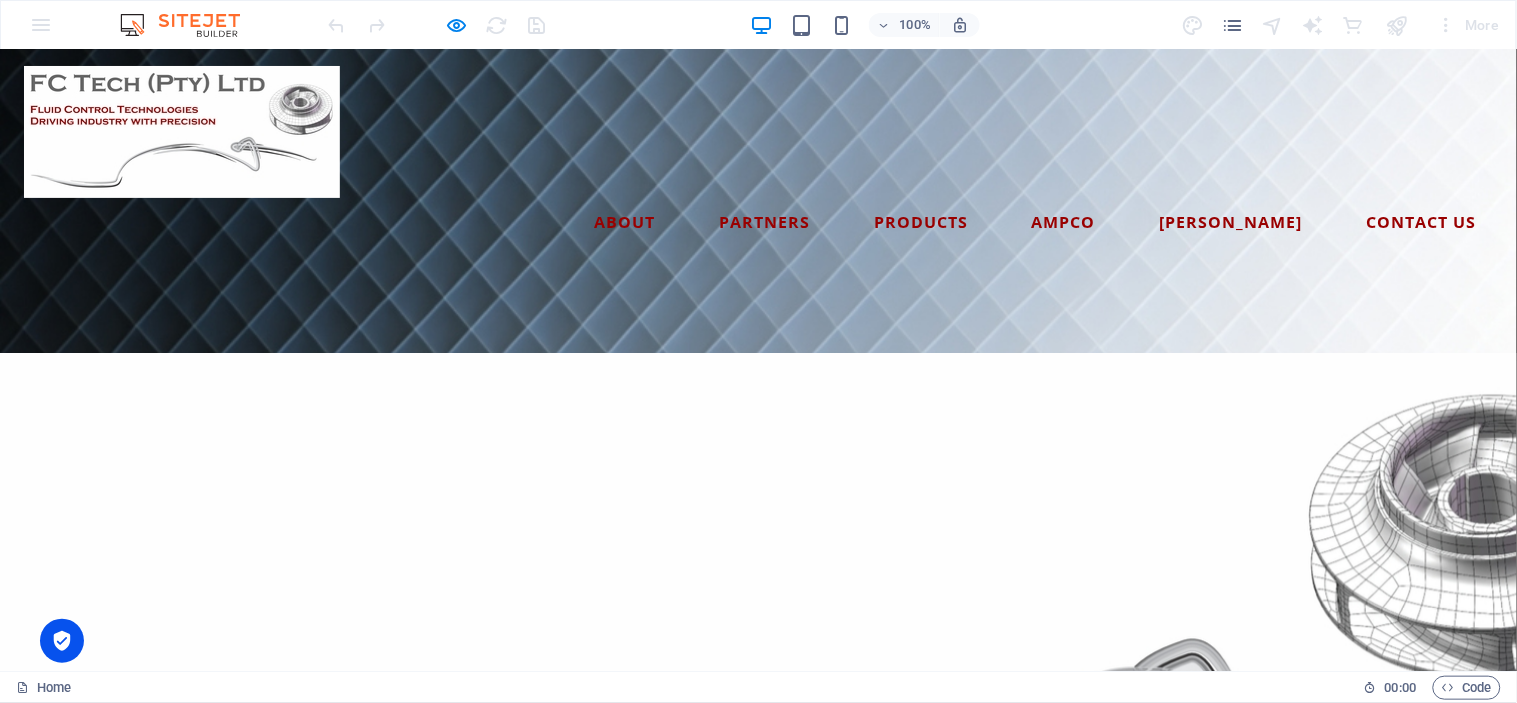 scroll, scrollTop: 64, scrollLeft: 0, axis: vertical 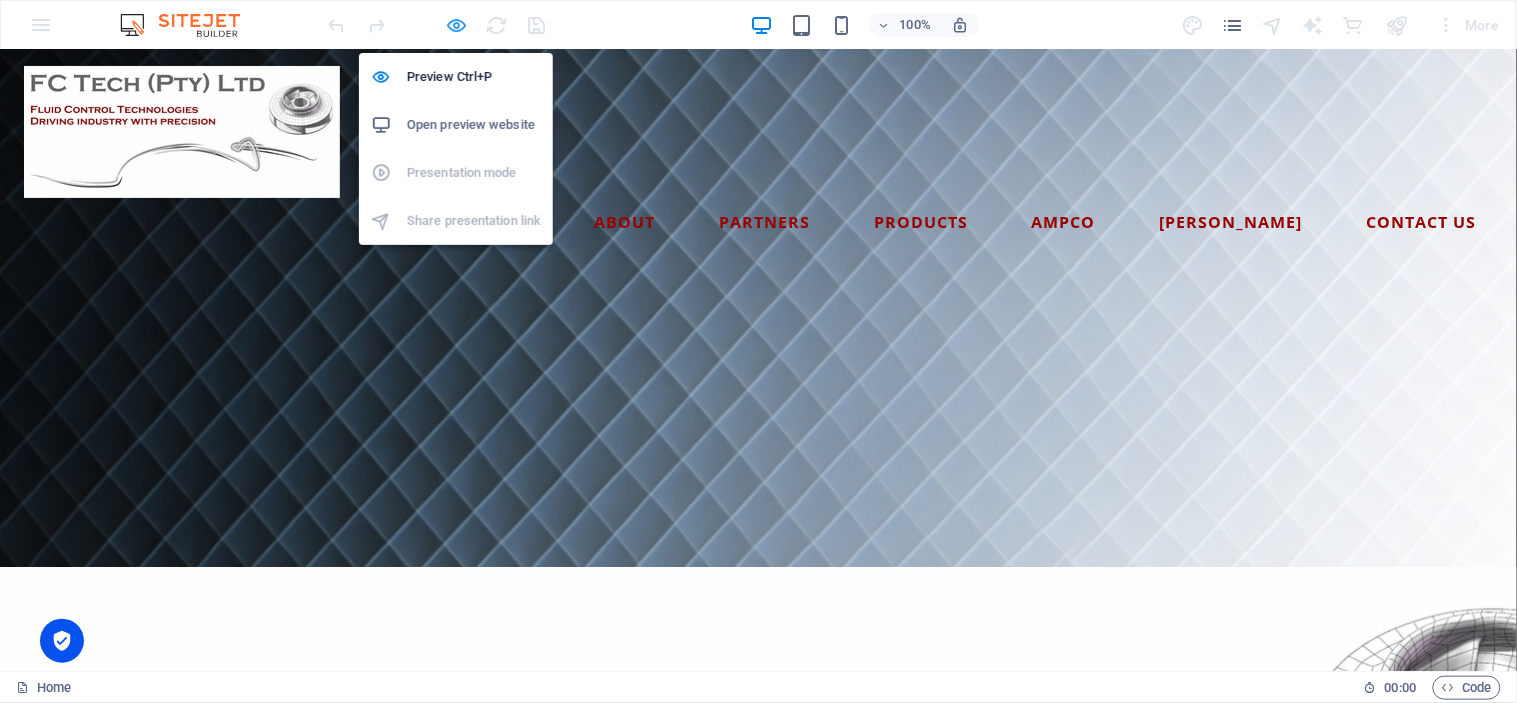 click at bounding box center [457, 25] 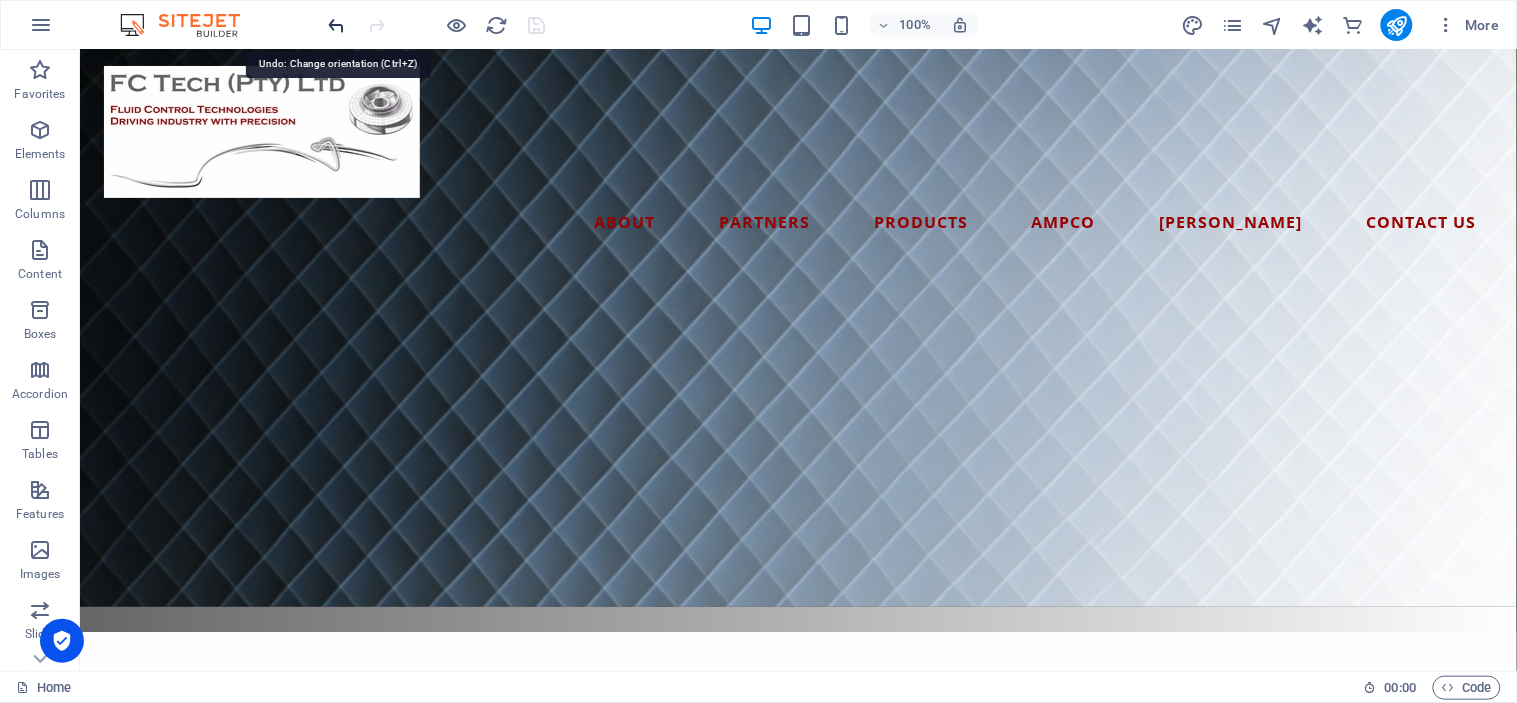 click at bounding box center (337, 25) 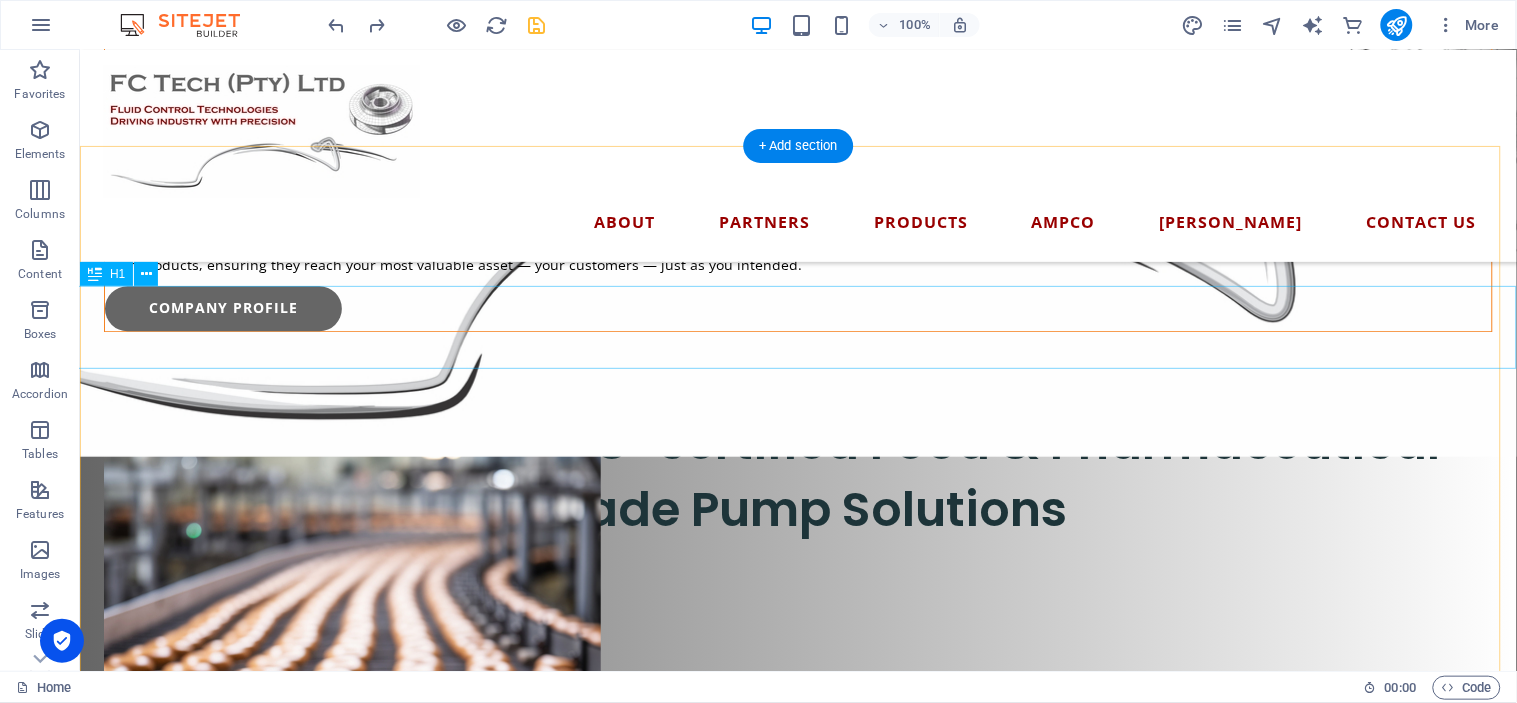 scroll, scrollTop: 688, scrollLeft: 0, axis: vertical 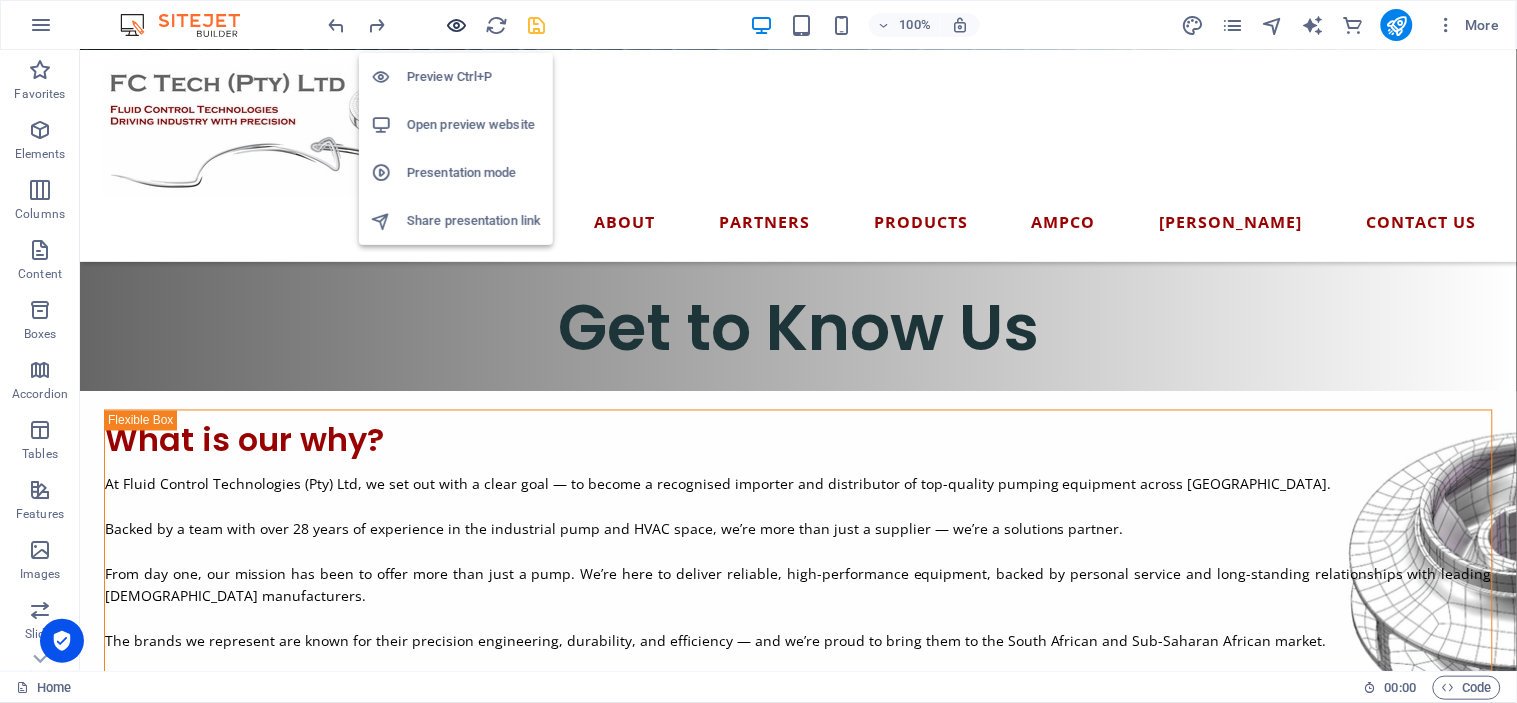 drag, startPoint x: 456, startPoint y: 17, endPoint x: 447, endPoint y: 30, distance: 15.811388 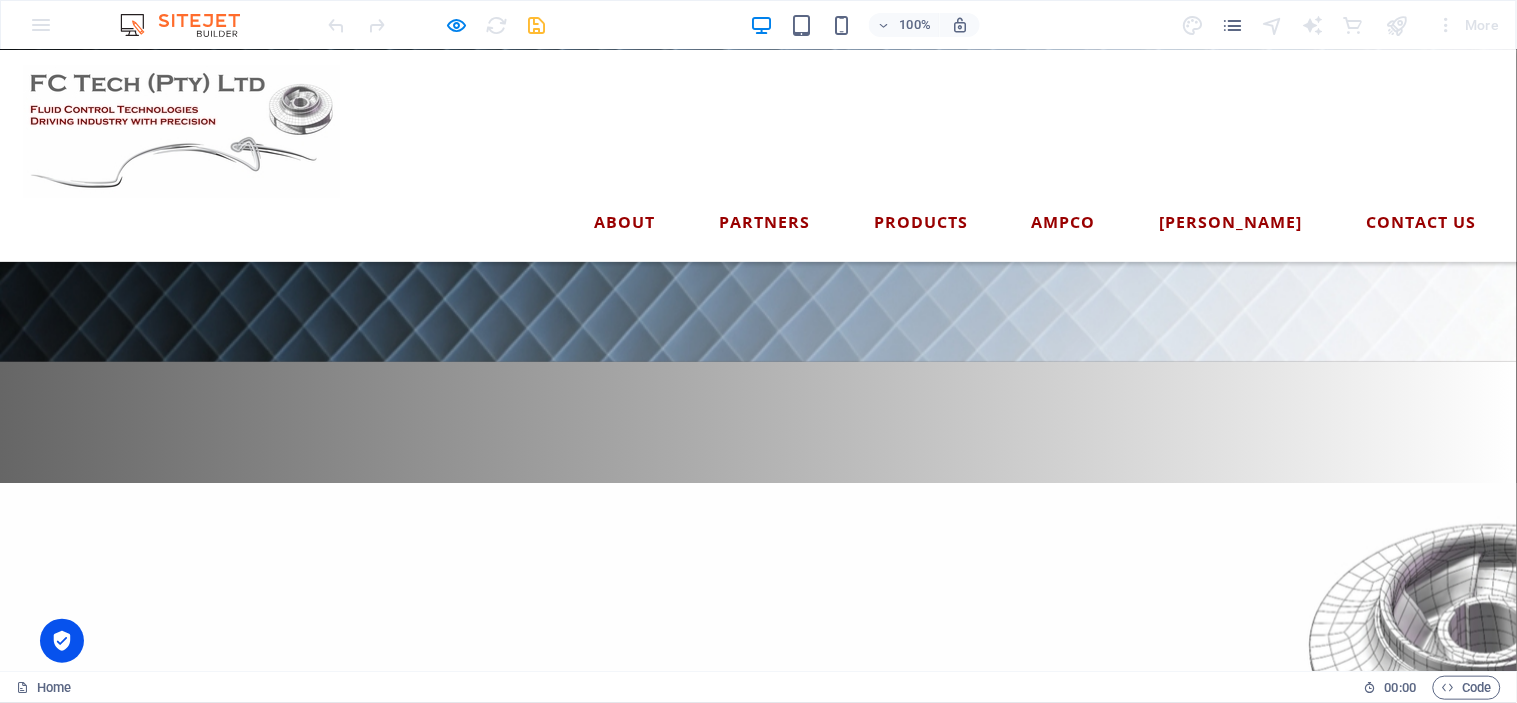 scroll, scrollTop: 466, scrollLeft: 0, axis: vertical 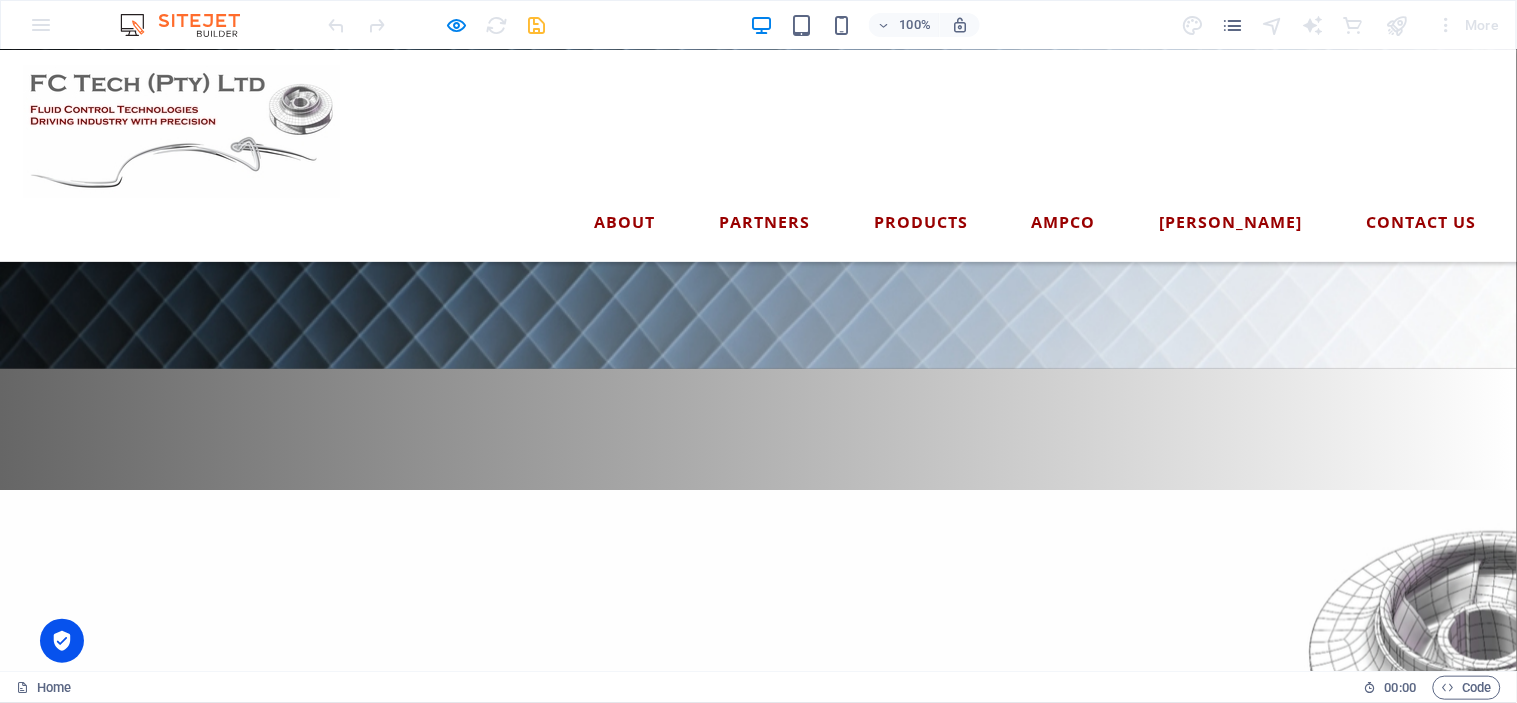 click at bounding box center [437, 25] 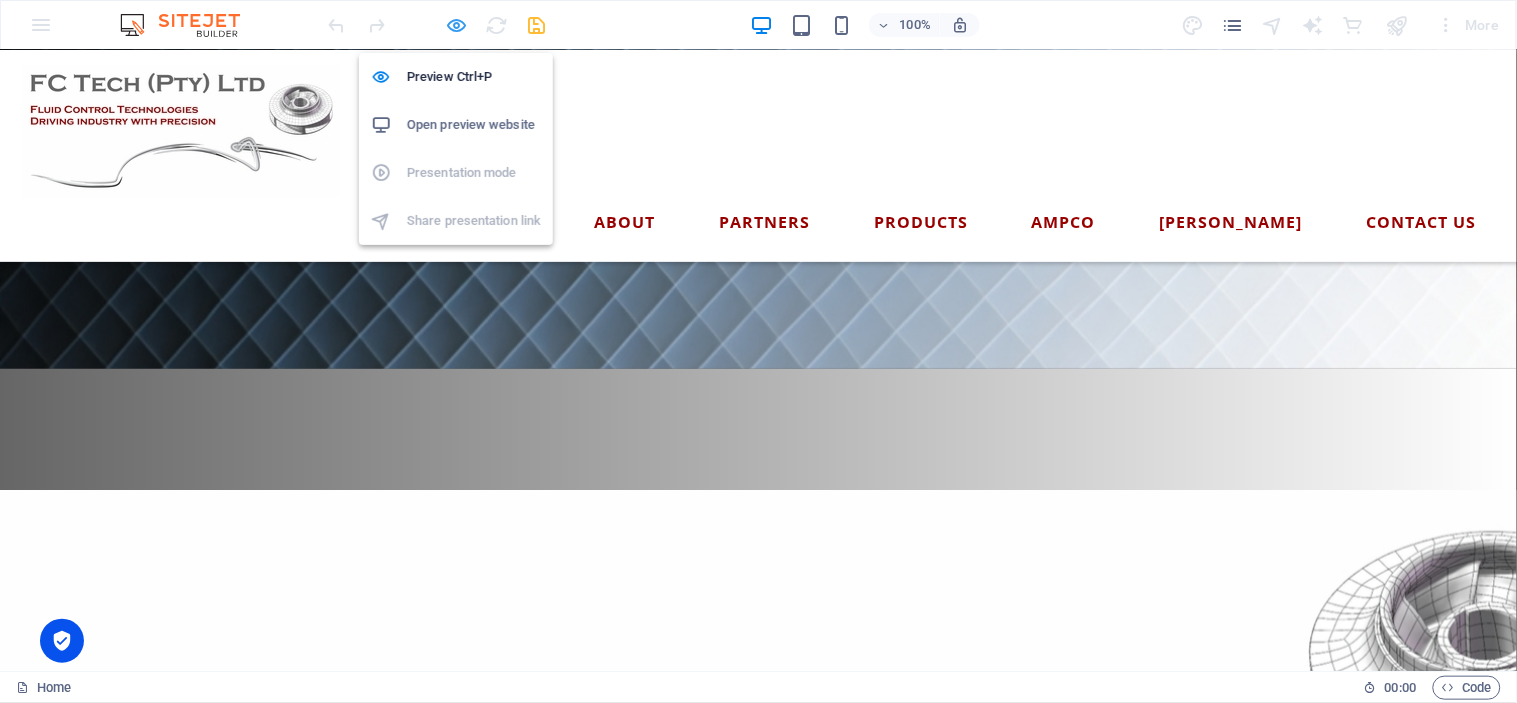 click at bounding box center (457, 25) 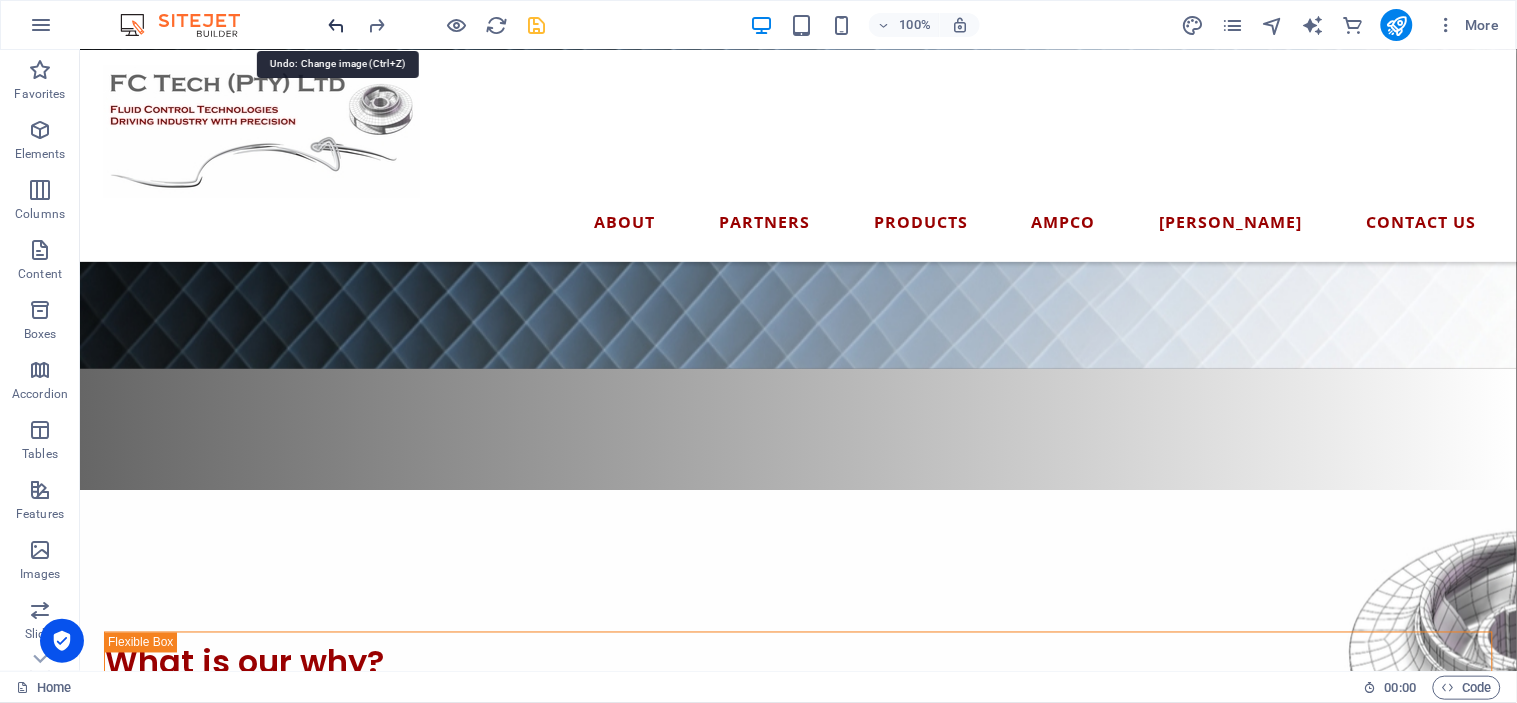click at bounding box center (337, 25) 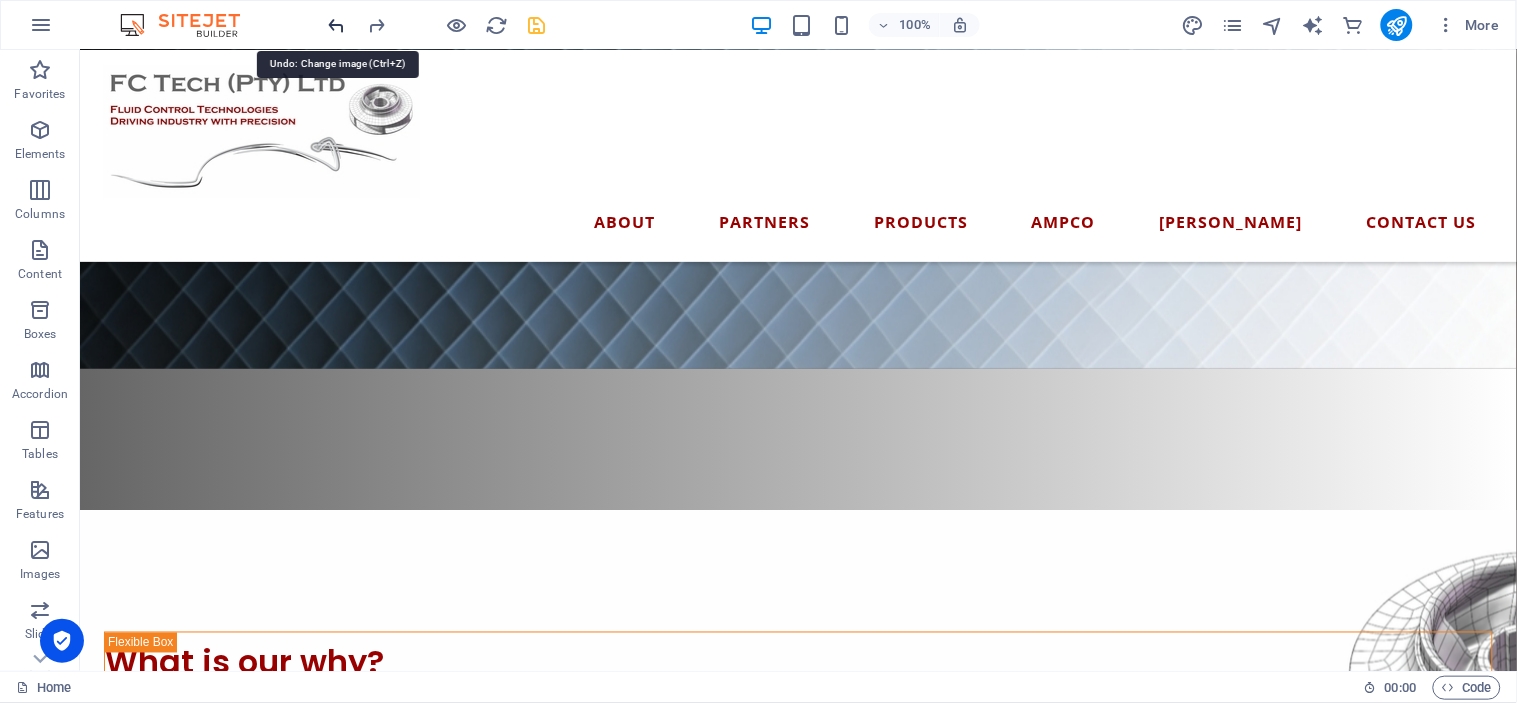 scroll, scrollTop: 1332, scrollLeft: 0, axis: vertical 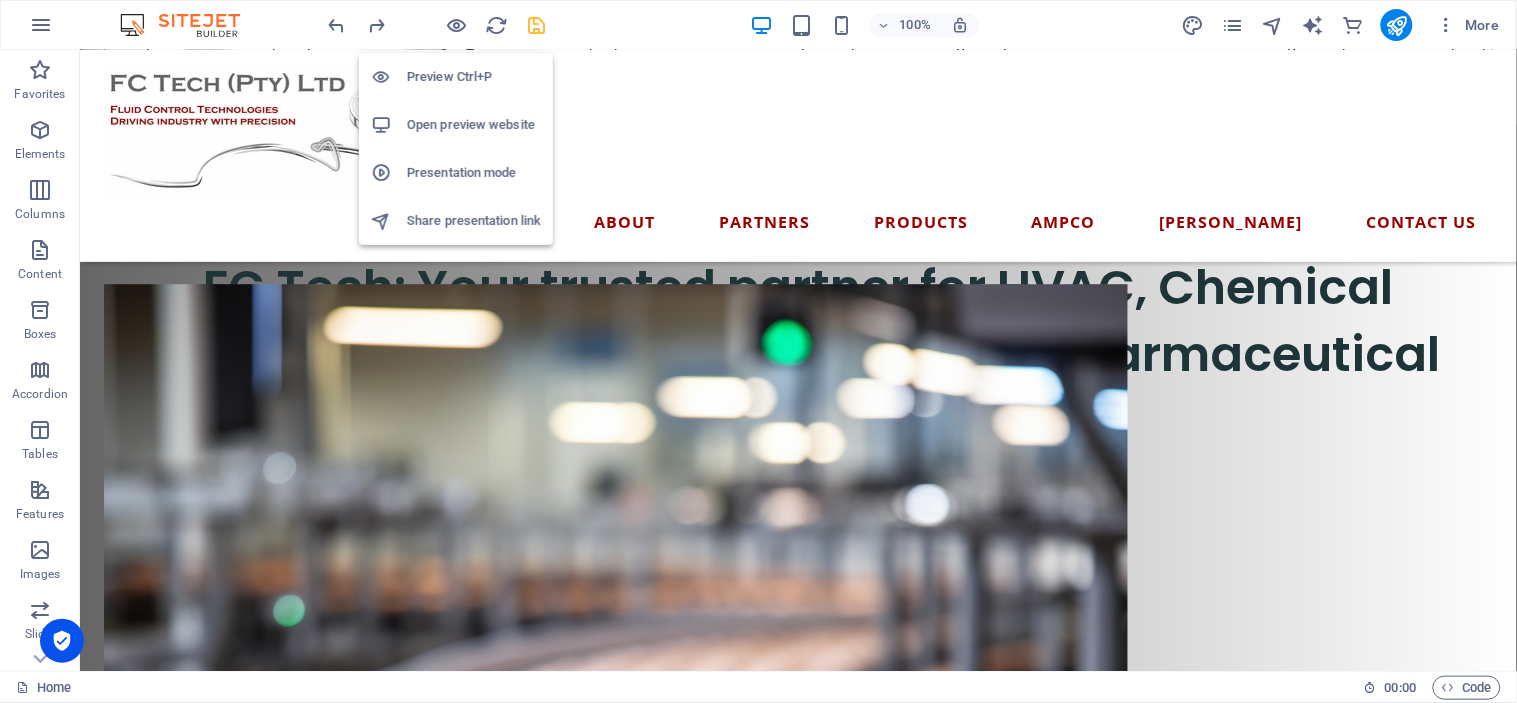 drag, startPoint x: 462, startPoint y: 15, endPoint x: 473, endPoint y: 35, distance: 22.825424 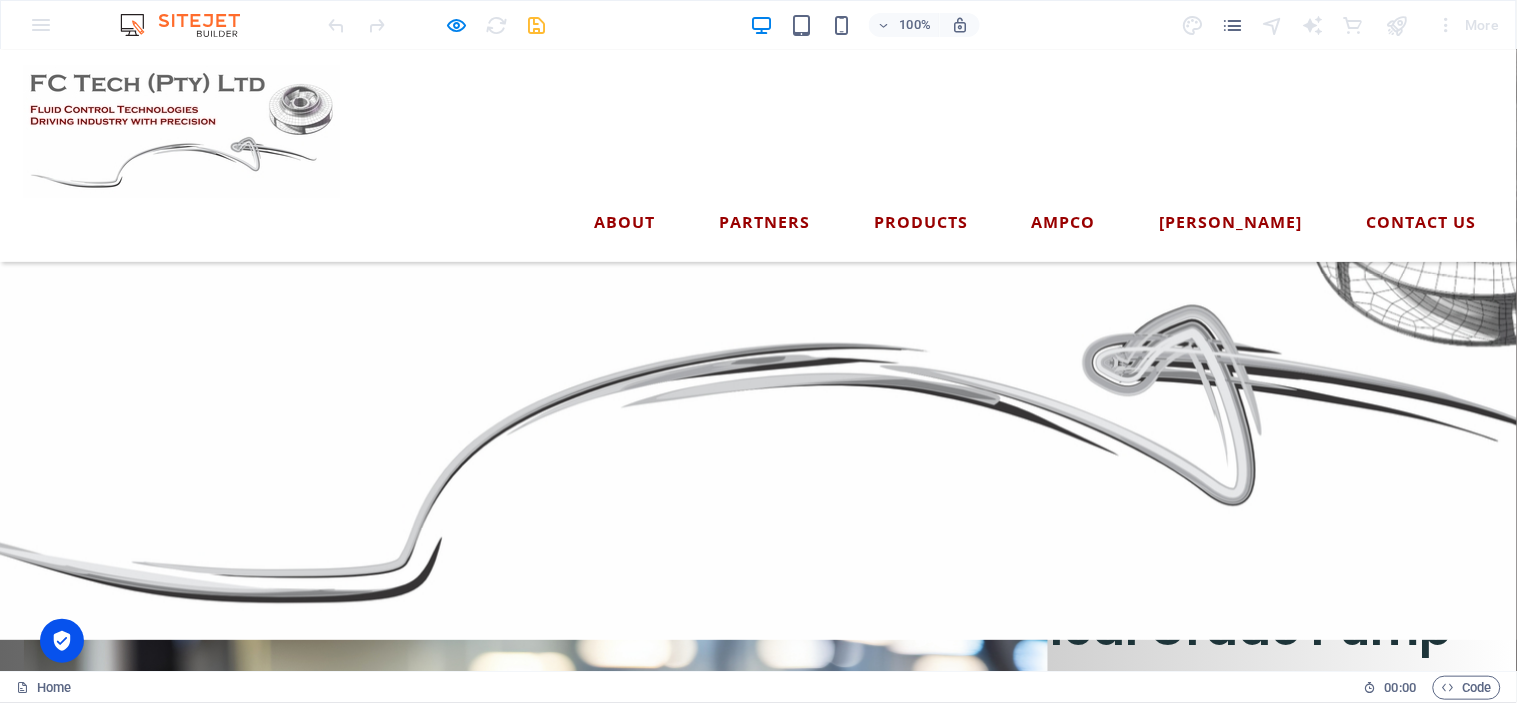 scroll, scrollTop: 1068, scrollLeft: 0, axis: vertical 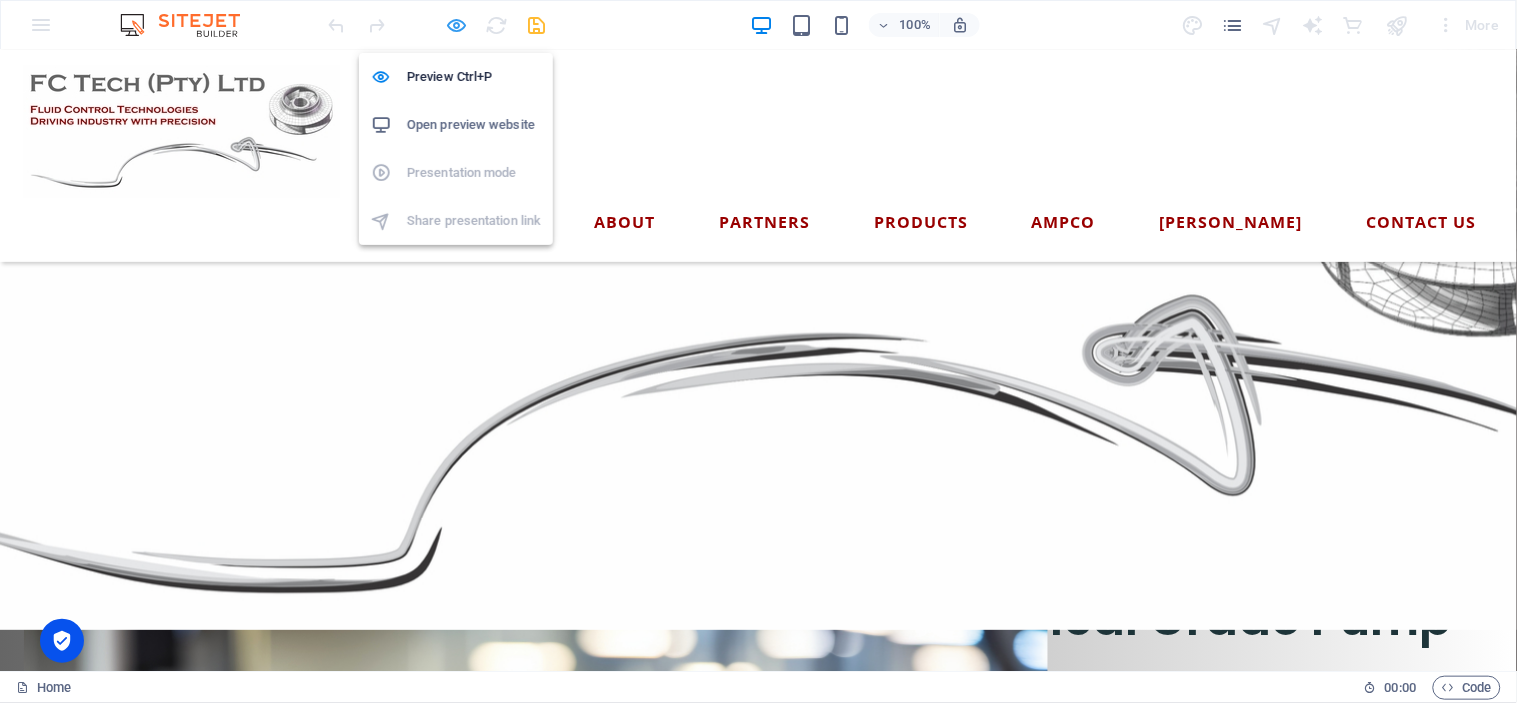 click at bounding box center [457, 25] 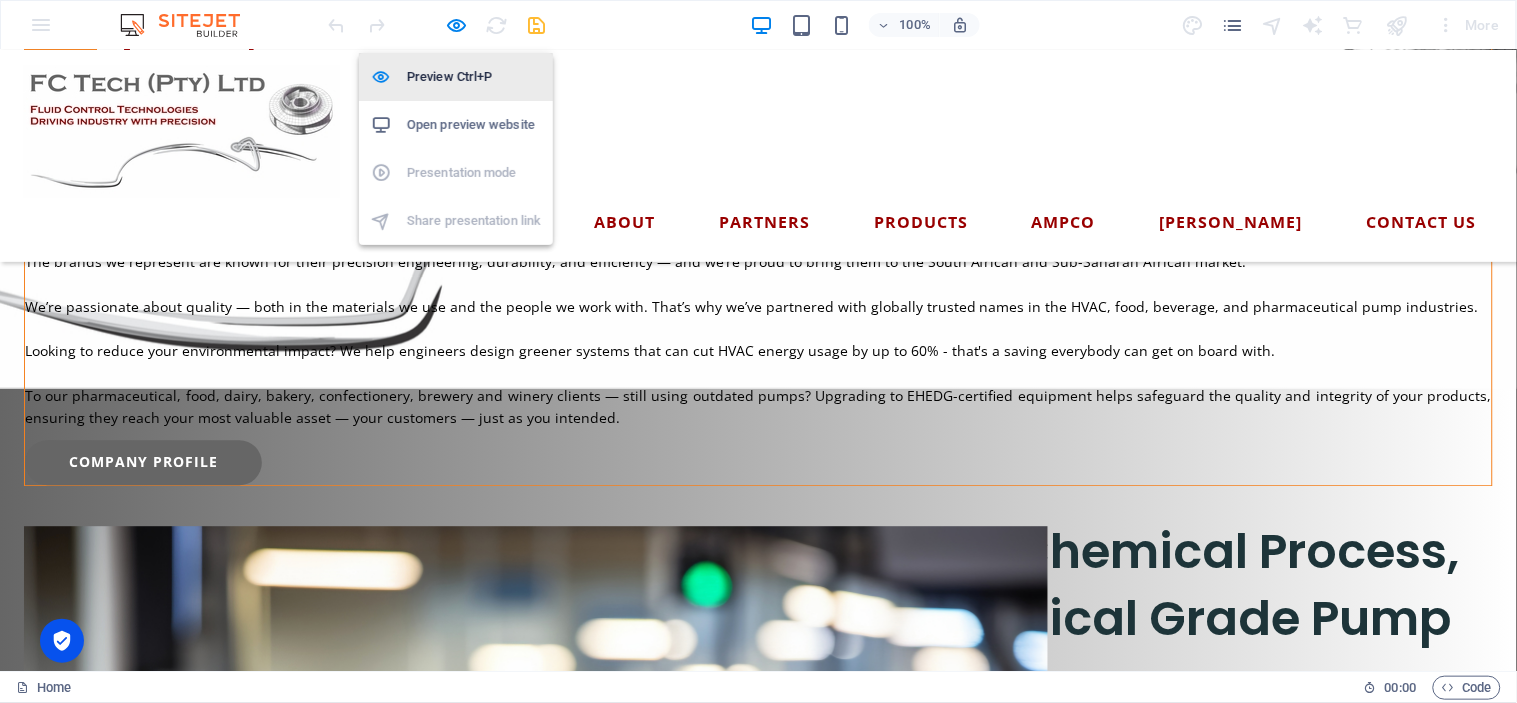 scroll, scrollTop: 998, scrollLeft: 0, axis: vertical 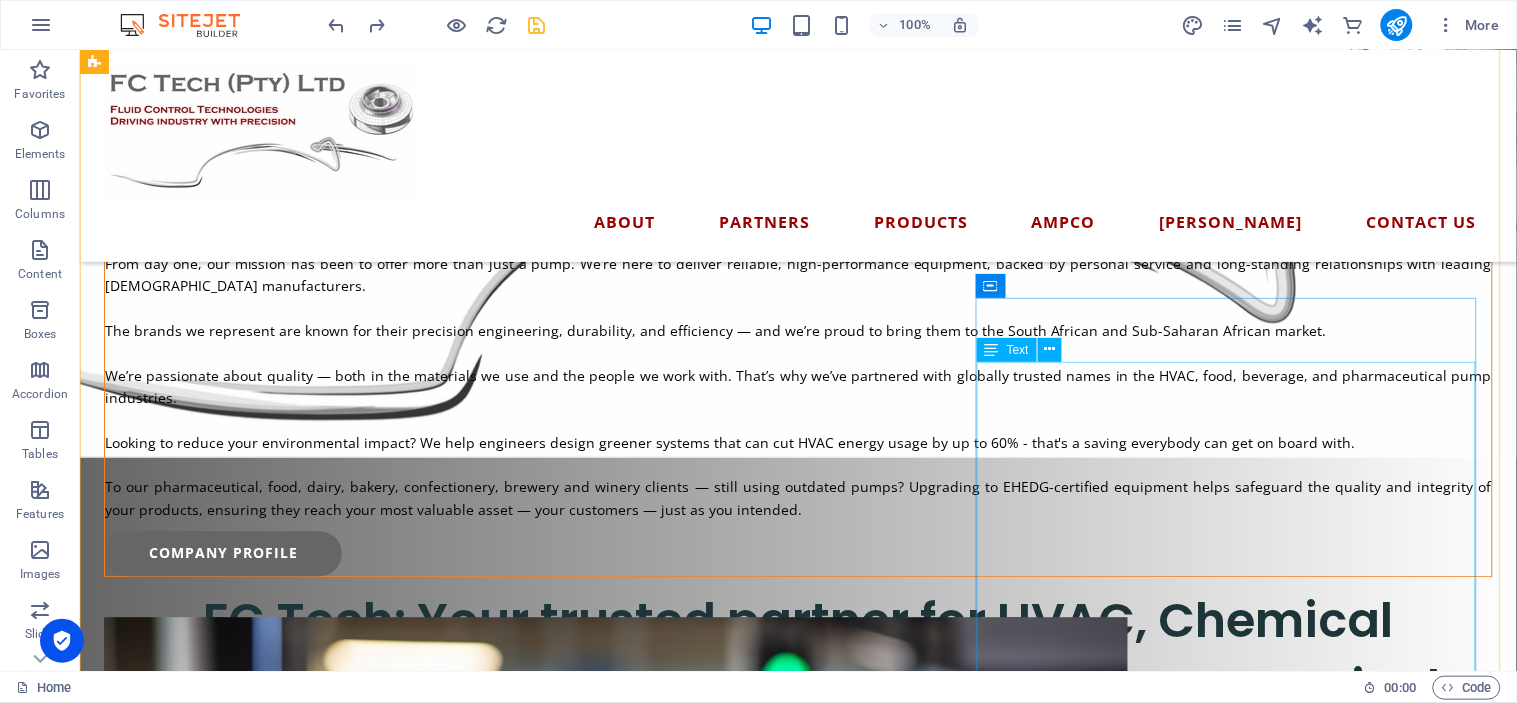 click on "At Fluid Control Technologies (Pty) Ltd, we set out with a clear goal — to become a recognised importer and distributor of top-quality pumping equipment across [GEOGRAPHIC_DATA].  Backed by a team with over 28 years of experience in the industrial pump and HVAC space, we’re more than just a supplier — we’re a solutions partner. From day one, our mission has been to offer more than just a pump. We’re here to deliver reliable, high-performance equipment, backed by personal service and long-standing relationships with leading [DEMOGRAPHIC_DATA] manufacturers.  The brands we represent are known for their precision engineering, durability, and efficiency — and we’re proud to bring them to the South African and Sub-Saharan African market. We’re passionate about quality — both in the materials we use and the people we work with. That’s why we’ve partnered with globally trusted names in the HVAC, food, beverage, and pharmaceutical pump industries." at bounding box center (797, 342) 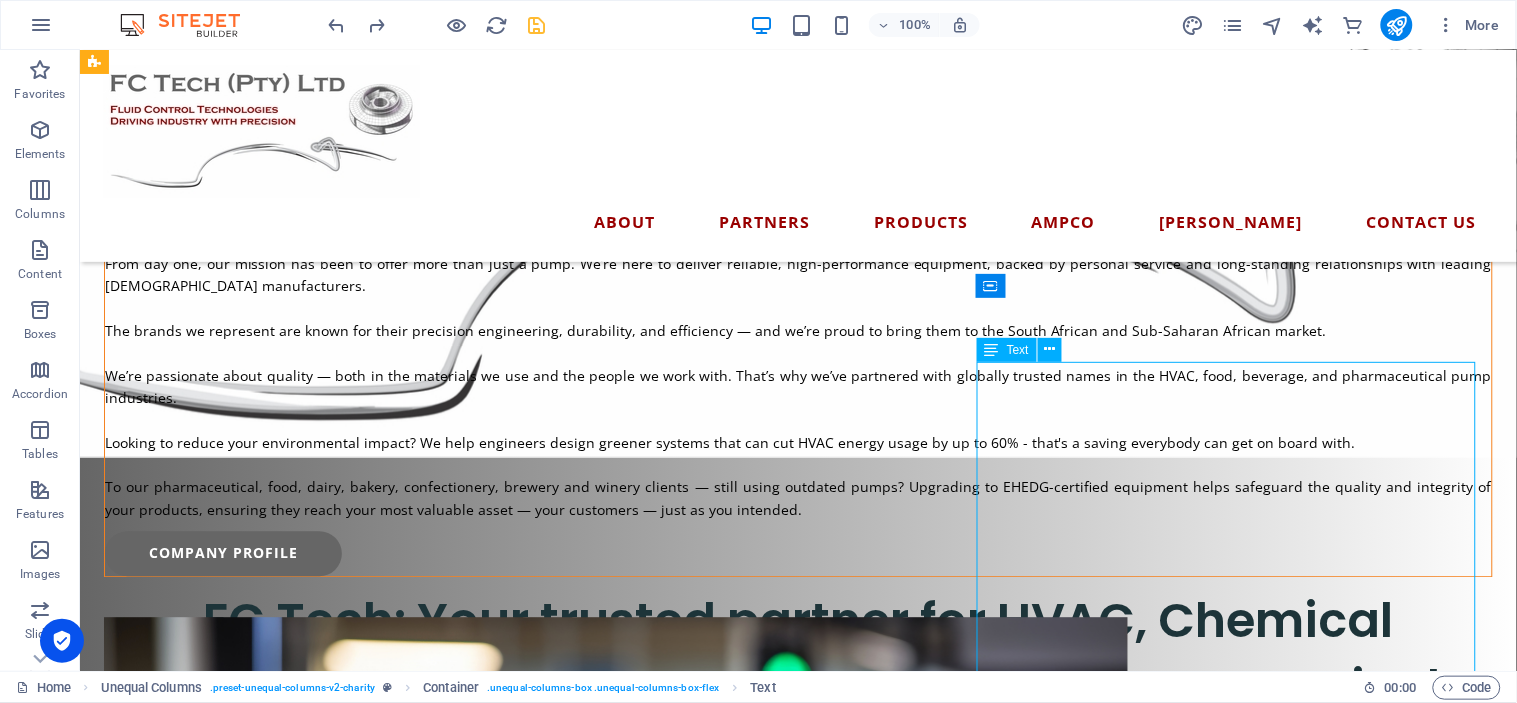 click on "At Fluid Control Technologies (Pty) Ltd, we set out with a clear goal — to become a recognised importer and distributor of top-quality pumping equipment across [GEOGRAPHIC_DATA].  Backed by a team with over 28 years of experience in the industrial pump and HVAC space, we’re more than just a supplier — we’re a solutions partner. From day one, our mission has been to offer more than just a pump. We’re here to deliver reliable, high-performance equipment, backed by personal service and long-standing relationships with leading [DEMOGRAPHIC_DATA] manufacturers.  The brands we represent are known for their precision engineering, durability, and efficiency — and we’re proud to bring them to the South African and Sub-Saharan African market. We’re passionate about quality — both in the materials we use and the people we work with. That’s why we’ve partnered with globally trusted names in the HVAC, food, beverage, and pharmaceutical pump industries." at bounding box center (797, 342) 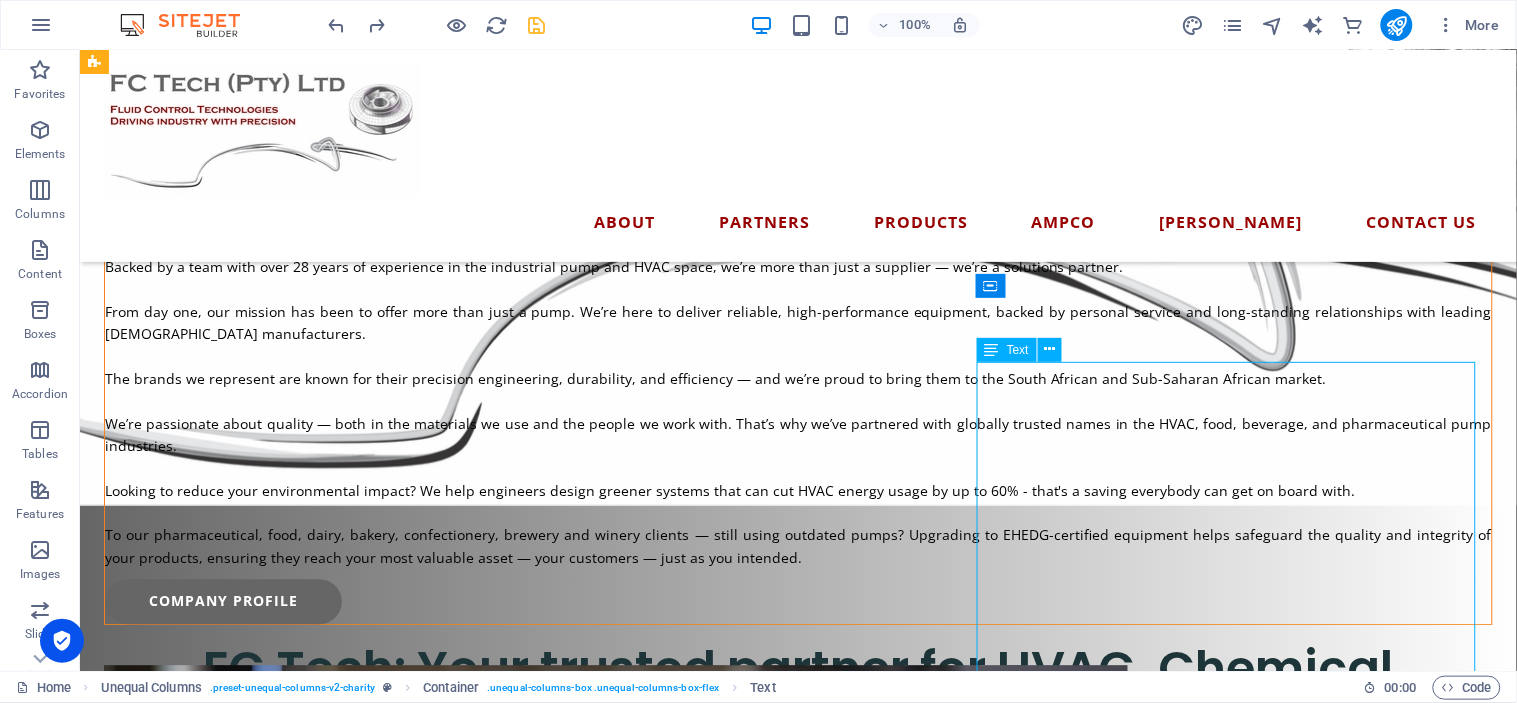 scroll, scrollTop: 848, scrollLeft: 0, axis: vertical 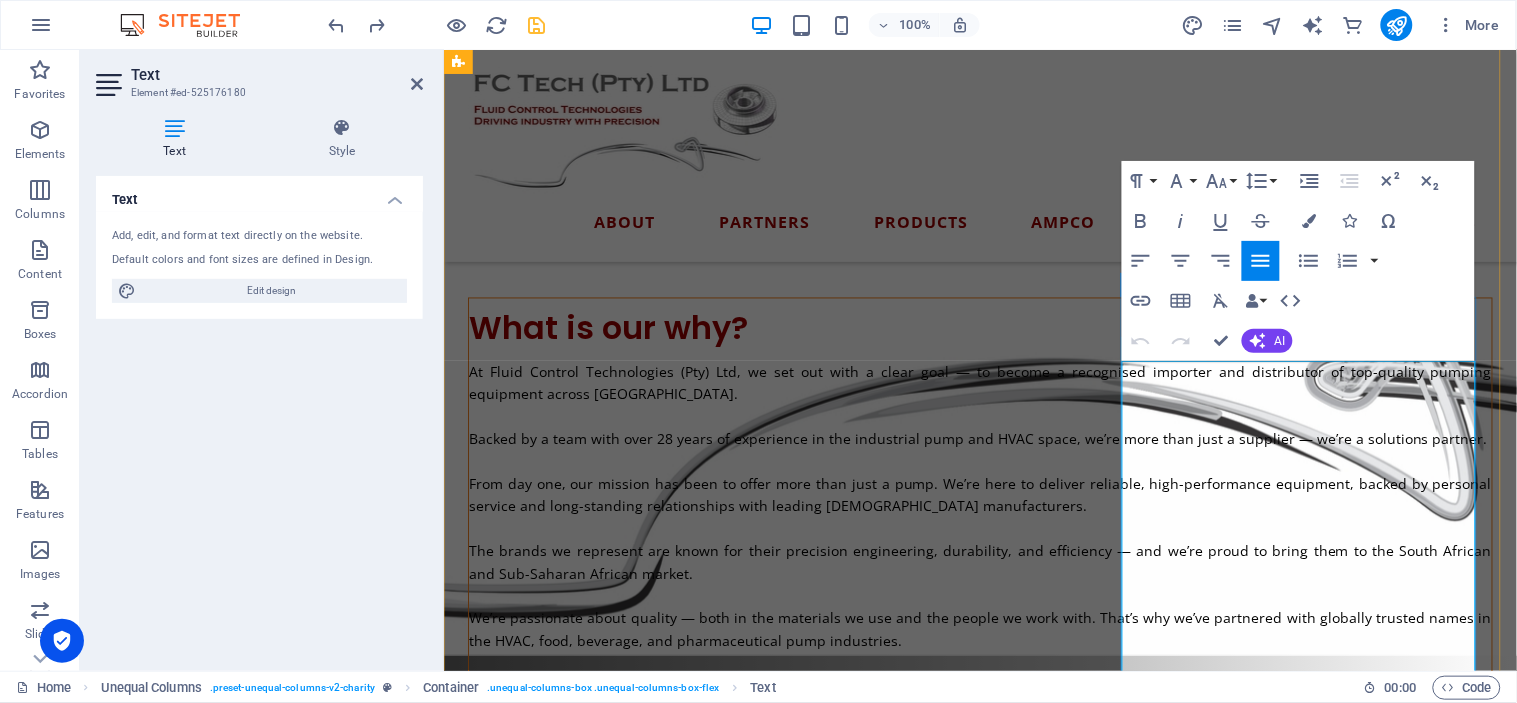 click on "At Fluid Control Technologies (Pty) Ltd, we set out with a clear goal — to become a recognised importer and distributor of top-quality pumping equipment across [GEOGRAPHIC_DATA]." at bounding box center (979, 382) 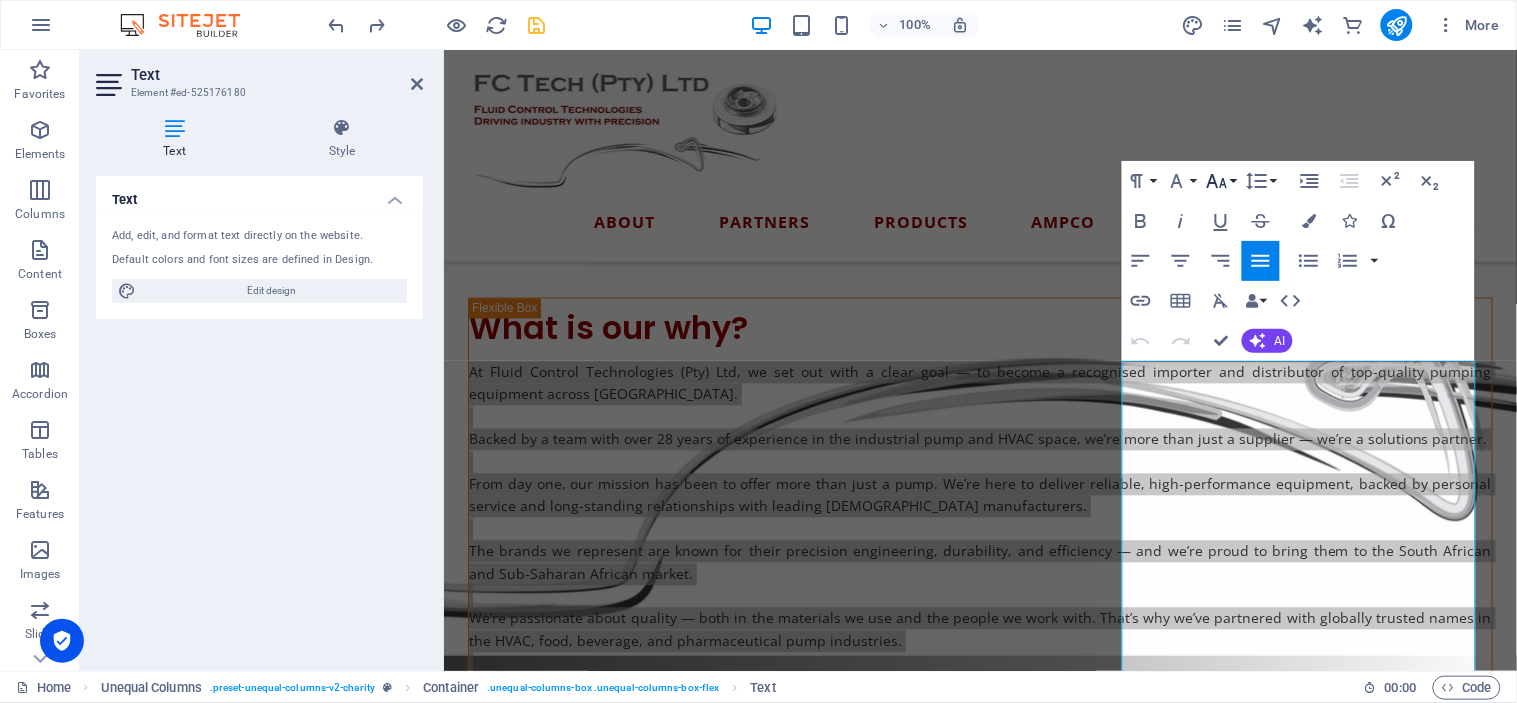 click 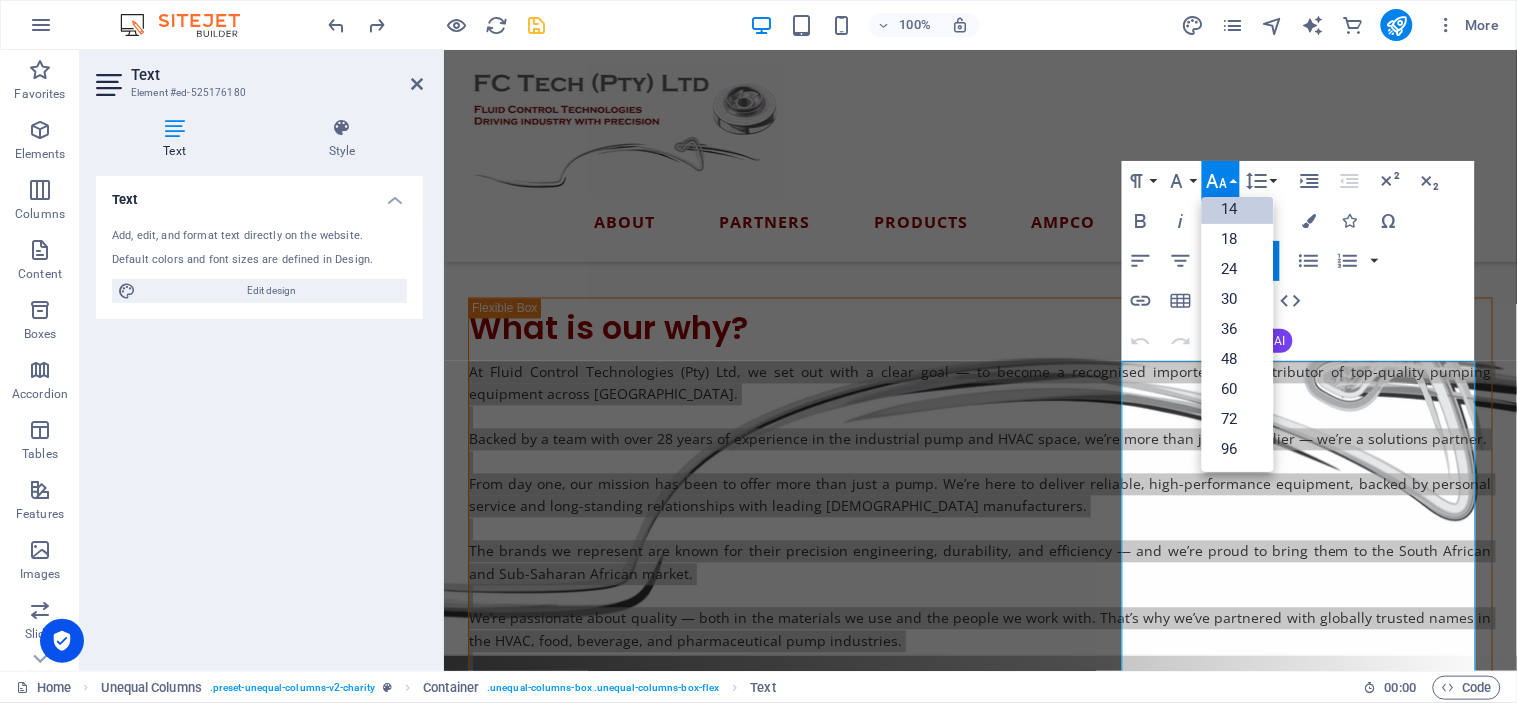 scroll, scrollTop: 160, scrollLeft: 0, axis: vertical 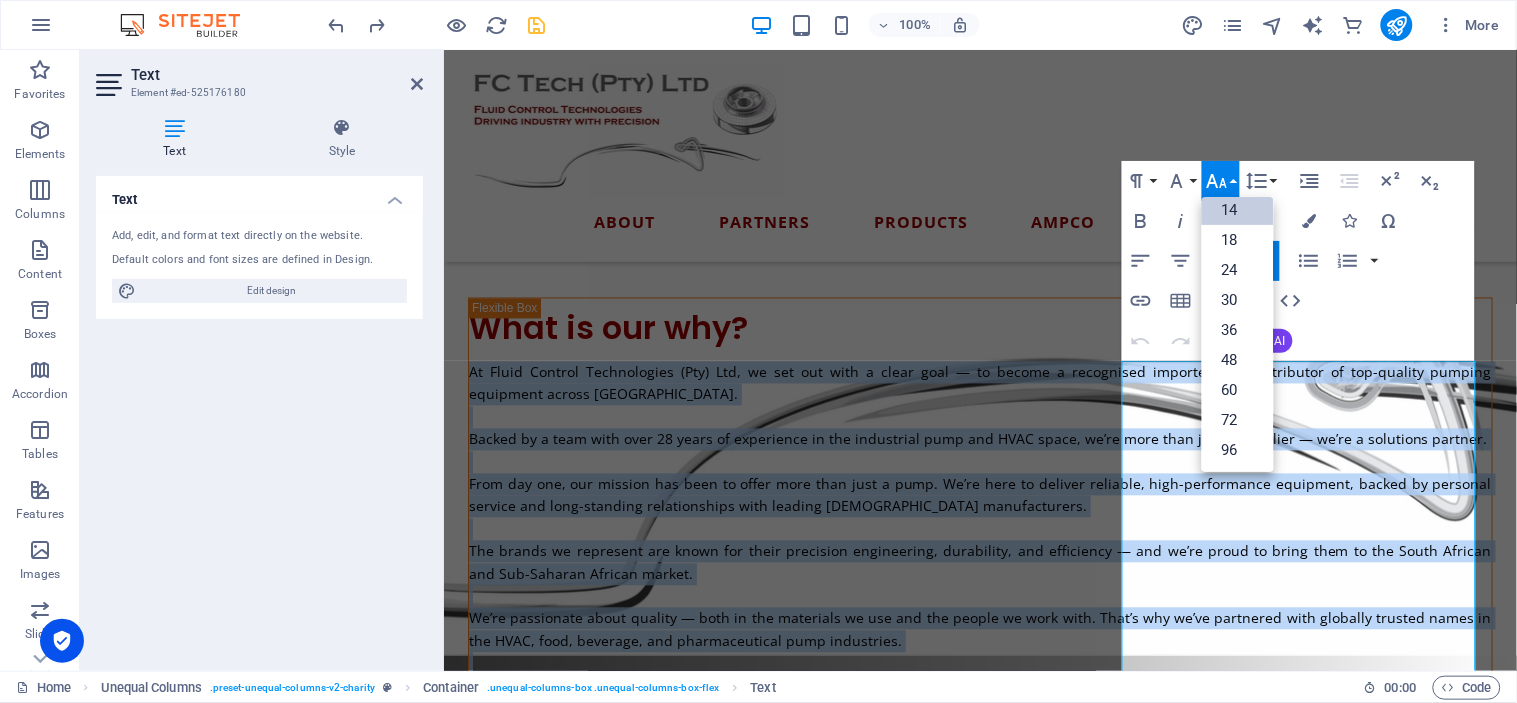 click on "14" at bounding box center (1238, 210) 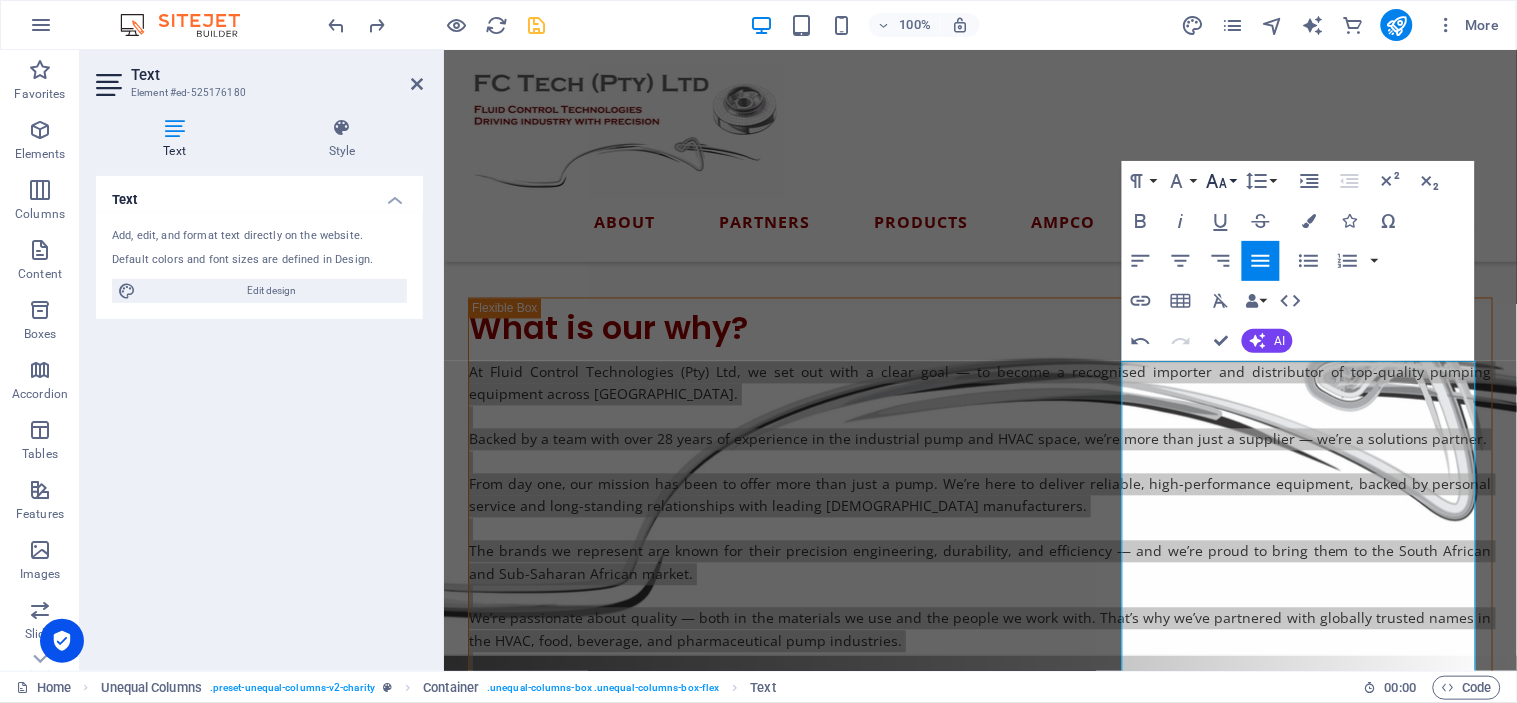 click on "Font Size" at bounding box center (1221, 181) 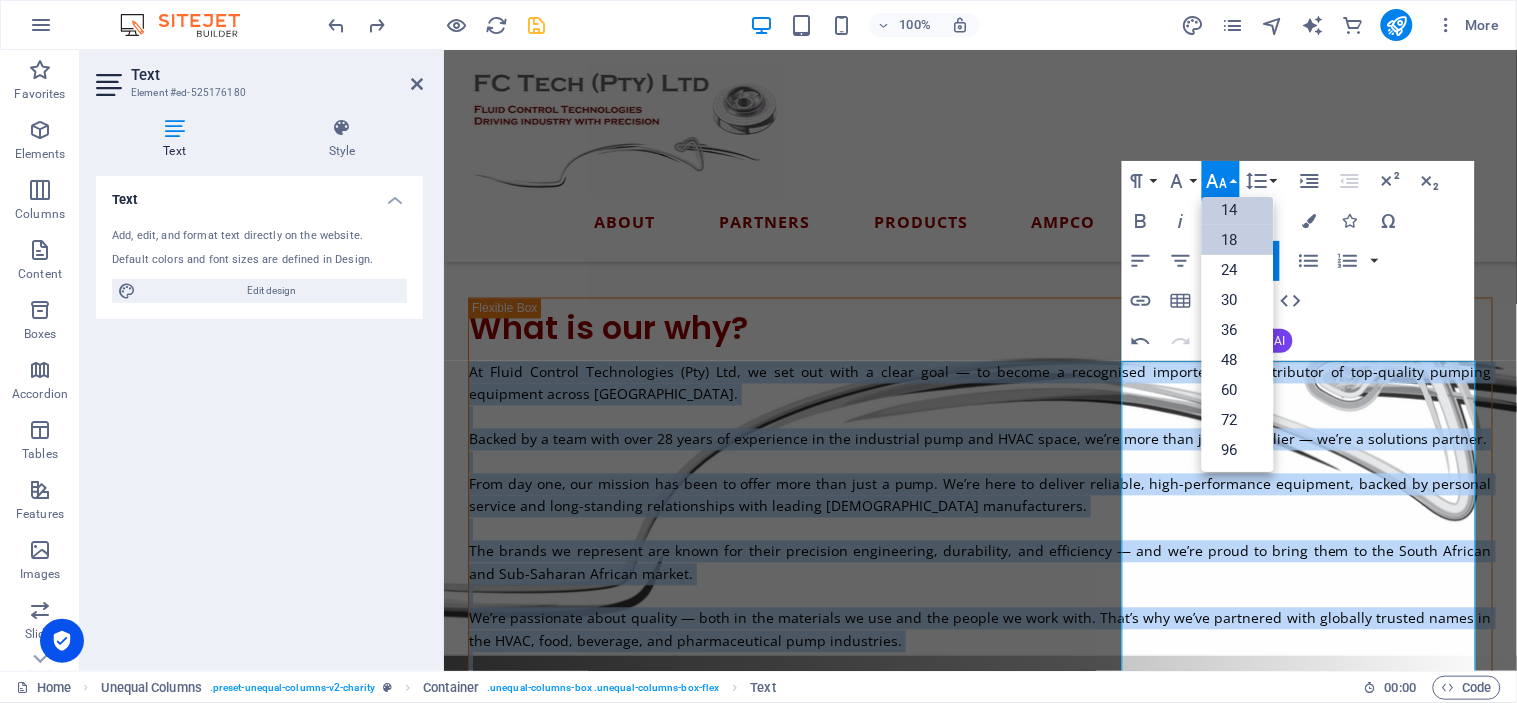 click on "18" at bounding box center [1238, 240] 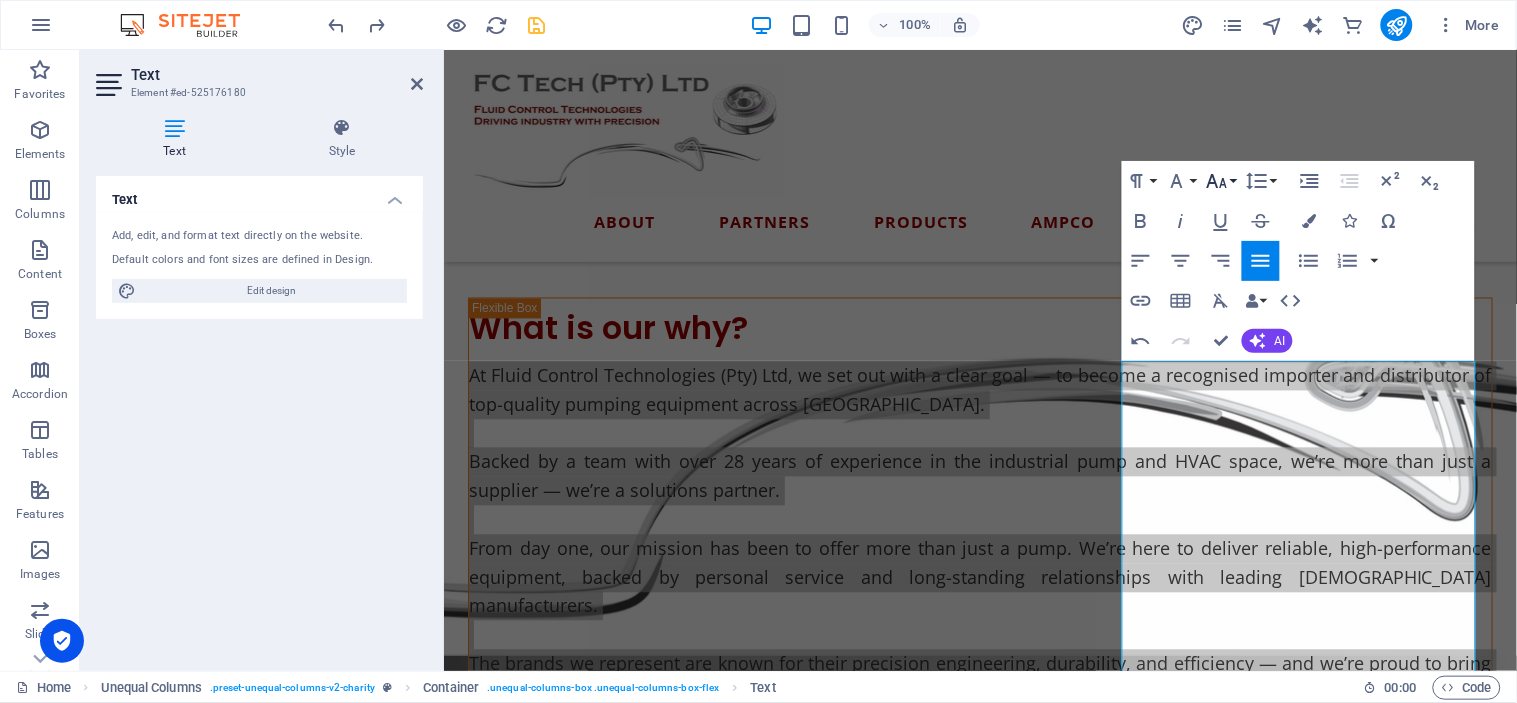 click 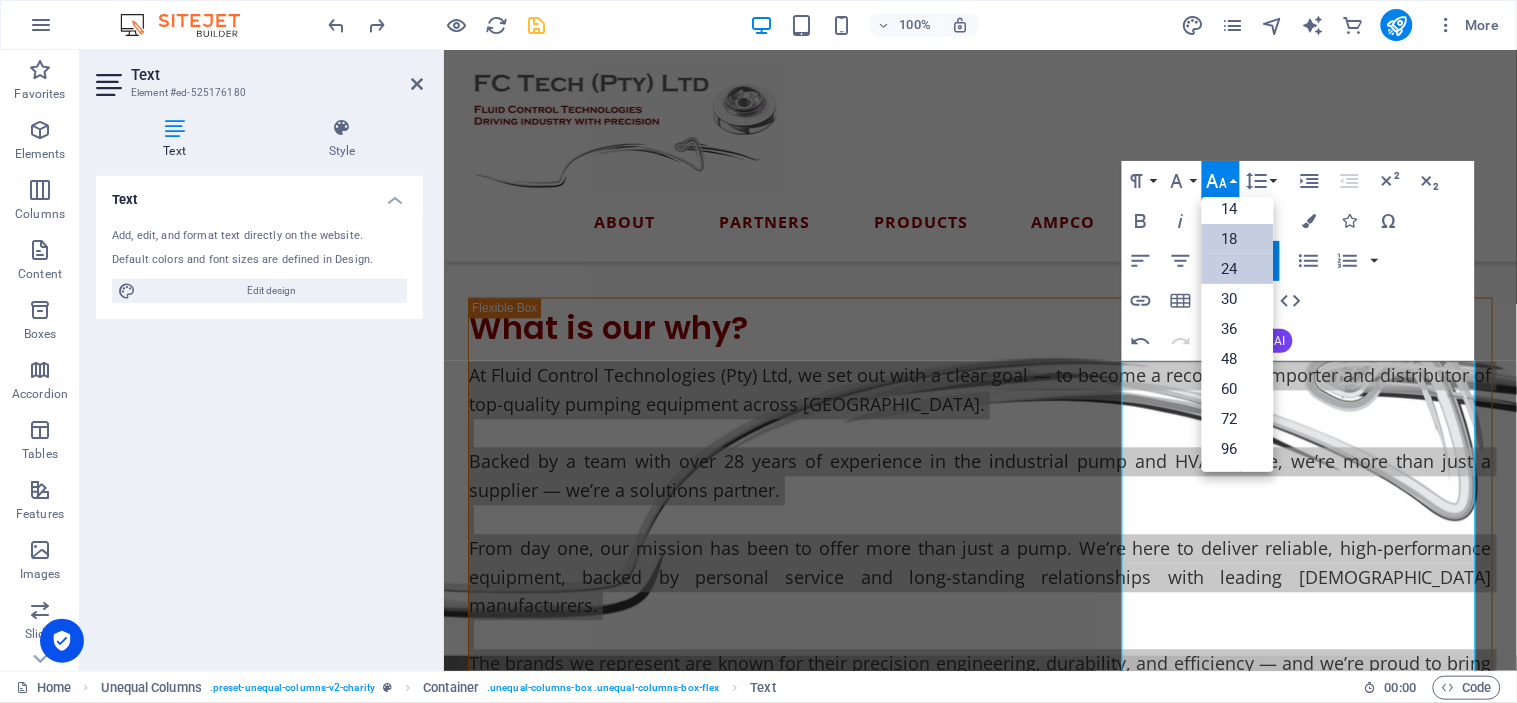 scroll, scrollTop: 160, scrollLeft: 0, axis: vertical 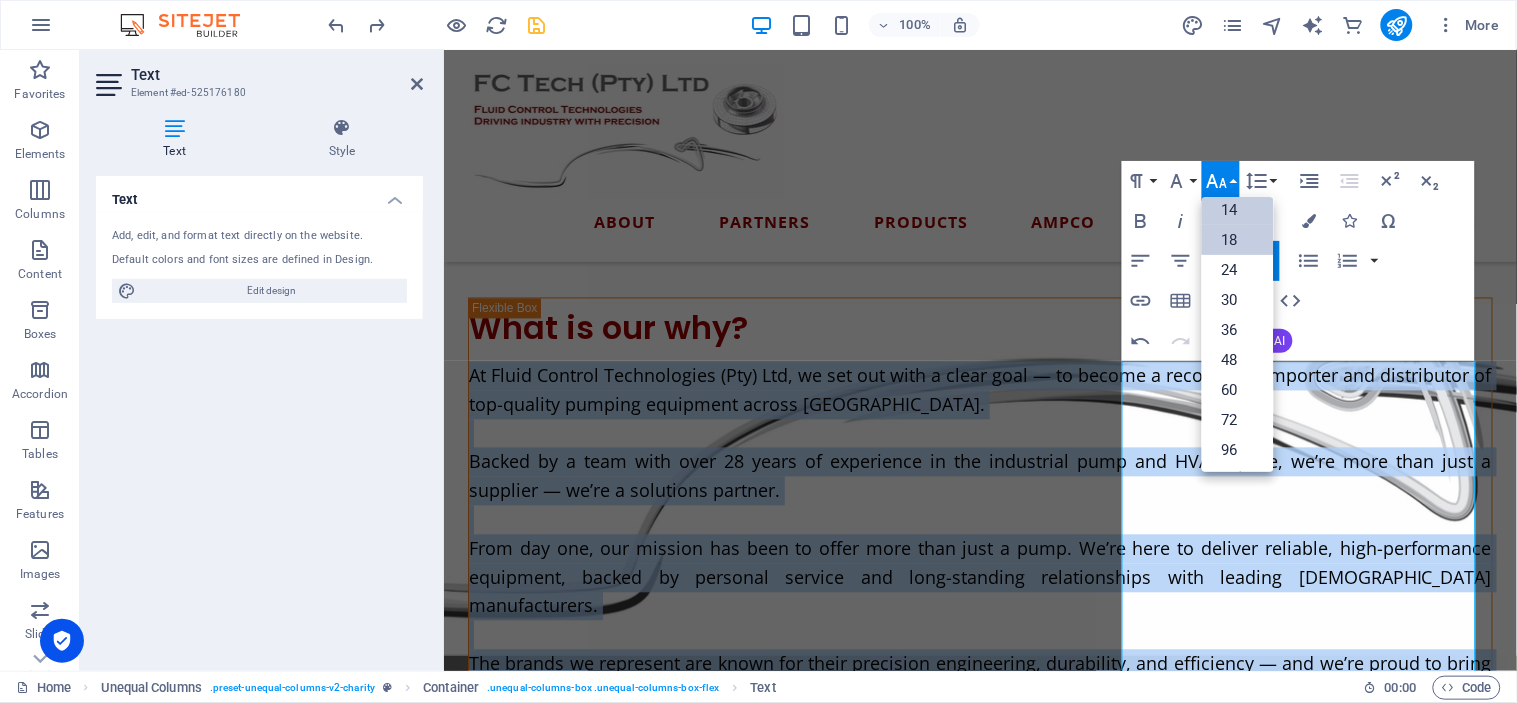 click on "14" at bounding box center [1238, 210] 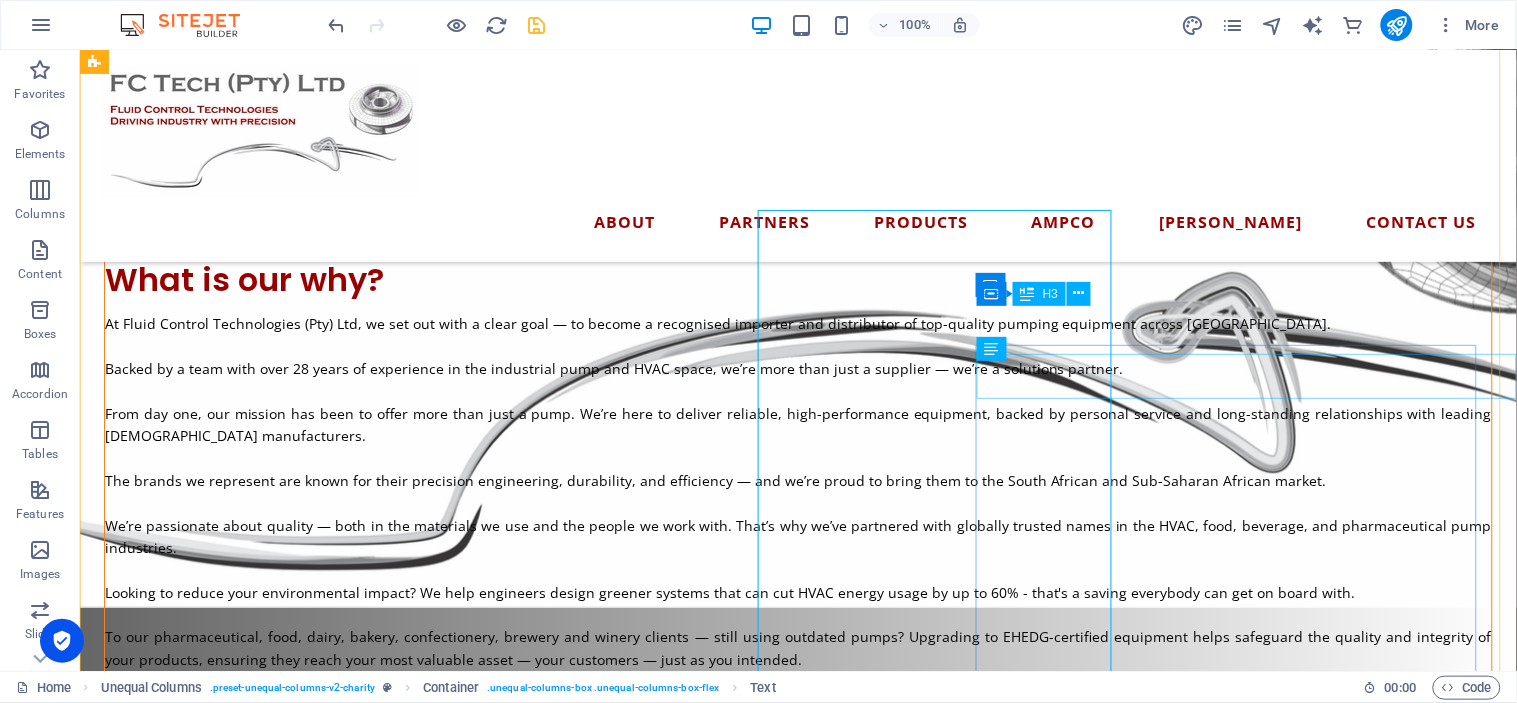 scroll, scrollTop: 1000, scrollLeft: 0, axis: vertical 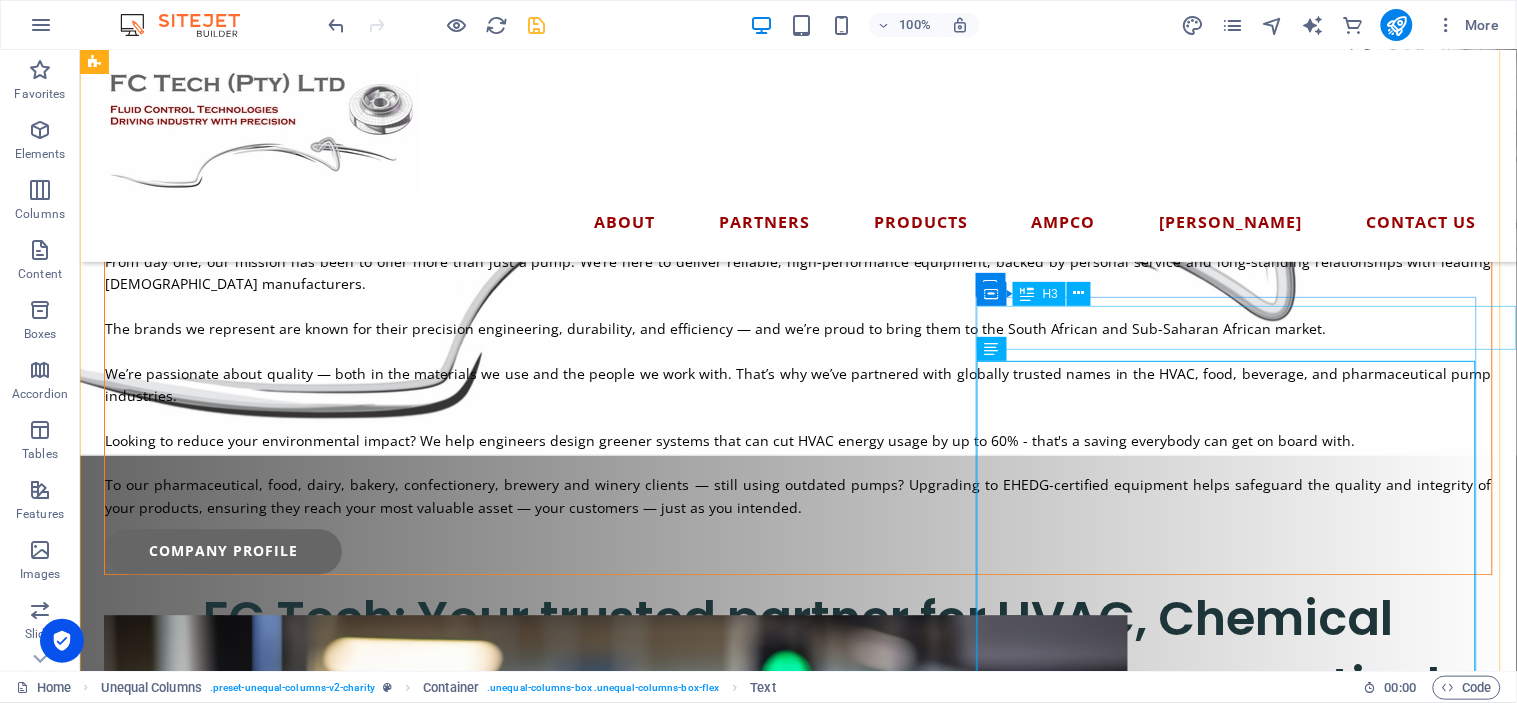click on "What is our why?" at bounding box center [797, 128] 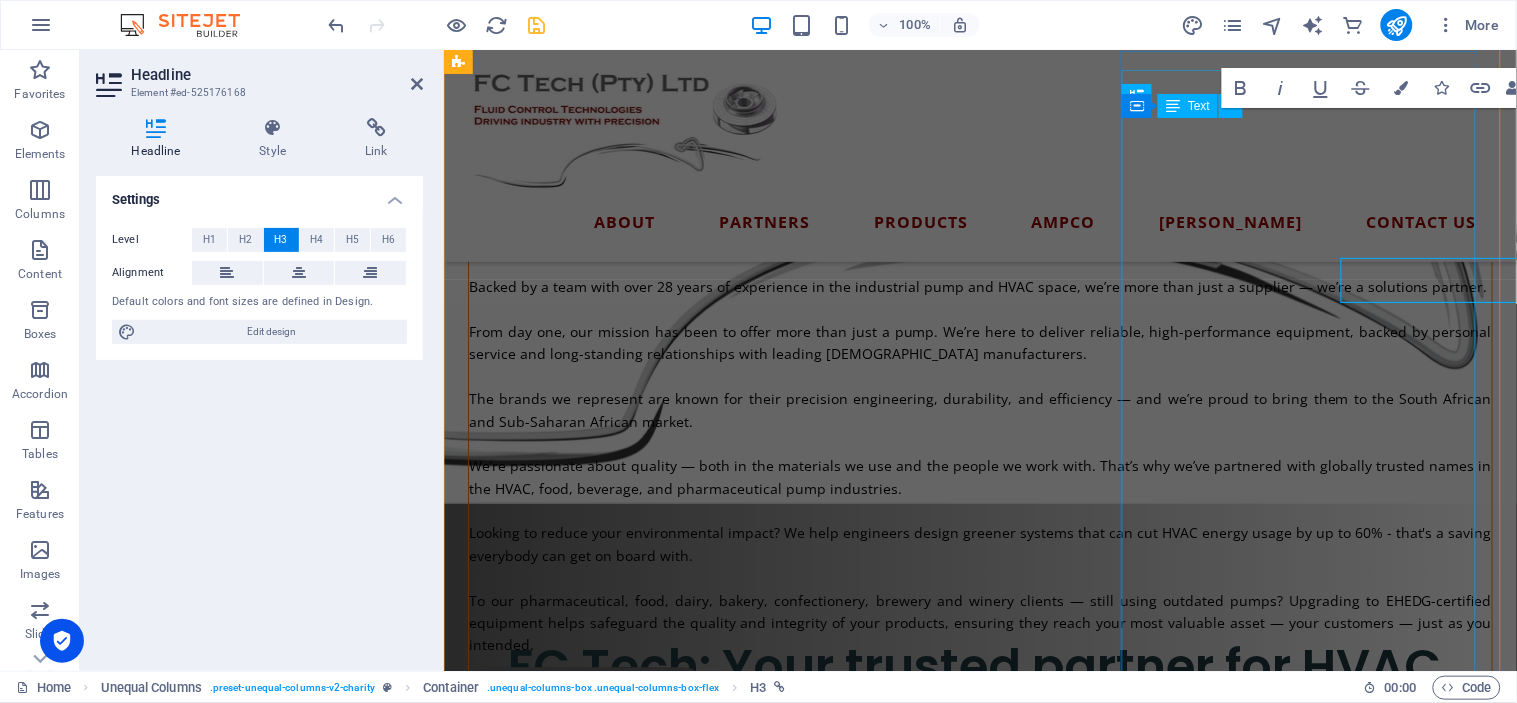 scroll, scrollTop: 1047, scrollLeft: 0, axis: vertical 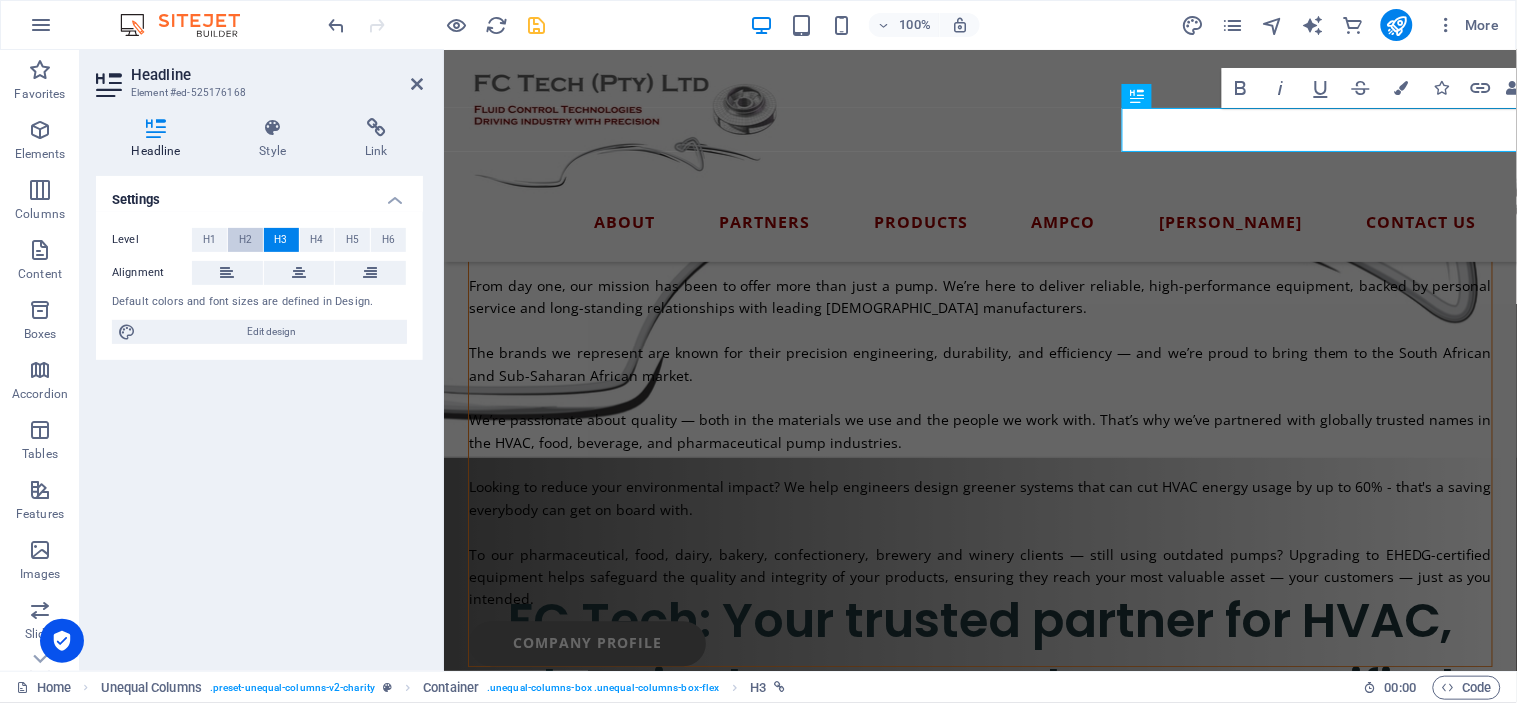 click on "H2" at bounding box center [245, 240] 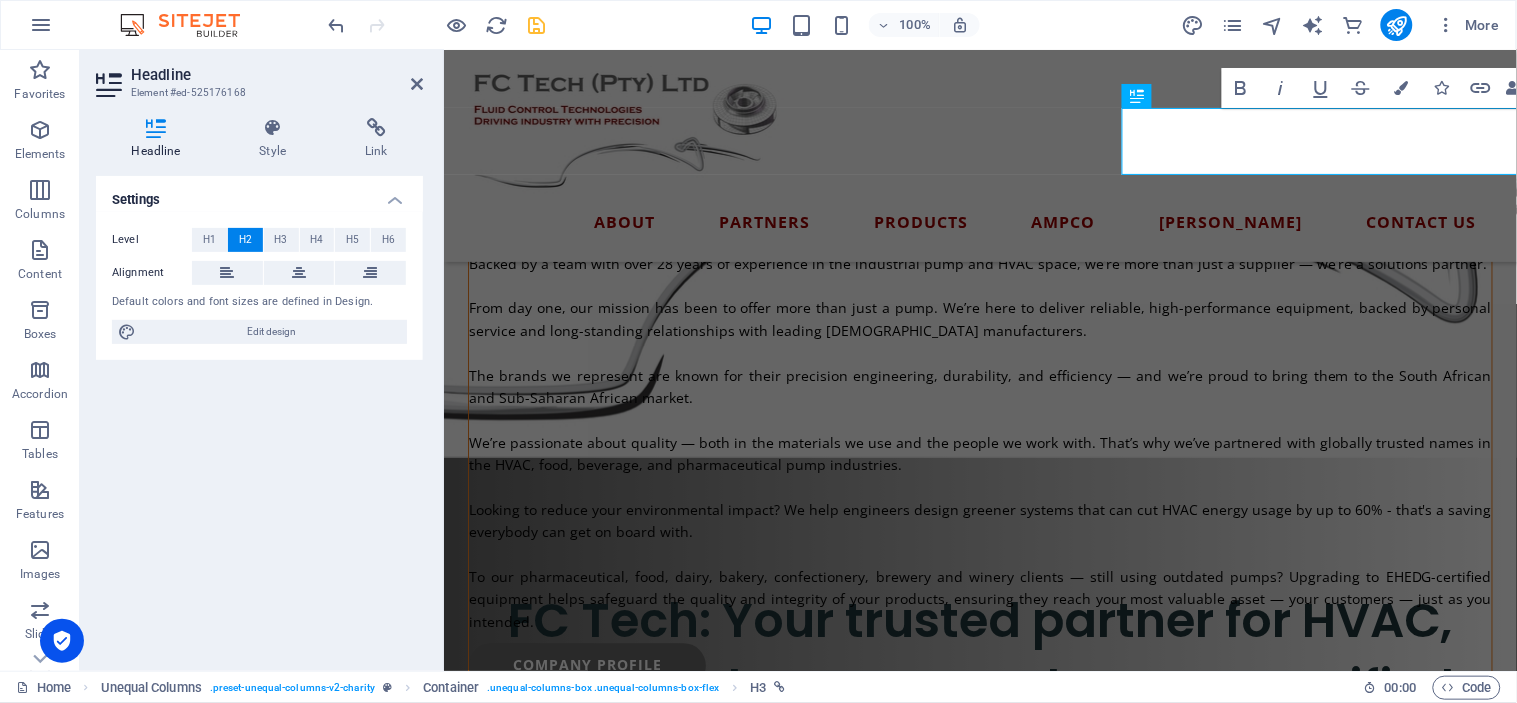 click on "Headline Element #ed-525176168 Headline Style Link Settings Level H1 H2 H3 H4 H5 H6 Alignment Default colors and font sizes are defined in Design. Edit design Unequal Columns Element Layout How this element expands within the layout (Flexbox). Size 540 Default auto px % 1/1 1/2 1/3 1/4 1/5 1/6 1/7 1/8 1/9 1/10 Grow Shrink Order Container layout Visible Visible Opacity 100 % Overflow Spacing Margin Default auto px % rem vw vh Custom Custom auto px % rem vw vh auto px % rem vw vh auto px % rem vw vh auto px % rem vw vh Padding Default px rem % vh vw Custom Custom px rem % vh vw px rem % vh vw px rem % vh vw px rem % vh vw Border Style              - Width 1 auto px rem % vh vw Custom Custom 1 auto px rem % vh vw 1 auto px rem % vh vw 1 auto px rem % vh vw 1 auto px rem % vh vw  - Color Round corners Default px rem % vh vw Custom Custom px rem % vh vw px rem % vh vw px rem % vh vw px rem % vh vw Shadow Default None Outside Inside Color X offset 0 px rem vh vw Y offset 0 px rem vh vw Blur 0 px rem % vh" at bounding box center (262, 360) 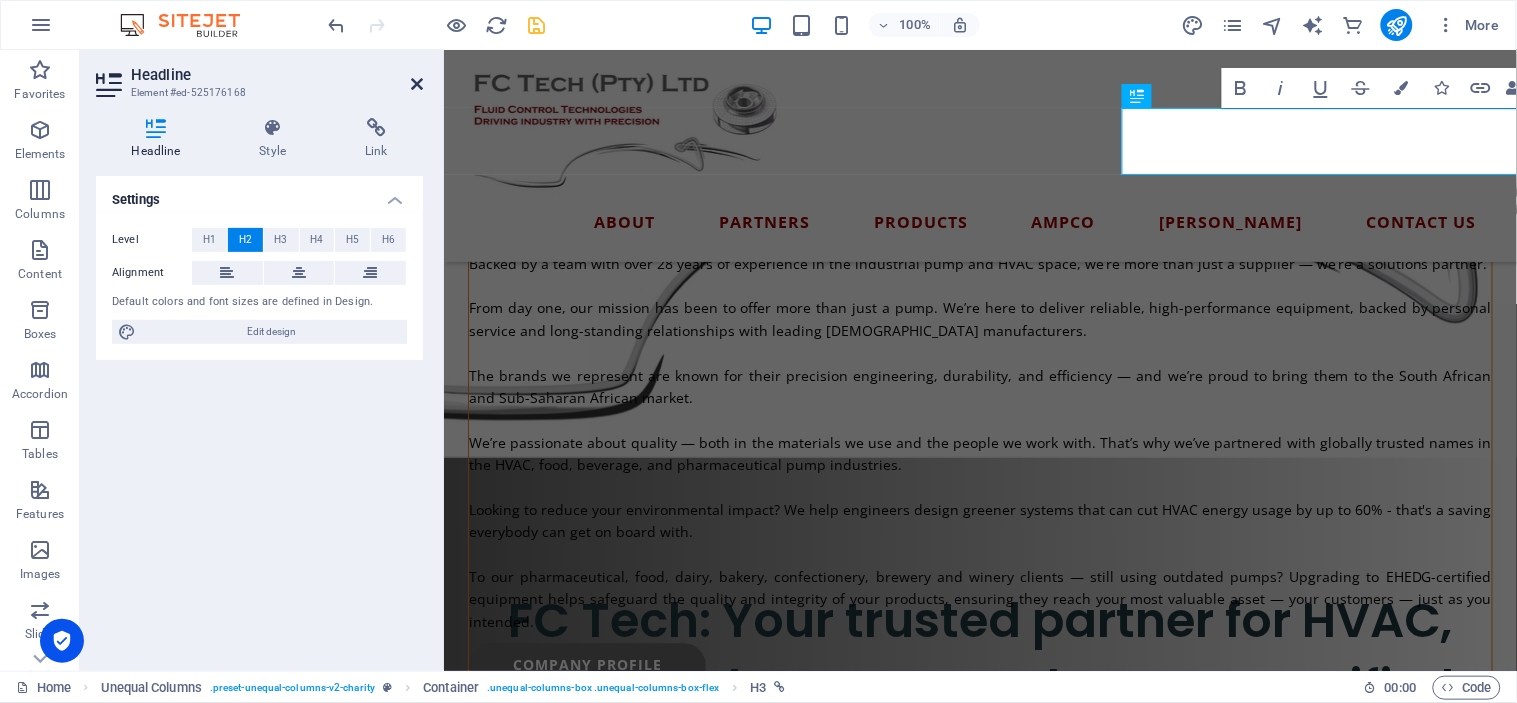 click at bounding box center [417, 84] 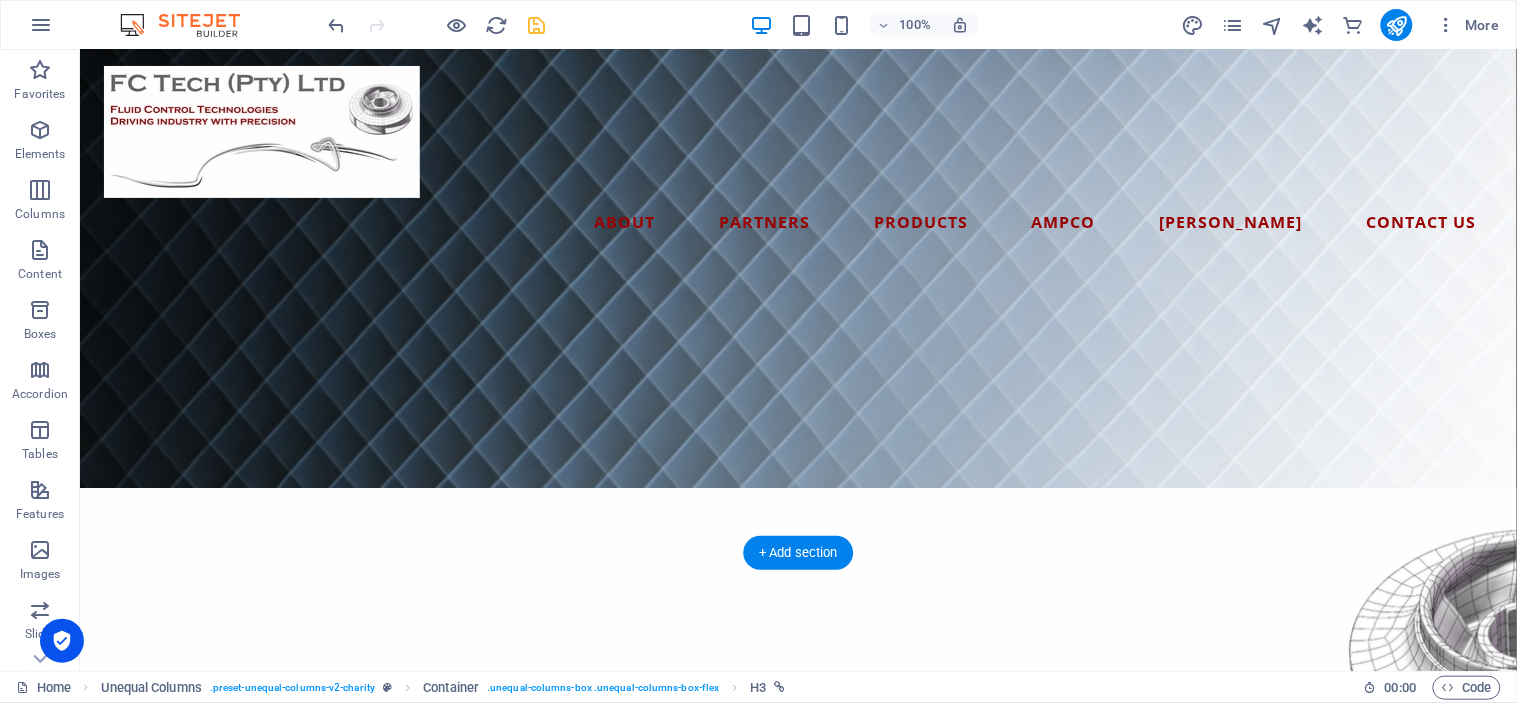 scroll, scrollTop: 0, scrollLeft: 0, axis: both 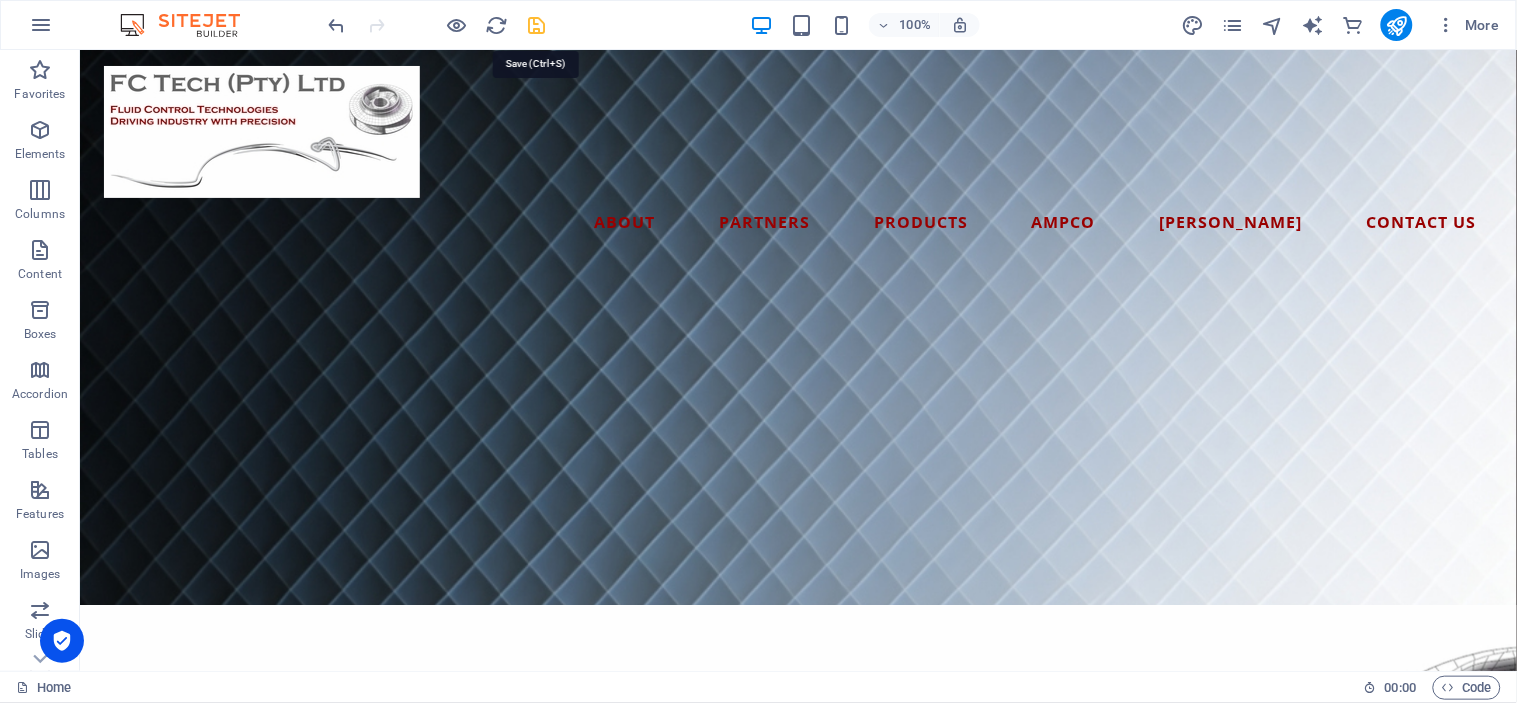 click at bounding box center (537, 25) 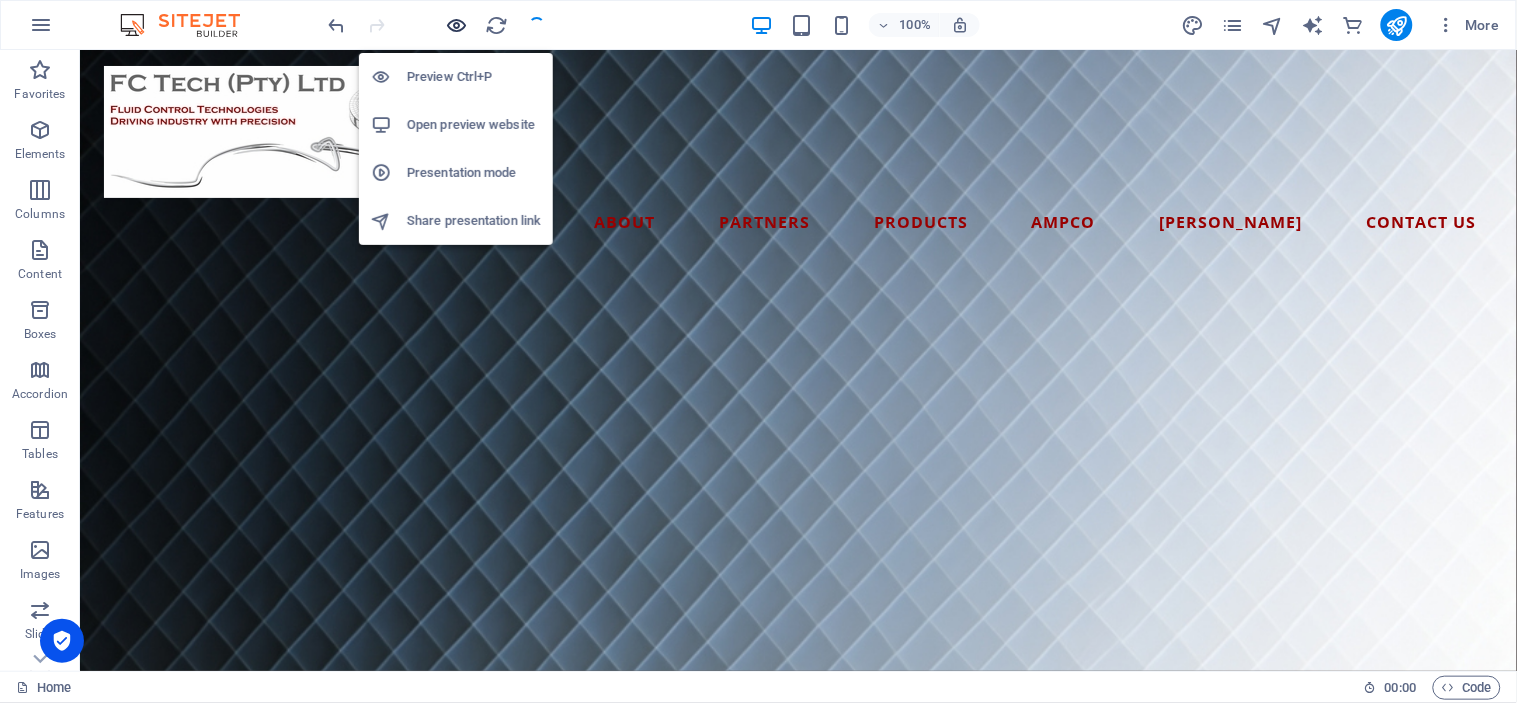 click at bounding box center (457, 25) 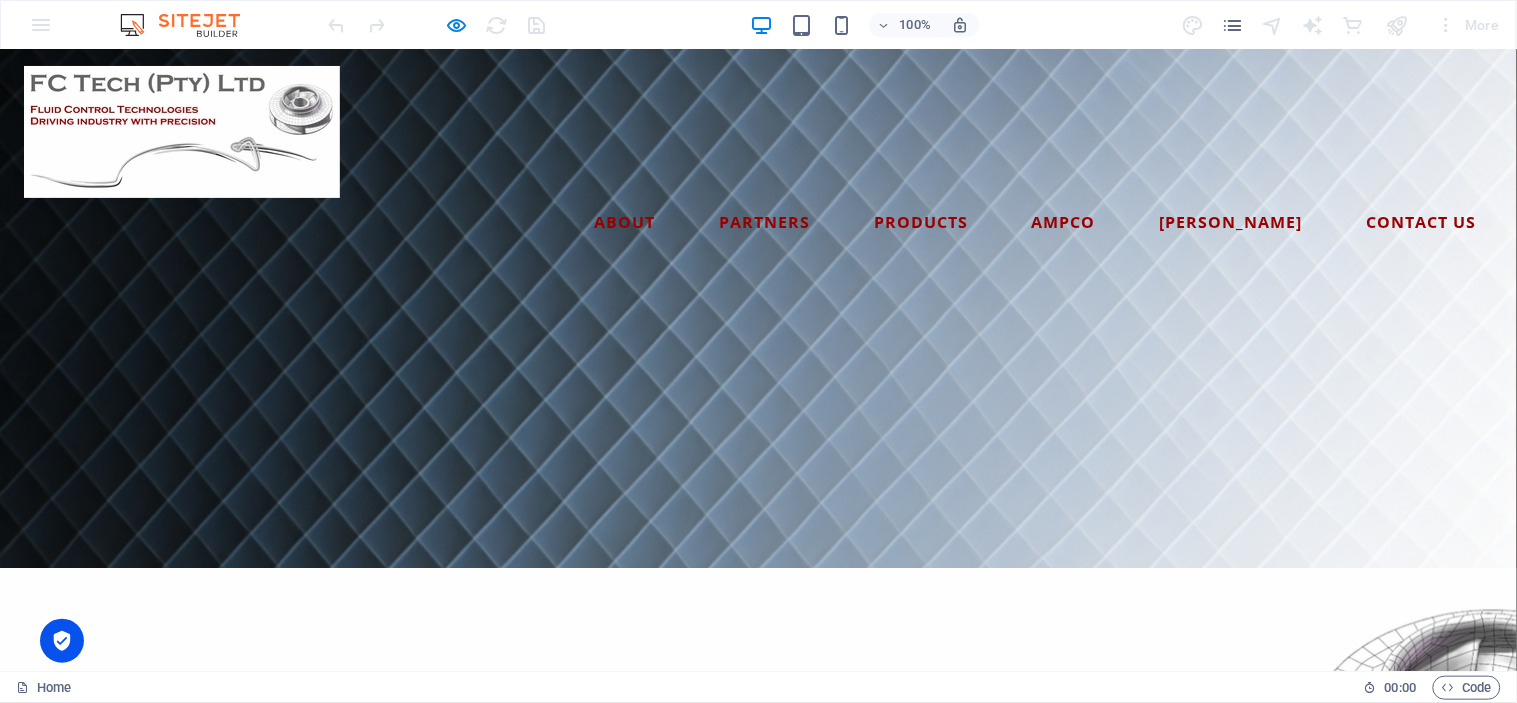 scroll, scrollTop: 0, scrollLeft: 0, axis: both 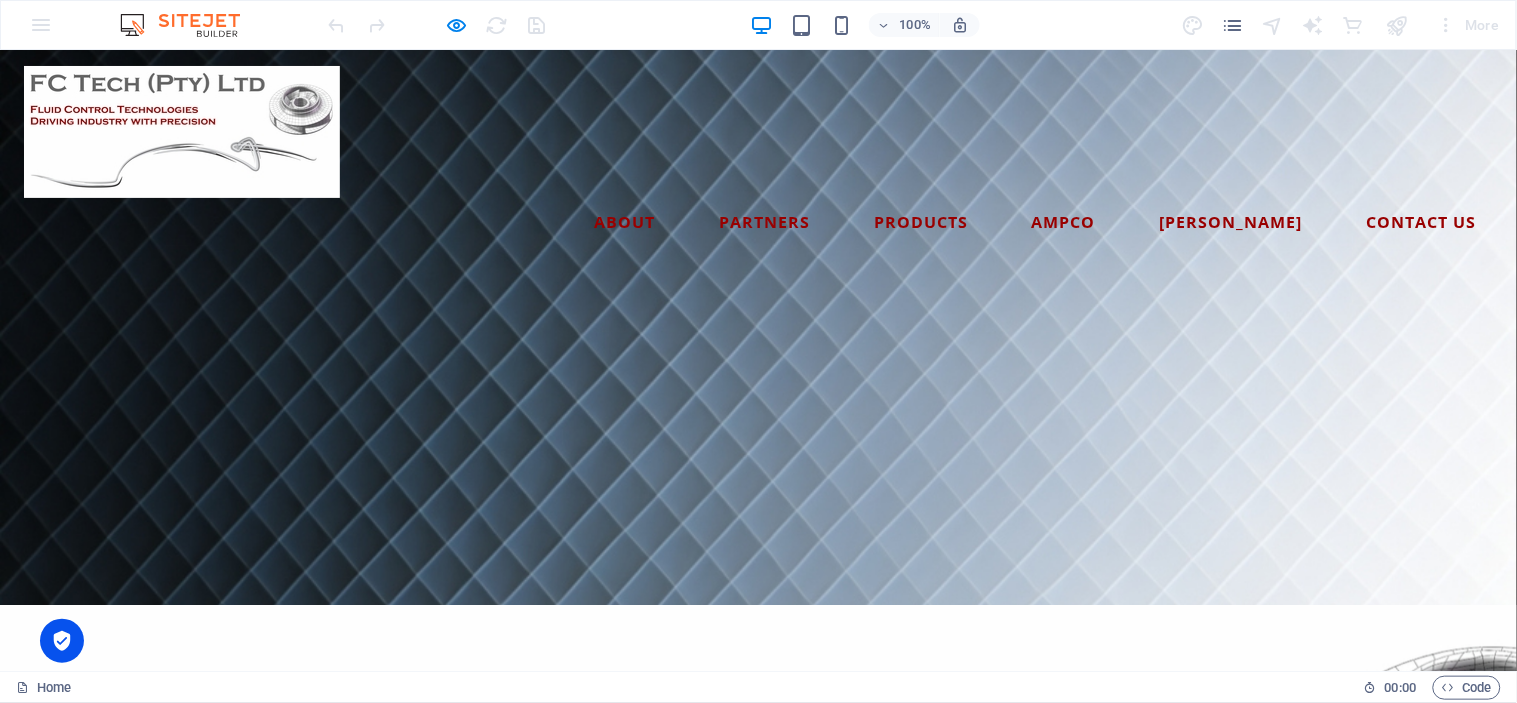 click on "FC Tech: Your trusted partner for HVAC, Chemical Process, and EHEDG-certified Food & Pharmaceutical Grade Pump Solutions" at bounding box center (759, 1521) 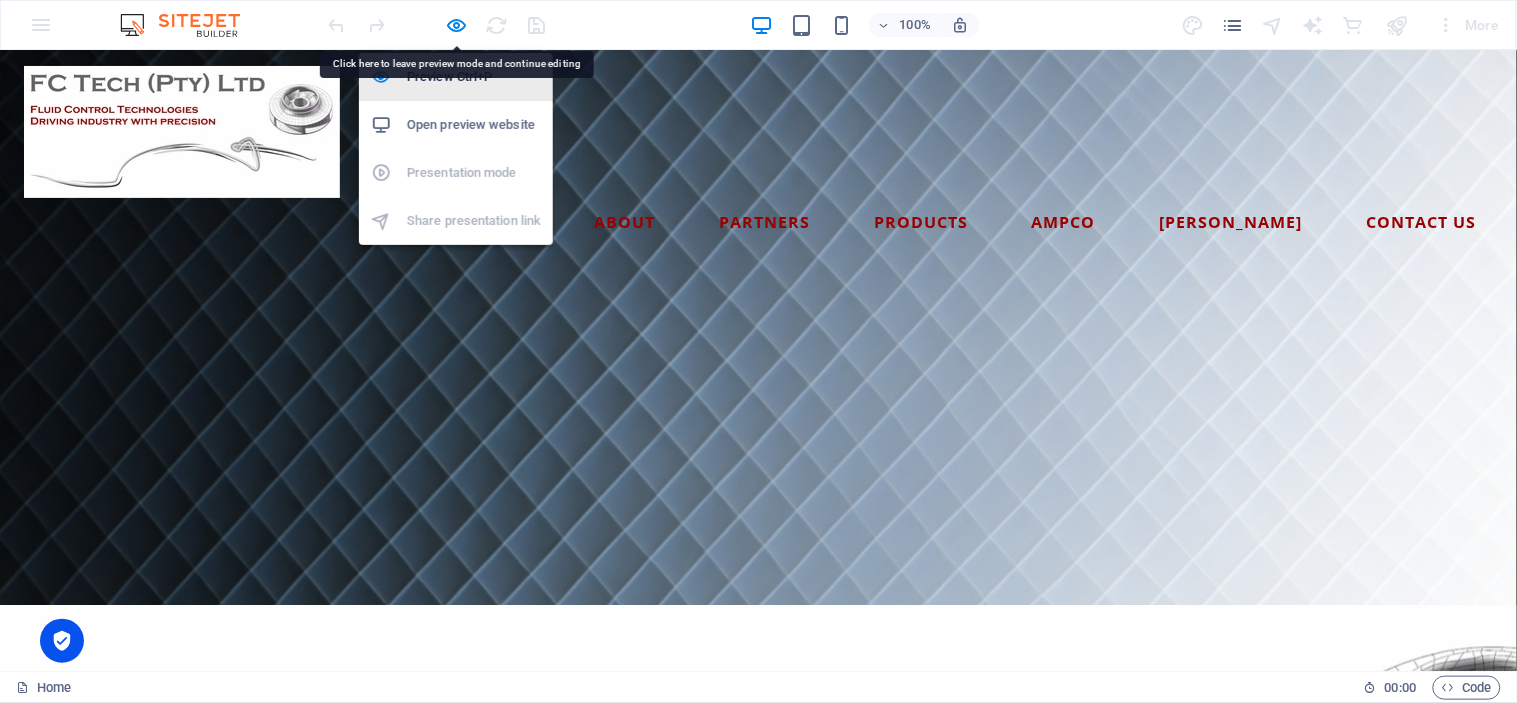 drag, startPoint x: 450, startPoint y: 25, endPoint x: 427, endPoint y: 72, distance: 52.3259 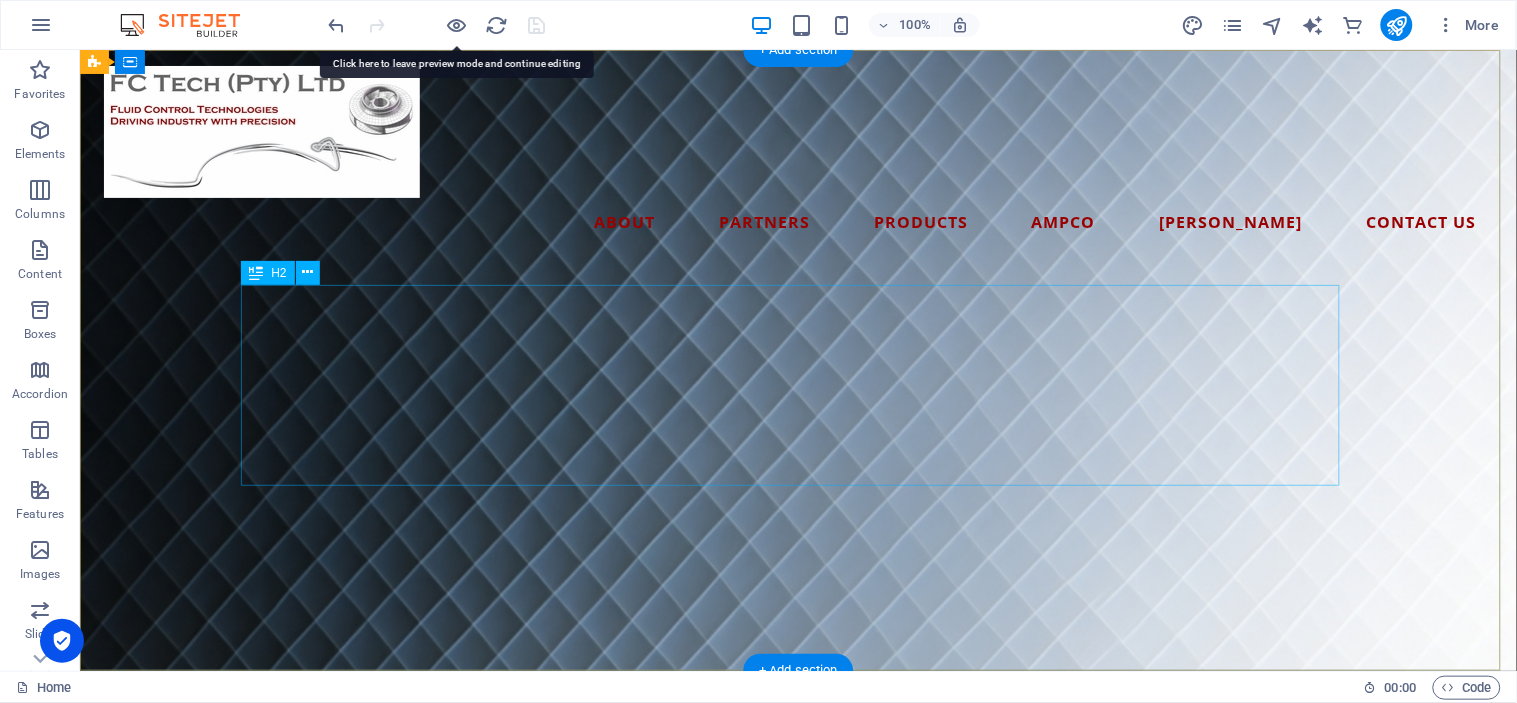 click on "FC Tech: Your trusted partner for HVAC, Chemical Process, and EHEDG-certified Food & Pharmaceutical Grade Pump Solutions" at bounding box center (797, 1522) 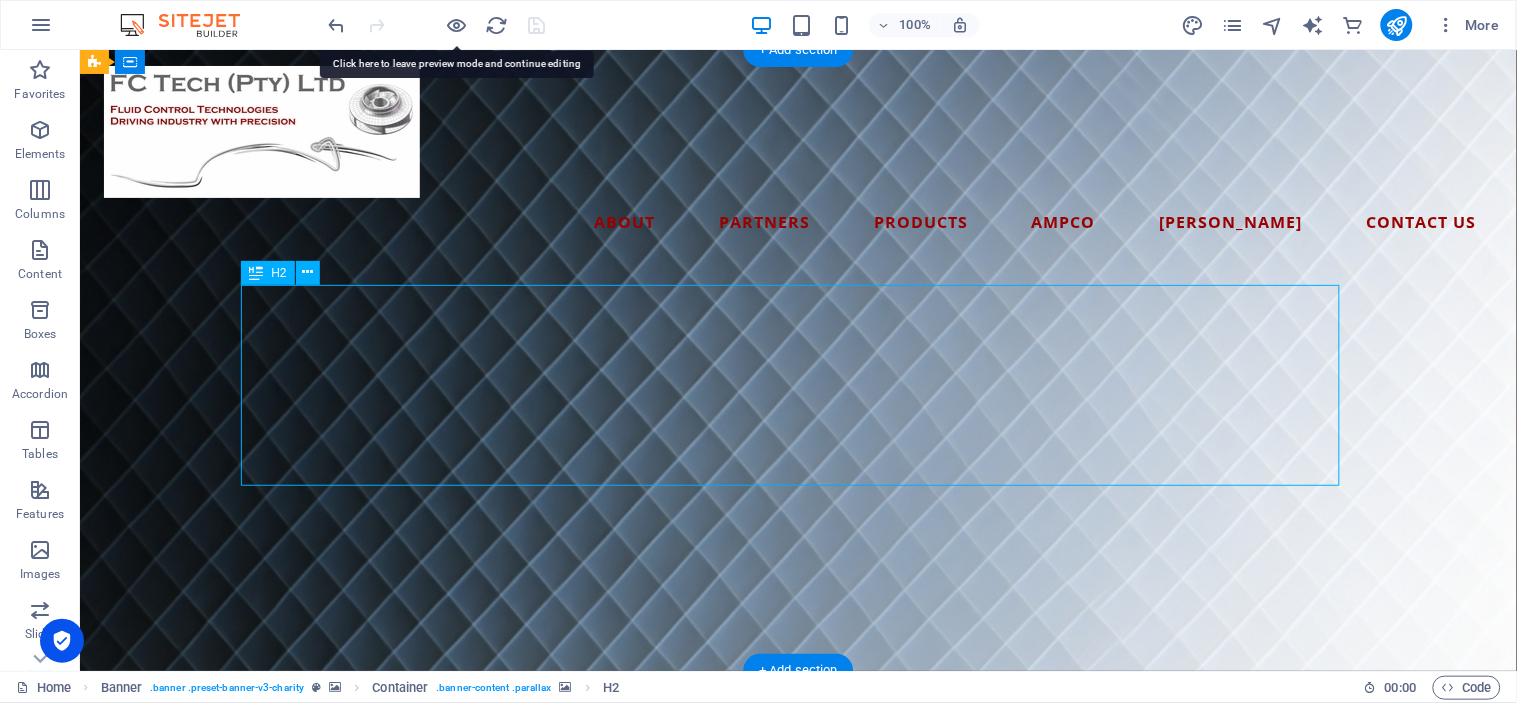 click on "FC Tech: Your trusted partner for HVAC, Chemical Process, and EHEDG-certified Food & Pharmaceutical Grade Pump Solutions" at bounding box center [797, 1522] 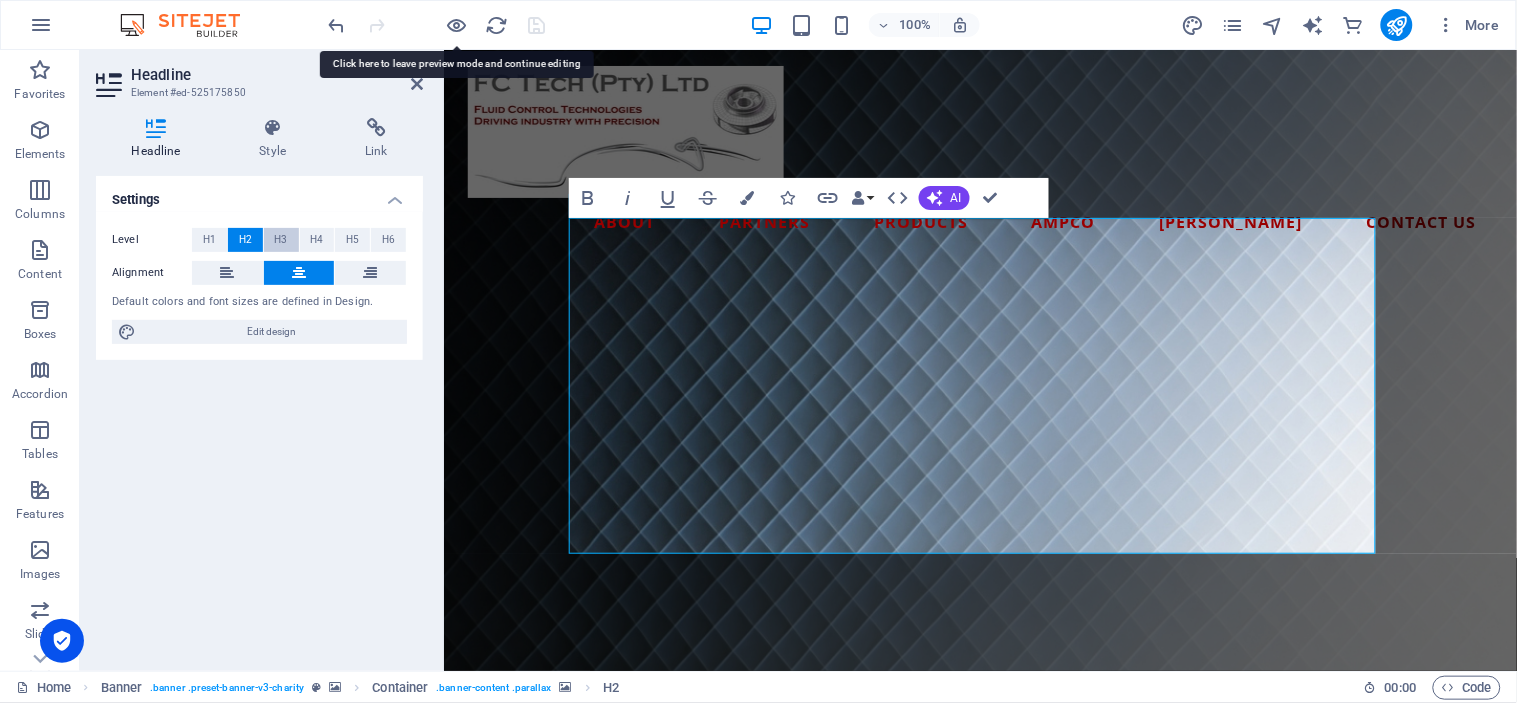 click on "H3" at bounding box center (281, 240) 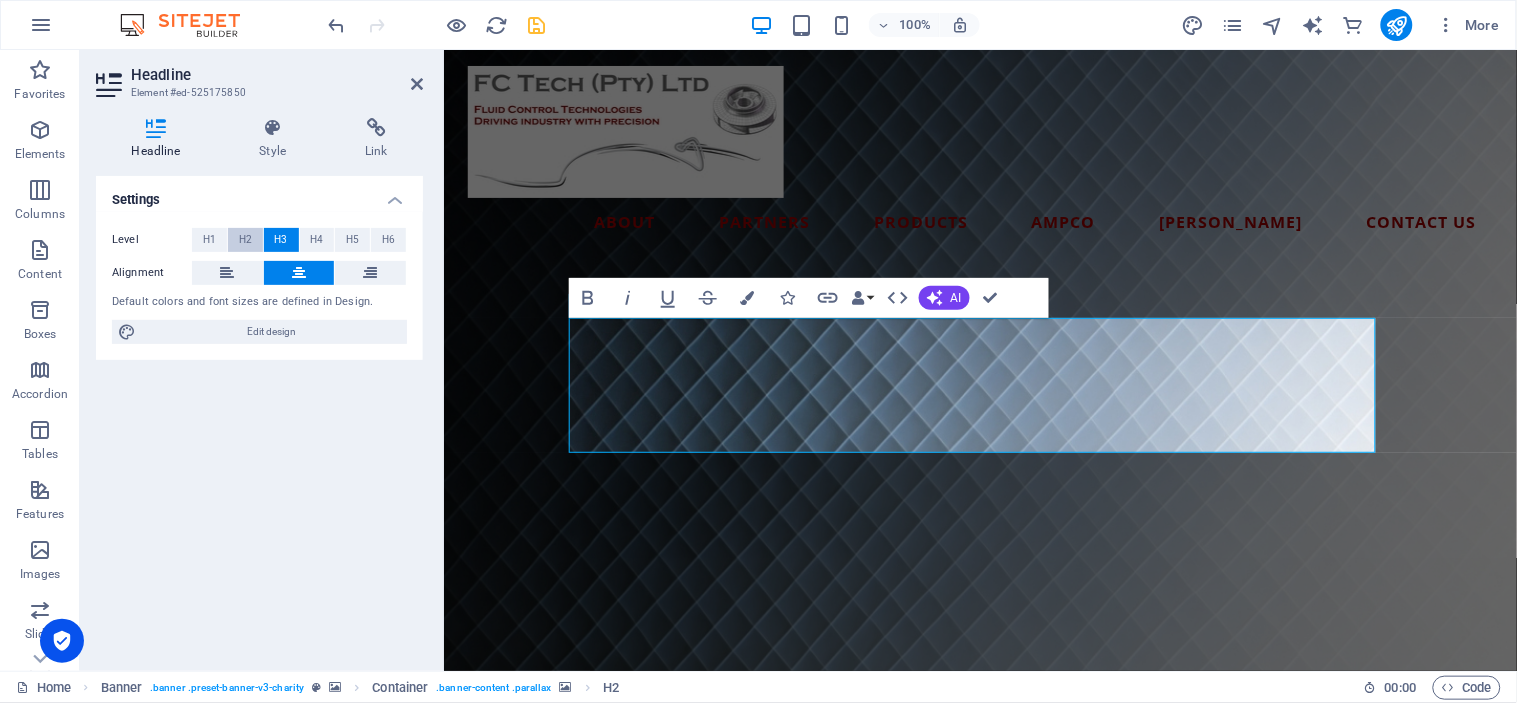 click on "H2" at bounding box center (245, 240) 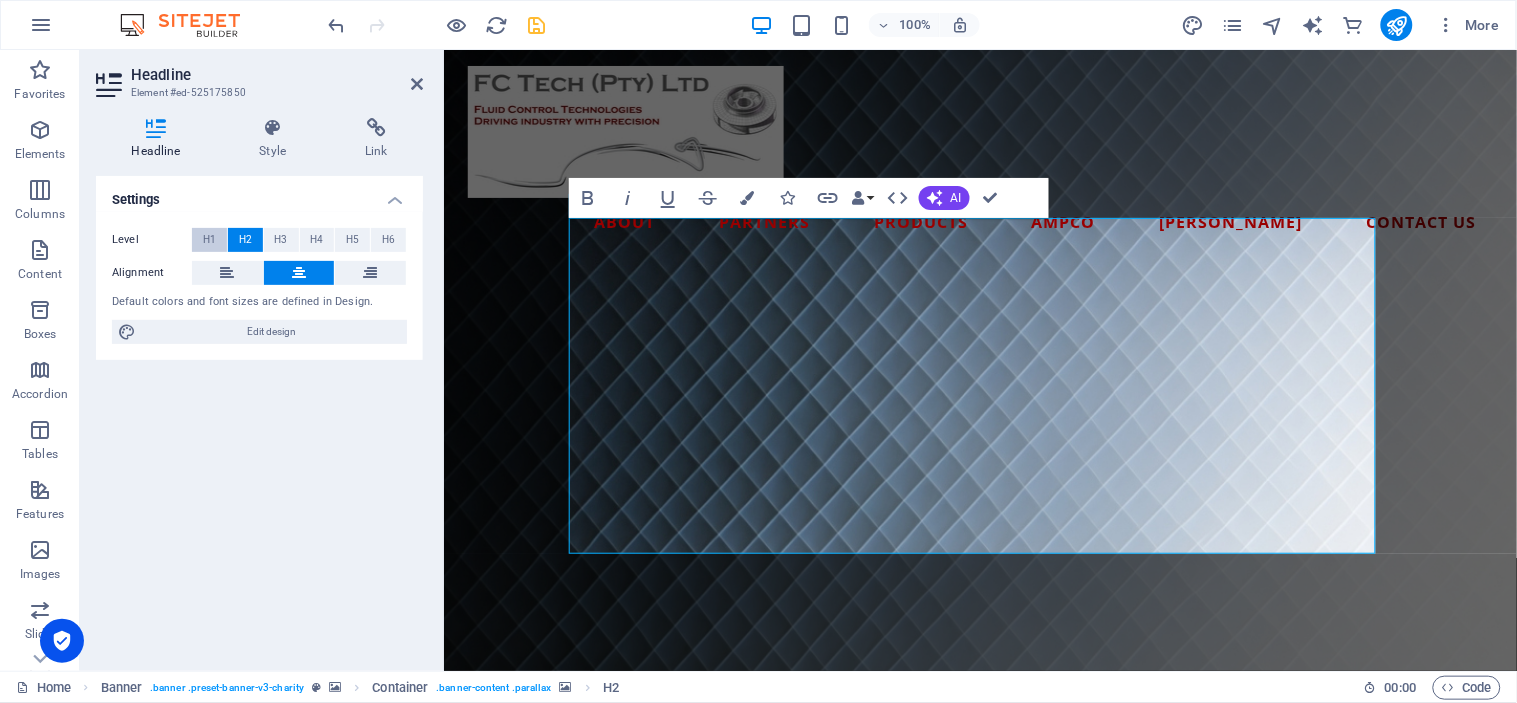 click on "H1" at bounding box center (209, 240) 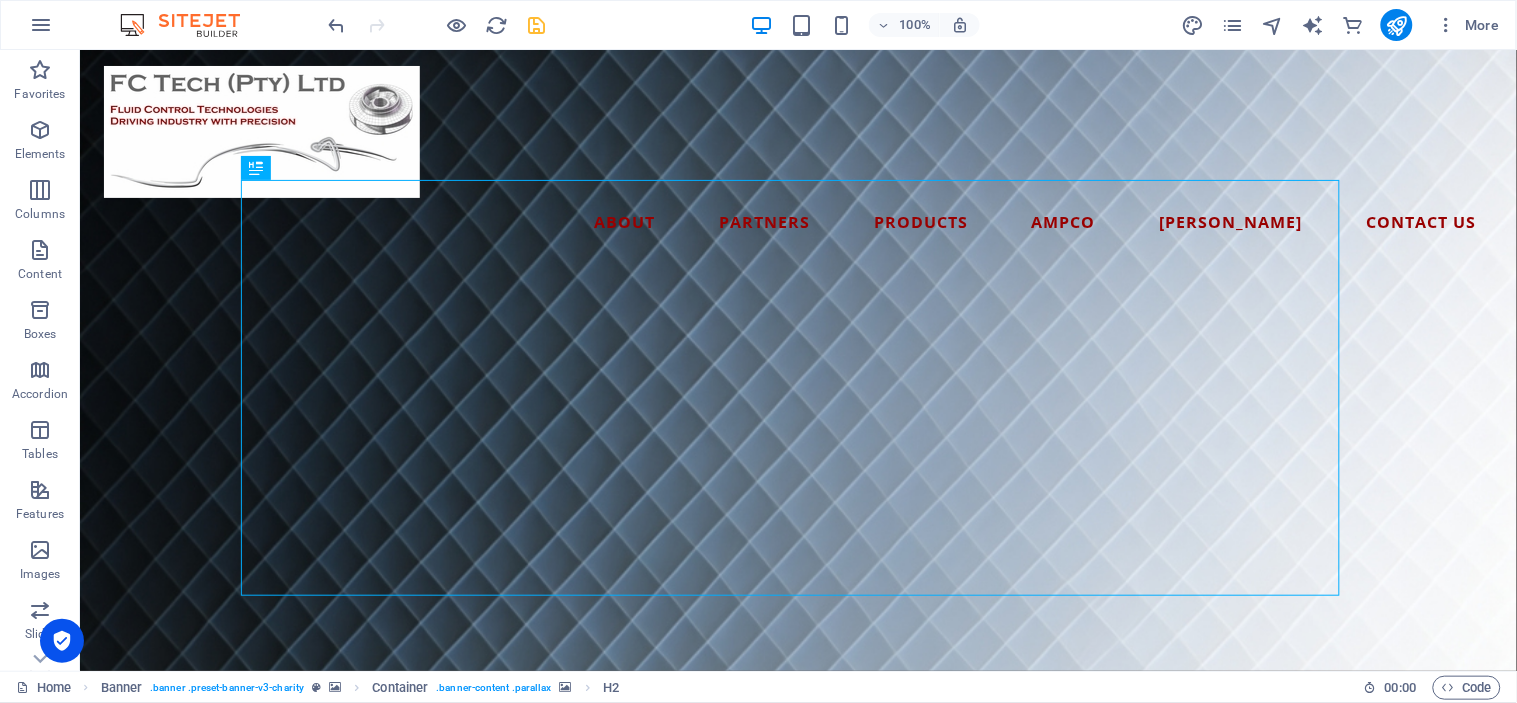 click on "100% More" at bounding box center (916, 25) 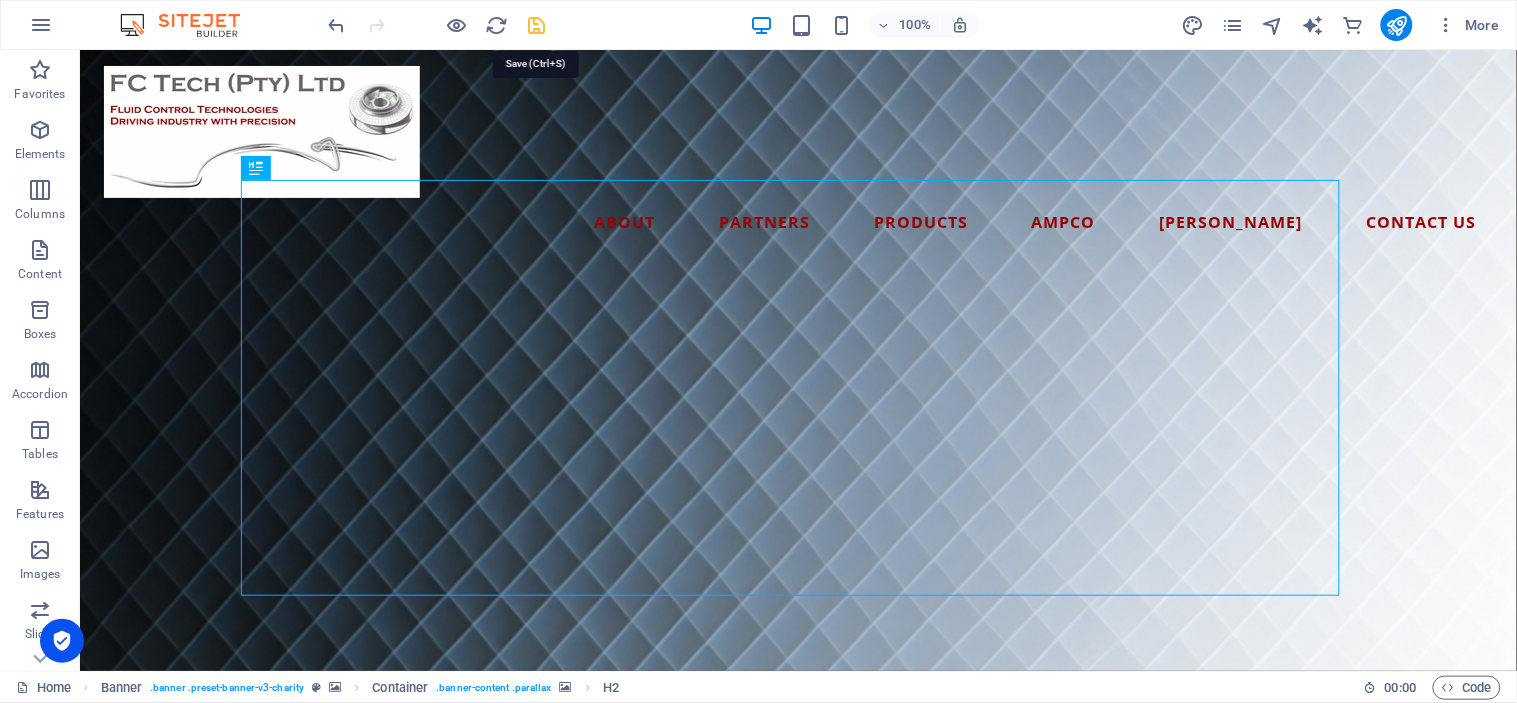 click at bounding box center [537, 25] 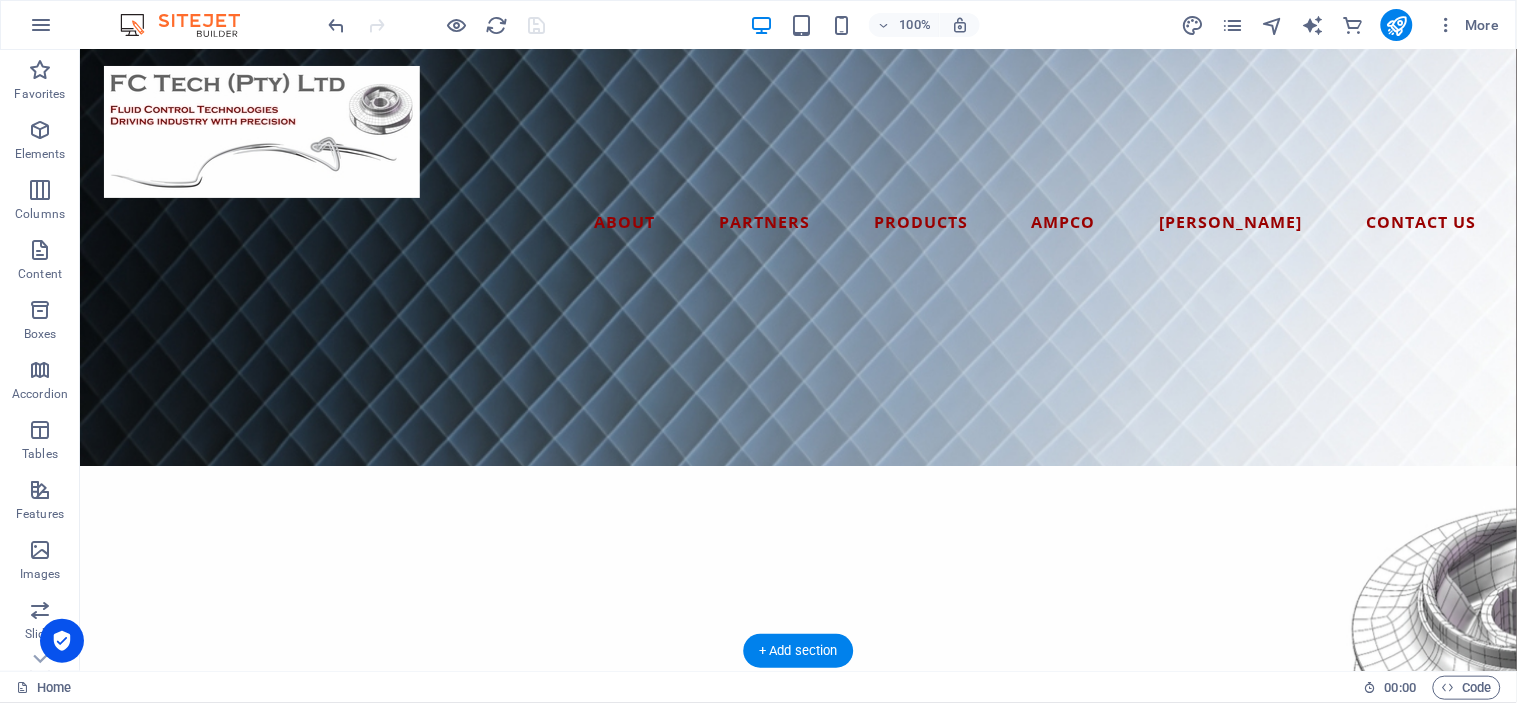 scroll, scrollTop: 0, scrollLeft: 0, axis: both 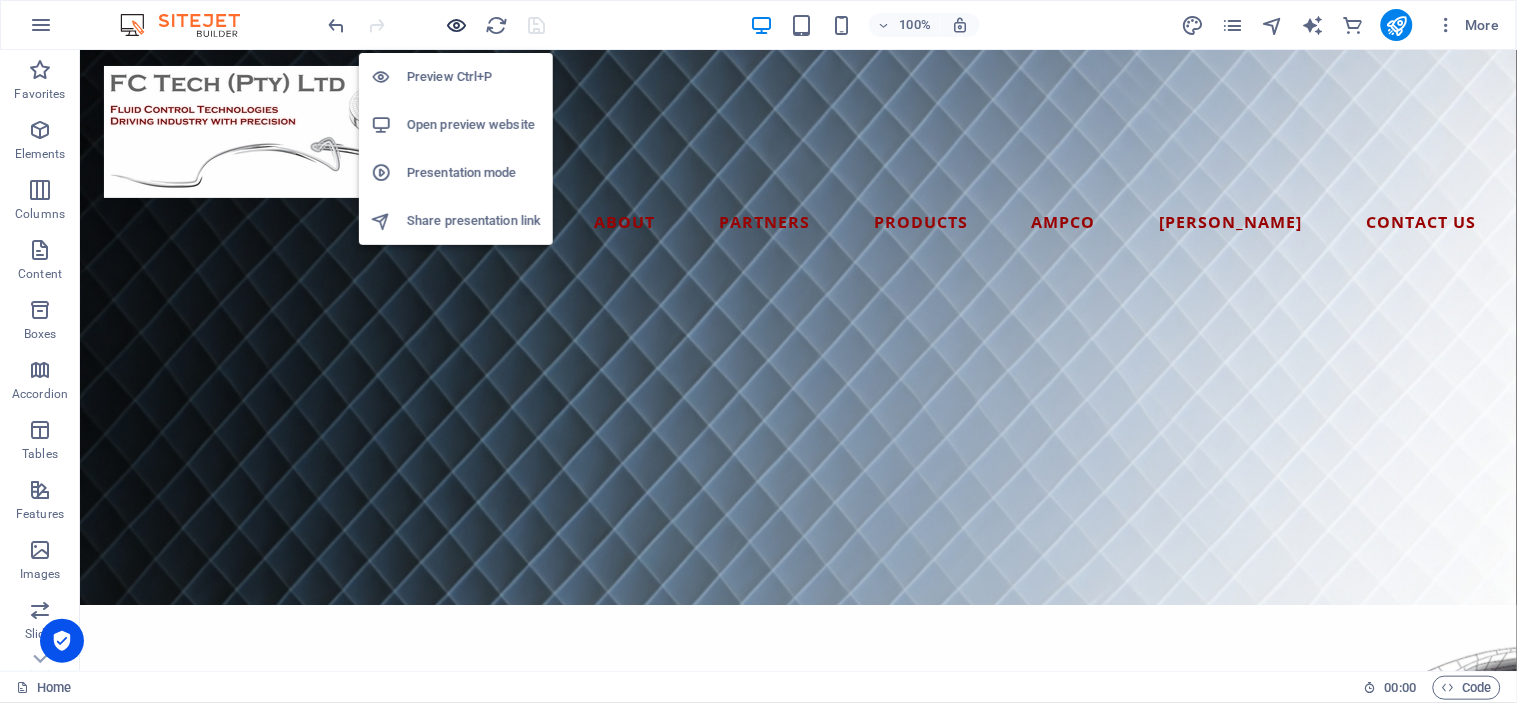 click at bounding box center (457, 25) 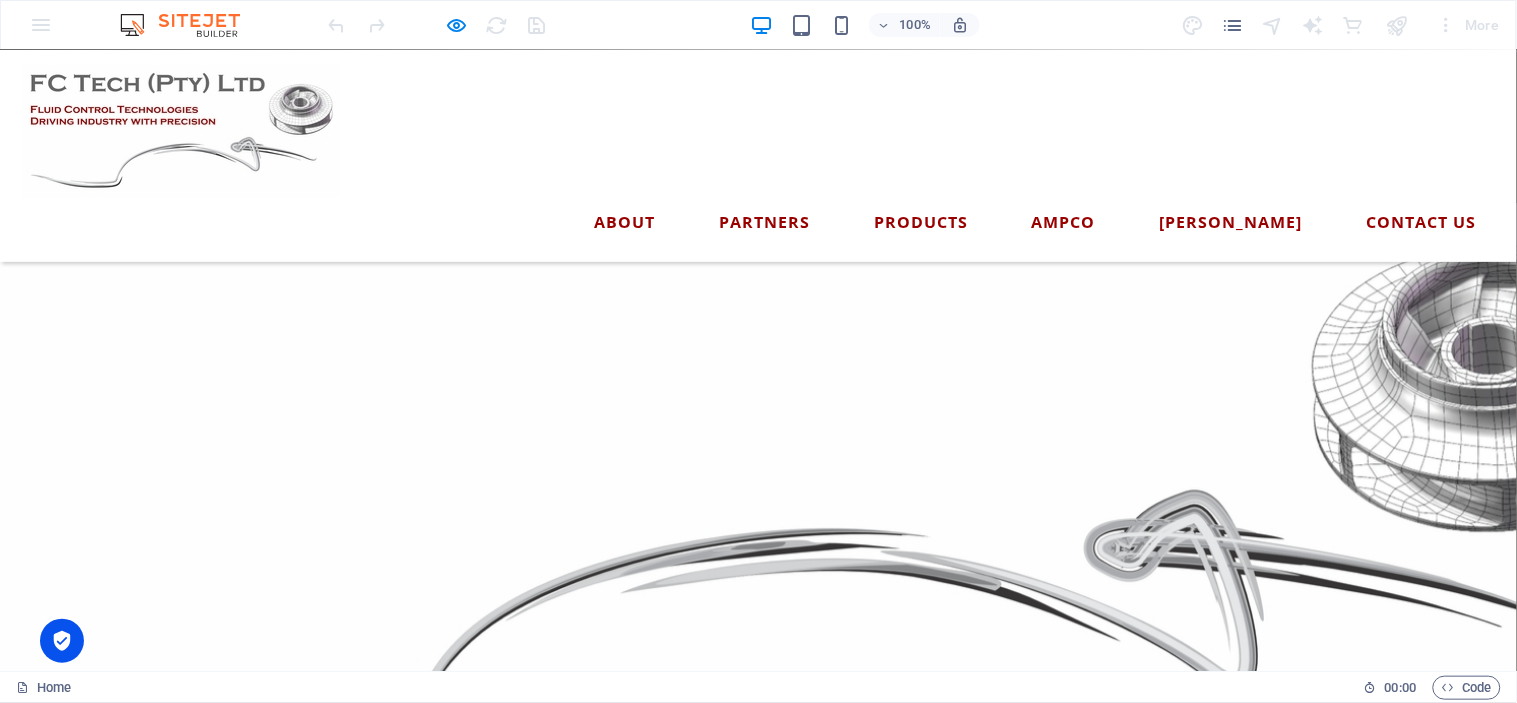 scroll, scrollTop: 888, scrollLeft: 0, axis: vertical 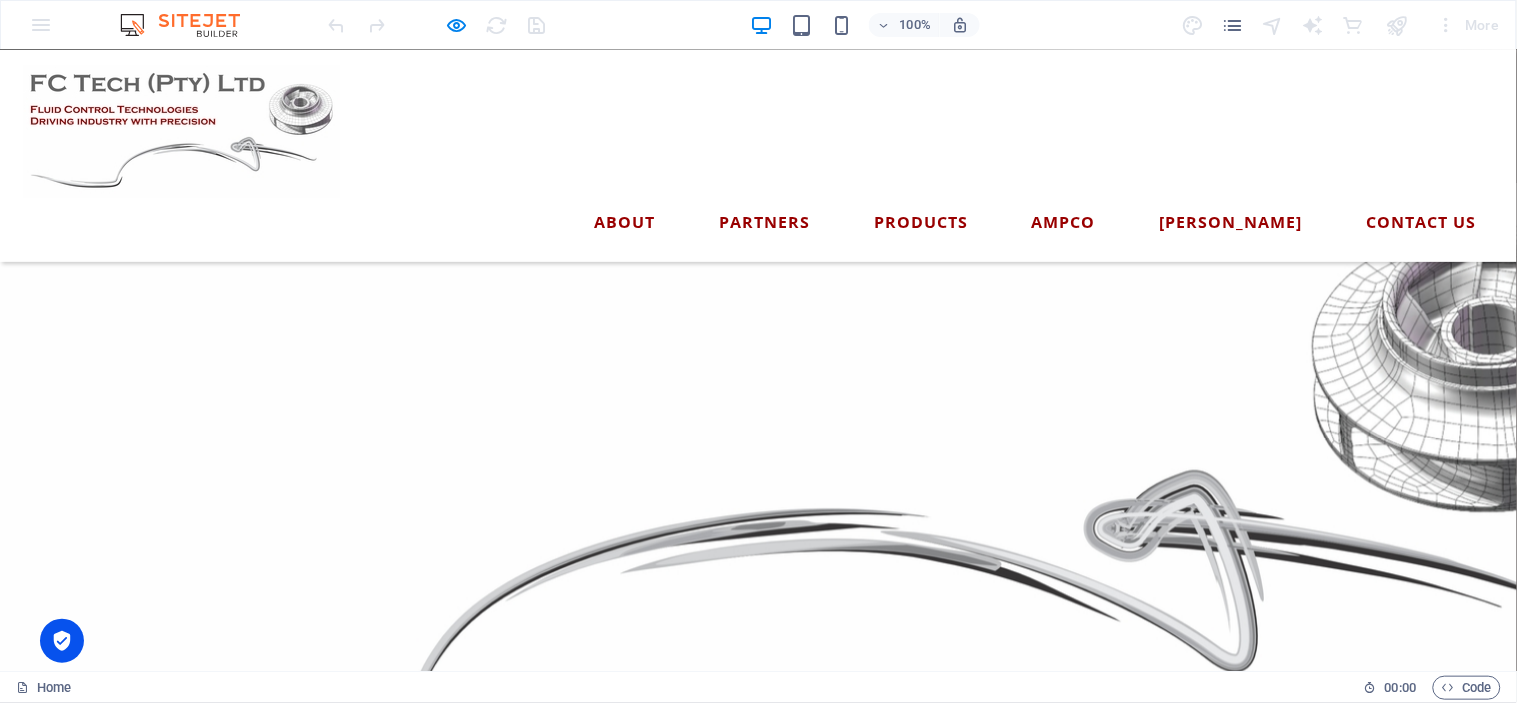 click at bounding box center (536, 1493) 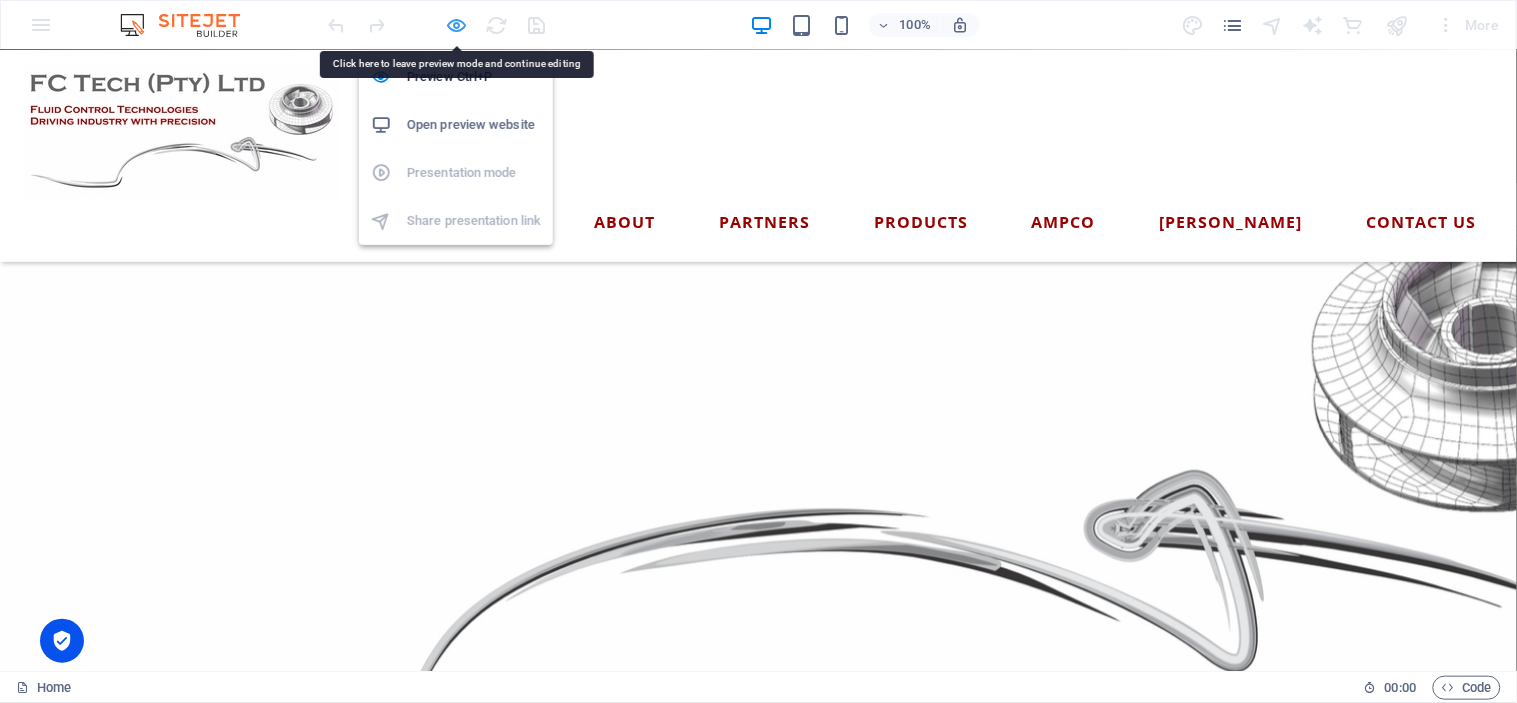 click at bounding box center (457, 25) 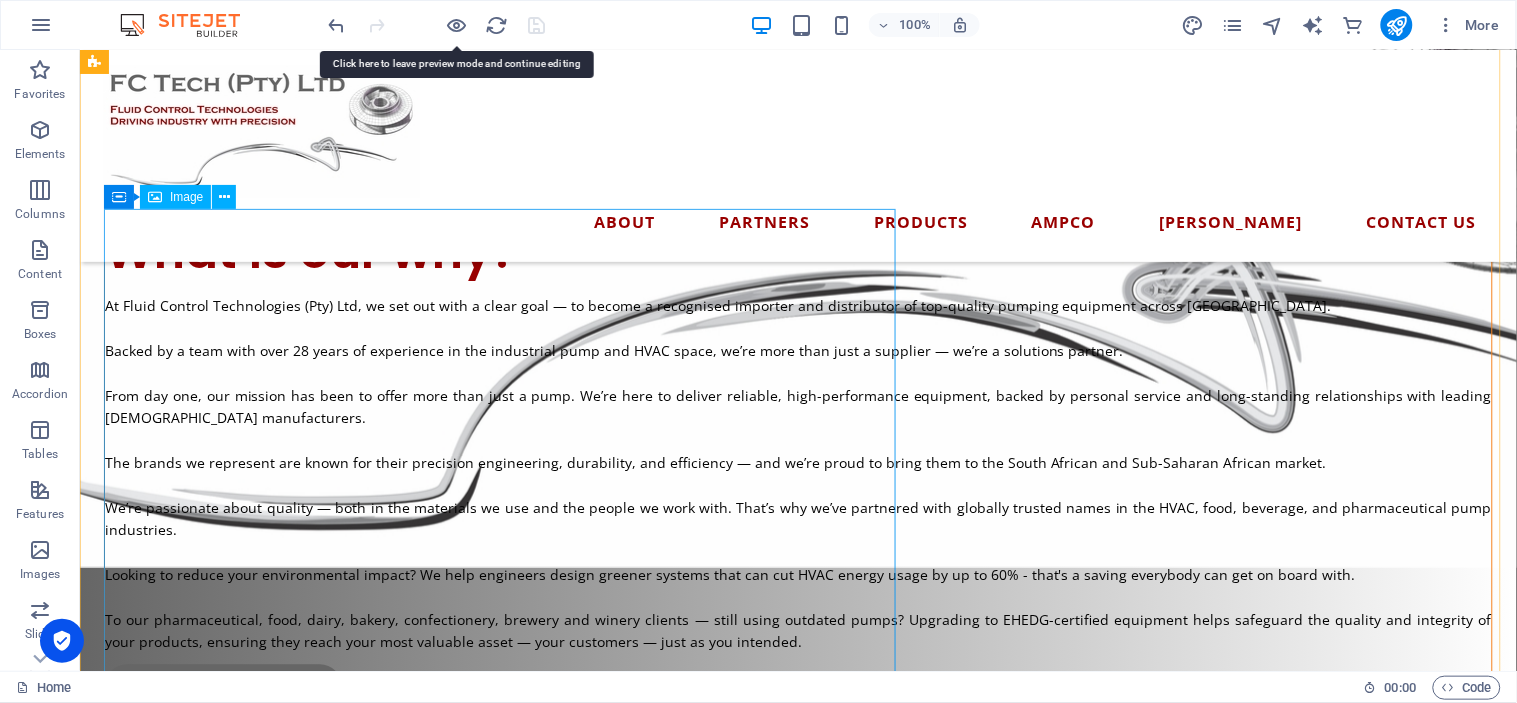 click at bounding box center [797, 1517] 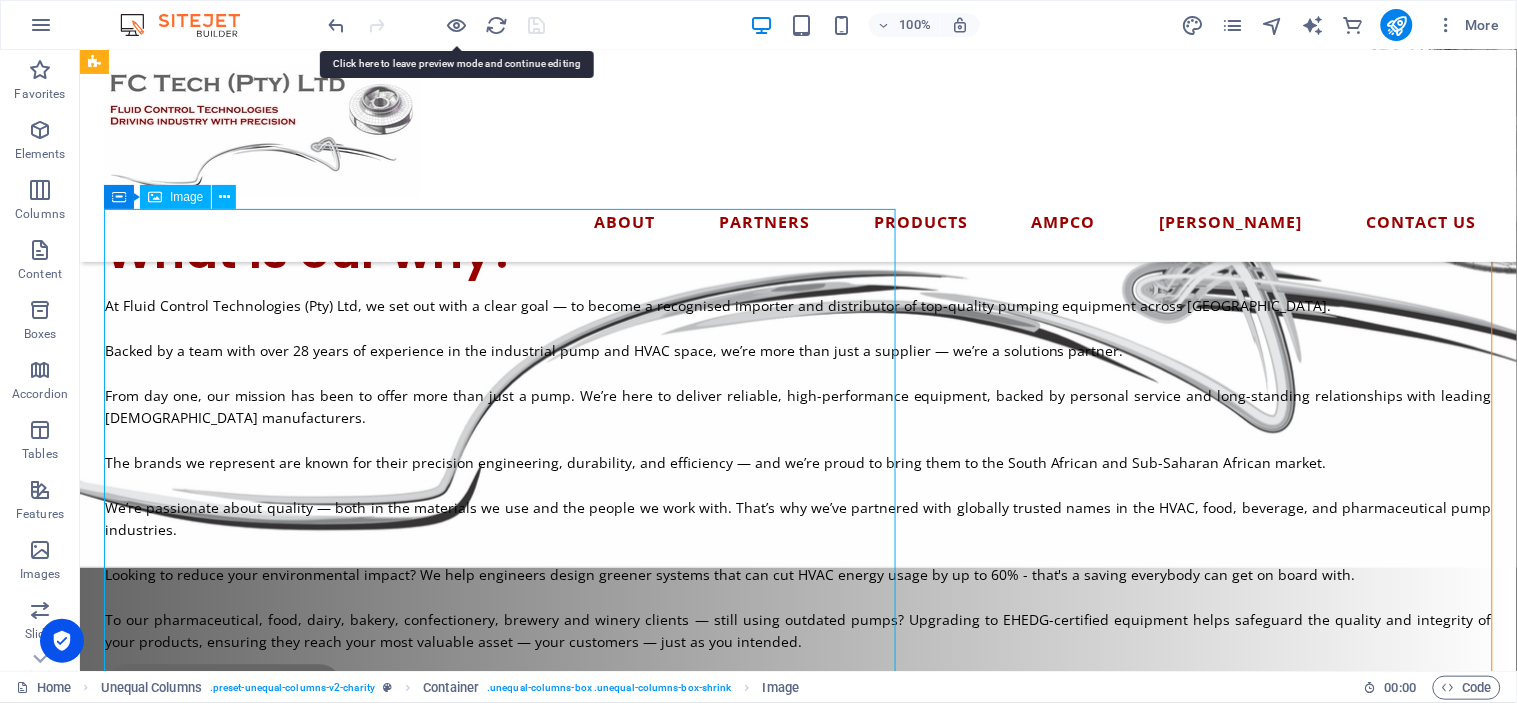 drag, startPoint x: 571, startPoint y: 369, endPoint x: 206, endPoint y: 366, distance: 365.01233 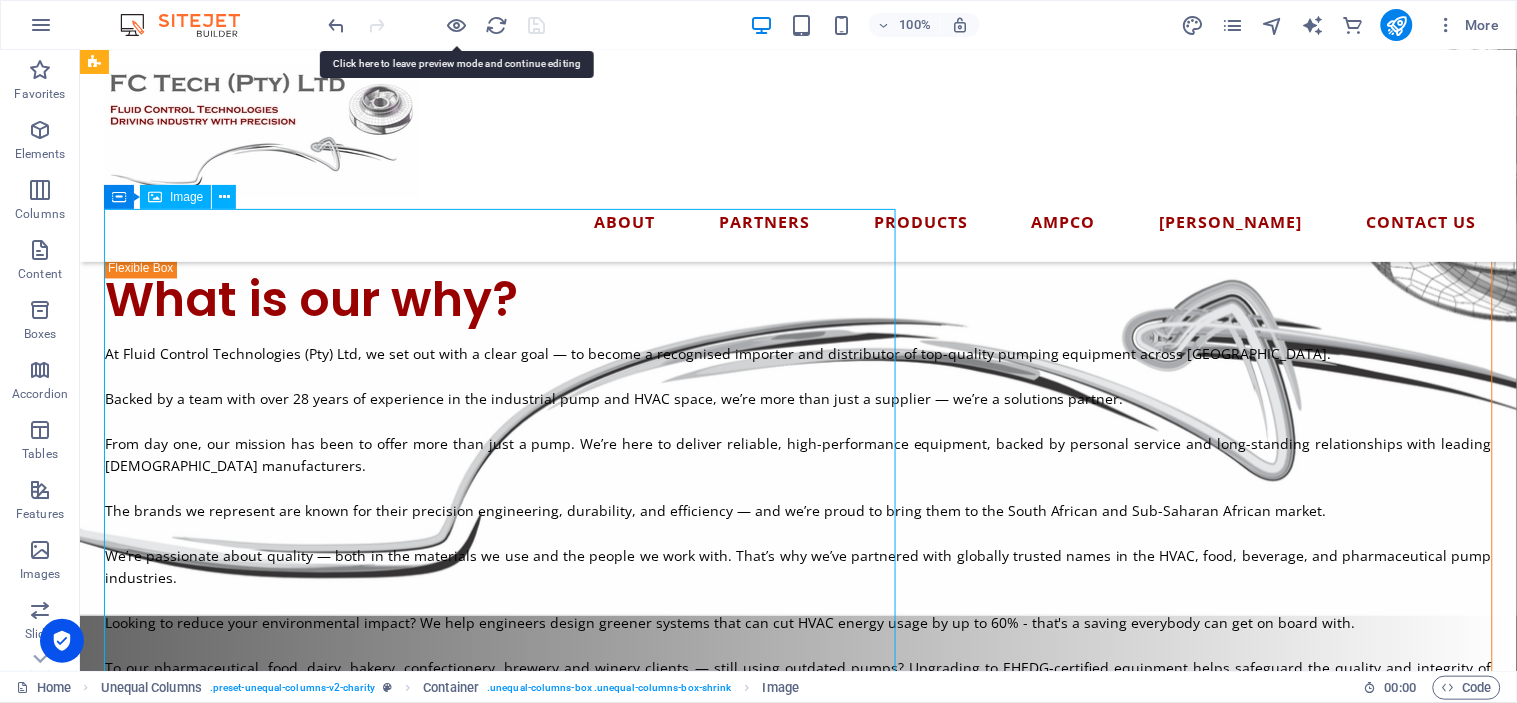 click at bounding box center [797, 1565] 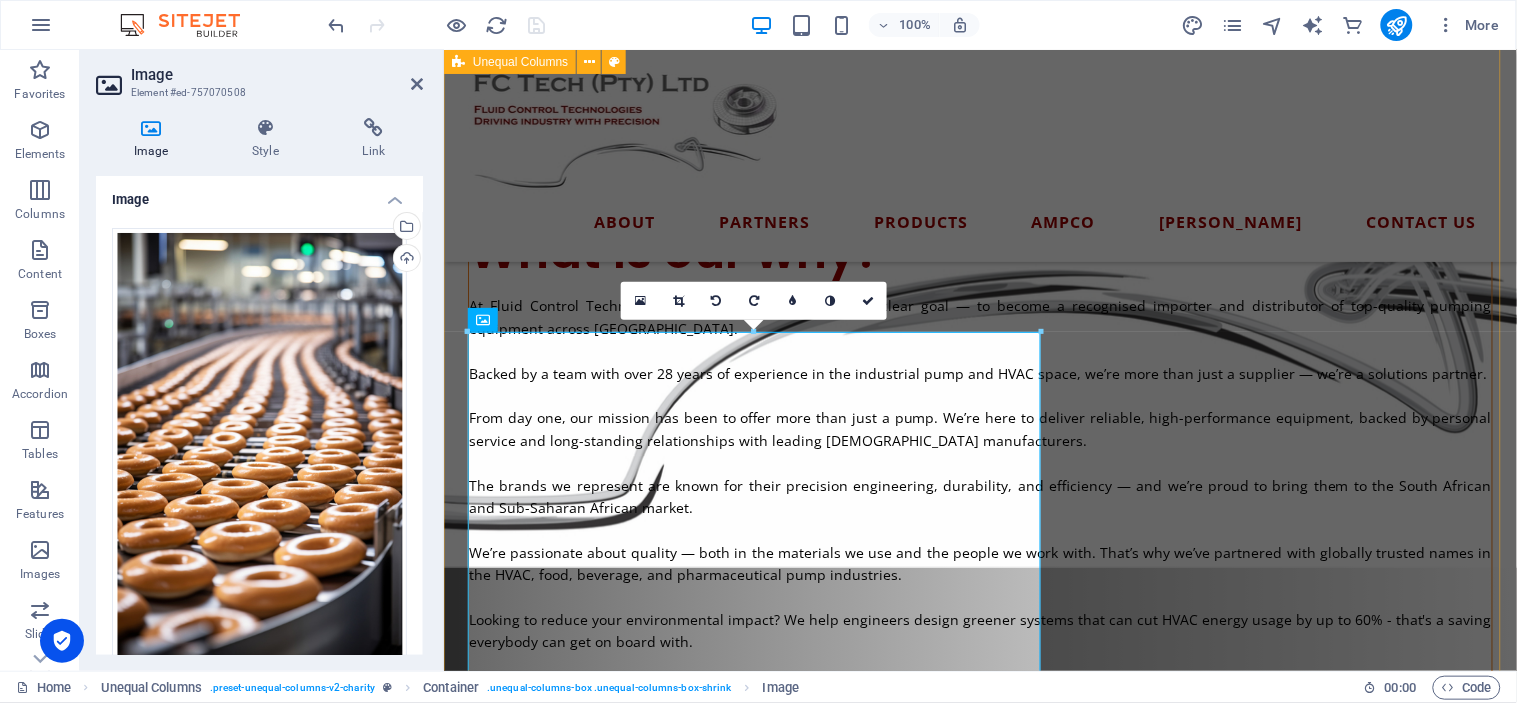 scroll, scrollTop: 825, scrollLeft: 0, axis: vertical 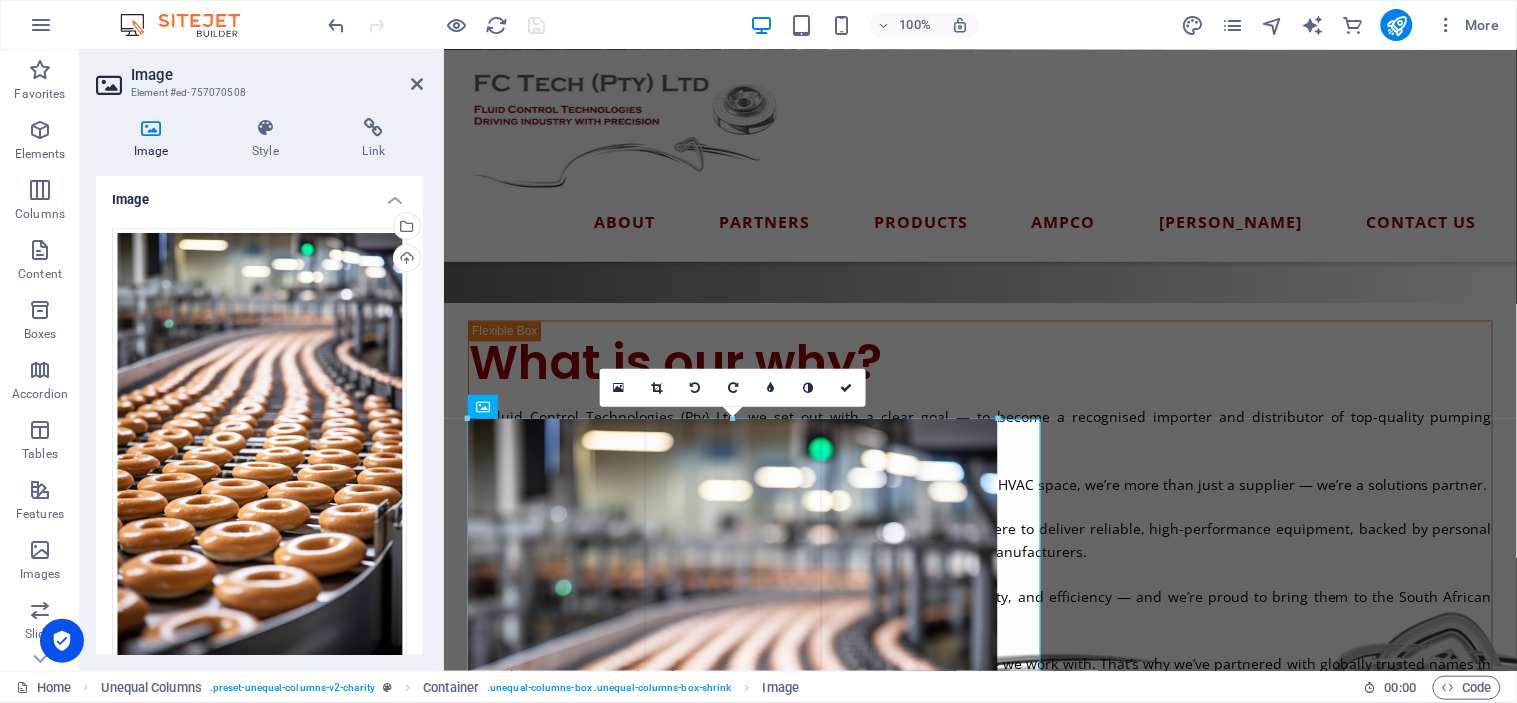 drag, startPoint x: 480, startPoint y: 396, endPoint x: 543, endPoint y: 460, distance: 89.80534 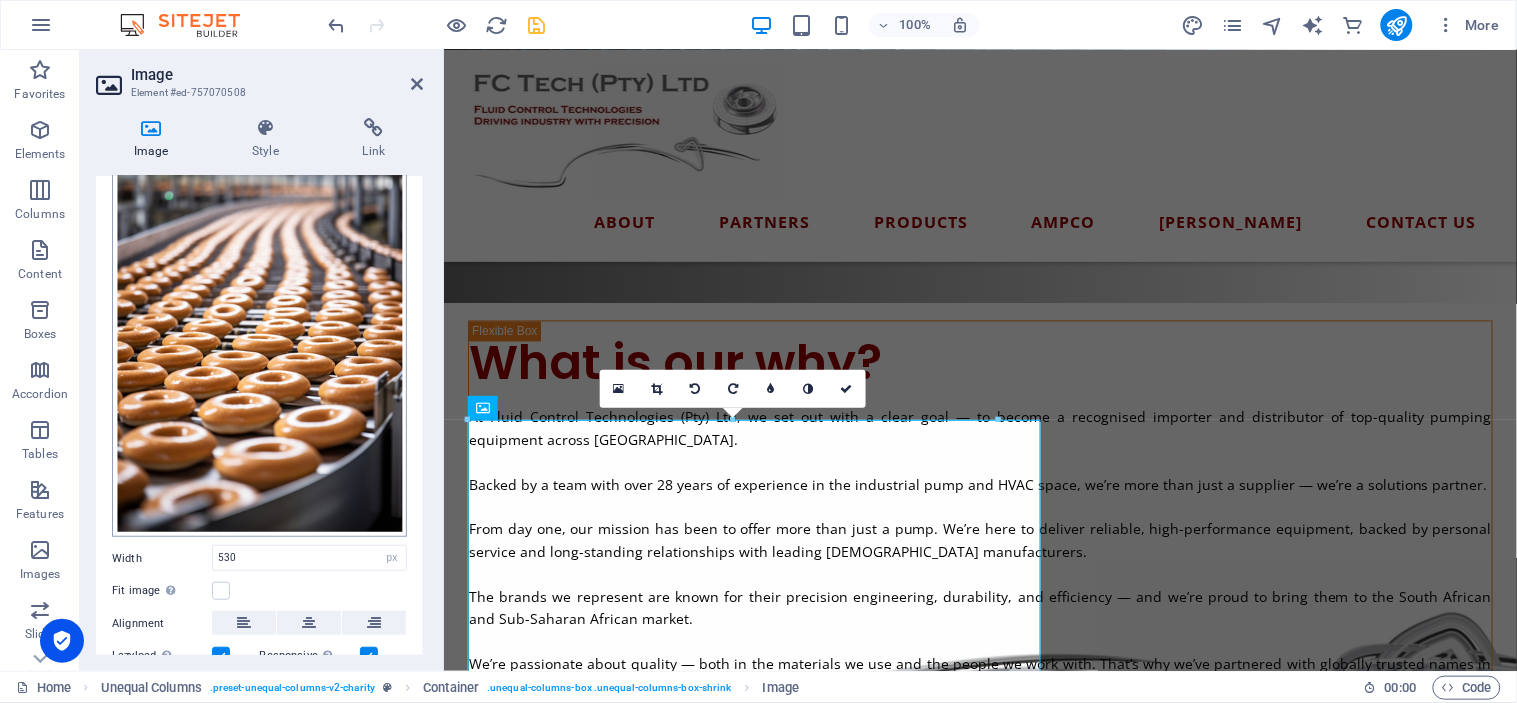 scroll, scrollTop: 267, scrollLeft: 0, axis: vertical 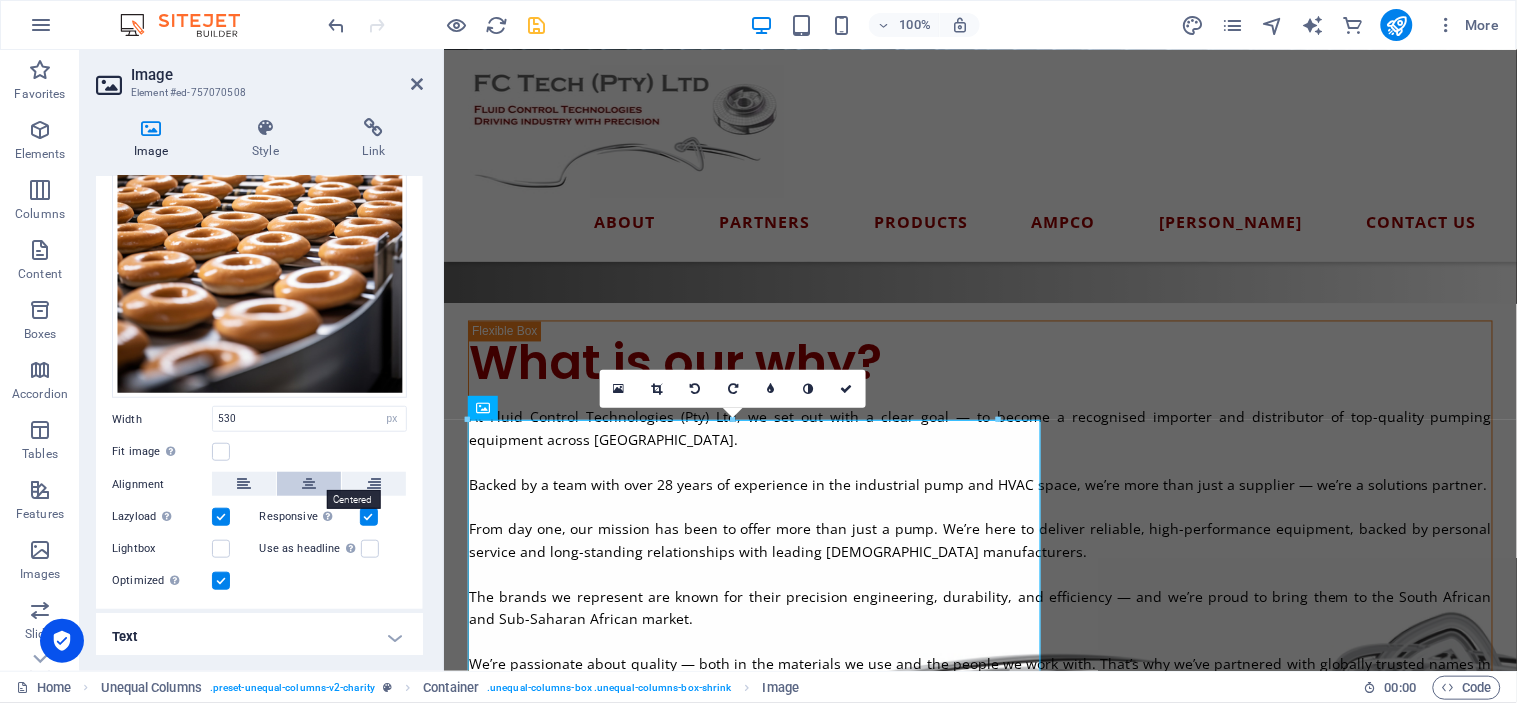 click at bounding box center [309, 484] 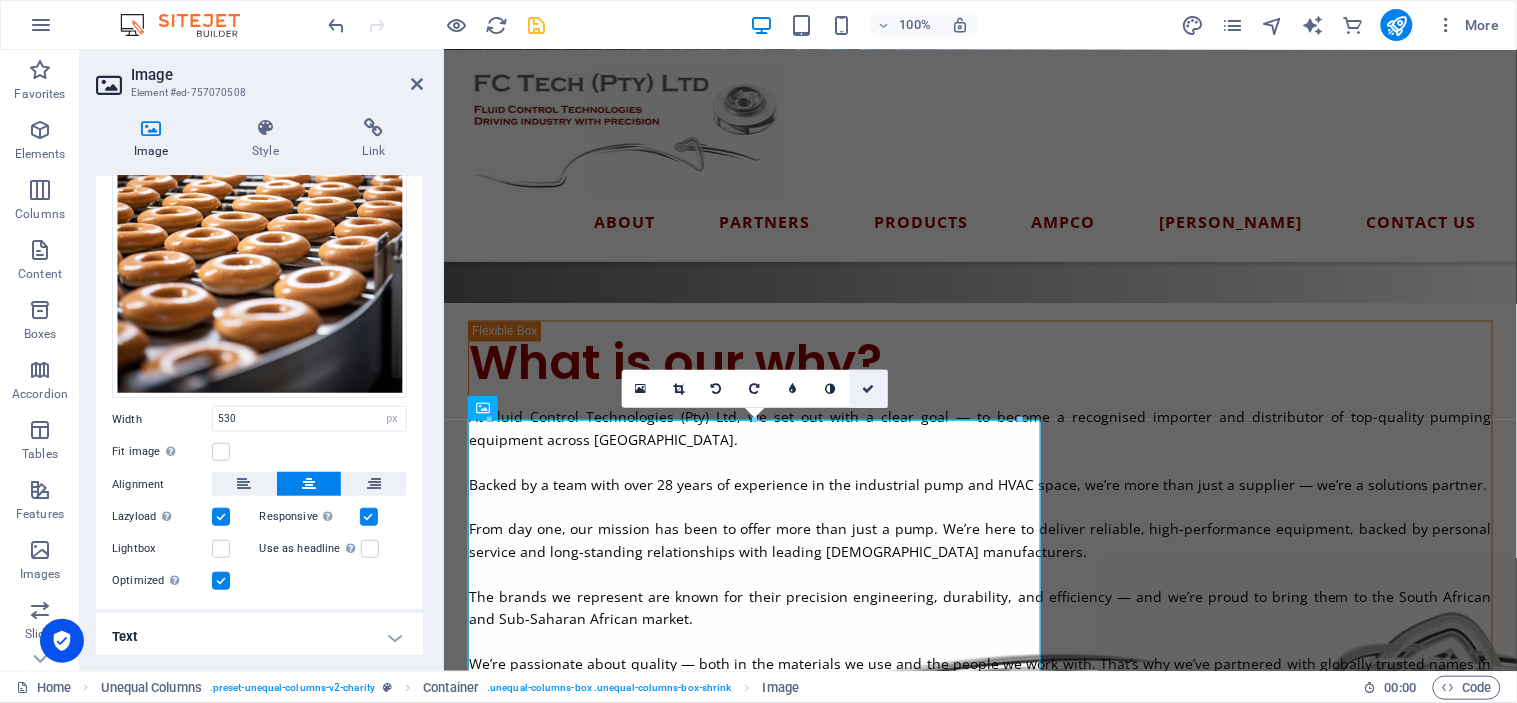 drag, startPoint x: 870, startPoint y: 385, endPoint x: 748, endPoint y: 383, distance: 122.016396 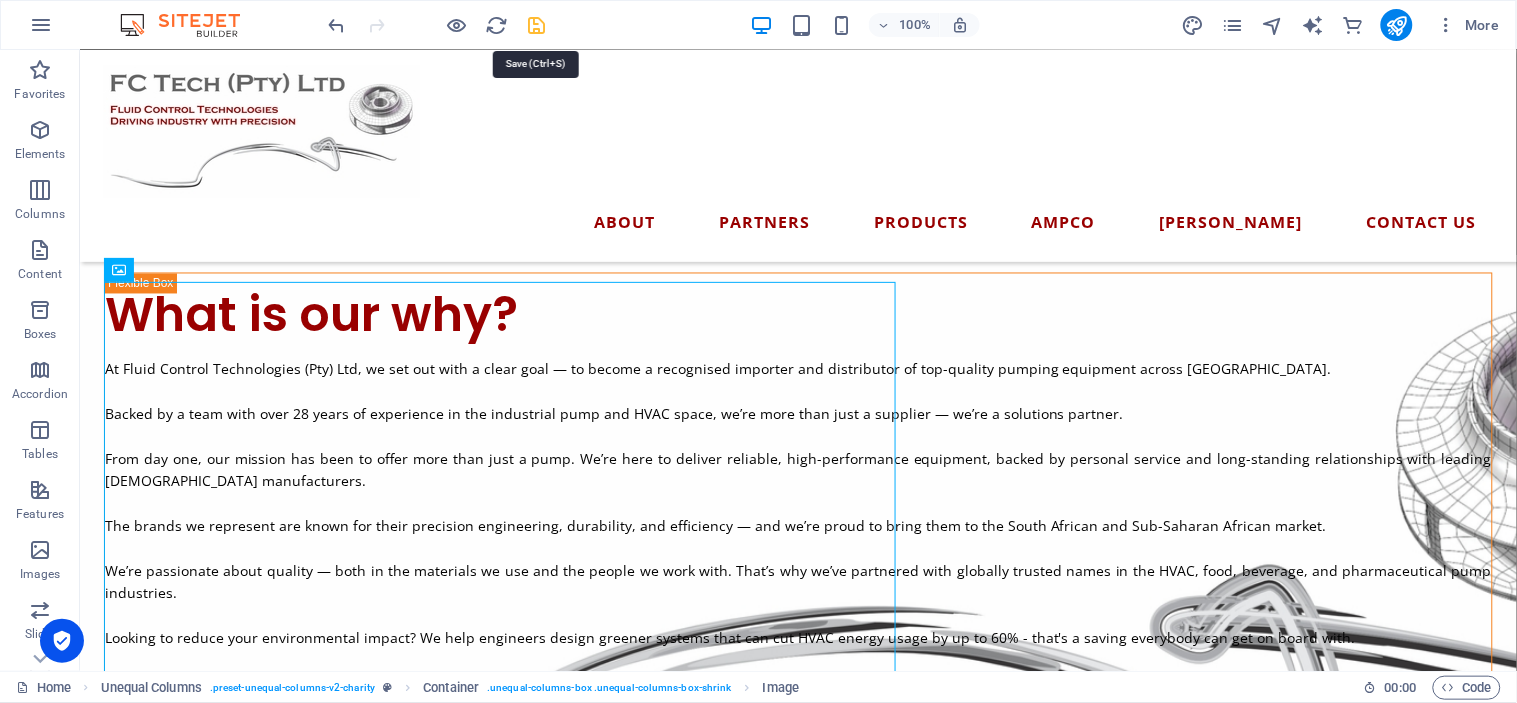 click at bounding box center [537, 25] 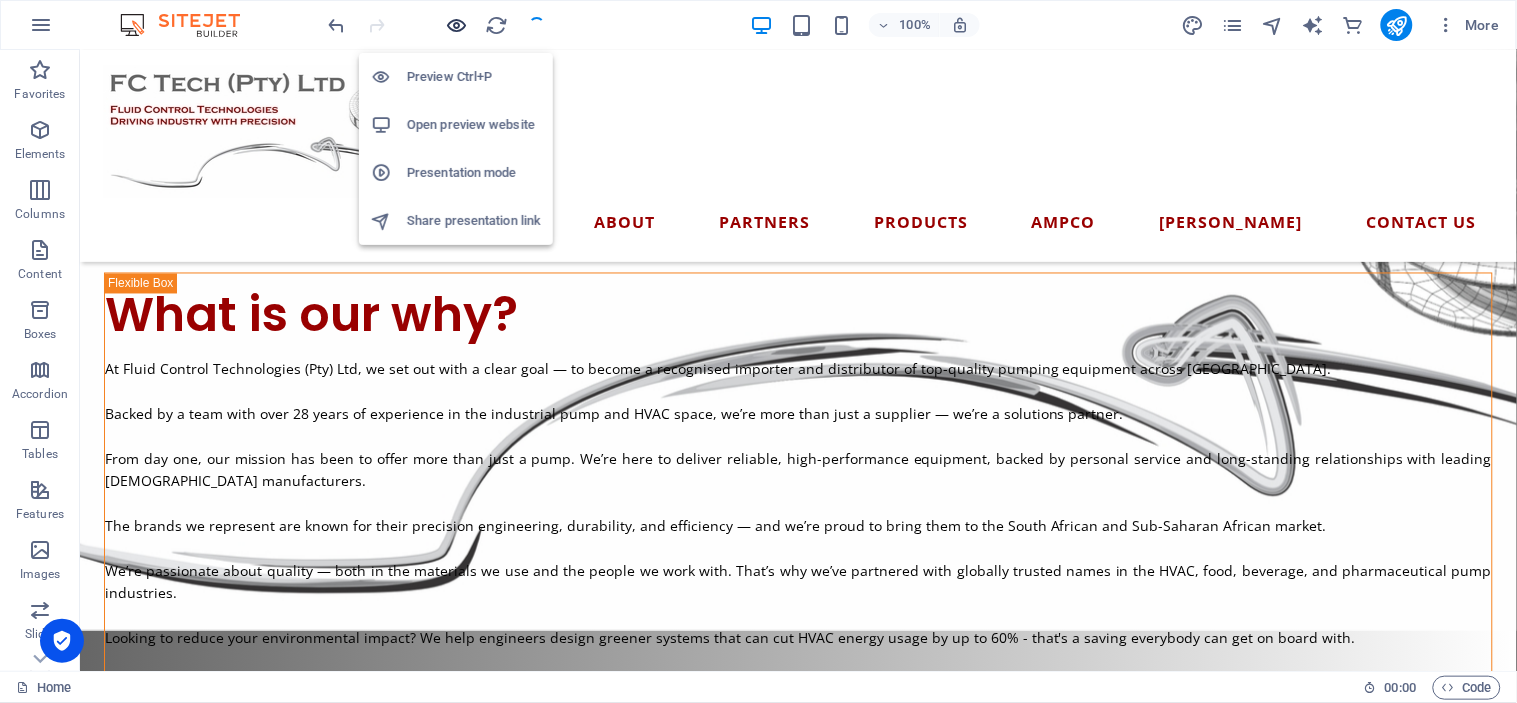 click at bounding box center (457, 25) 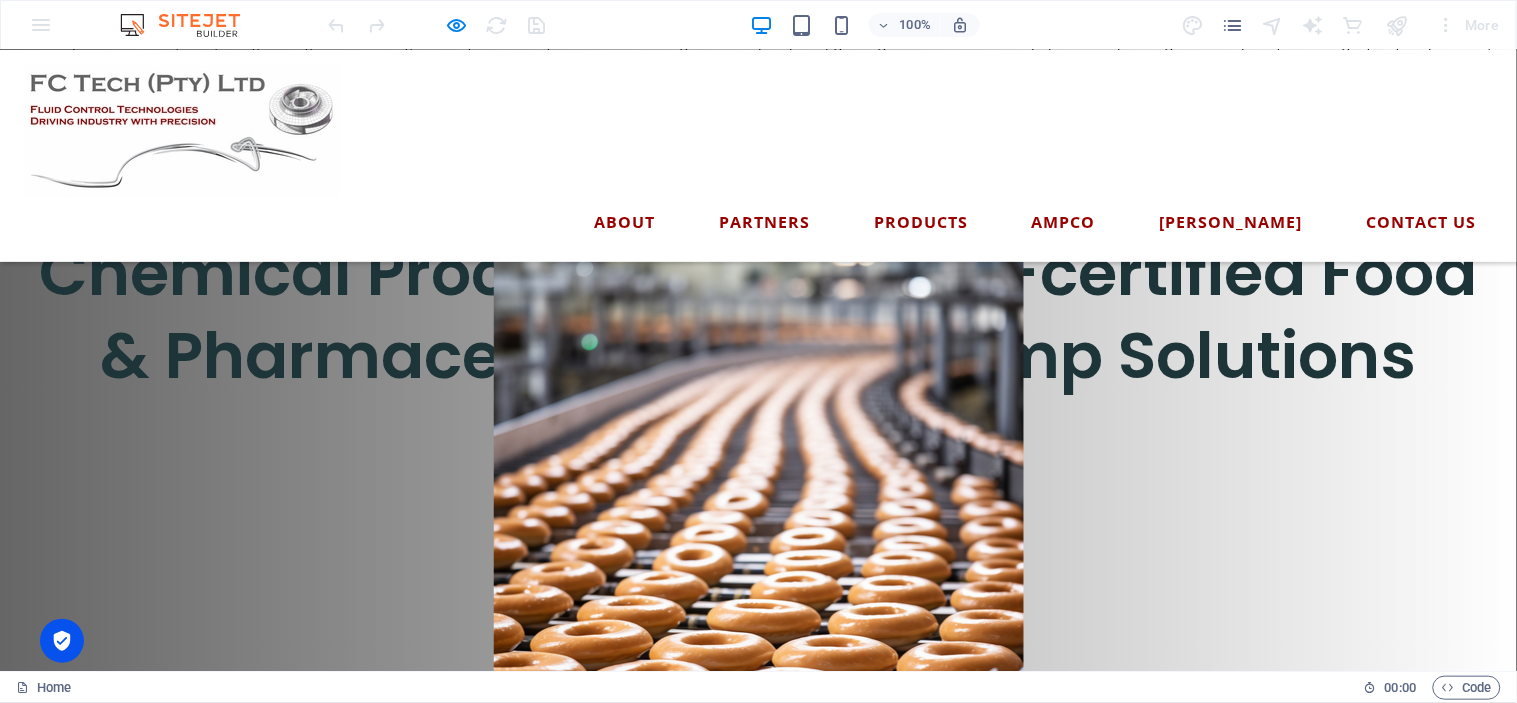 scroll, scrollTop: 1555, scrollLeft: 0, axis: vertical 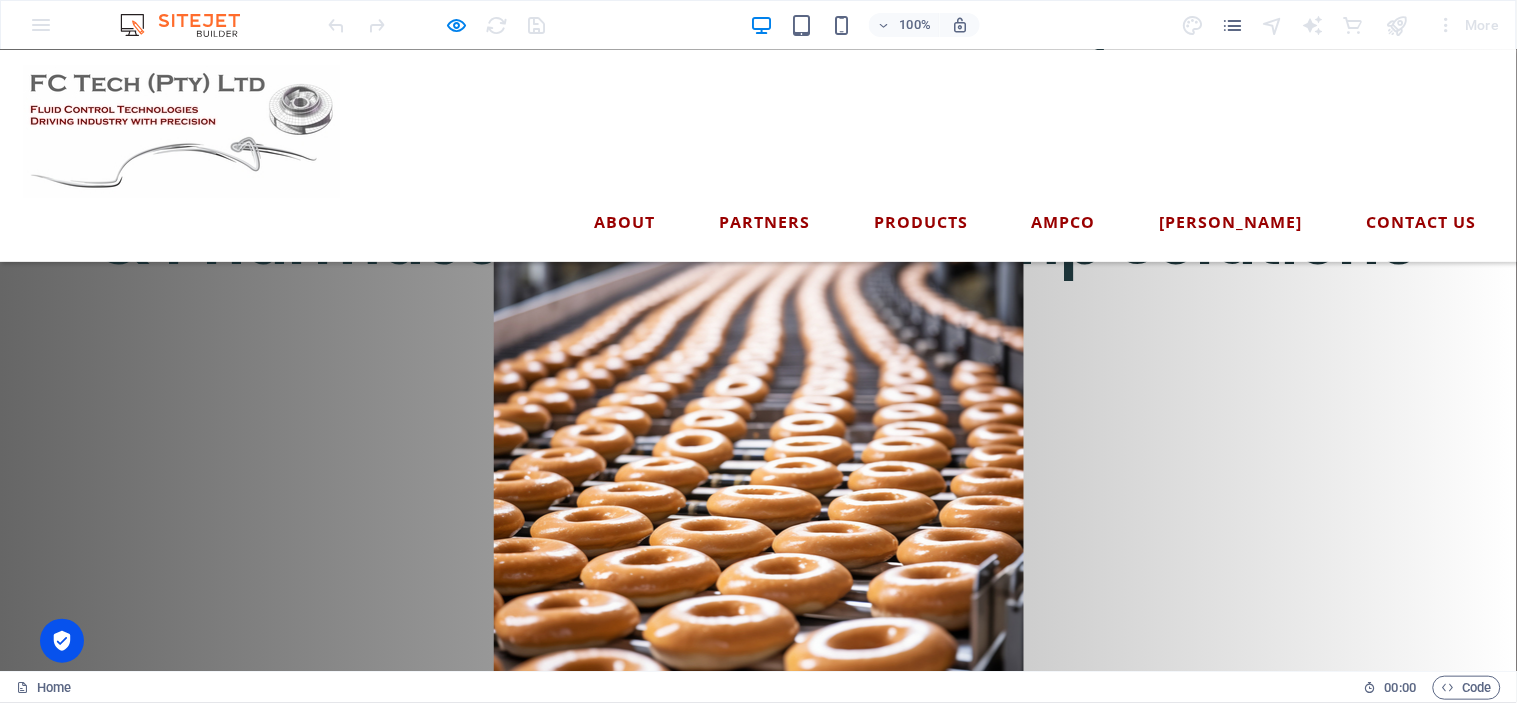 click on "Company Profile" at bounding box center [142, -5] 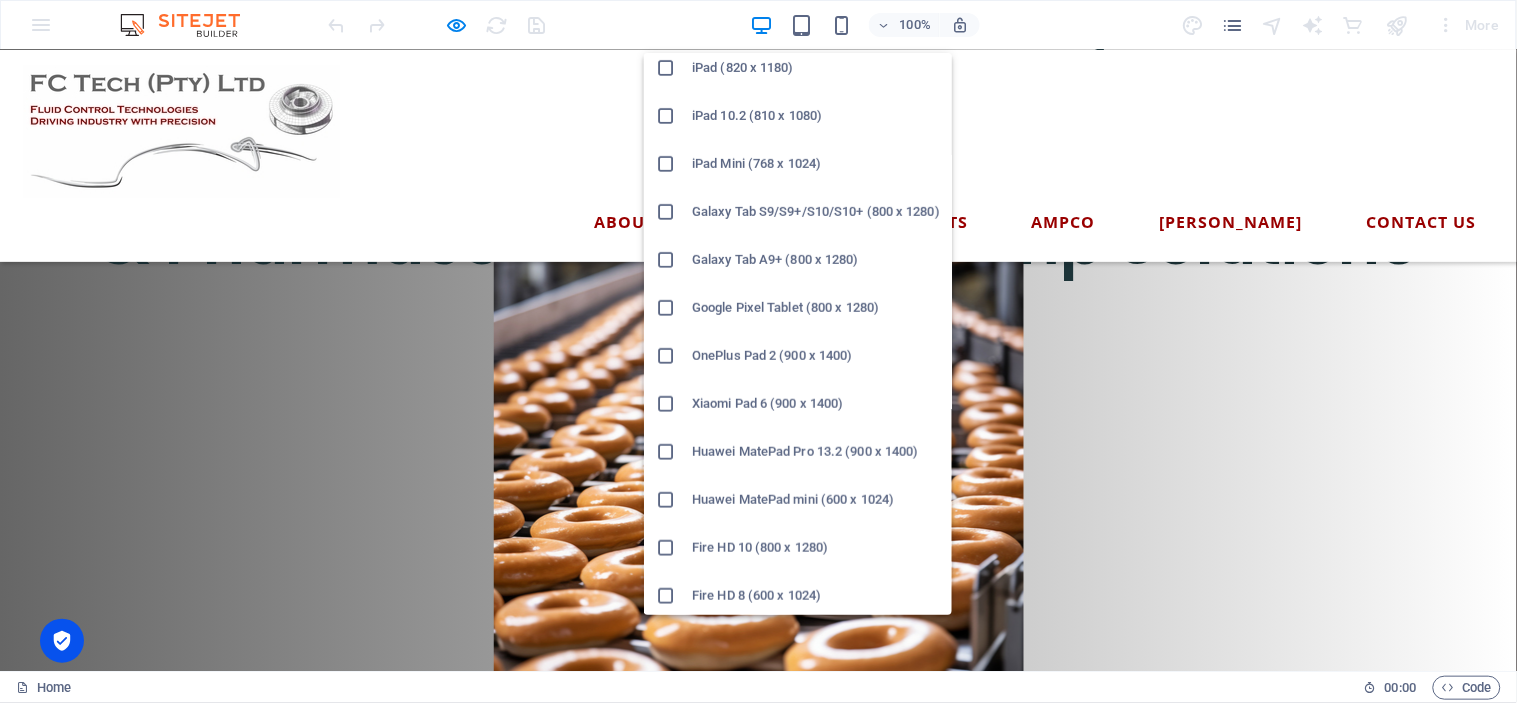 scroll, scrollTop: 156, scrollLeft: 0, axis: vertical 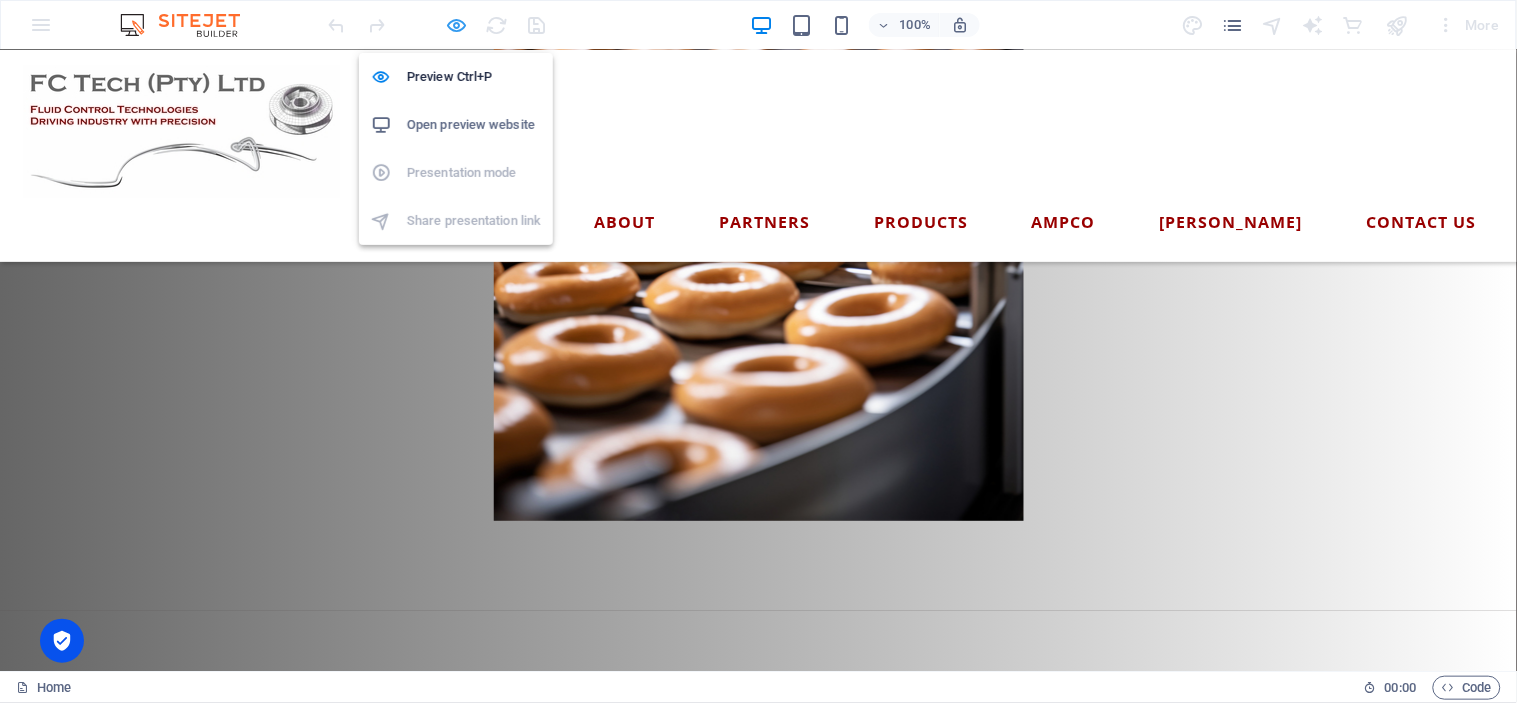 click at bounding box center [457, 25] 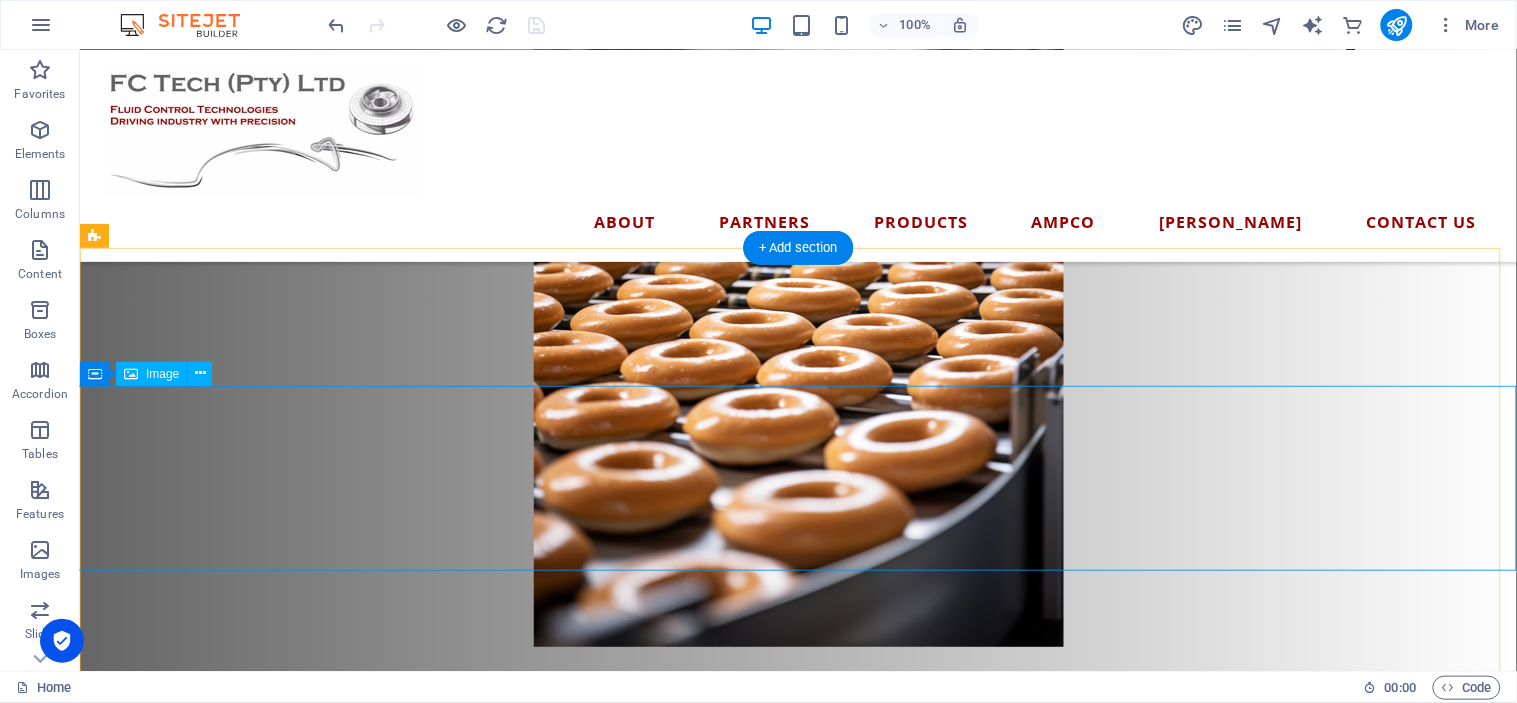 scroll, scrollTop: 1888, scrollLeft: 0, axis: vertical 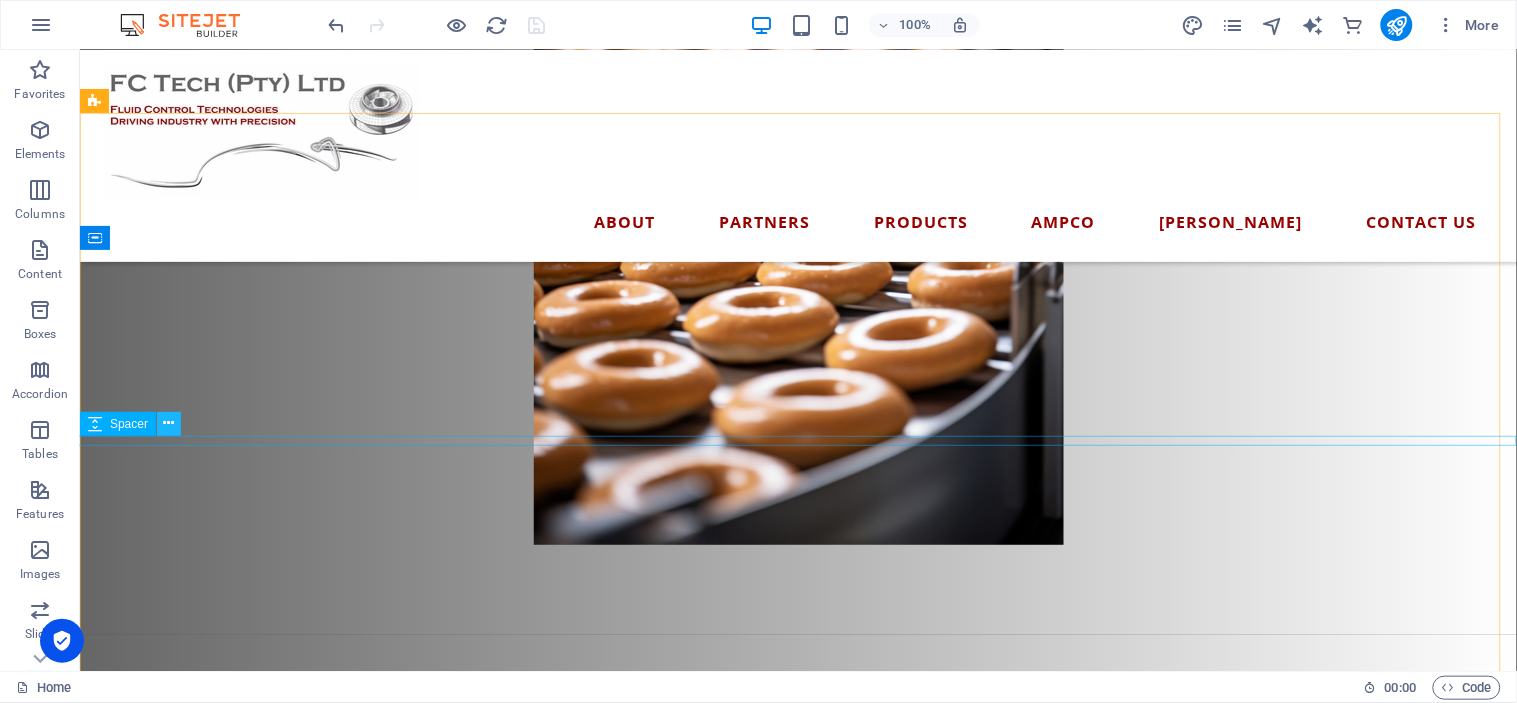 click at bounding box center (169, 423) 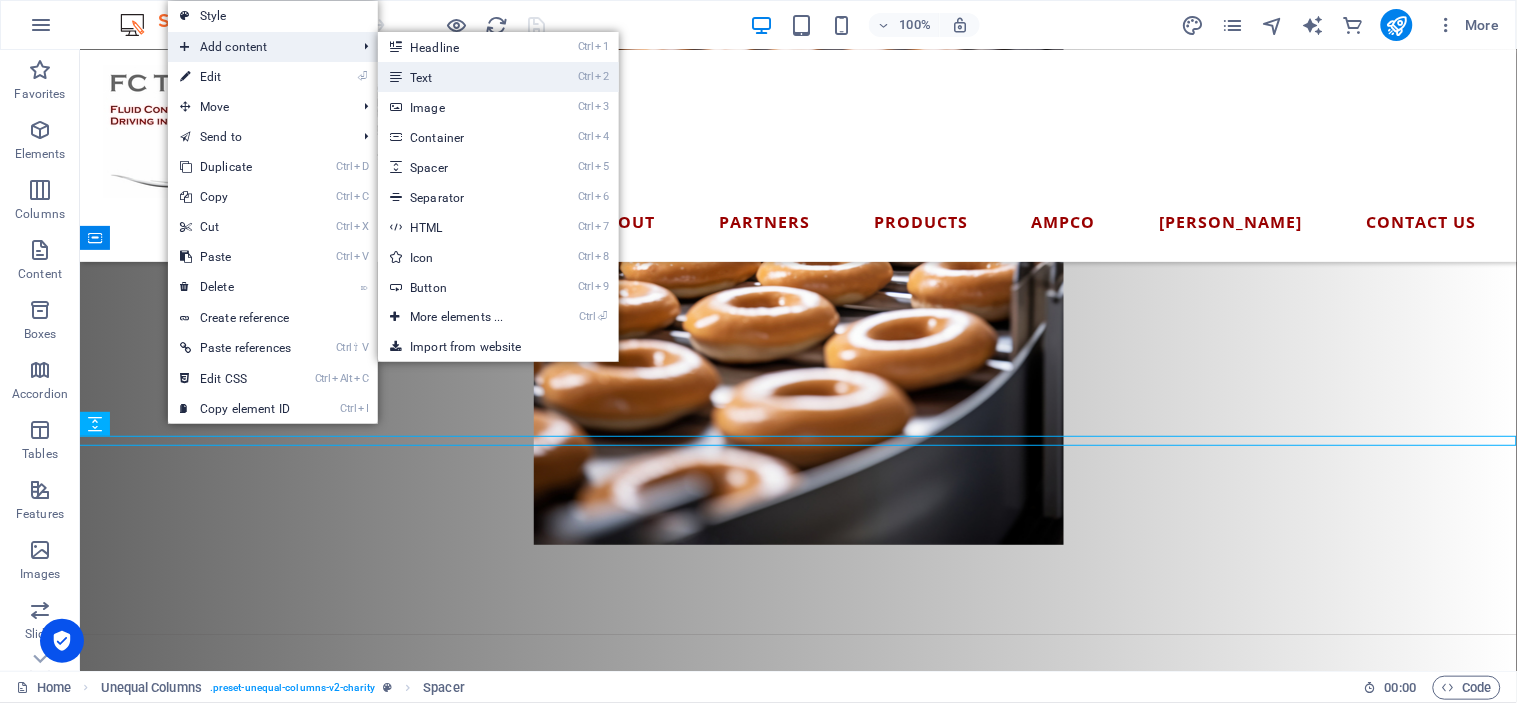 drag, startPoint x: 435, startPoint y: 78, endPoint x: 450, endPoint y: 485, distance: 407.2763 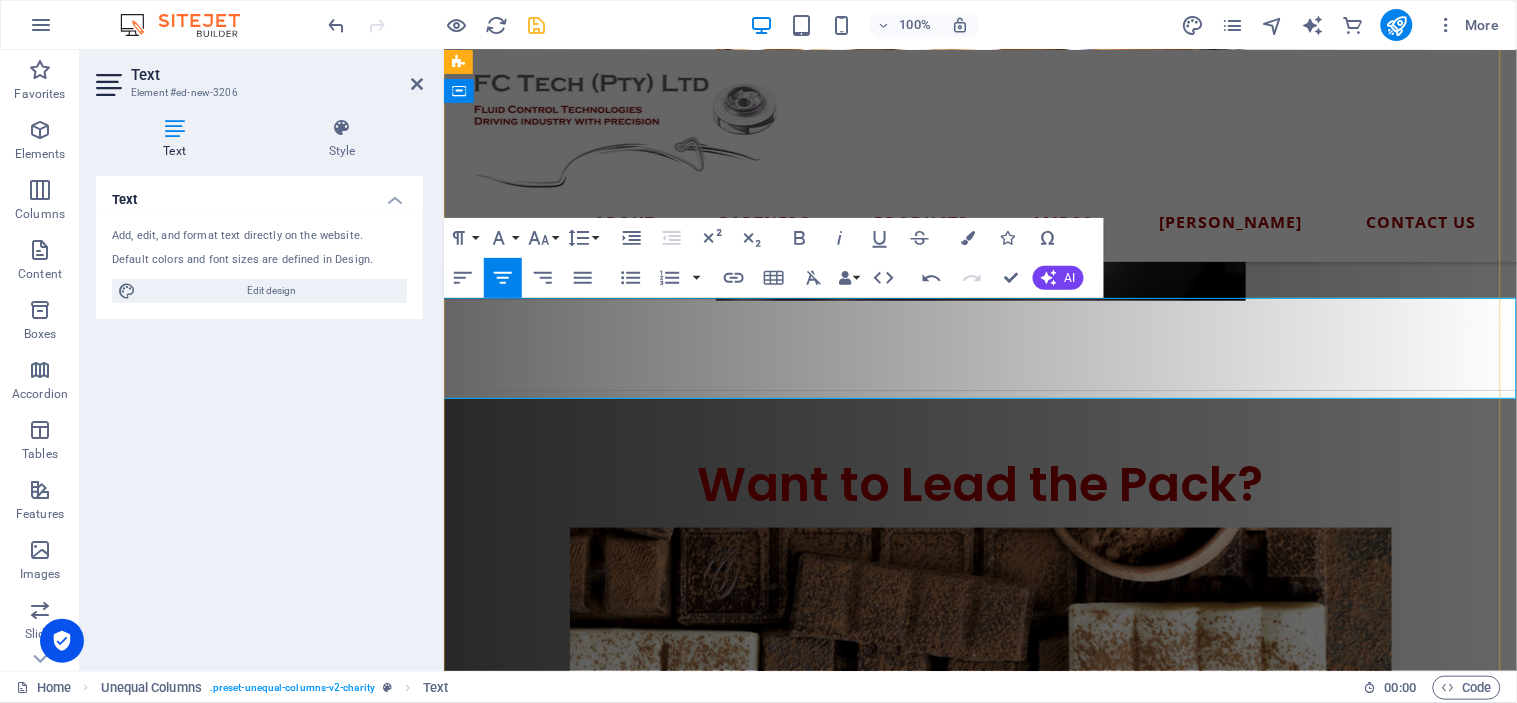 scroll, scrollTop: 2158, scrollLeft: 0, axis: vertical 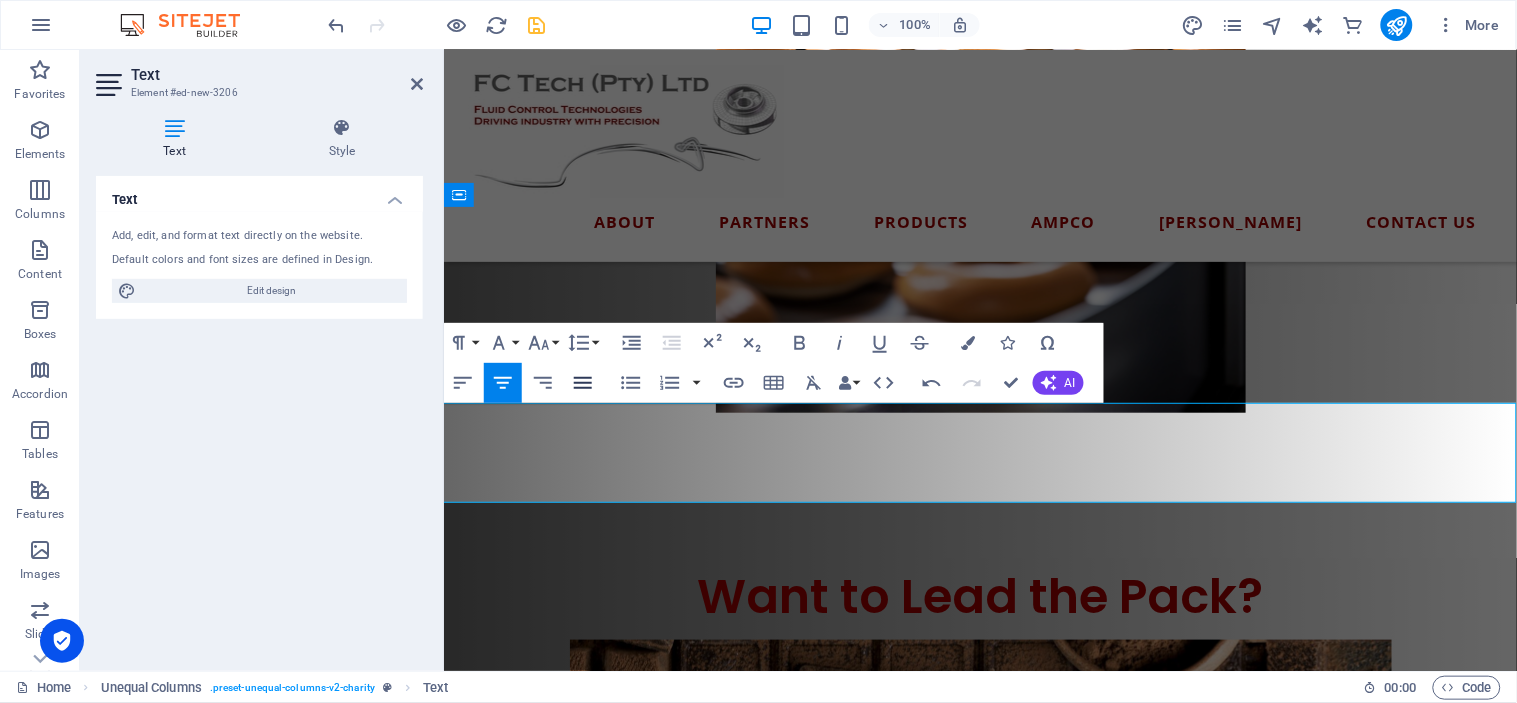 click 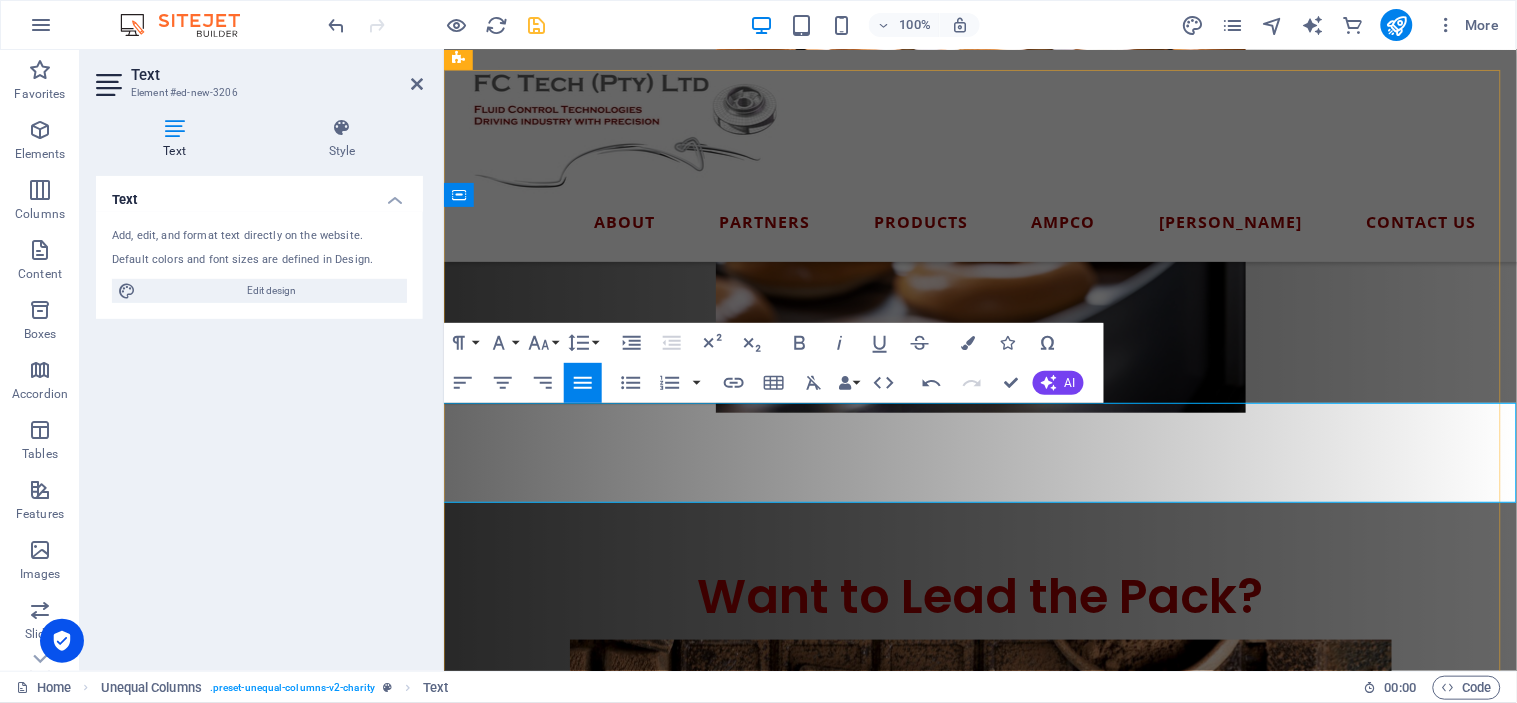 click on "Whether you're producing life-saving pharmaceuticals, crafting world-class wine, bottling the perfect brew, churning out decadent chocolate, delivering the freshest dairy, or baking up brilliance — ask yourself this:" at bounding box center (979, 872) 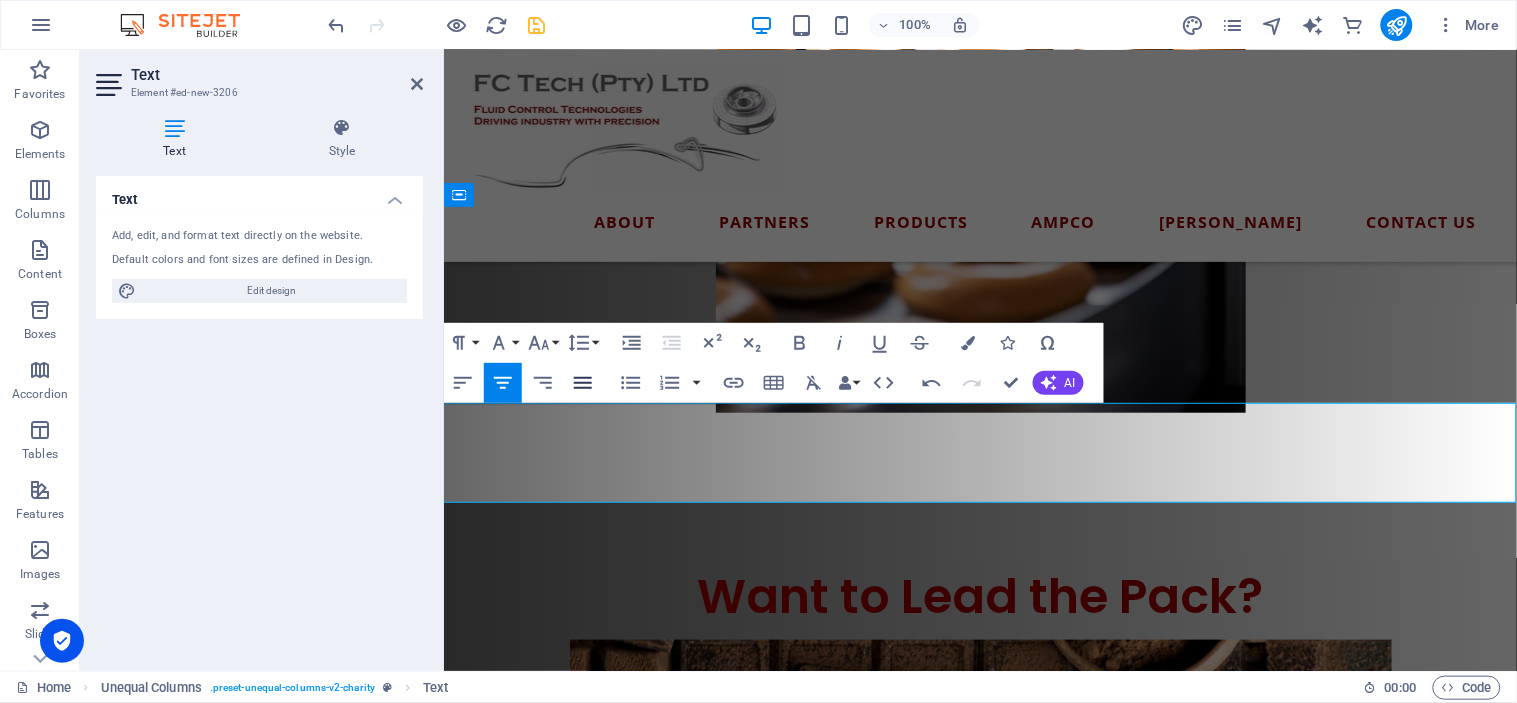 click 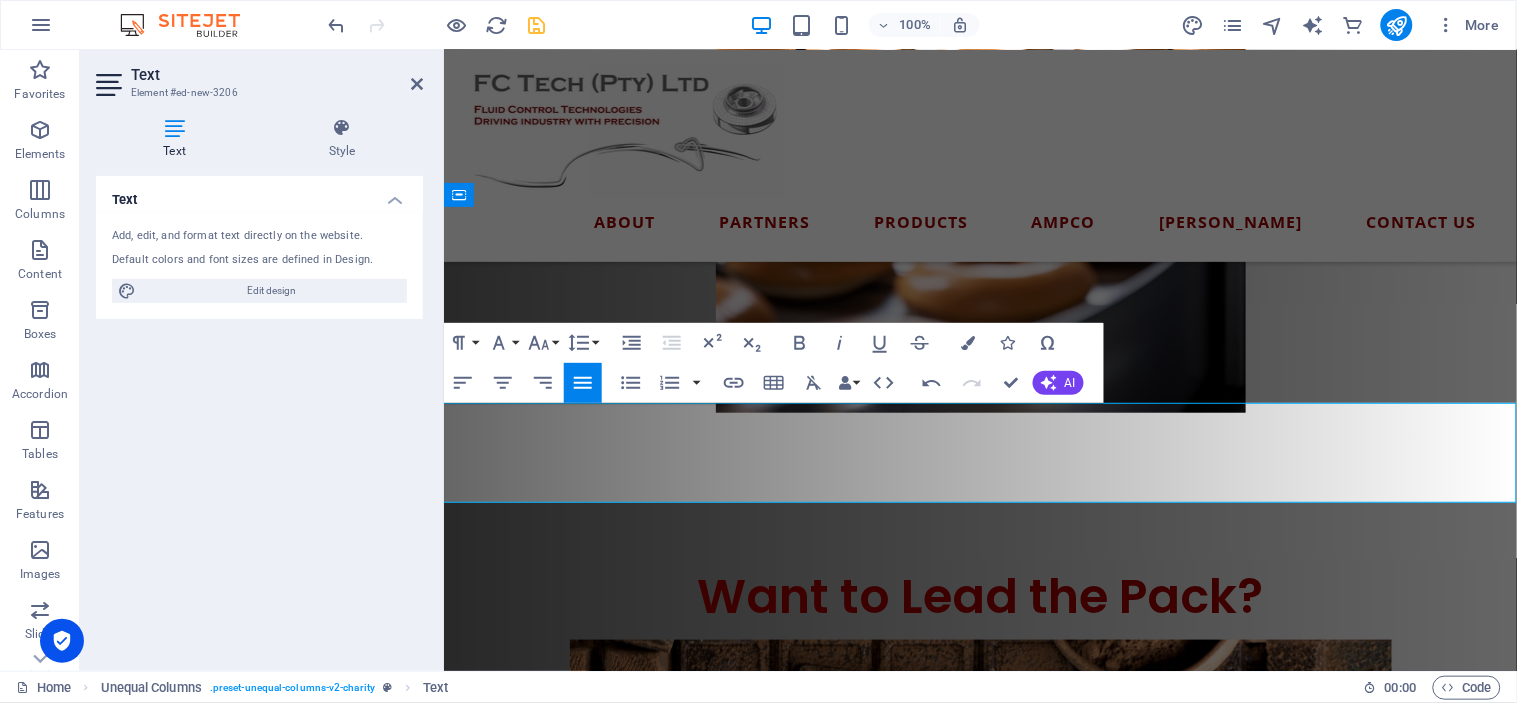 click 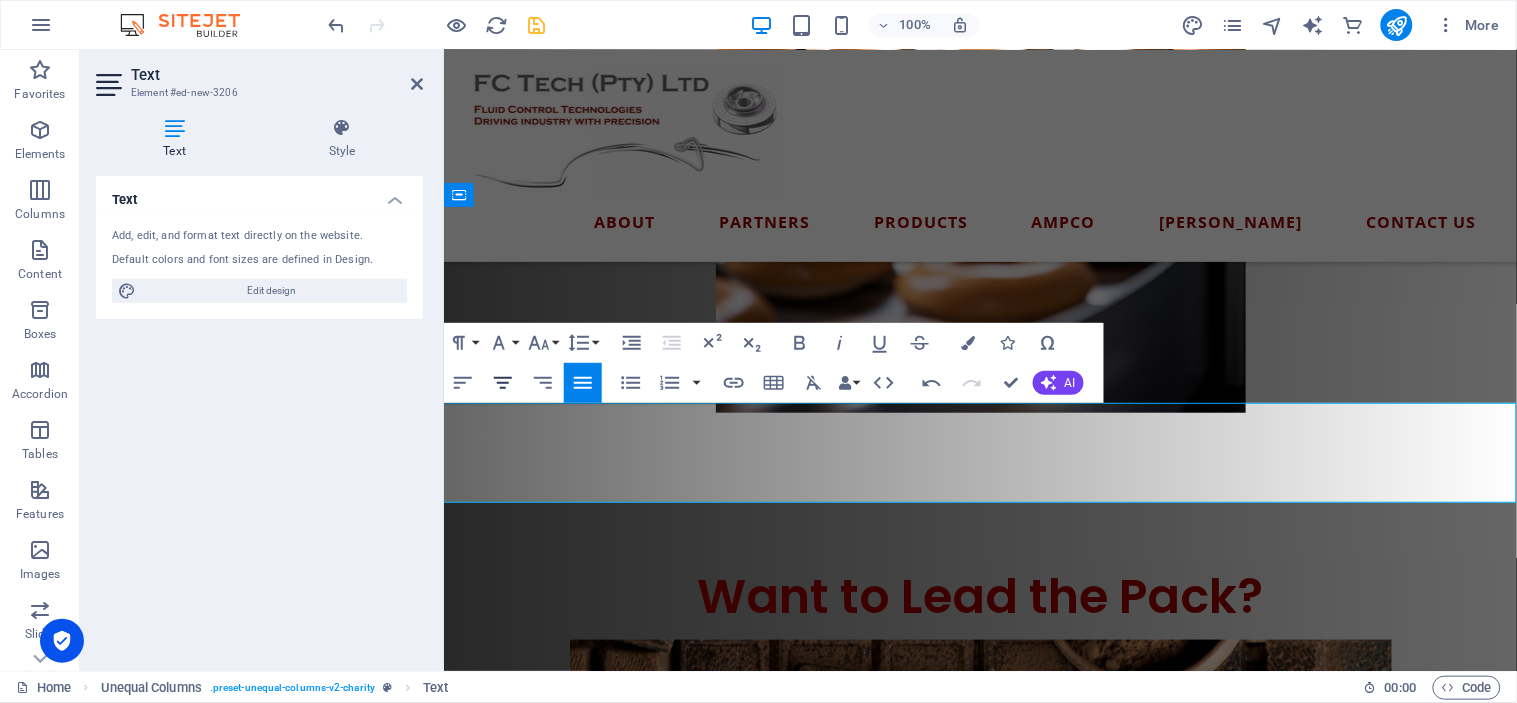 click on "Align Center" at bounding box center (503, 383) 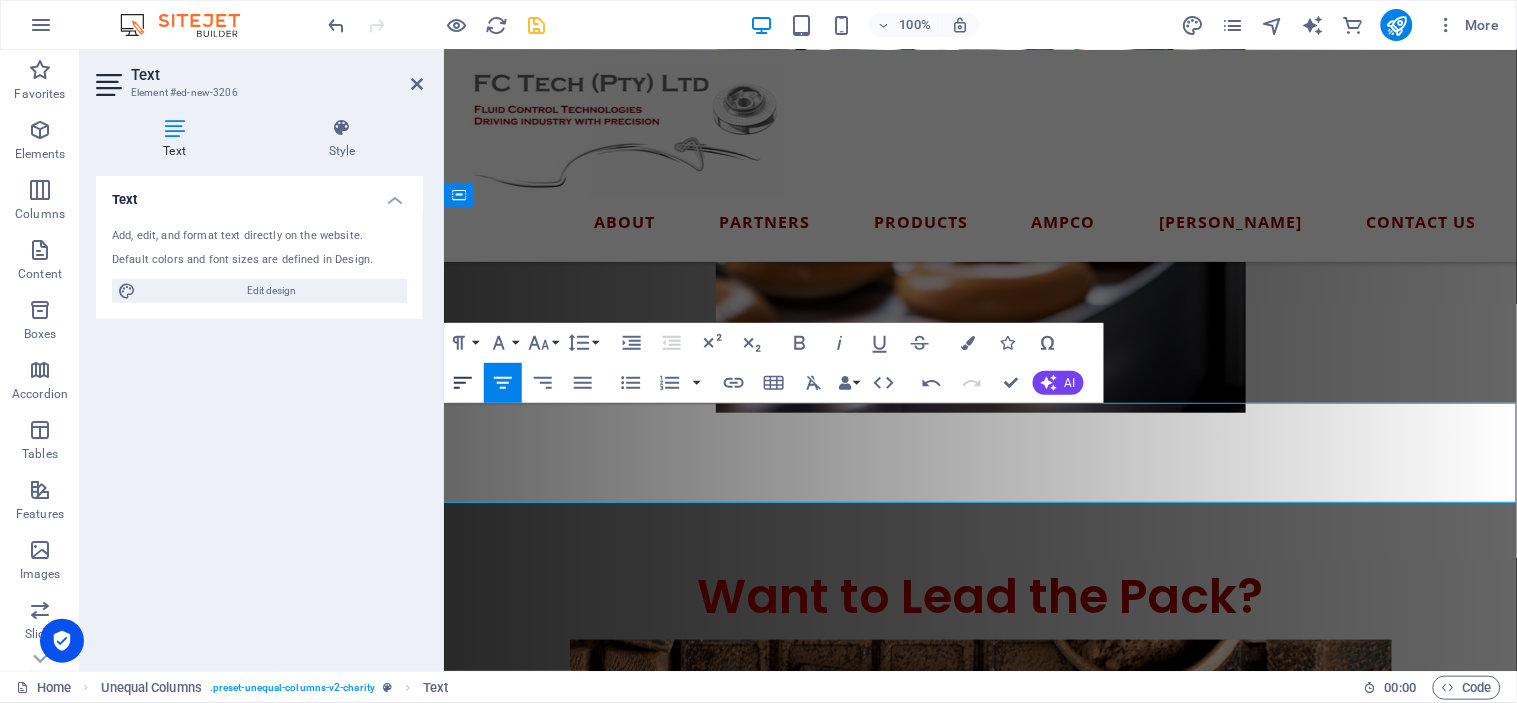 click 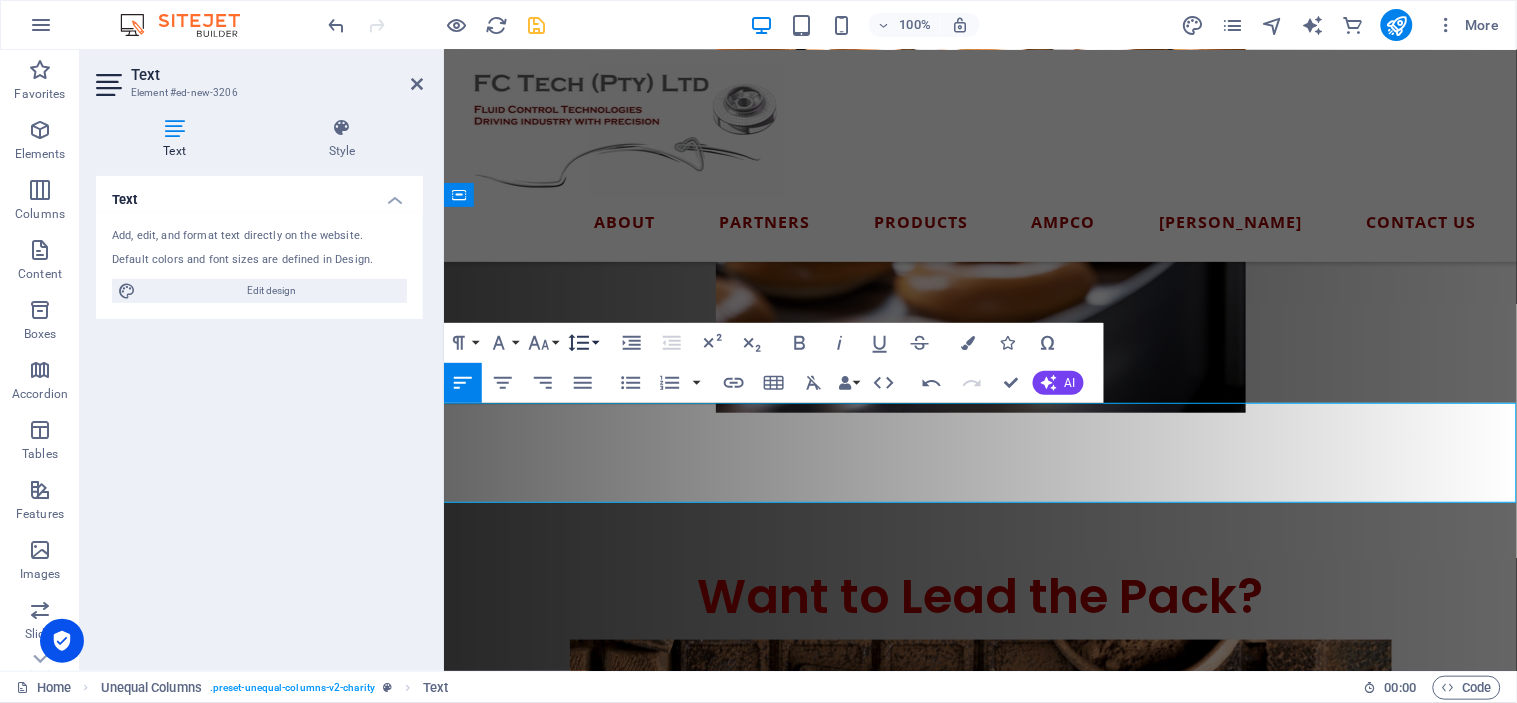 click 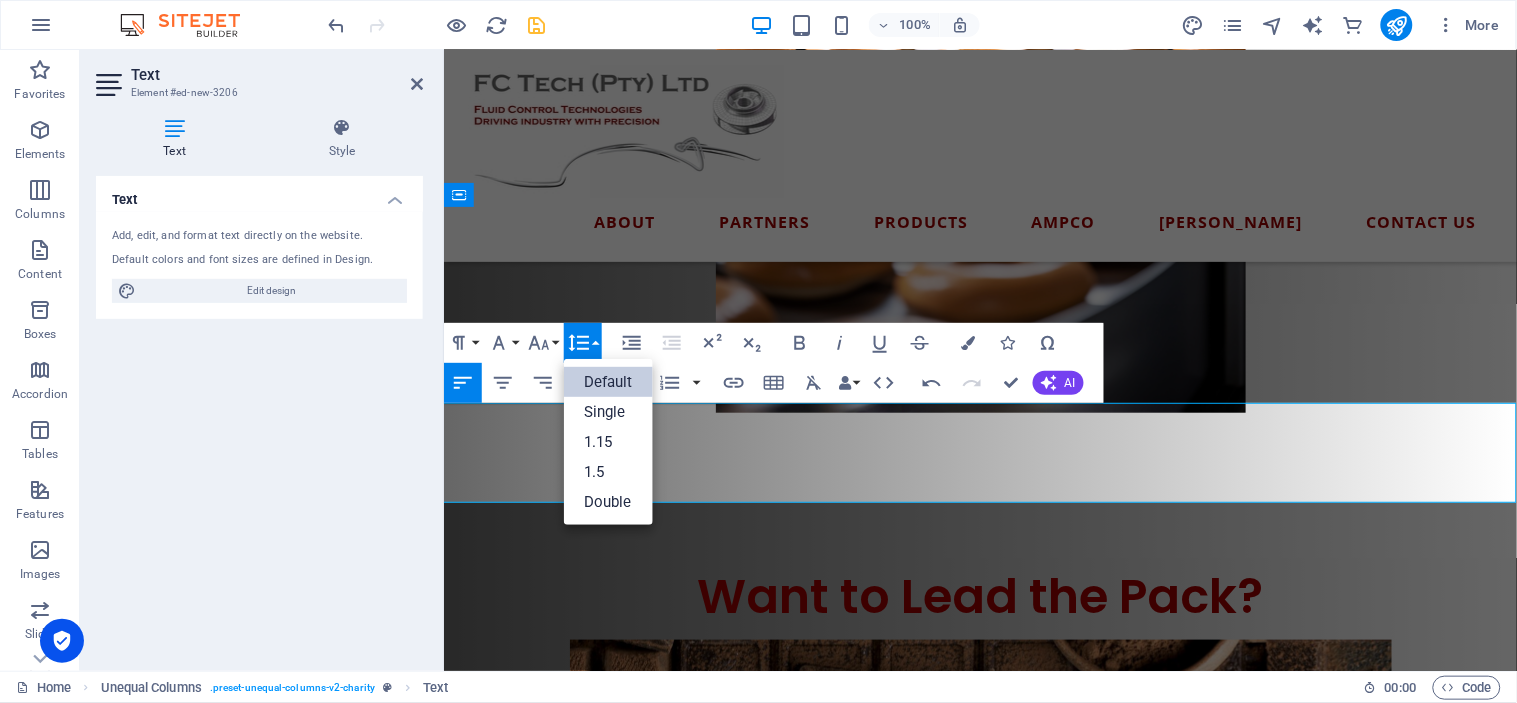 scroll, scrollTop: 0, scrollLeft: 0, axis: both 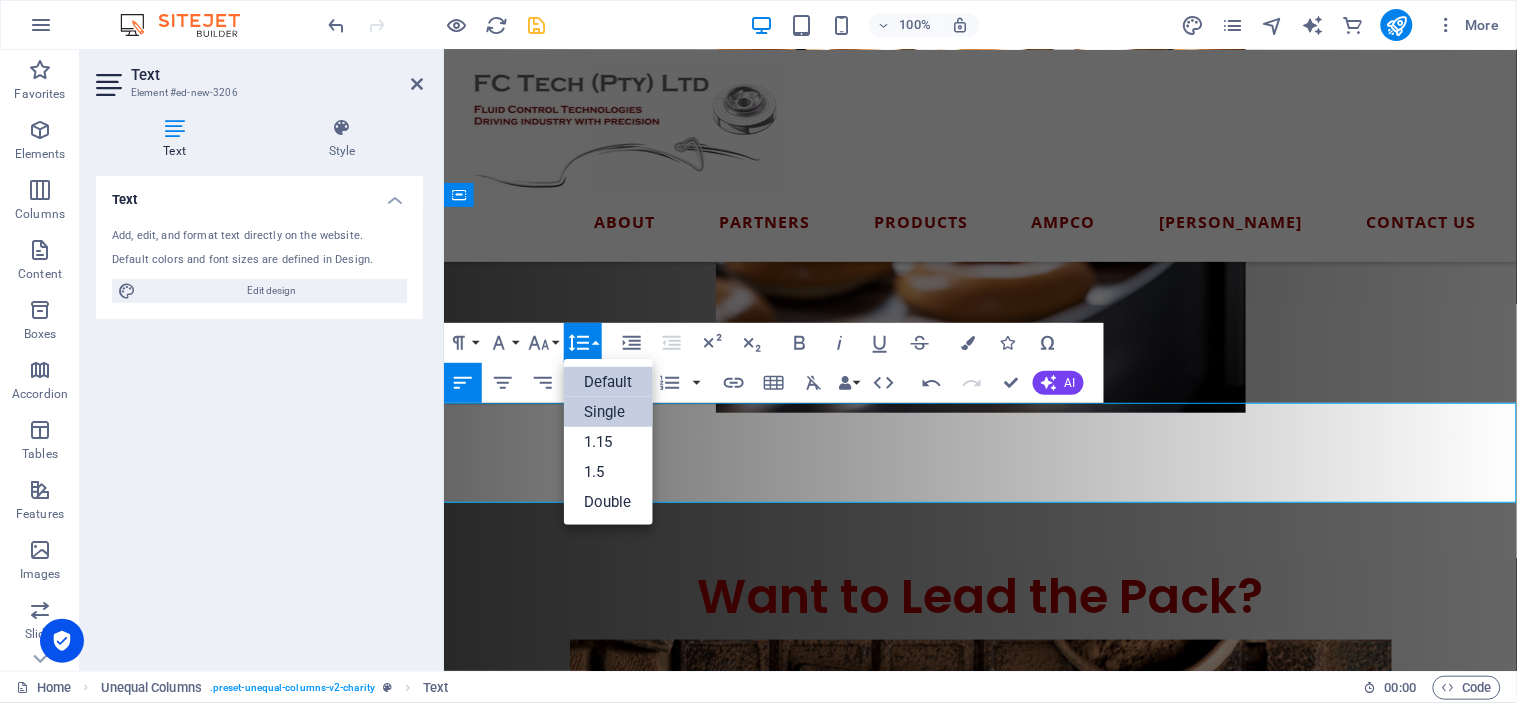 click on "Single" at bounding box center (608, 412) 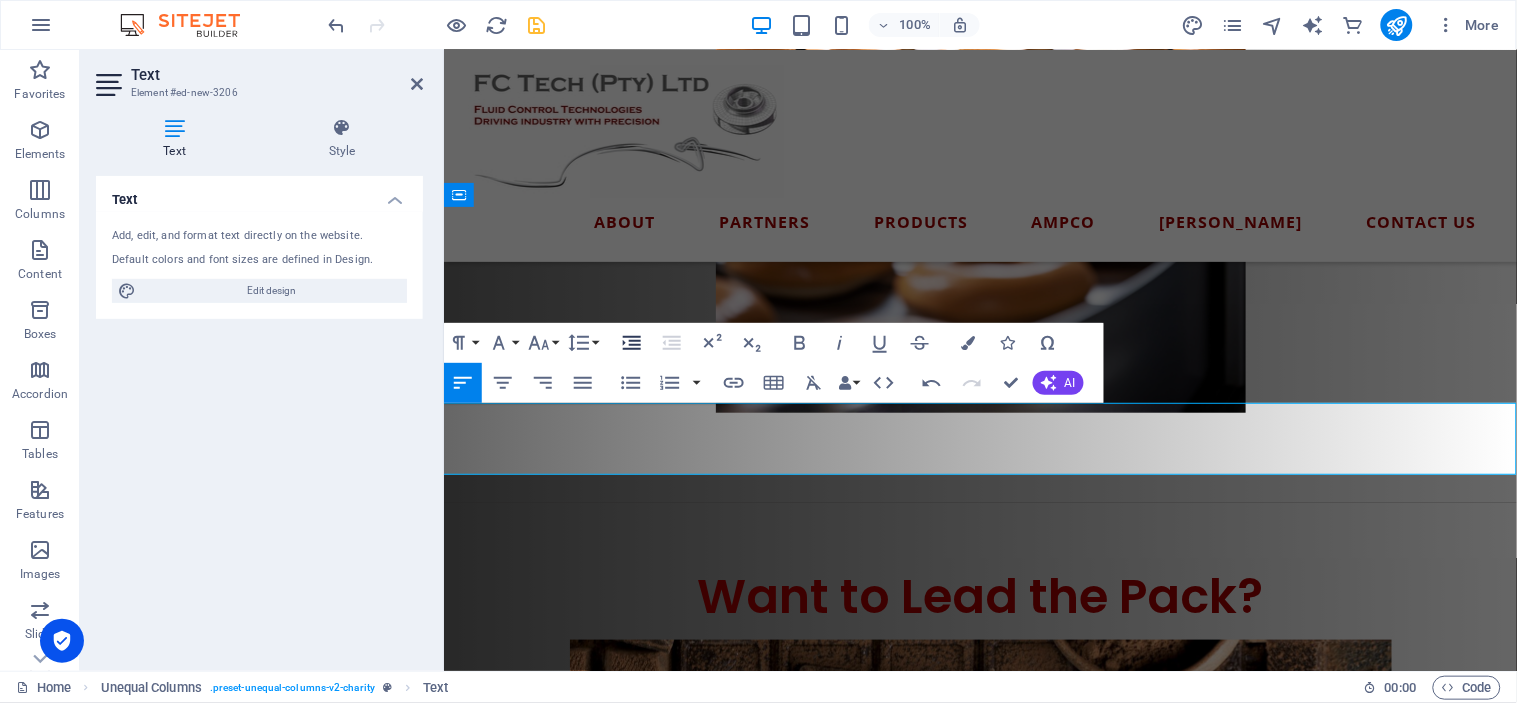 click 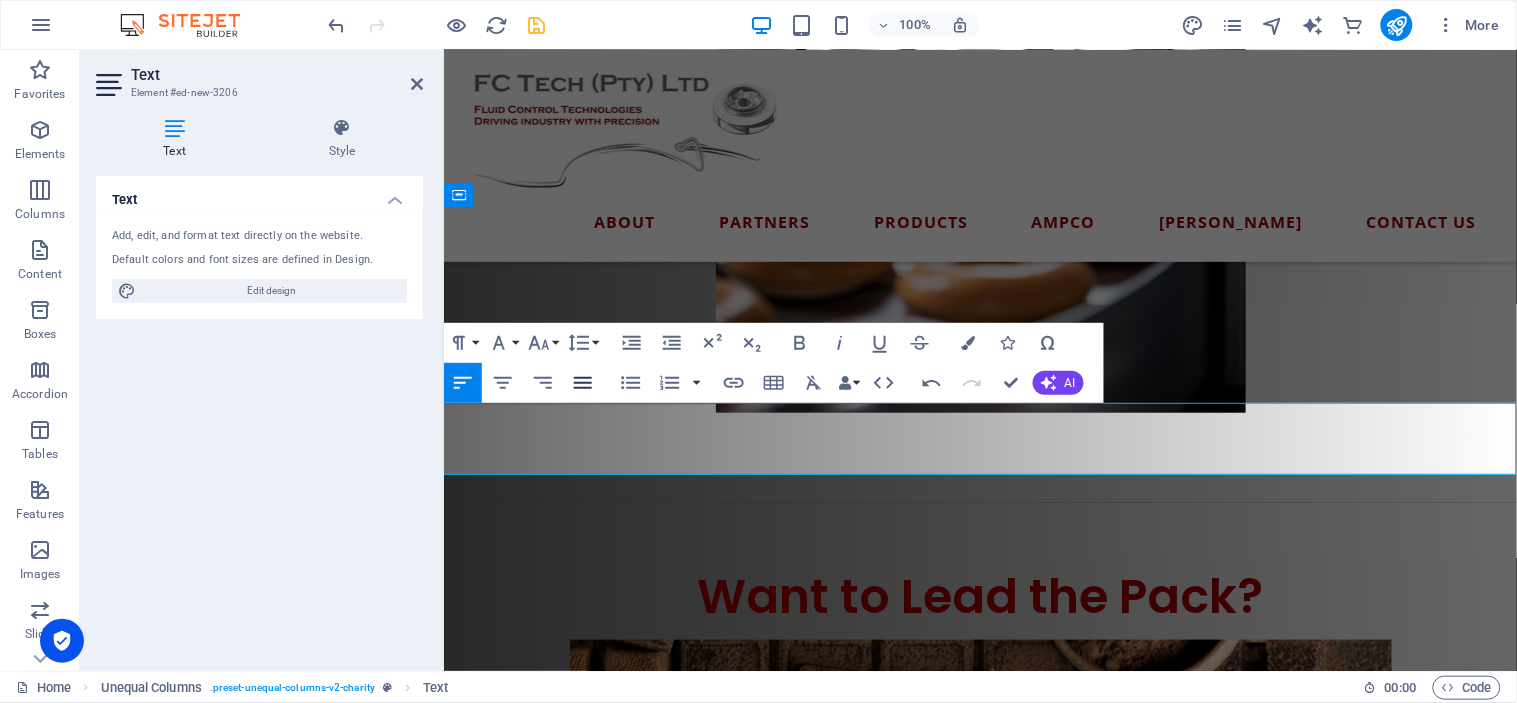 click 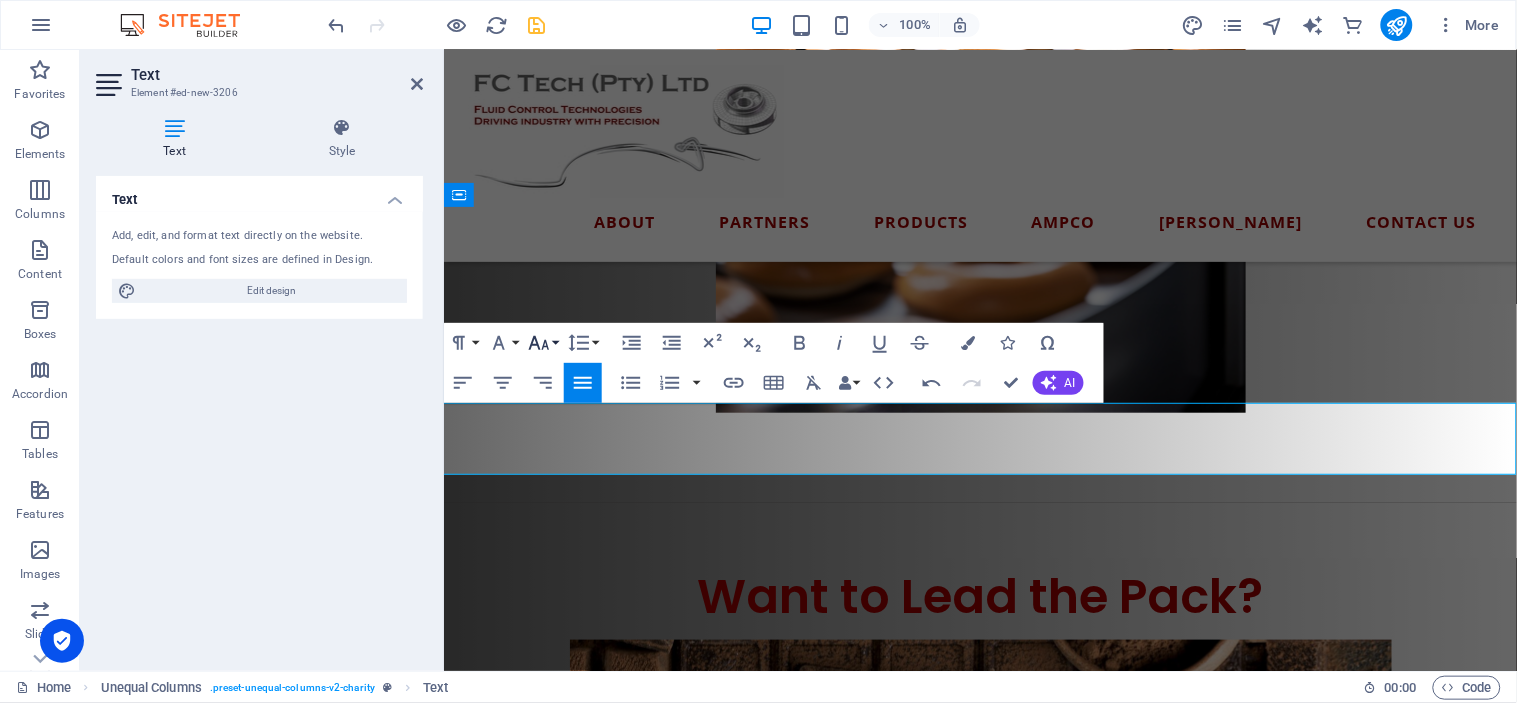 click 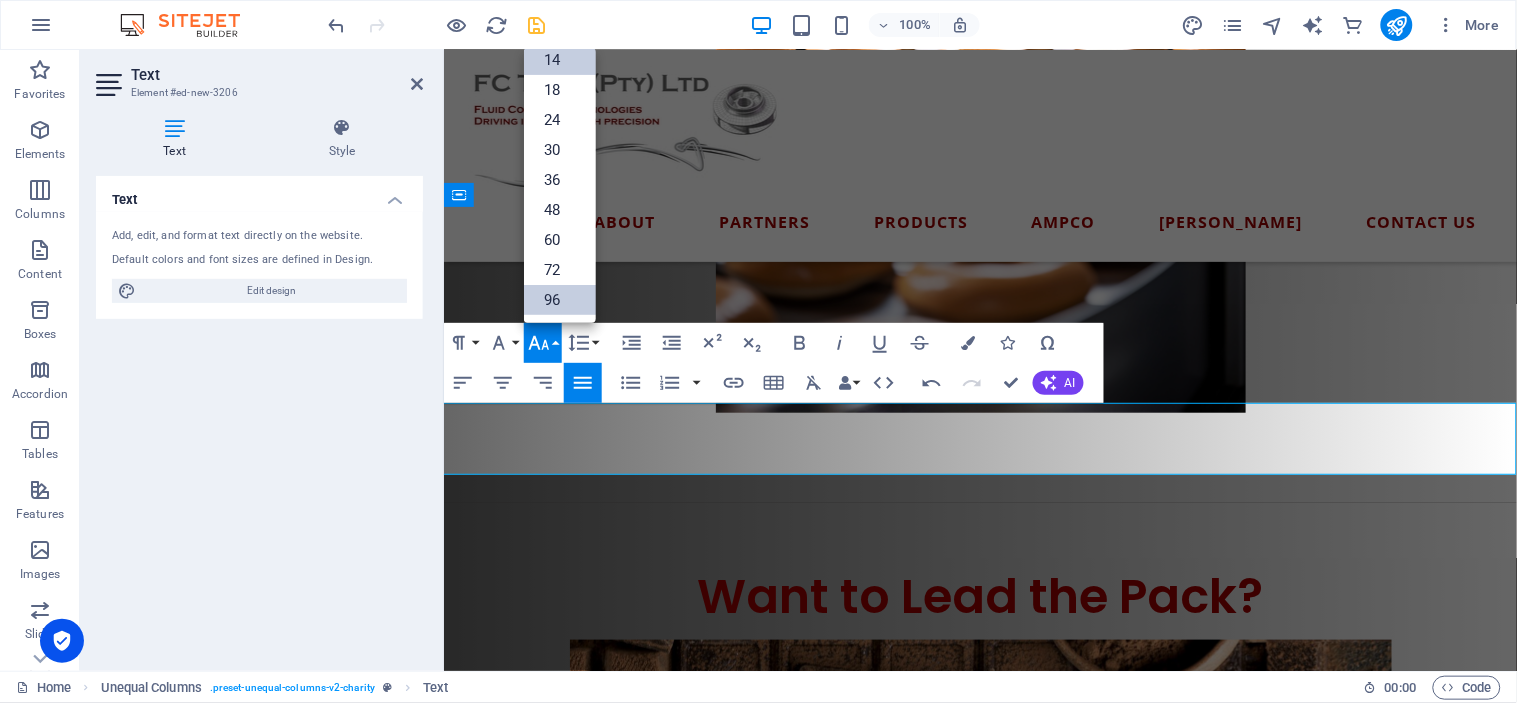 scroll, scrollTop: 160, scrollLeft: 0, axis: vertical 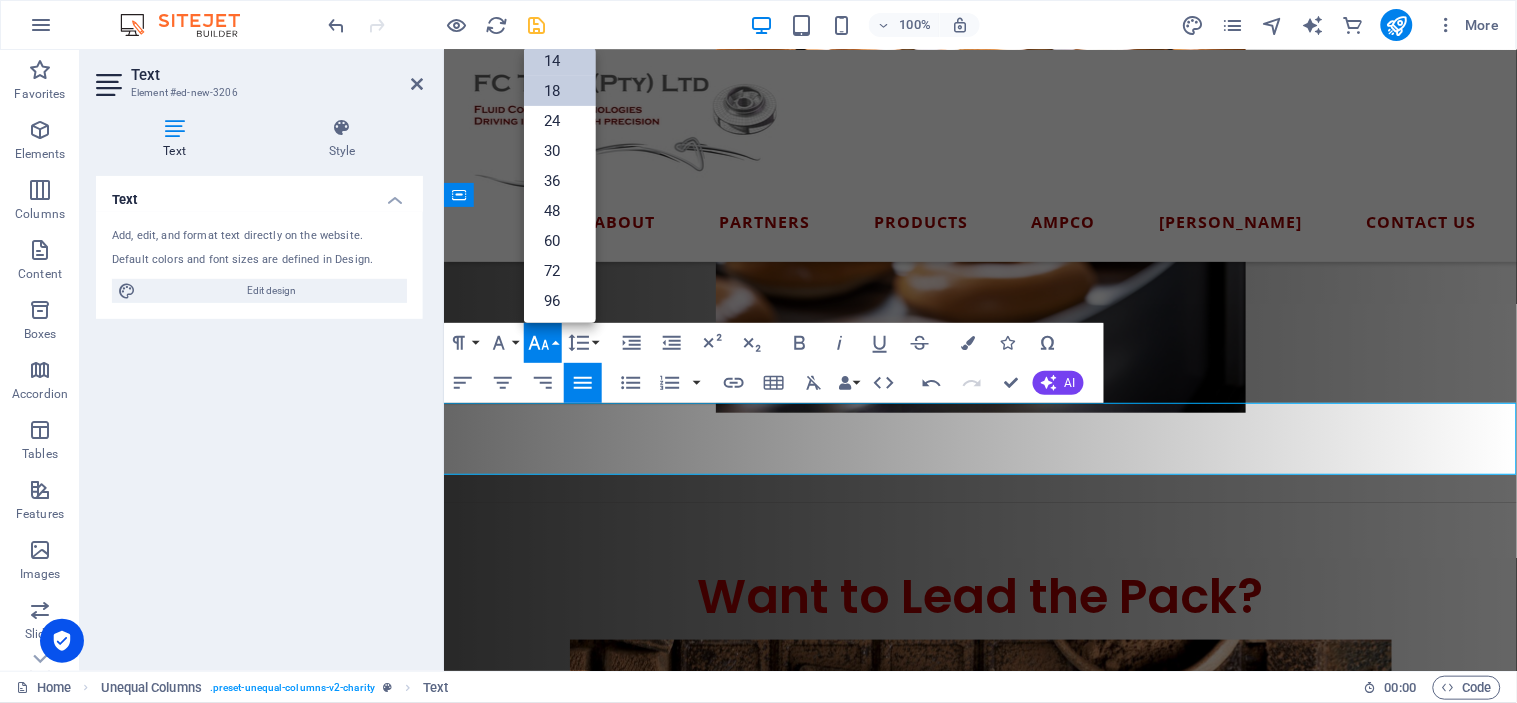 click on "18" at bounding box center [560, 91] 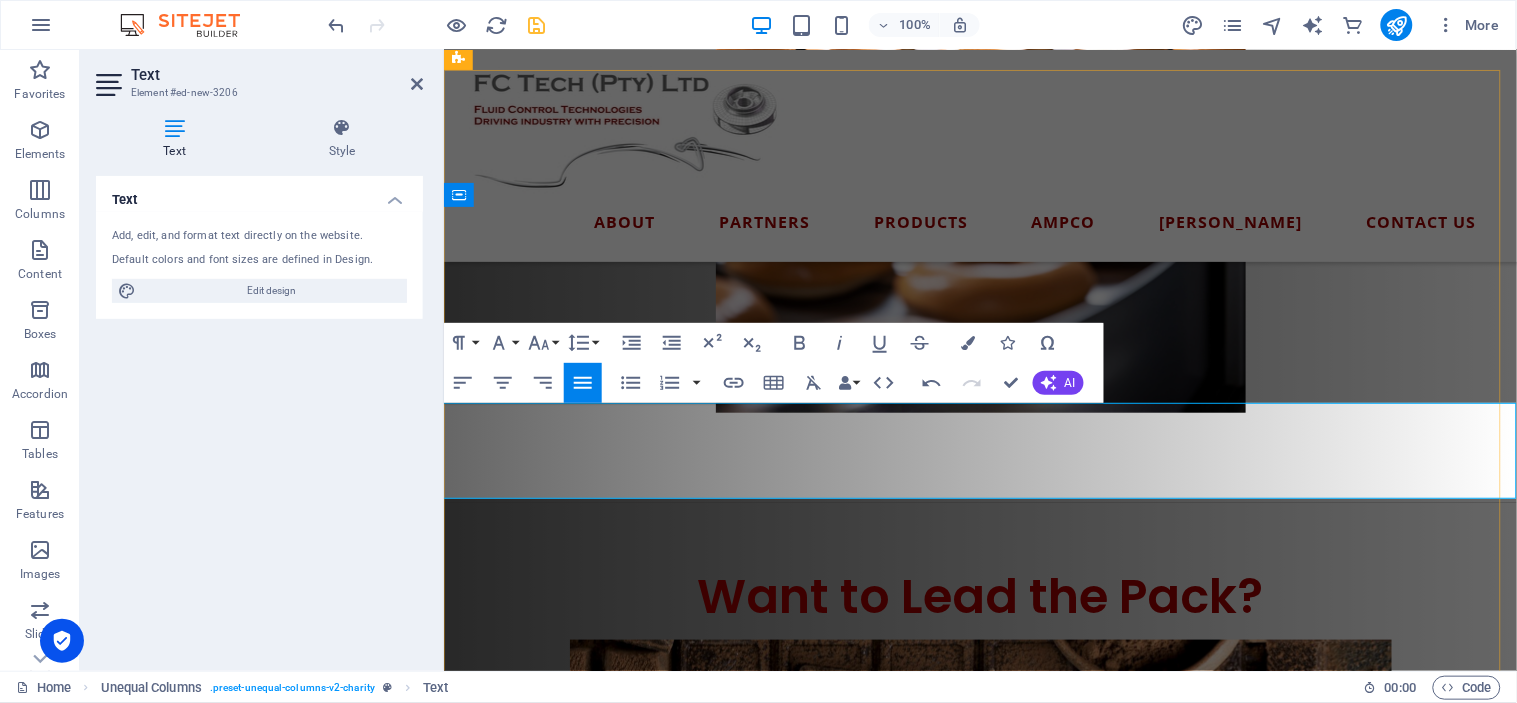 click on "Would you keep repairing the same old Escort you’ve had for 30 years… or finally upgrade to the new Ranger built to perform?" at bounding box center (989, 908) 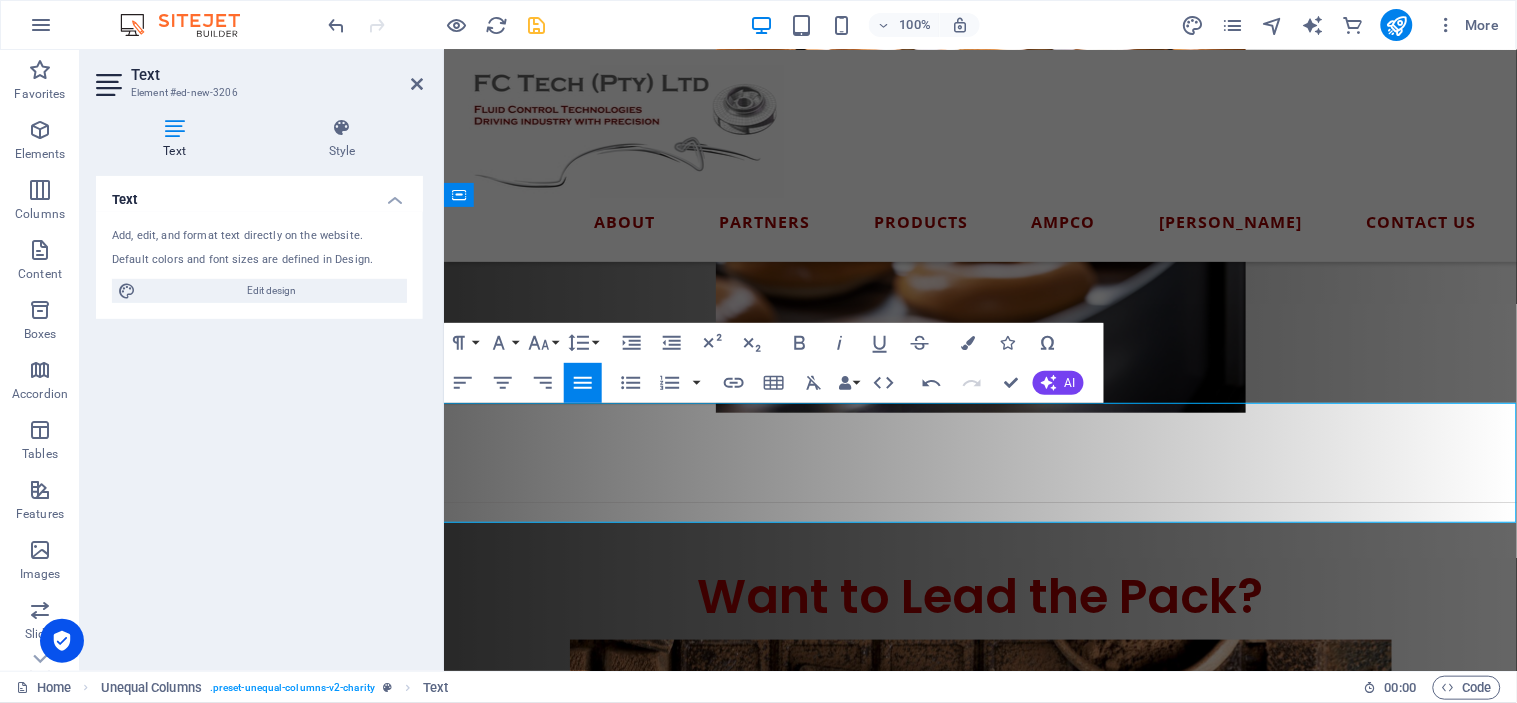 drag, startPoint x: 535, startPoint y: 513, endPoint x: 415, endPoint y: 464, distance: 129.61867 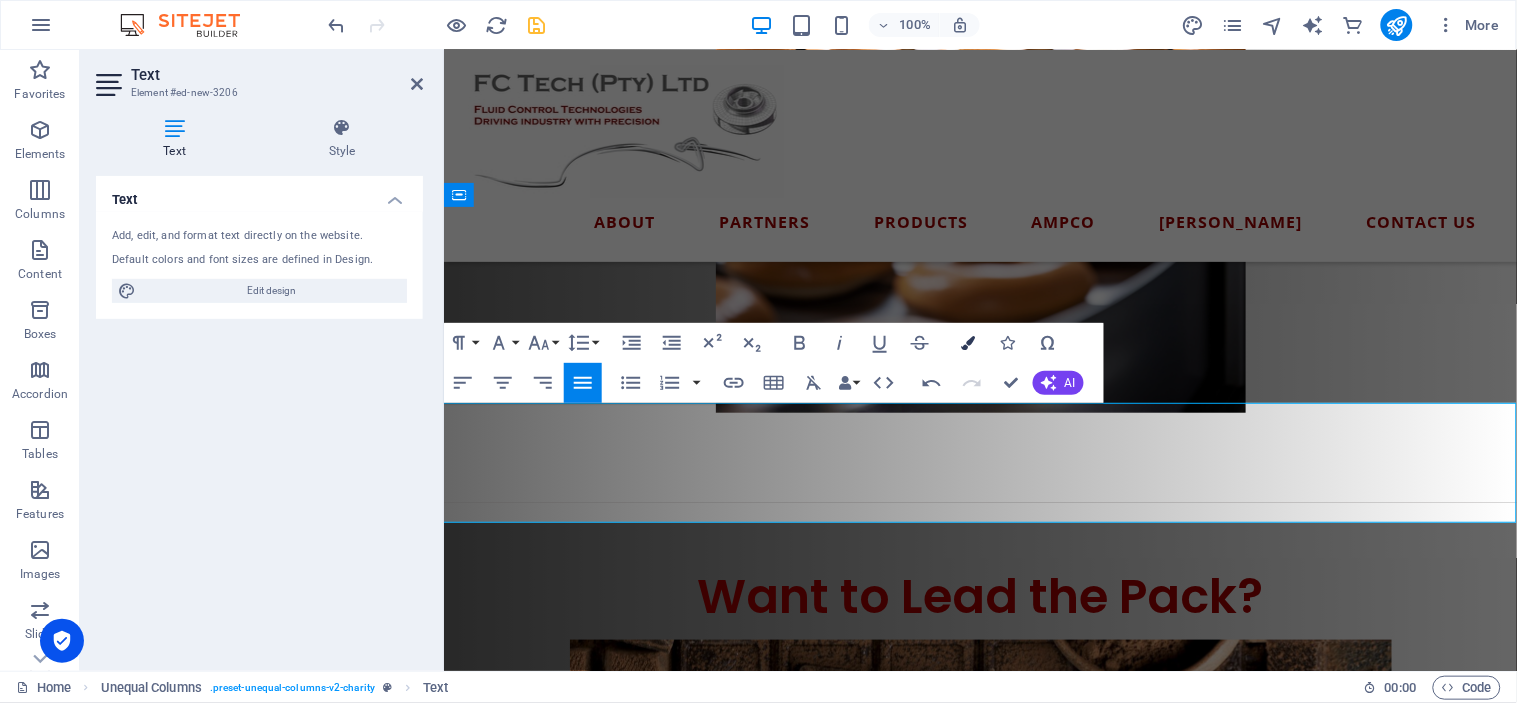 click at bounding box center [968, 343] 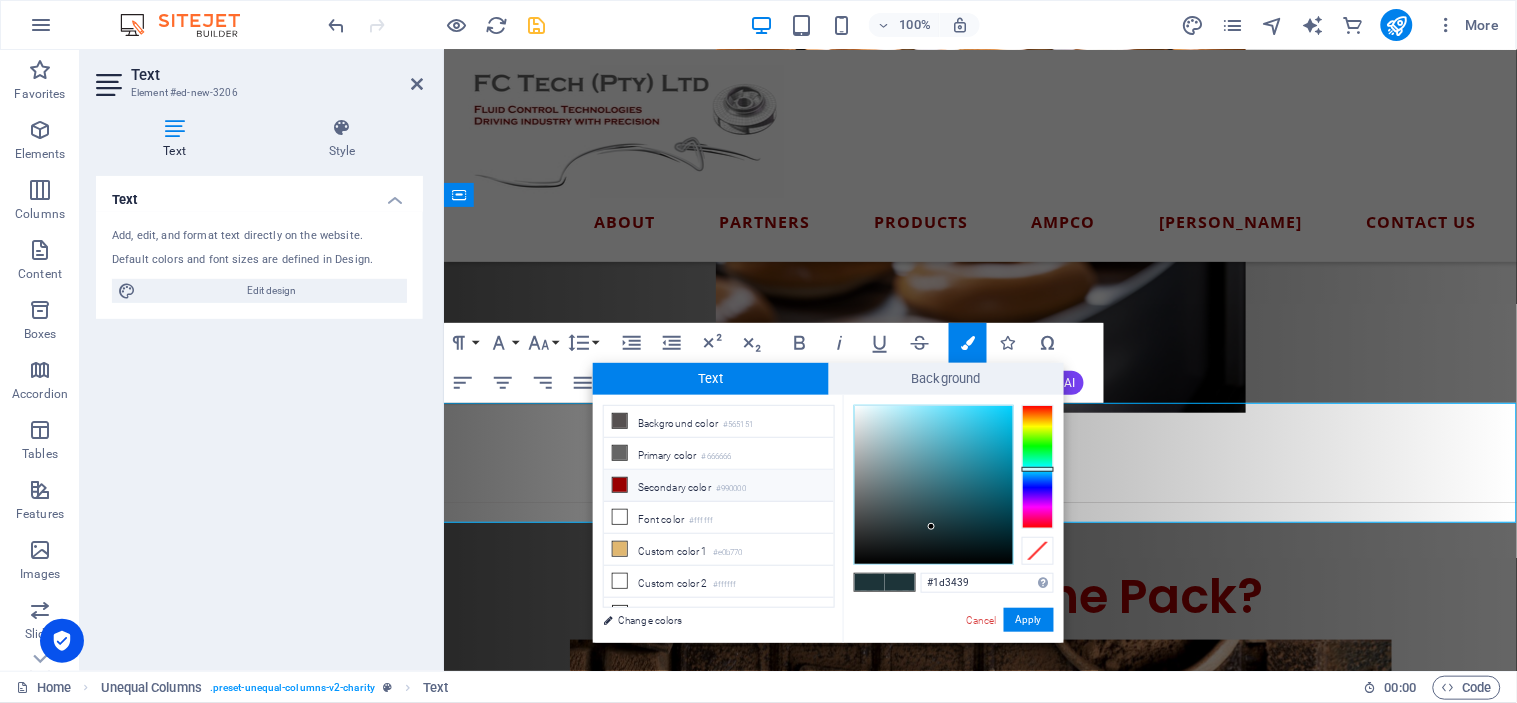 click on "Secondary color
#990000" at bounding box center [719, 486] 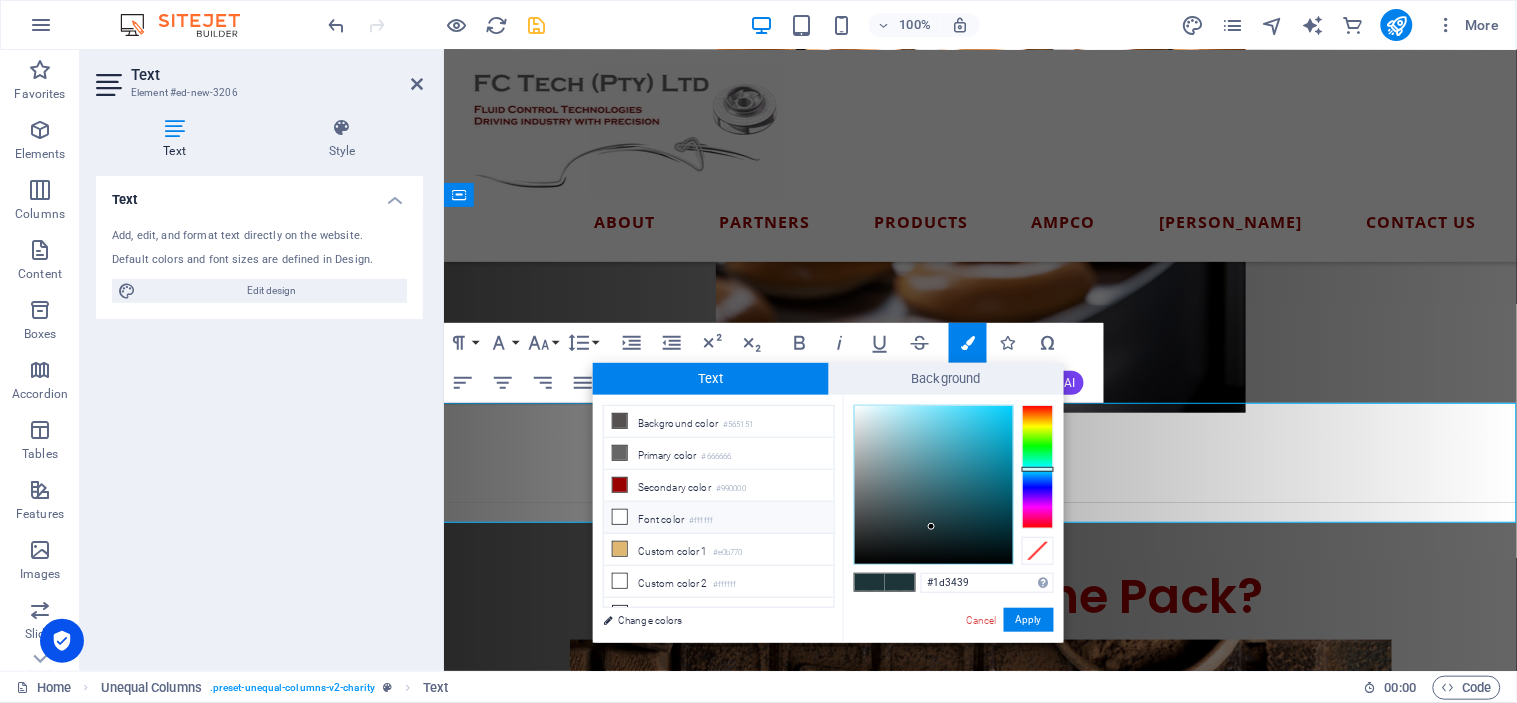 type on "#990000" 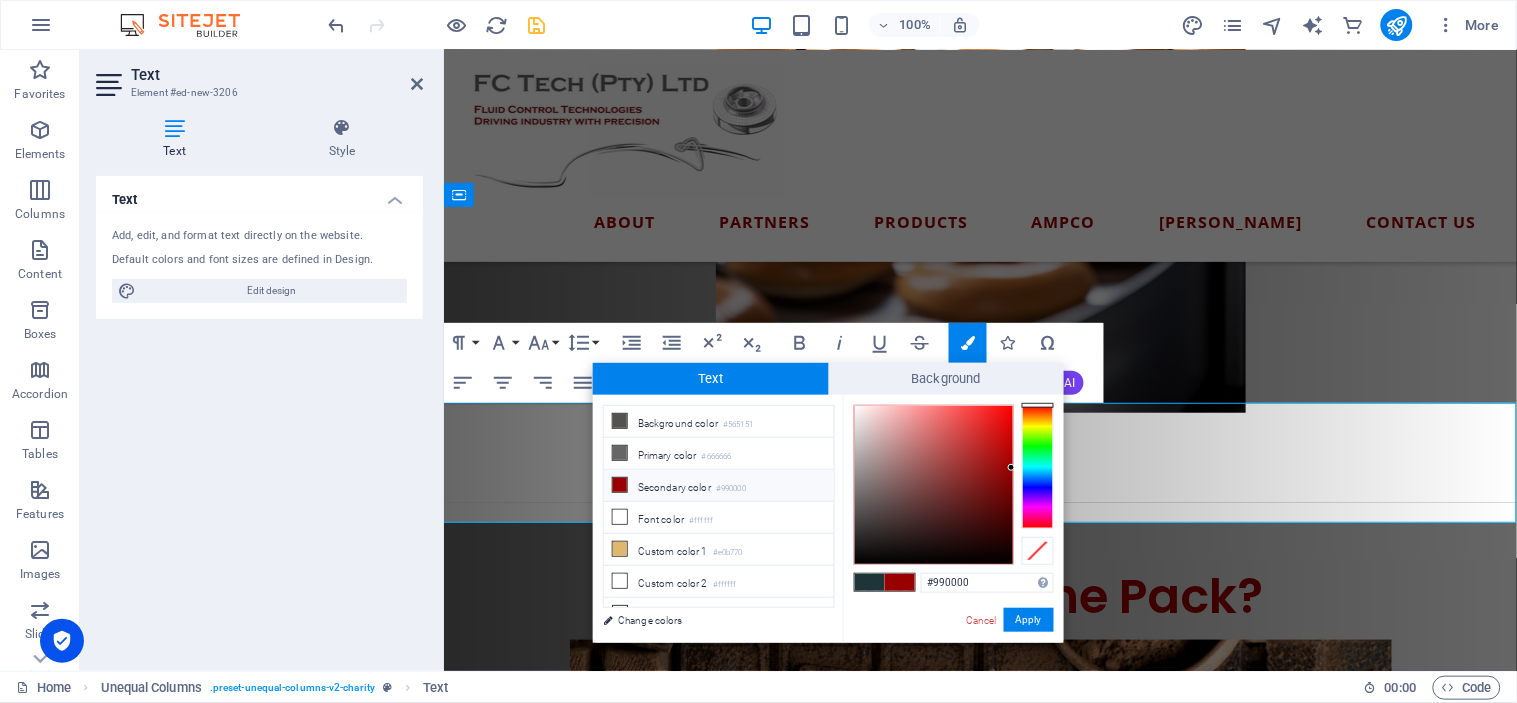 click at bounding box center [620, 485] 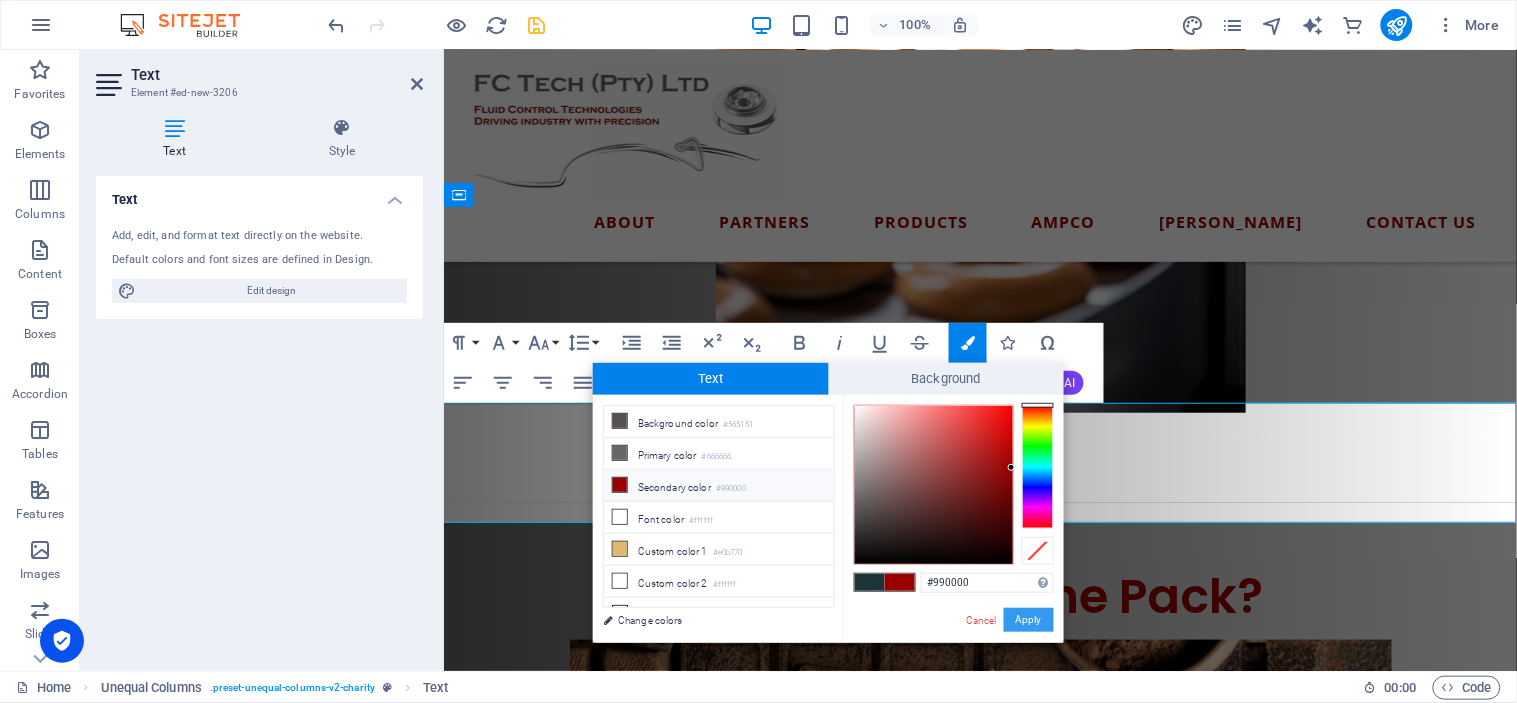 click on "Apply" at bounding box center [1029, 620] 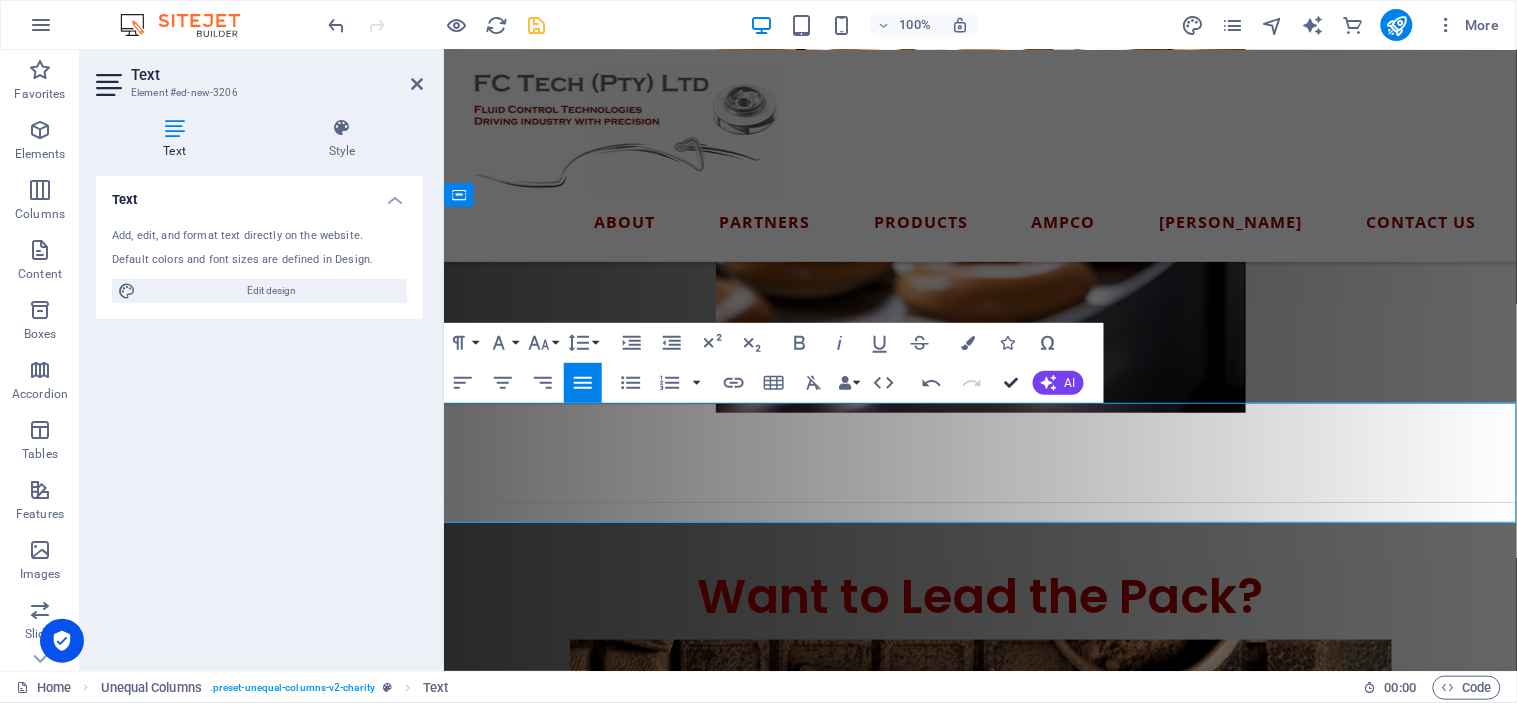 drag, startPoint x: 1016, startPoint y: 378, endPoint x: 891, endPoint y: 365, distance: 125.67418 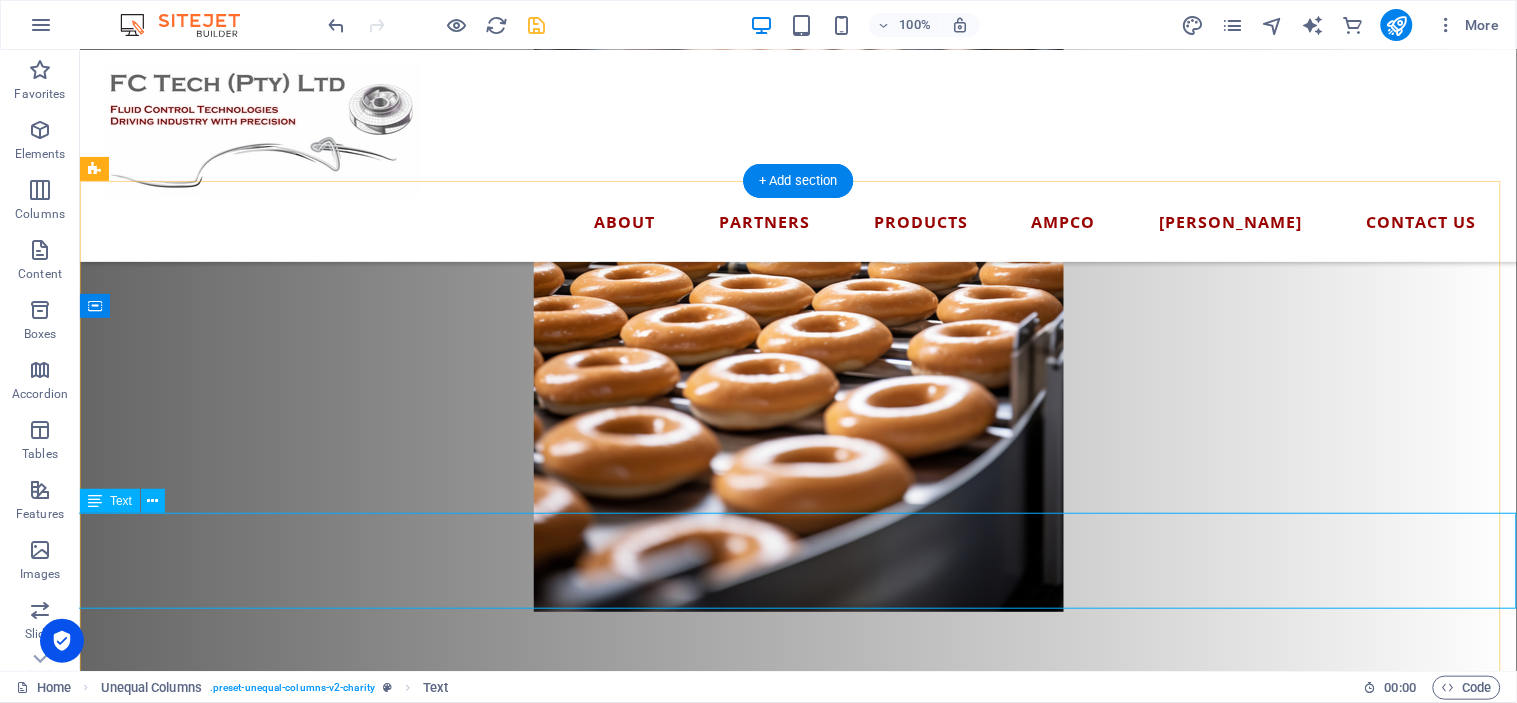scroll, scrollTop: 1932, scrollLeft: 0, axis: vertical 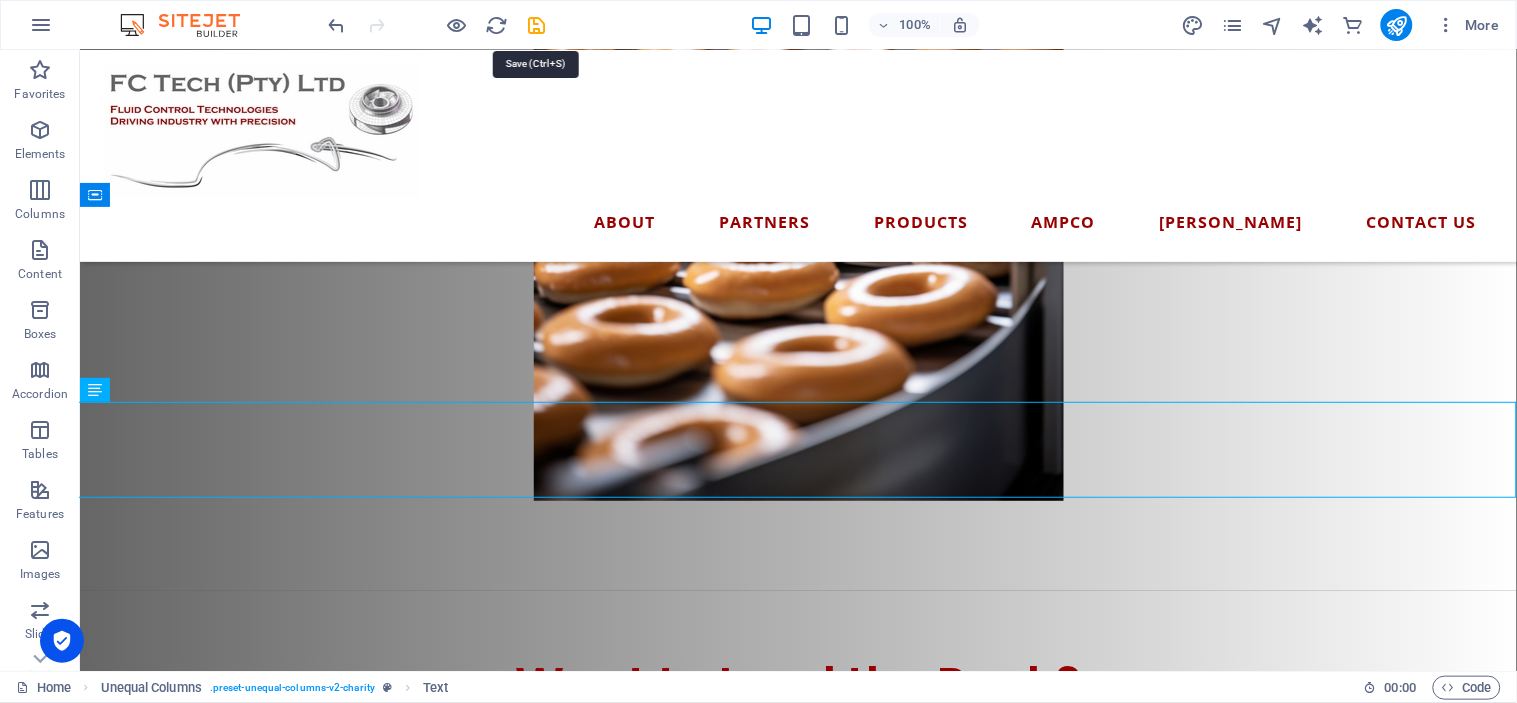 drag, startPoint x: 537, startPoint y: 24, endPoint x: 466, endPoint y: 44, distance: 73.76314 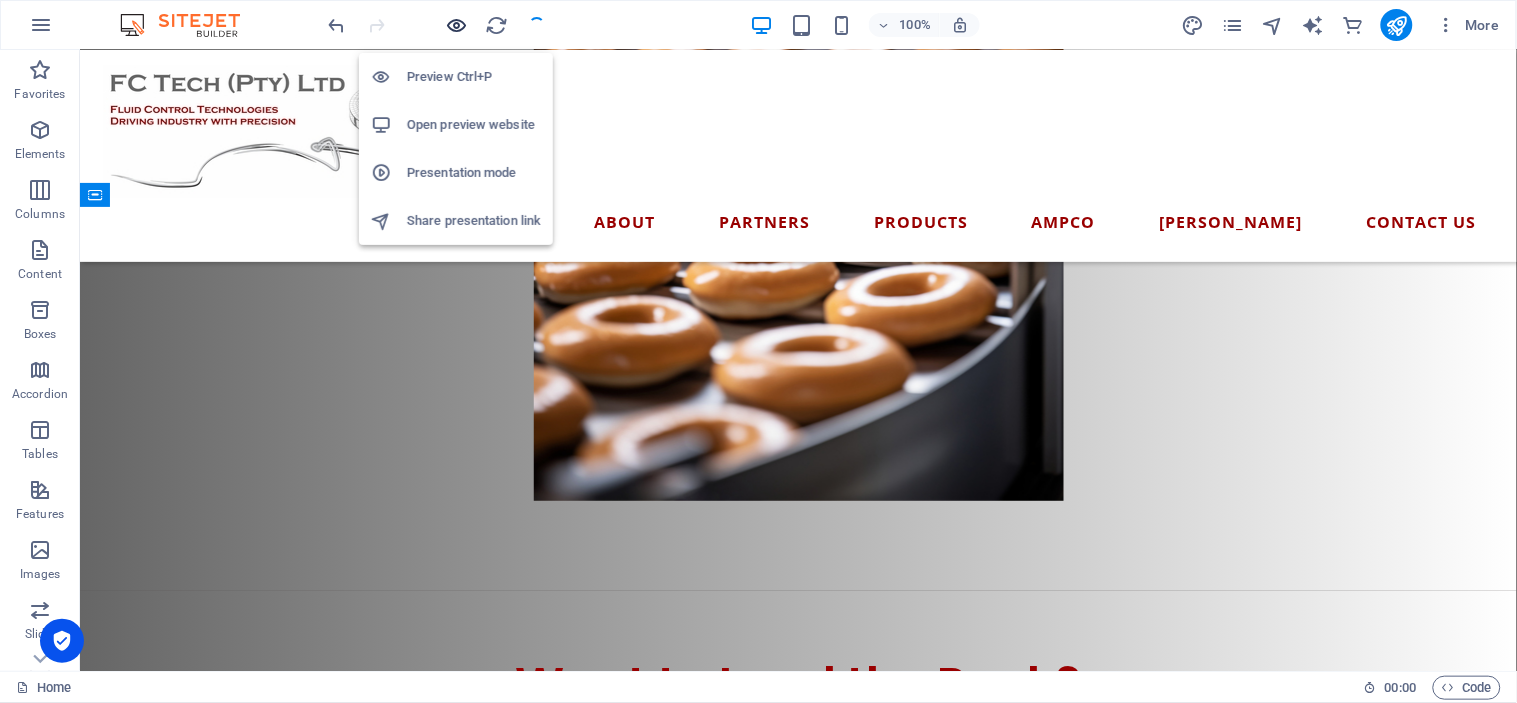 click at bounding box center (457, 25) 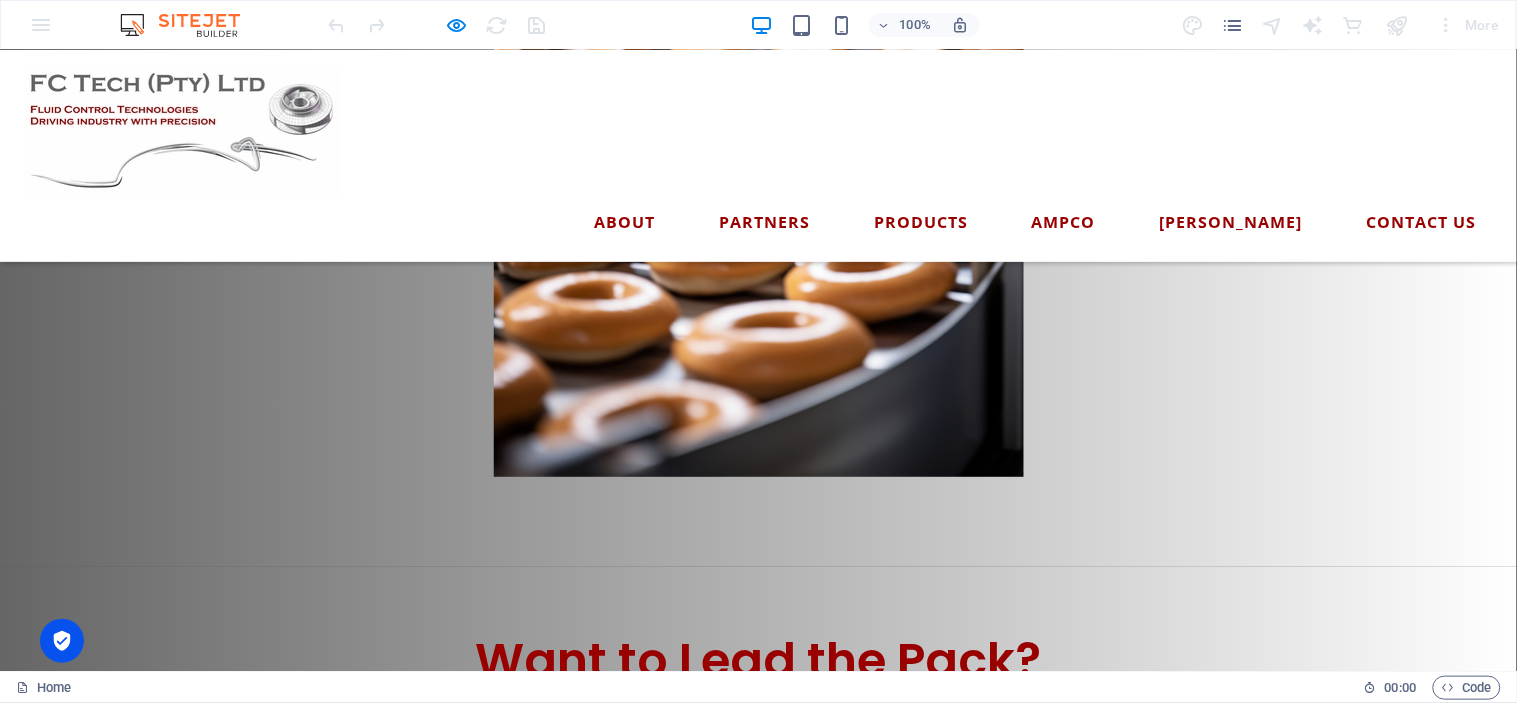 click at bounding box center [768, 959] 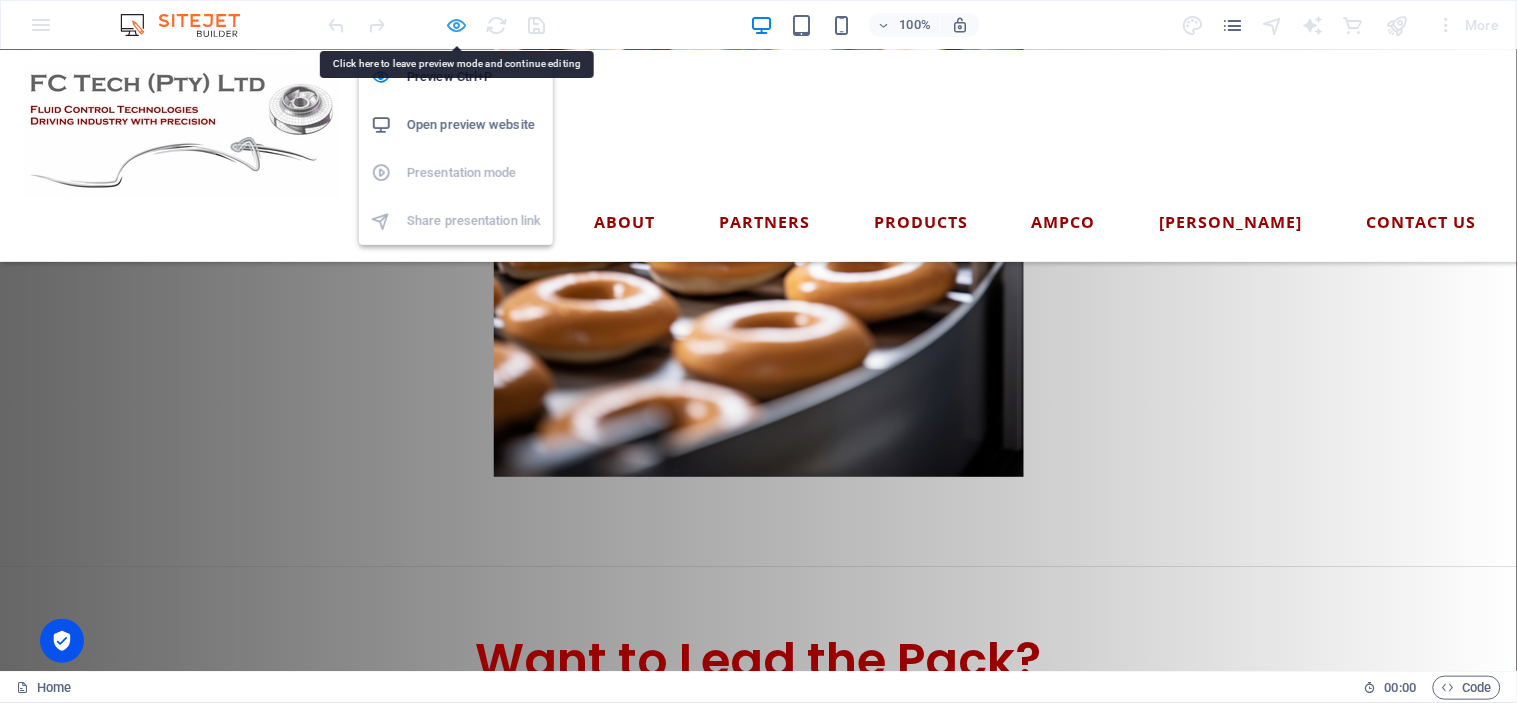 click at bounding box center [457, 25] 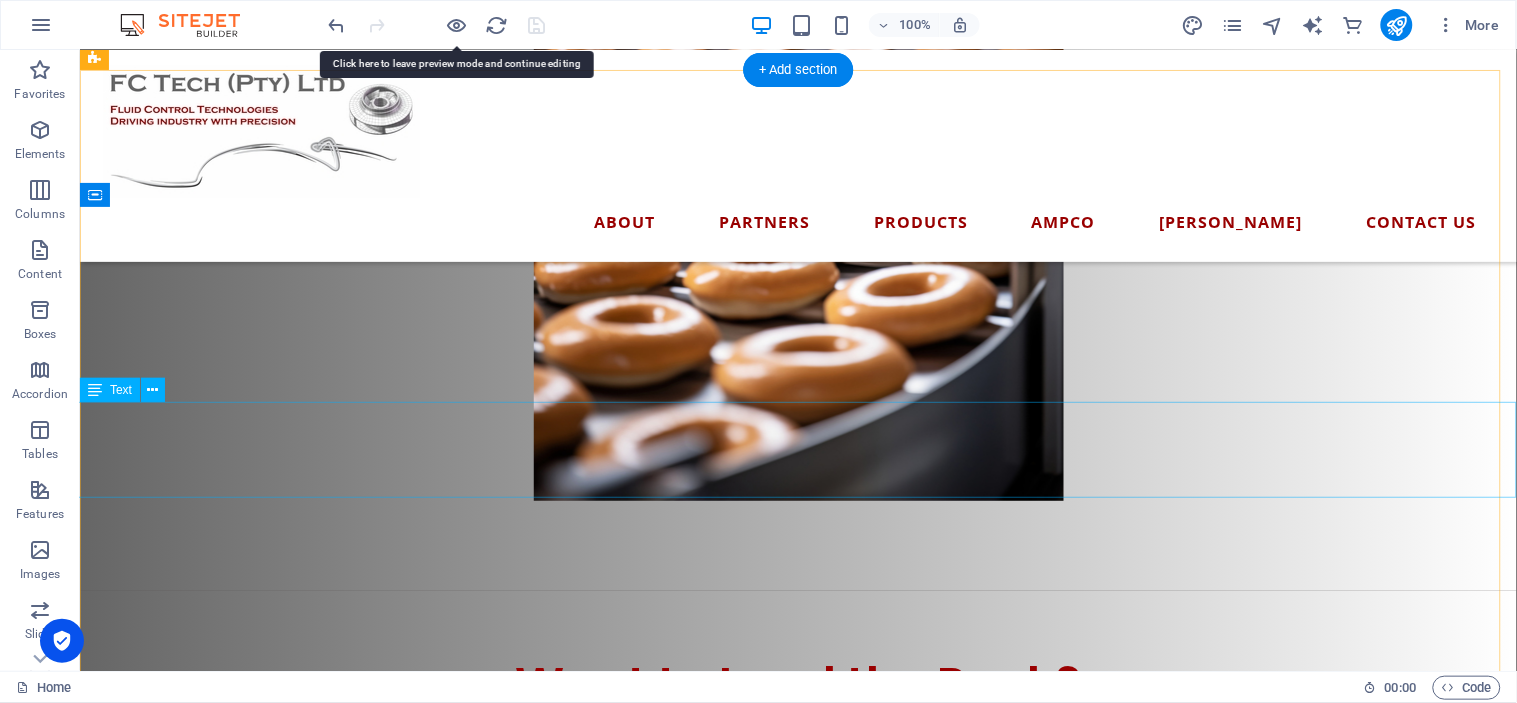 click on "Whether you're producing life-saving pharmaceuticals, crafting world-class wine, bottling the perfect brew, churning out decadent chocolate, delivering the freshest dairy, or baking up brilliance — ask yourself this: Would you keep repairing the same old Escort you’ve had for 30 years… or finally upgrade to the new Ranger built to perform?" at bounding box center [797, 971] 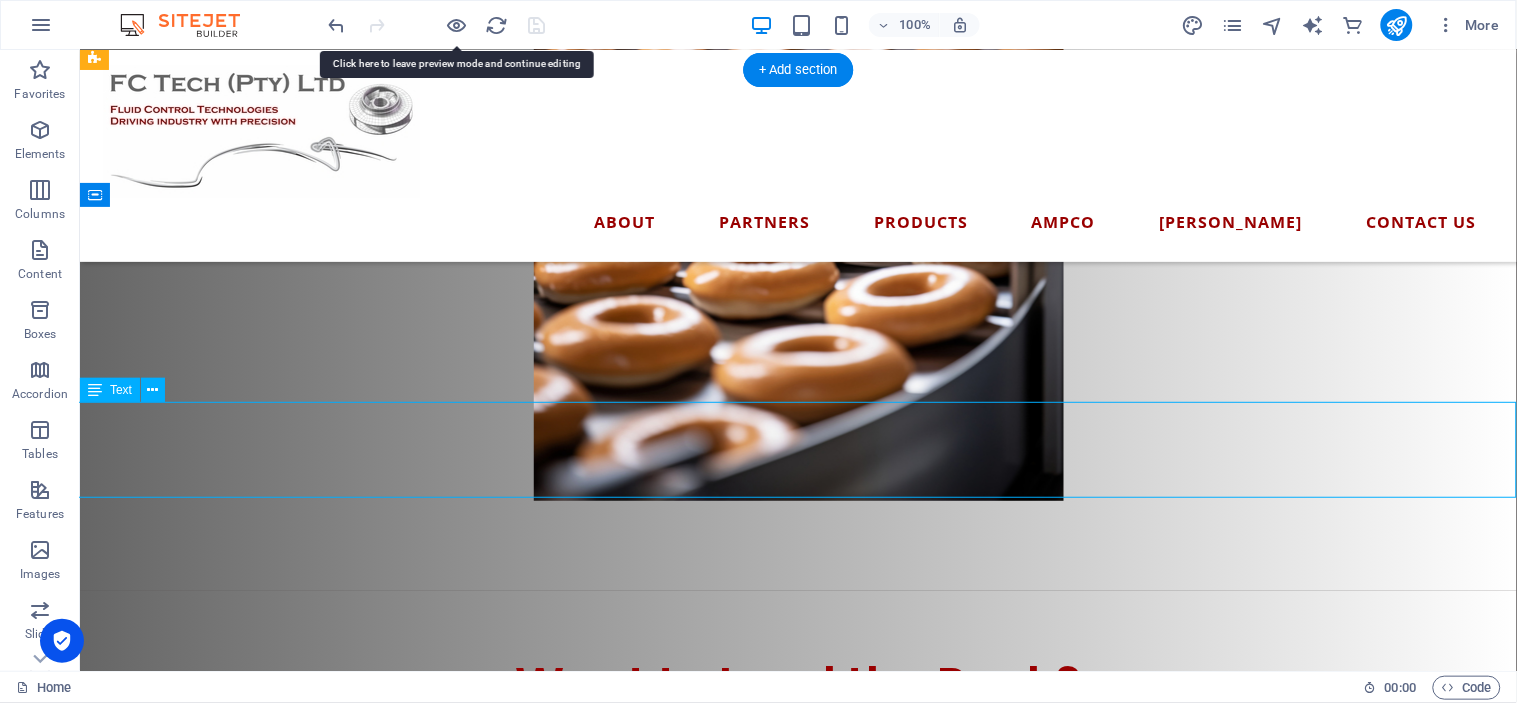 click on "Whether you're producing life-saving pharmaceuticals, crafting world-class wine, bottling the perfect brew, churning out decadent chocolate, delivering the freshest dairy, or baking up brilliance — ask yourself this: Would you keep repairing the same old Escort you’ve had for 30 years… or finally upgrade to the new Ranger built to perform?" at bounding box center (797, 971) 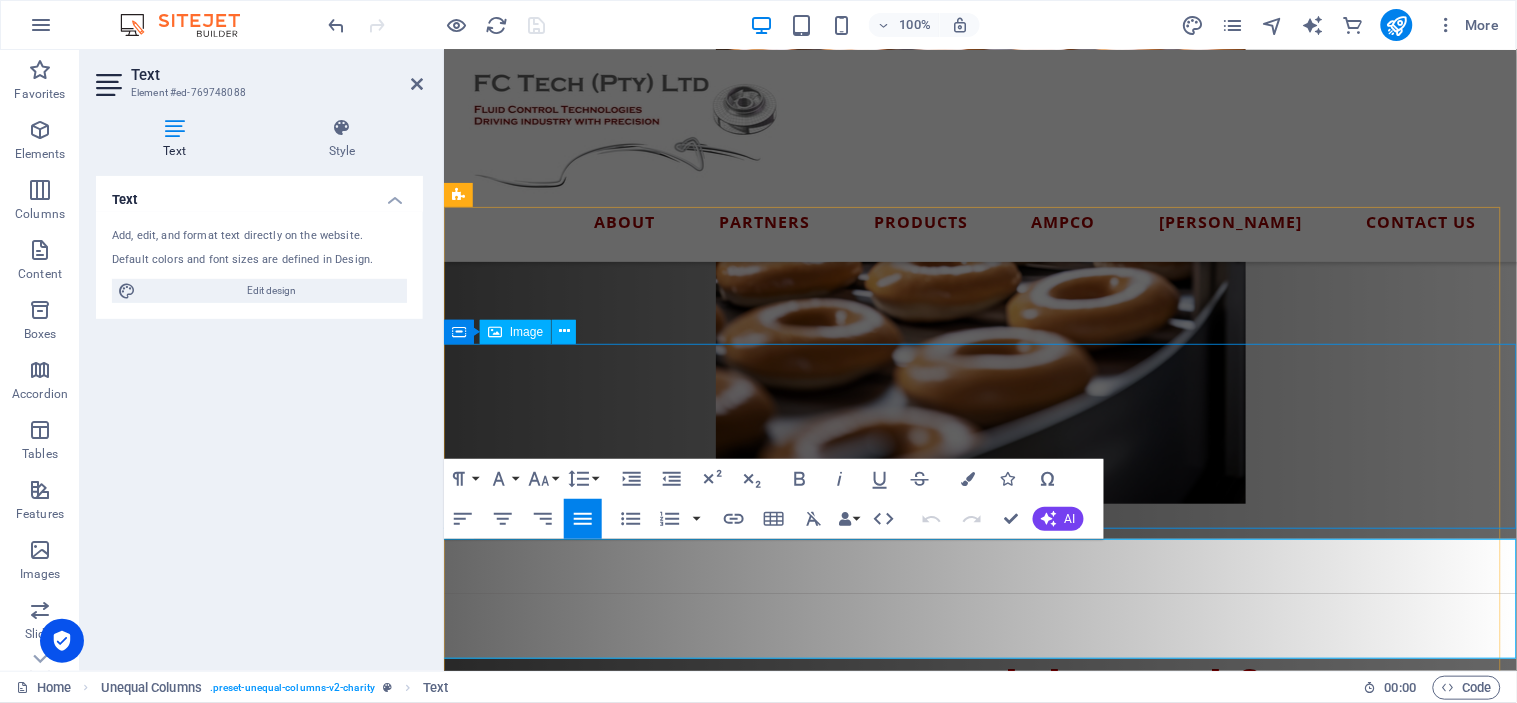 scroll, scrollTop: 2091, scrollLeft: 0, axis: vertical 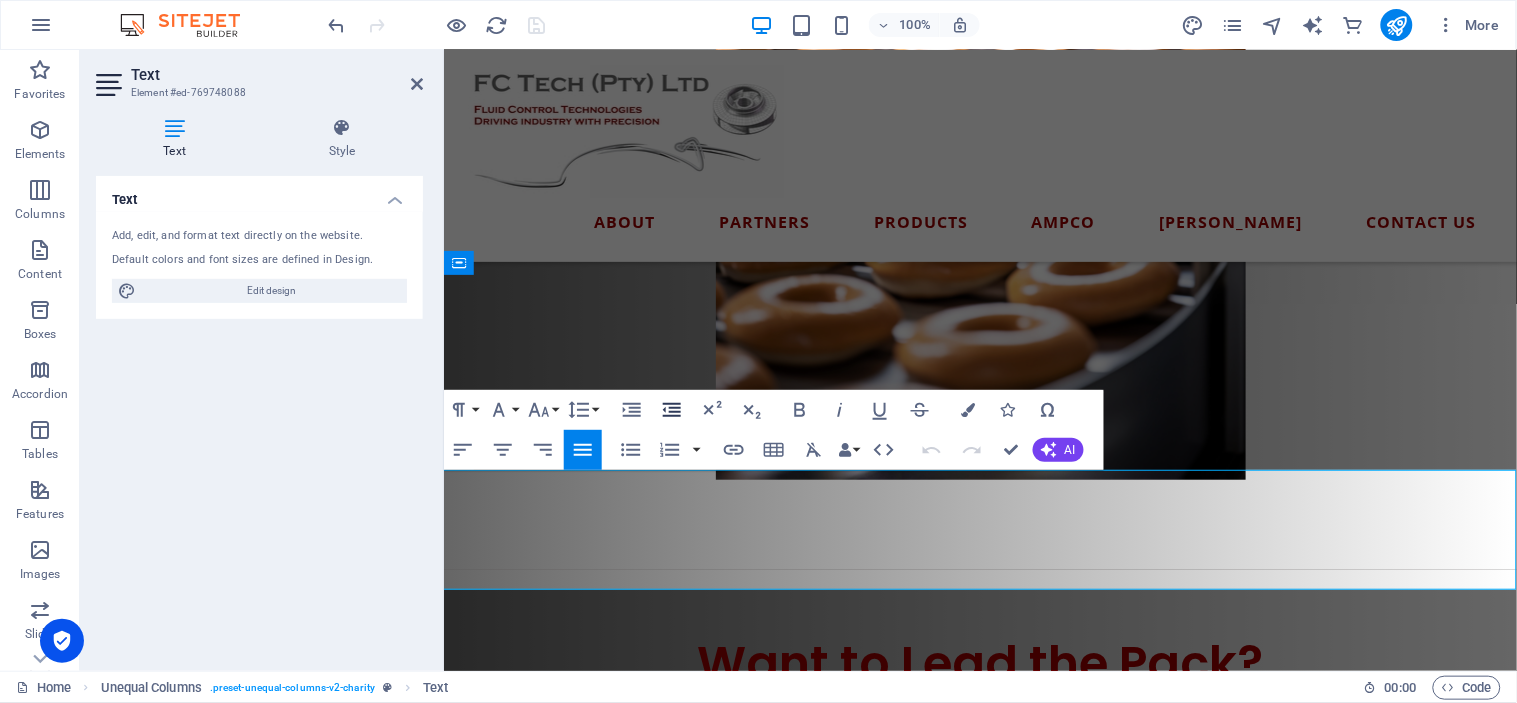 click 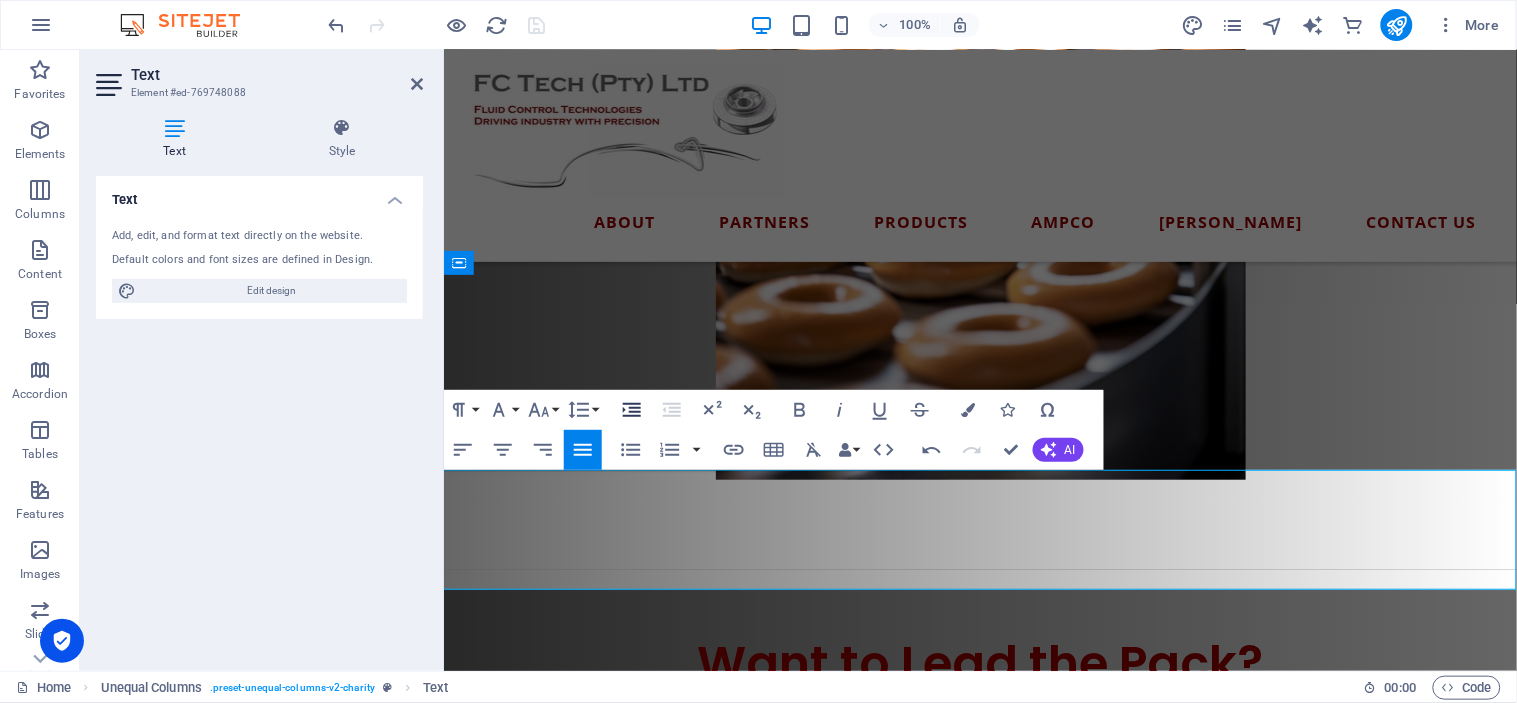 click 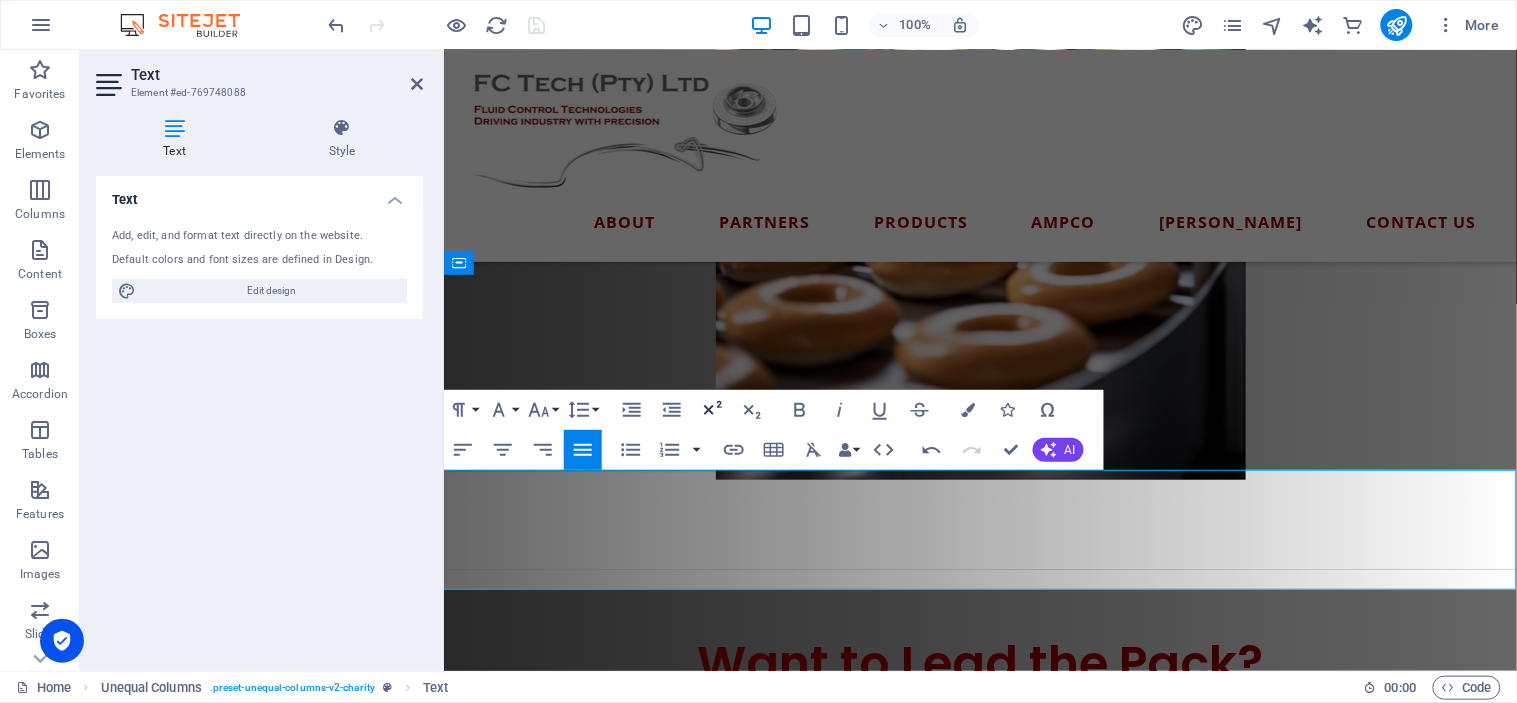 click 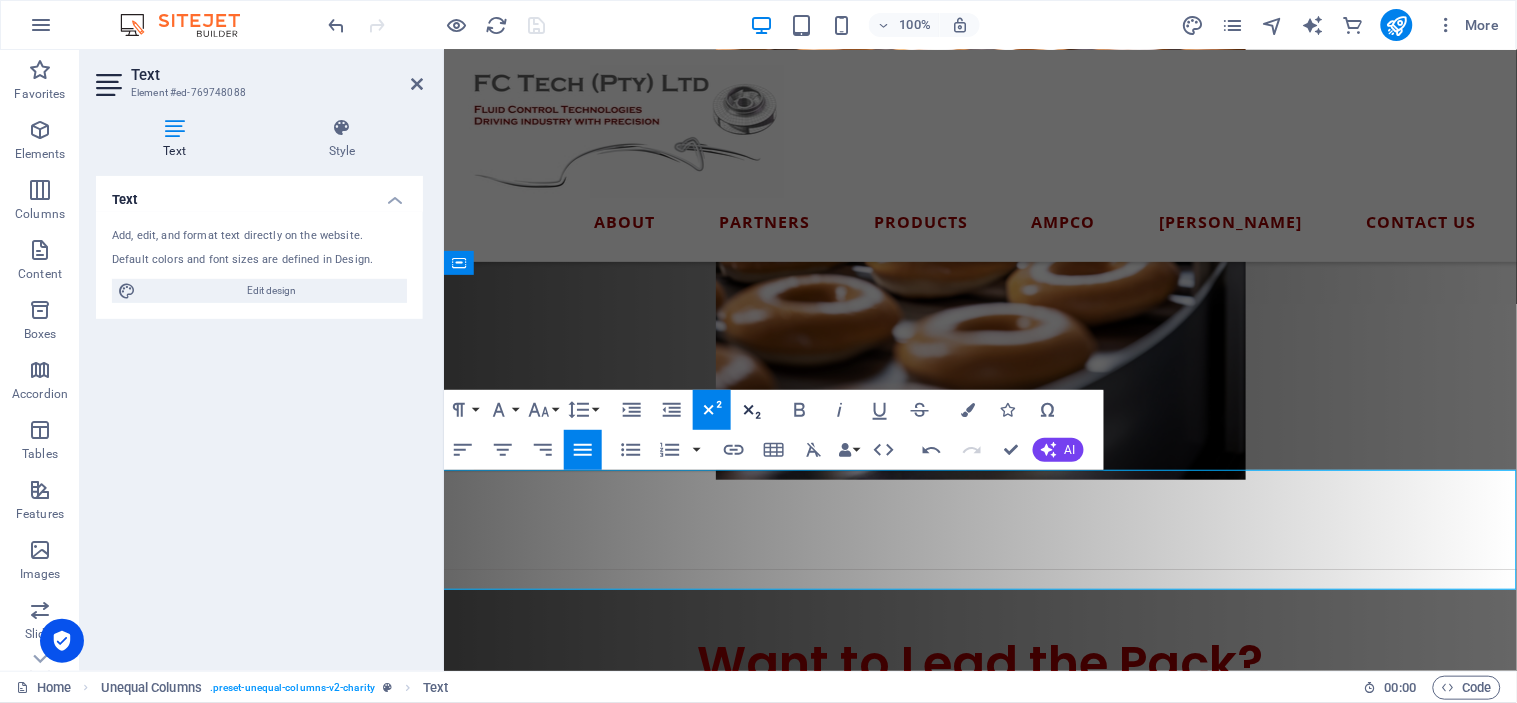 click 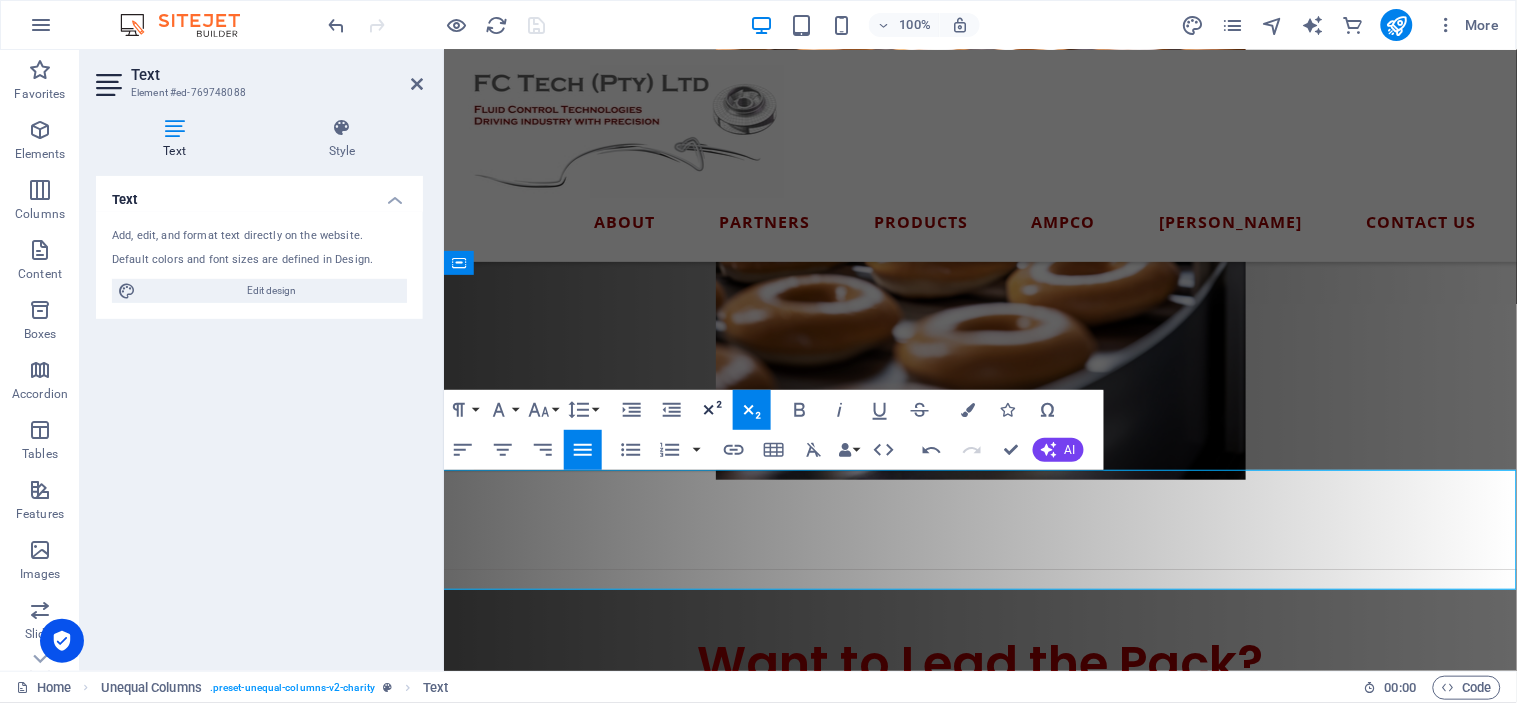 click 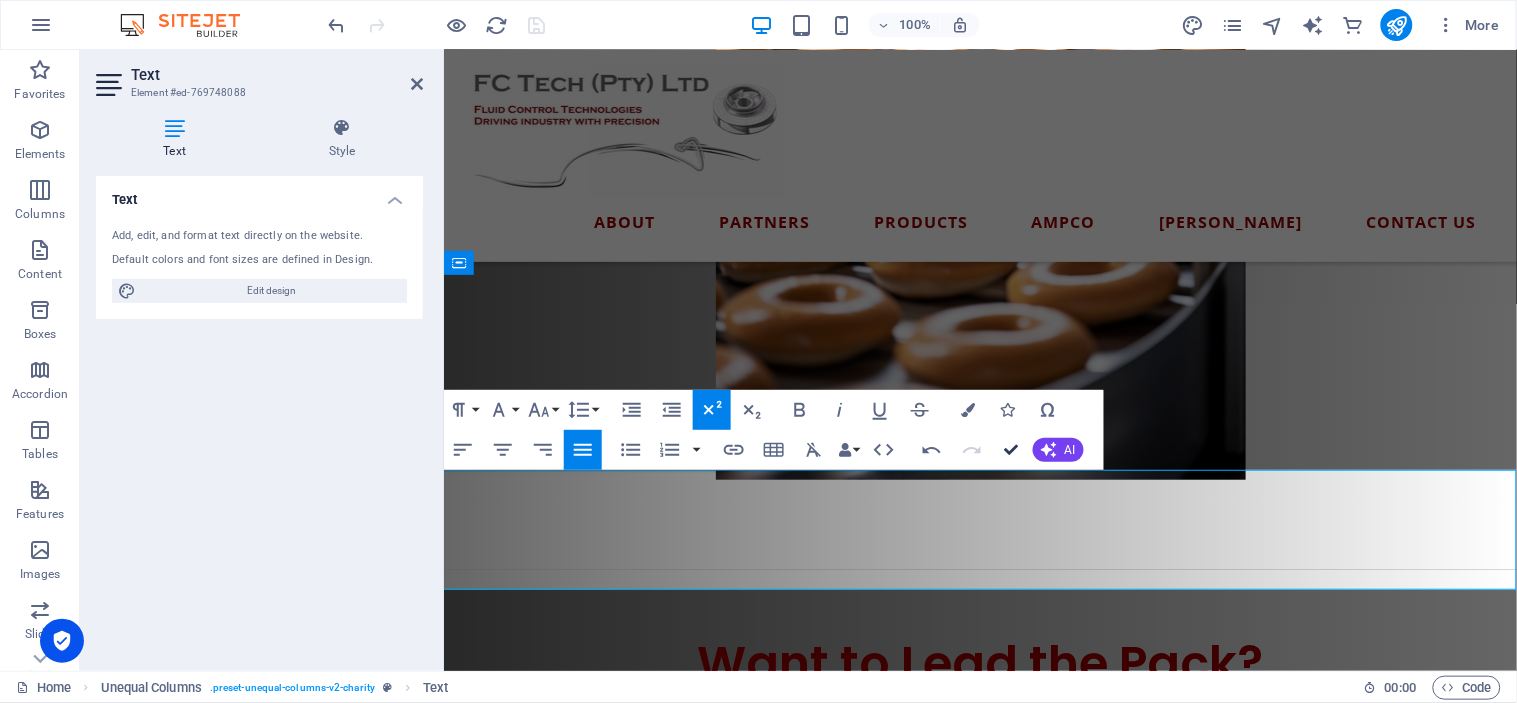 scroll, scrollTop: 1864, scrollLeft: 0, axis: vertical 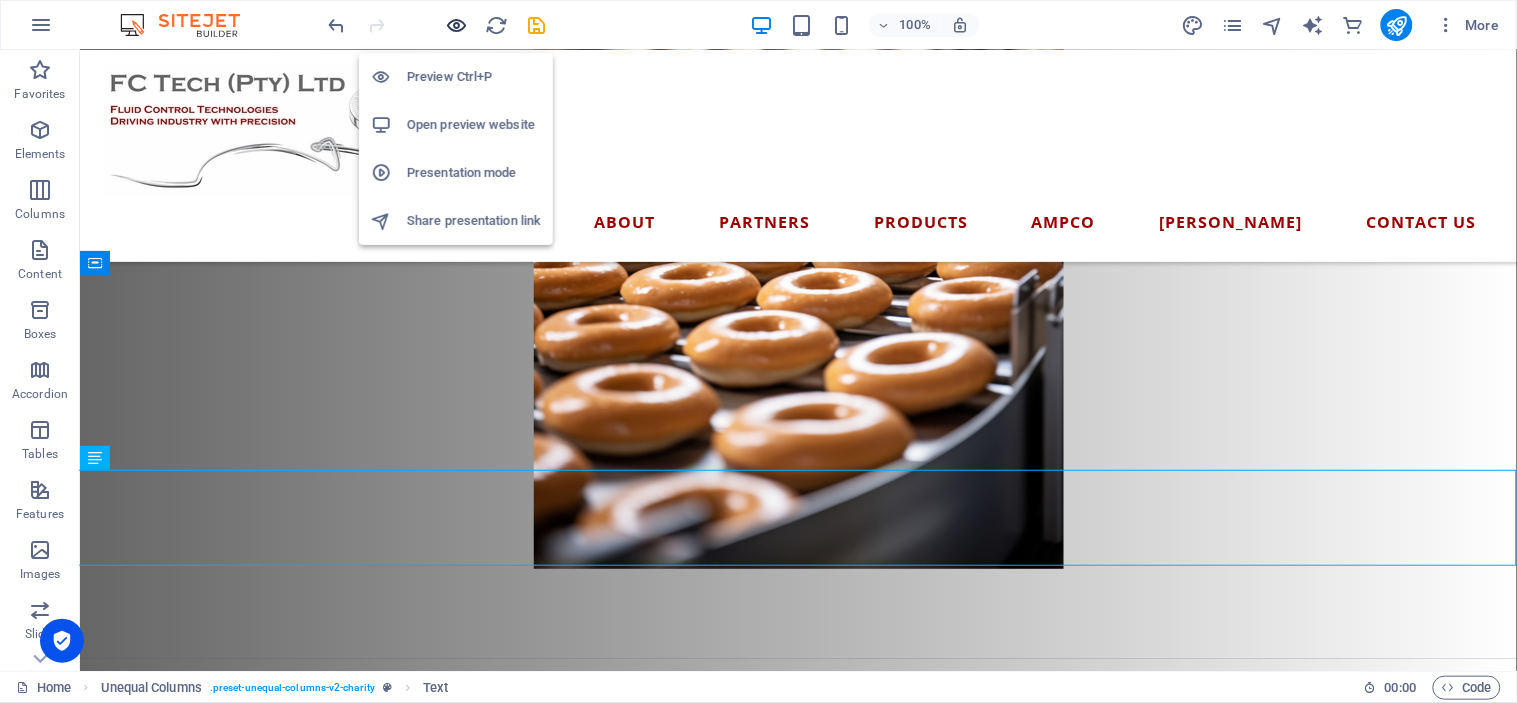 click at bounding box center (457, 25) 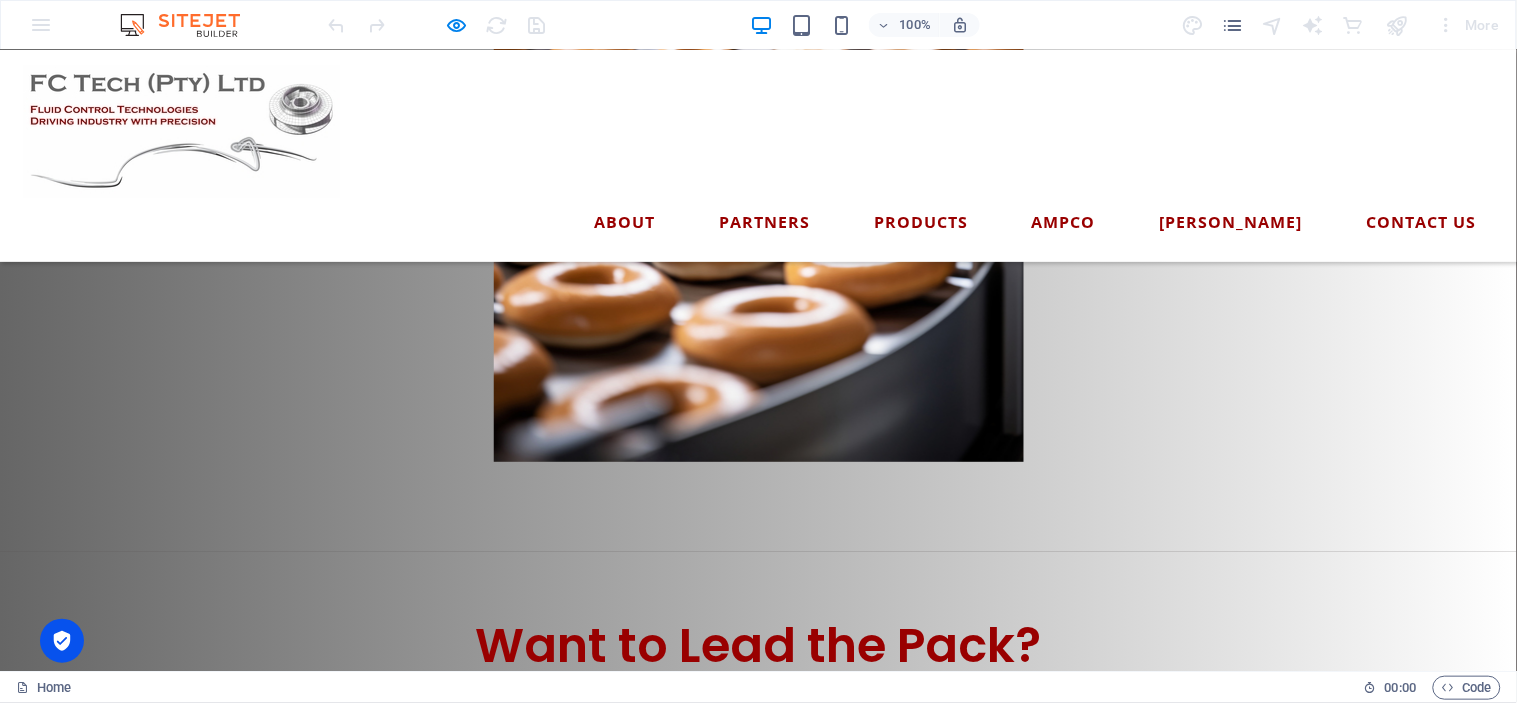 scroll, scrollTop: 1864, scrollLeft: 0, axis: vertical 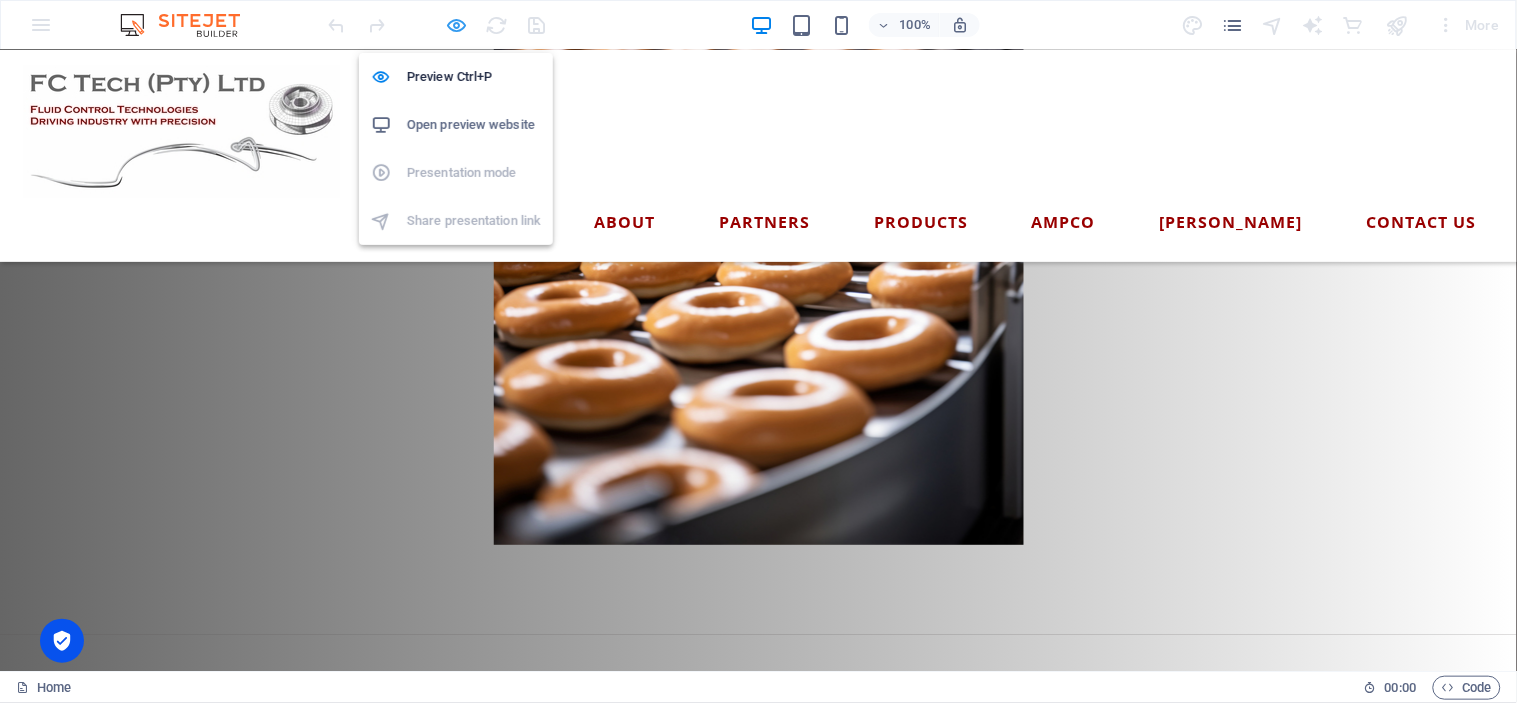 click at bounding box center (457, 25) 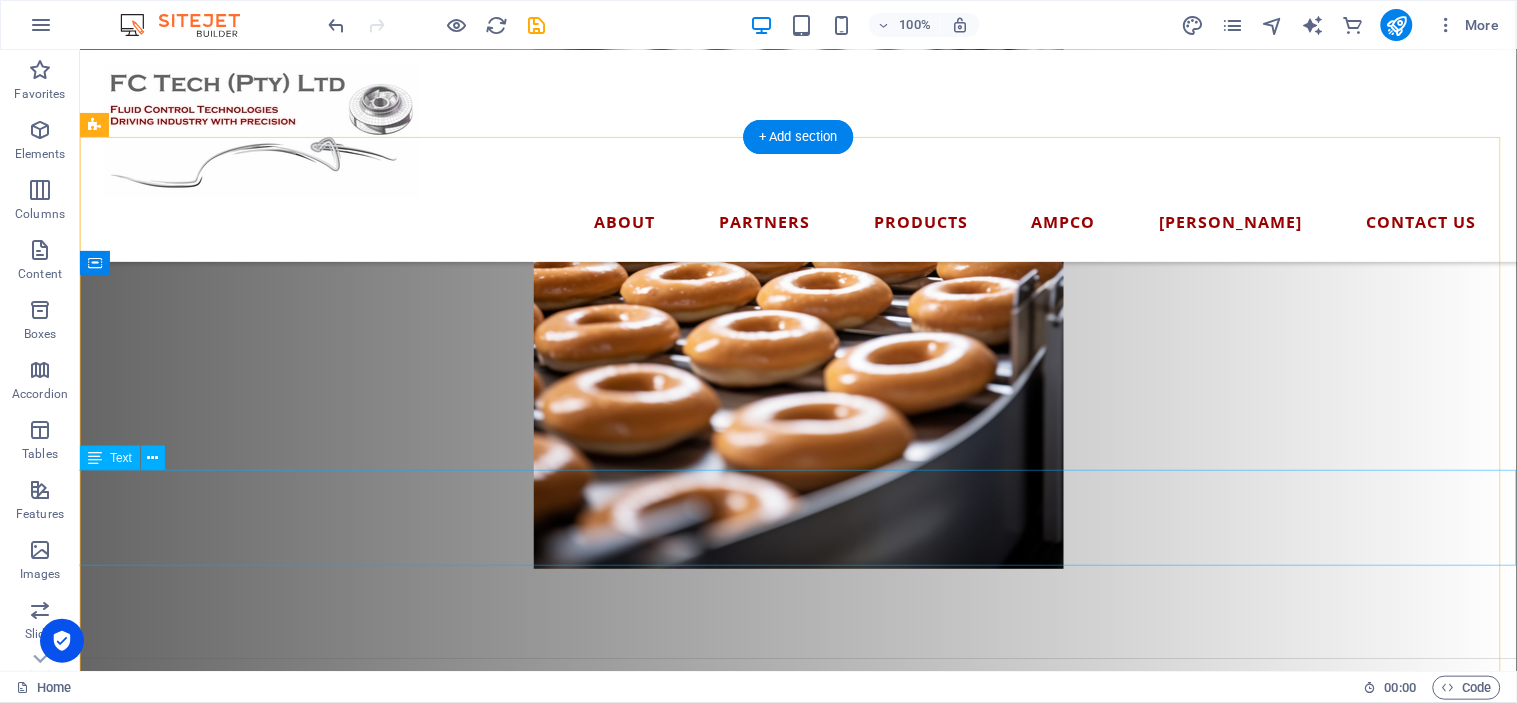 click on "Whether you're producing life-saving pharmaceuticals, crafting world-class wine, bottling the perfect brew, churning out decadent chocolate, delivering the freshest dairy, or baking up brilliance — ask yourself this: Would you keep repairing the same old Escort you’ve had for 30 years… or finally upgrade to the new Ranger built to perform?" at bounding box center (797, 1039) 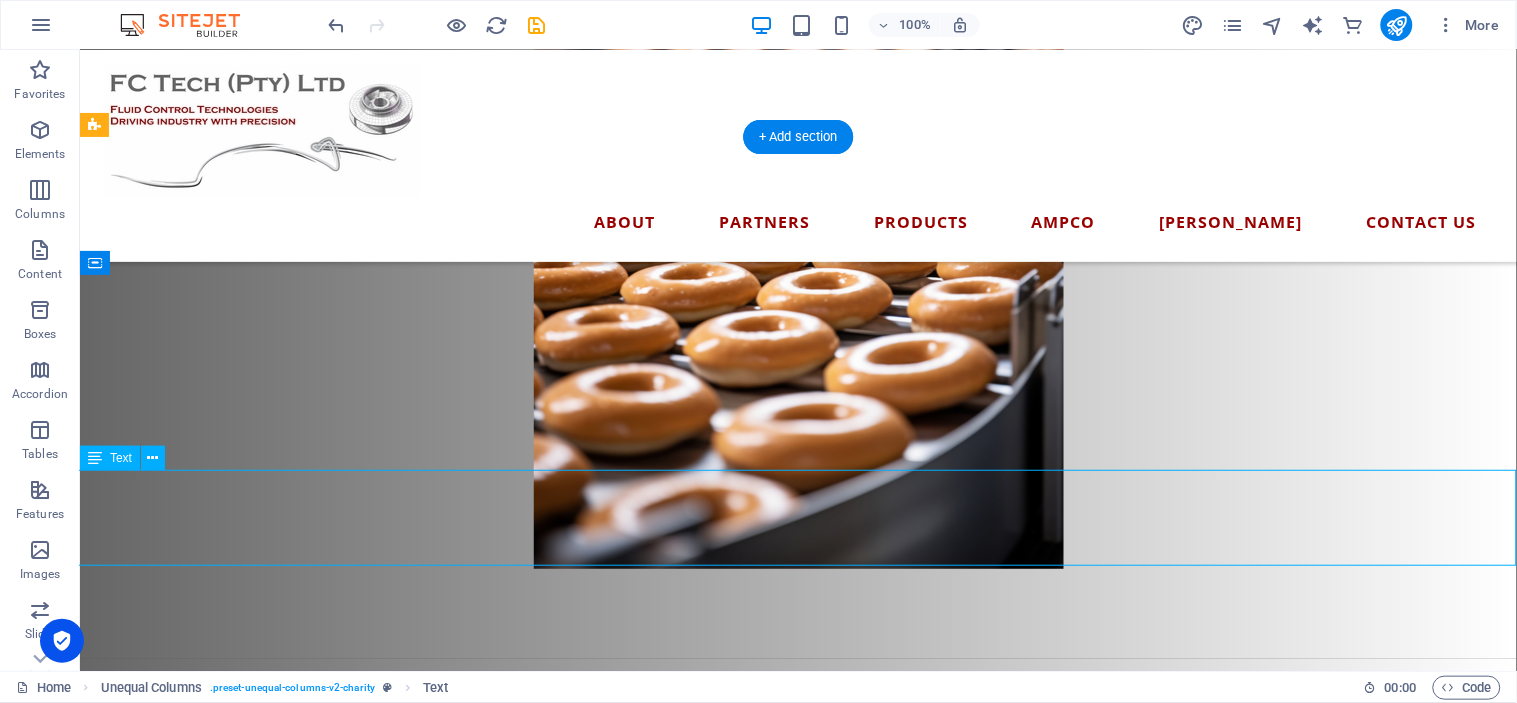 click on "Whether you're producing life-saving pharmaceuticals, crafting world-class wine, bottling the perfect brew, churning out decadent chocolate, delivering the freshest dairy, or baking up brilliance — ask yourself this: Would you keep repairing the same old Escort you’ve had for 30 years… or finally upgrade to the new Ranger built to perform?" at bounding box center (797, 1039) 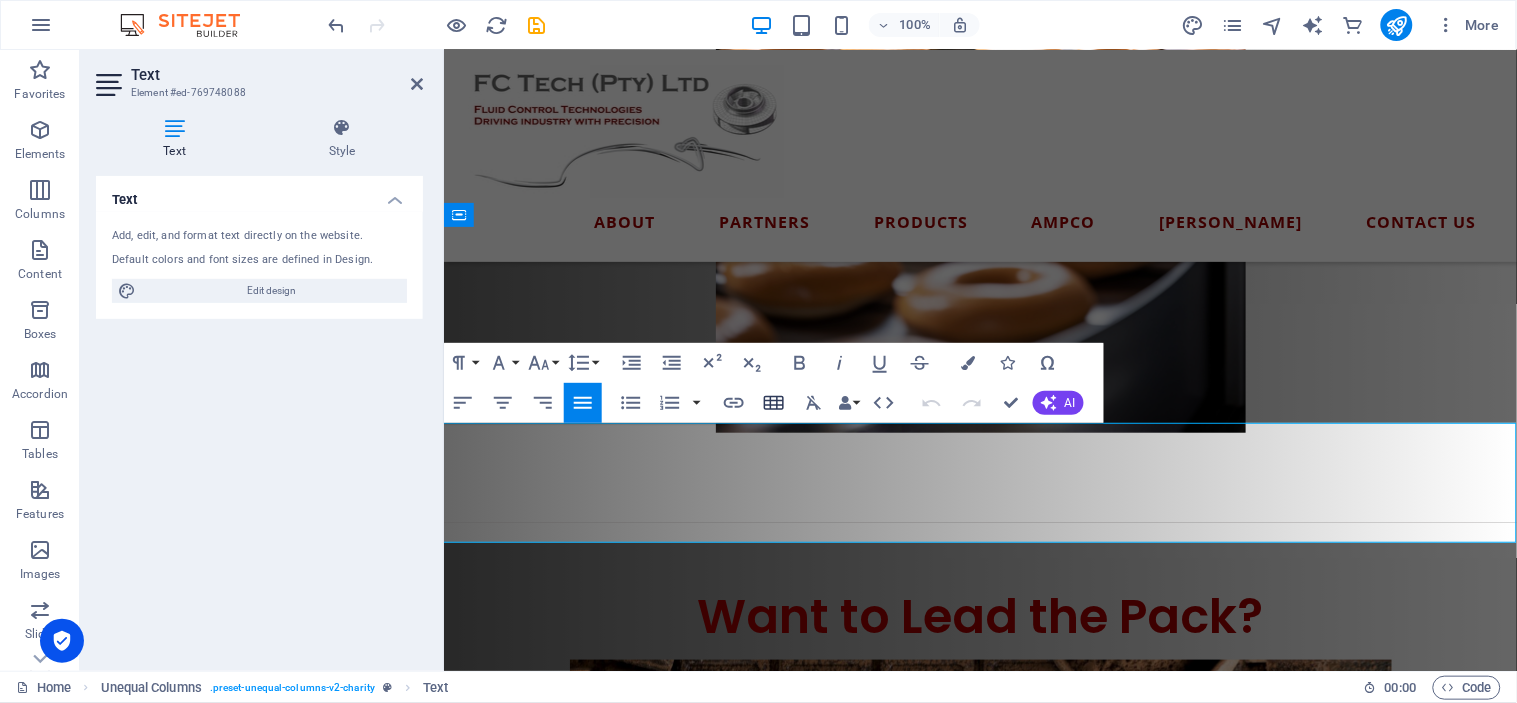 scroll, scrollTop: 2140, scrollLeft: 0, axis: vertical 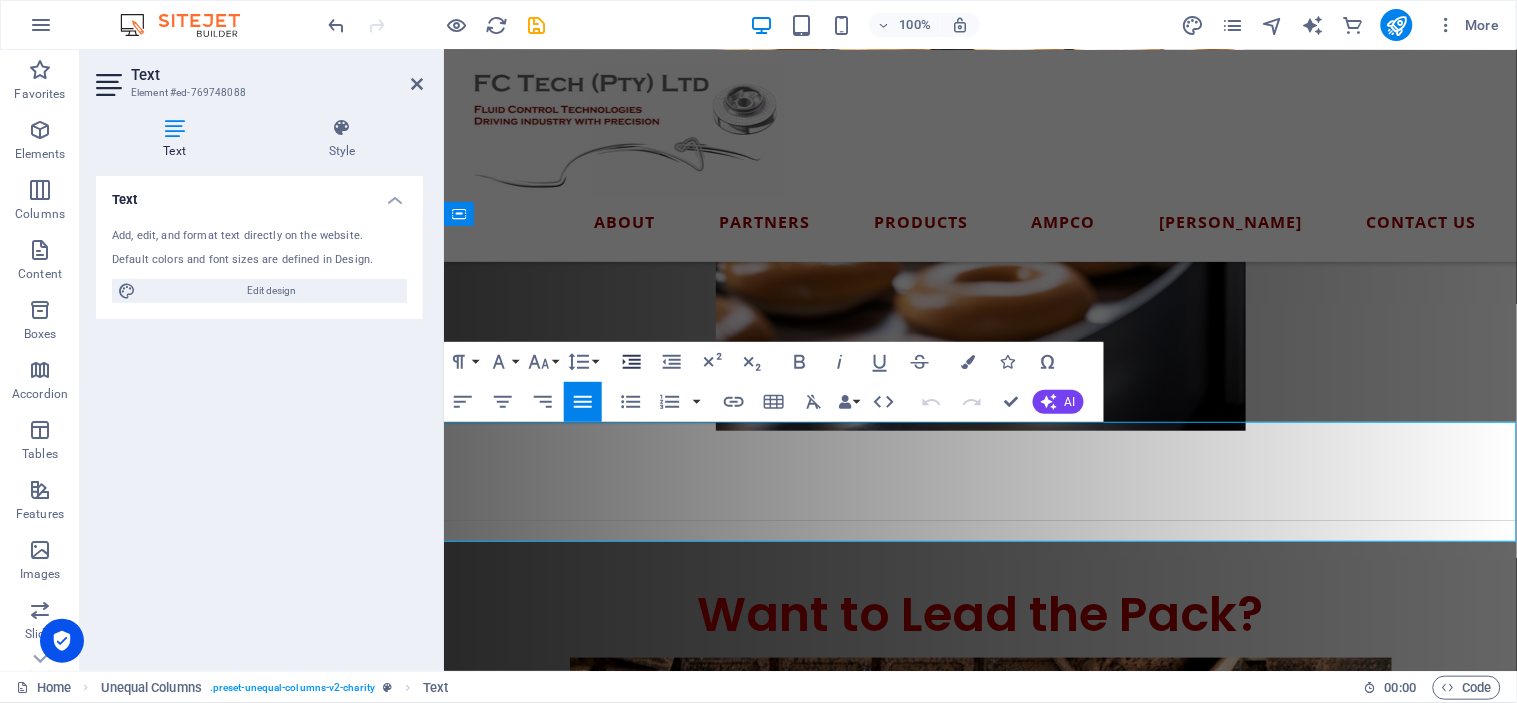 click 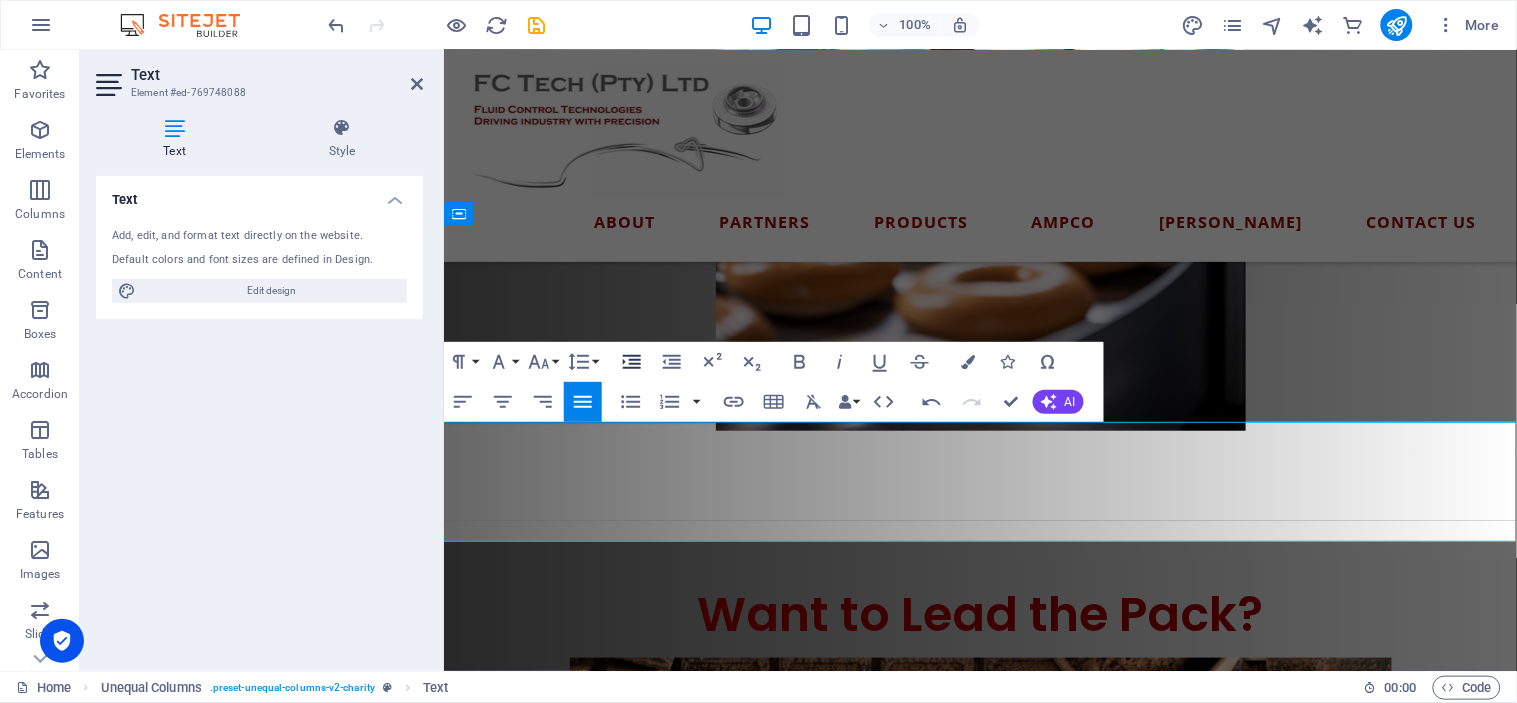 click 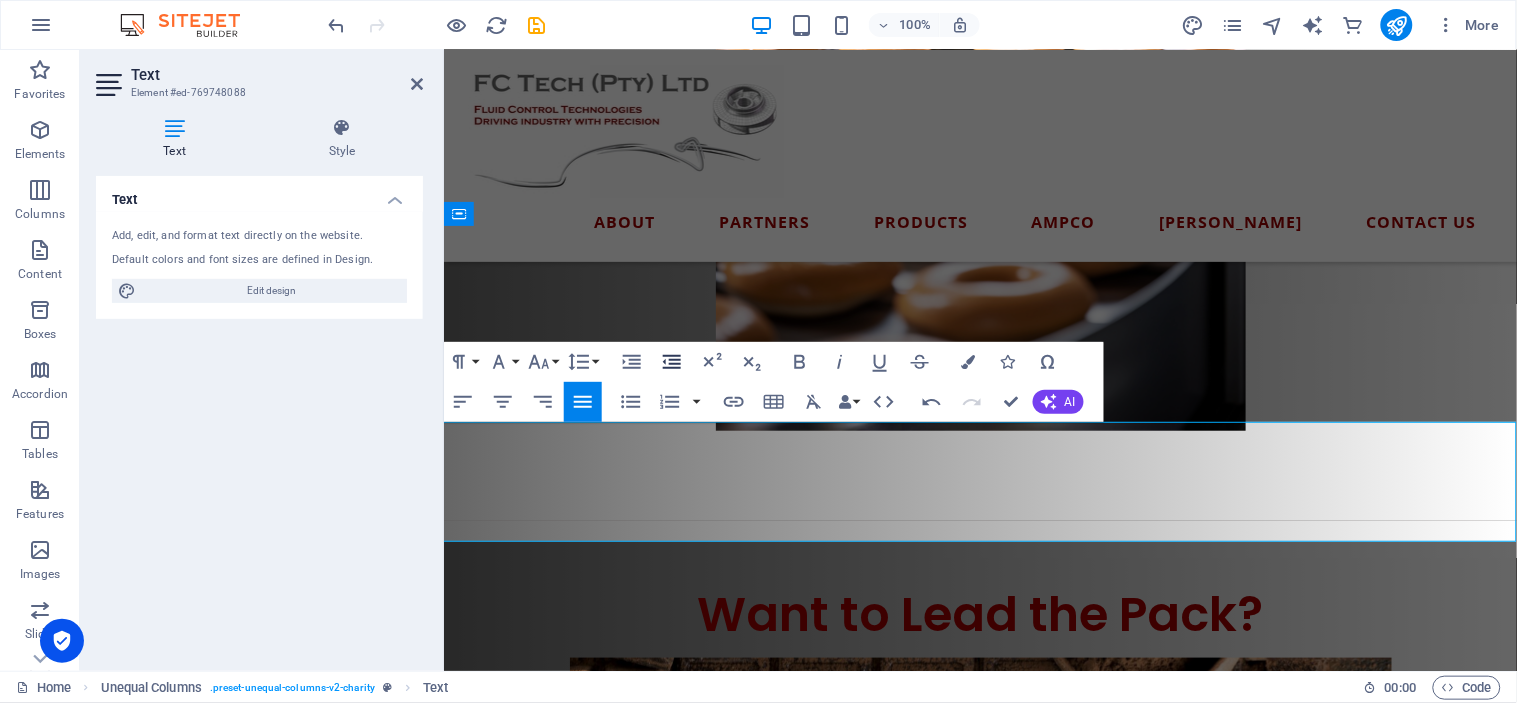 click 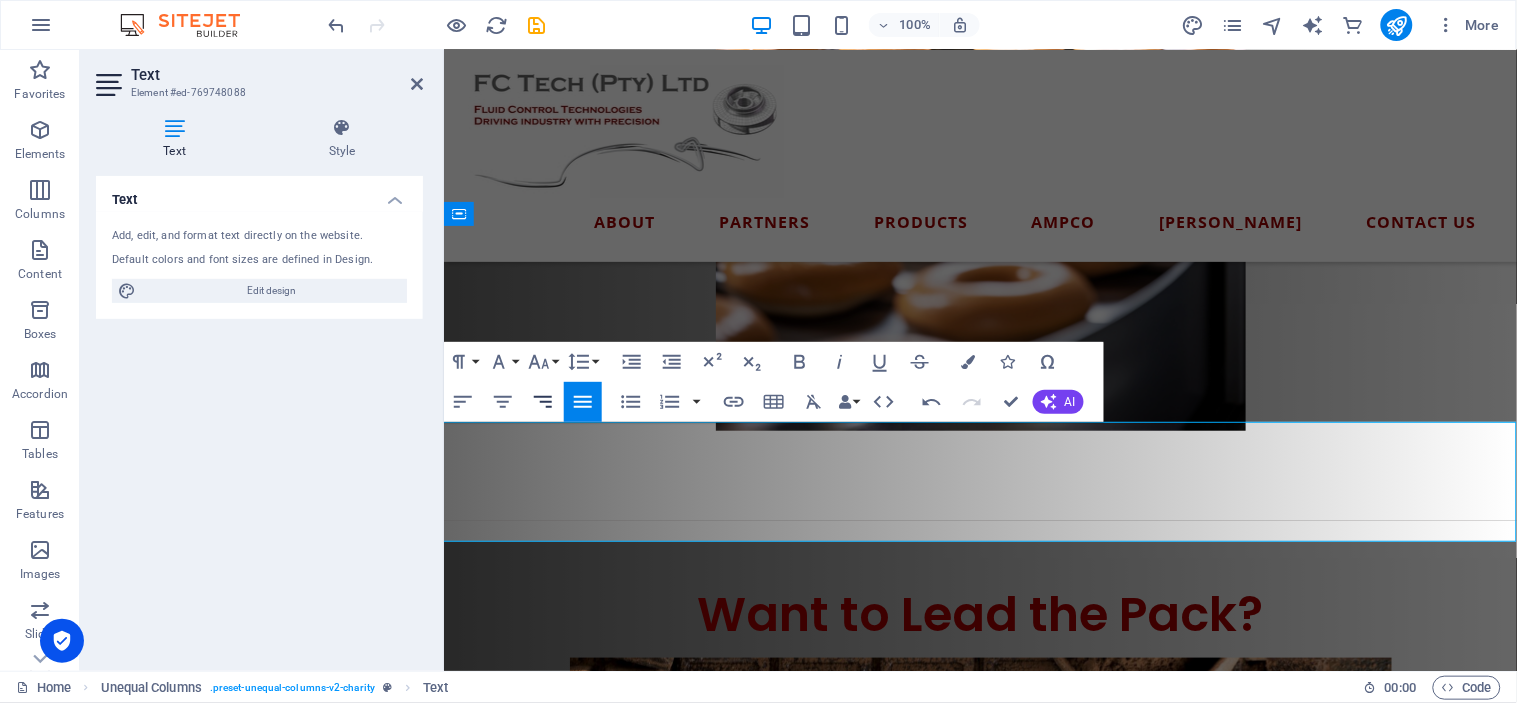 click 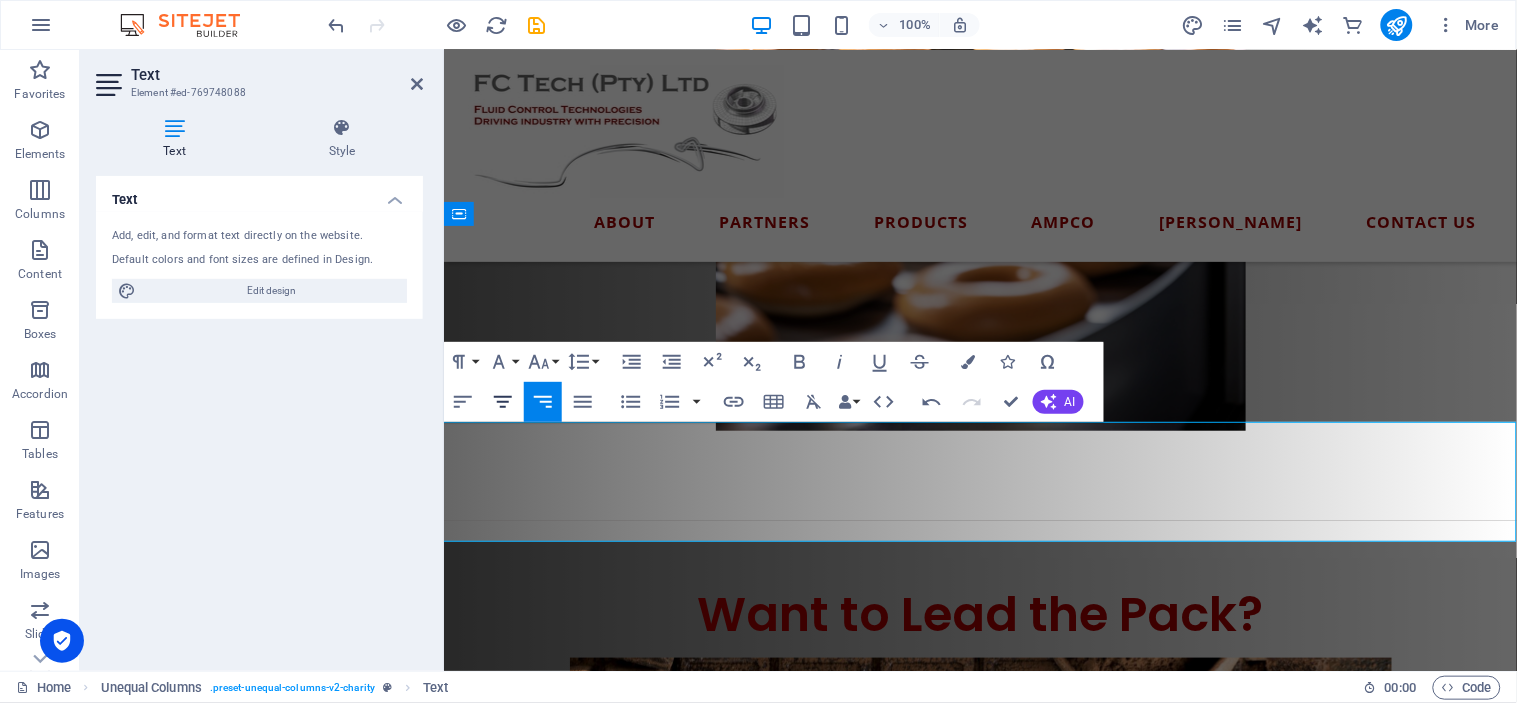 click 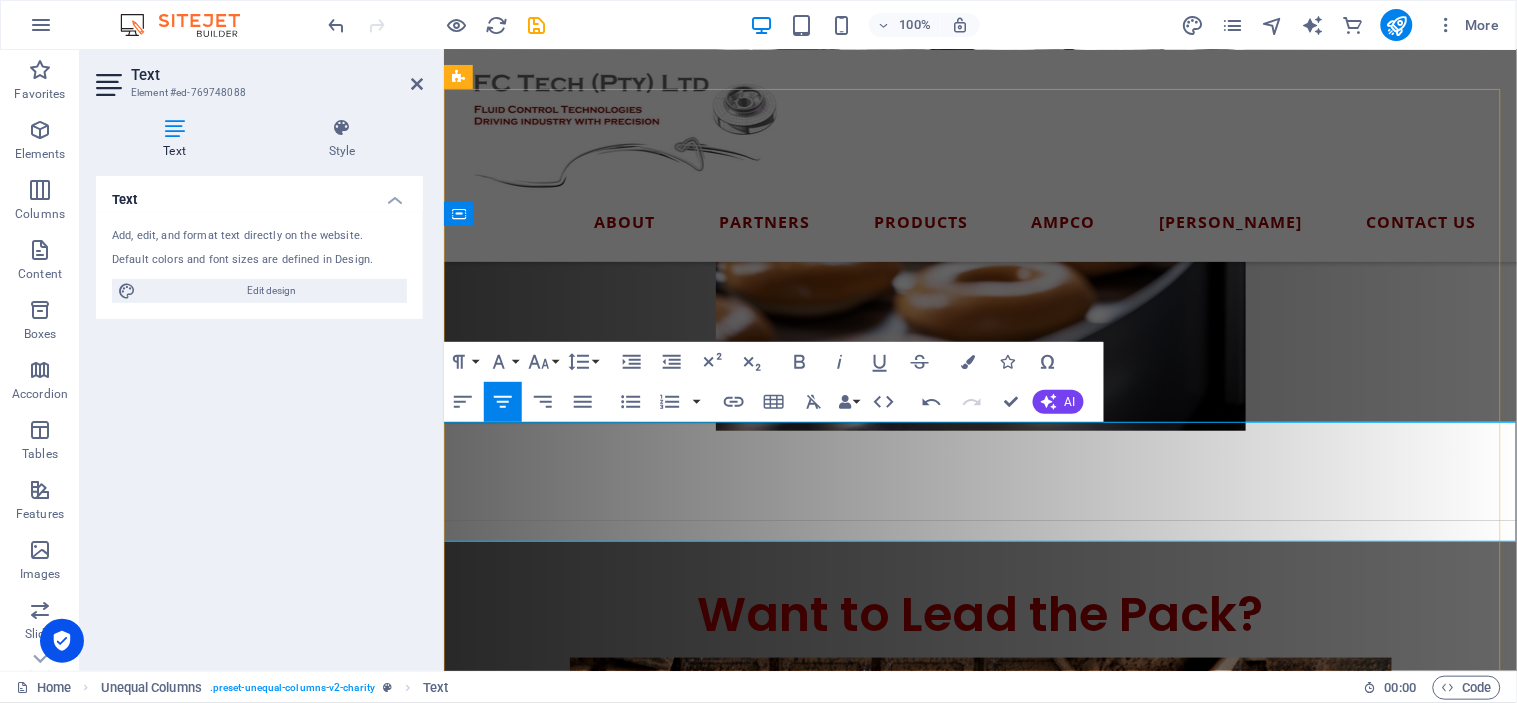 click on "Would you keep repairing the same old Escort you’ve had for 30 years… or finally upgrade to the new Ranger built to perform?" at bounding box center [989, 949] 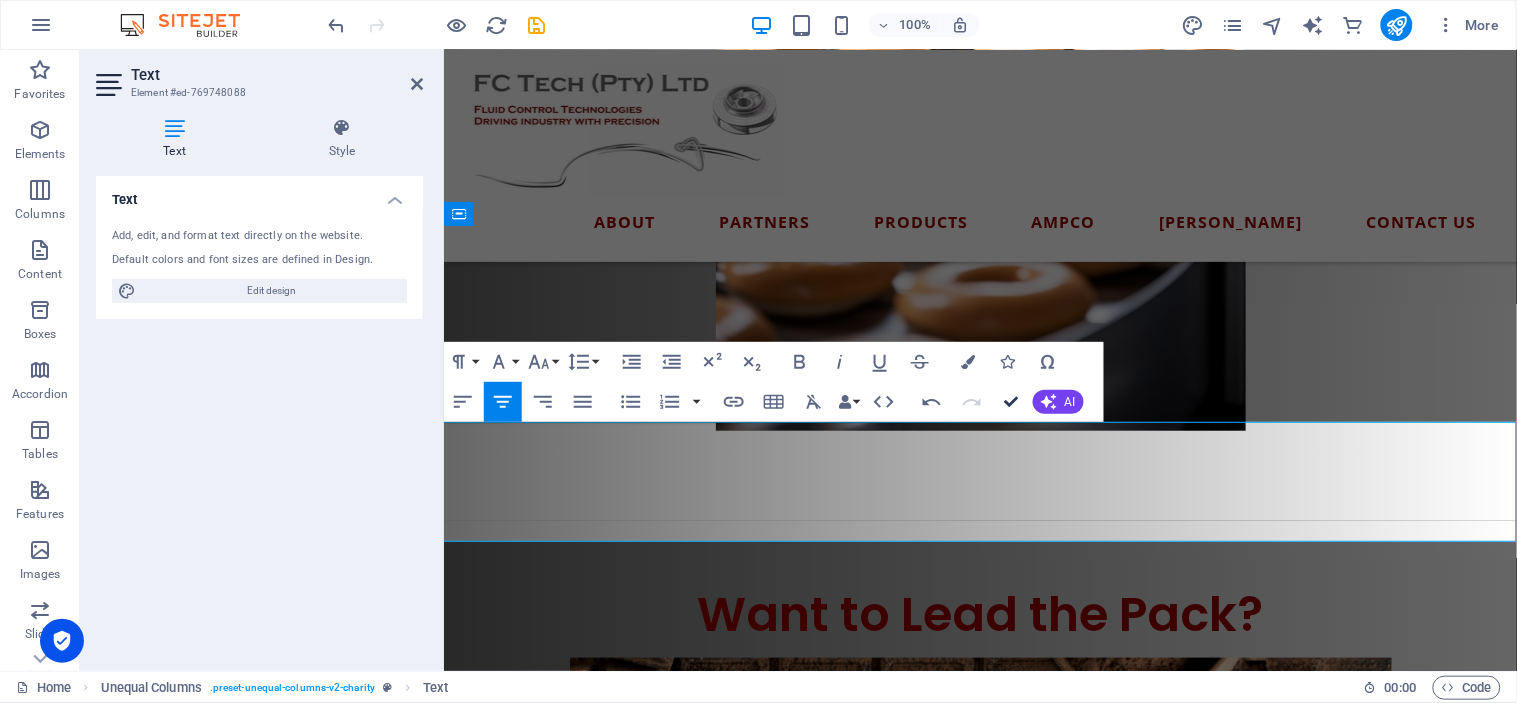 drag, startPoint x: 1021, startPoint y: 395, endPoint x: 942, endPoint y: 345, distance: 93.49332 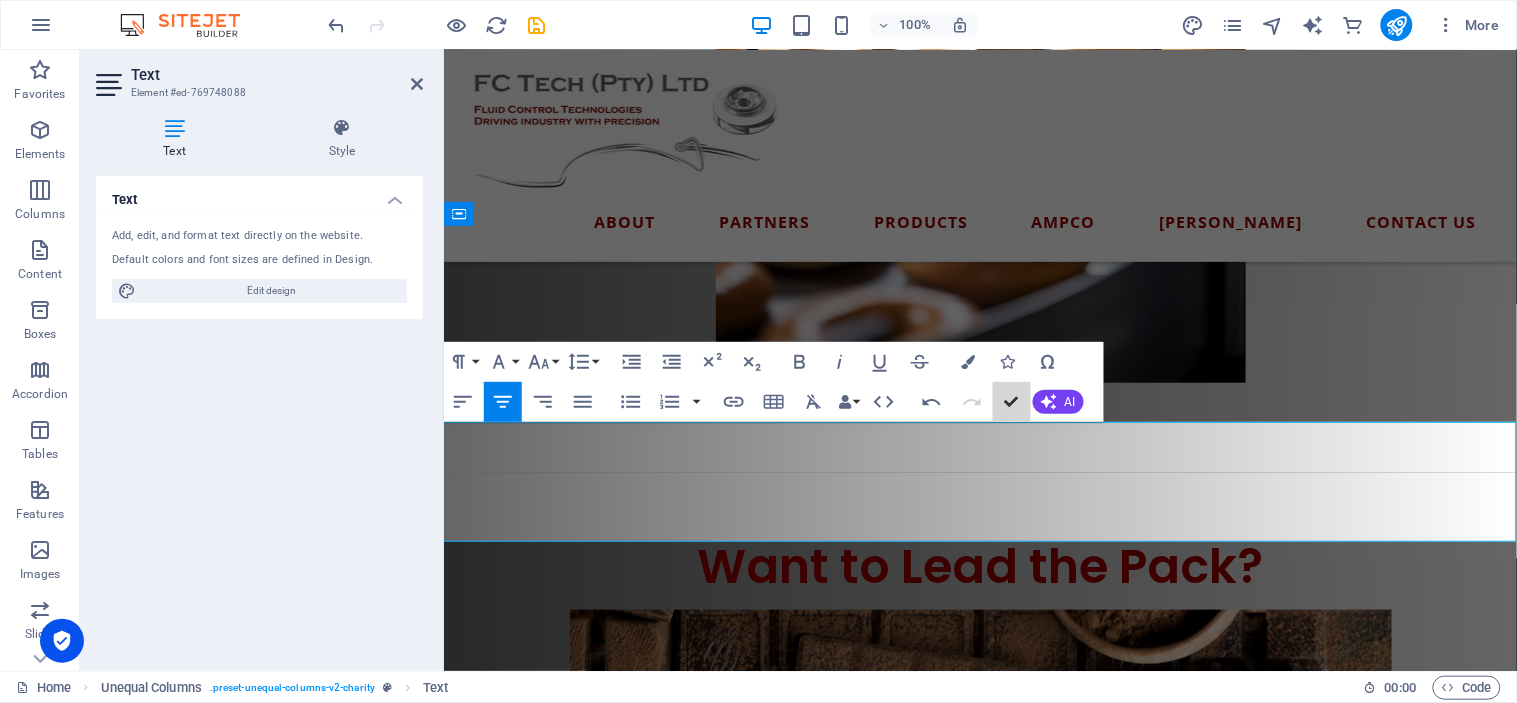 scroll, scrollTop: 1913, scrollLeft: 0, axis: vertical 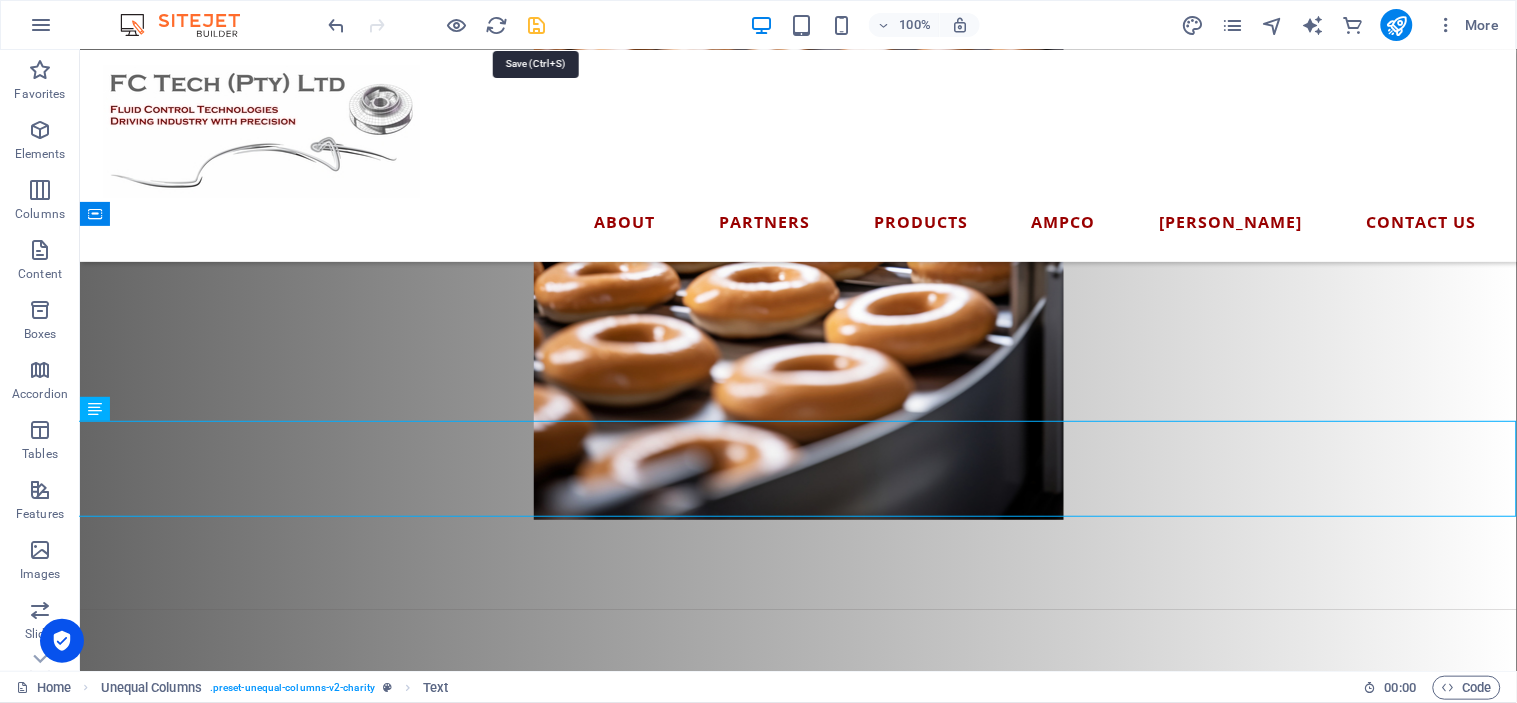 drag, startPoint x: 534, startPoint y: 20, endPoint x: 523, endPoint y: 35, distance: 18.601076 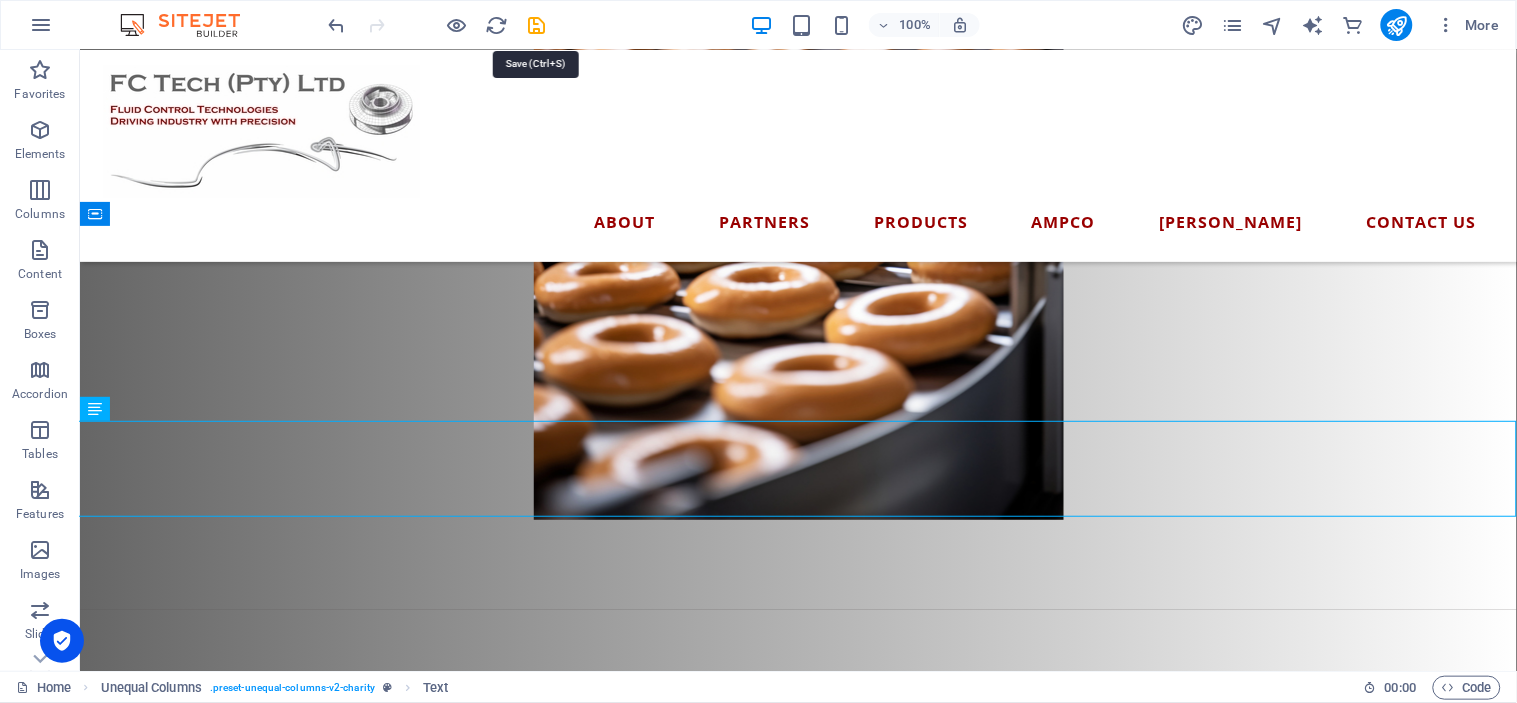 click at bounding box center [537, 25] 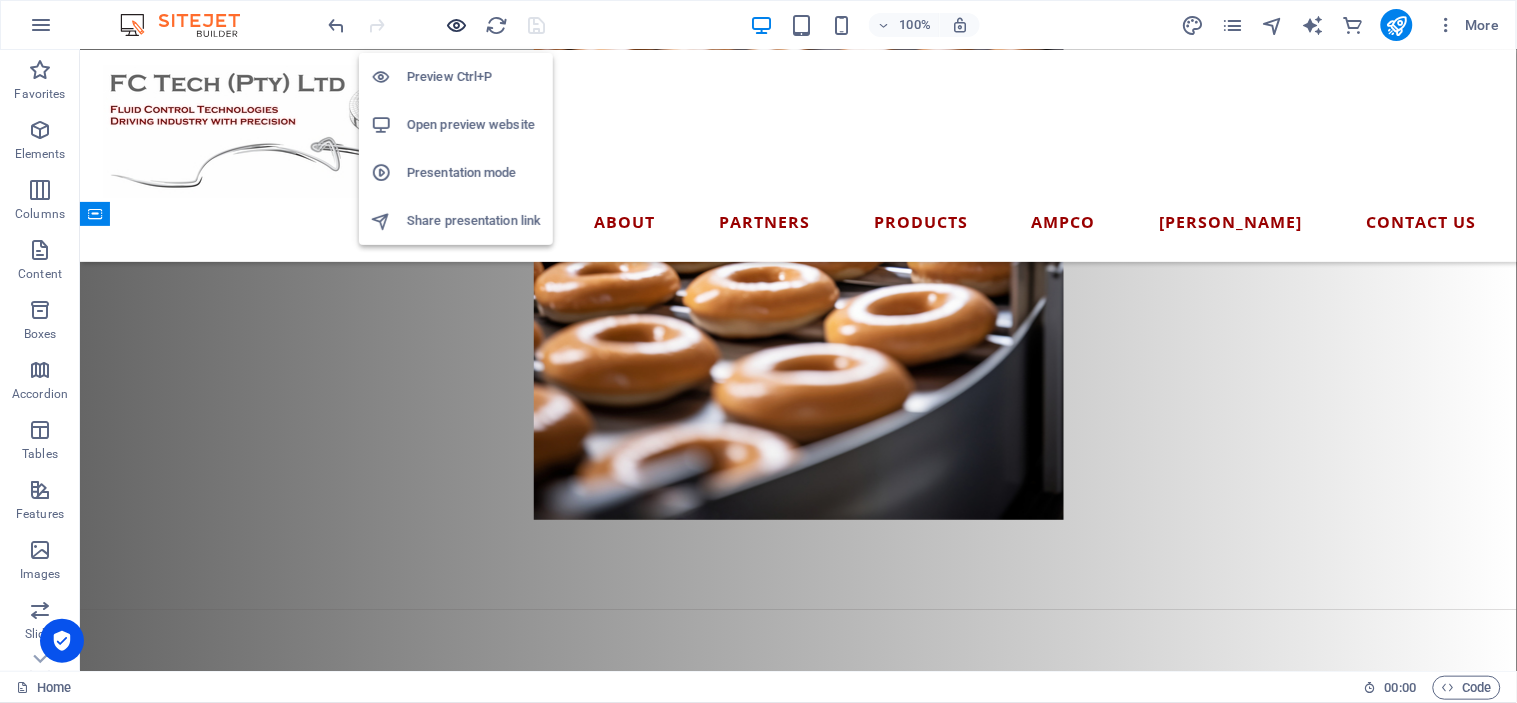 click at bounding box center [457, 25] 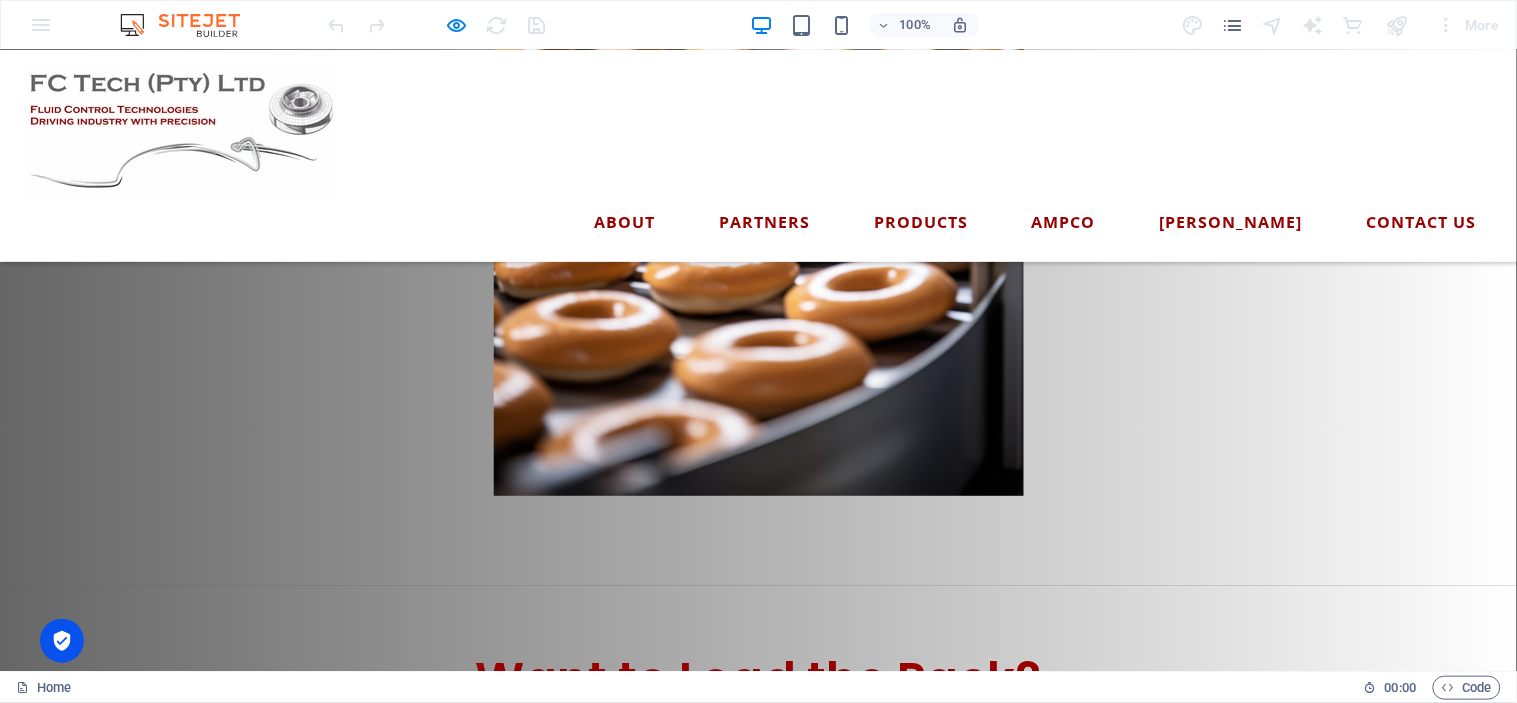 click on "Whether you're producing life-saving pharmaceuticals, crafting world-class wine, bottling the perfect brew, churning out decadent chocolate, delivering the freshest dairy, or baking up brilliance — ask yourself this:" at bounding box center (768, 942) 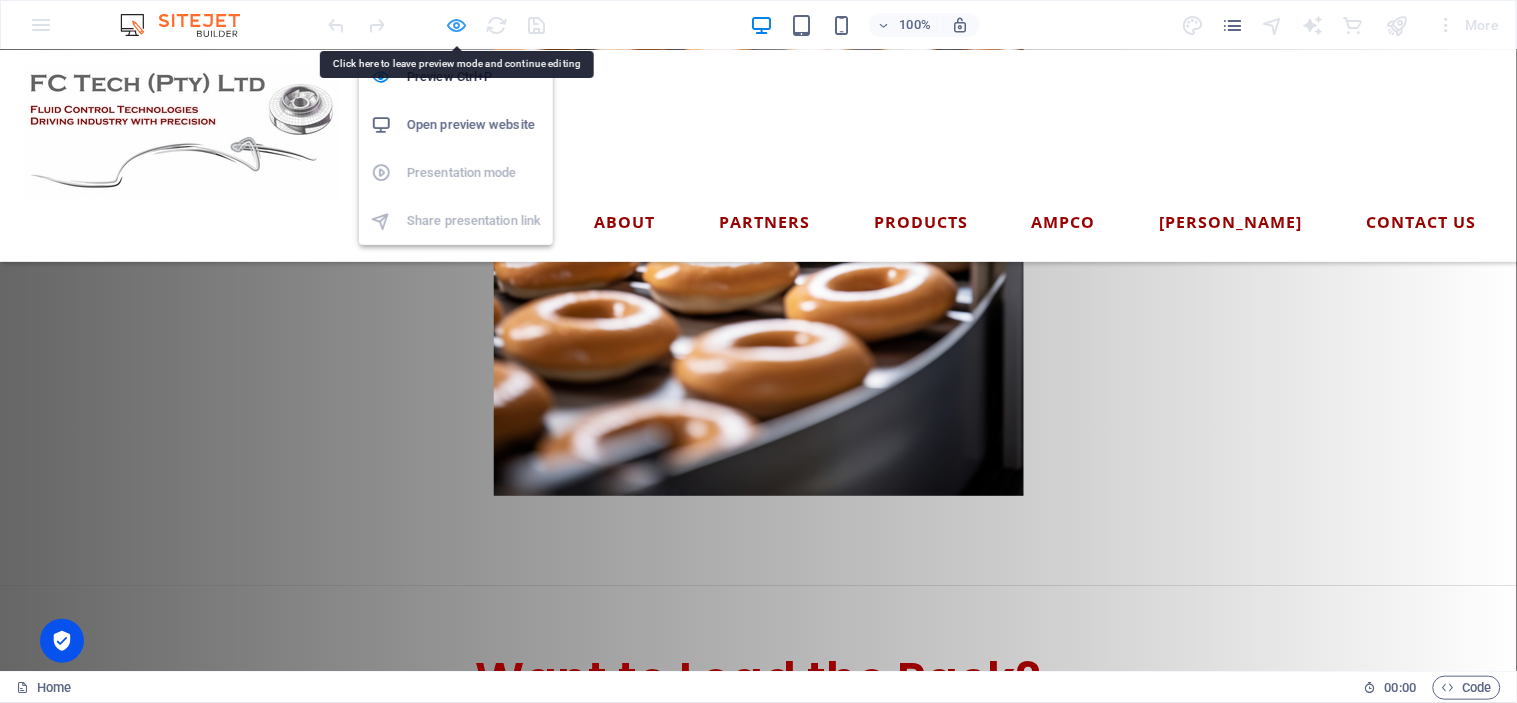 click at bounding box center [457, 25] 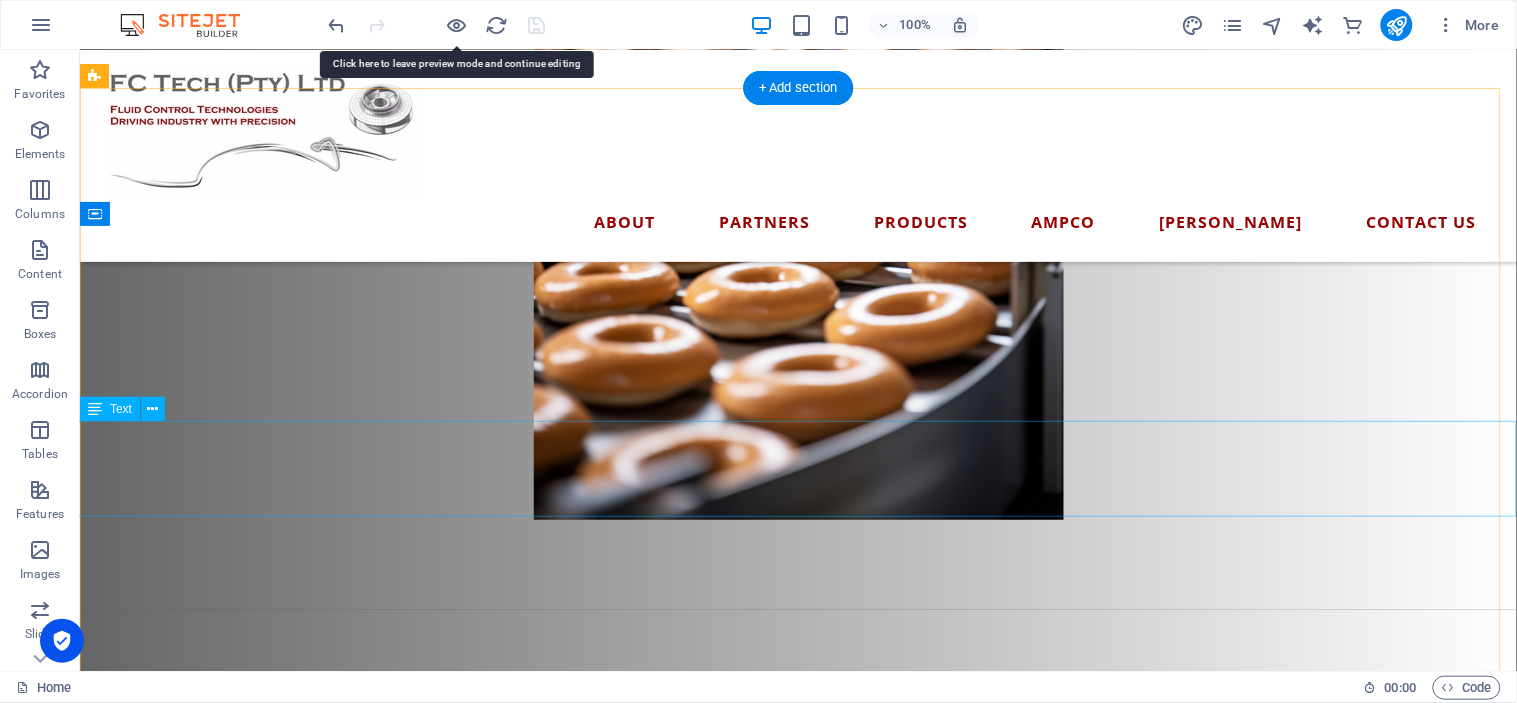 click on "Whether you're producing life-saving pharmaceuticals, crafting world-class wine, bottling the perfect brew, churning out decadent chocolate, delivering the freshest dairy, or baking up brilliance — ask yourself this: Would you keep repairing the same old Escort you’ve had for 30 years… or finally upgrade to the new Ranger built to perform?" at bounding box center [797, 990] 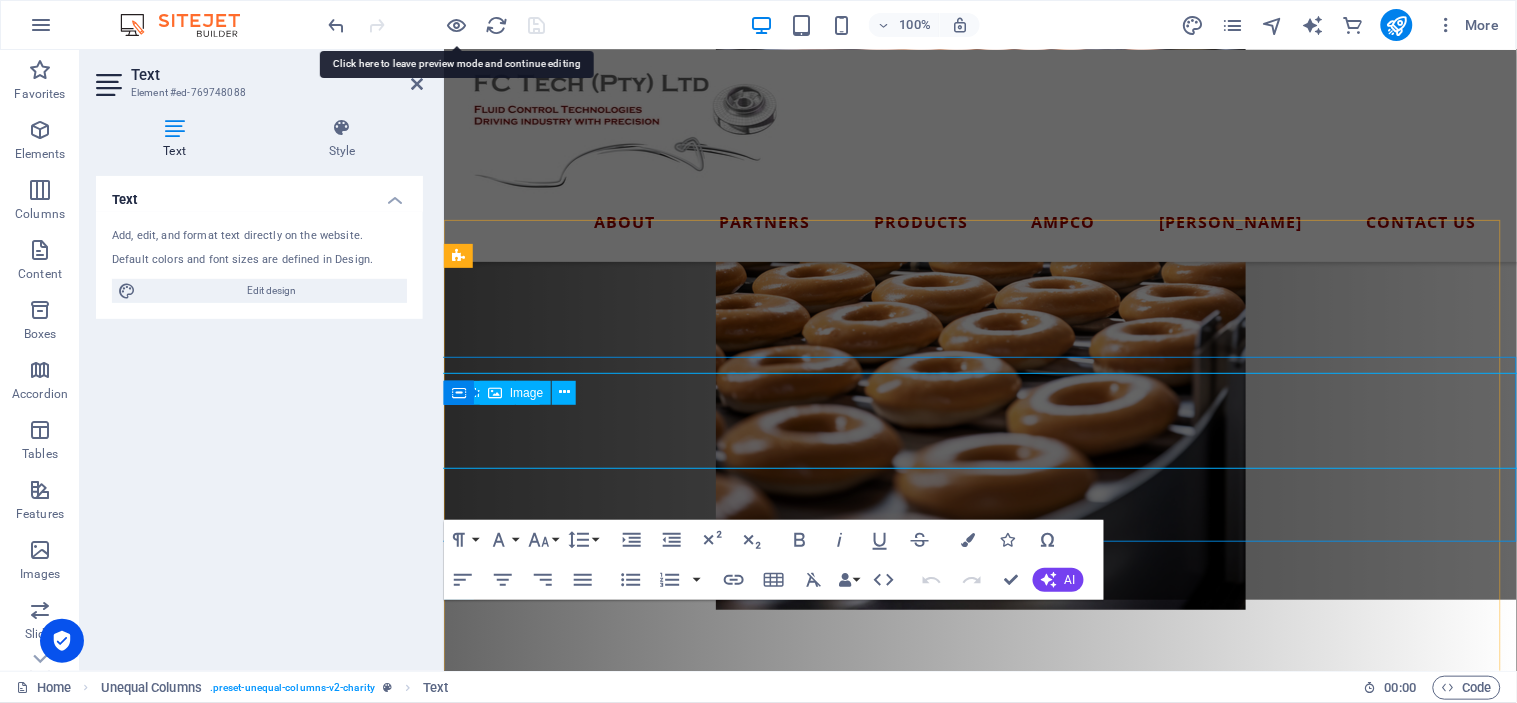 scroll, scrollTop: 1961, scrollLeft: 0, axis: vertical 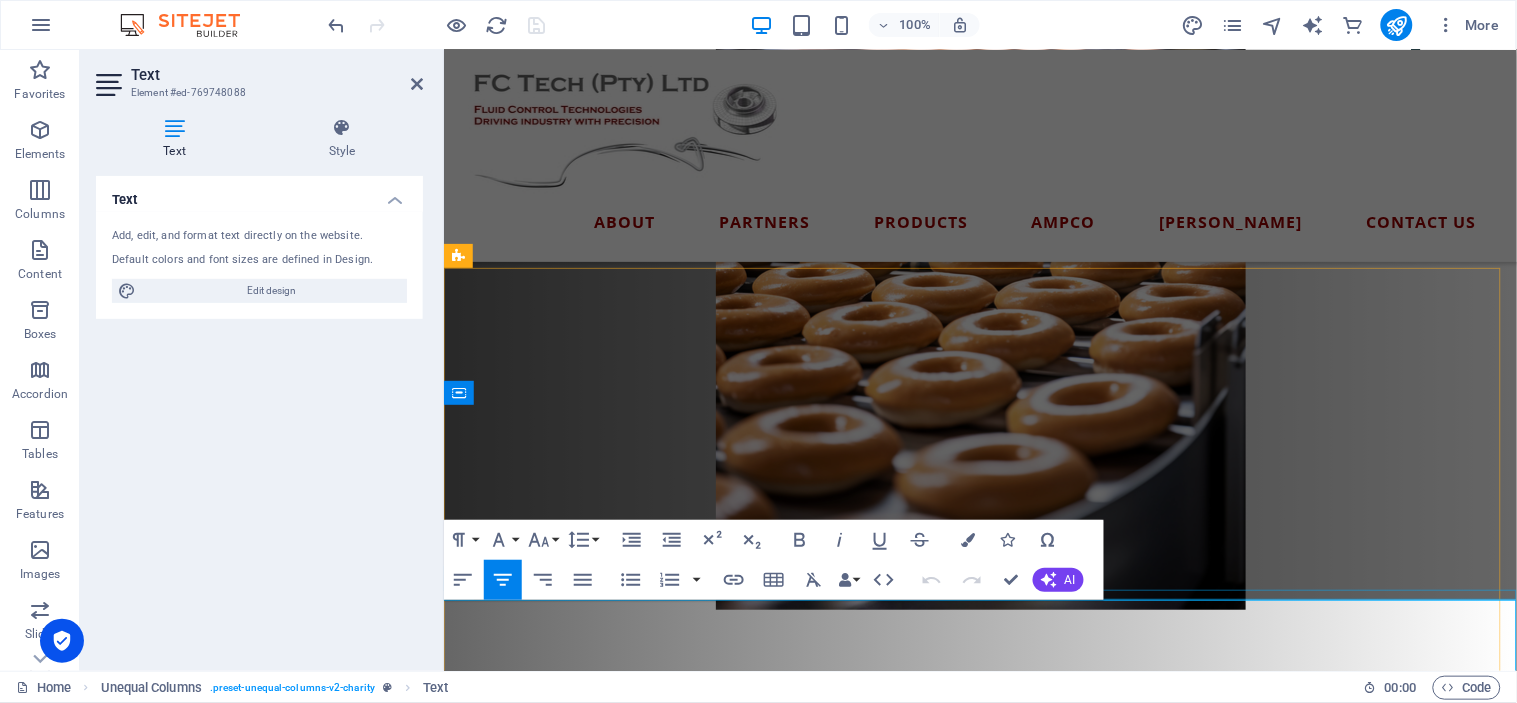 drag, startPoint x: 1465, startPoint y: 634, endPoint x: 472, endPoint y: 593, distance: 993.84607 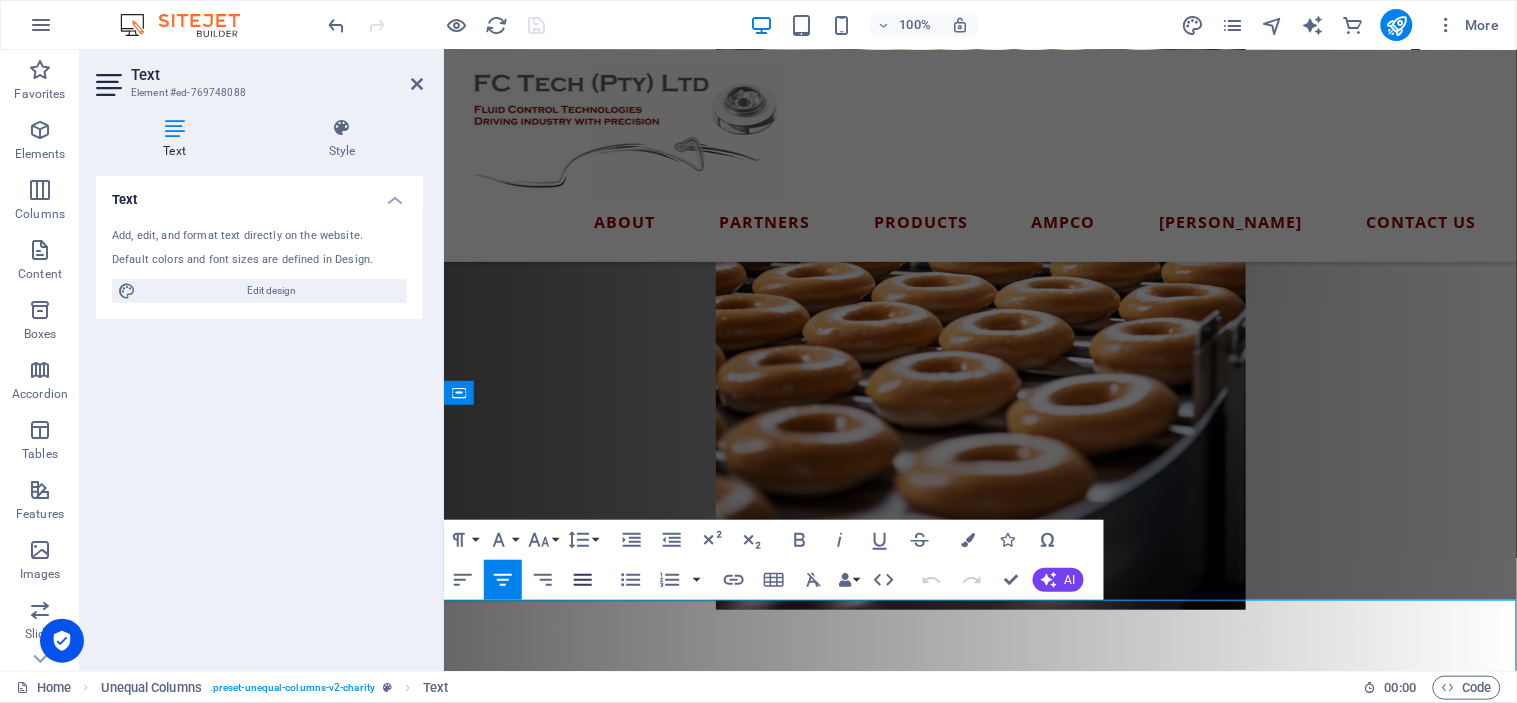 click 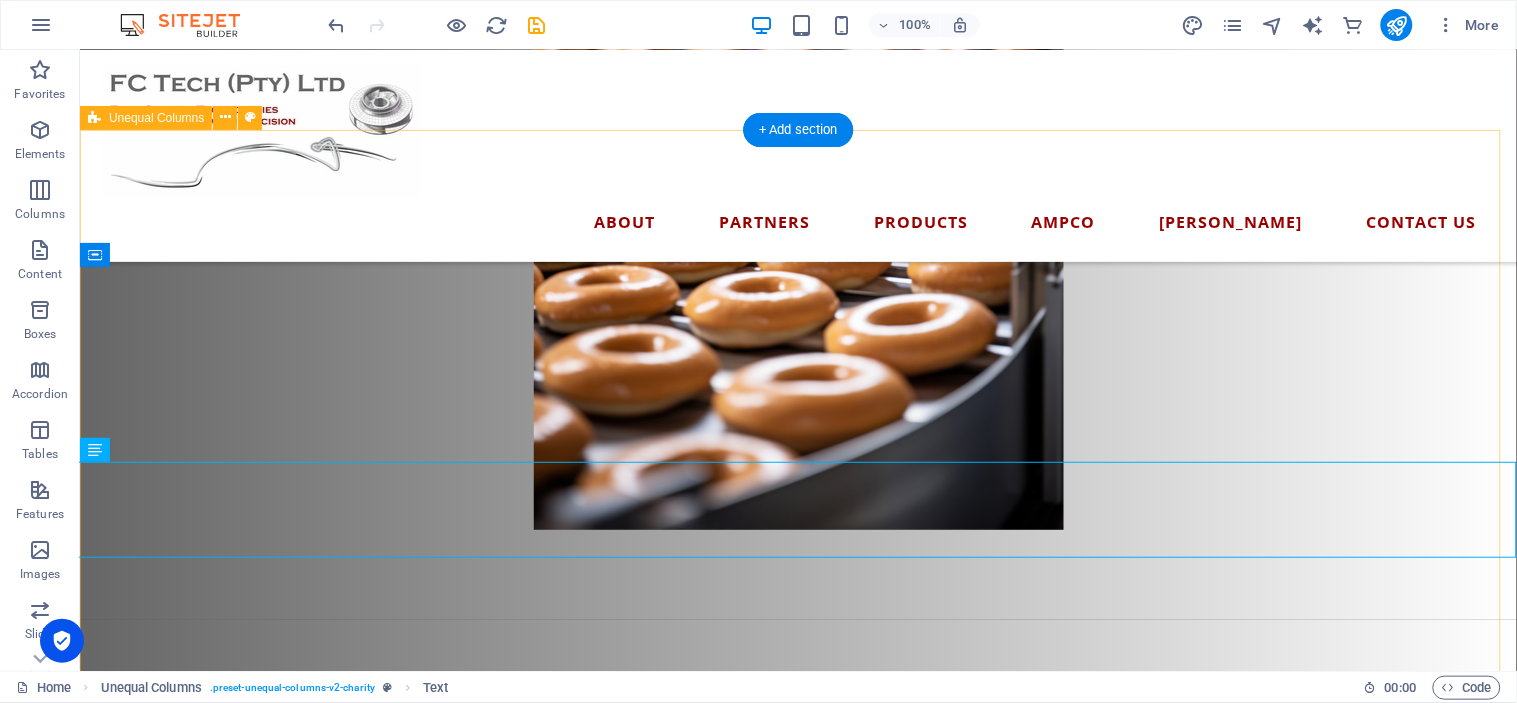 scroll, scrollTop: 1956, scrollLeft: 0, axis: vertical 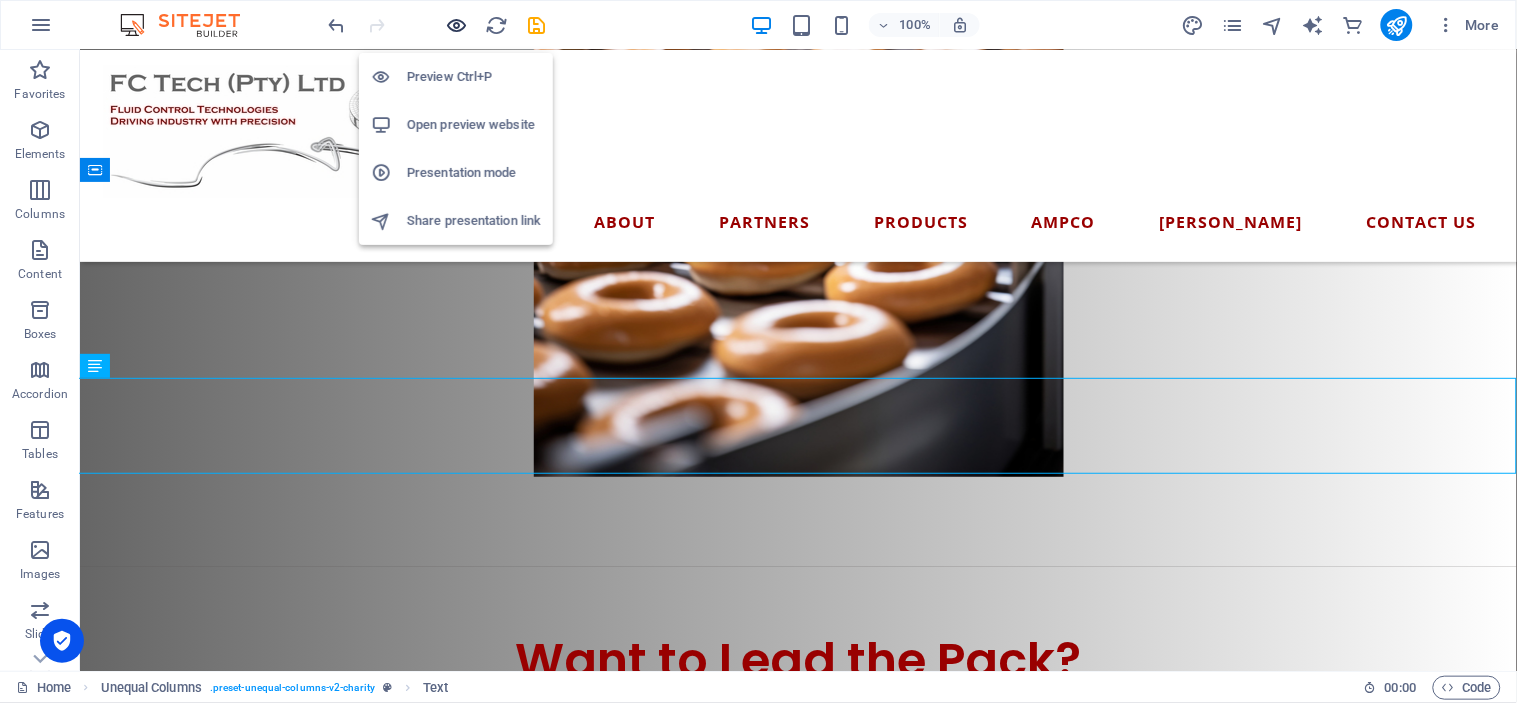 click at bounding box center [457, 25] 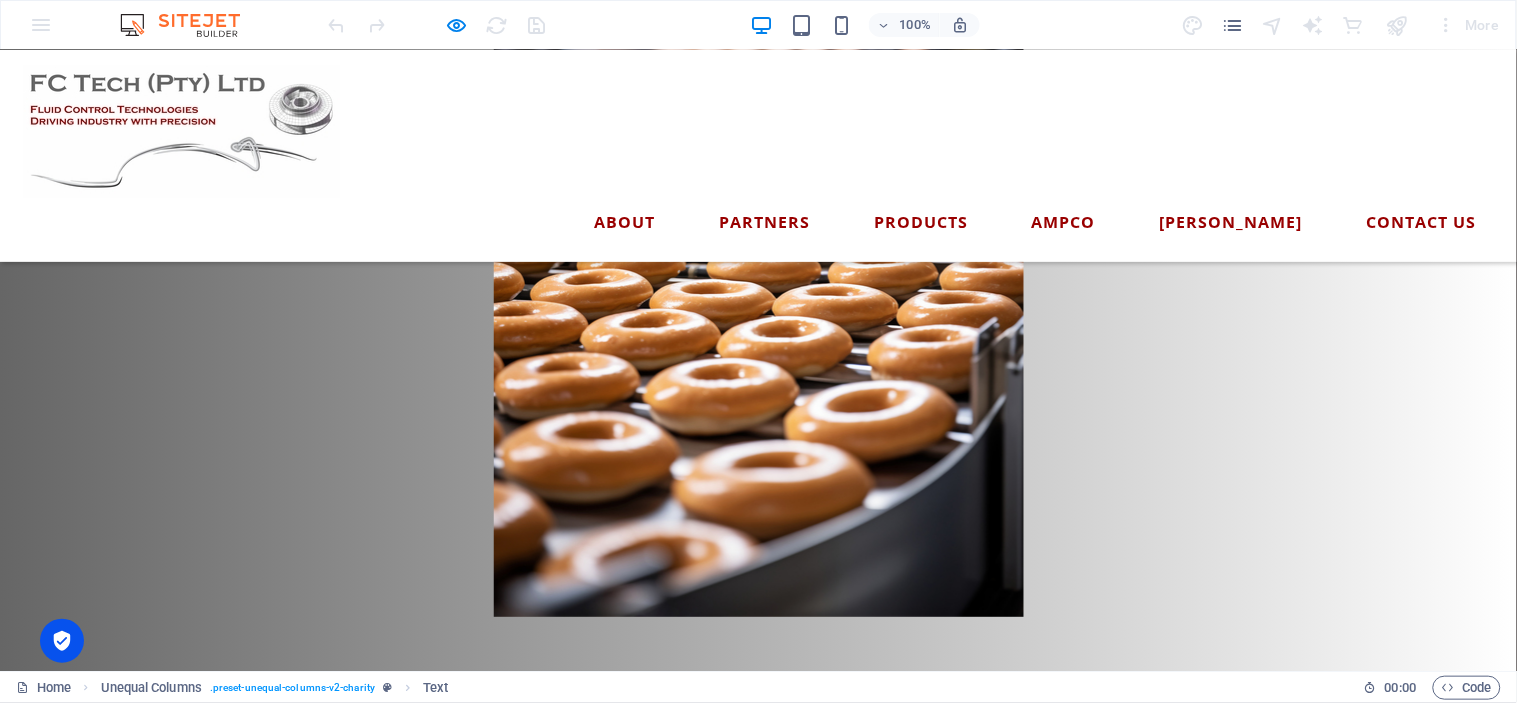 scroll, scrollTop: 1826, scrollLeft: 0, axis: vertical 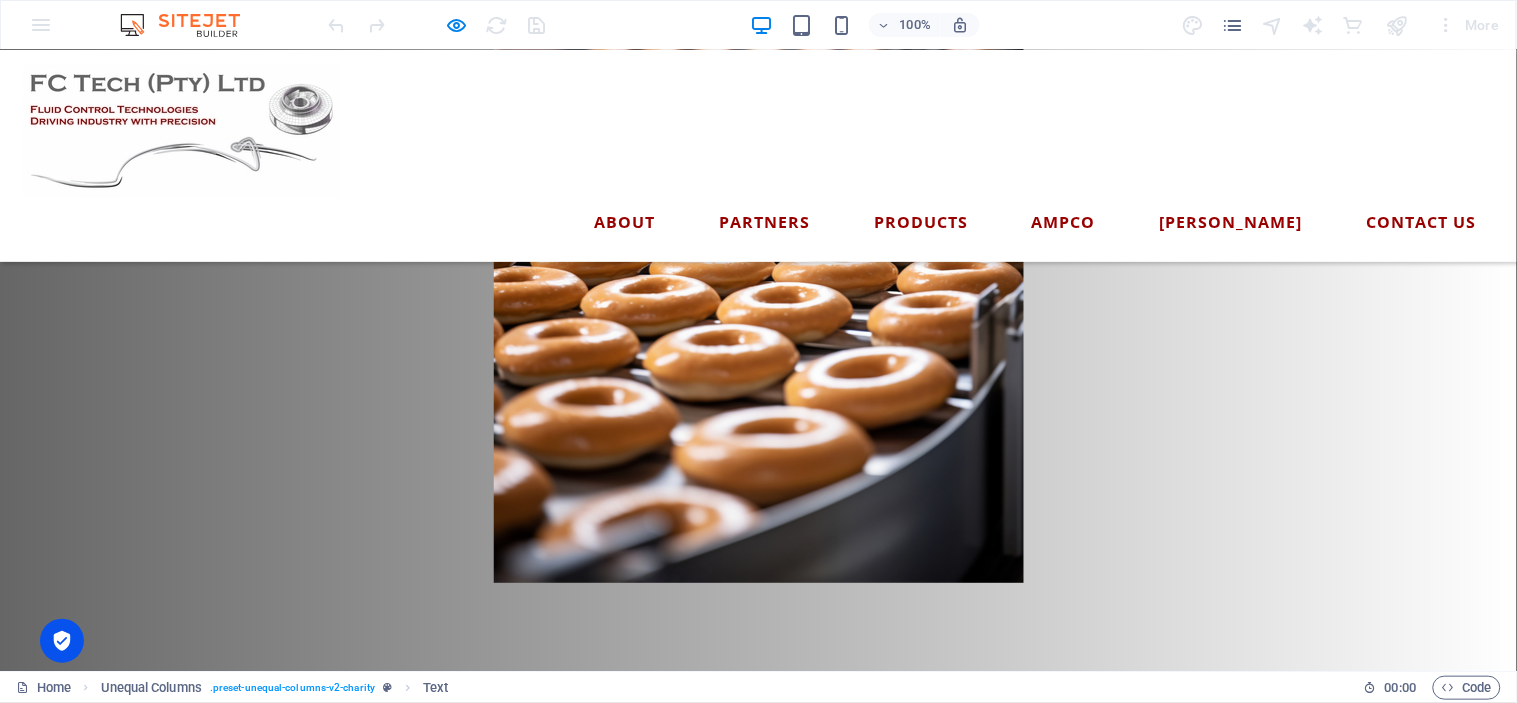 click at bounding box center [759, 902] 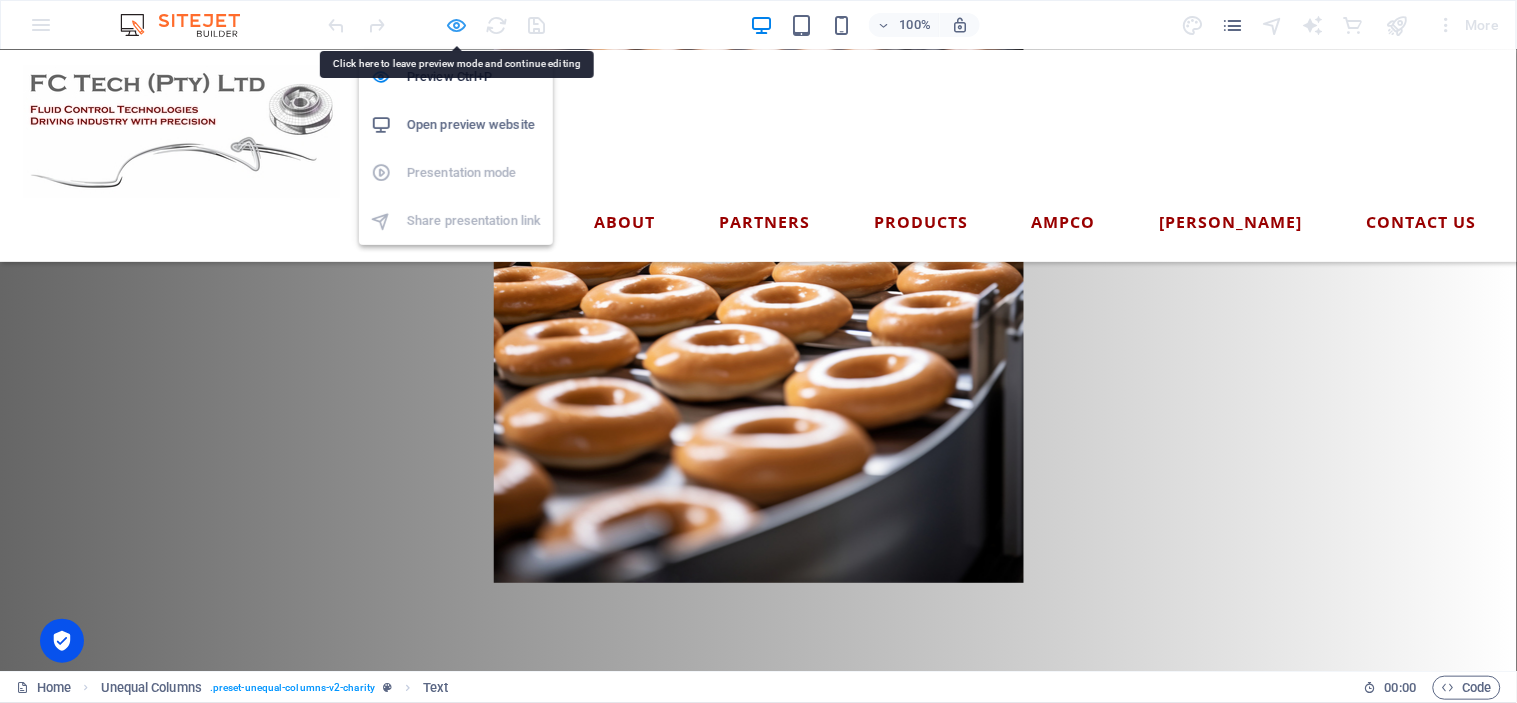 click at bounding box center (457, 25) 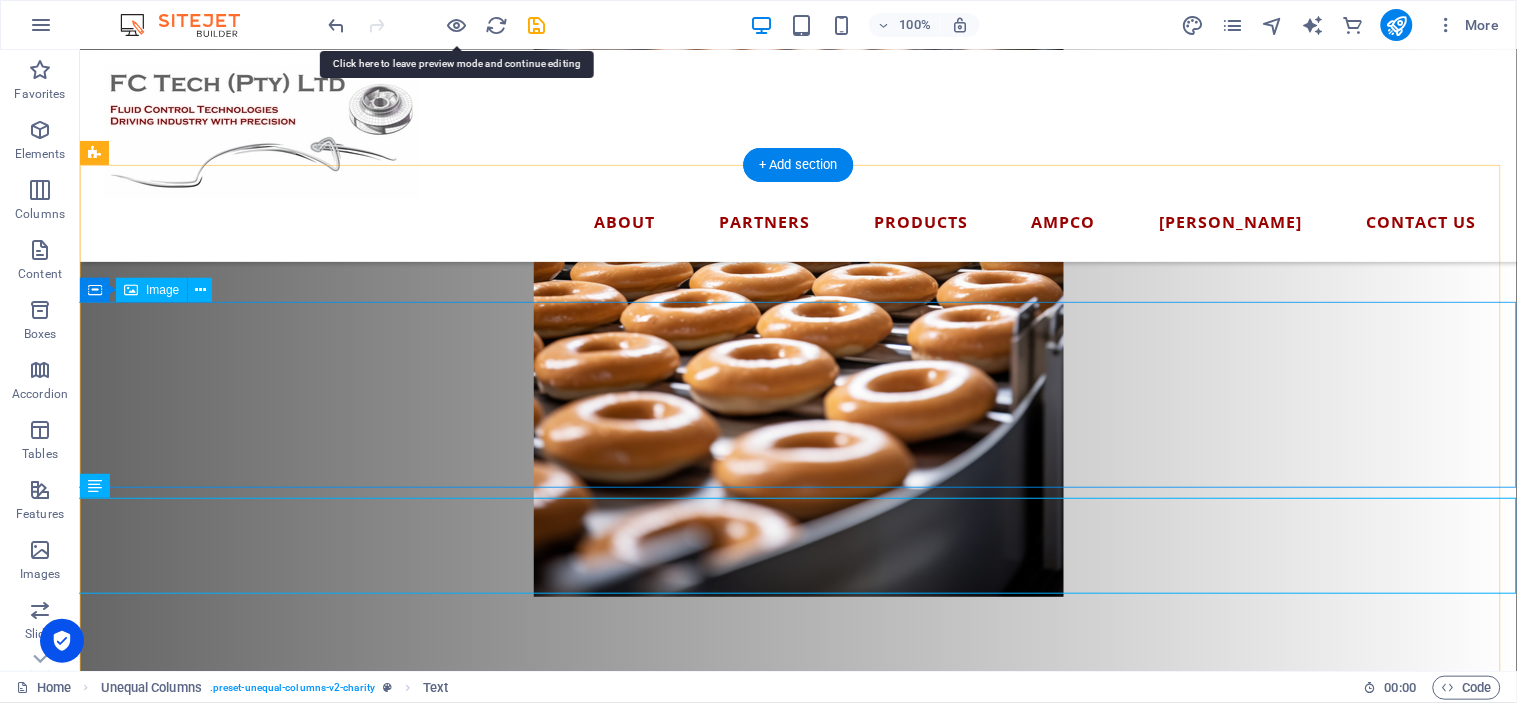 click at bounding box center (797, 917) 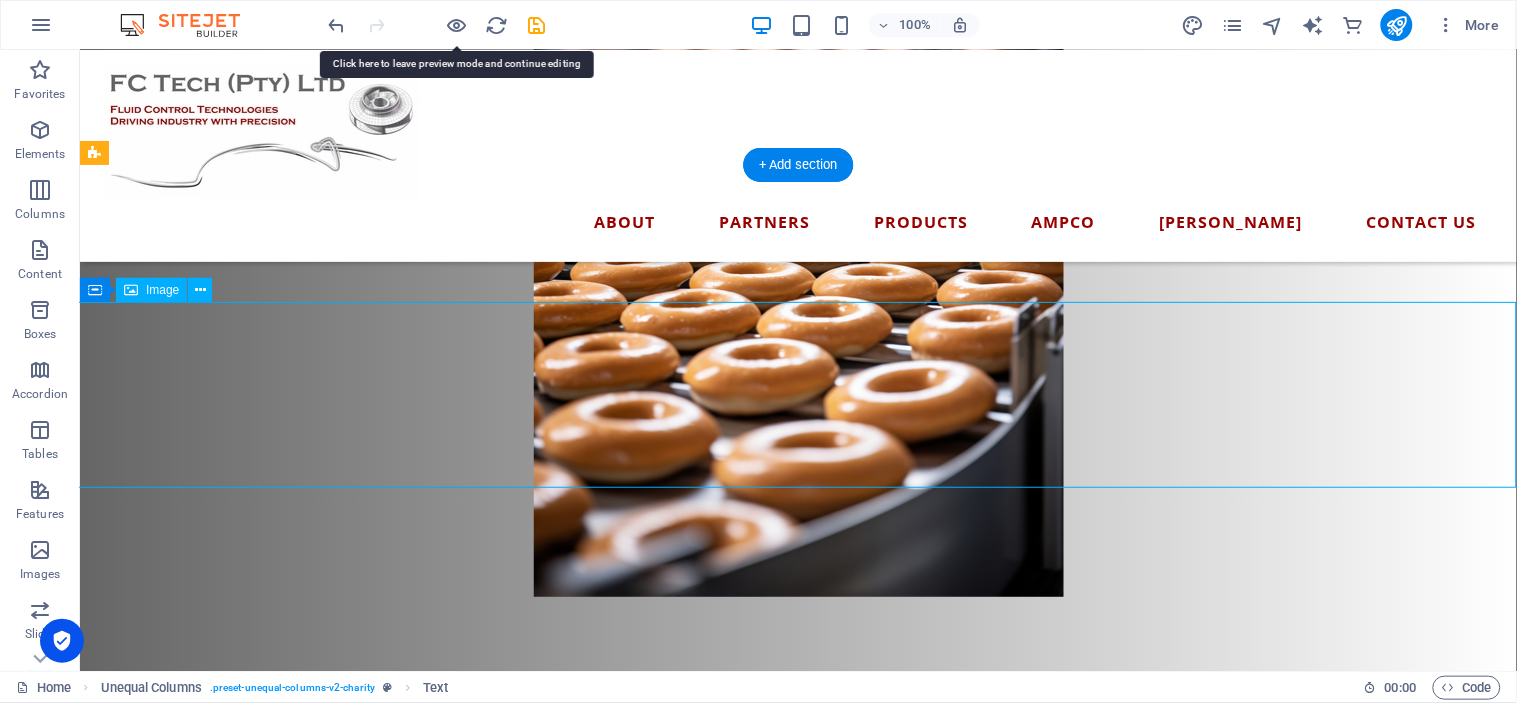 click at bounding box center (797, 917) 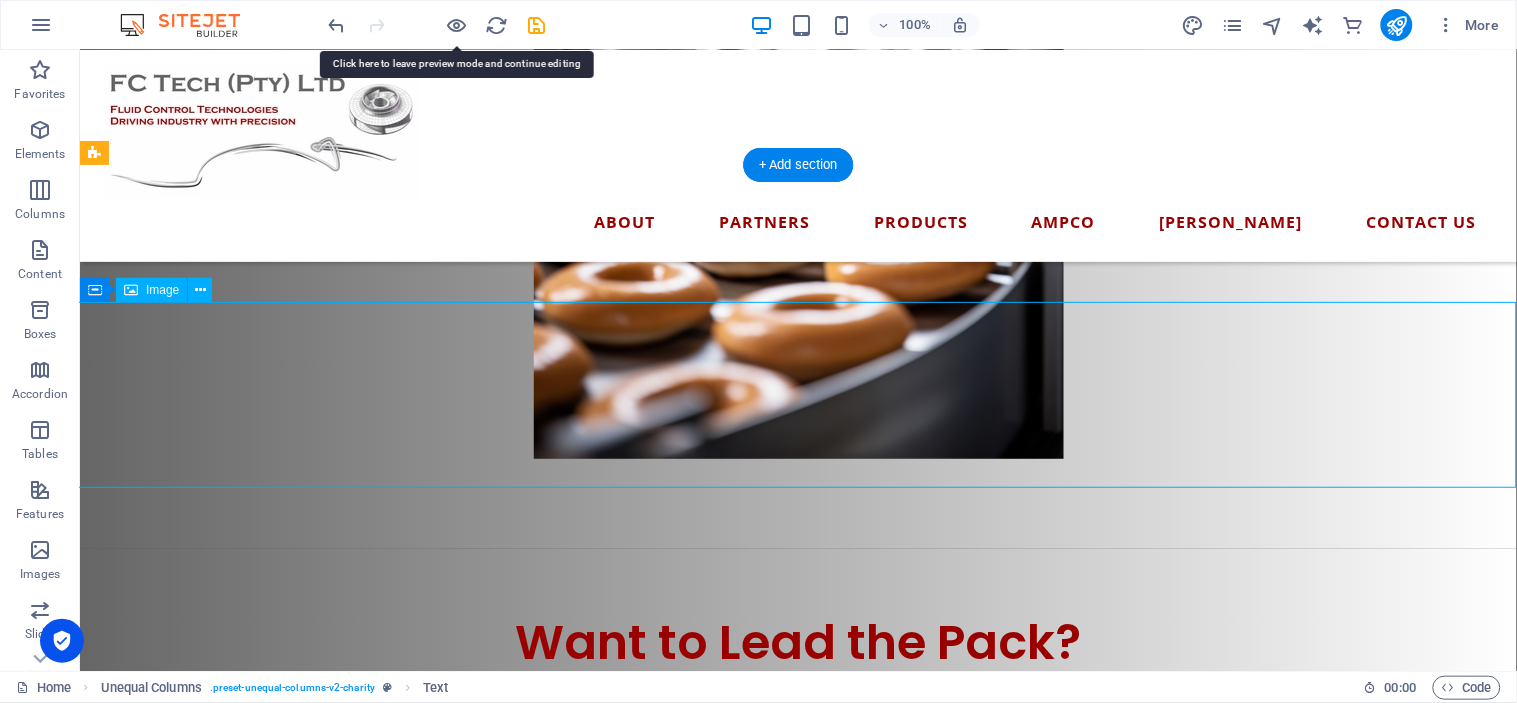 select on "px" 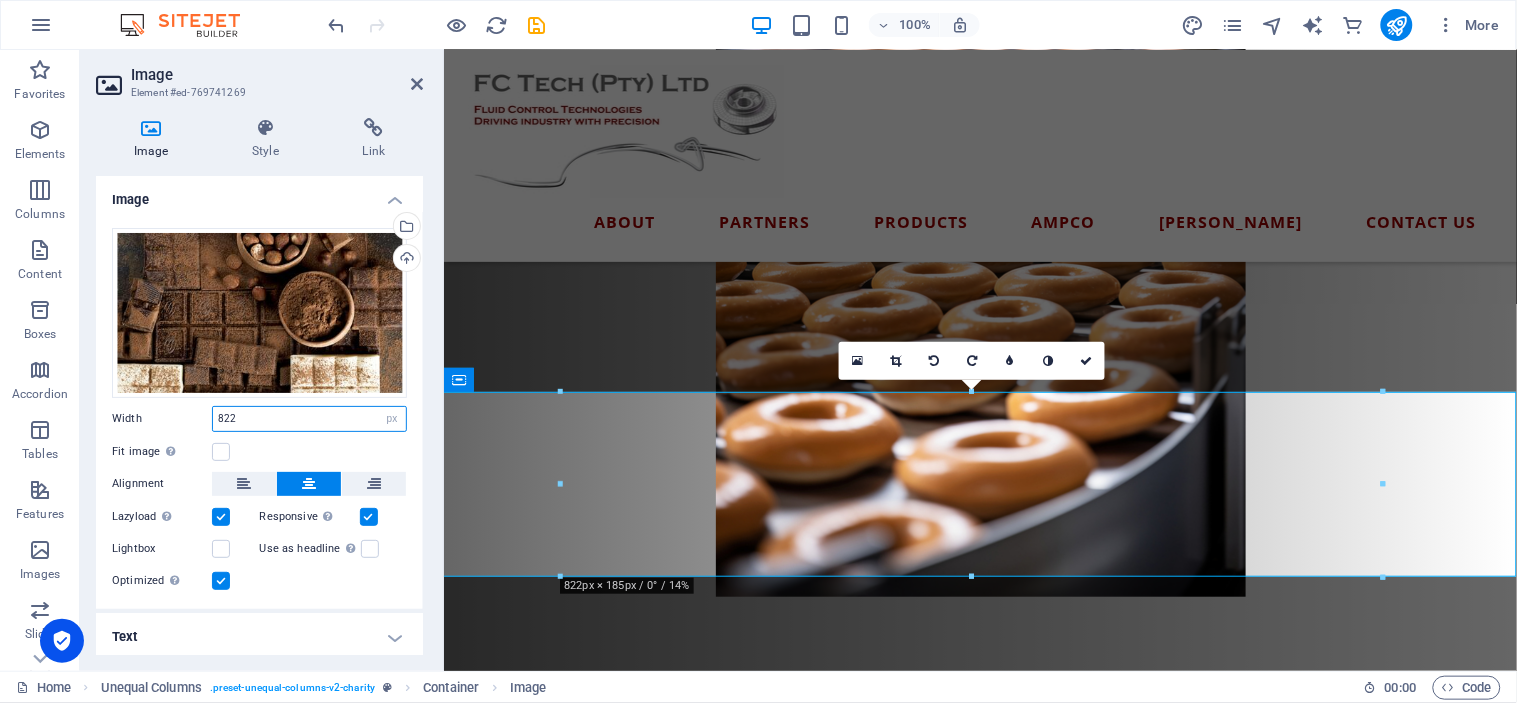 drag, startPoint x: 245, startPoint y: 418, endPoint x: 160, endPoint y: 416, distance: 85.02353 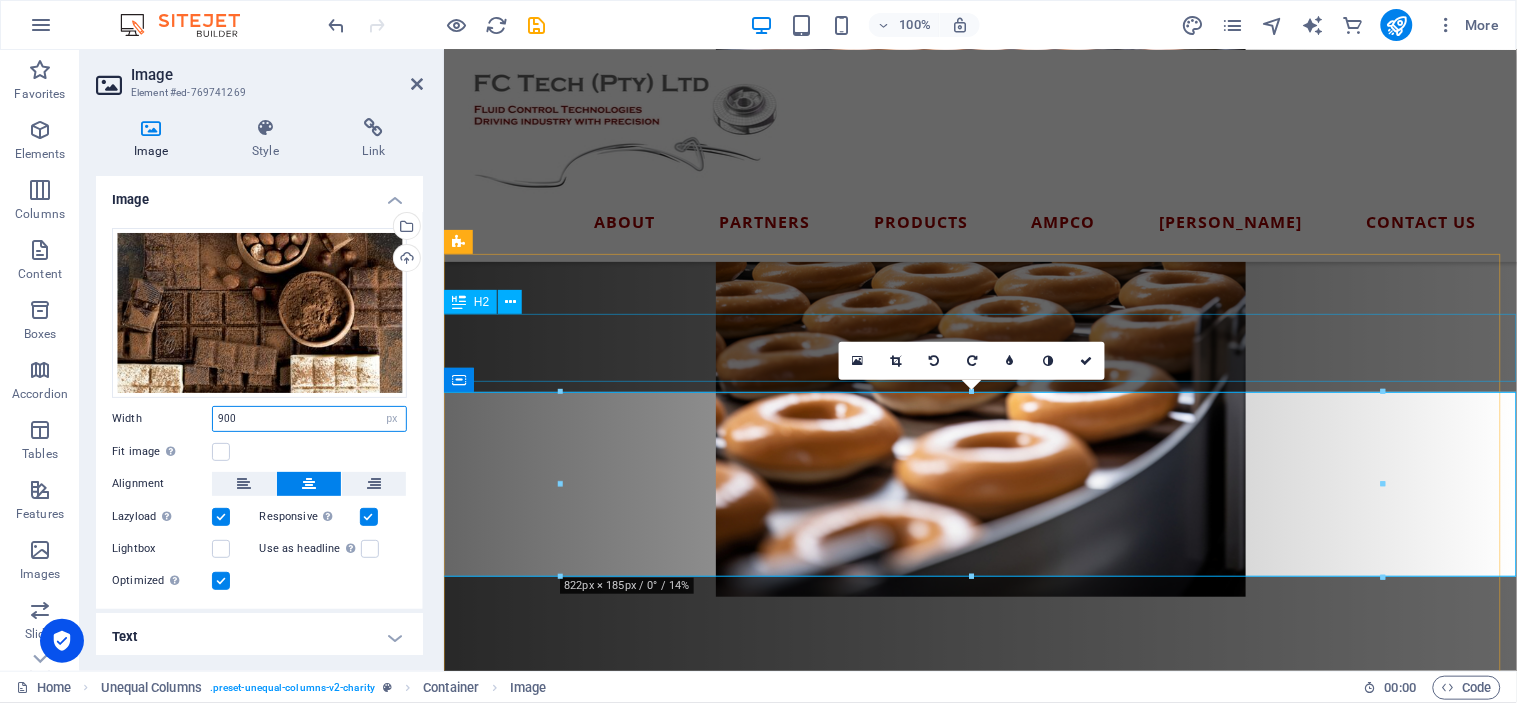 type on "900" 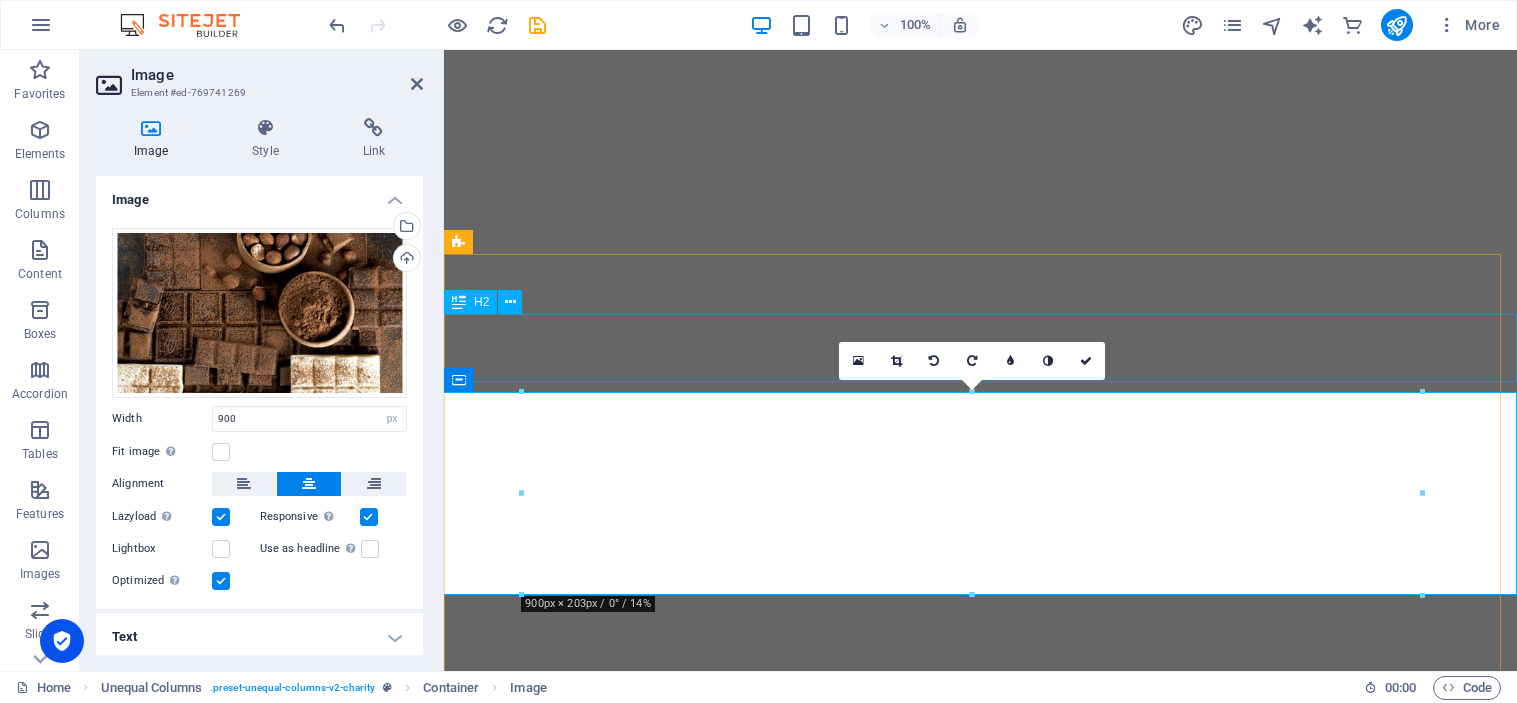select on "px" 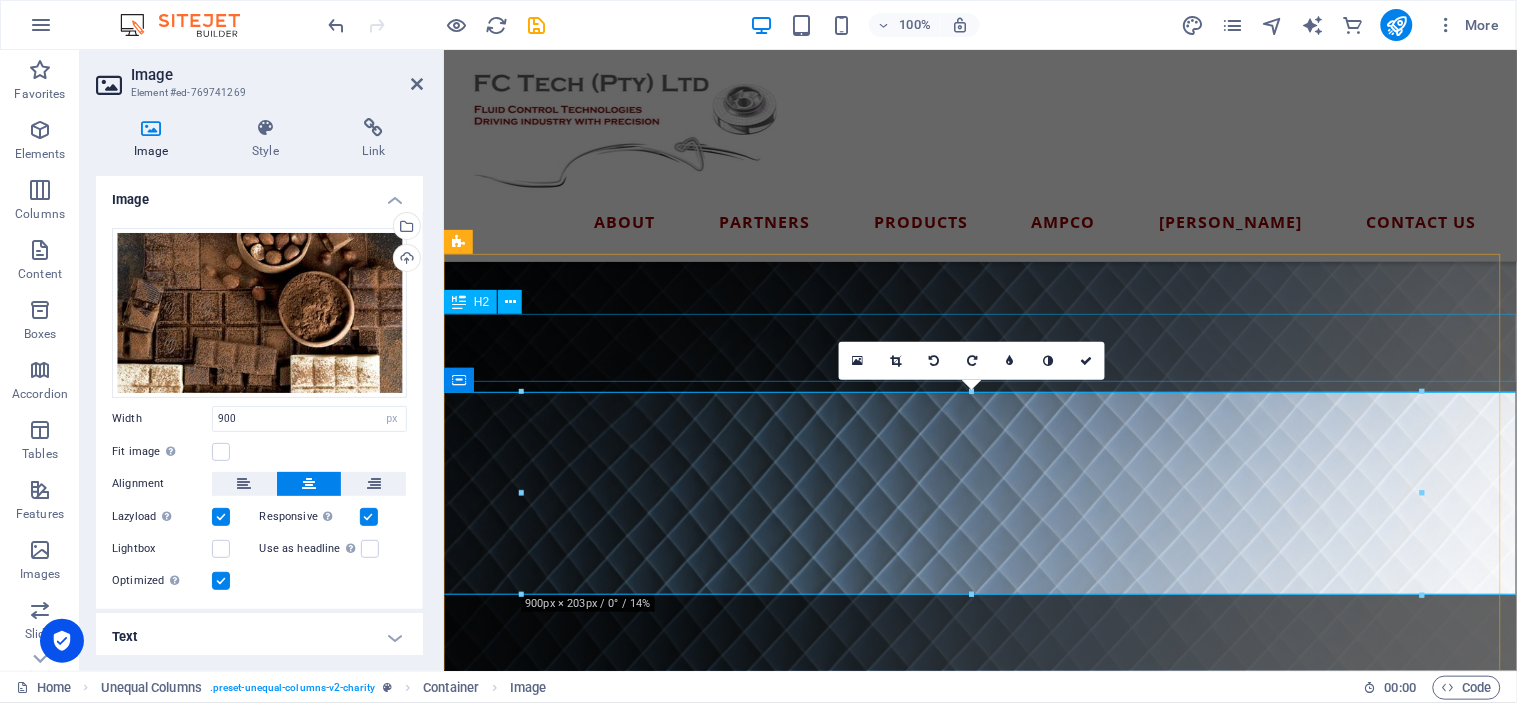 scroll, scrollTop: 1974, scrollLeft: 0, axis: vertical 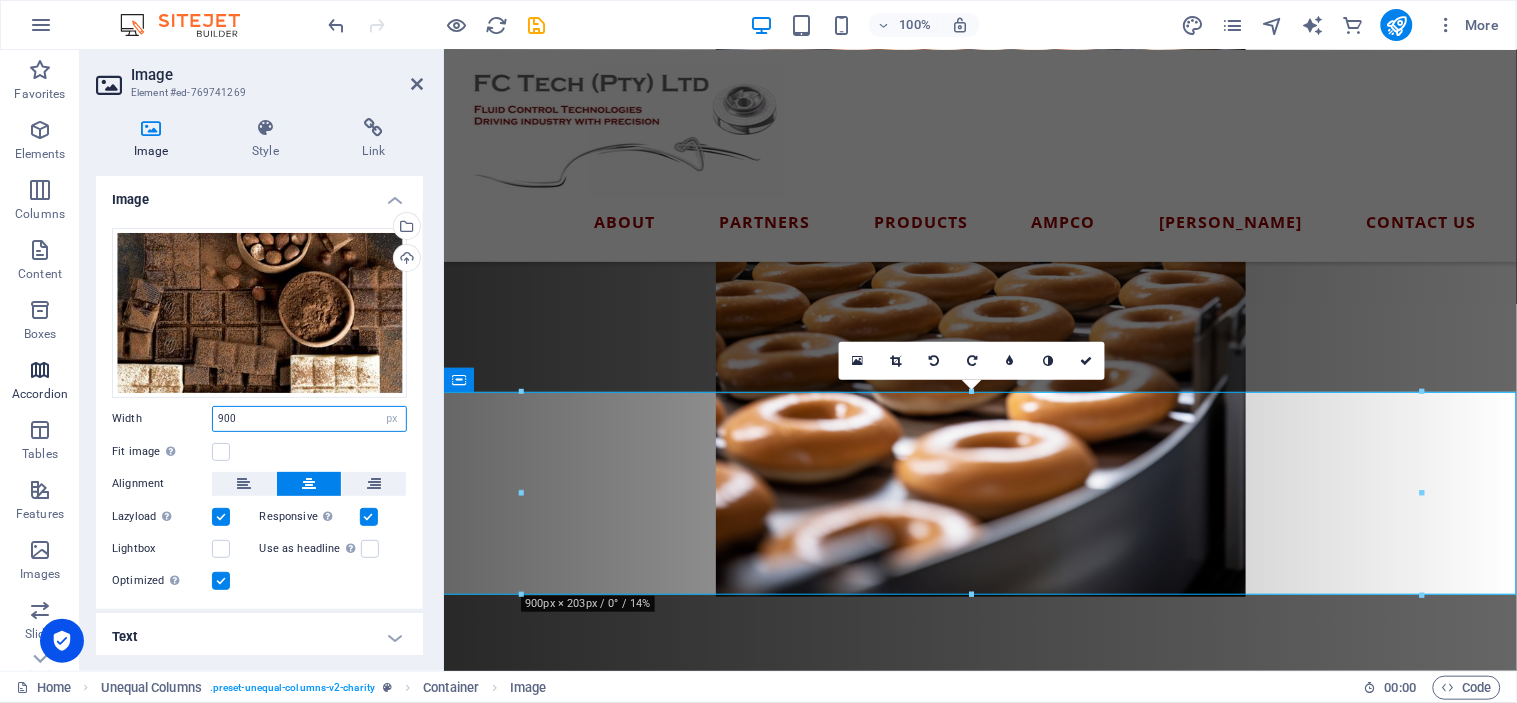 drag, startPoint x: 246, startPoint y: 420, endPoint x: 60, endPoint y: 350, distance: 198.73601 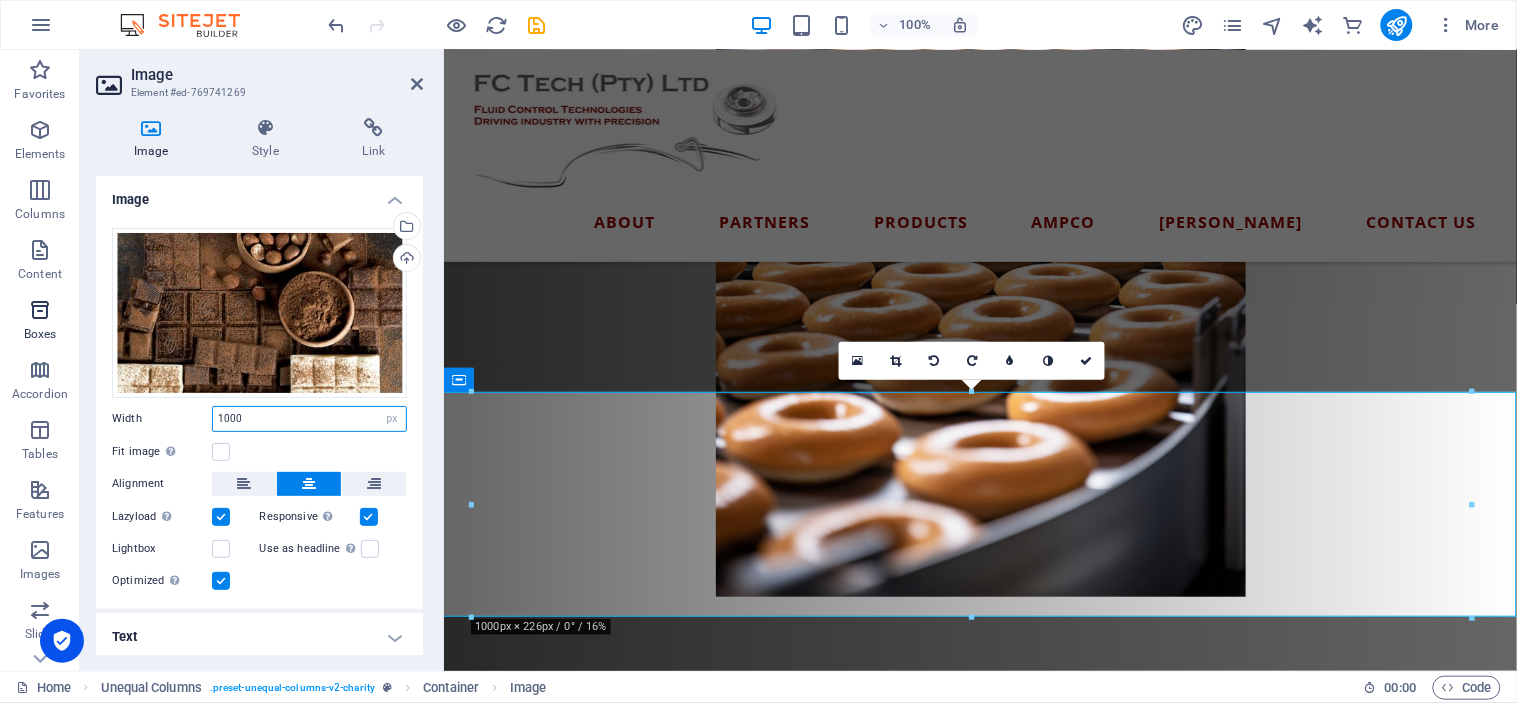 drag, startPoint x: 270, startPoint y: 414, endPoint x: 75, endPoint y: 332, distance: 211.5396 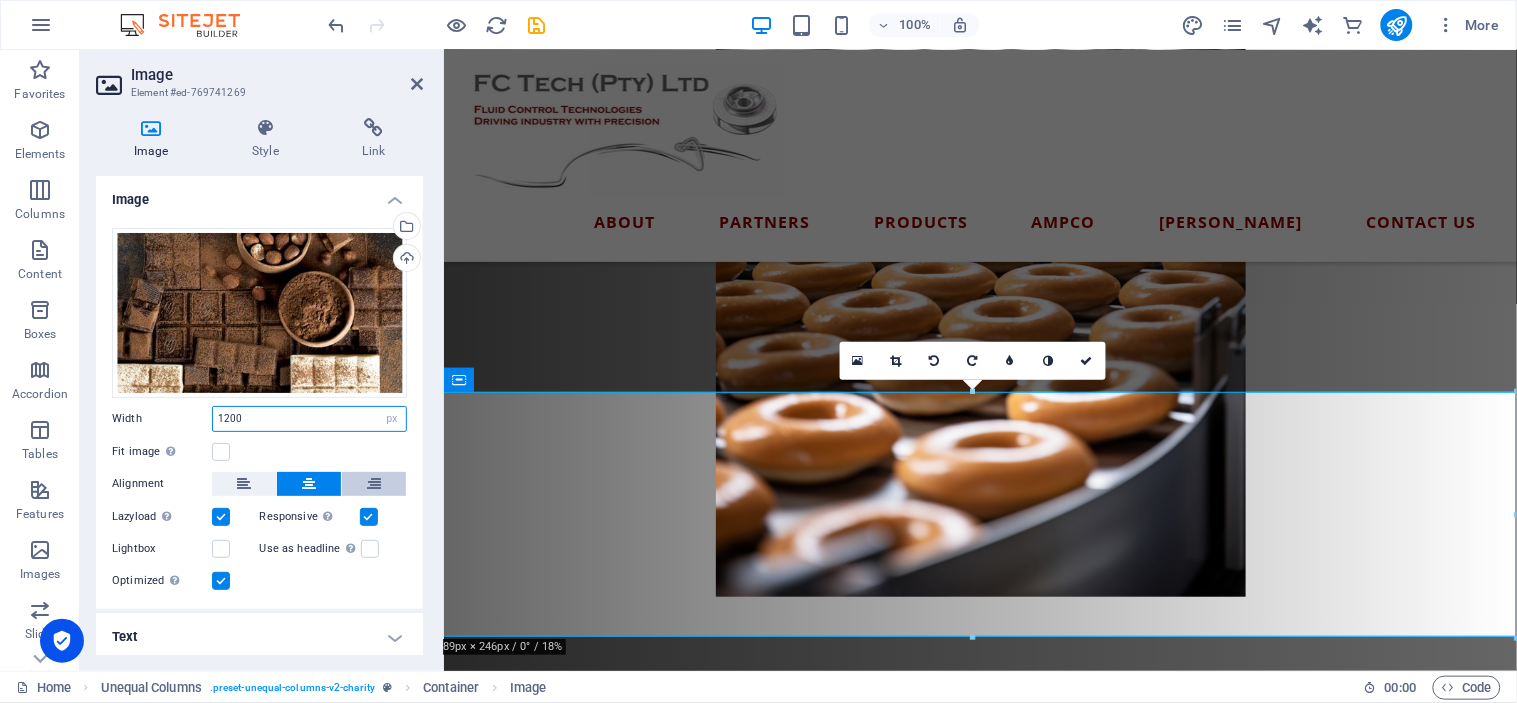 type on "1200" 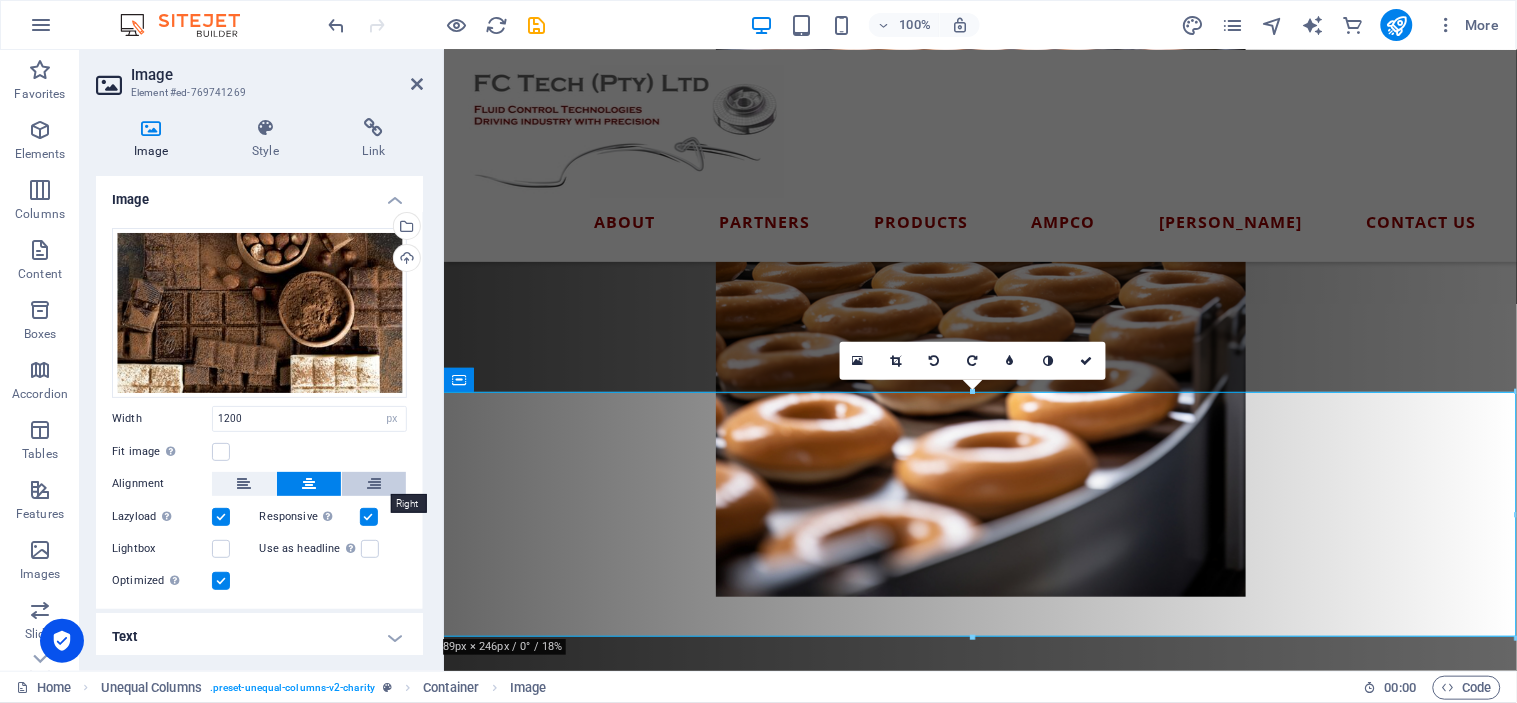 click at bounding box center (374, 484) 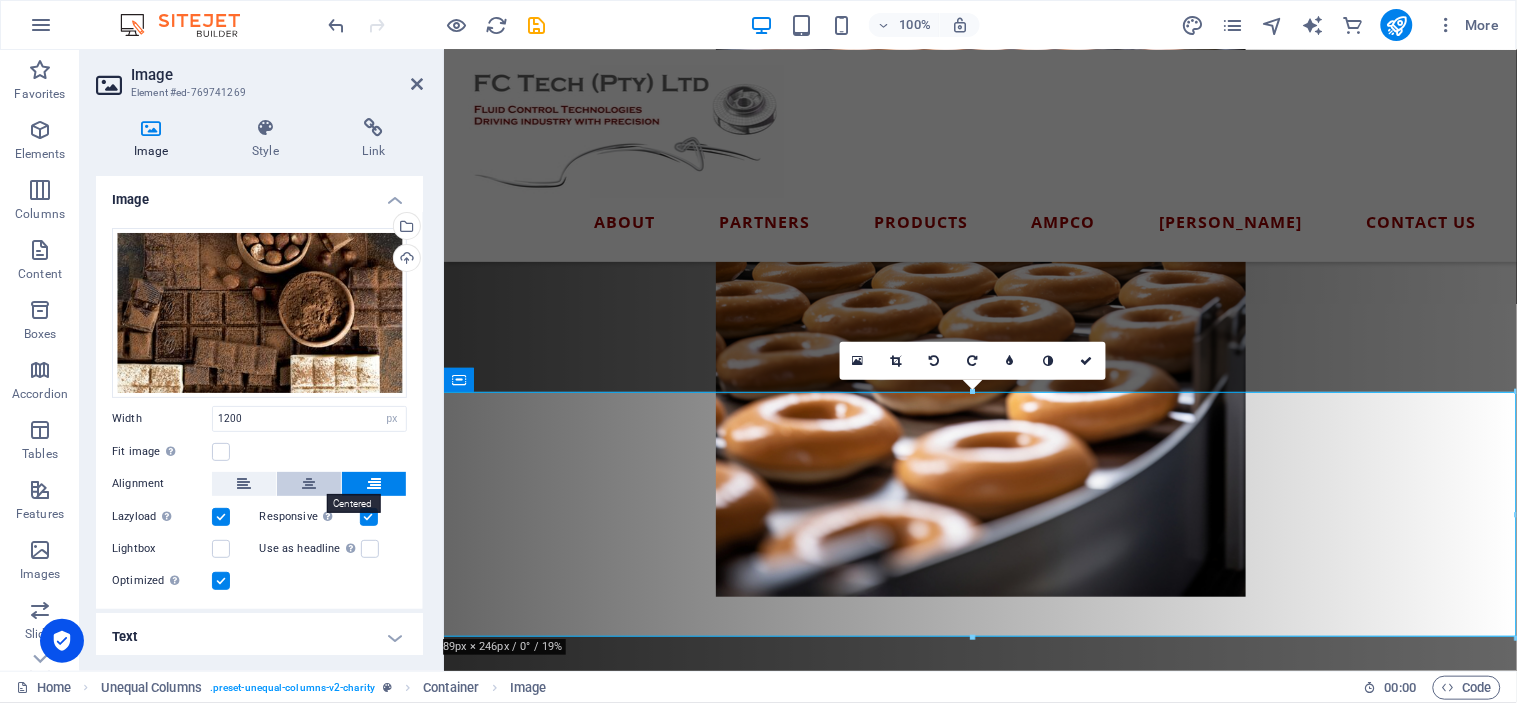 click at bounding box center [309, 484] 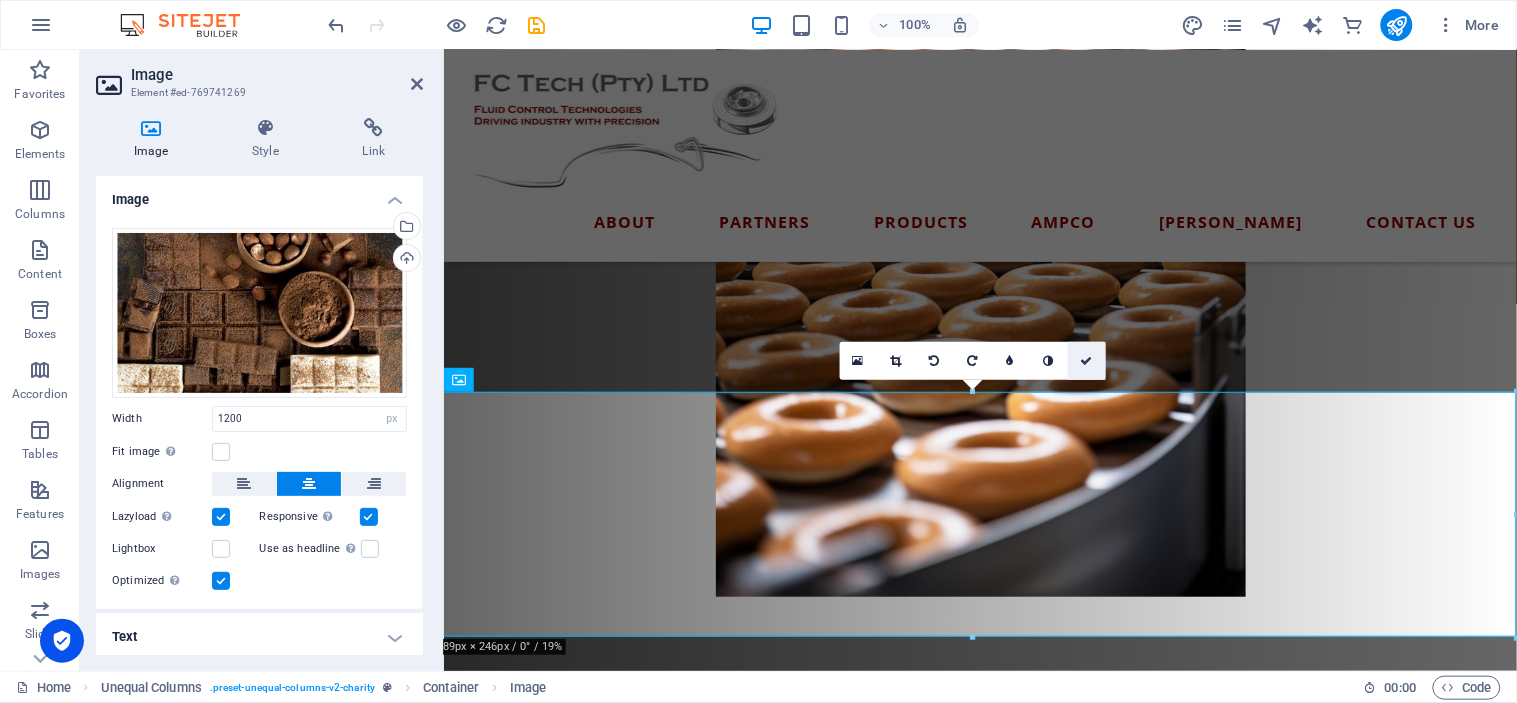 click at bounding box center (1086, 361) 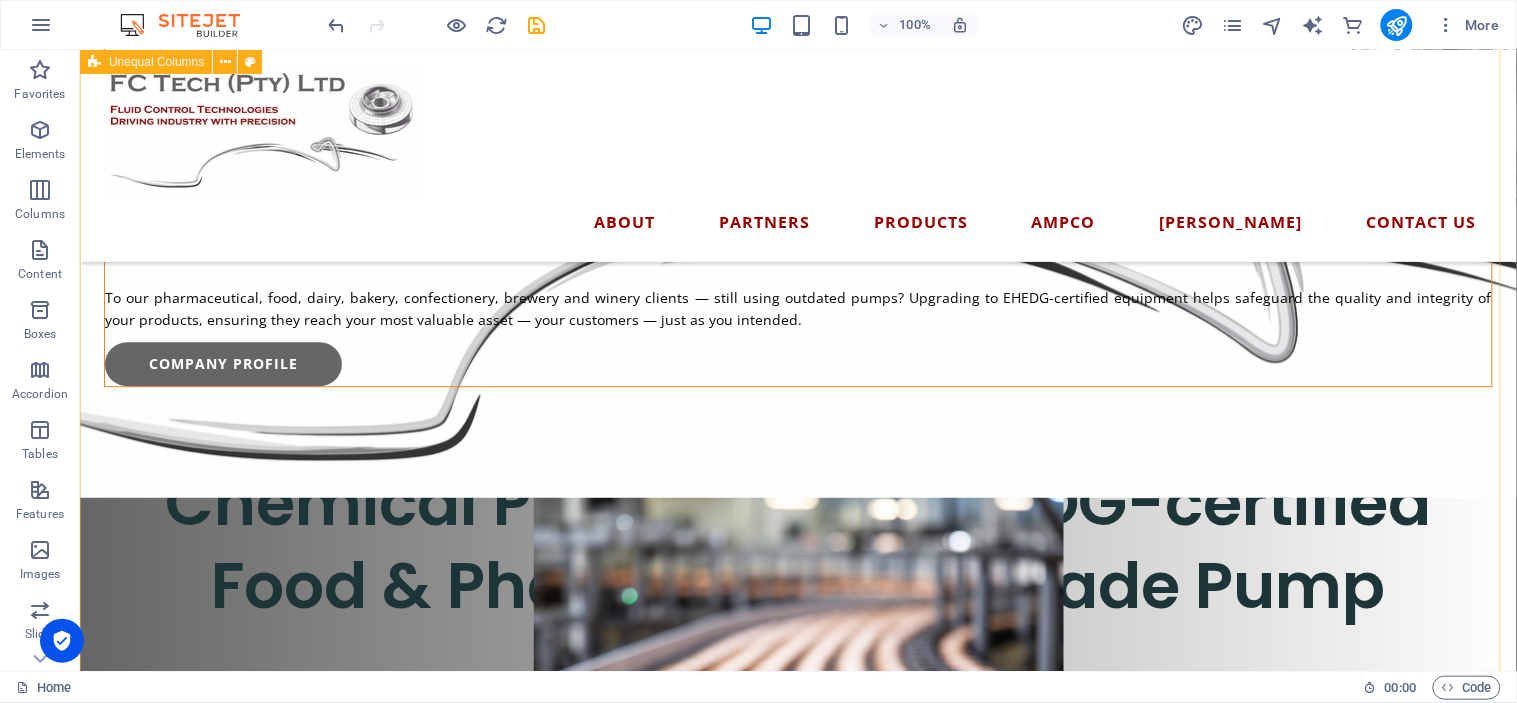 scroll, scrollTop: 1222, scrollLeft: 0, axis: vertical 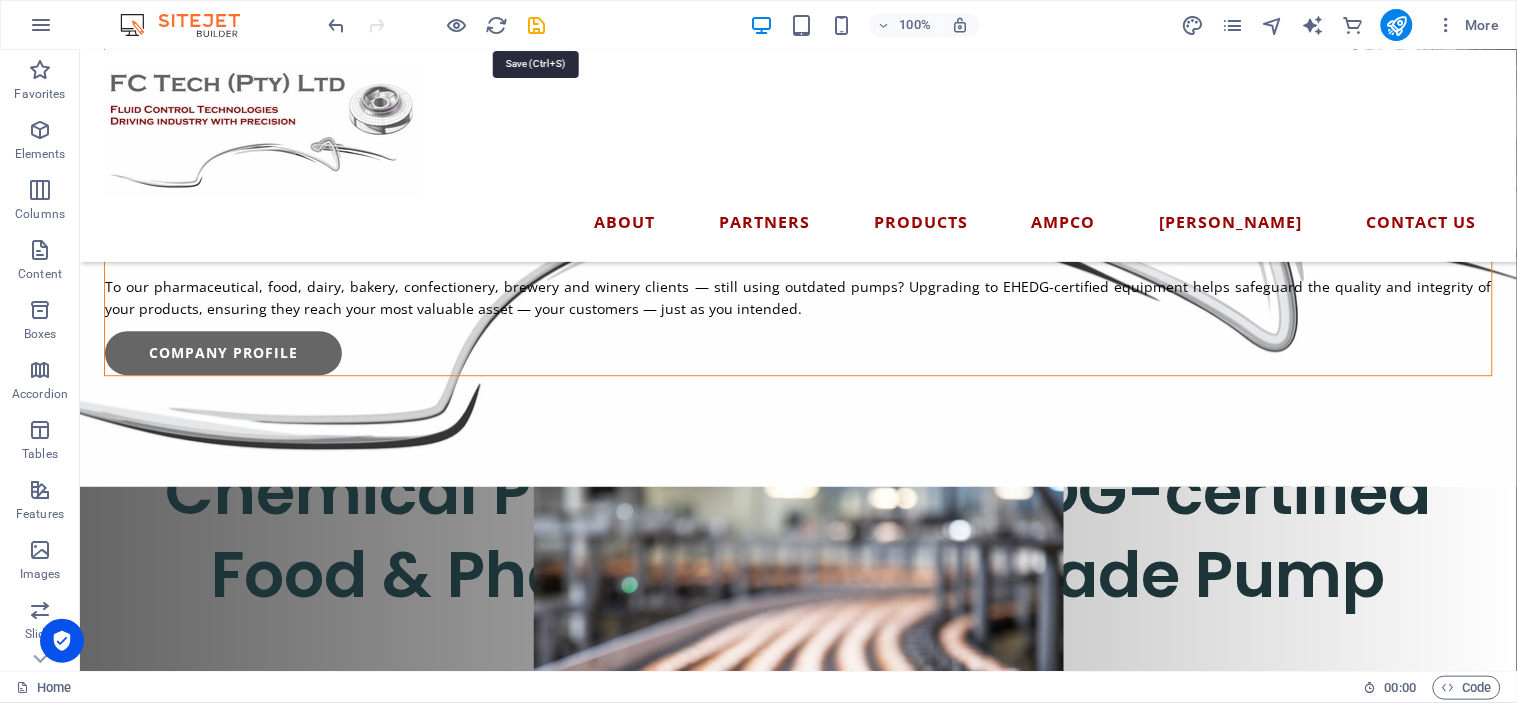 click at bounding box center (537, 25) 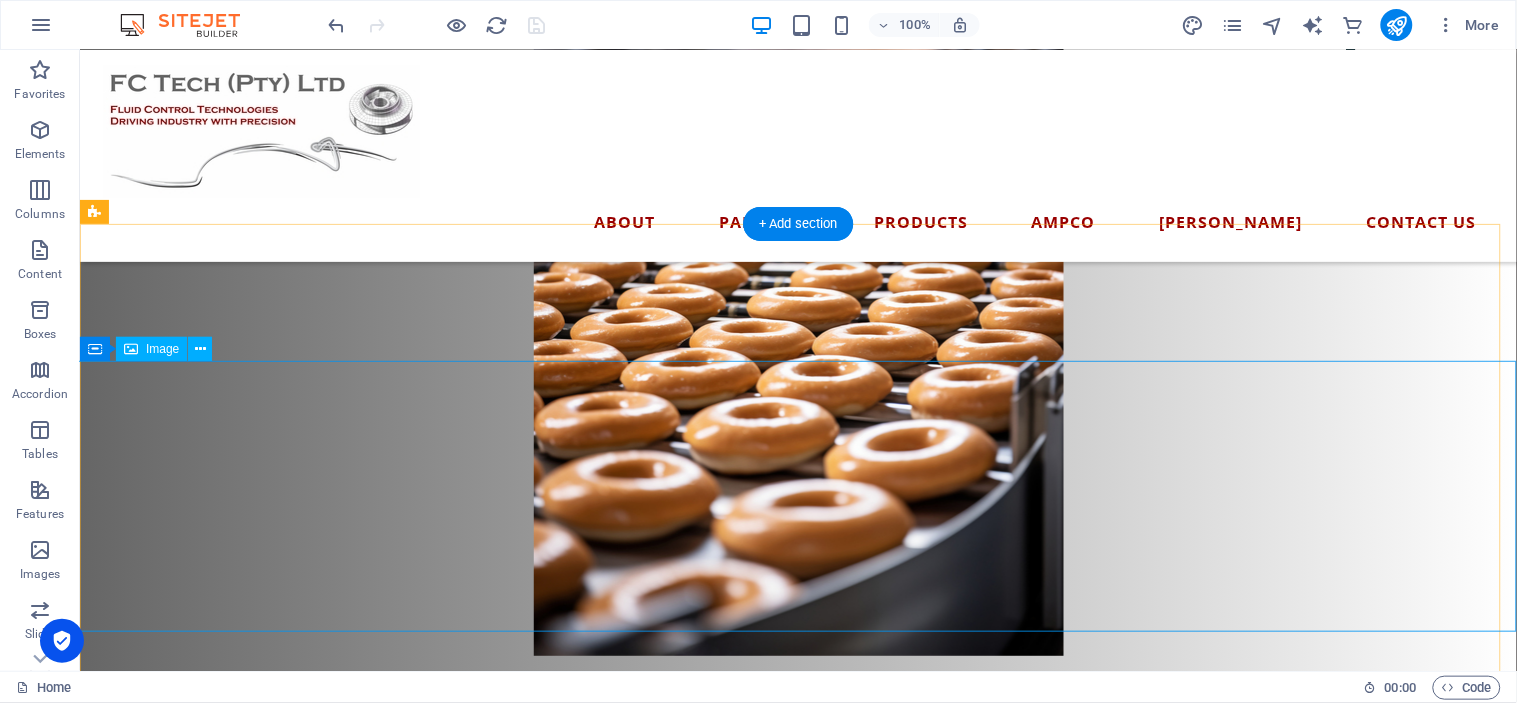 scroll, scrollTop: 2000, scrollLeft: 0, axis: vertical 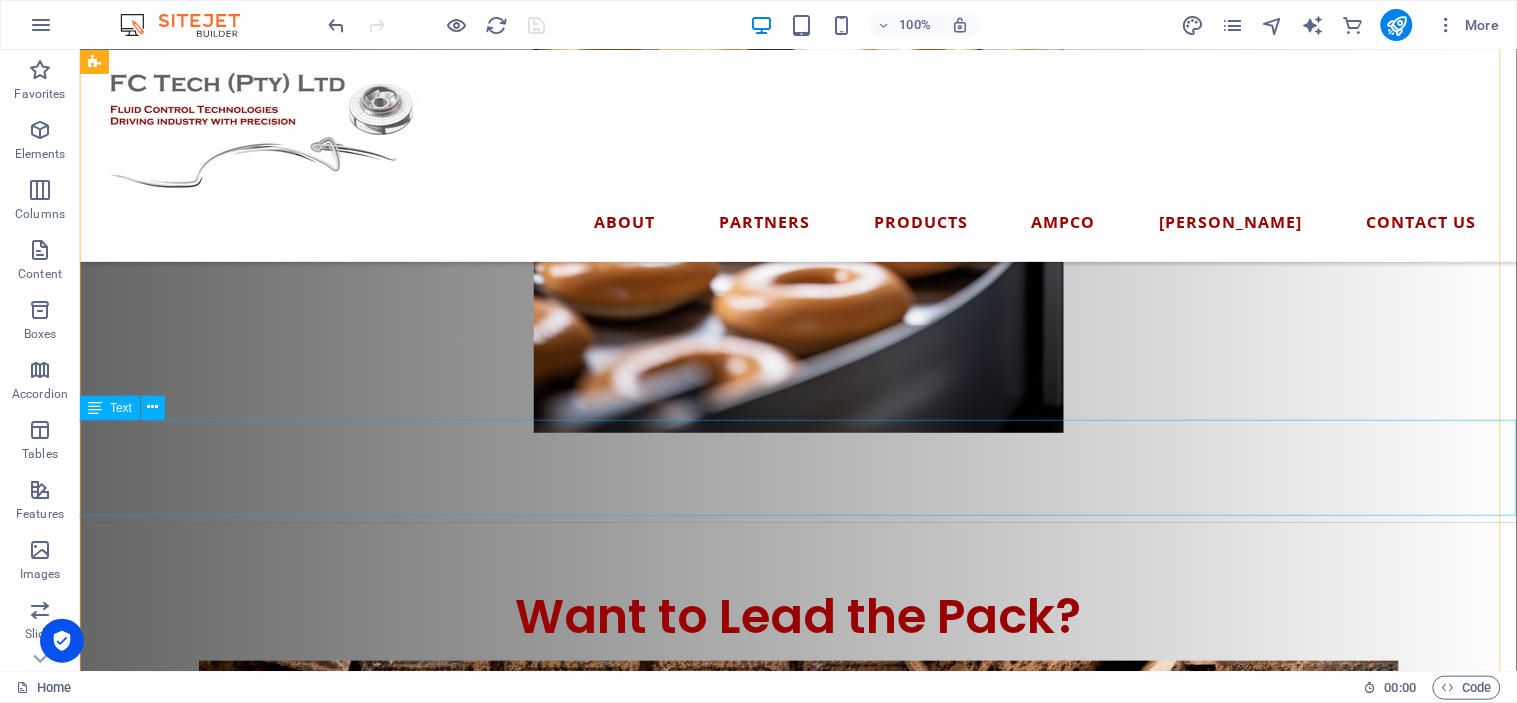 click on "Whether you're producing life-saving pharmaceuticals, crafting world-class wine, bottling the perfect brew, churning out decadent chocolate, delivering the freshest dairy, or baking up brilliance — ask yourself this: Would you keep repairing the same old Escort you’ve had for 30 years… or finally upgrade to the new Ranger built to perform?" at bounding box center (797, 988) 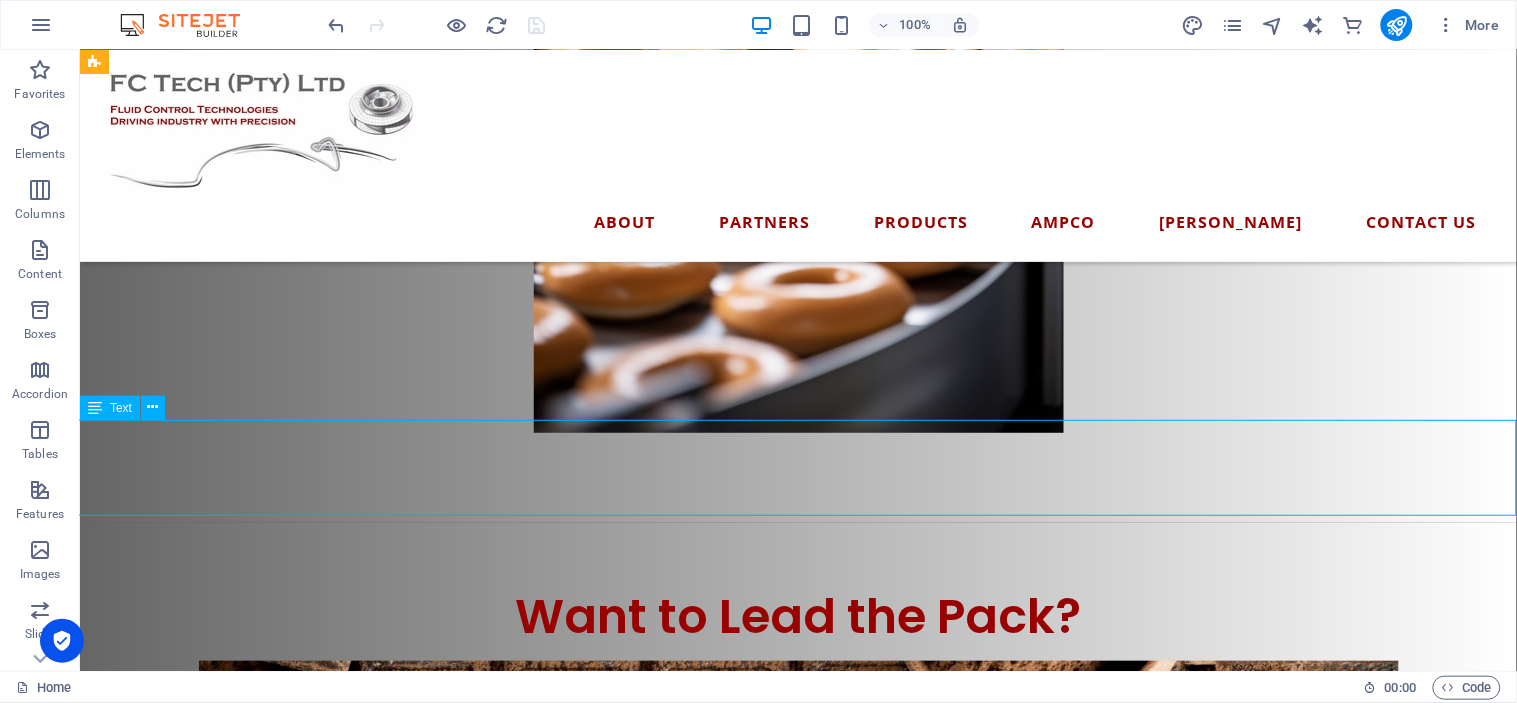 click on "Whether you're producing life-saving pharmaceuticals, crafting world-class wine, bottling the perfect brew, churning out decadent chocolate, delivering the freshest dairy, or baking up brilliance — ask yourself this: Would you keep repairing the same old Escort you’ve had for 30 years… or finally upgrade to the new Ranger built to perform?" at bounding box center (797, 988) 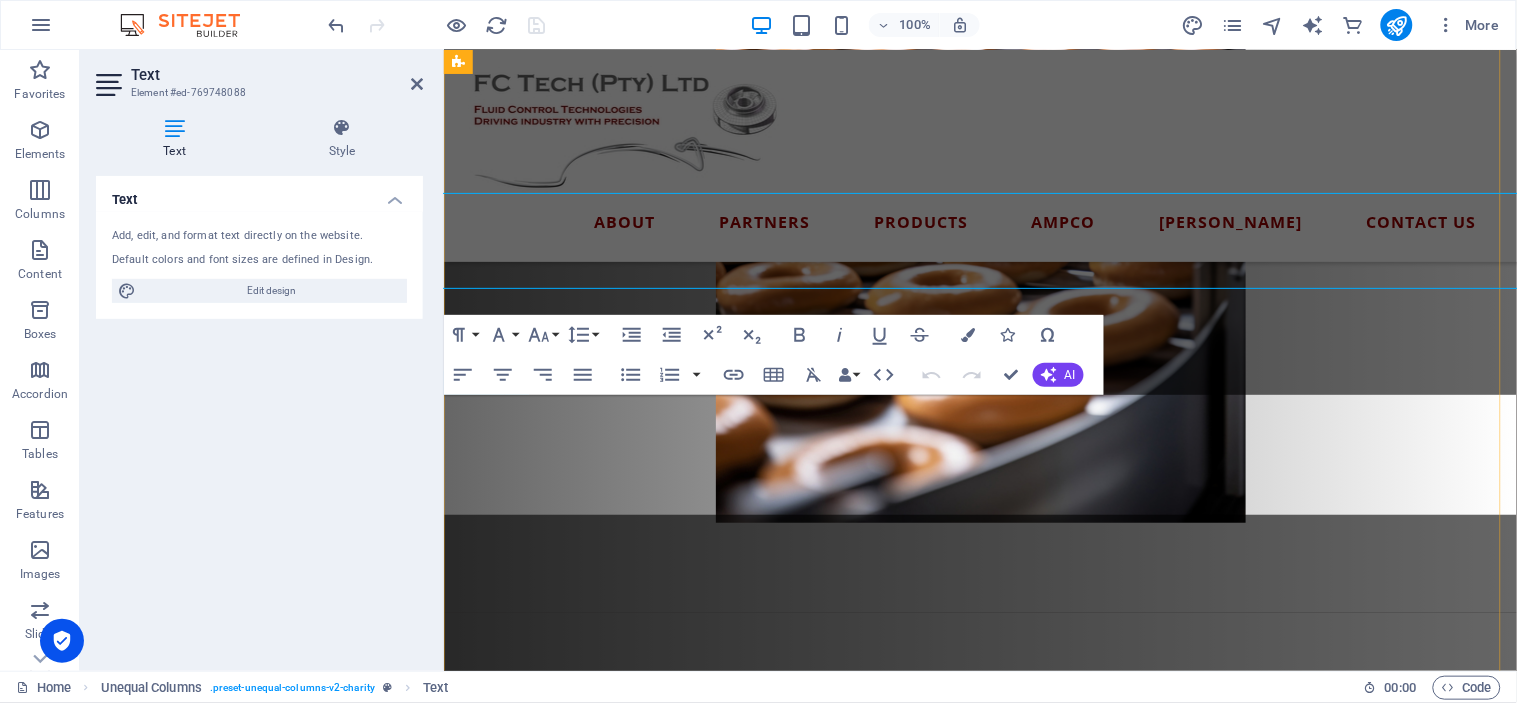 scroll, scrollTop: 2226, scrollLeft: 0, axis: vertical 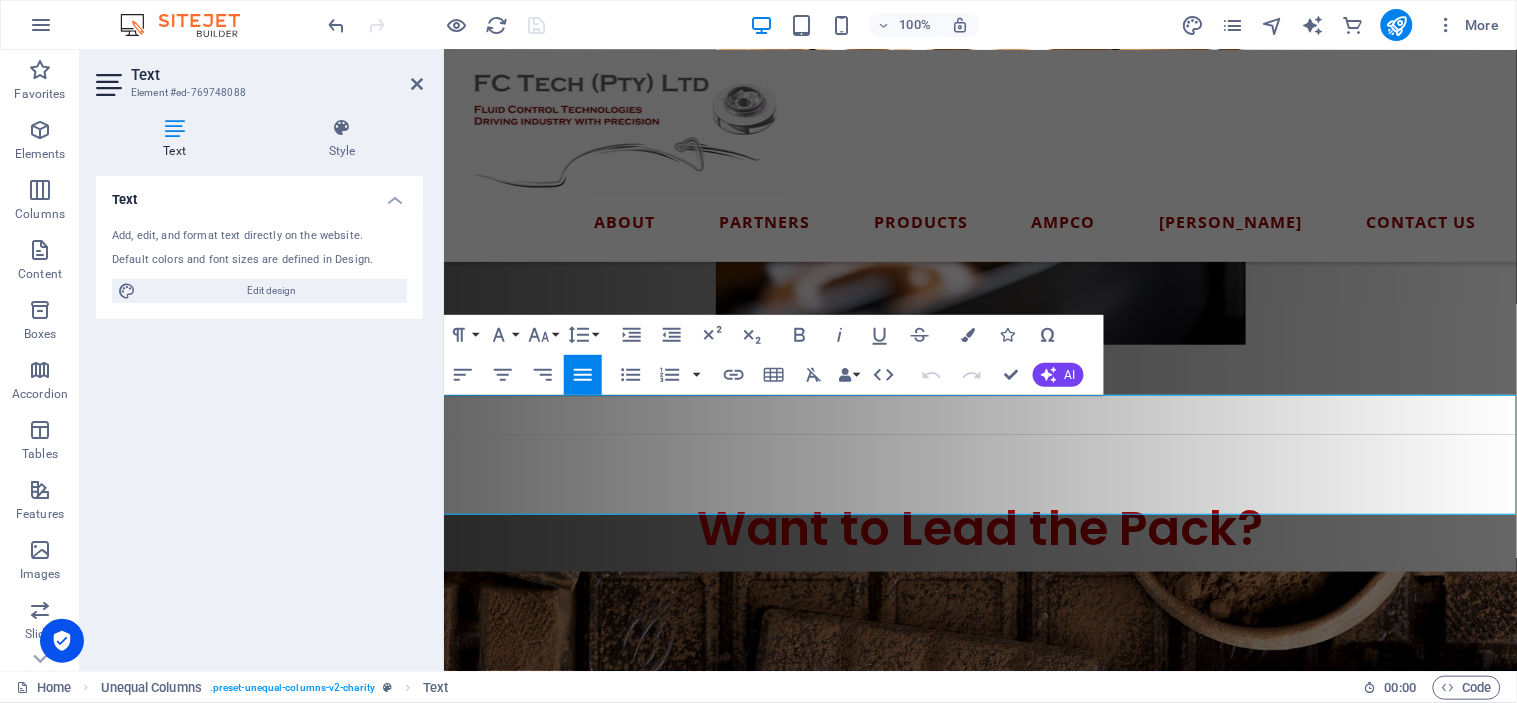 drag, startPoint x: 1420, startPoint y: 440, endPoint x: 440, endPoint y: 405, distance: 980.6248 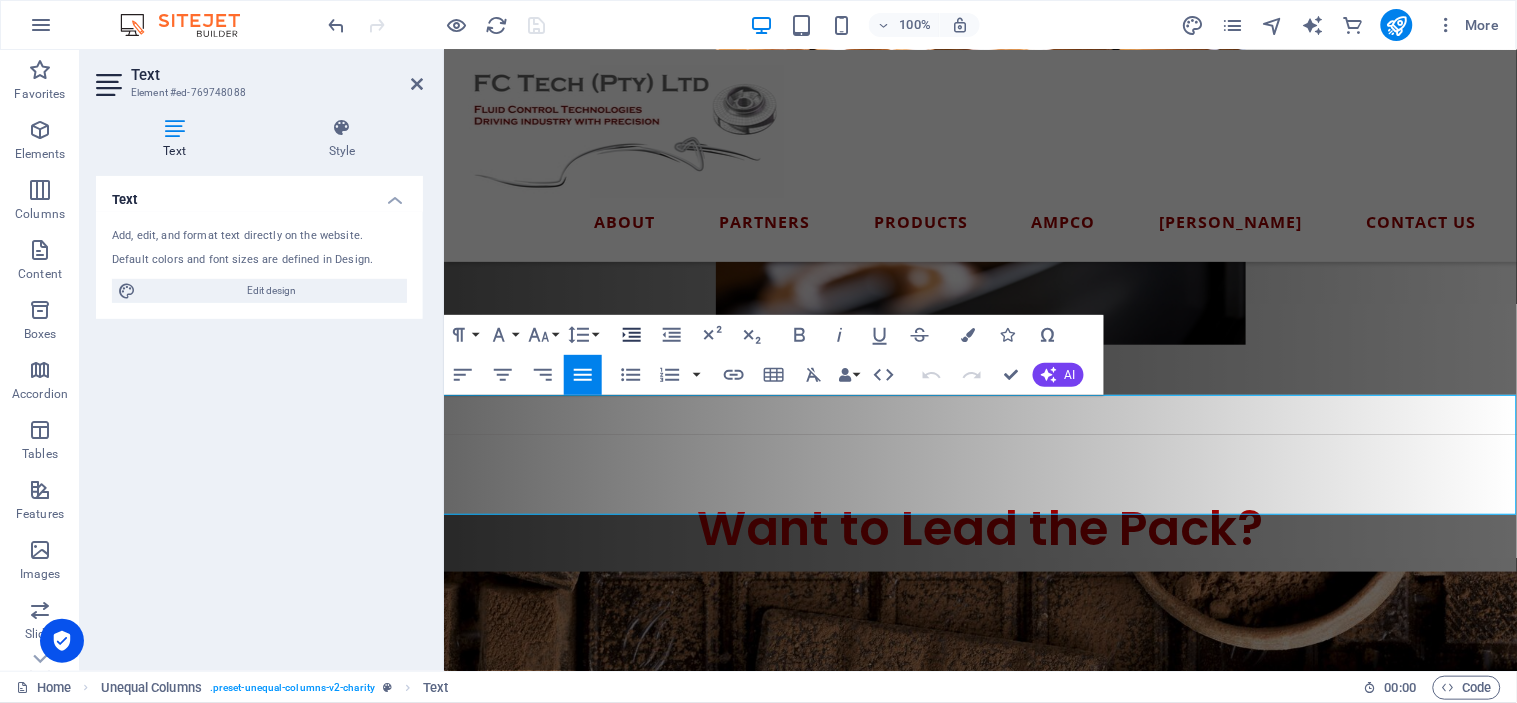 click 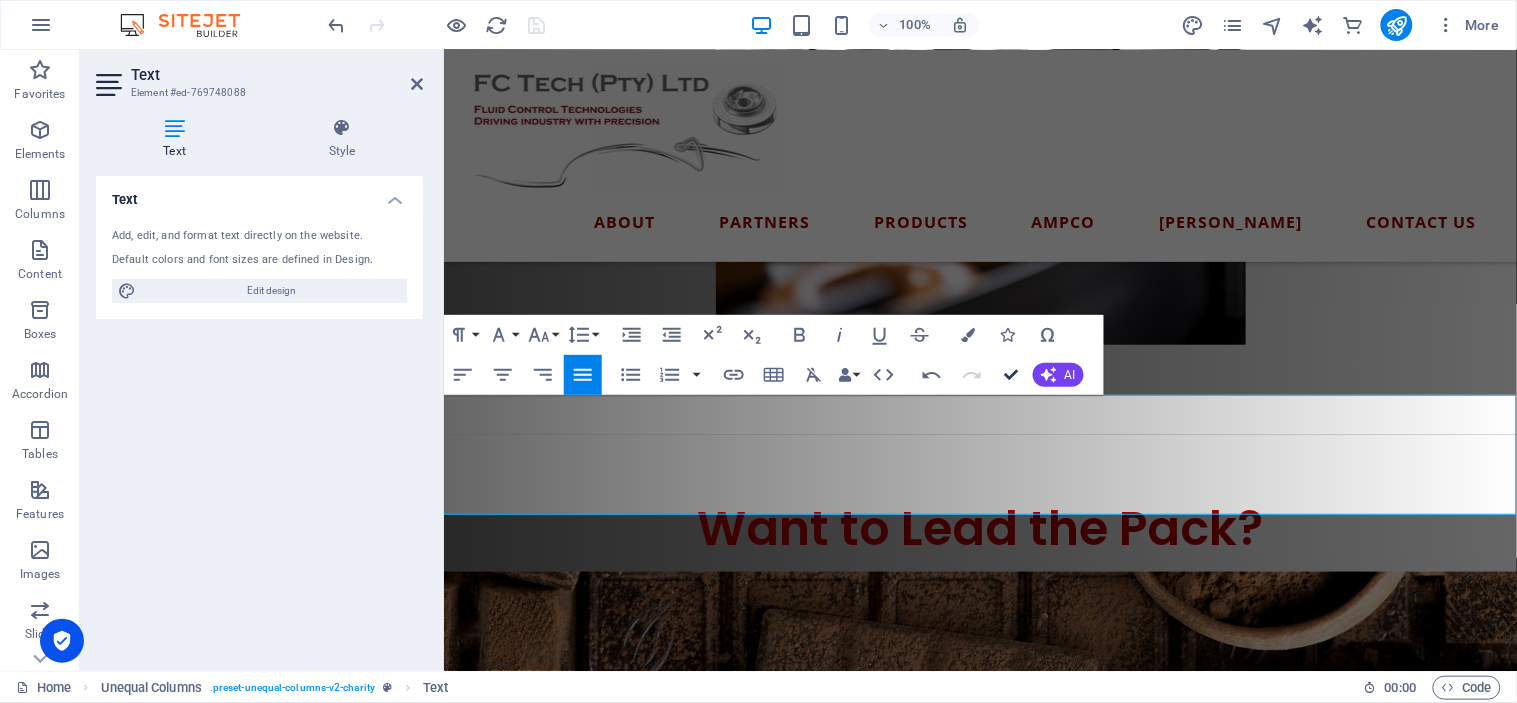 drag, startPoint x: 1017, startPoint y: 363, endPoint x: 937, endPoint y: 317, distance: 92.28217 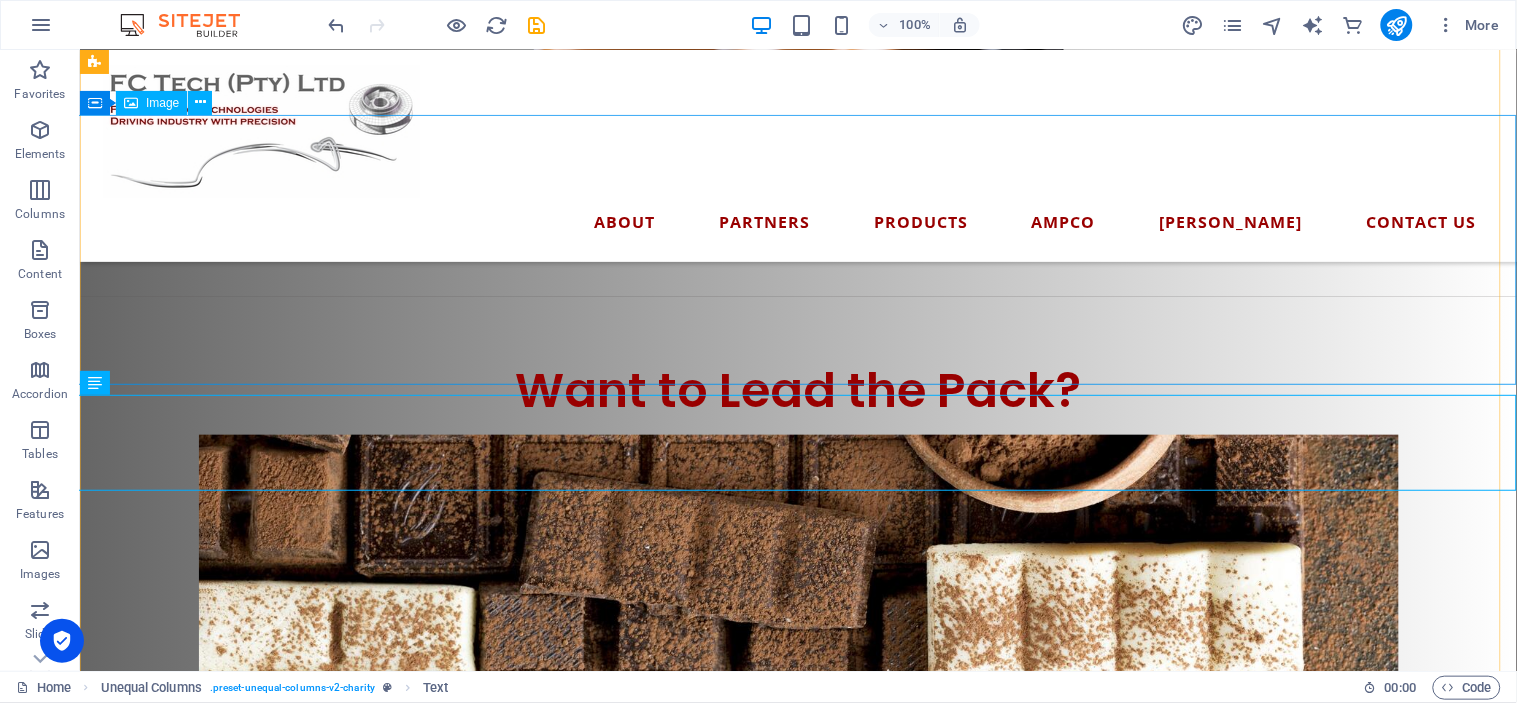 scroll, scrollTop: 2024, scrollLeft: 0, axis: vertical 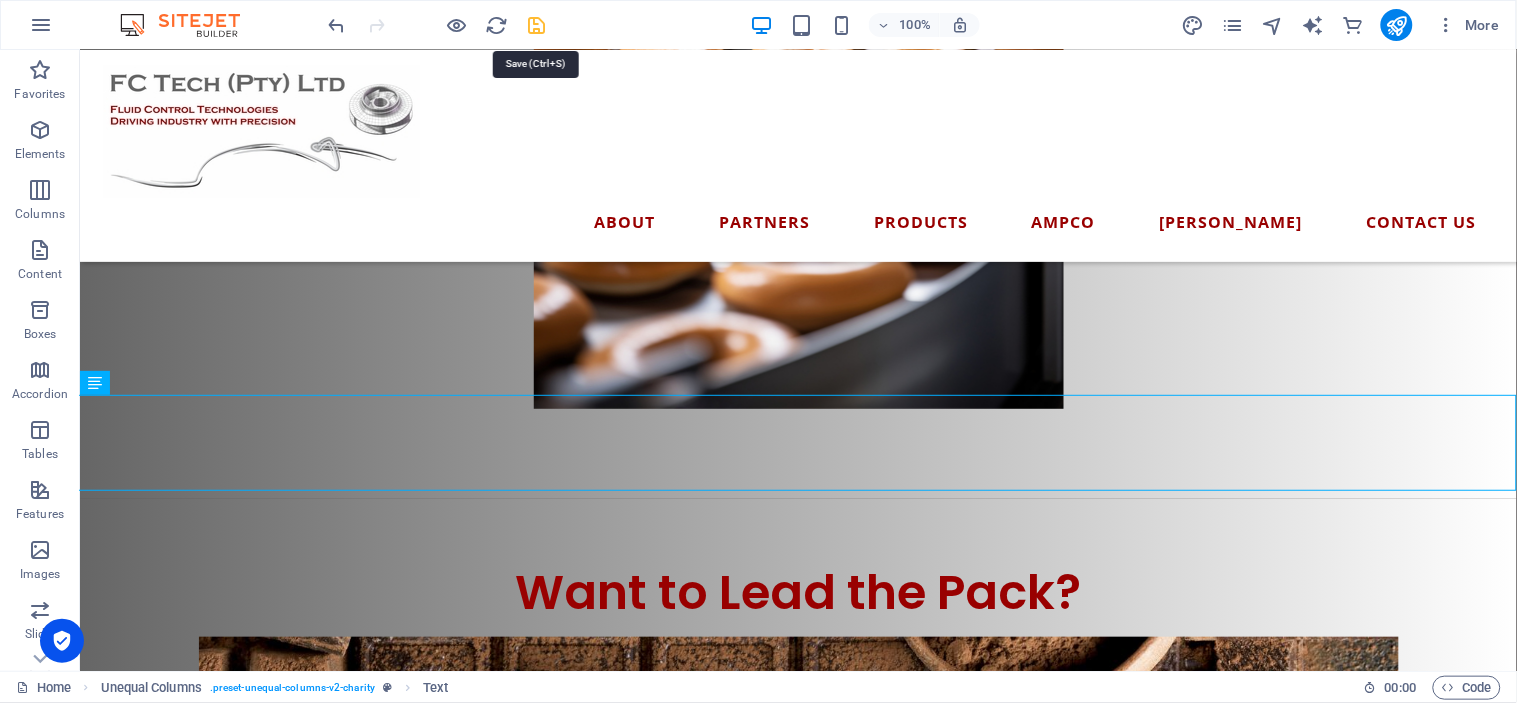 click at bounding box center (537, 25) 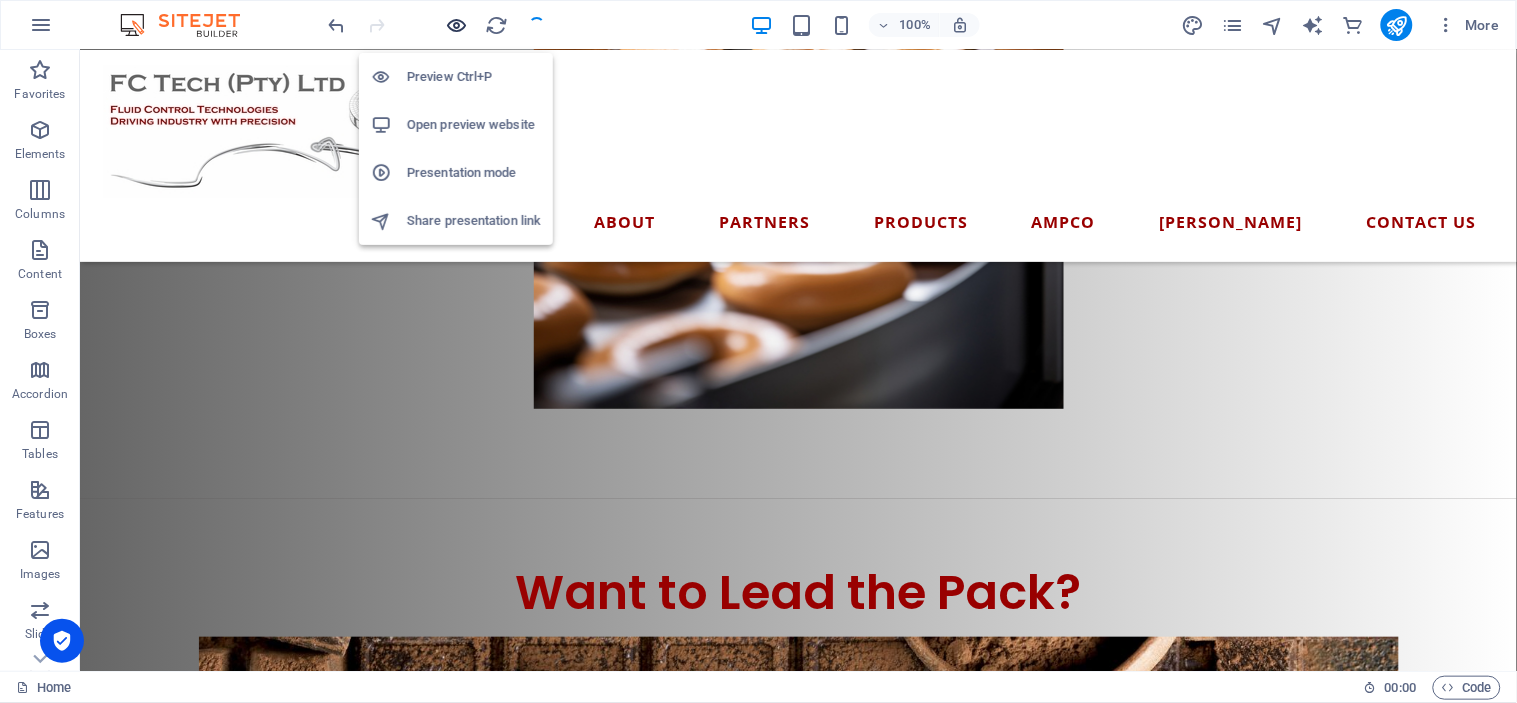 click at bounding box center [457, 25] 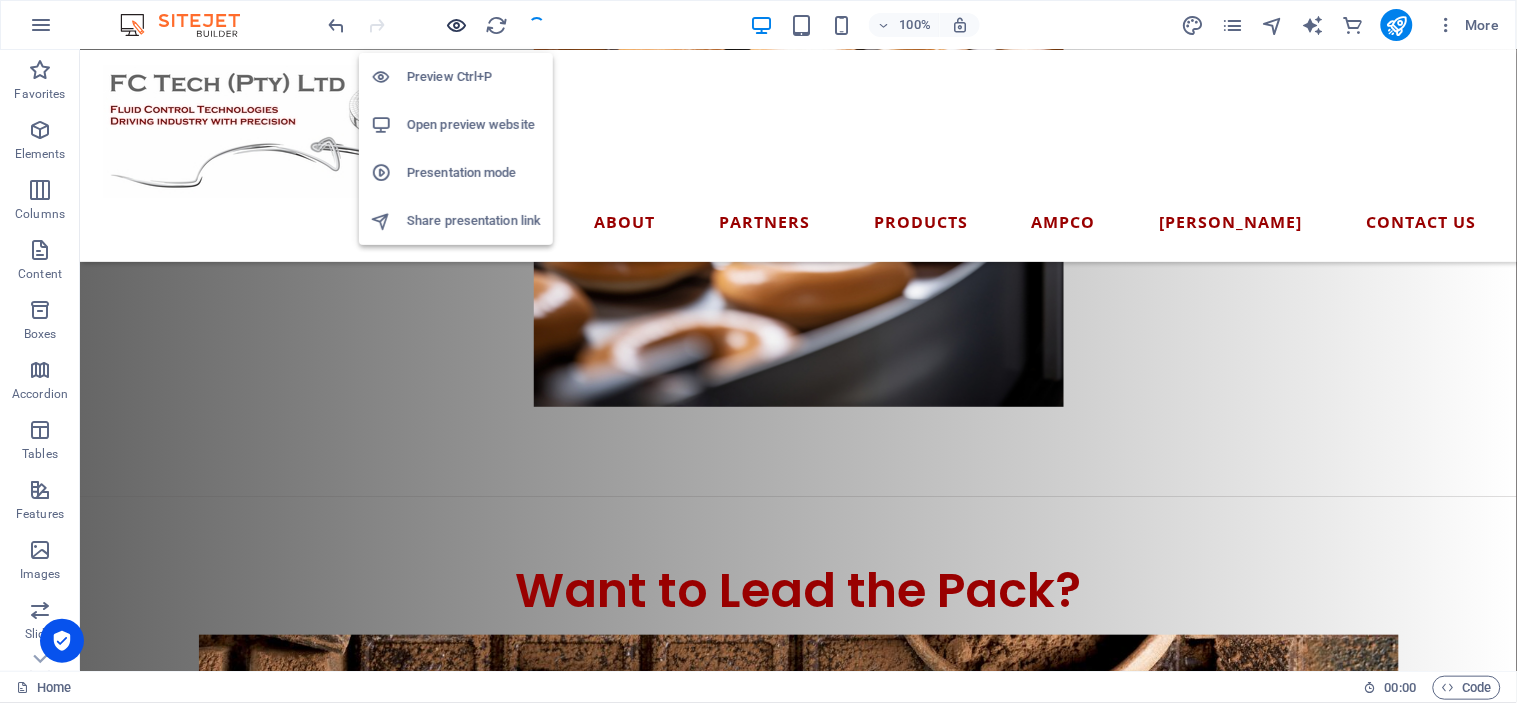 scroll, scrollTop: 2005, scrollLeft: 0, axis: vertical 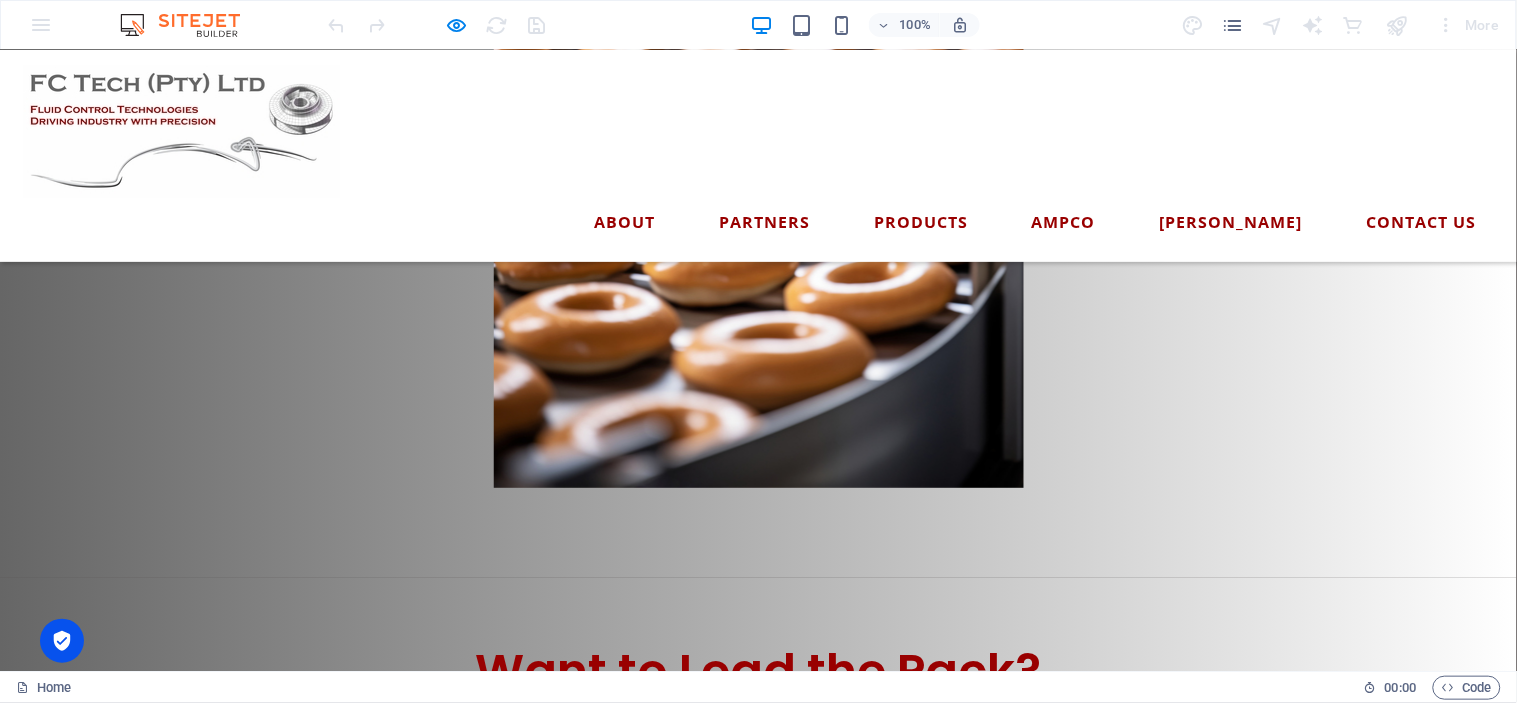 click on "Whether you're producing life-saving pharmaceuticals, crafting world-class wine, bottling the perfect brew, churning out decadent chocolate, delivering the freshest dairy, or baking up brilliance — ask yourself this:" at bounding box center (778, 1020) 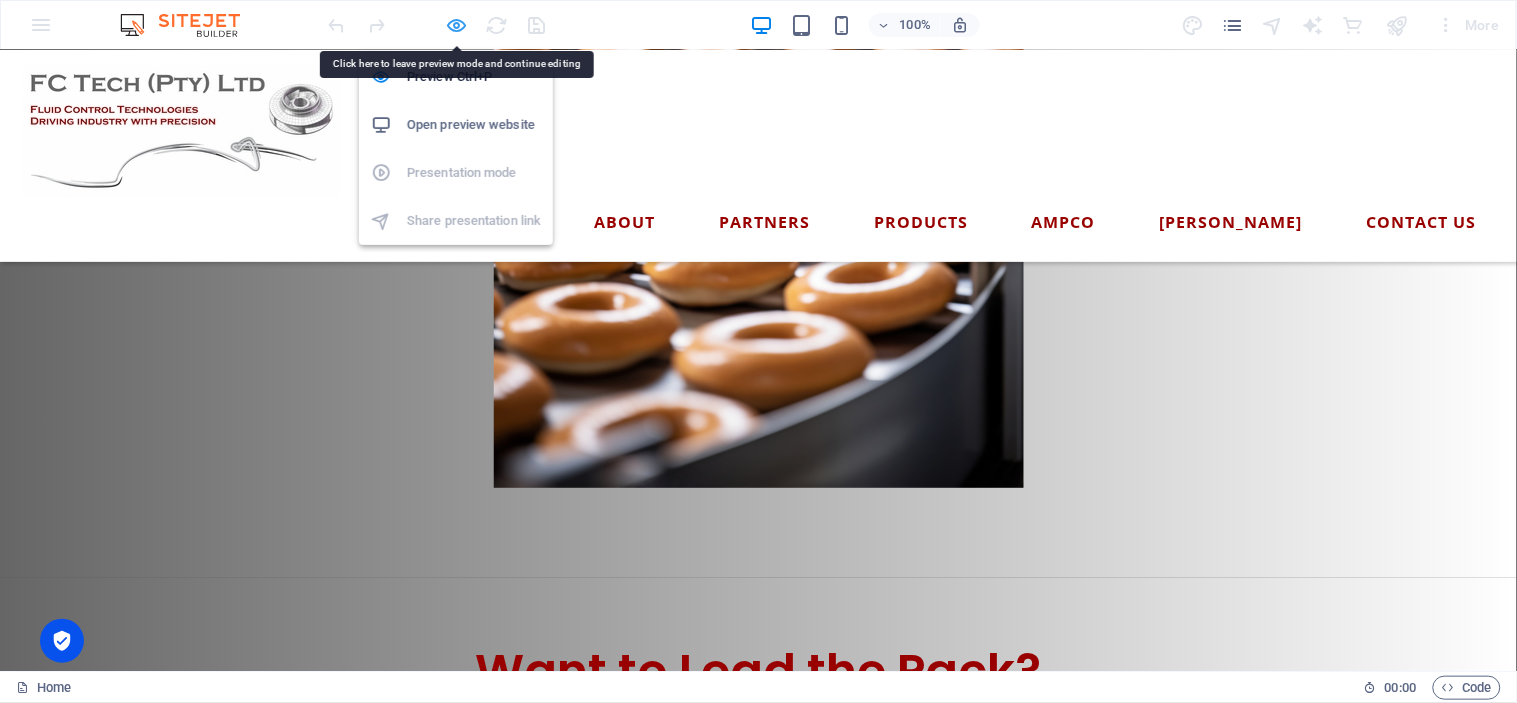 click at bounding box center (457, 25) 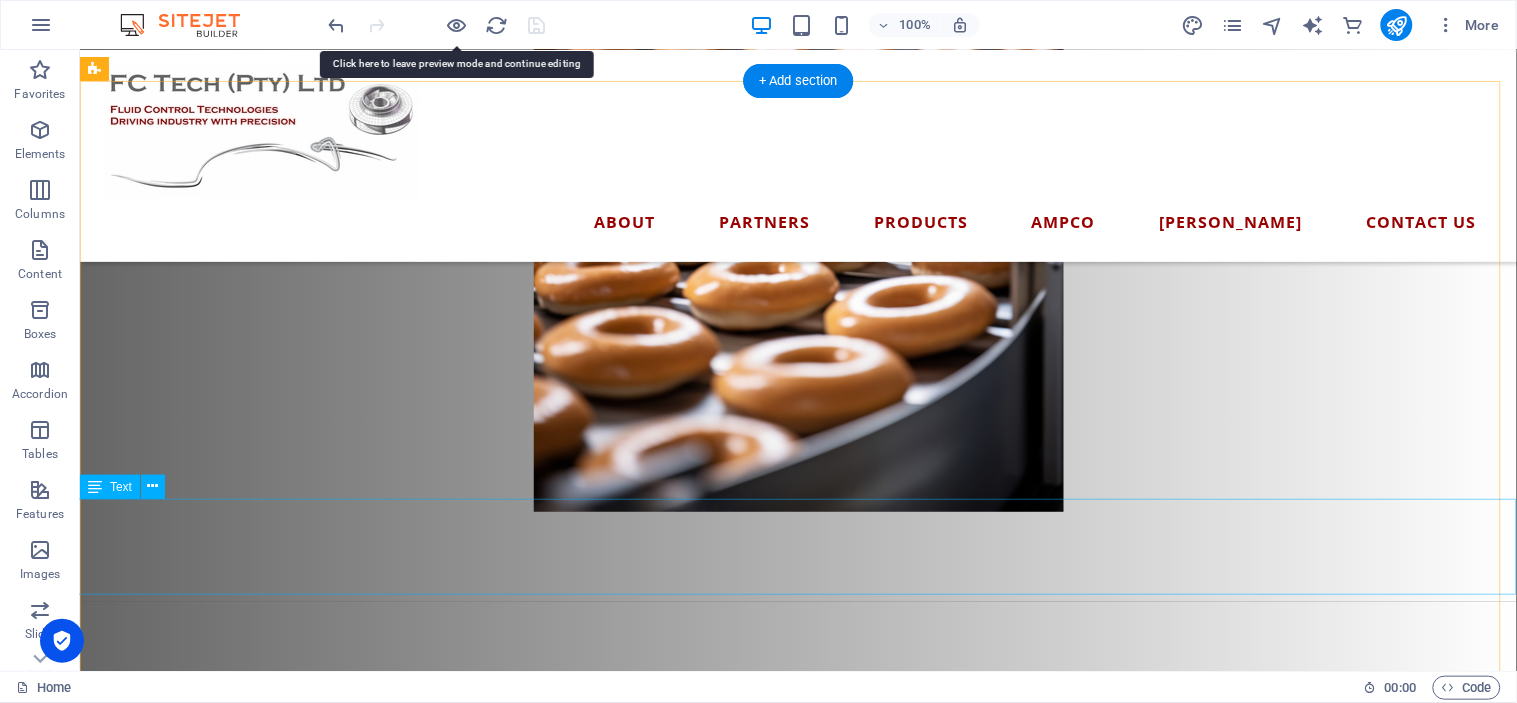 click on "Whether you're producing life-saving pharmaceuticals, crafting world-class wine, bottling the perfect brew, churning out decadent chocolate, delivering the freshest dairy, or baking up brilliance — ask yourself this: Would you keep repairing the same old Escort you’ve had for 30 years… or finally upgrade to the new Ranger built to perform?" at bounding box center [797, 1067] 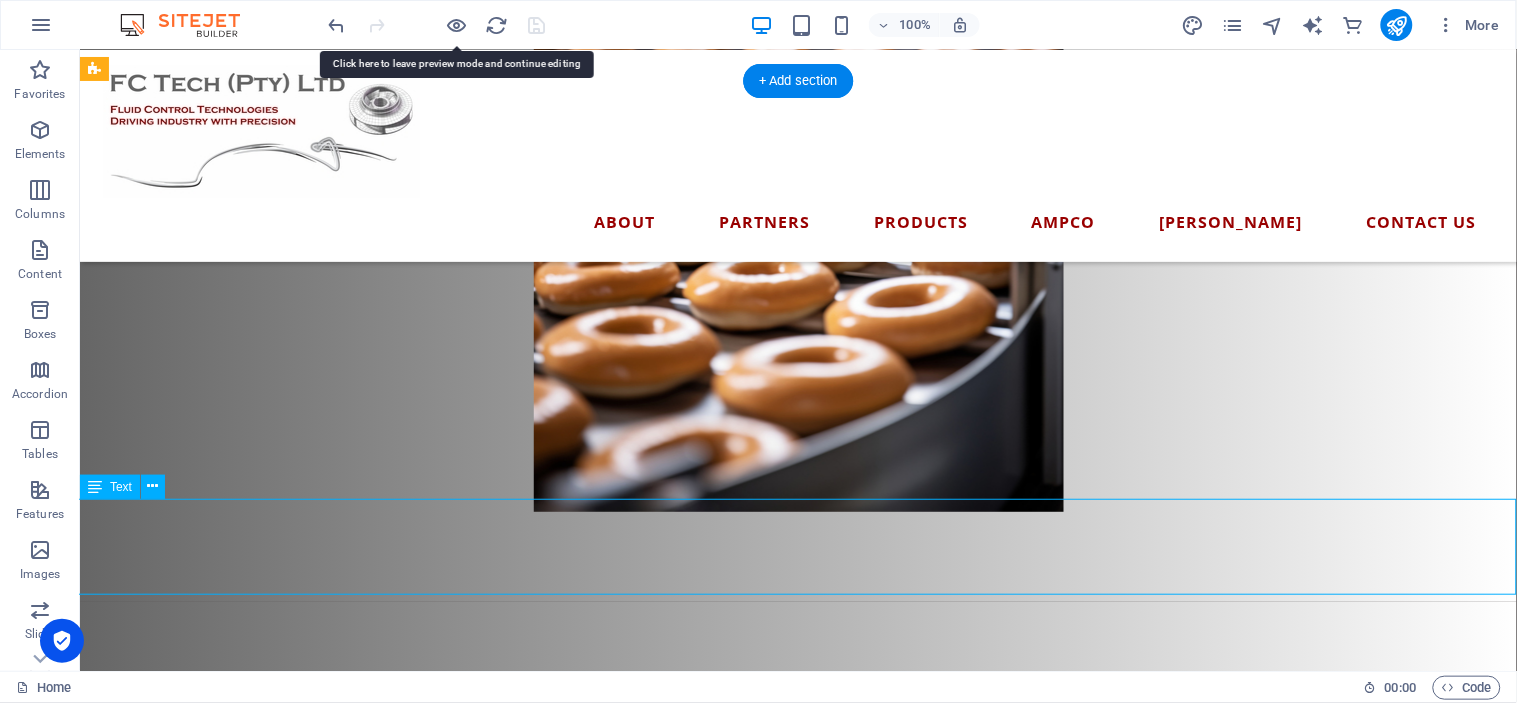 click on "Whether you're producing life-saving pharmaceuticals, crafting world-class wine, bottling the perfect brew, churning out decadent chocolate, delivering the freshest dairy, or baking up brilliance — ask yourself this: Would you keep repairing the same old Escort you’ve had for 30 years… or finally upgrade to the new Ranger built to perform?" at bounding box center (797, 1067) 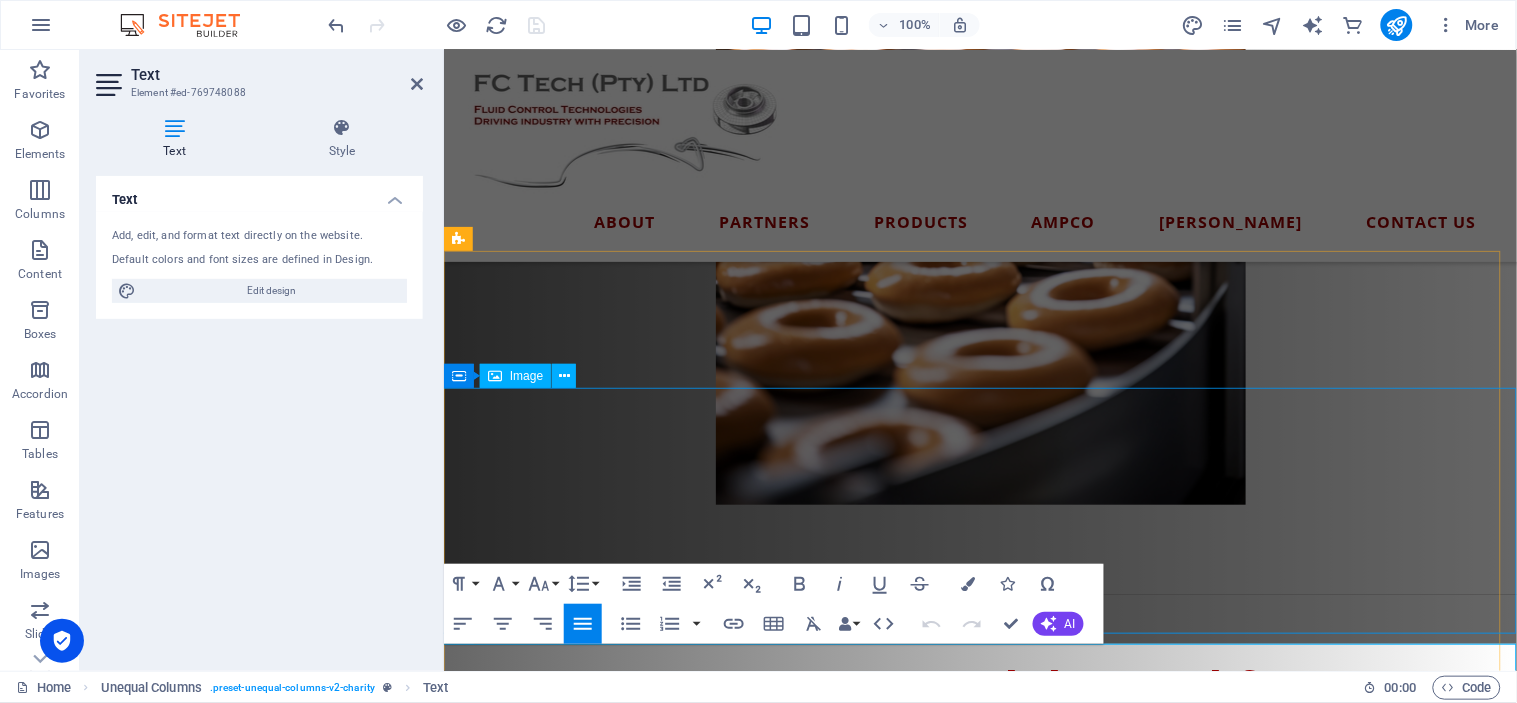 scroll, scrollTop: 2088, scrollLeft: 0, axis: vertical 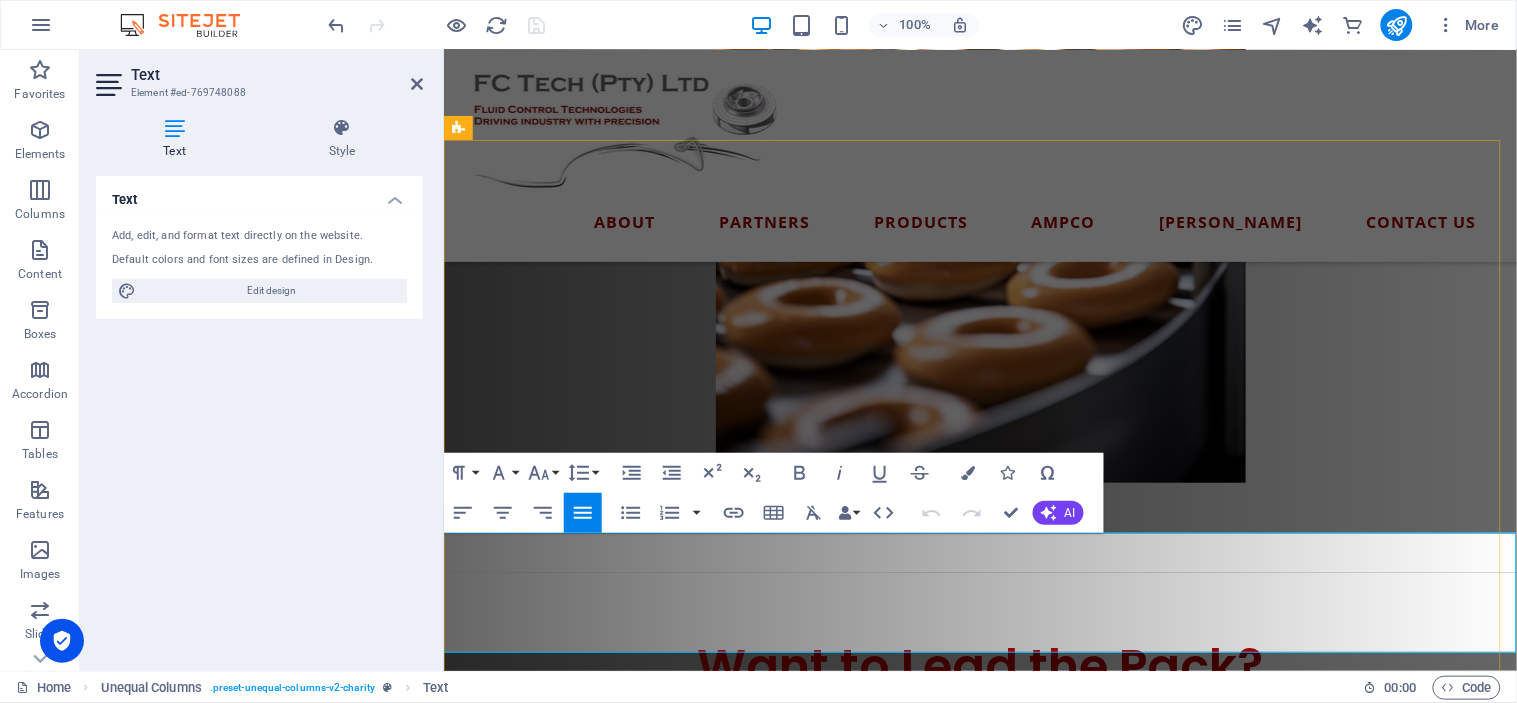 drag, startPoint x: 483, startPoint y: 557, endPoint x: 1449, endPoint y: 563, distance: 966.0186 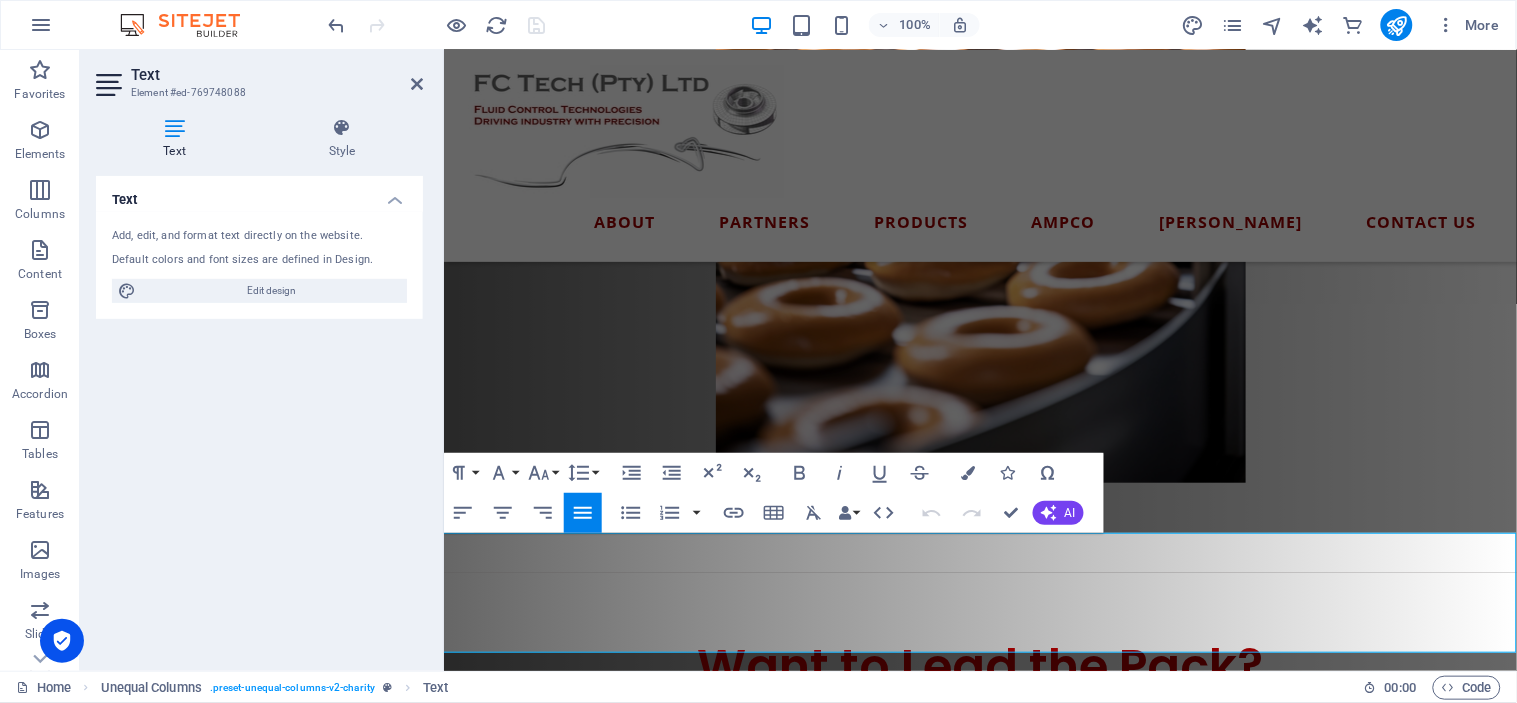 click 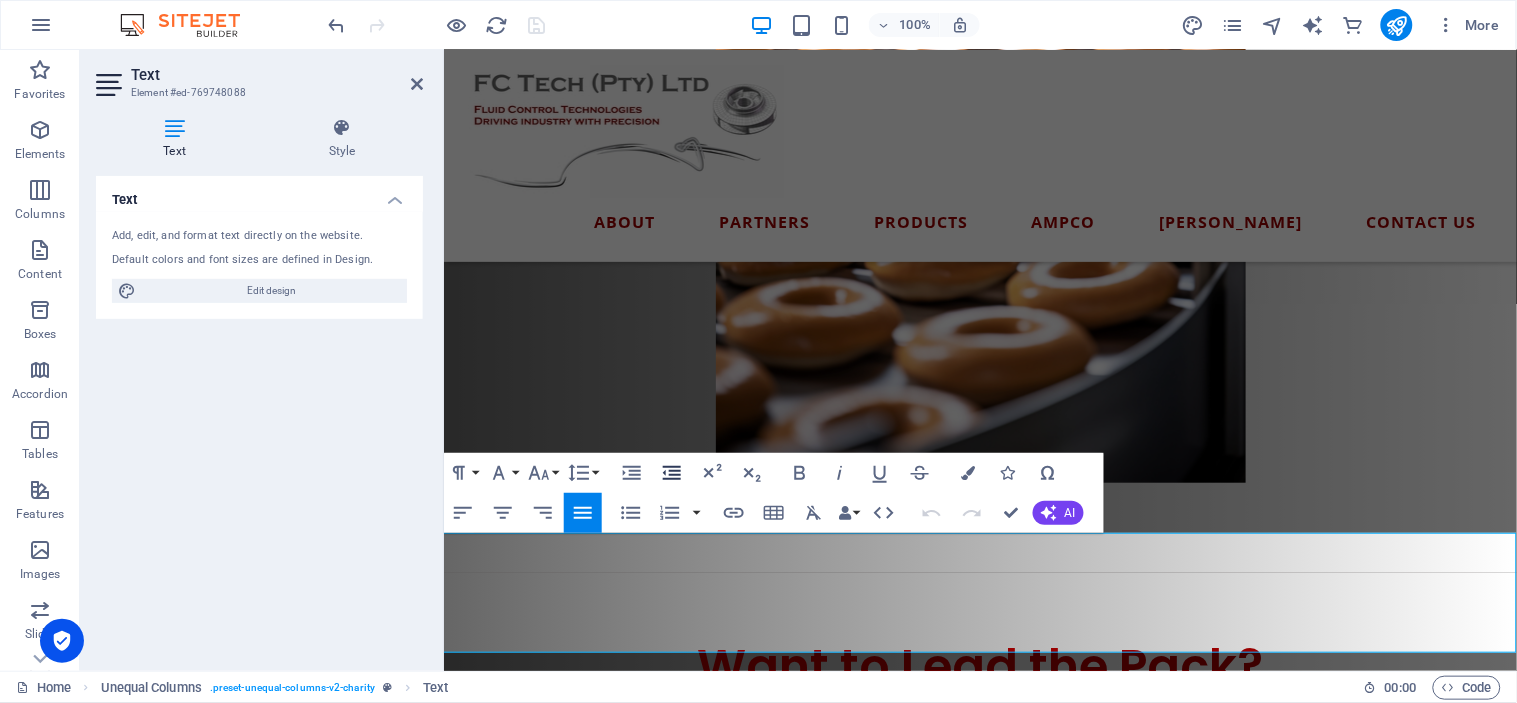 click 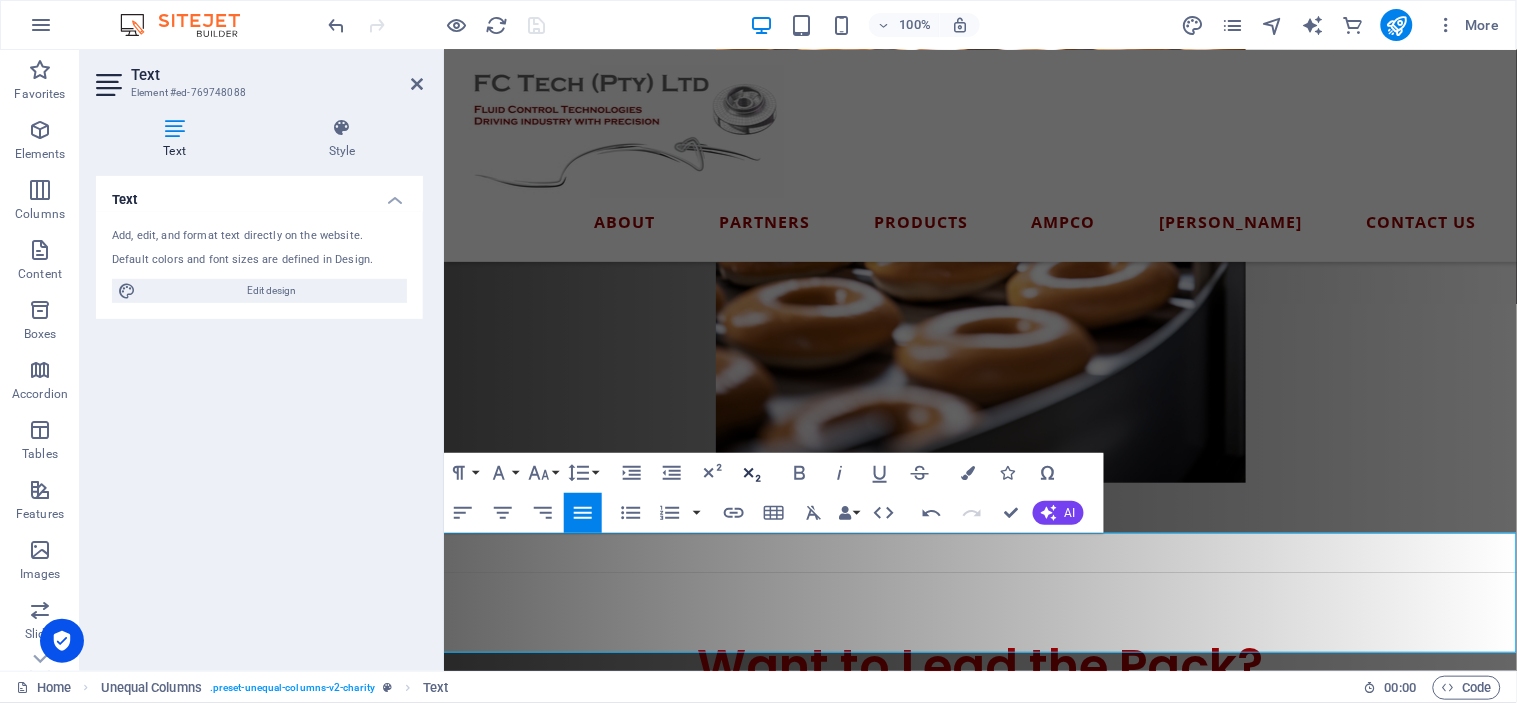click 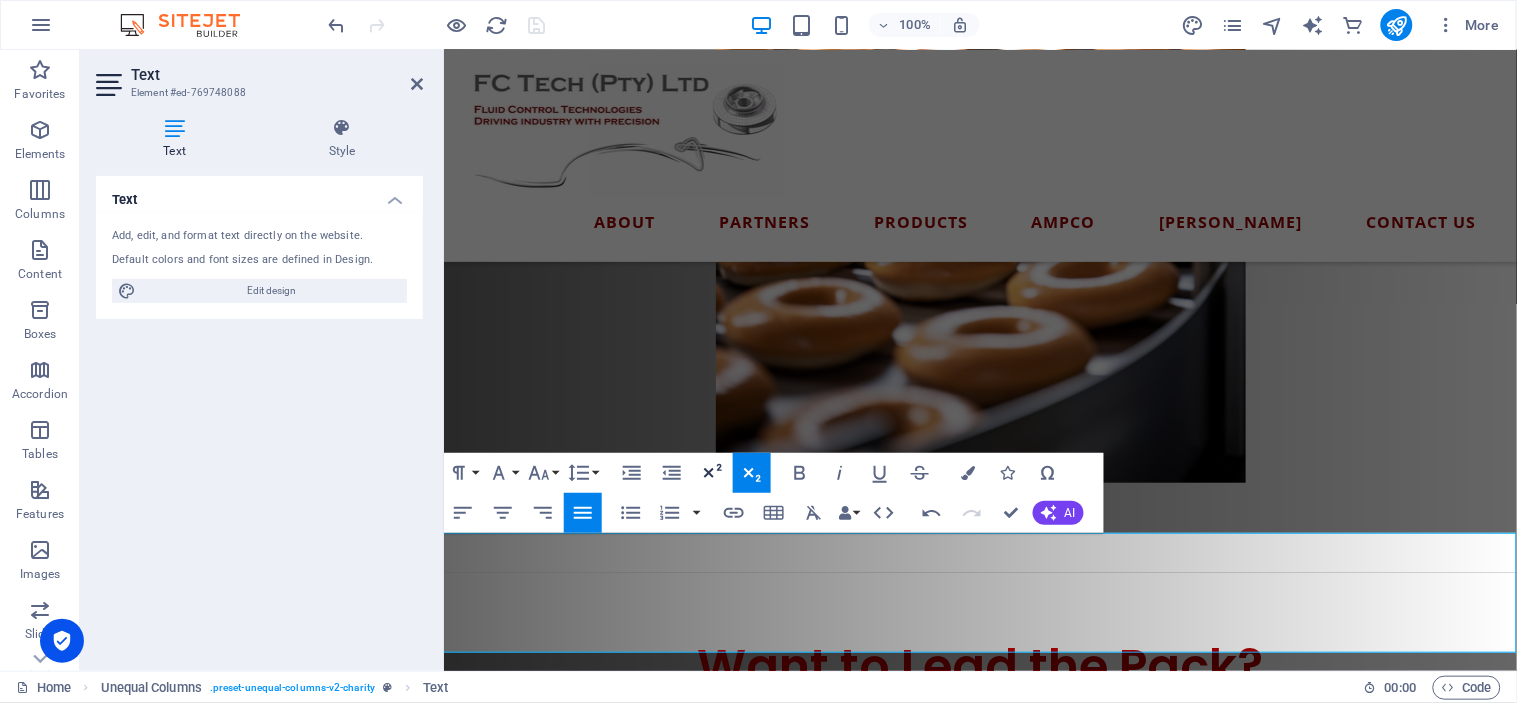 click 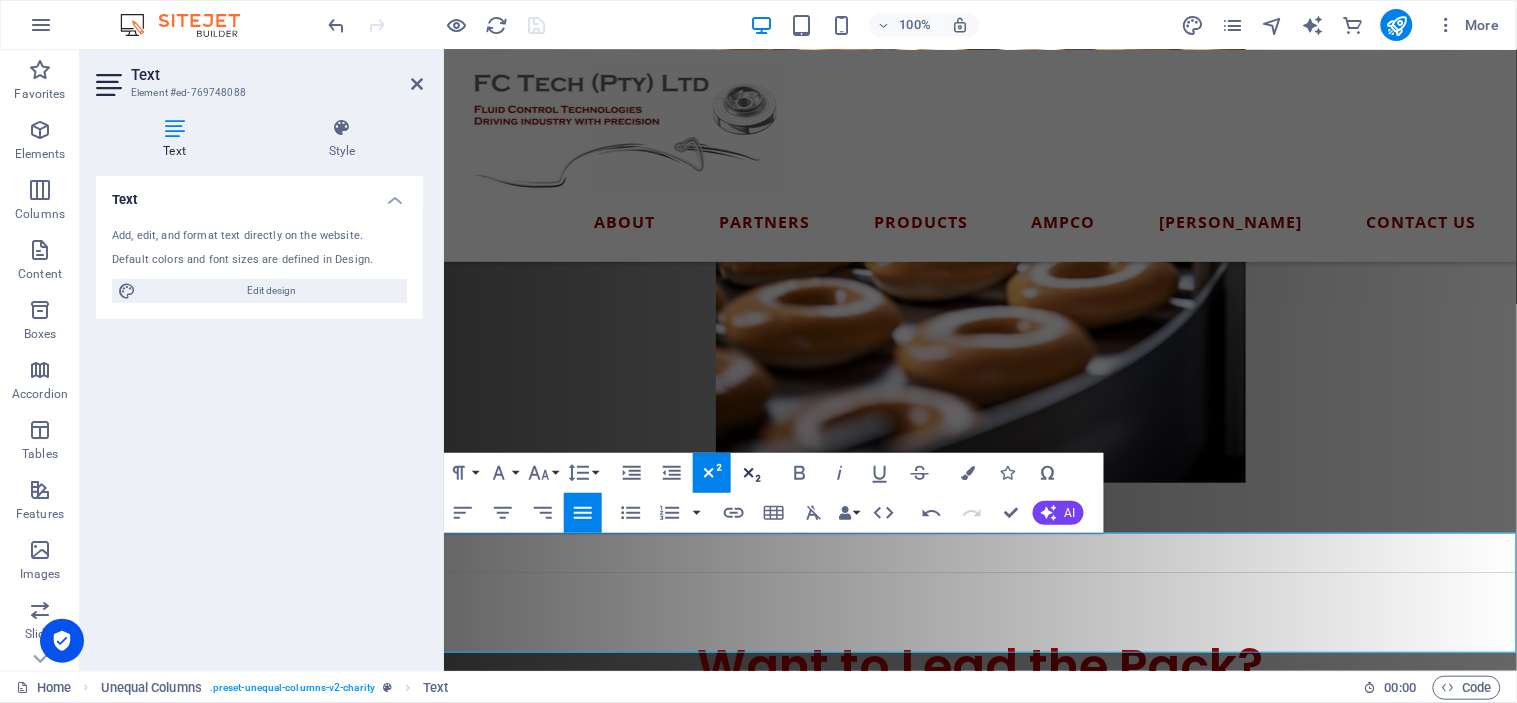 click 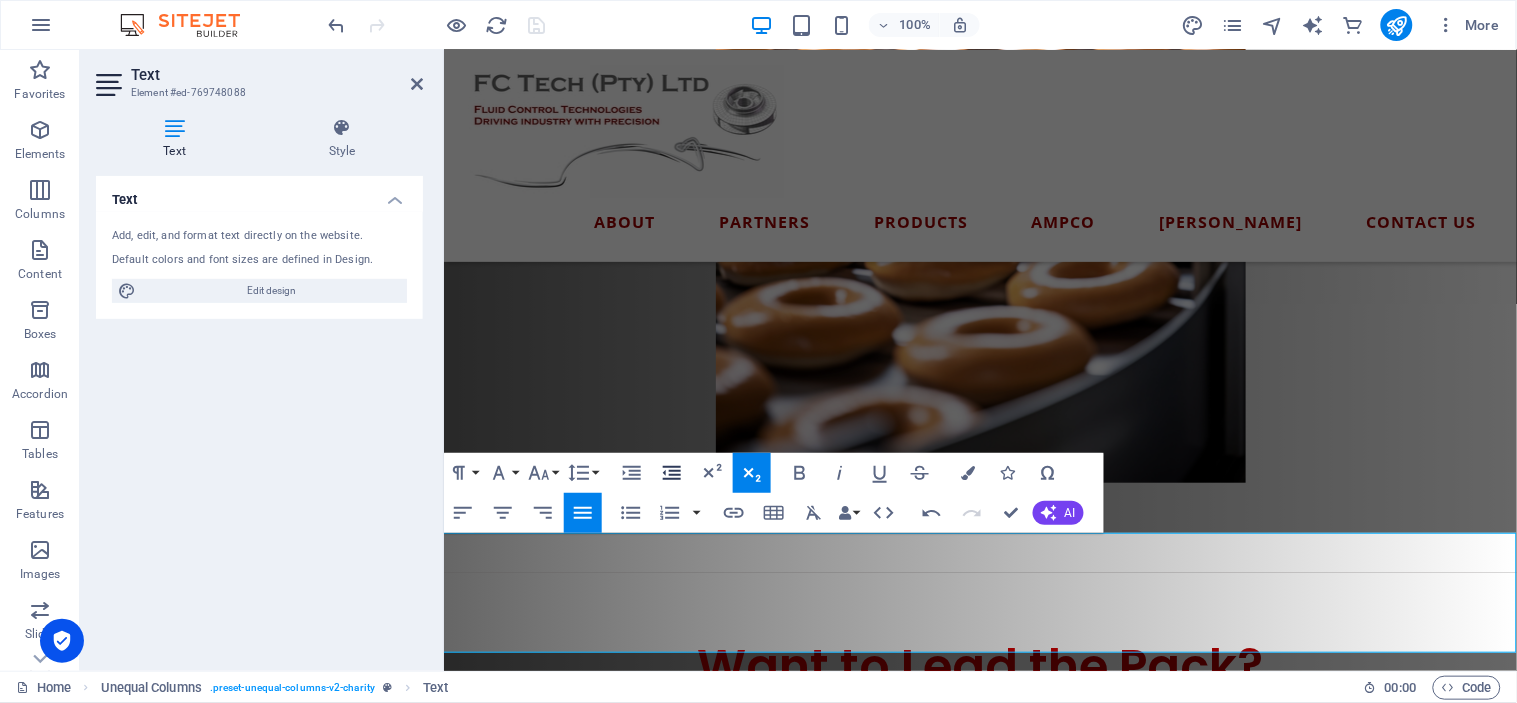 click 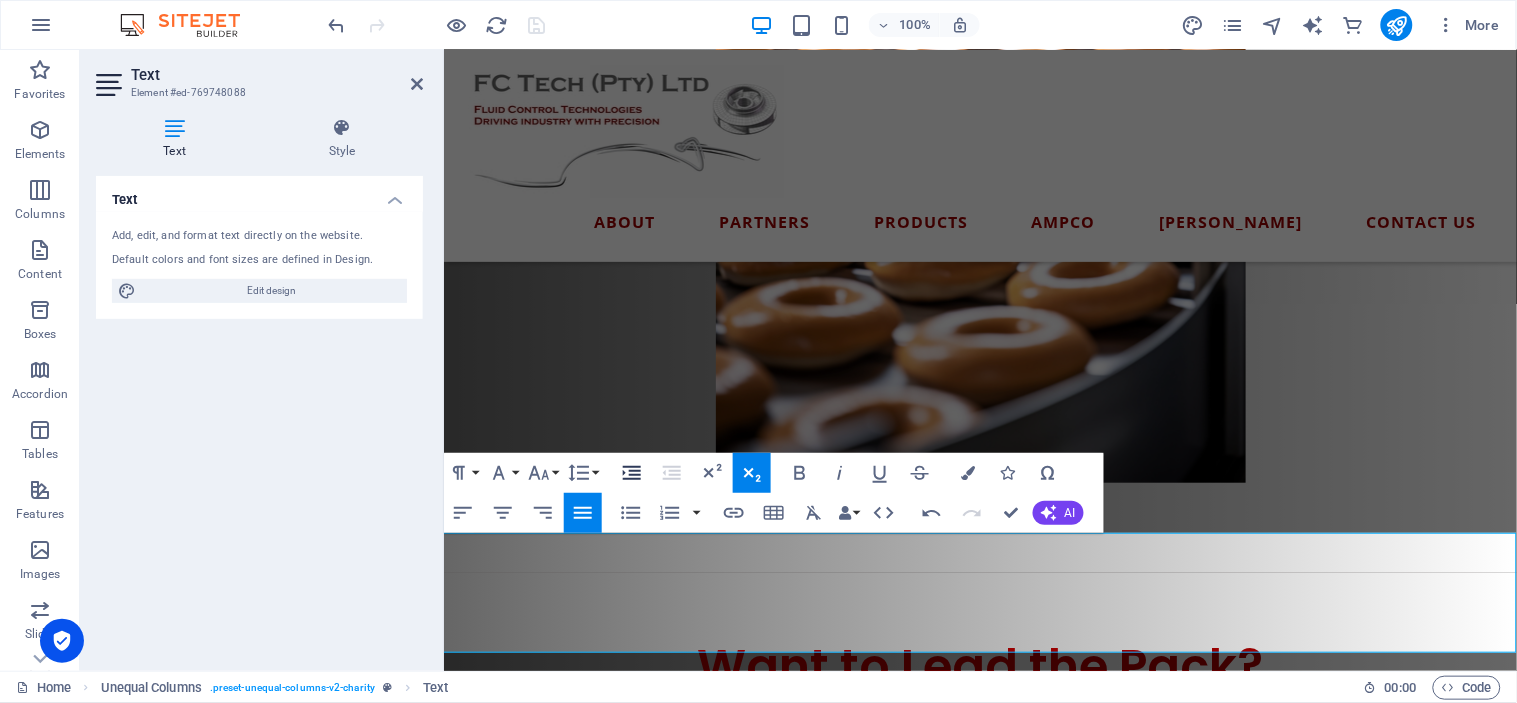 click 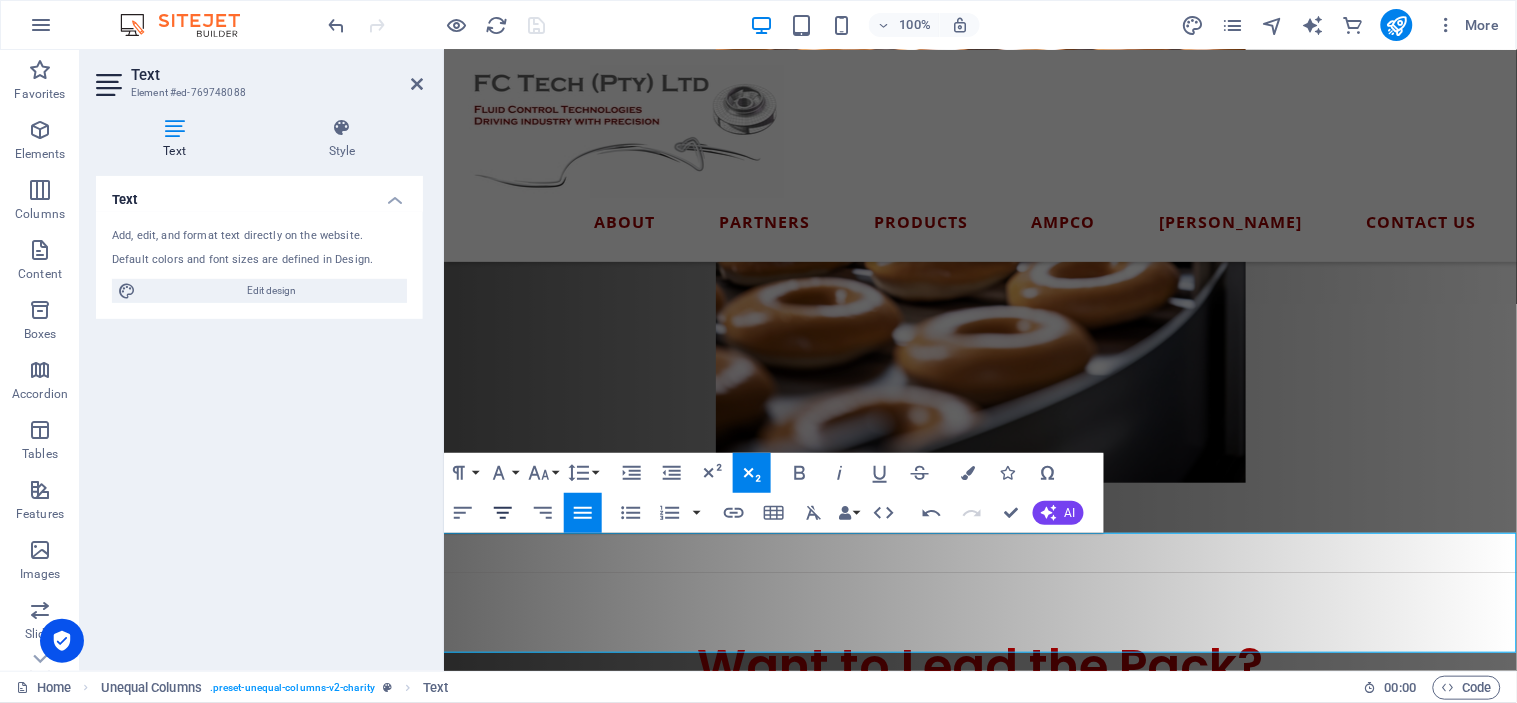 click 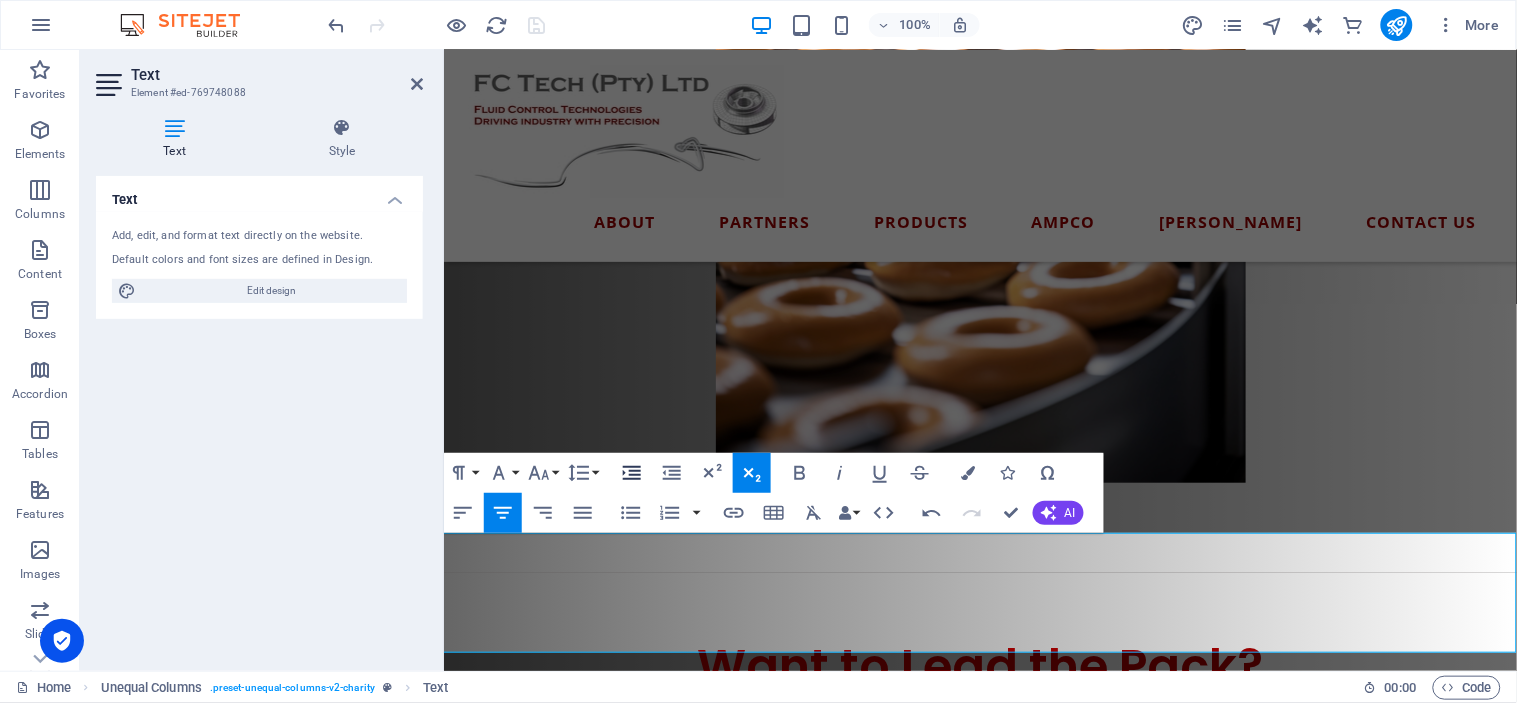 click 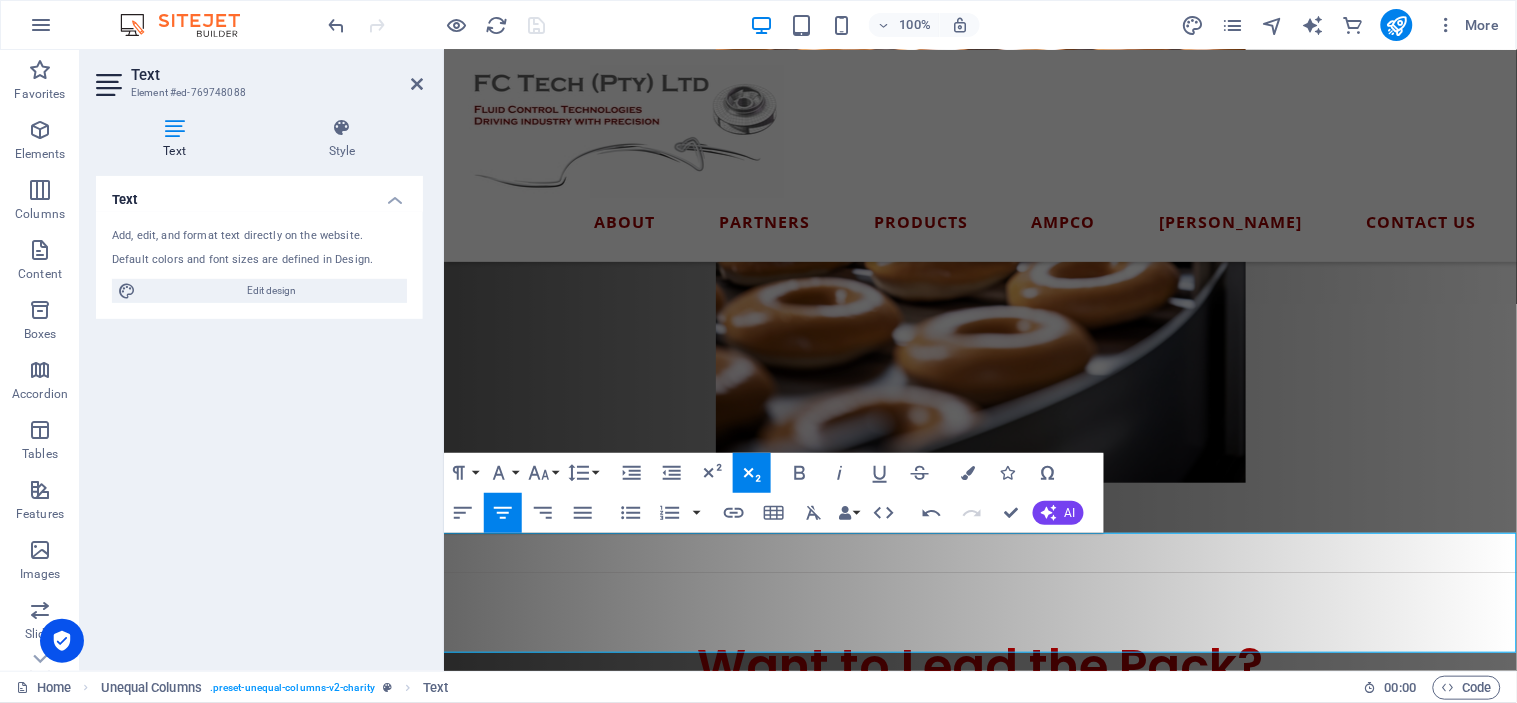 click 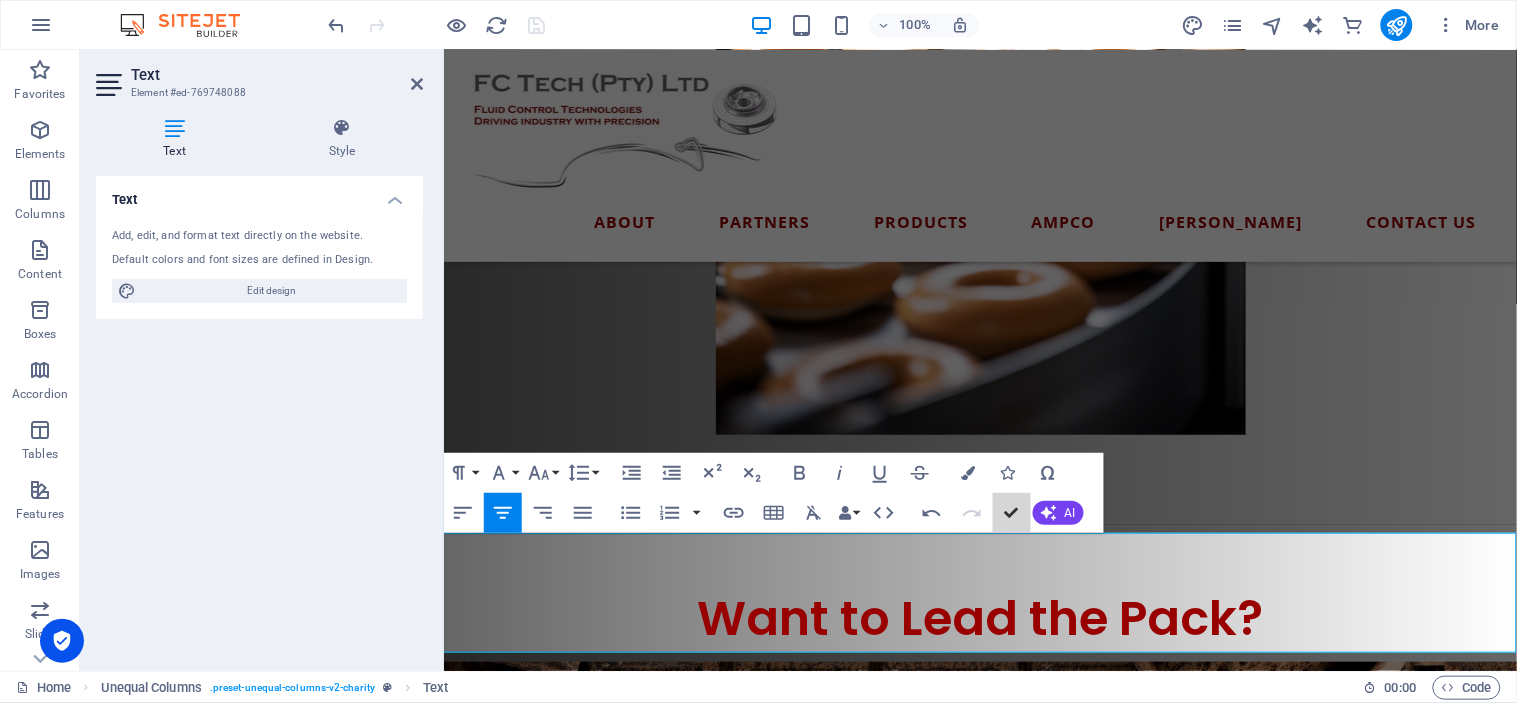 scroll, scrollTop: 1886, scrollLeft: 0, axis: vertical 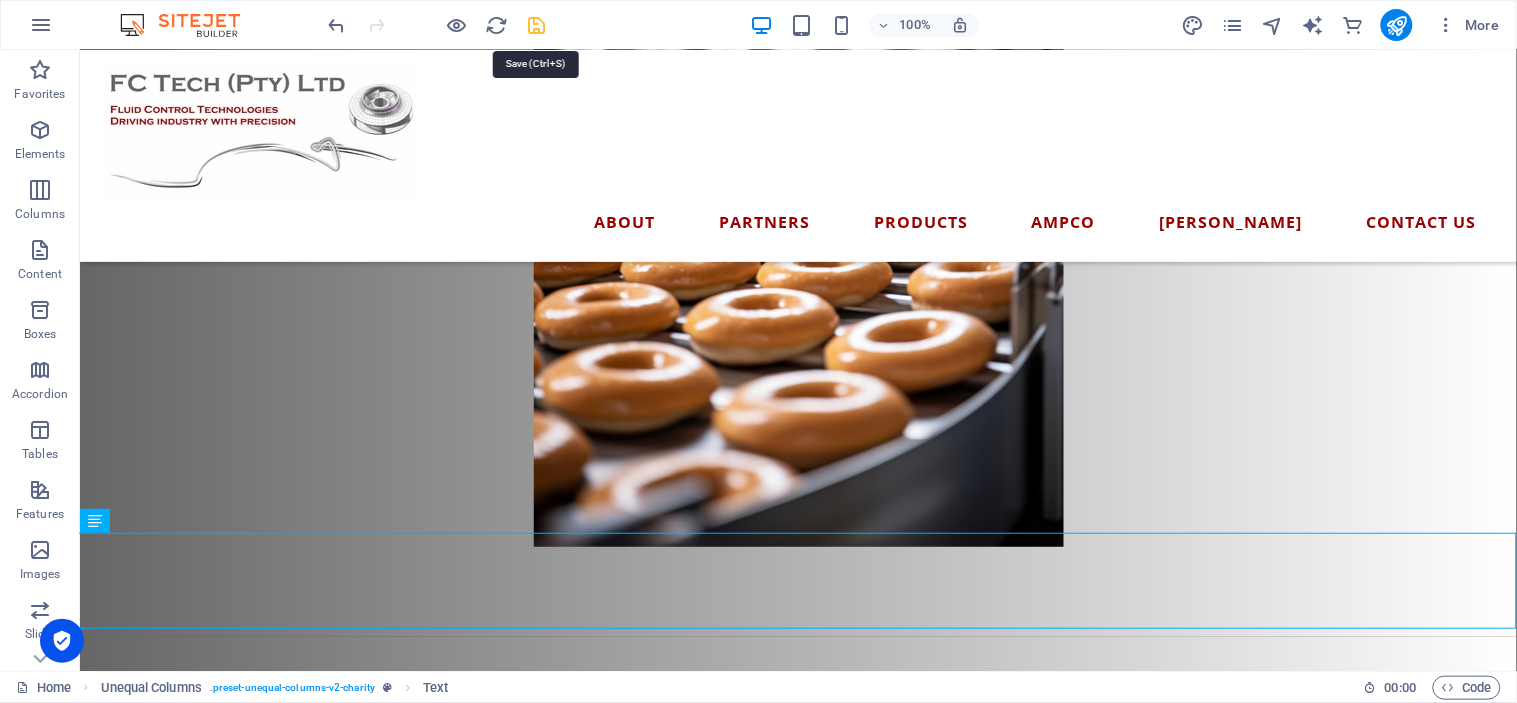 click at bounding box center (537, 25) 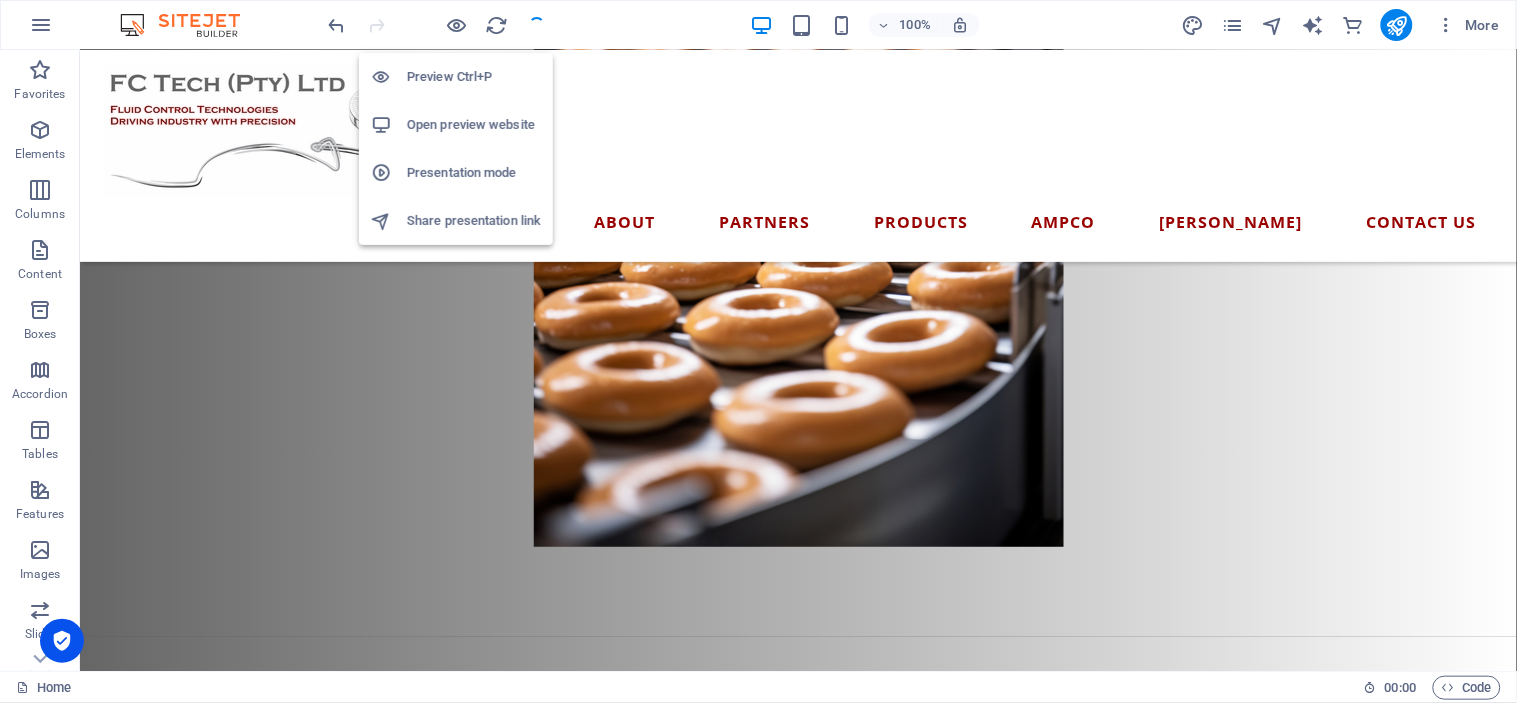 drag, startPoint x: 462, startPoint y: 23, endPoint x: 436, endPoint y: 46, distance: 34.713108 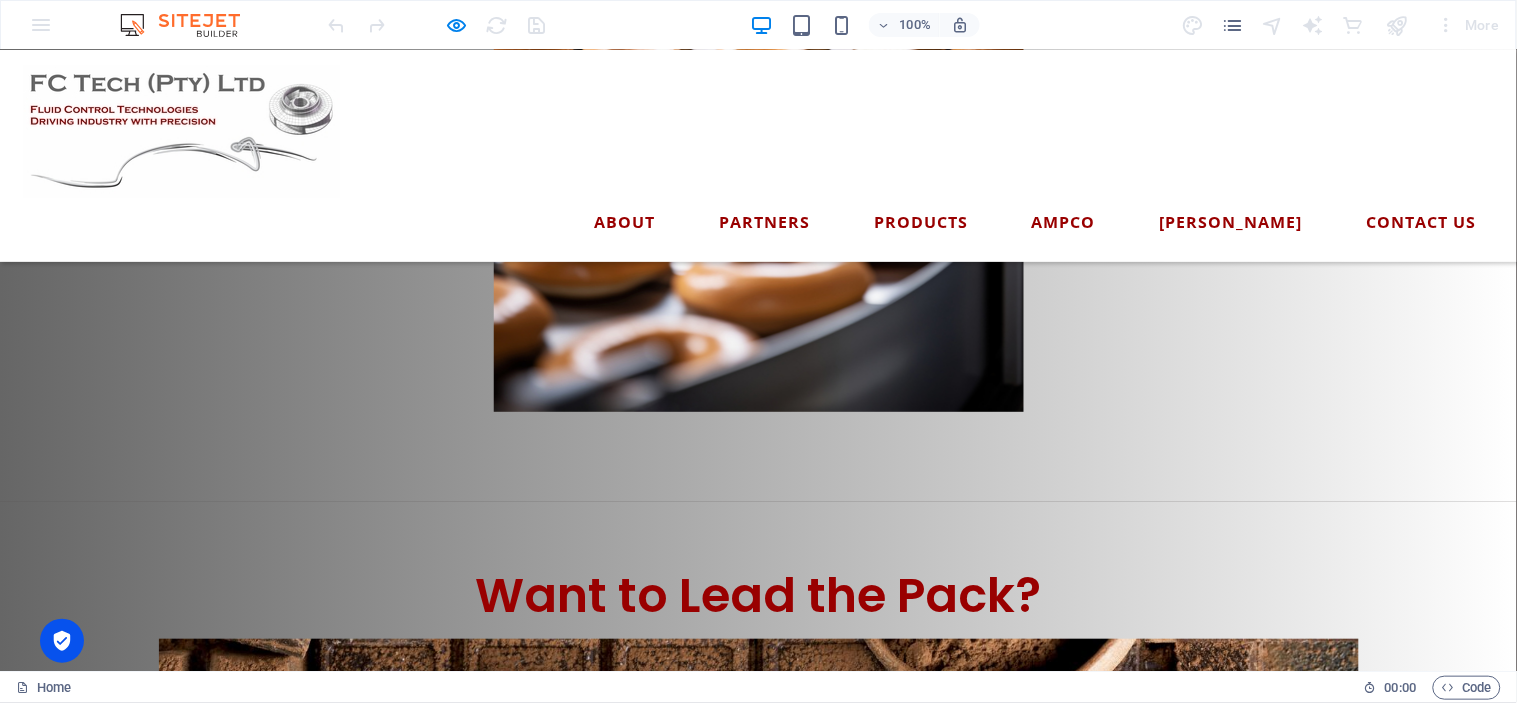 scroll, scrollTop: 2108, scrollLeft: 0, axis: vertical 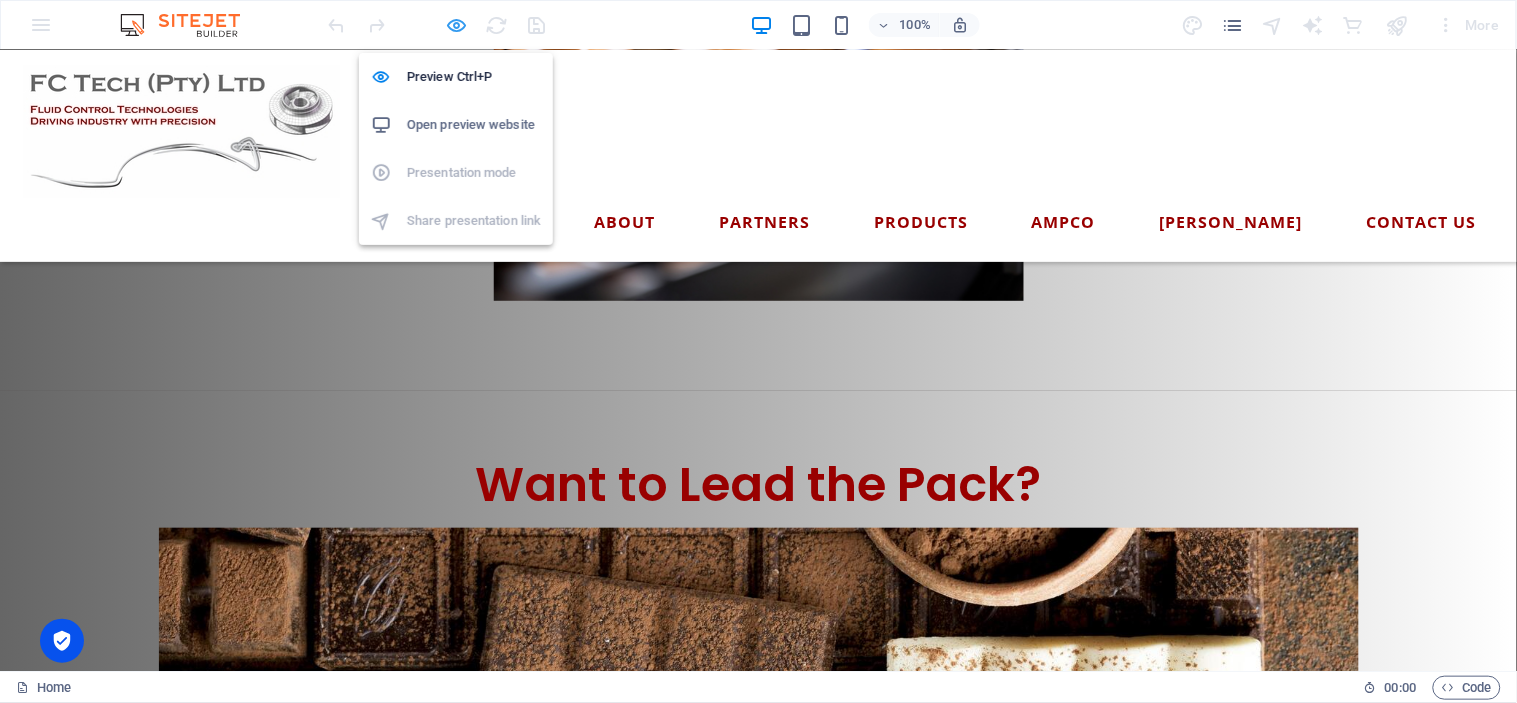 drag, startPoint x: 465, startPoint y: 15, endPoint x: 456, endPoint y: 47, distance: 33.24154 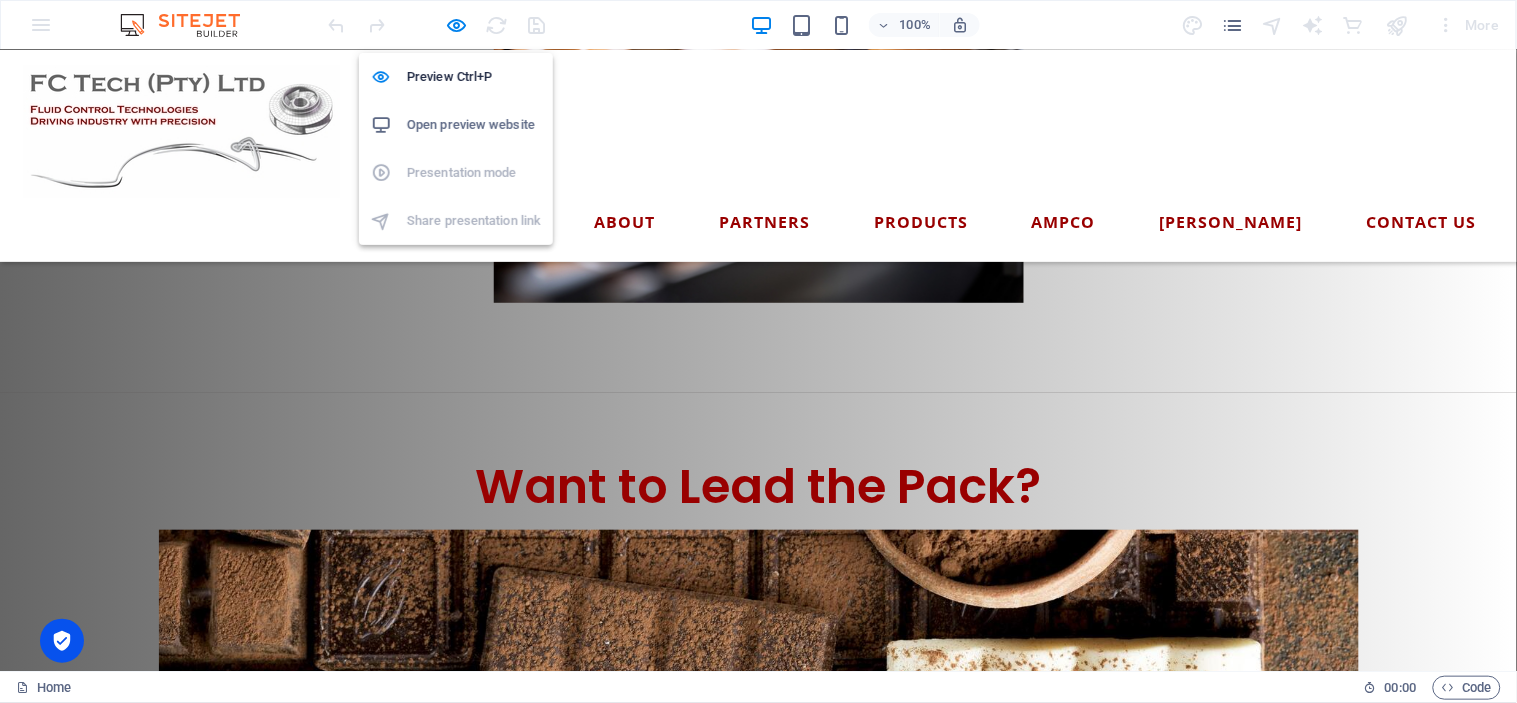 scroll, scrollTop: 2127, scrollLeft: 0, axis: vertical 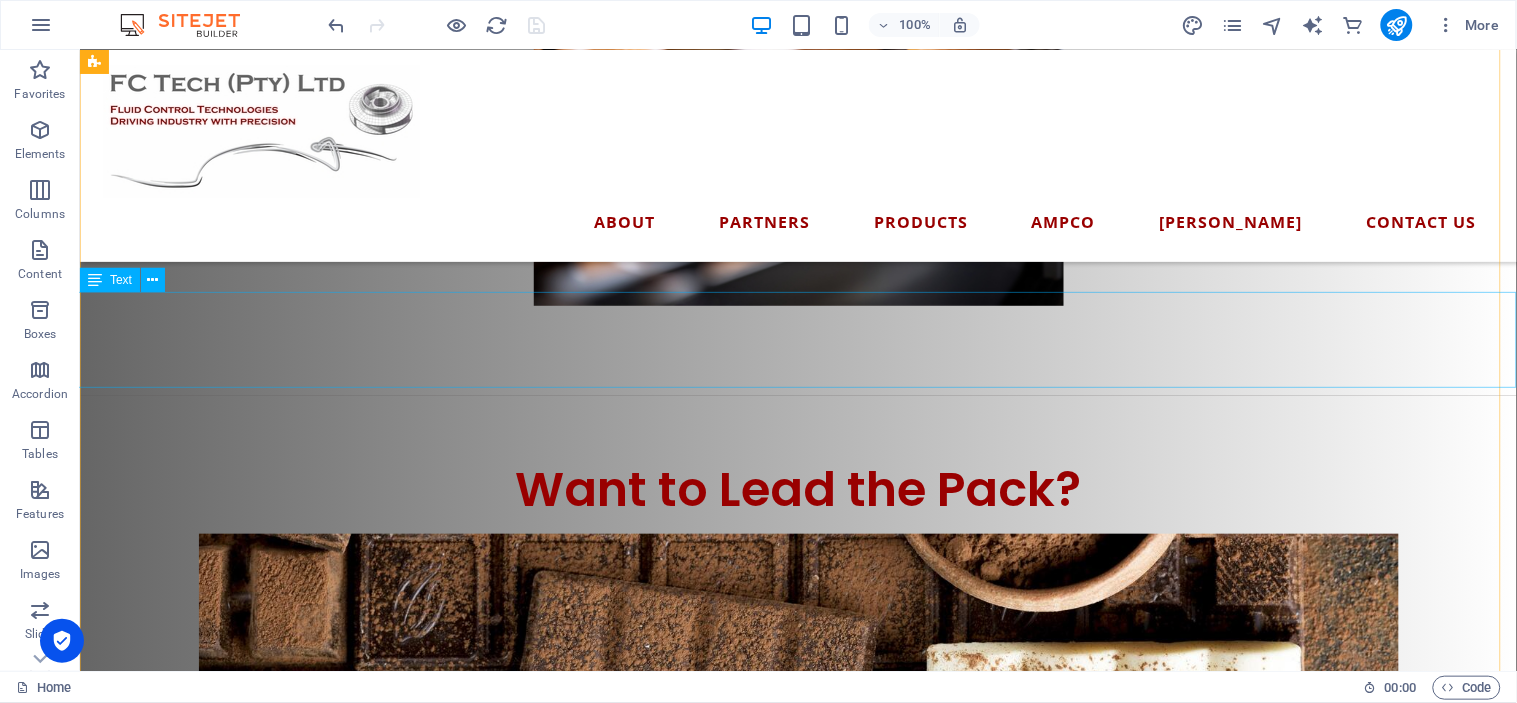 click on "Whether you're producing life-saving pharmaceuticals, crafting world-class wine, bottling the perfect brew, churning out decadent chocolate, delivering the freshest dairy, or baking up brilliance — ask yourself this: Would you keep repairing the same old Escort you’ve had for 30 years… or finally upgrade to the new Ranger built to perform?" at bounding box center (797, 861) 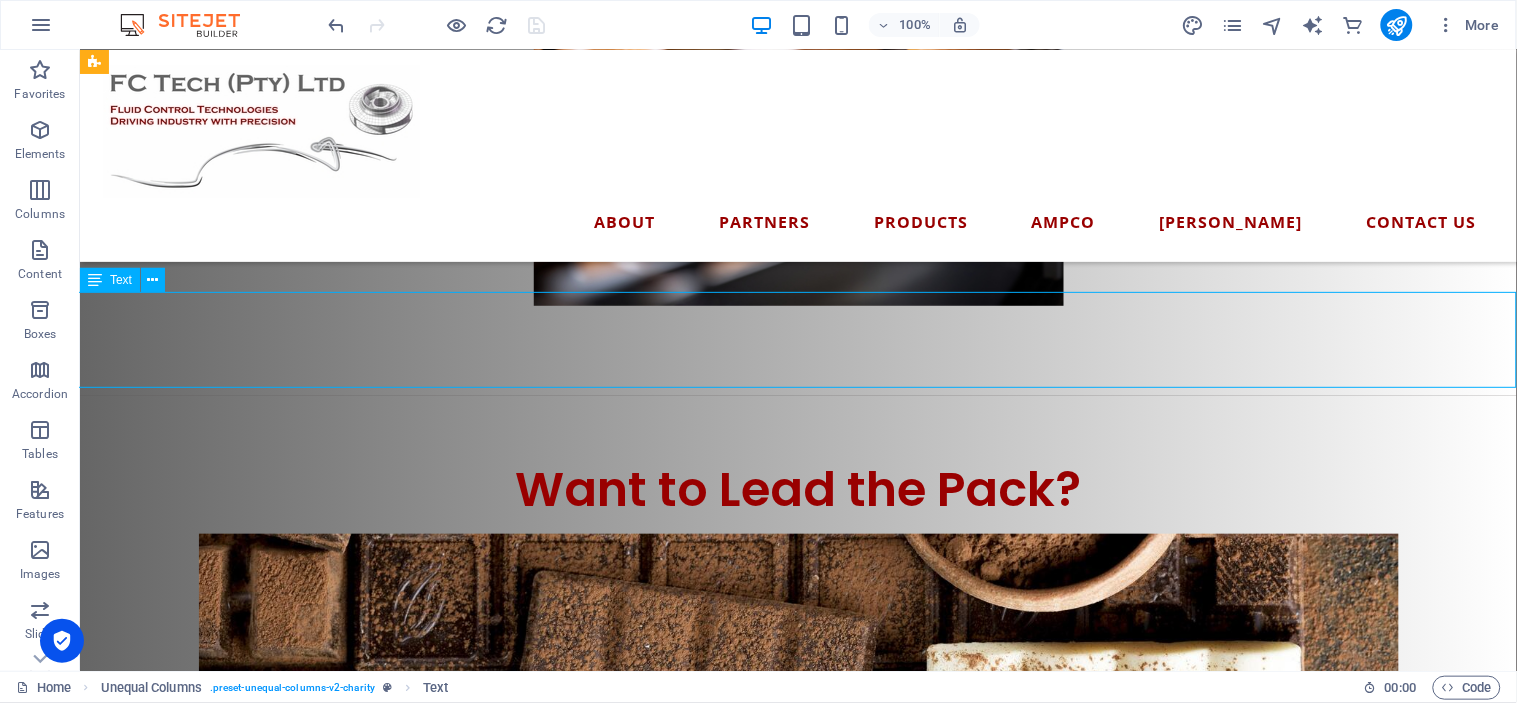 click on "Whether you're producing life-saving pharmaceuticals, crafting world-class wine, bottling the perfect brew, churning out decadent chocolate, delivering the freshest dairy, or baking up brilliance — ask yourself this: Would you keep repairing the same old Escort you’ve had for 30 years… or finally upgrade to the new Ranger built to perform?" at bounding box center (797, 861) 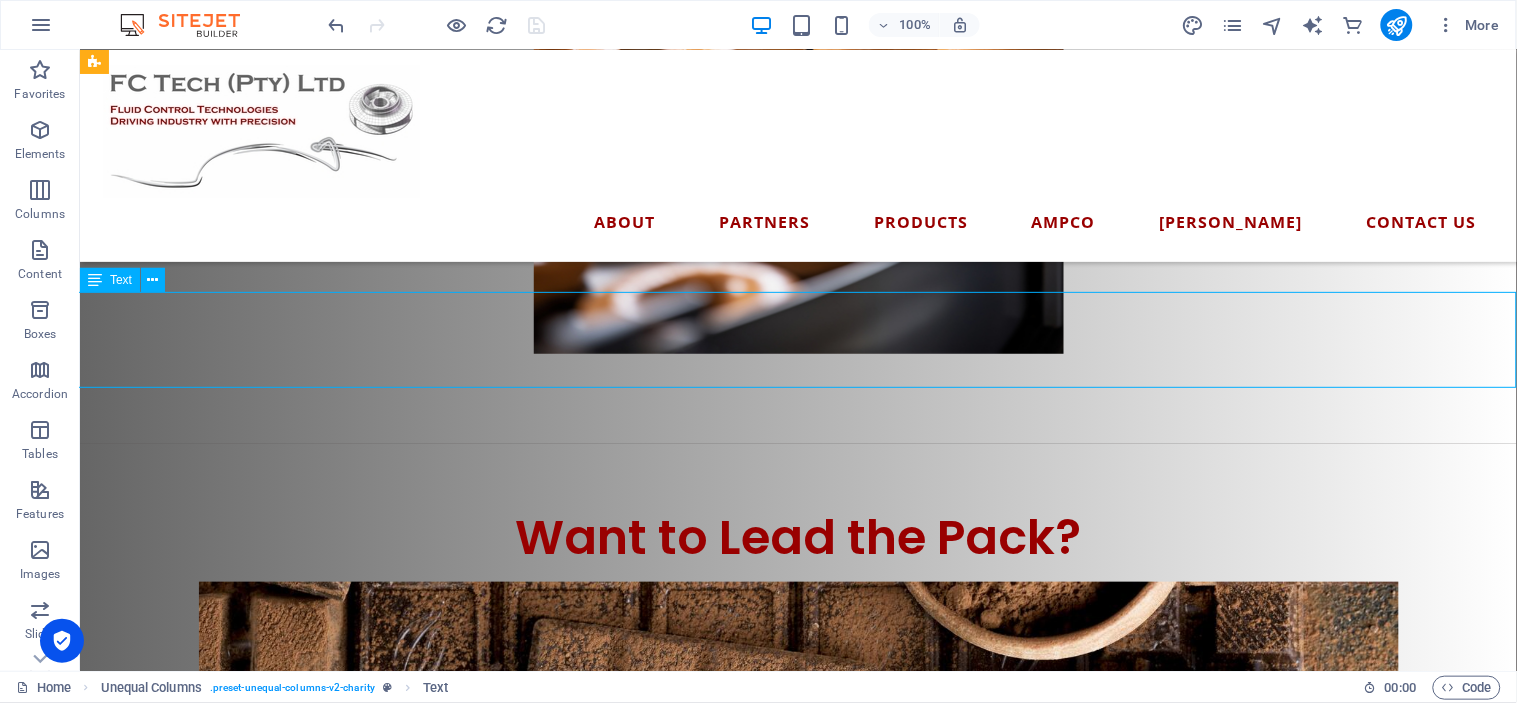 scroll, scrollTop: 2354, scrollLeft: 0, axis: vertical 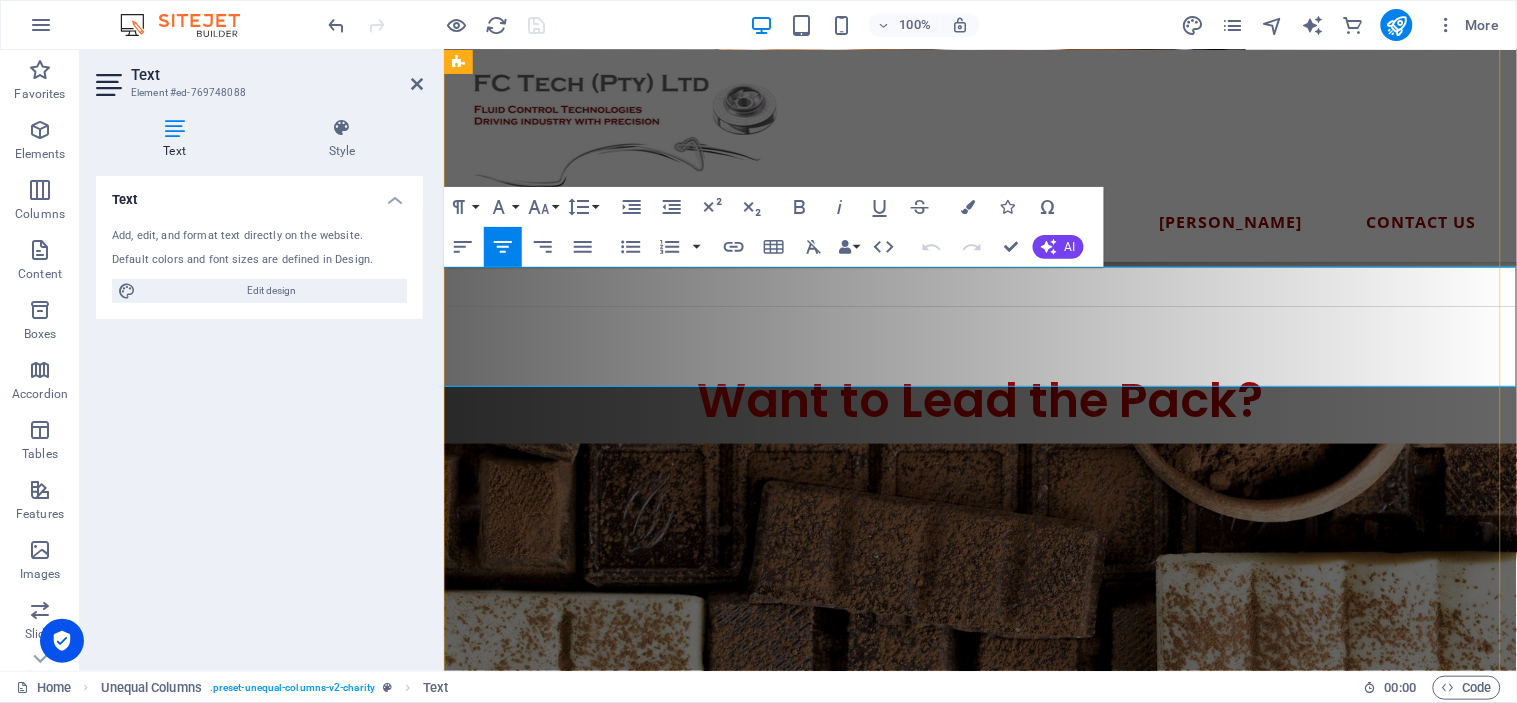 drag, startPoint x: 1035, startPoint y: 382, endPoint x: 466, endPoint y: 331, distance: 571.281 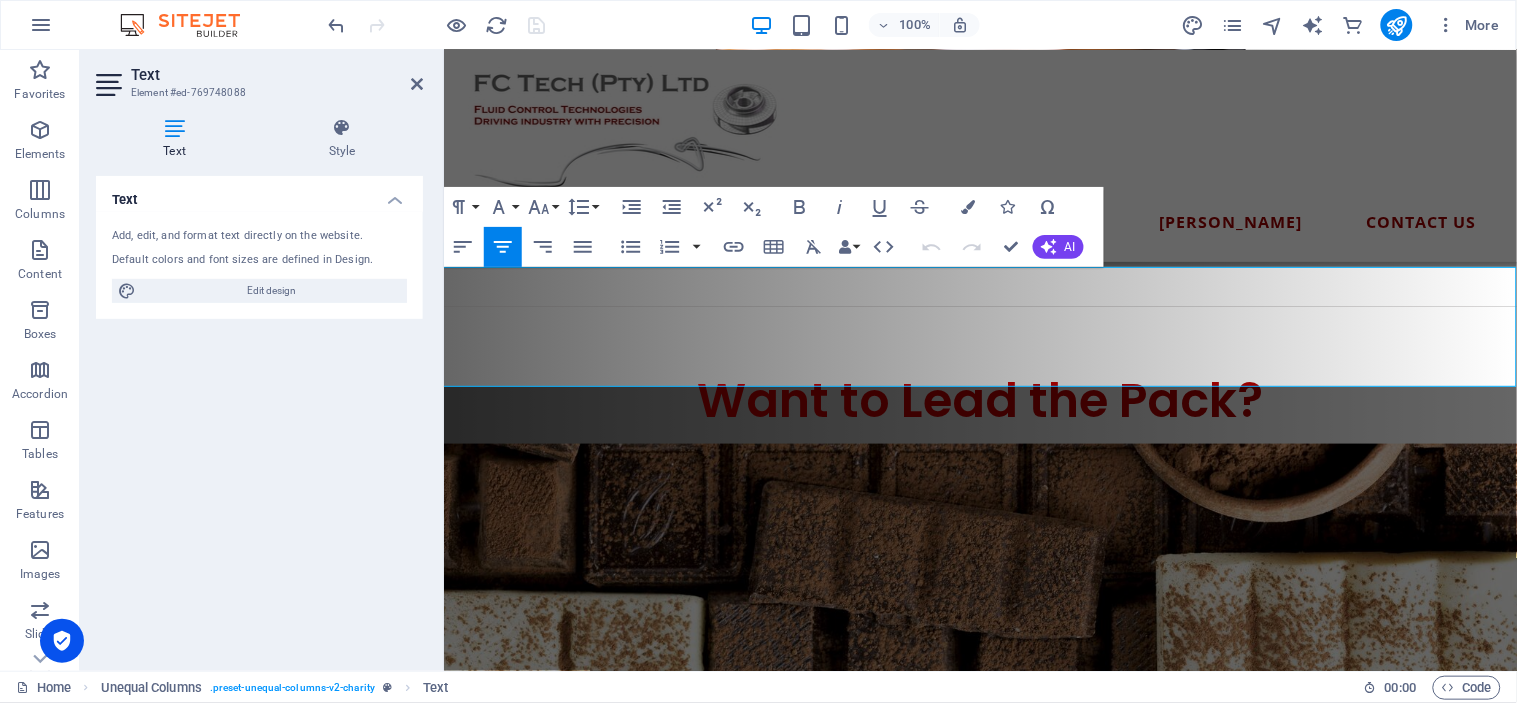 type 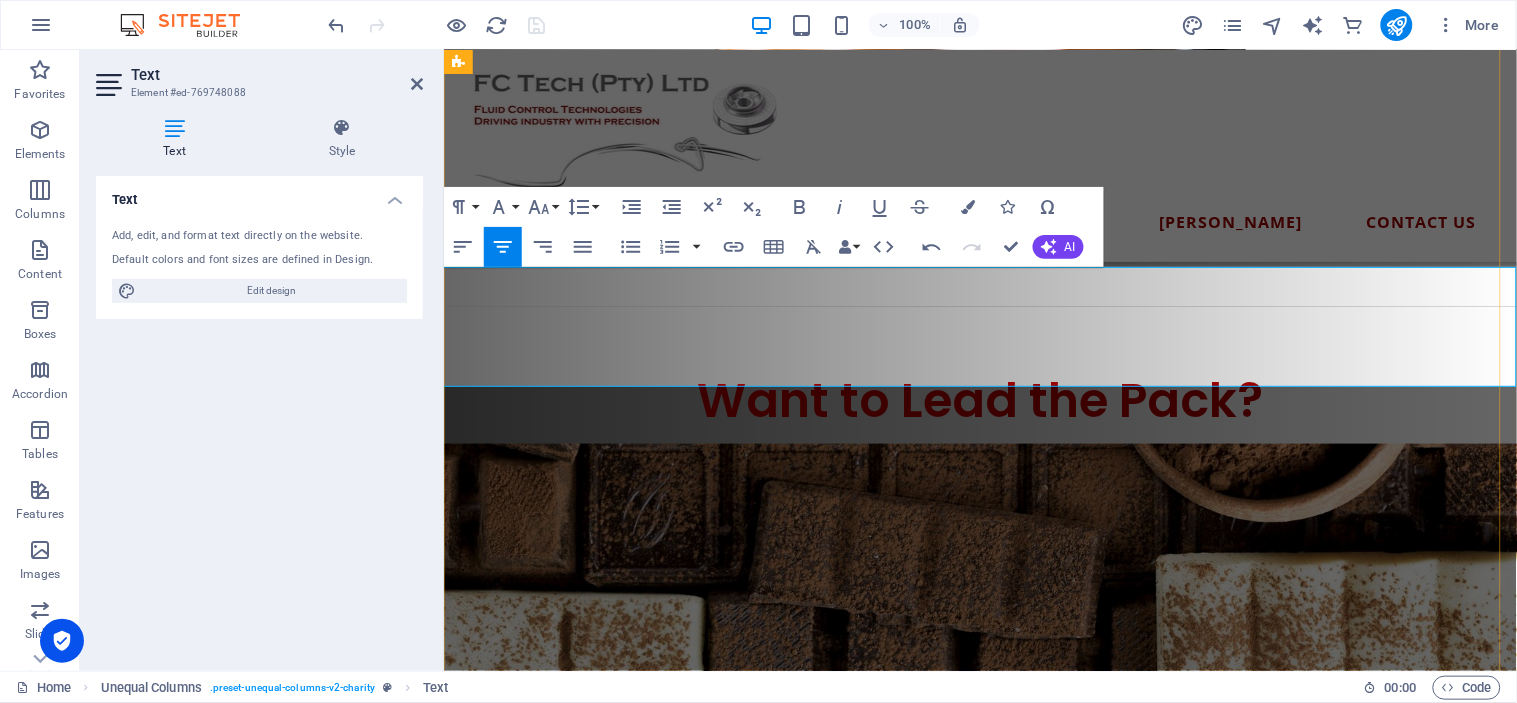 click on "Would you keep repairing the same old Escort you’ve had for 30 years… or finally upgrade to the new Ranger - built to perform?" at bounding box center [990, 821] 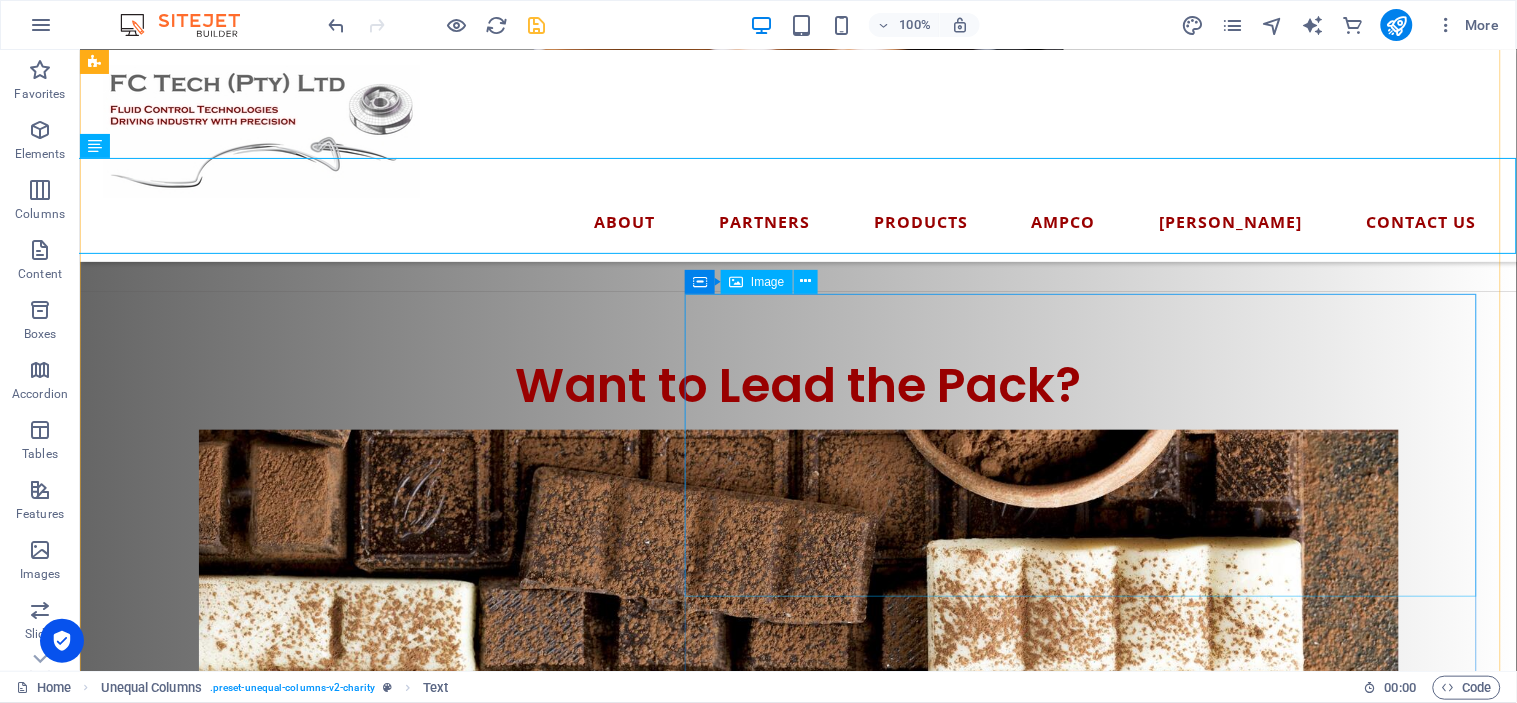 scroll, scrollTop: 2263, scrollLeft: 0, axis: vertical 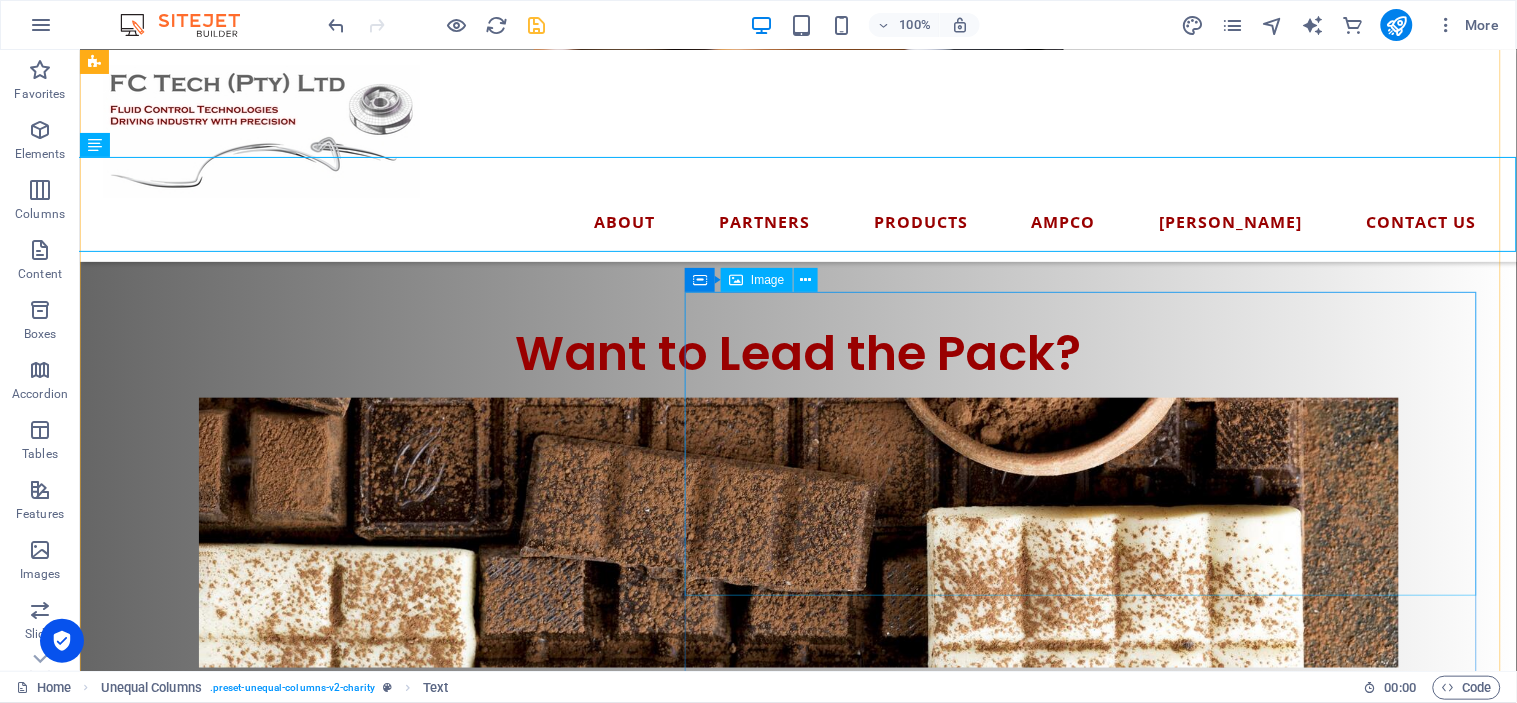 click at bounding box center (797, 1305) 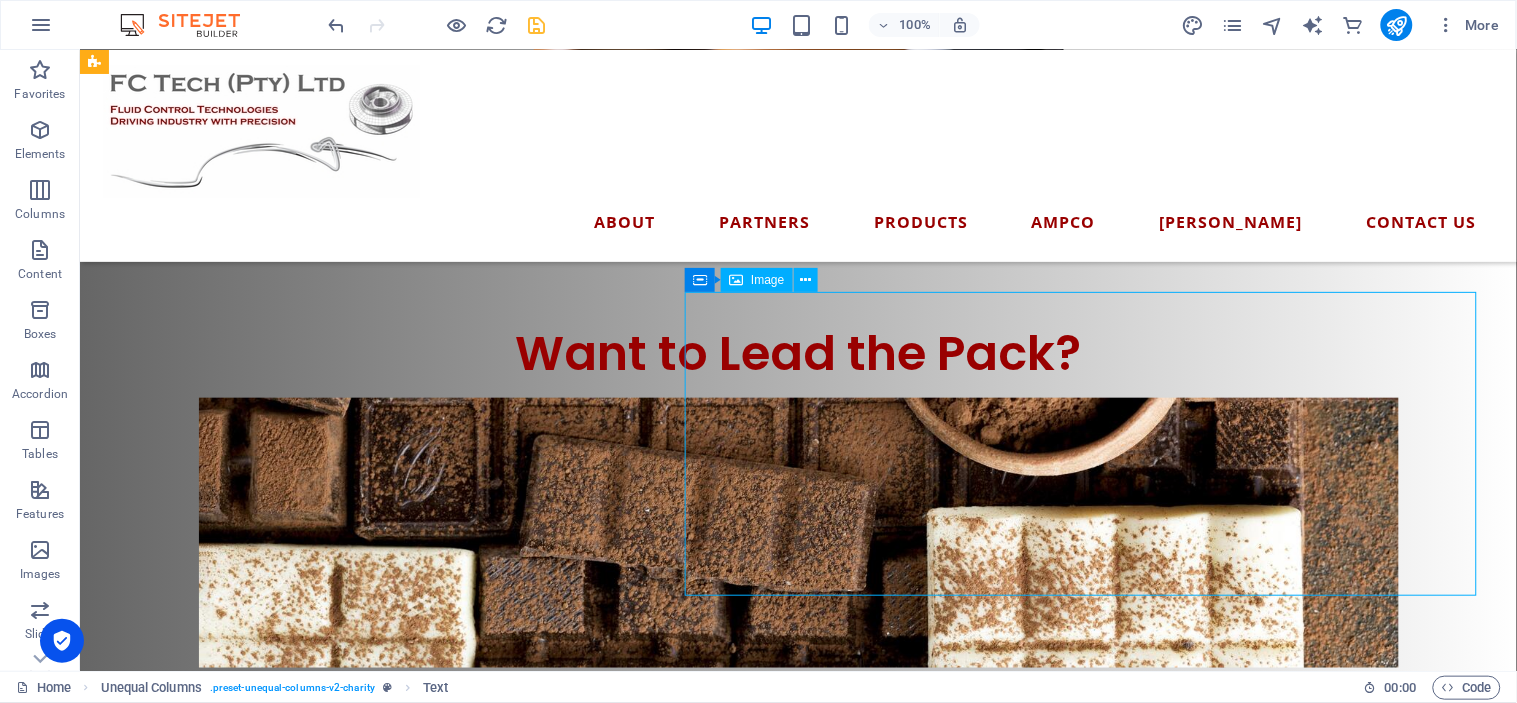 click at bounding box center [797, 1305] 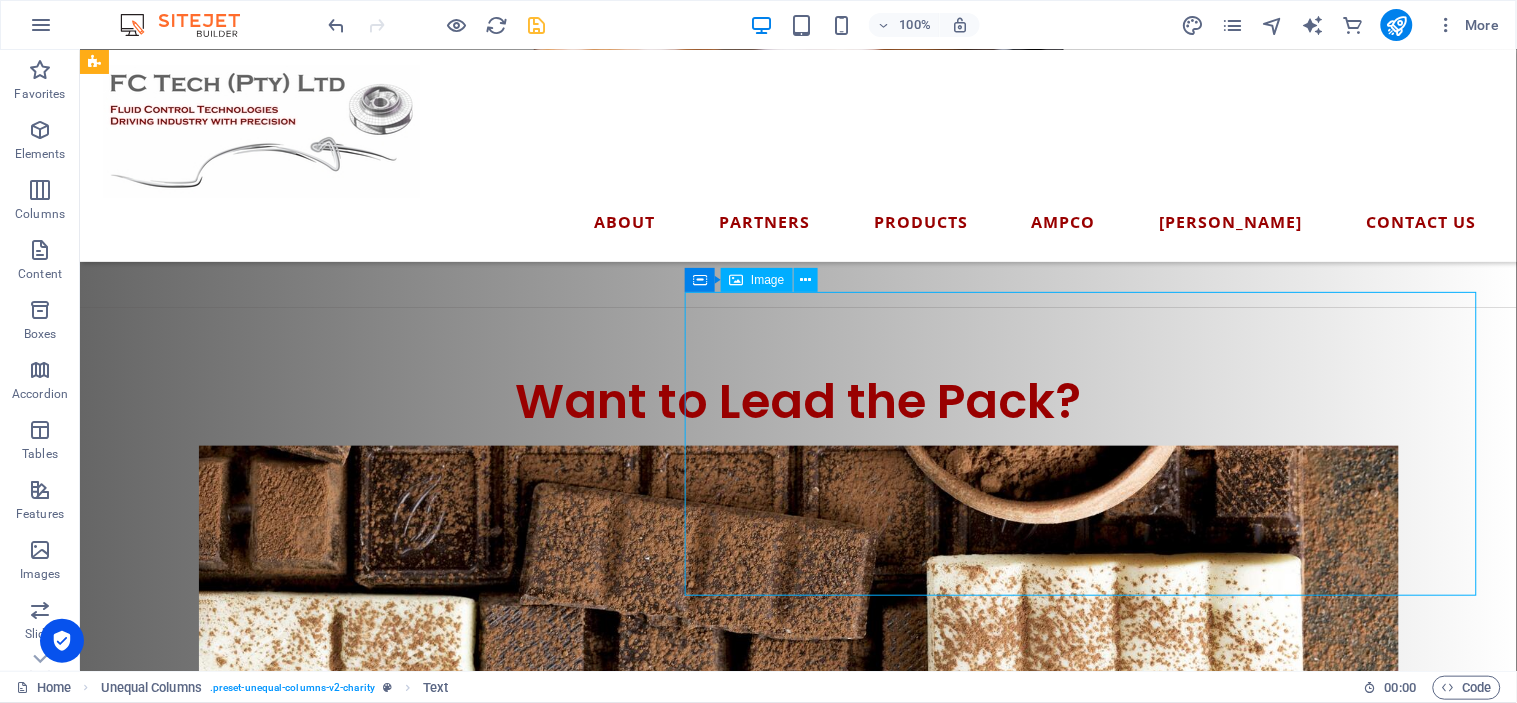 select on "%" 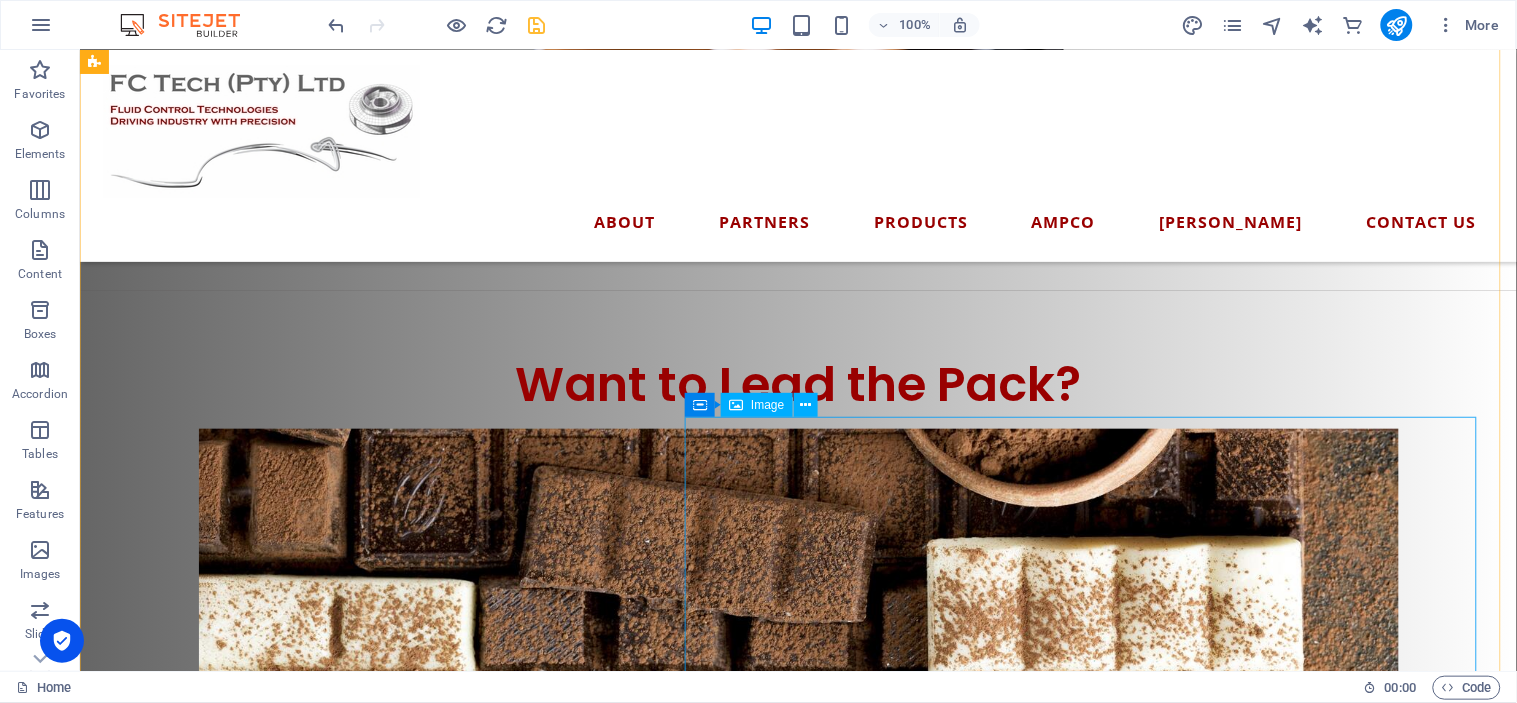 scroll, scrollTop: 2263, scrollLeft: 0, axis: vertical 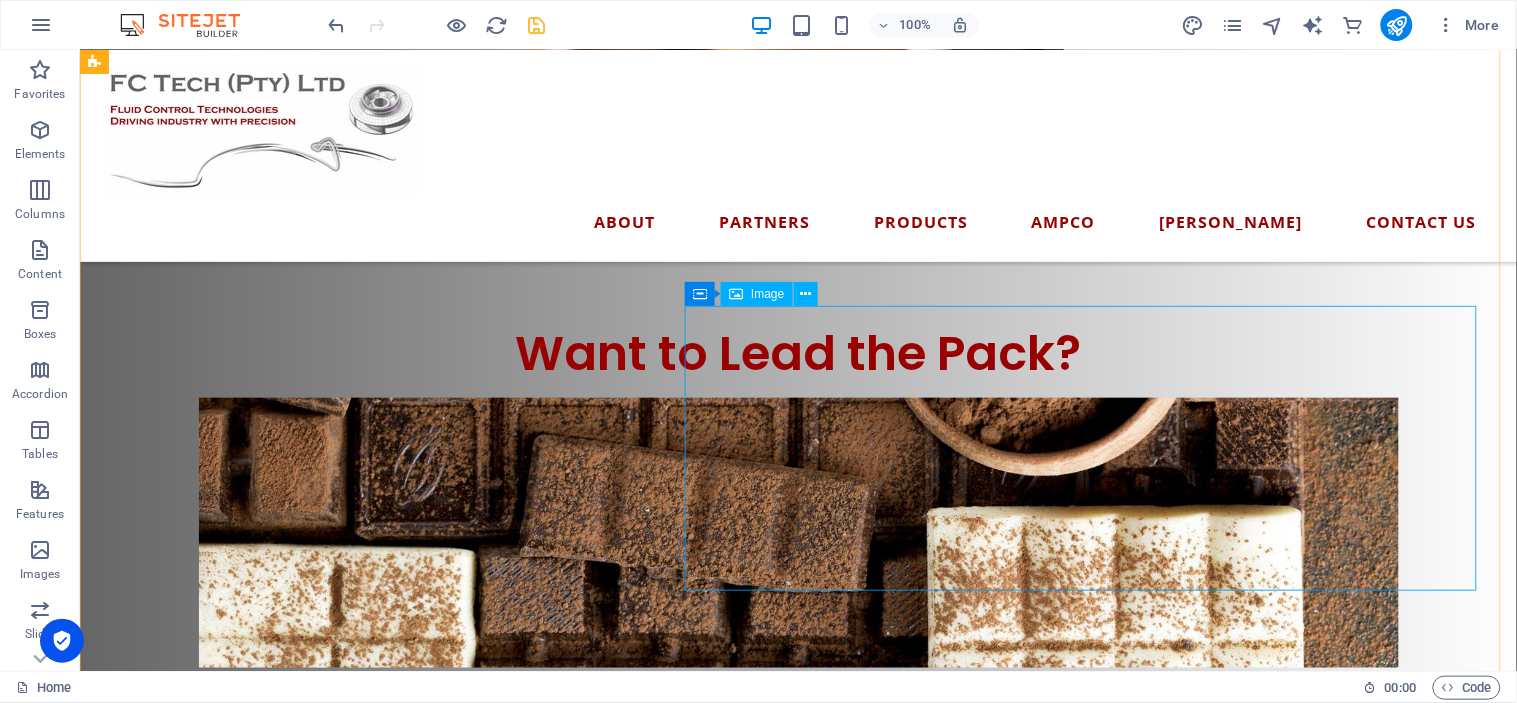 click at bounding box center (797, 1288) 